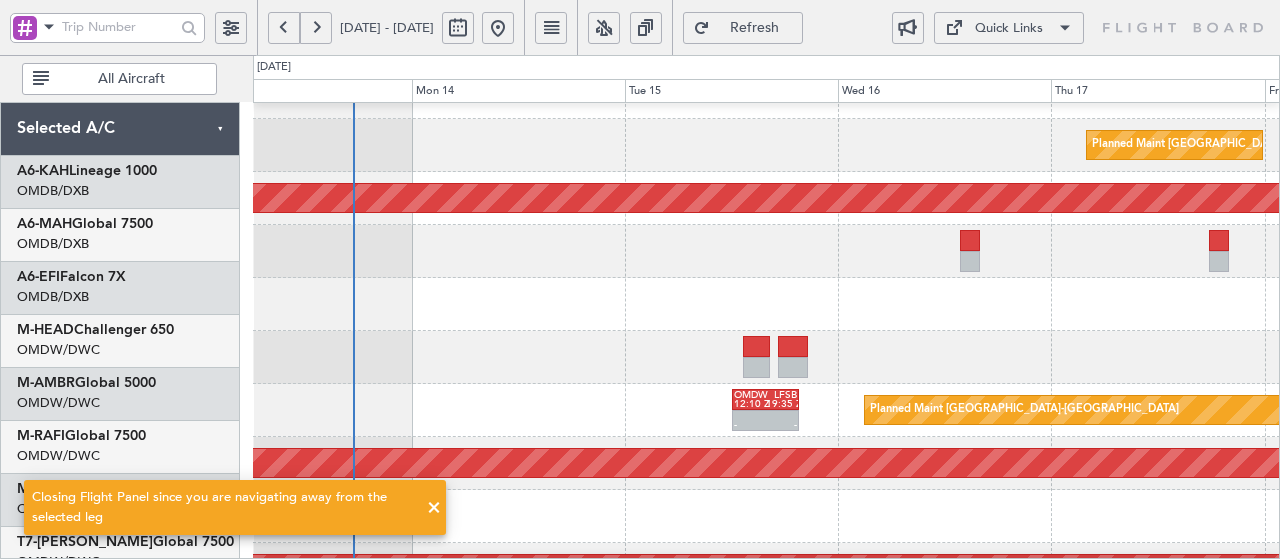 scroll, scrollTop: 0, scrollLeft: 0, axis: both 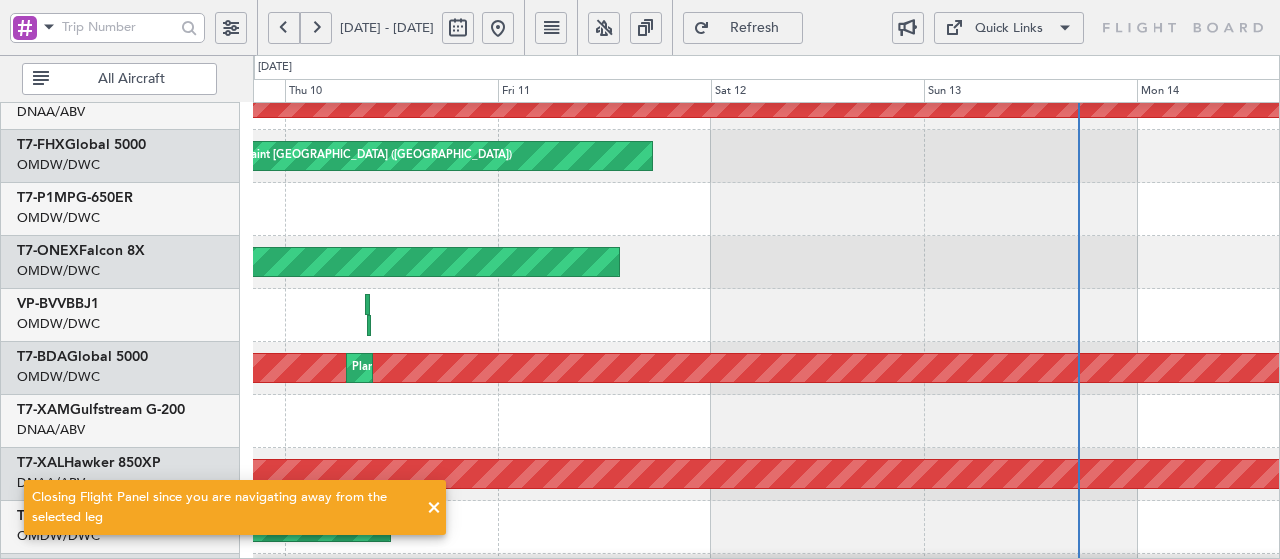click on "Planned Maint Geneva (Cointrin)" 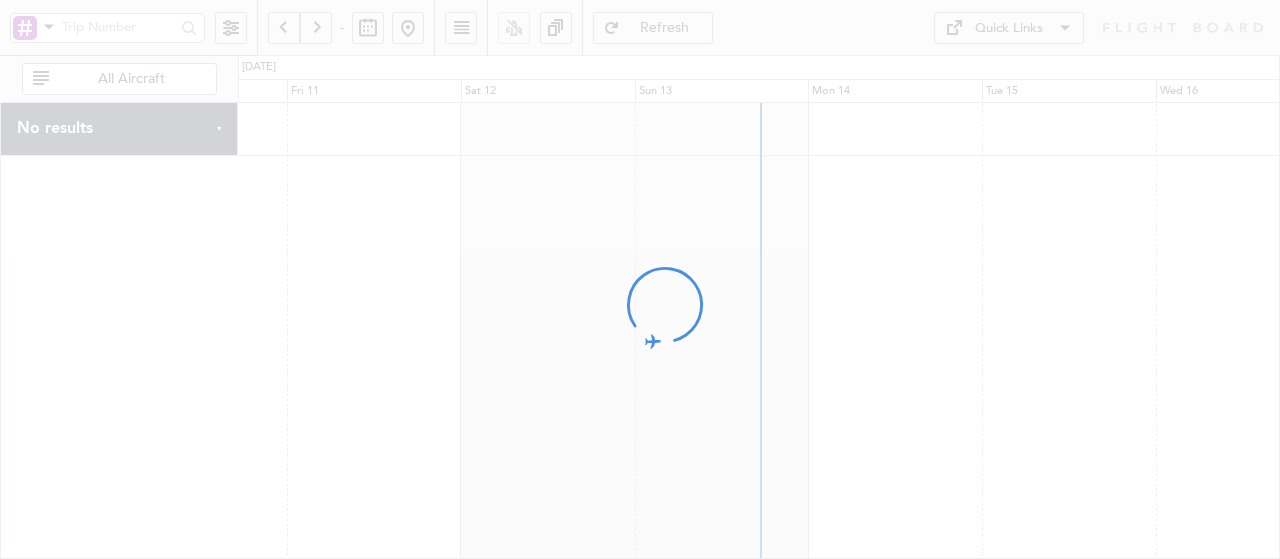 scroll, scrollTop: 0, scrollLeft: 0, axis: both 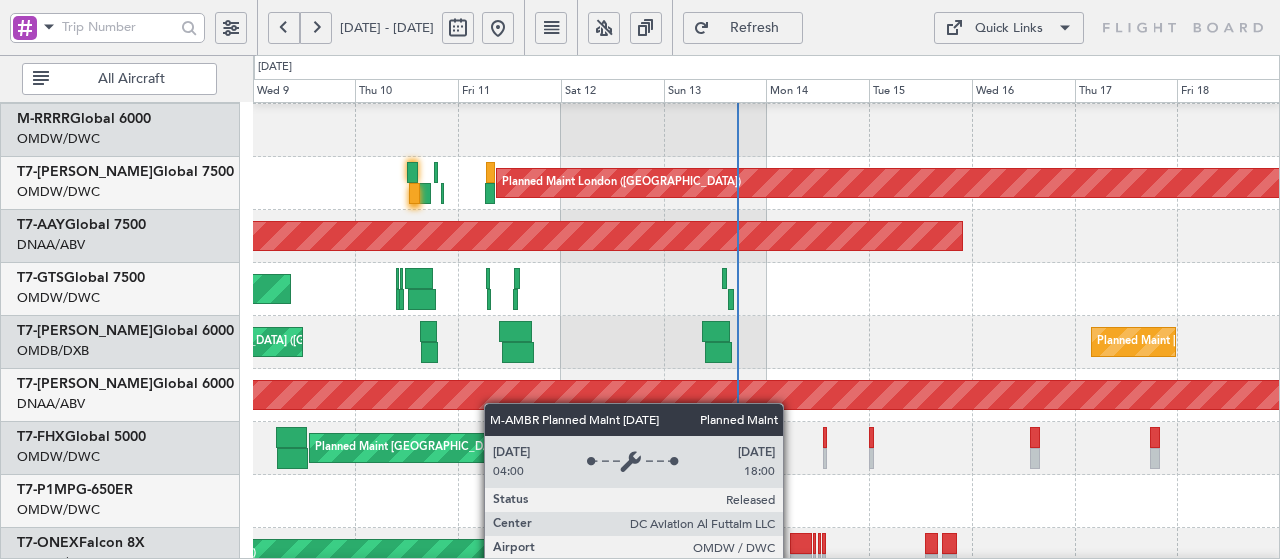 click on "Planned Maint Dubai (Al Maktoum Intl)
Planned Maint Dubai (Al Maktoum Intl)
Planned Maint London (Biggin Hill)
Planned Maint Montreal (Montréal–Pierre Elliott Trudeau International Airport)
Planned Maint Dubai (Al Maktoum Intl)
Planned Maint Dubai (Dubai Intl)
Unplanned Maint Dubai (Dubai Intl)
Unplanned Maint Dubai (Al Maktoum Intl)
Planned Maint London (Stansted)
Planned Maint Dubai (Al Maktoum Intl)
Planned Maint Geneva (Cointrin)
Selected A/C
A6-KAH  Lineage 1000
OMDB/DXB
Dubai (Dubai Intl)
A6-MAH  Global 7500
OMDB/DXB
Dubai (Dubai Intl)
A6-EFI  Falcon 7X
OMDB/DXB
Dubai (Dubai Intl)" 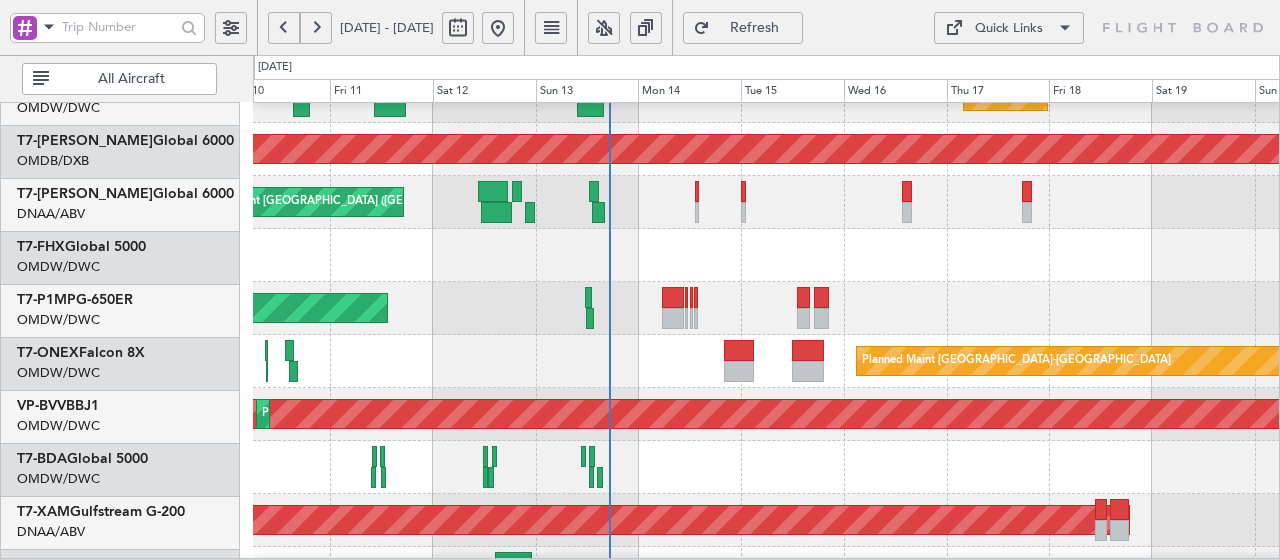 scroll, scrollTop: 658, scrollLeft: 0, axis: vertical 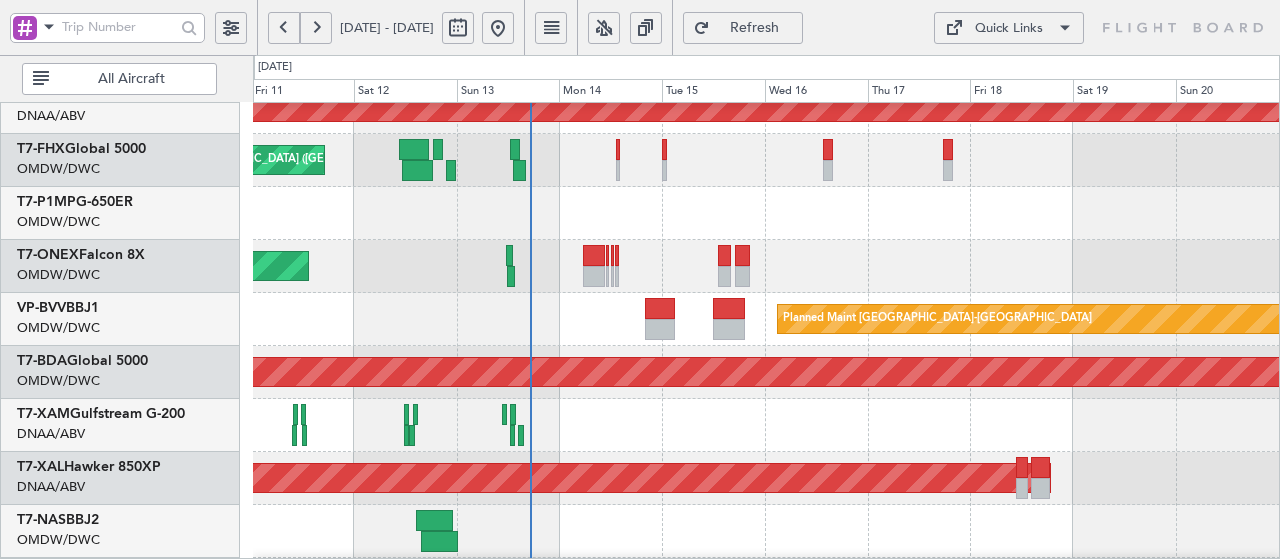 click on "Planned Maint [GEOGRAPHIC_DATA]-[GEOGRAPHIC_DATA]" 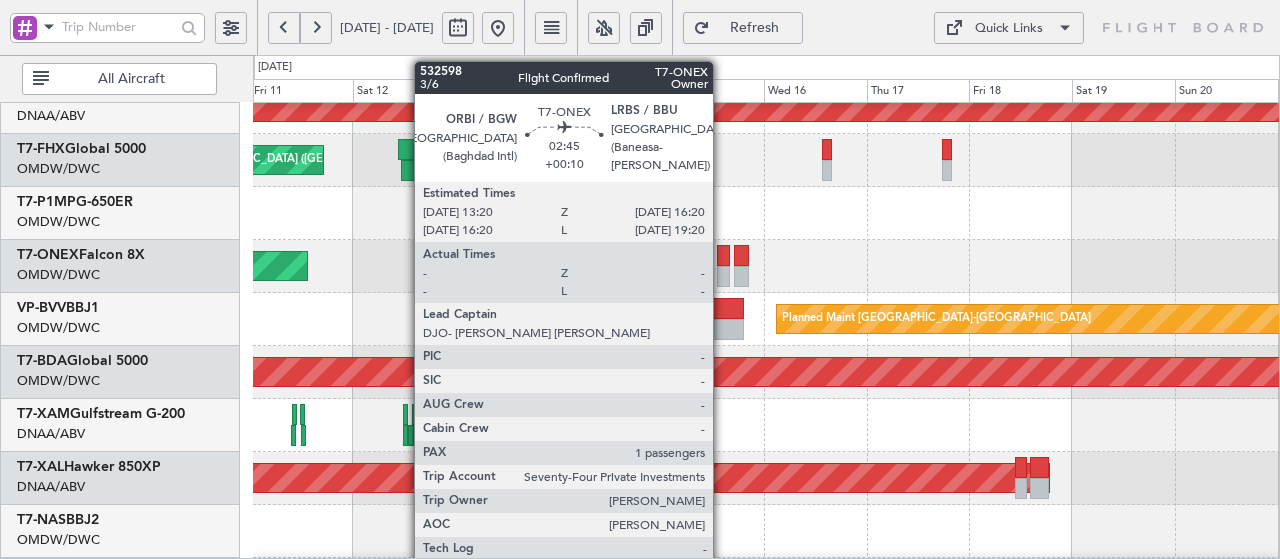click 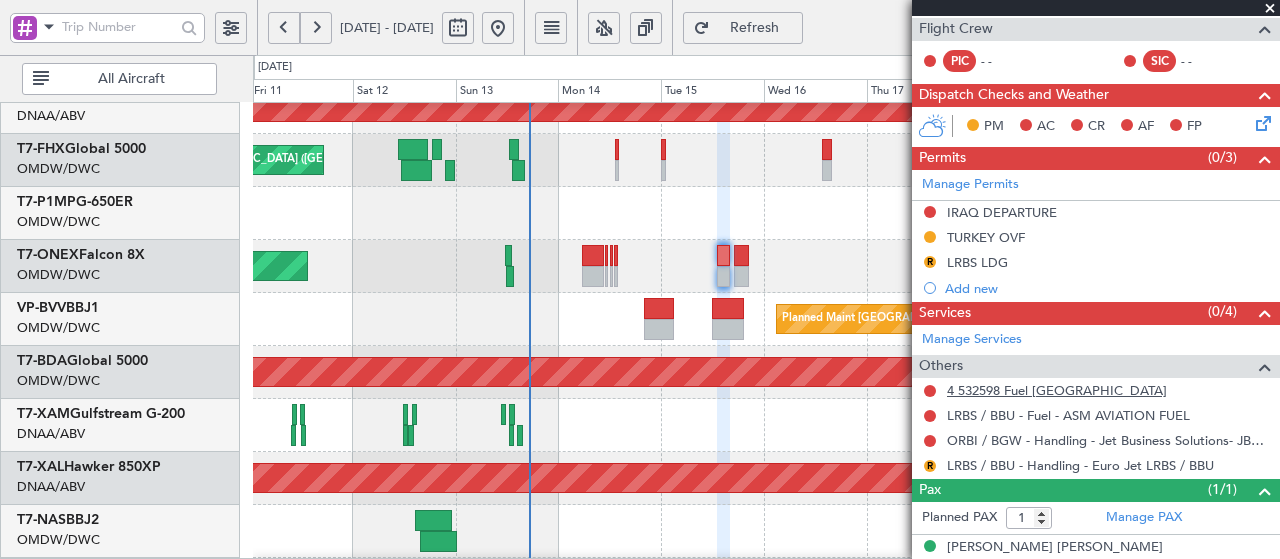 scroll, scrollTop: 321, scrollLeft: 0, axis: vertical 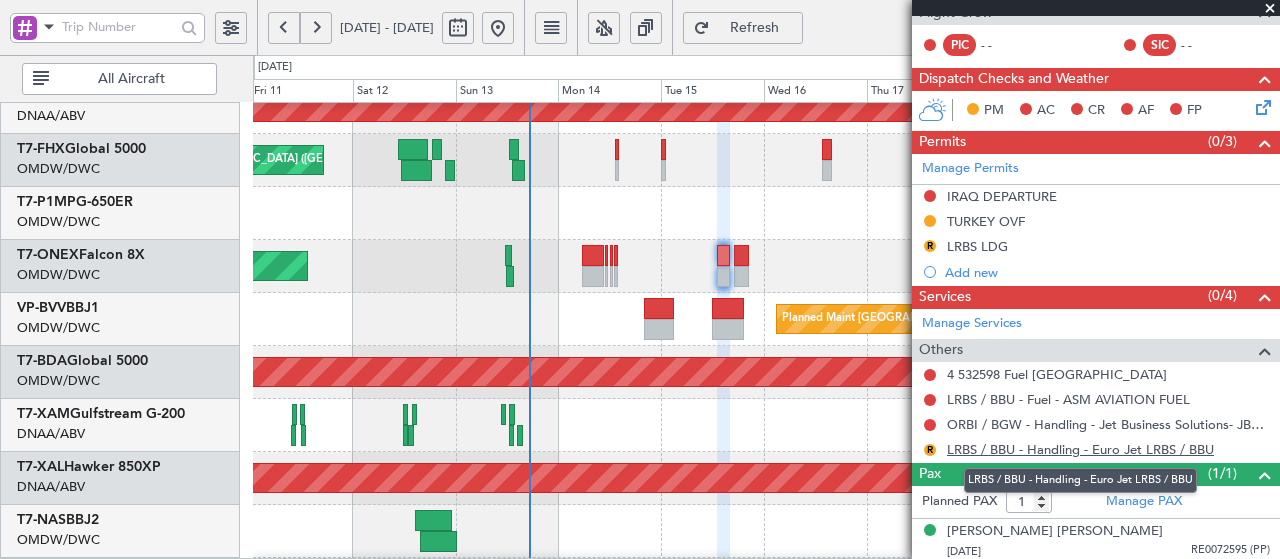 click on "LRBS / BBU - Handling - Euro Jet LRBS / BBU" at bounding box center [1080, 449] 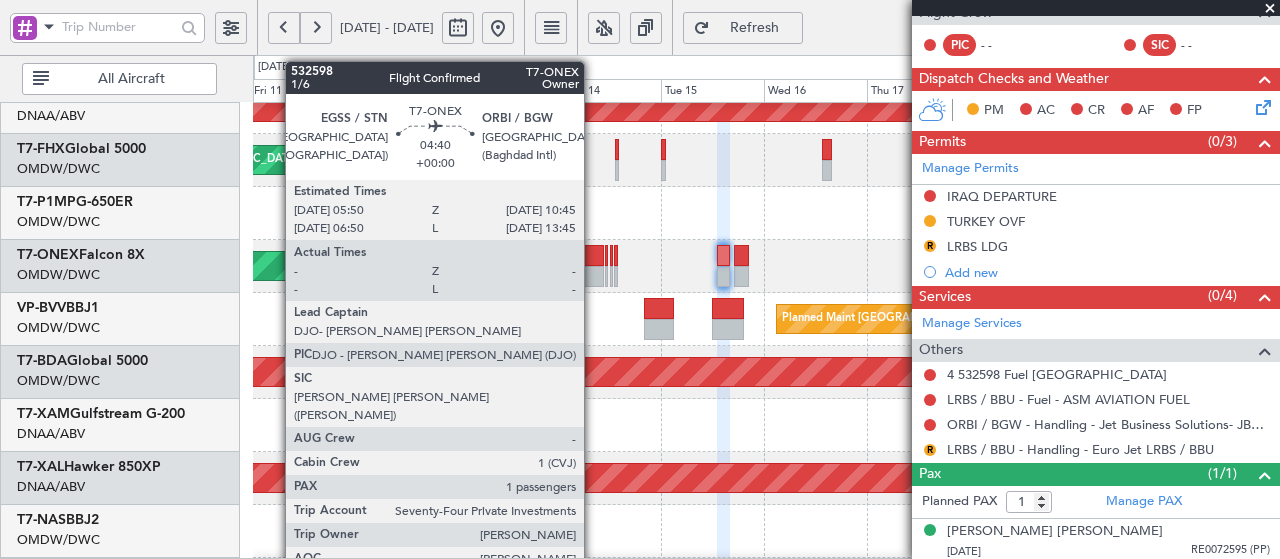 click 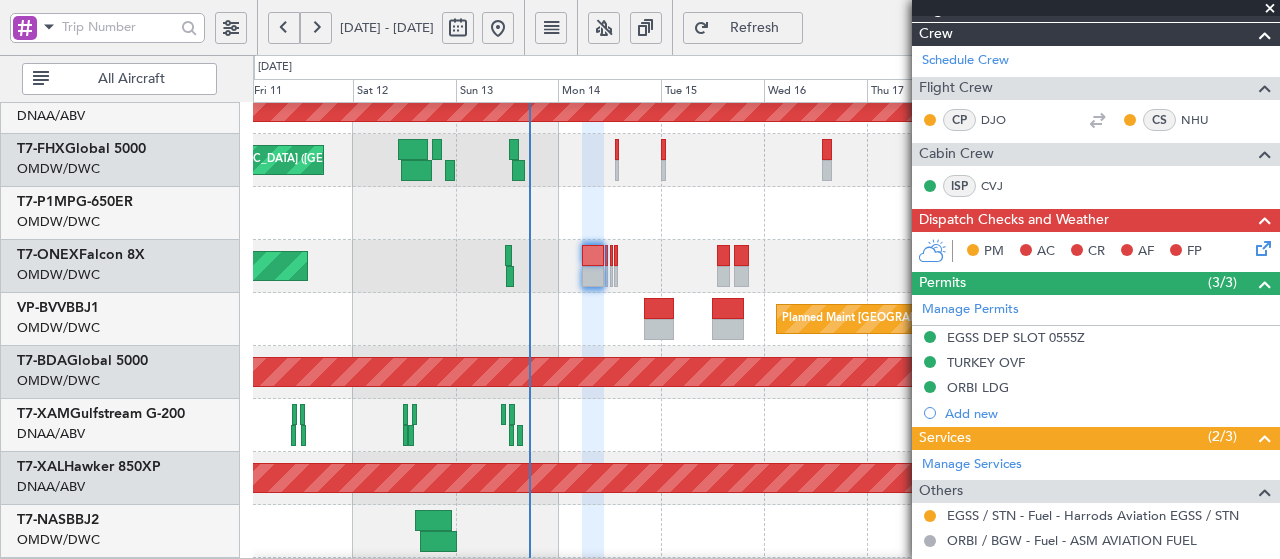scroll, scrollTop: 396, scrollLeft: 0, axis: vertical 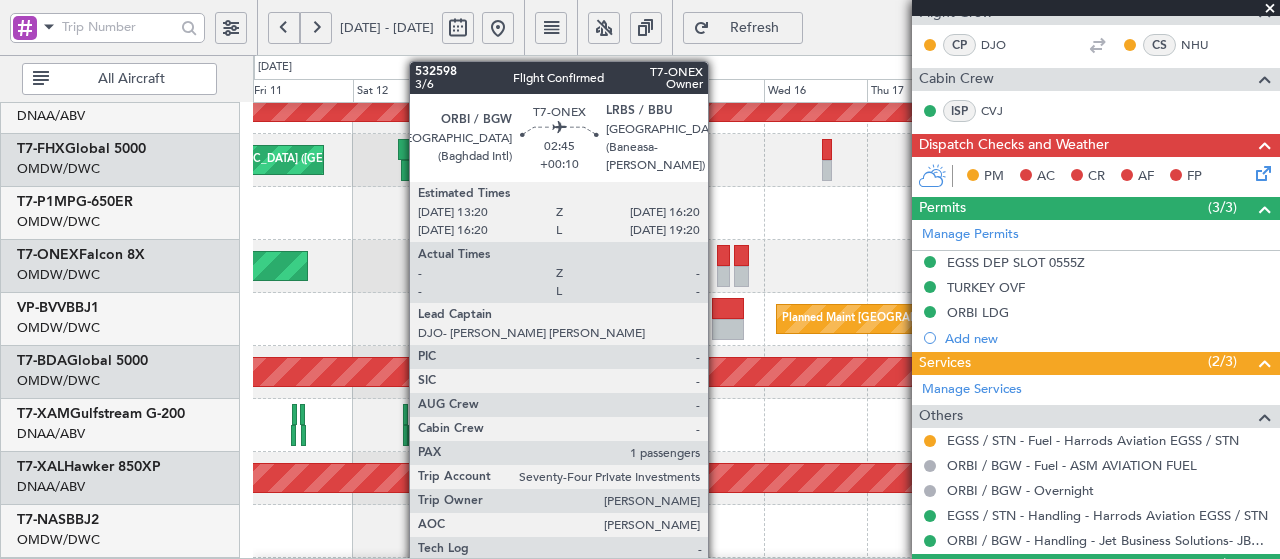 click 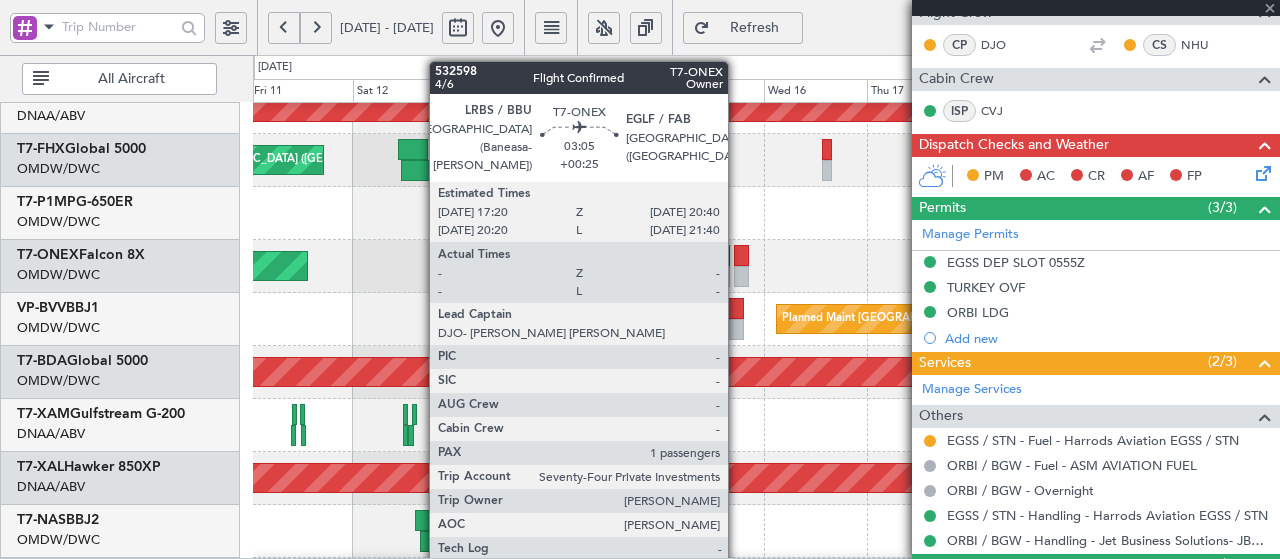click 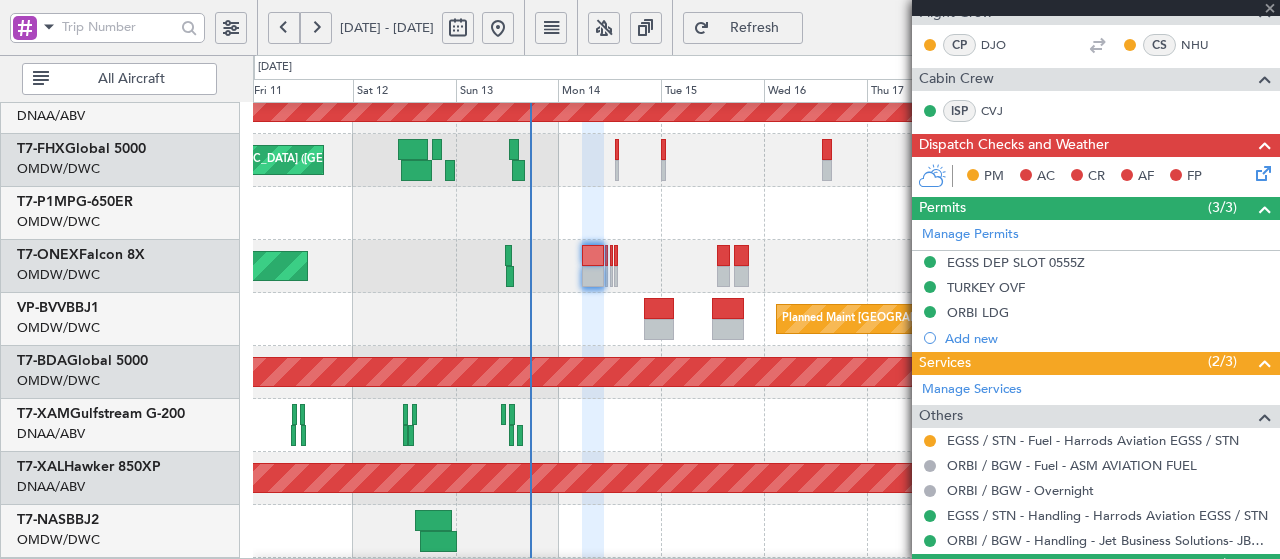 type on "+00:25" 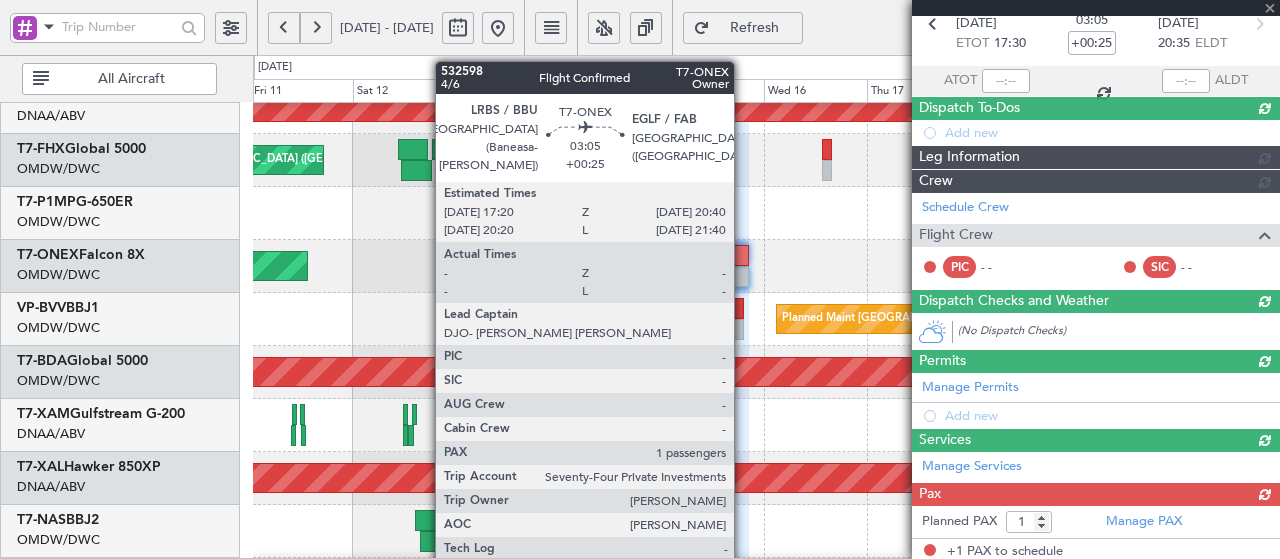 scroll, scrollTop: 371, scrollLeft: 0, axis: vertical 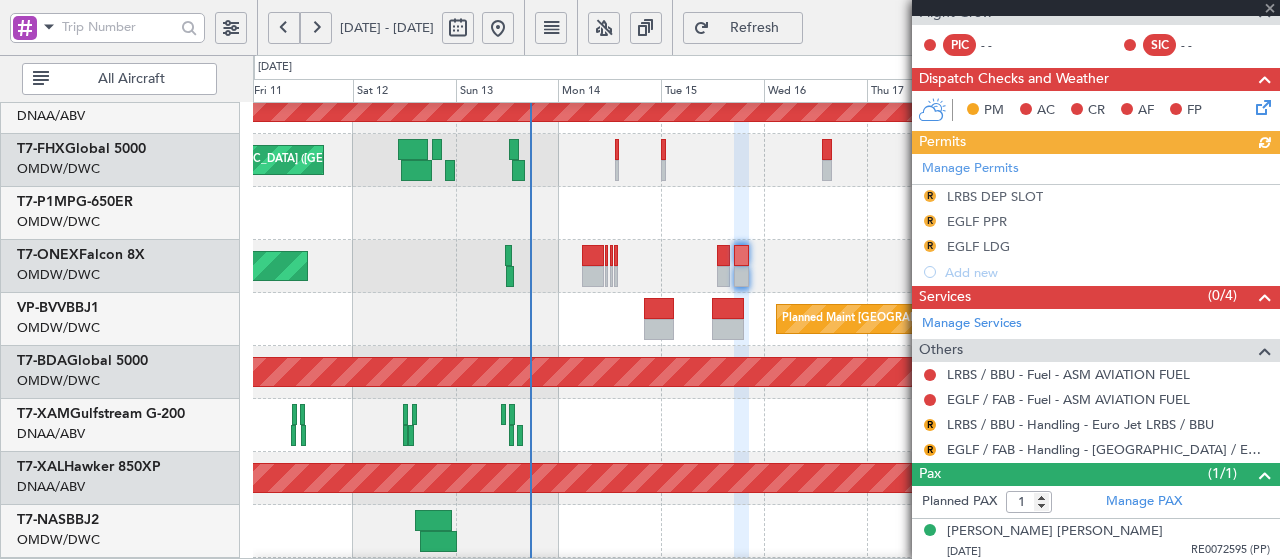 click on "Manage Permits  R   LRBS DEP SLOT   R   EGLF PPR   R   EGLF LDG  Add new" 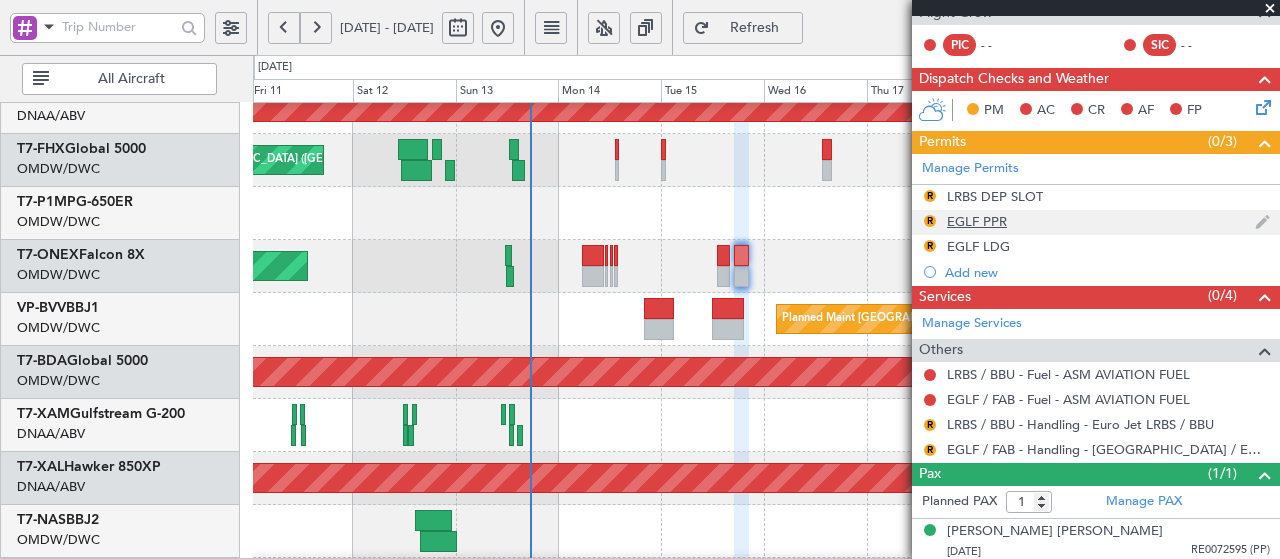 click on "EGLF PPR" at bounding box center [977, 221] 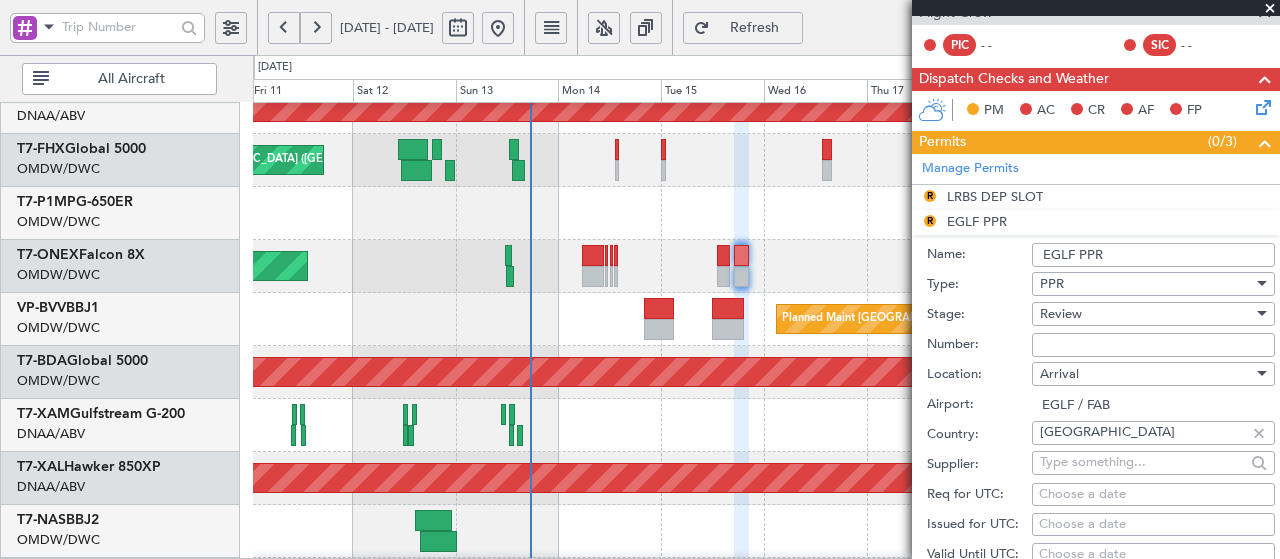 click on "Number:" at bounding box center (1153, 345) 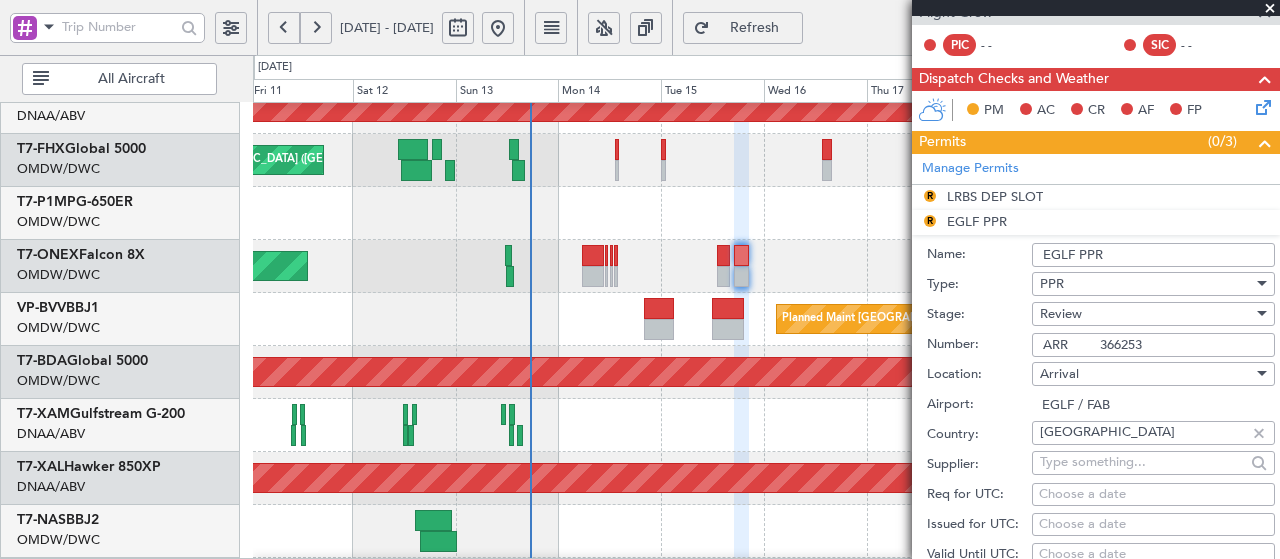 type on "ARR        366253" 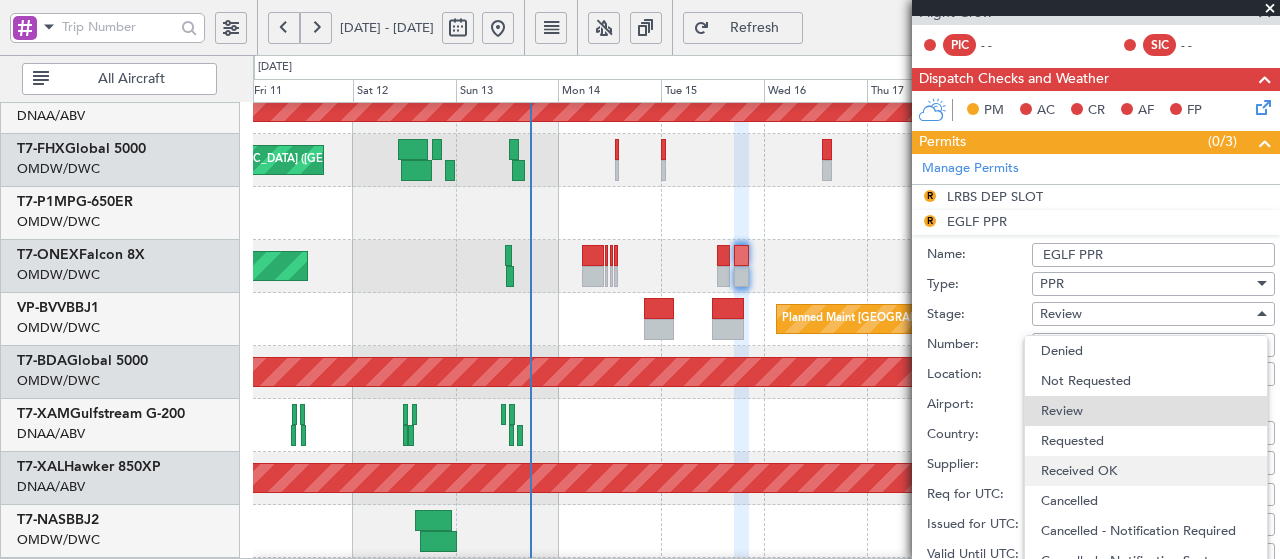 click on "Received OK" at bounding box center [1146, 471] 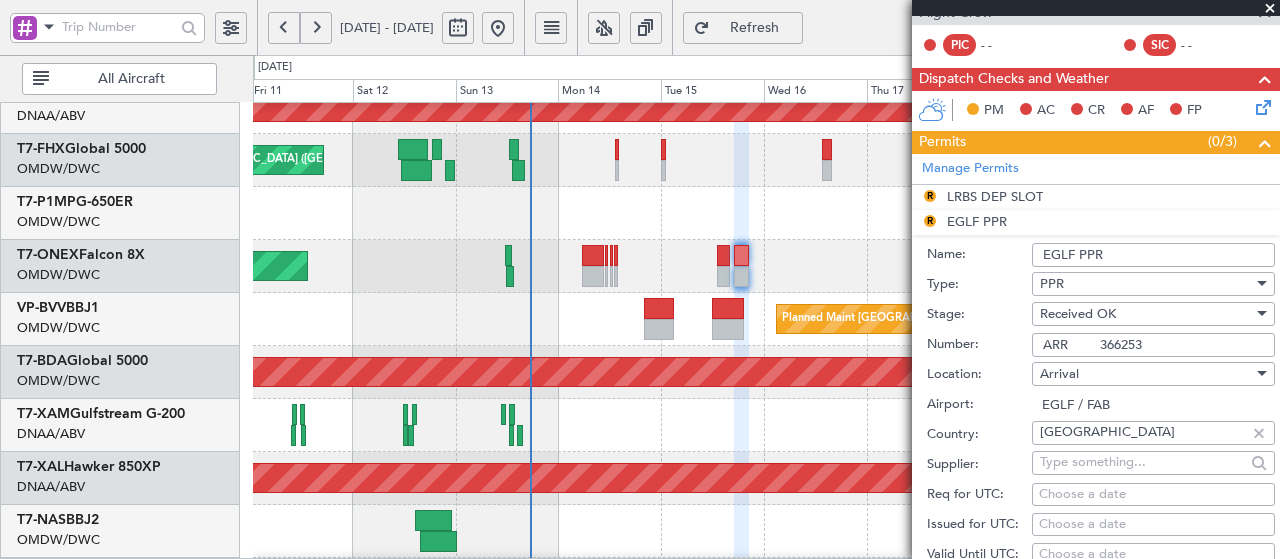 scroll, scrollTop: 638, scrollLeft: 0, axis: vertical 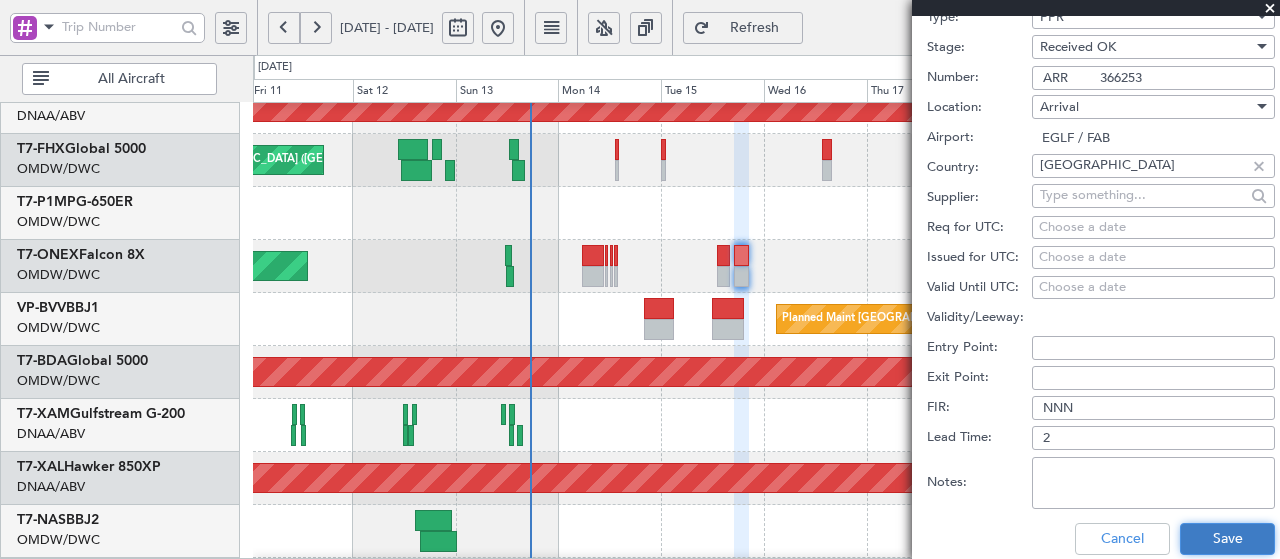 click on "Save" at bounding box center (1227, 539) 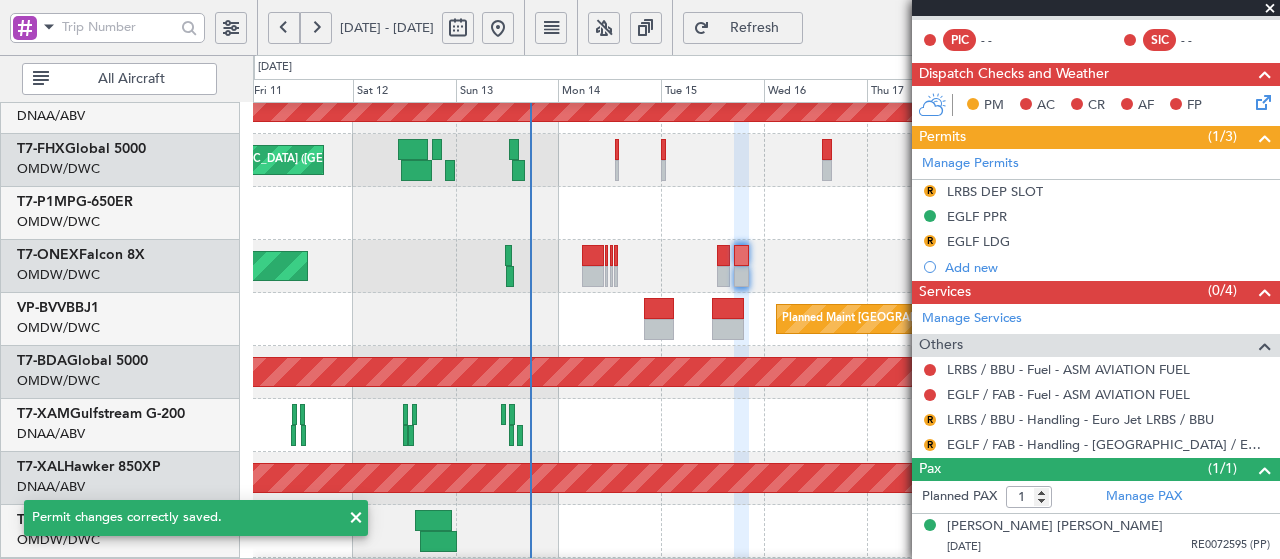 scroll, scrollTop: 371, scrollLeft: 0, axis: vertical 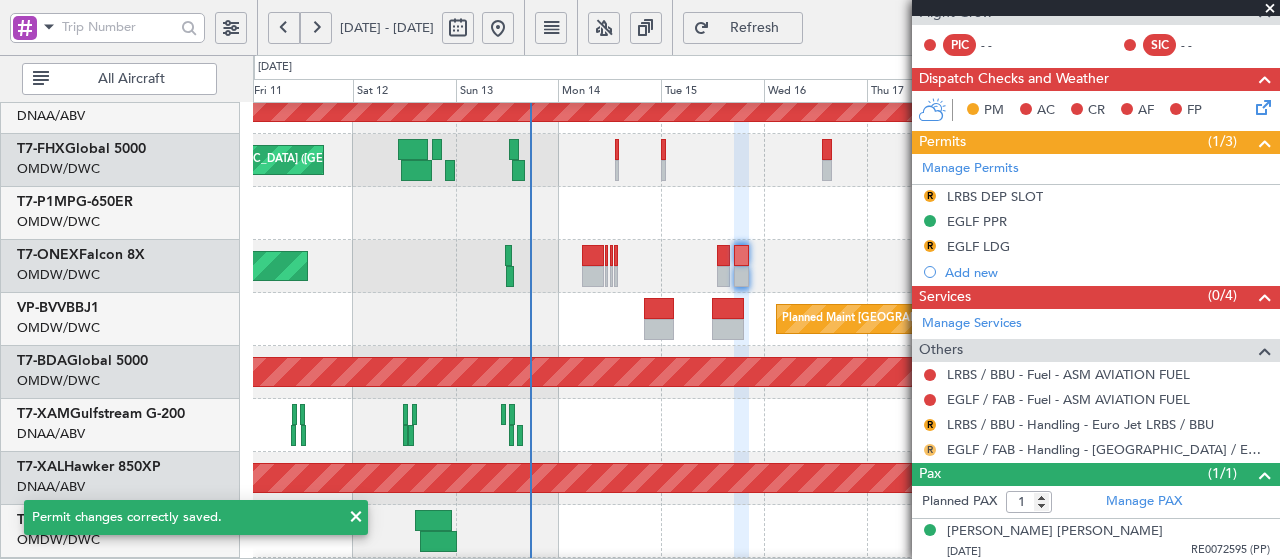 click on "R" at bounding box center (930, 450) 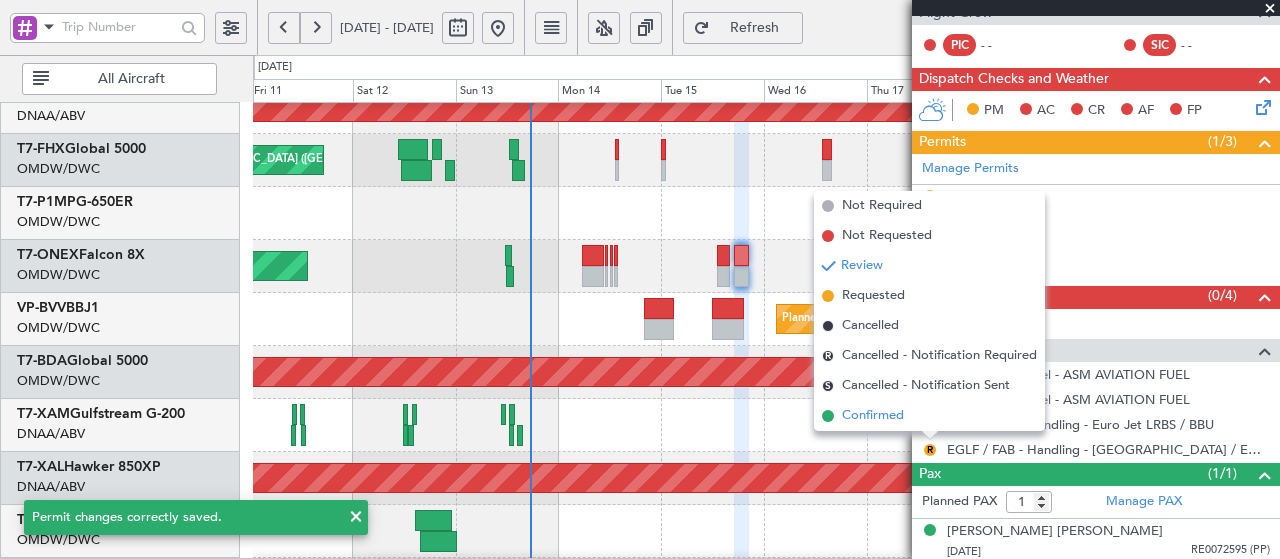 click on "Confirmed" at bounding box center (873, 416) 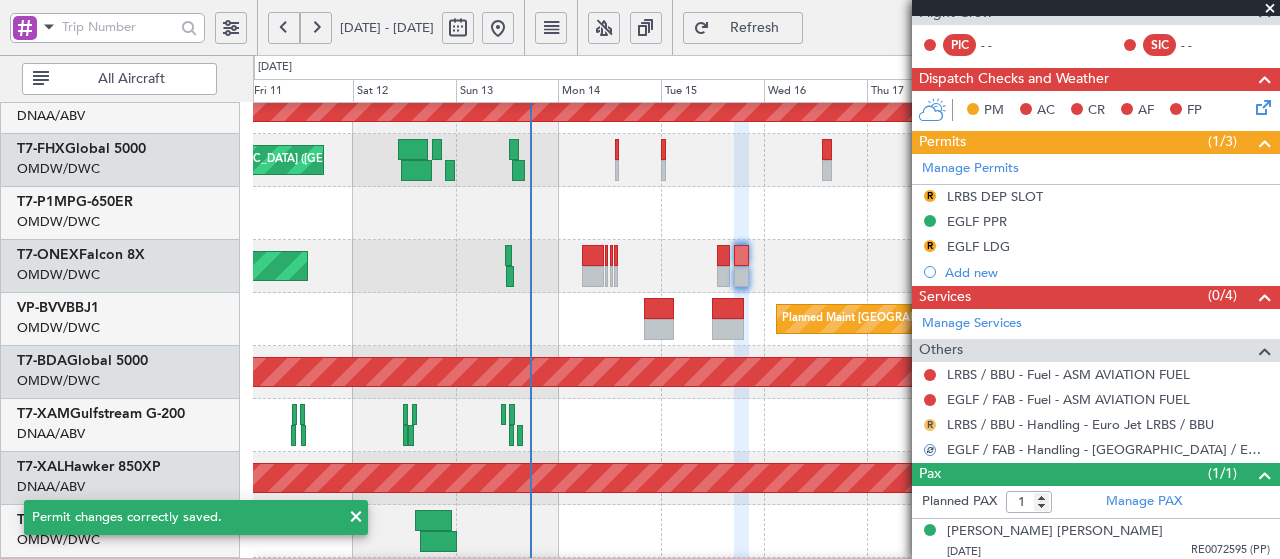 click on "R" at bounding box center (930, 425) 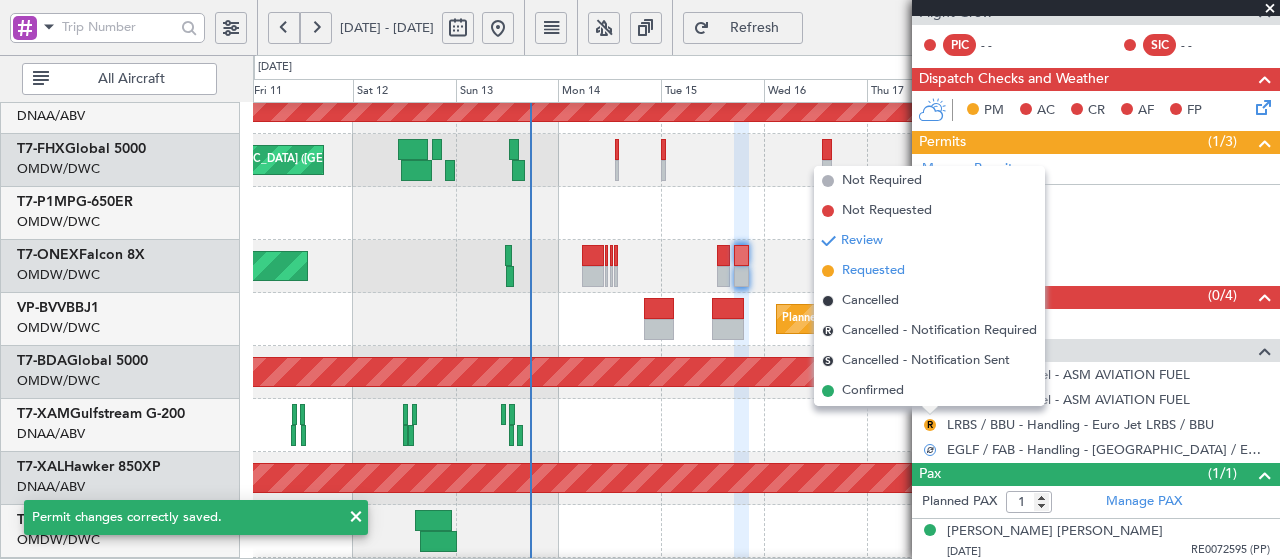 click on "Requested" at bounding box center (873, 271) 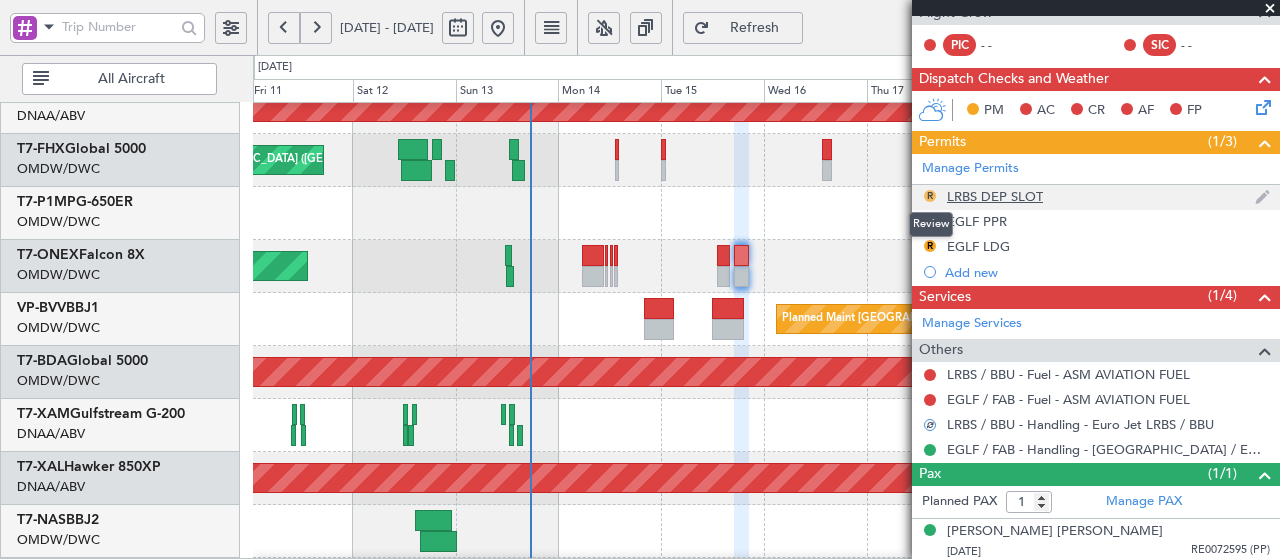 click on "R" at bounding box center [930, 196] 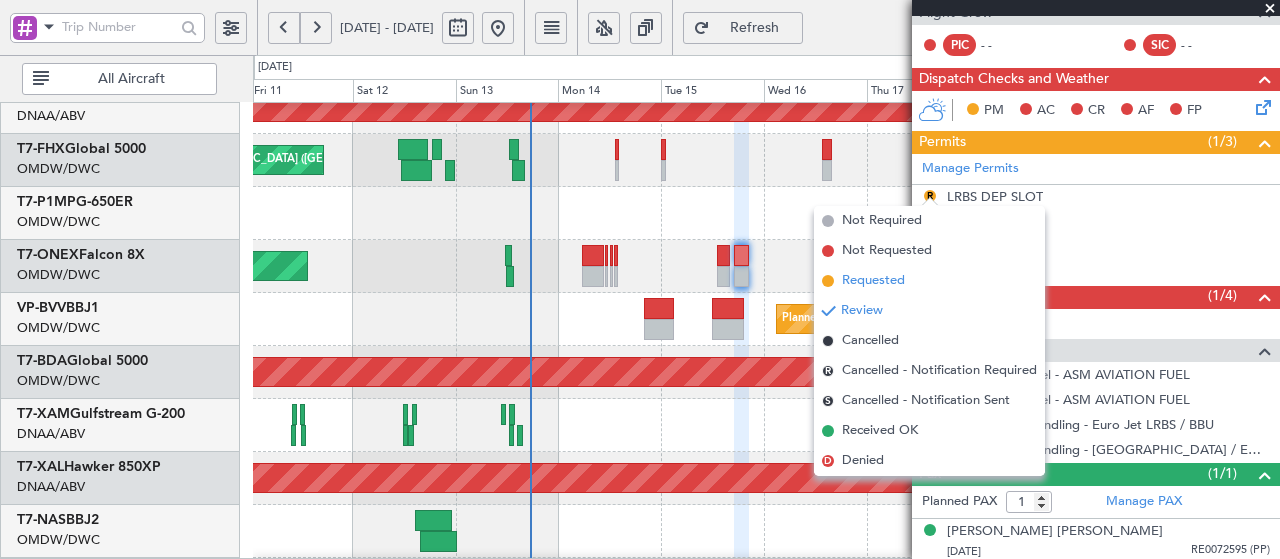click on "Requested" at bounding box center (873, 281) 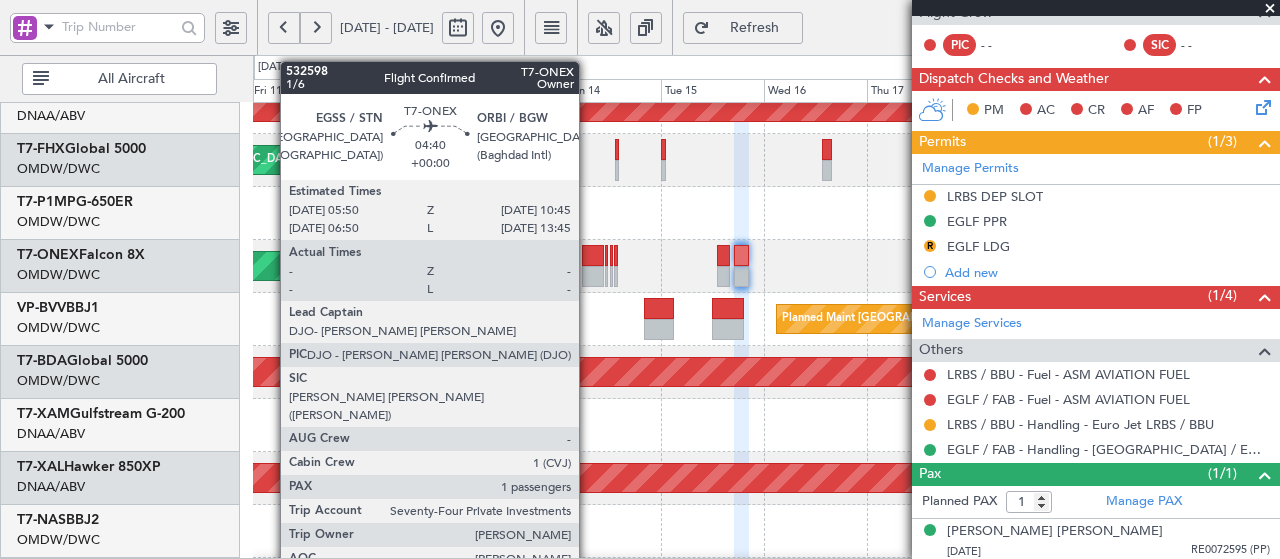 click 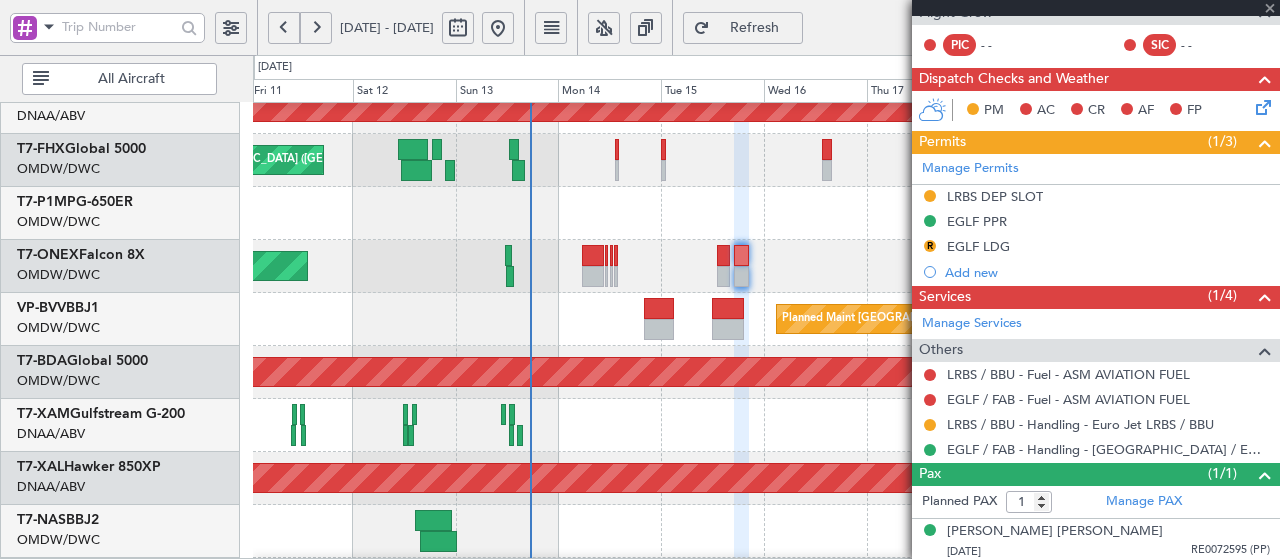 type 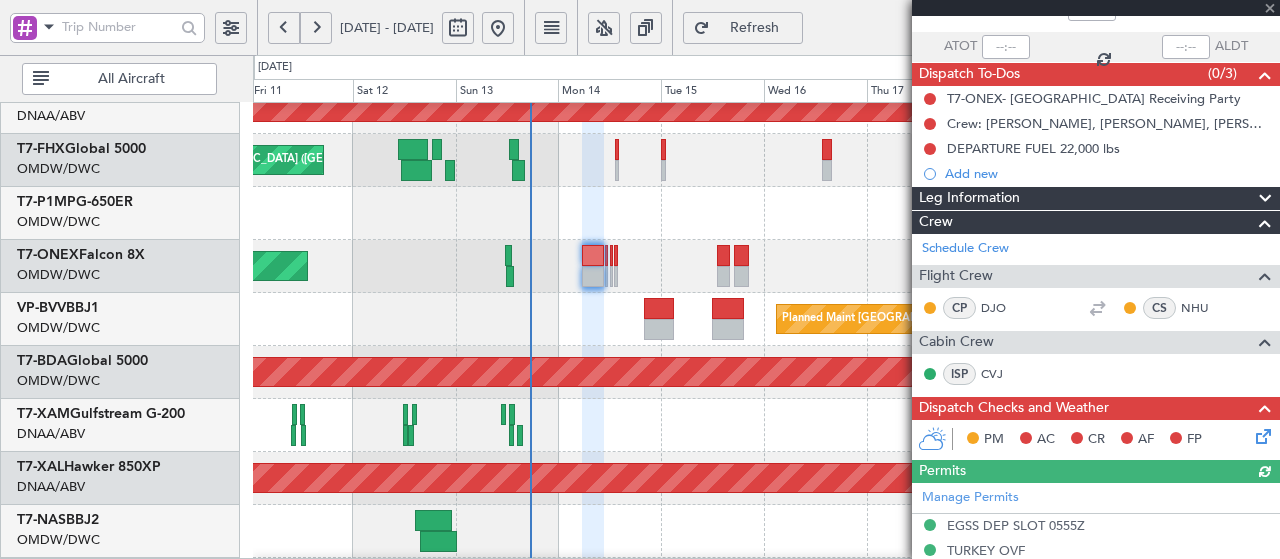 scroll, scrollTop: 0, scrollLeft: 0, axis: both 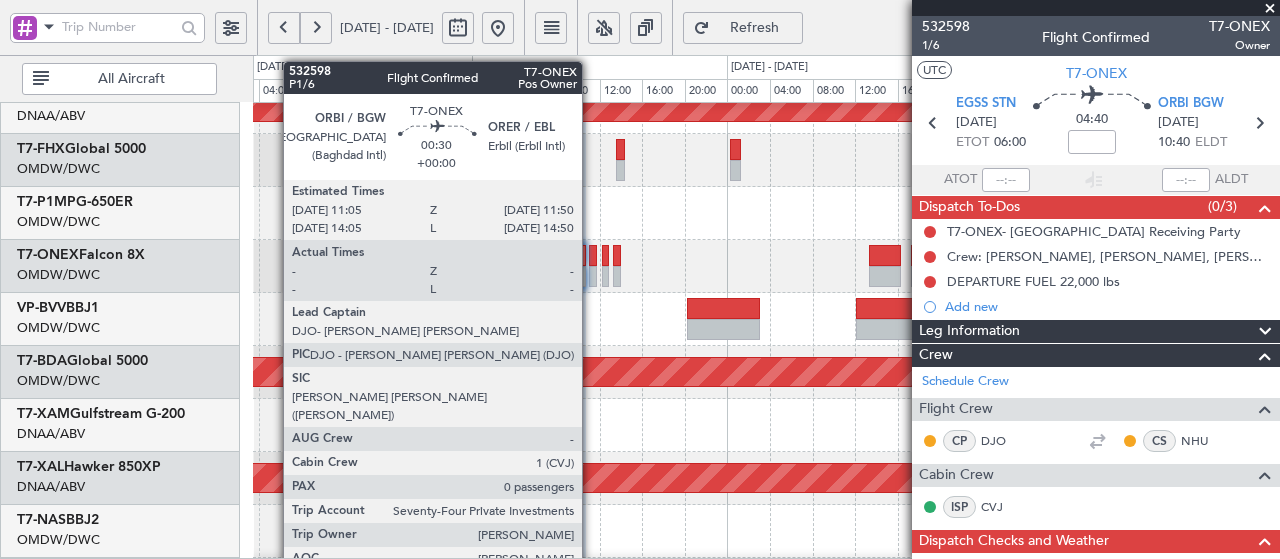 click 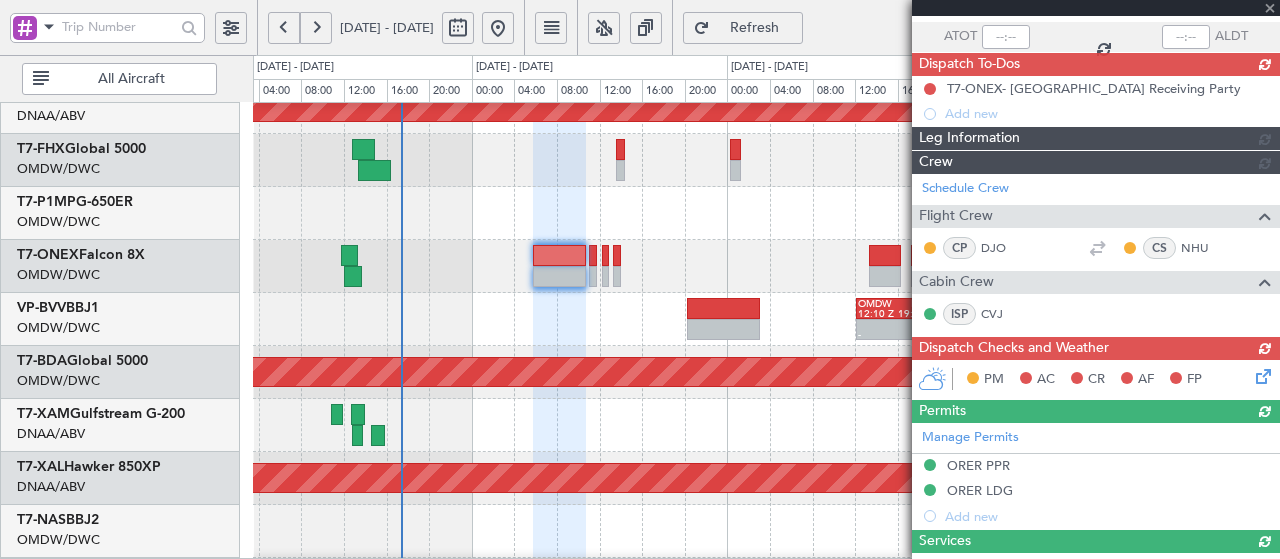 scroll, scrollTop: 383, scrollLeft: 0, axis: vertical 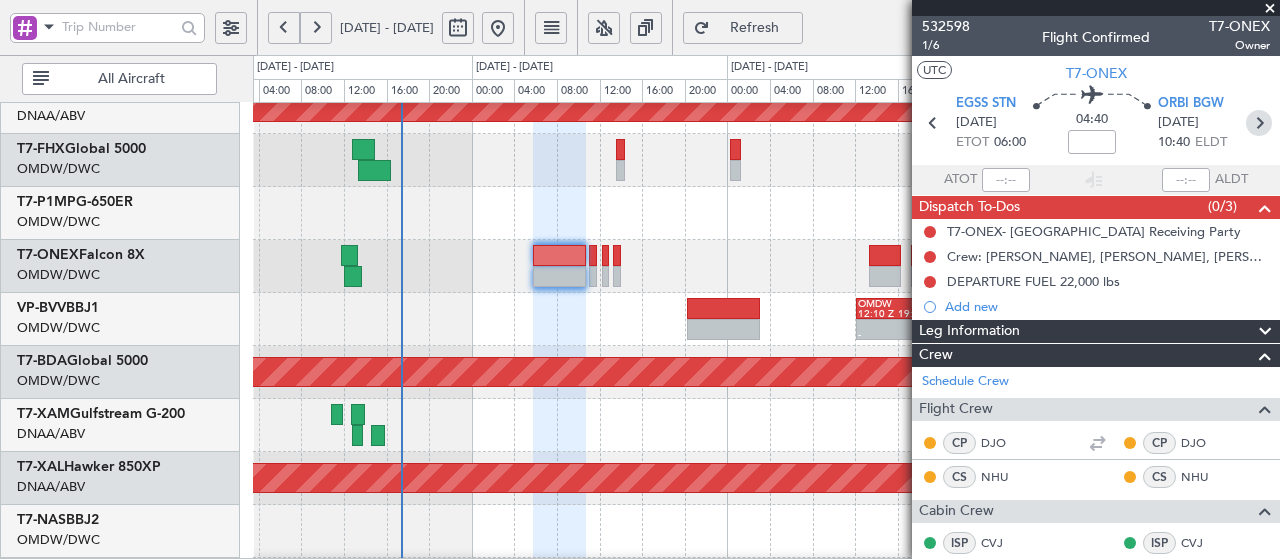 click at bounding box center [1259, 123] 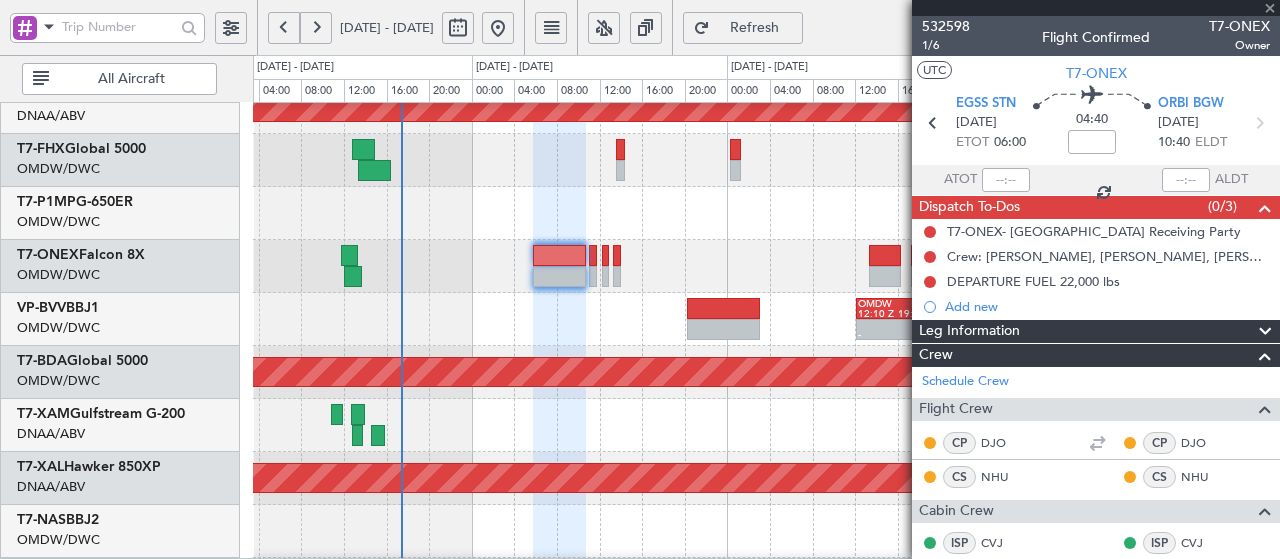 type on "0" 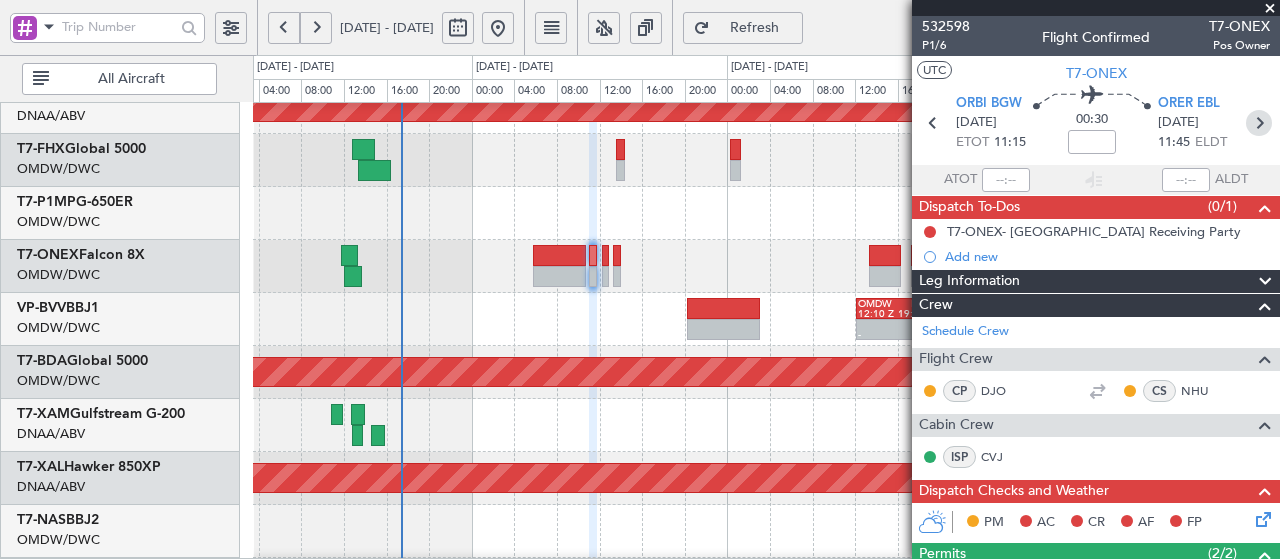 click at bounding box center [1259, 123] 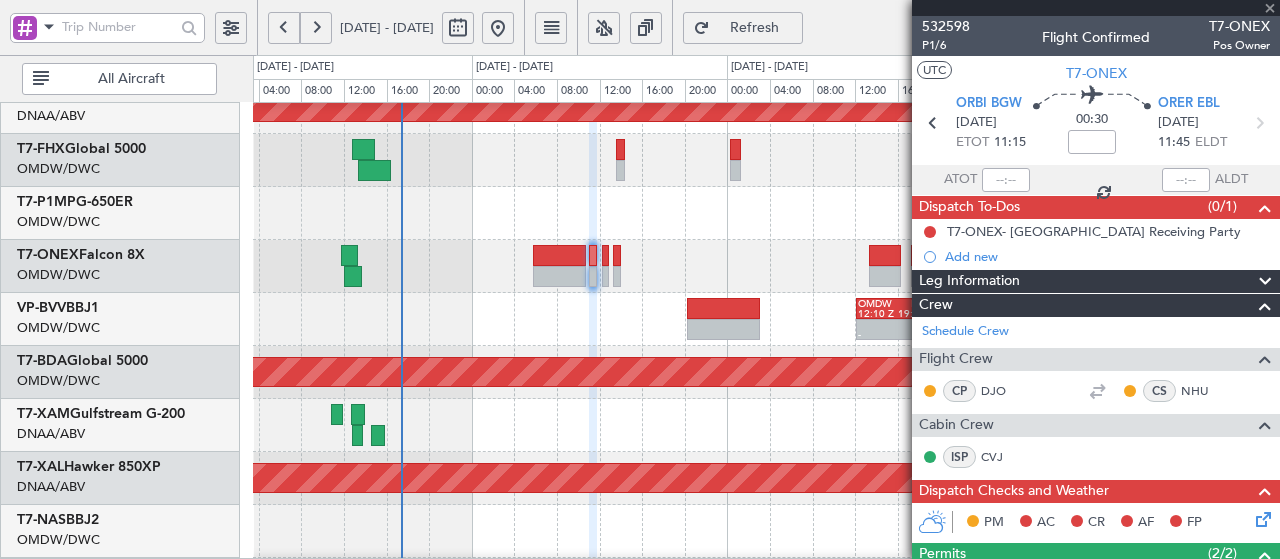 type on "+00:05" 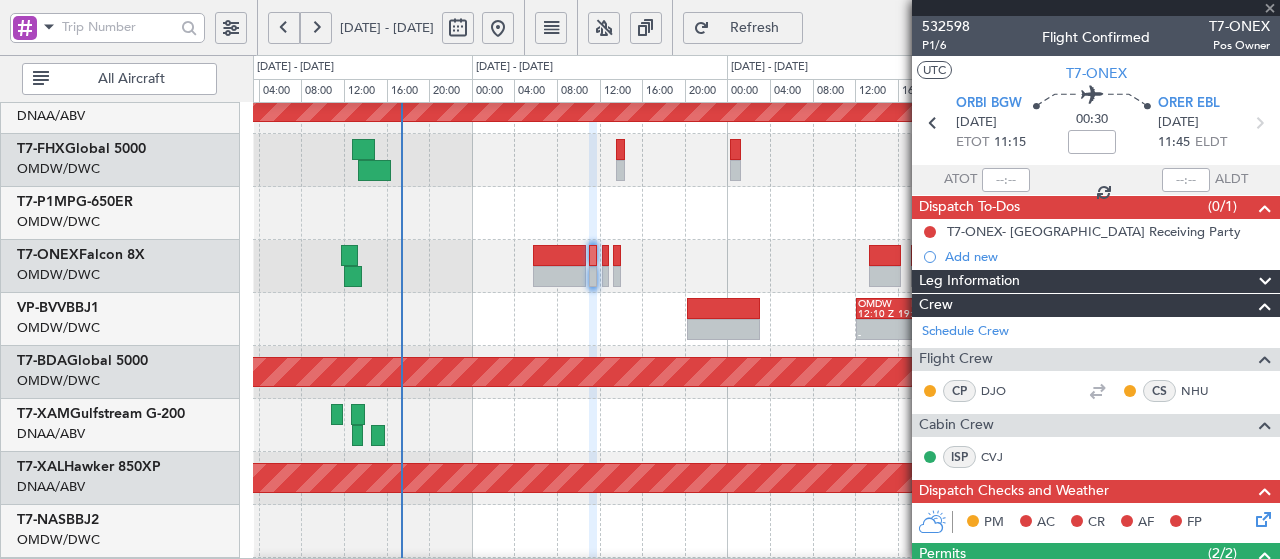 type on "1" 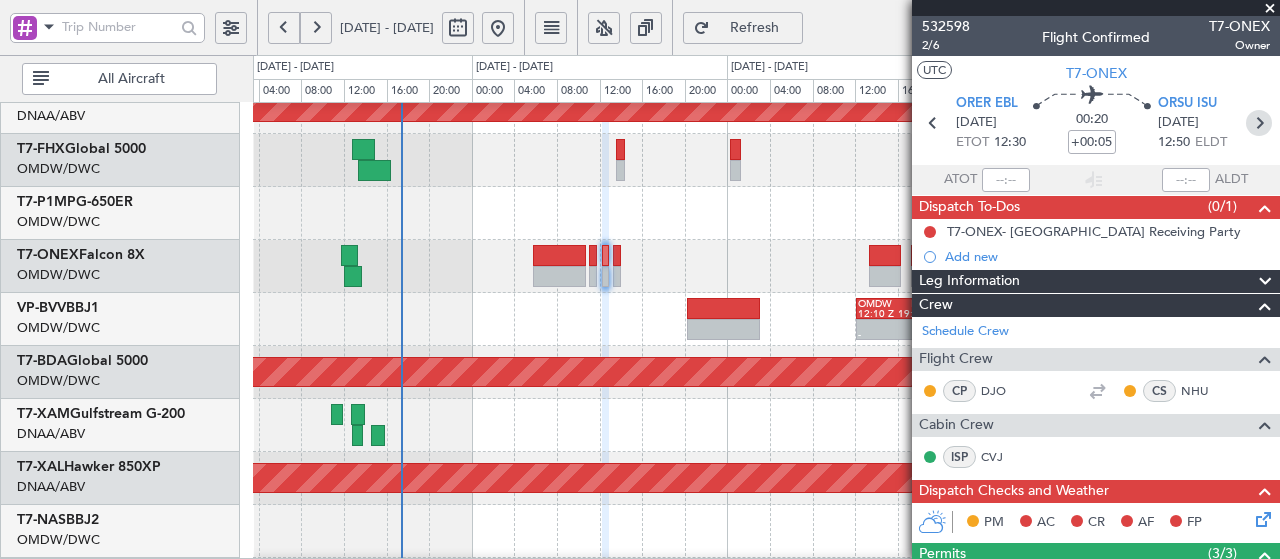 click at bounding box center (1259, 123) 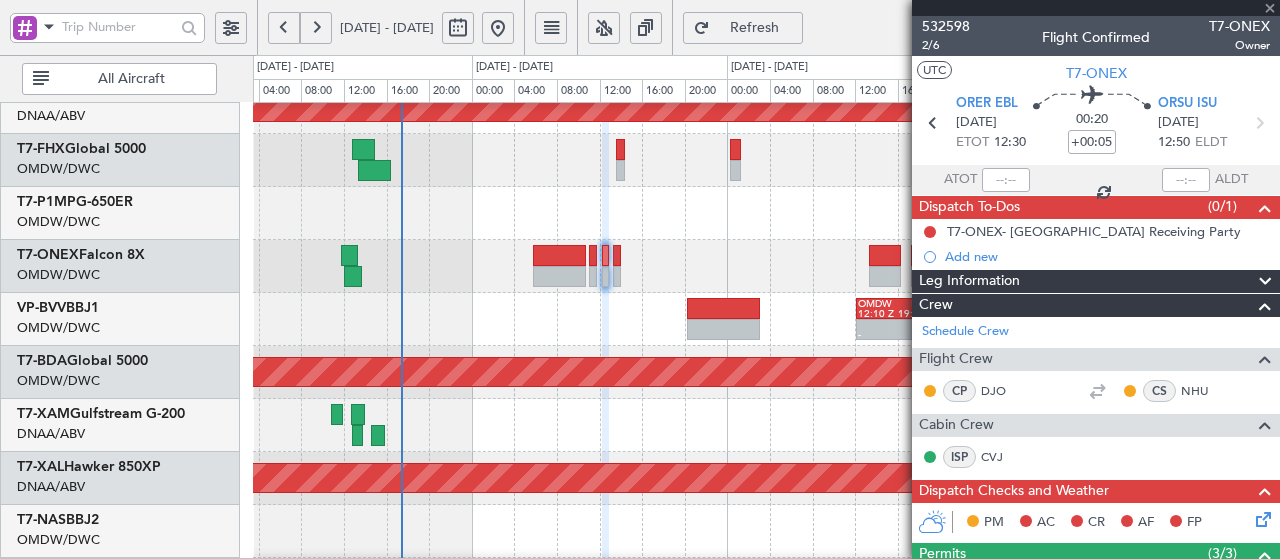 type 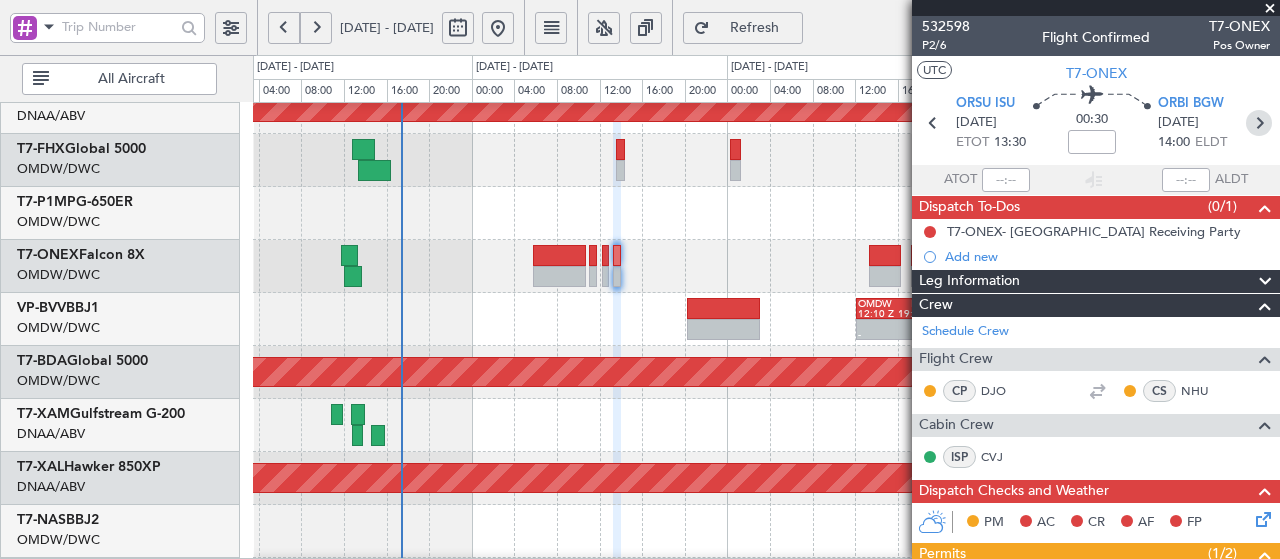 click at bounding box center (1259, 123) 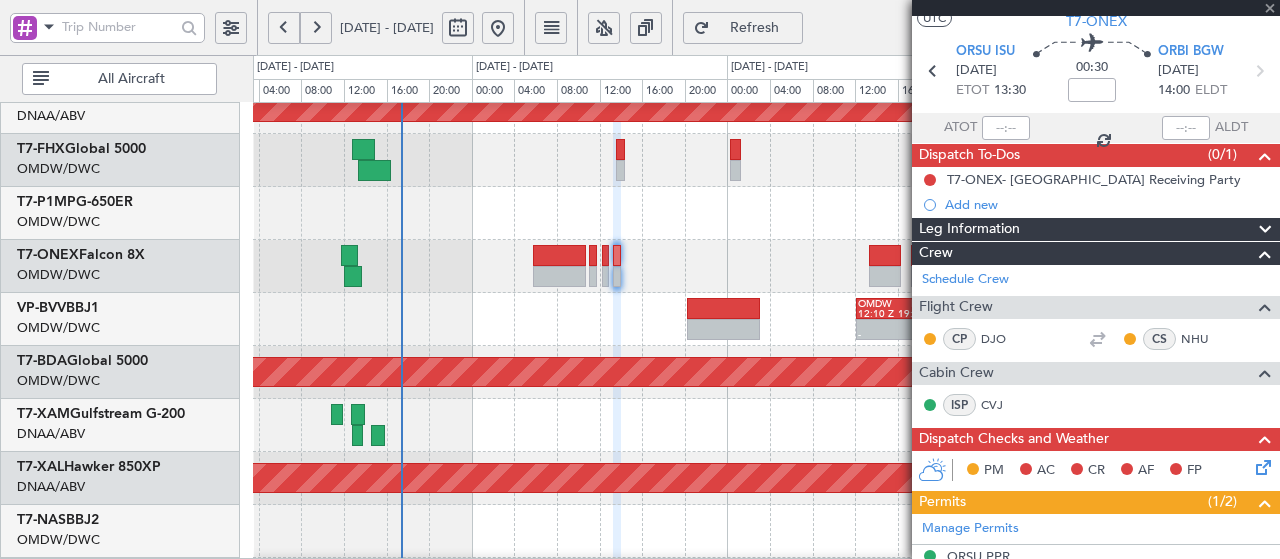 scroll, scrollTop: 200, scrollLeft: 0, axis: vertical 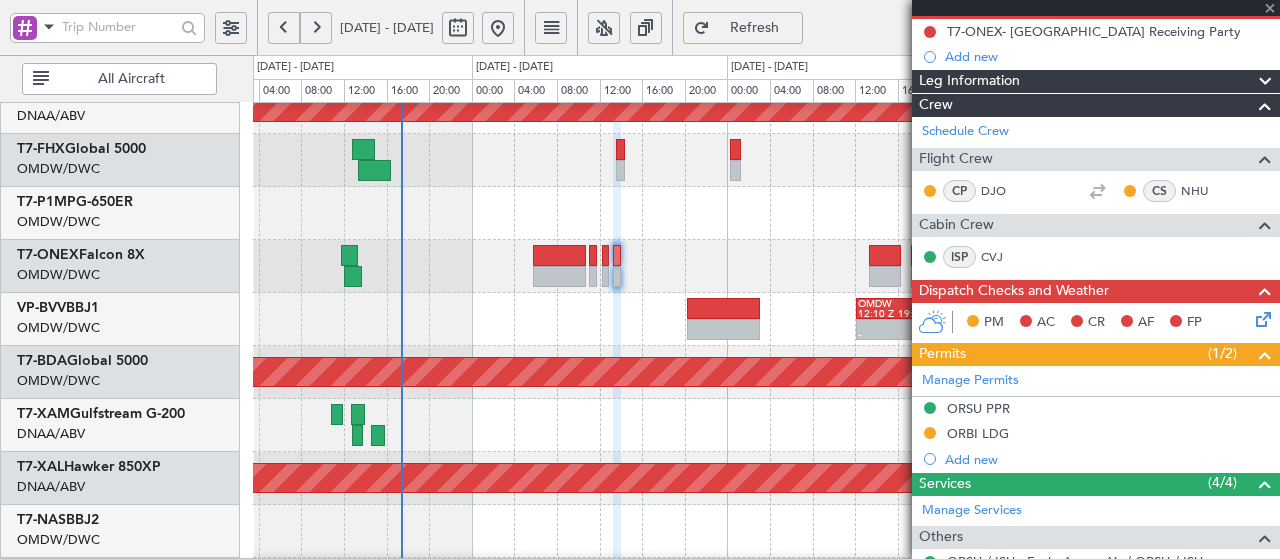 type on "+00:10" 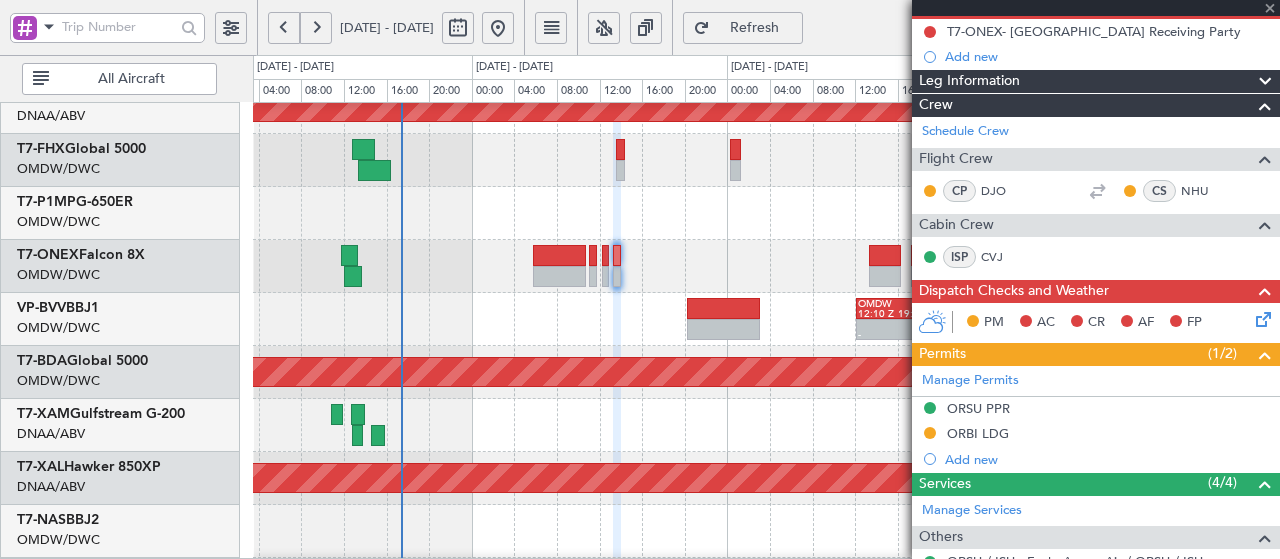type on "1" 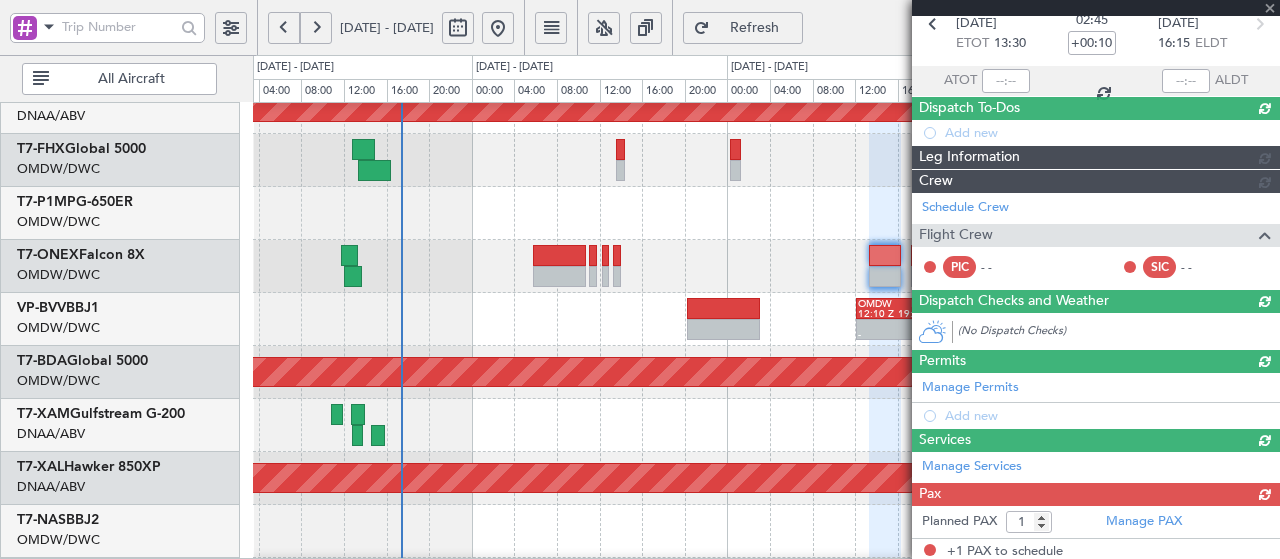 scroll, scrollTop: 200, scrollLeft: 0, axis: vertical 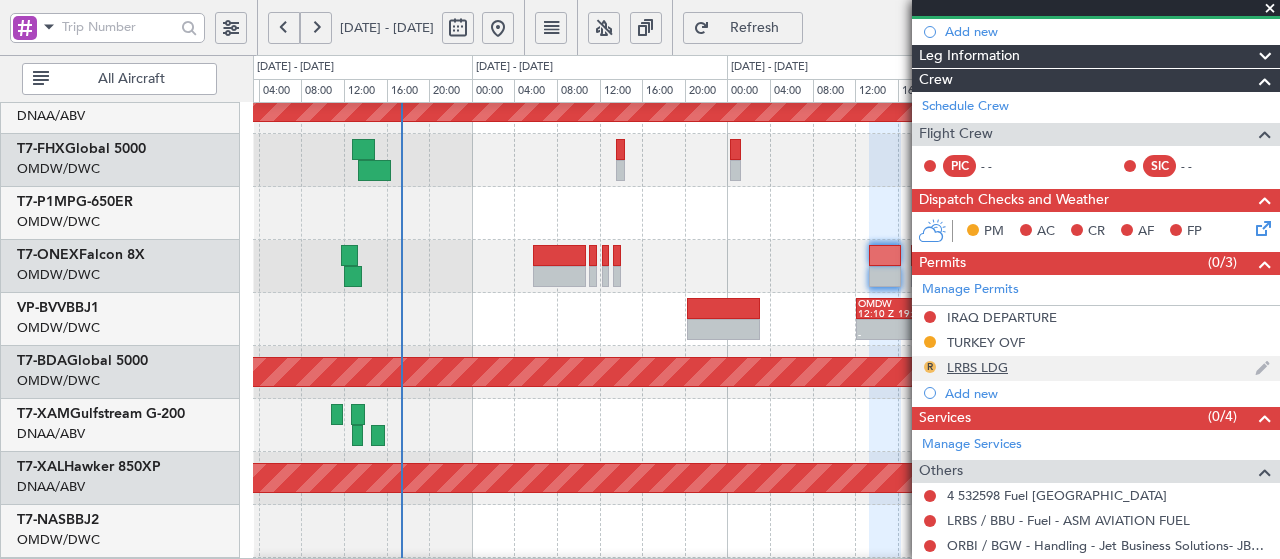 click on "R" at bounding box center [930, 367] 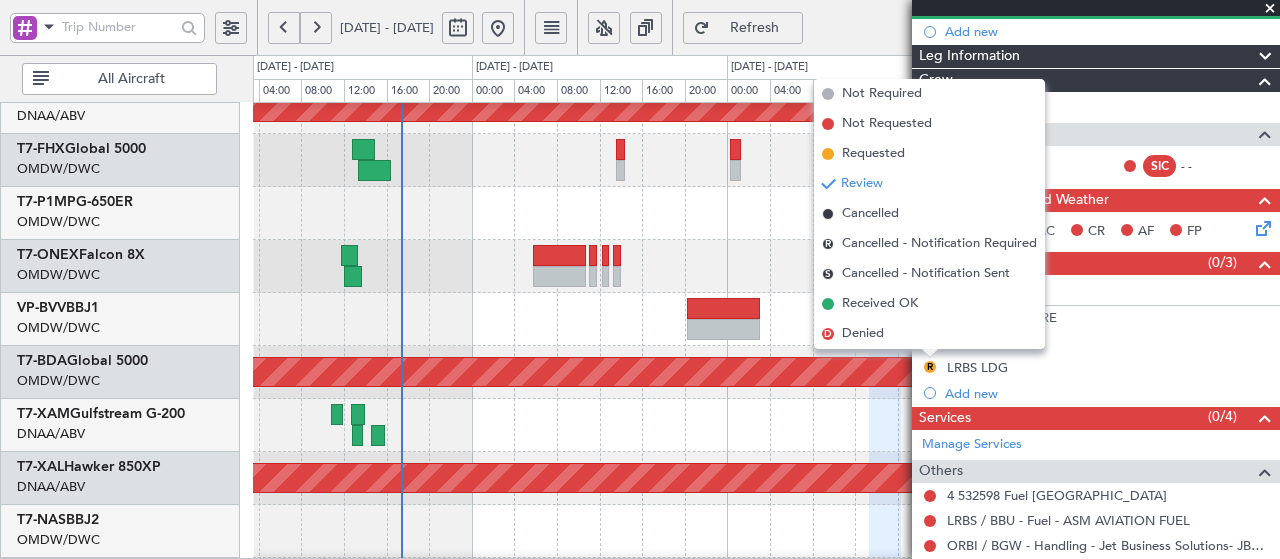 click 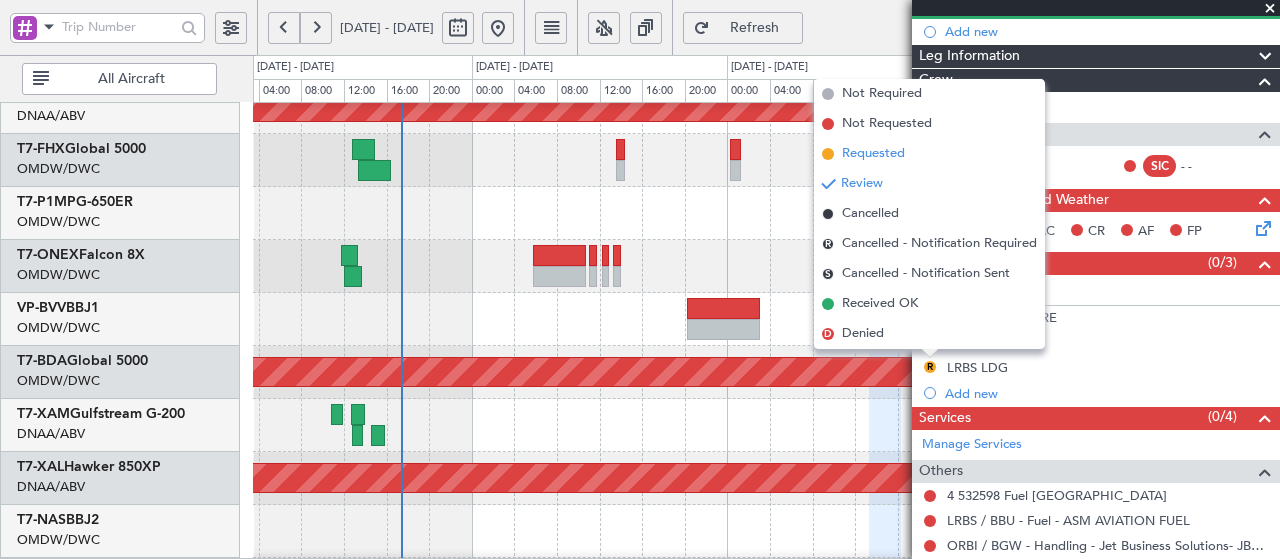 click on "Requested" at bounding box center (873, 154) 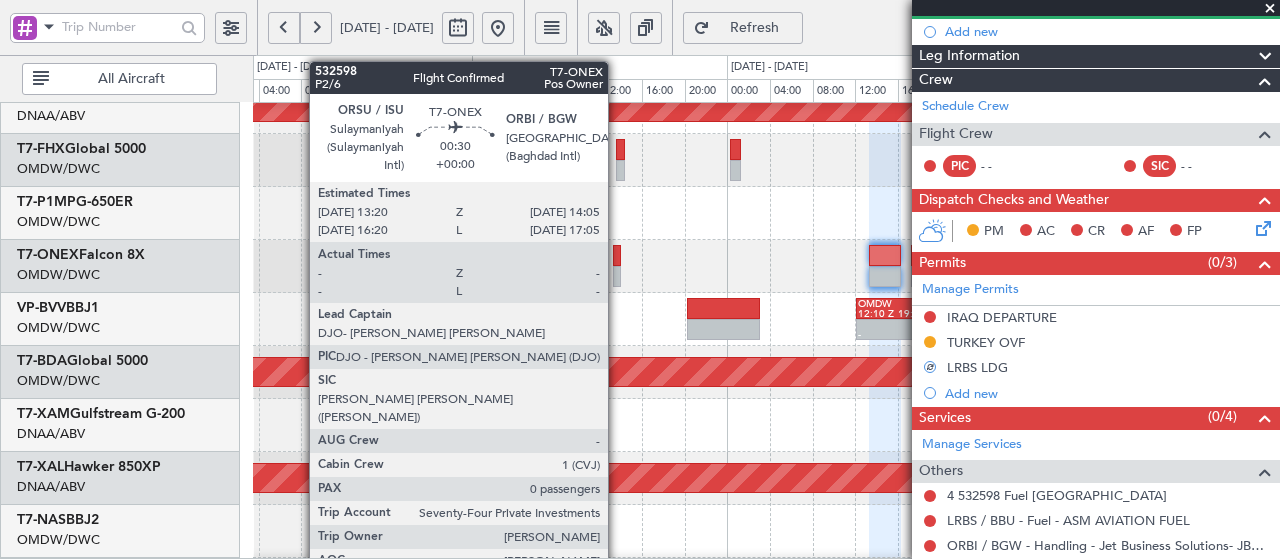 click 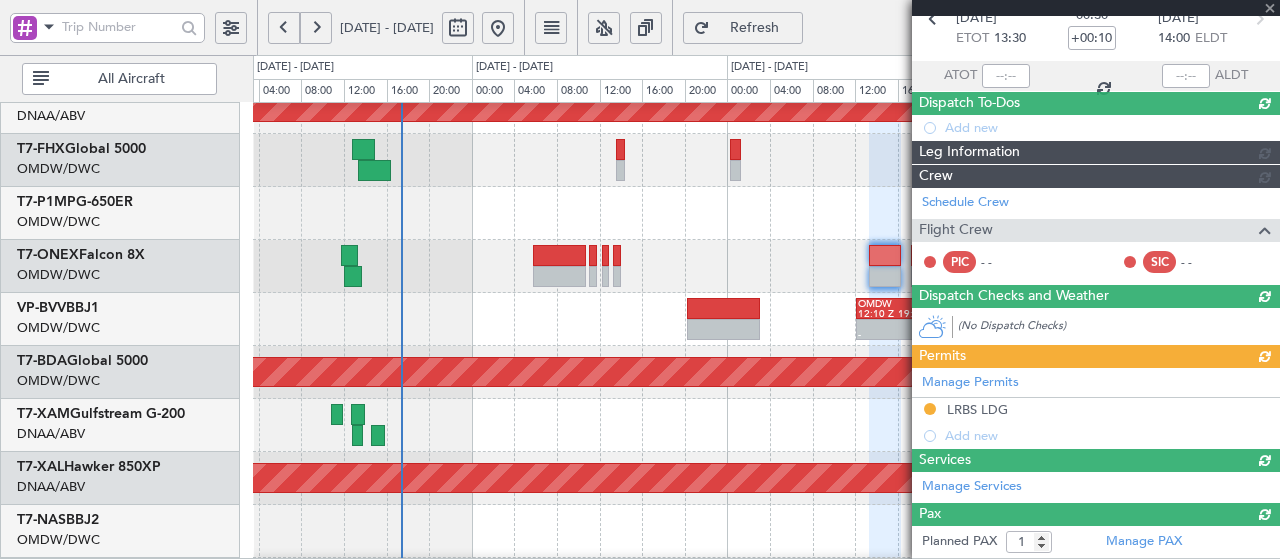 type 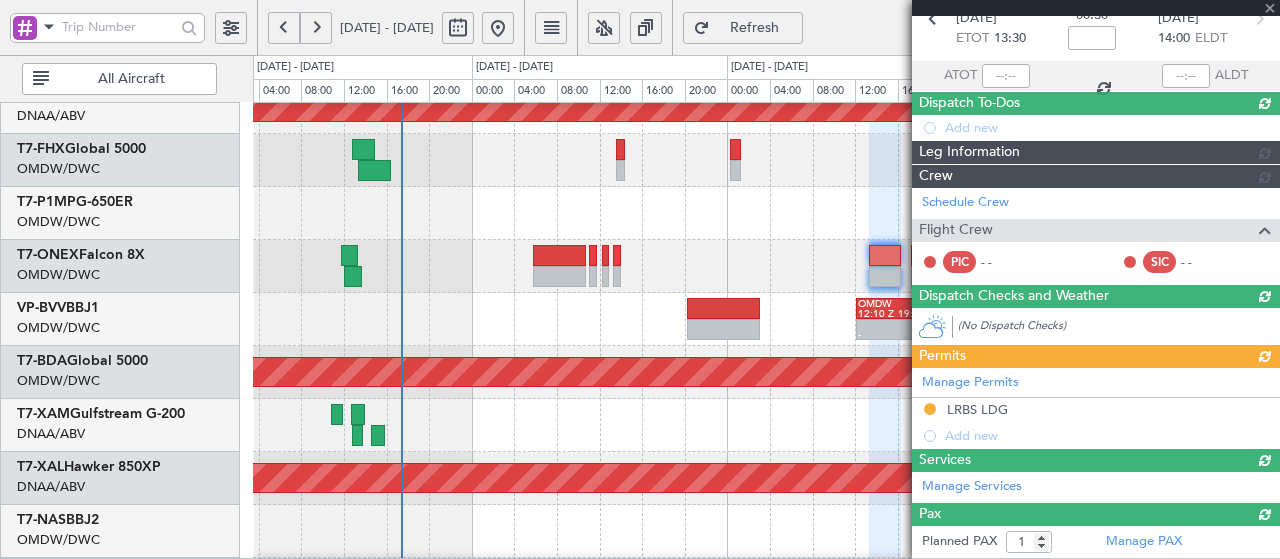 type on "0" 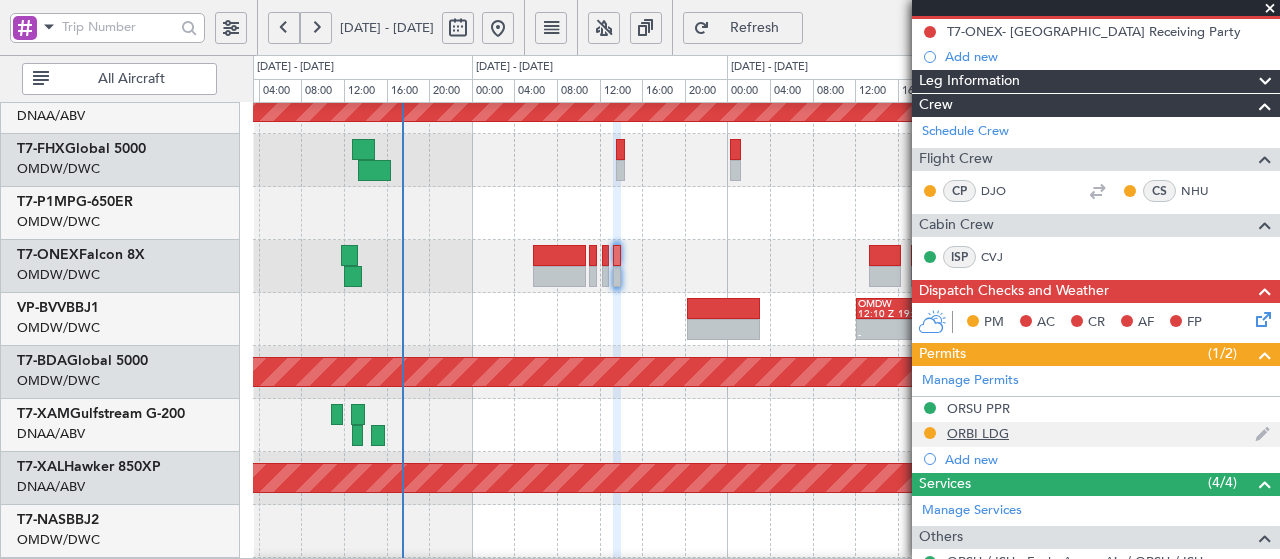 scroll, scrollTop: 366, scrollLeft: 0, axis: vertical 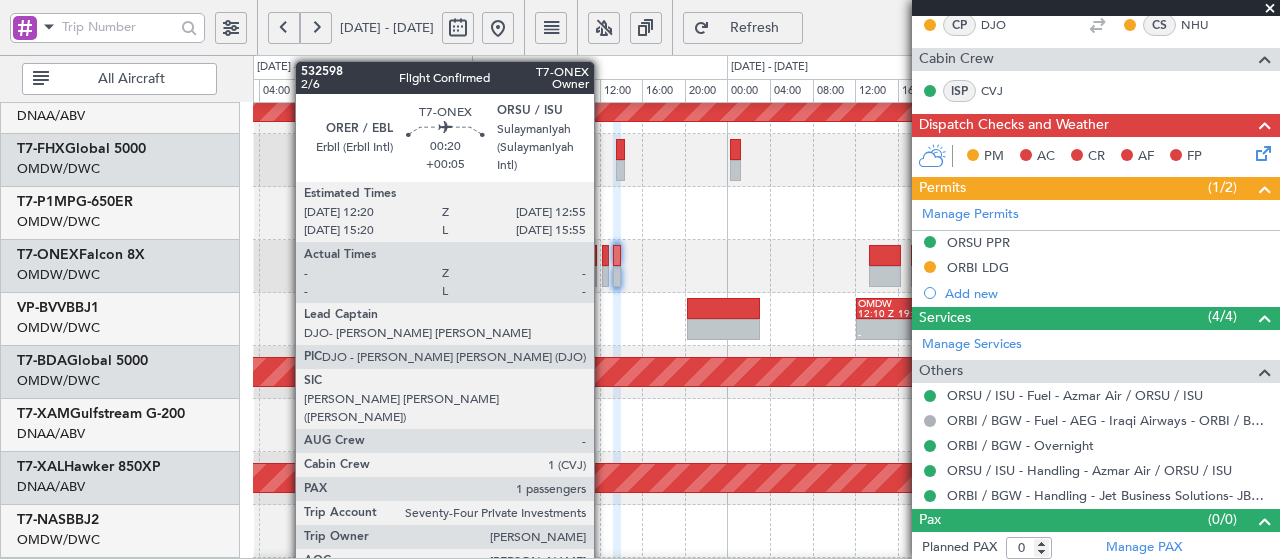 click 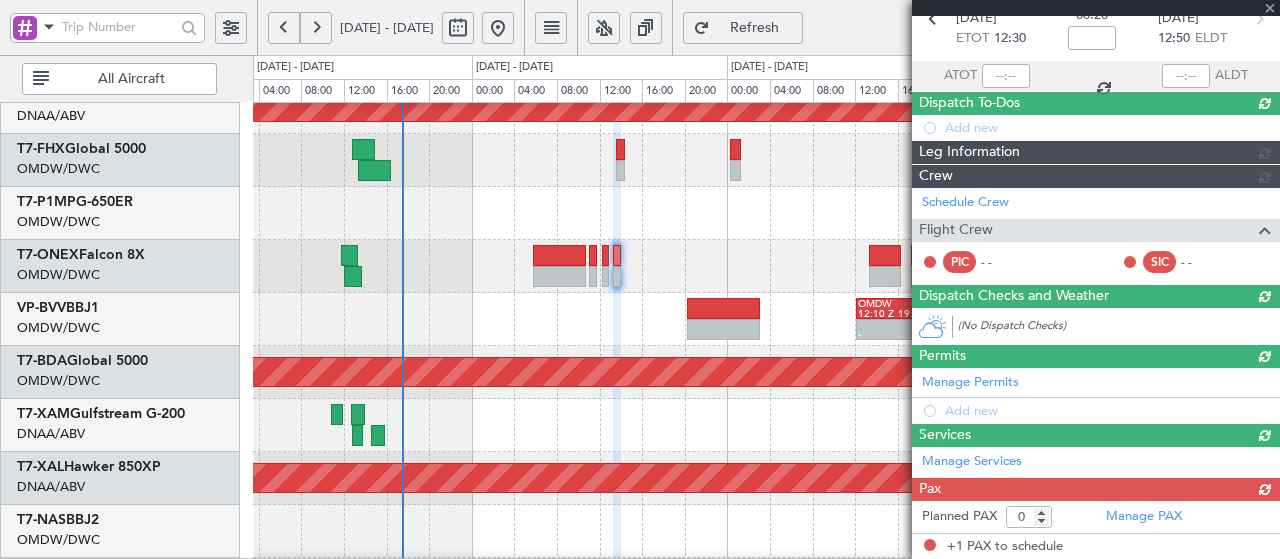 type on "+00:05" 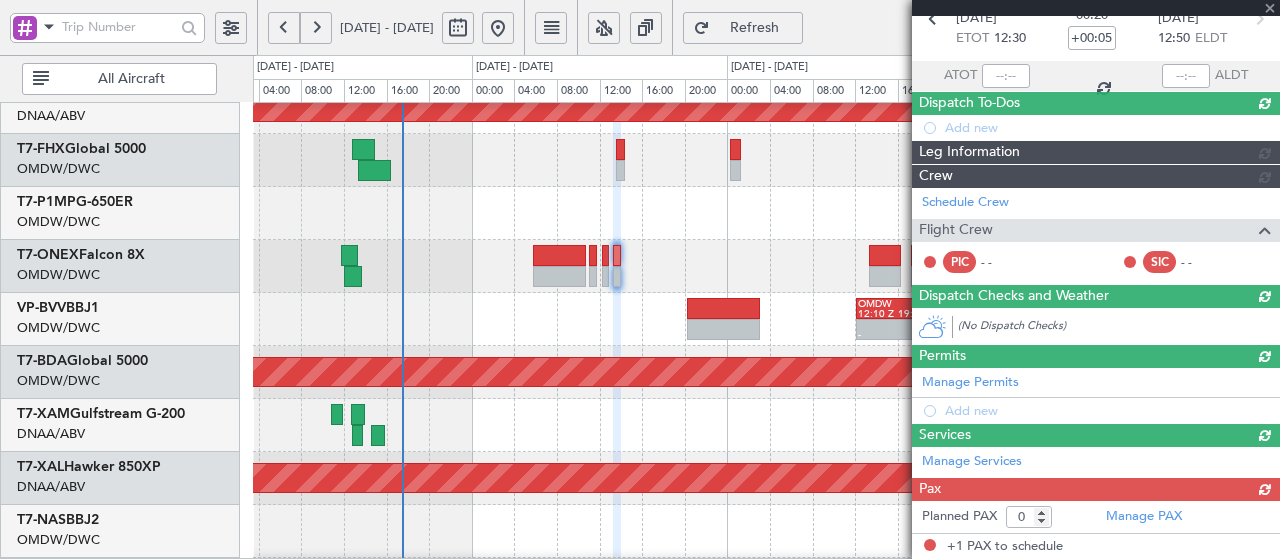 type on "1" 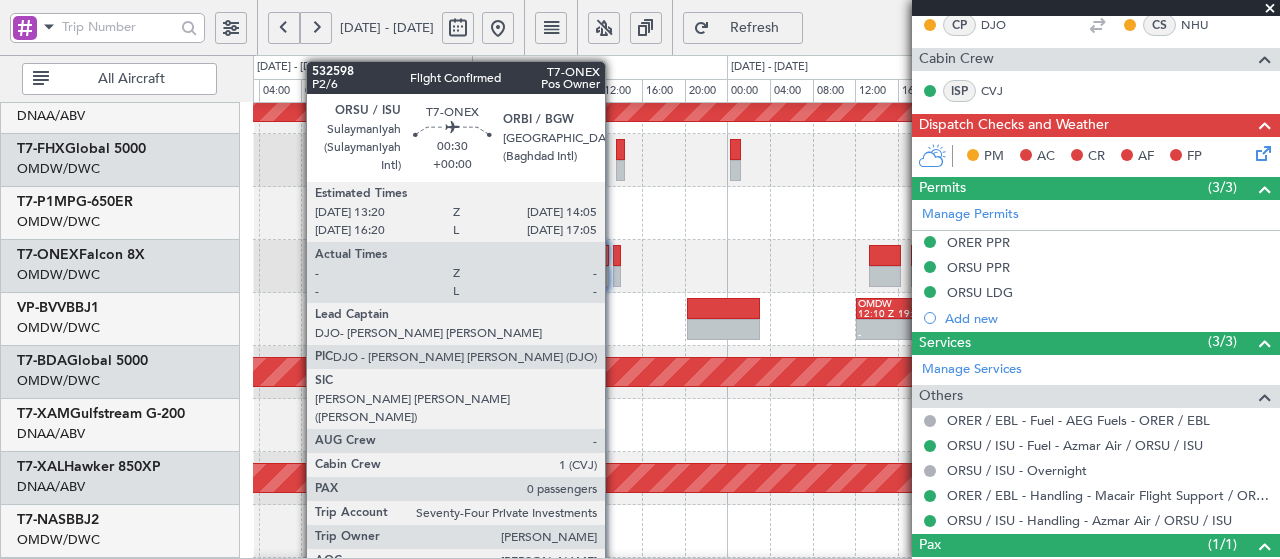 click 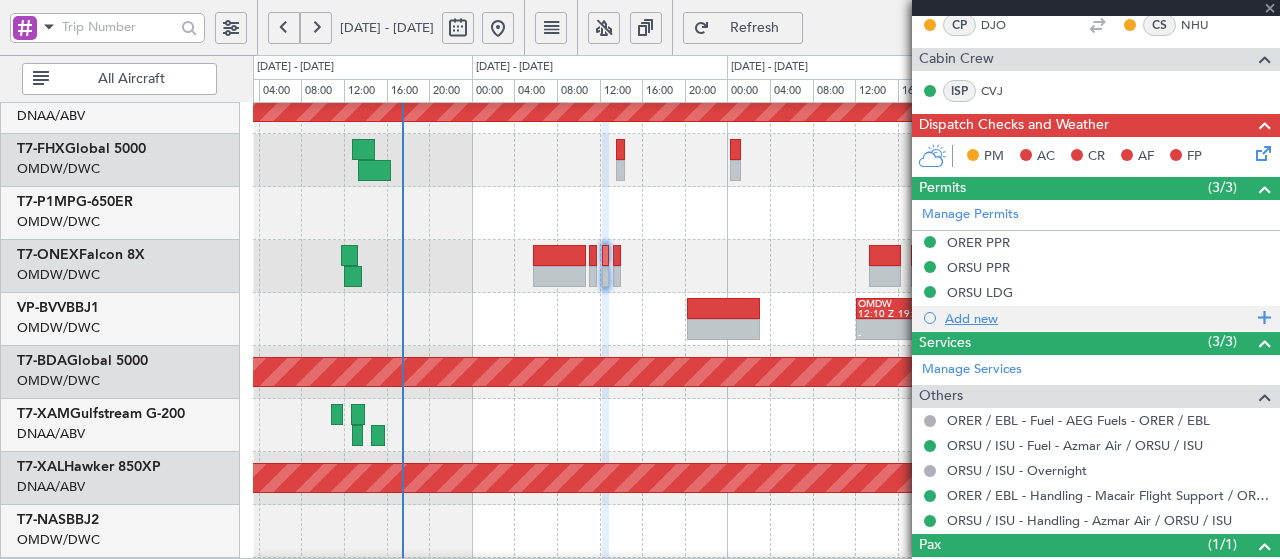 type 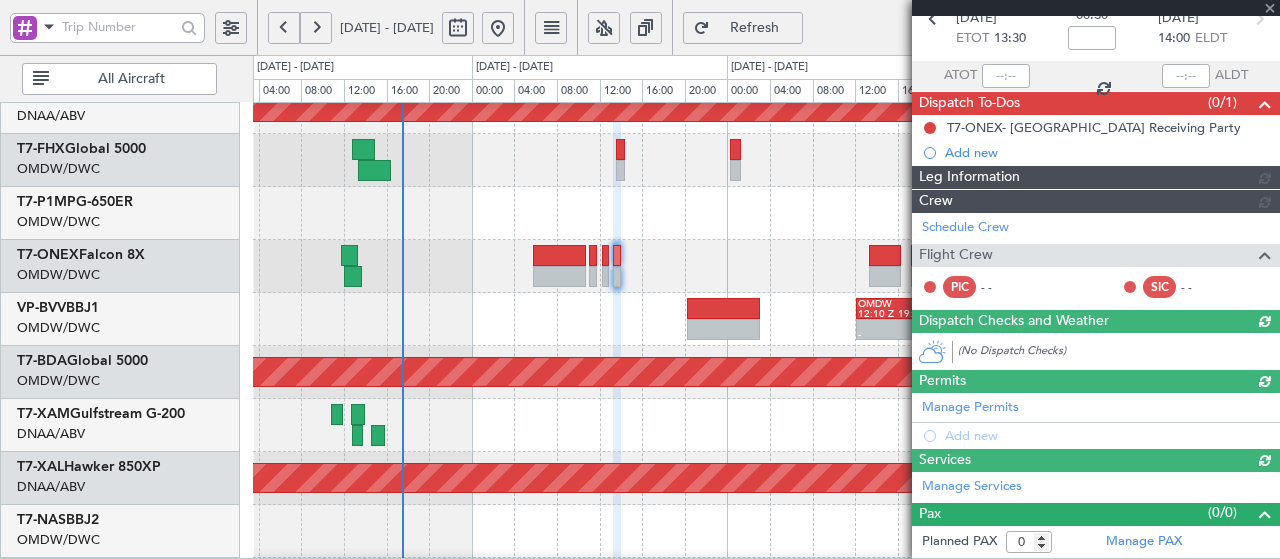 scroll, scrollTop: 366, scrollLeft: 0, axis: vertical 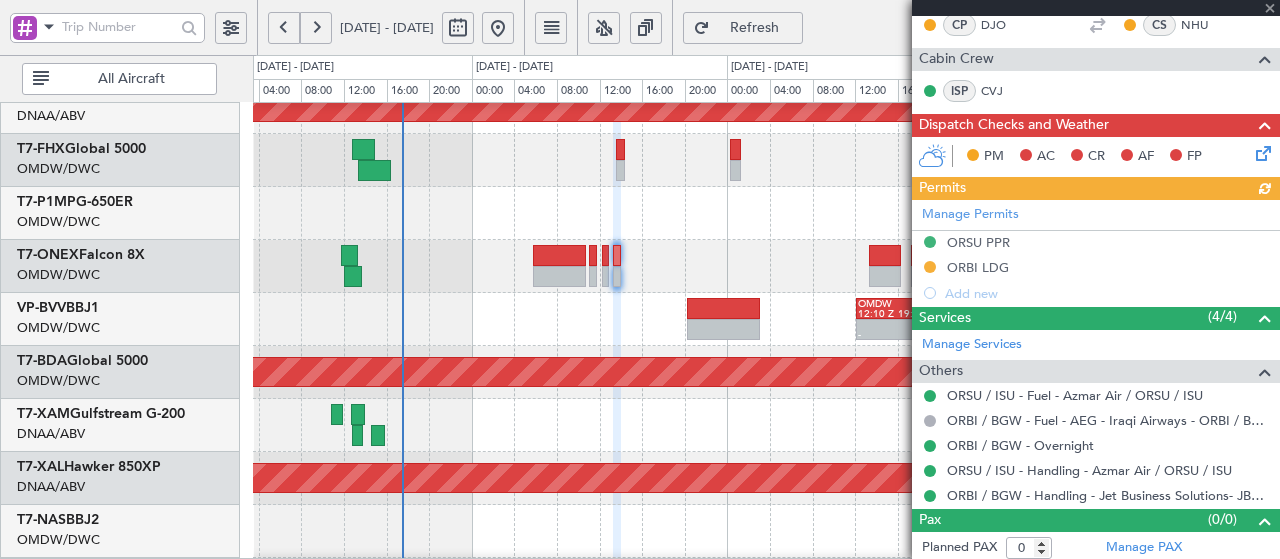click on "Manage Permits     ORSU PPR      ORBI LDG  Add new" 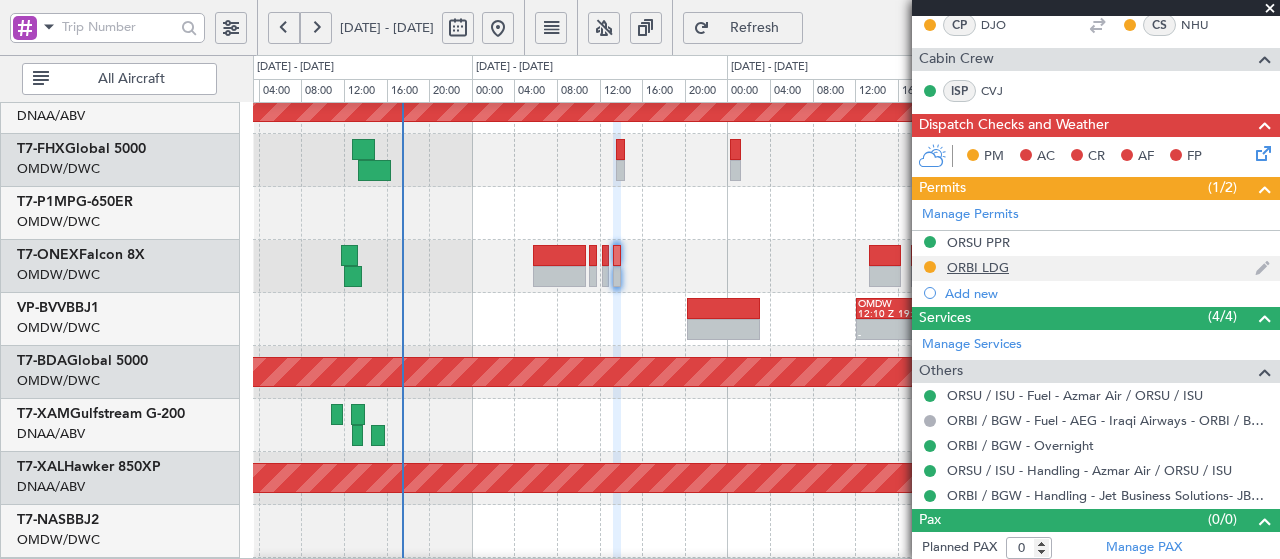 click on "ORBI LDG" at bounding box center [978, 267] 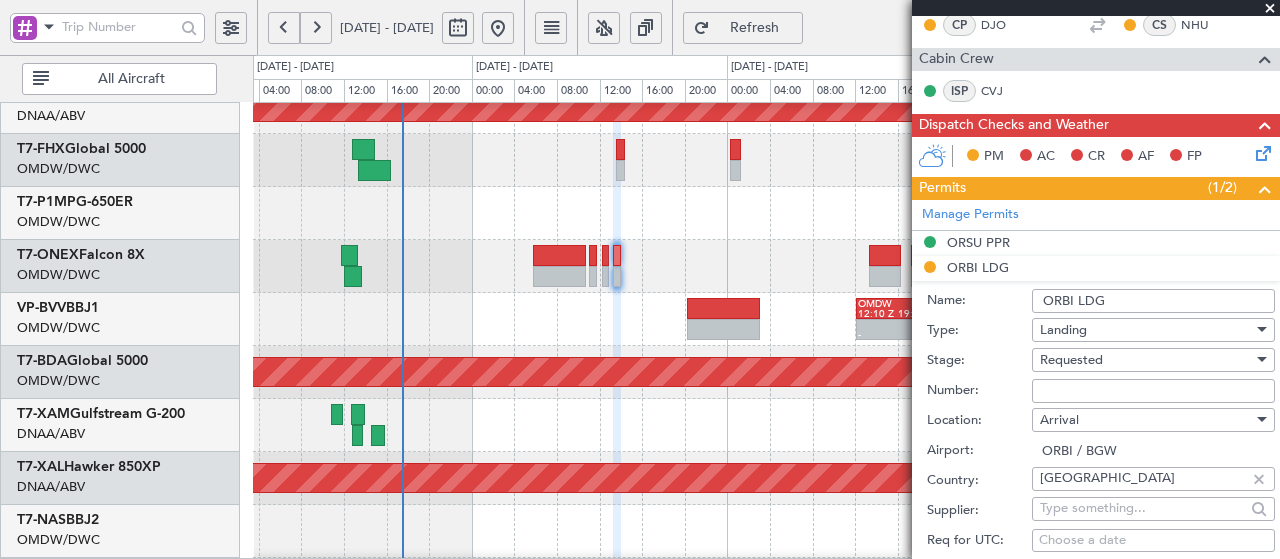 click on "Number:" at bounding box center [1153, 391] 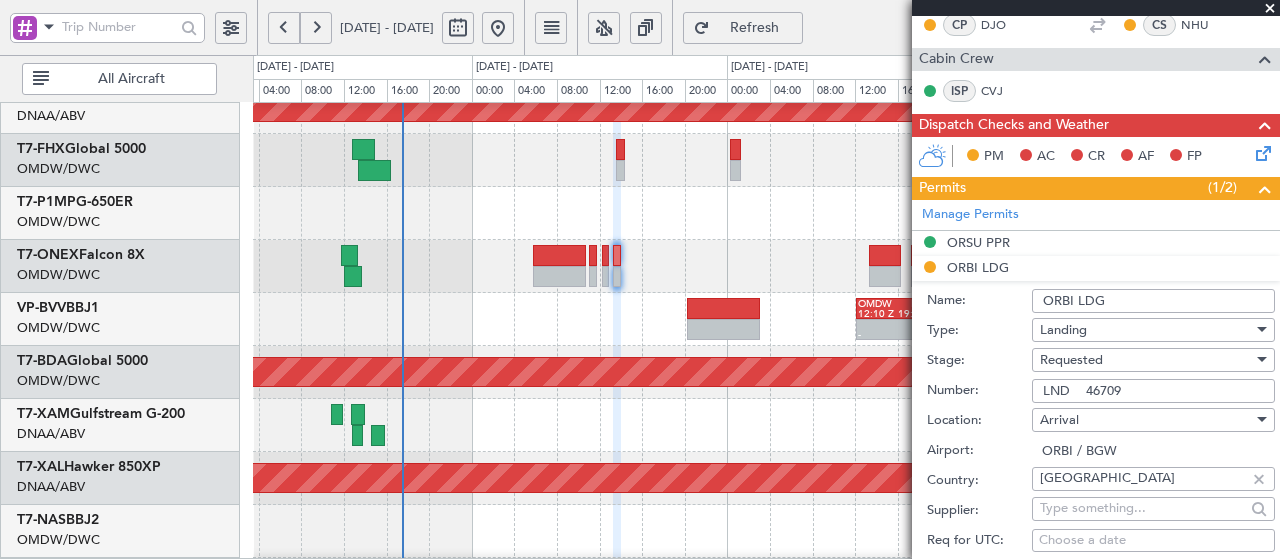 type on "LND    46709" 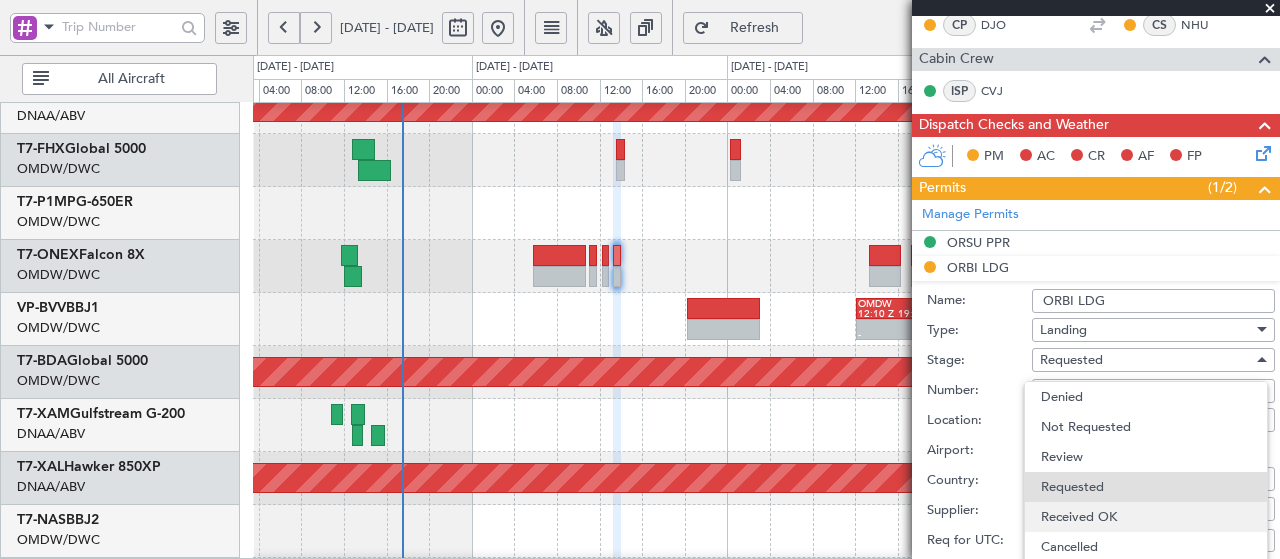 click on "Received OK" at bounding box center [1146, 517] 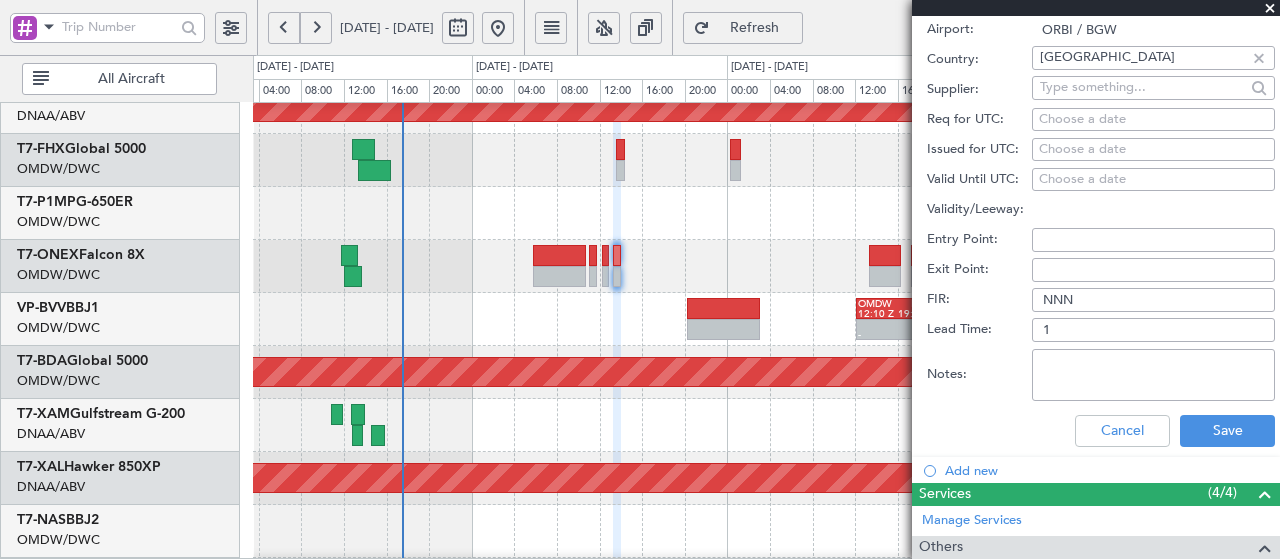 scroll, scrollTop: 900, scrollLeft: 0, axis: vertical 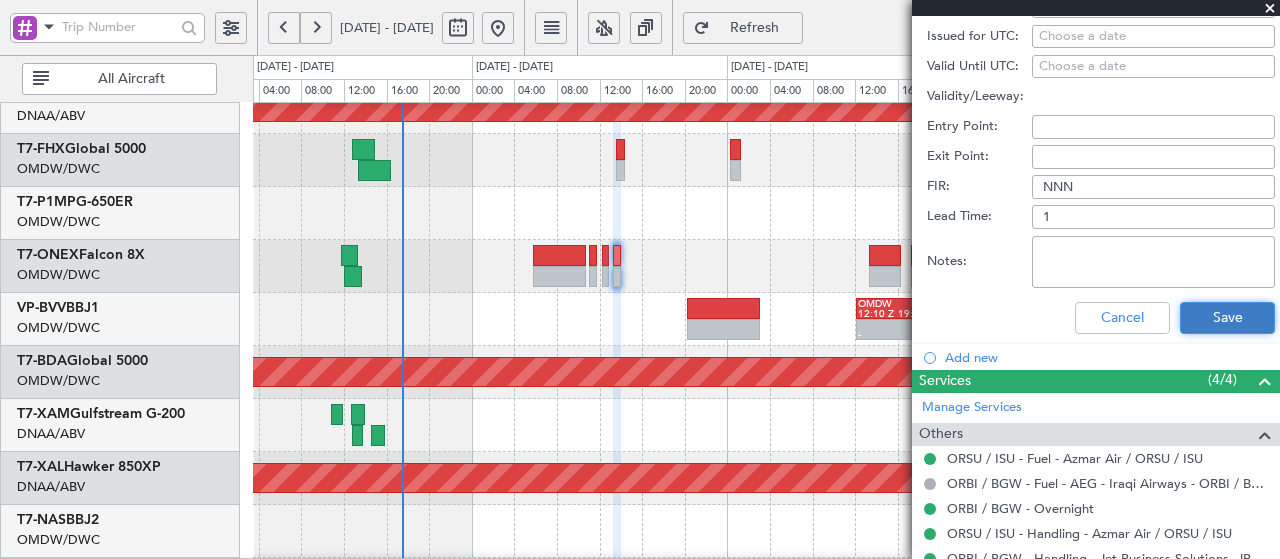click on "Save" at bounding box center (1227, 318) 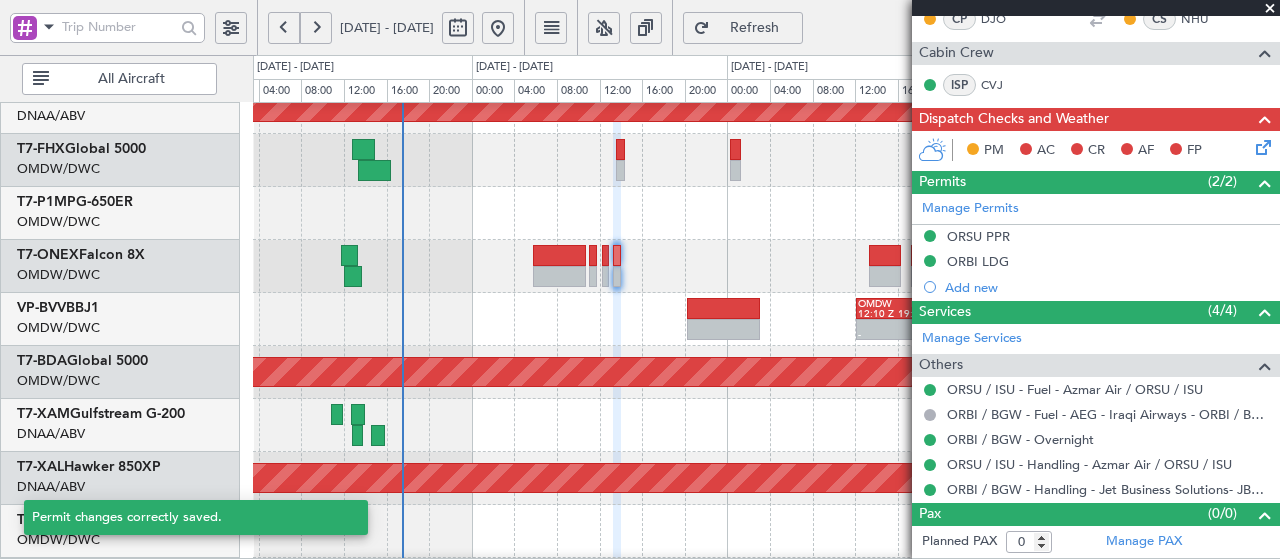 scroll, scrollTop: 302, scrollLeft: 0, axis: vertical 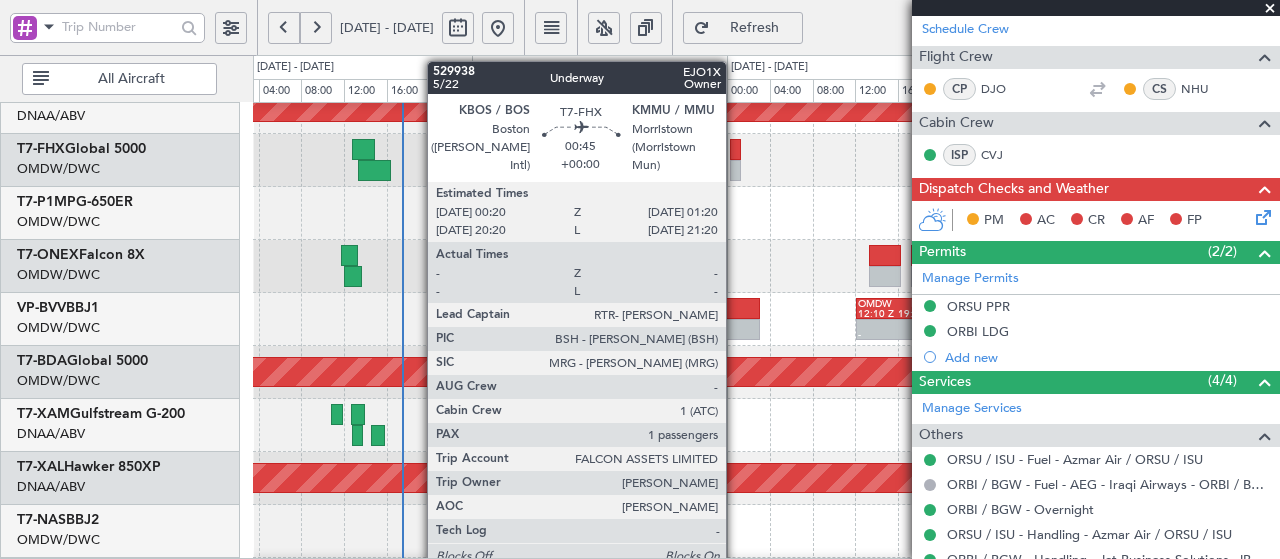 click 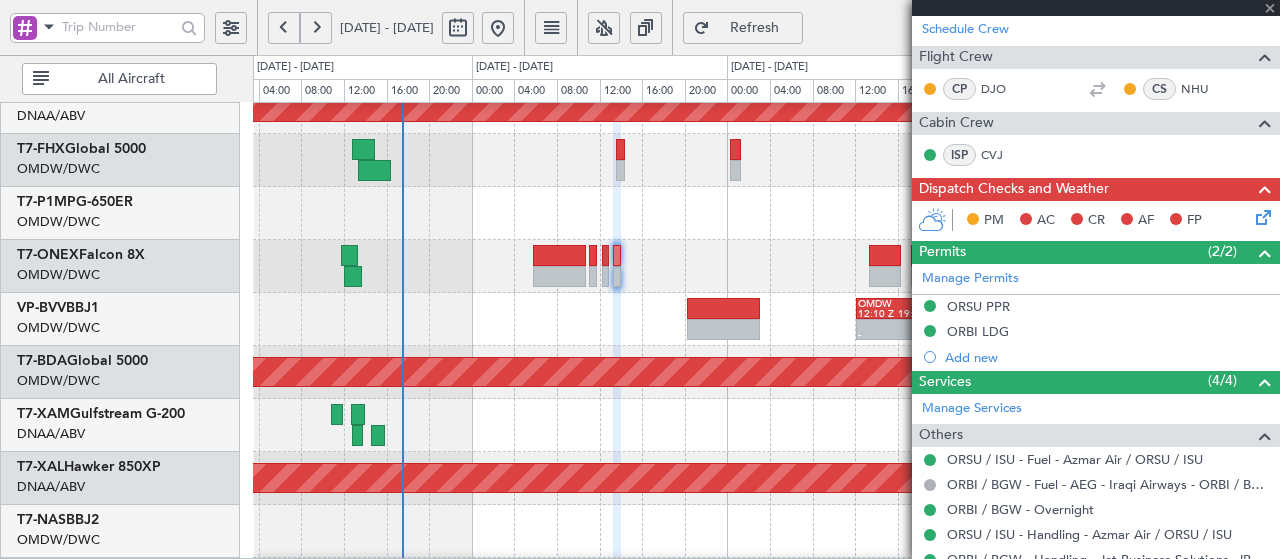 type on "1" 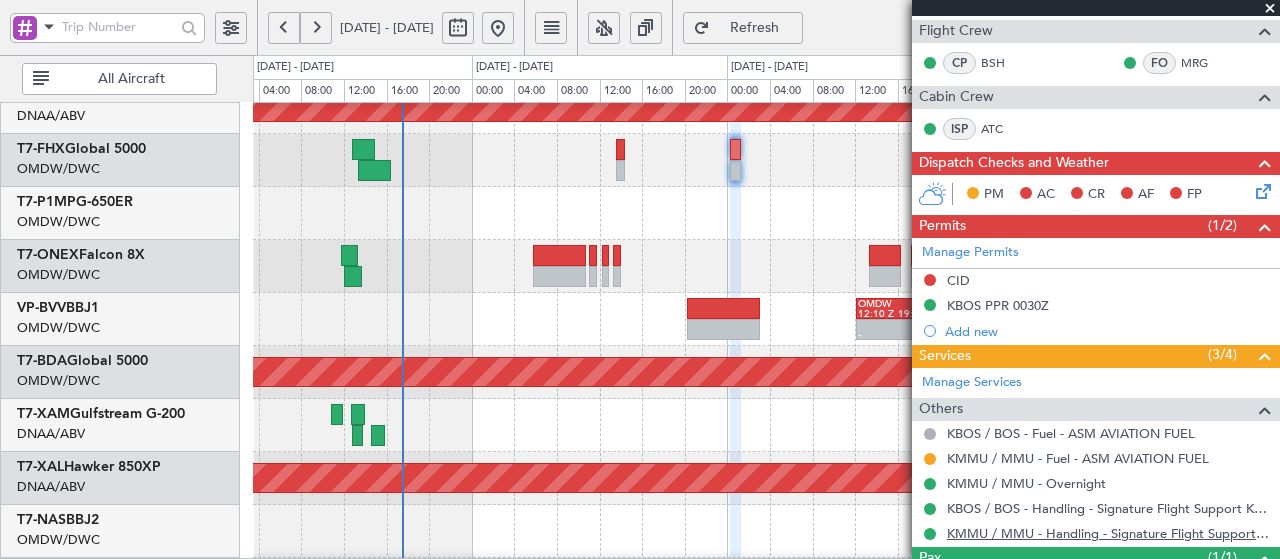 scroll, scrollTop: 462, scrollLeft: 0, axis: vertical 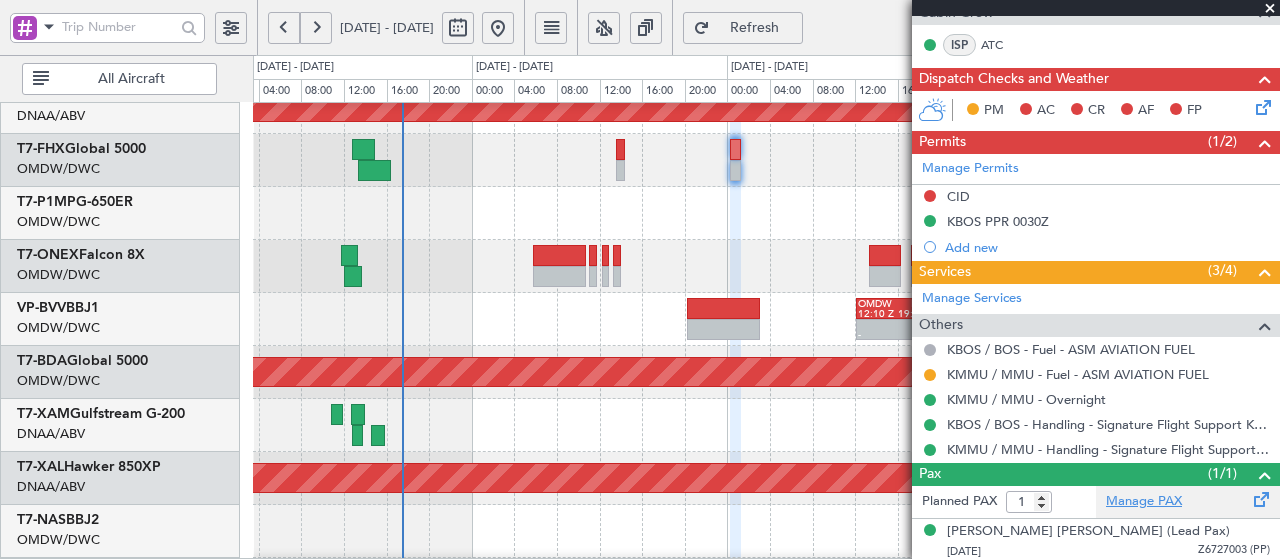click on "Manage PAX" 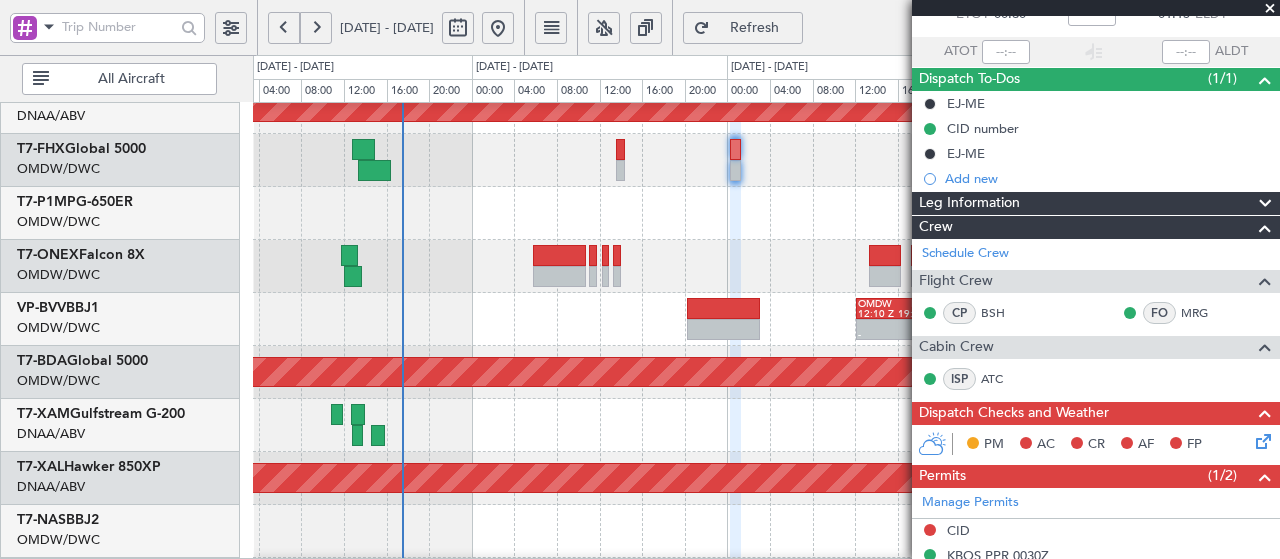 scroll, scrollTop: 0, scrollLeft: 0, axis: both 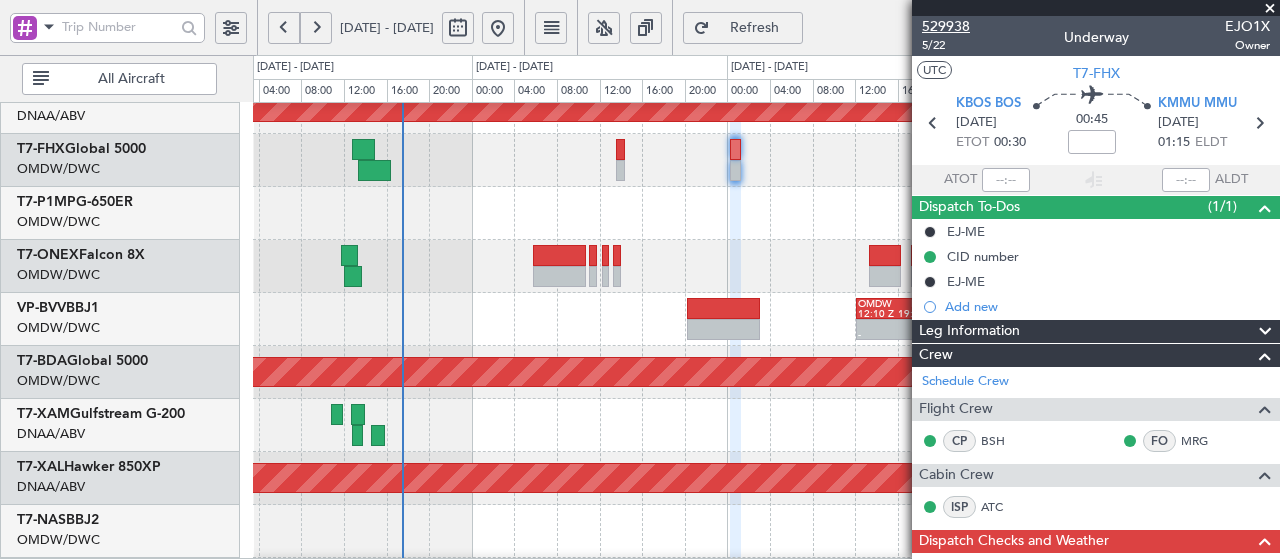 click on "529938" at bounding box center [946, 26] 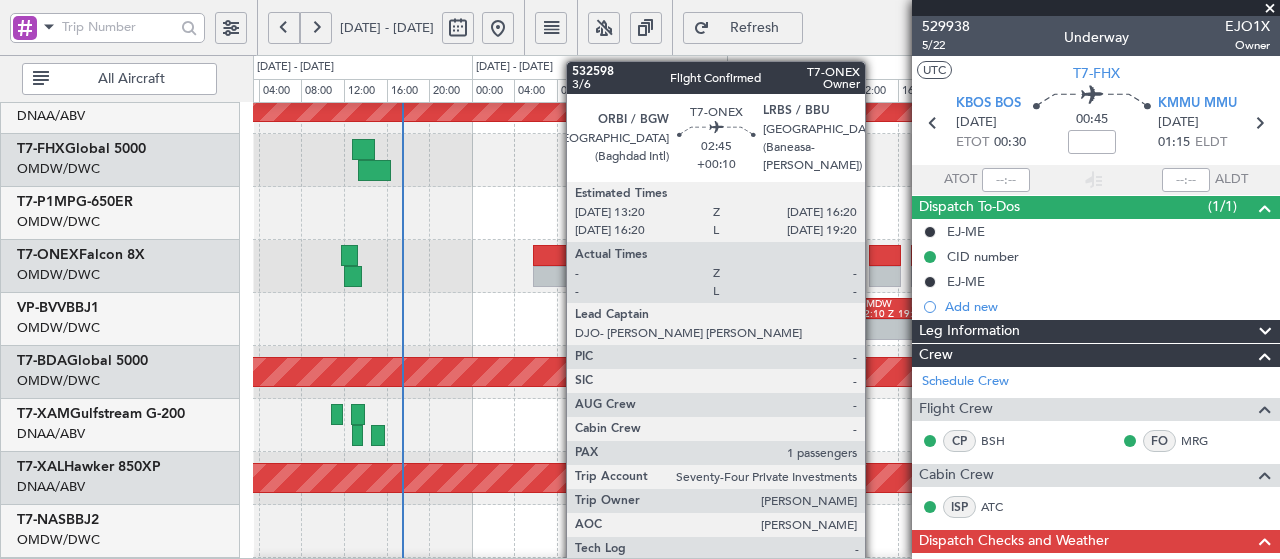 click 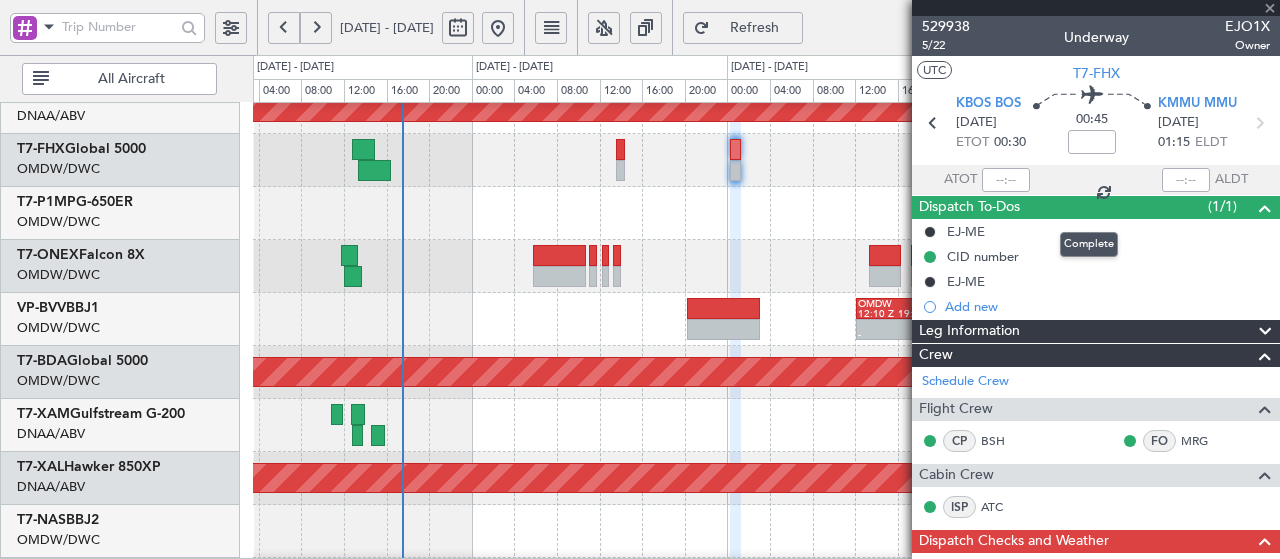 type on "+00:10" 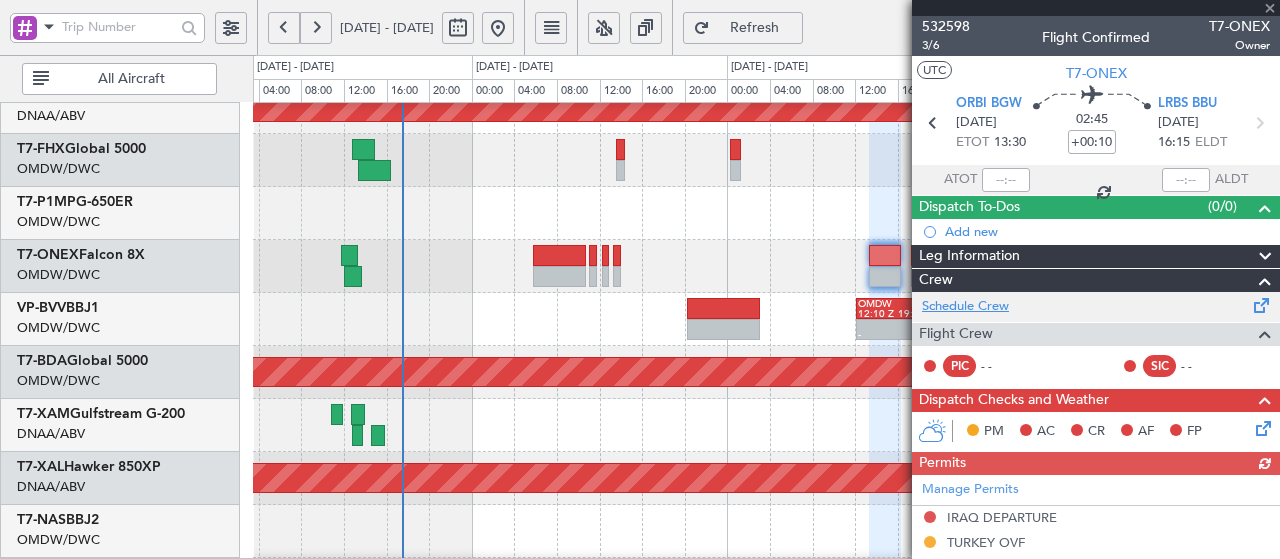 click on "Schedule Crew" 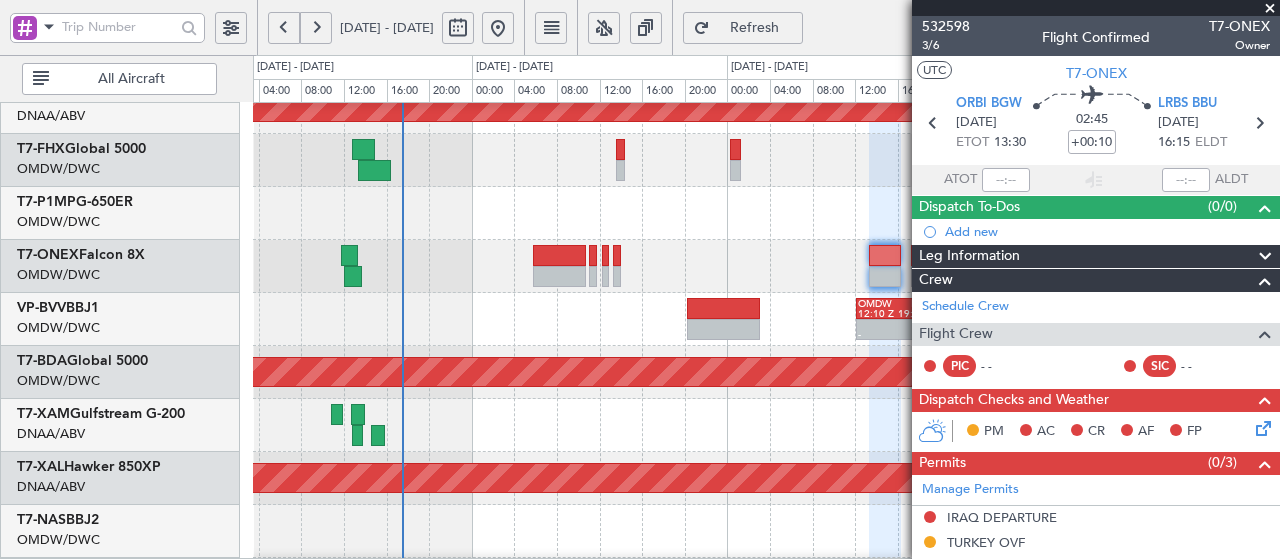 click on "Refresh" 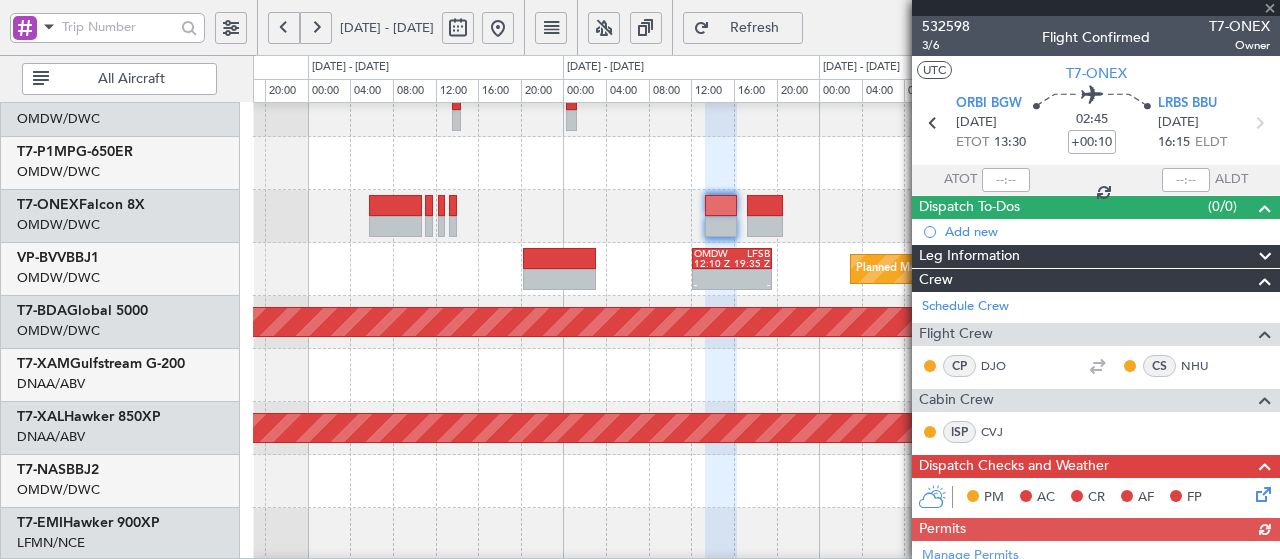 click on "Planned Maint Basel-Mulhouse
-
-
OMDW
12:10 Z
LFSB
19:35 Z
Planned Maint Dubai (Al Maktoum Intl)
Planned Maint Chester
15:58 Z
00:33 Z
SBGL
14:50 Z
DNAA
23:25 Z" 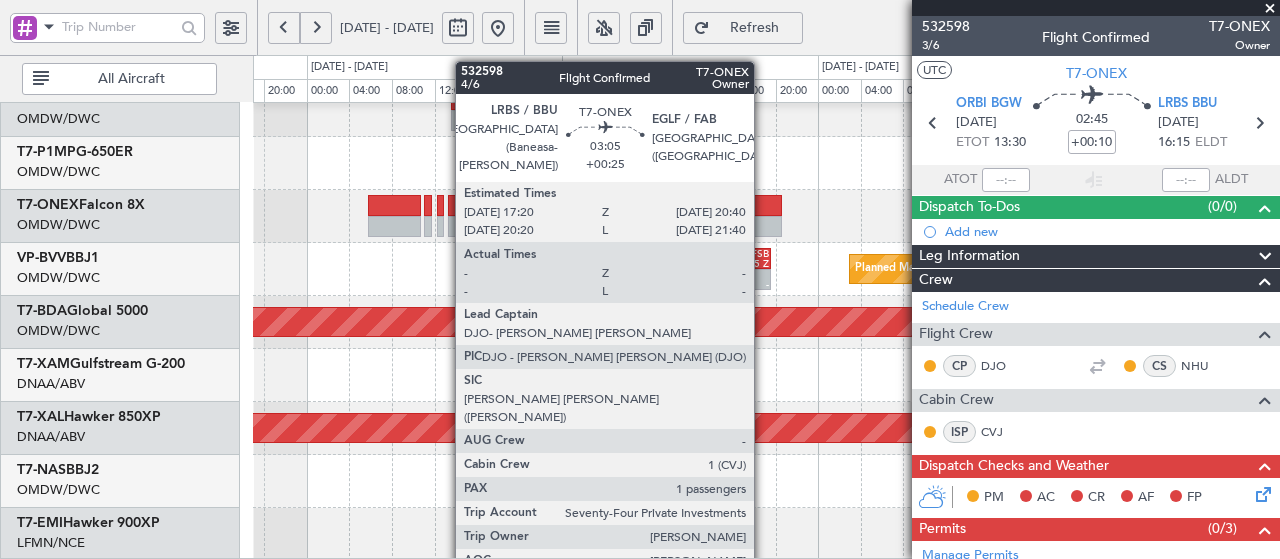 click 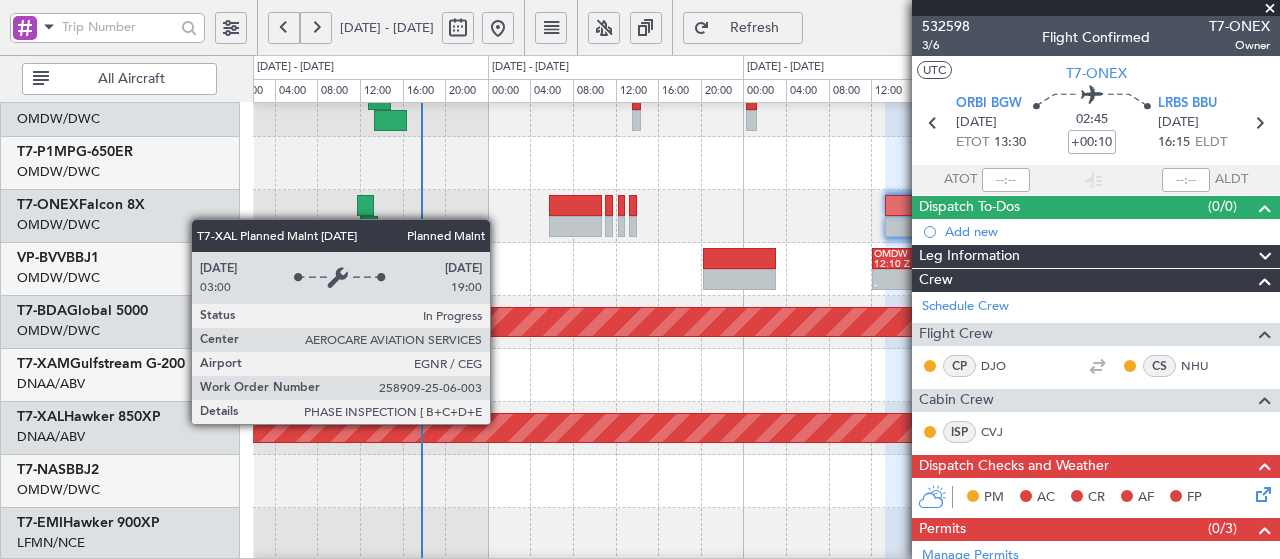 scroll, scrollTop: 708, scrollLeft: 0, axis: vertical 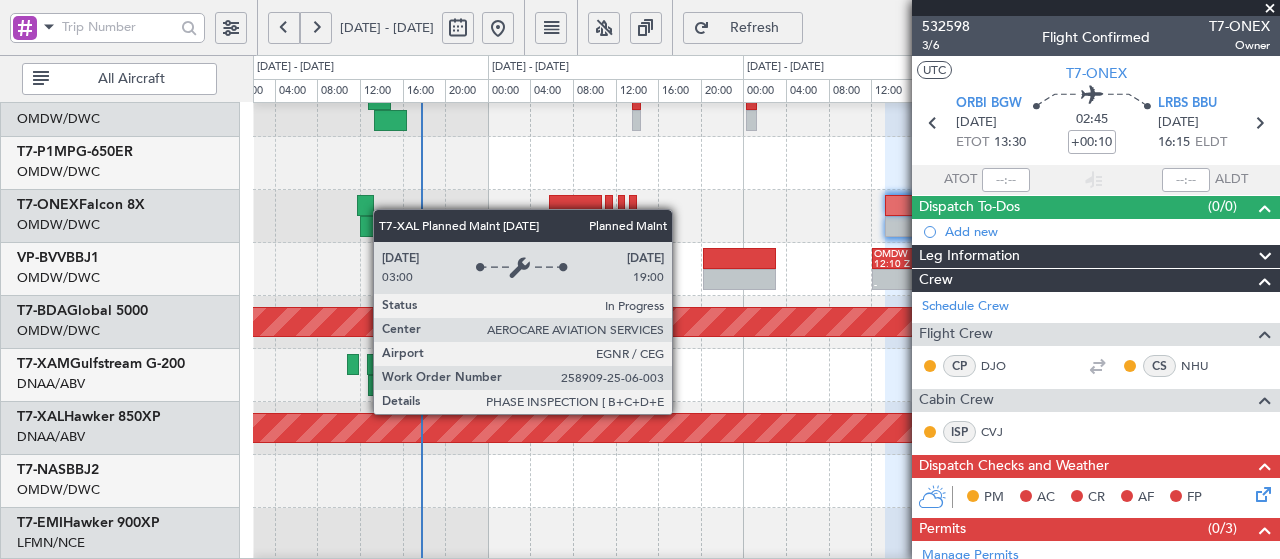 type 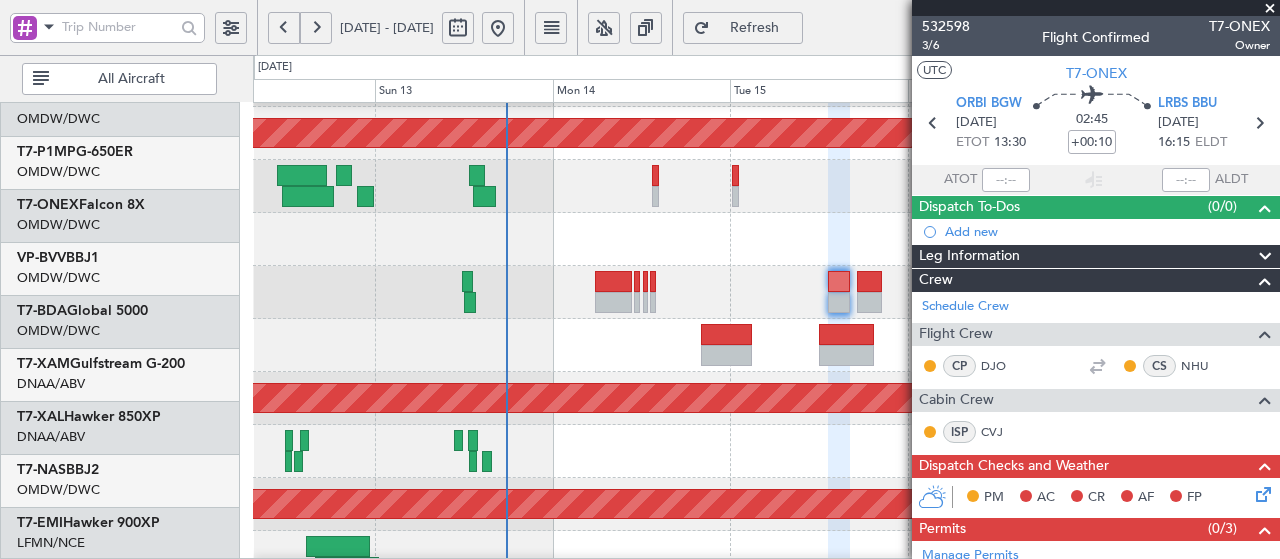 scroll, scrollTop: 631, scrollLeft: 0, axis: vertical 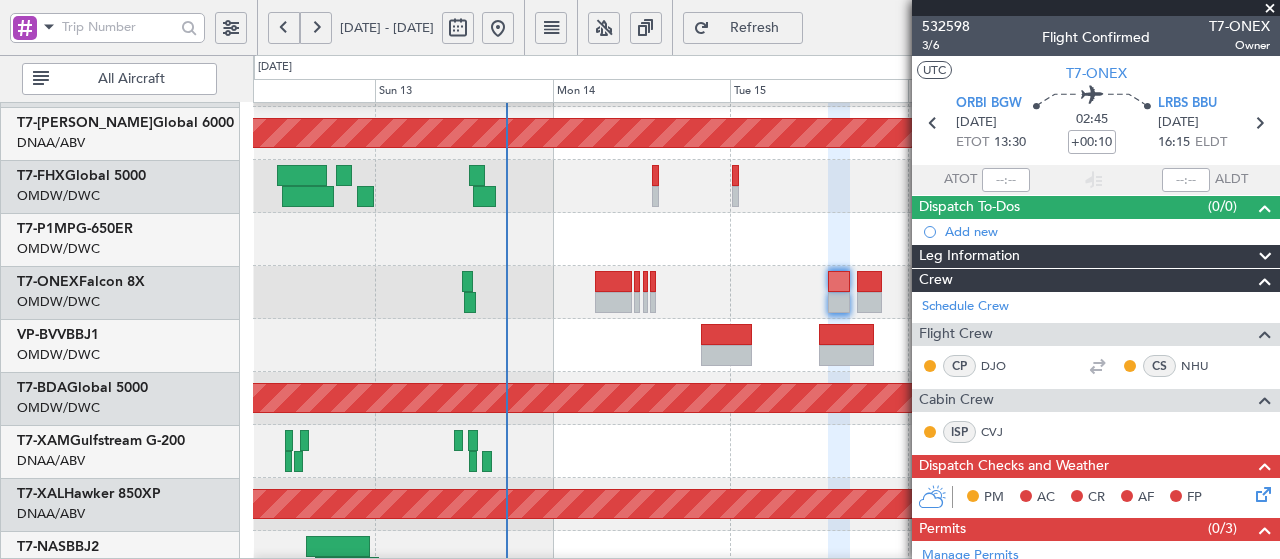 click 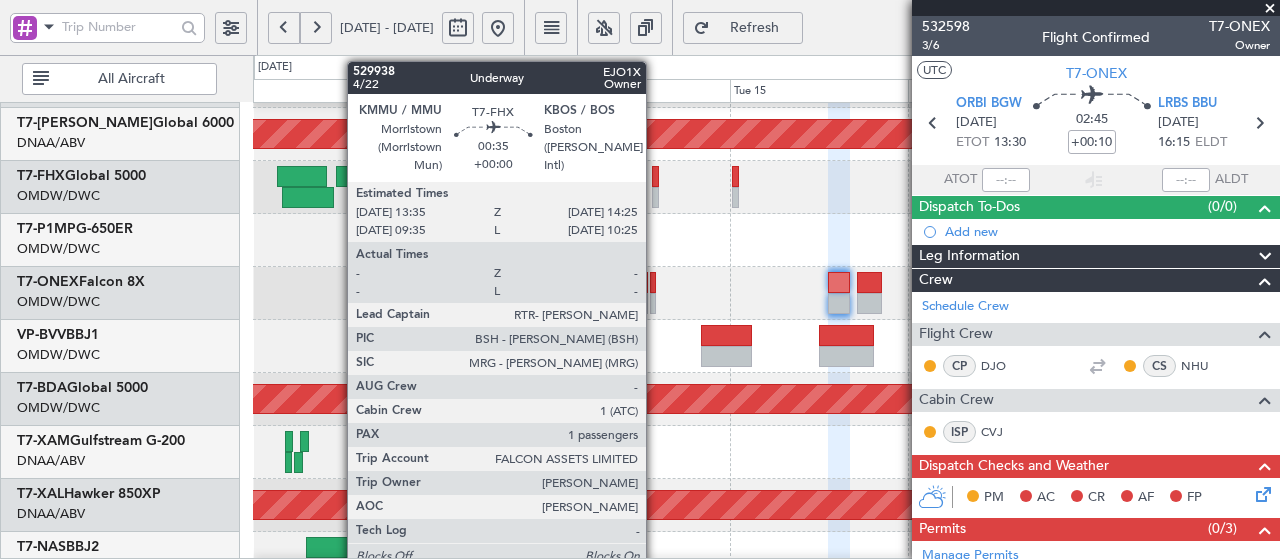 click 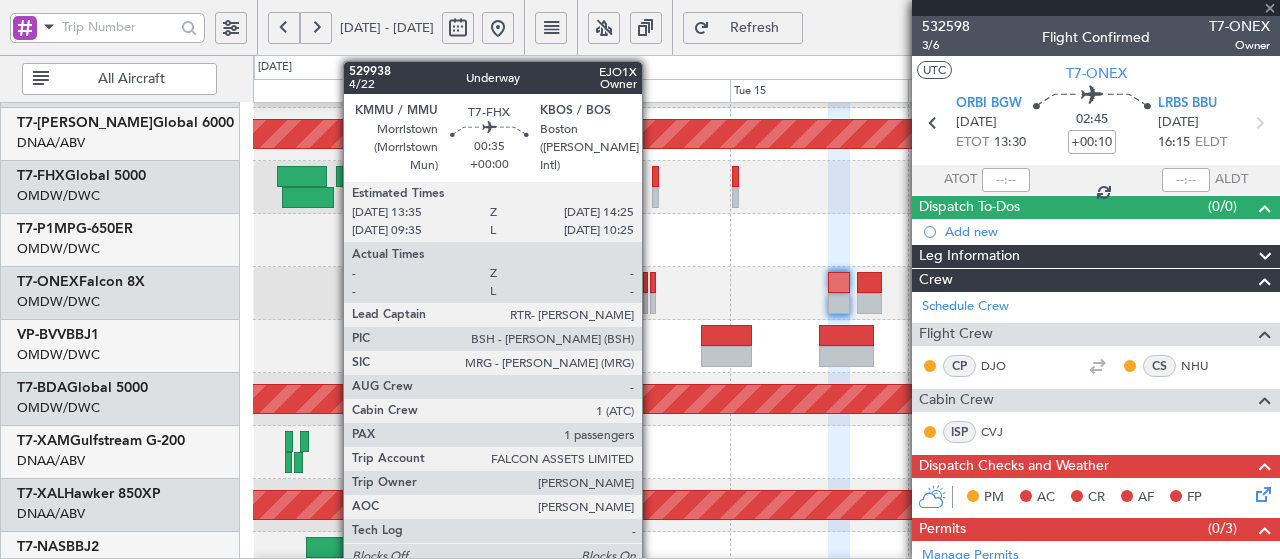 type 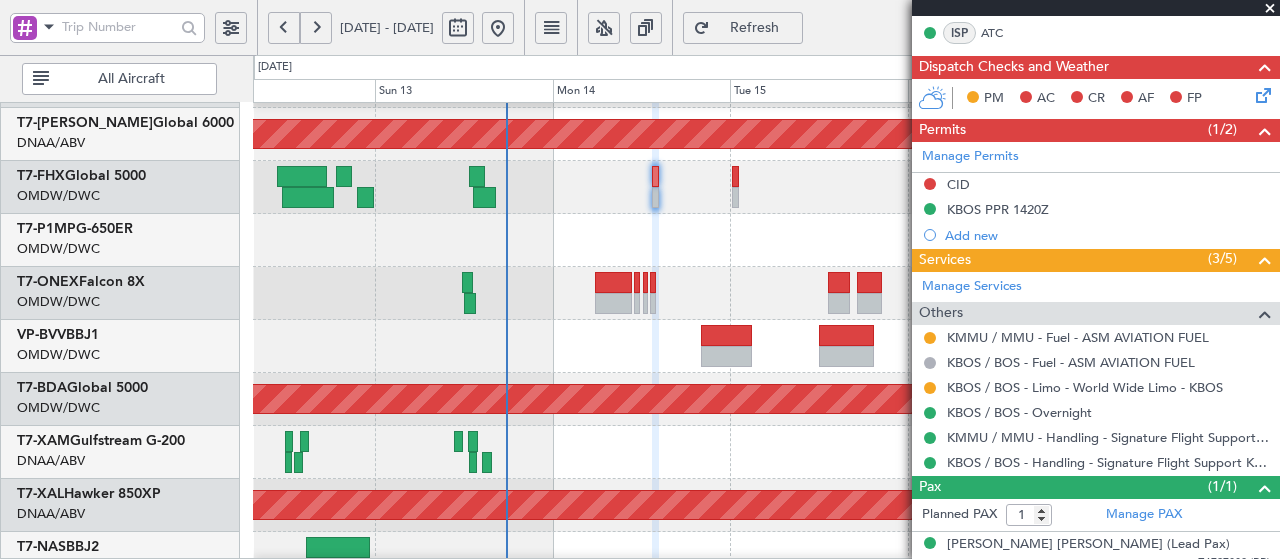 scroll, scrollTop: 486, scrollLeft: 0, axis: vertical 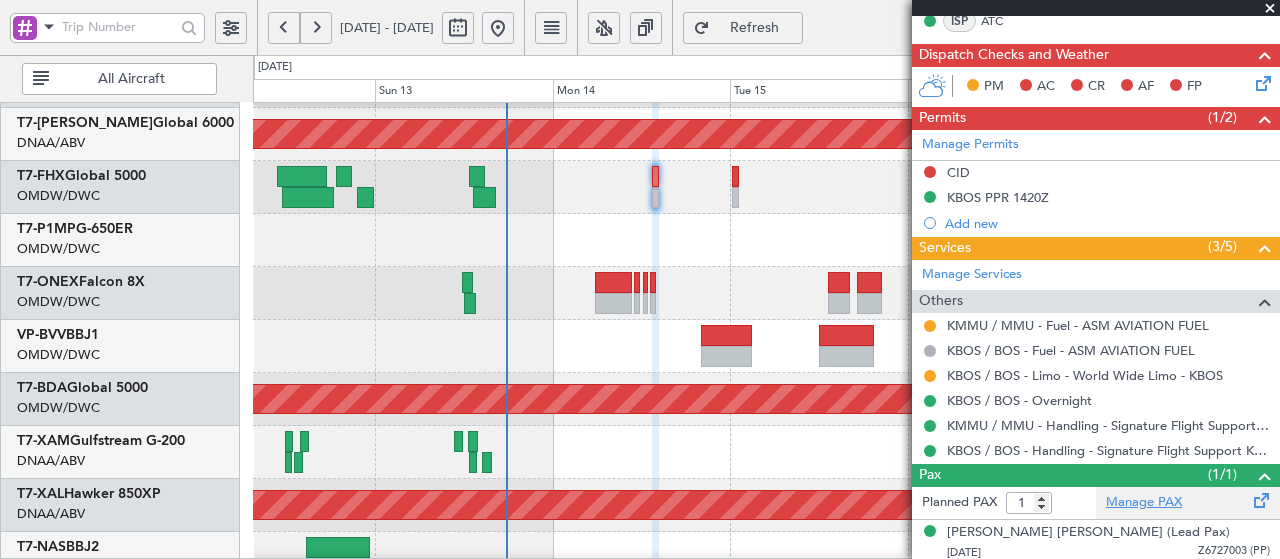 click on "Manage PAX" 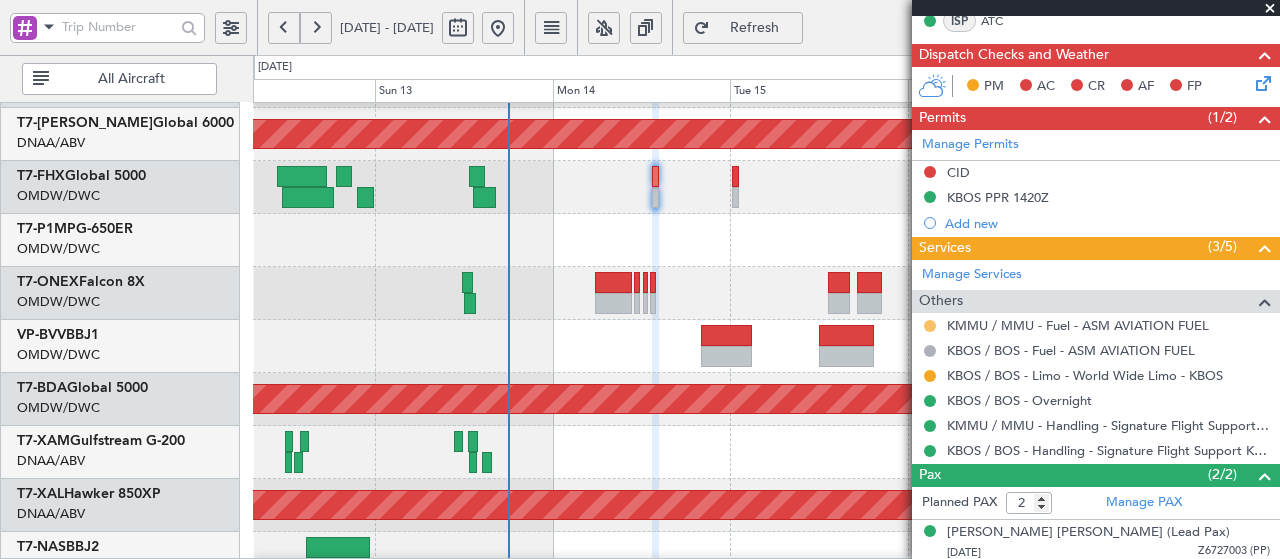 click at bounding box center (930, 326) 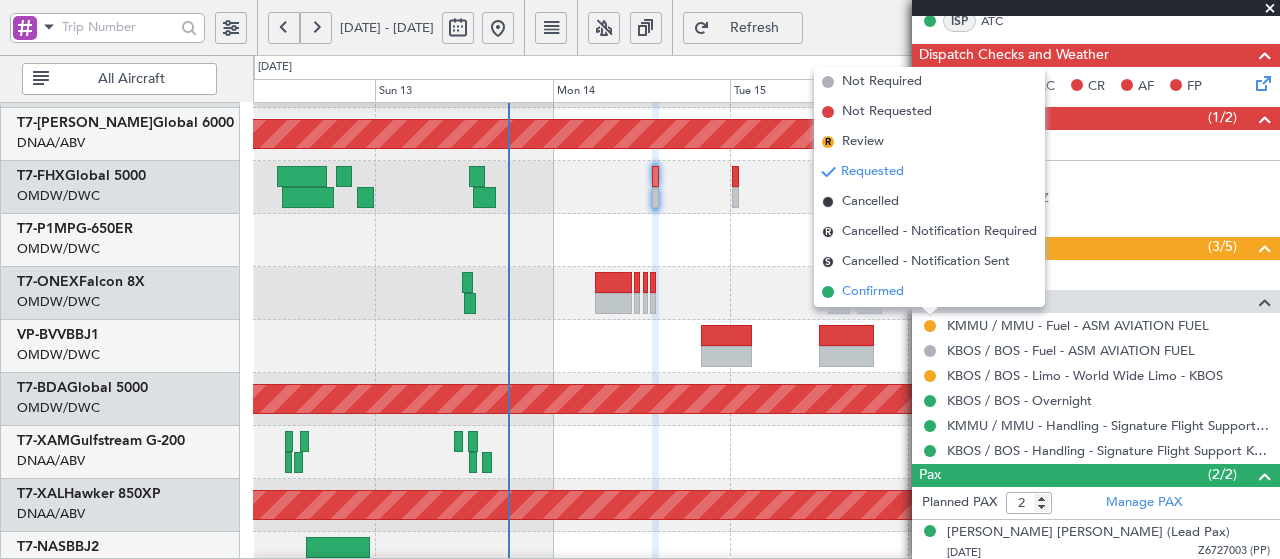 click on "Confirmed" at bounding box center (873, 292) 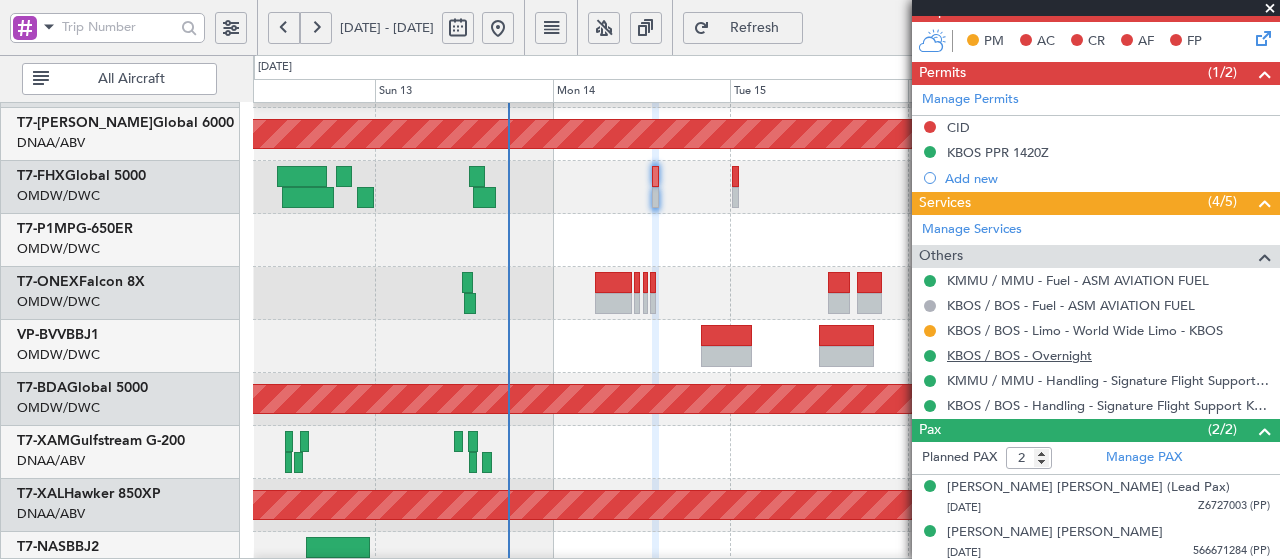 scroll, scrollTop: 532, scrollLeft: 0, axis: vertical 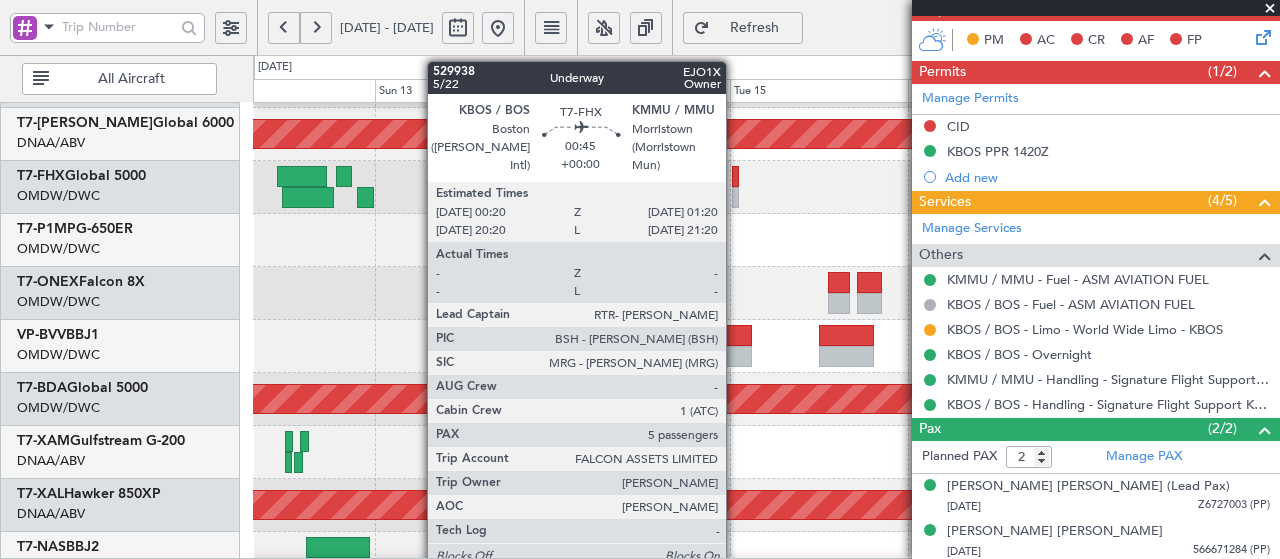 click 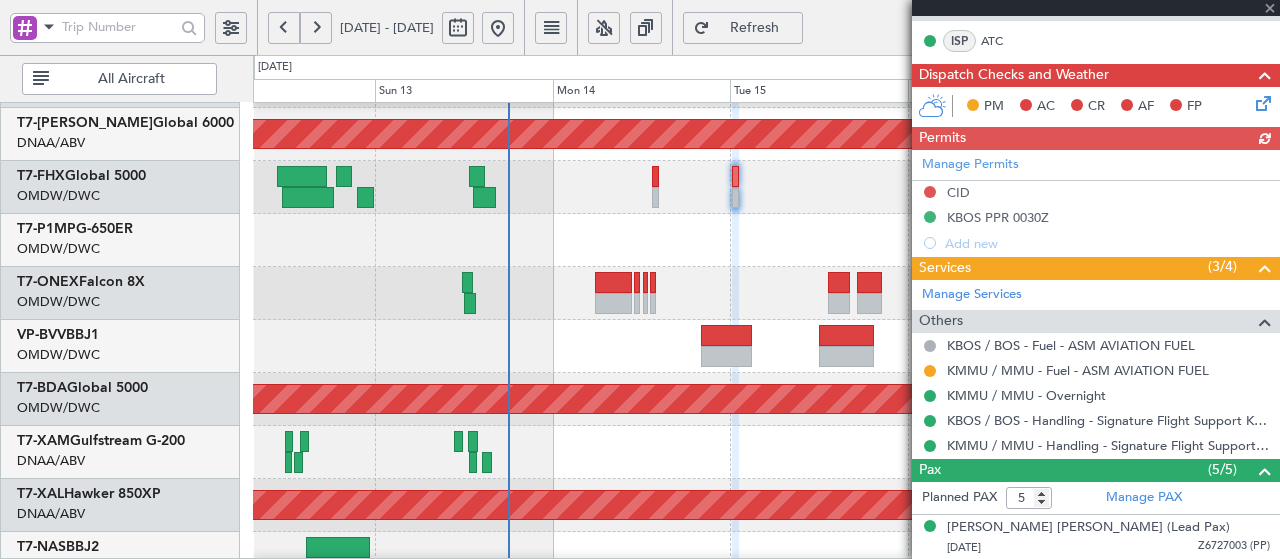 scroll, scrollTop: 532, scrollLeft: 0, axis: vertical 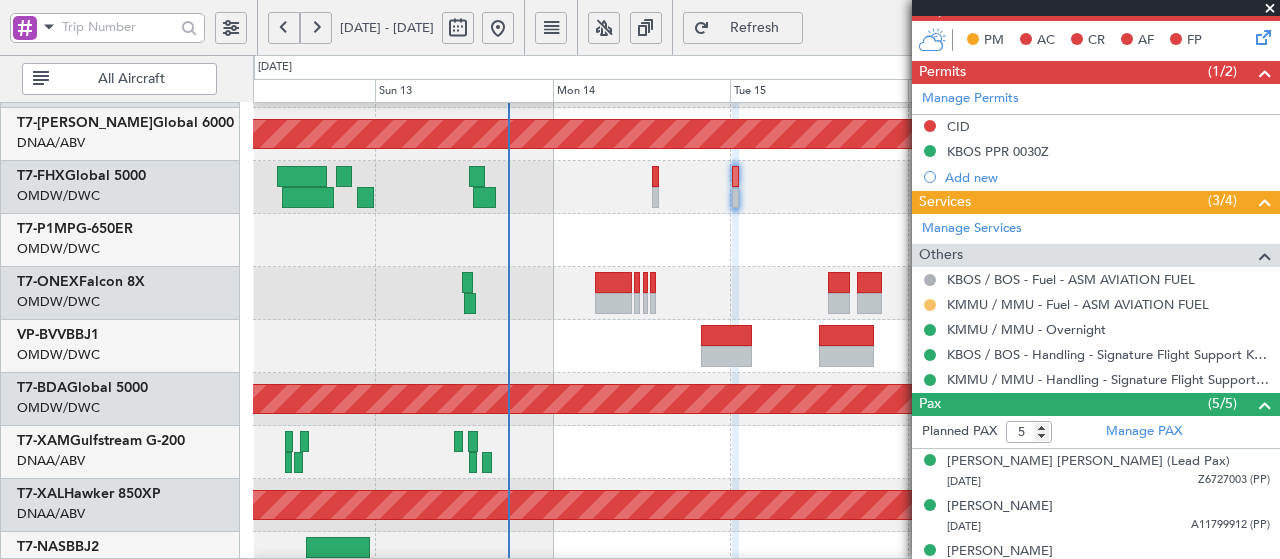 click at bounding box center [930, 305] 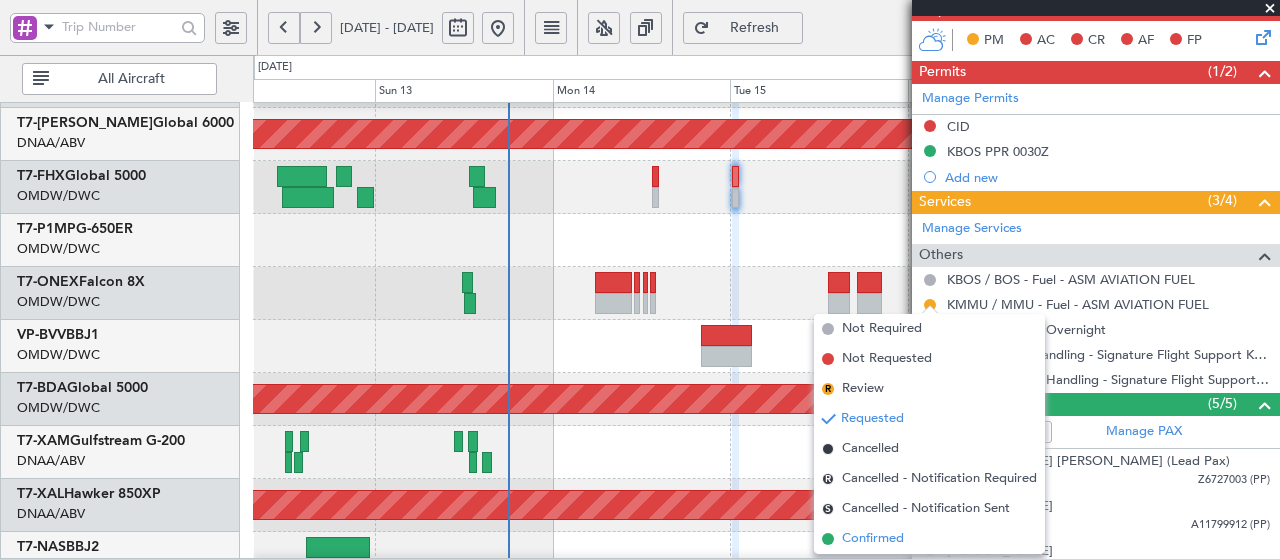 click on "Confirmed" at bounding box center (873, 539) 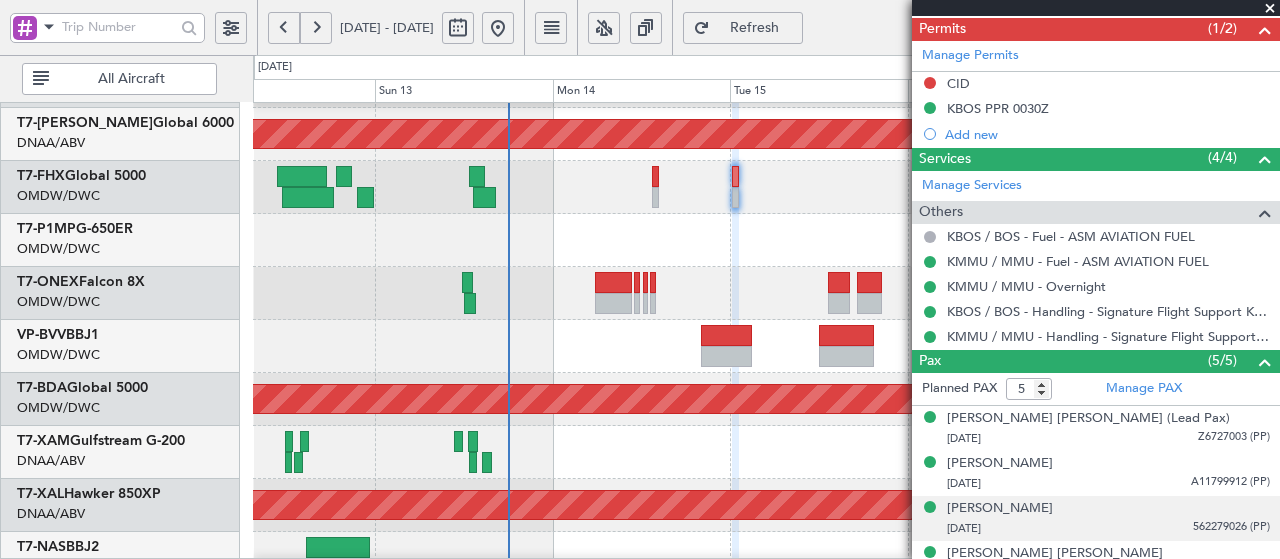 scroll, scrollTop: 642, scrollLeft: 0, axis: vertical 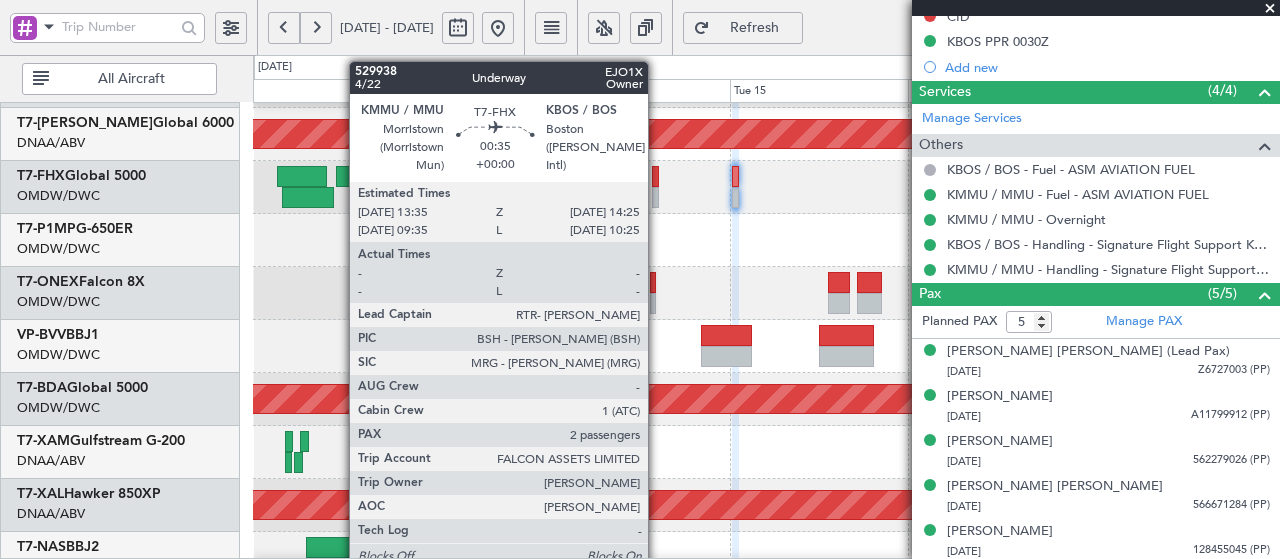 click on "Planned Maint [GEOGRAPHIC_DATA] ([GEOGRAPHIC_DATA])" 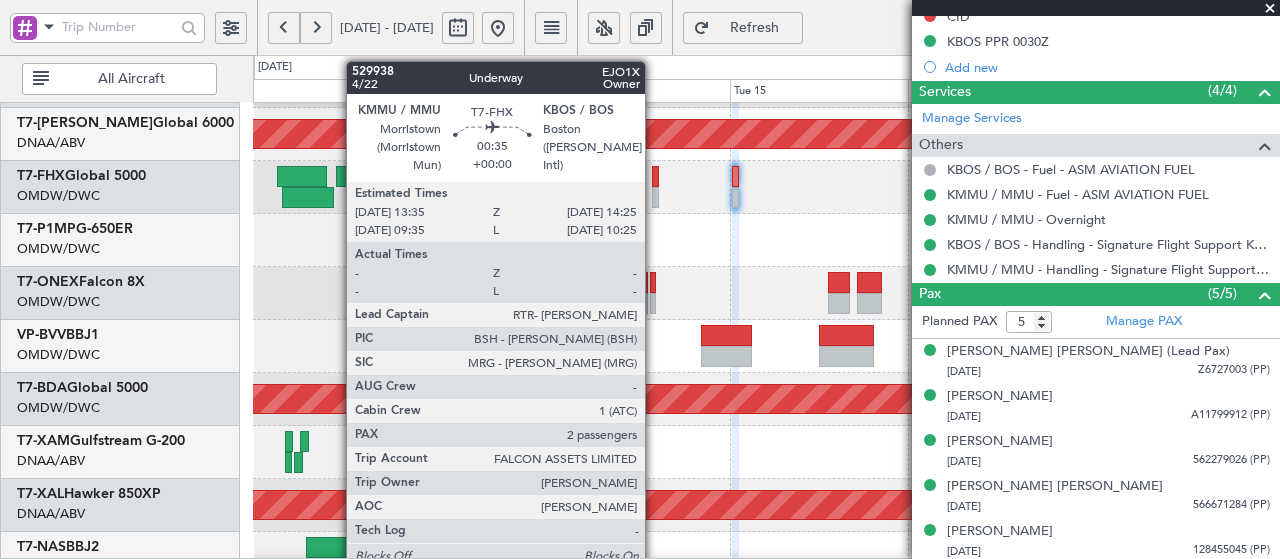 click 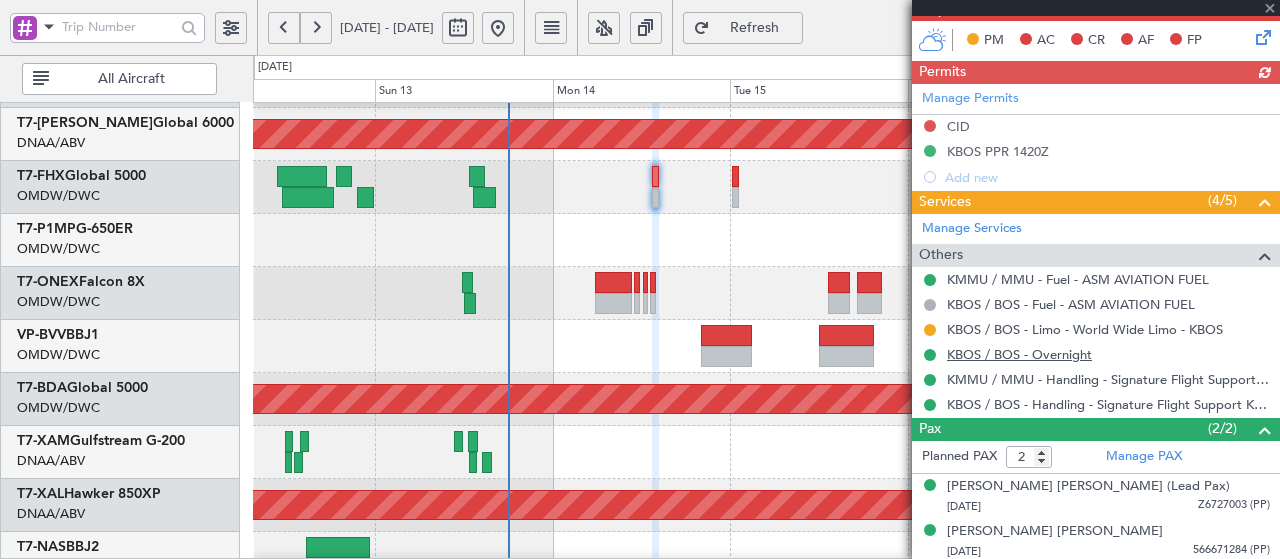 scroll, scrollTop: 532, scrollLeft: 0, axis: vertical 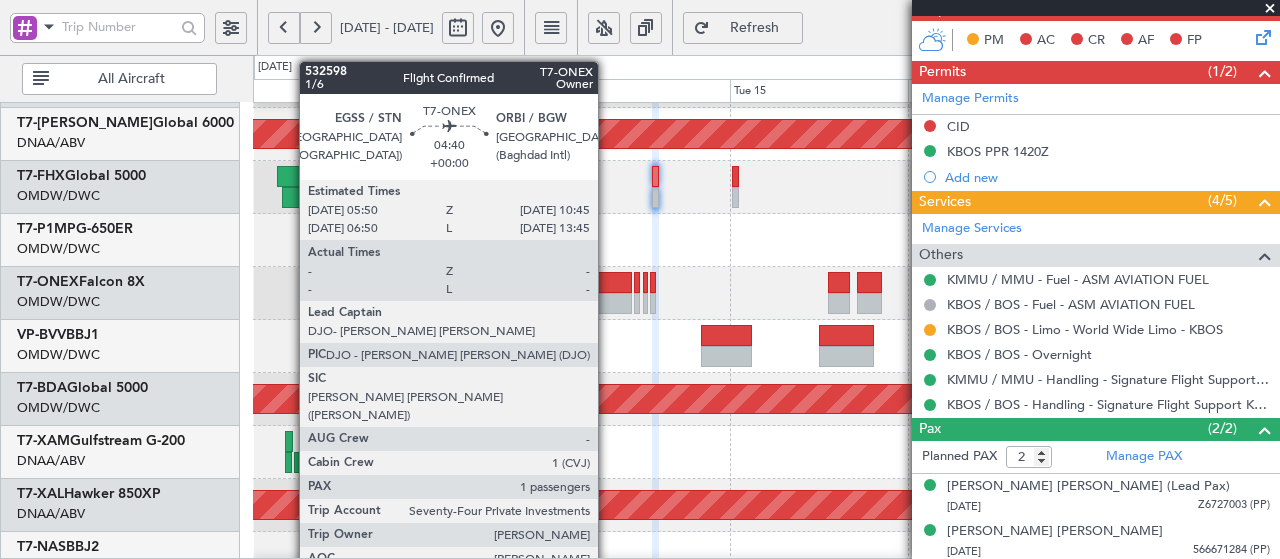 click 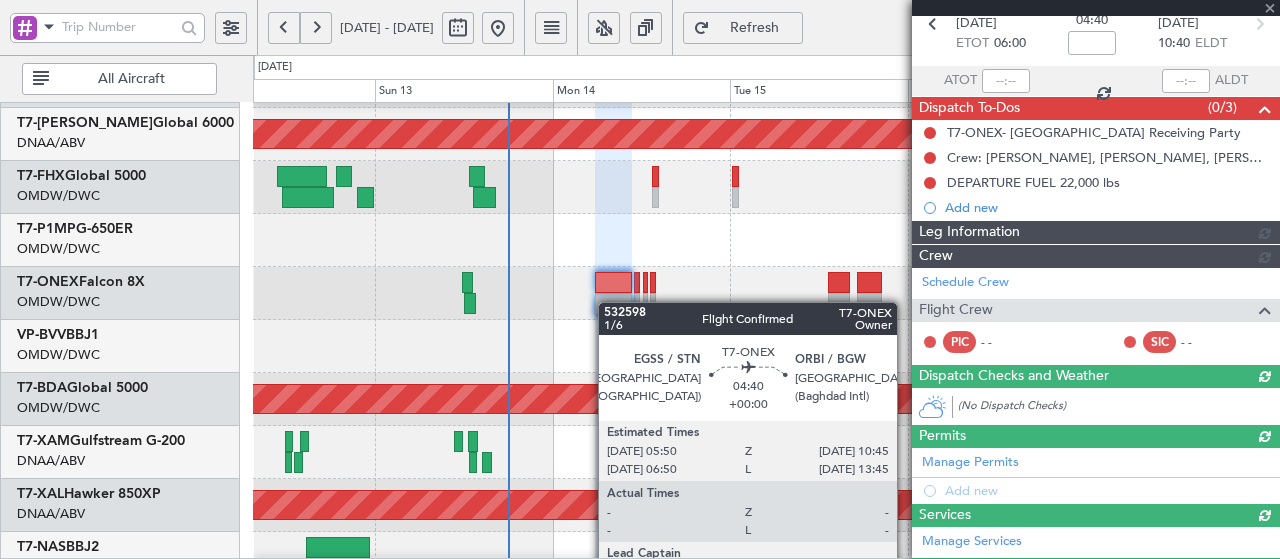 scroll, scrollTop: 486, scrollLeft: 0, axis: vertical 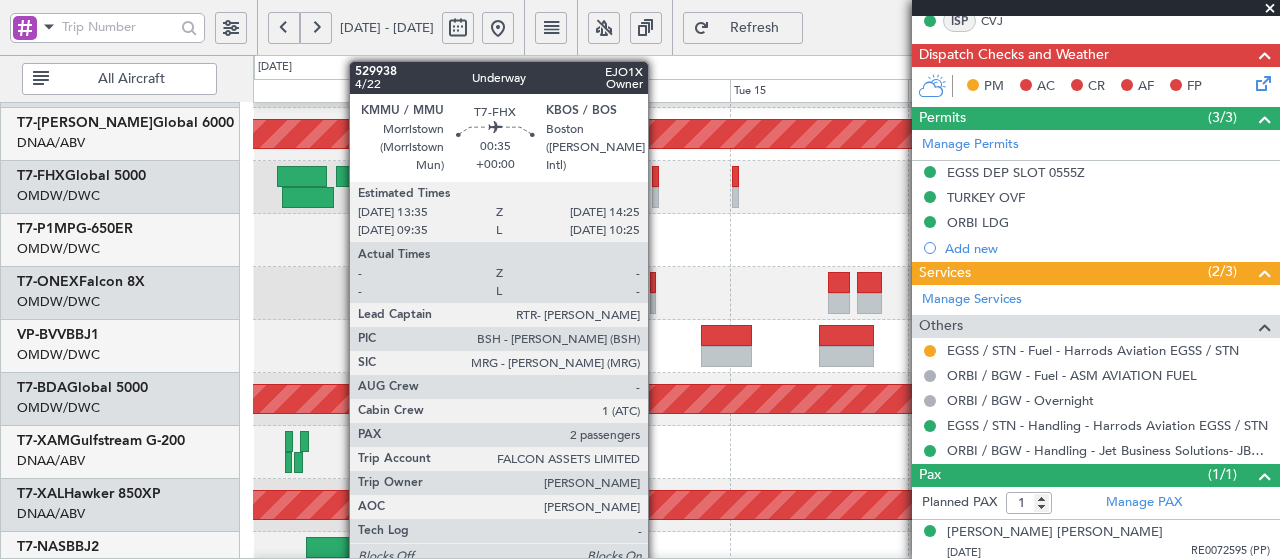 click 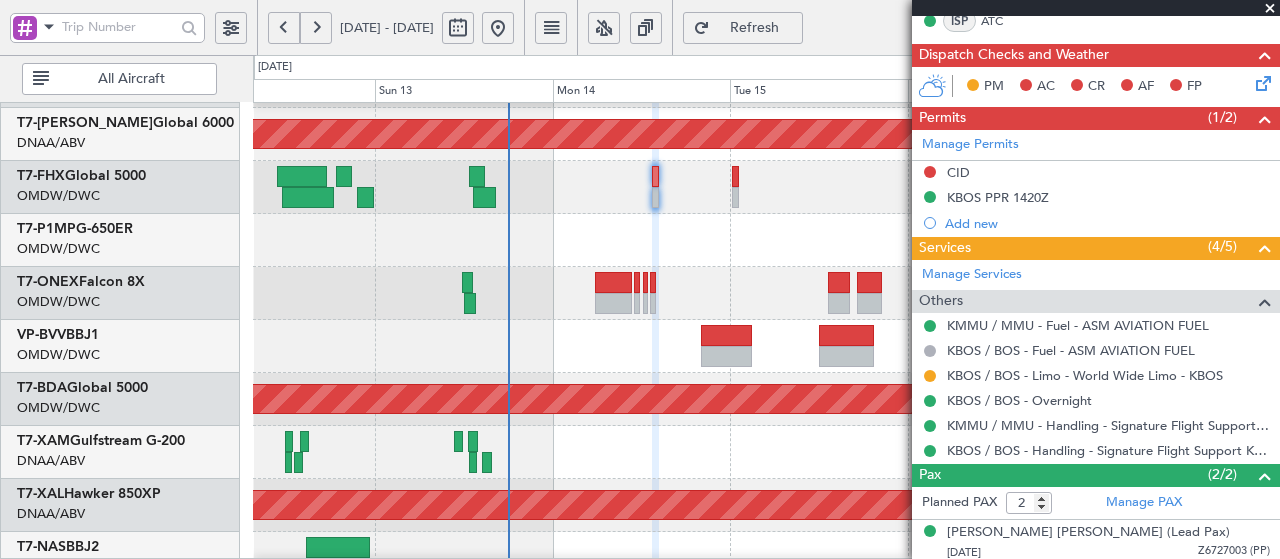 scroll, scrollTop: 532, scrollLeft: 0, axis: vertical 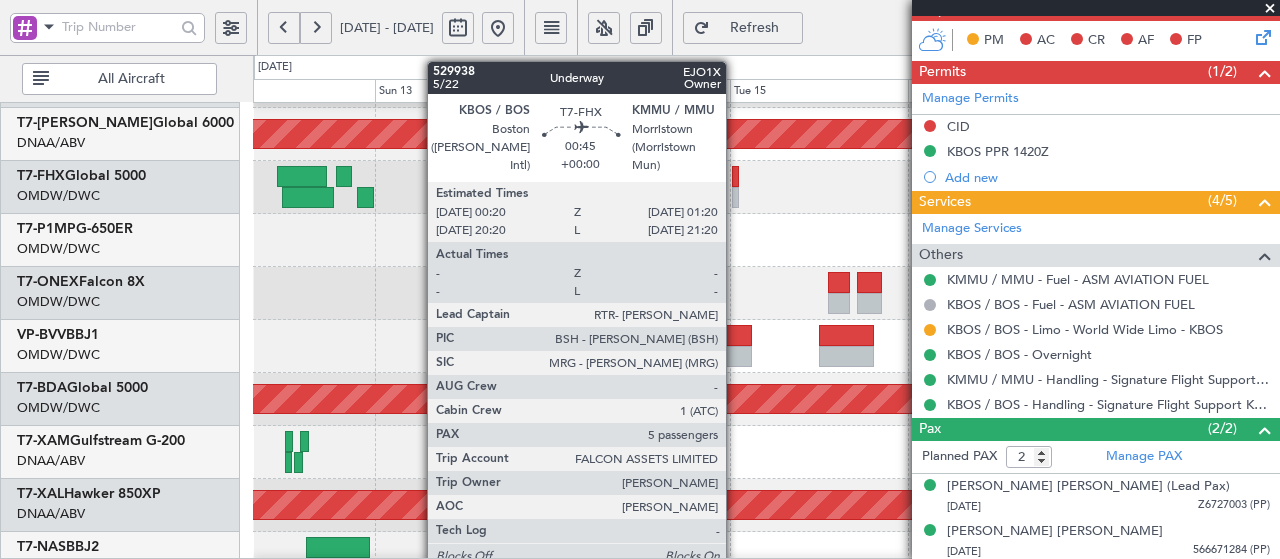 click 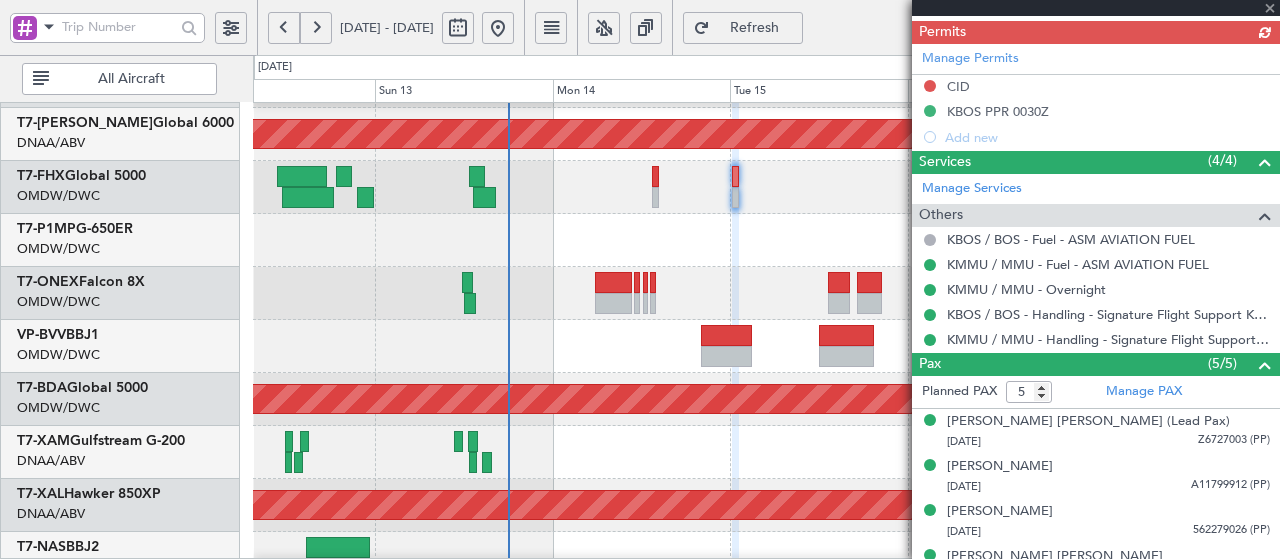 scroll, scrollTop: 642, scrollLeft: 0, axis: vertical 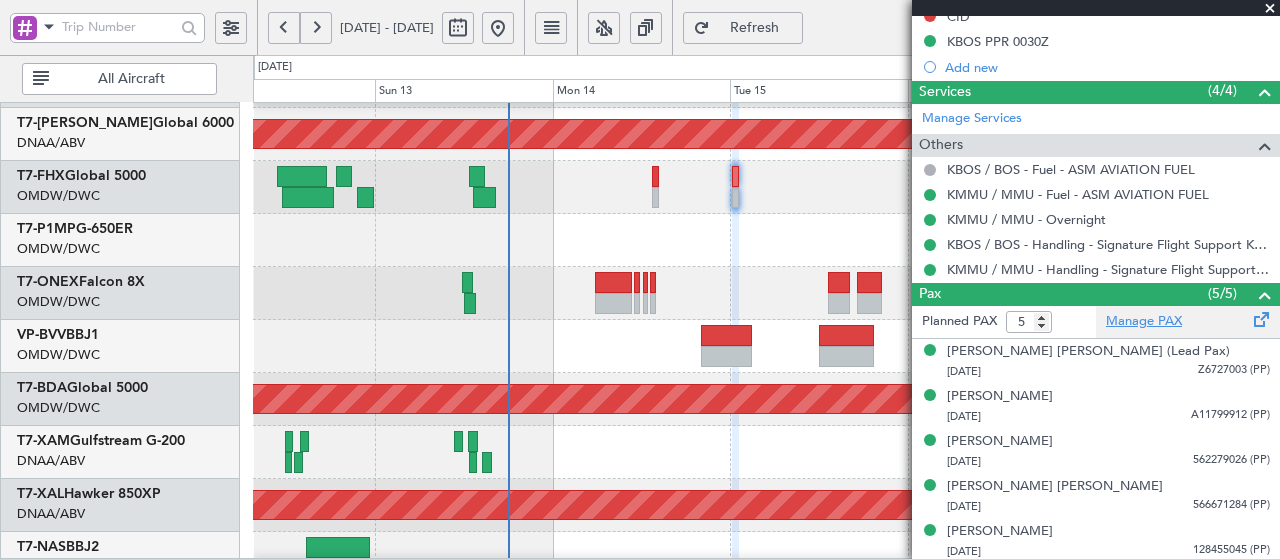 click on "Manage PAX" 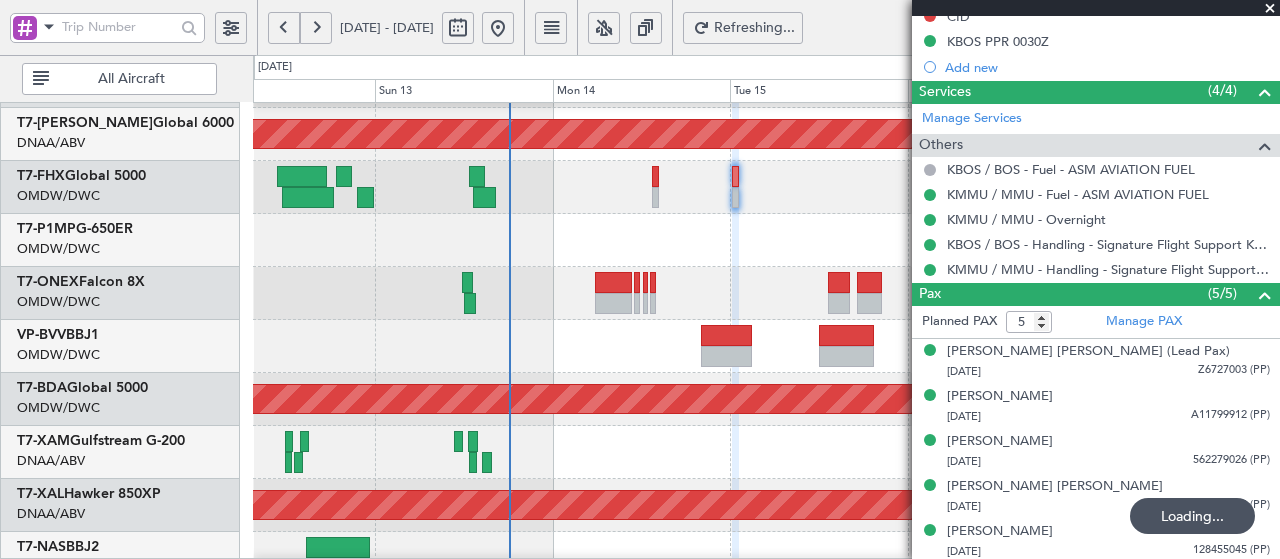 click on "Refreshing..." 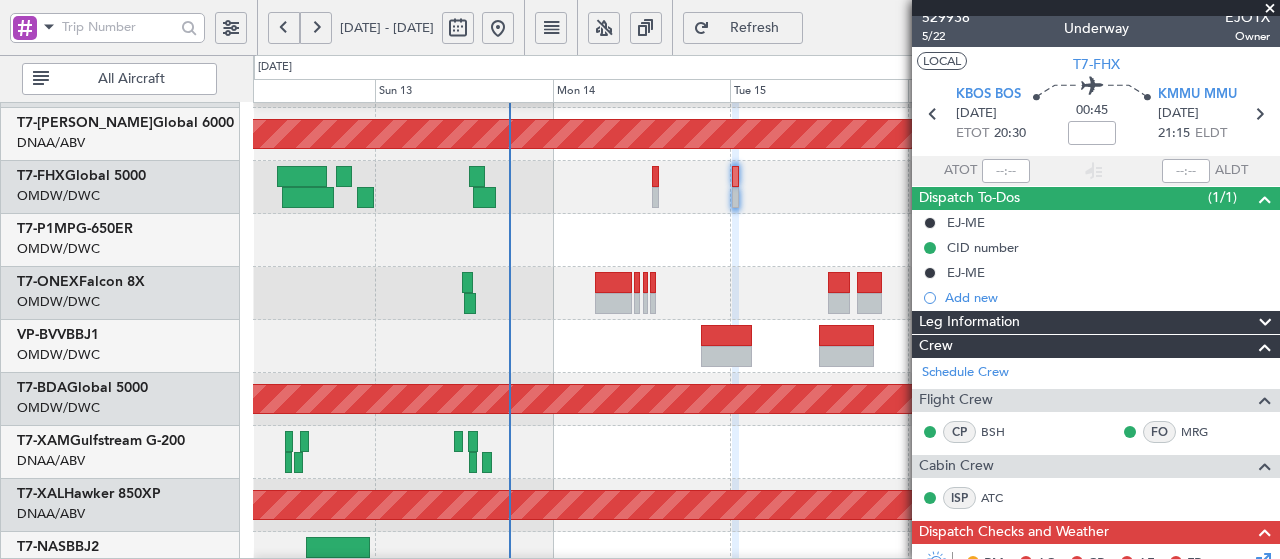 scroll, scrollTop: 0, scrollLeft: 0, axis: both 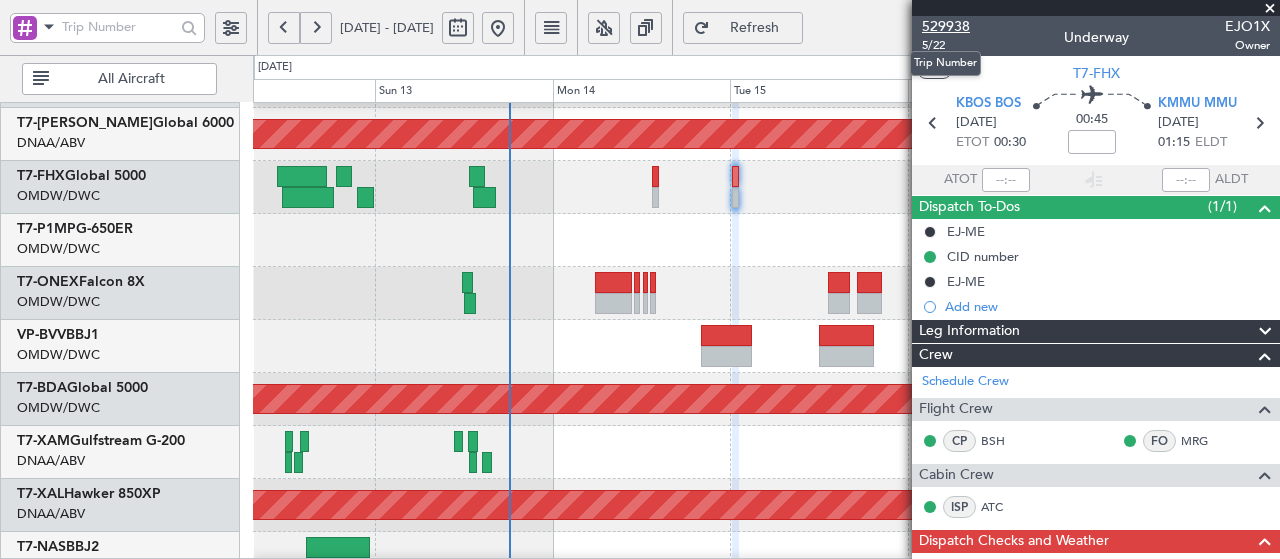 click on "529938" at bounding box center (946, 26) 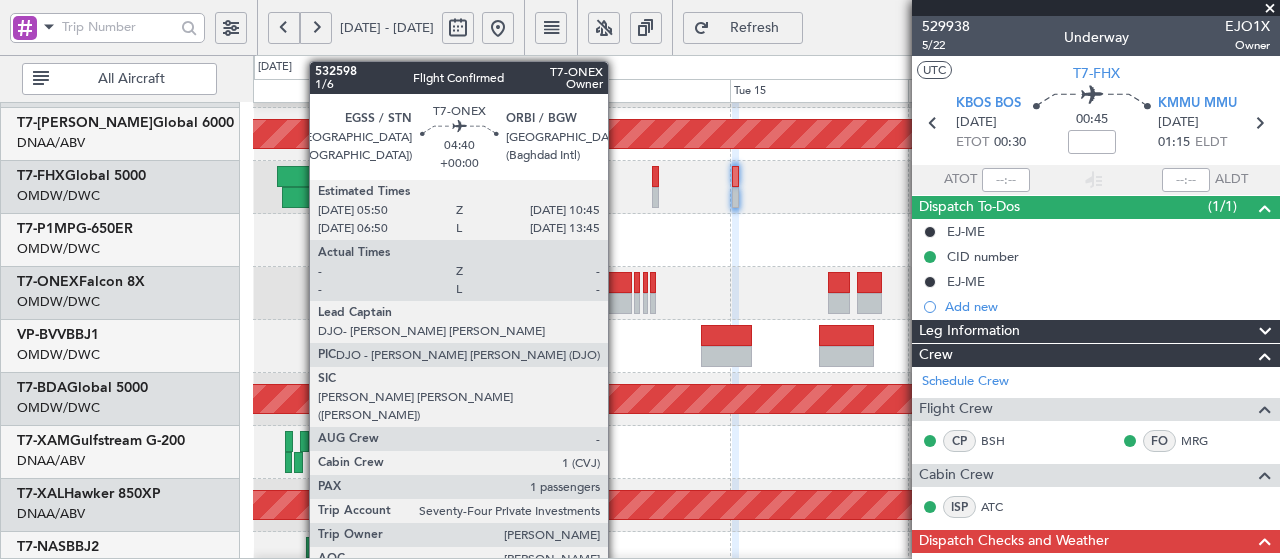 click 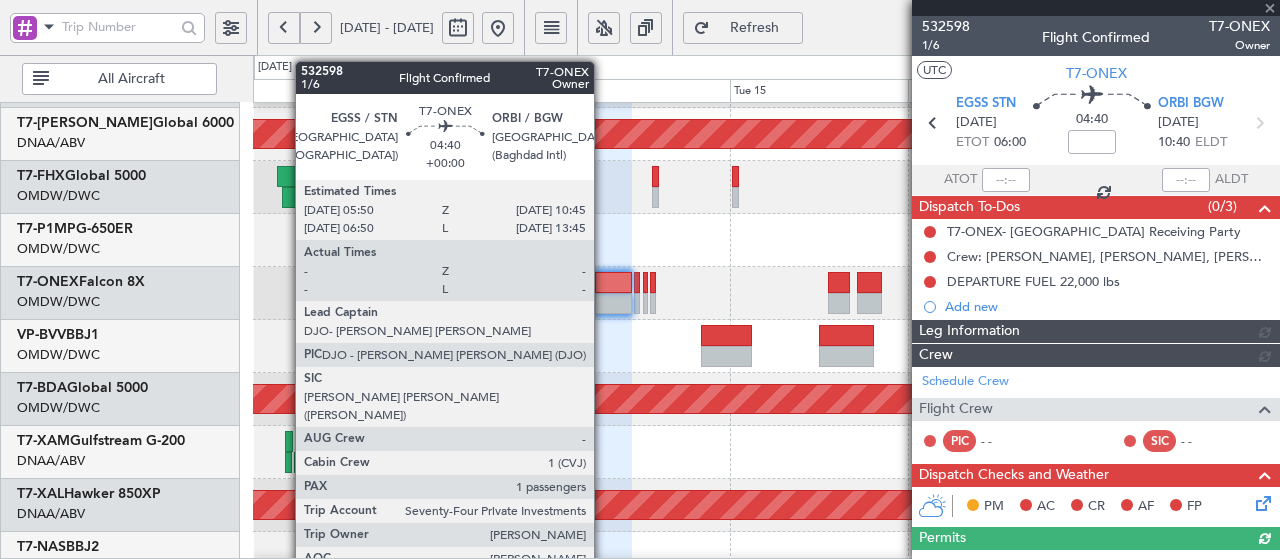 click 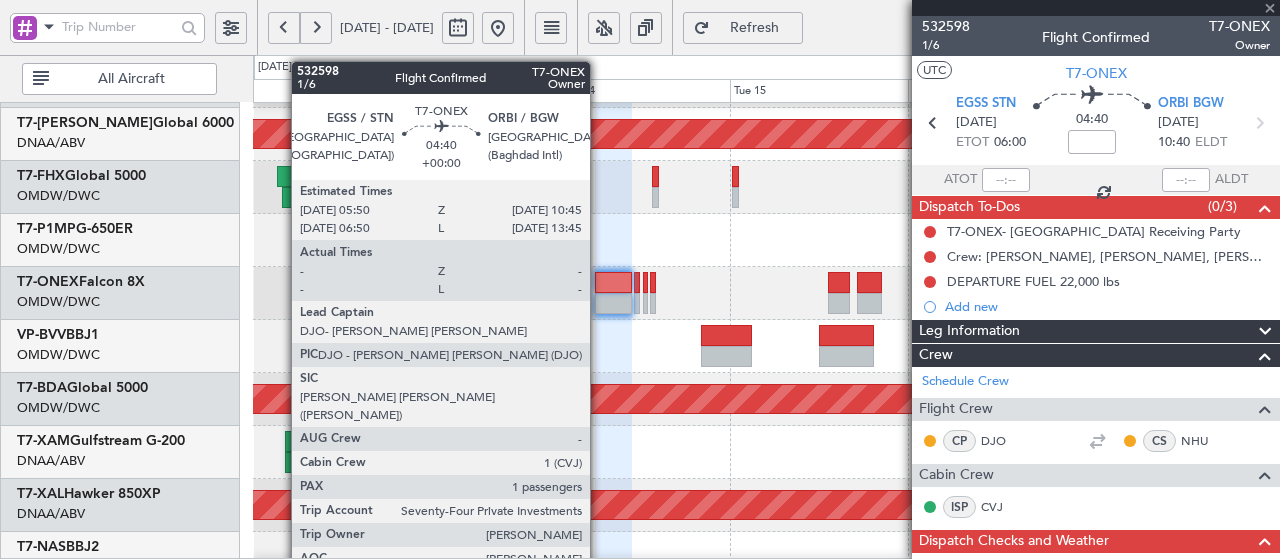 click 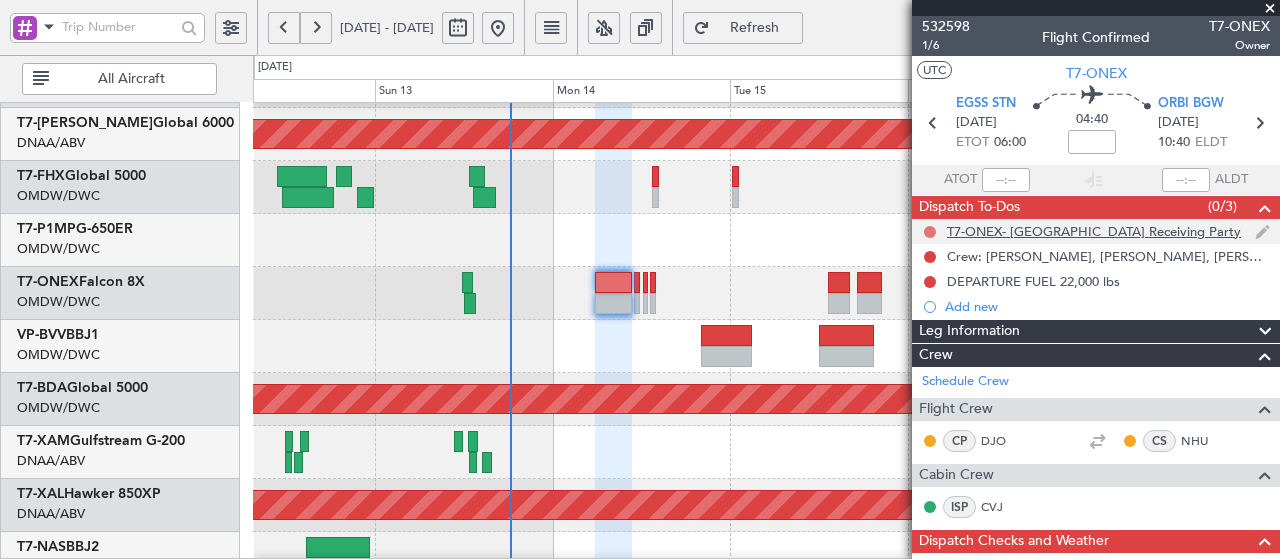 click 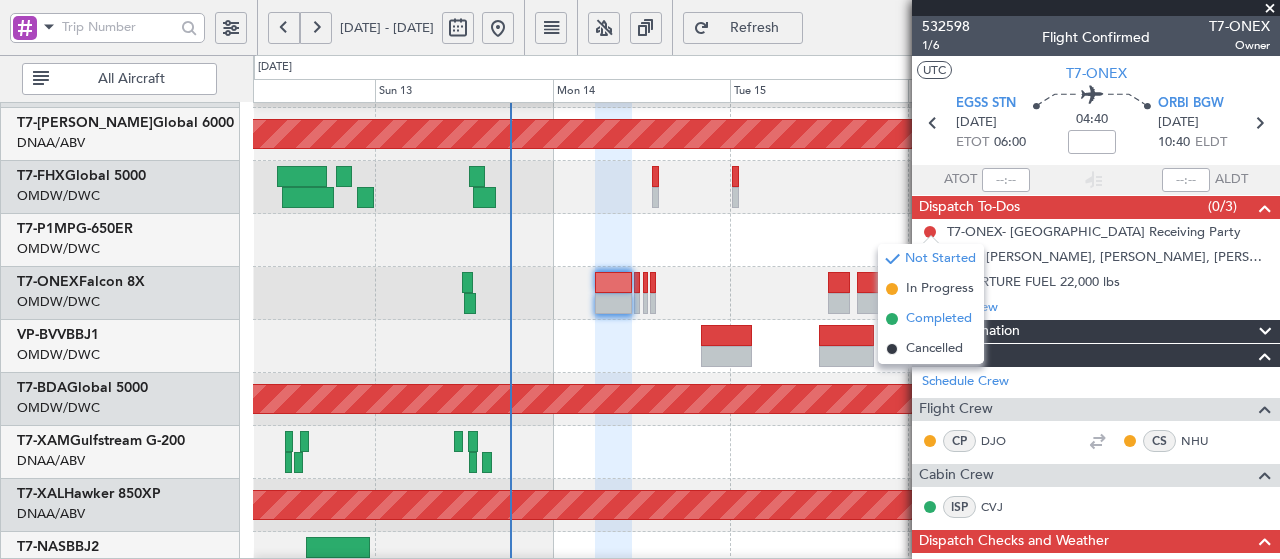 click on "Completed" at bounding box center [939, 319] 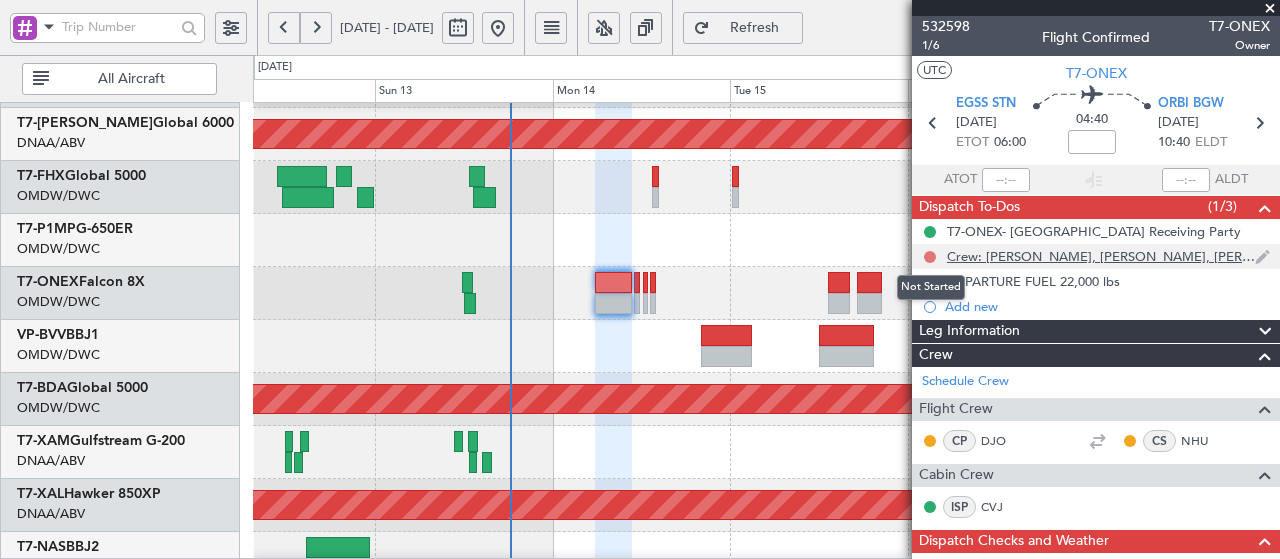 click 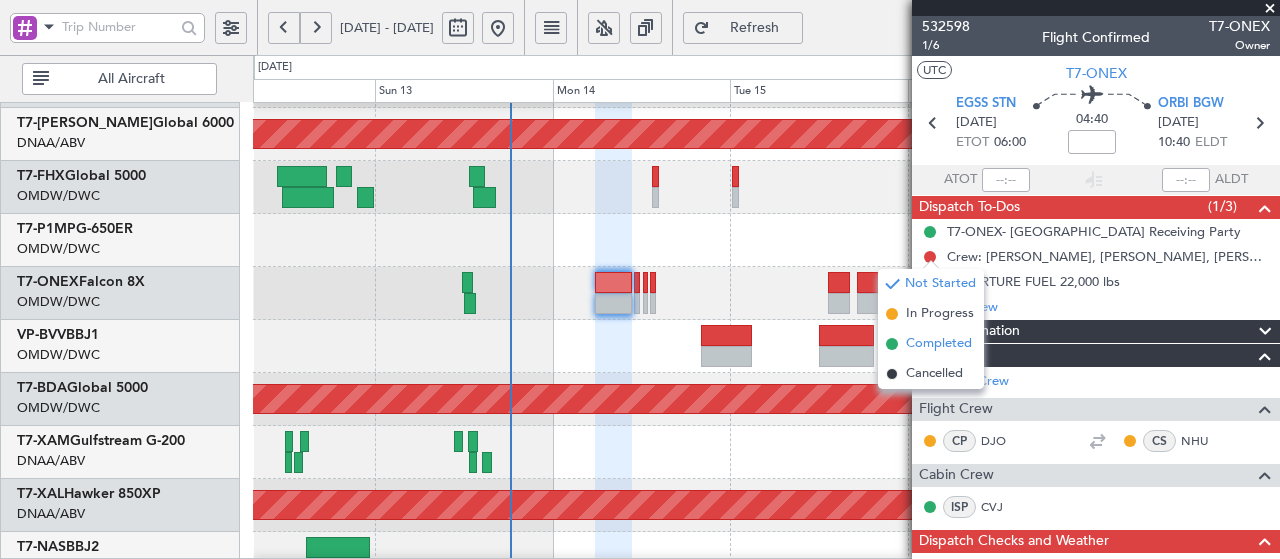 click on "Completed" at bounding box center (939, 344) 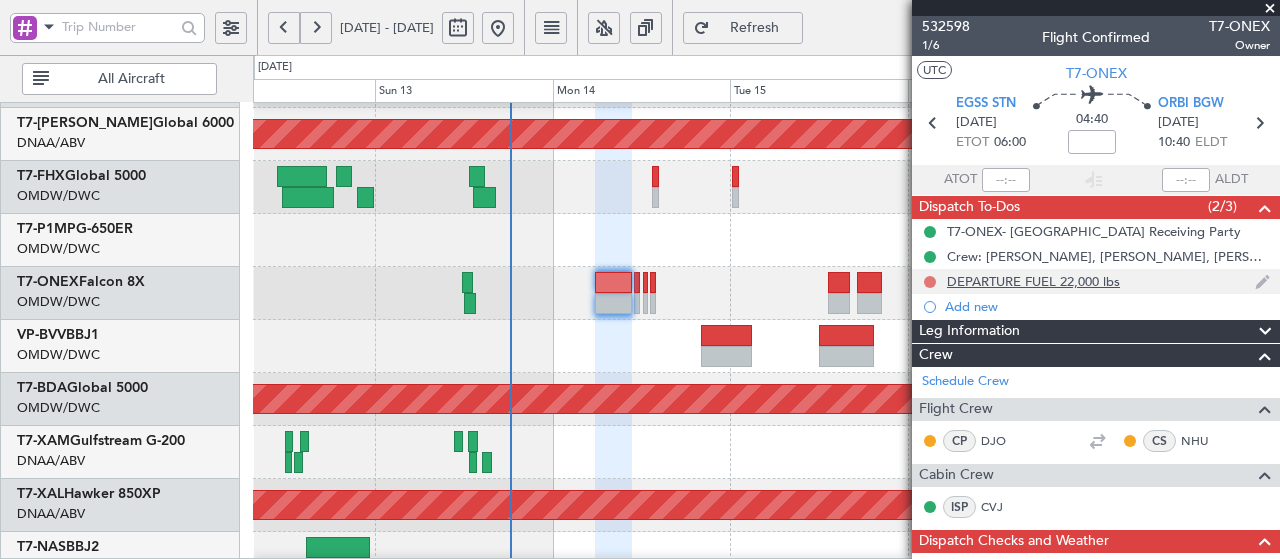 click 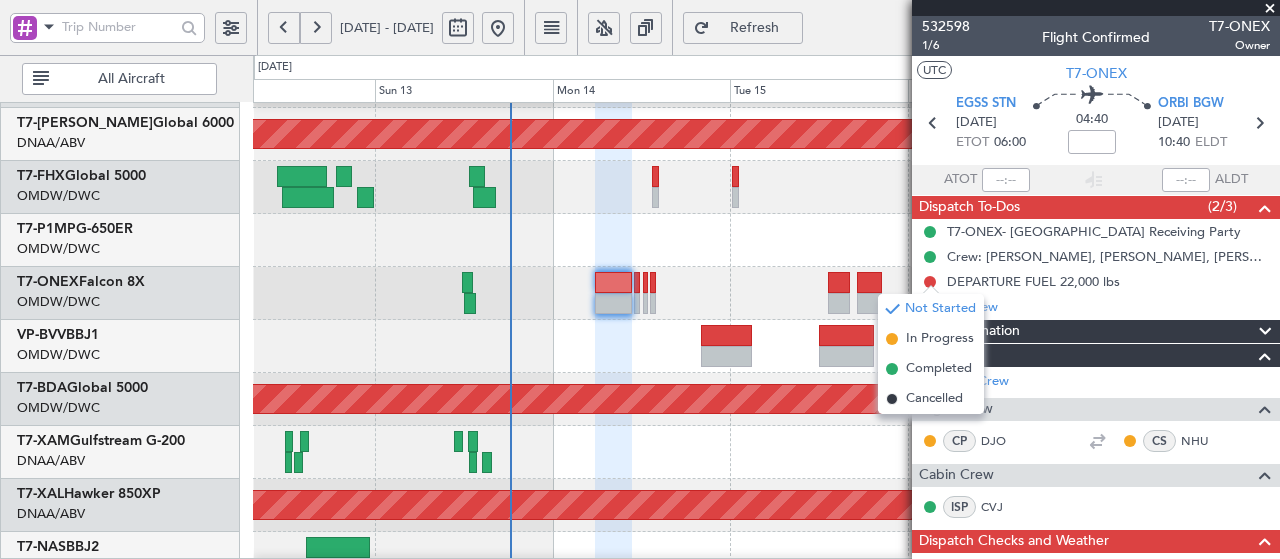 drag, startPoint x: 920, startPoint y: 362, endPoint x: 972, endPoint y: 356, distance: 52.34501 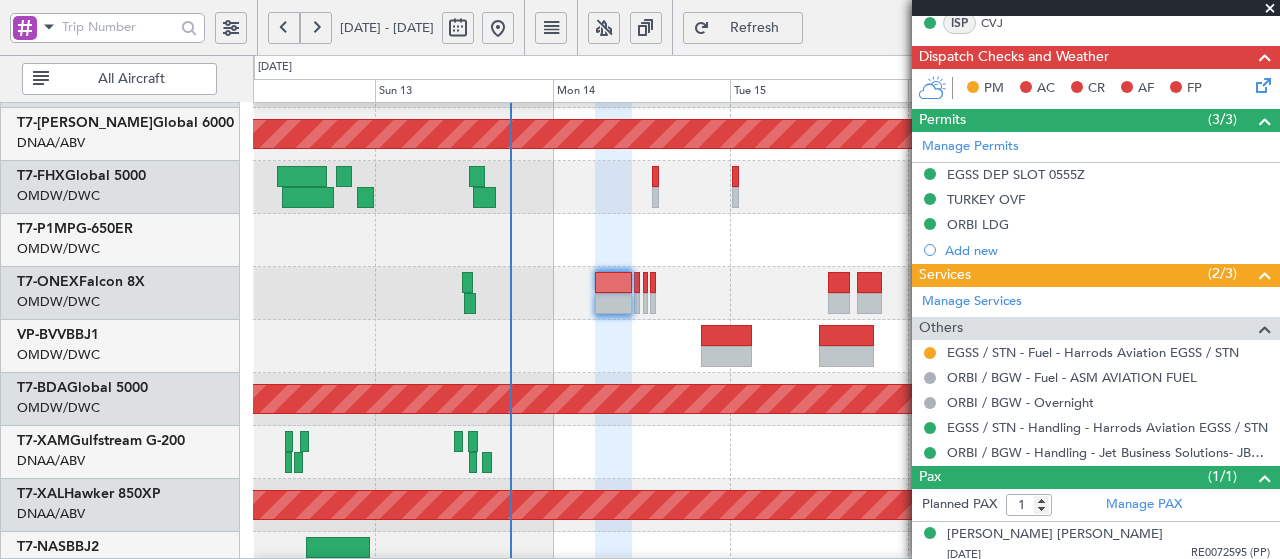 scroll, scrollTop: 486, scrollLeft: 0, axis: vertical 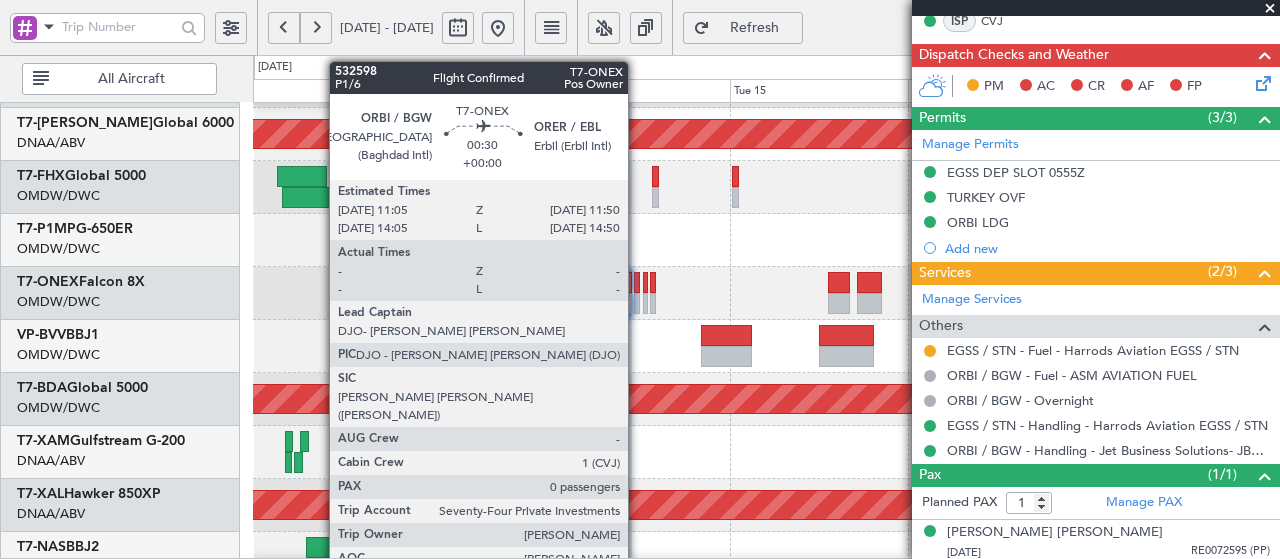 click 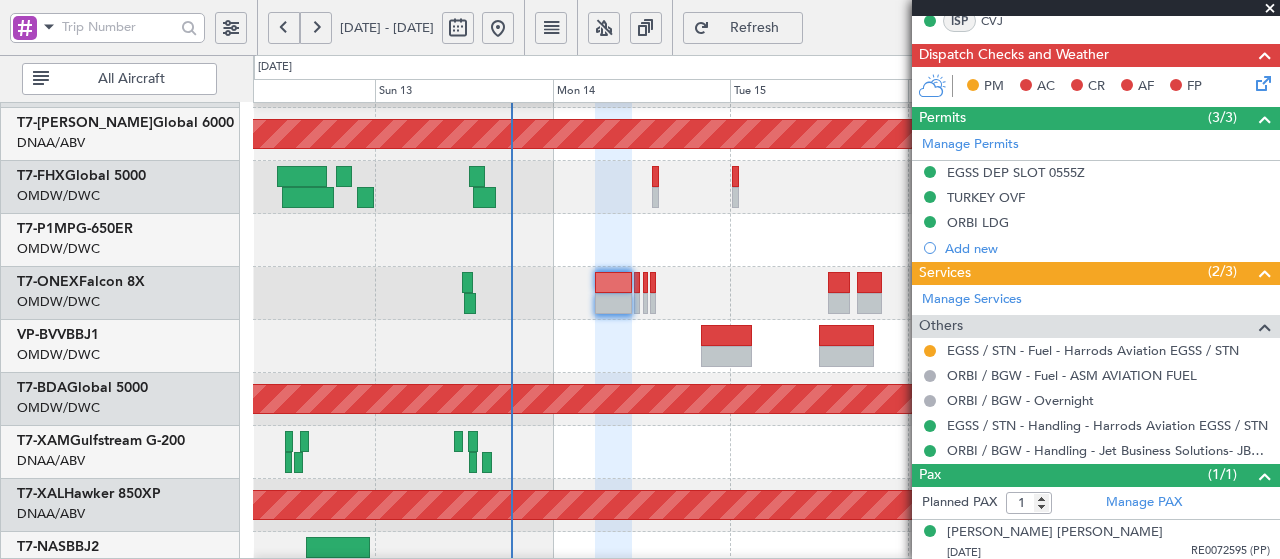 click on "Planned Maint Geneva (Cointrin)" 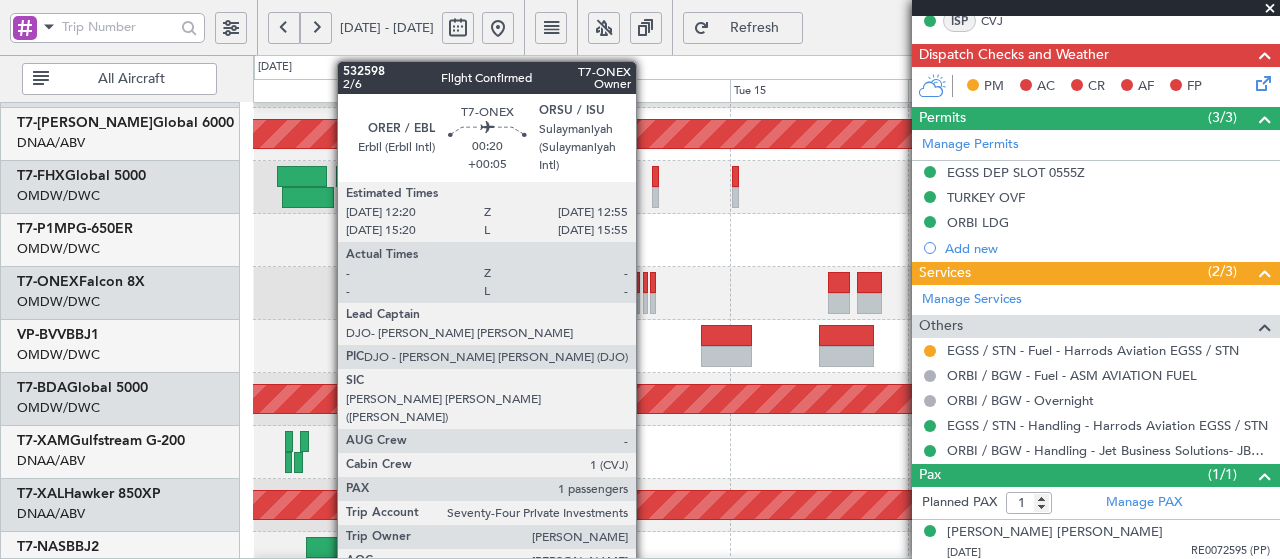 click 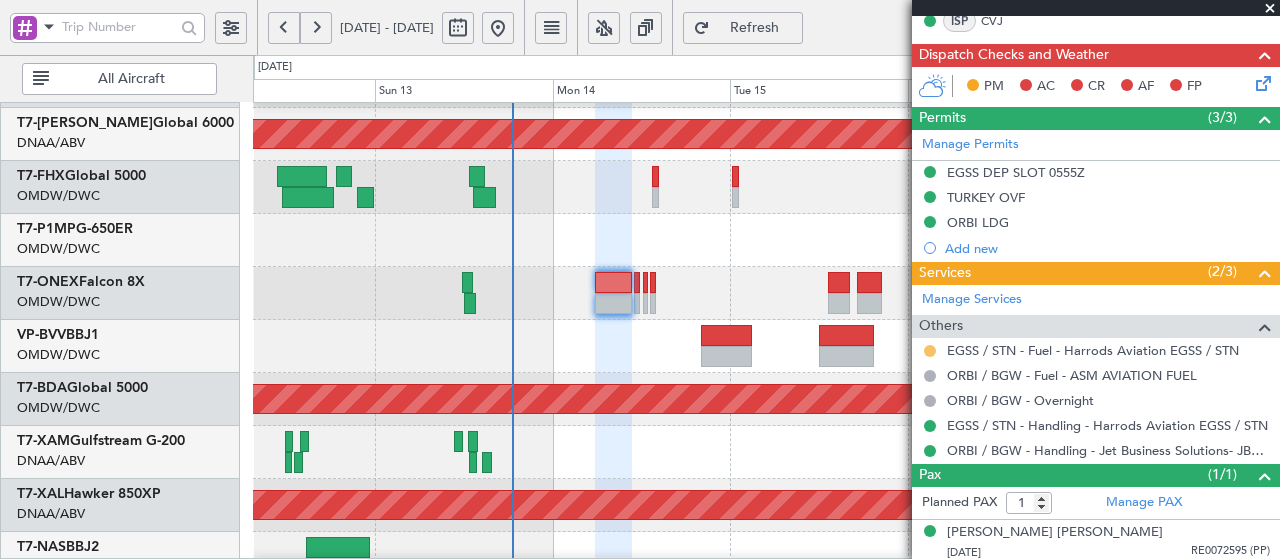 click at bounding box center (930, 351) 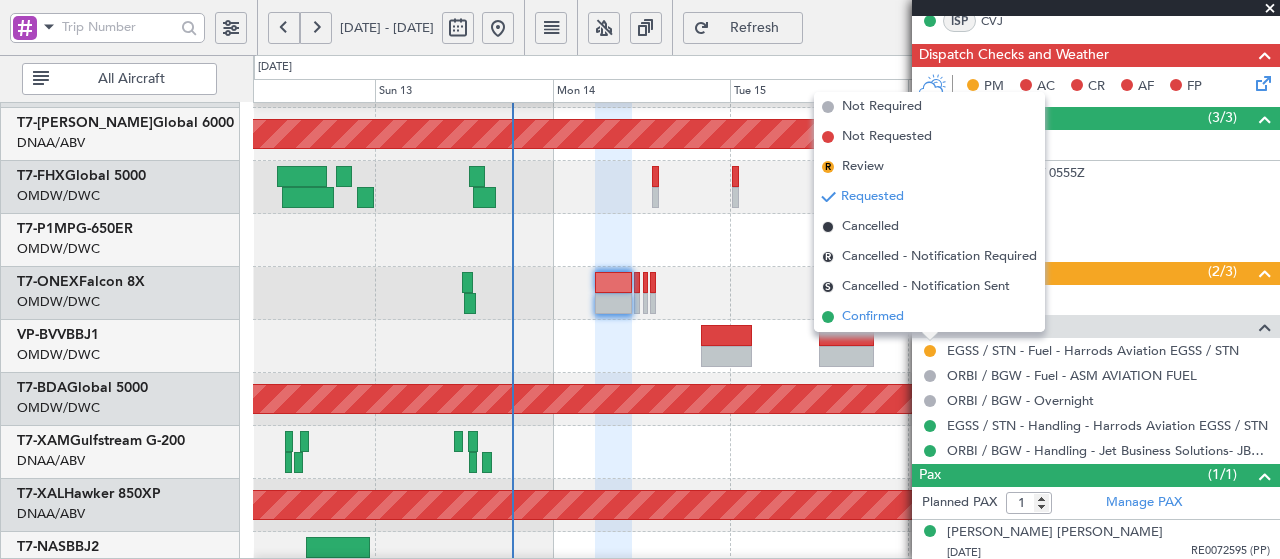 click on "Confirmed" at bounding box center [873, 317] 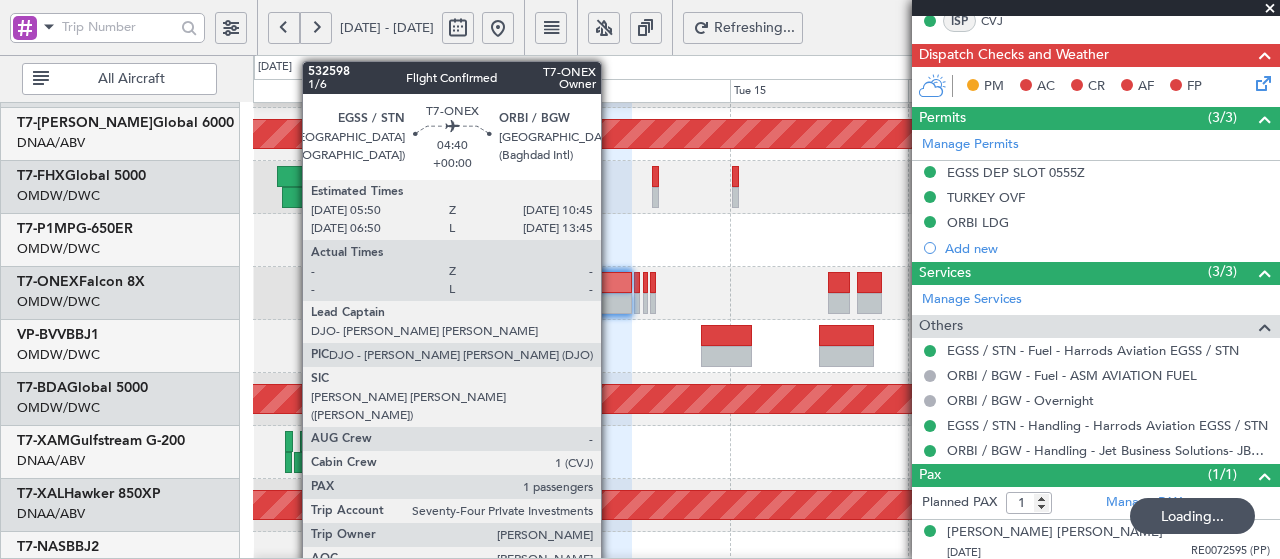 click 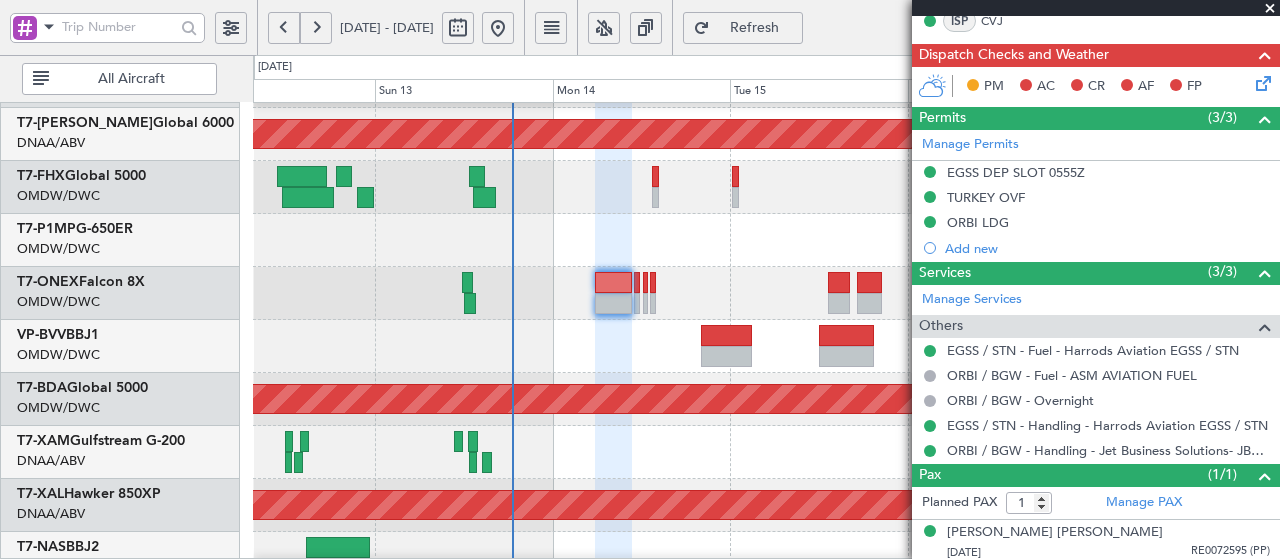 click on "Refresh" 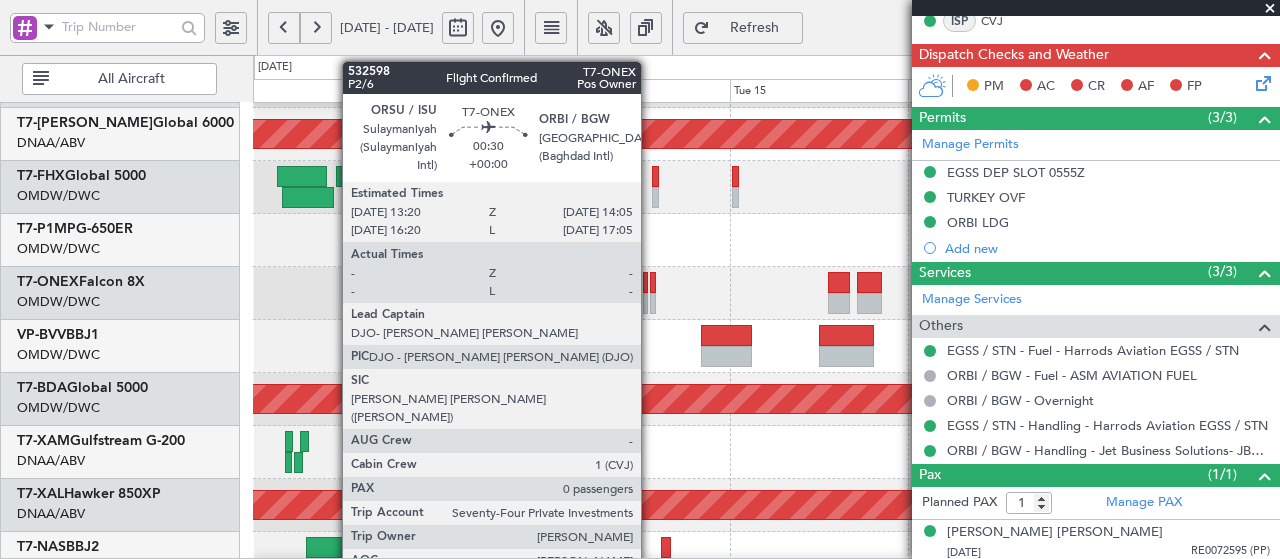 click 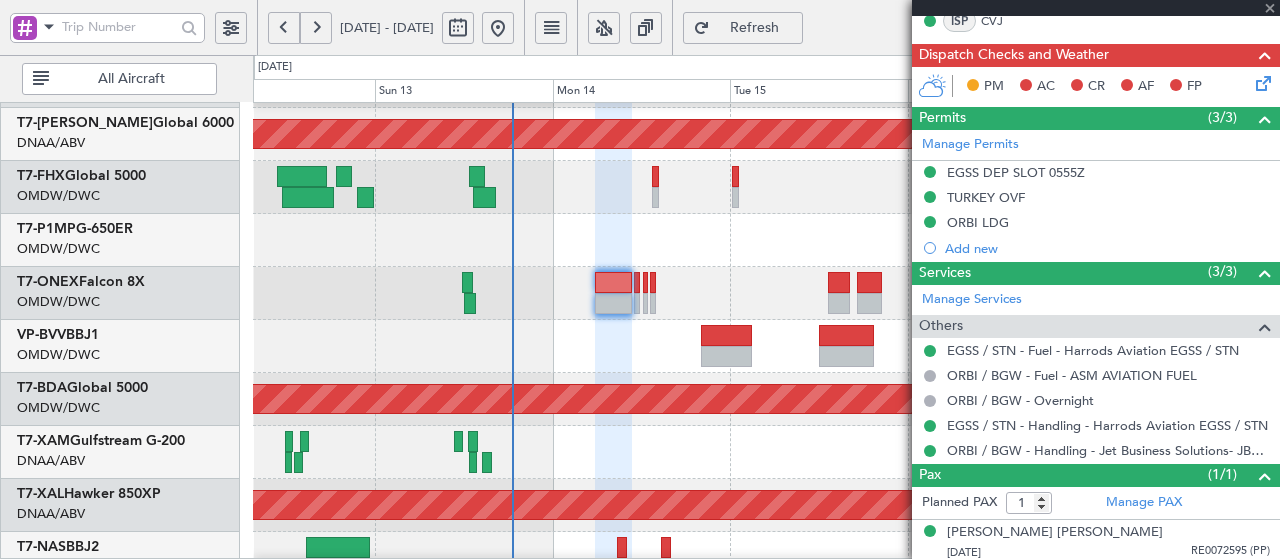 type on "0" 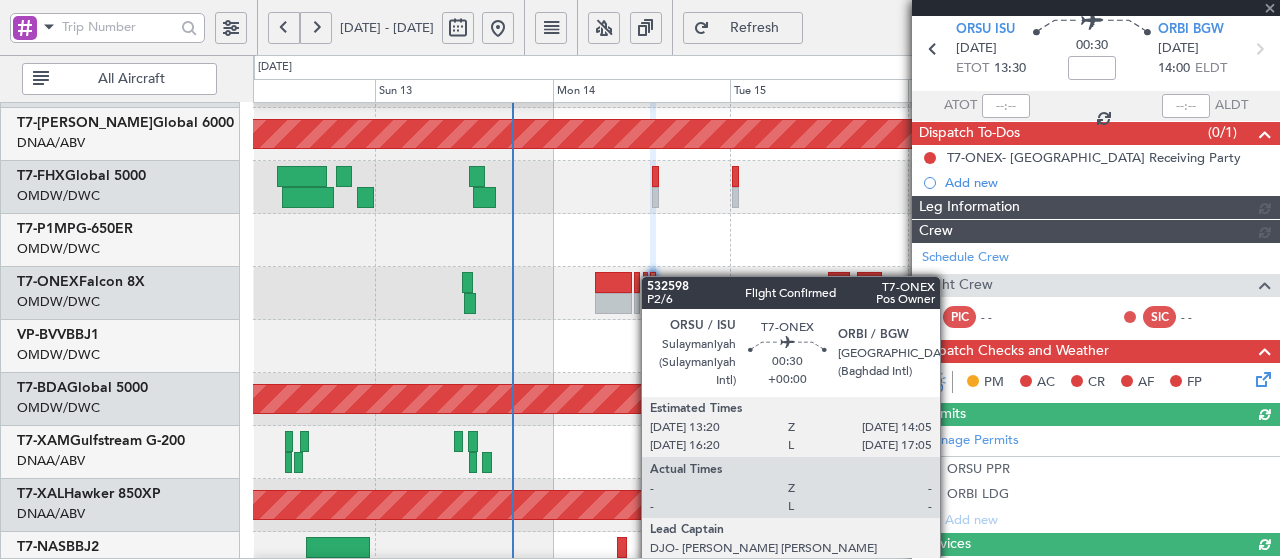scroll, scrollTop: 366, scrollLeft: 0, axis: vertical 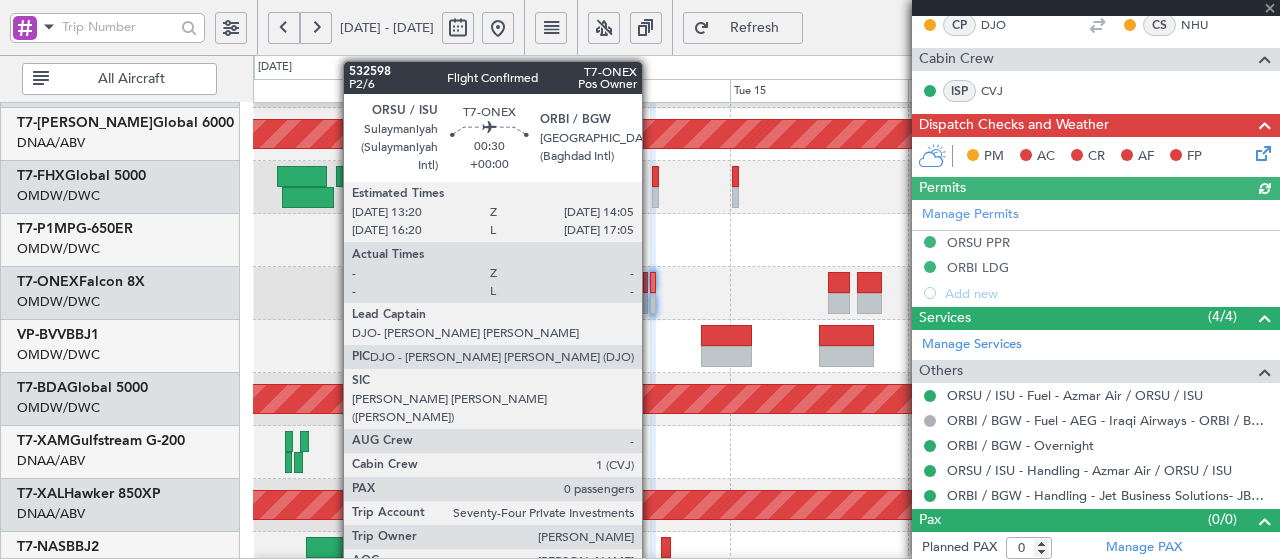 click 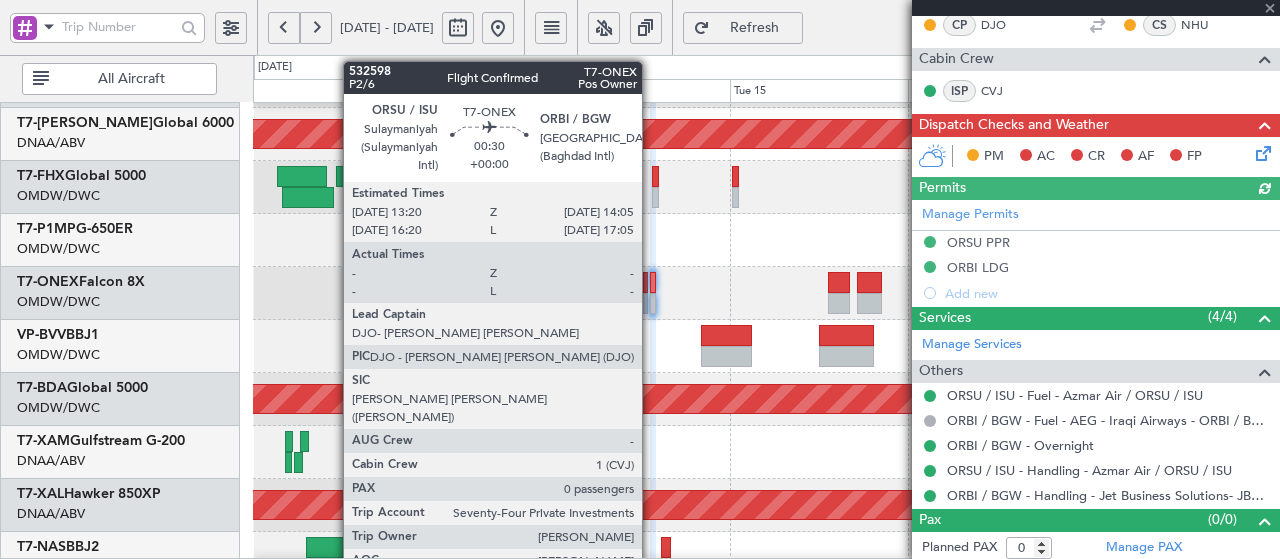 click 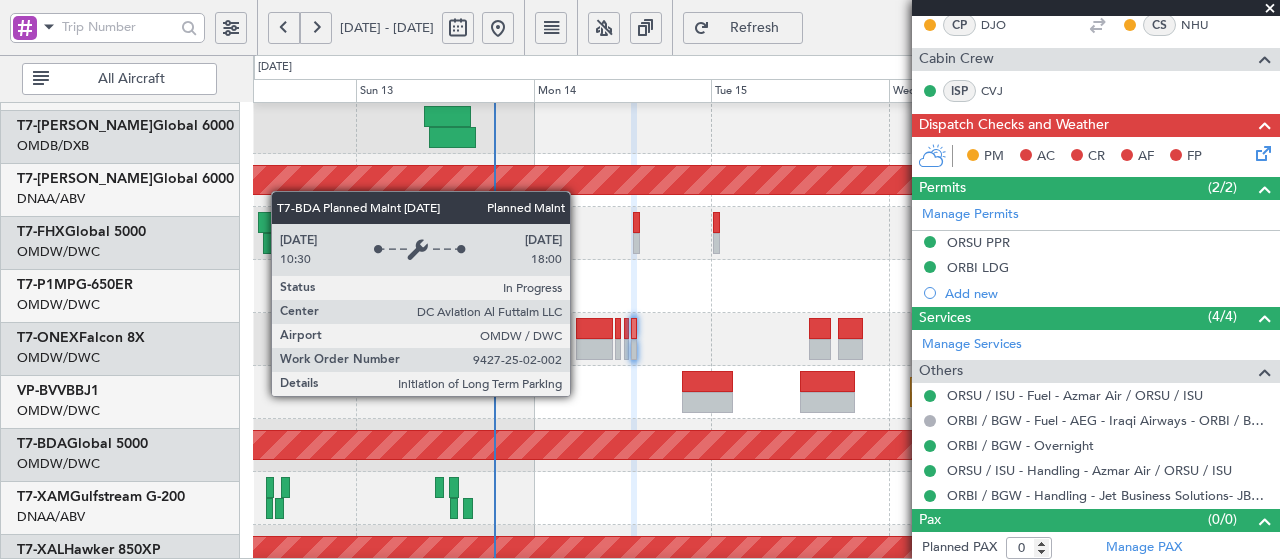 scroll, scrollTop: 569, scrollLeft: 0, axis: vertical 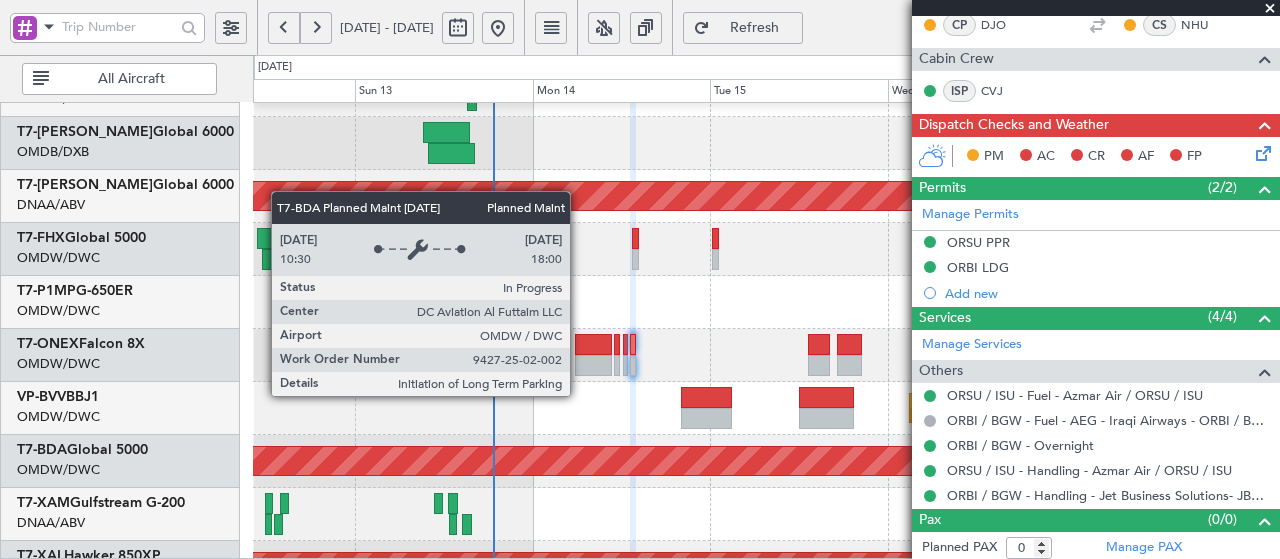 click on "Planned Maint Dubai (Al Maktoum Intl)" at bounding box center [767, 461] 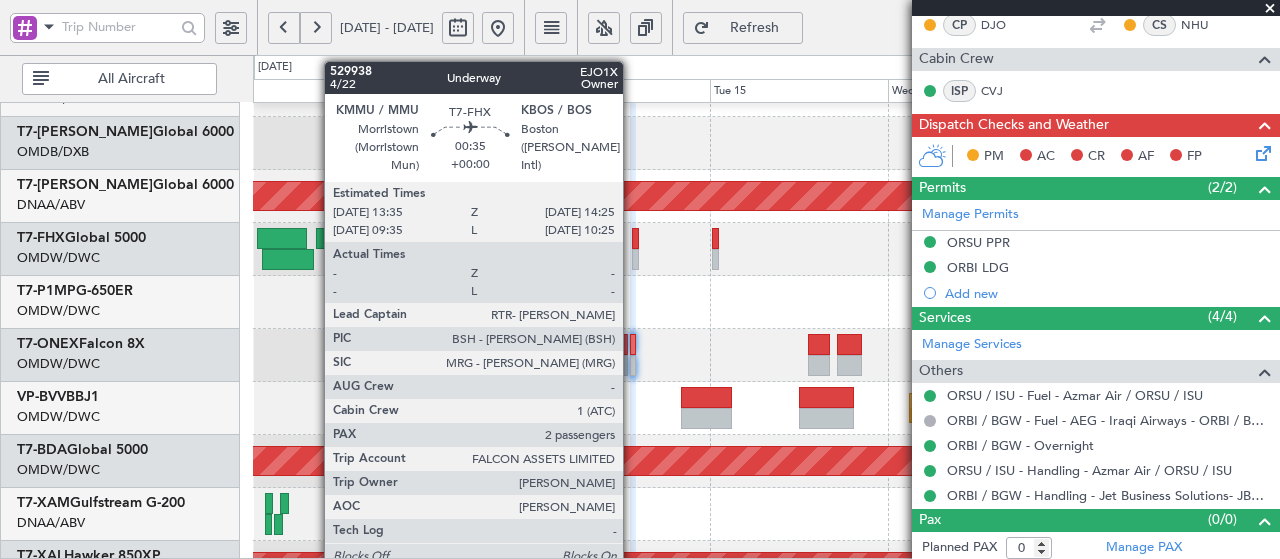click 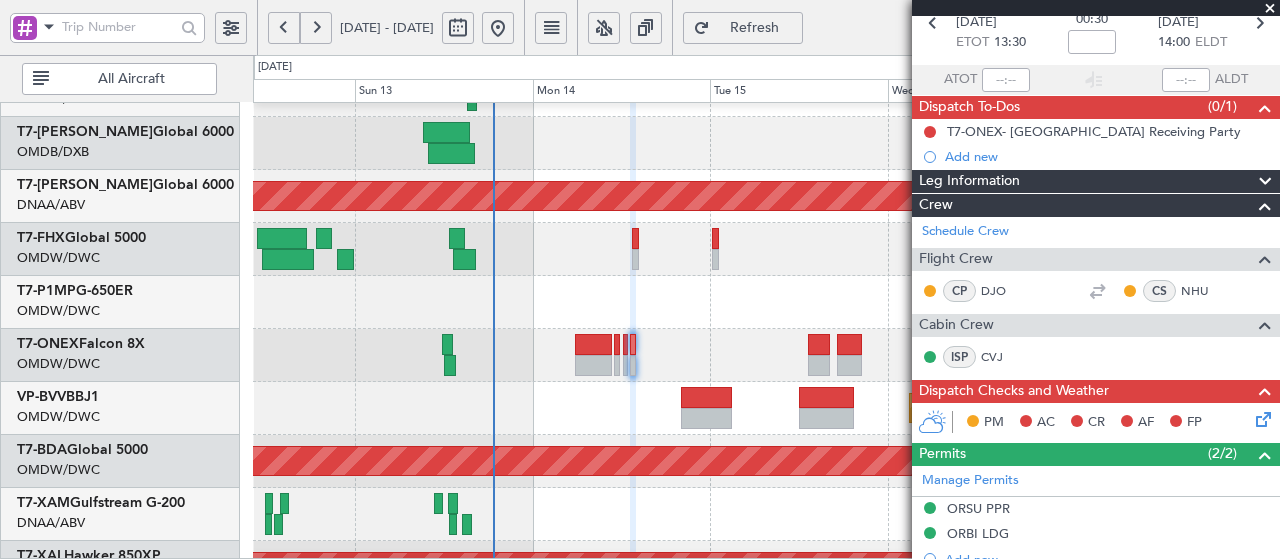scroll, scrollTop: 0, scrollLeft: 0, axis: both 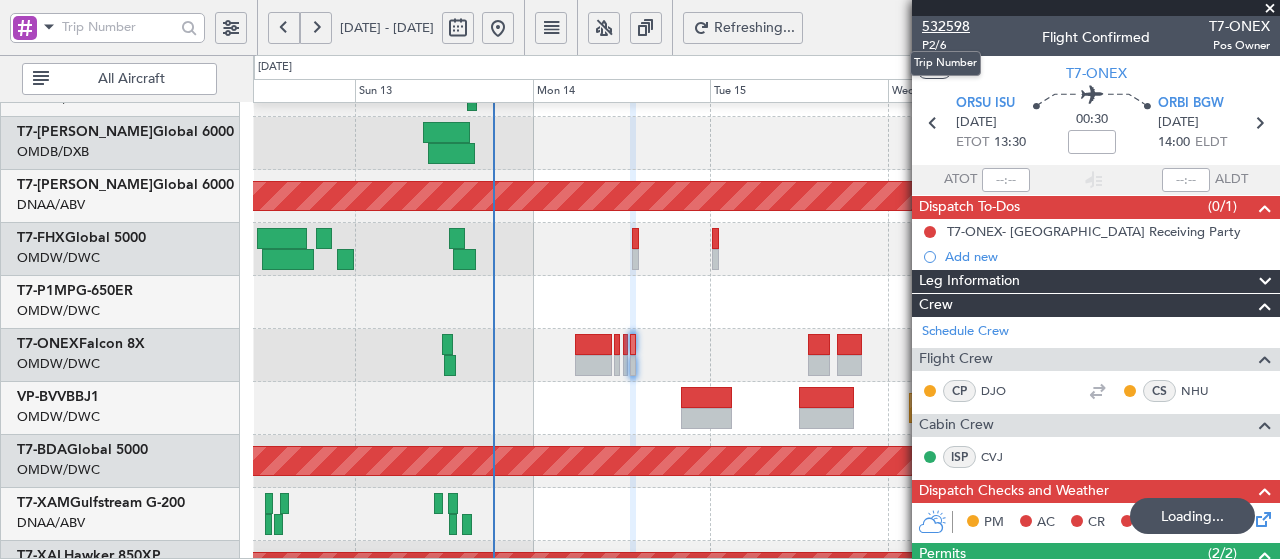 click on "532598" at bounding box center [946, 26] 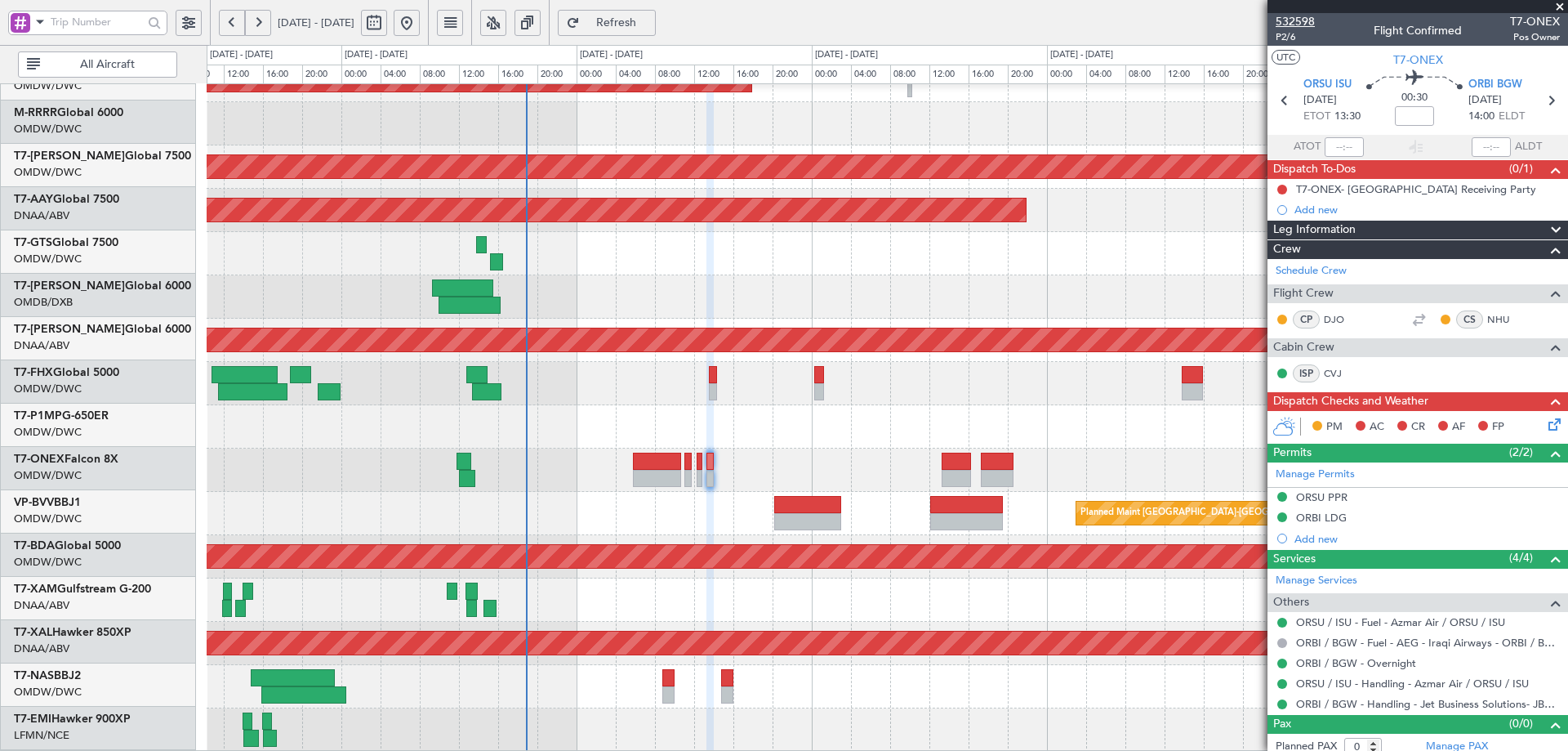scroll, scrollTop: 285, scrollLeft: 0, axis: vertical 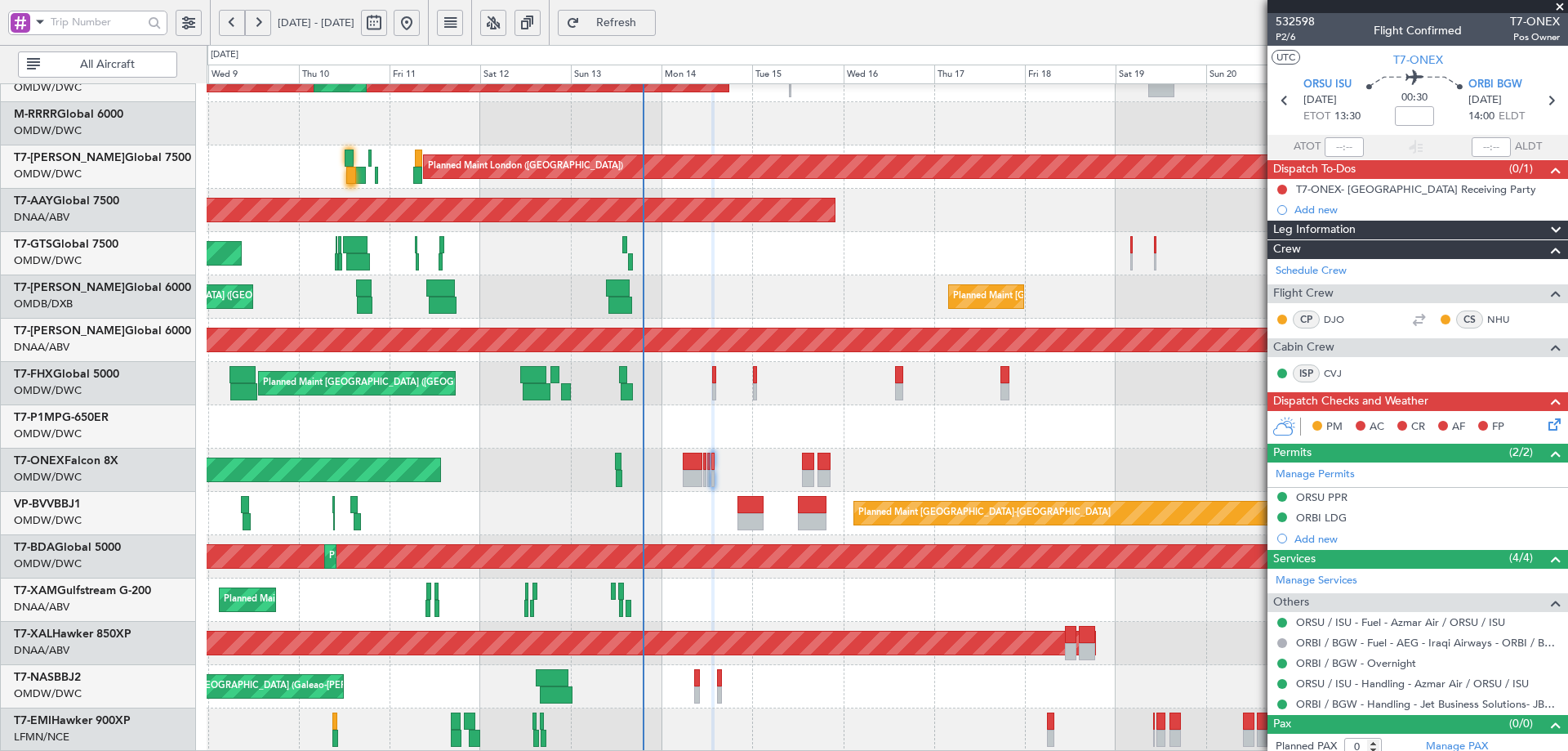 type on "[PERSON_NAME] (ANI)" 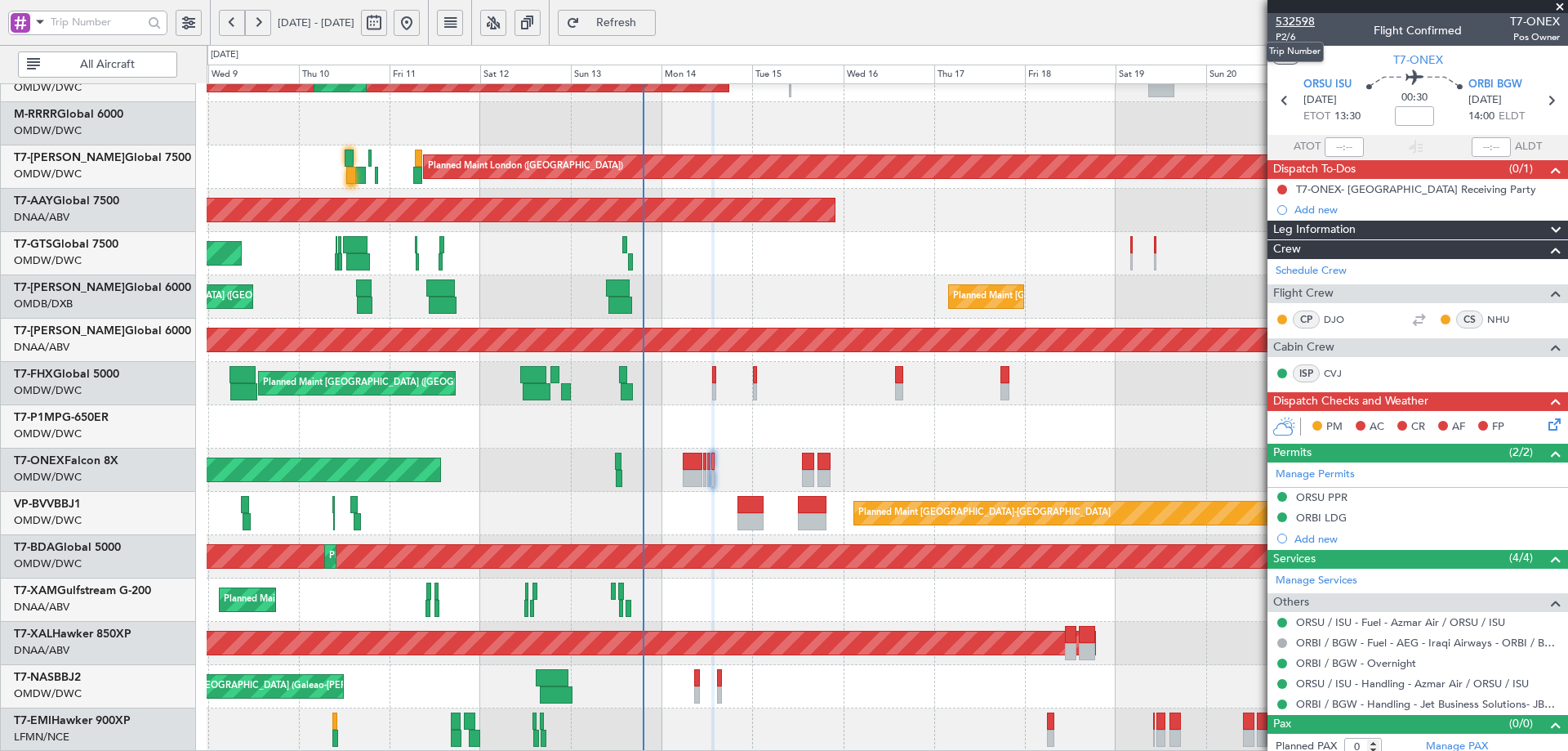 click on "532598" at bounding box center (1295, 21) 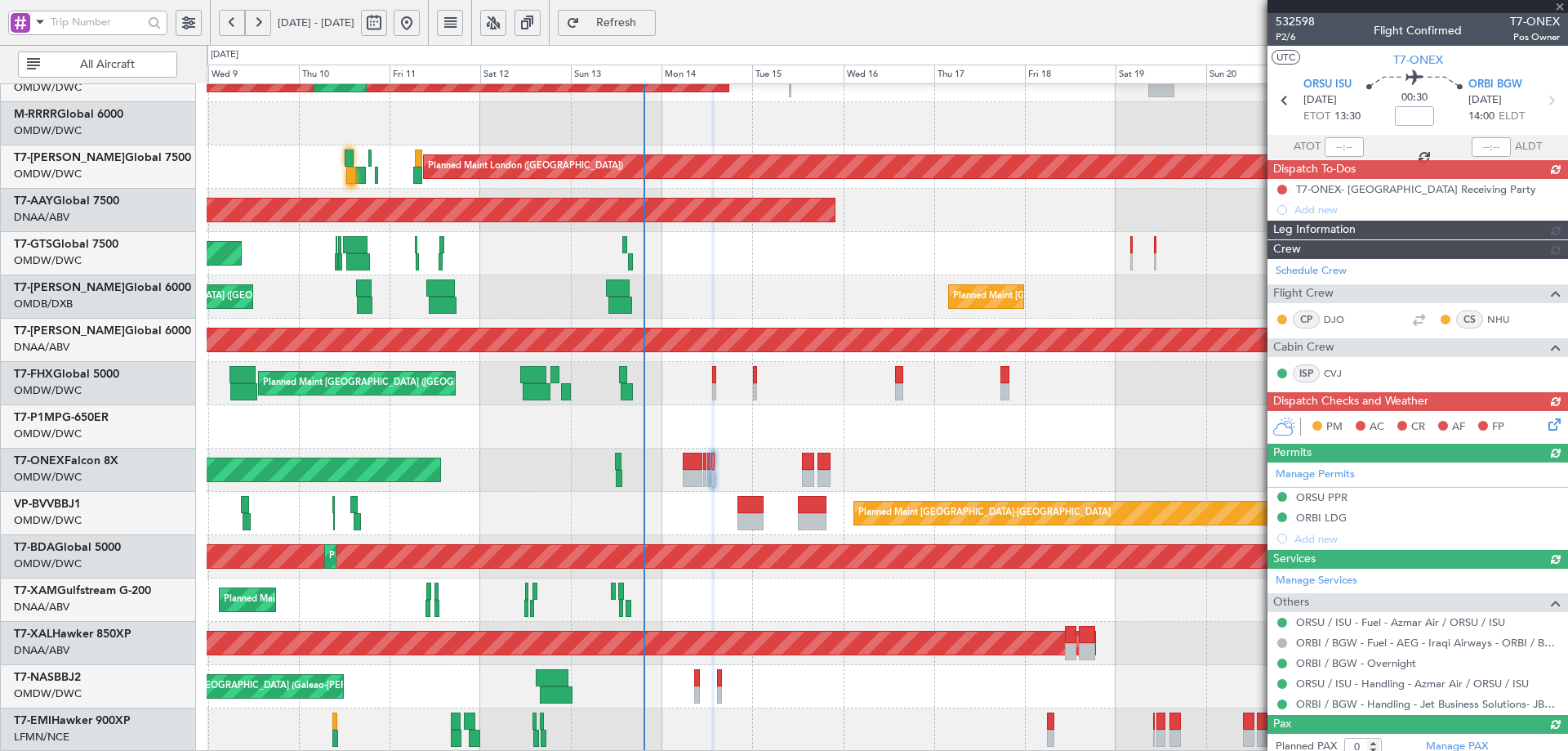 type 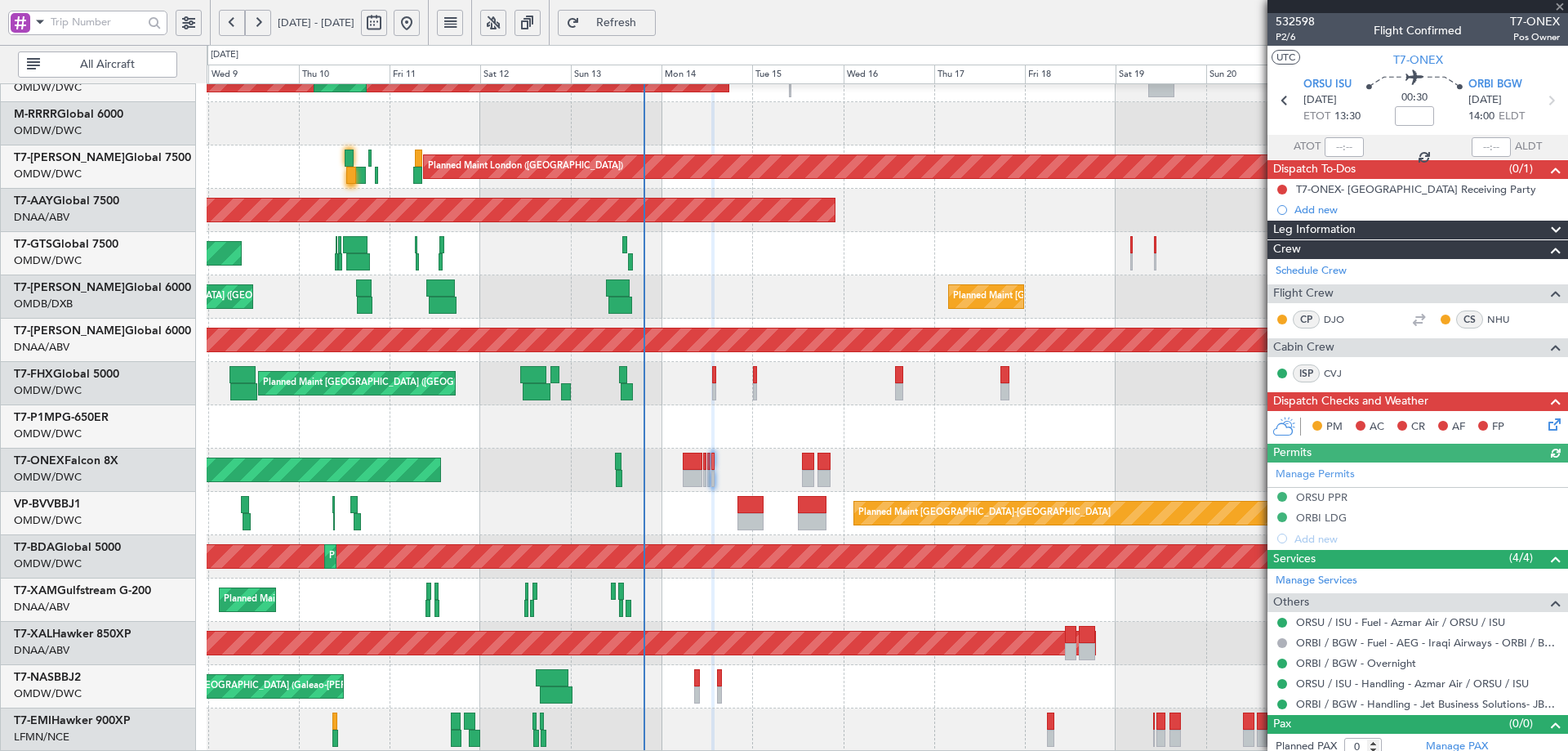 type on "[PERSON_NAME] (ANI)" 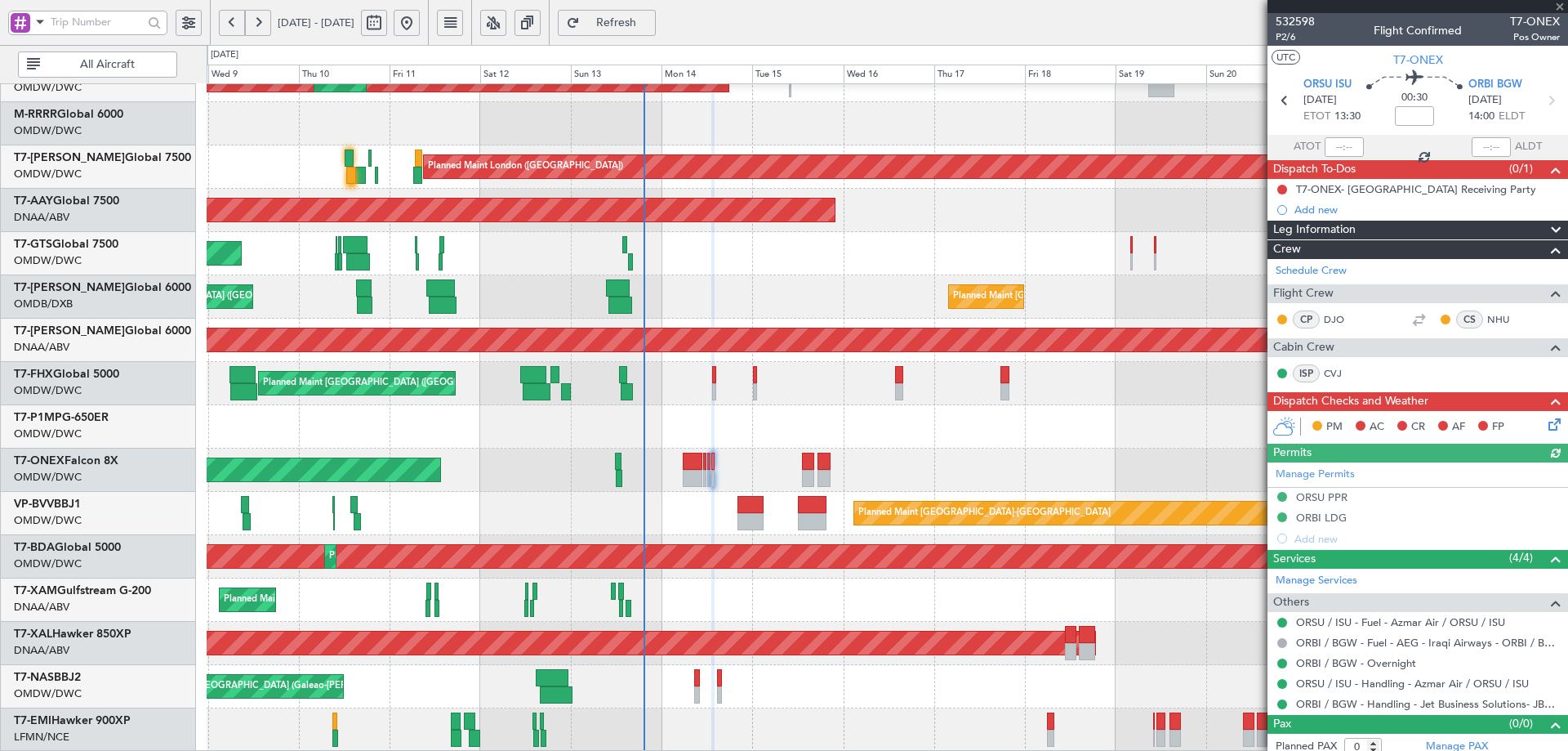 type on "6782" 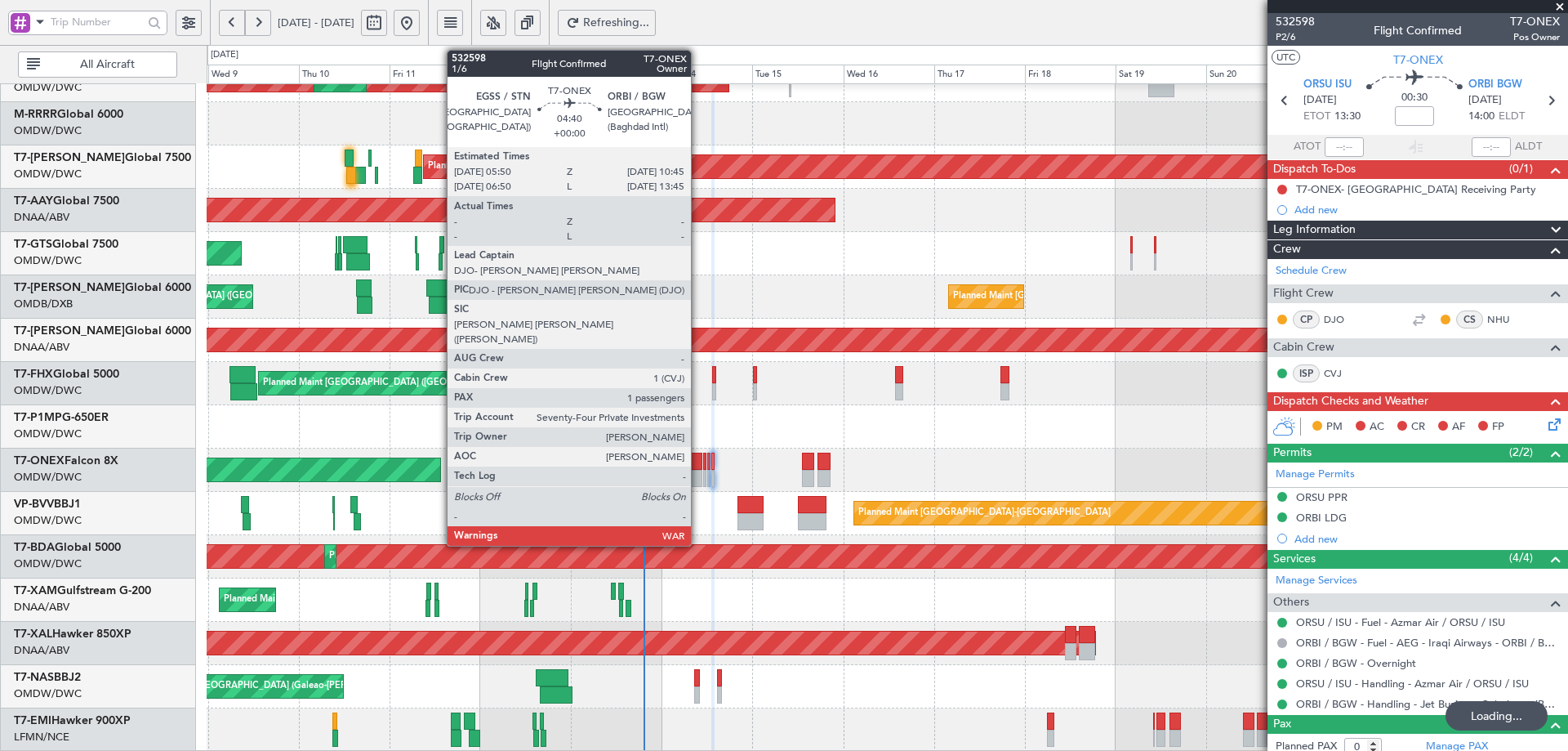 click 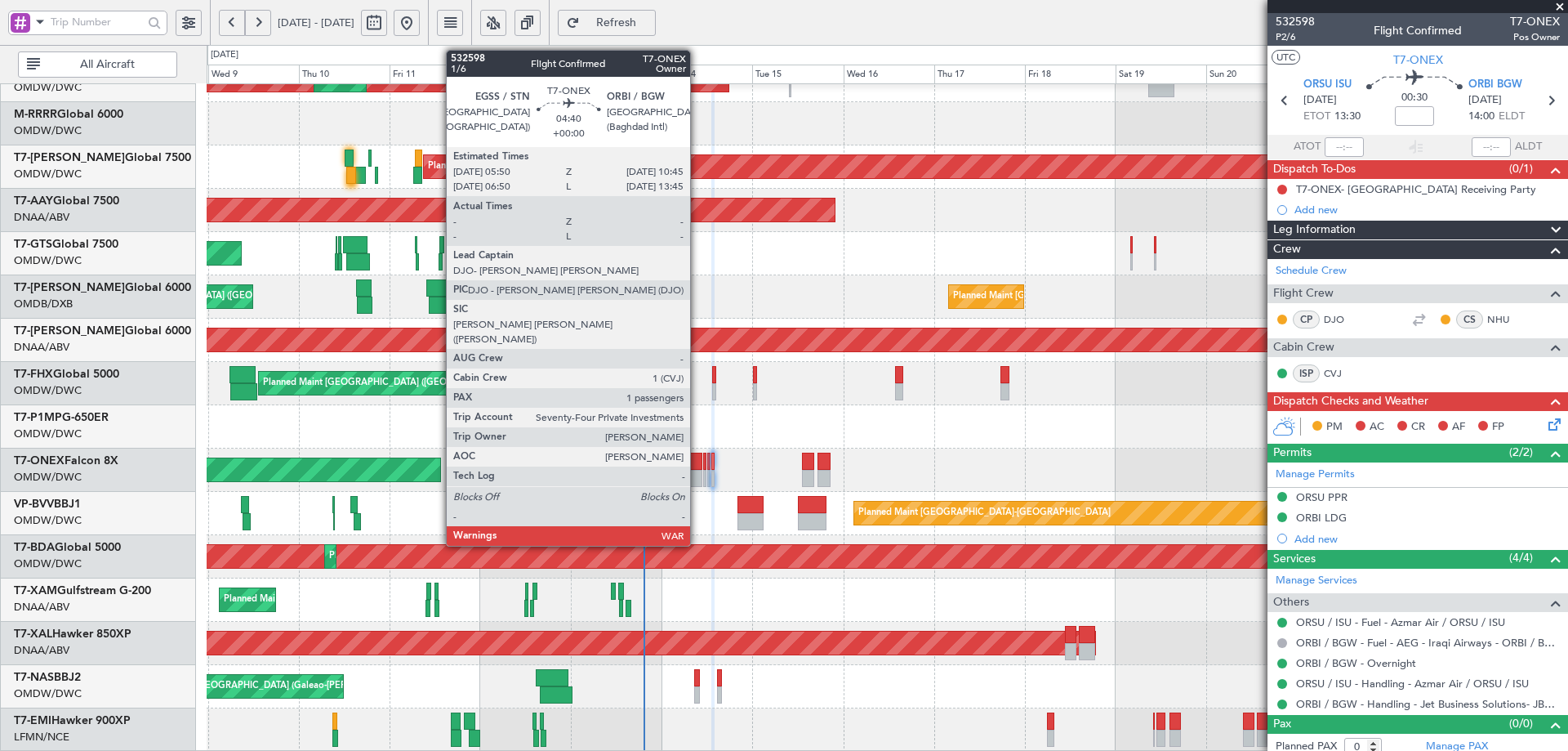 type 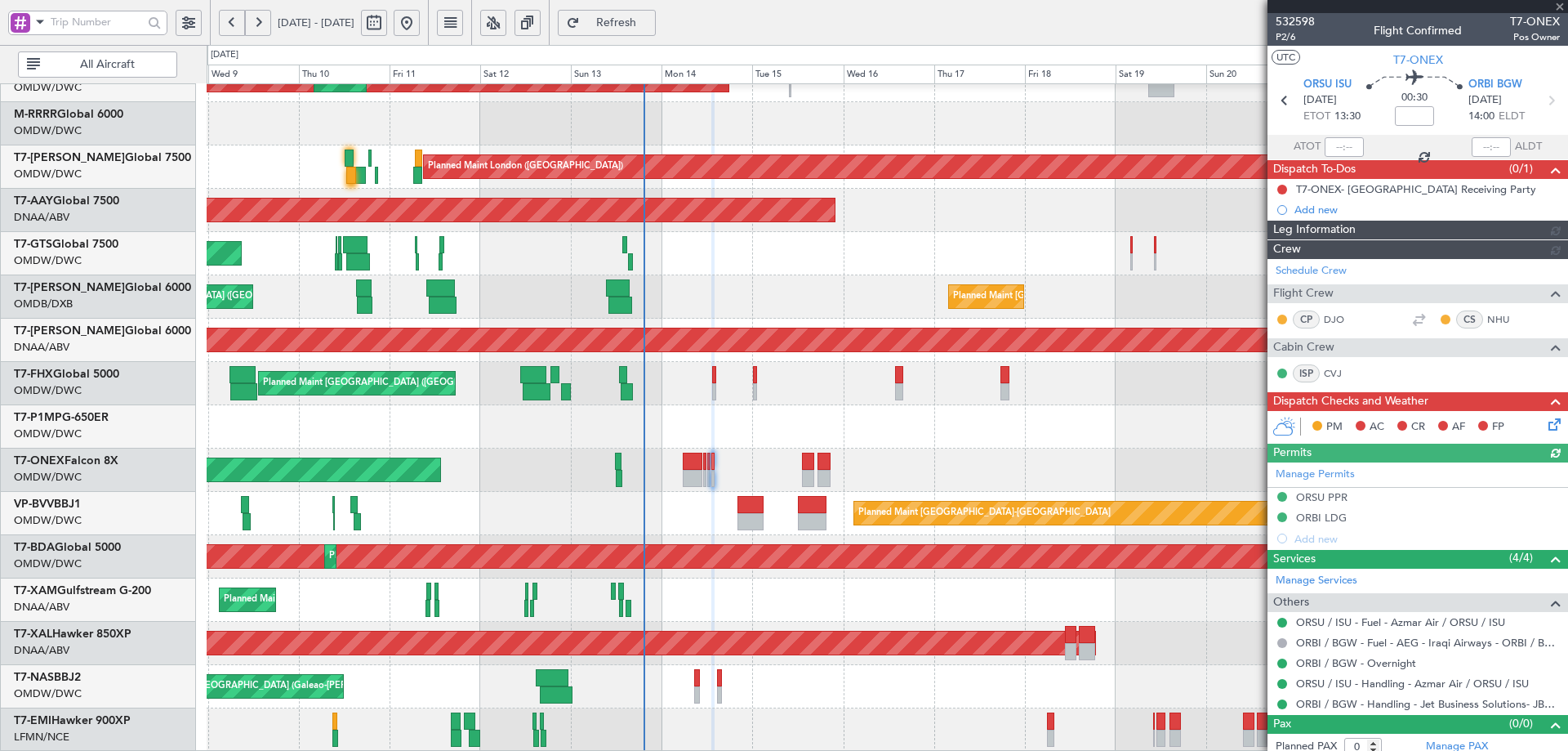 type on "[PERSON_NAME] (ANI)" 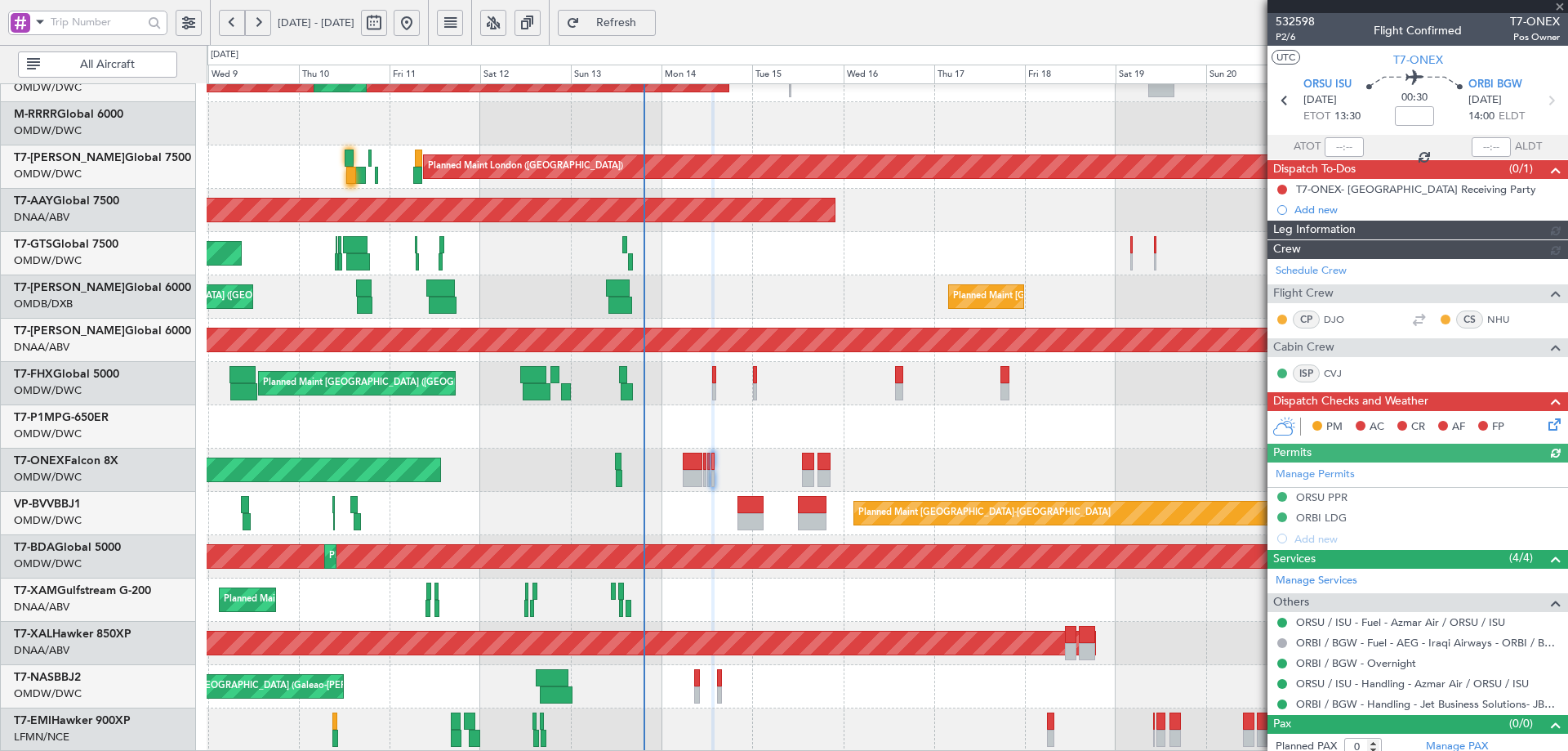 type on "6782" 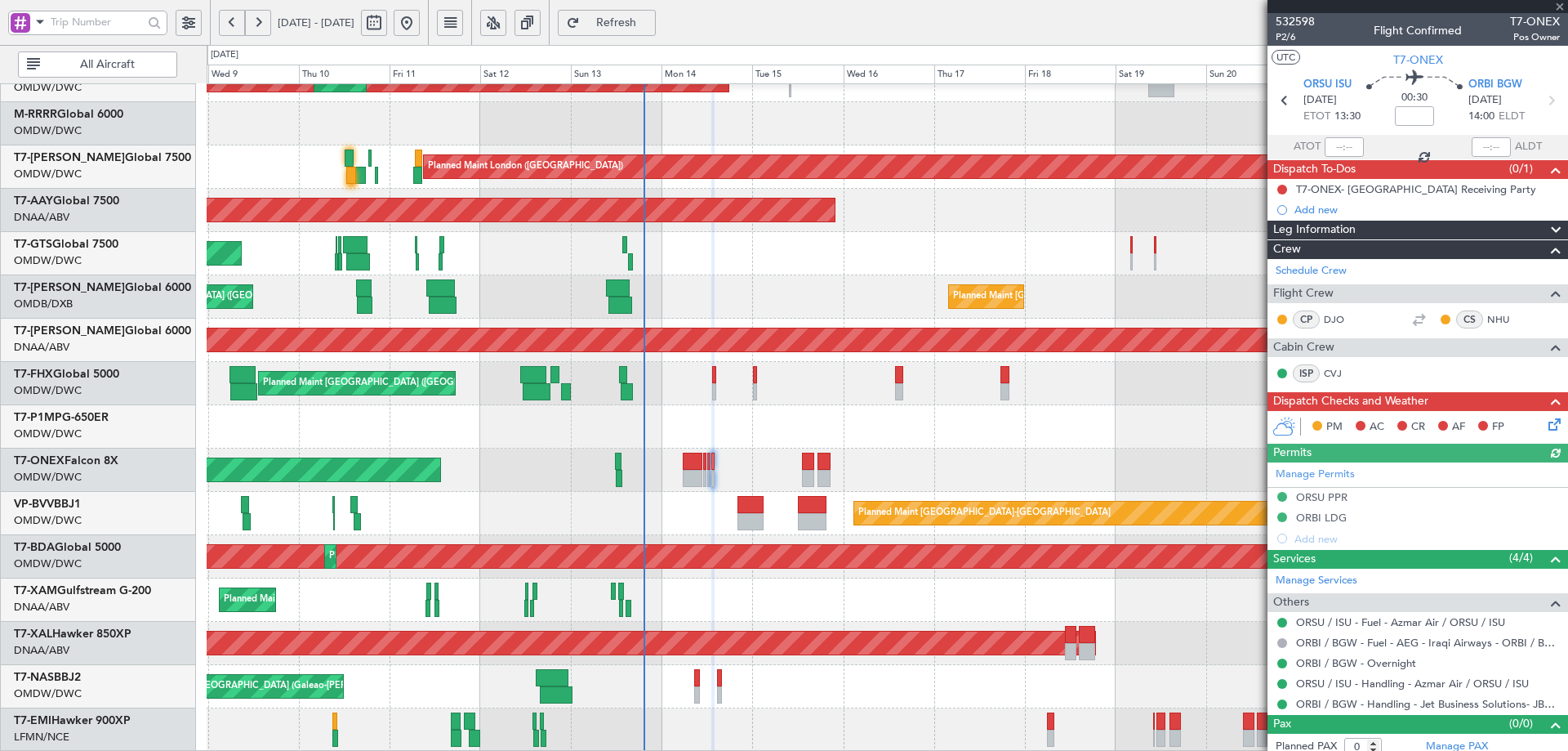 type 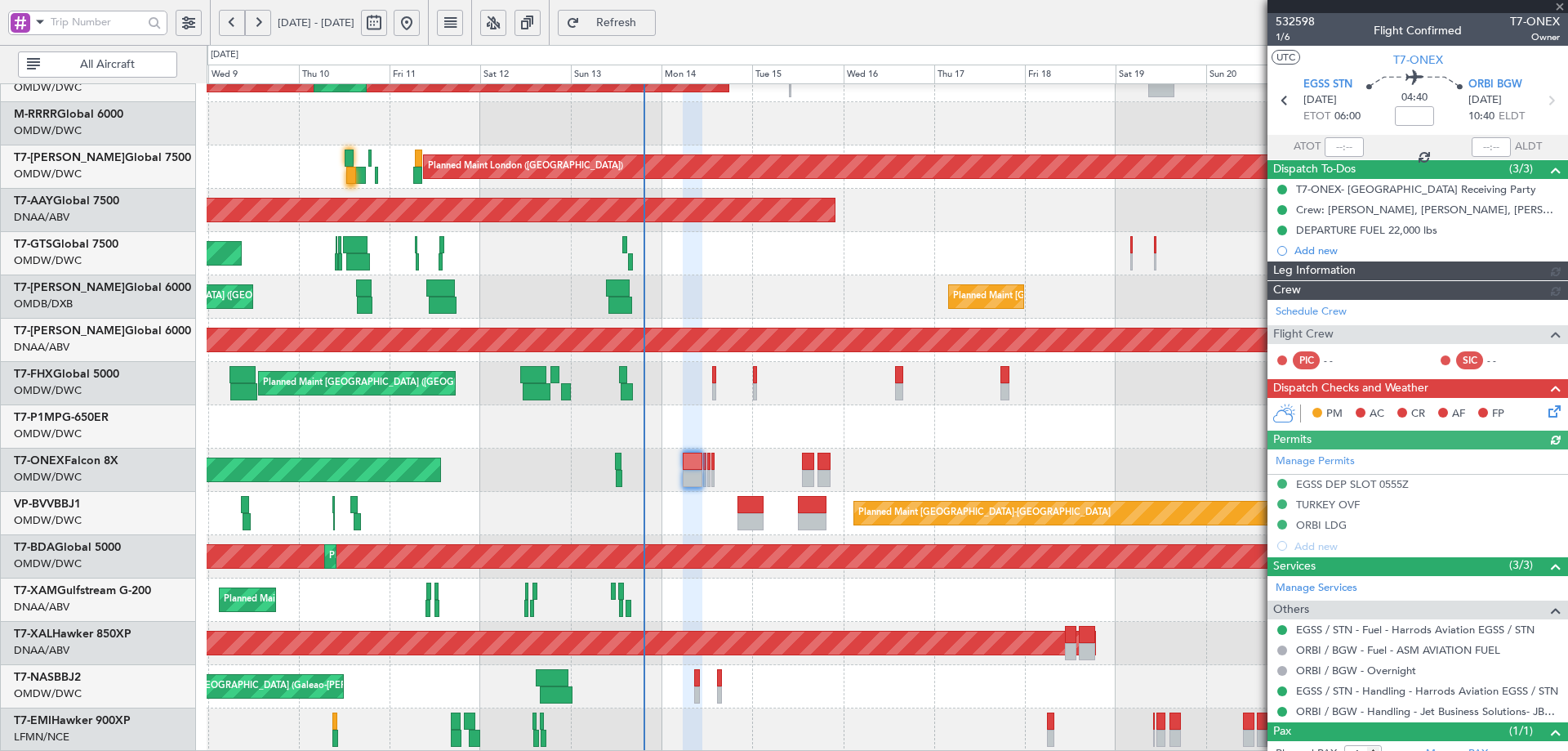 type on "[PERSON_NAME] (ANI)" 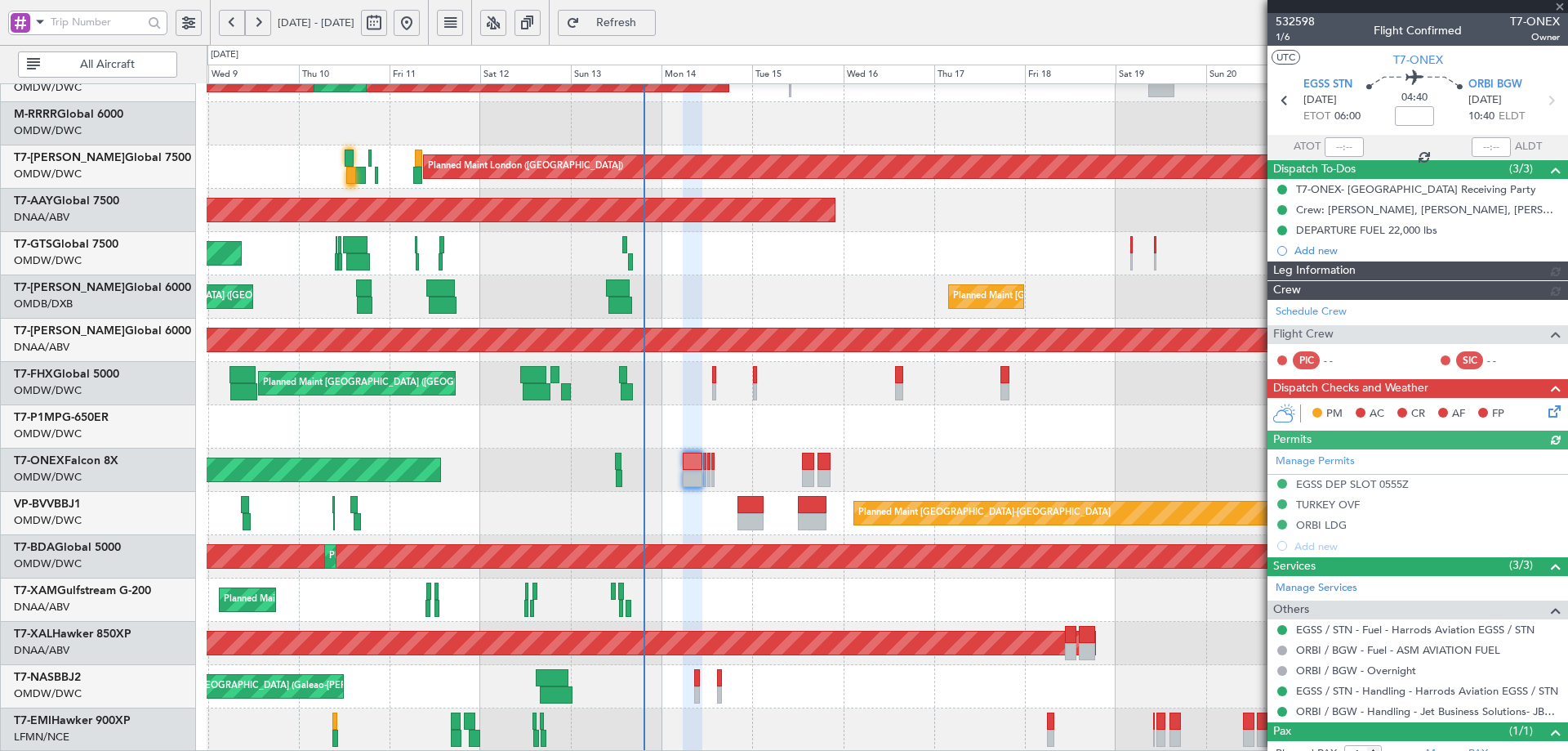 type on "6778" 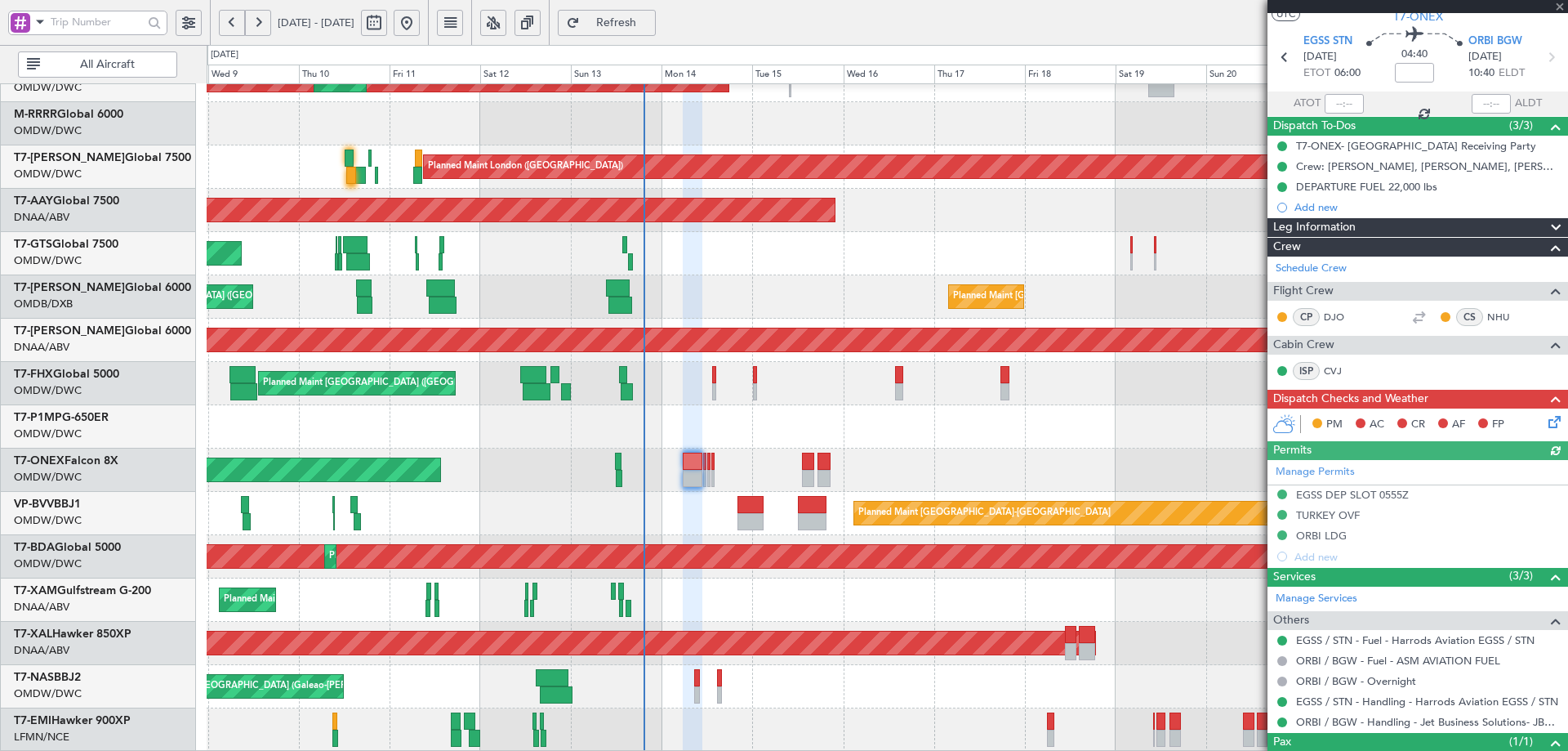 scroll, scrollTop: 107, scrollLeft: 0, axis: vertical 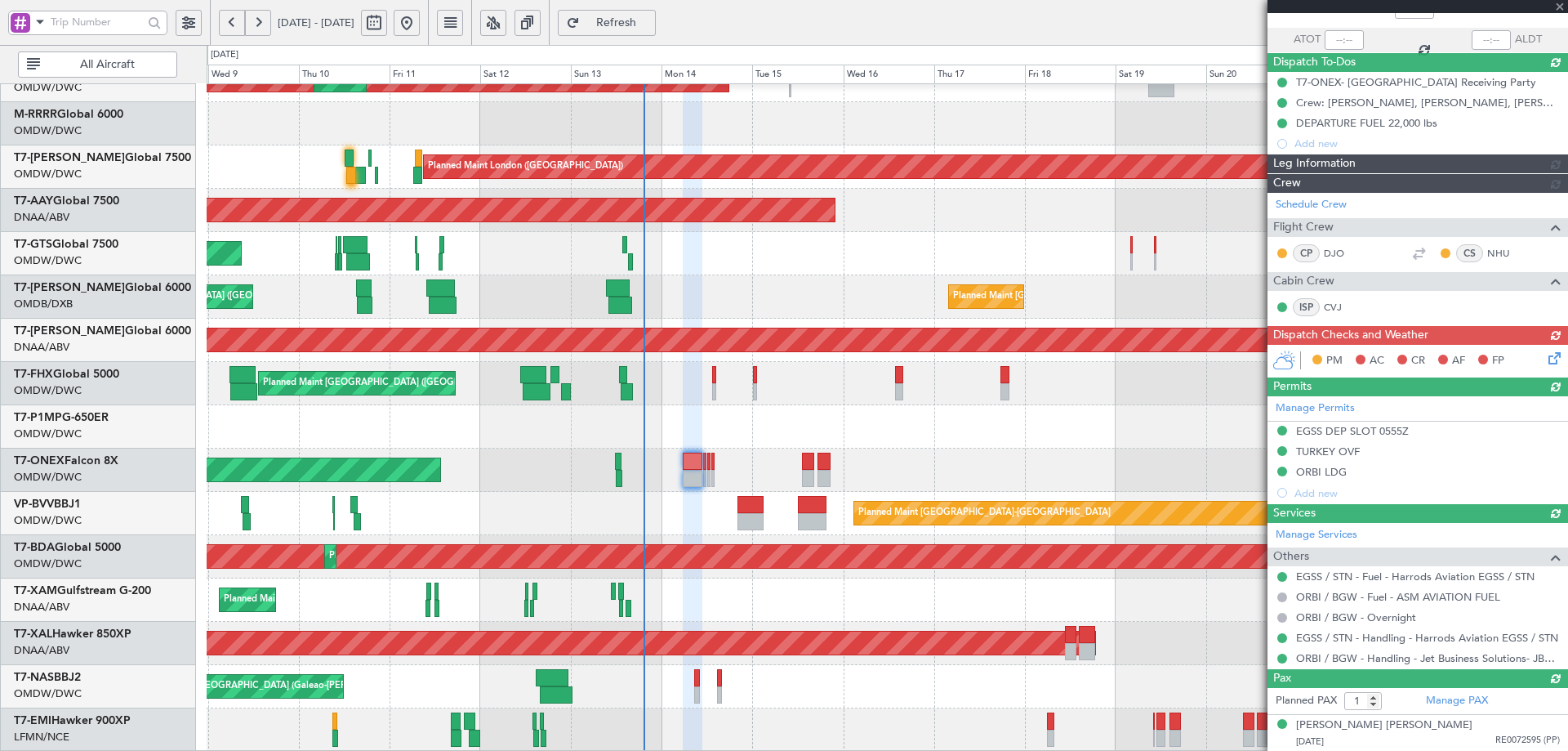 type 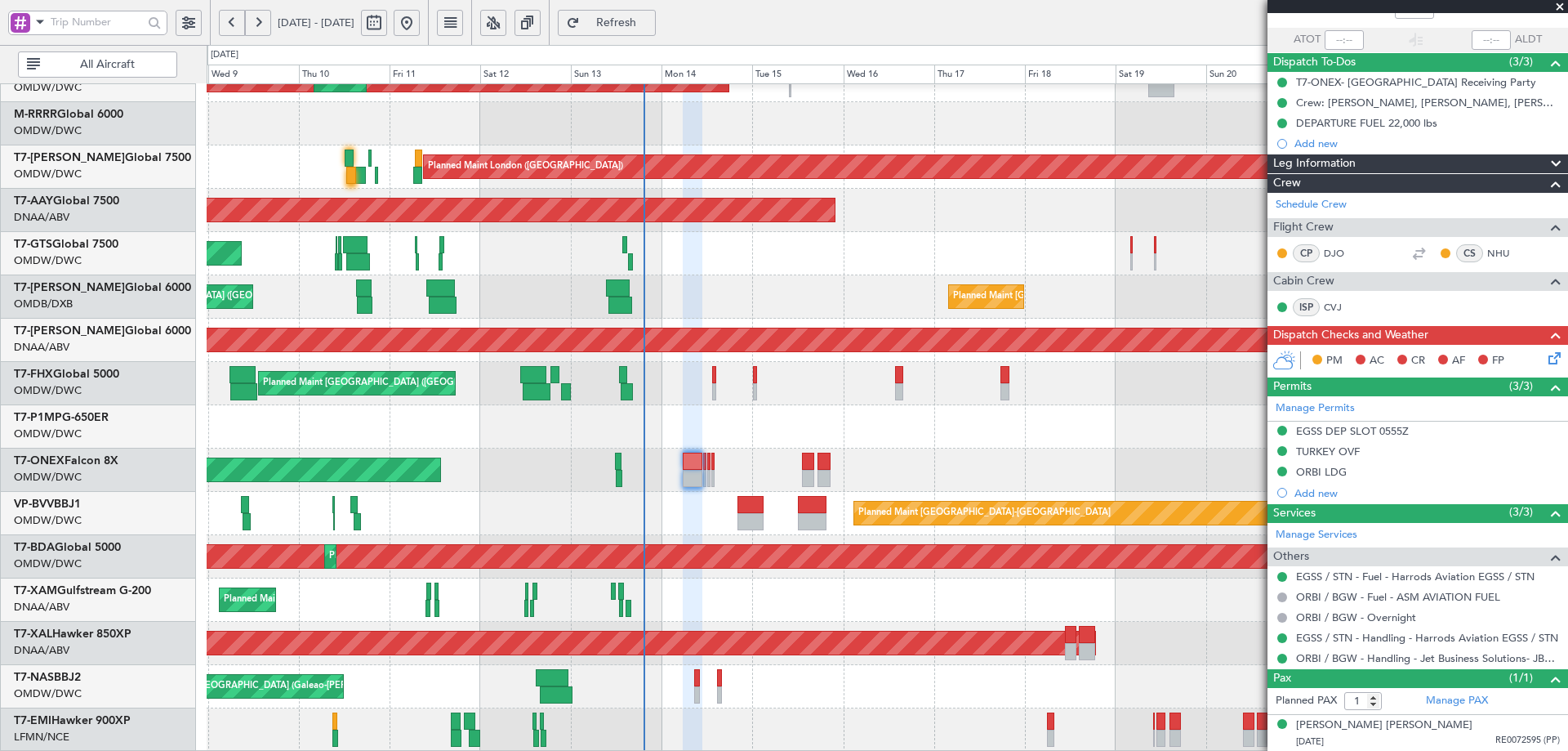 type on "[PERSON_NAME] (ANI)" 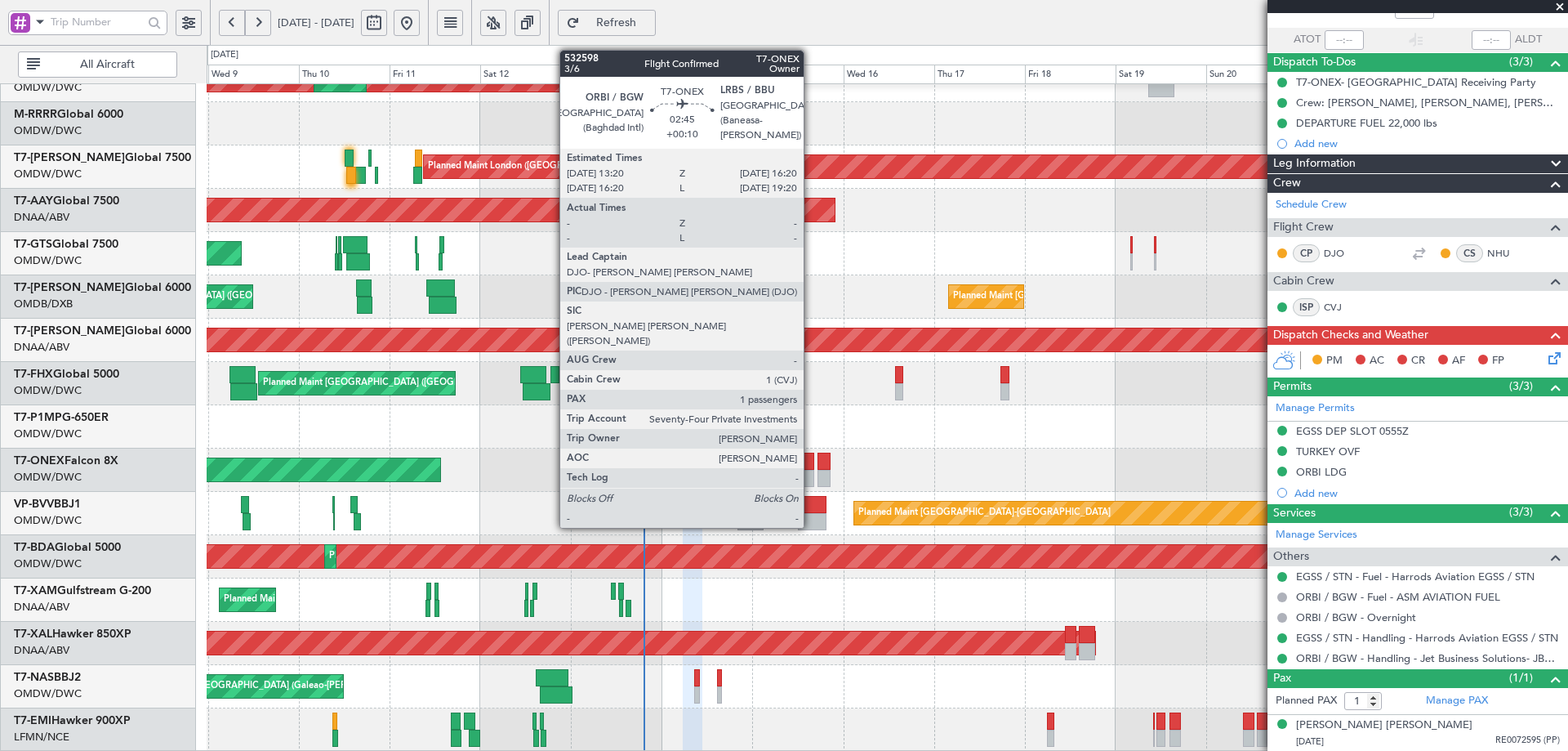 click 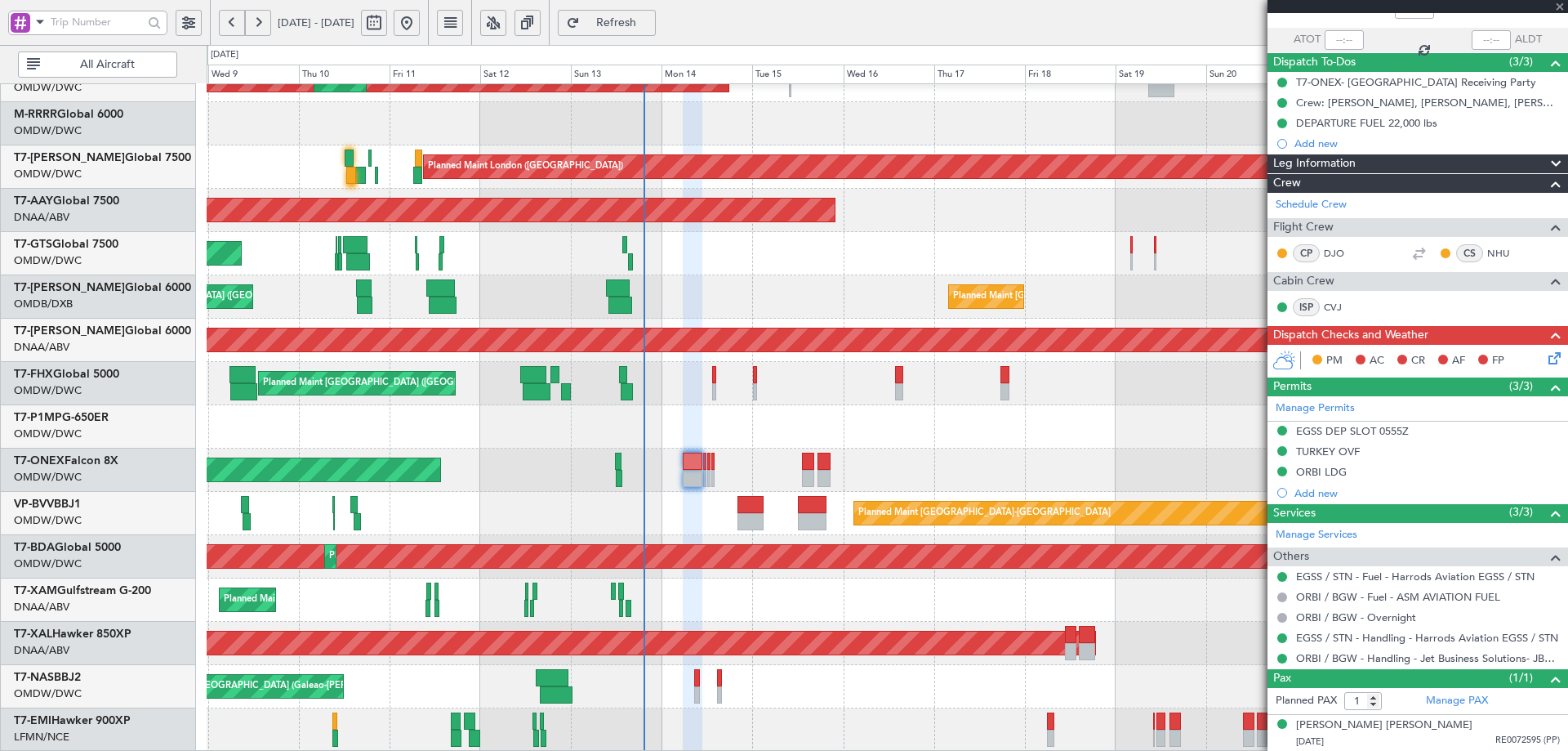 type on "+00:10" 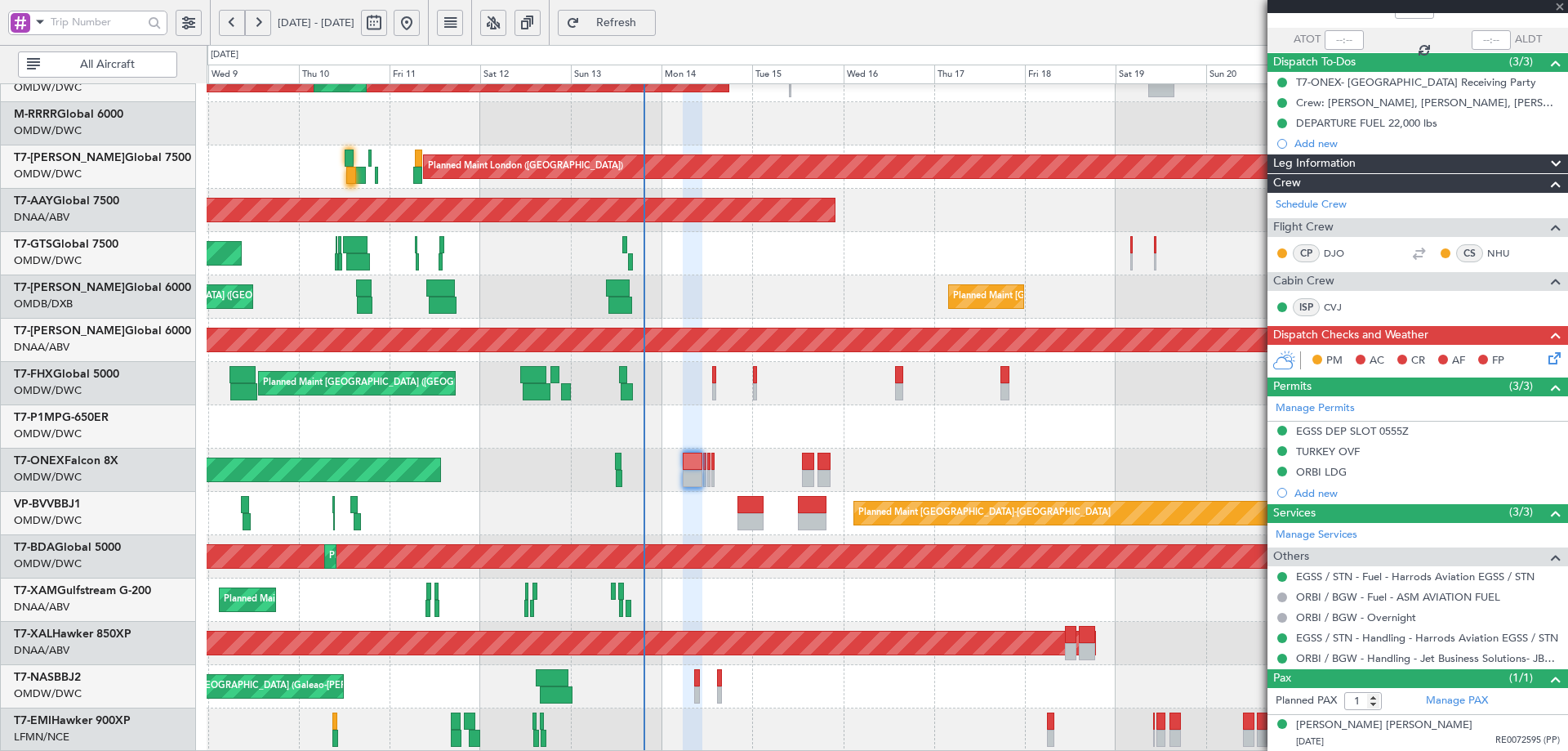 type 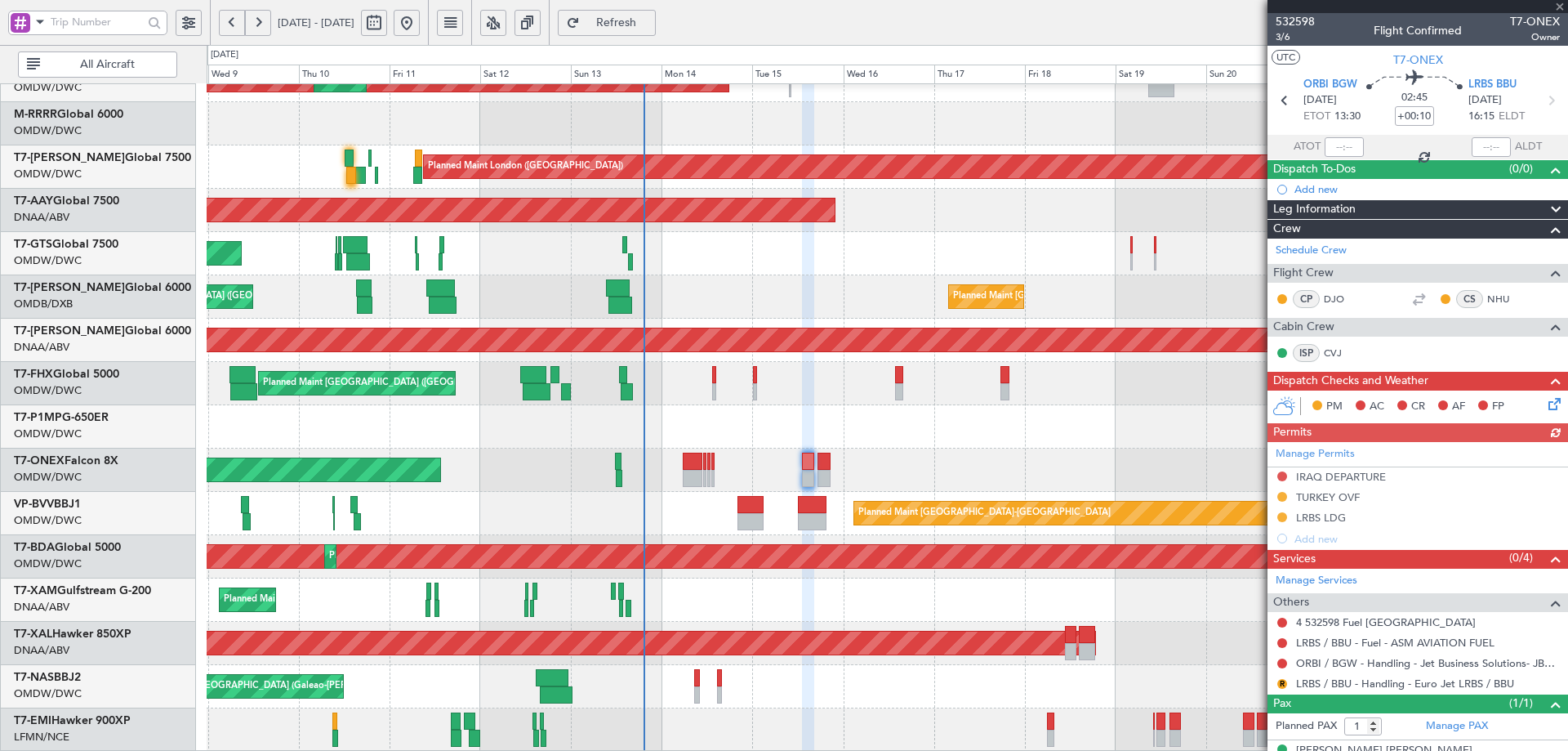 scroll, scrollTop: 25, scrollLeft: 0, axis: vertical 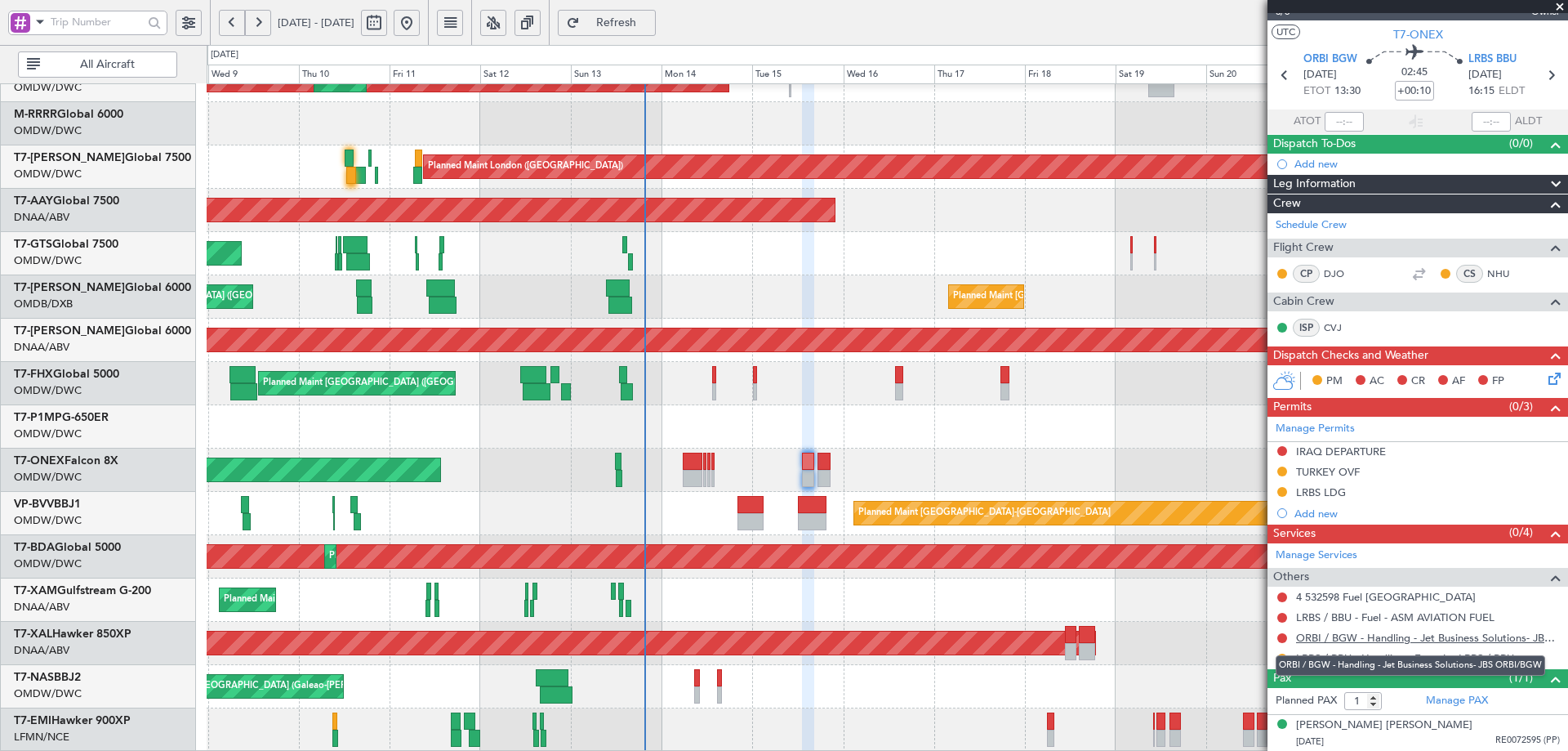 click on "ORBI / BGW - Handling - Jet Business Solutions- JBS ORBI/BGW" at bounding box center (1428, 637) 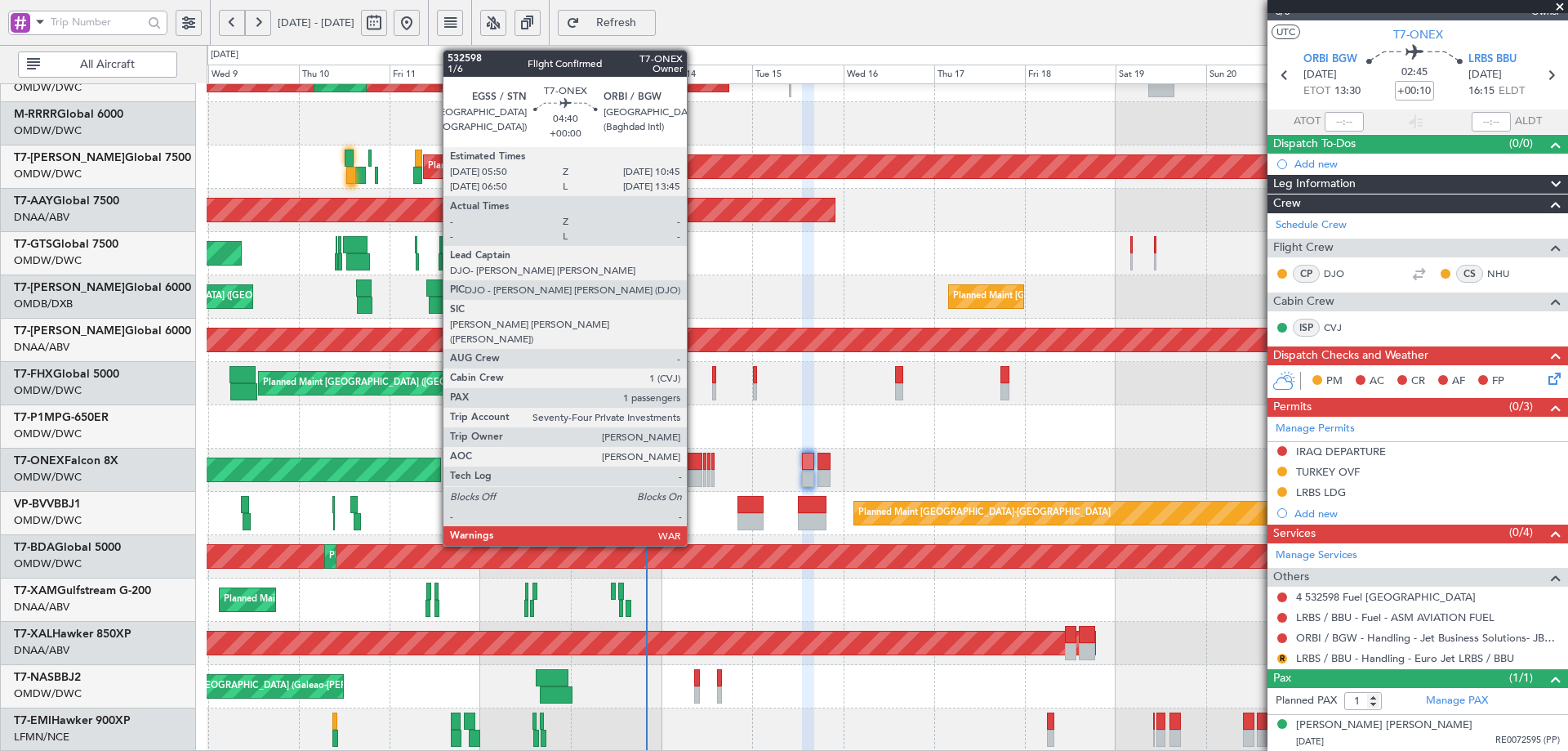 click 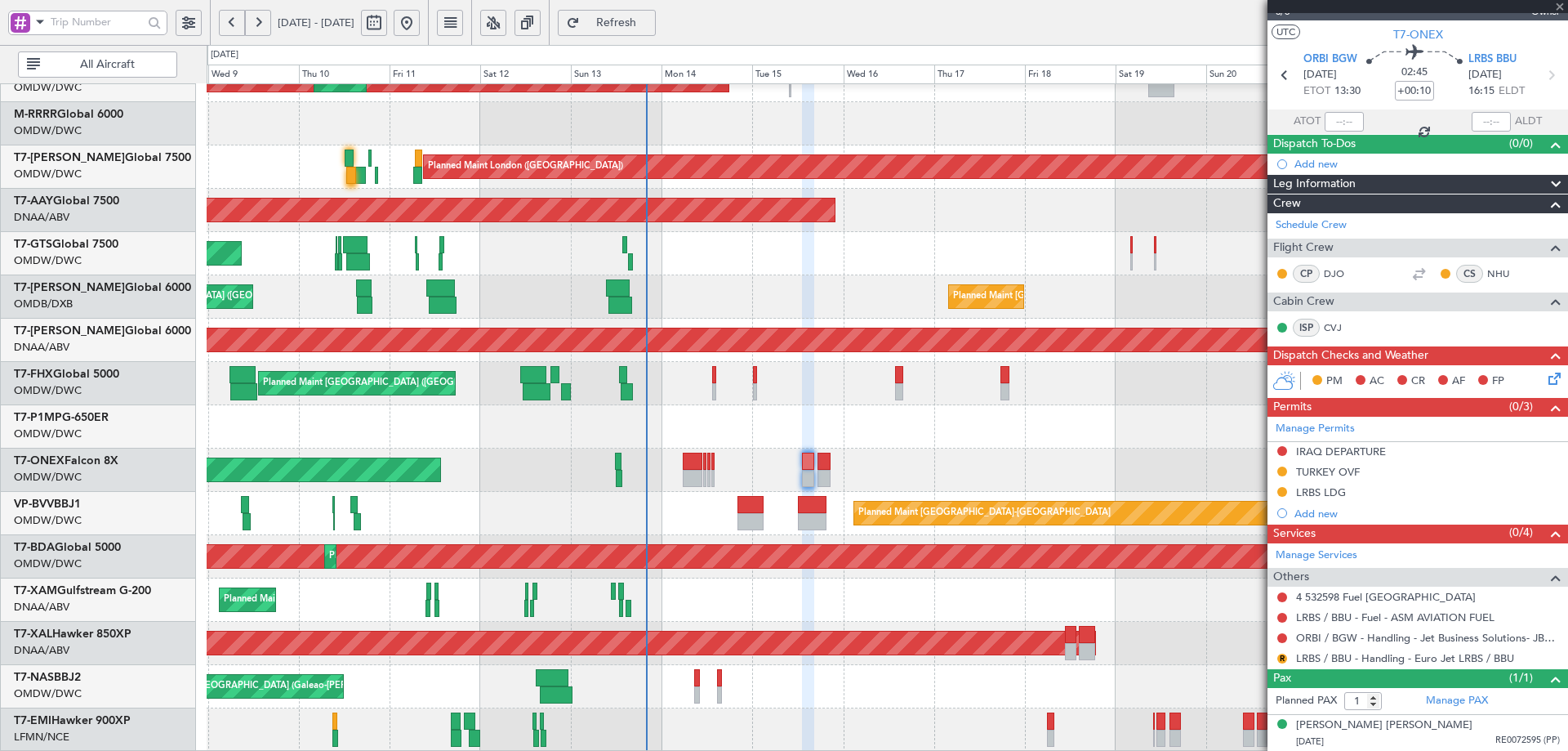 type 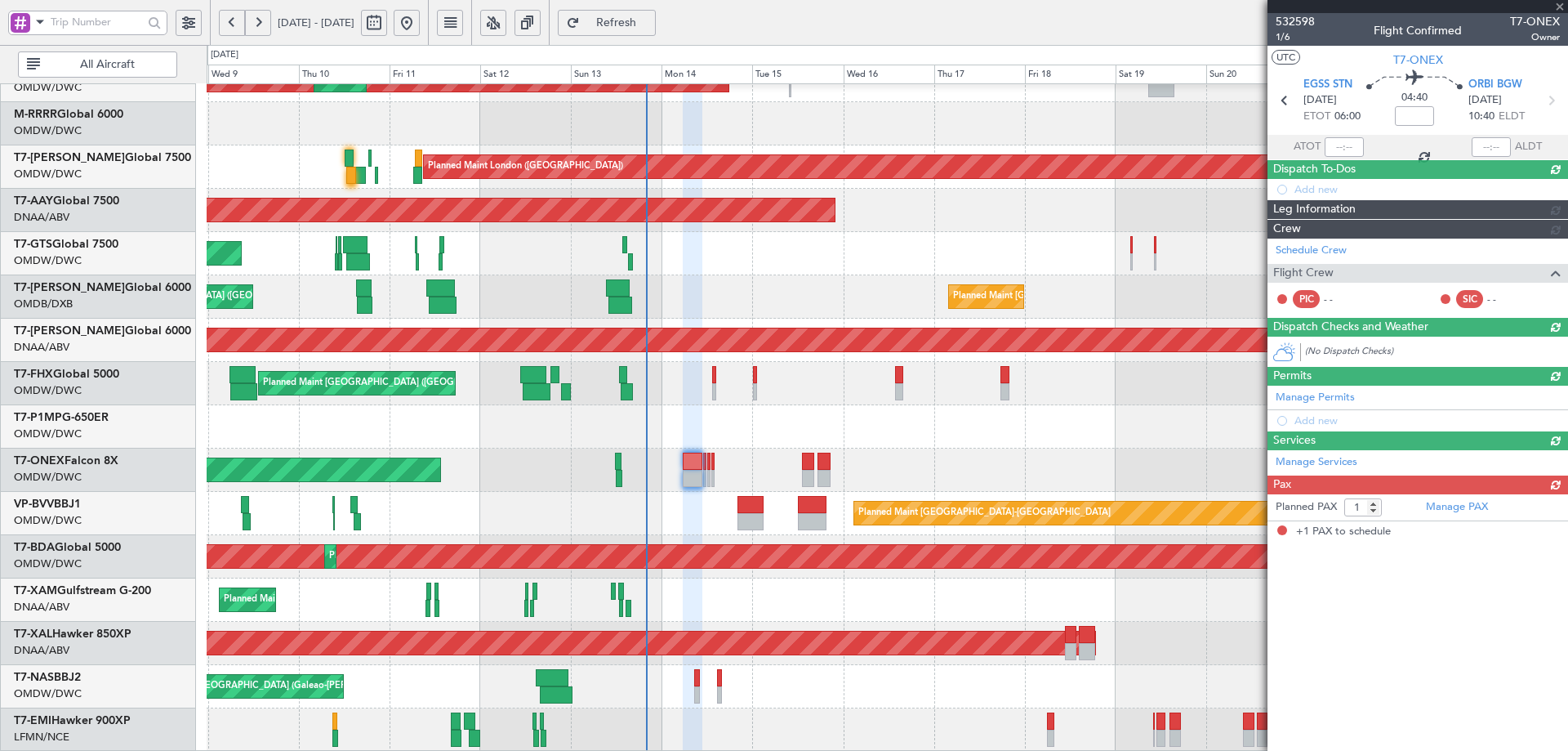 scroll, scrollTop: 0, scrollLeft: 0, axis: both 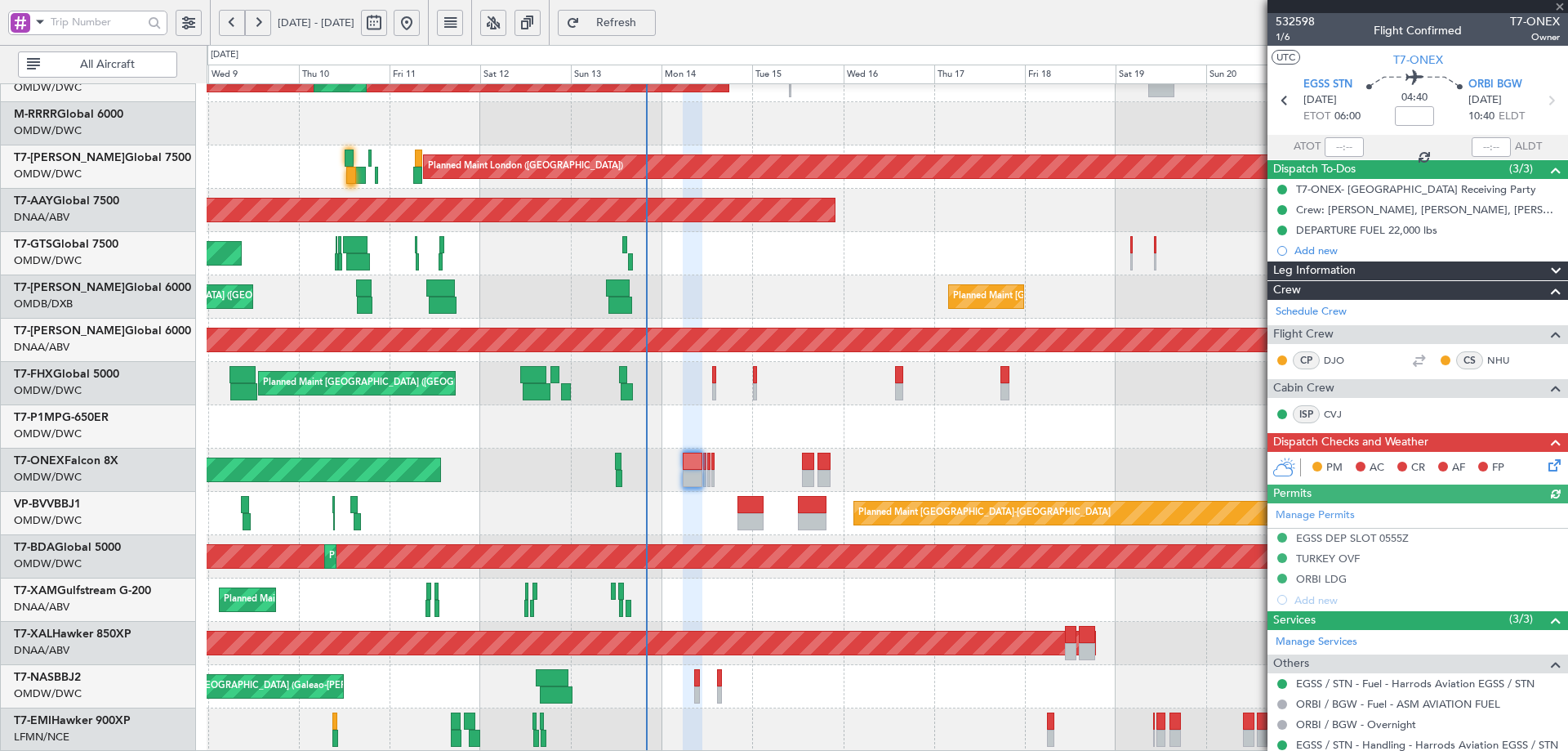 type on "[PERSON_NAME] (ANI)" 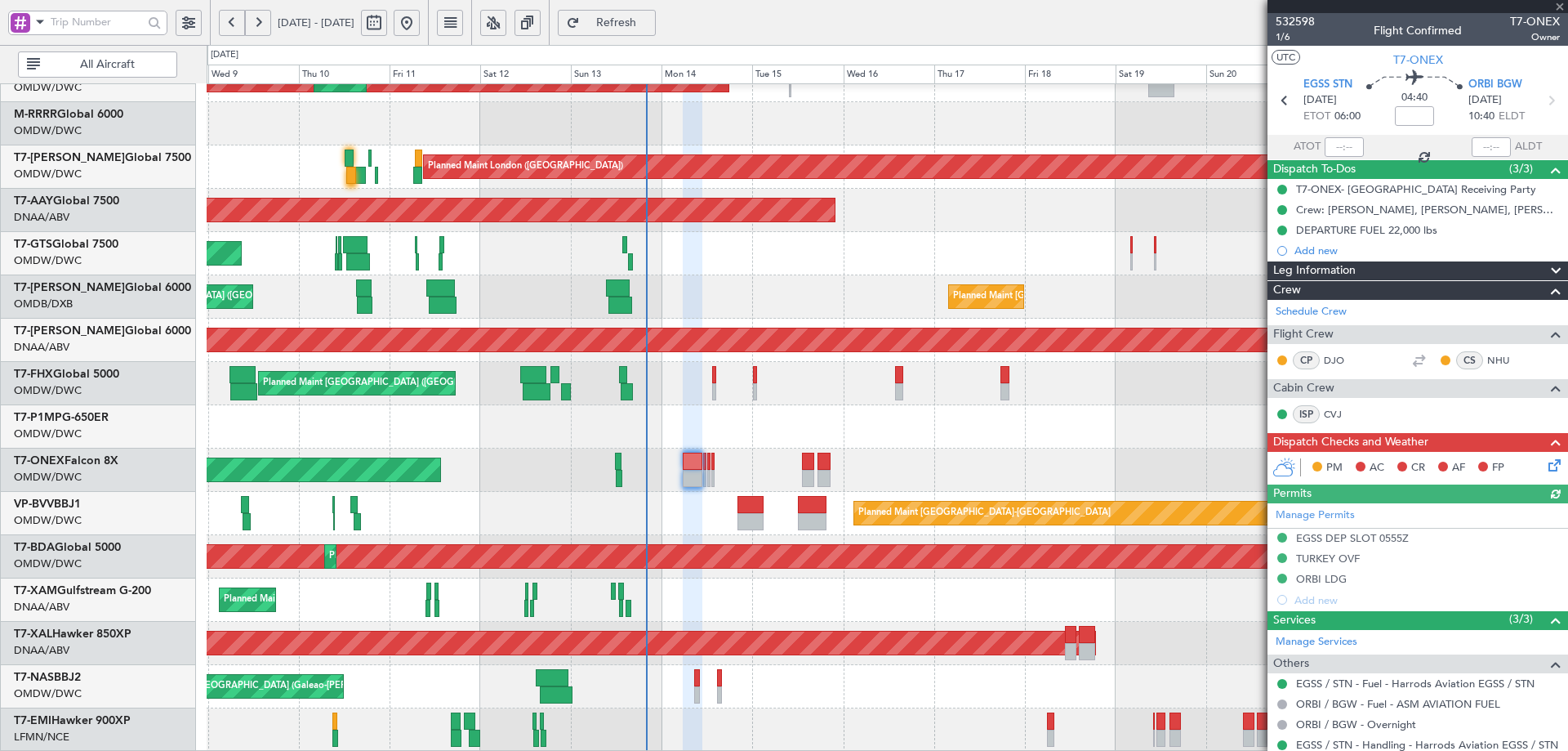 type on "6778" 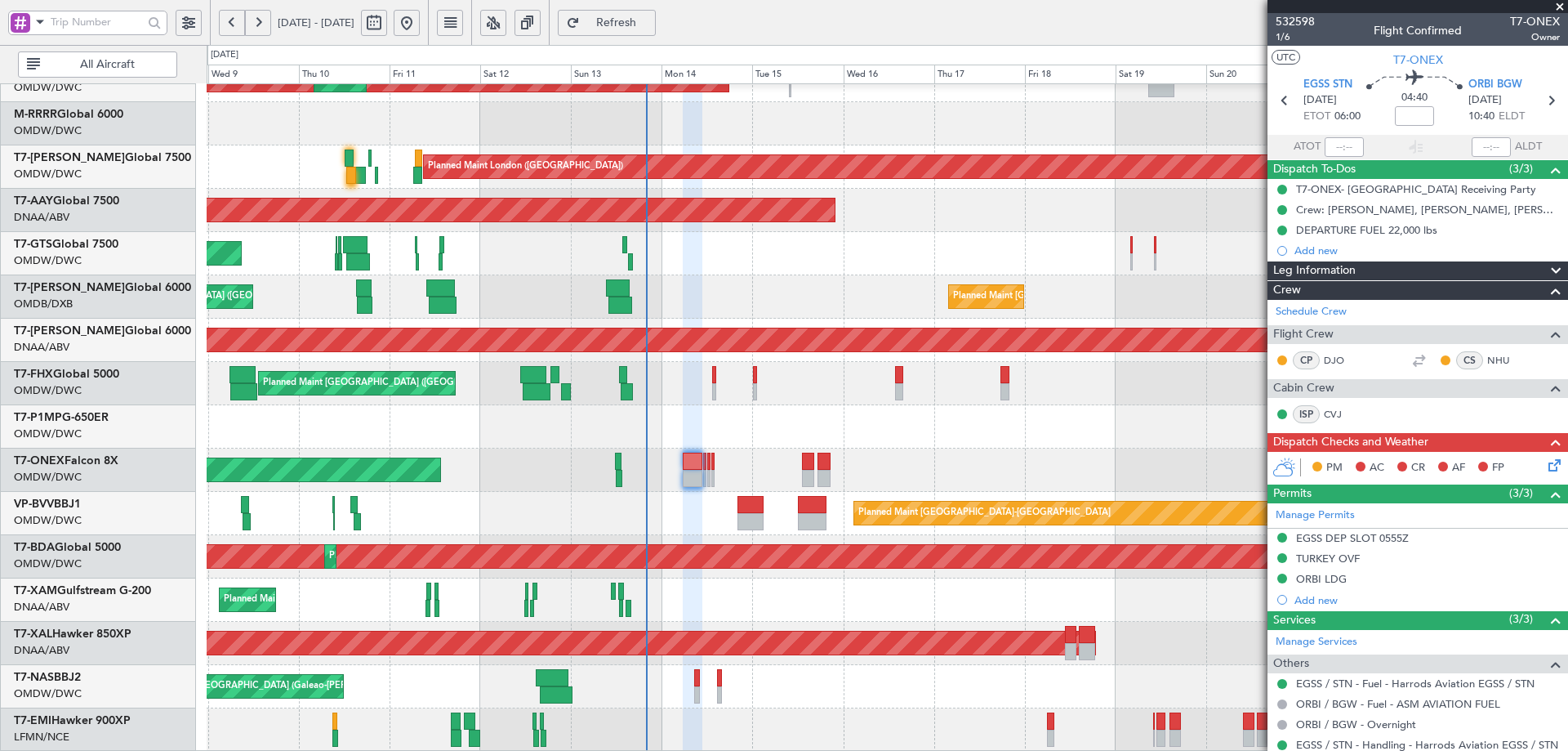click 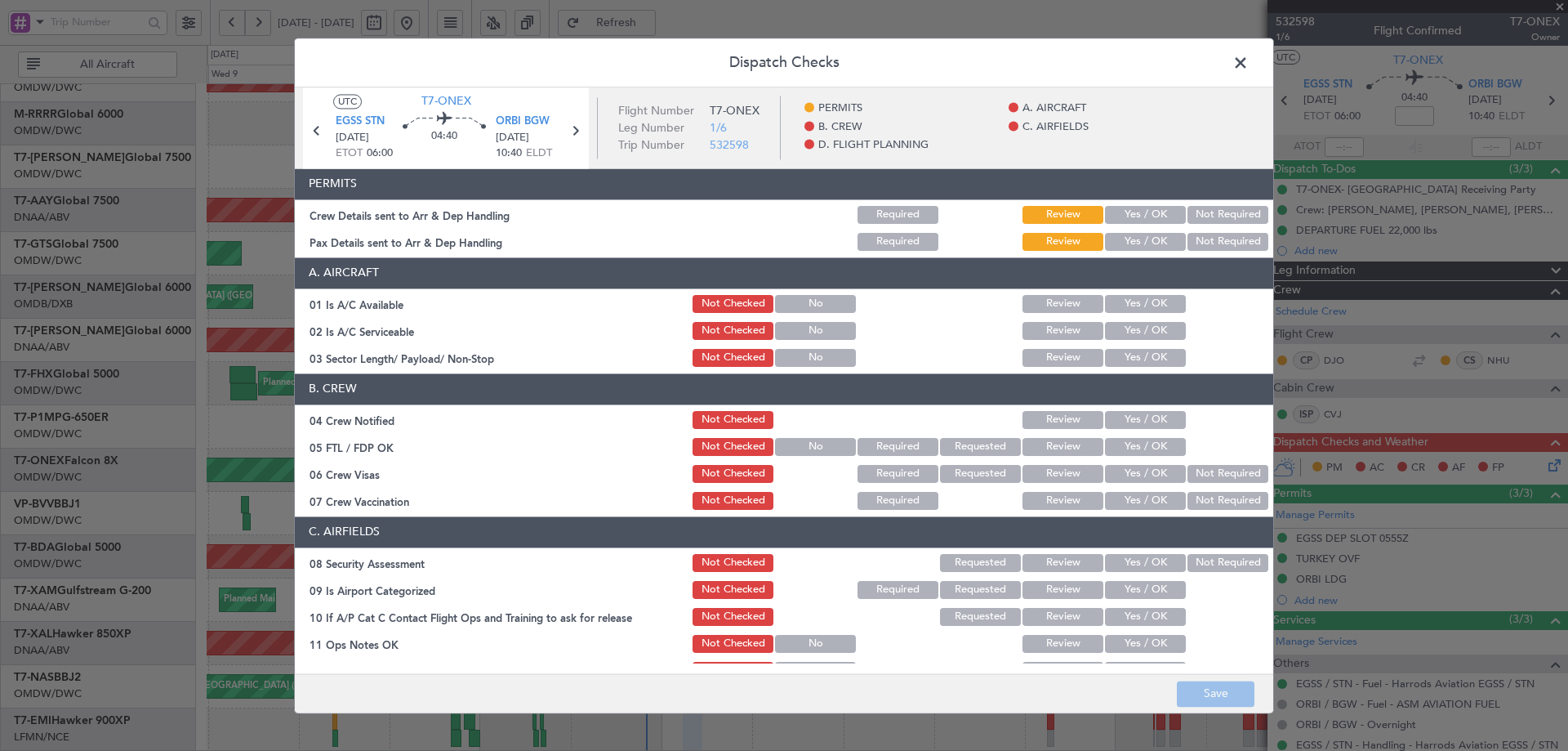 click on "Yes / OK" 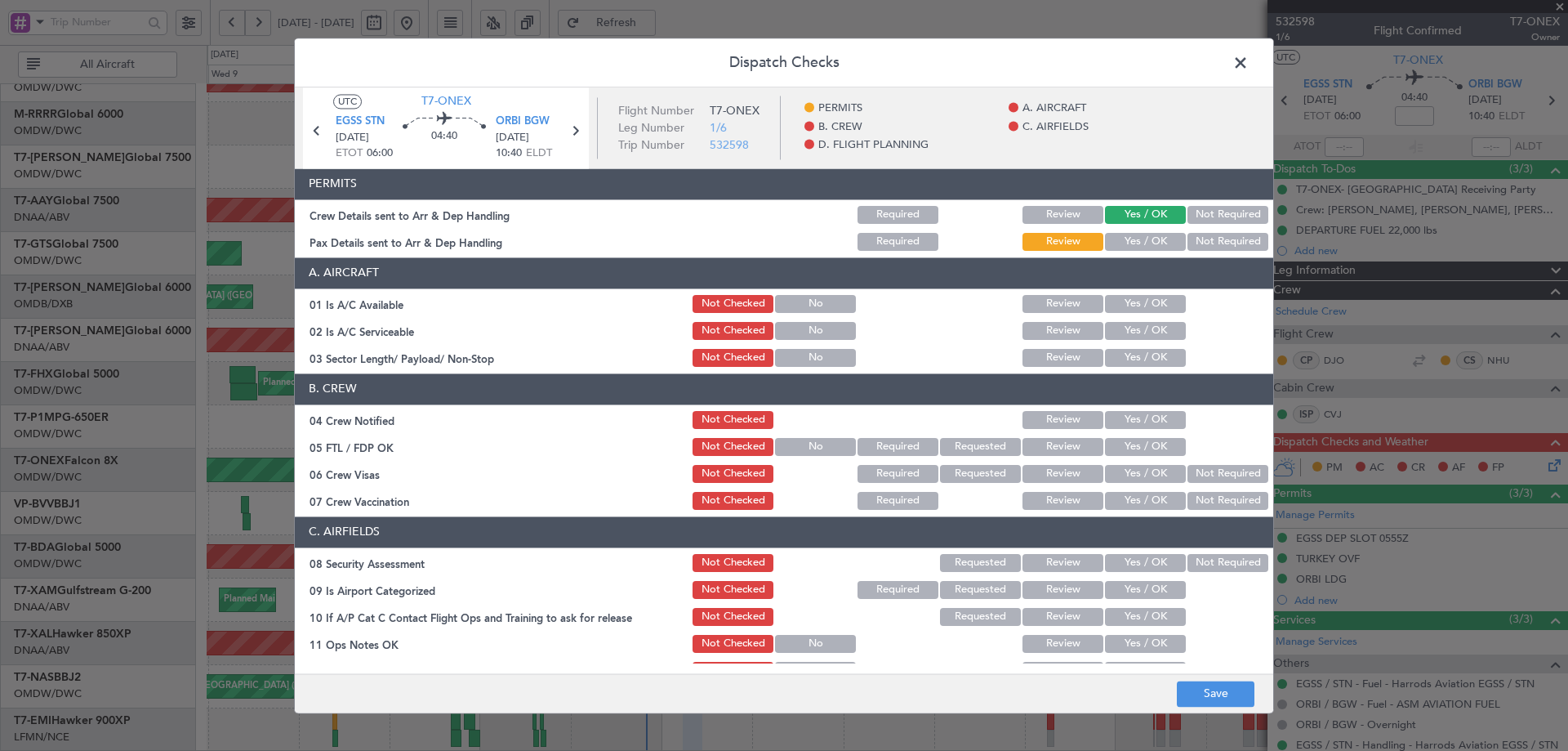 click on "Yes / OK" 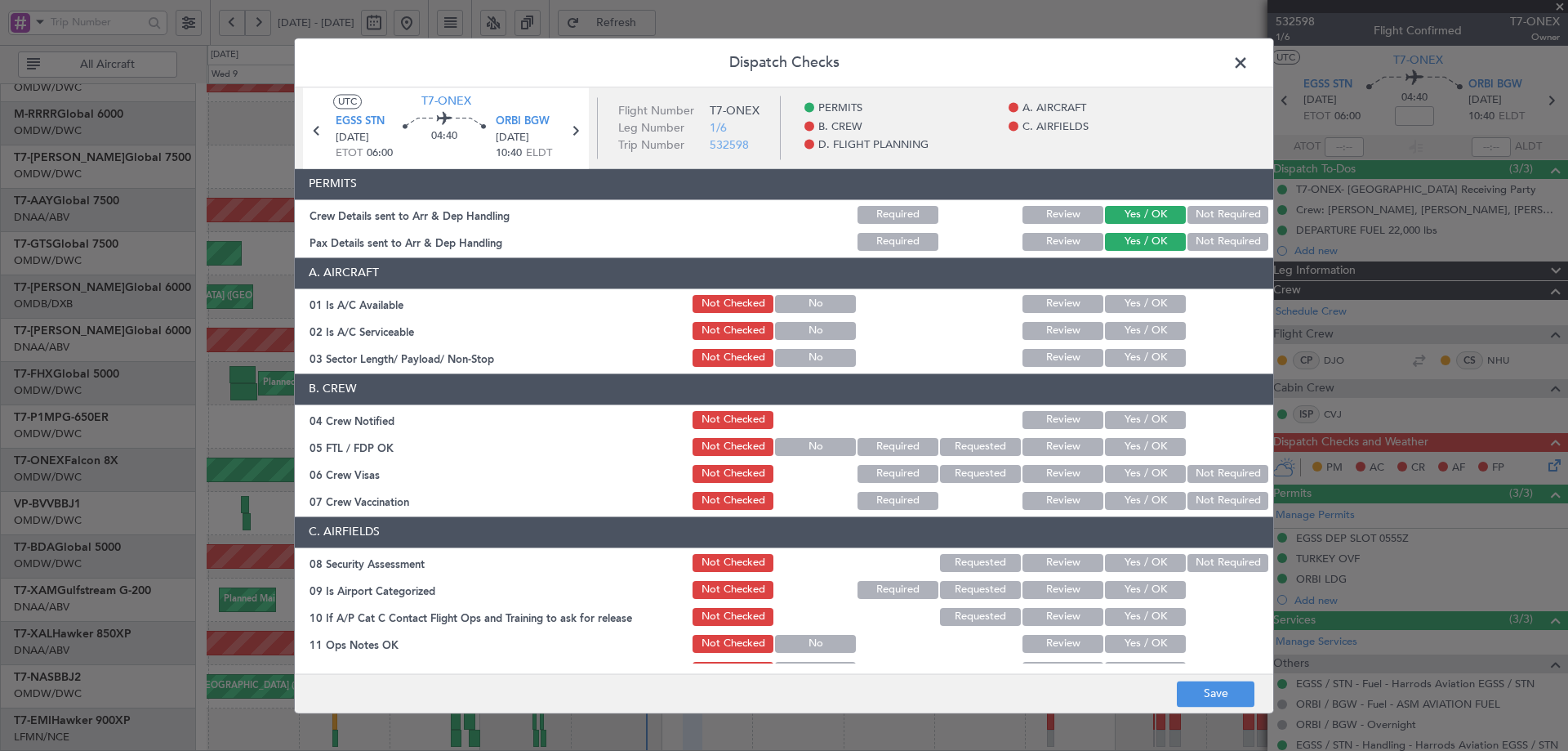 click on "Yes / OK" 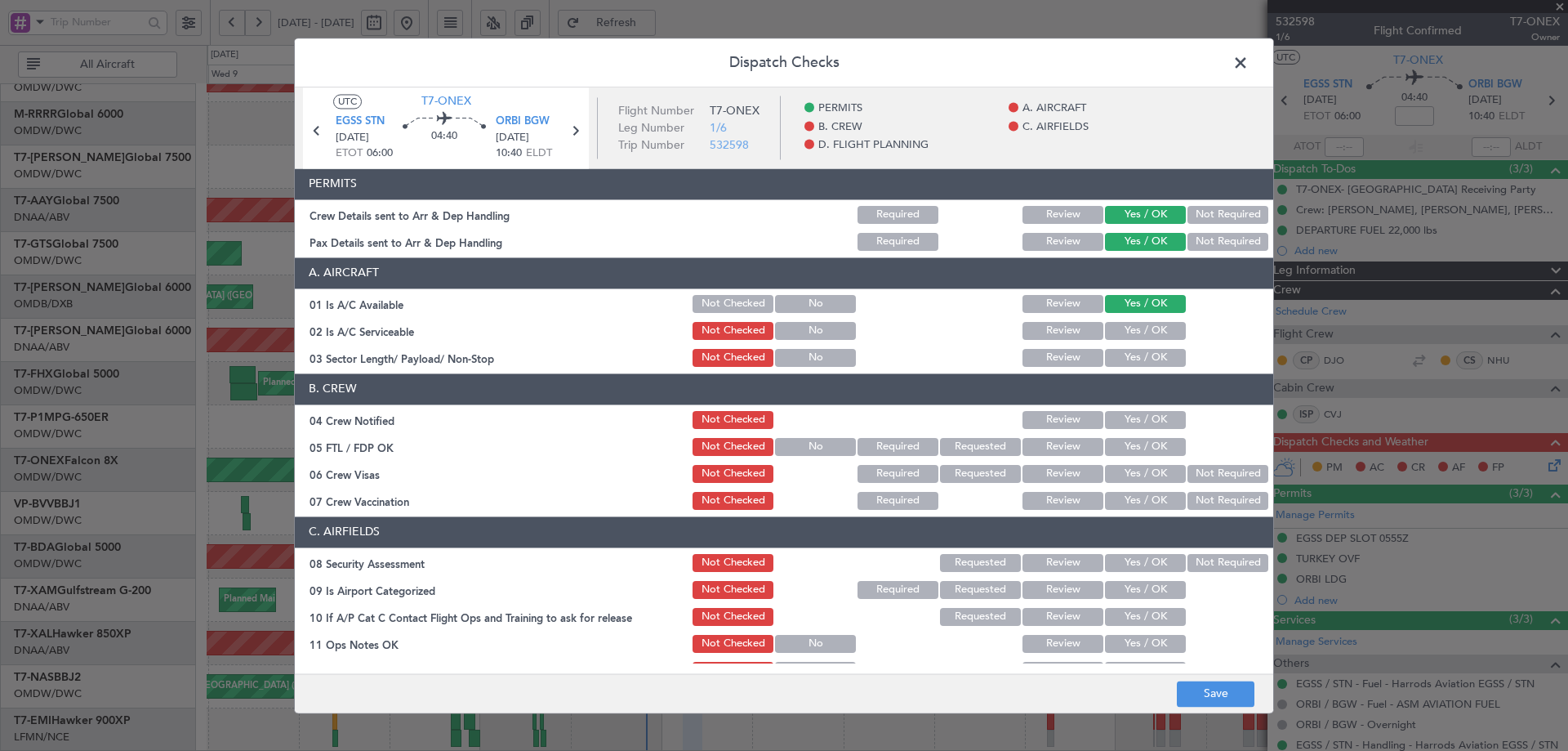 drag, startPoint x: 1132, startPoint y: 334, endPoint x: 1134, endPoint y: 353, distance: 19.104973 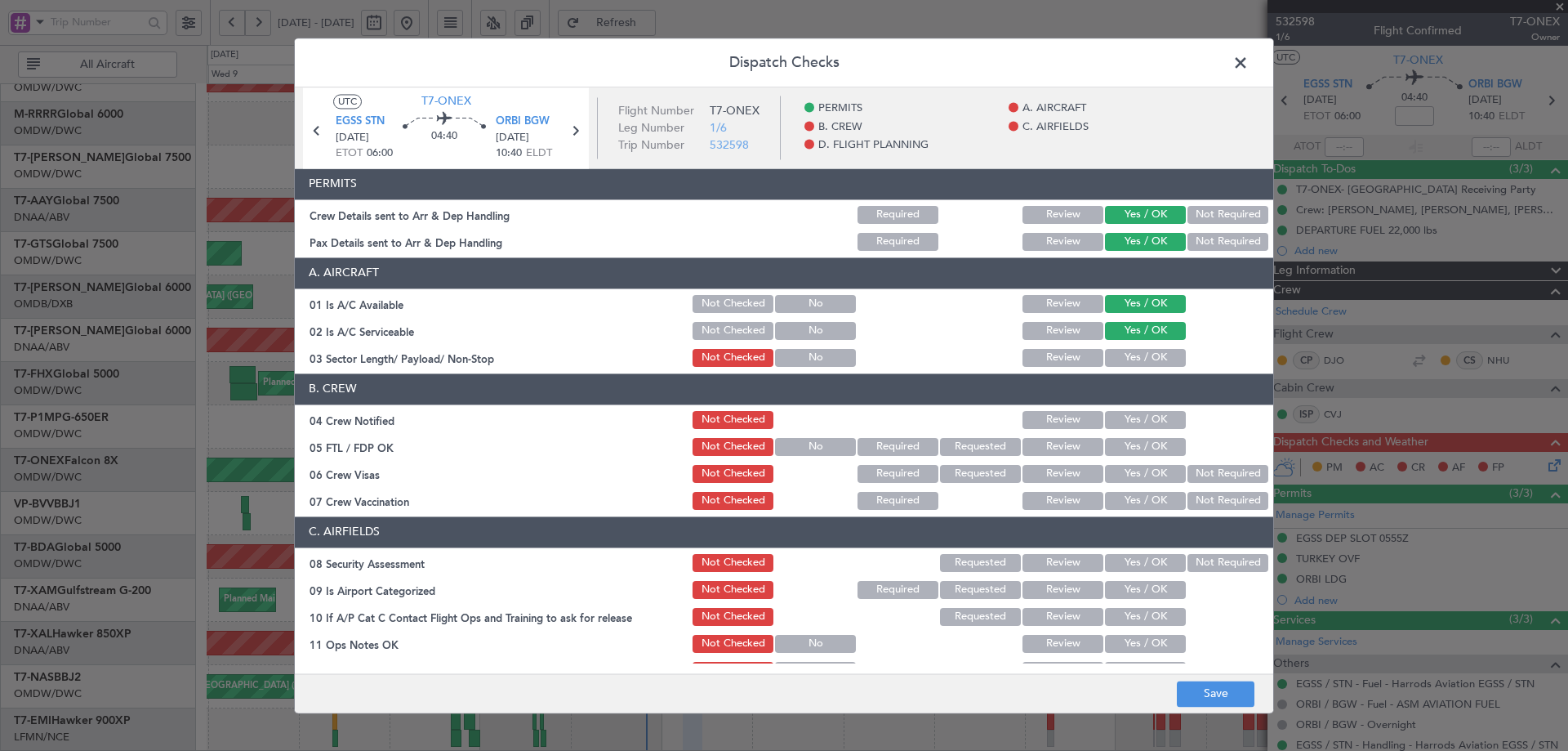 drag, startPoint x: 1134, startPoint y: 353, endPoint x: 1132, endPoint y: 391, distance: 38.052595 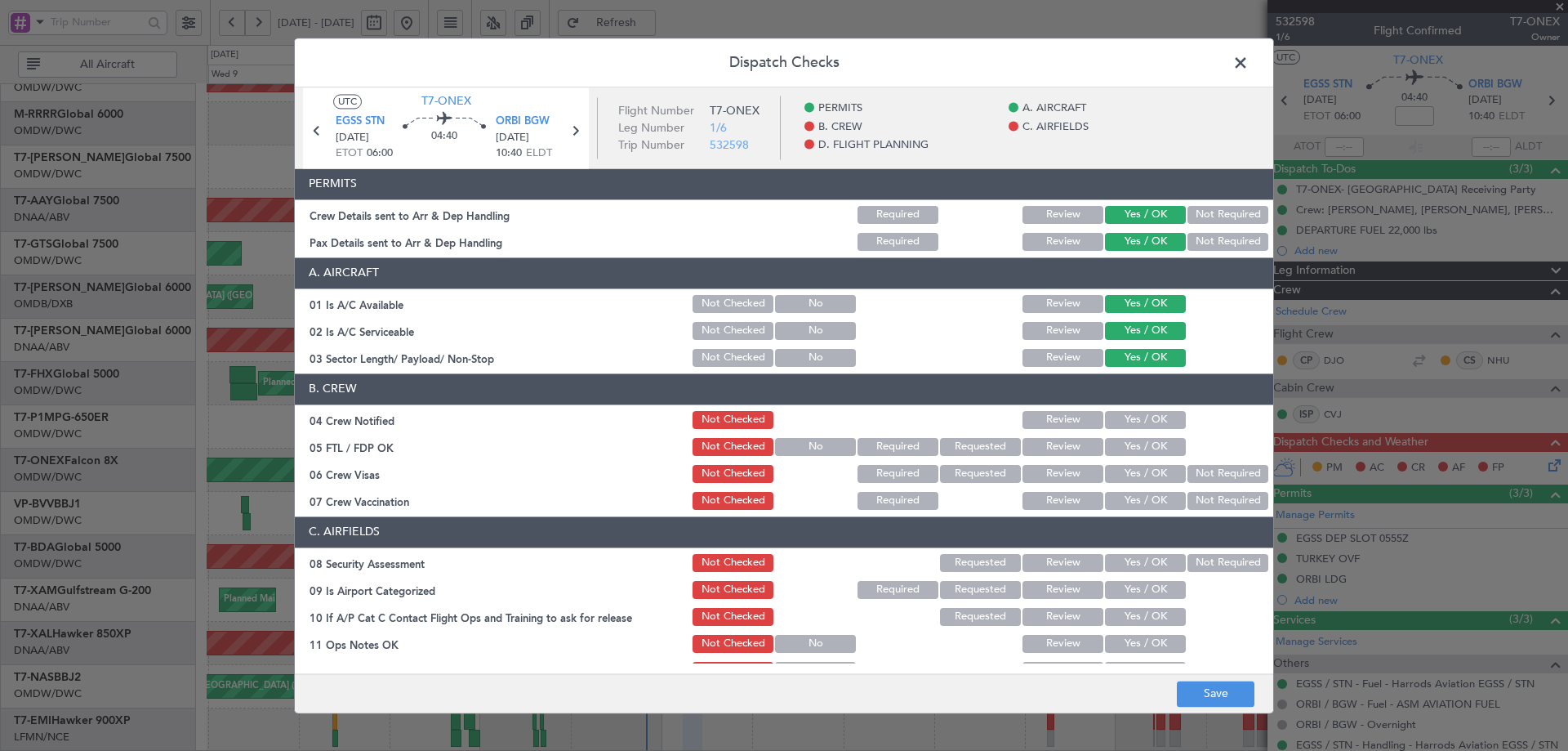 drag, startPoint x: 1123, startPoint y: 415, endPoint x: 1121, endPoint y: 452, distance: 37.054015 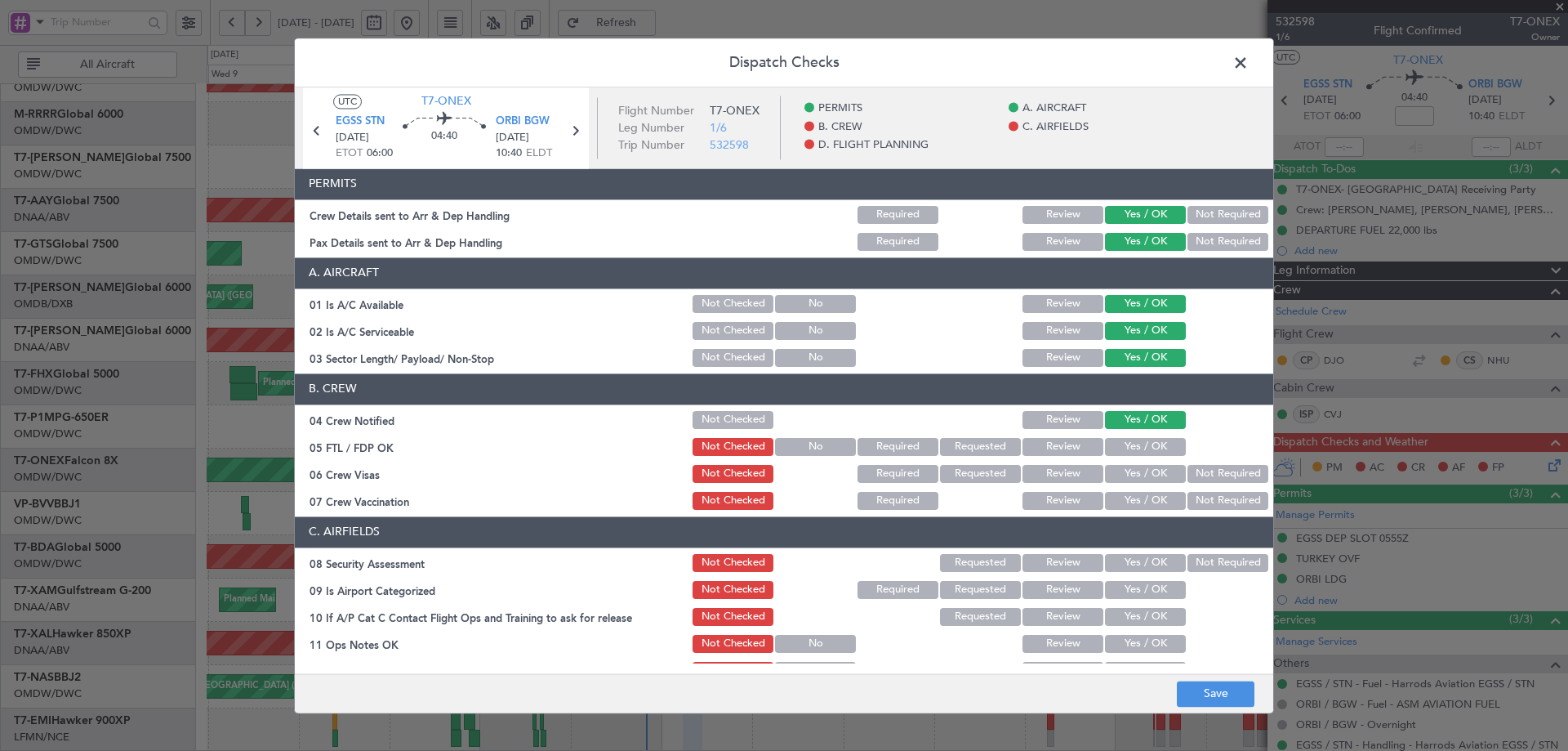 click on "Yes / OK" 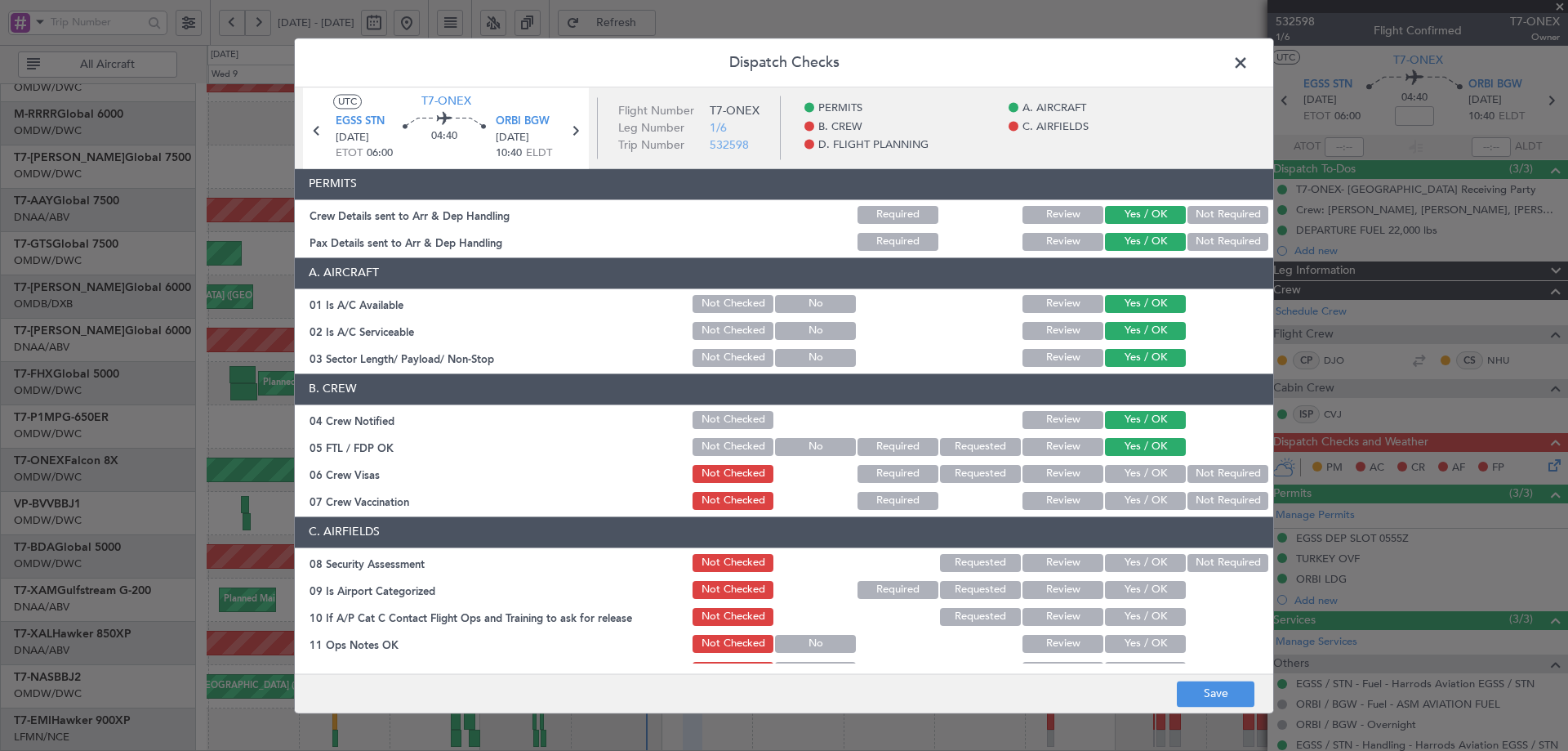 drag, startPoint x: 1129, startPoint y: 463, endPoint x: 1127, endPoint y: 476, distance: 13.152946 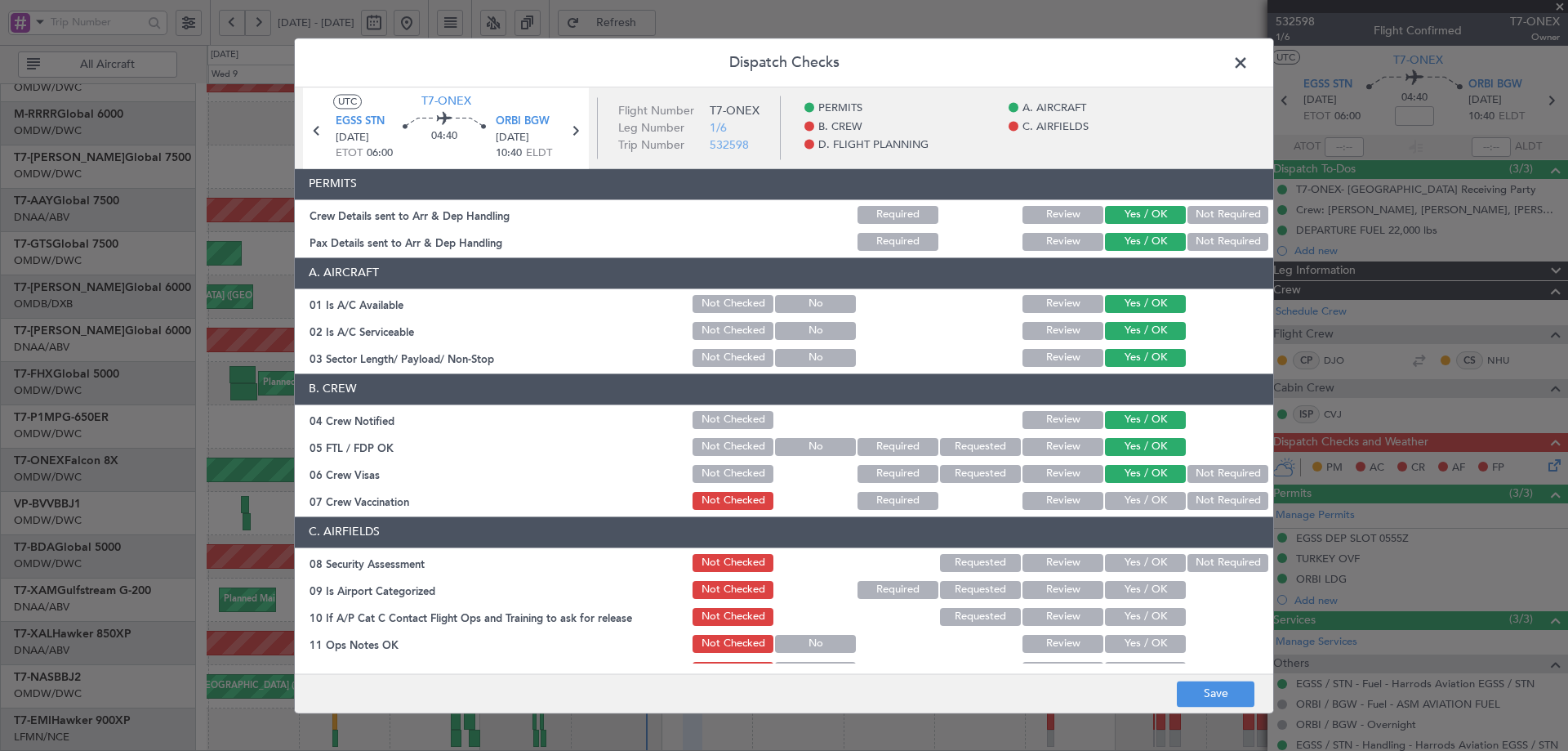 drag, startPoint x: 1193, startPoint y: 501, endPoint x: 1143, endPoint y: 552, distance: 71.42129 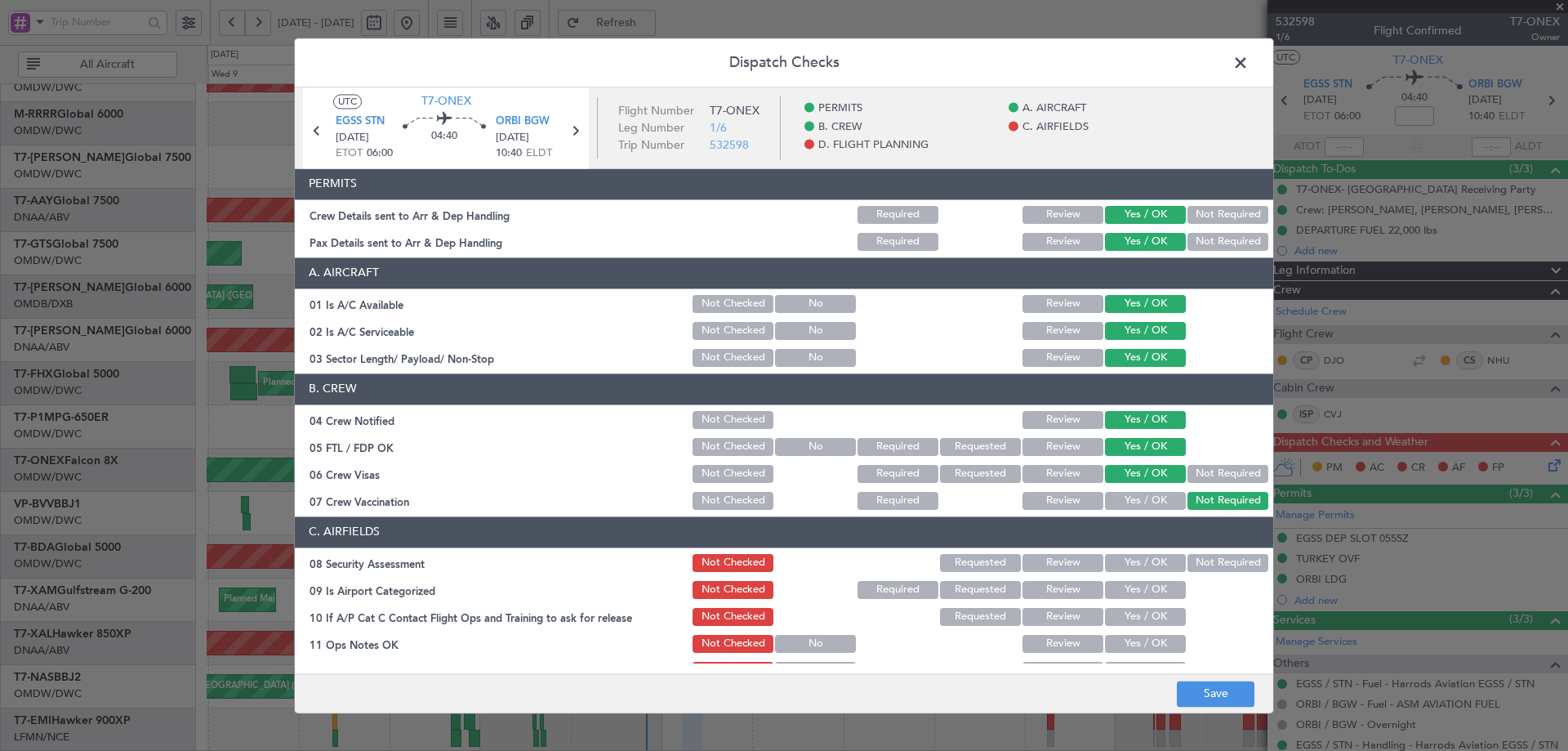 click on "Yes / OK" 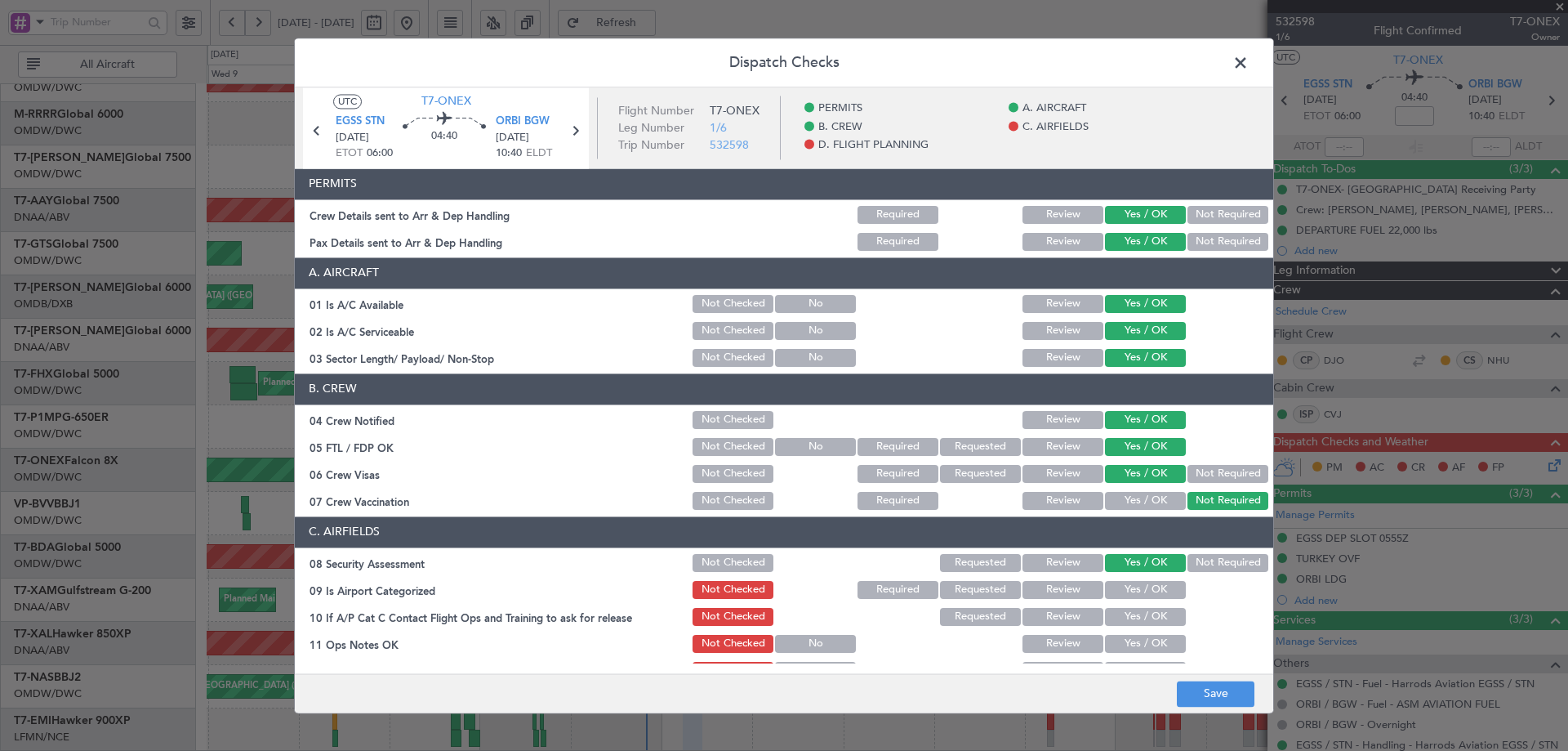 click on "Yes / OK" 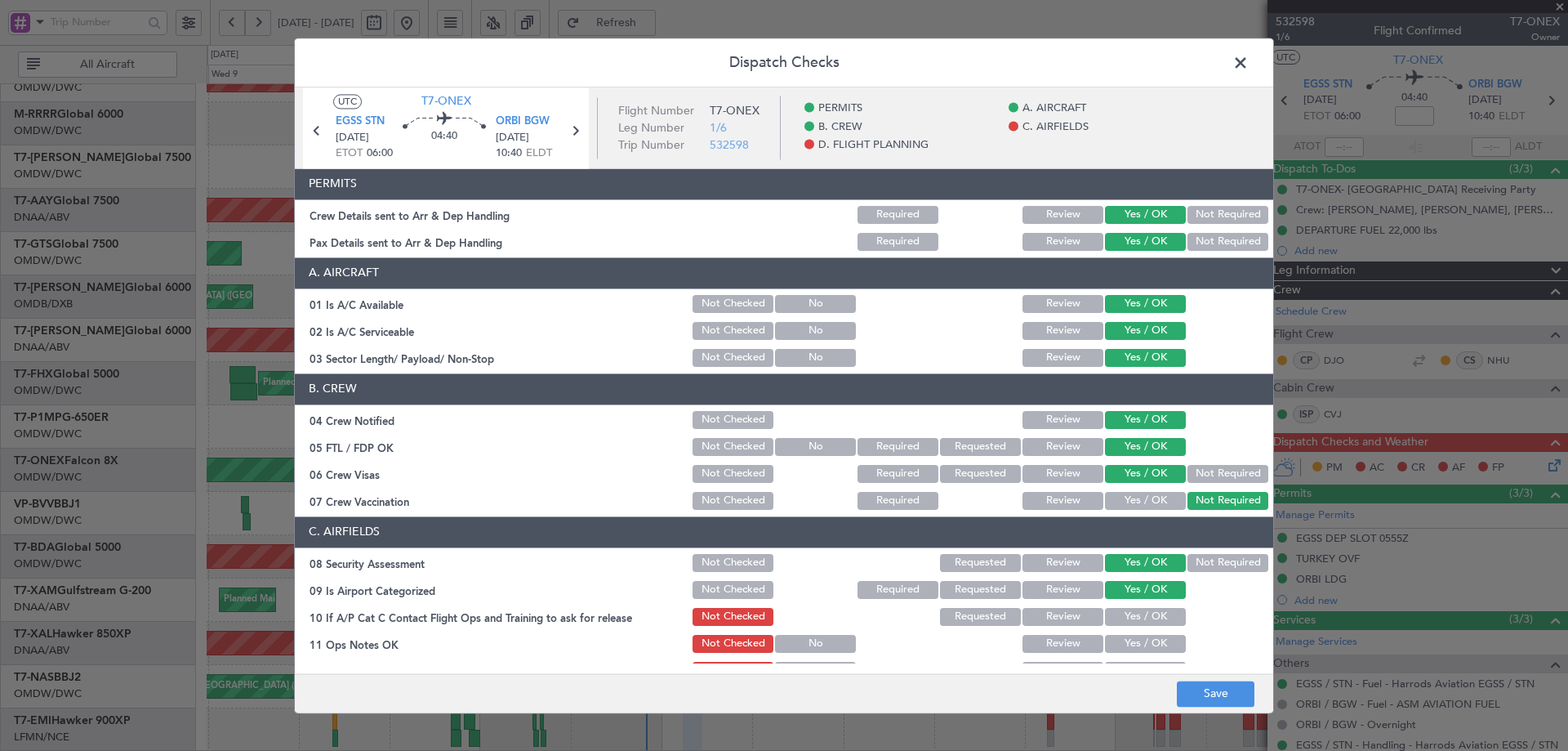 drag, startPoint x: 1133, startPoint y: 616, endPoint x: 1127, endPoint y: 633, distance: 18.027756 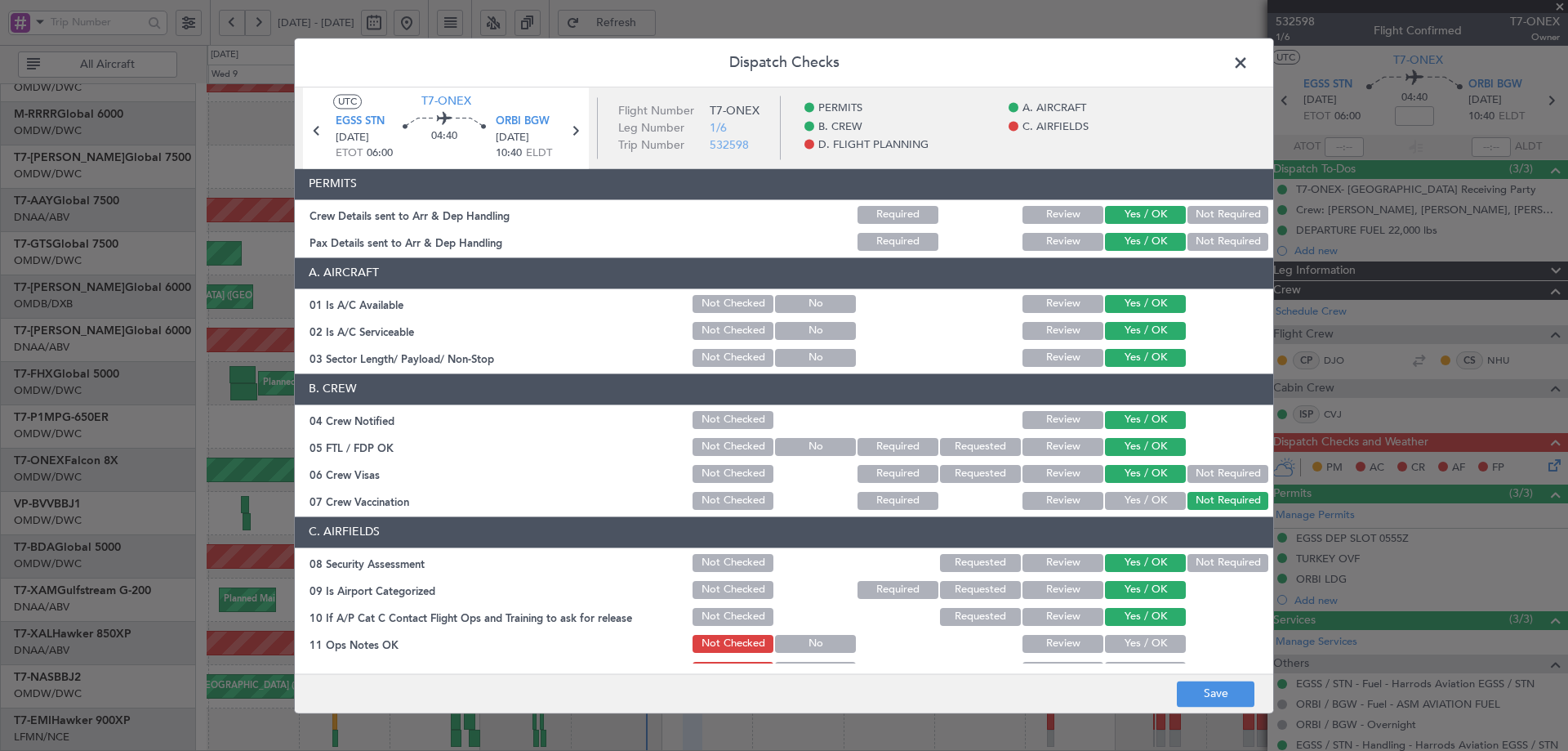click on "Yes / OK" 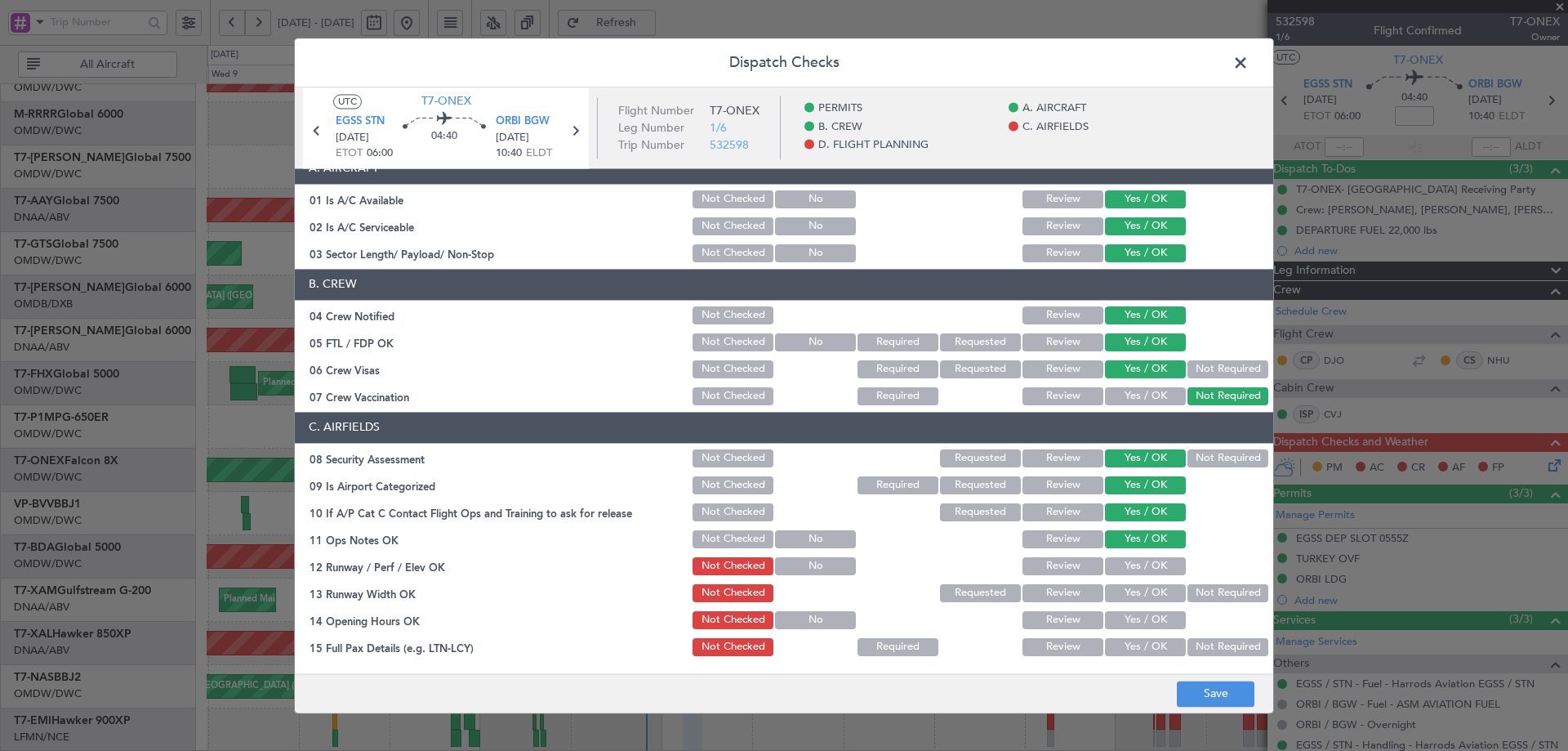 scroll, scrollTop: 327, scrollLeft: 0, axis: vertical 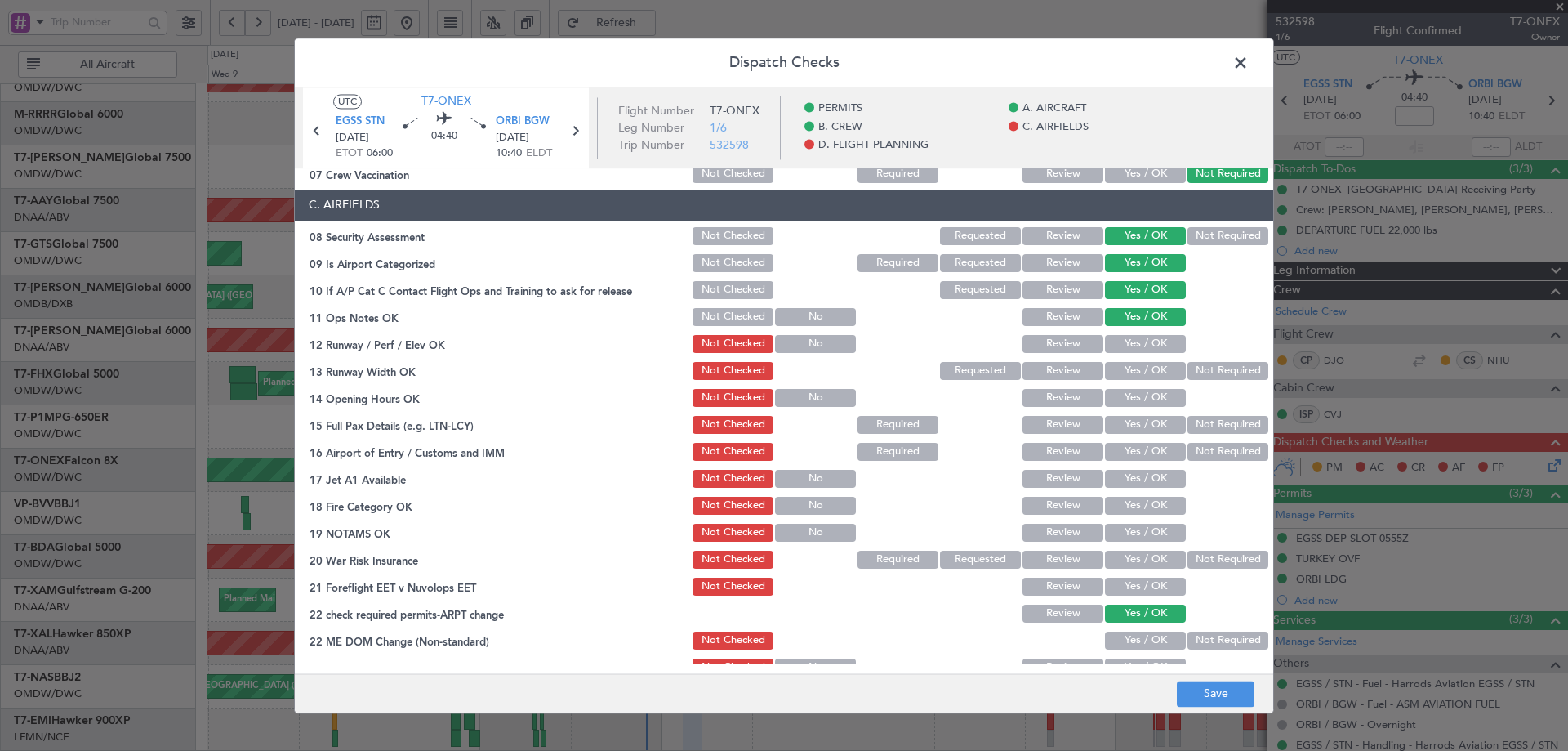 click on "Yes / OK" 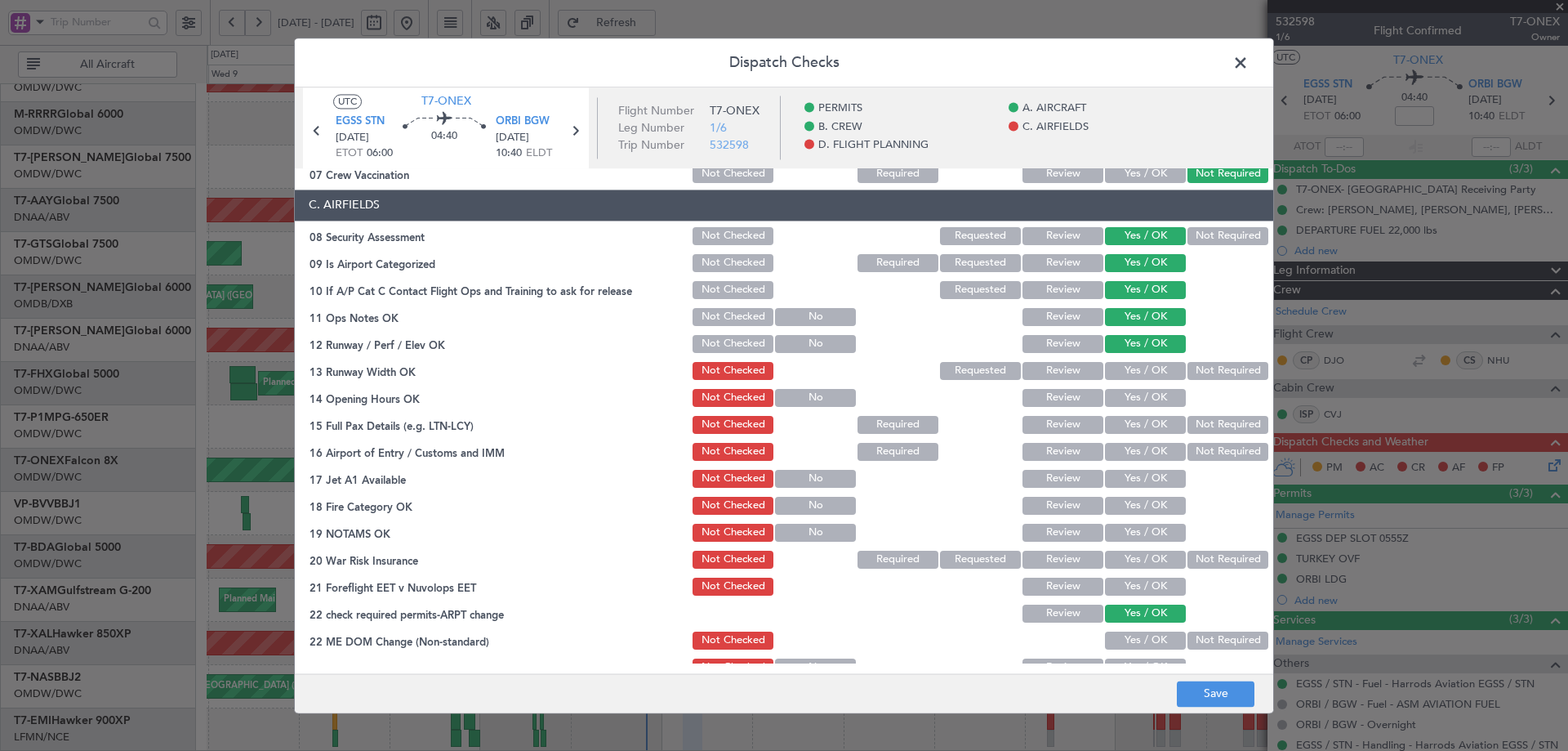 drag, startPoint x: 1133, startPoint y: 360, endPoint x: 1132, endPoint y: 369, distance: 9.055385 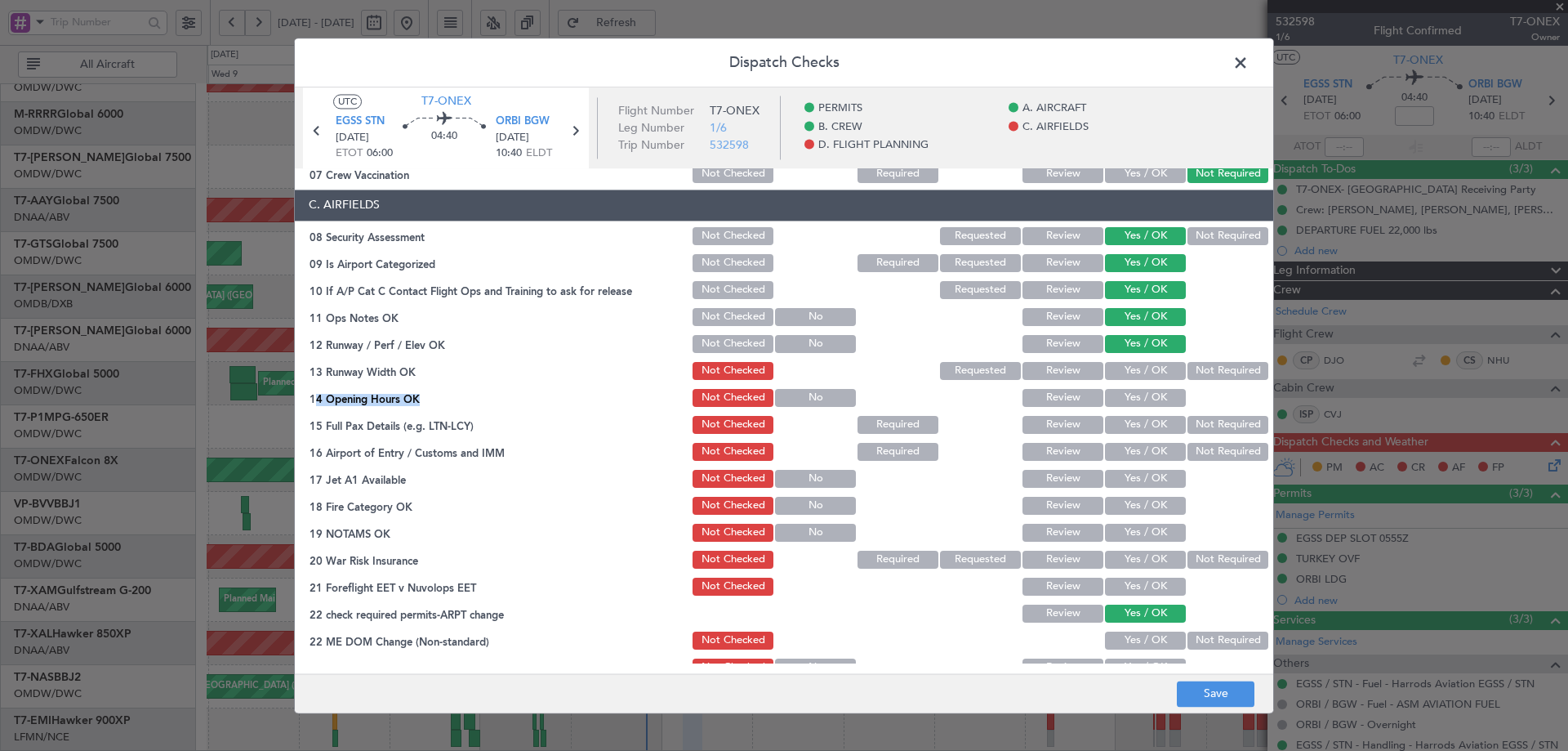 click on "Yes / OK" 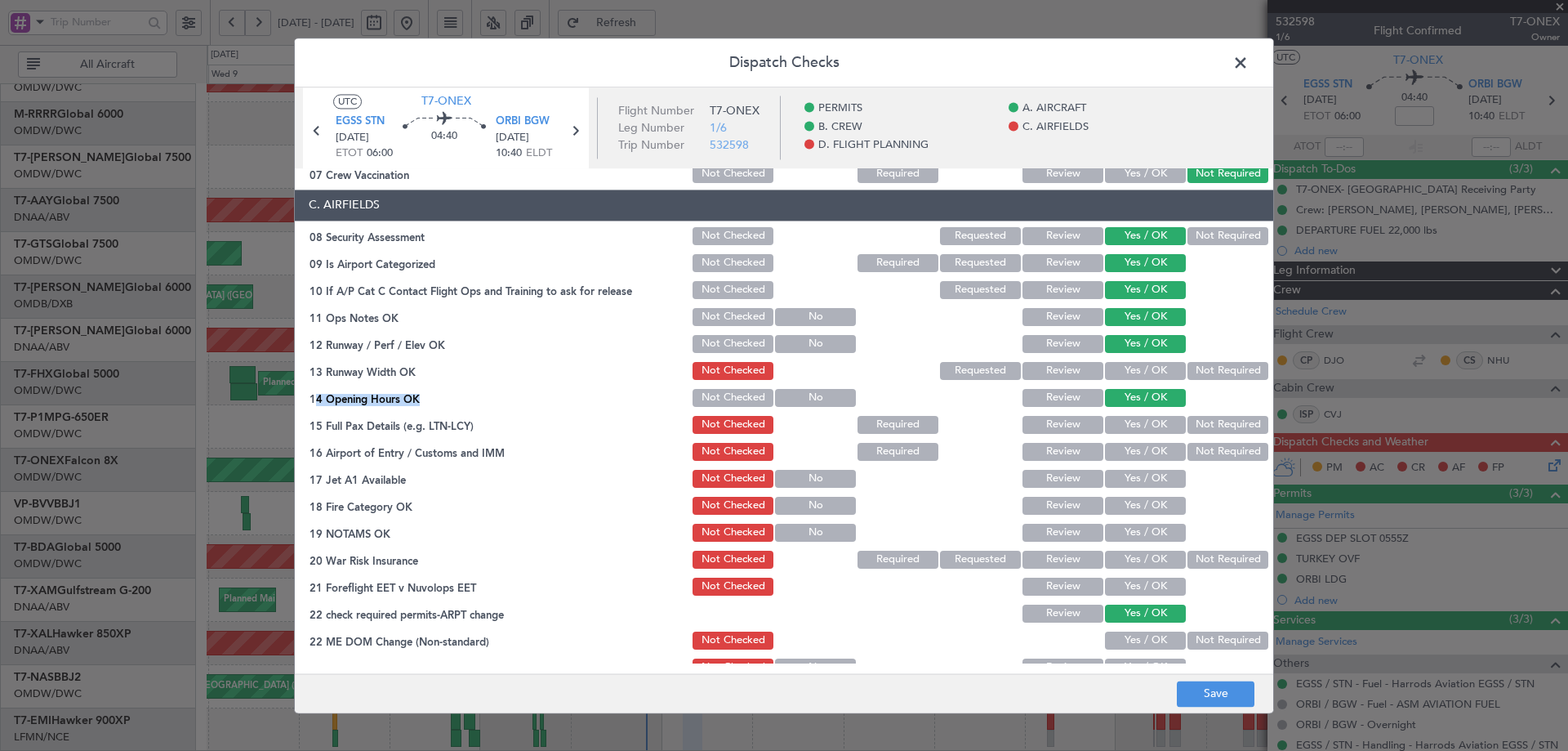 click on "Yes / OK" 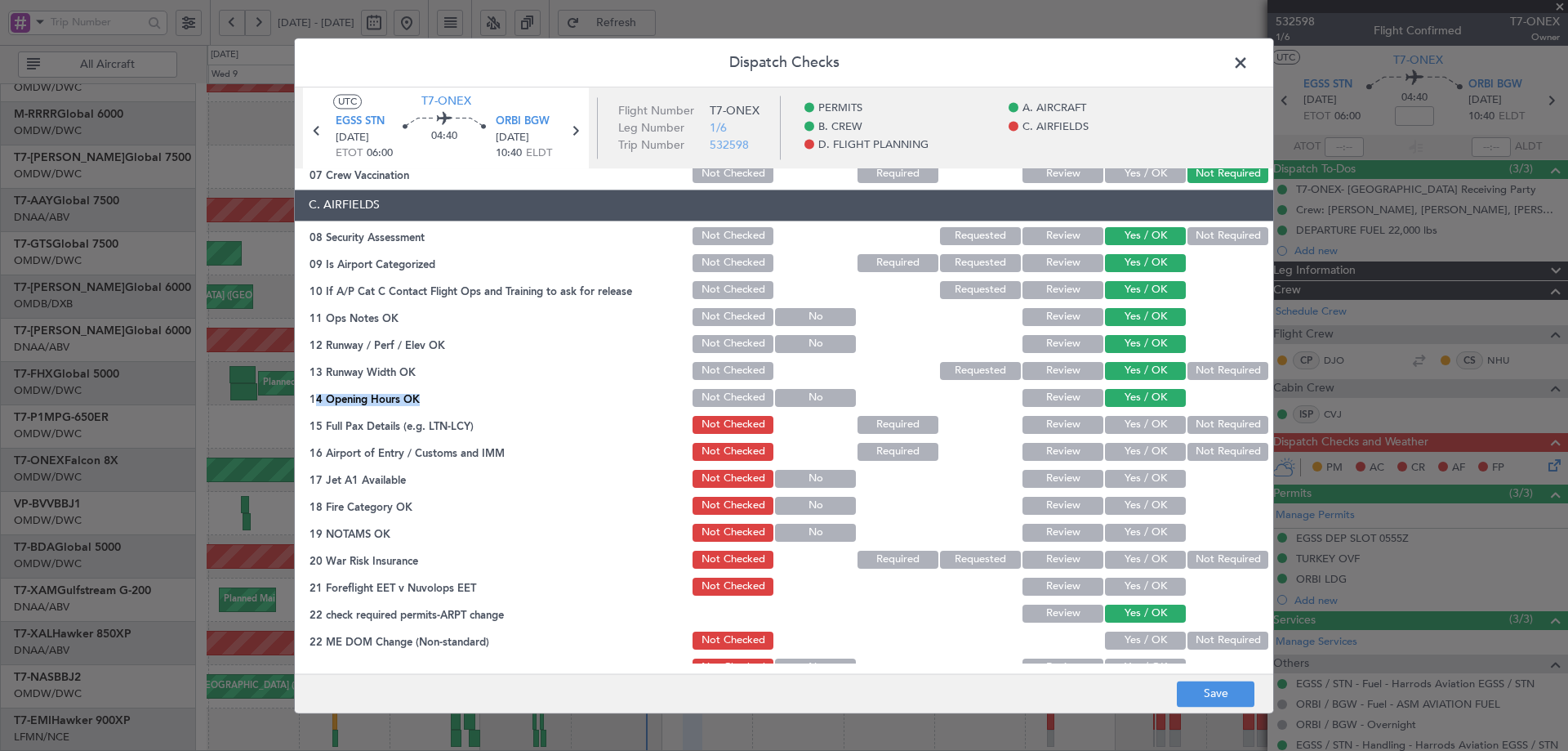 click on "Yes / OK" 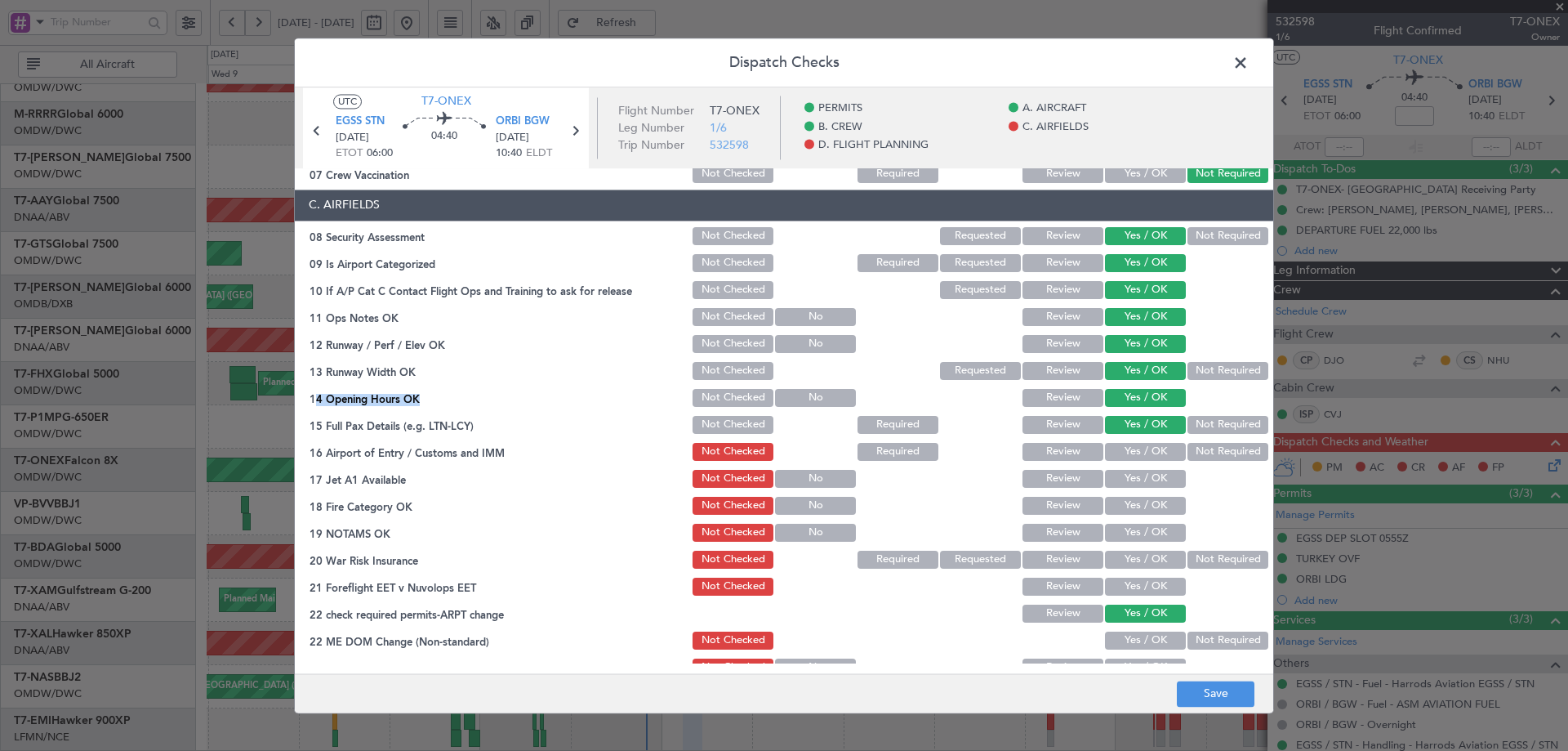 click on "Yes / OK" 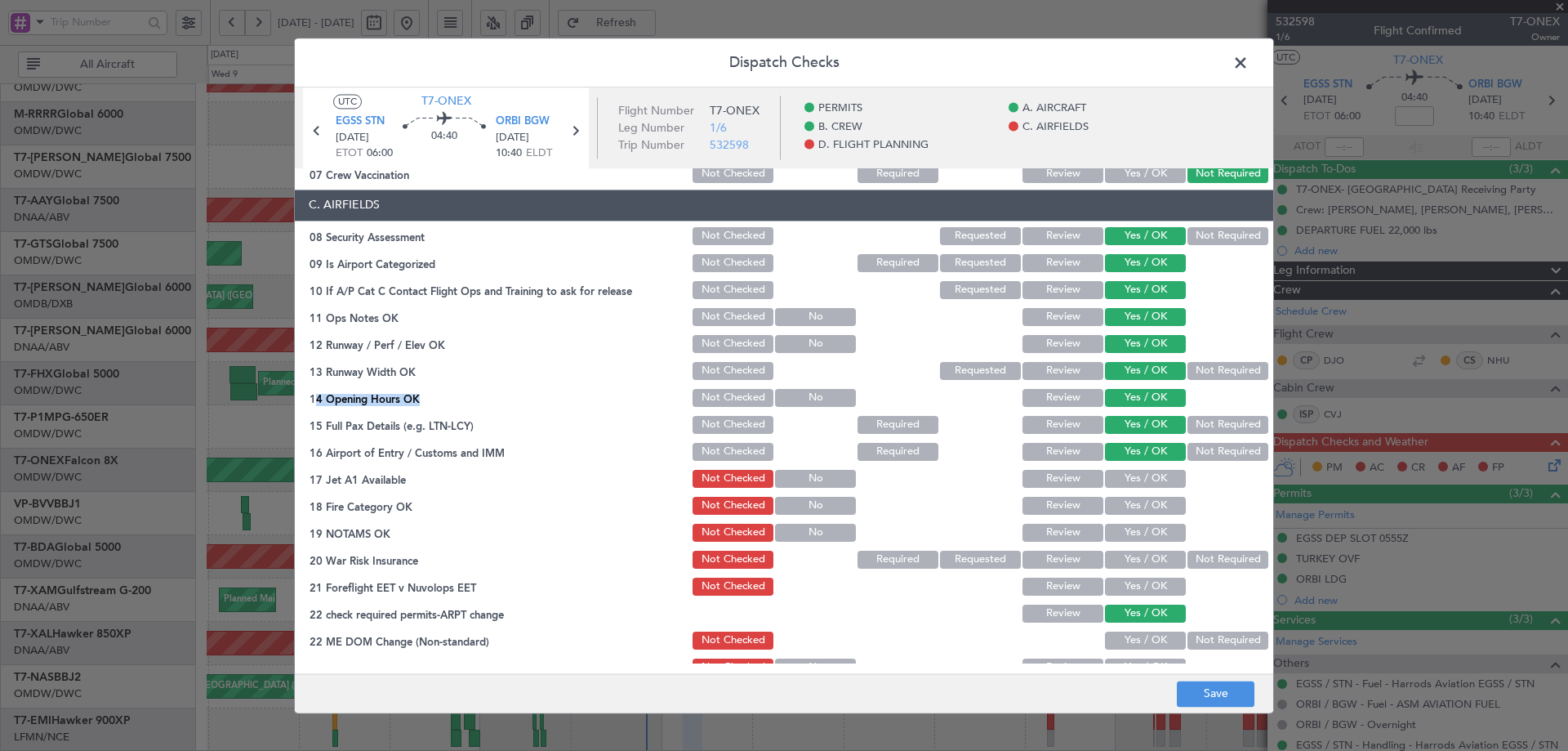 drag, startPoint x: 1121, startPoint y: 481, endPoint x: 1122, endPoint y: 498, distance: 17.029386 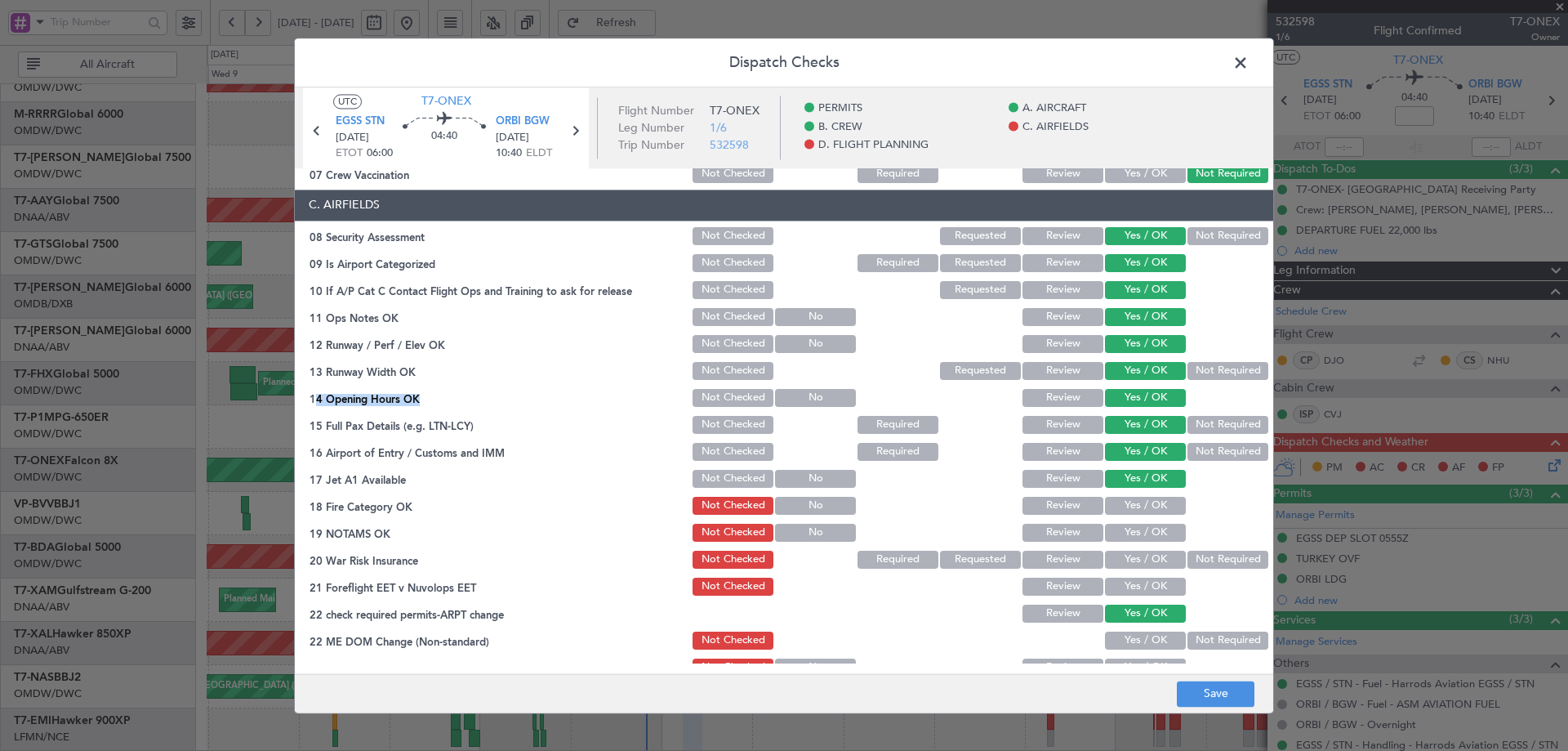 click on "Yes / OK" 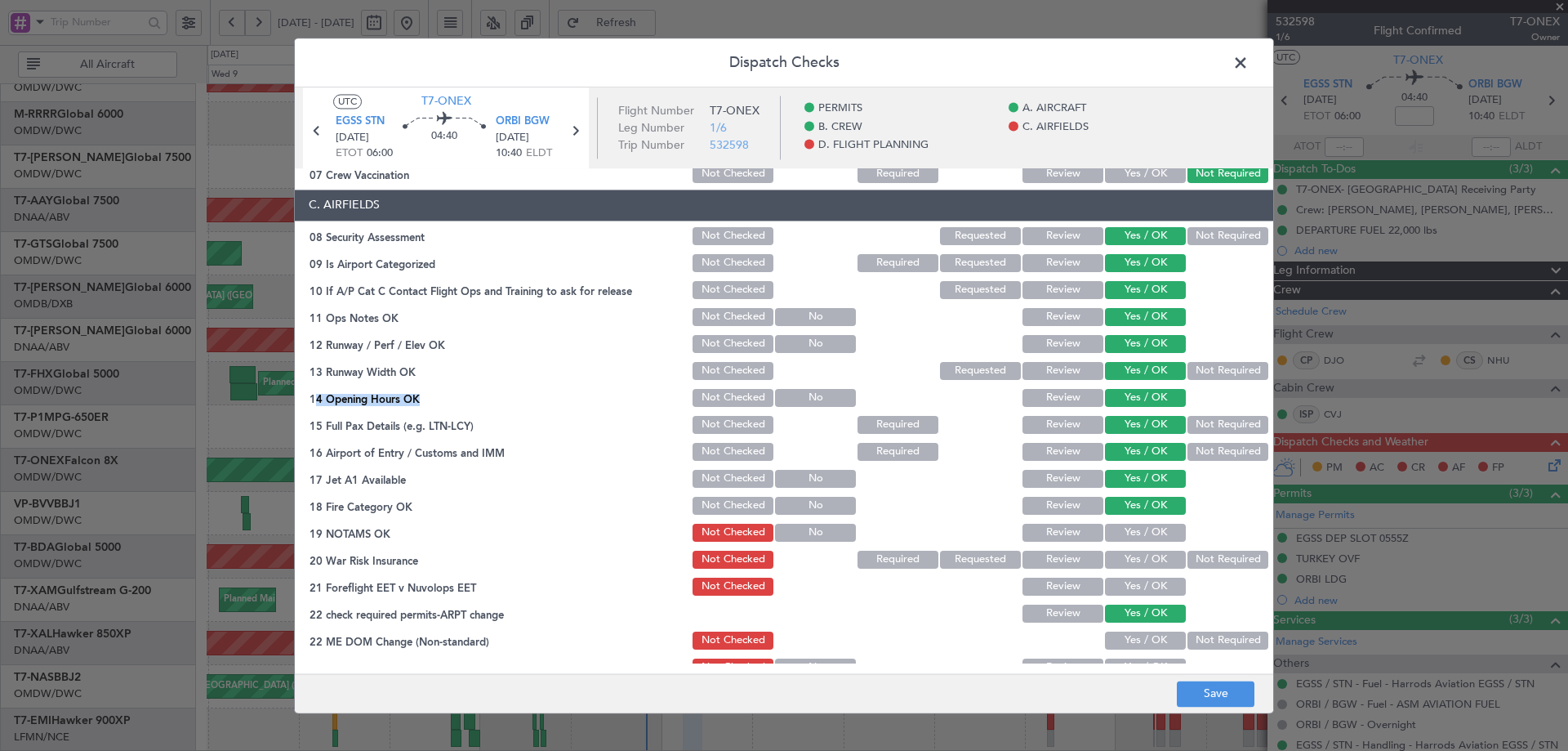 drag, startPoint x: 1121, startPoint y: 530, endPoint x: 1166, endPoint y: 553, distance: 50.537115 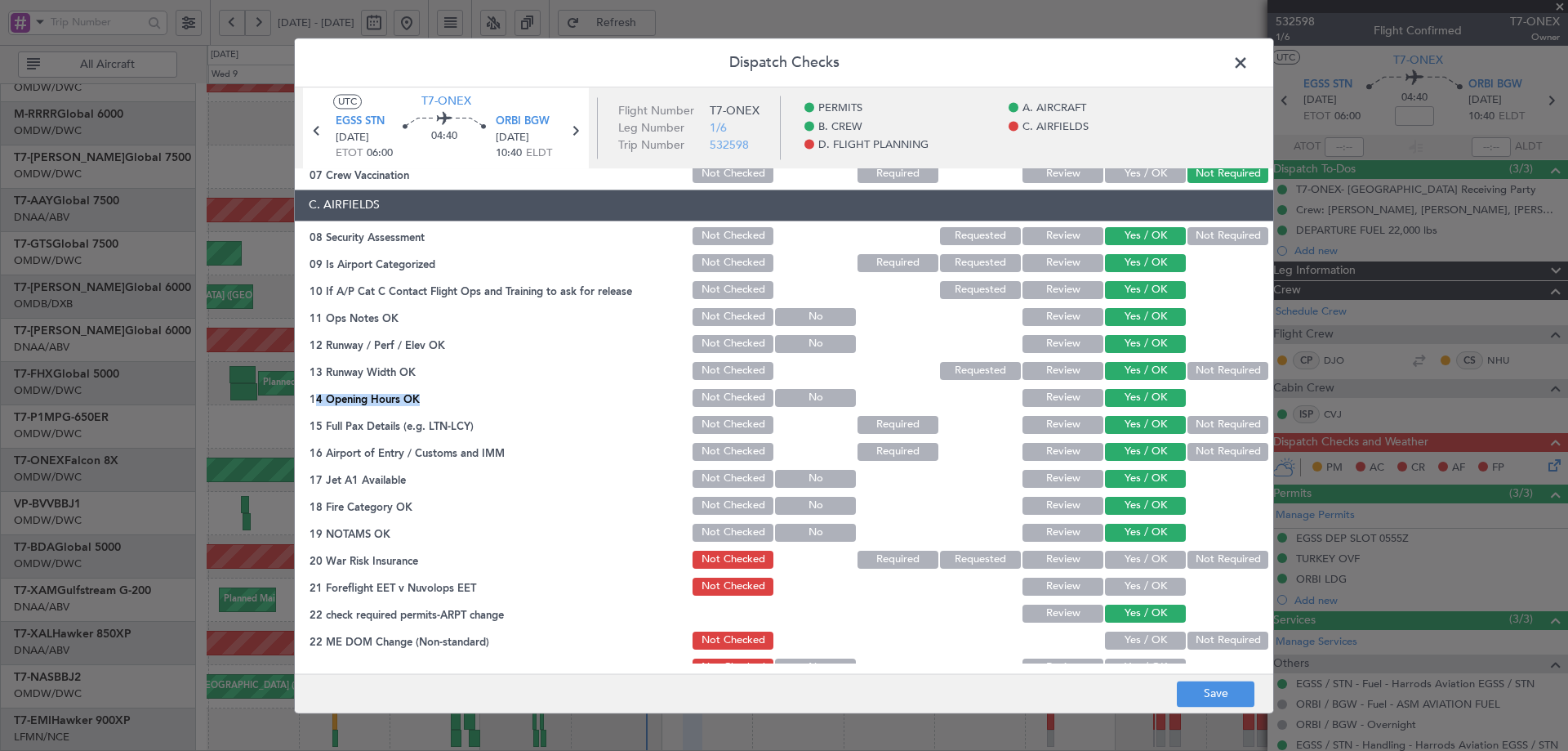 drag, startPoint x: 1193, startPoint y: 555, endPoint x: 1141, endPoint y: 593, distance: 64.40497 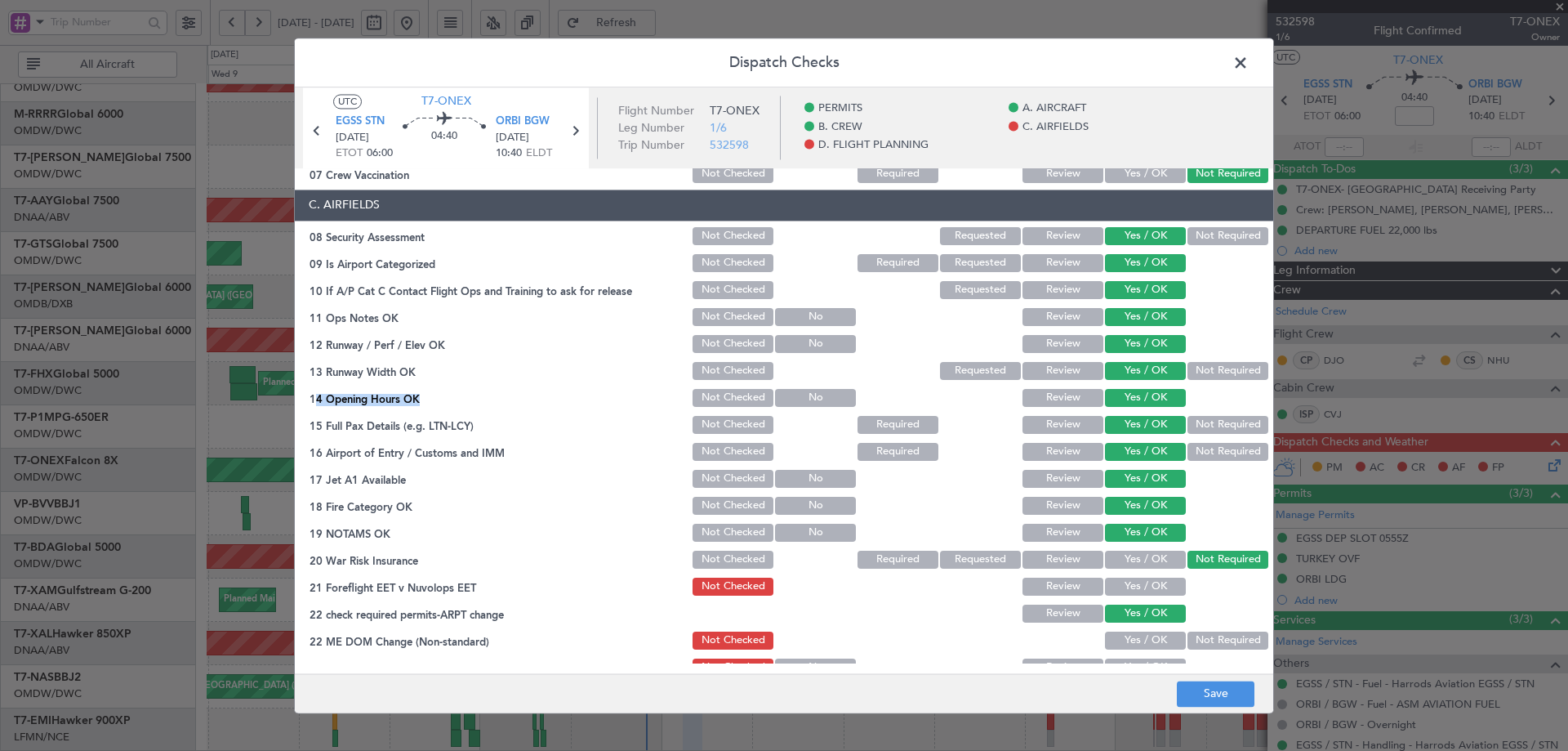 click on "Yes / OK" 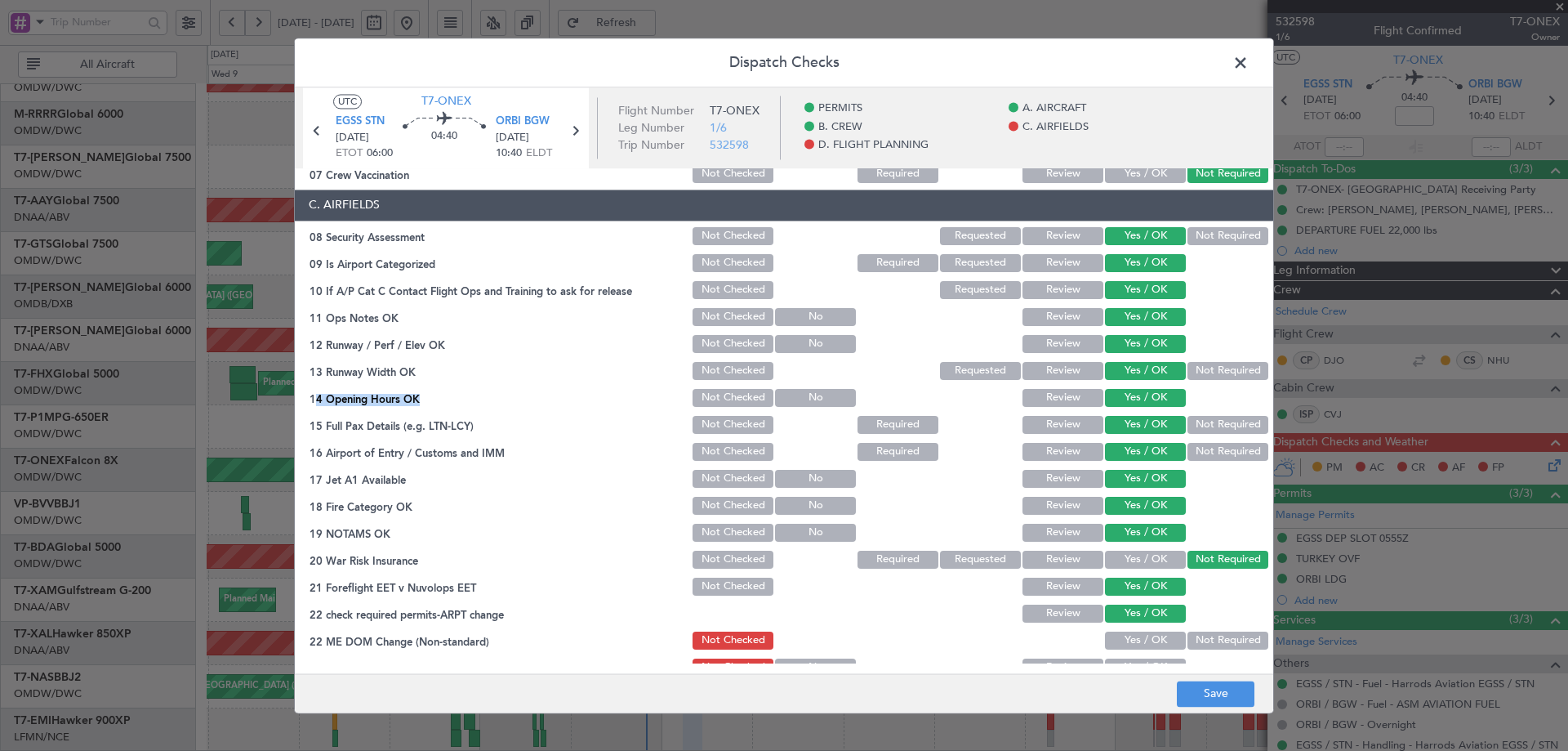 click on "Yes / OK" 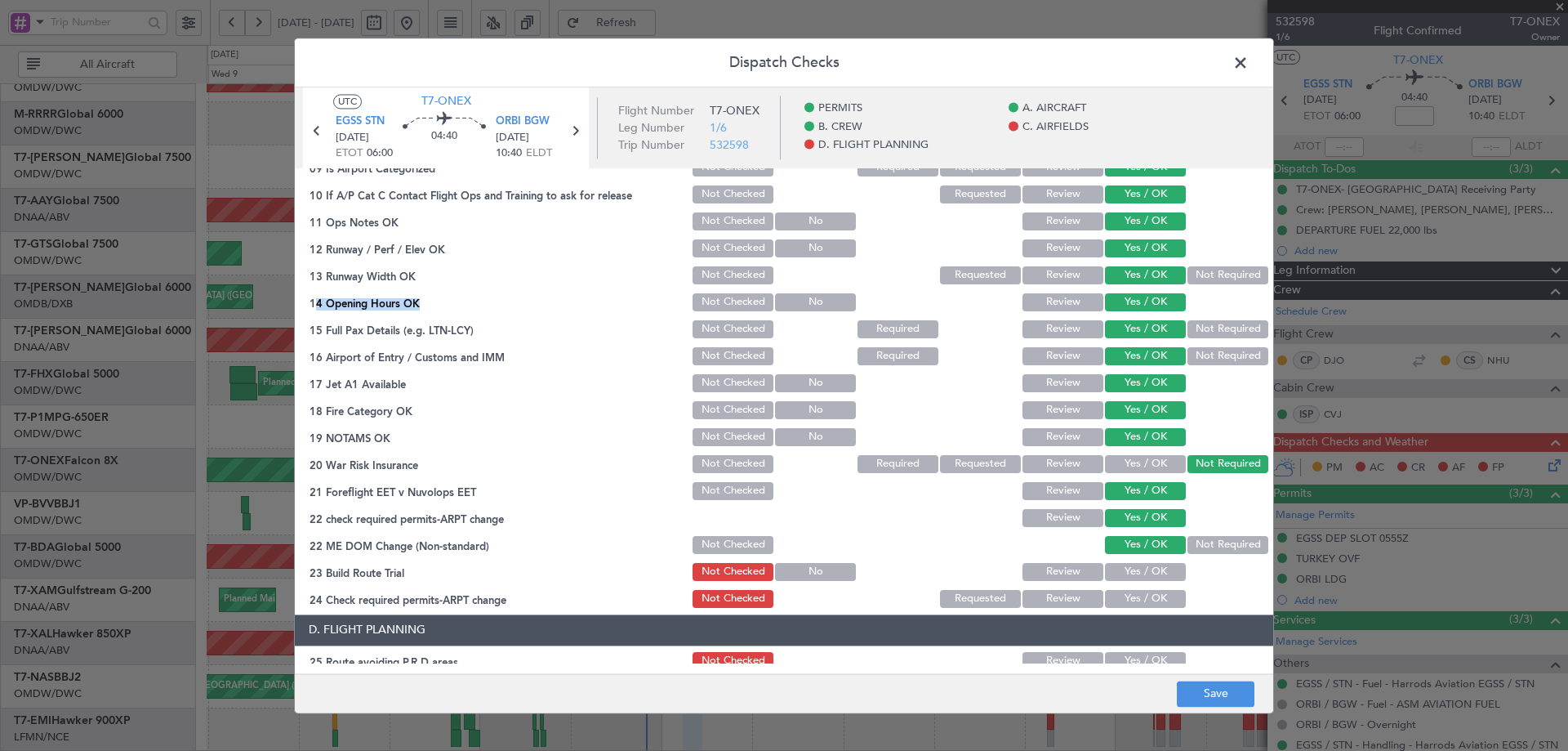 scroll, scrollTop: 436, scrollLeft: 0, axis: vertical 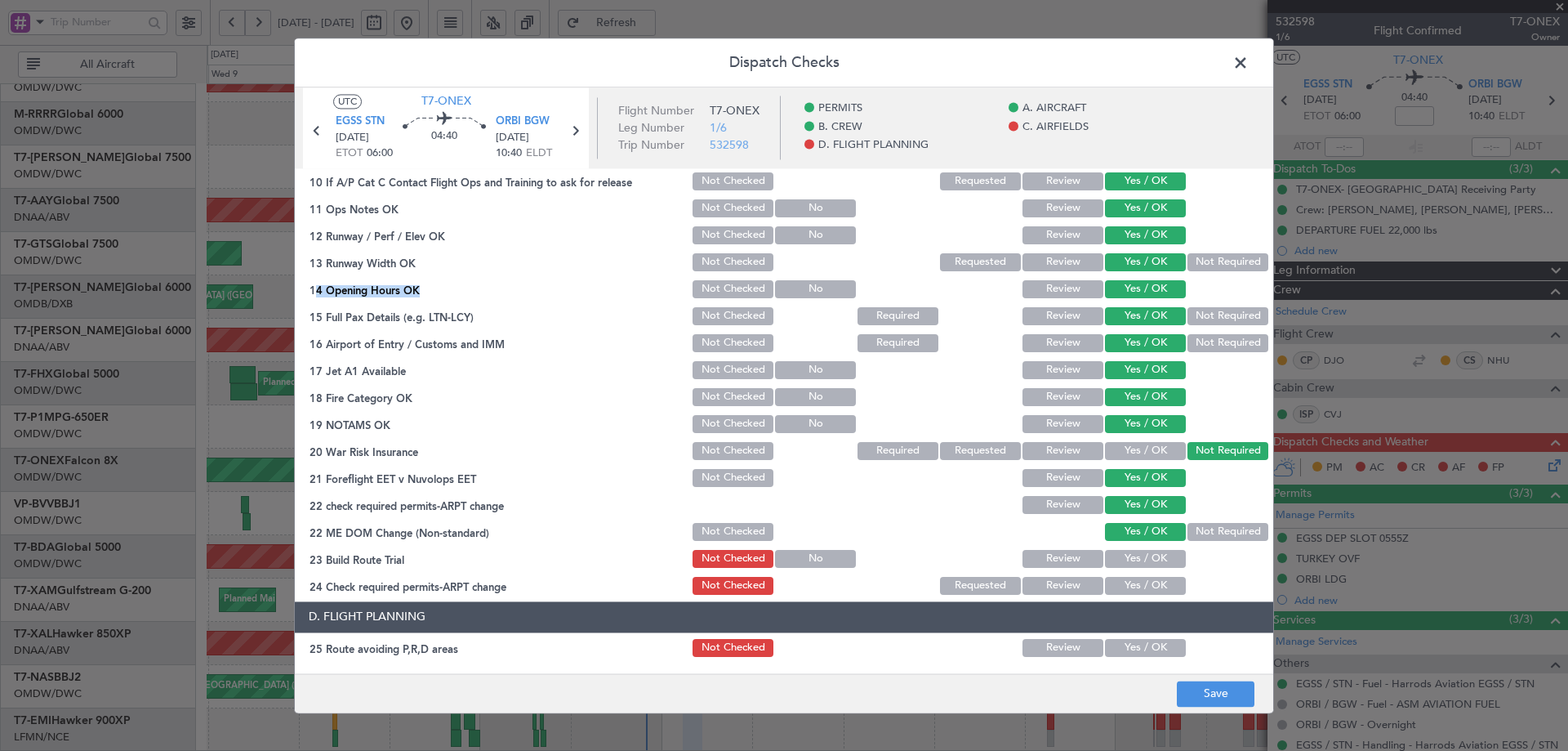 drag, startPoint x: 1117, startPoint y: 558, endPoint x: 1117, endPoint y: 573, distance: 15 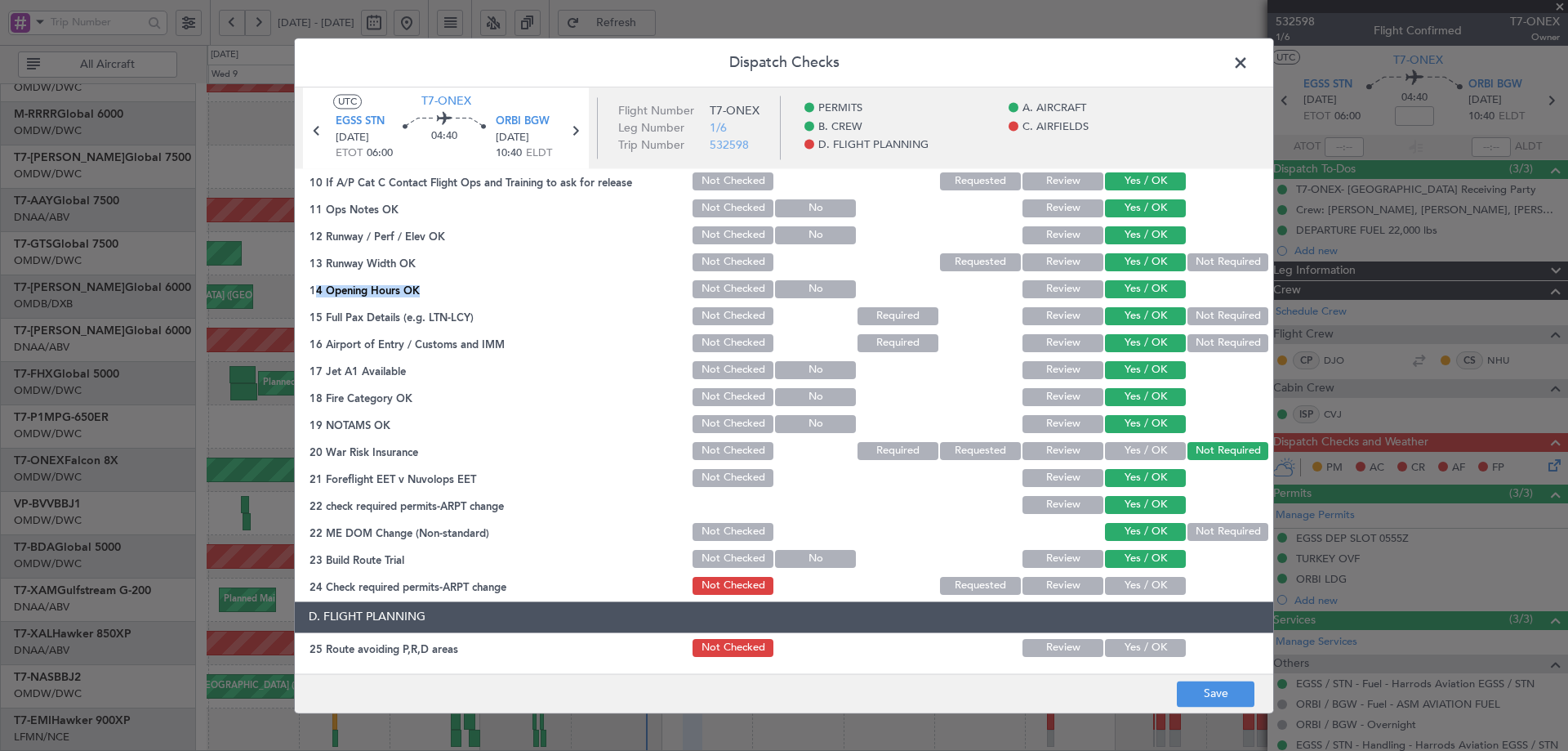 click on "Yes / OK" 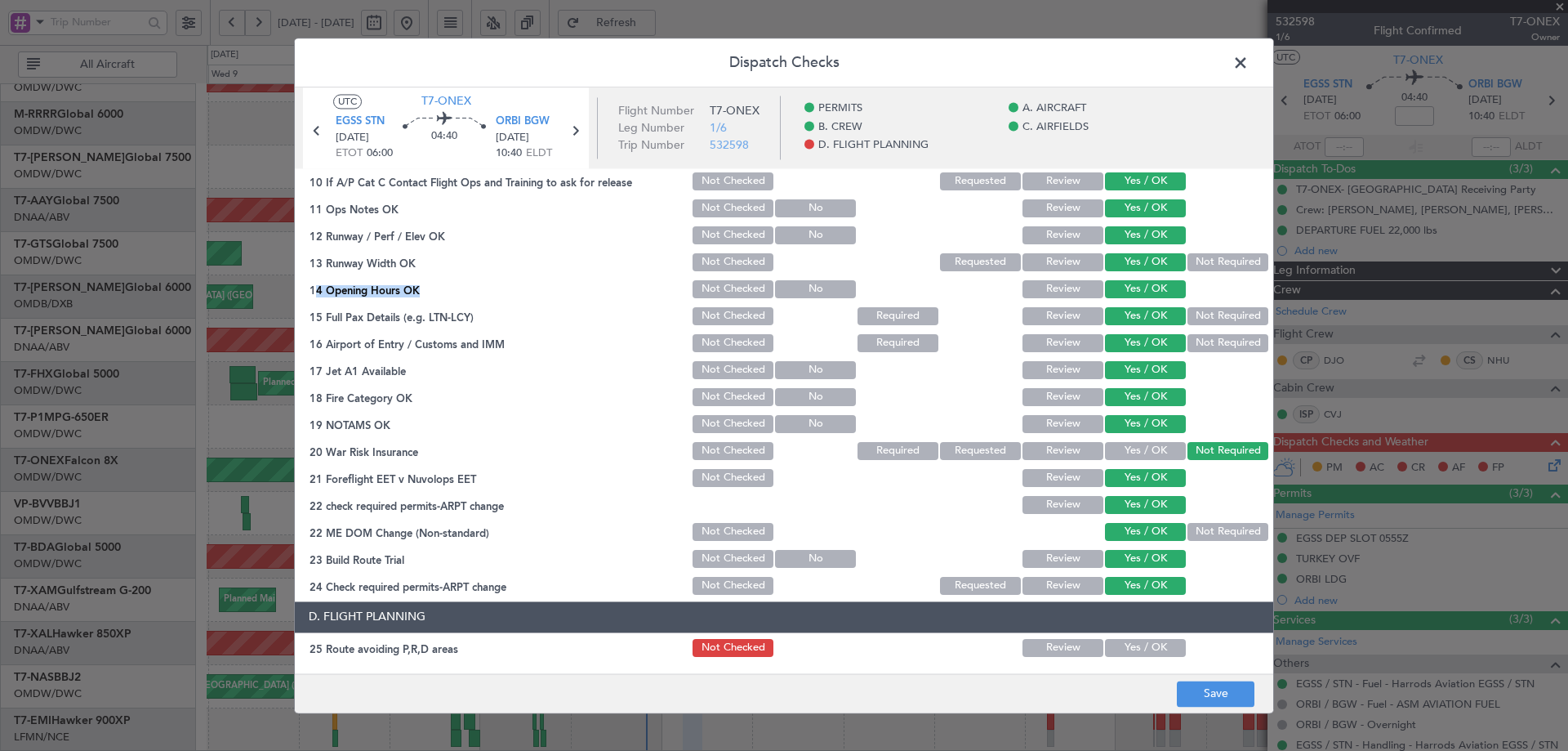 click on "Yes / OK" 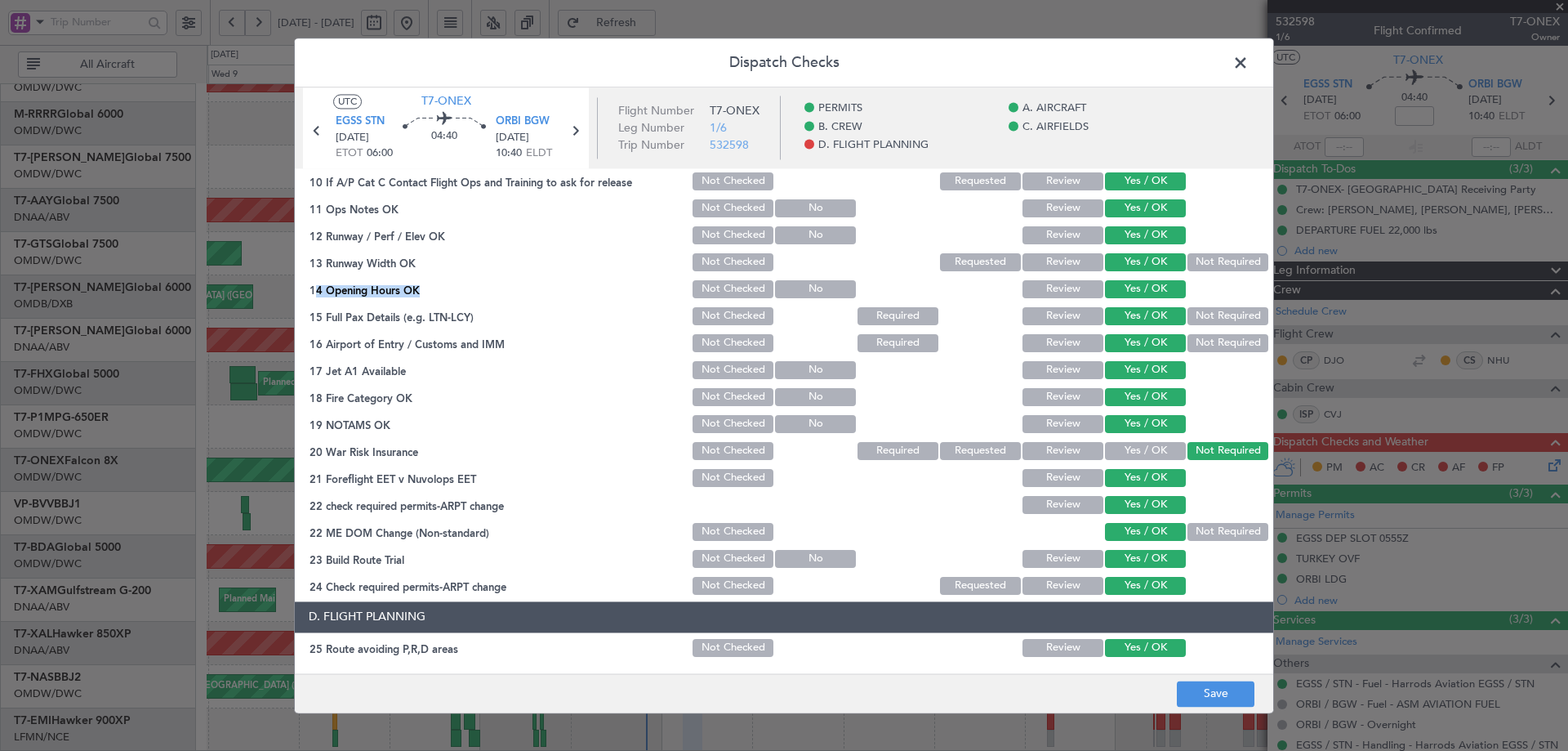 scroll, scrollTop: 706, scrollLeft: 0, axis: vertical 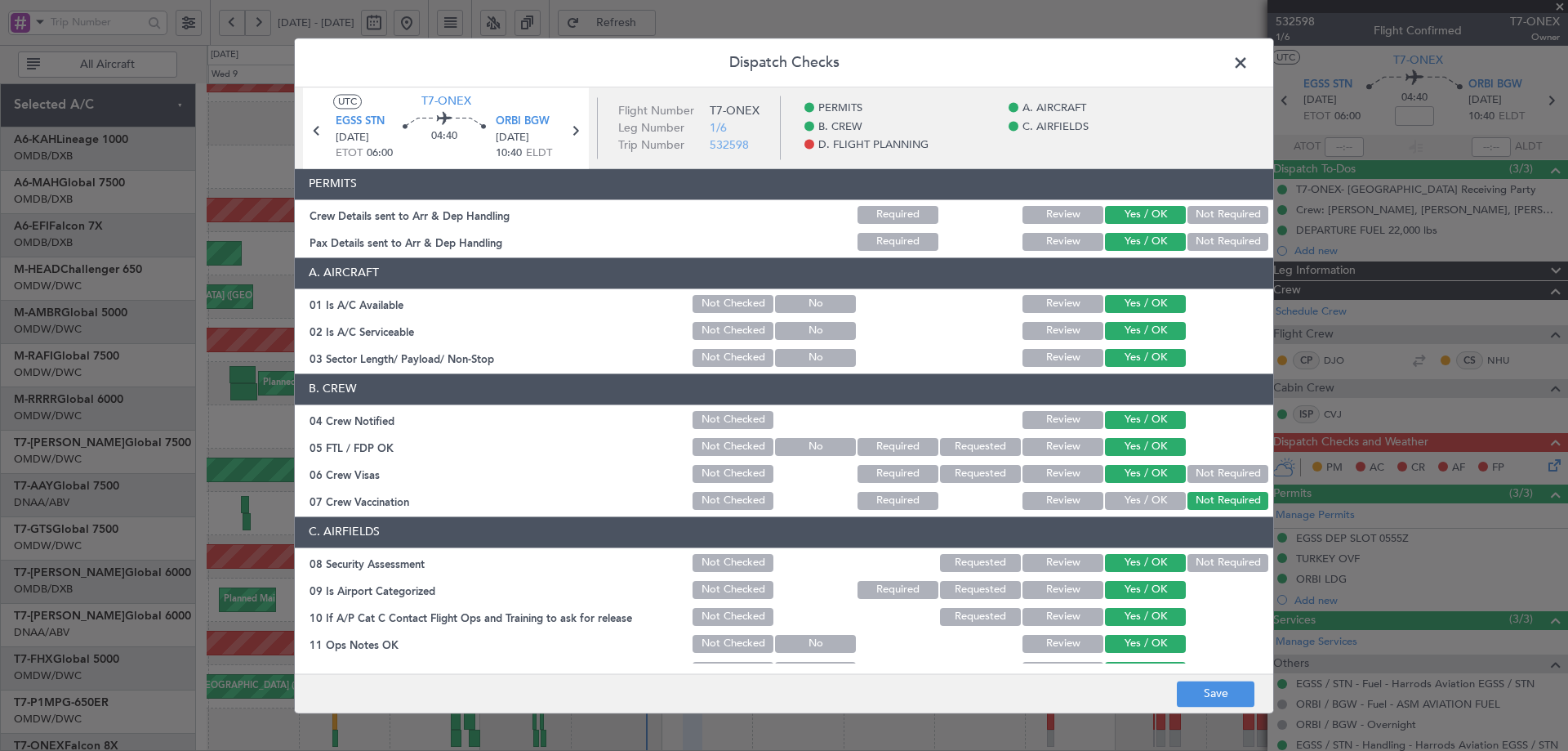 drag, startPoint x: 0, startPoint y: 0, endPoint x: 1139, endPoint y: 482, distance: 1236.788 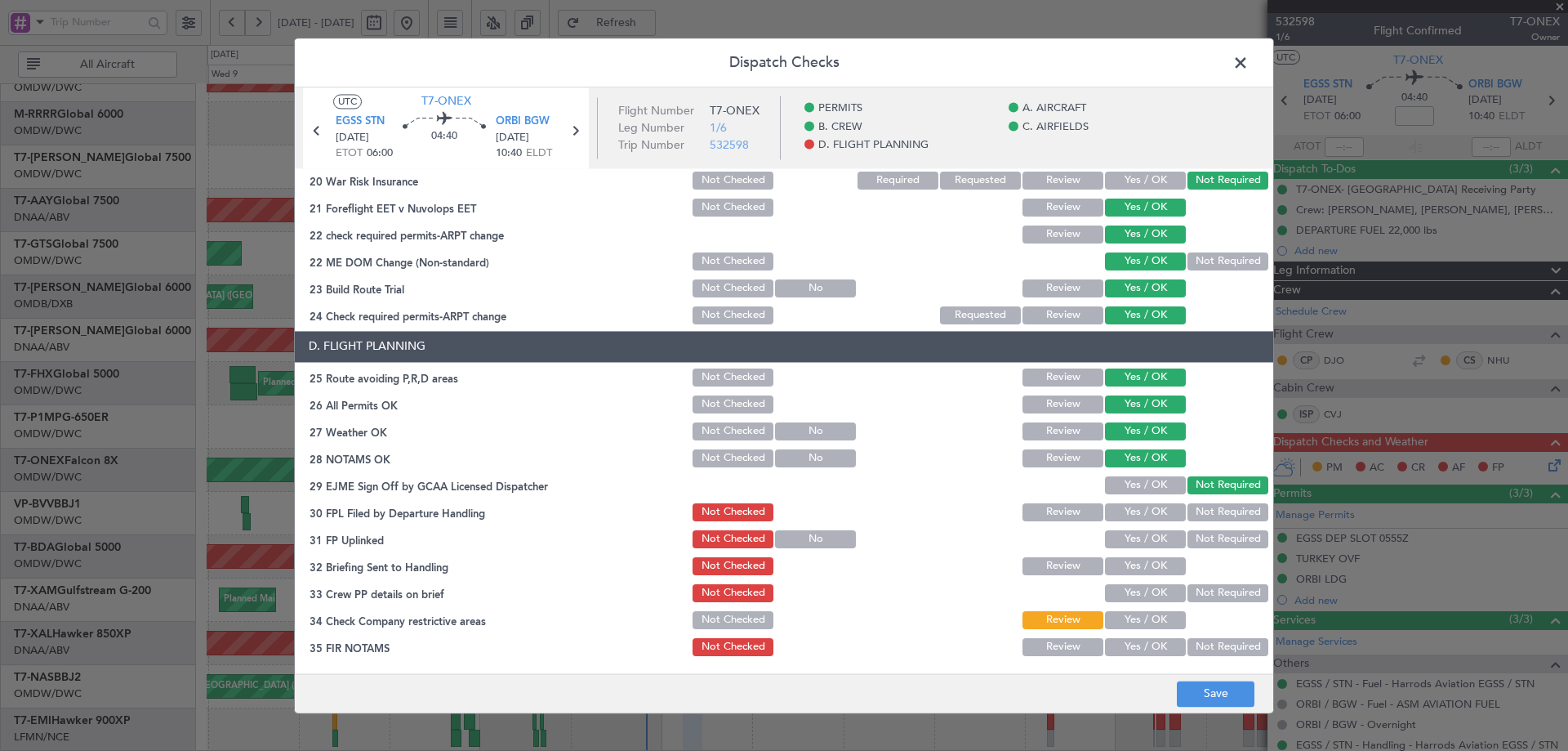click on "Yes / OK" 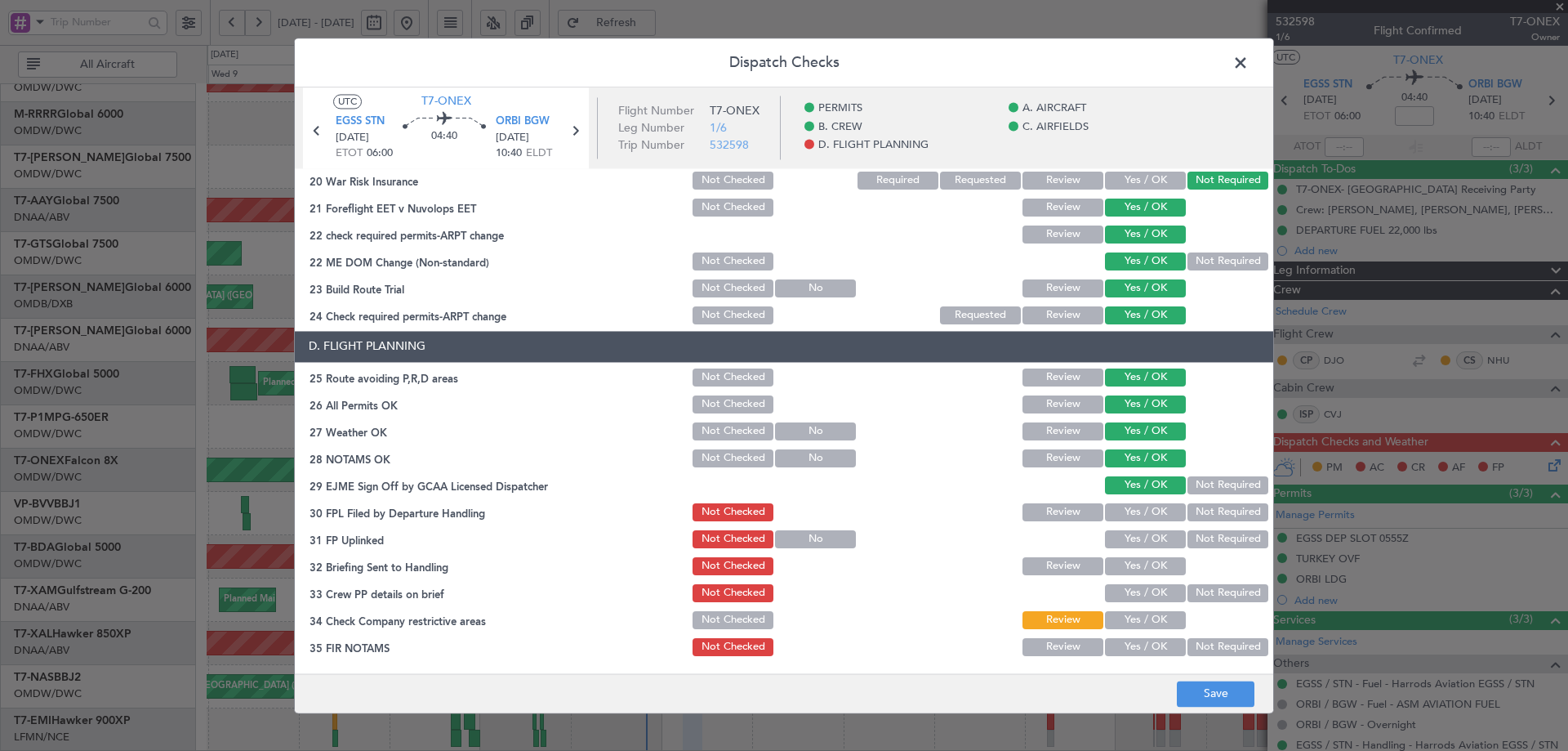 click on "Yes / OK" 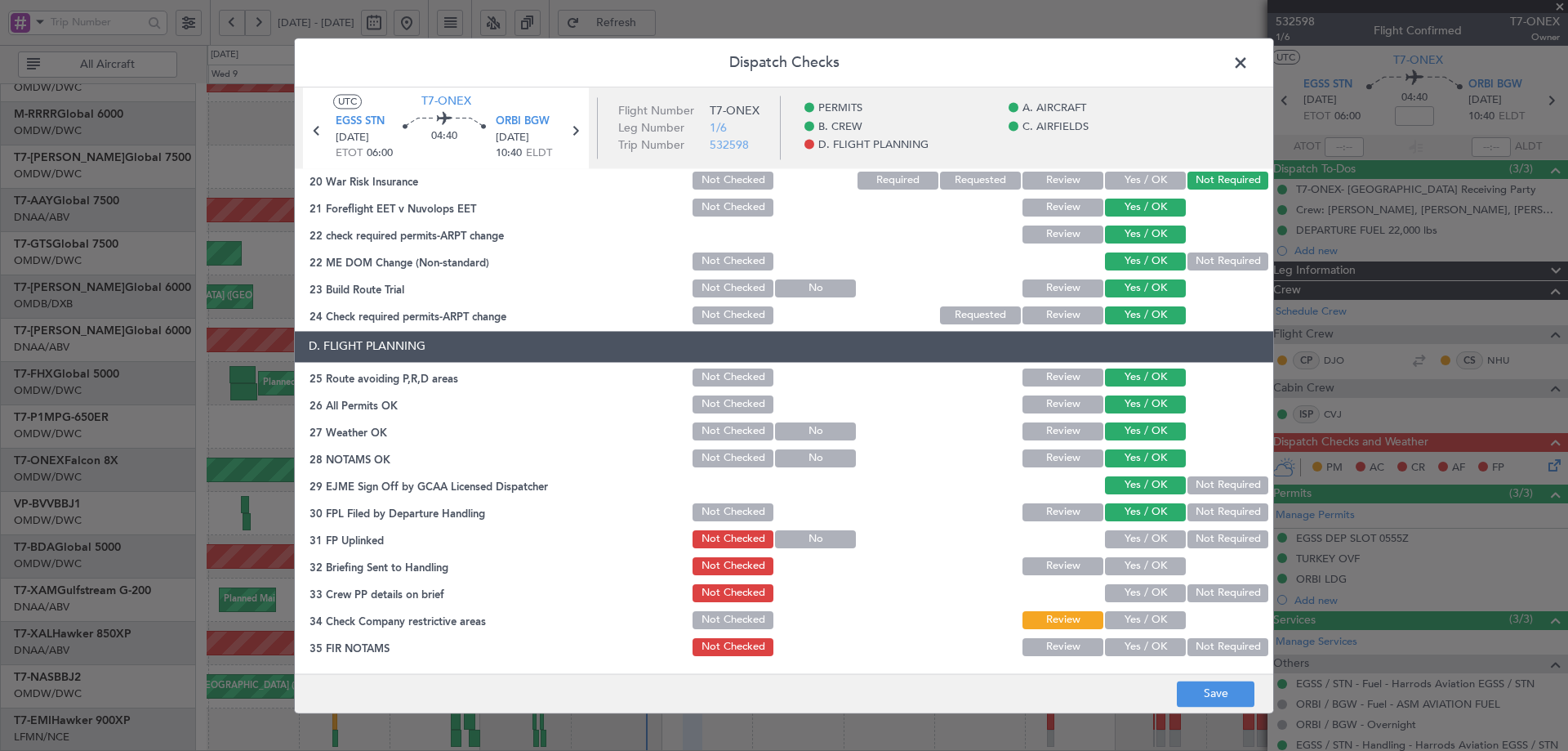 drag, startPoint x: 1130, startPoint y: 537, endPoint x: 1119, endPoint y: 567, distance: 31.95309 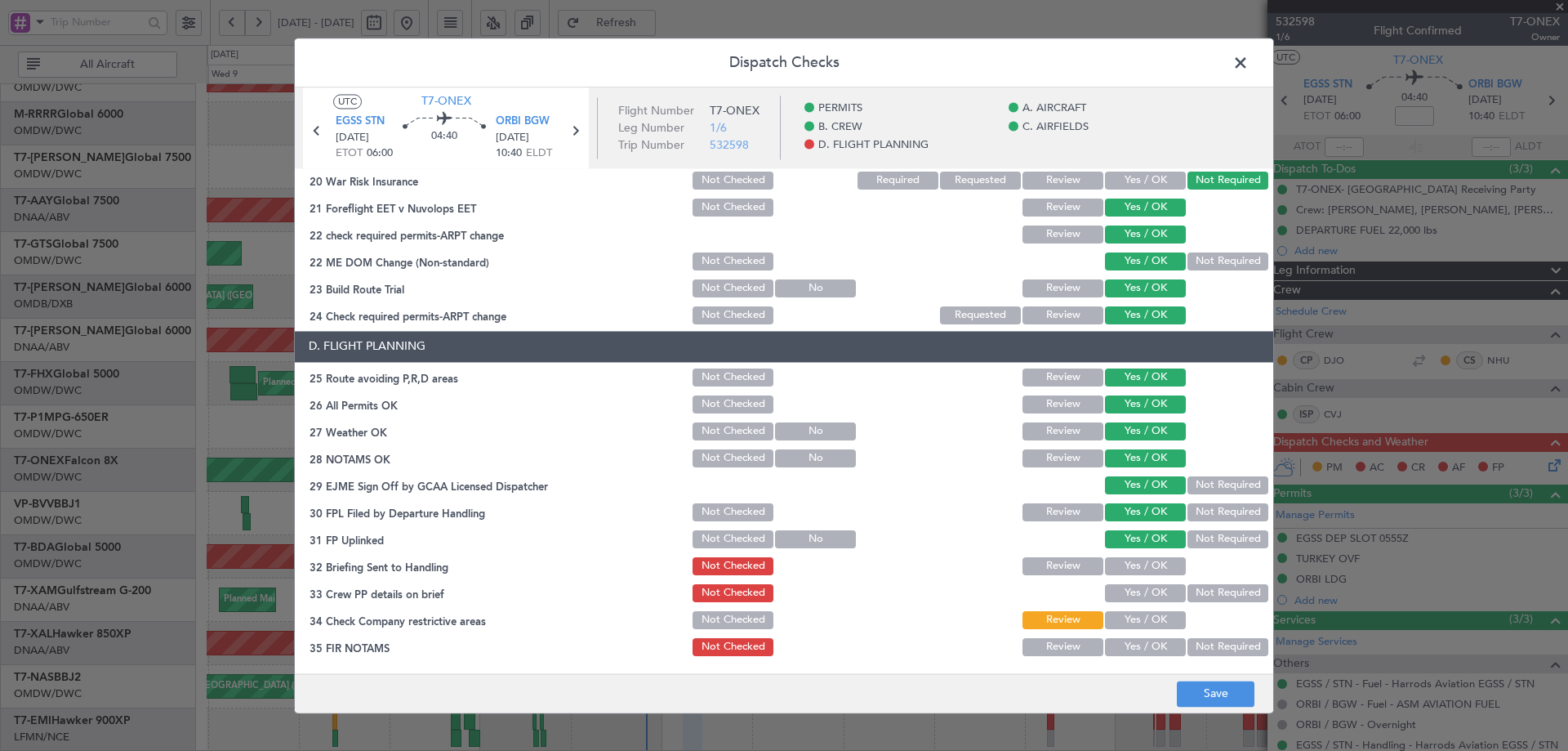 click on "Yes / OK" 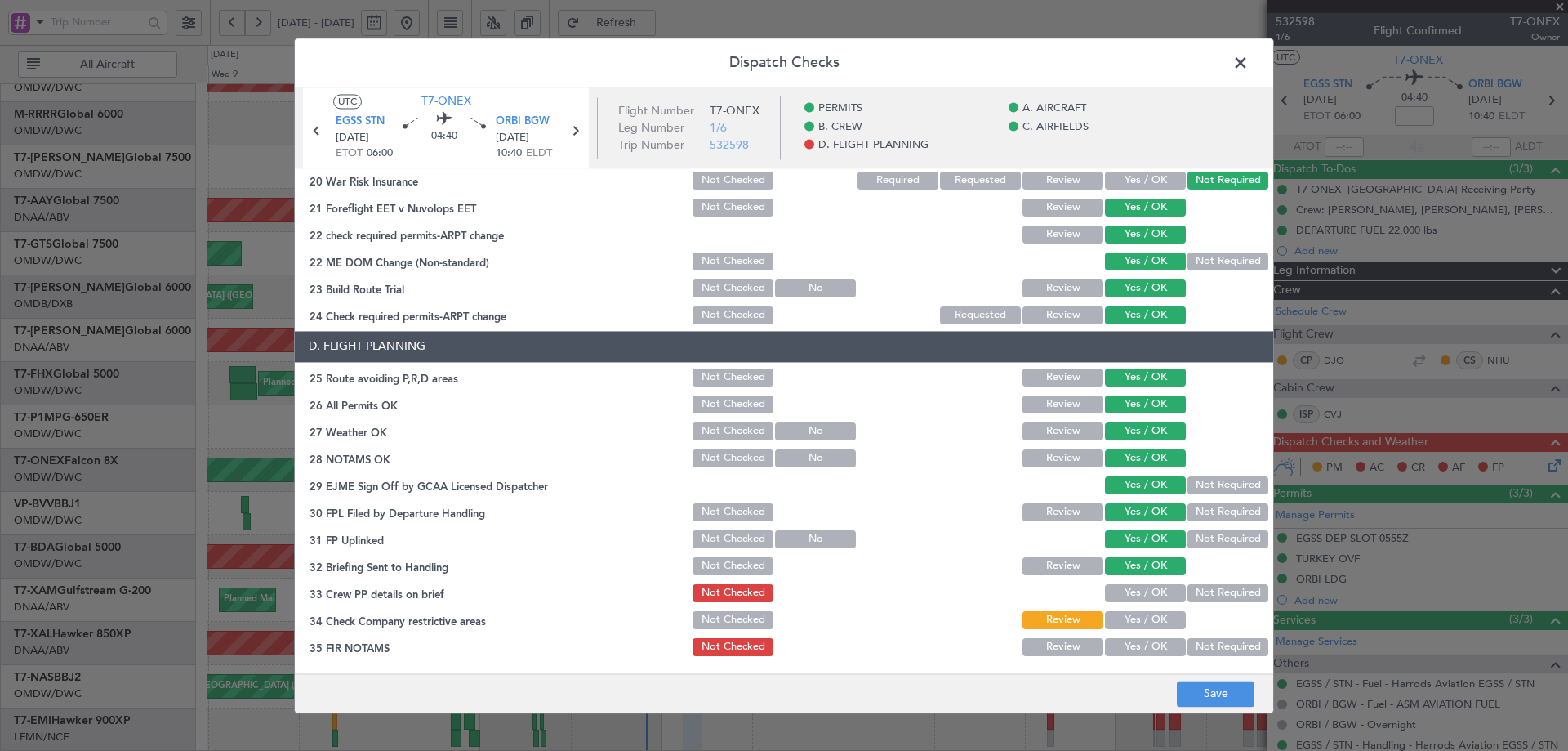 click on "D. FLIGHT PLANNING   25 Route avoiding  P,R,D areas  Not Checked Review Yes / OK  26 All Permits OK  Not Checked Review Yes / OK  27 Weather OK  Not Checked No Review Yes / OK  28 NOTAMS OK  Not Checked No Review Yes / OK  29 EJME Sign Off by GCAA Licensed Dispatcher  Yes / OK Not Required  30 FPL Filed by Departure Handling  Not Checked Review Yes / OK Not Required  31 FP Uplinked  Not Checked No Yes / OK Not Required  32 Briefing Sent to Handling  Not Checked Review Yes / OK  33 Crew PP details on brief  Not Checked Yes / OK Not Required  34 Check Company restrictive areas  Not Checked Review Yes / OK  35 FIR NOTAMS  Not Checked Review Yes / OK Not Required" 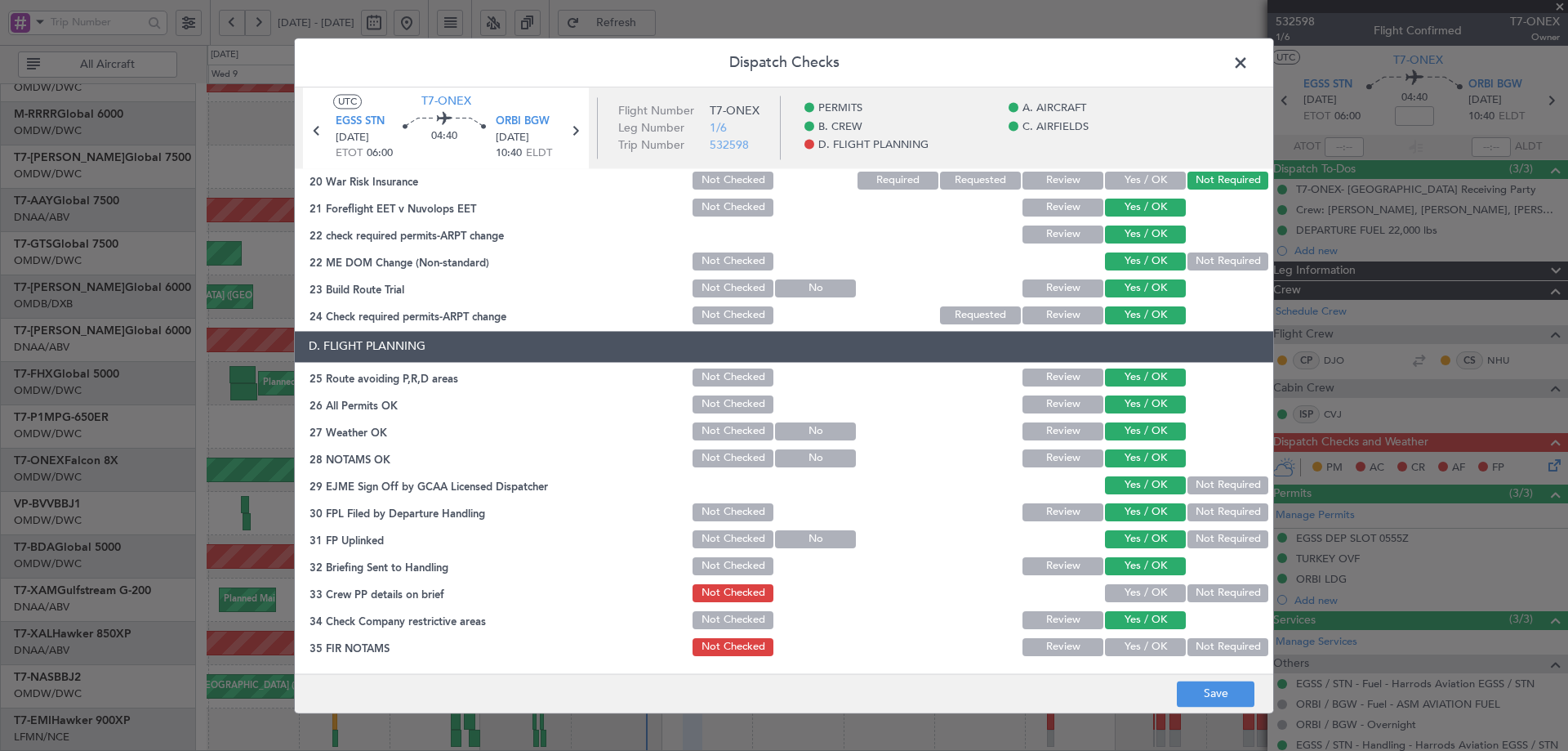 drag, startPoint x: 1117, startPoint y: 641, endPoint x: 1120, endPoint y: 604, distance: 37.12142 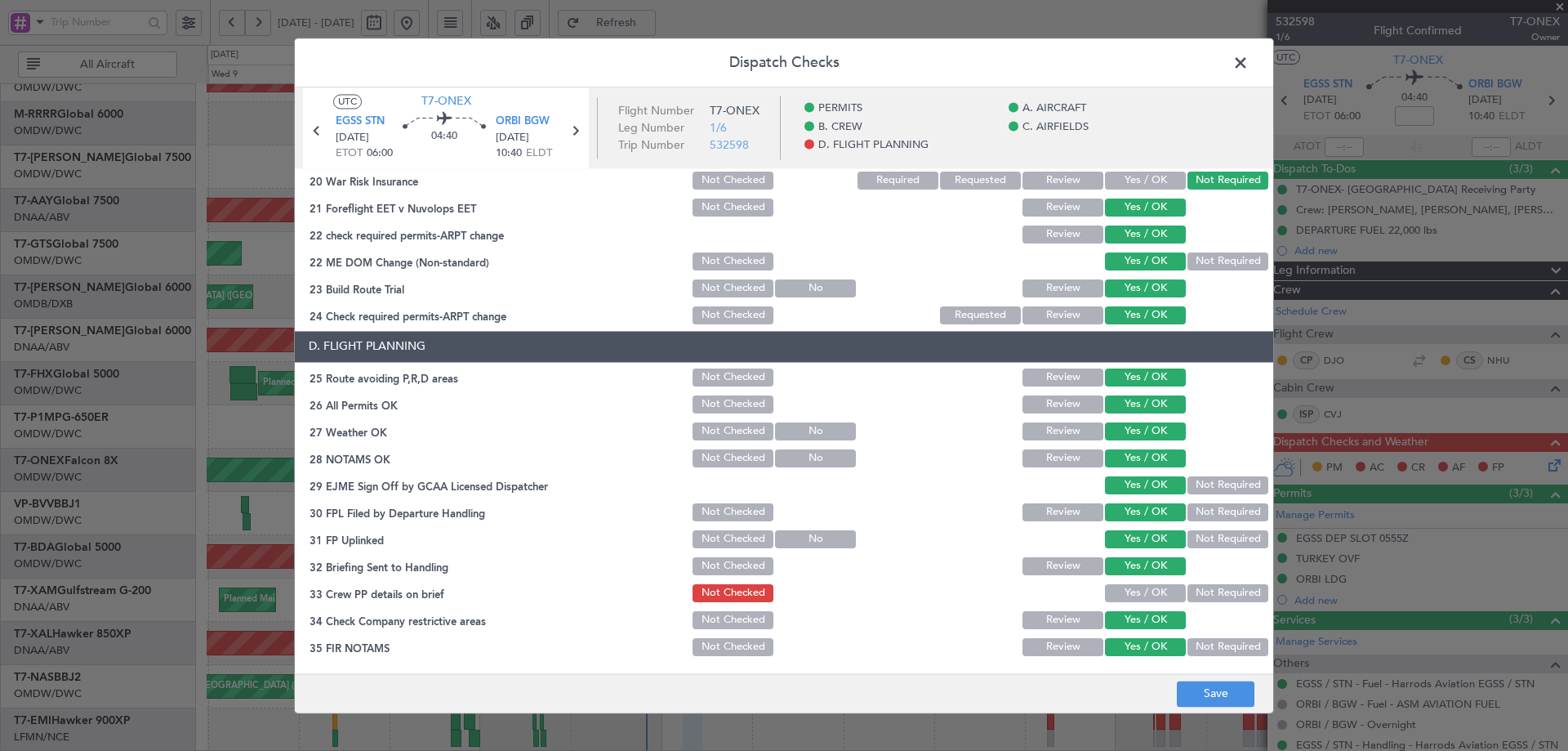 drag, startPoint x: 1120, startPoint y: 575, endPoint x: 1122, endPoint y: 593, distance: 18.11077 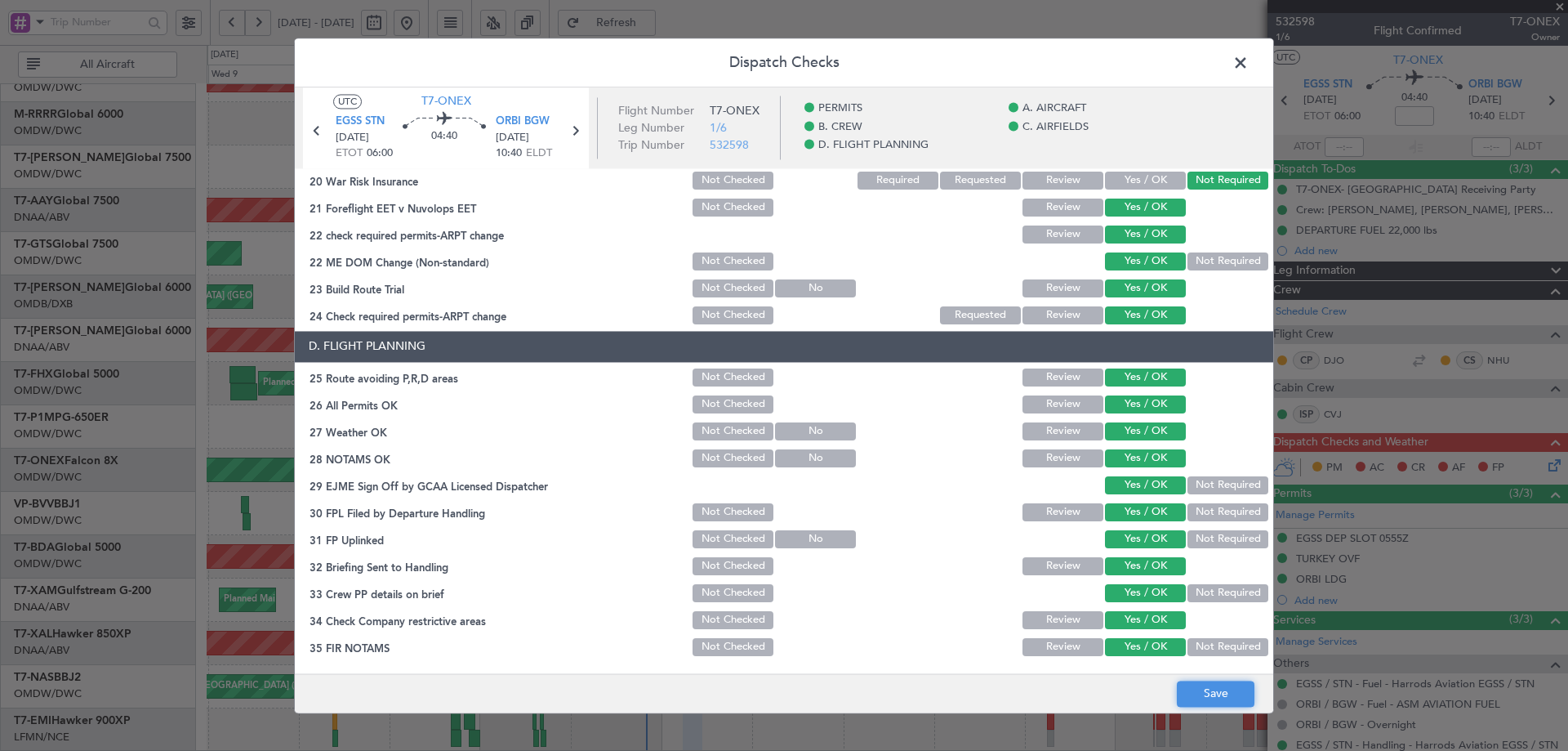 click on "Save" 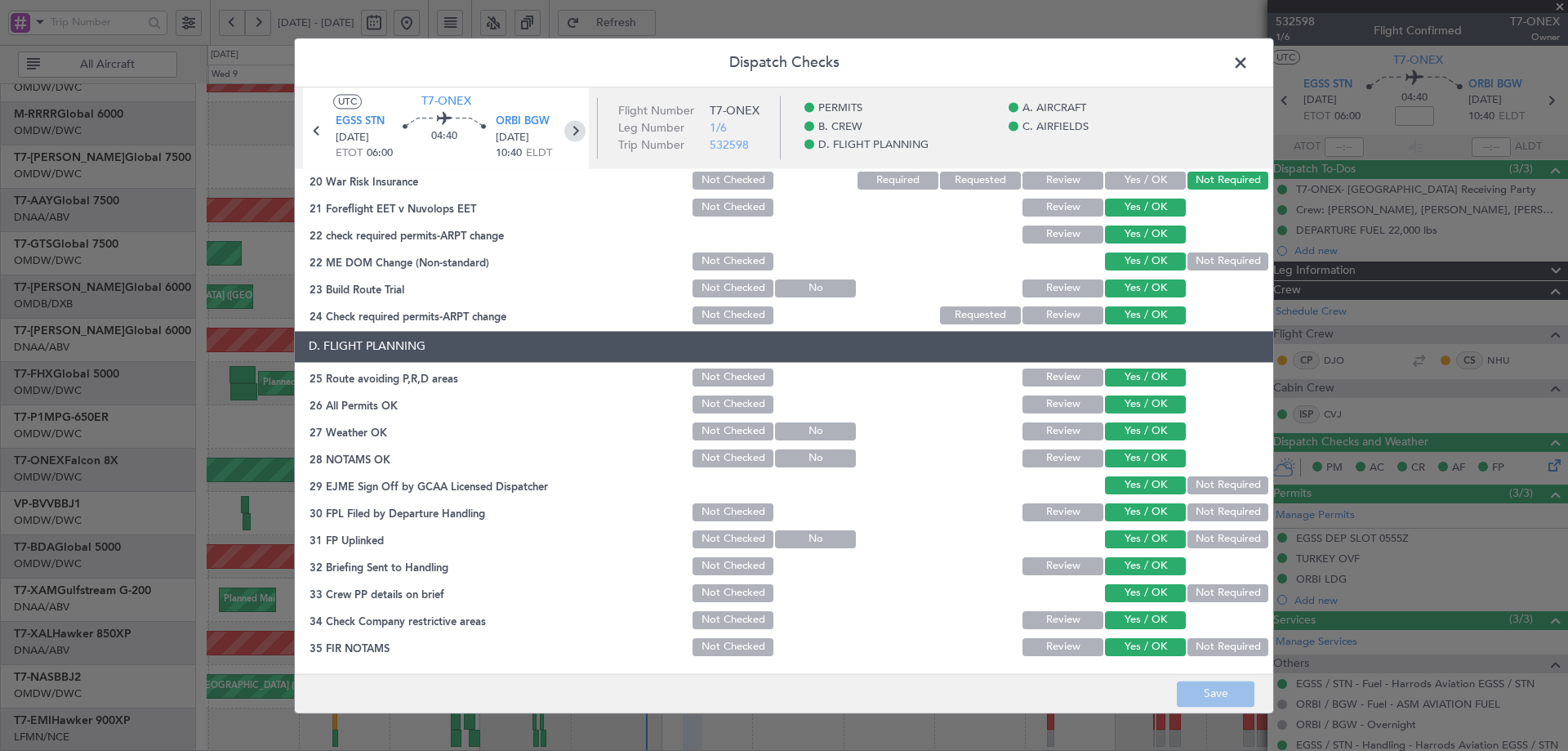 click 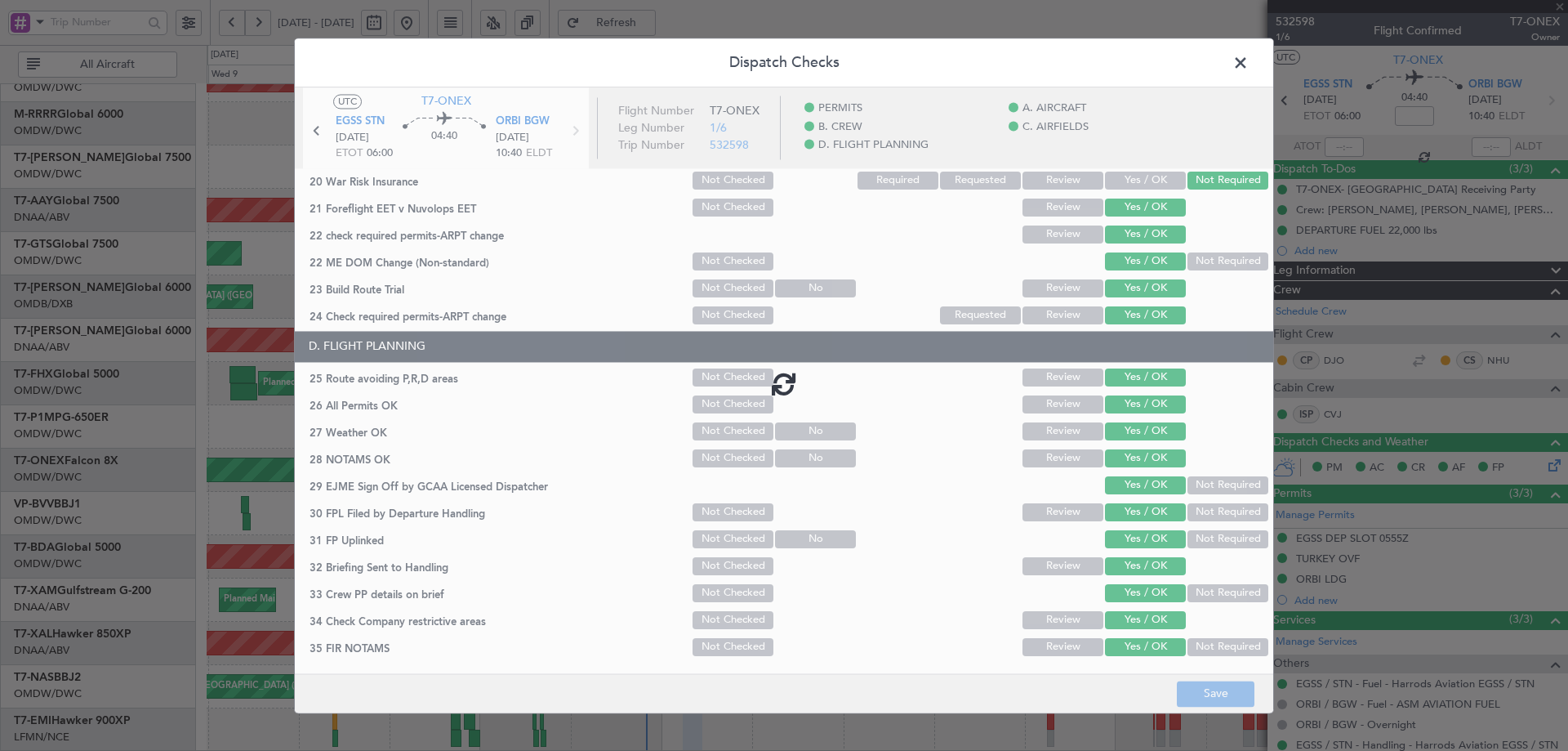 type 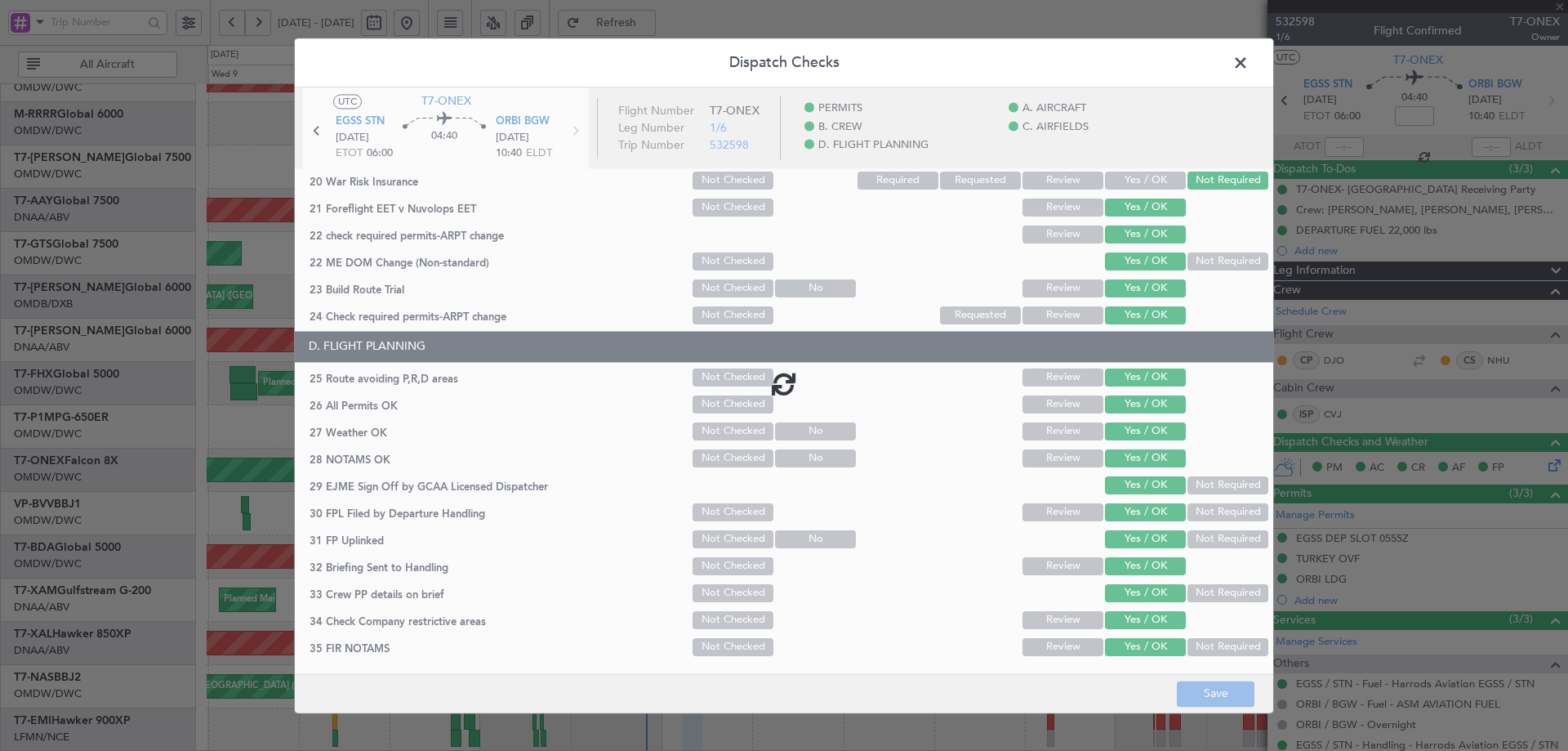type 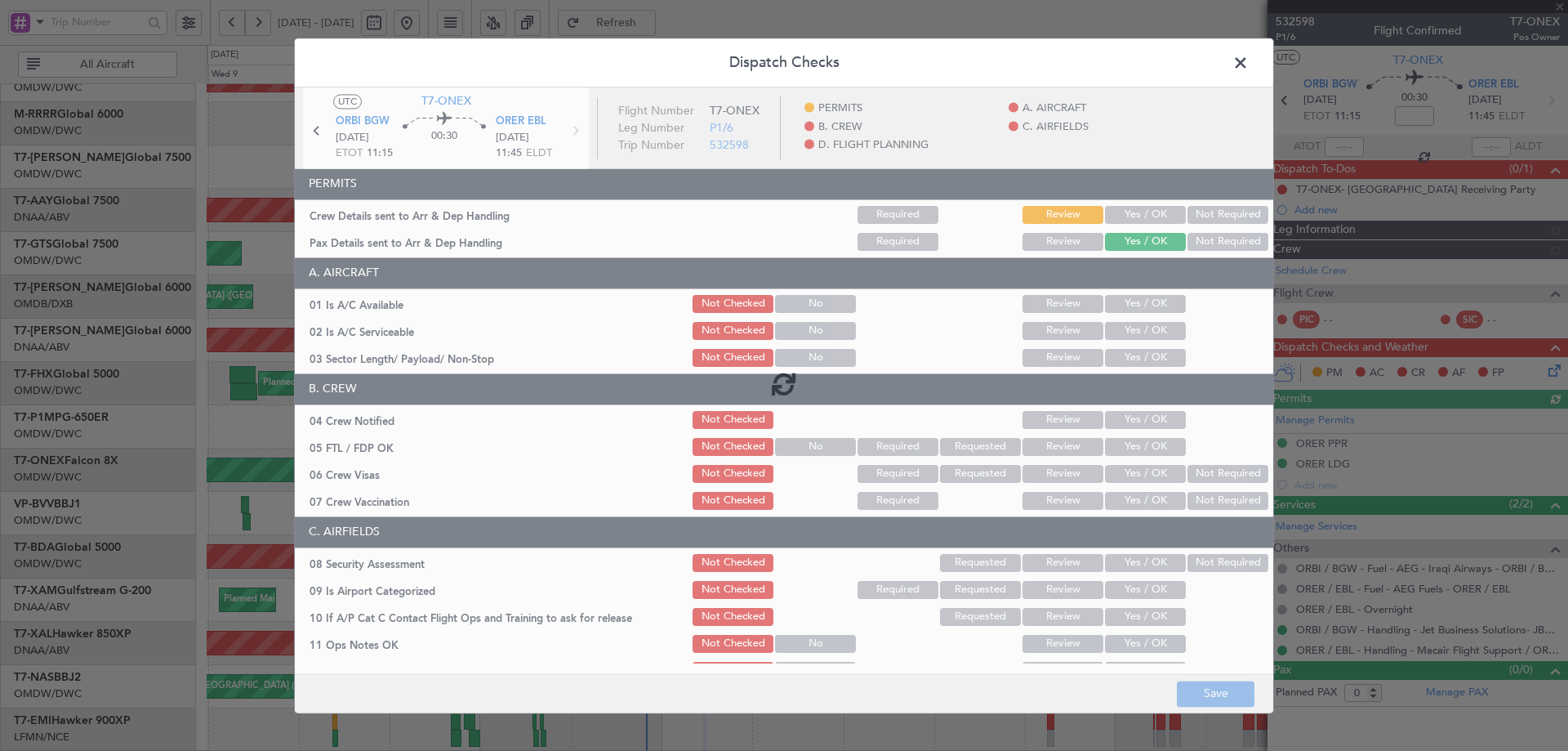type on "[PERSON_NAME] (ANI)" 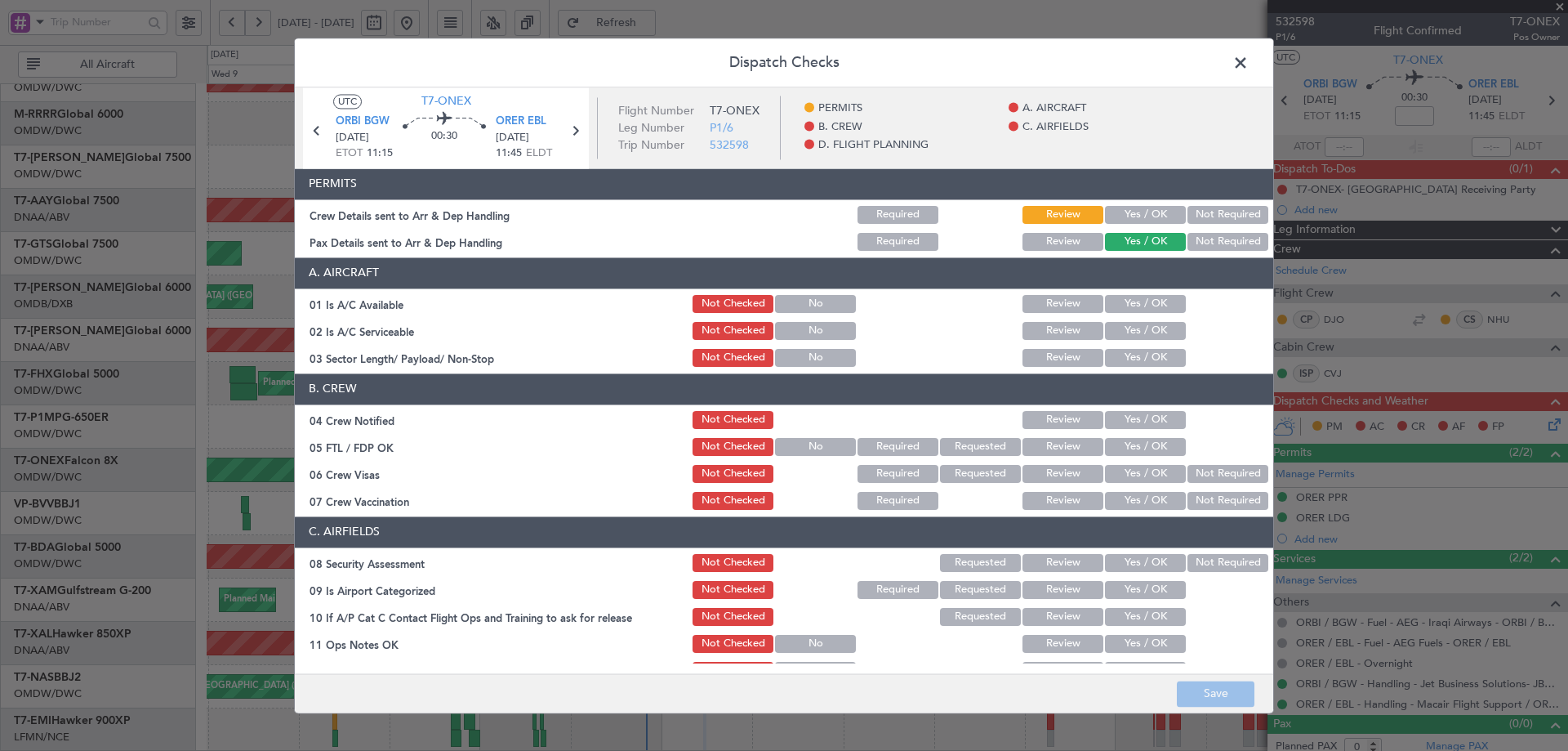 click on "Yes / OK" 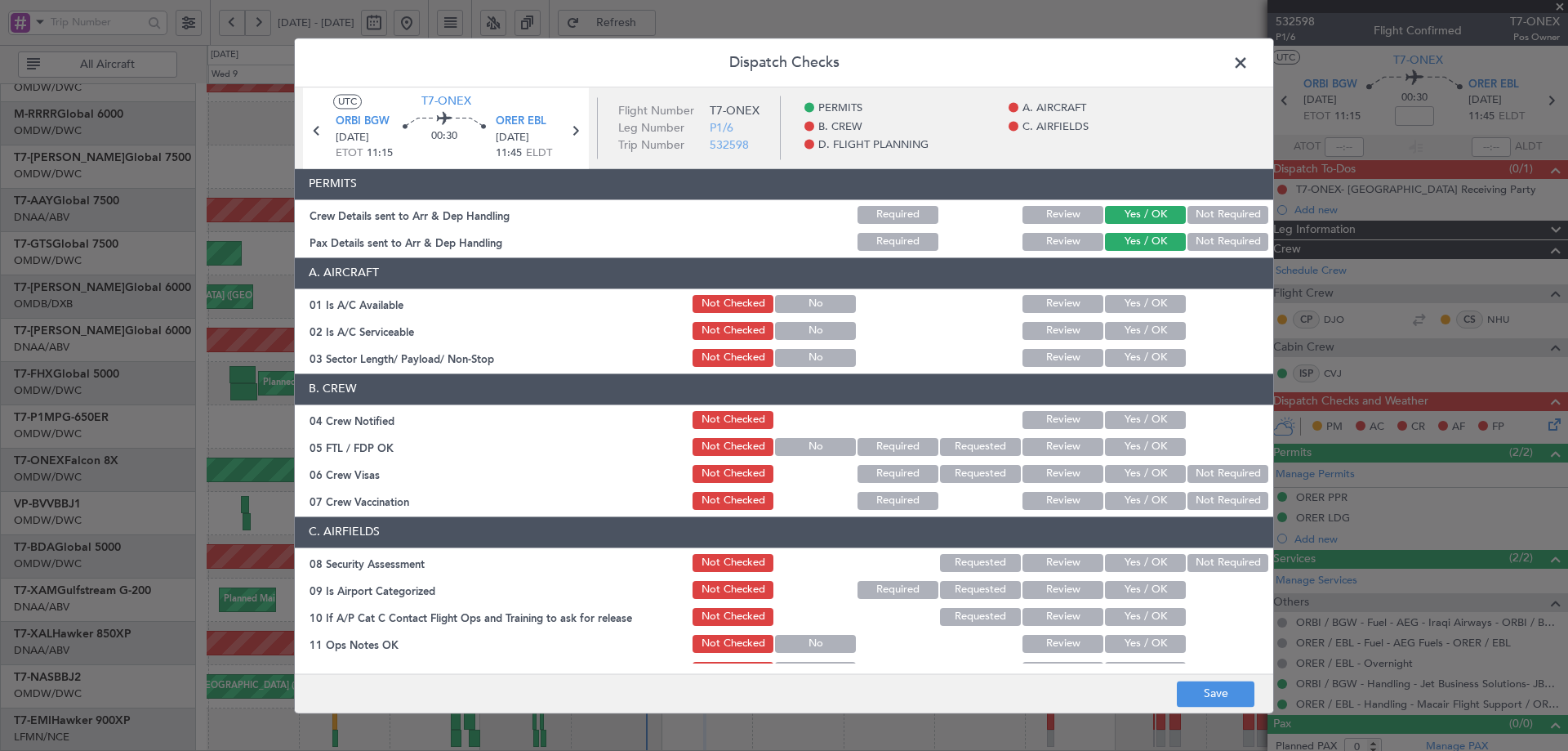 drag, startPoint x: 1135, startPoint y: 297, endPoint x: 1138, endPoint y: 321, distance: 24.186773 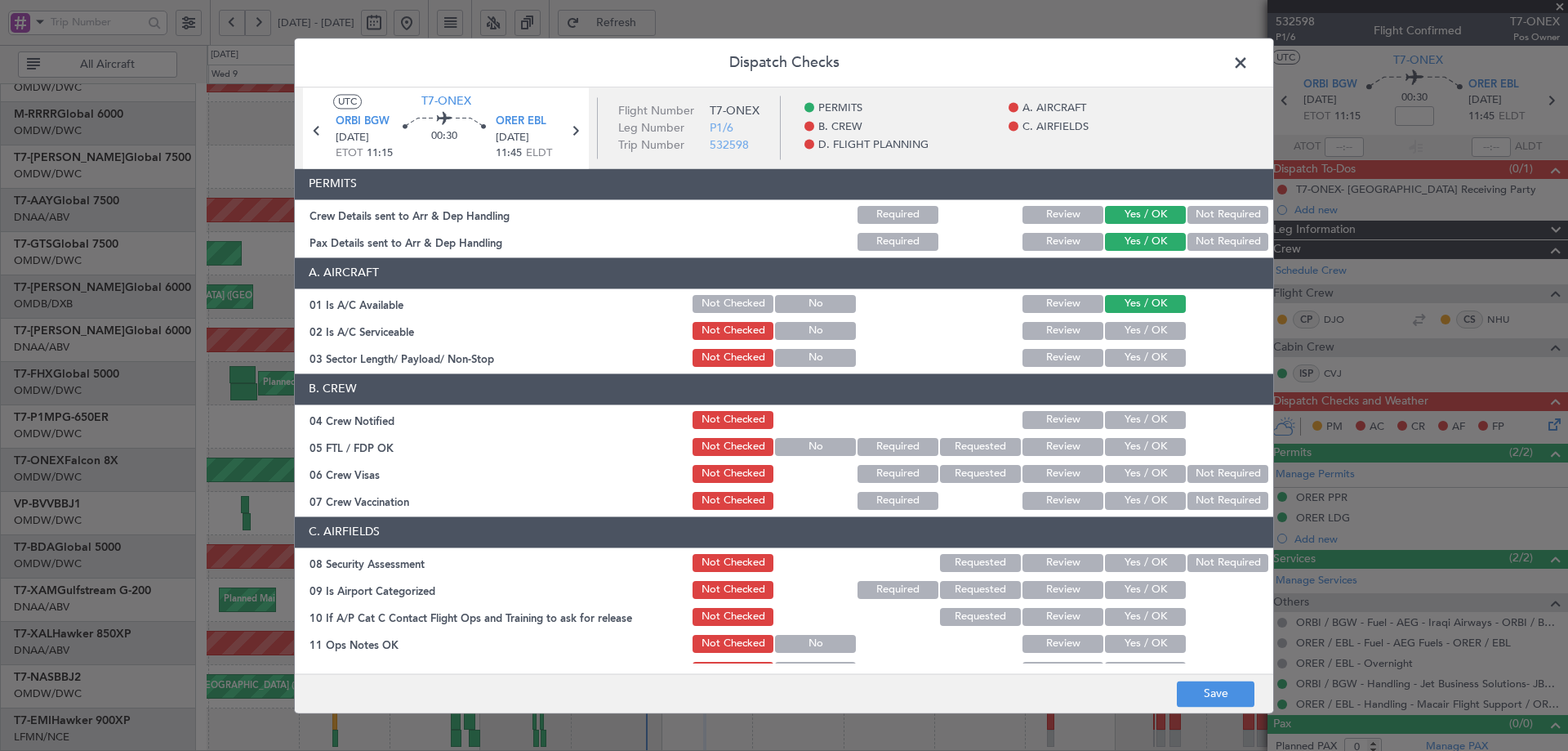 drag, startPoint x: 1138, startPoint y: 327, endPoint x: 1145, endPoint y: 364, distance: 37.656341 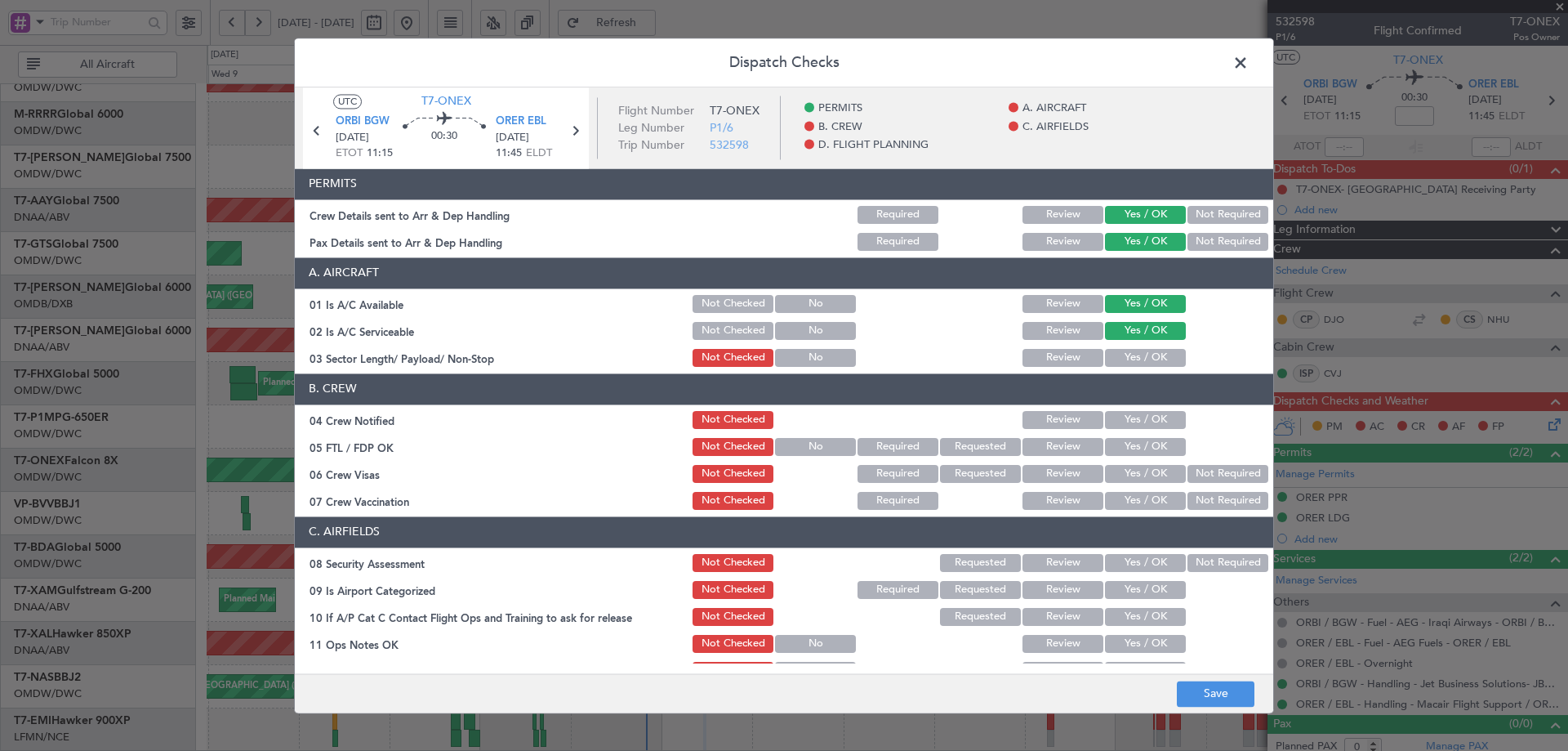 click on "Yes / OK" 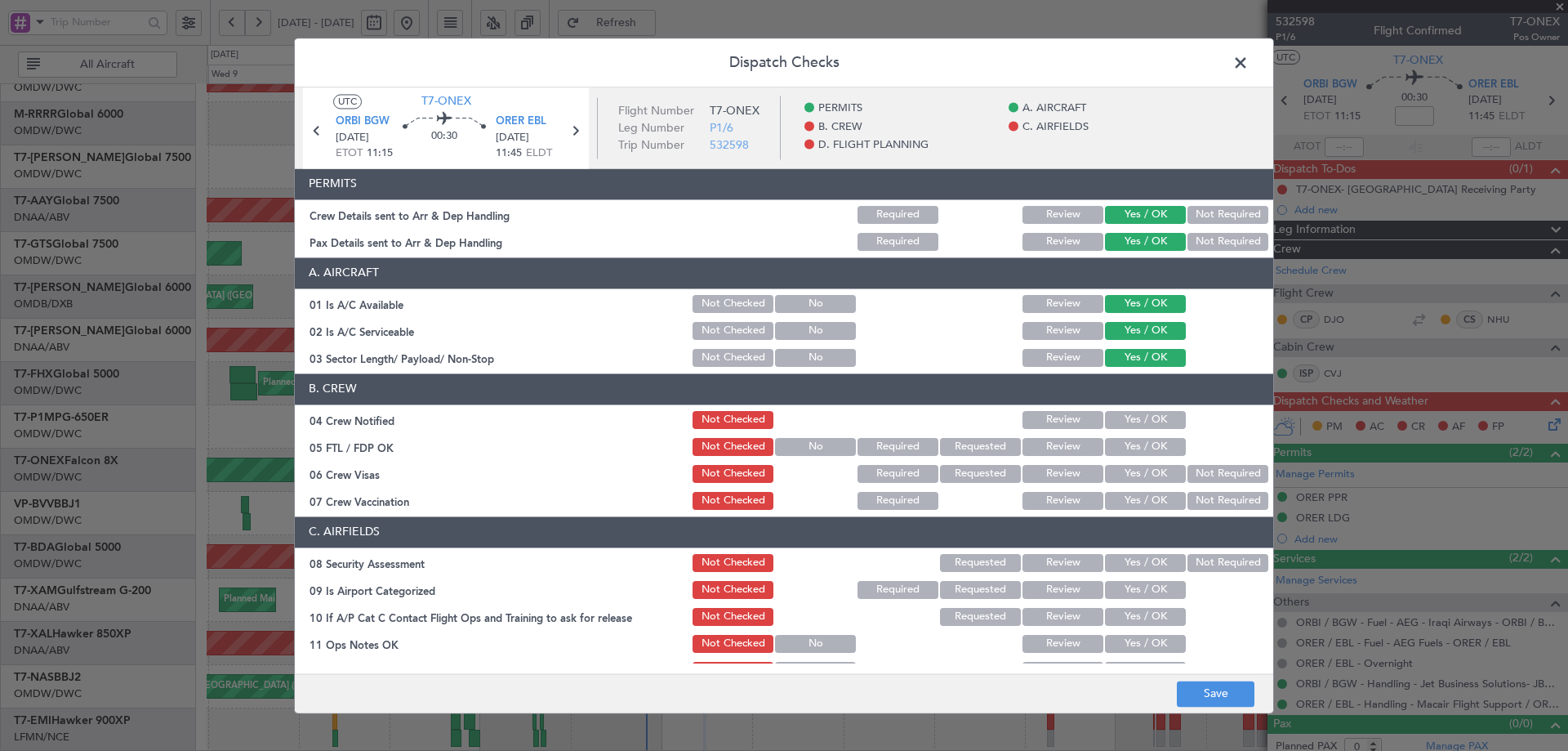 click on "Yes / OK" 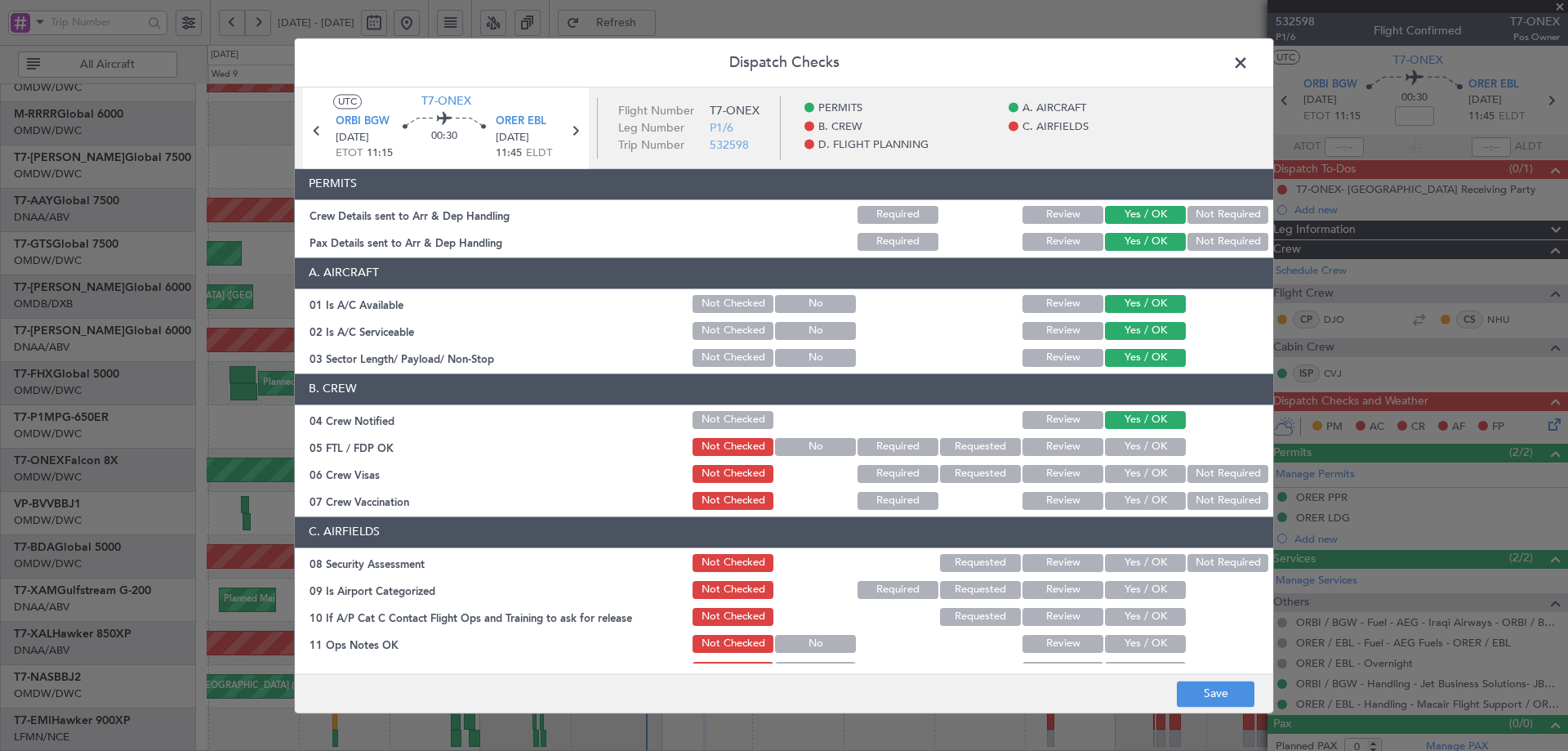 click on "Yes / OK" 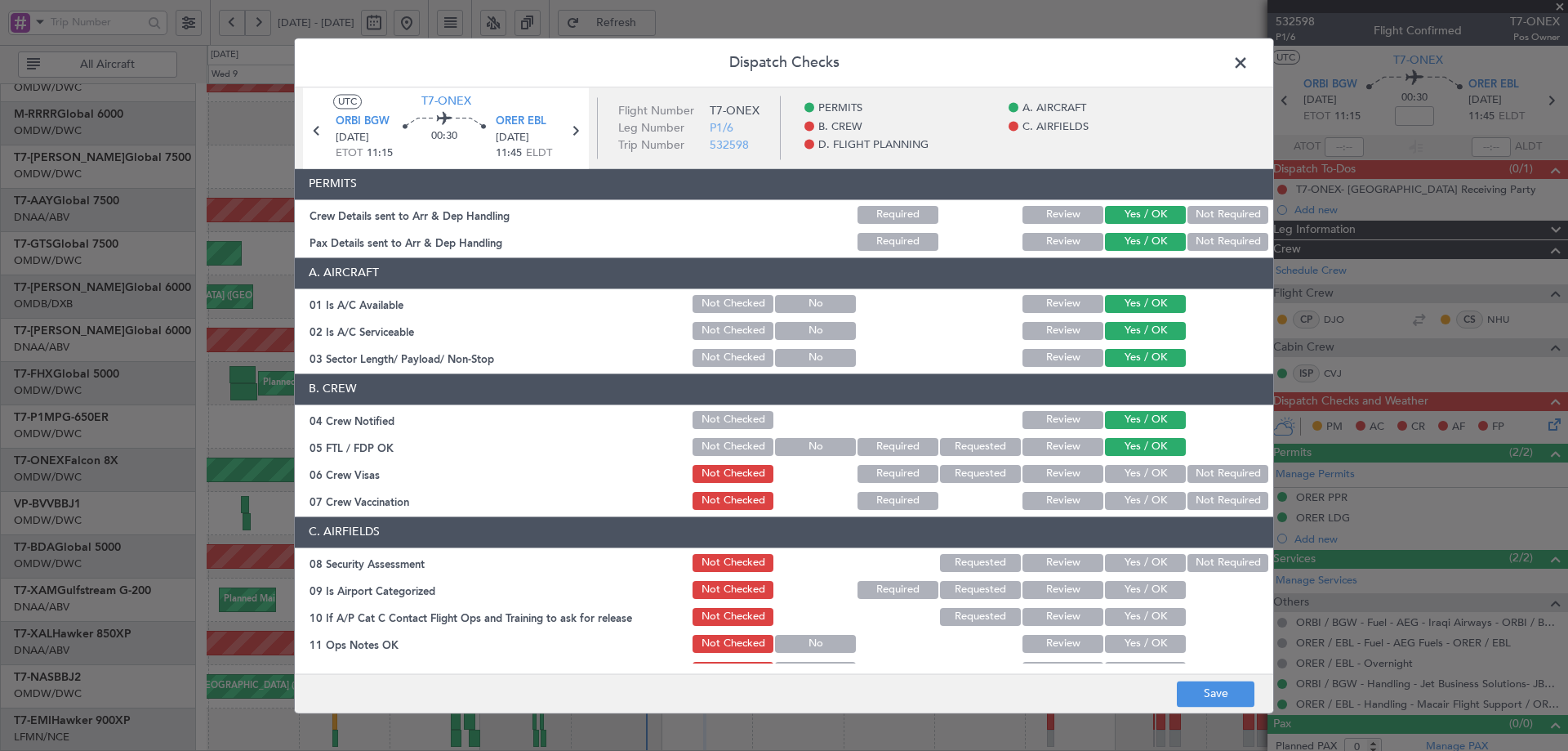click on "Yes / OK" 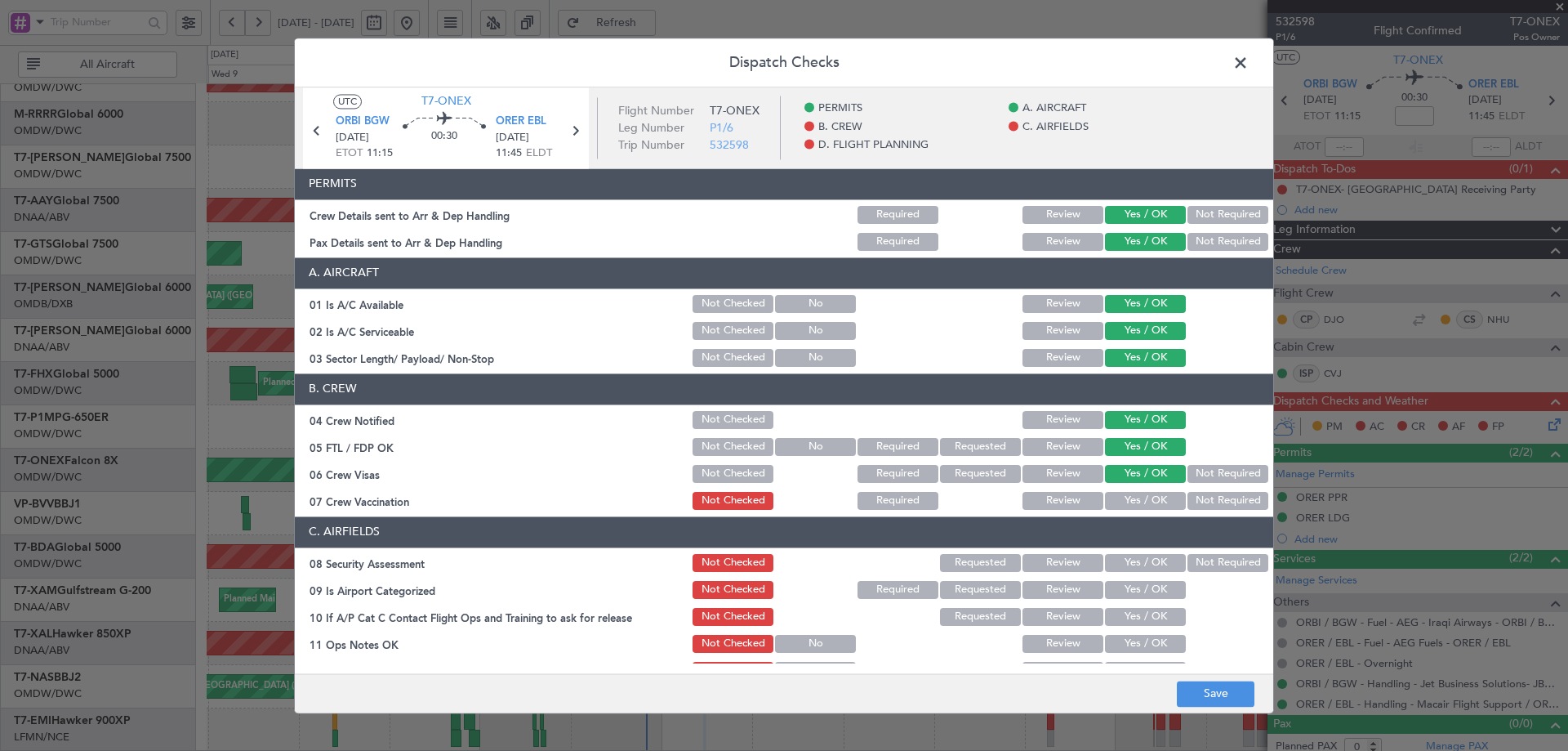 click on "Not Required" 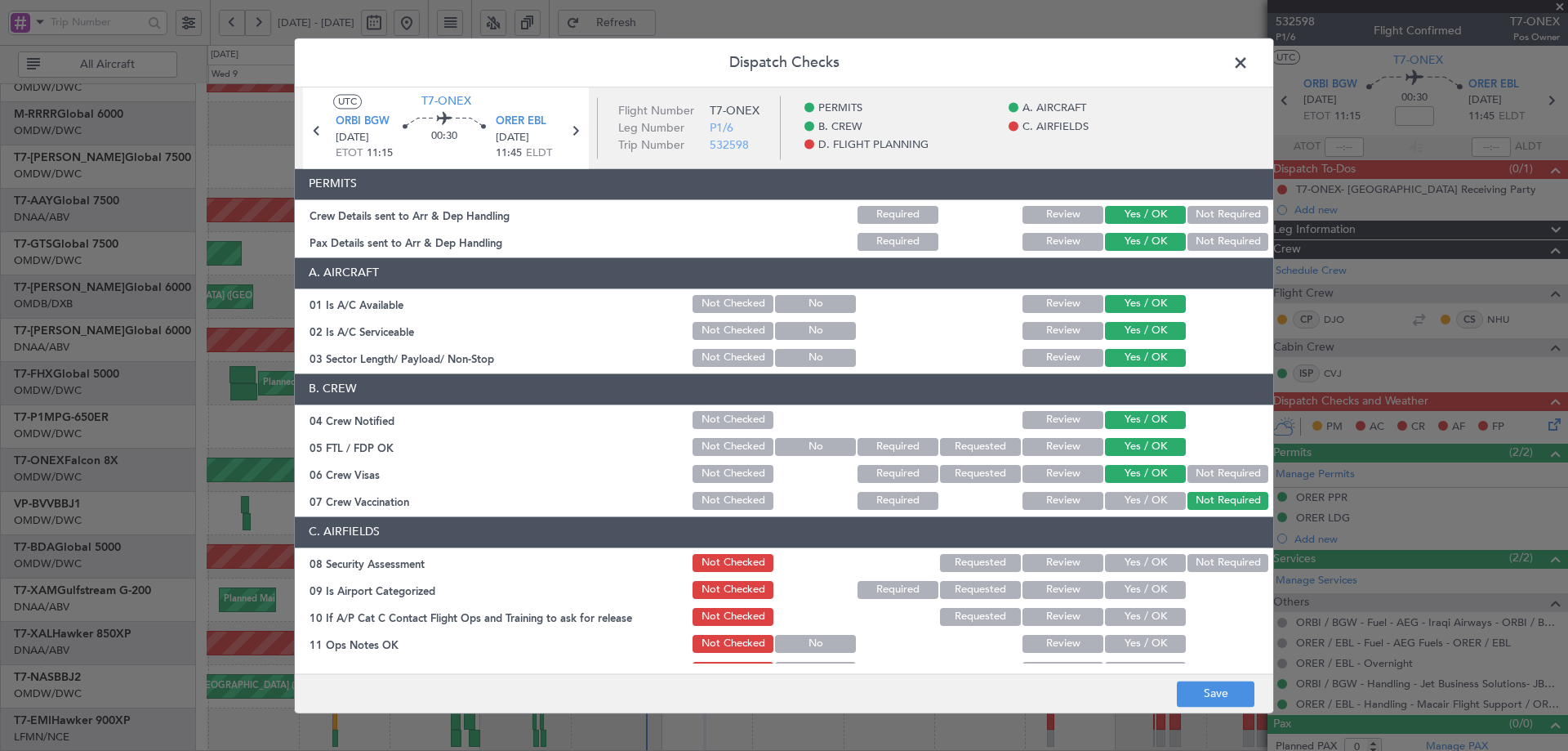 click on "Yes / OK" 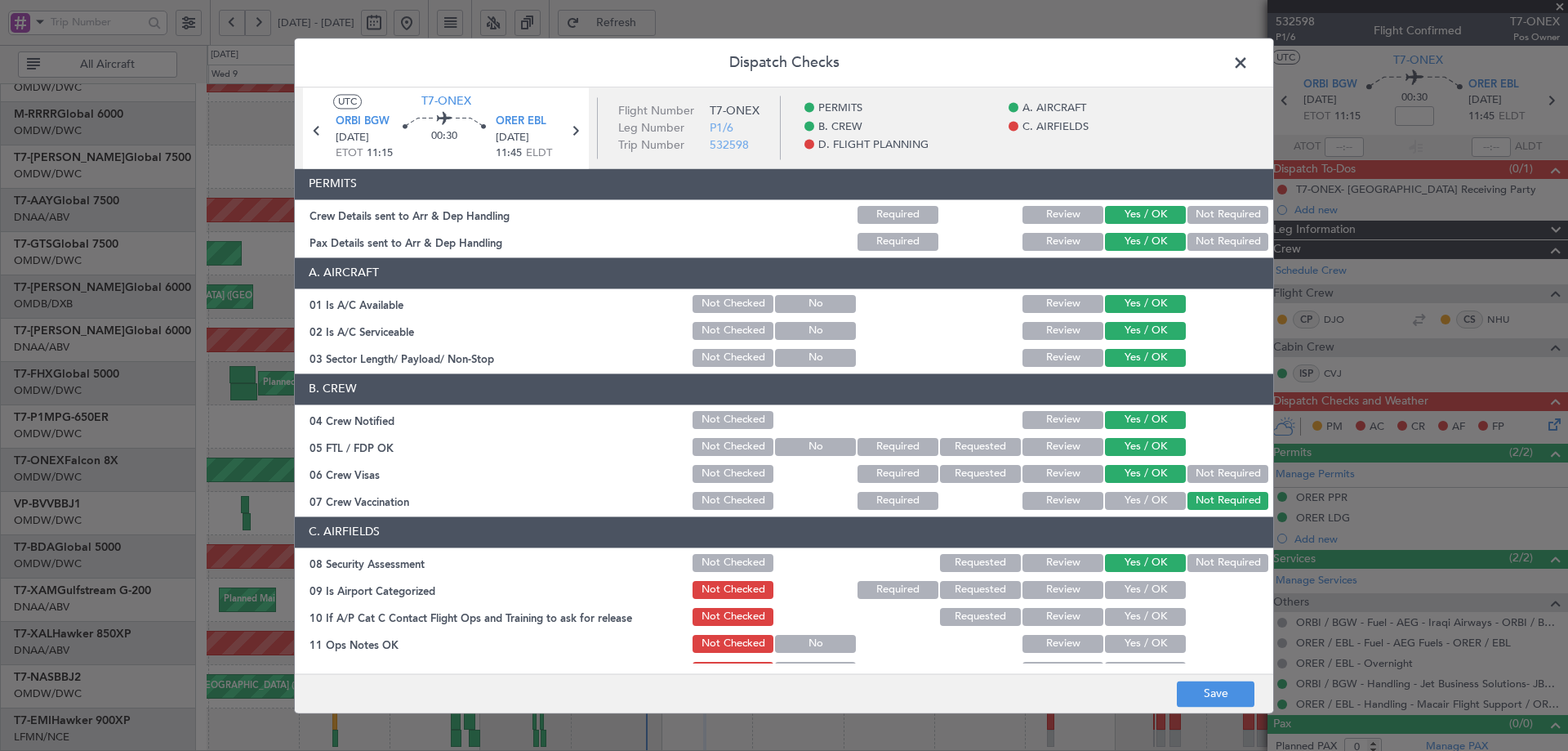 click on "Yes / OK" 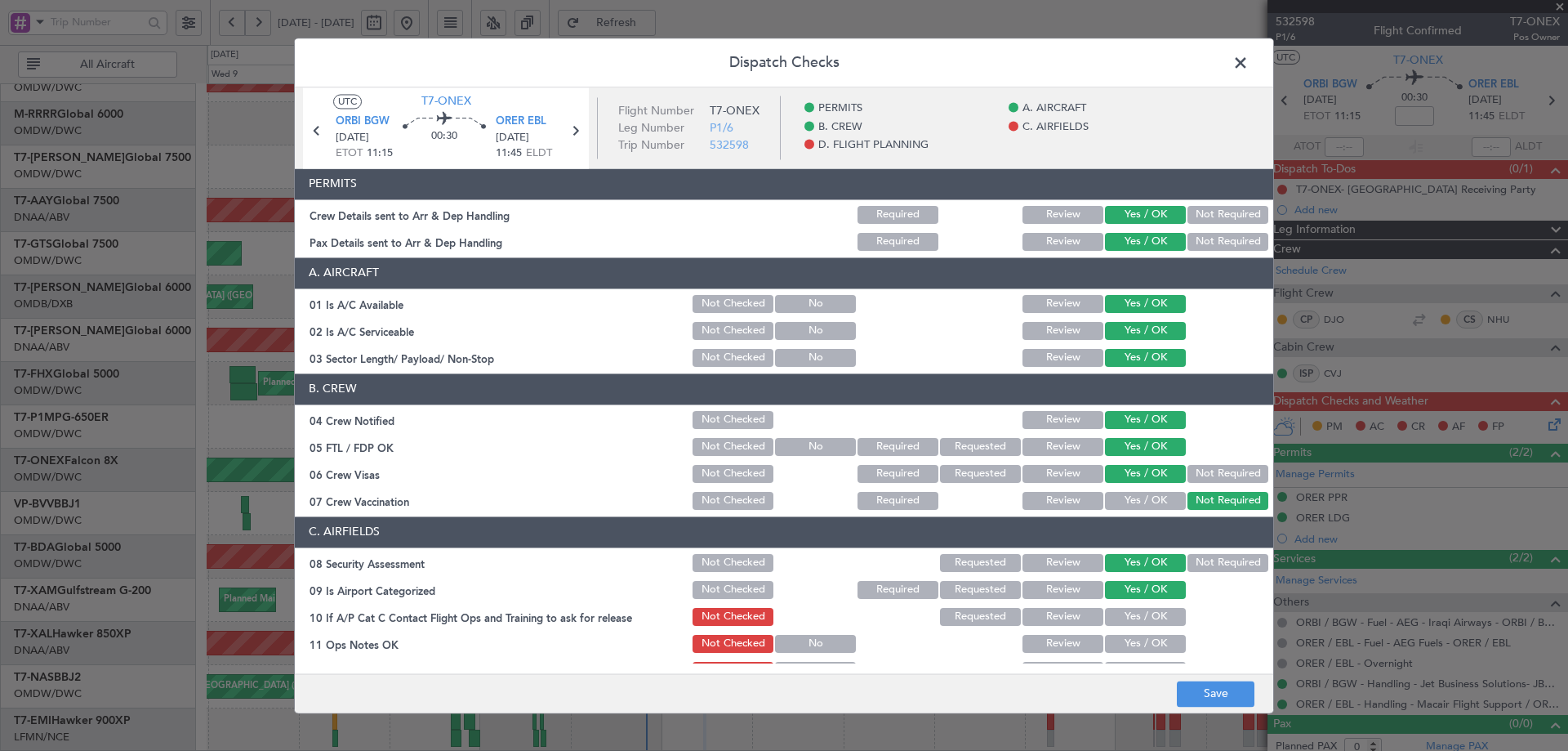 click on "Yes / OK" 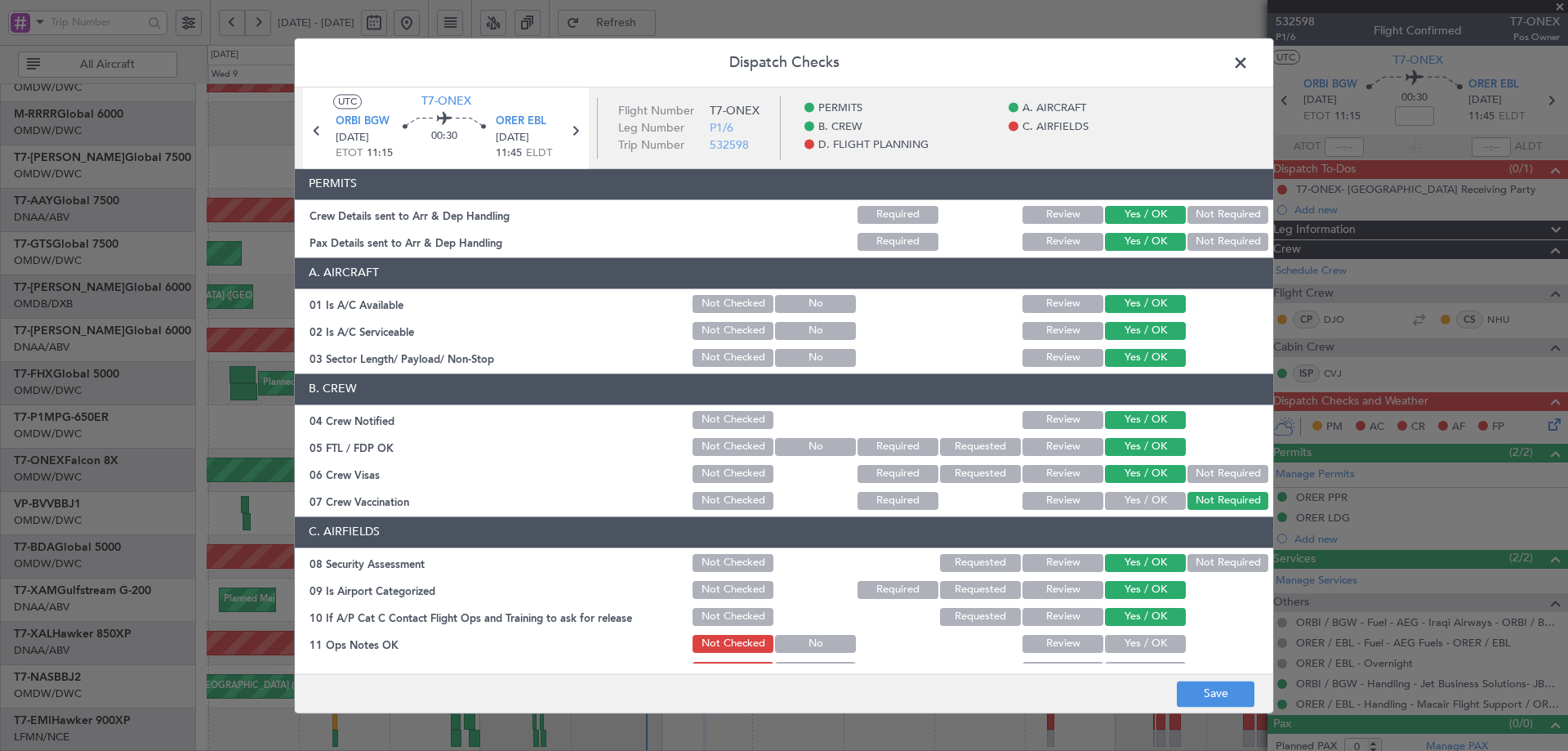 click on "Yes / OK" 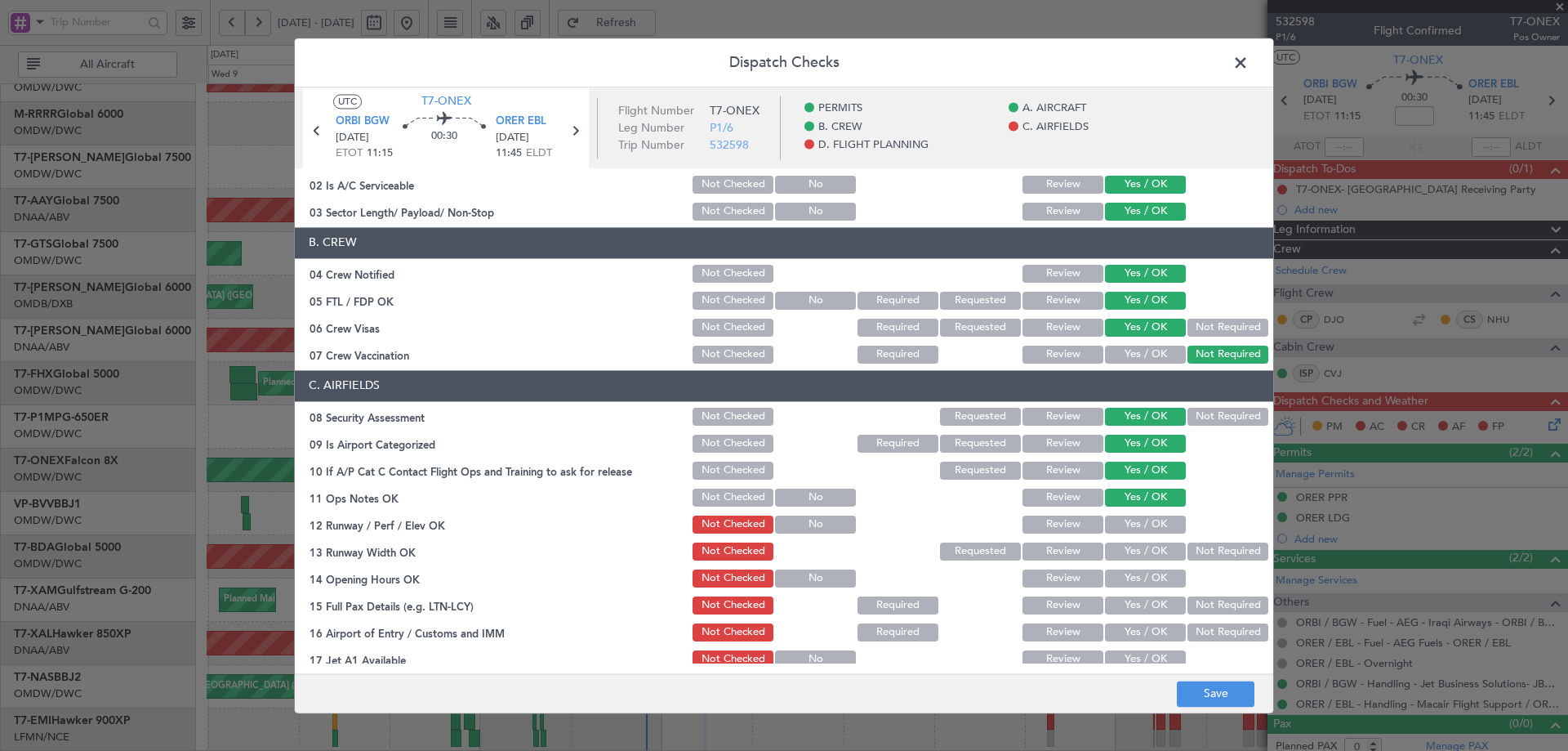 scroll, scrollTop: 163, scrollLeft: 0, axis: vertical 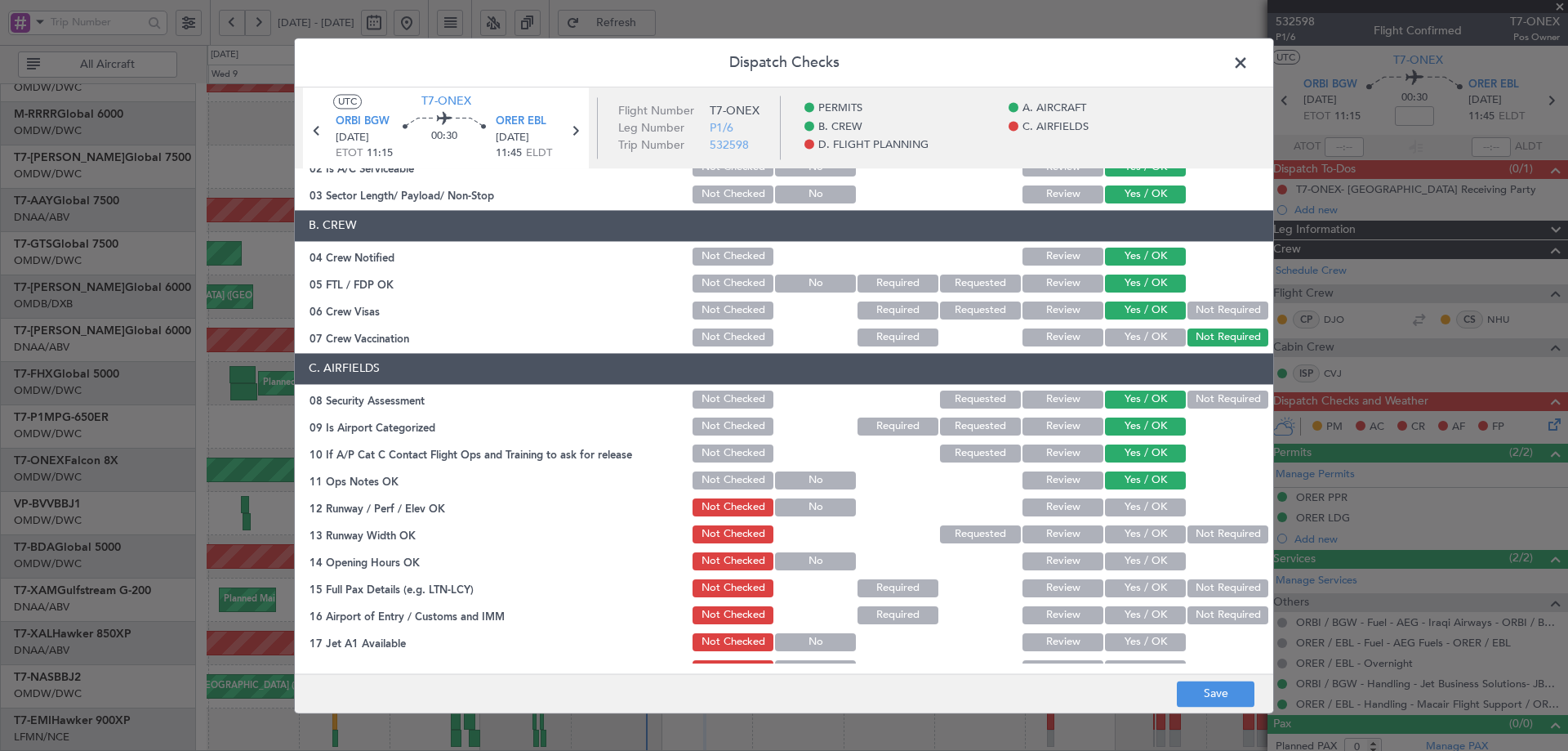 drag, startPoint x: 1134, startPoint y: 510, endPoint x: 1131, endPoint y: 532, distance: 22.203603 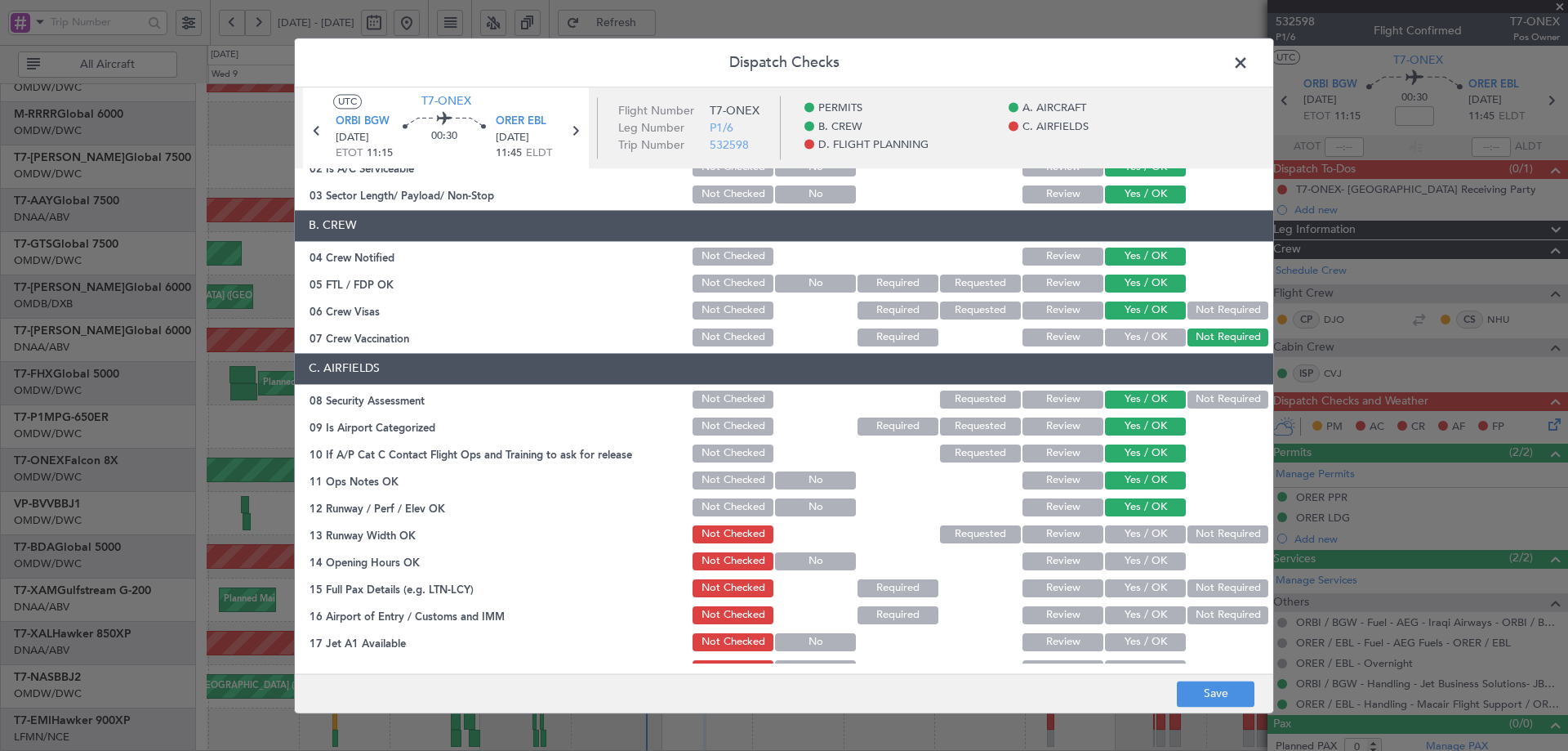 click on "Yes / OK" 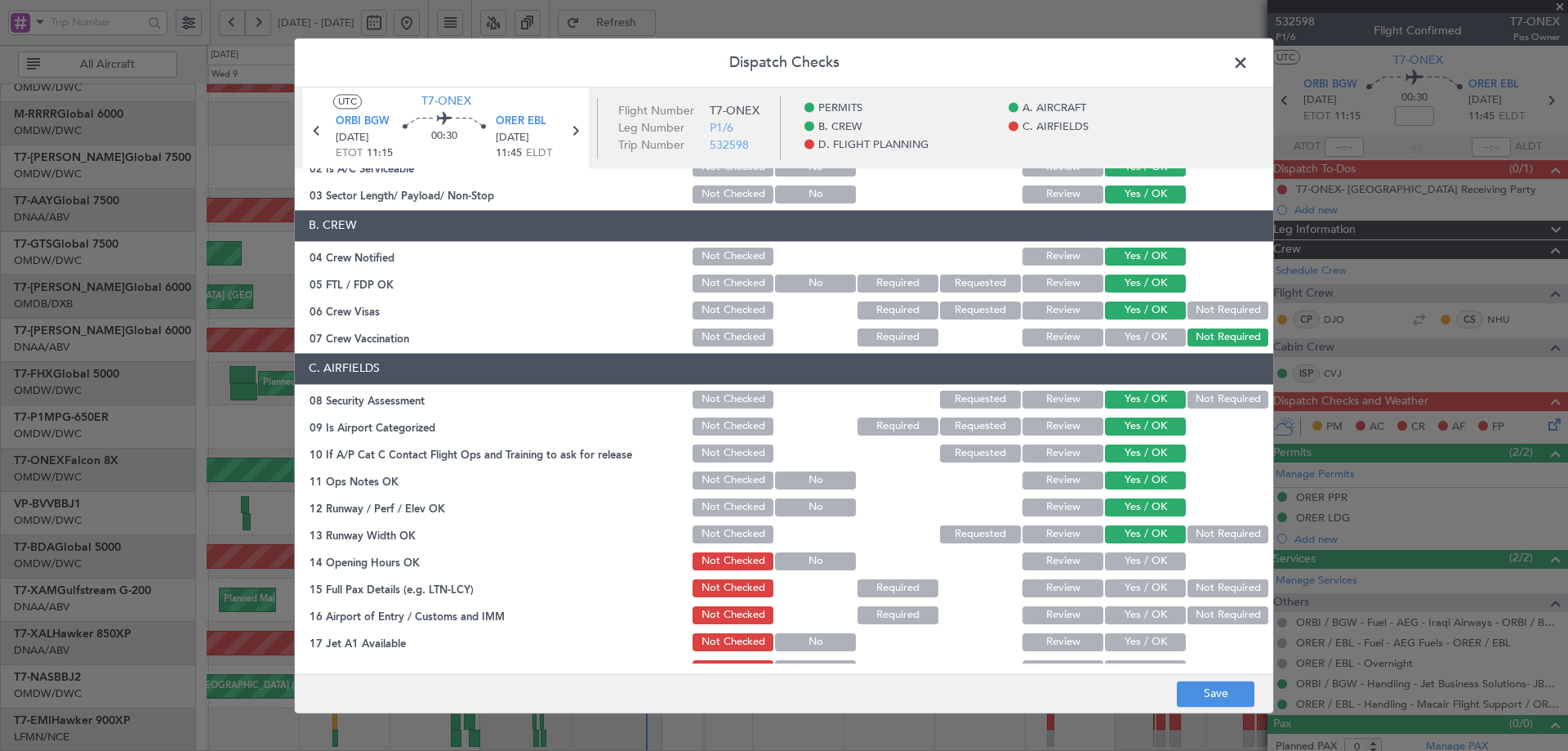 drag, startPoint x: 1122, startPoint y: 554, endPoint x: 1125, endPoint y: 583, distance: 29.154759 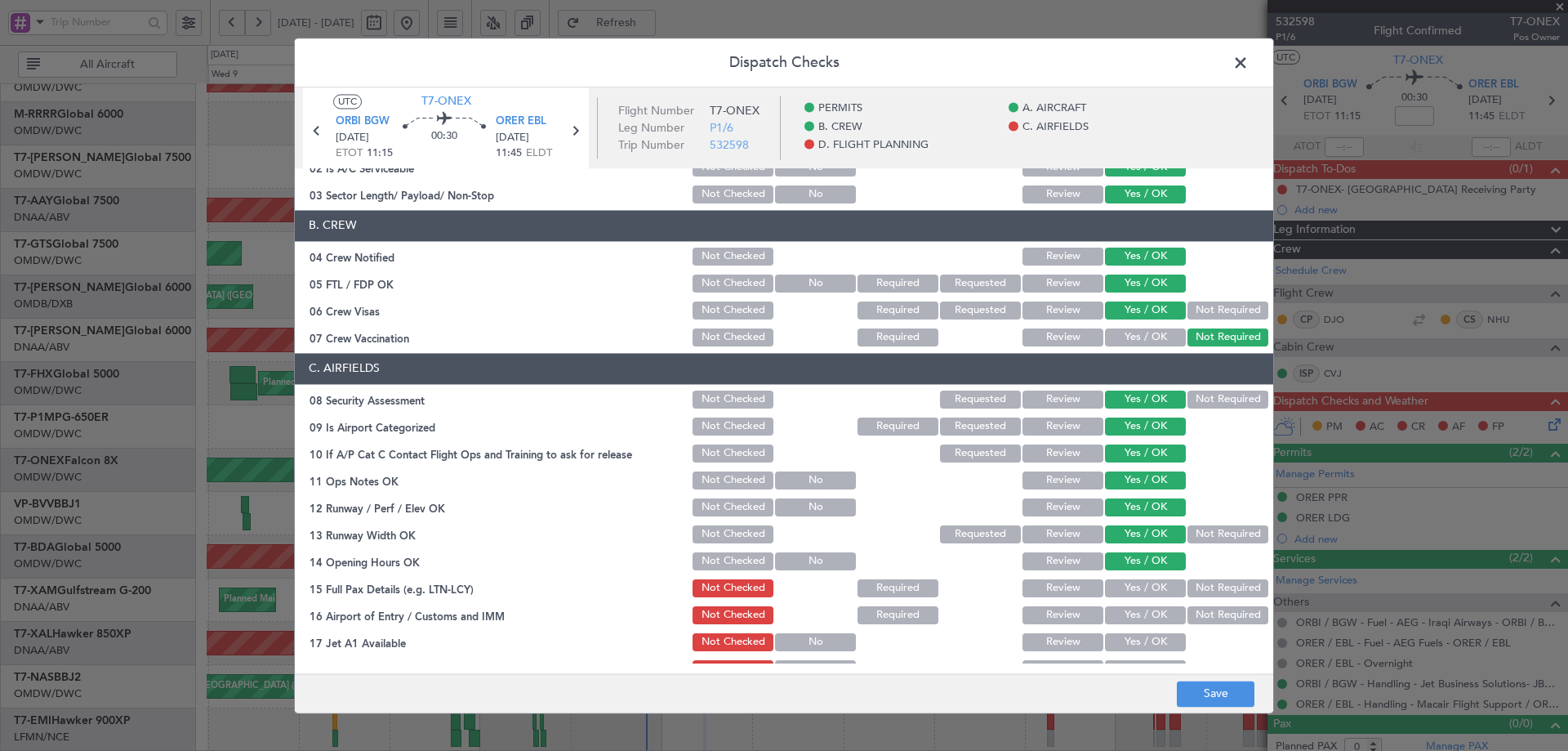drag, startPoint x: 1125, startPoint y: 583, endPoint x: 1125, endPoint y: 599, distance: 16 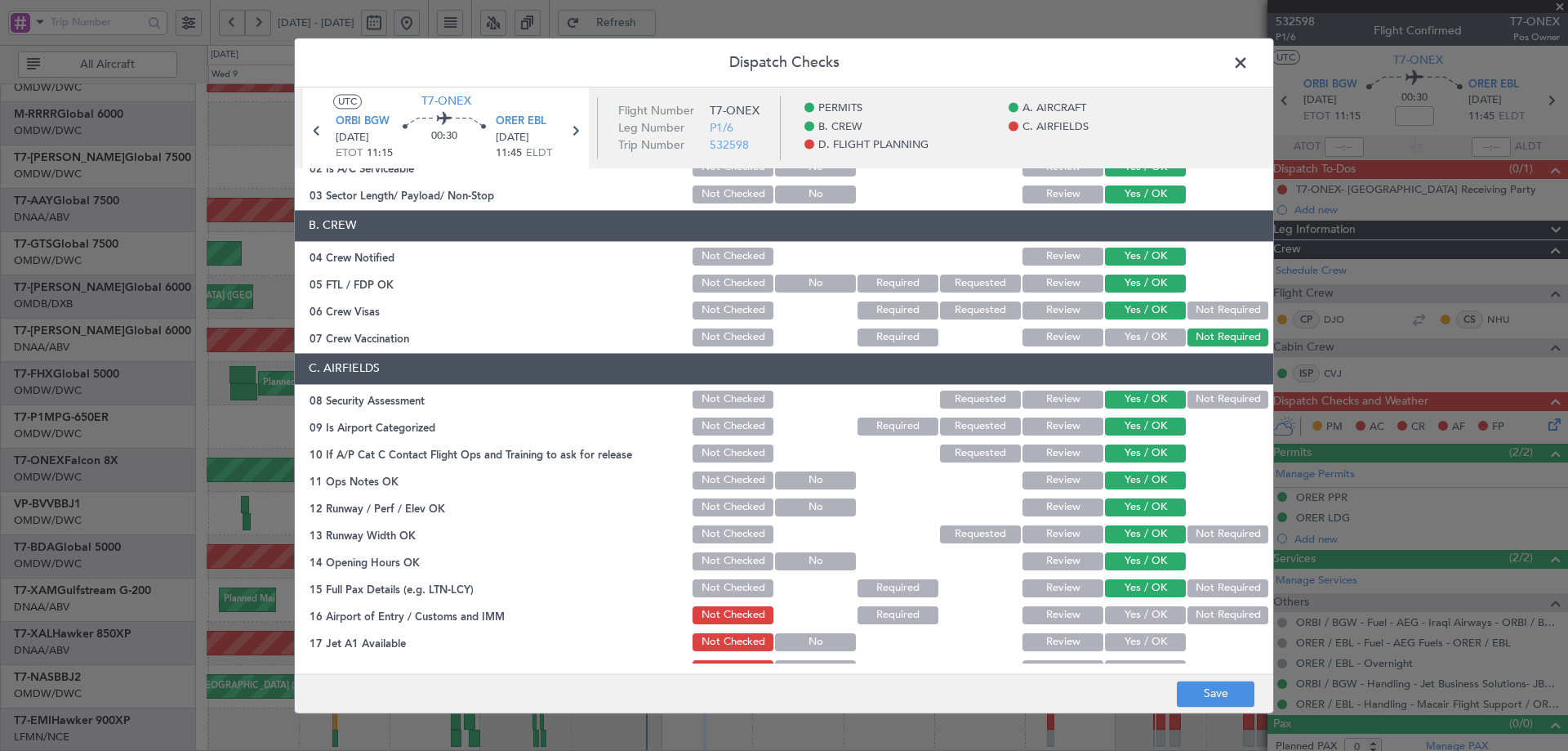click on "Yes / OK" 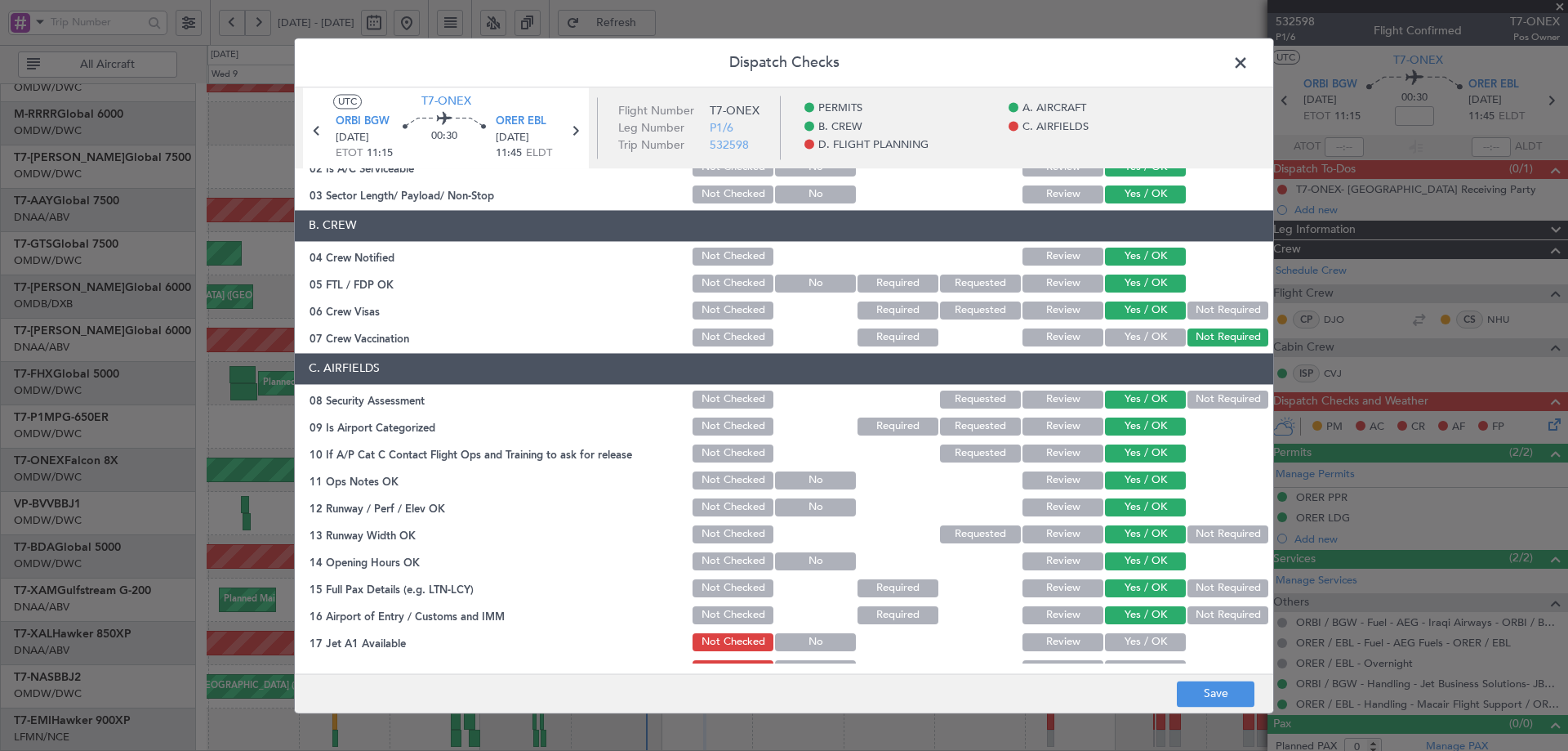 scroll, scrollTop: 545, scrollLeft: 0, axis: vertical 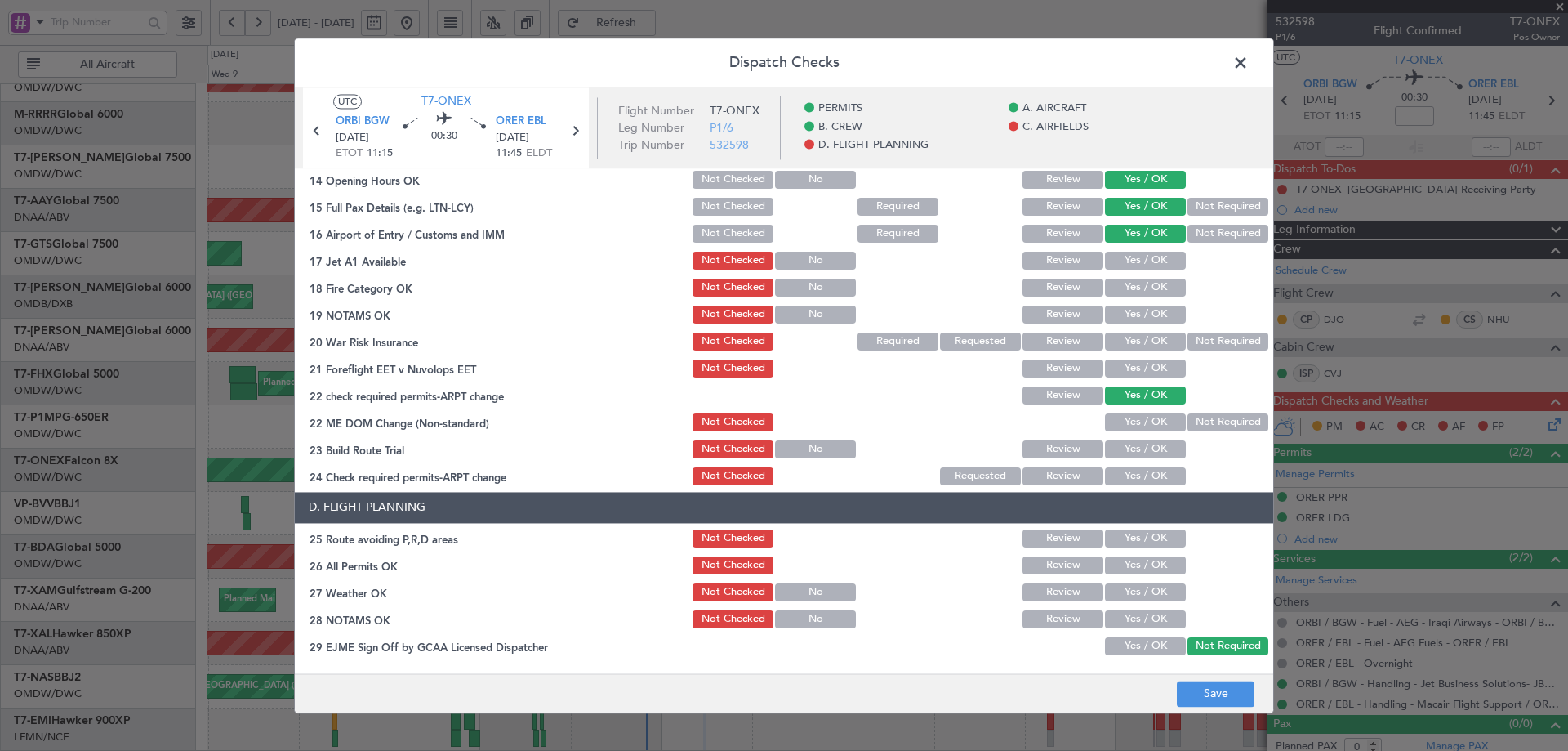click on "C. AIRFIELDS   08 Security Assessment  Not Checked Requested Review Yes / OK Not Required  09 Is Airport Categorized  Not Checked Required Requested Review Yes / OK  10 If A/P Cat C Contact Flight Ops and Training to ask for release  Not Checked Requested Review Yes / OK  11 Ops Notes OK  Not Checked No Review Yes / OK  12 Runway / Perf / Elev OK  Not Checked No Review Yes / OK  13 Runway Width OK  Not Checked Requested Review Yes / OK Not Required  14 Opening Hours OK  Not Checked No Review Yes / OK  15 Full Pax Details (e.g. LTN-LCY)  Not Checked Required Review Yes / OK Not Required  16 Airport of Entry / Customs and IMM  Not Checked Required Review Yes / OK Not Required  17 Jet A1 Available  Not Checked No Review Yes / OK  18 Fire Category OK  Not Checked No Review Yes / OK  19 NOTAMS OK  Not Checked No Review Yes / OK  20 War Risk Insurance  Not Checked Required Requested Review Yes / OK Not Required  21 Foreflight EET v Nuvolops EET  Not Checked Review Yes / OK  22 check required permits-ARPT change" 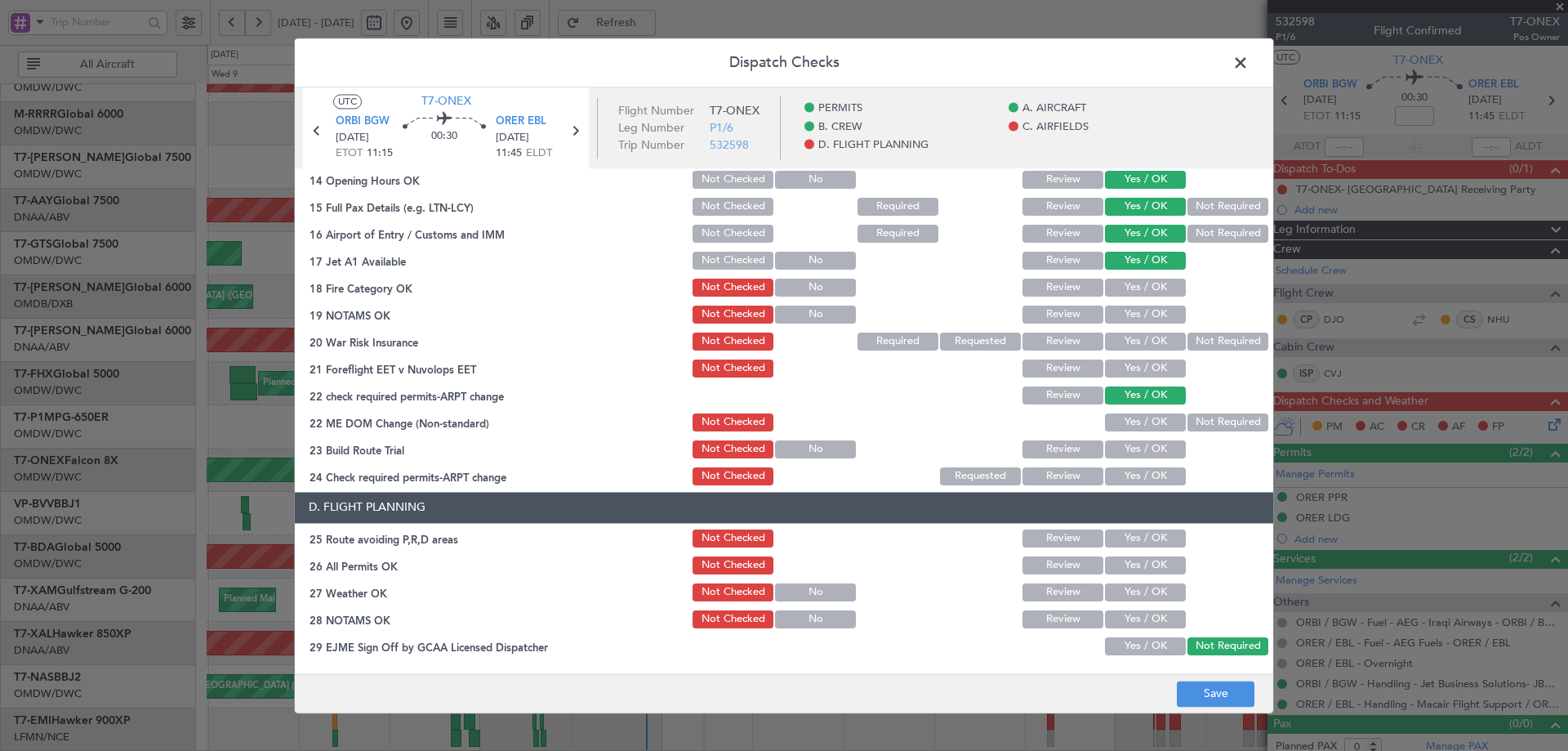 click on "Yes / OK" 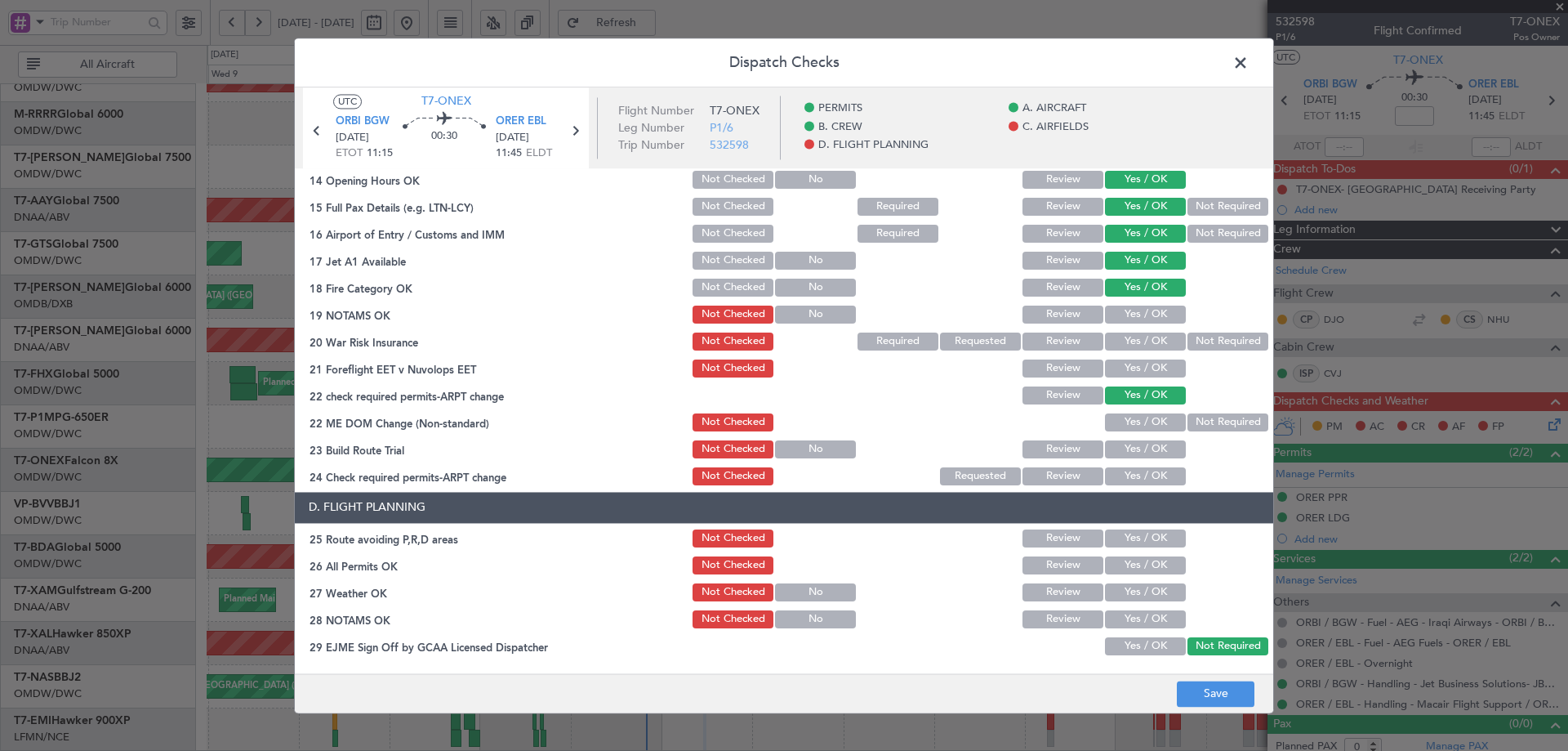 drag, startPoint x: 1133, startPoint y: 300, endPoint x: 1130, endPoint y: 324, distance: 24.18677 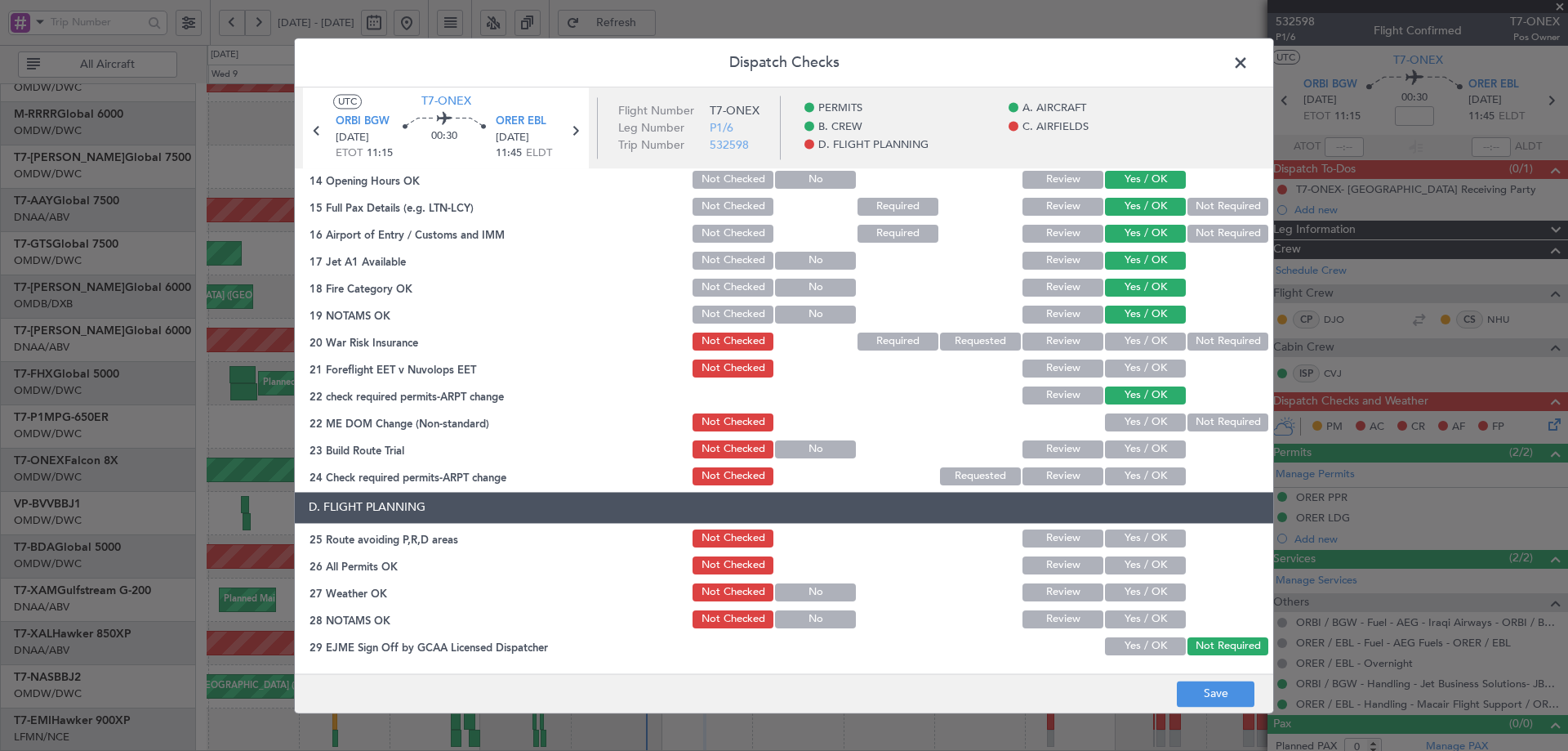 click on "Not Required" 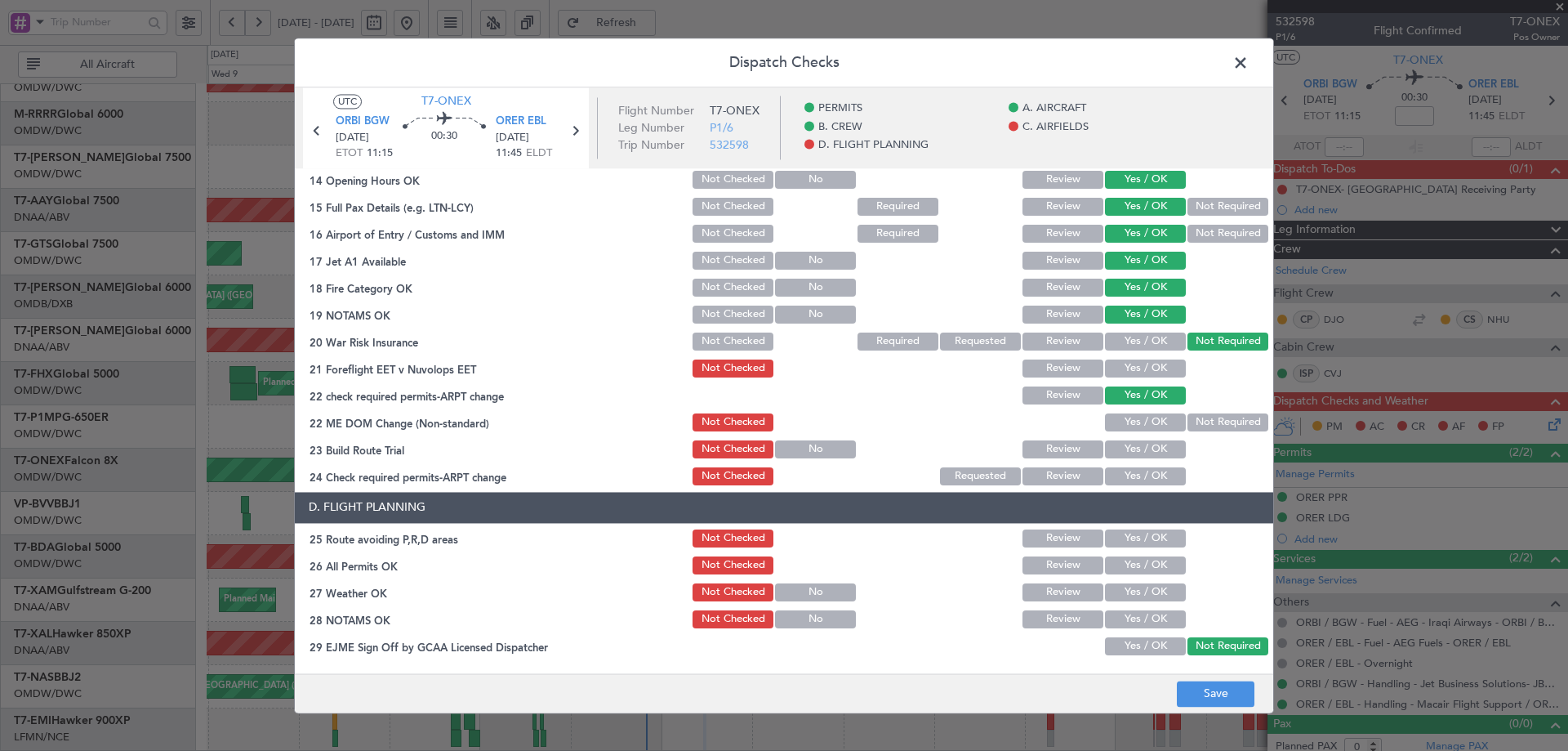 click on "Yes / OK" 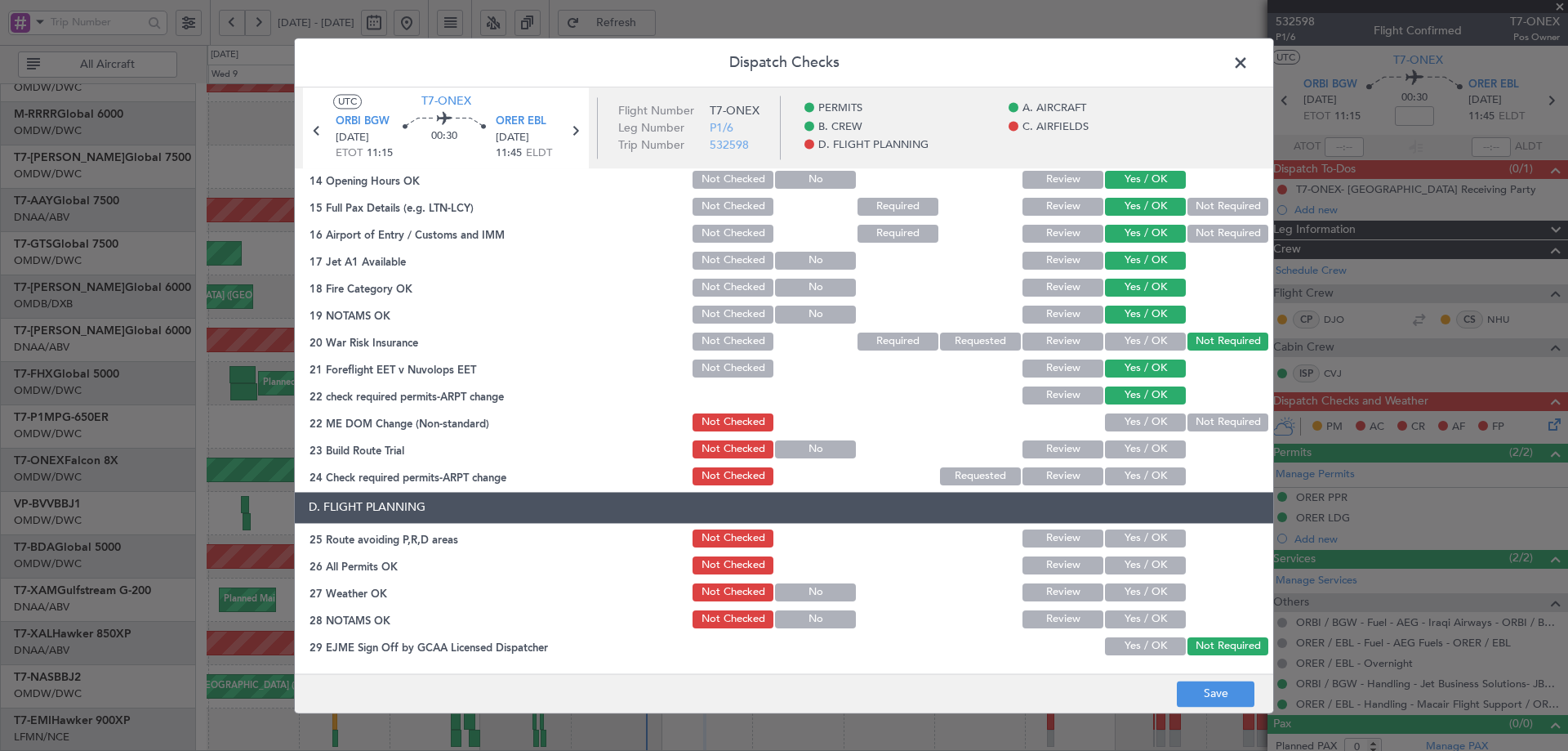 drag, startPoint x: 1145, startPoint y: 416, endPoint x: 1133, endPoint y: 458, distance: 43.680659 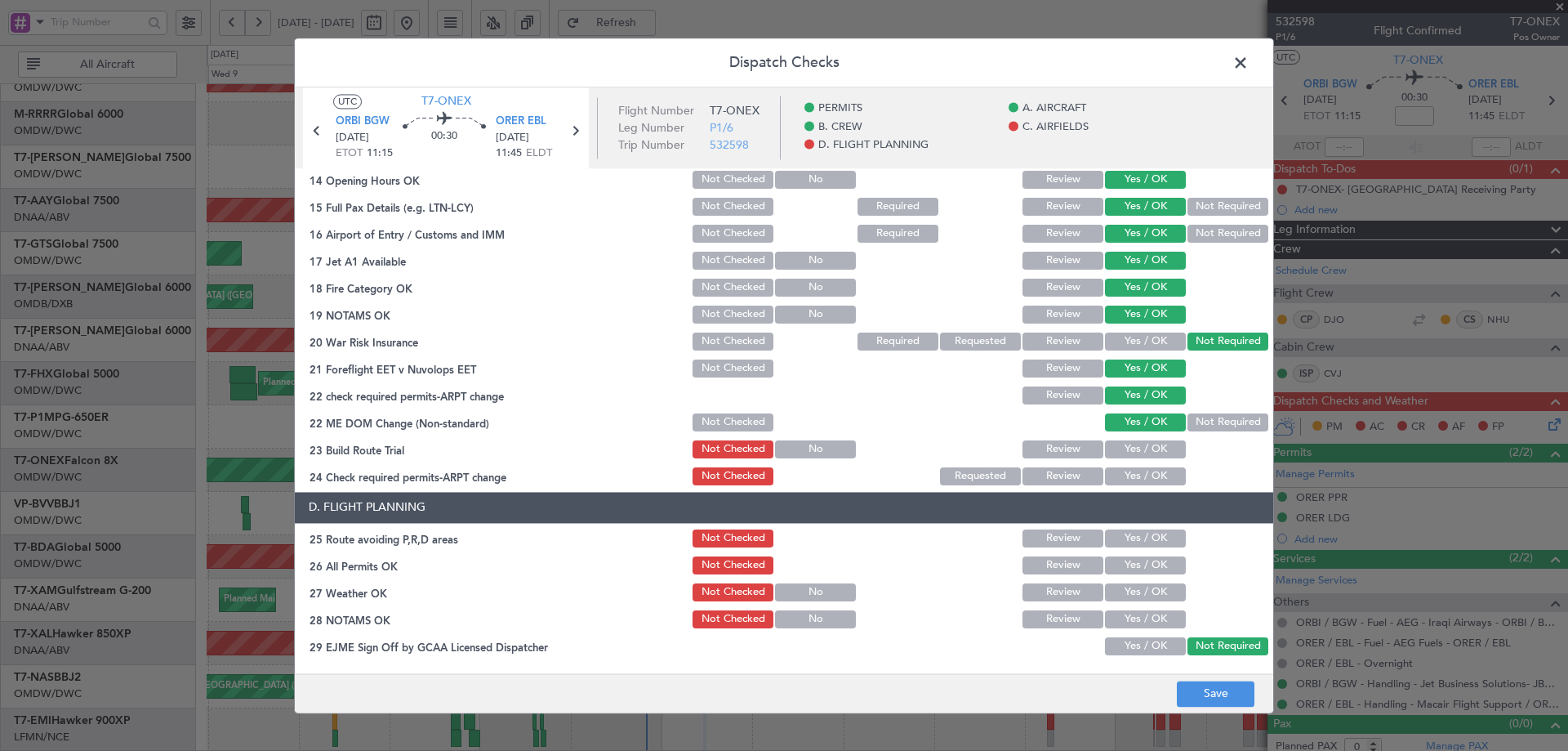 click on "Yes / OK" 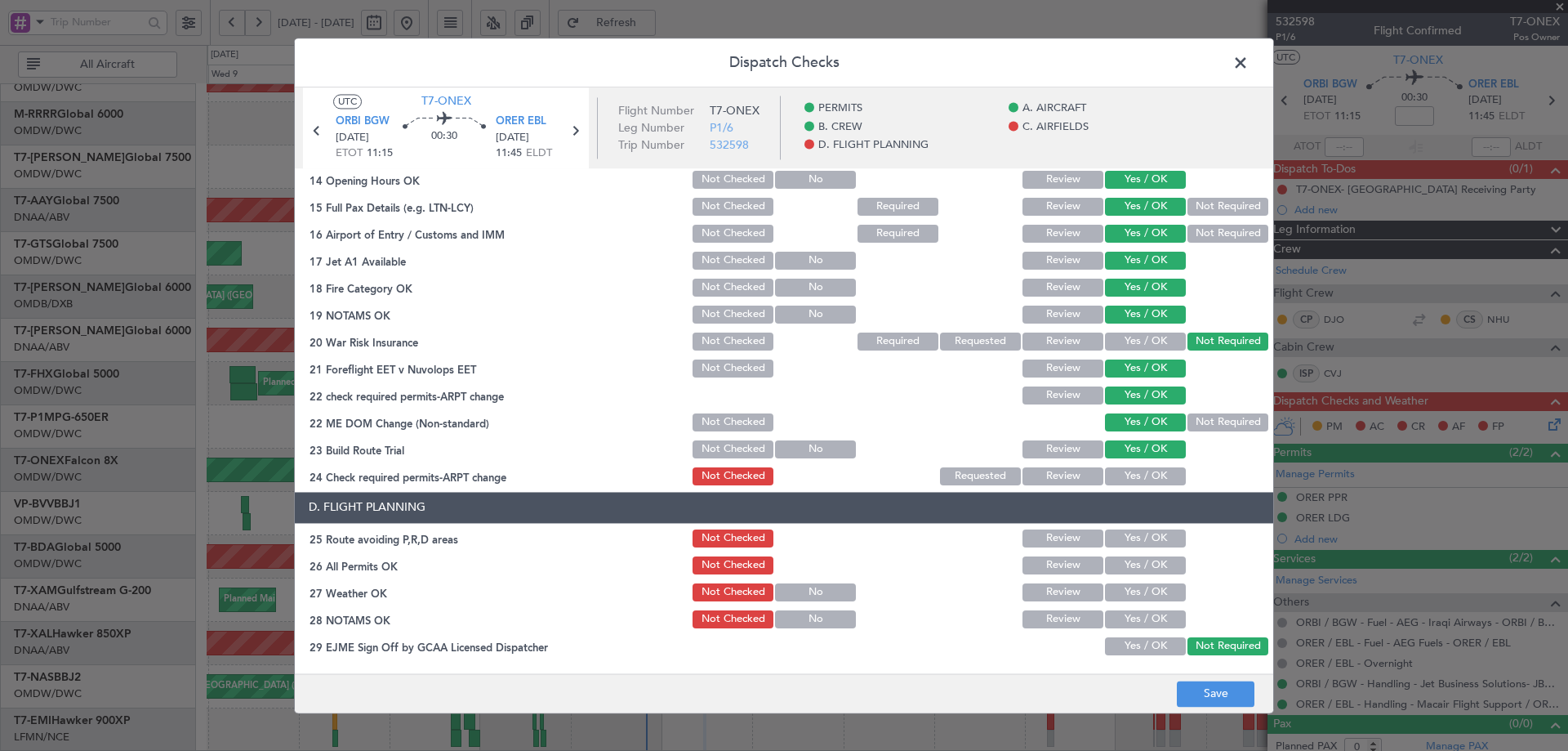 click on "Yes / OK" 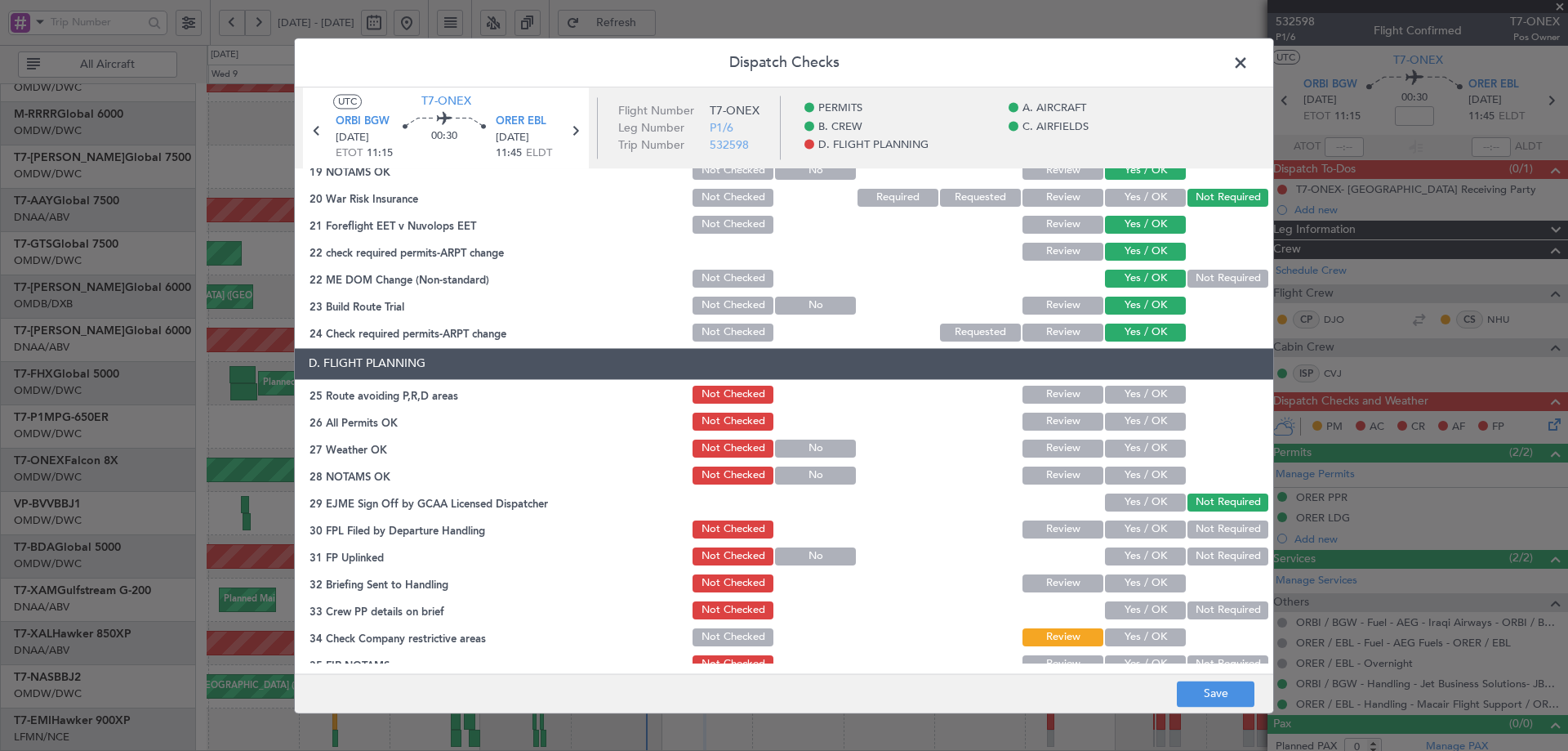 scroll, scrollTop: 706, scrollLeft: 0, axis: vertical 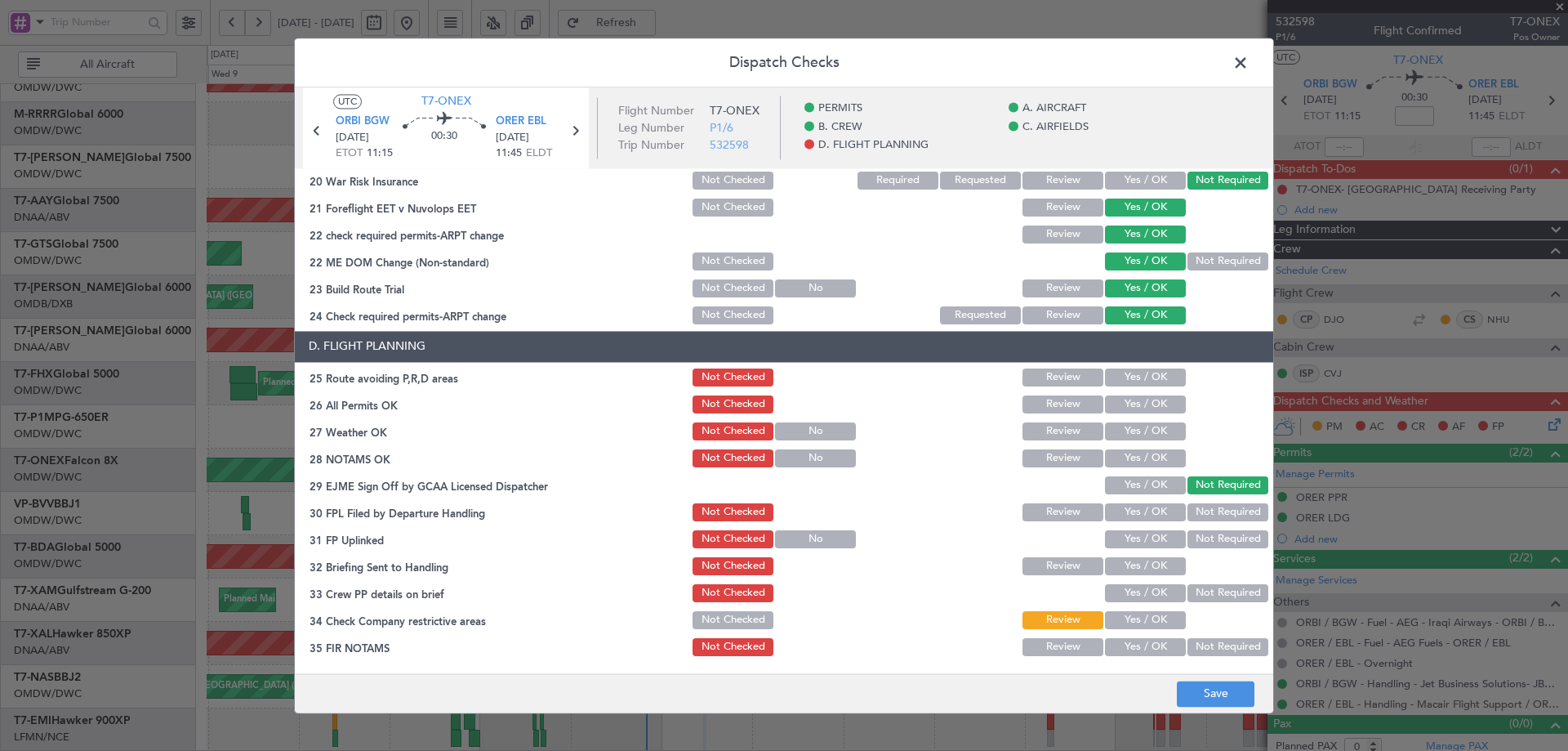 click on "Yes / OK" 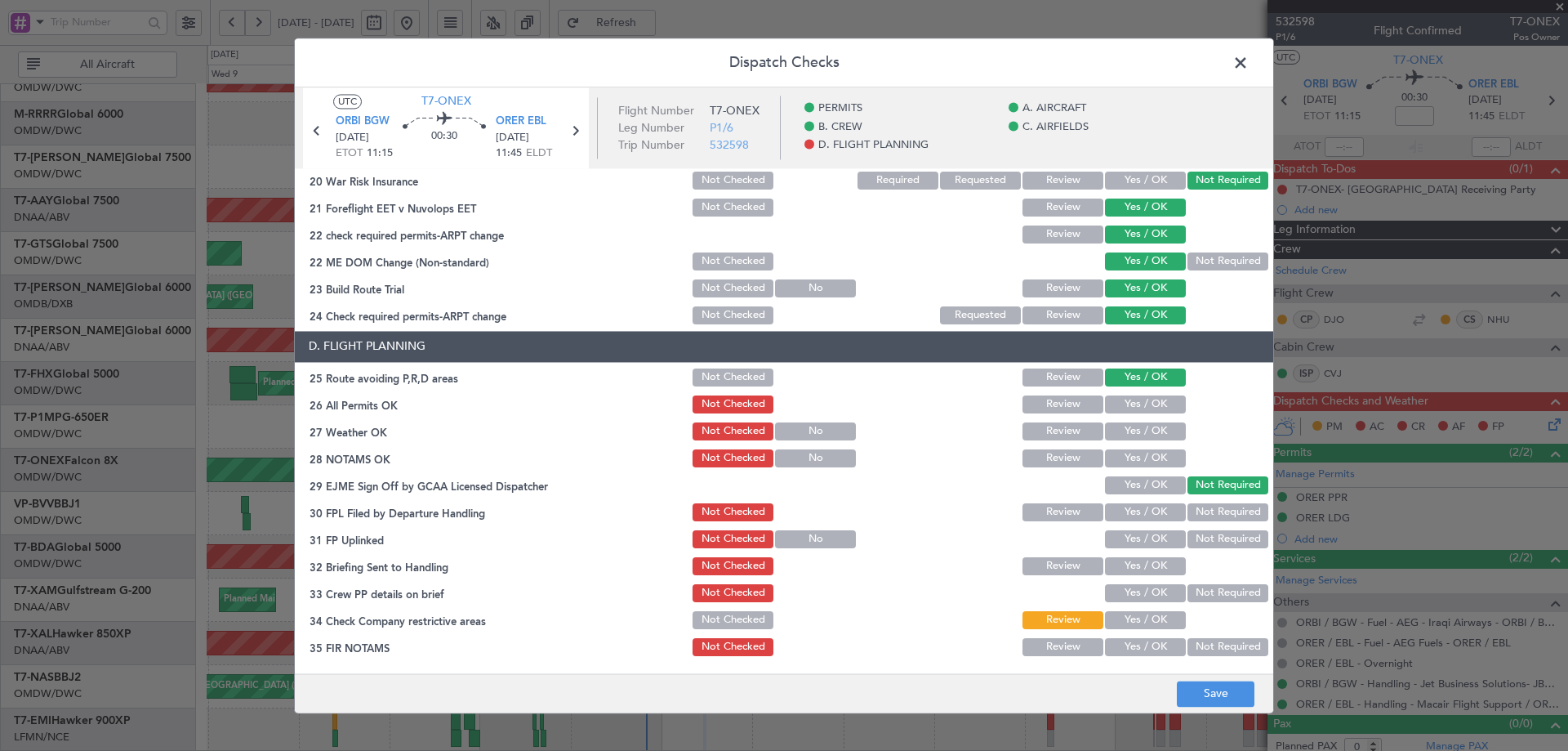 drag, startPoint x: 1130, startPoint y: 395, endPoint x: 1140, endPoint y: 430, distance: 36.40055 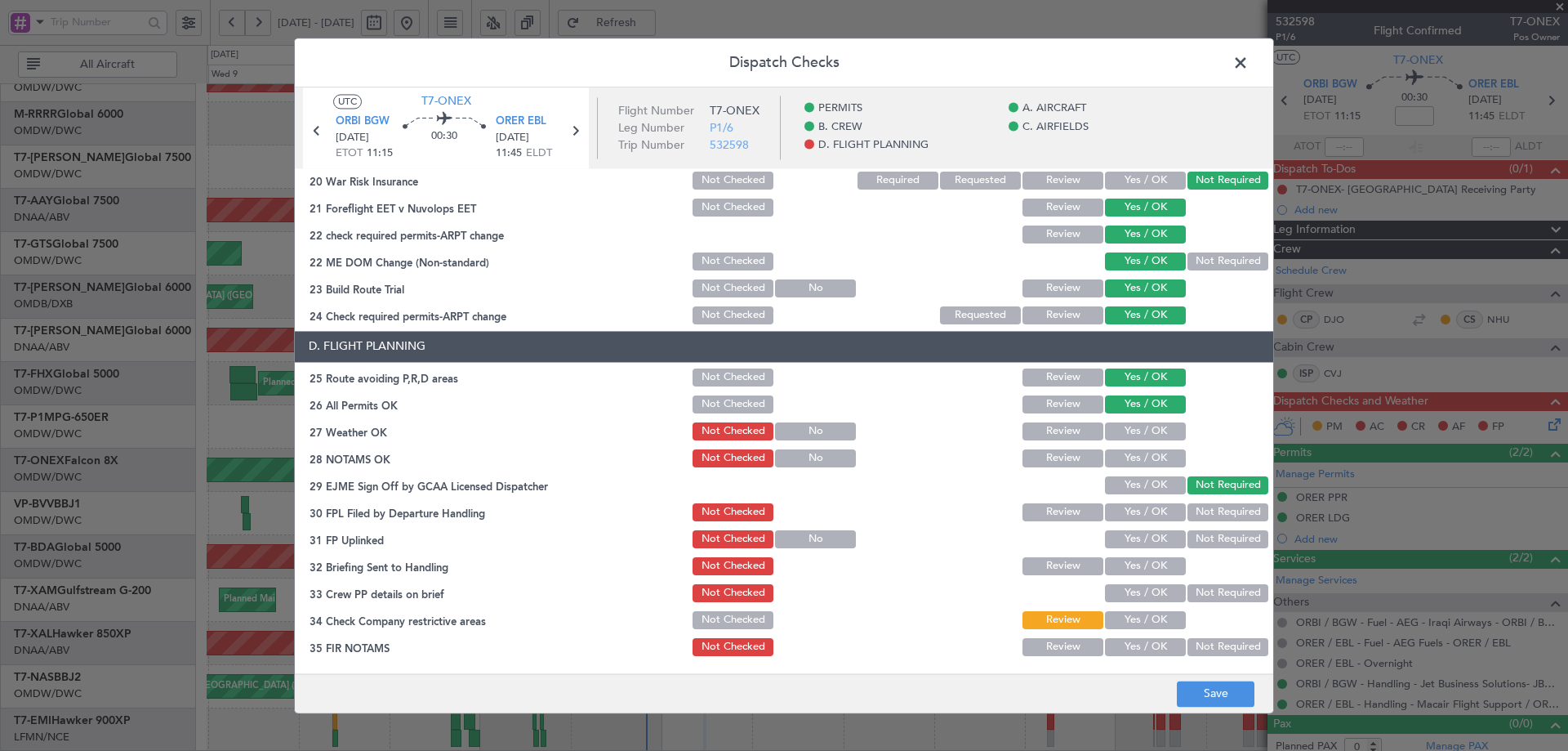 click on "Yes / OK" 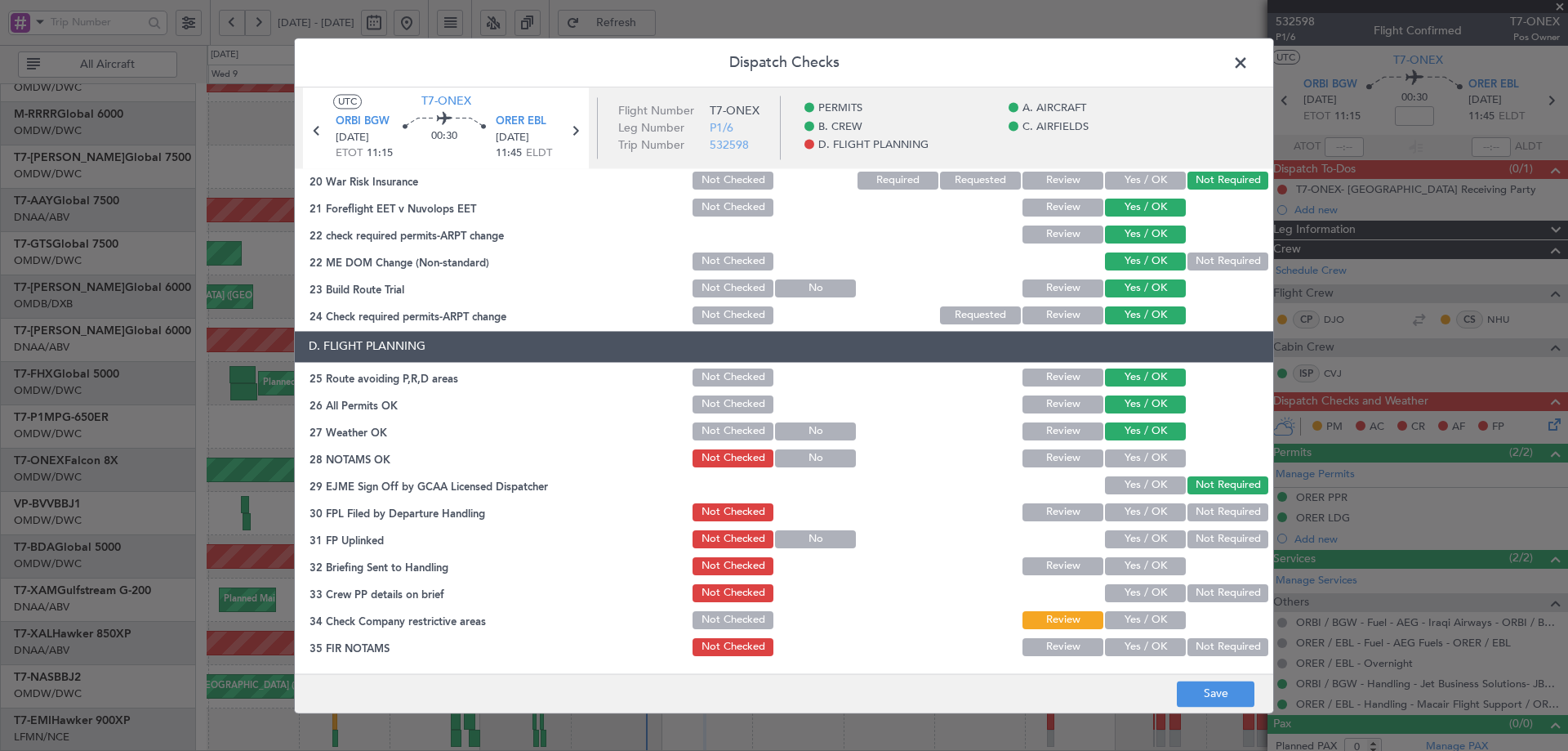 drag, startPoint x: 1134, startPoint y: 458, endPoint x: 1134, endPoint y: 481, distance: 23 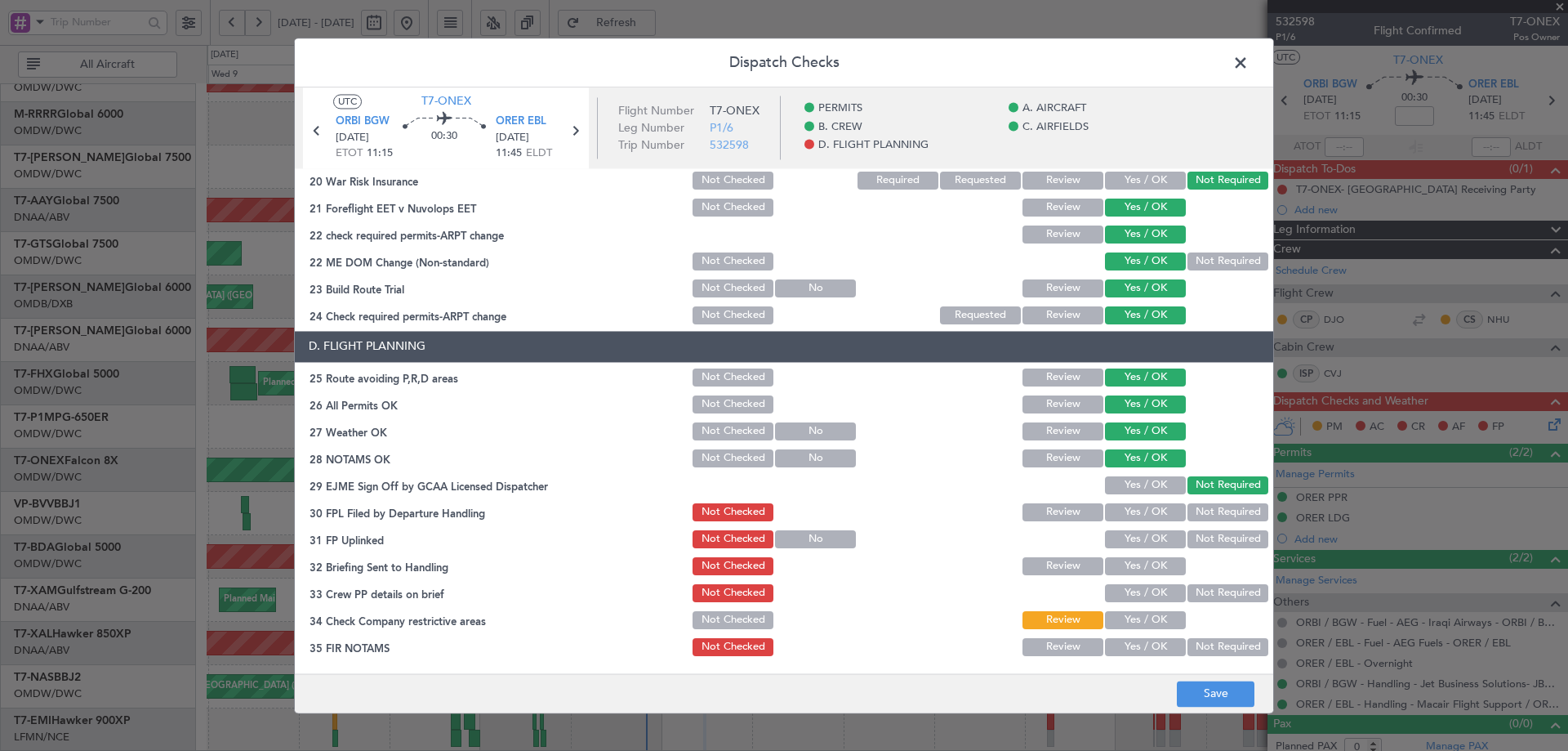 click on "Yes / OK" 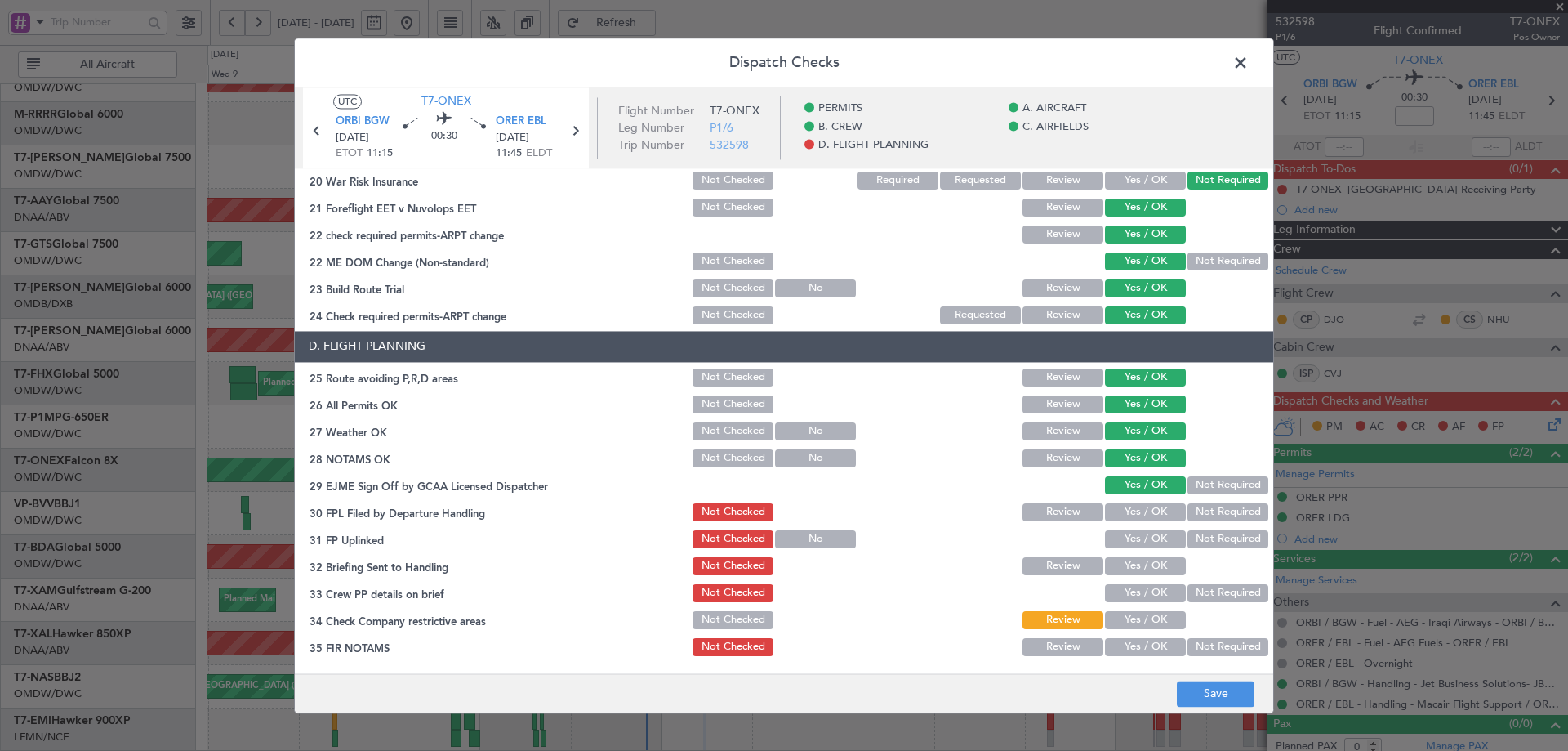 drag, startPoint x: 1128, startPoint y: 508, endPoint x: 1131, endPoint y: 542, distance: 34.1321 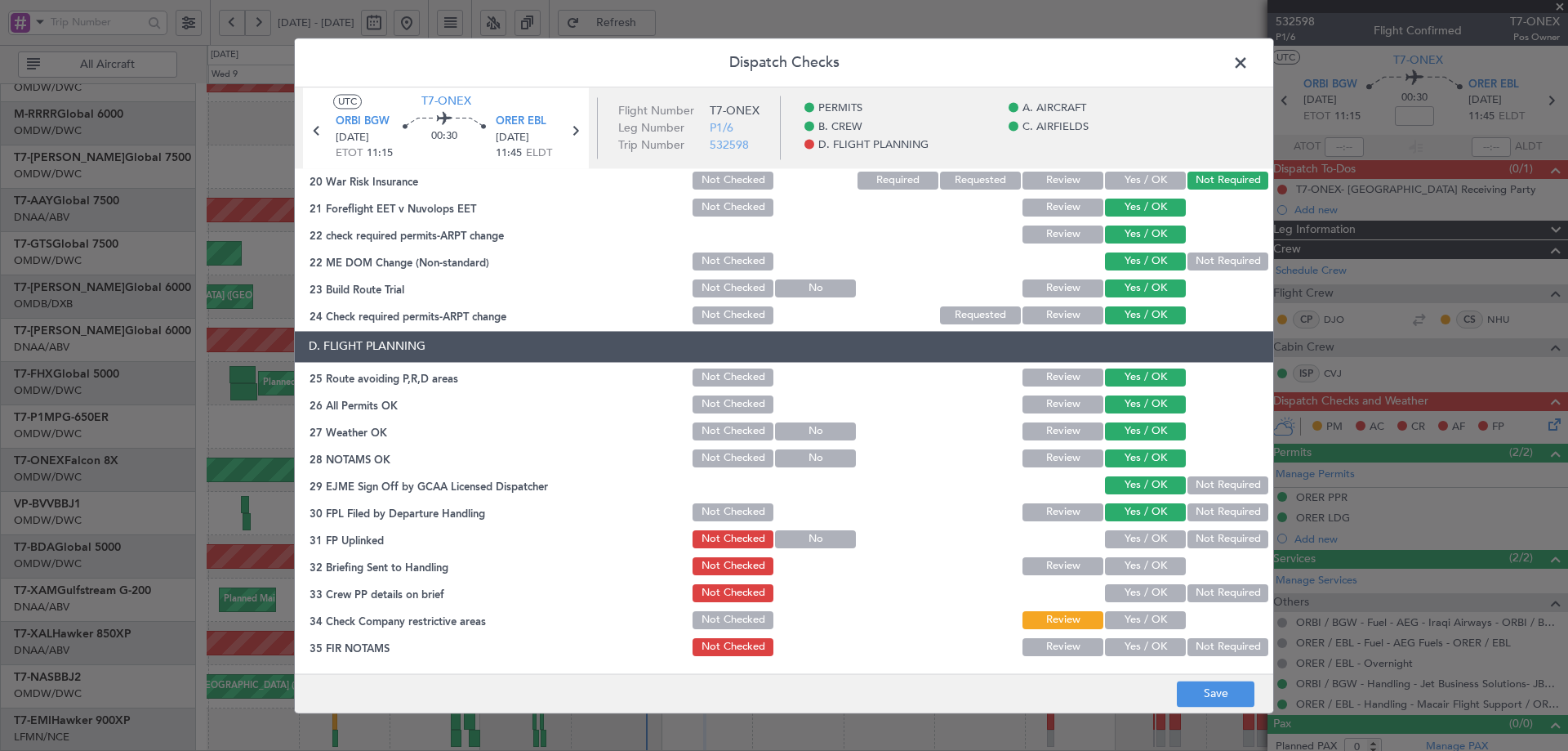 click on "Yes / OK" 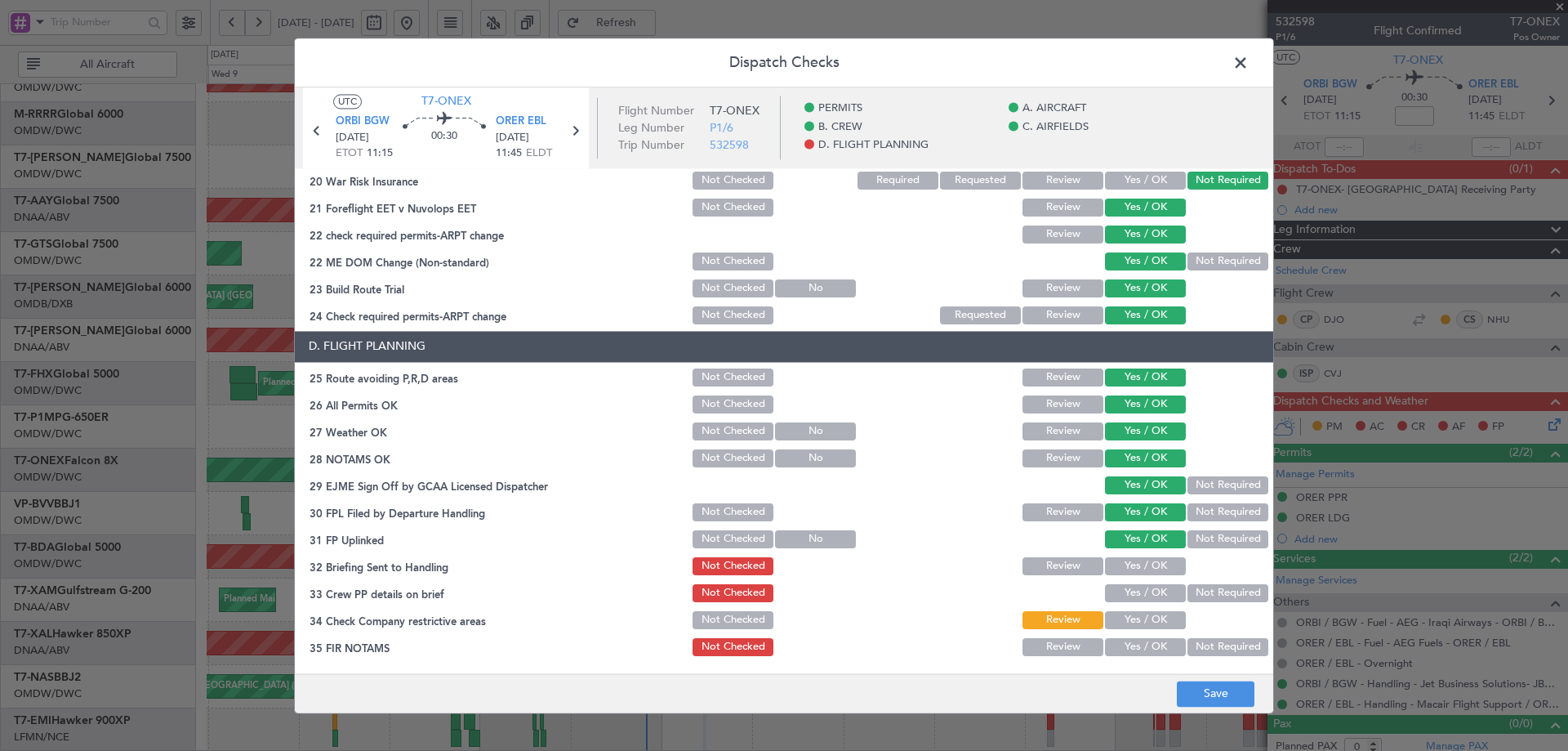 click on "Yes / OK" 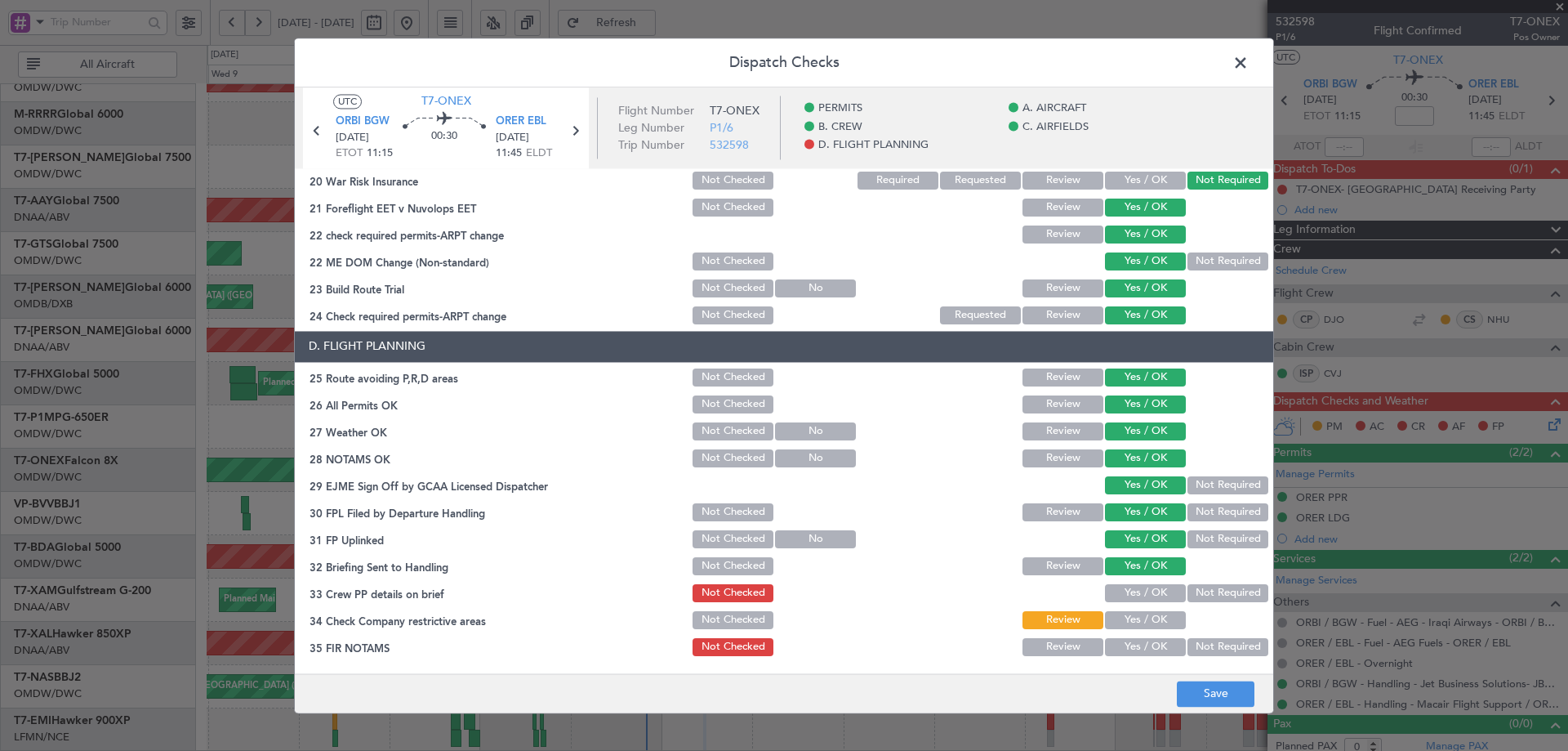 drag, startPoint x: 1126, startPoint y: 592, endPoint x: 1121, endPoint y: 617, distance: 25.495098 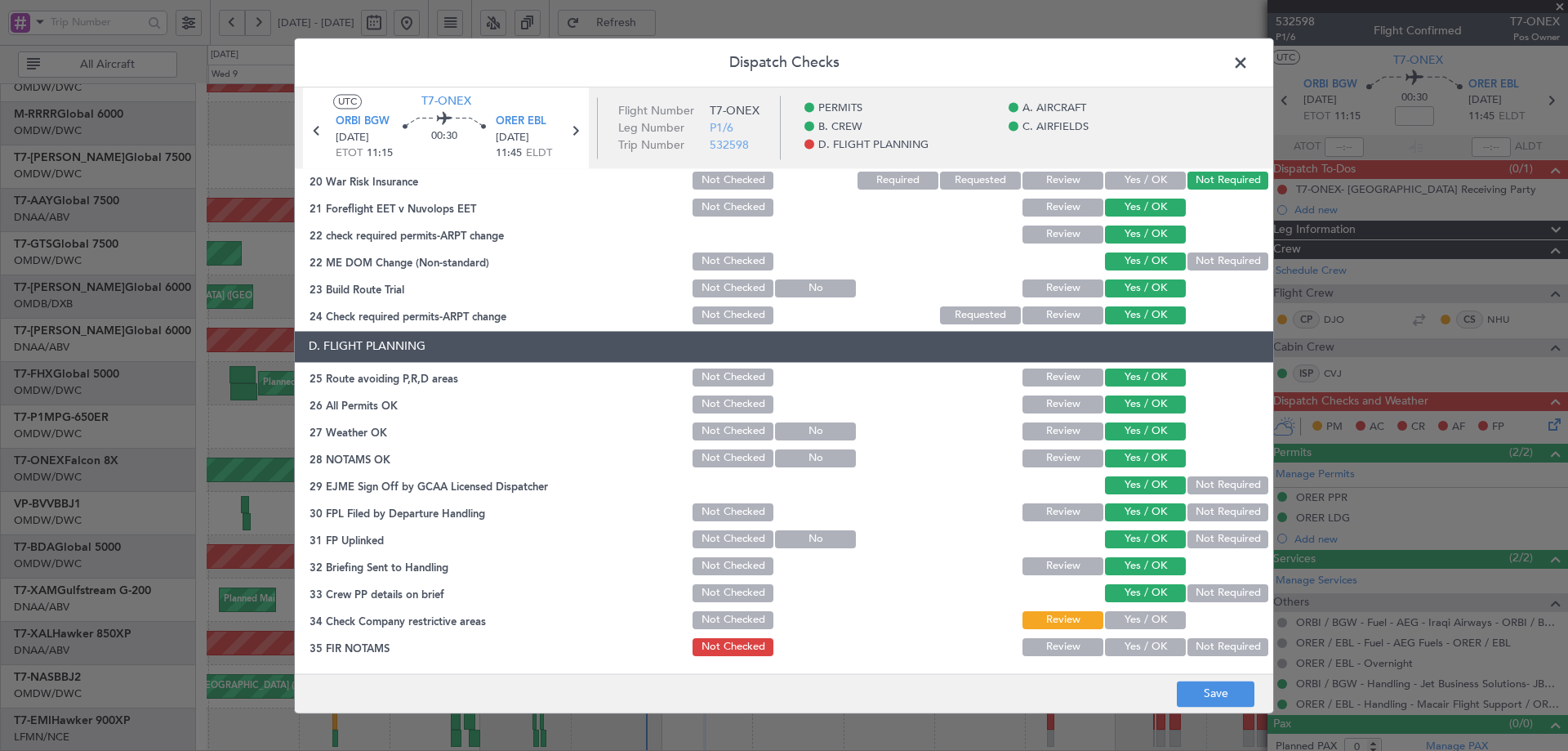 drag, startPoint x: 1119, startPoint y: 622, endPoint x: 1130, endPoint y: 647, distance: 27.313 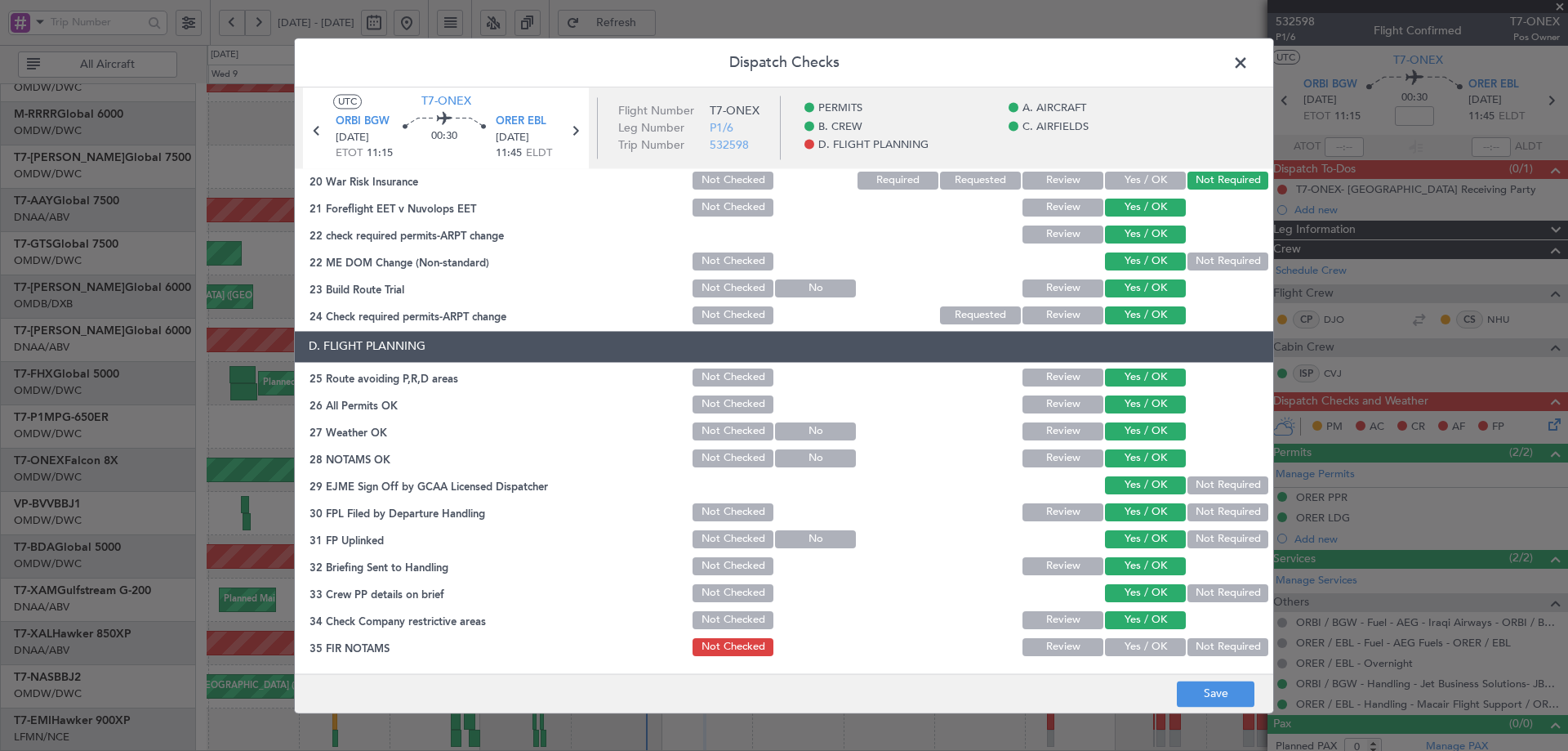 click on "Yes / OK" 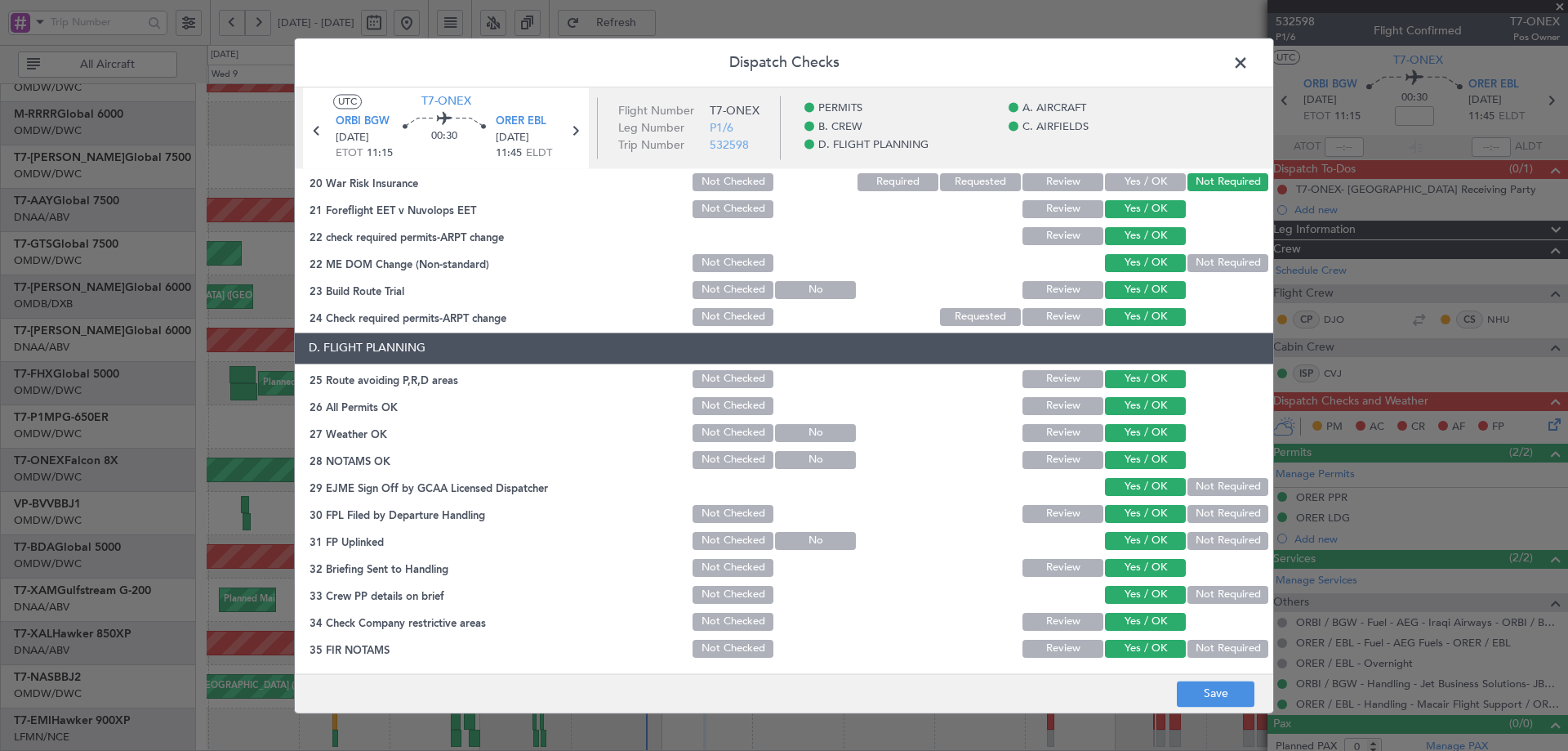 scroll, scrollTop: 706, scrollLeft: 0, axis: vertical 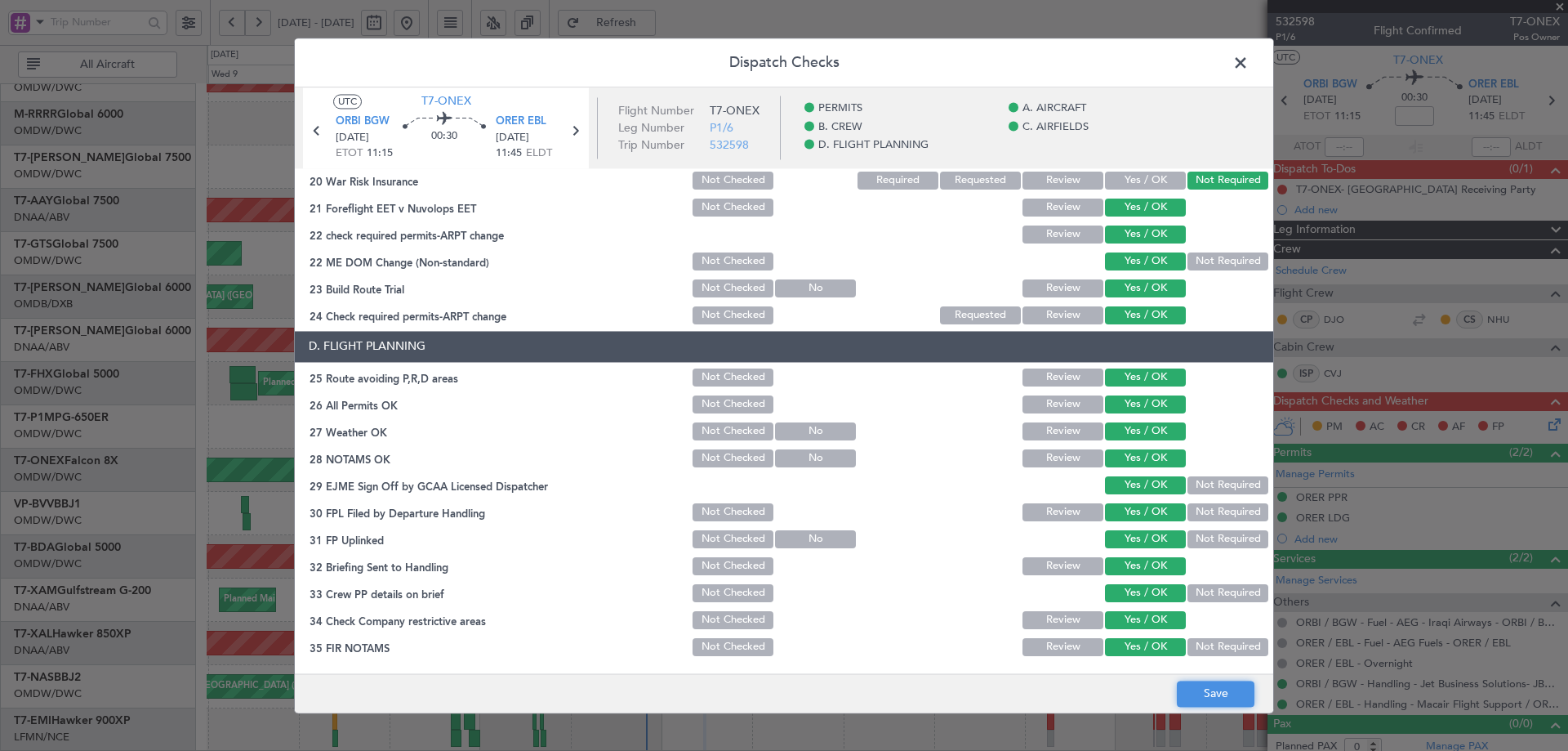 click on "Save" 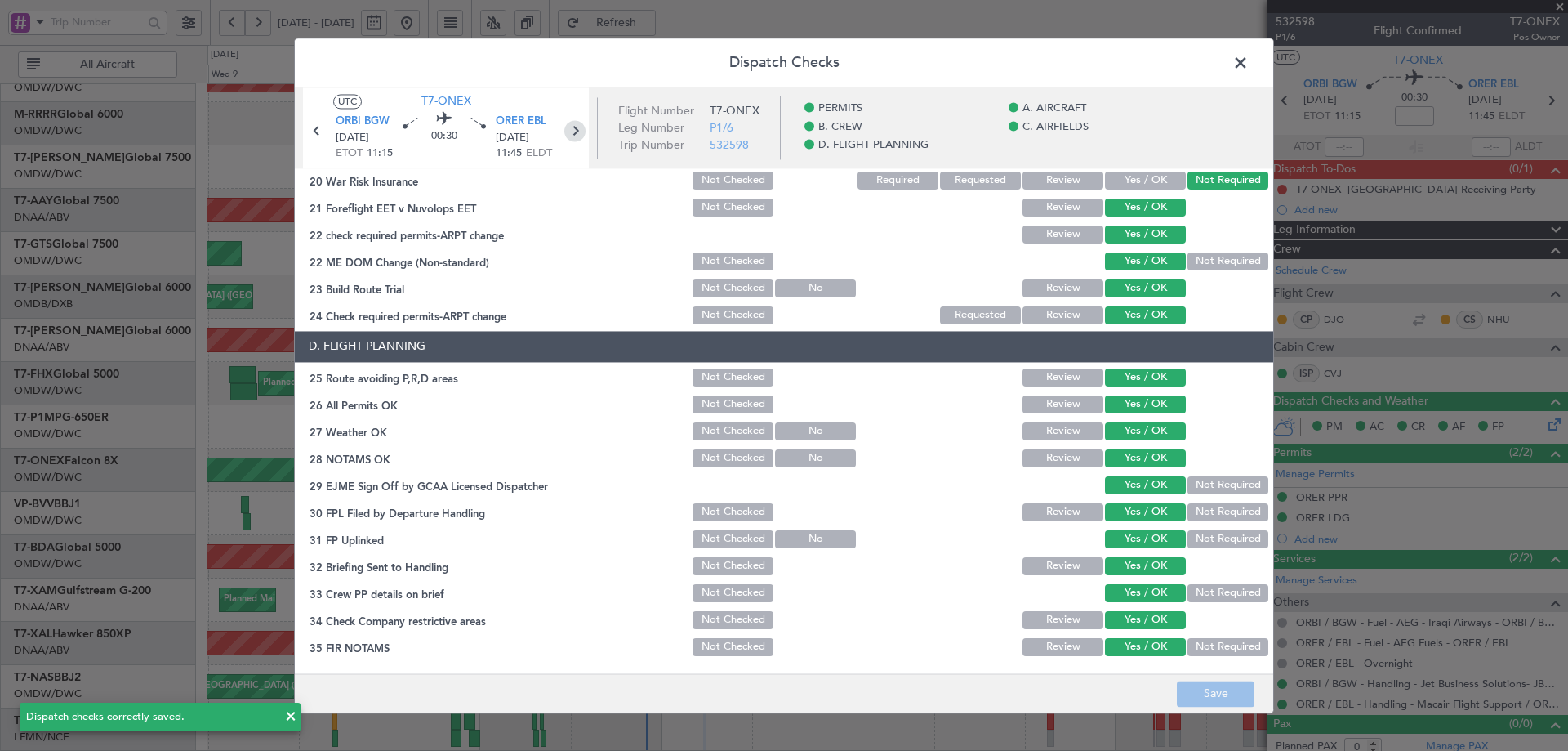 click 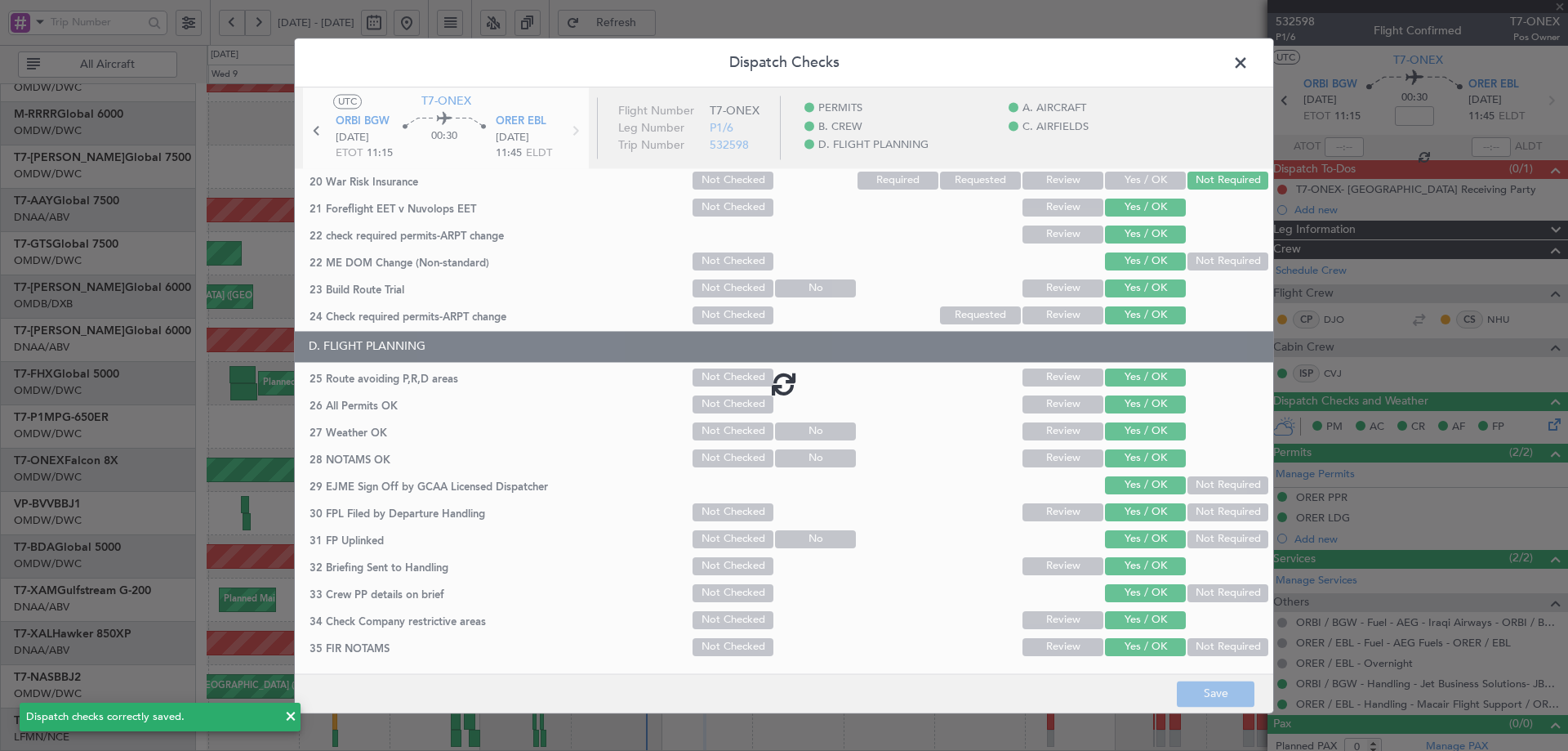 type on "+00:05" 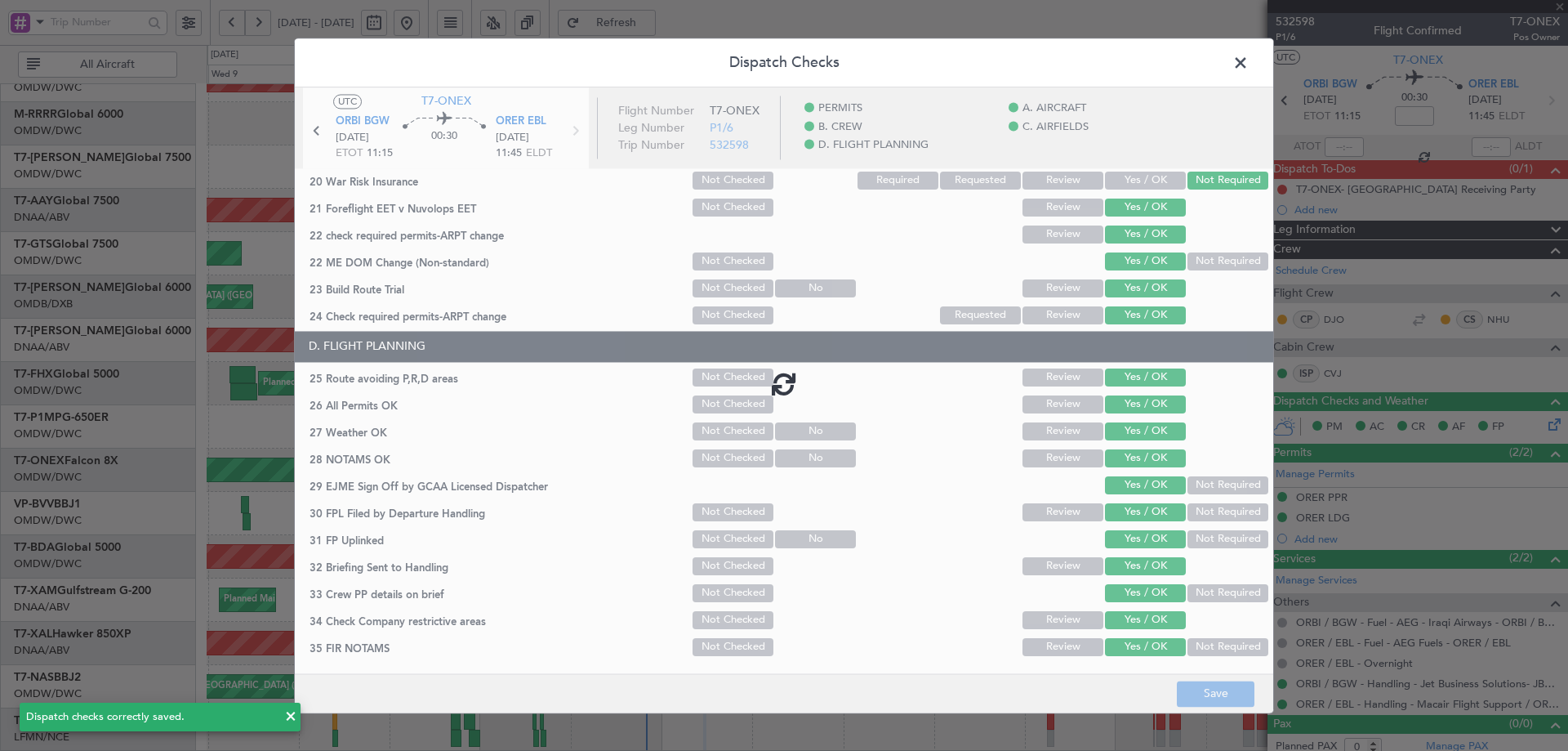 type 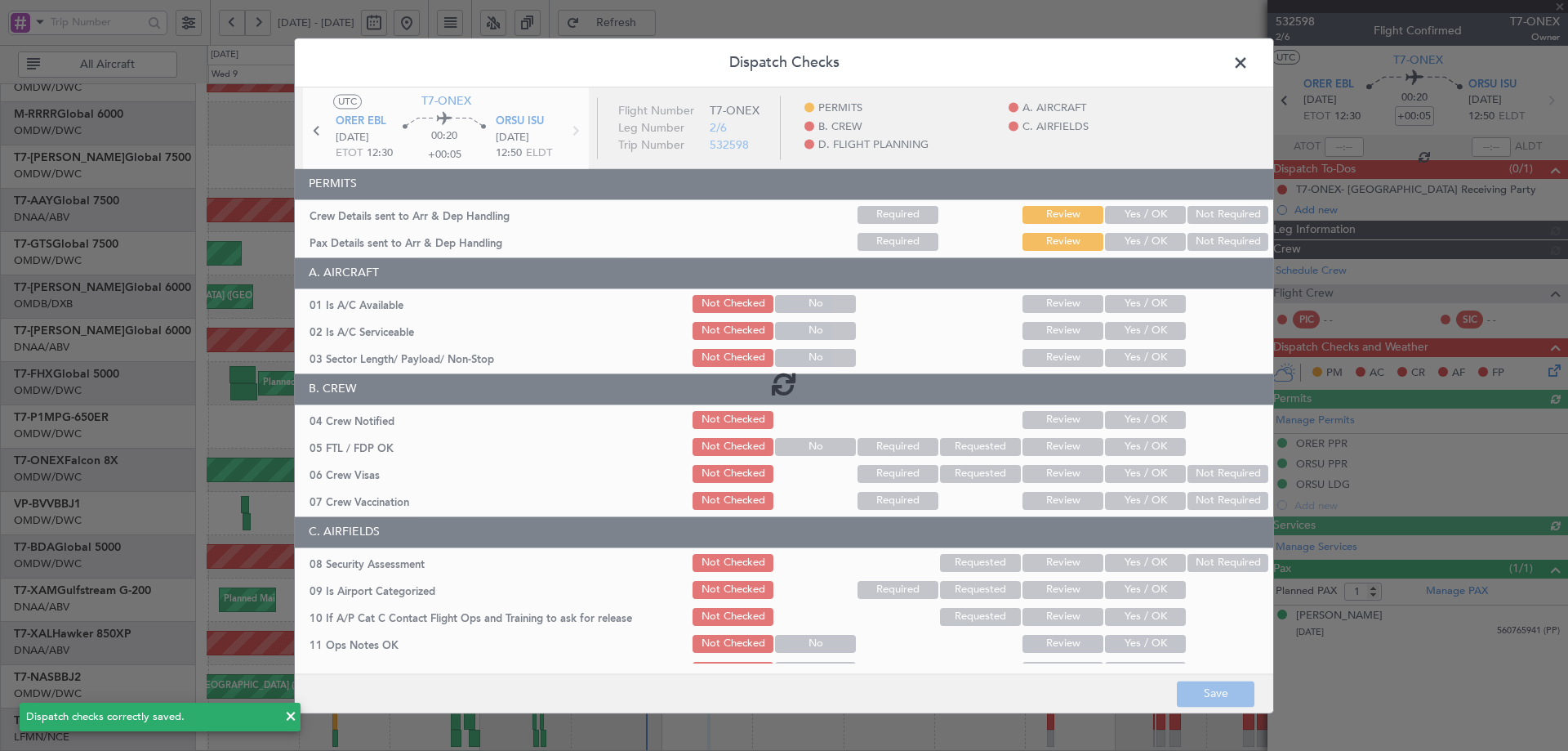 type on "[PERSON_NAME] (ANI)" 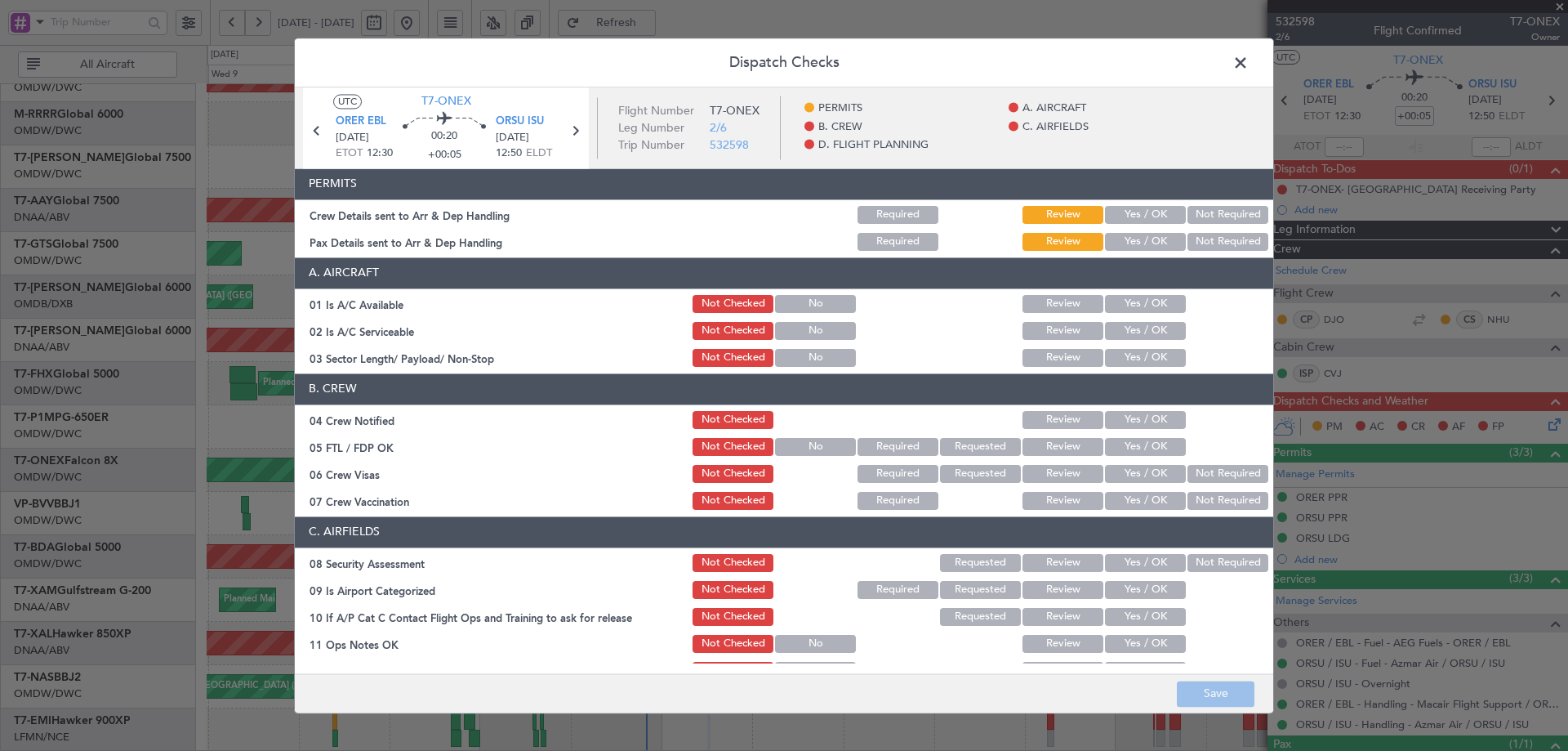click on "Yes / OK" 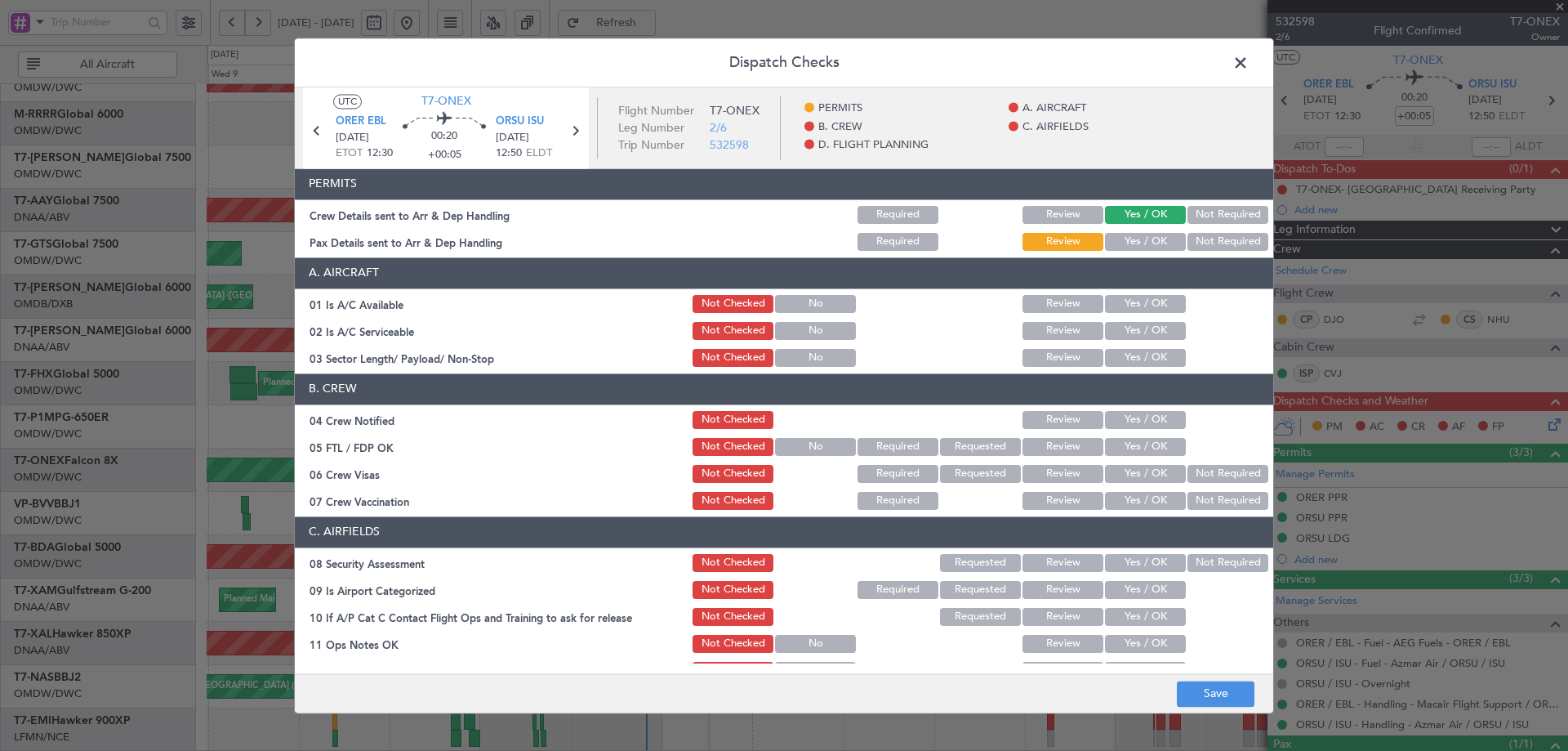 click on "Yes / OK" 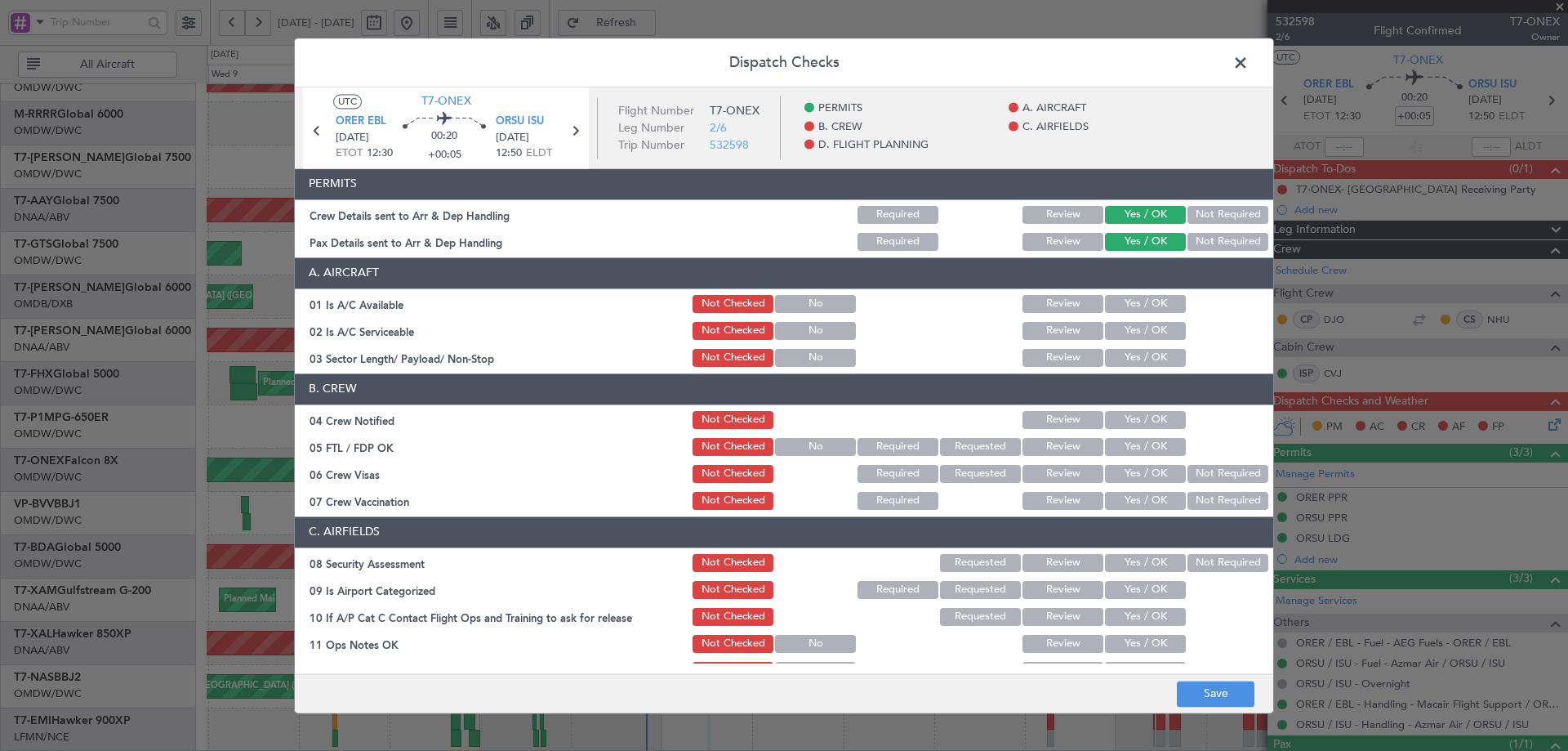drag, startPoint x: 1130, startPoint y: 297, endPoint x: 1132, endPoint y: 306, distance: 9.219544 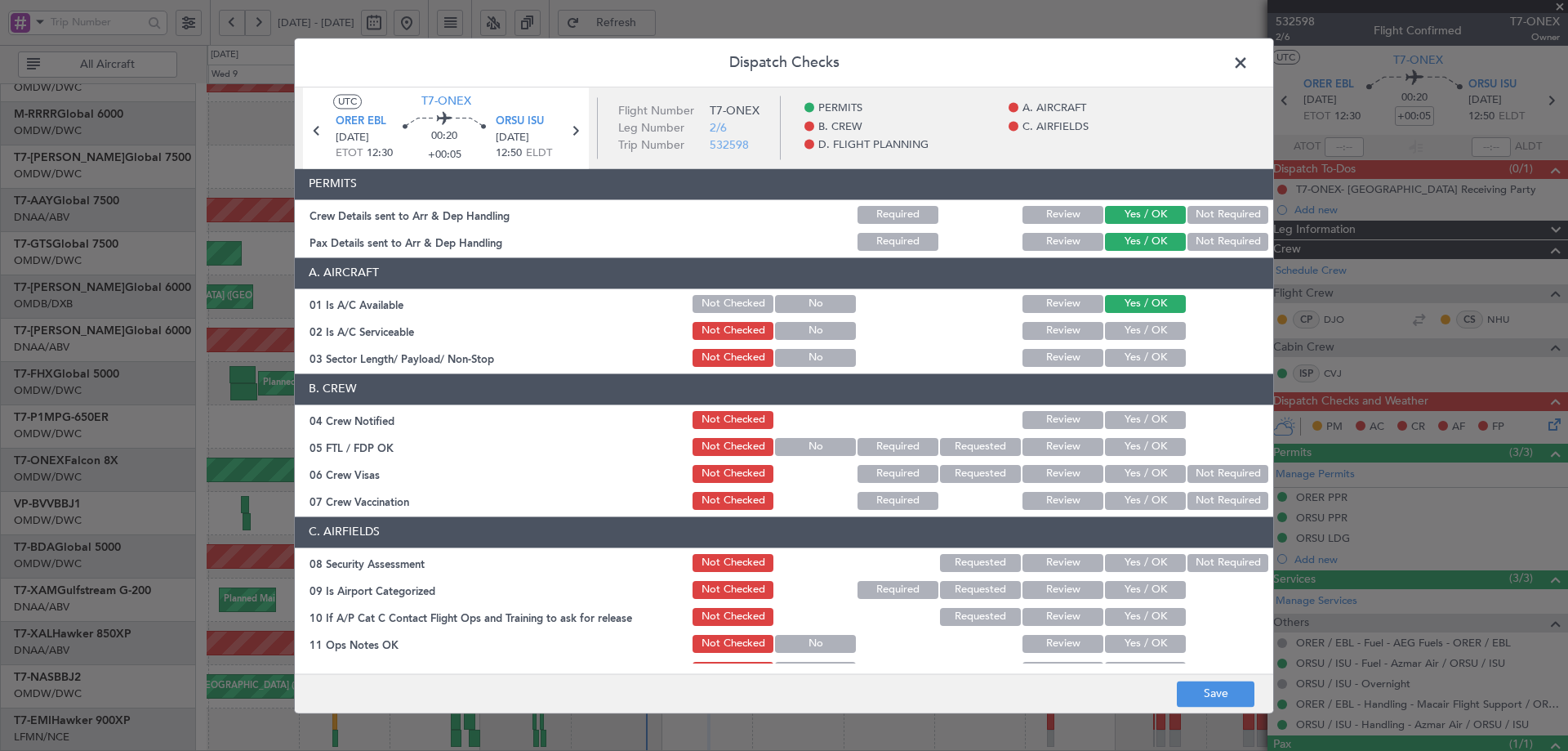 click on "Yes / OK" 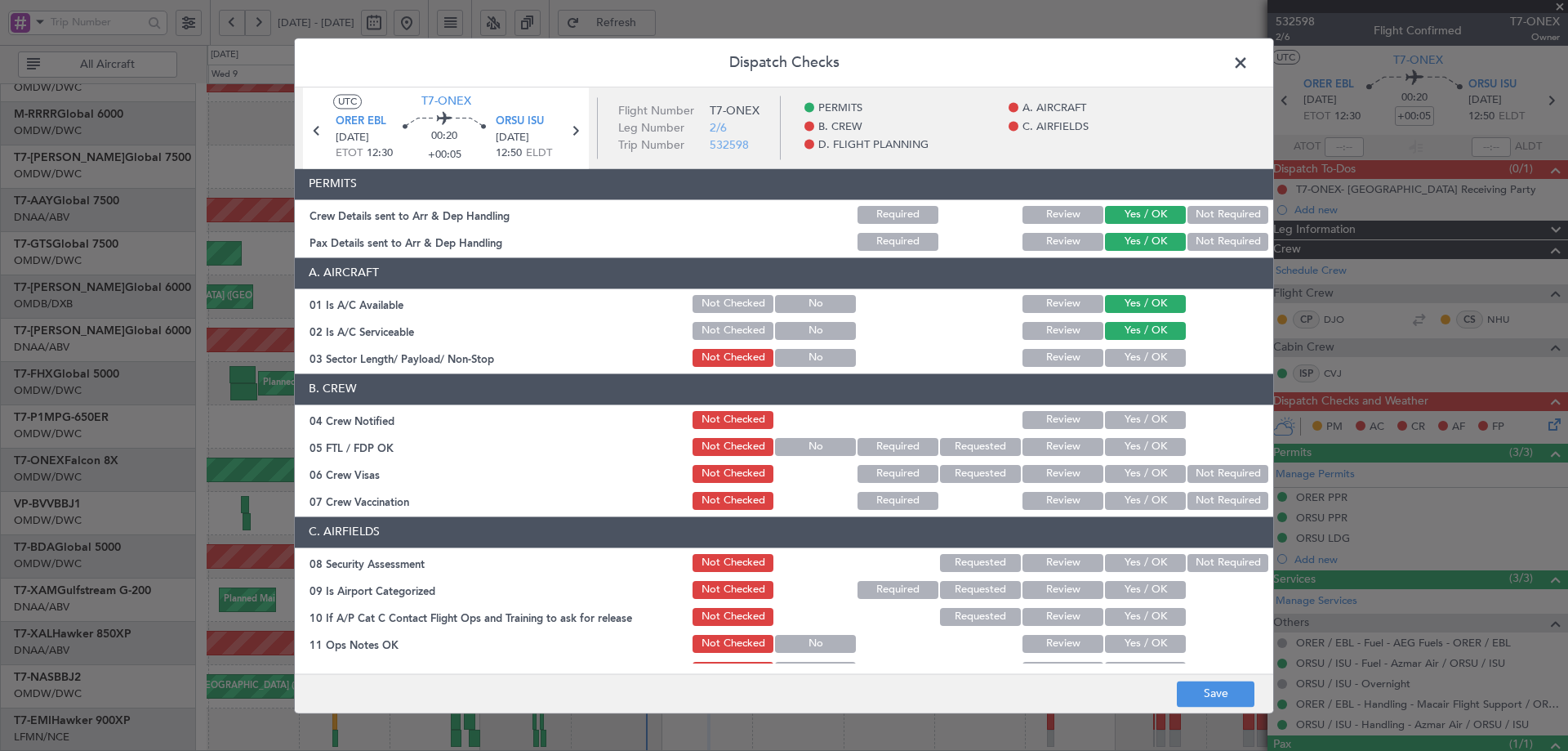 click on "Yes / OK" 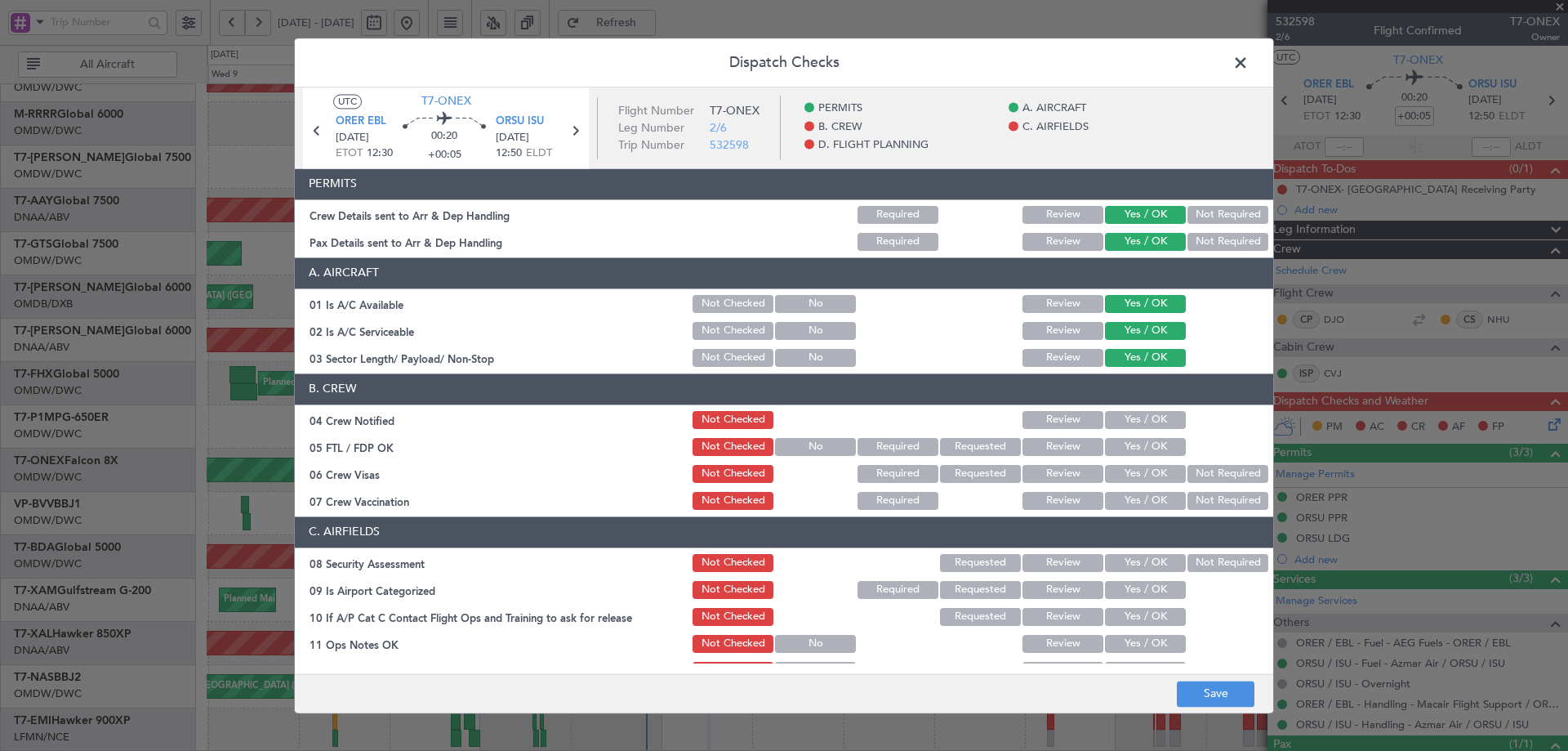 click on "Yes / OK" 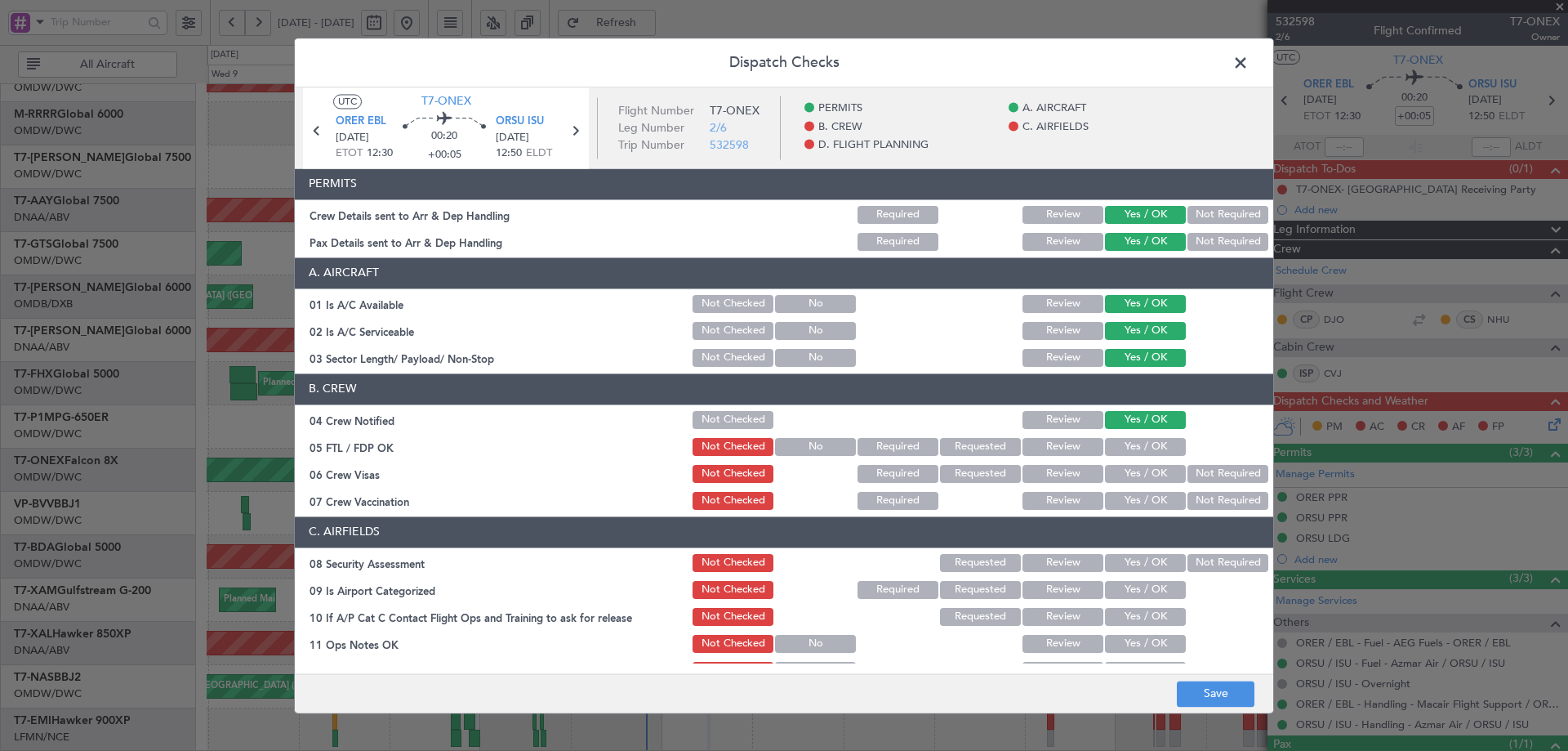 click on "Yes / OK" 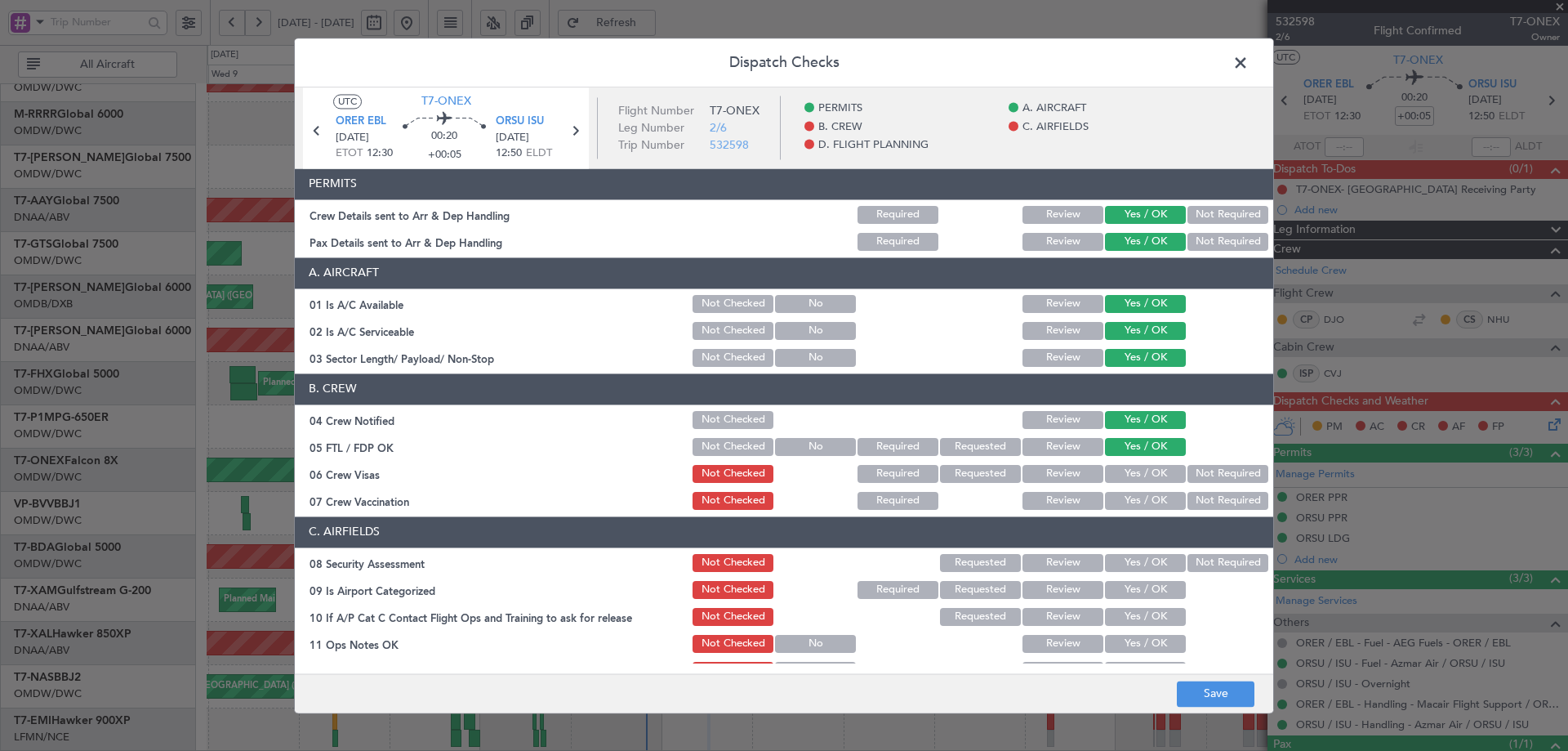 drag, startPoint x: 1134, startPoint y: 473, endPoint x: 1254, endPoint y: 509, distance: 125.28368 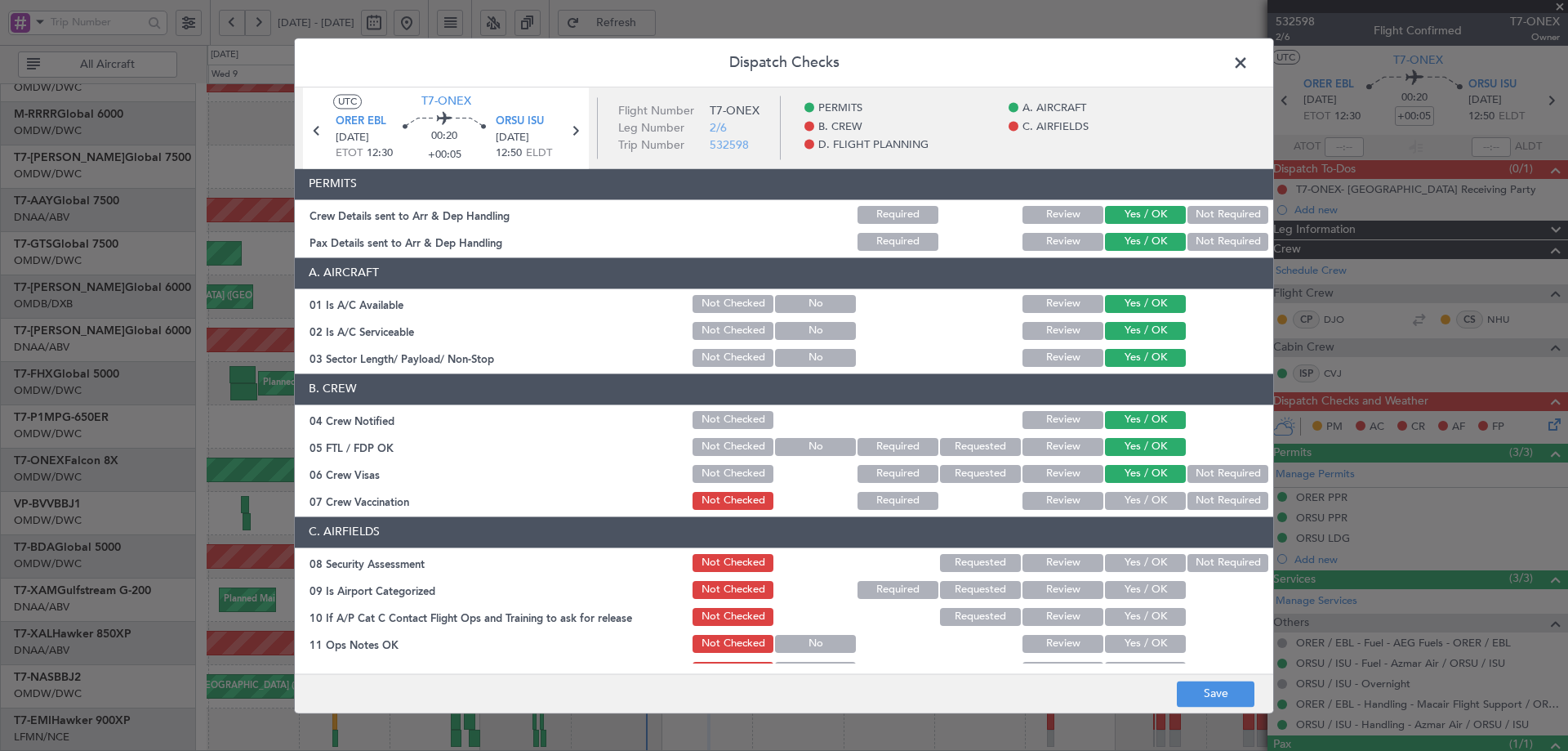 click on "Not Required" 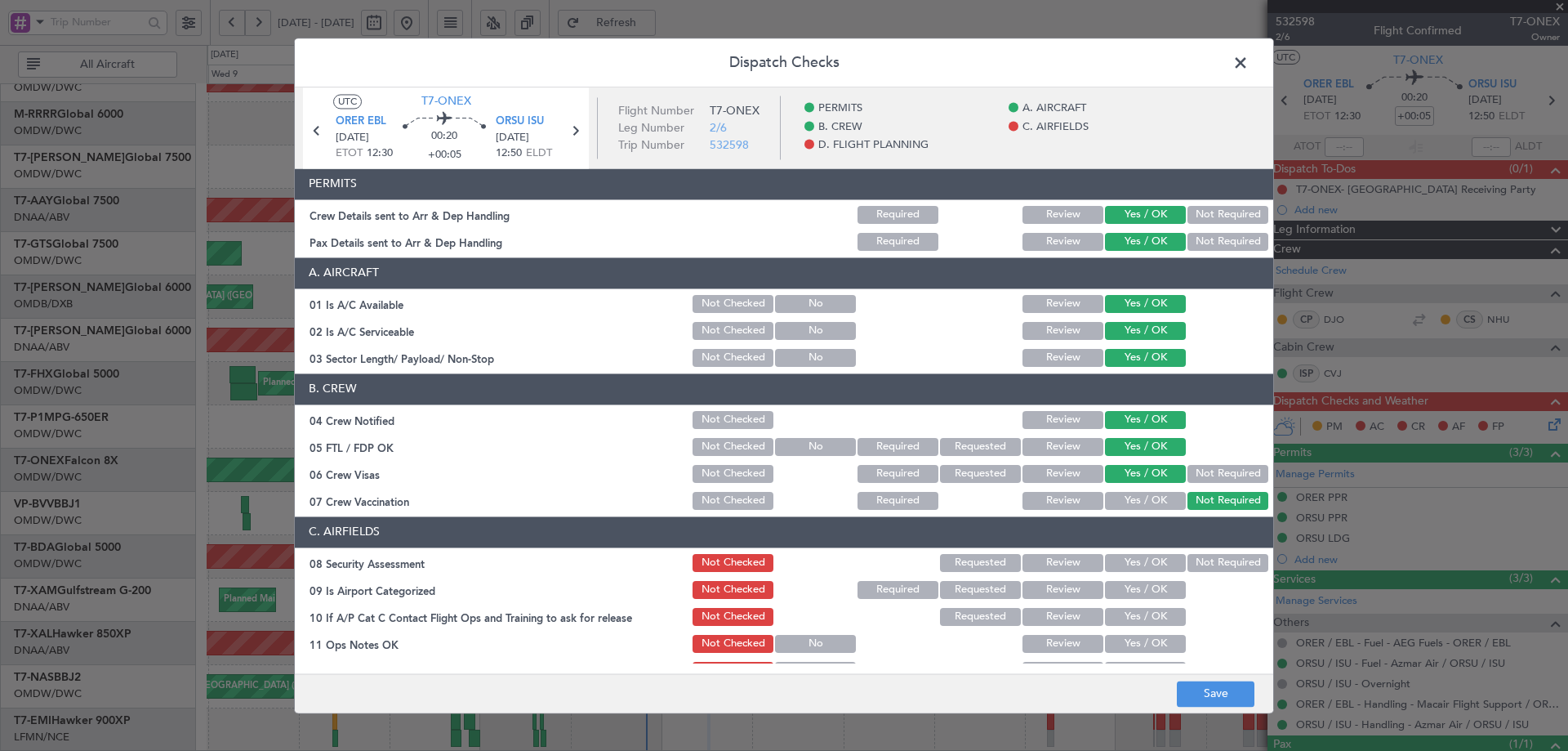 drag, startPoint x: 1138, startPoint y: 561, endPoint x: 1136, endPoint y: 589, distance: 28.071338 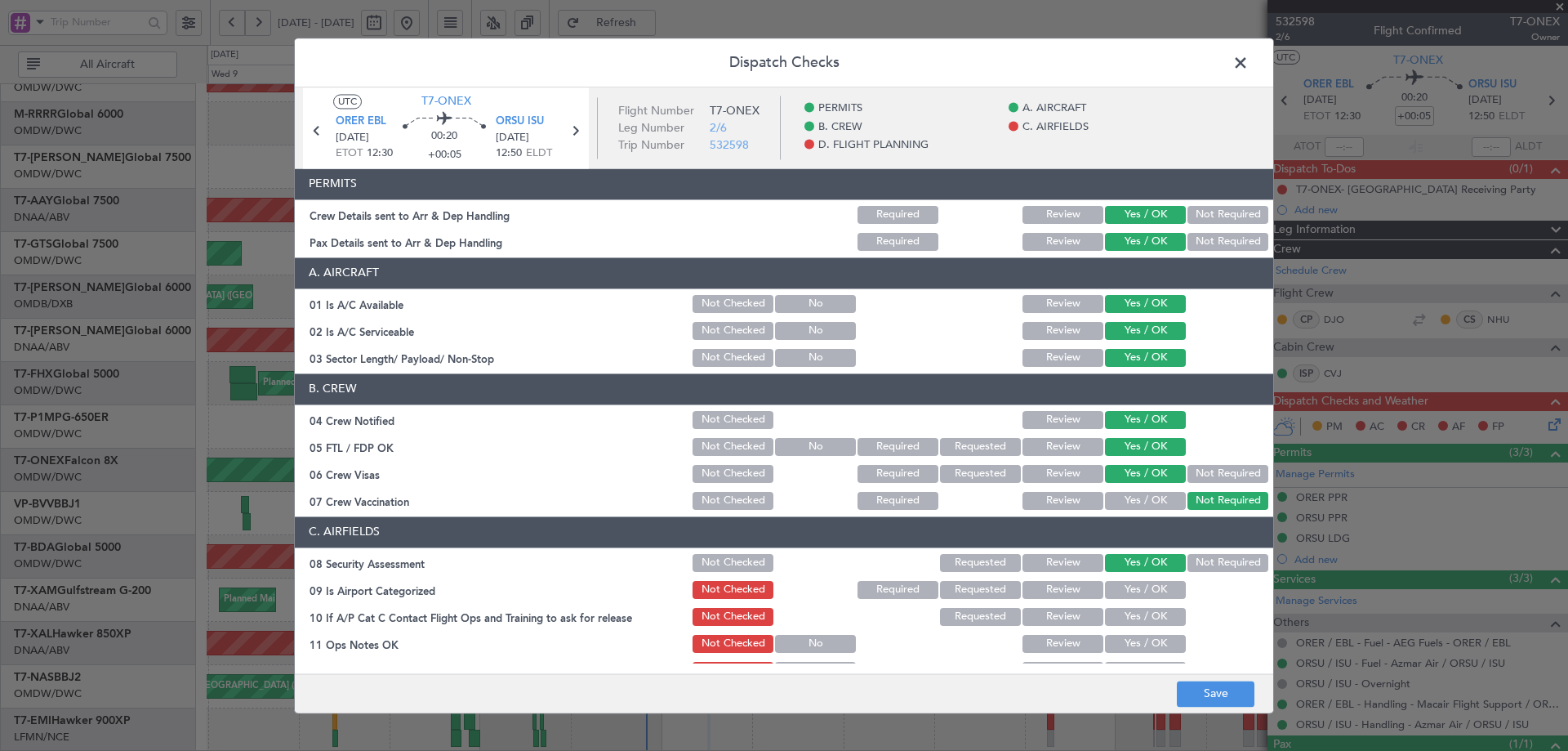 drag, startPoint x: 1136, startPoint y: 589, endPoint x: 1136, endPoint y: 603, distance: 14 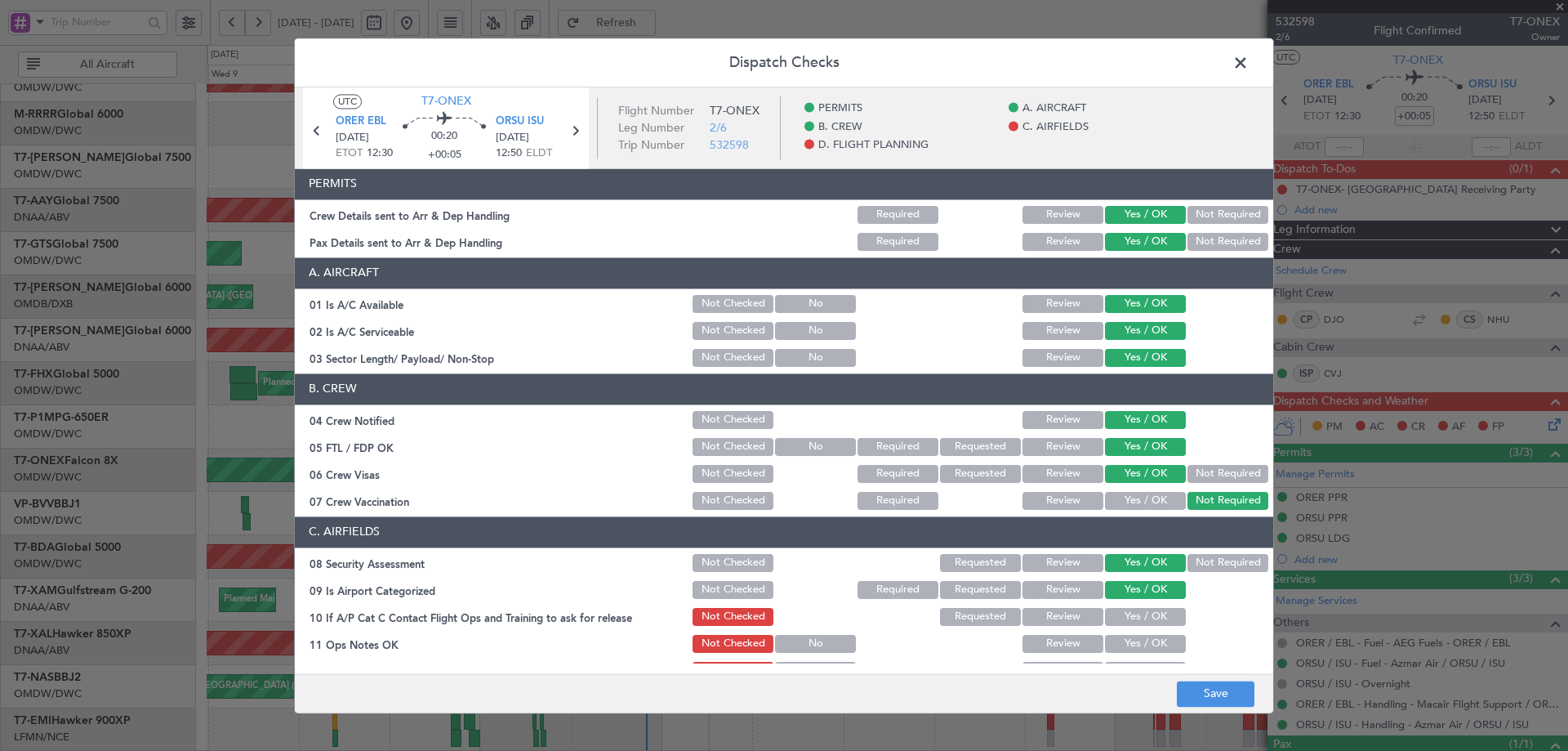 drag, startPoint x: 1132, startPoint y: 618, endPoint x: 1131, endPoint y: 641, distance: 23.02173 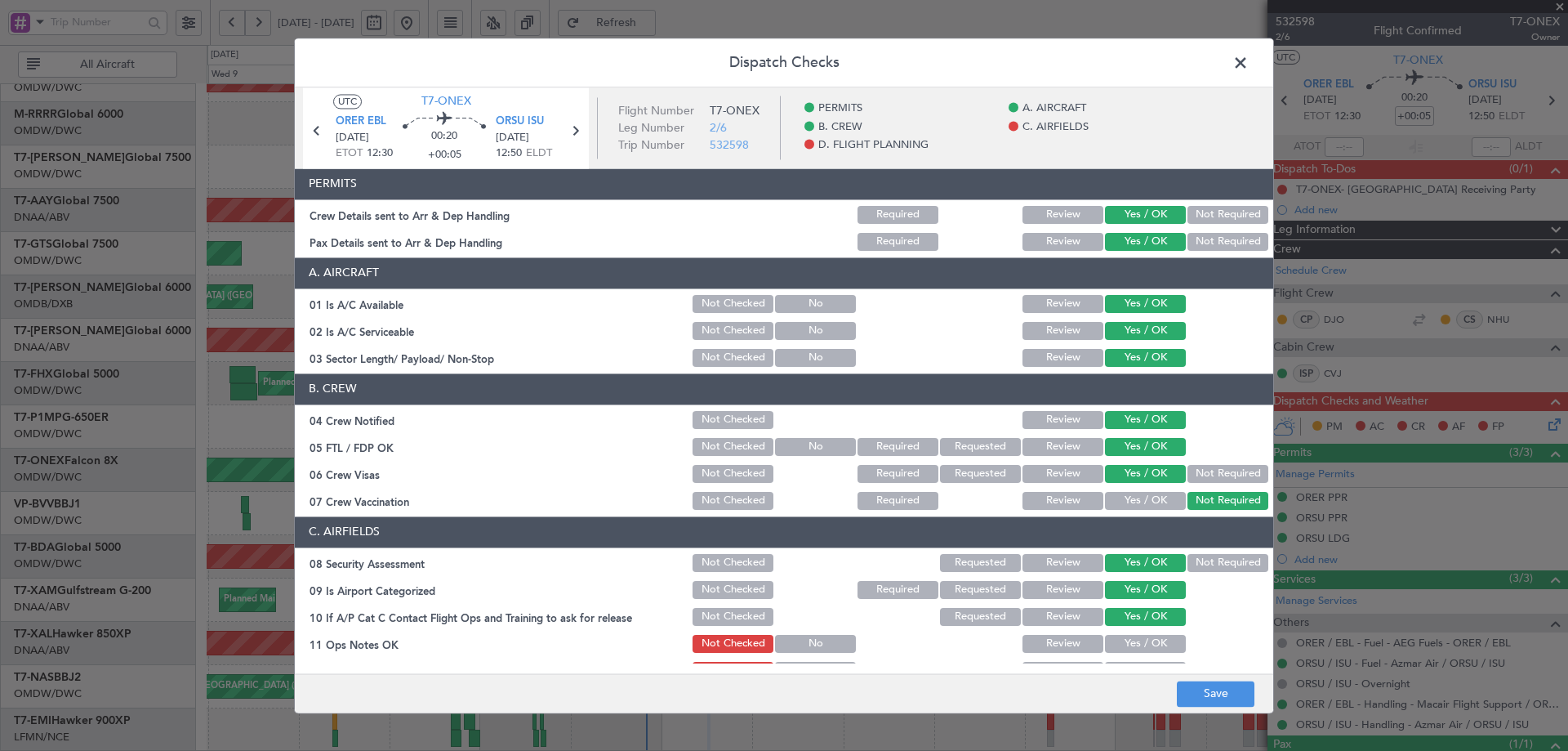 click on "Yes / OK" 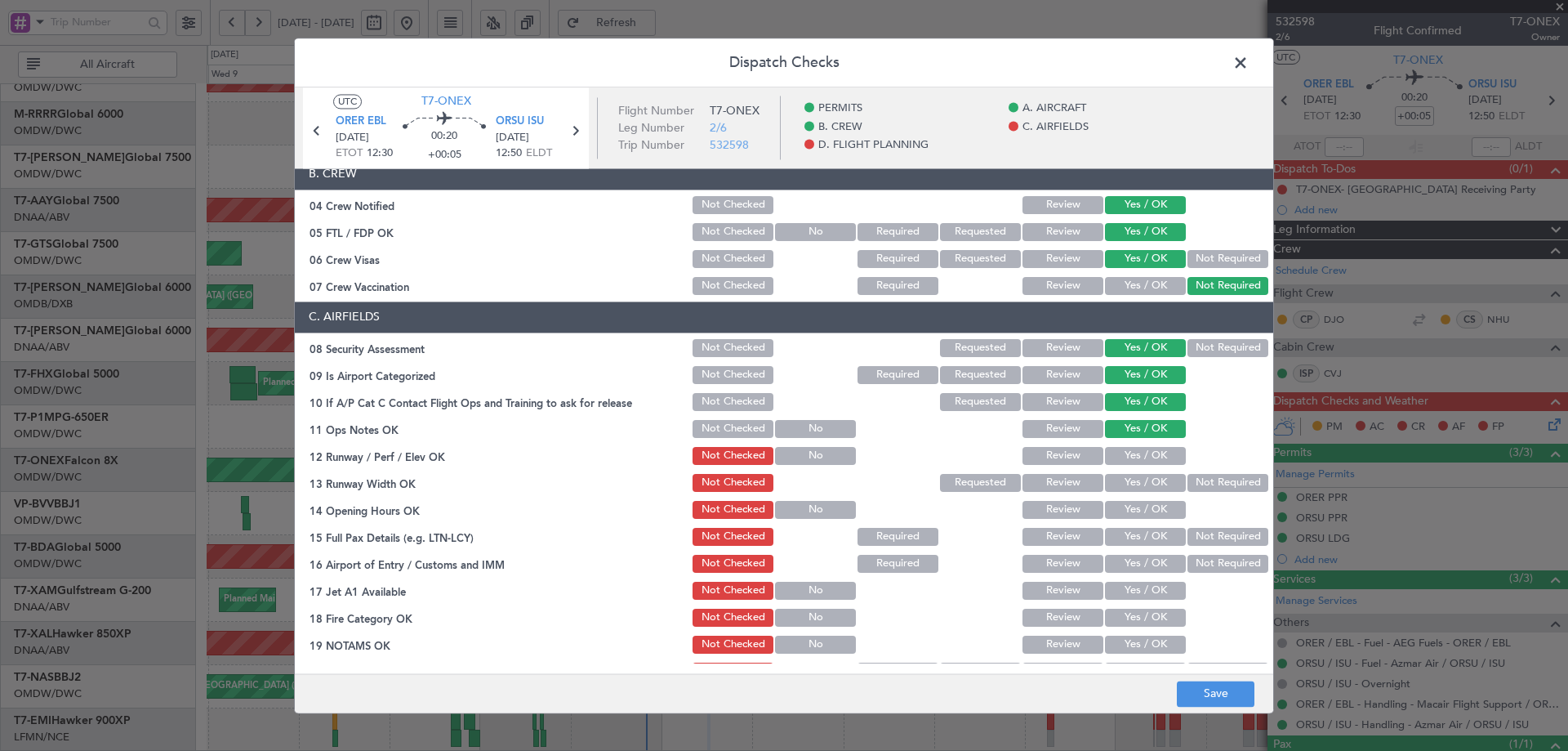 scroll, scrollTop: 218, scrollLeft: 0, axis: vertical 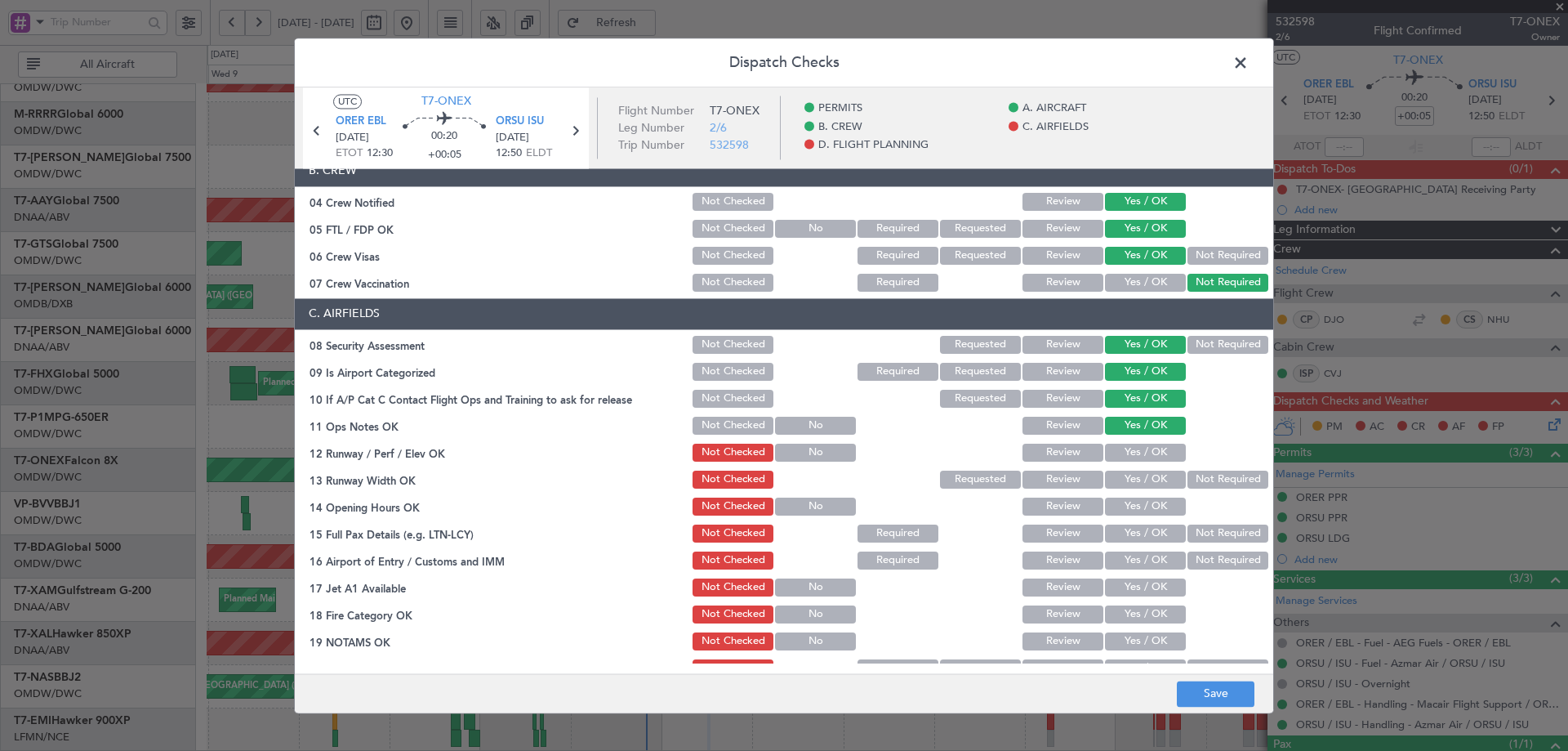 click on "Yes / OK" 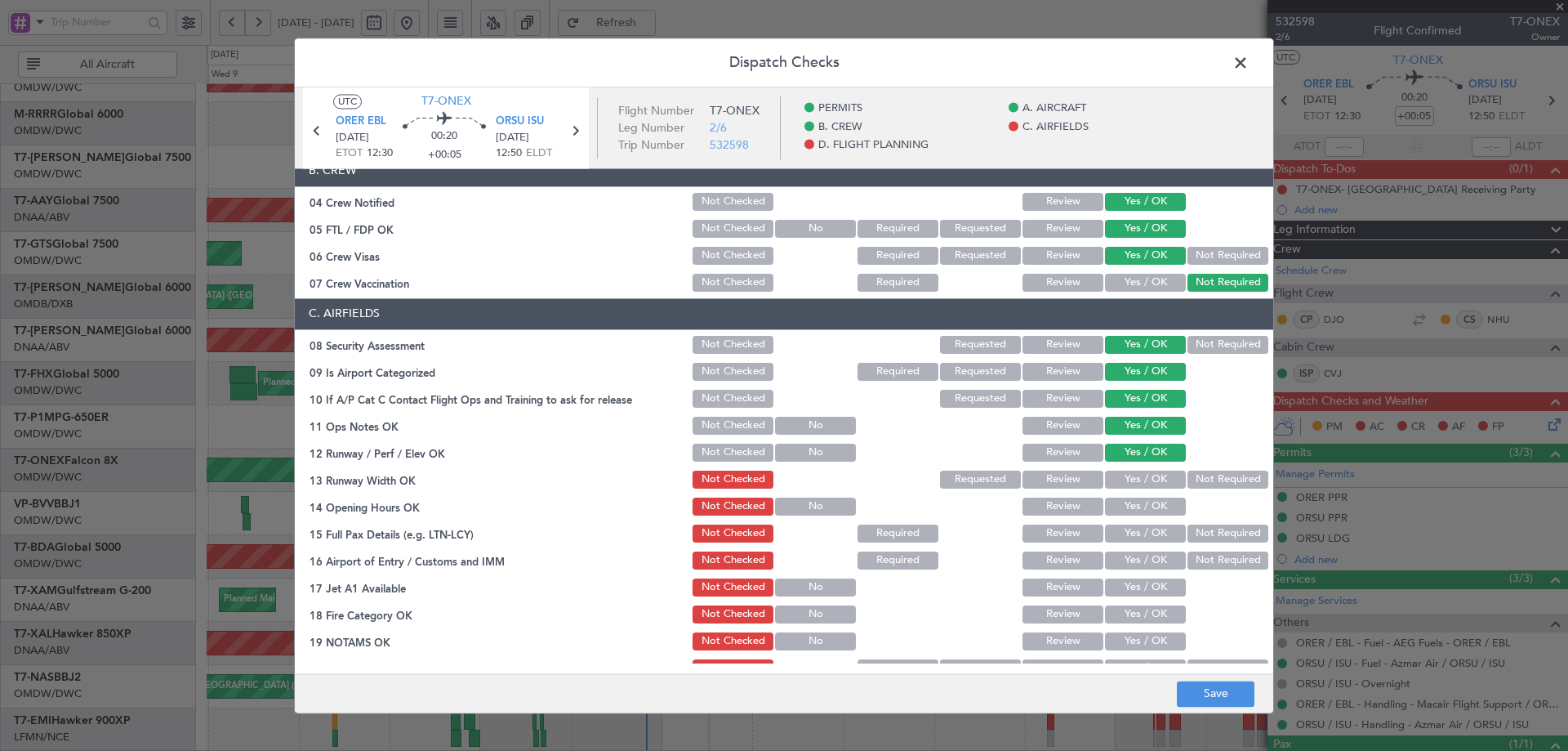 click on "Yes / OK" 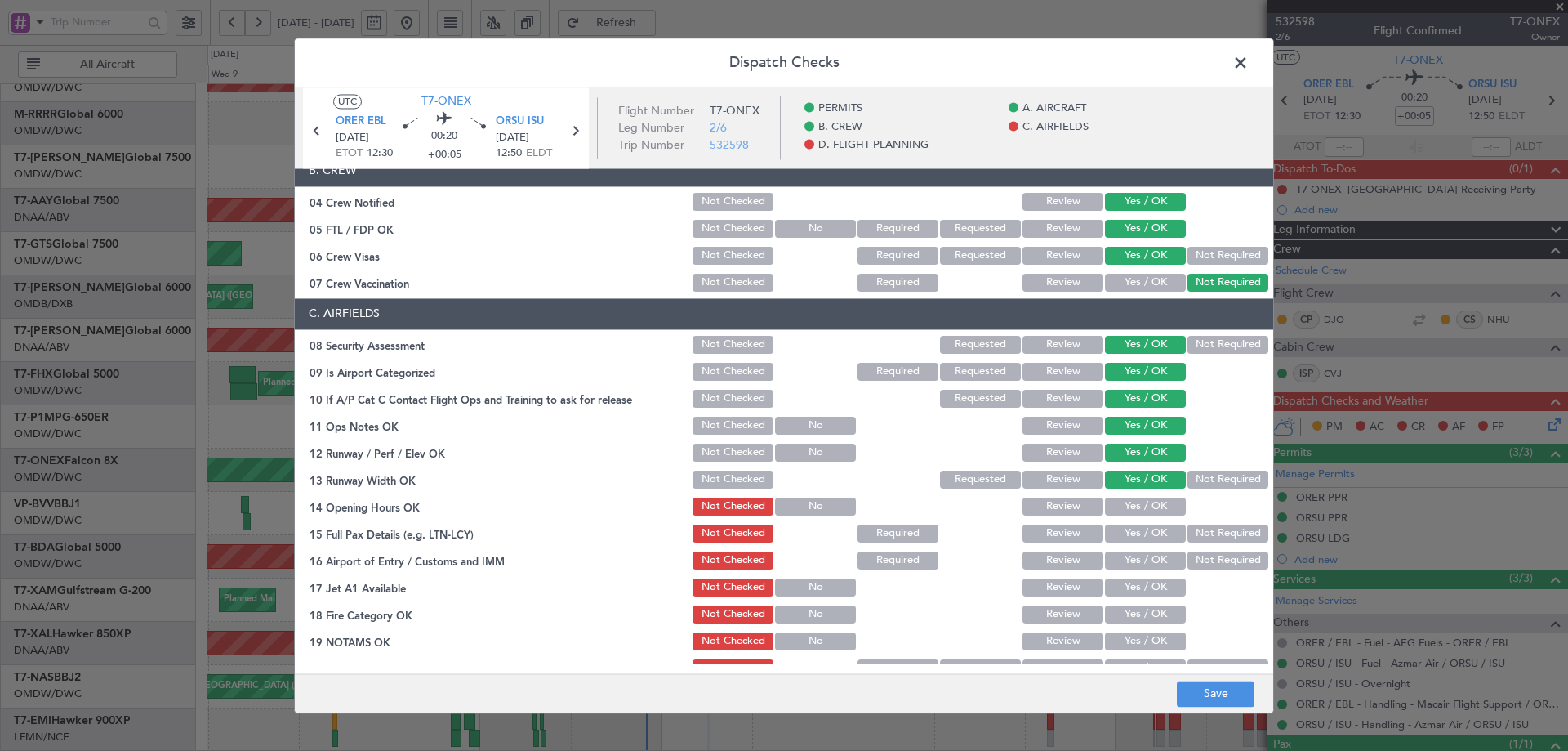 drag, startPoint x: 1138, startPoint y: 506, endPoint x: 1130, endPoint y: 535, distance: 30.083218 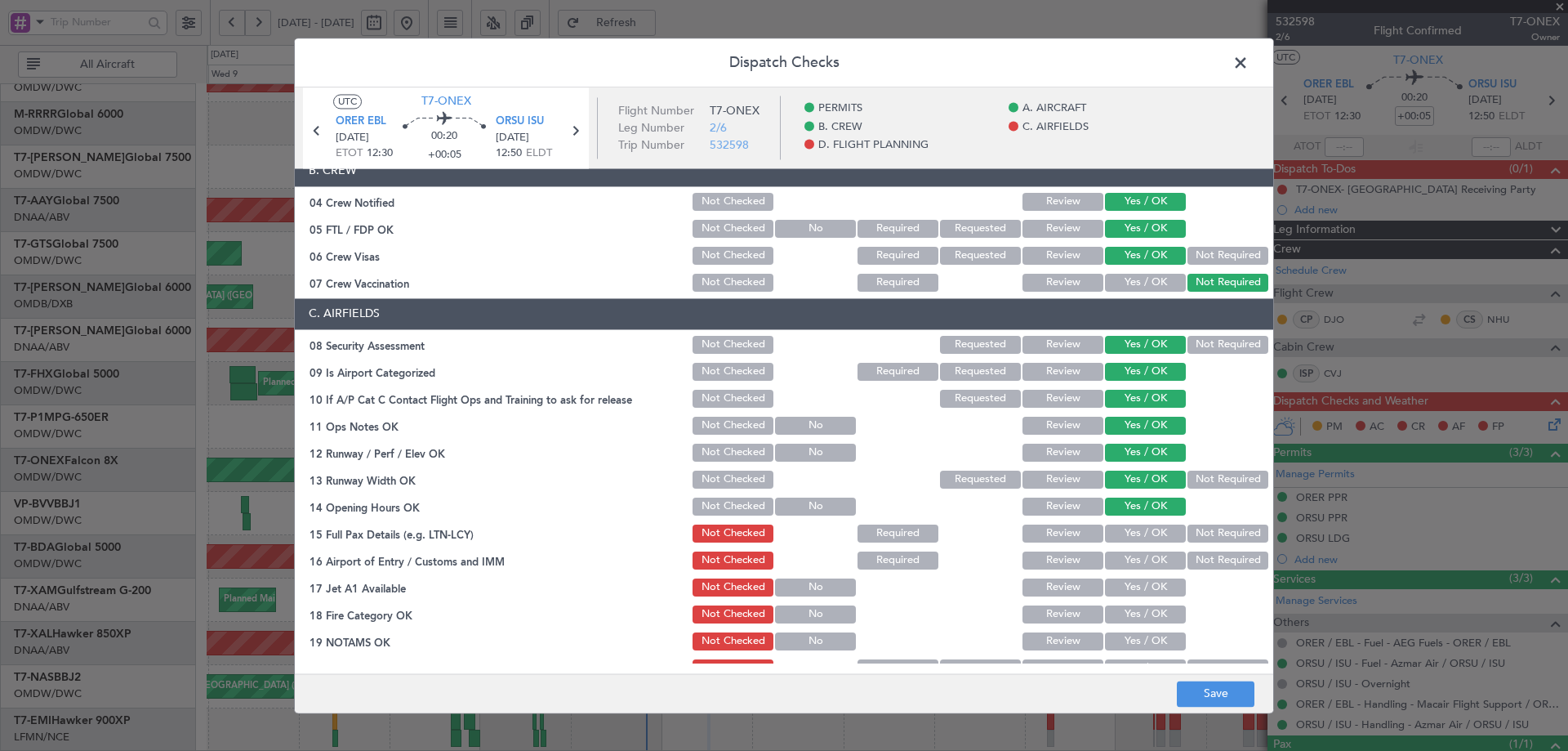 drag, startPoint x: 1130, startPoint y: 536, endPoint x: 1131, endPoint y: 557, distance: 21.023796 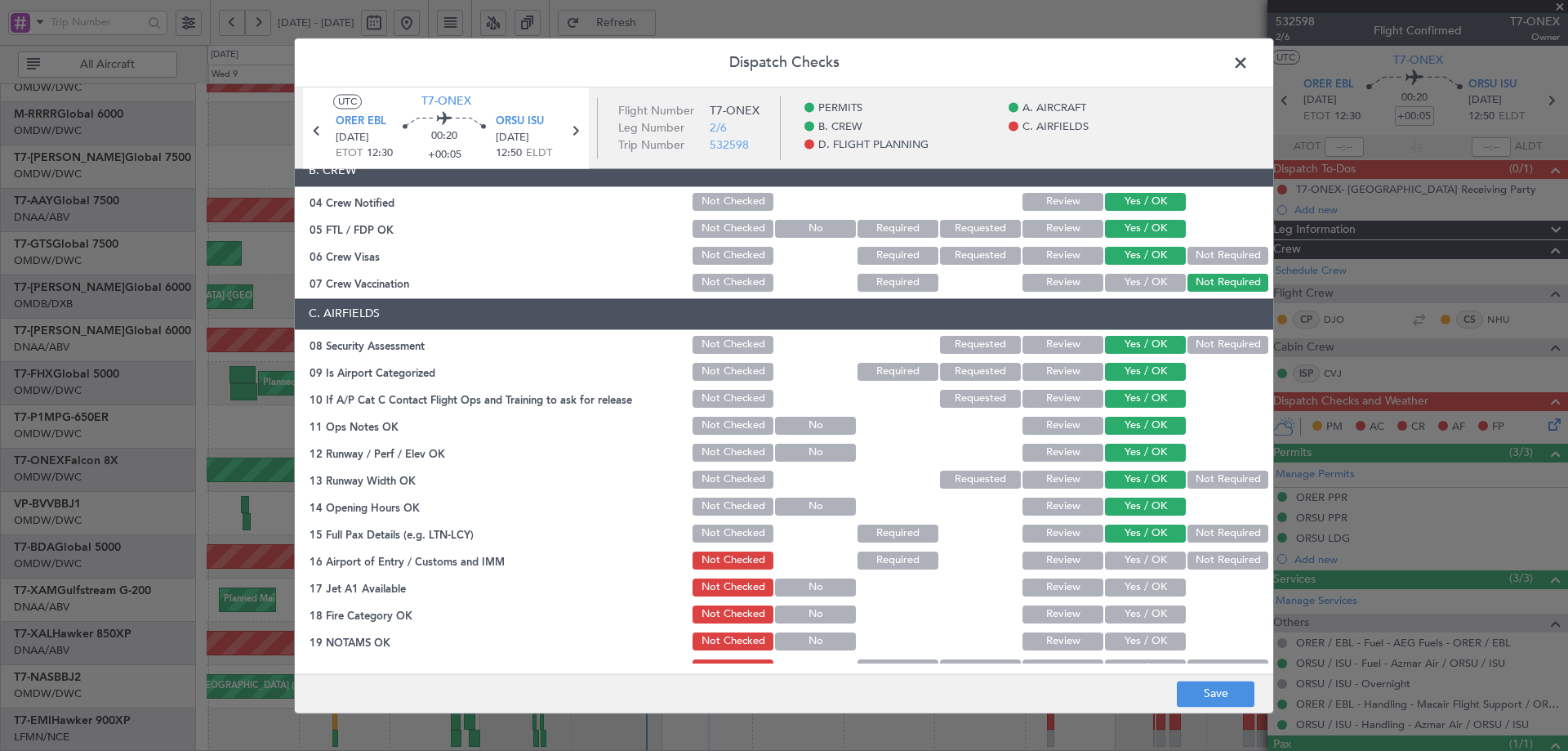 click on "Yes / OK" 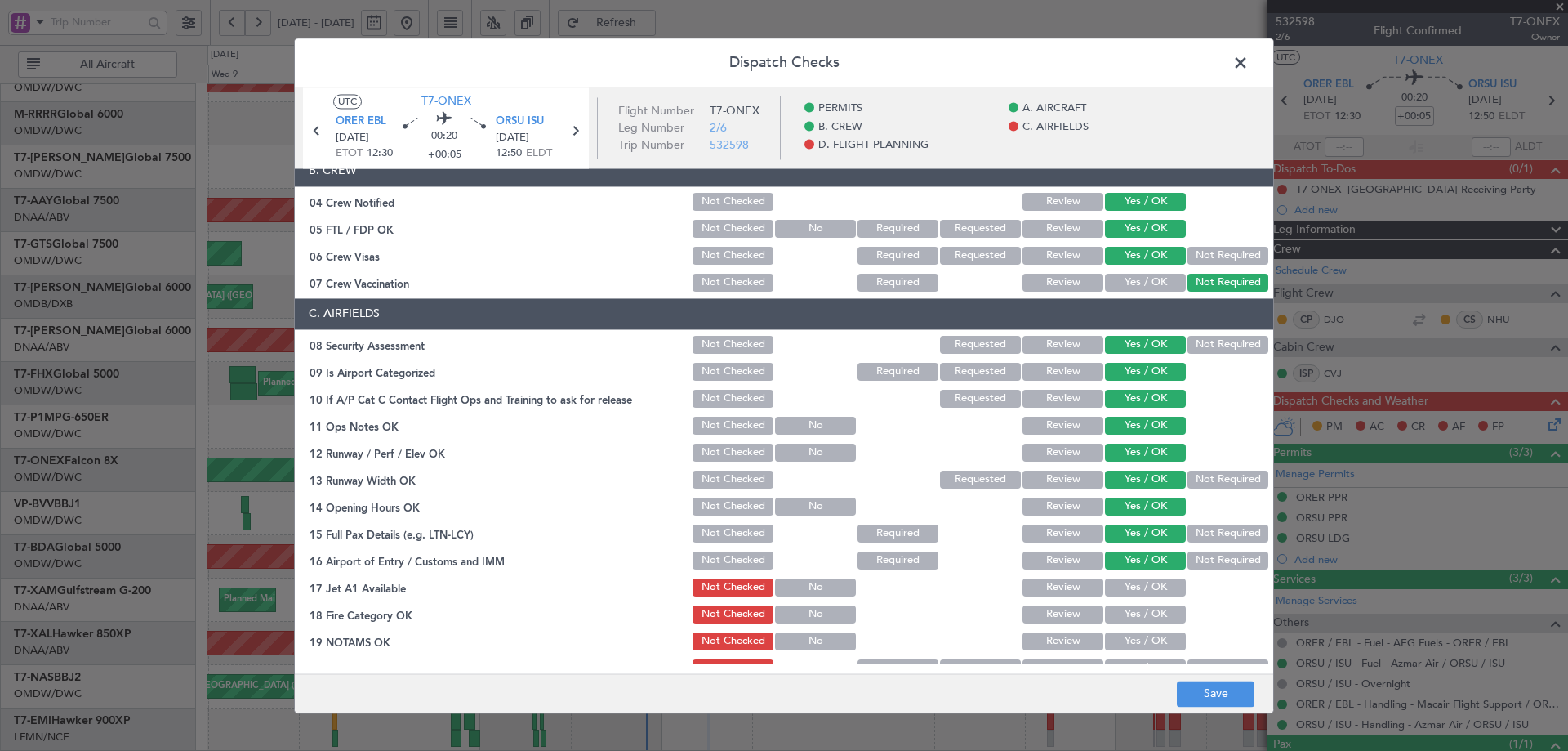 click on "Yes / OK" 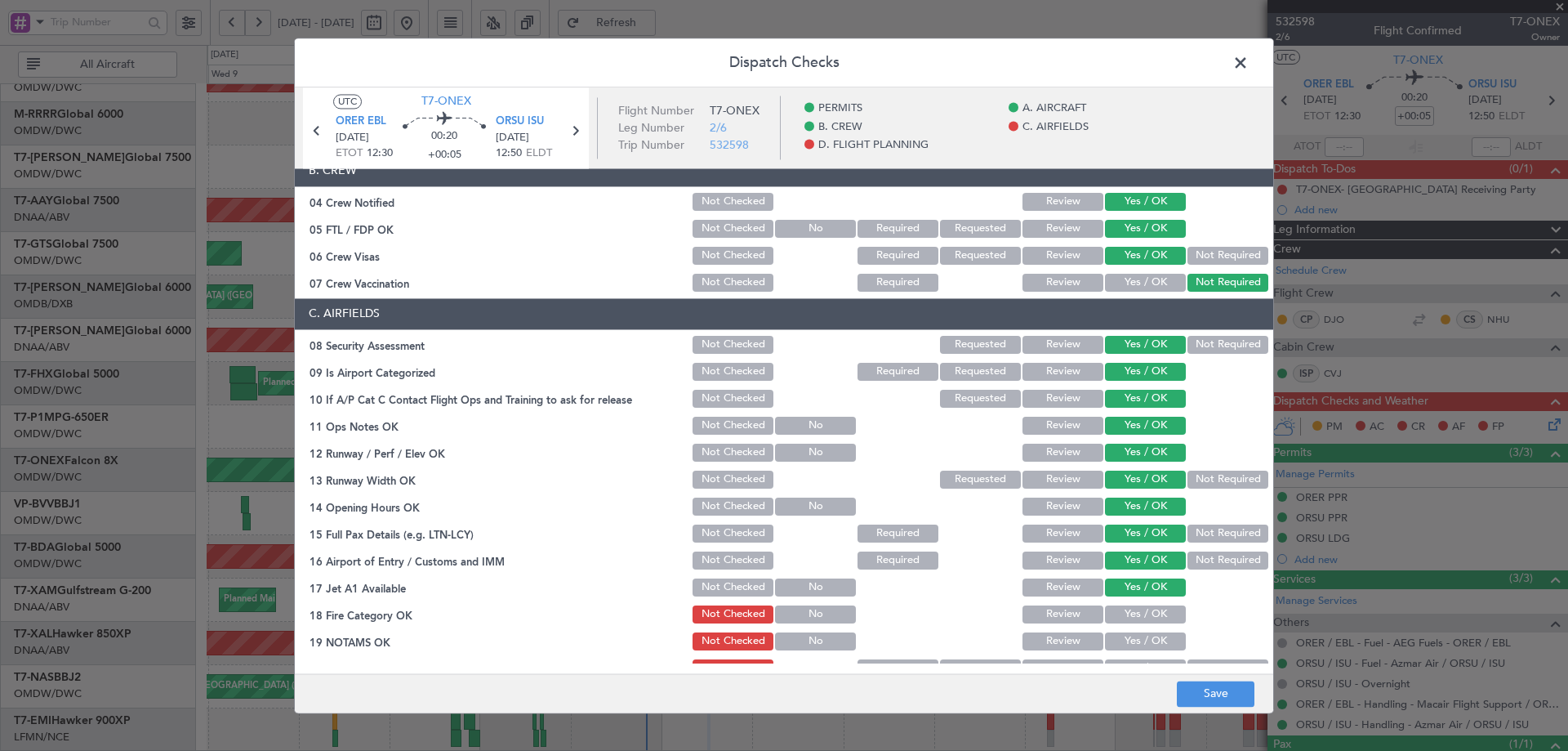 click on "C. AIRFIELDS   08 Security Assessment  Not Checked Requested Review Yes / OK Not Required  09 Is Airport Categorized  Not Checked Required Requested Review Yes / OK  10 If A/P Cat C Contact Flight Ops and Training to ask for release  Not Checked Requested Review Yes / OK  11 Ops Notes OK  Not Checked No Review Yes / OK  12 Runway / Perf / Elev OK  Not Checked No Review Yes / OK  13 Runway Width OK  Not Checked Requested Review Yes / OK Not Required  14 Opening Hours OK  Not Checked No Review Yes / OK  15 Full Pax Details (e.g. LTN-LCY)  Not Checked Required Review Yes / OK Not Required  16 Airport of Entry / Customs and IMM  Not Checked Required Review Yes / OK Not Required  17 Jet A1 Available  Not Checked No Review Yes / OK  18 Fire Category OK  Not Checked No Review Yes / OK  19 NOTAMS OK  Not Checked No Review Yes / OK  20 War Risk Insurance  Not Checked Required Requested Review Yes / OK Not Required  21 Foreflight EET v Nuvolops EET  Not Checked Review Yes / OK  22 check required permits-ARPT change" 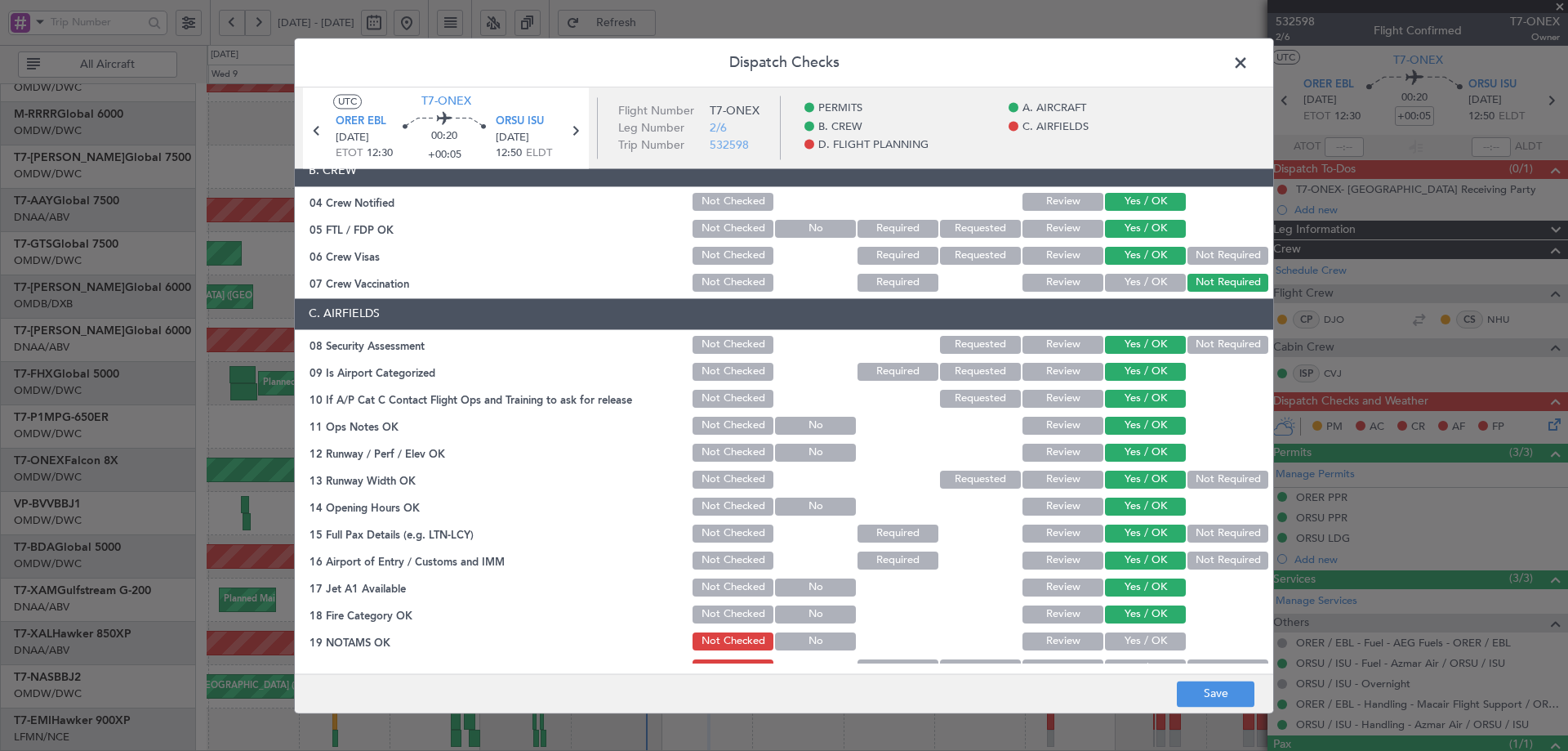 click on "Yes / OK" 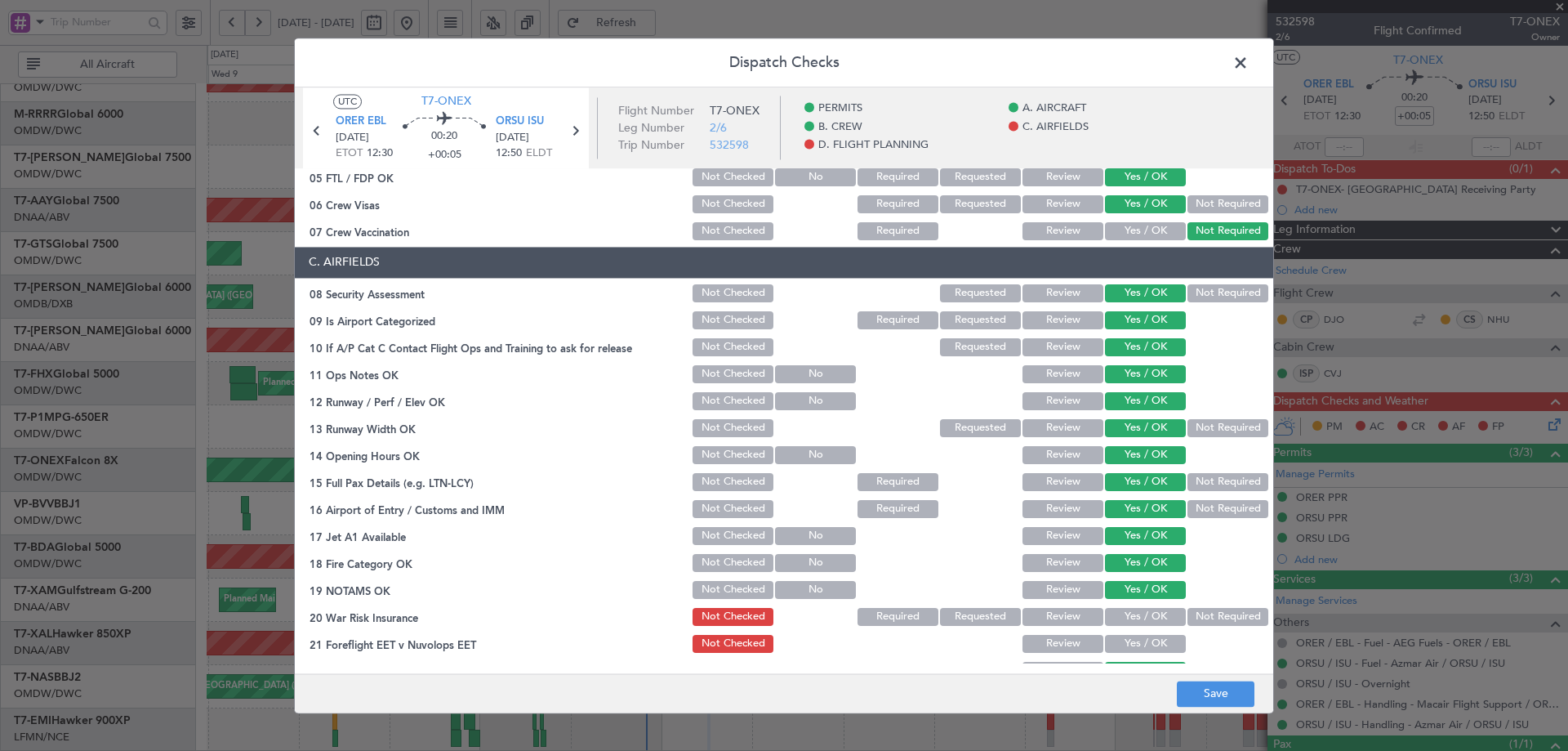 scroll, scrollTop: 272, scrollLeft: 0, axis: vertical 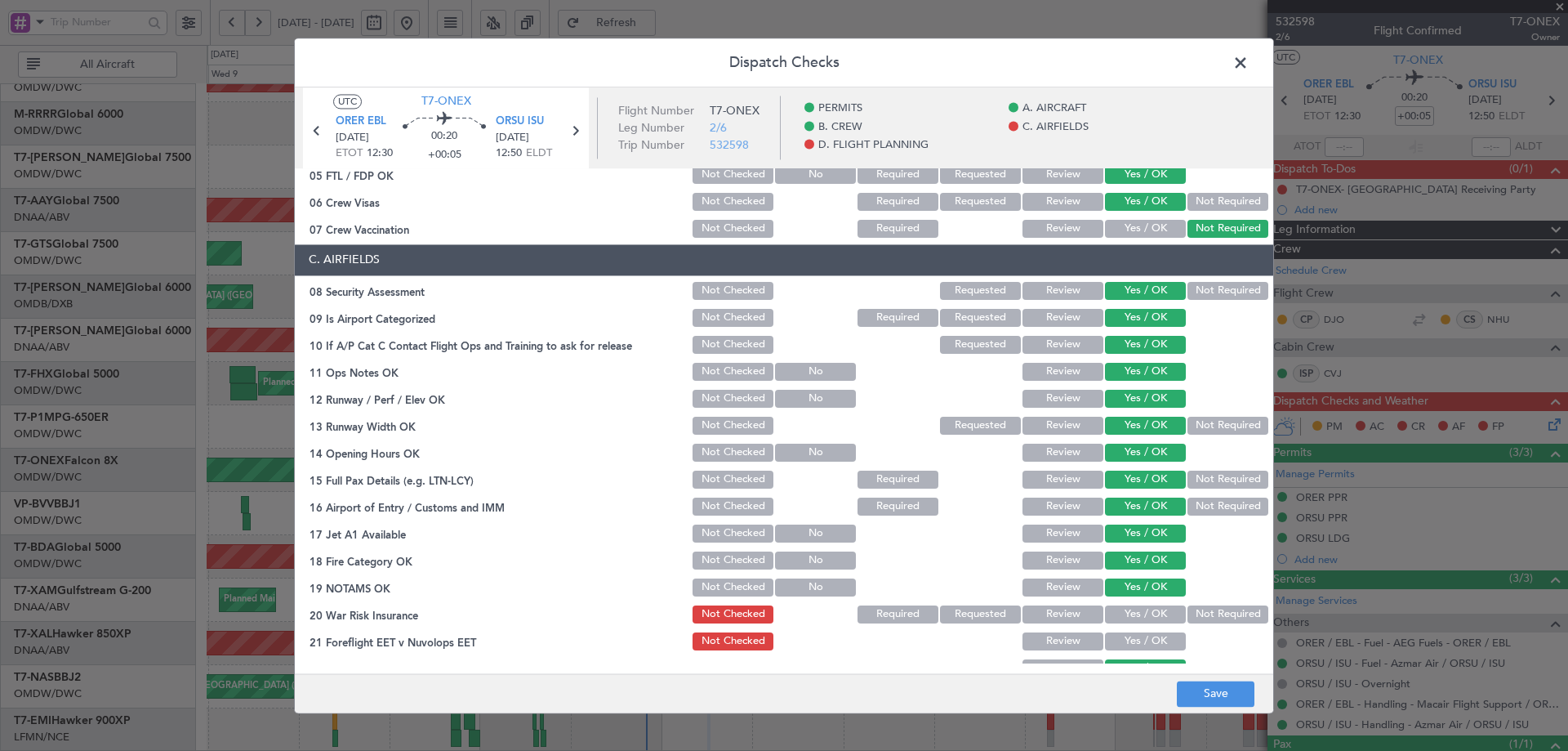 click on "Not Required" 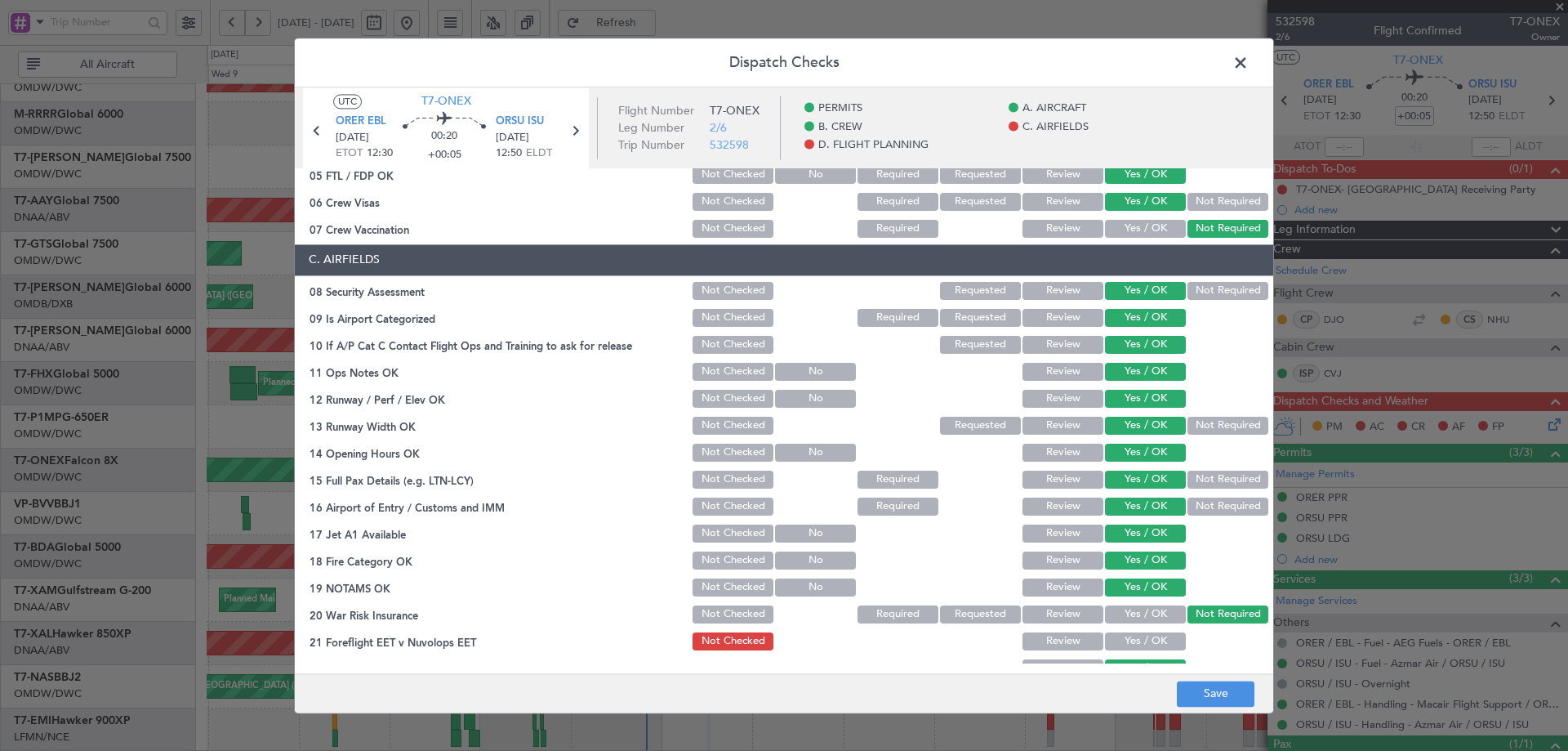 click on "Yes / OK" 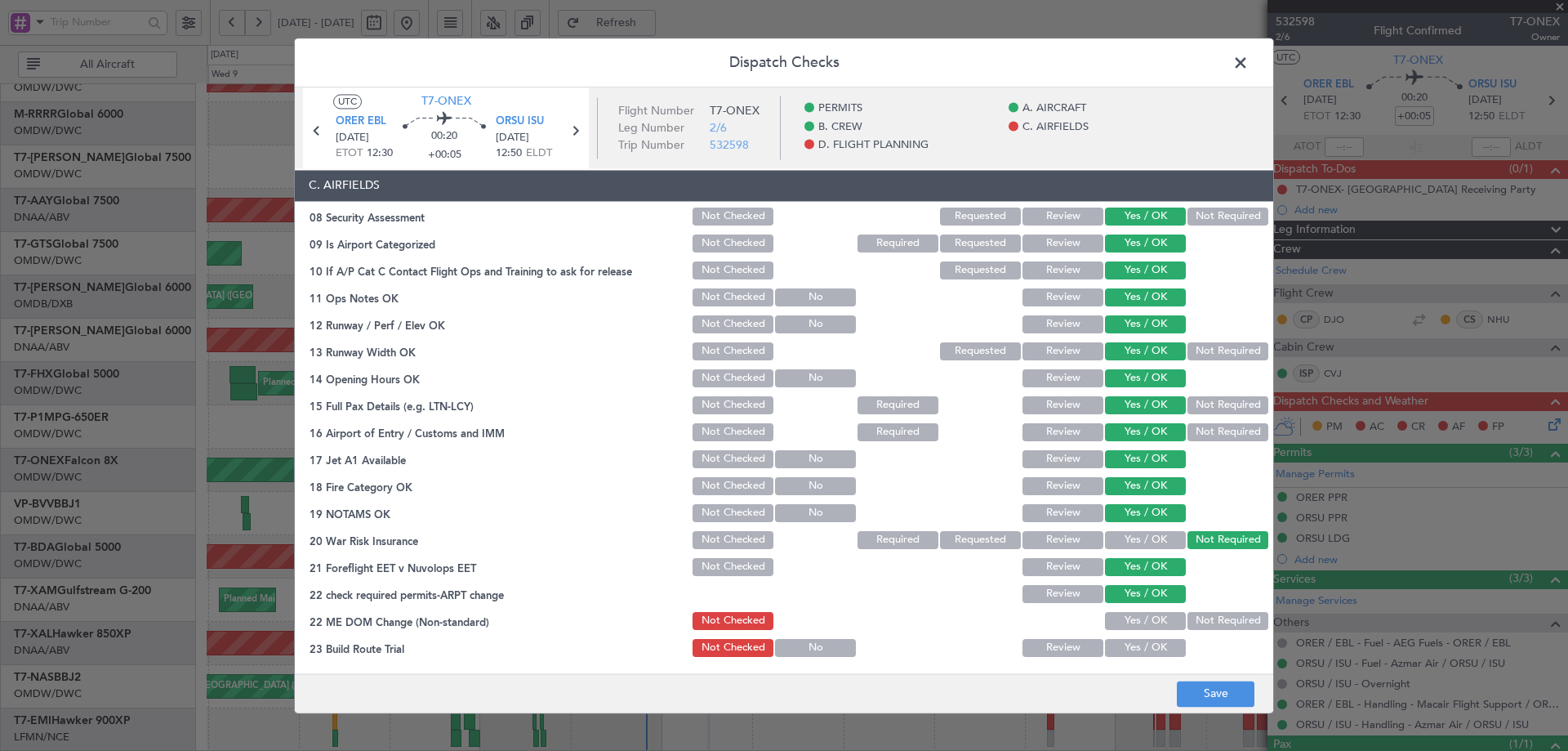 scroll, scrollTop: 382, scrollLeft: 0, axis: vertical 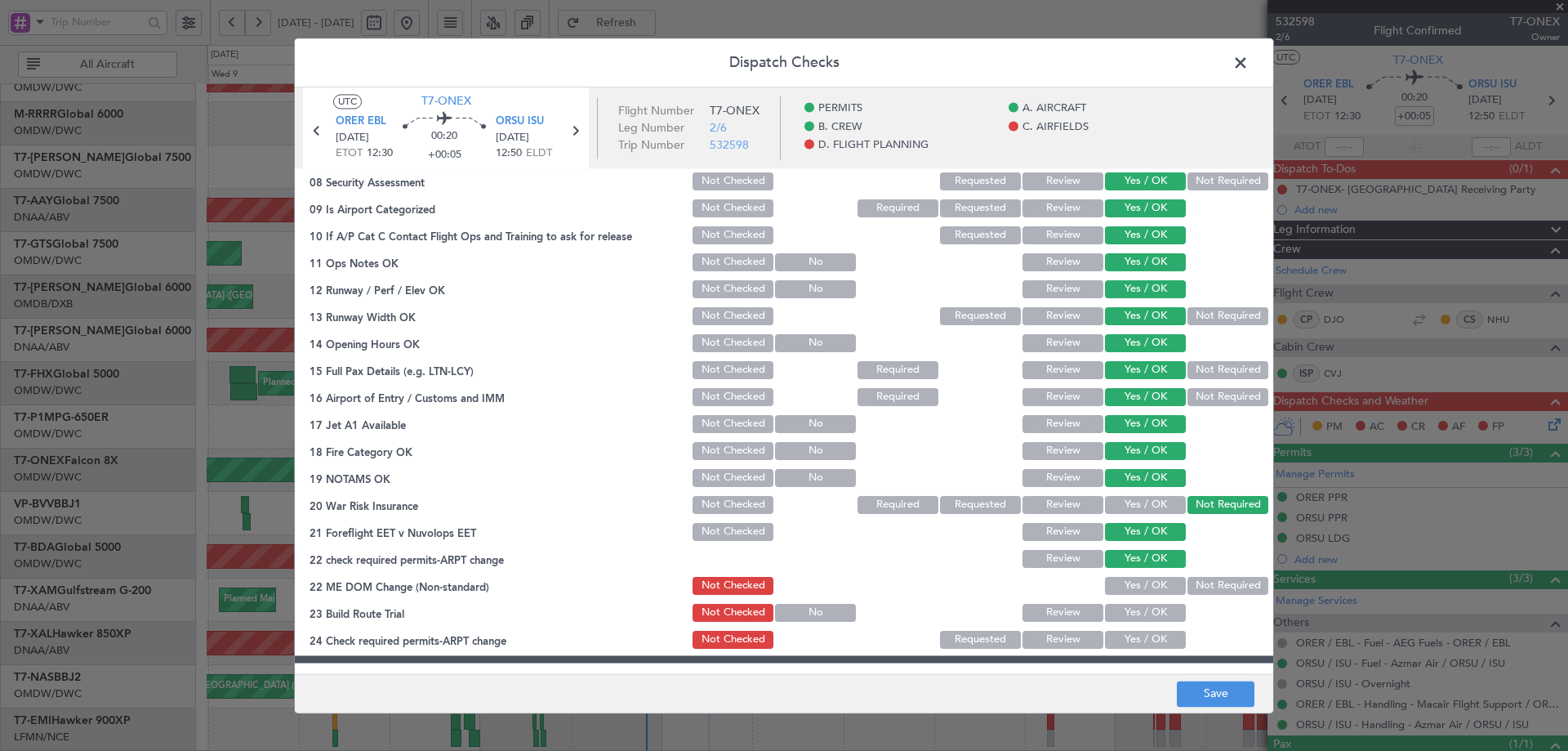 drag, startPoint x: 1143, startPoint y: 578, endPoint x: 1141, endPoint y: 587, distance: 9.219544 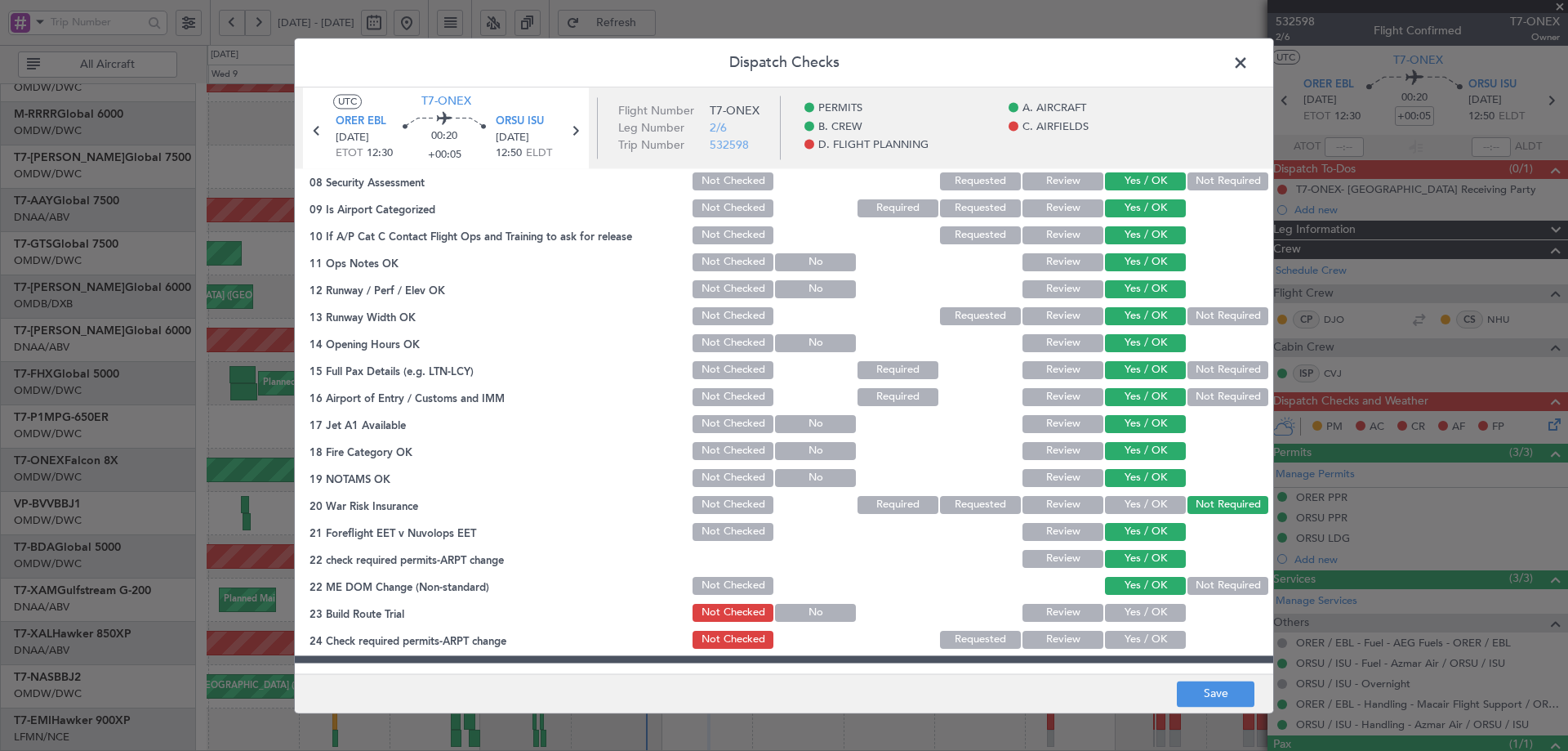 click on "Yes / OK" 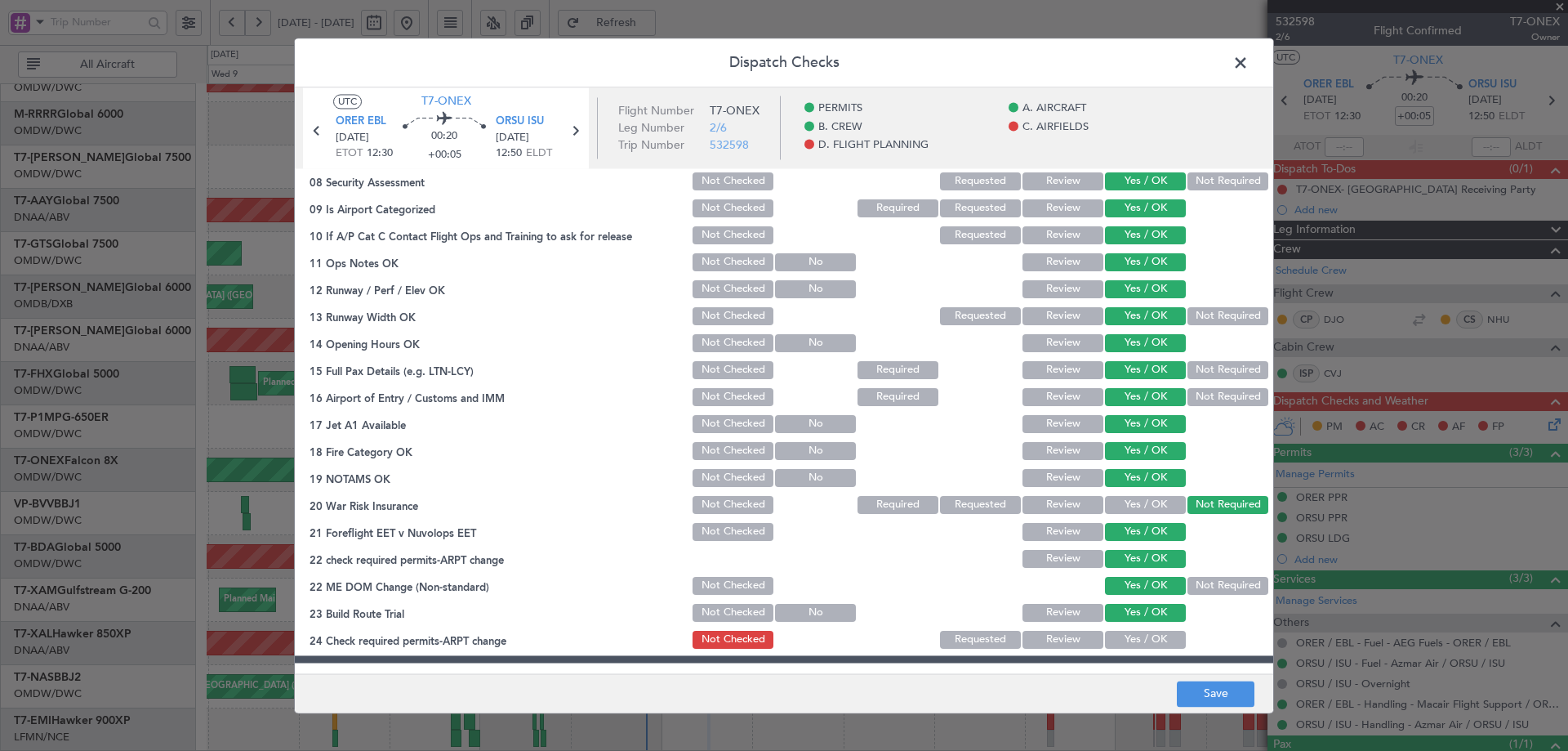 click on "Yes / OK" 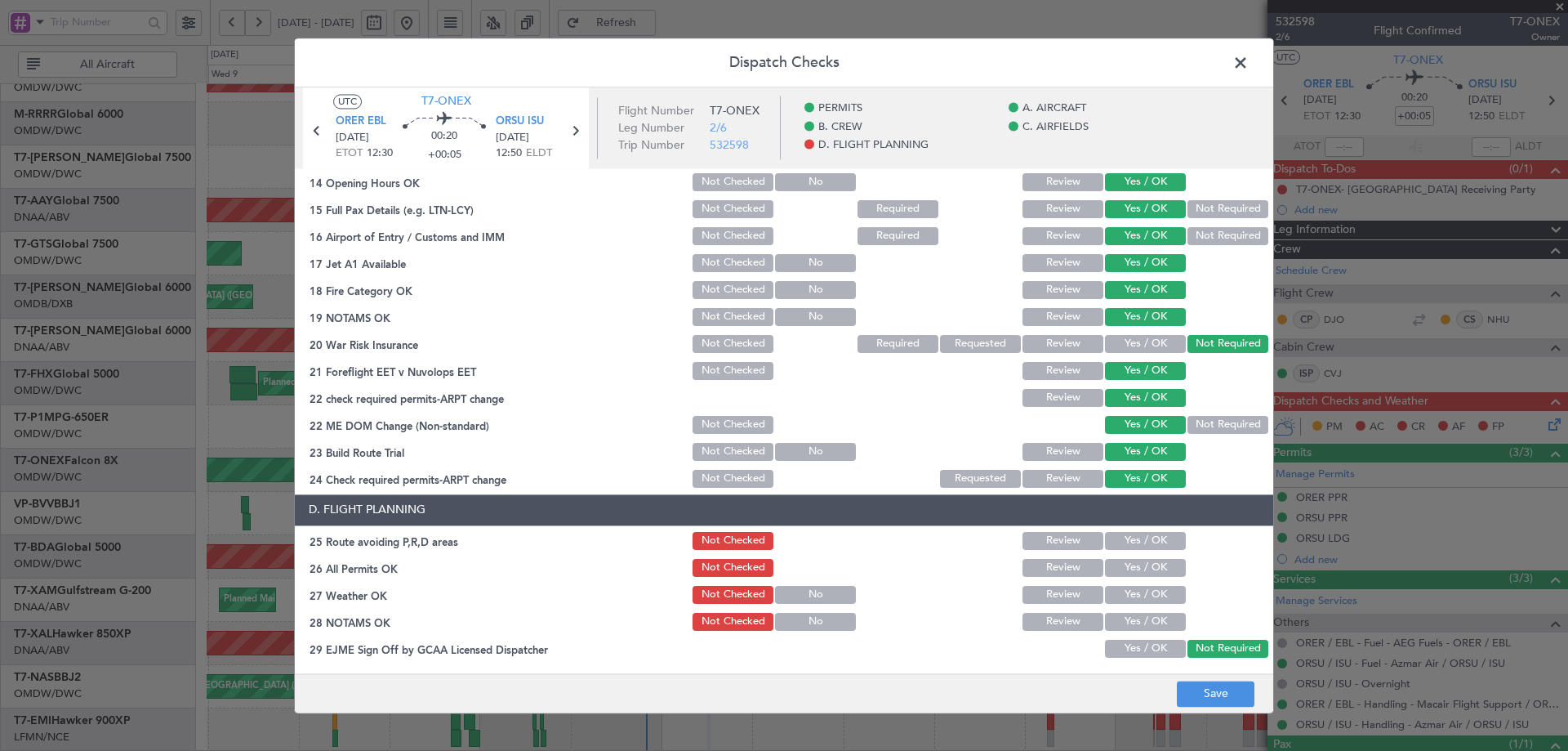 scroll, scrollTop: 599, scrollLeft: 0, axis: vertical 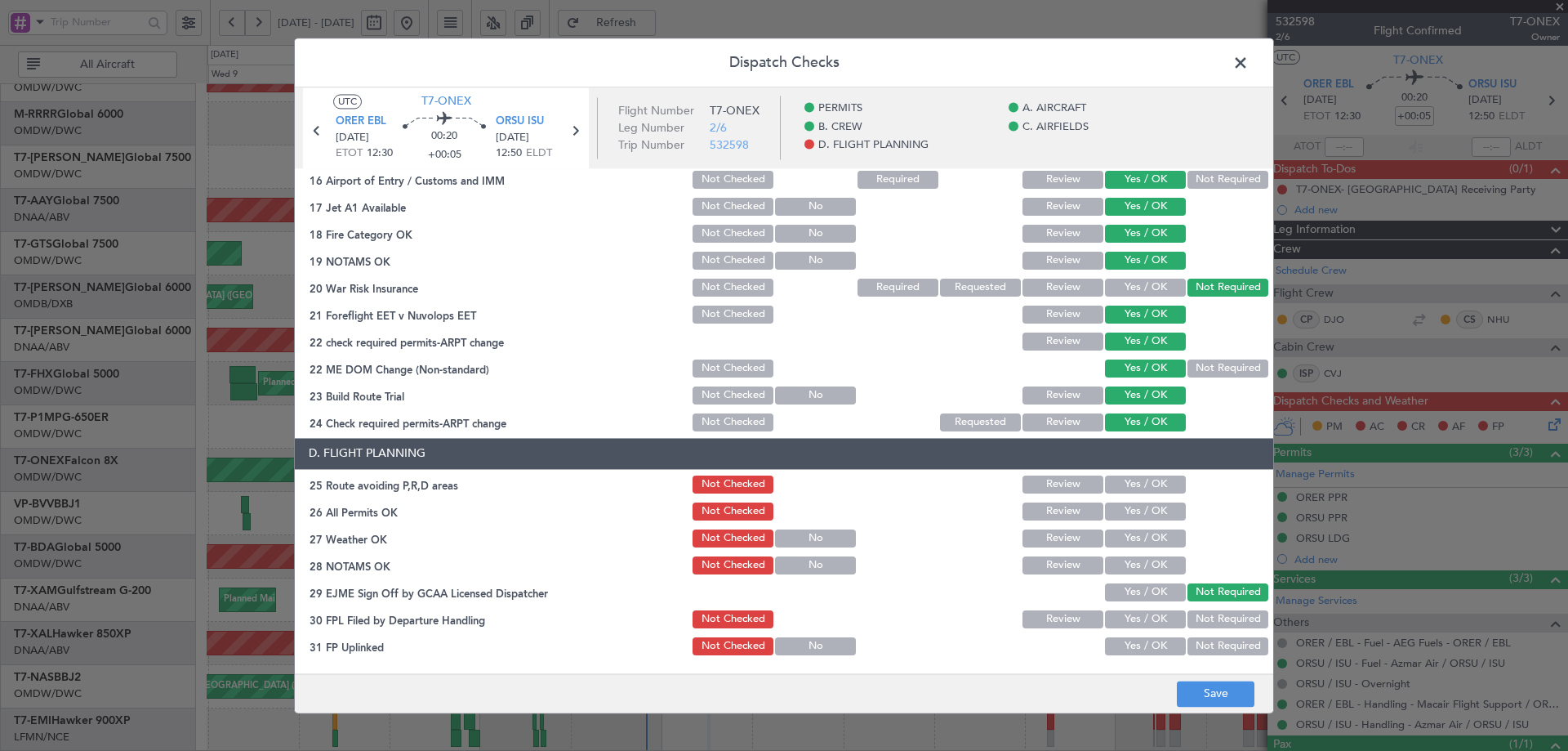 drag, startPoint x: 1137, startPoint y: 484, endPoint x: 1139, endPoint y: 525, distance: 41.04875 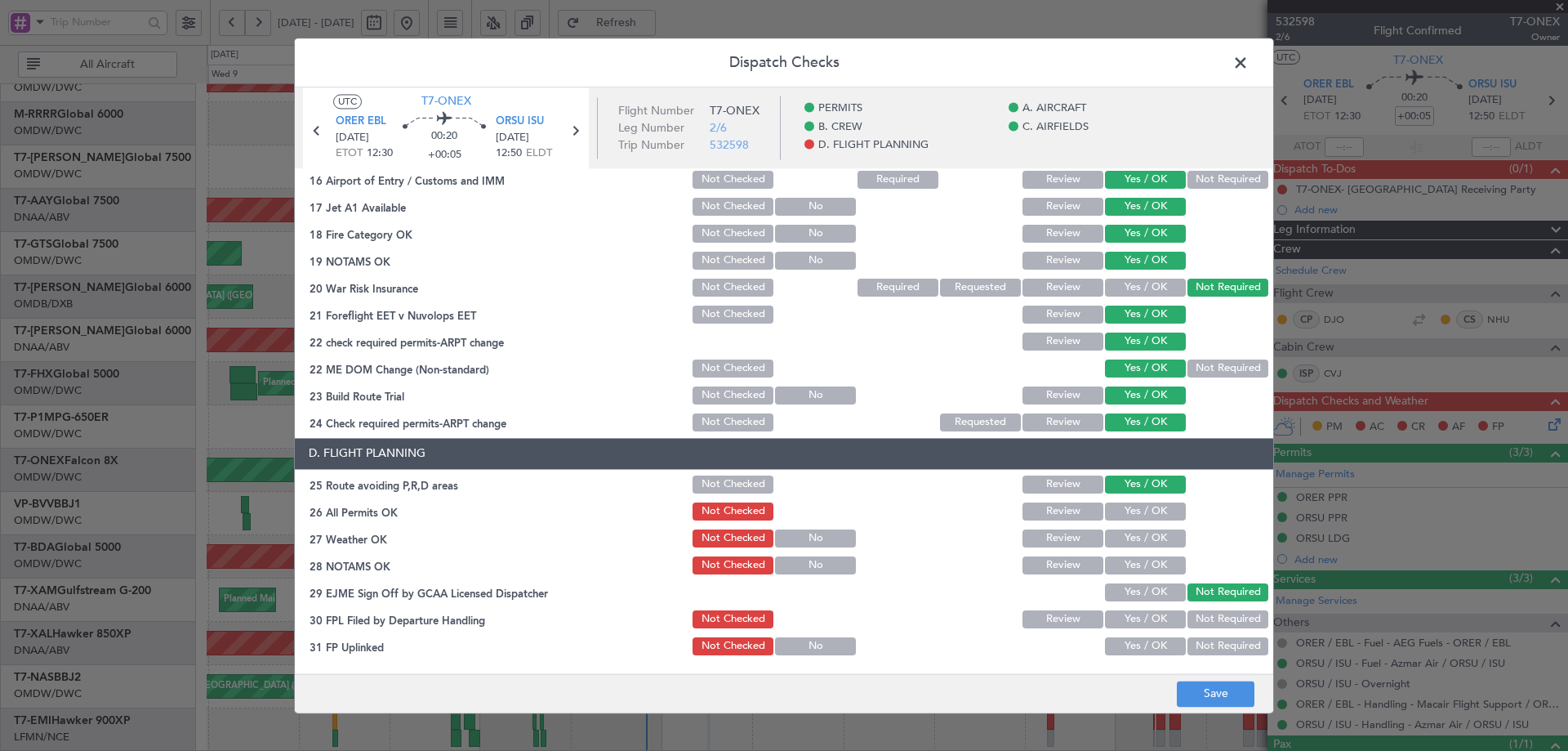 click on "D. FLIGHT PLANNING   25 Route avoiding  P,R,D areas  Not Checked Review Yes / OK  26 All Permits OK  Not Checked Review Yes / OK  27 Weather OK  Not Checked No Review Yes / OK  28 NOTAMS OK  Not Checked No Review Yes / OK  29 EJME Sign Off by GCAA Licensed Dispatcher  Yes / OK Not Required  30 FPL Filed by Departure Handling  Not Checked Review Yes / OK Not Required  31 FP Uplinked  Not Checked No Yes / OK Not Required  32 Briefing Sent to Handling  Not Checked Review Yes / OK  33 Crew PP details on brief  Not Checked Yes / OK Not Required  34 Check Company restrictive areas  Not Checked Review Yes / OK  35 FIR NOTAMS  Not Checked Review Yes / OK Not Required" 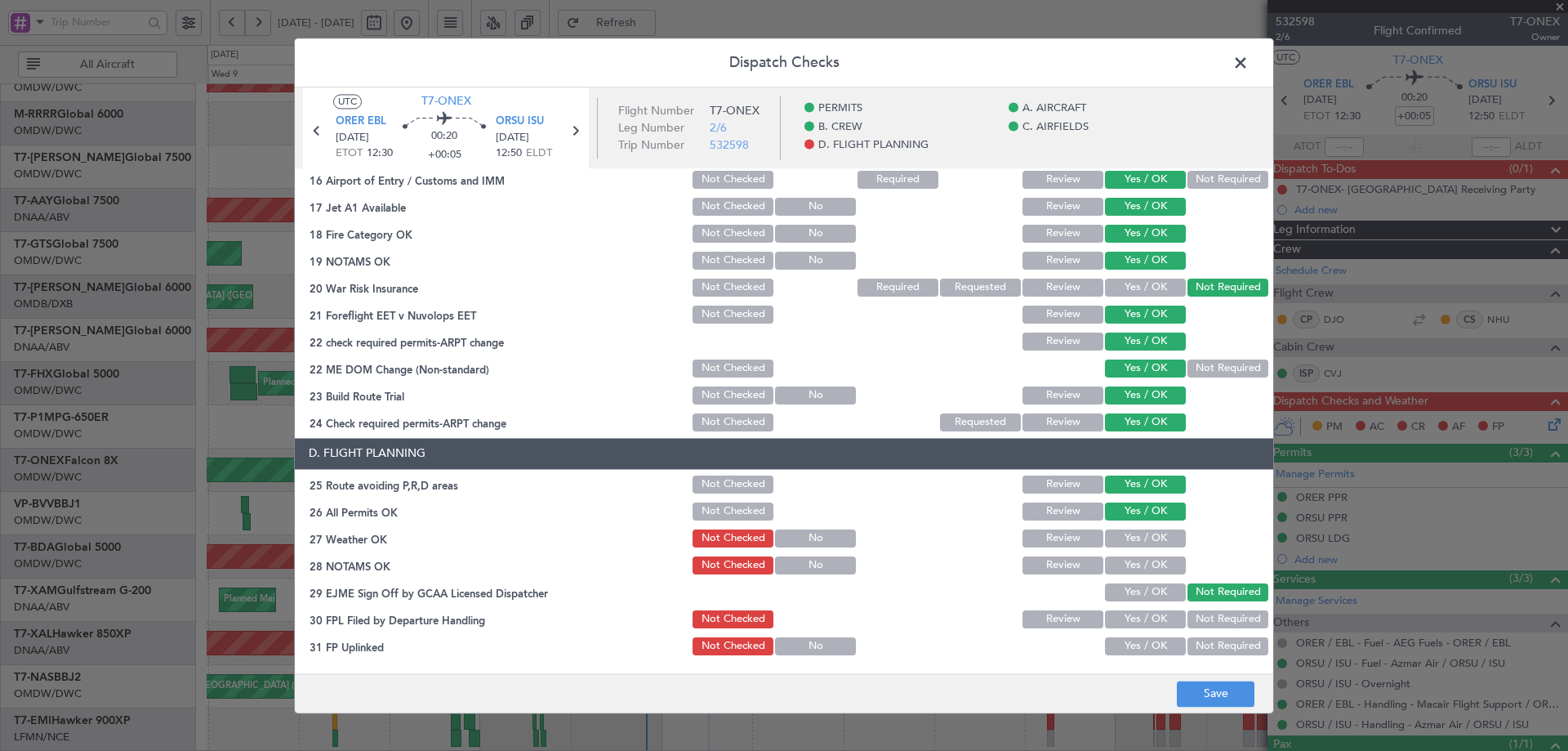 drag, startPoint x: 1137, startPoint y: 534, endPoint x: 1138, endPoint y: 572, distance: 38.013156 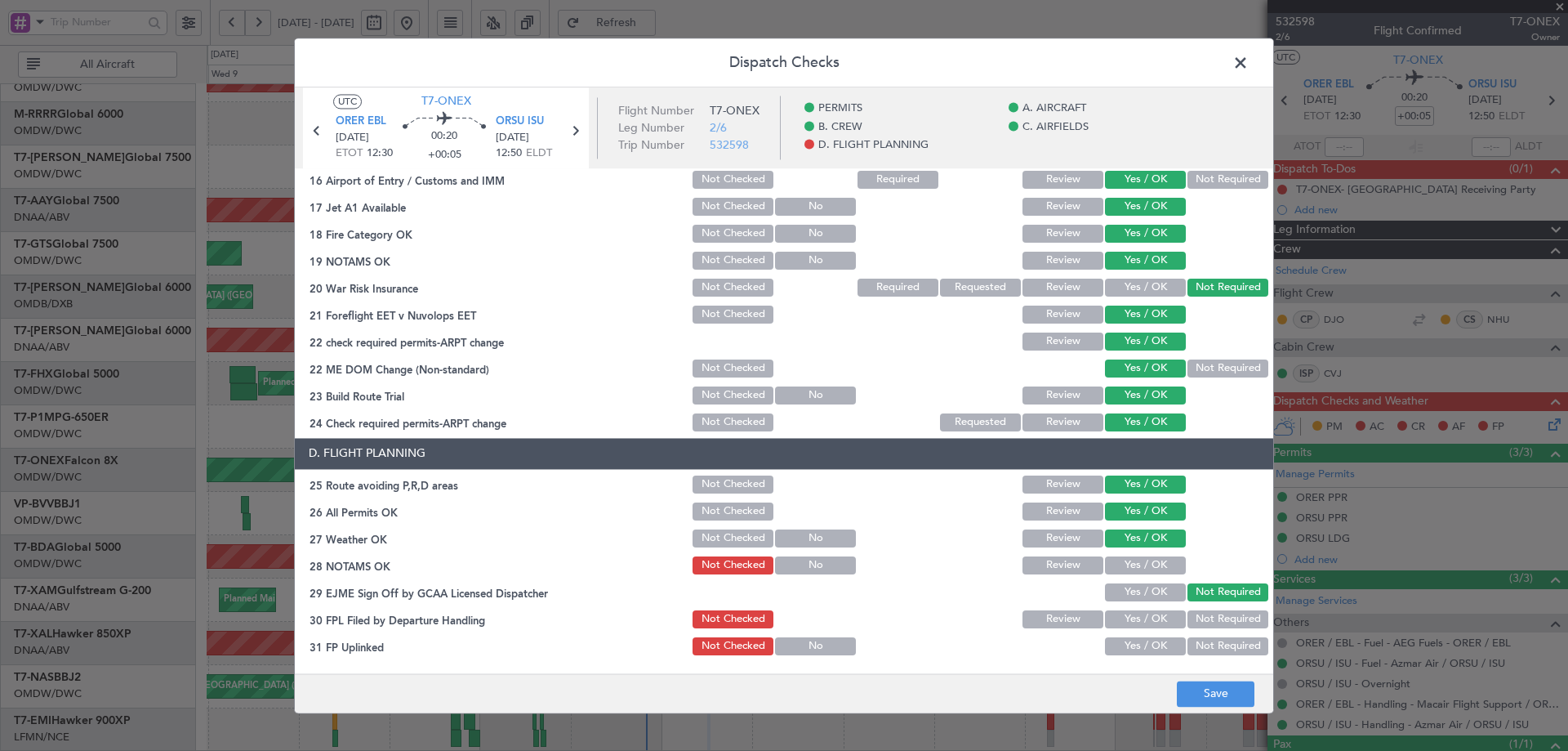 click on "Yes / OK" 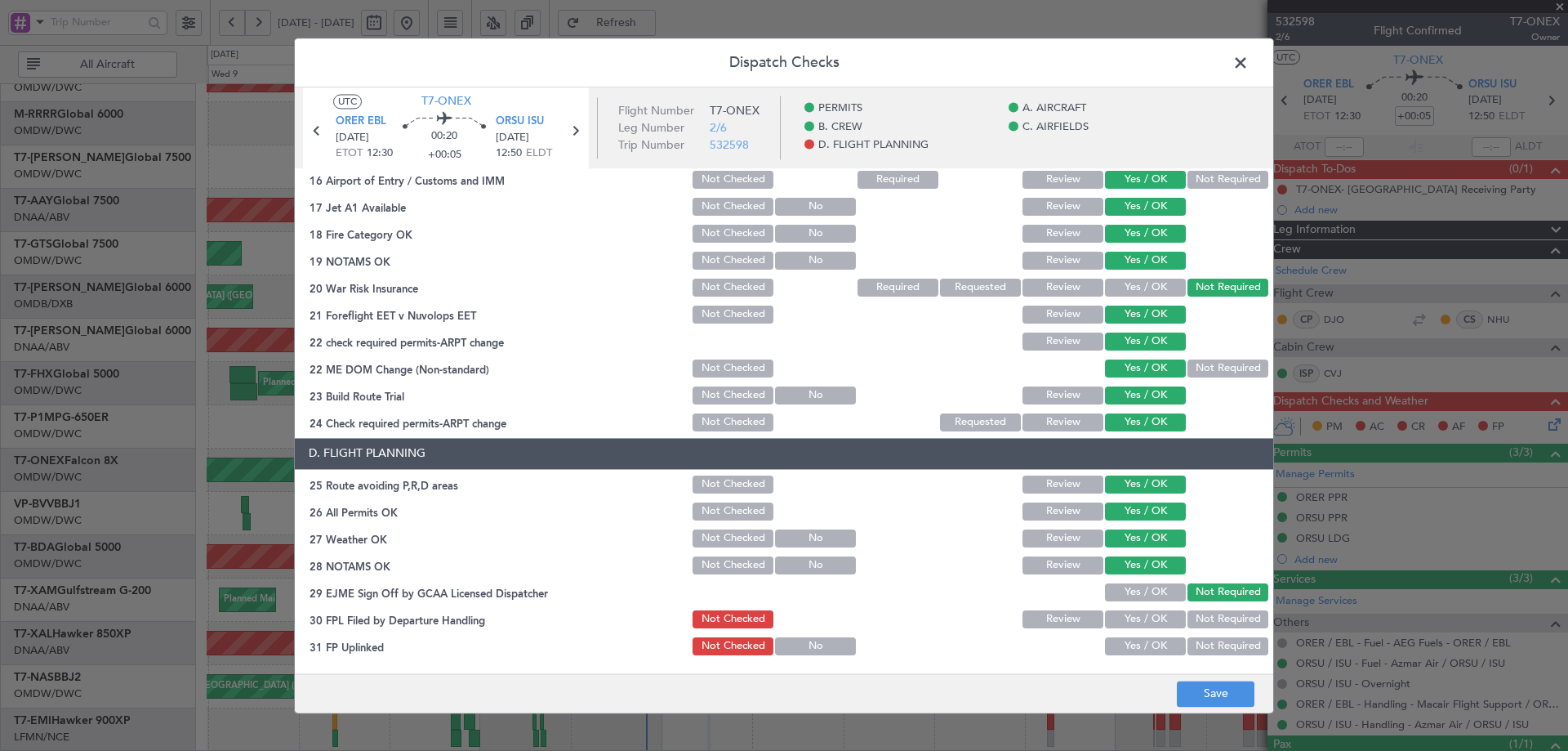 click on "Yes / OK" 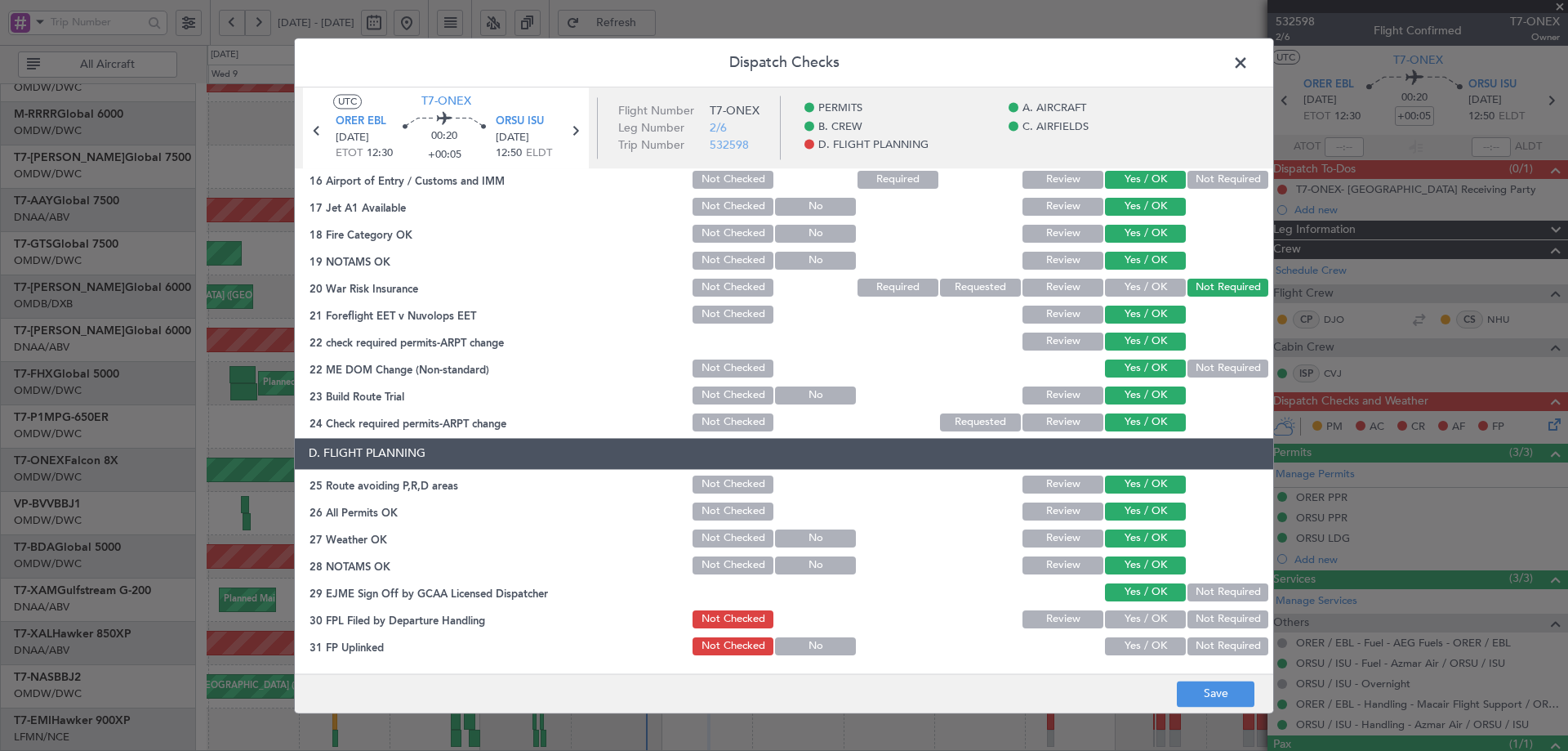 click on "Yes / OK" 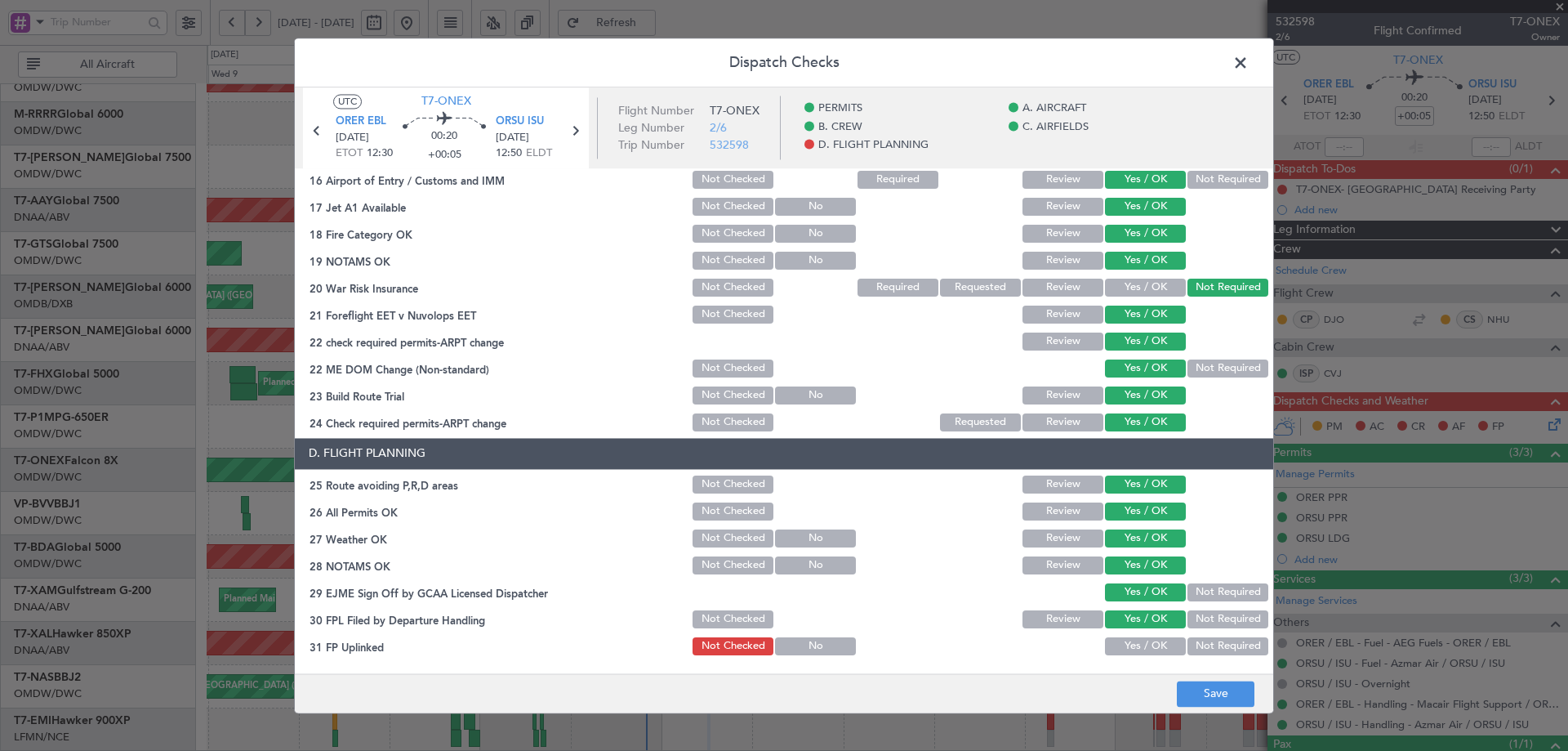 click on "Yes / OK" 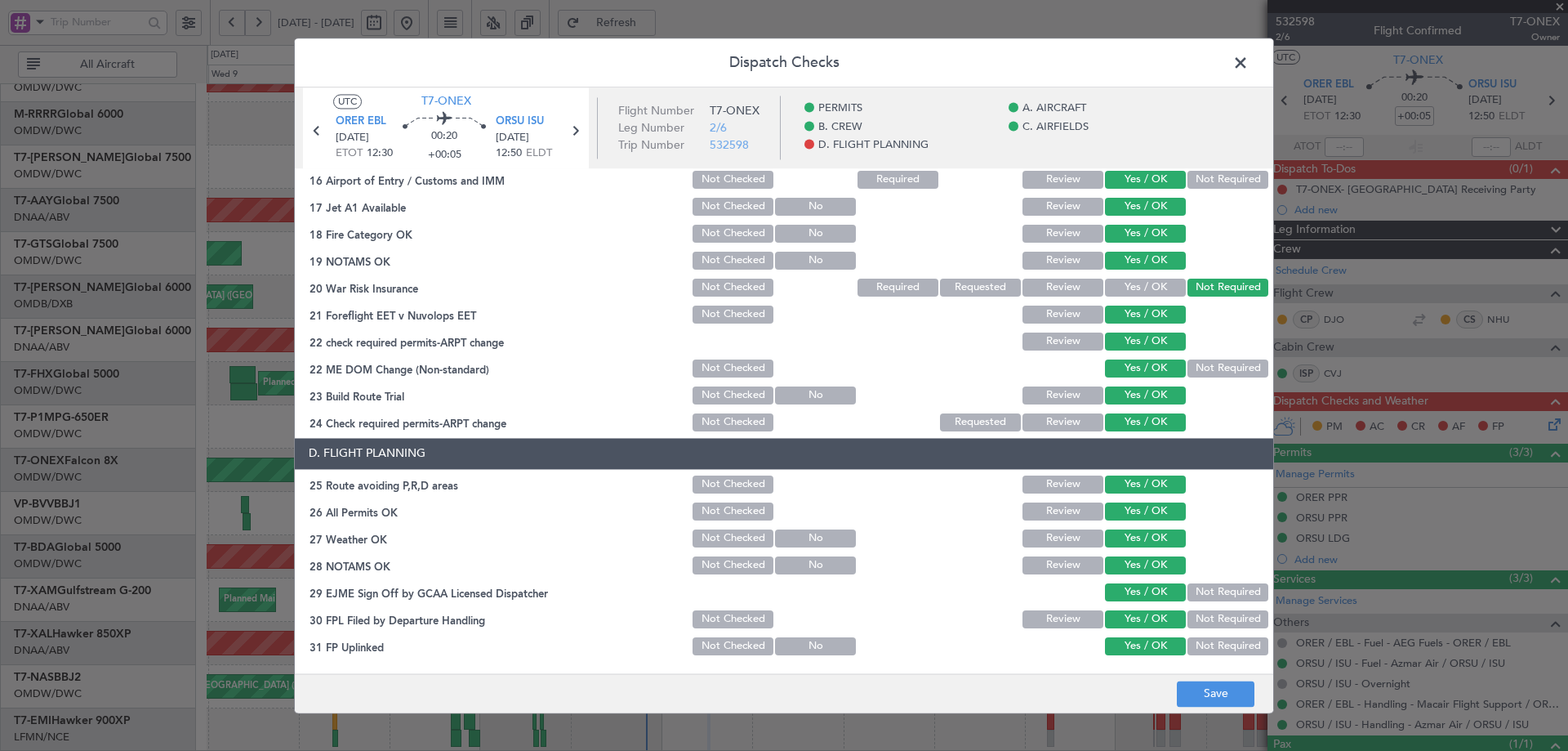 scroll, scrollTop: 706, scrollLeft: 0, axis: vertical 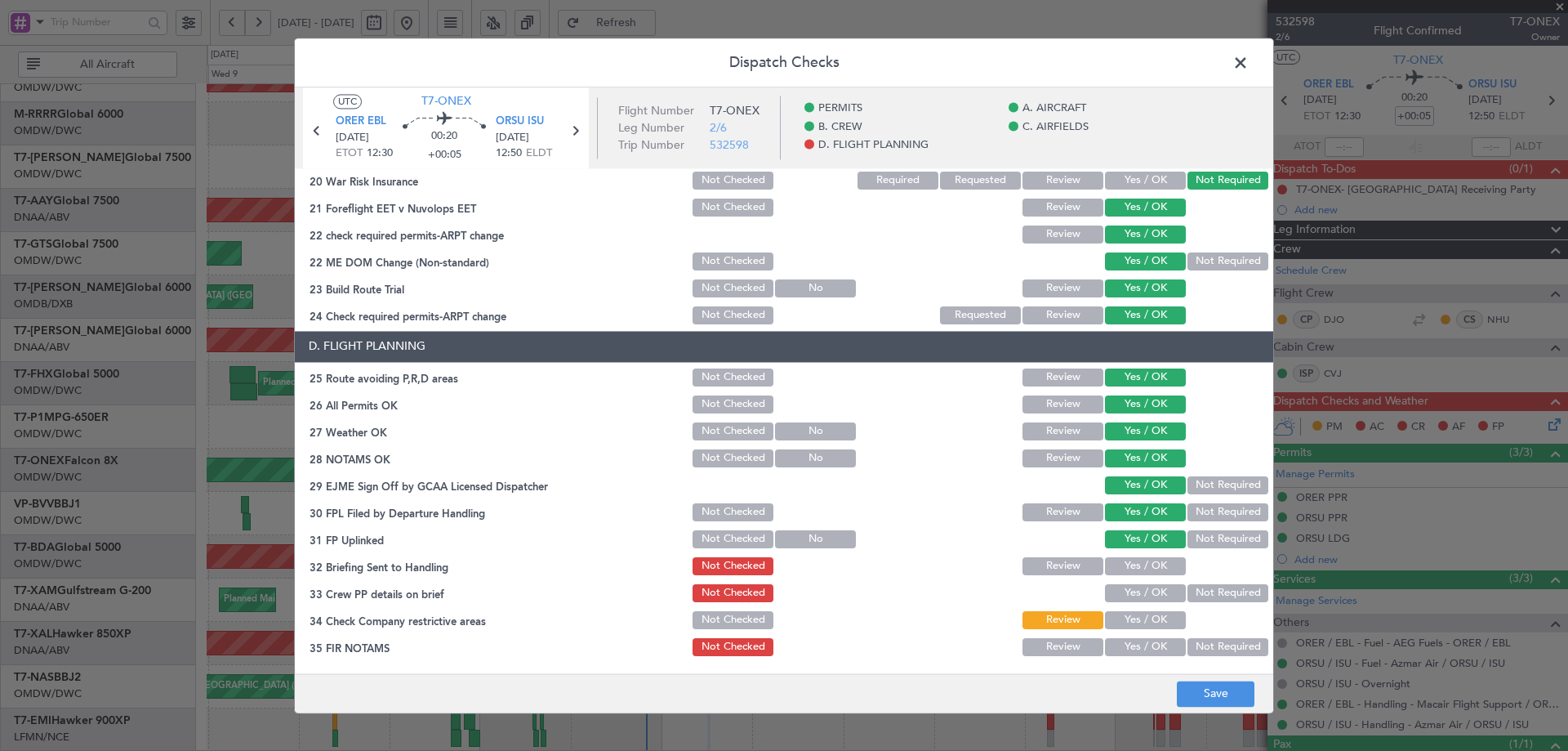click on "Yes / OK" 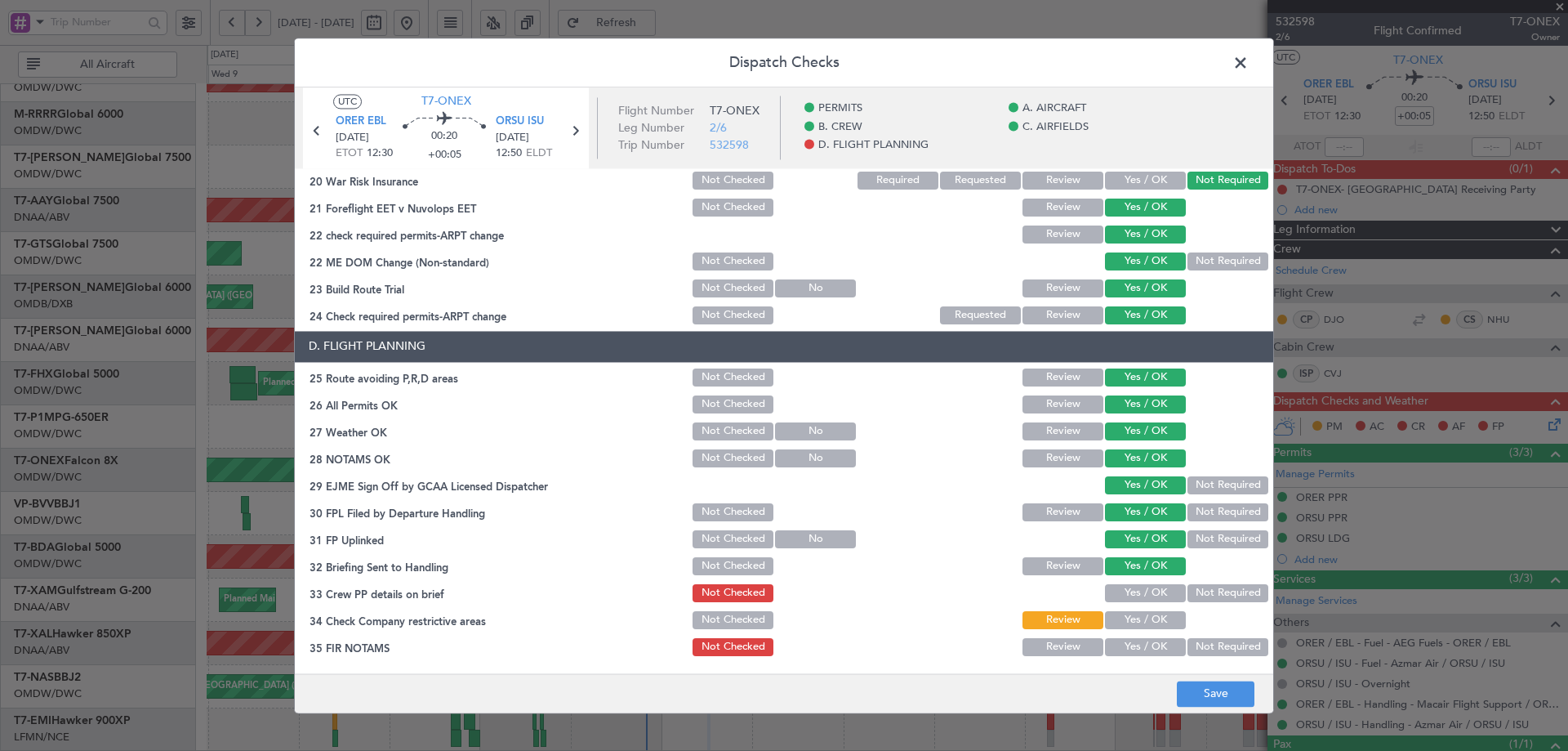 click on "Yes / OK" 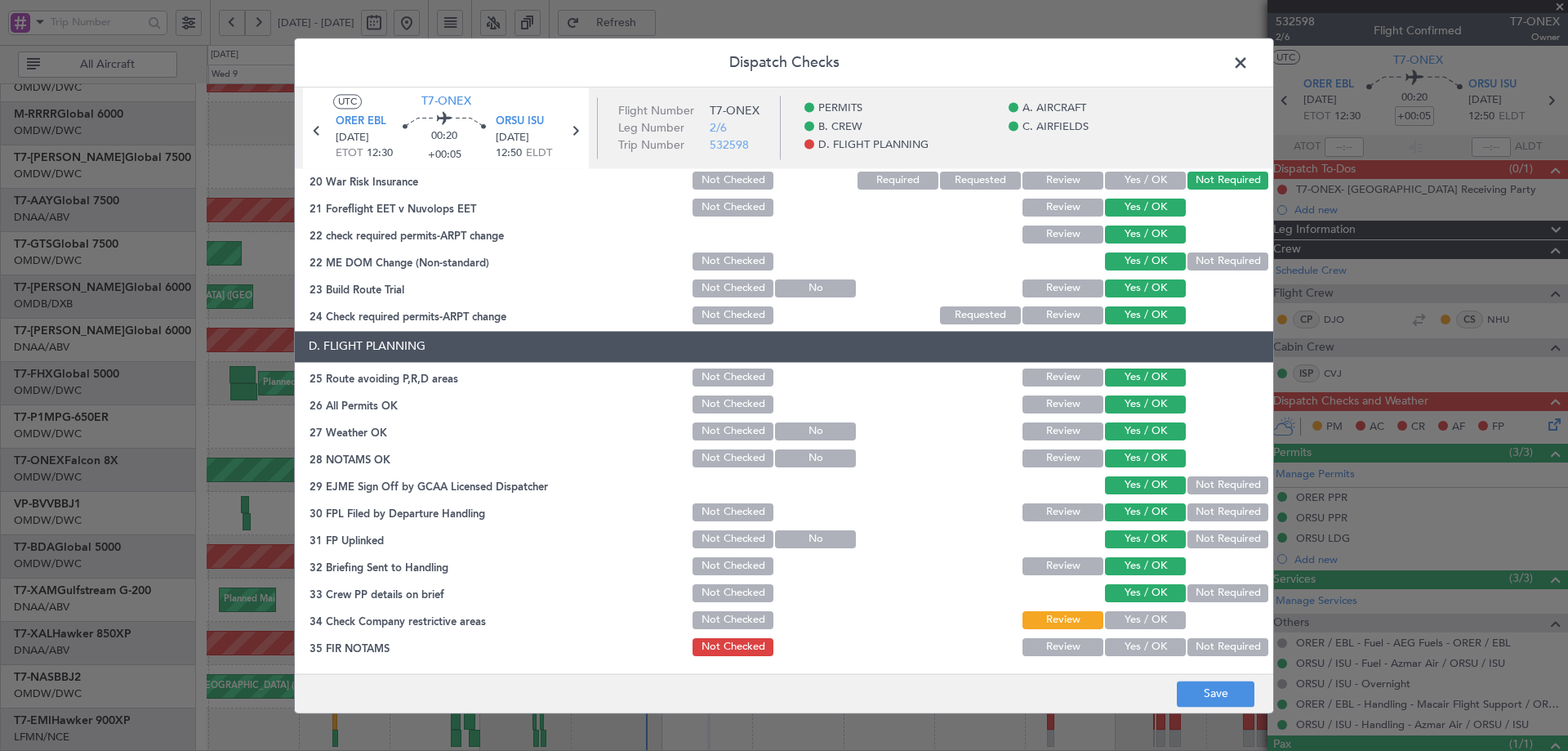 drag, startPoint x: 1144, startPoint y: 620, endPoint x: 1146, endPoint y: 644, distance: 24.083189 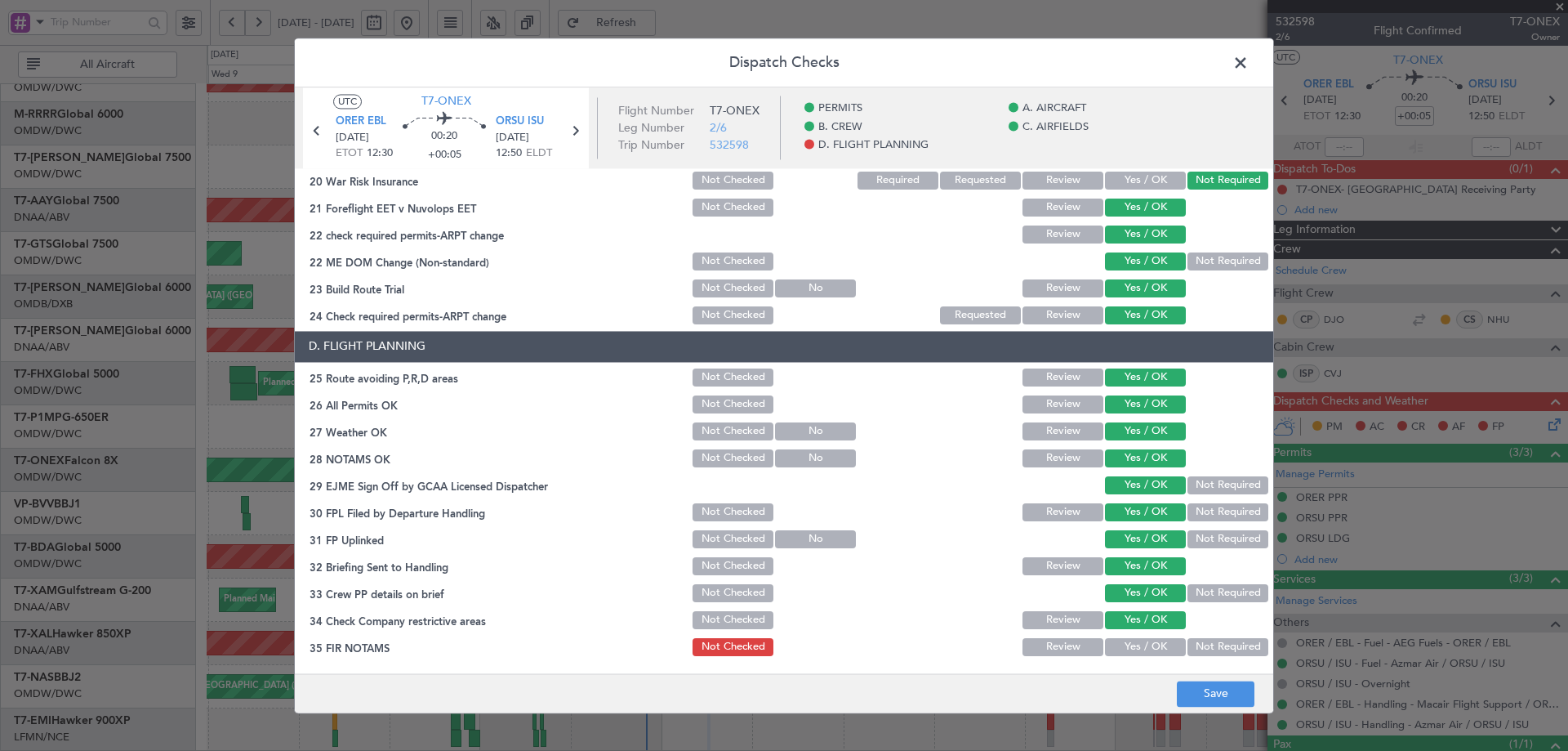 drag, startPoint x: 1144, startPoint y: 651, endPoint x: 1212, endPoint y: 521, distance: 146.7106 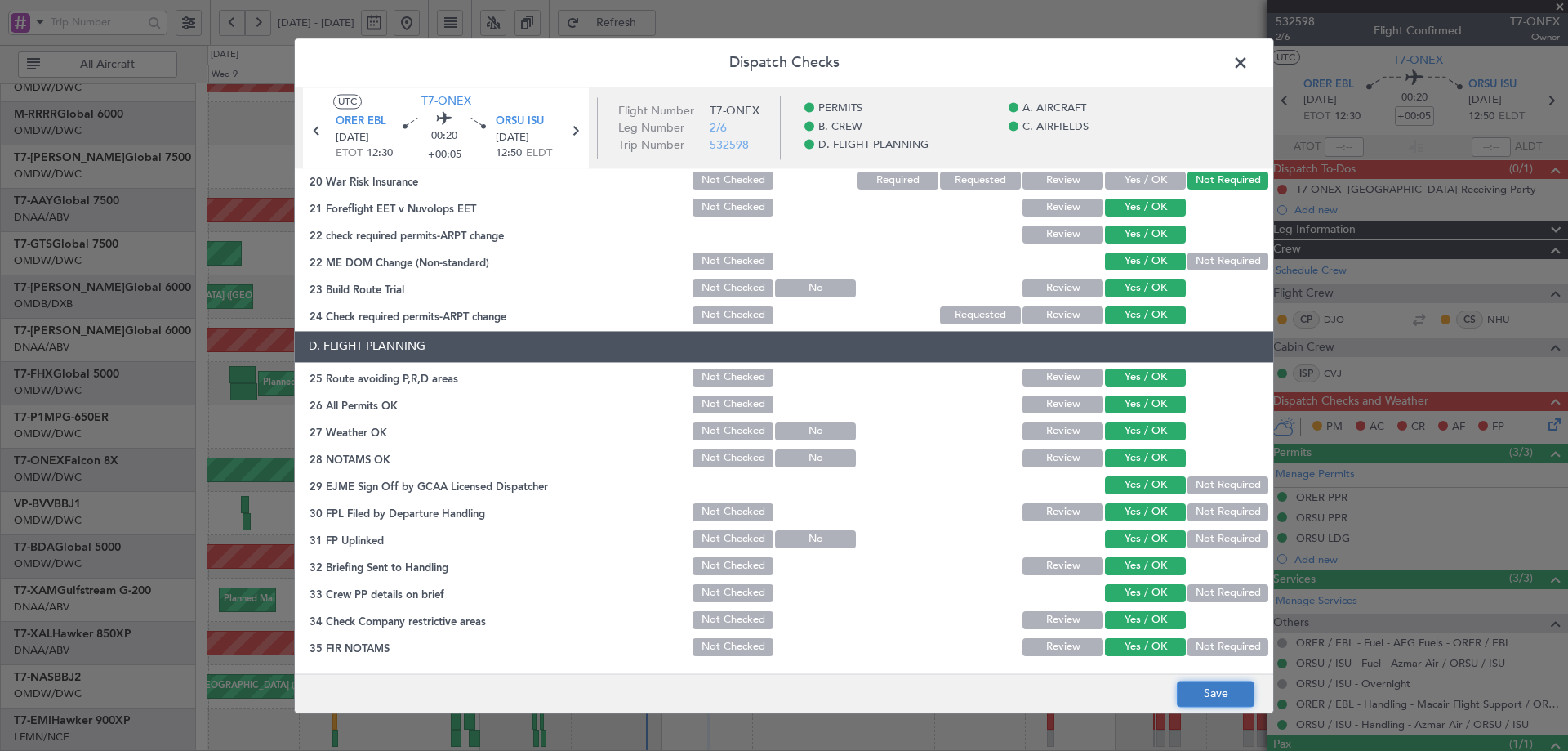 click on "Save" 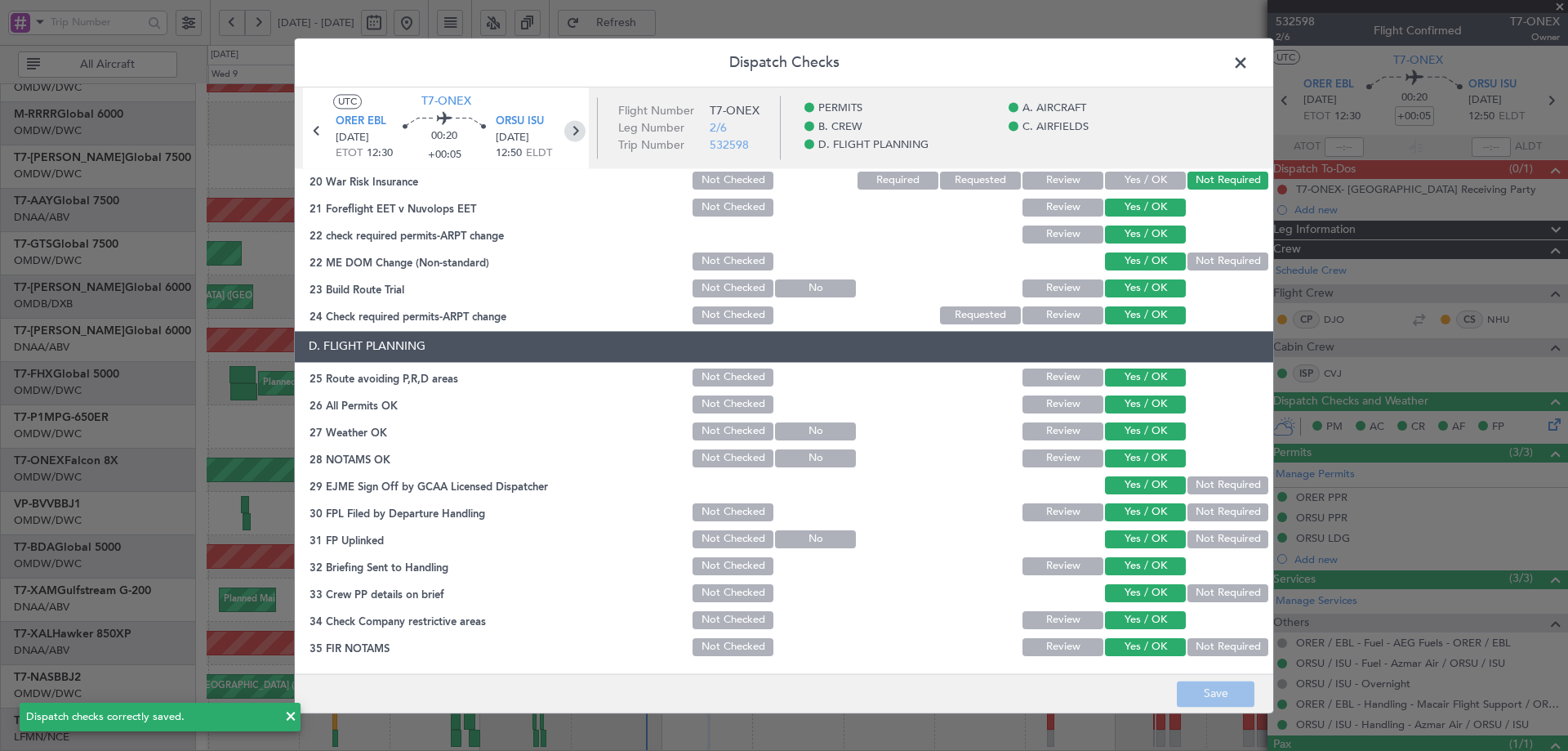 click 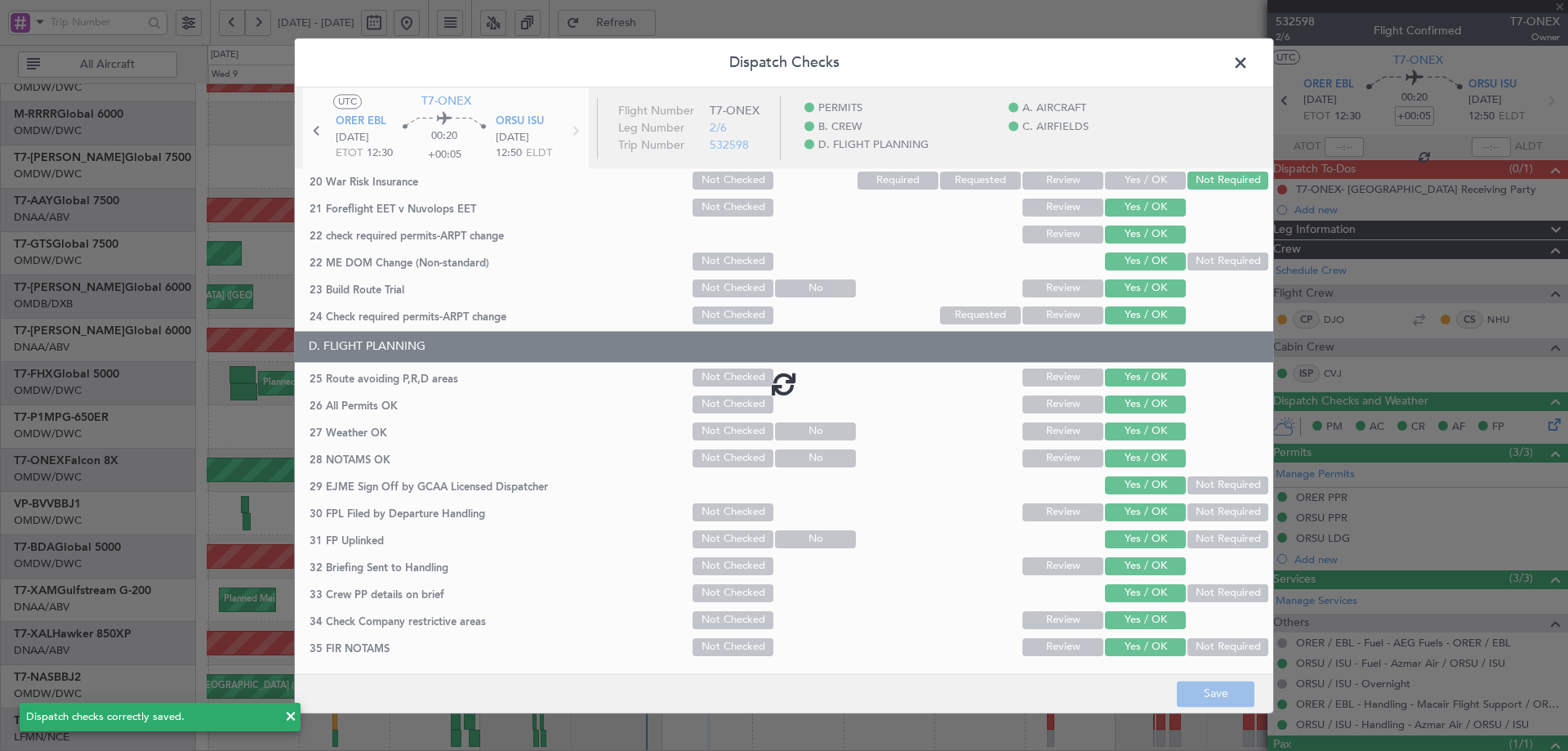 type 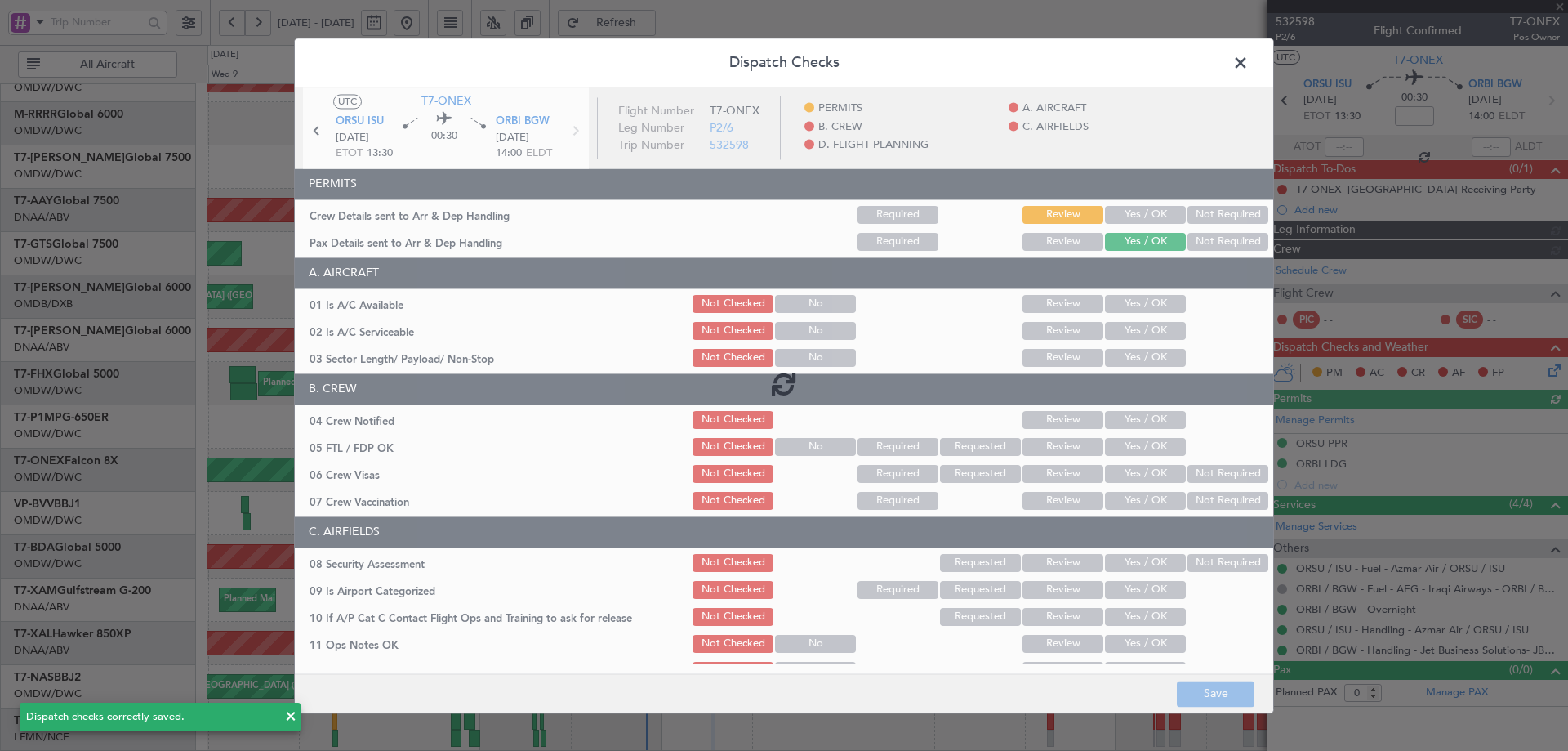 type on "[PERSON_NAME] (ANI)" 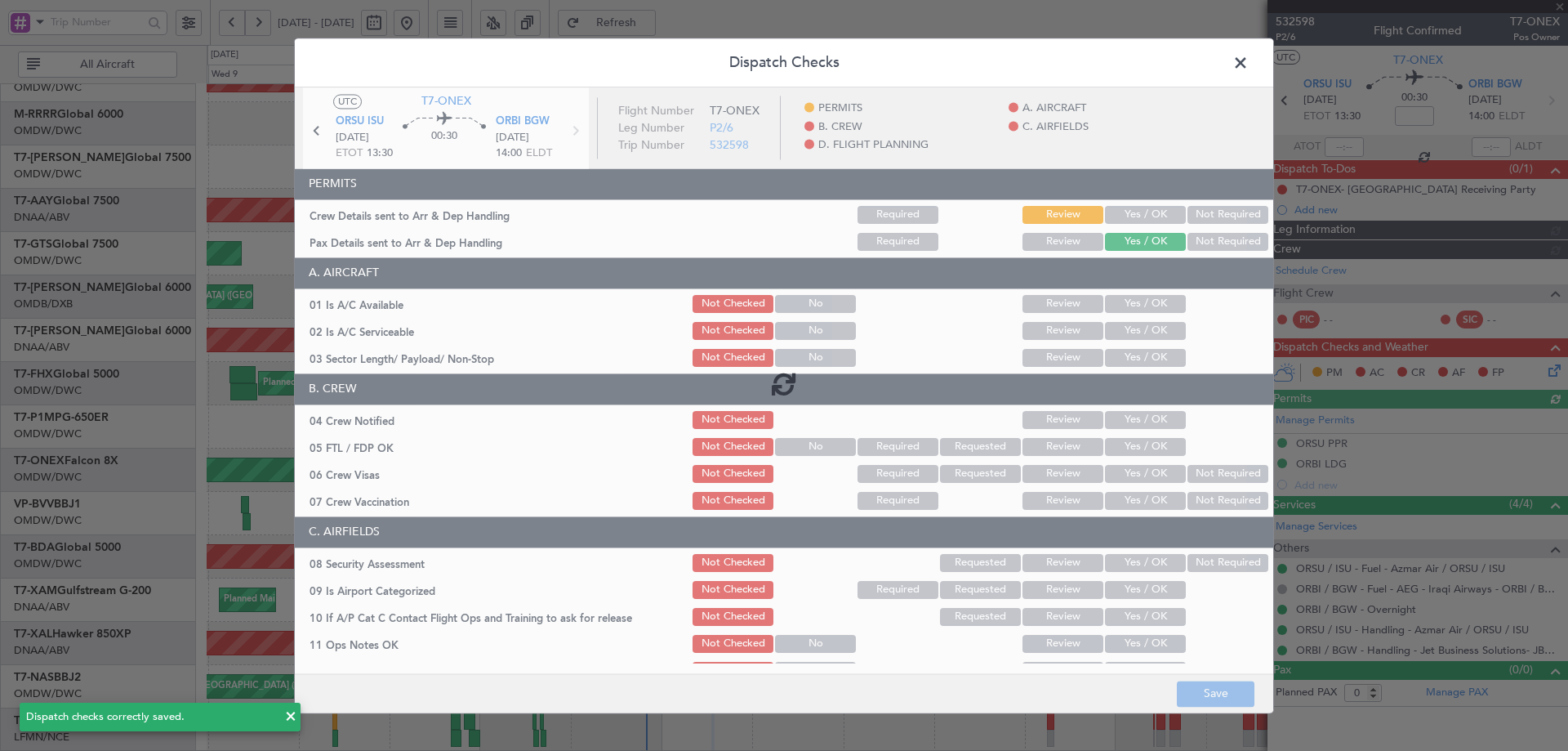 type on "6782" 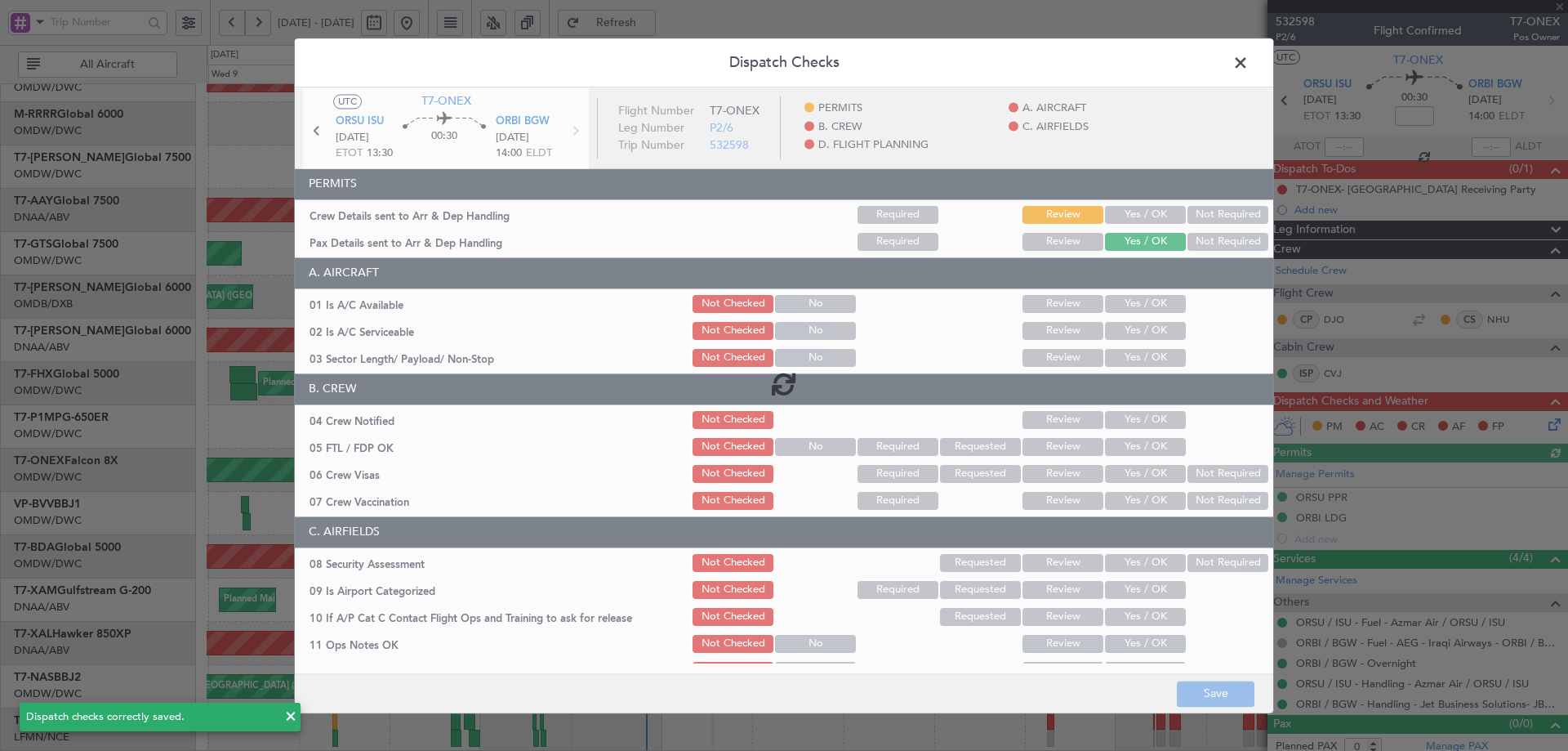 click 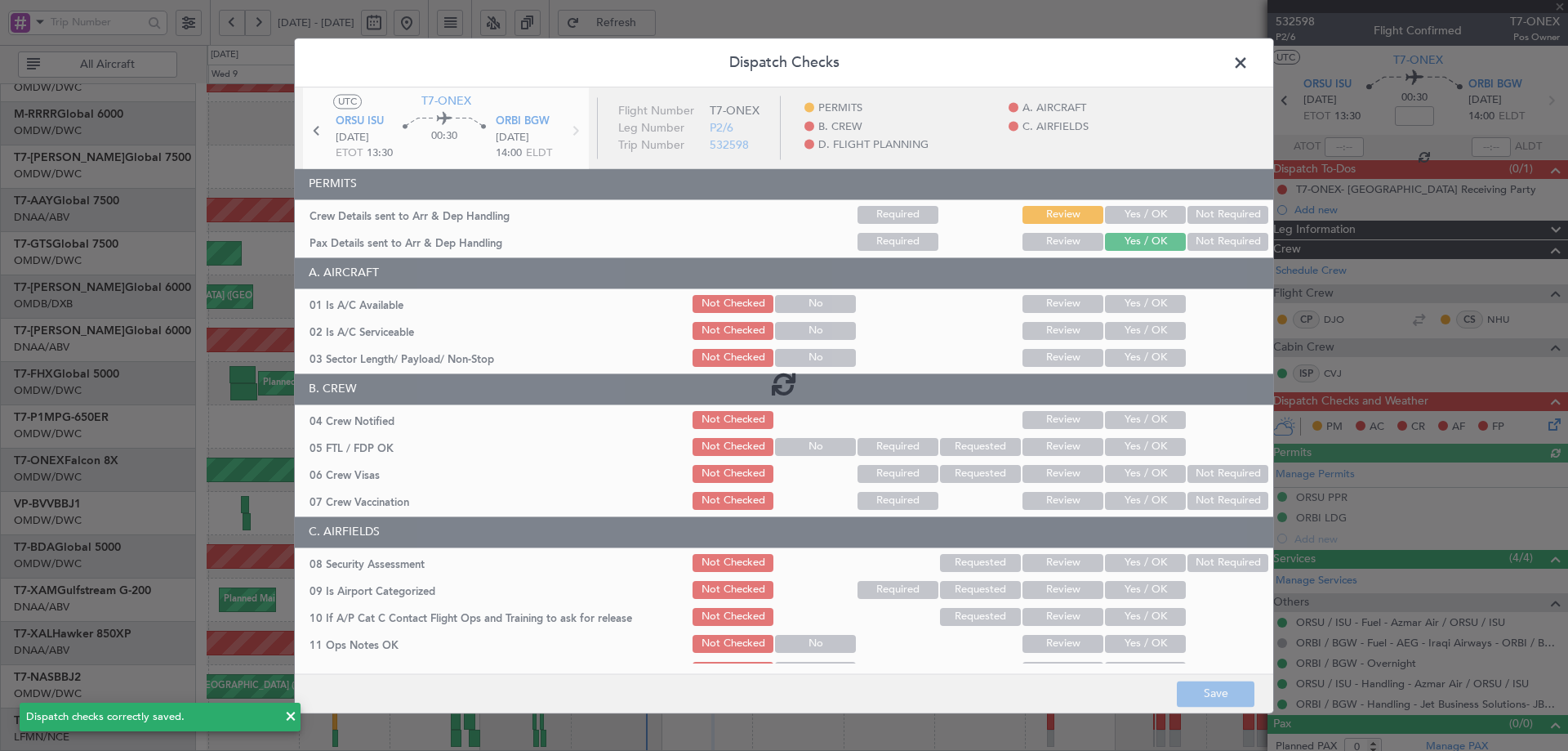 click 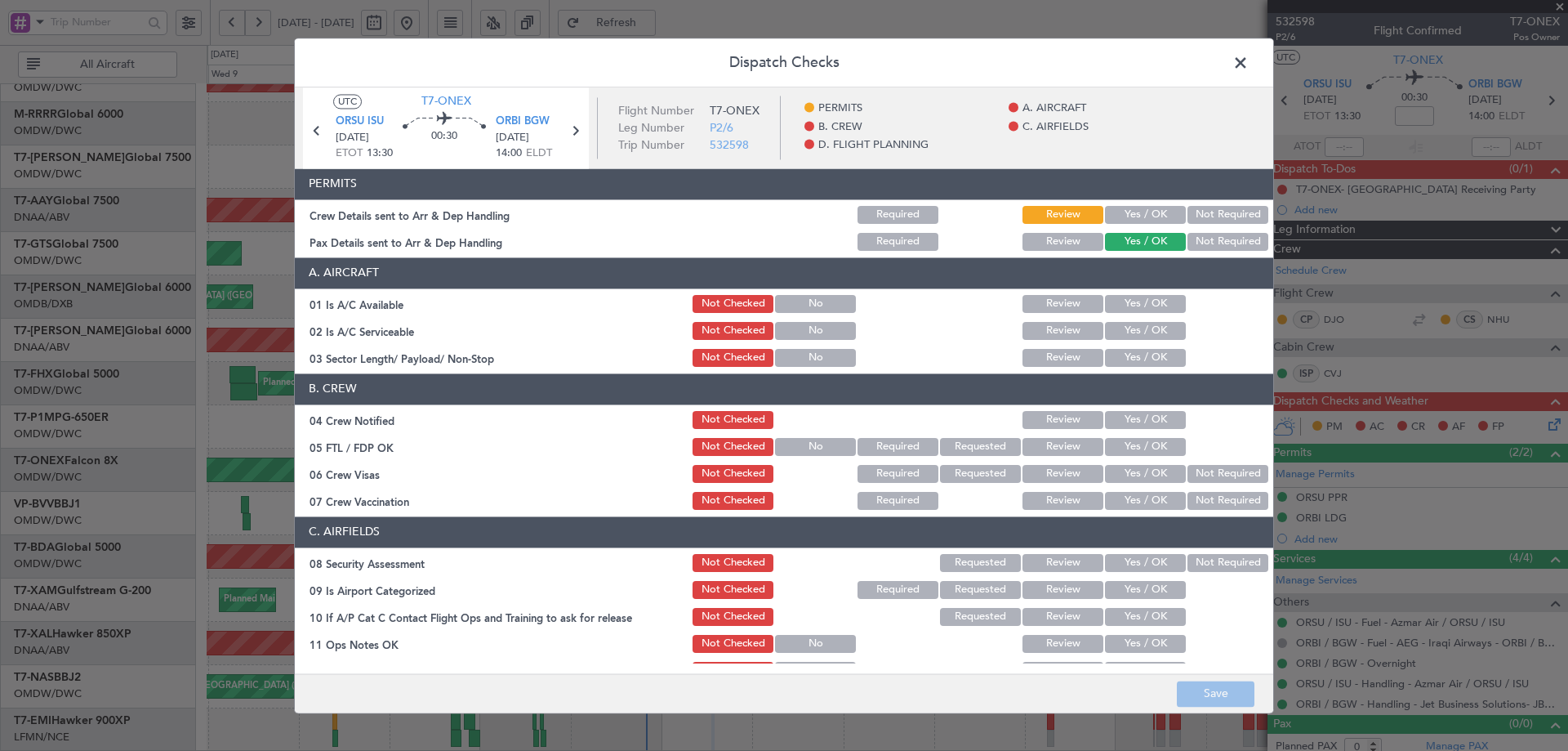 click on "Yes / OK" 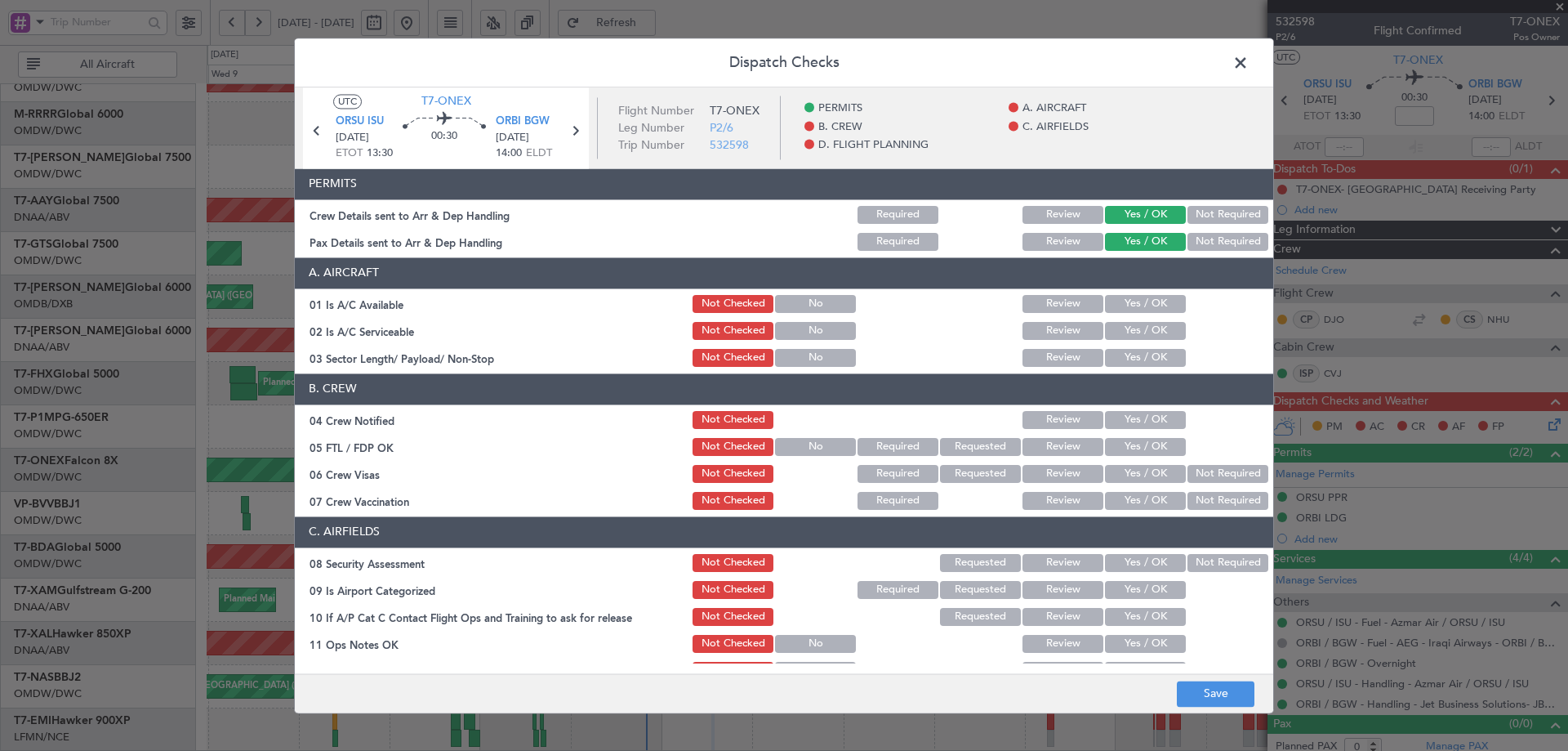 click on "Yes / OK" 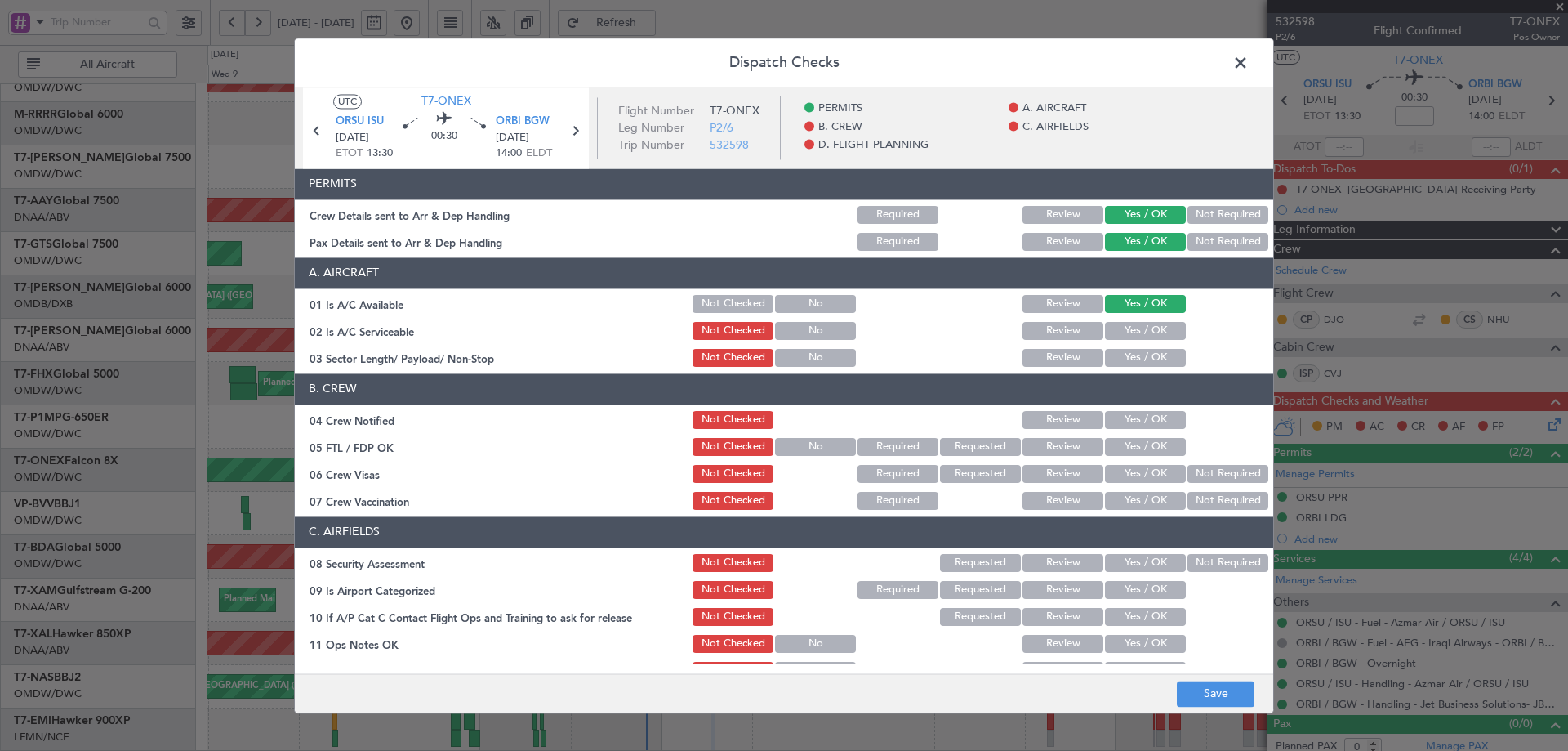 click on "Yes / OK" 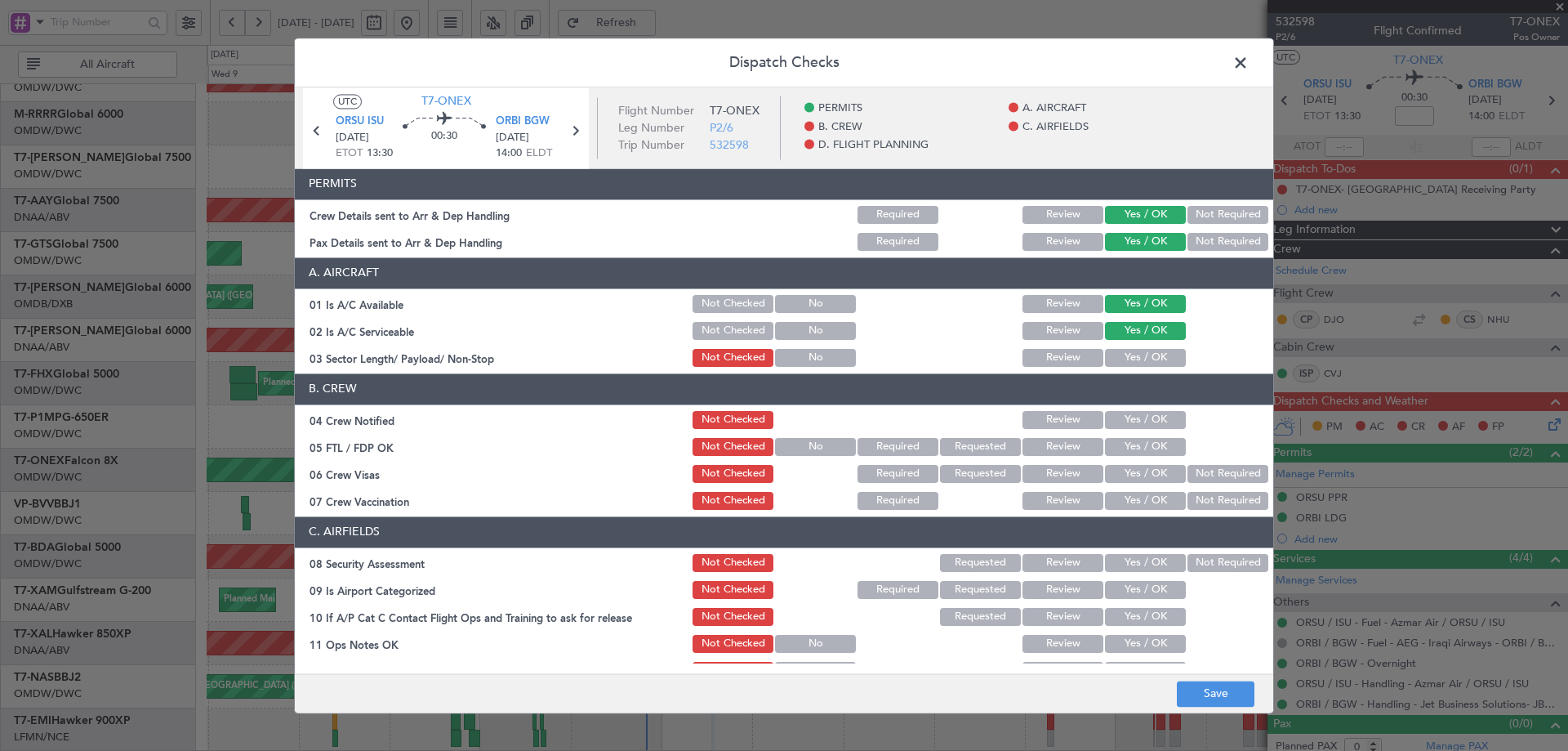 click on "Yes / OK" 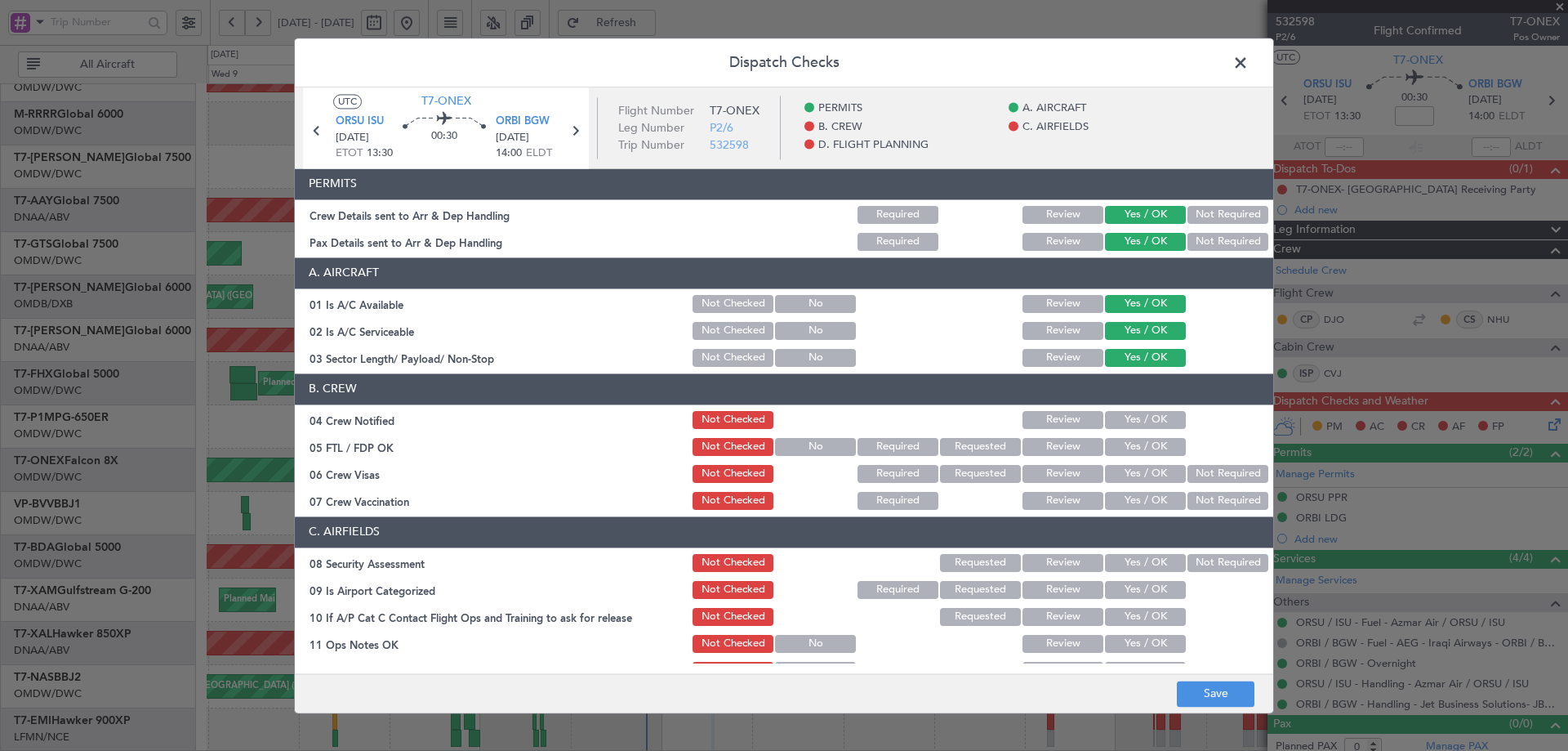 click on "Yes / OK" 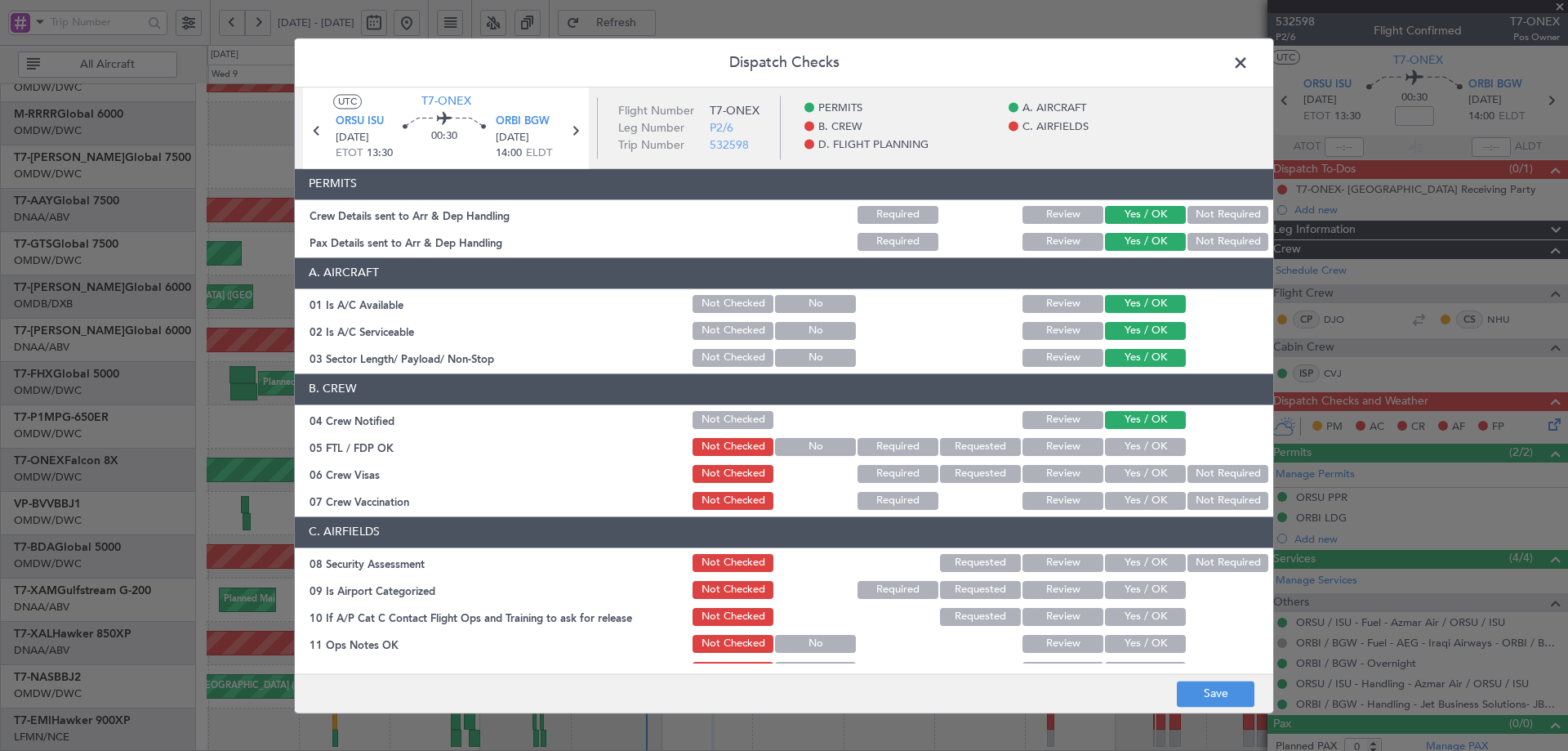 click on "Yes / OK" 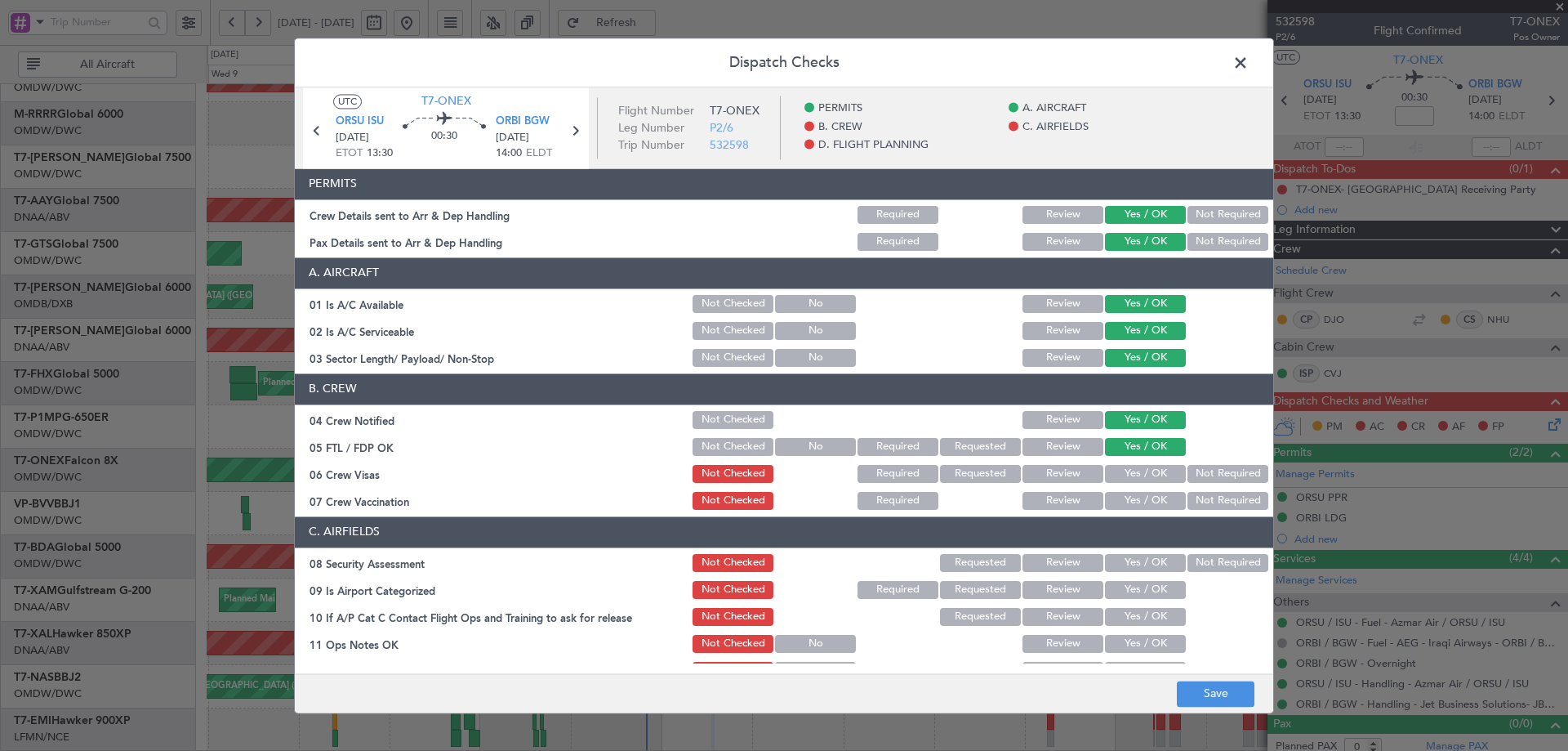 click on "Yes / OK" 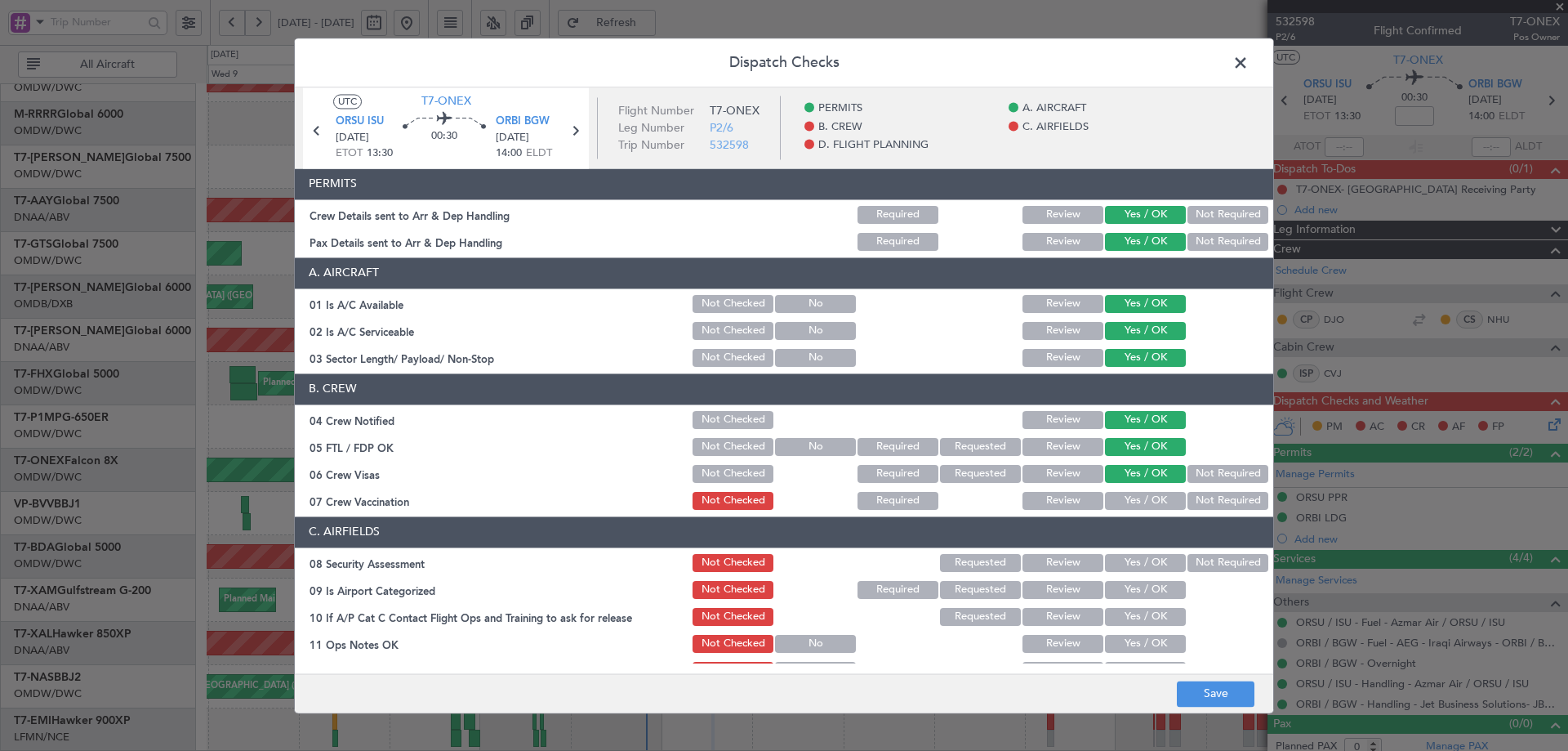 click on "Yes / OK" 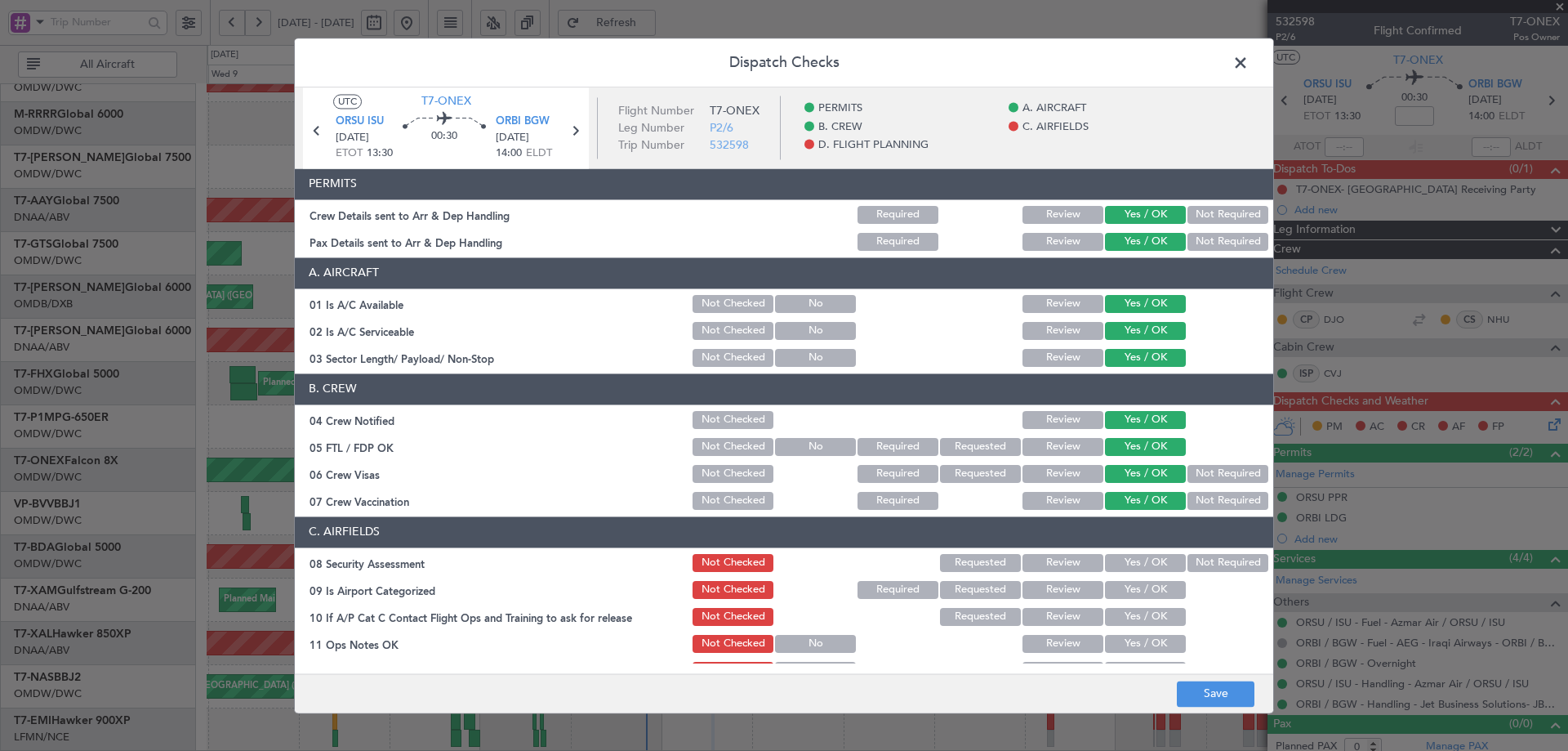 drag, startPoint x: 1125, startPoint y: 562, endPoint x: 1121, endPoint y: 583, distance: 21.377558 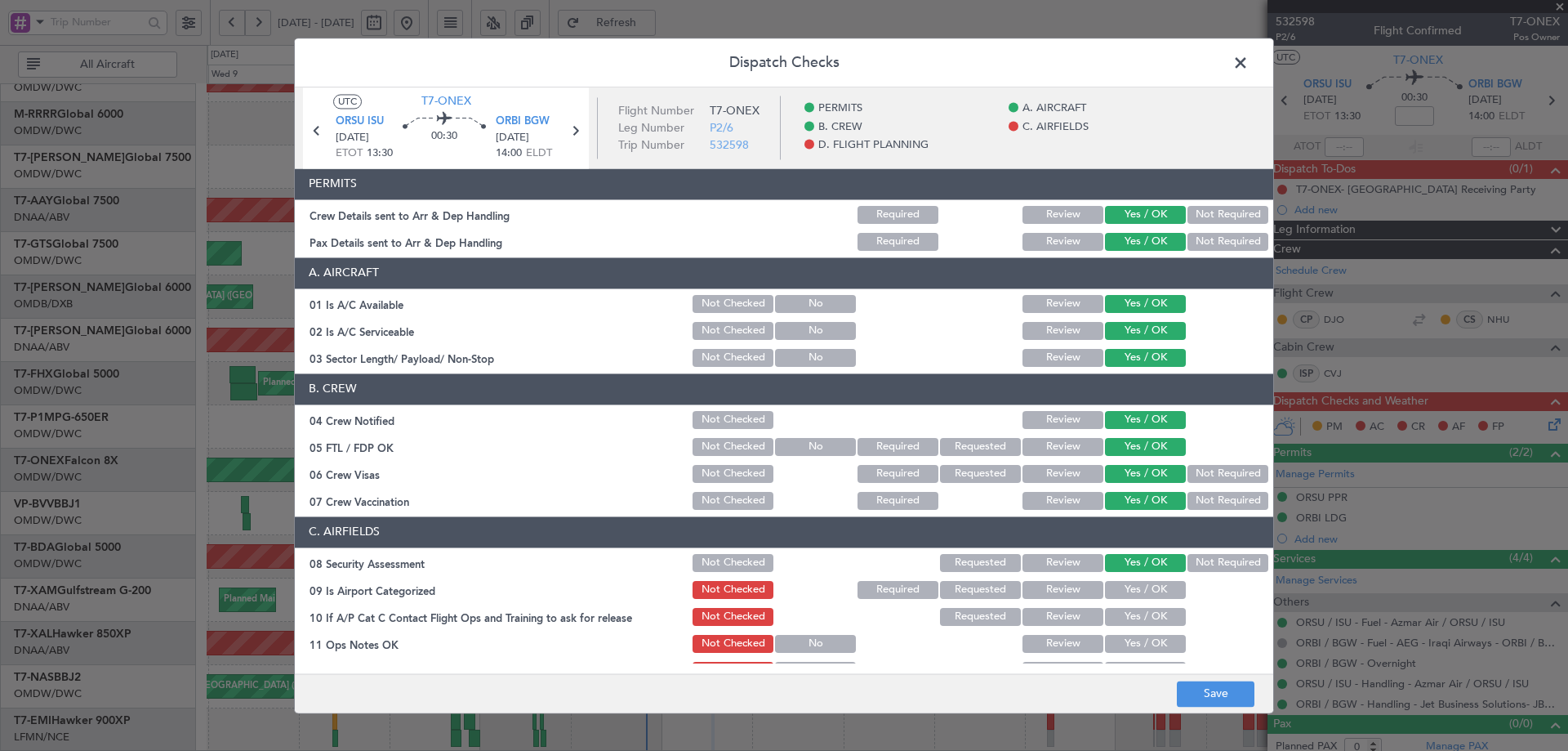 click on "Yes / OK" 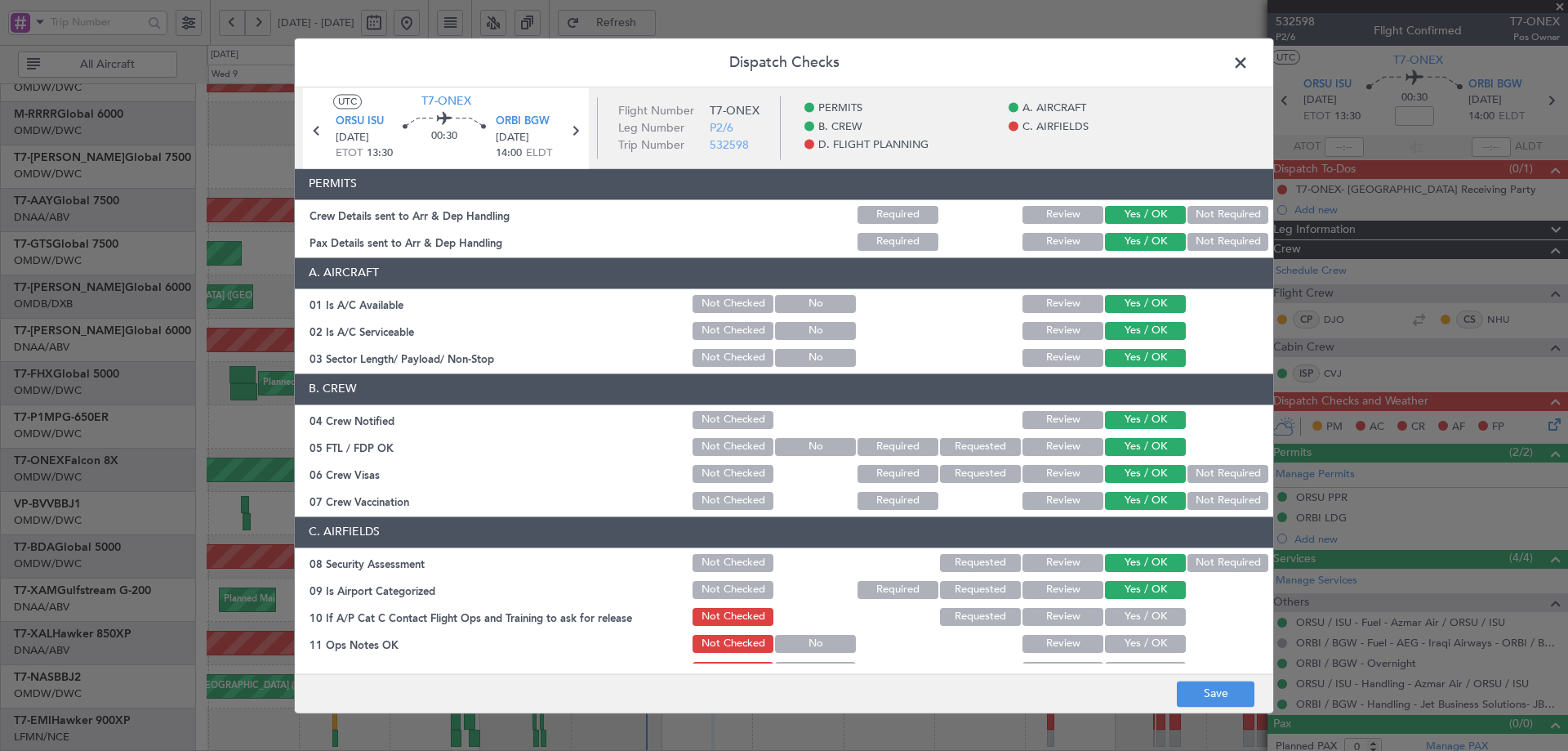 click on "Yes / OK" 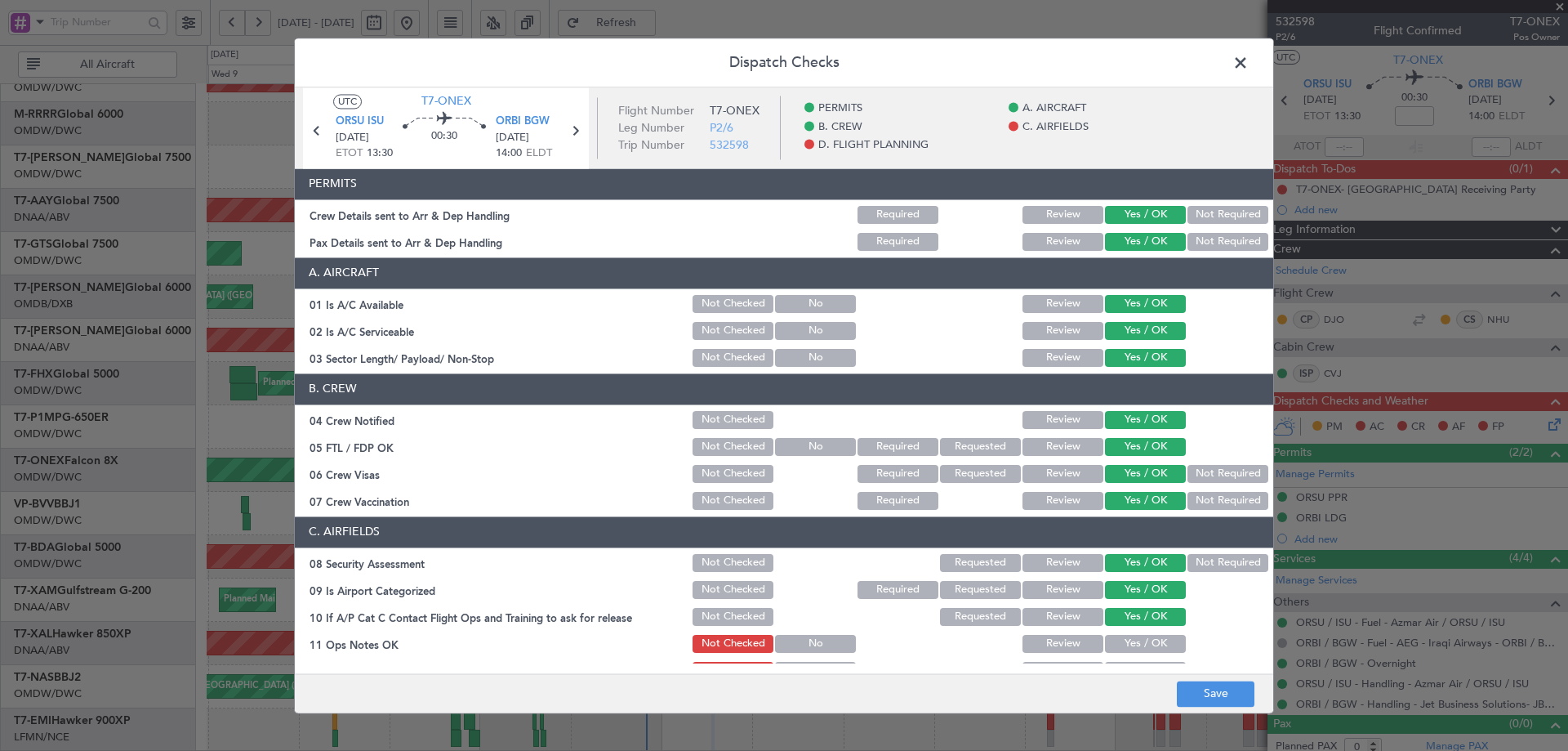 click on "Yes / OK" 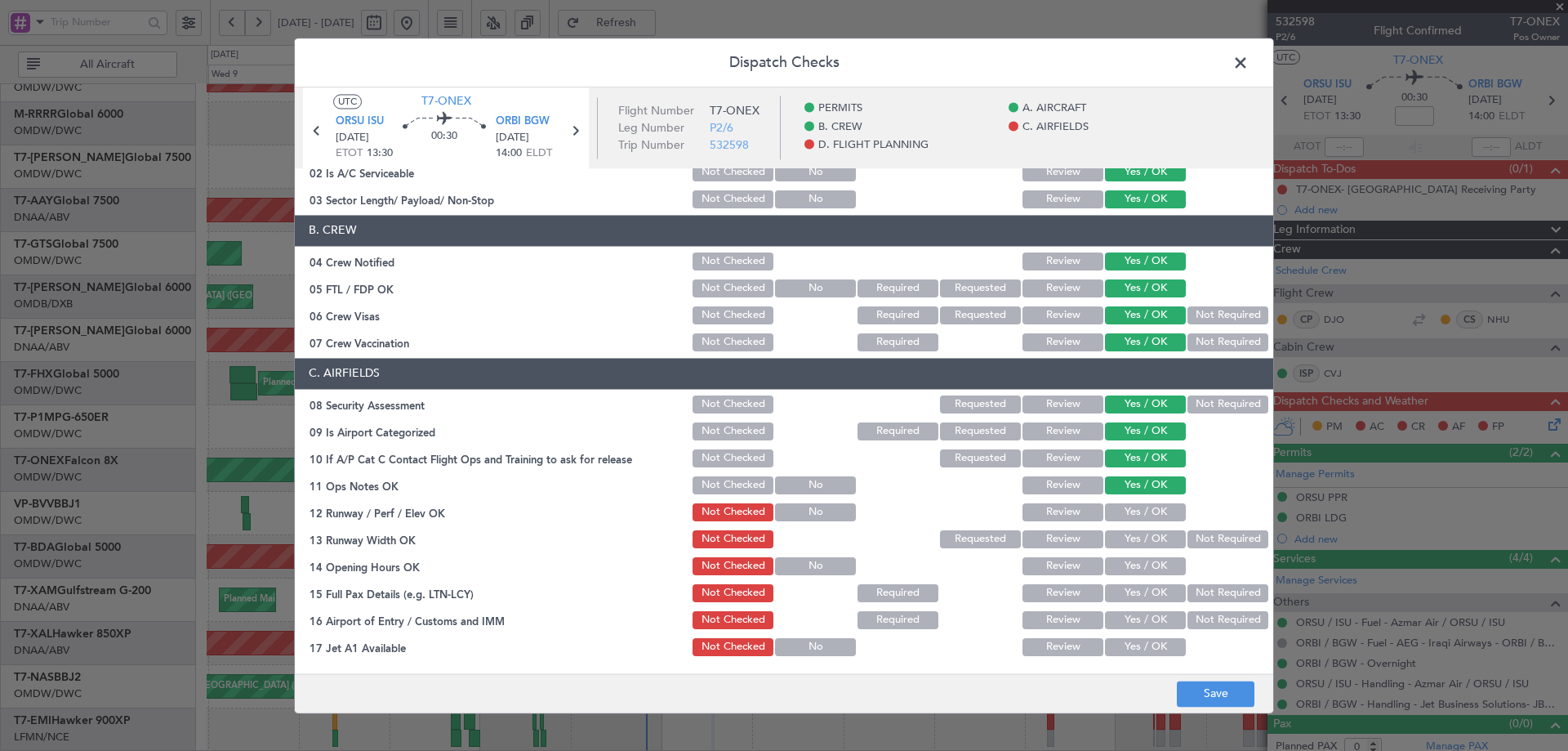 scroll, scrollTop: 163, scrollLeft: 0, axis: vertical 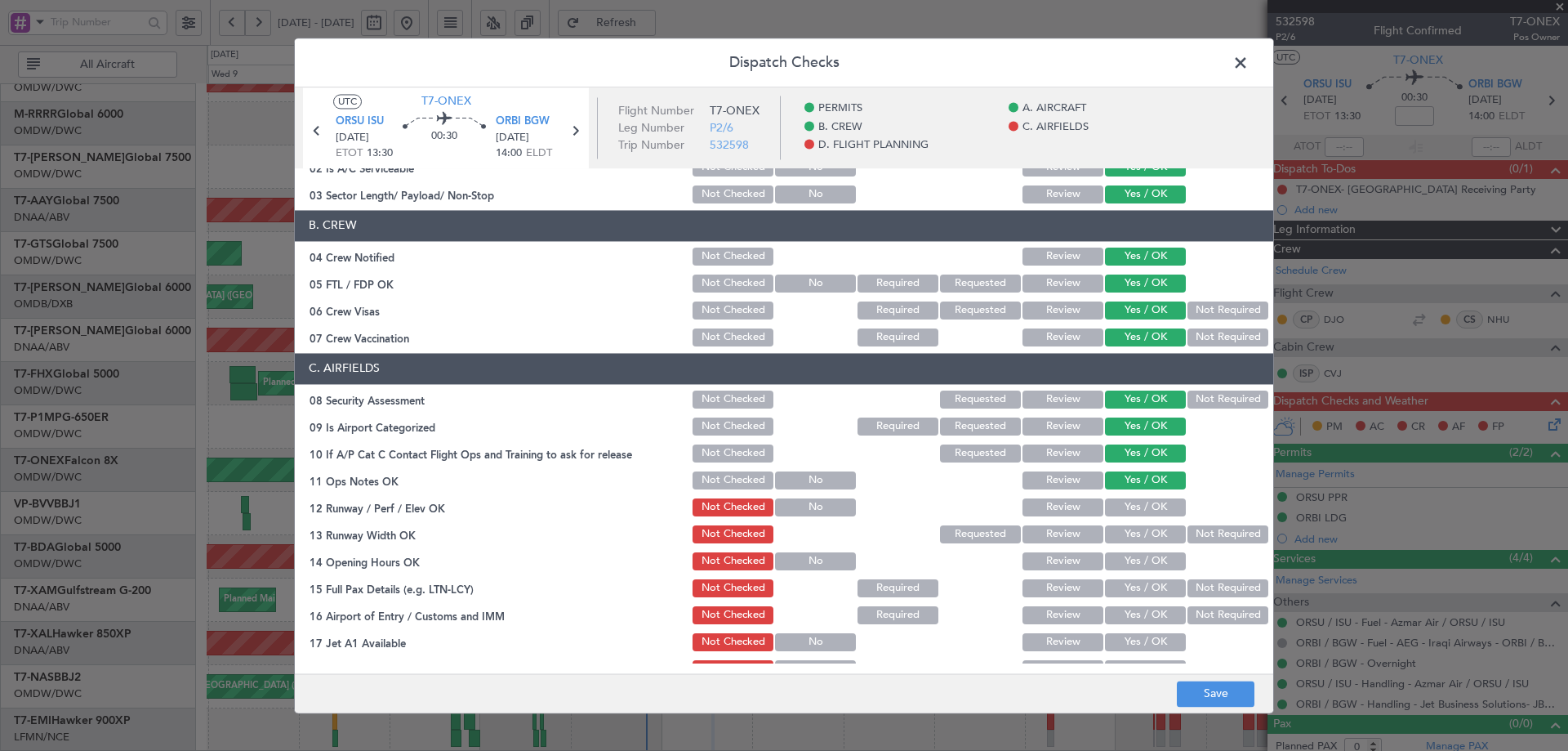 click on "Yes / OK" 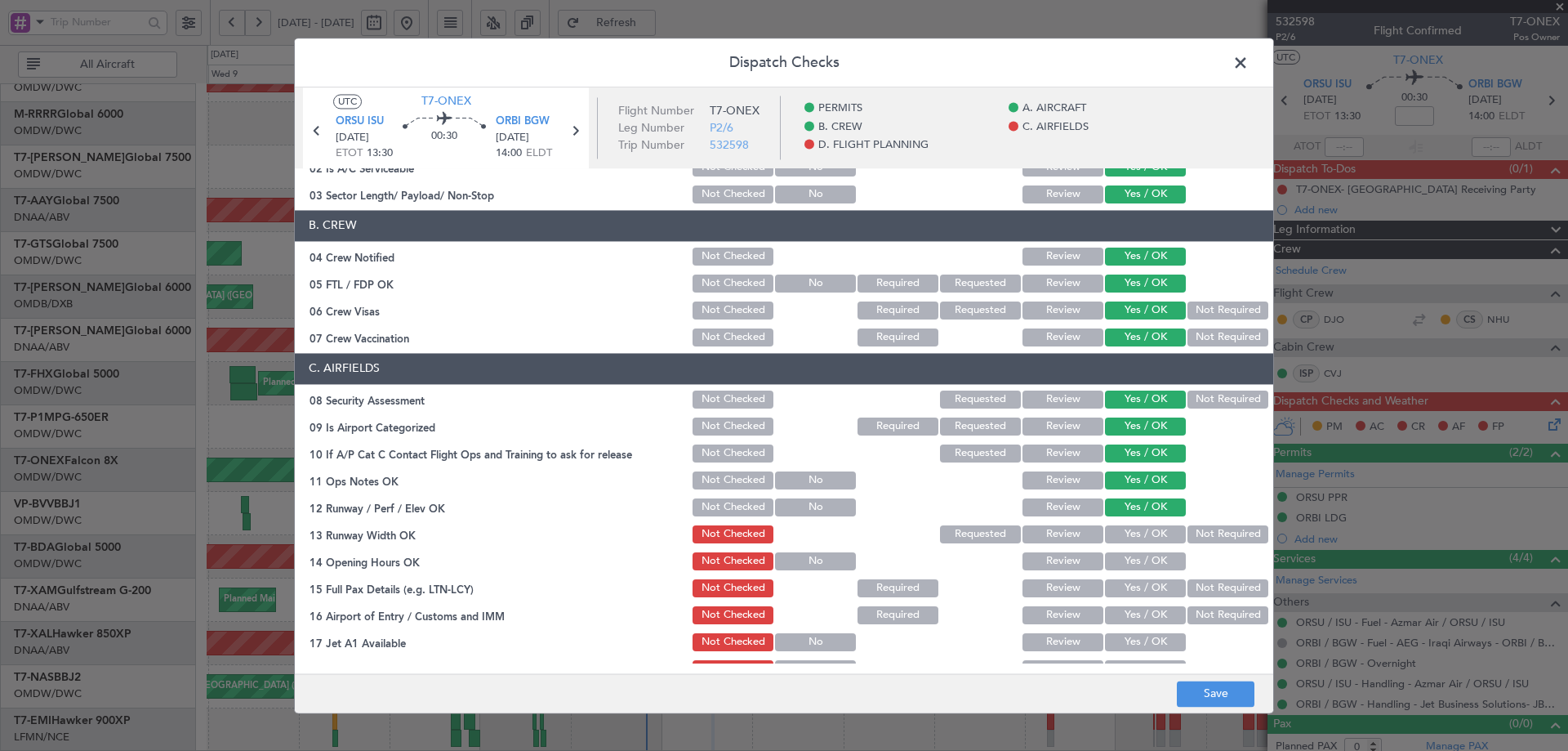 click on "Yes / OK" 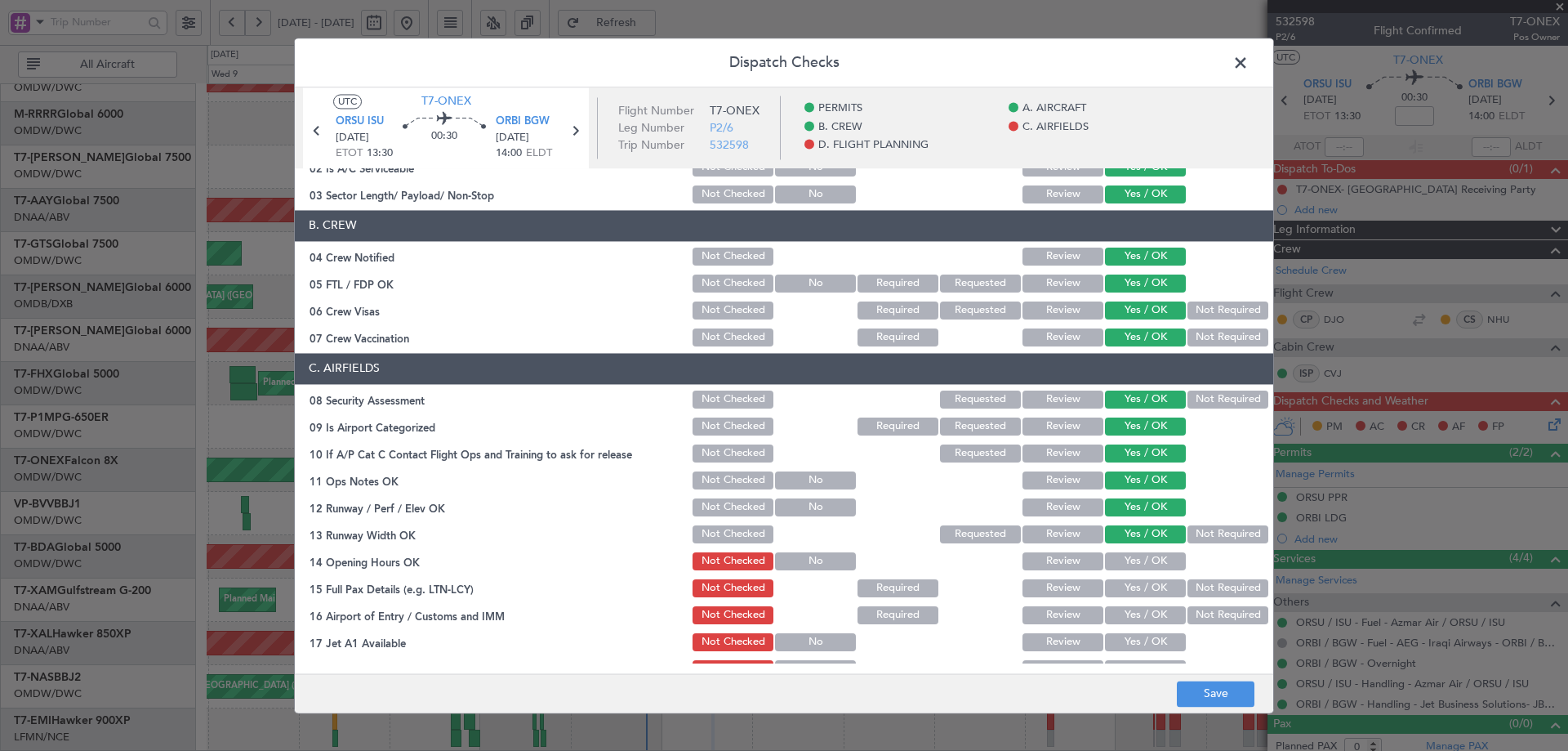 click on "Yes / OK" 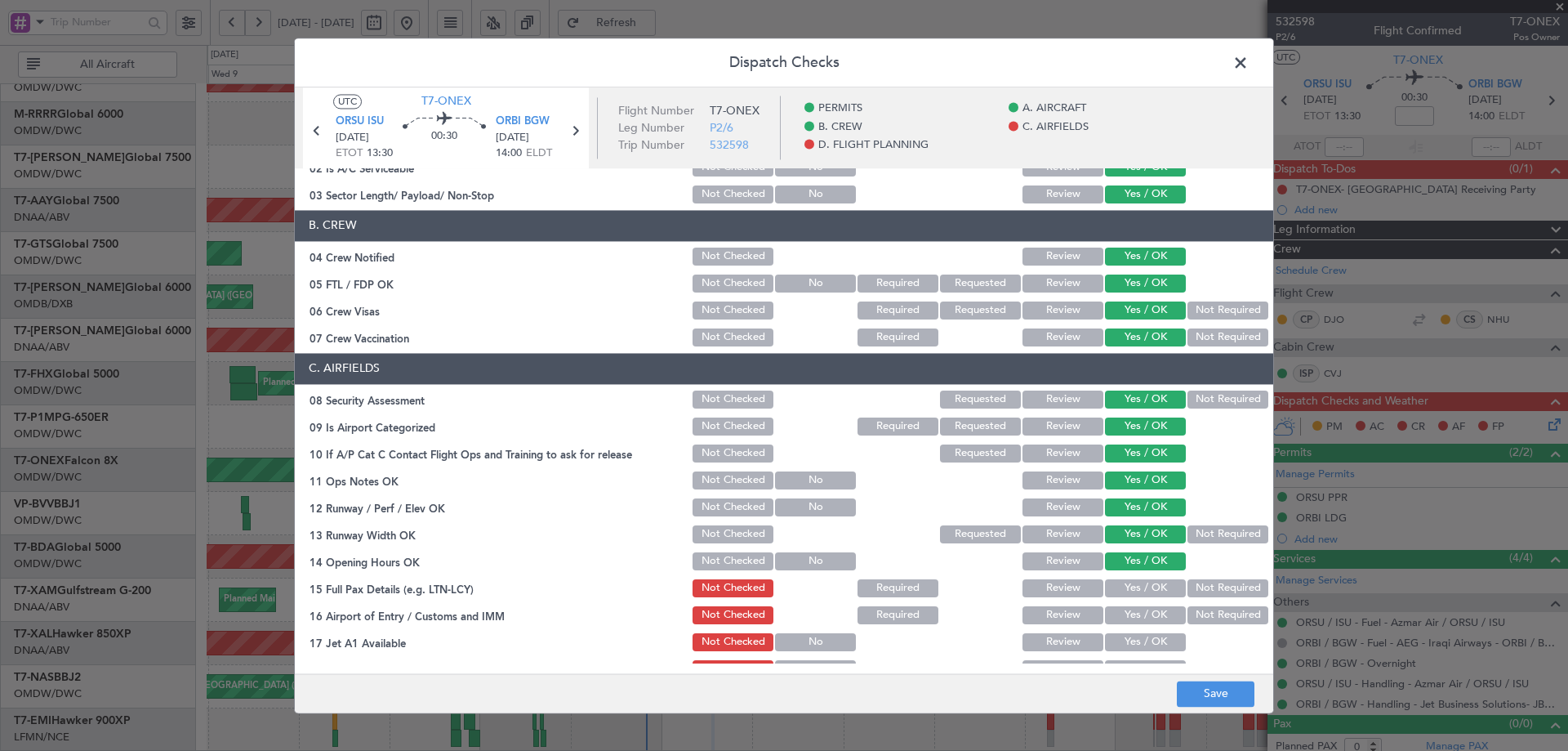drag, startPoint x: 1125, startPoint y: 586, endPoint x: 1125, endPoint y: 616, distance: 30 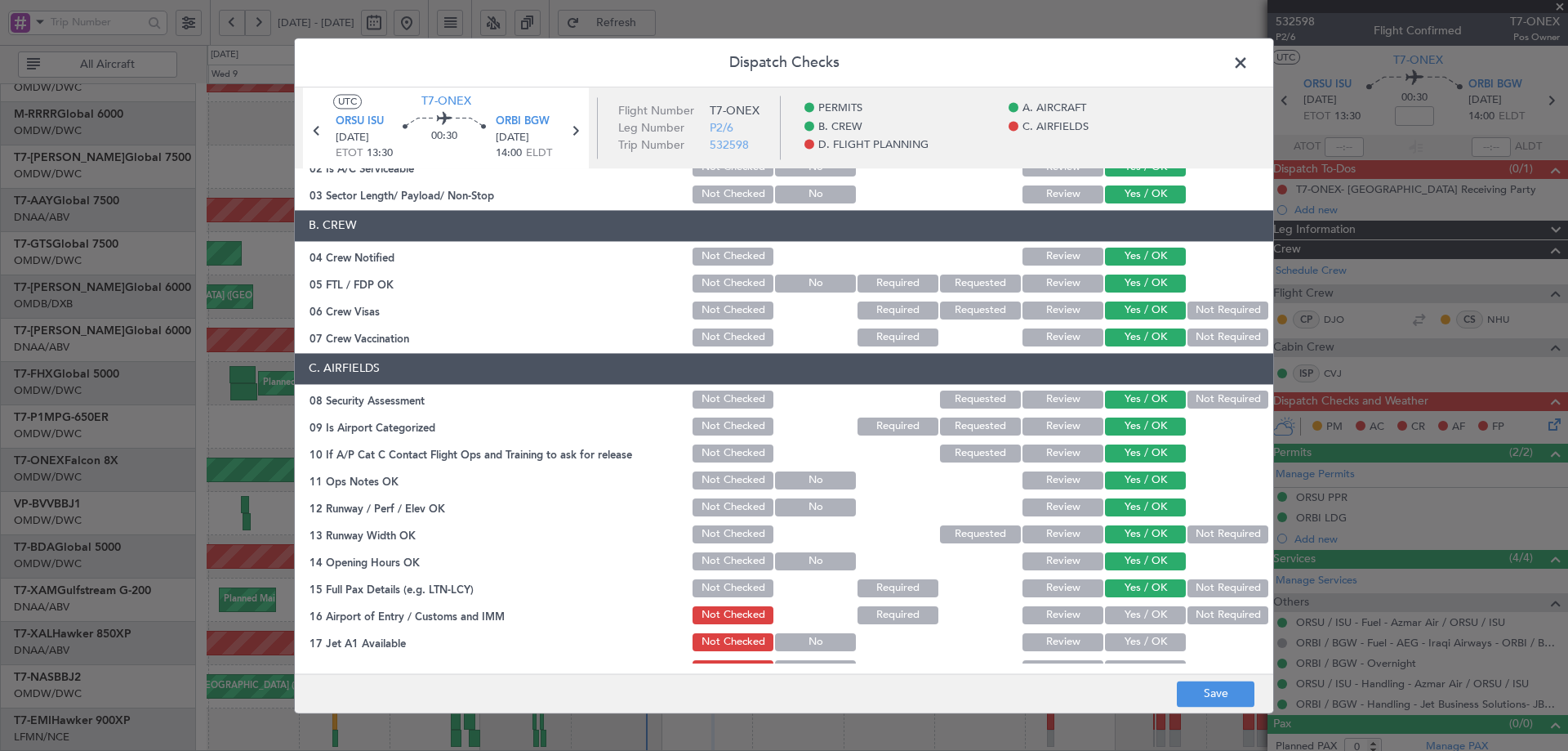 click on "Yes / OK" 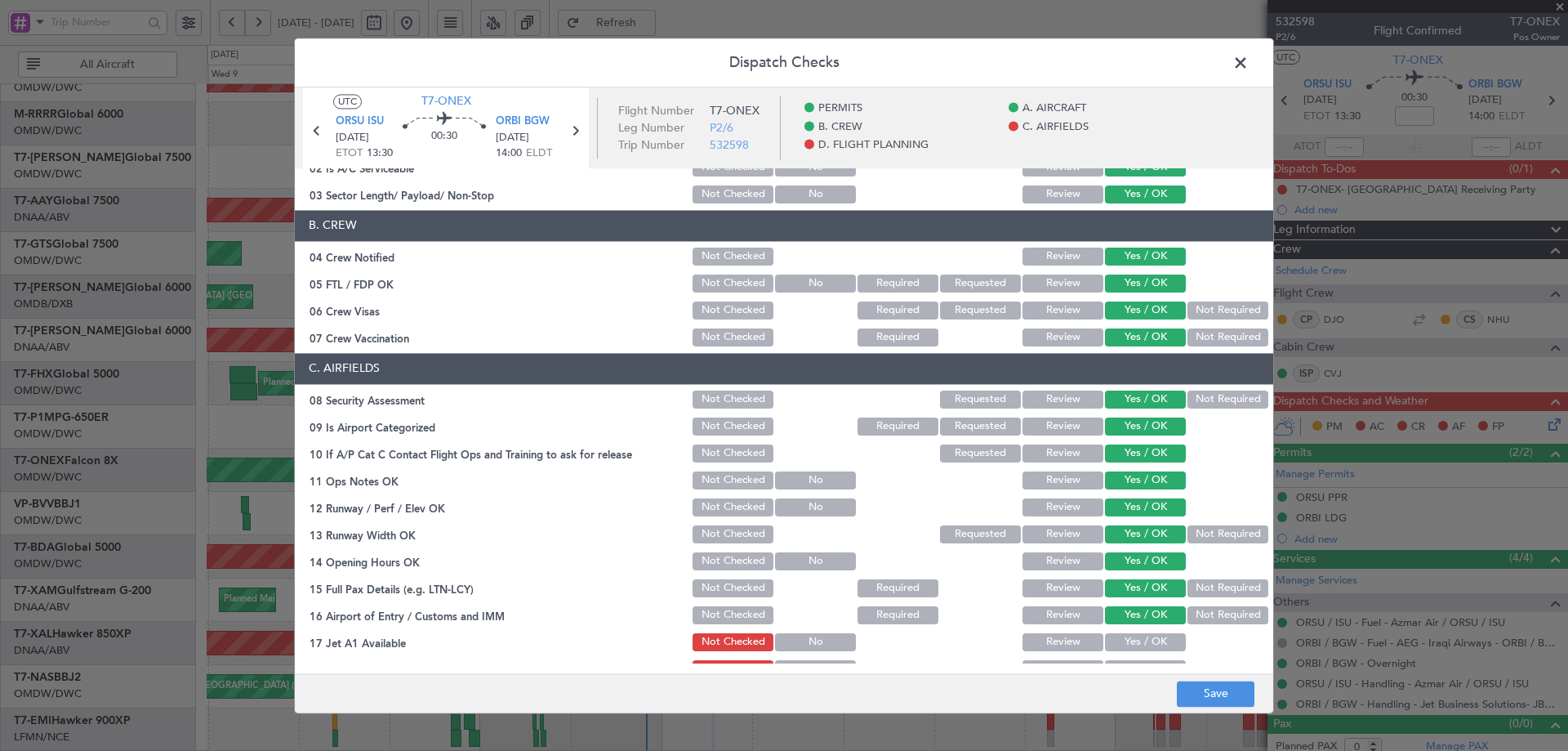 click on "Yes / OK" 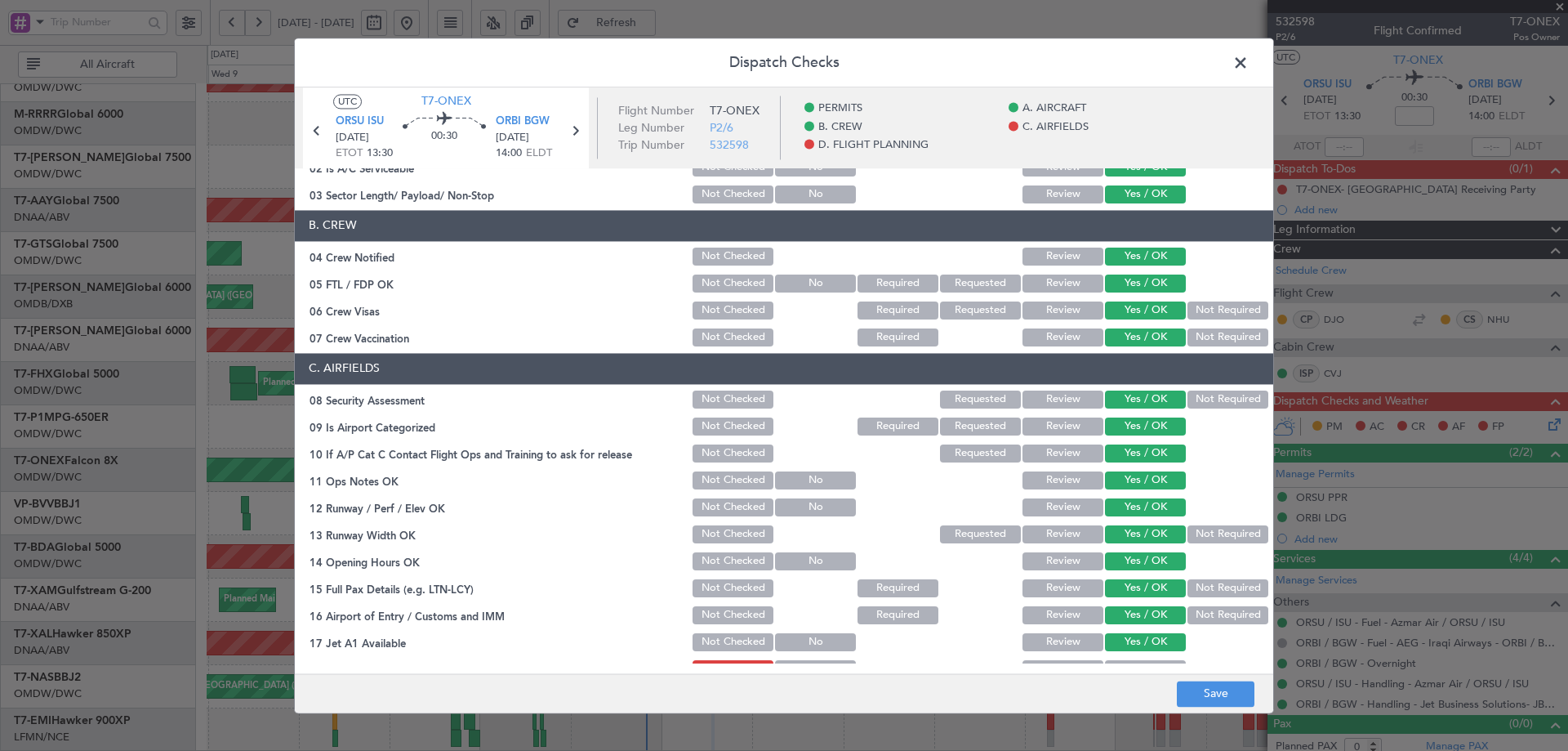 scroll, scrollTop: 272, scrollLeft: 0, axis: vertical 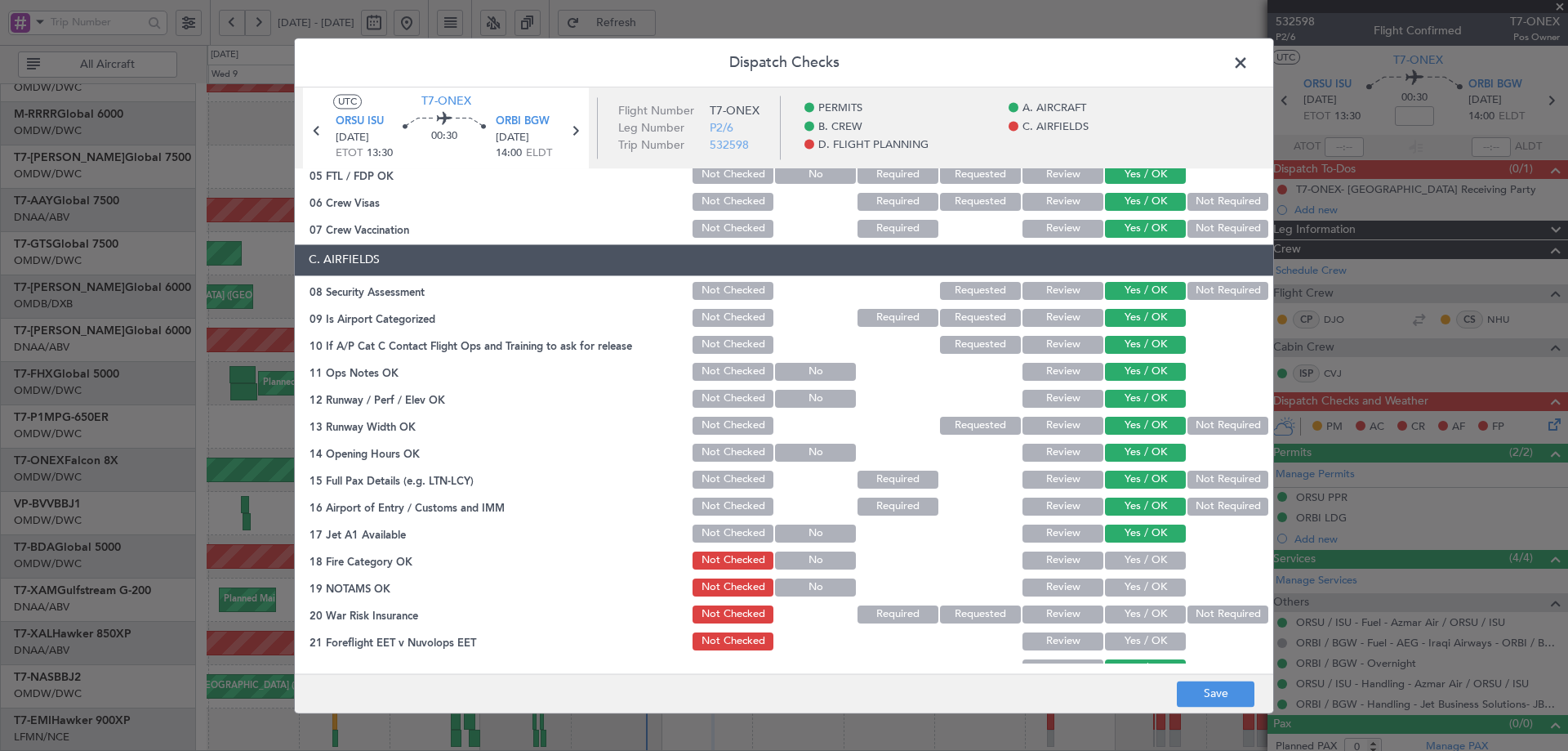click on "Yes / OK" 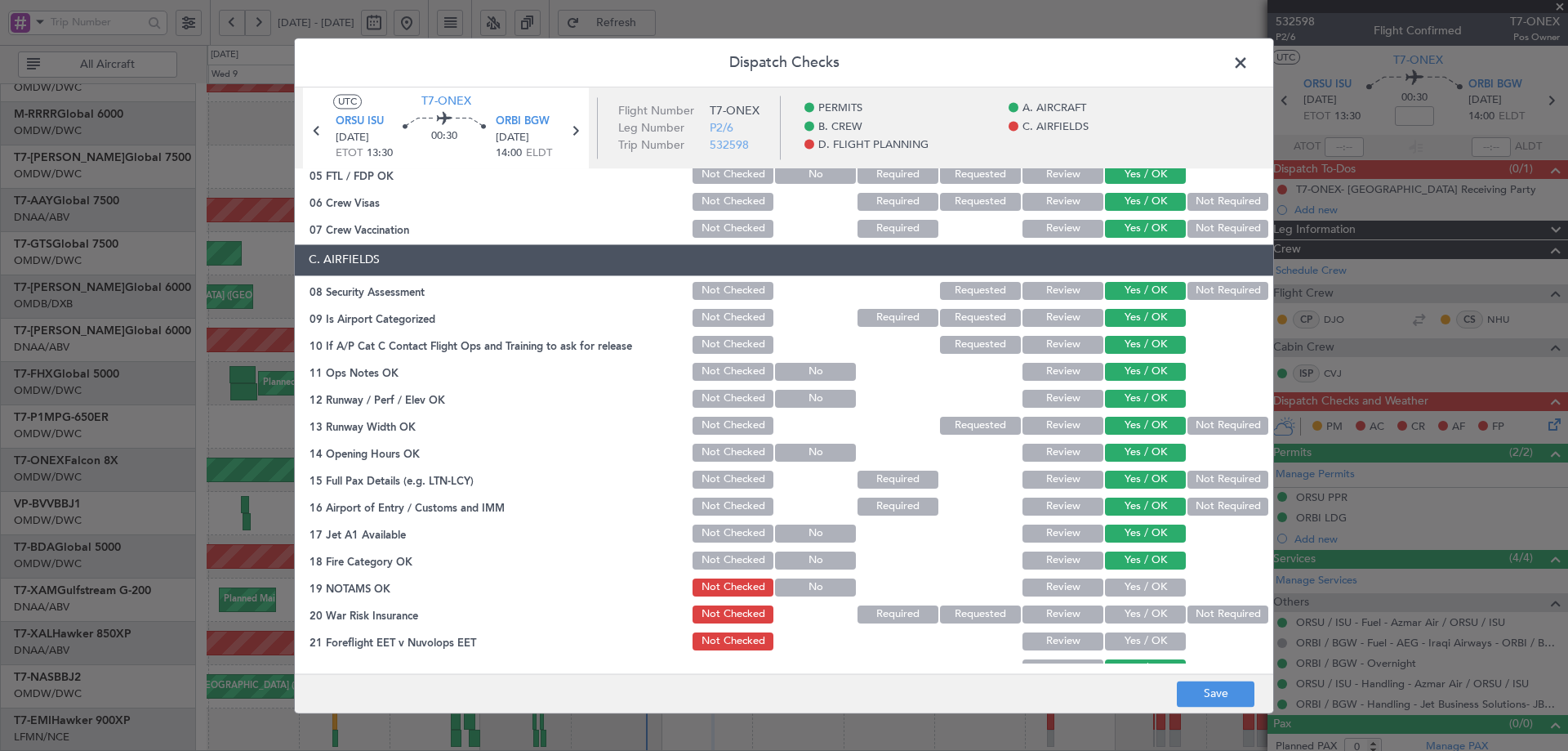 drag, startPoint x: 1126, startPoint y: 584, endPoint x: 1184, endPoint y: 611, distance: 63.97656 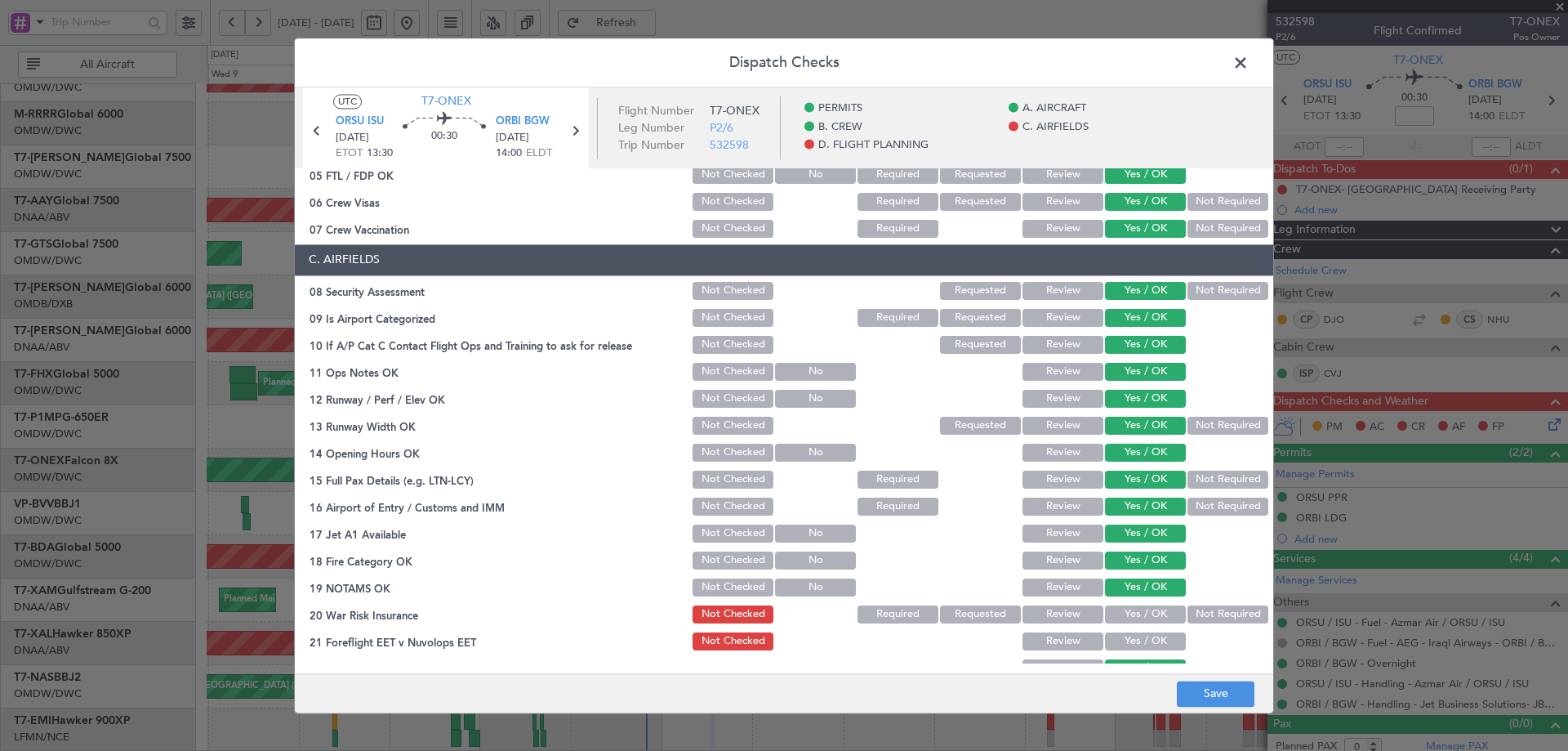 click on "Not Required" 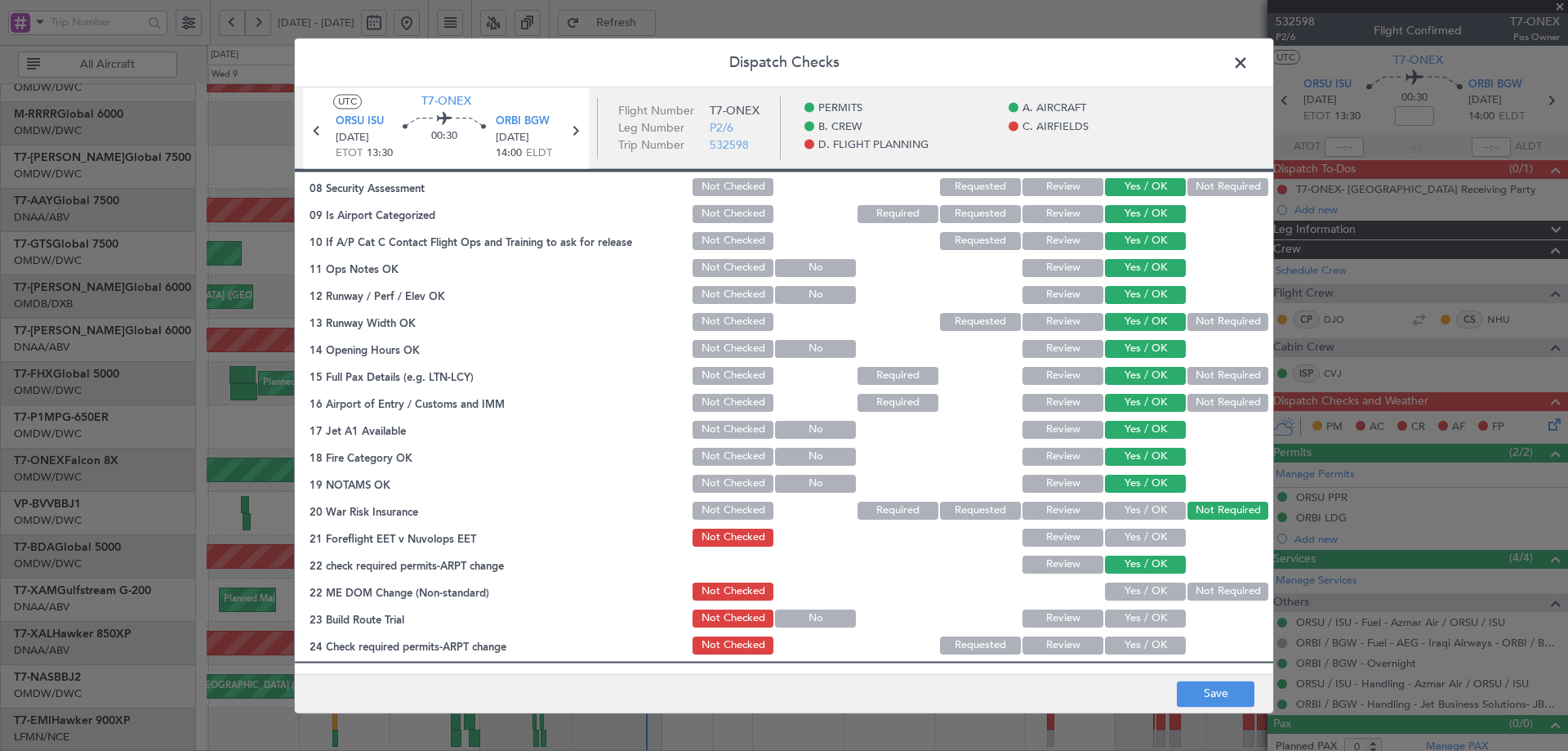scroll, scrollTop: 382, scrollLeft: 0, axis: vertical 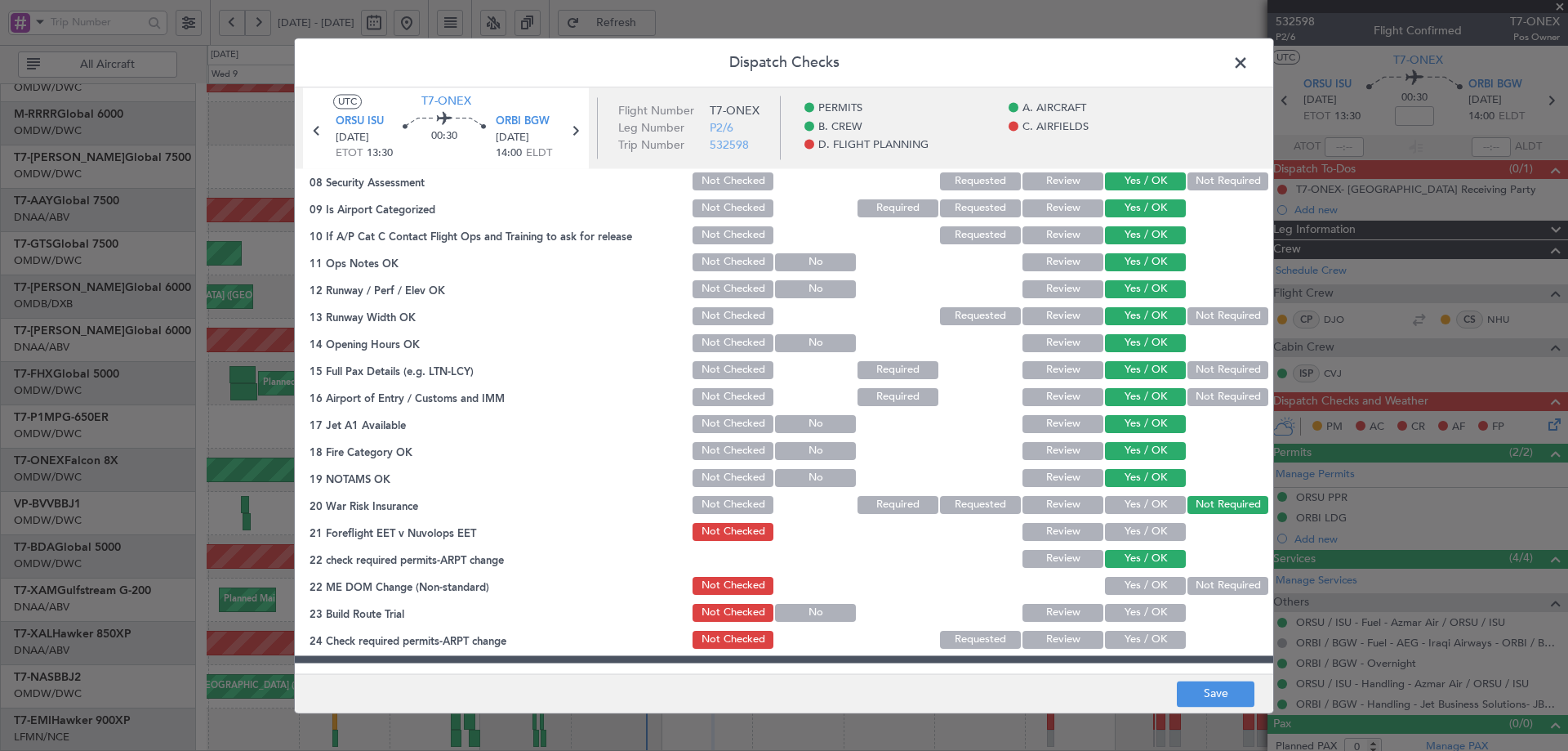 click on "Yes / OK" 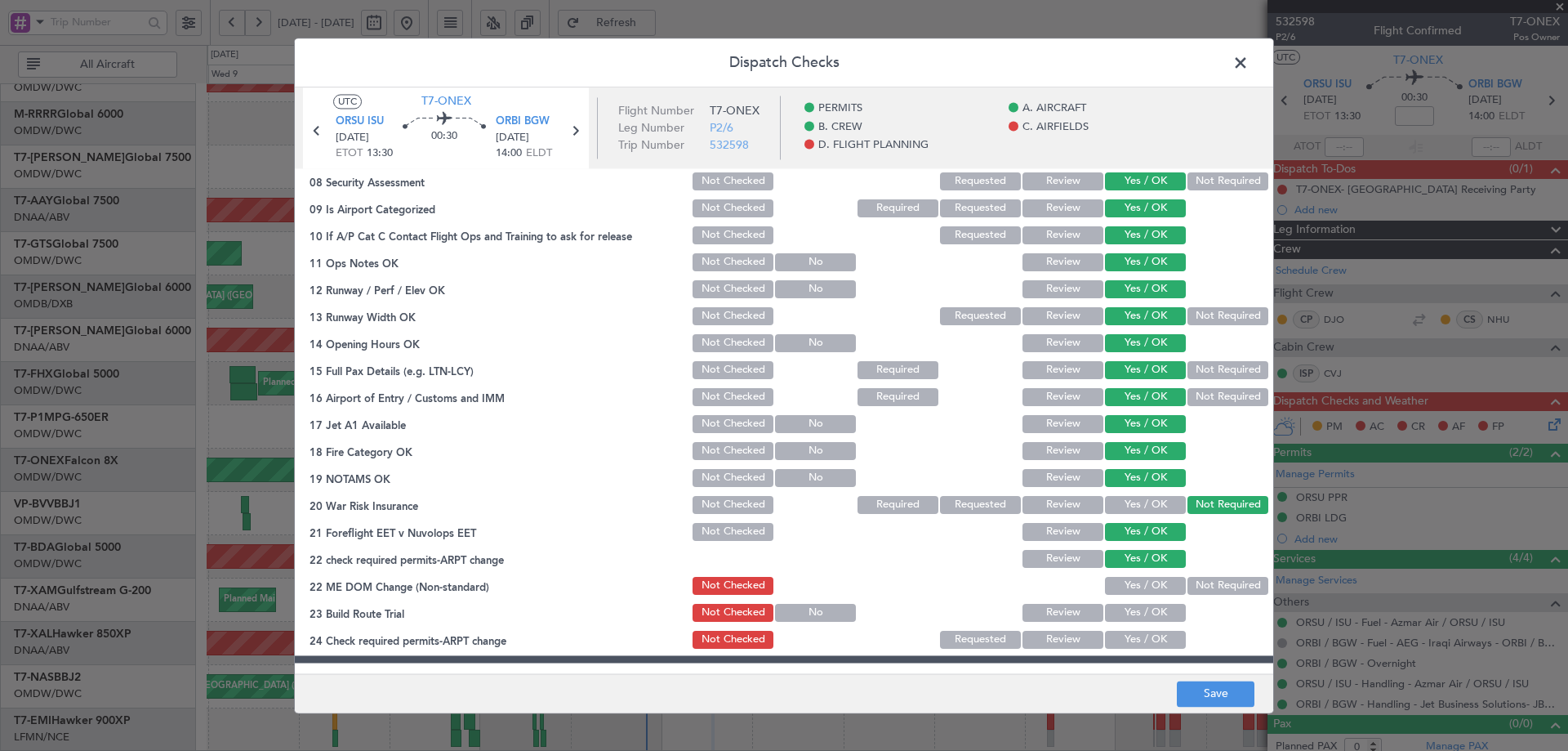 click on "Yes / OK" 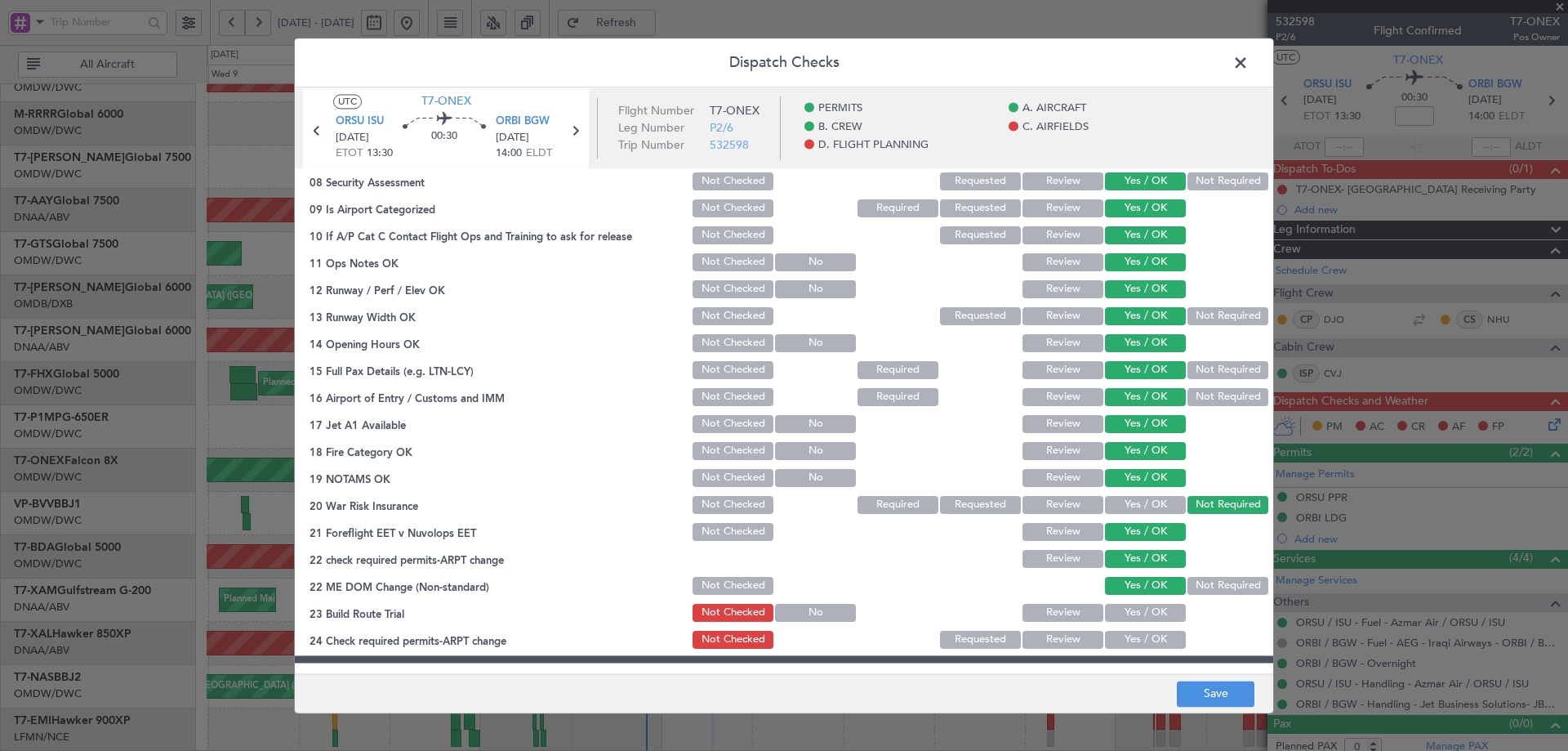 drag, startPoint x: 1128, startPoint y: 615, endPoint x: 1120, endPoint y: 651, distance: 36.87818 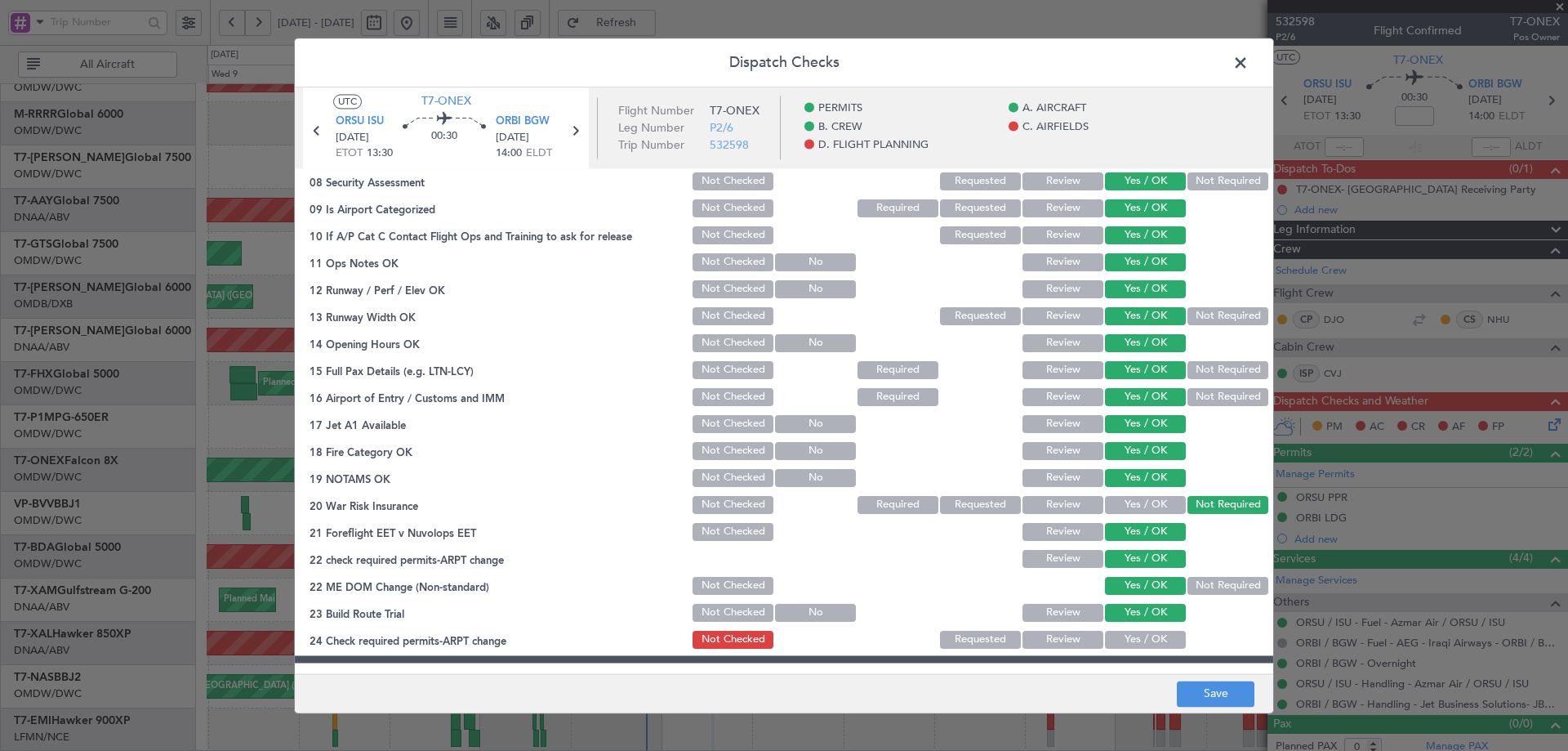 click on "Yes / OK" 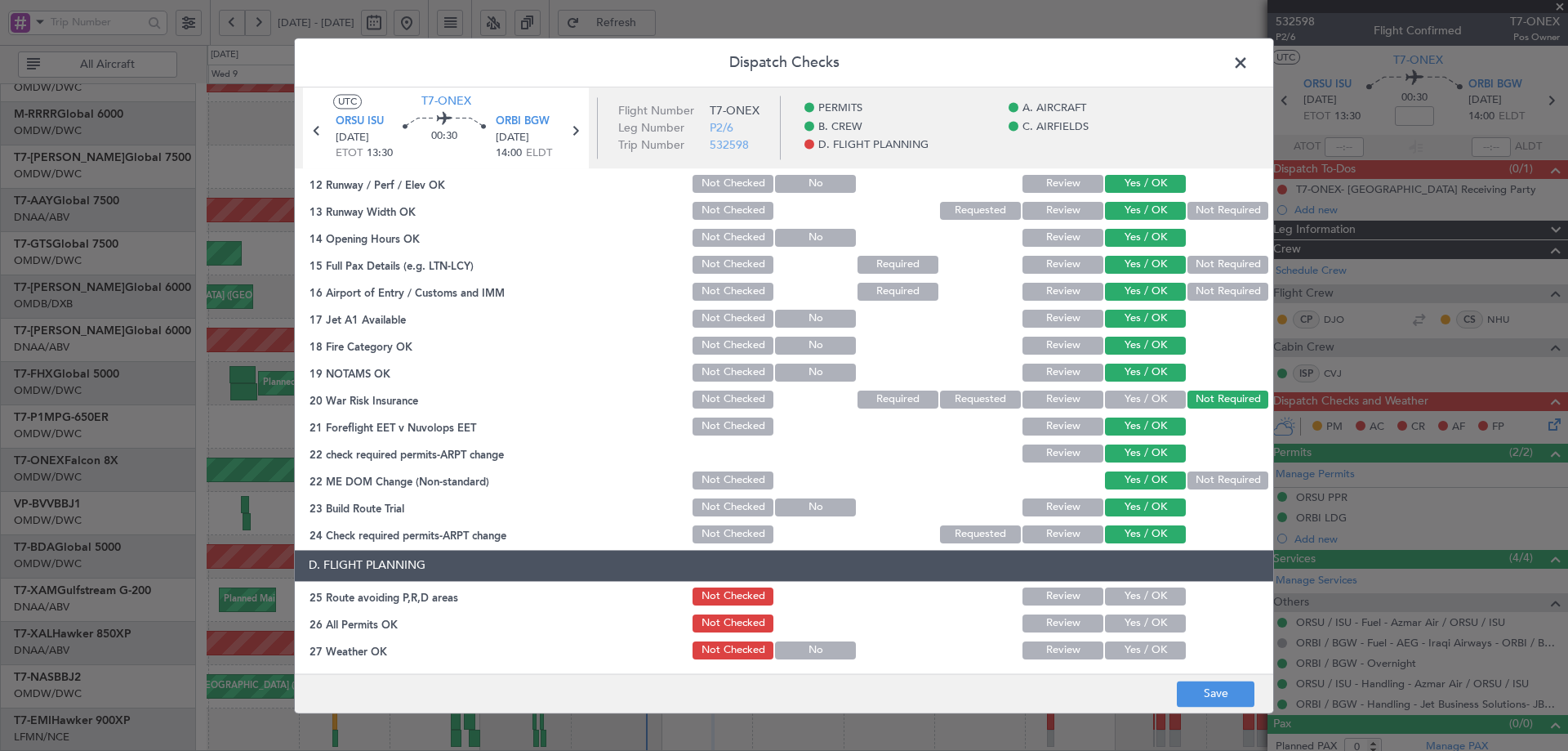 scroll, scrollTop: 490, scrollLeft: 0, axis: vertical 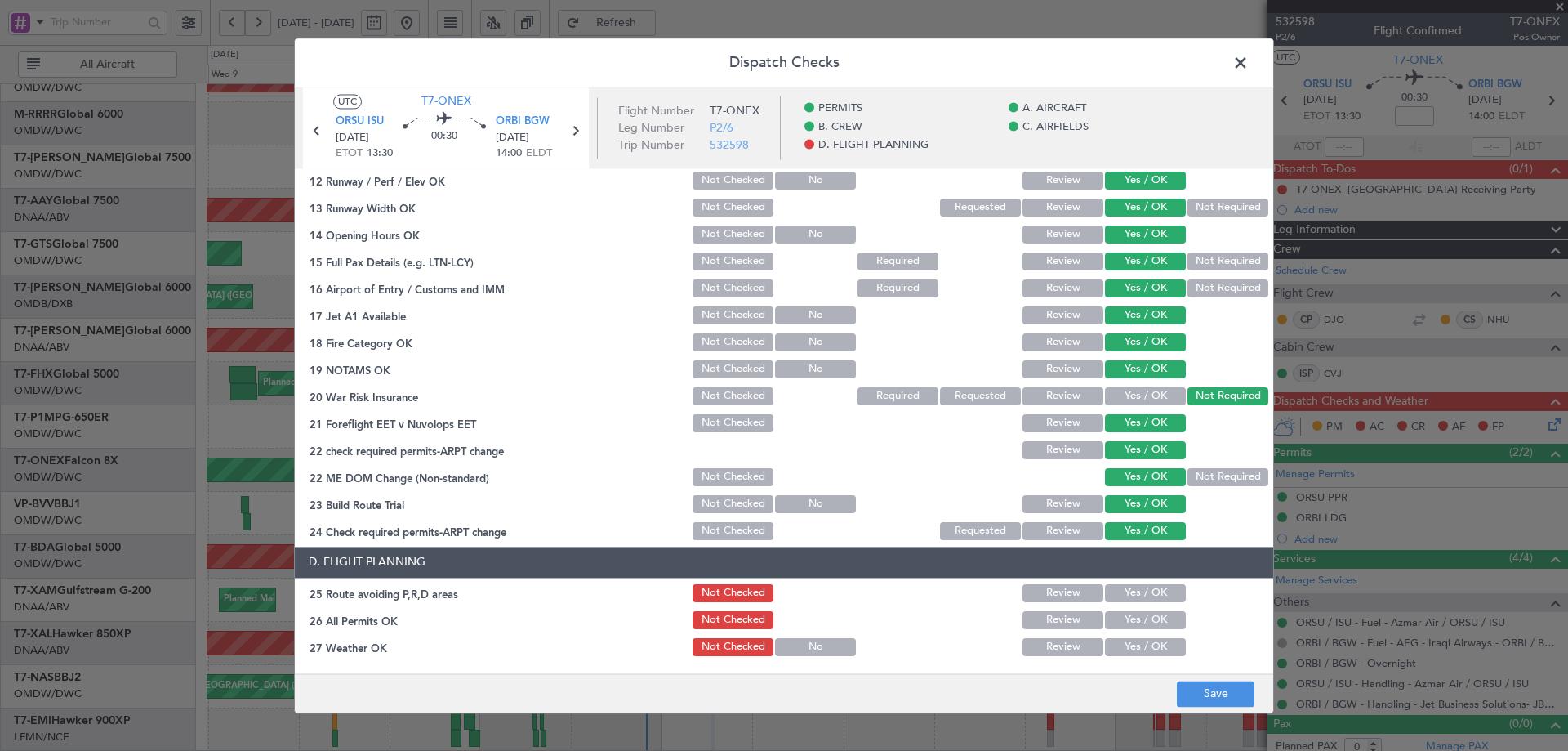 click on "Yes / OK" 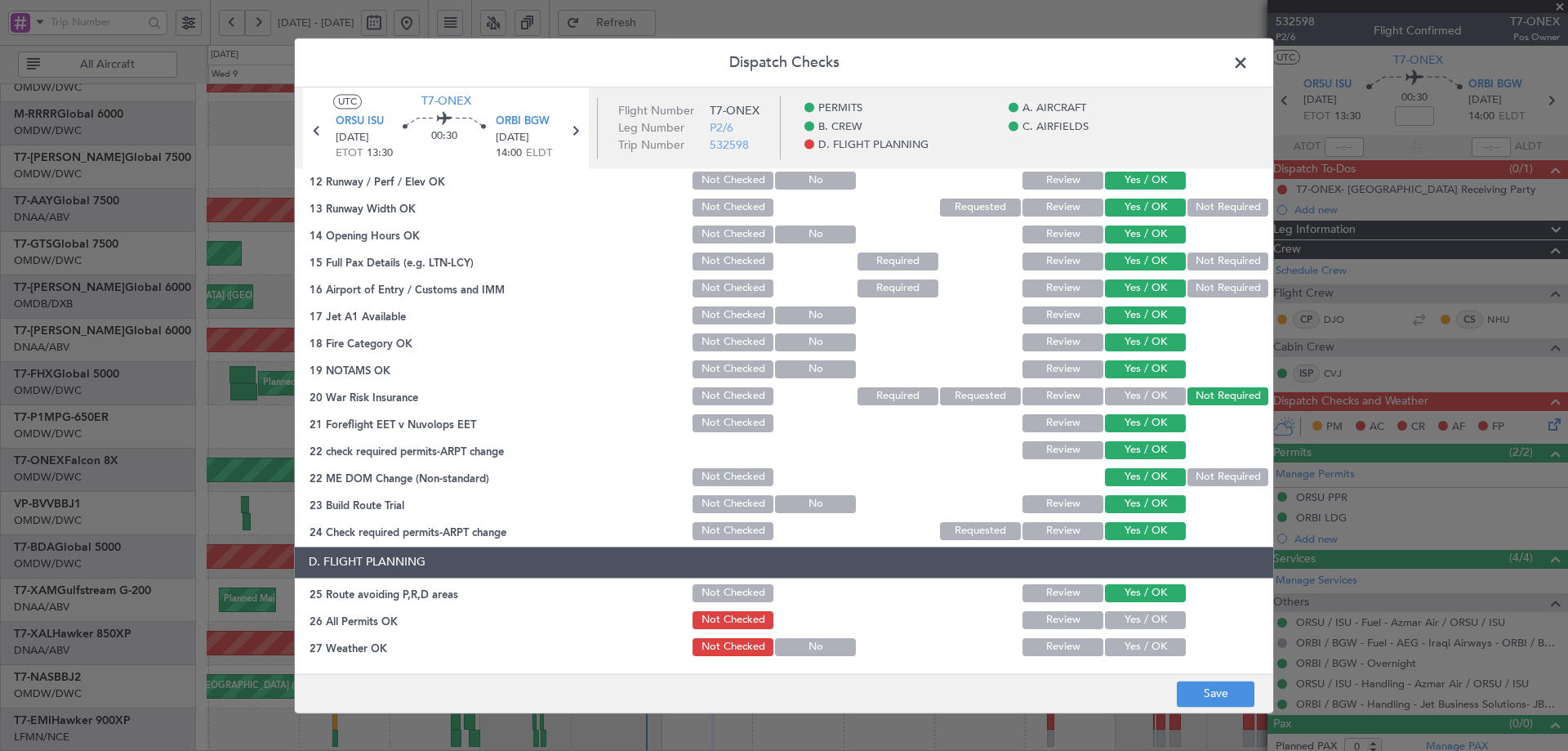 drag, startPoint x: 1135, startPoint y: 623, endPoint x: 1134, endPoint y: 648, distance: 25.019992 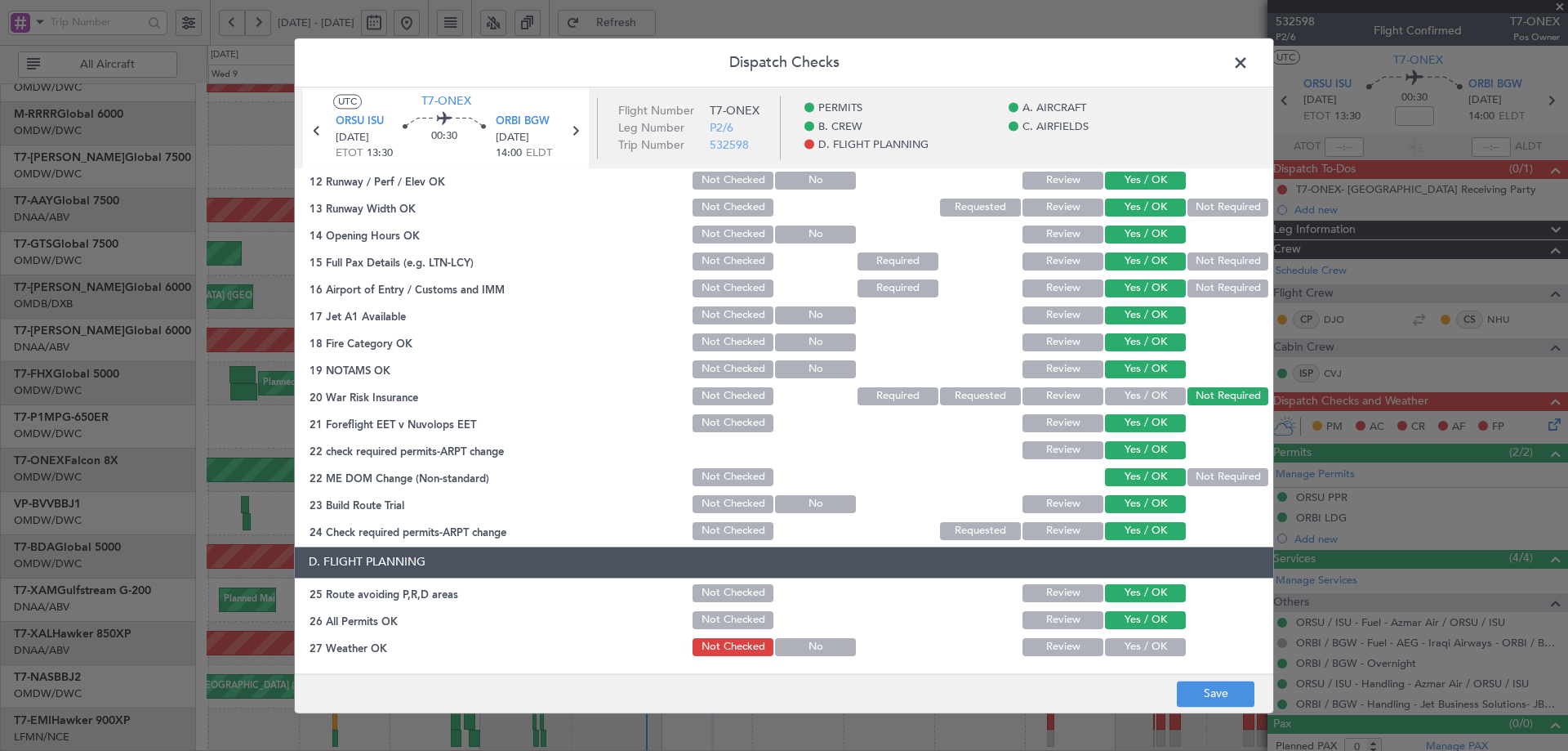 click on "Yes / OK" 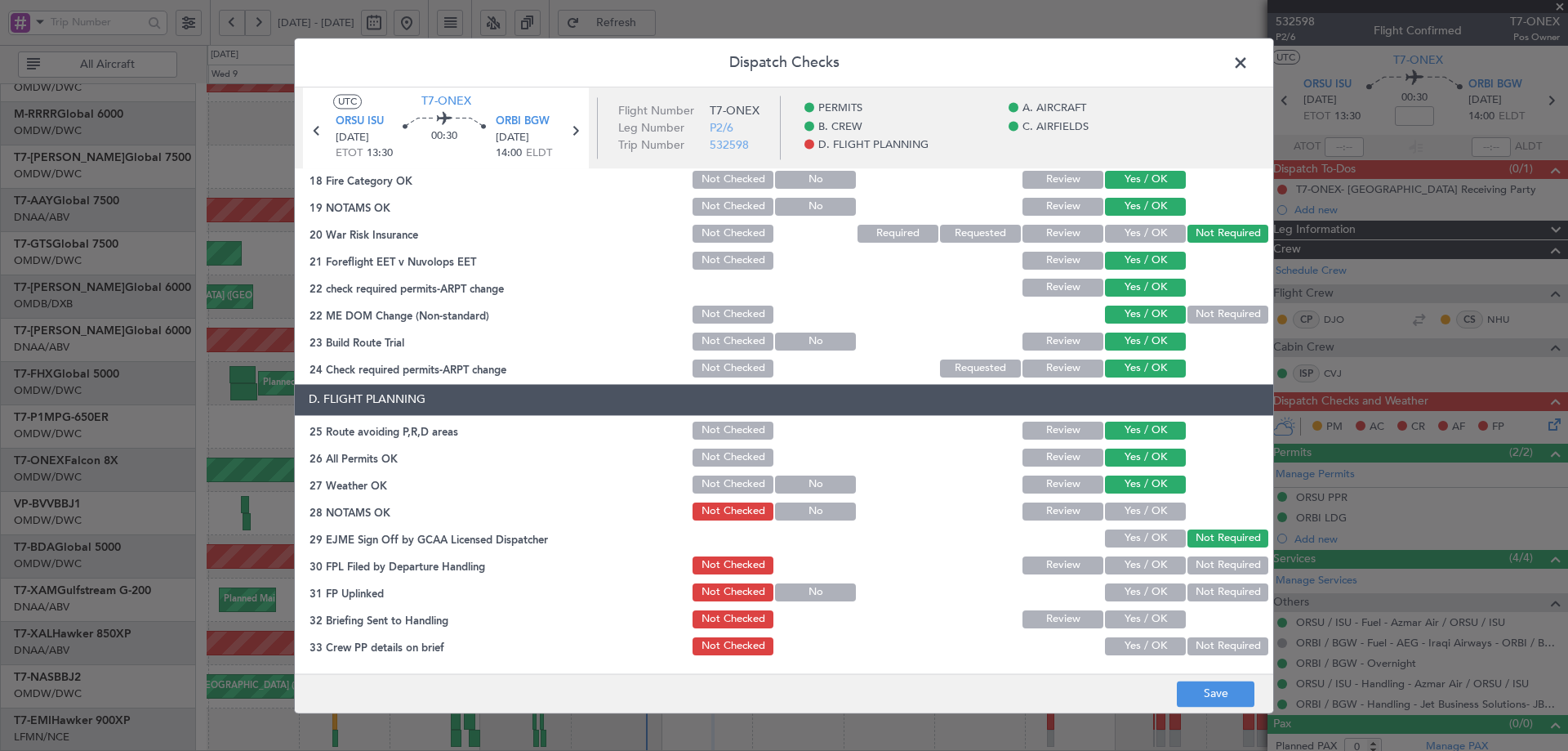 scroll, scrollTop: 654, scrollLeft: 0, axis: vertical 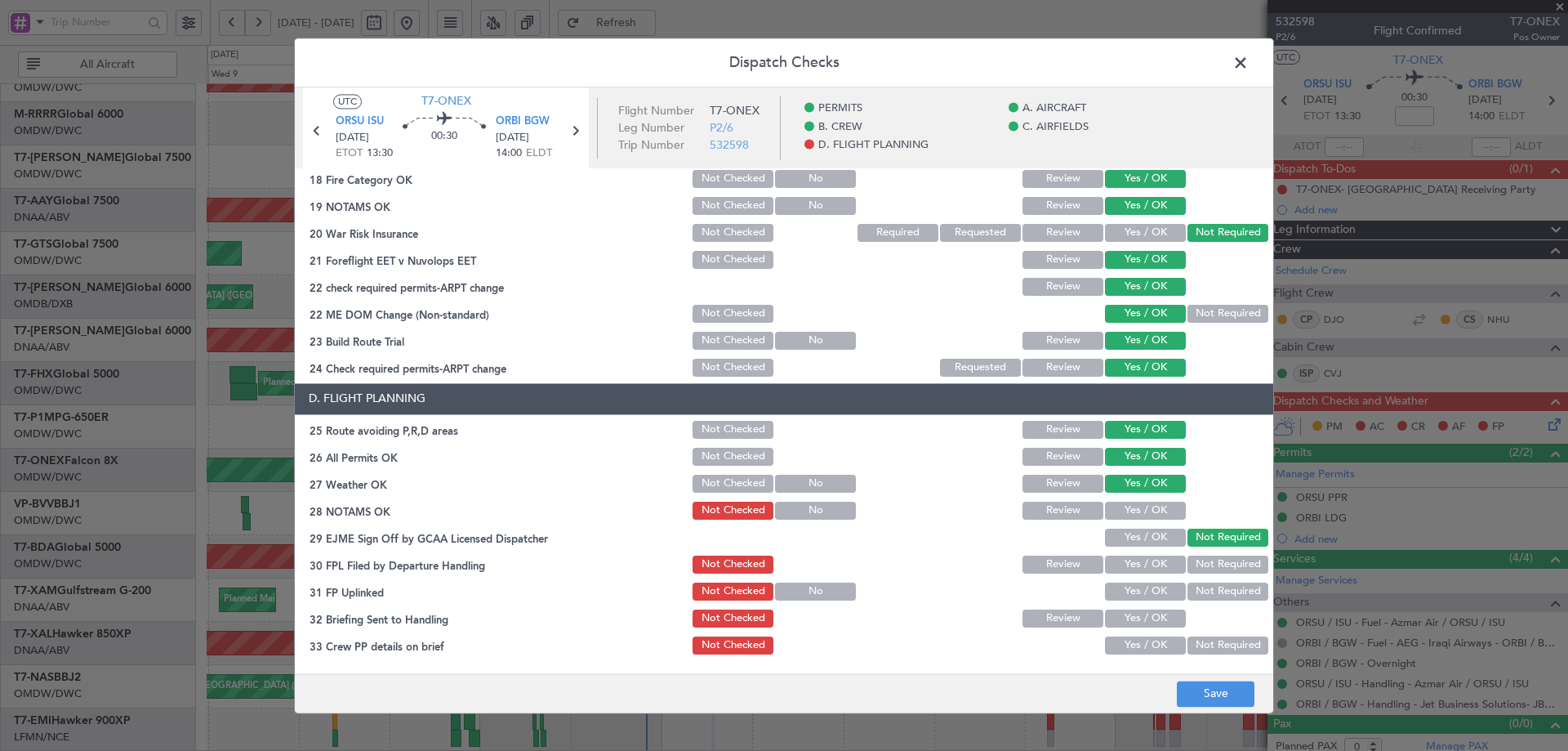click on "Yes / OK" 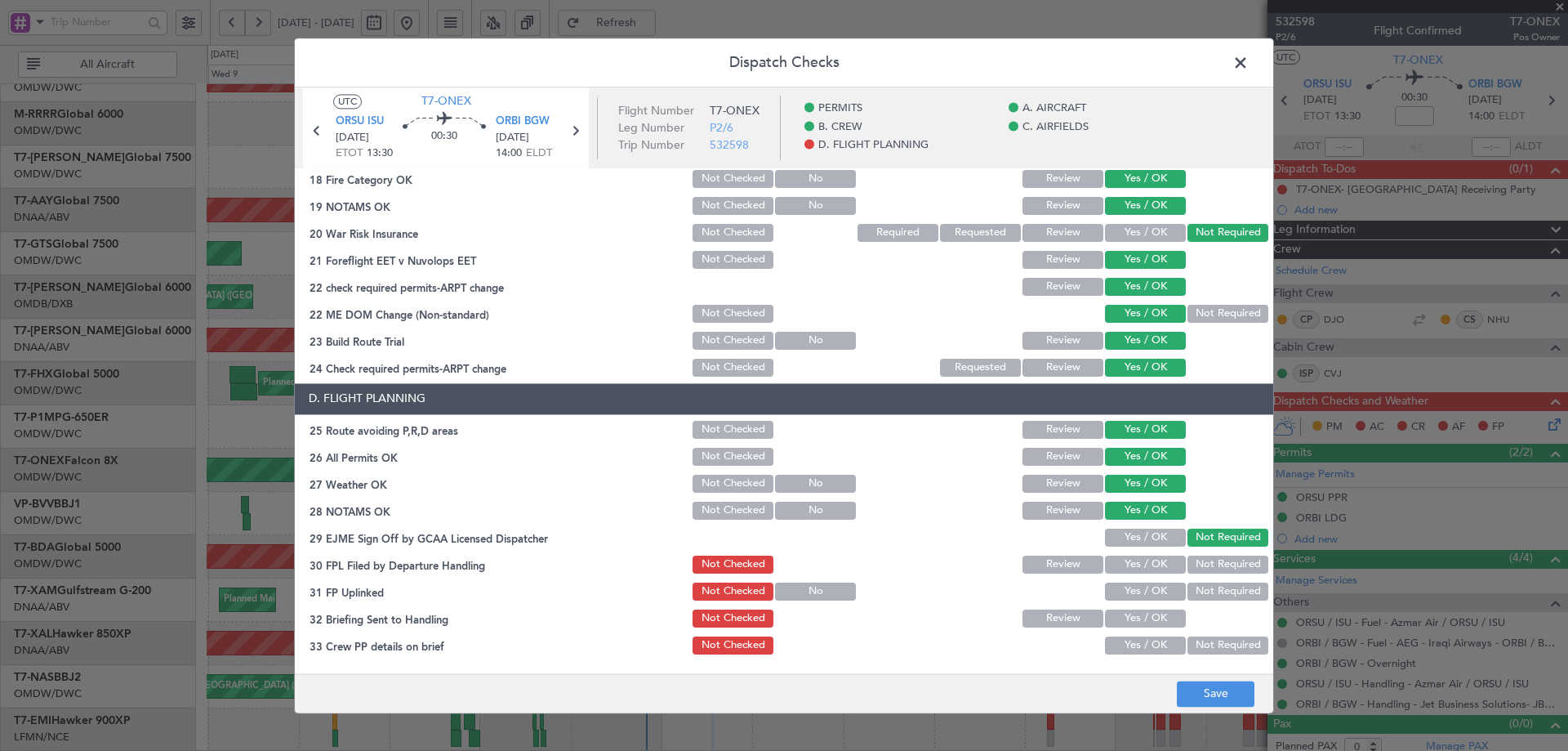 drag, startPoint x: 1136, startPoint y: 541, endPoint x: 1136, endPoint y: 563, distance: 22 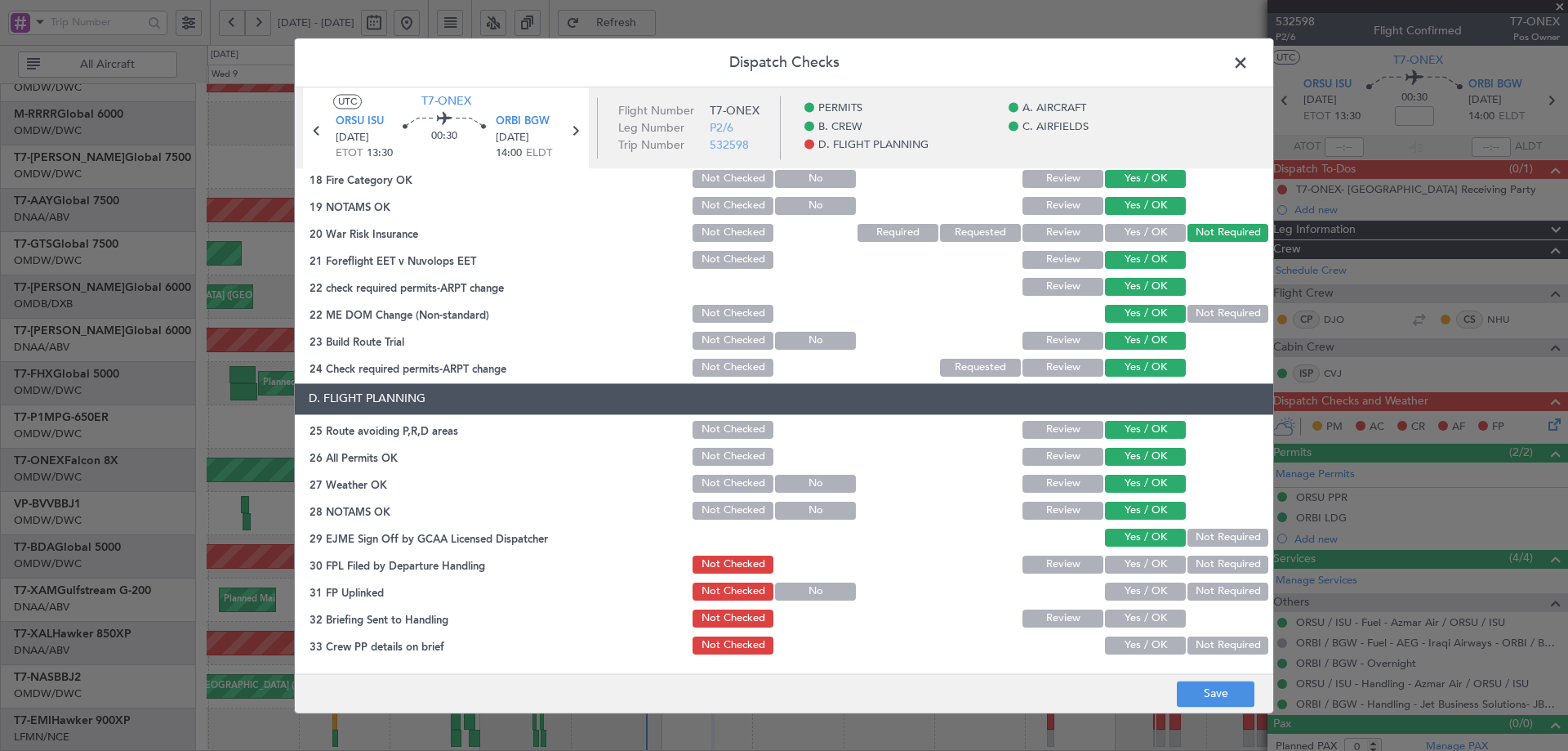 drag, startPoint x: 1136, startPoint y: 563, endPoint x: 1132, endPoint y: 574, distance: 11.7047 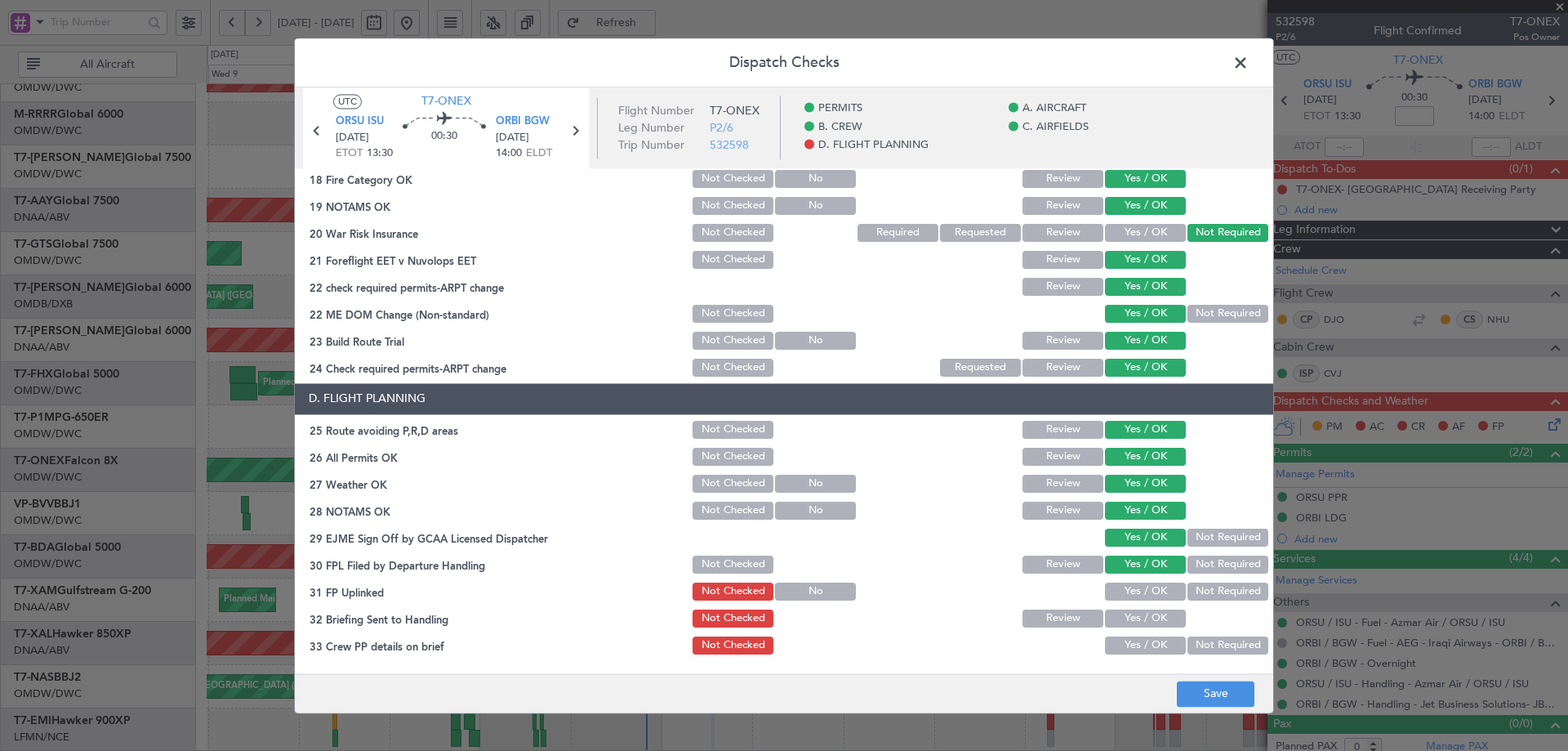 drag, startPoint x: 1132, startPoint y: 583, endPoint x: 1135, endPoint y: 595, distance: 12.369317 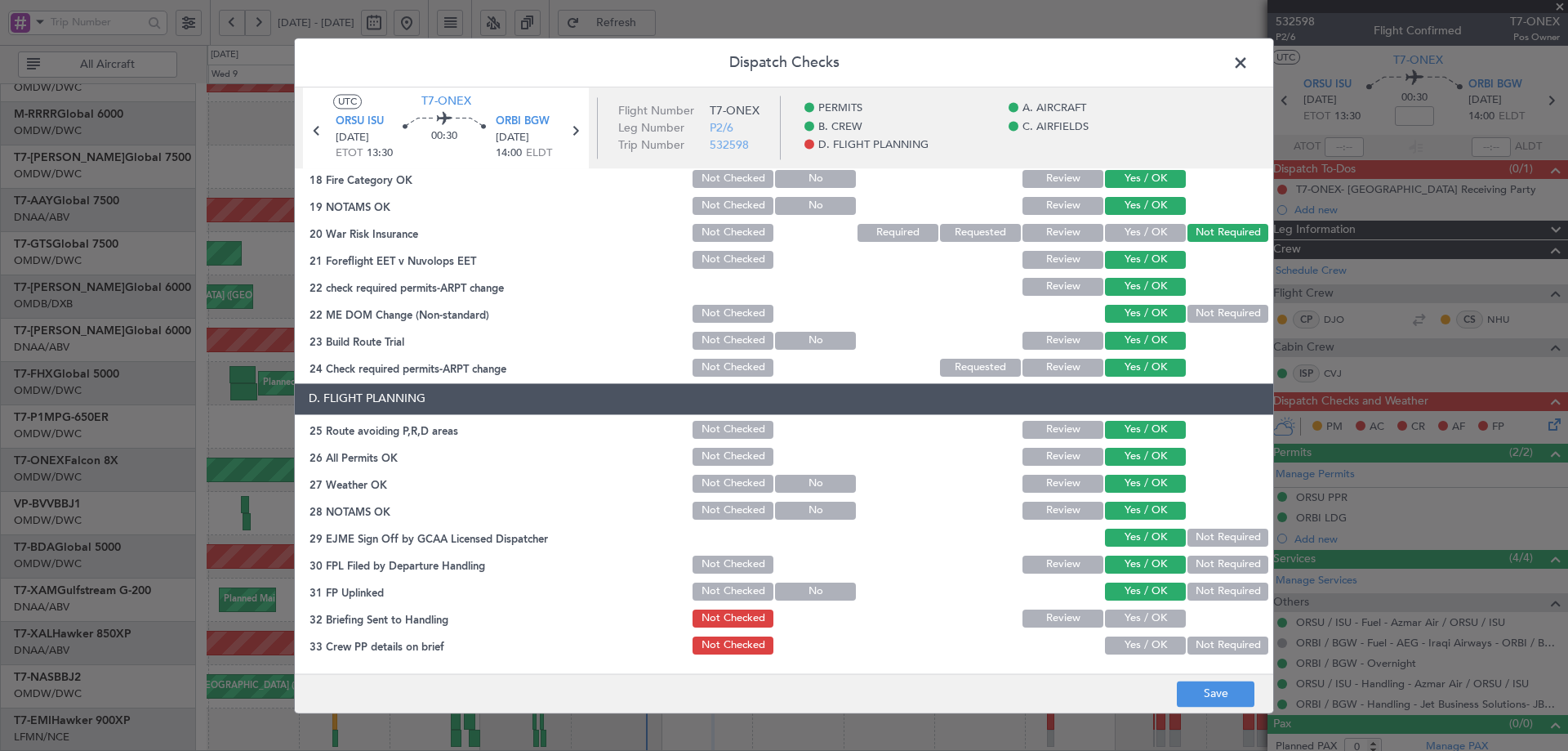 click on "Yes / OK" 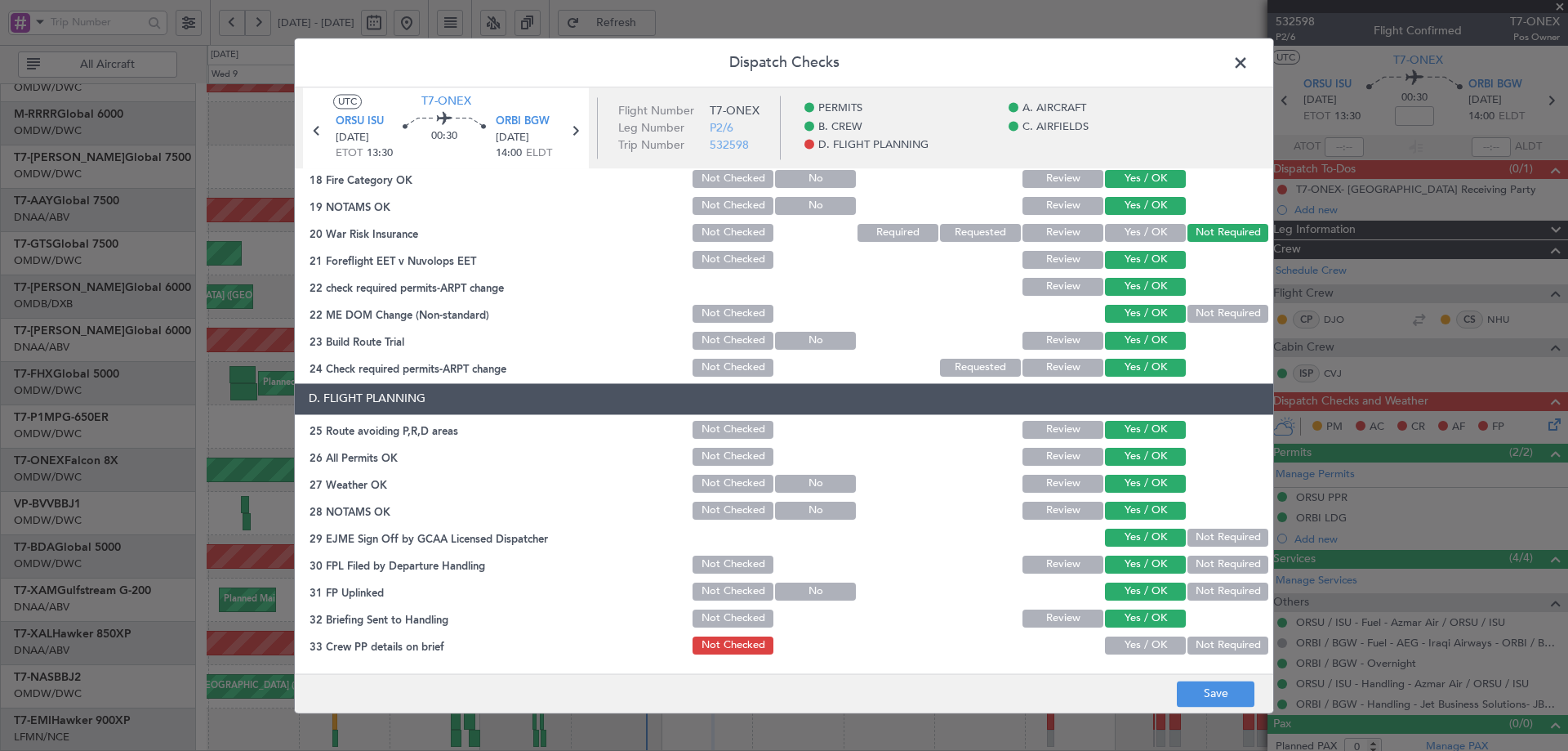click on "Yes / OK" 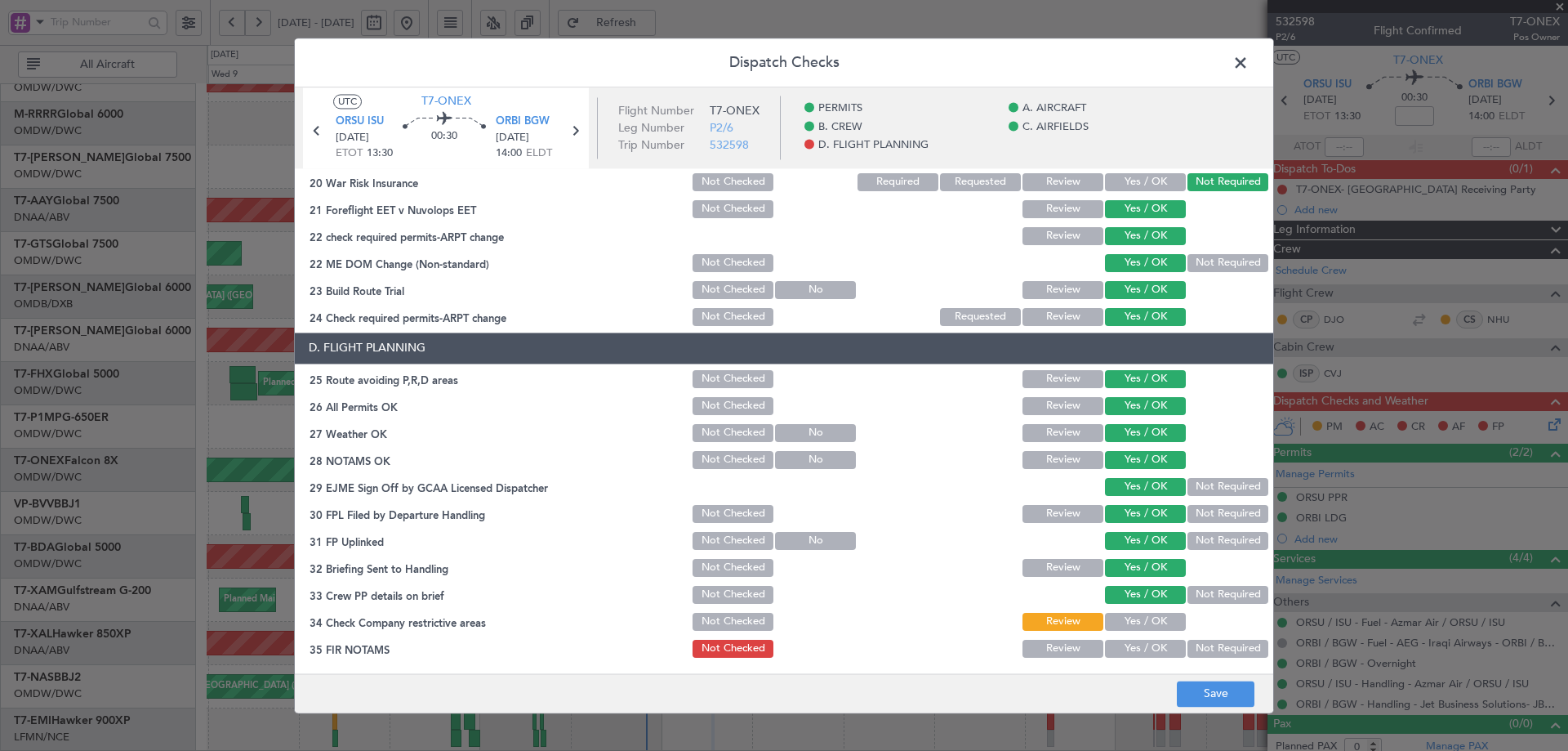 scroll, scrollTop: 706, scrollLeft: 0, axis: vertical 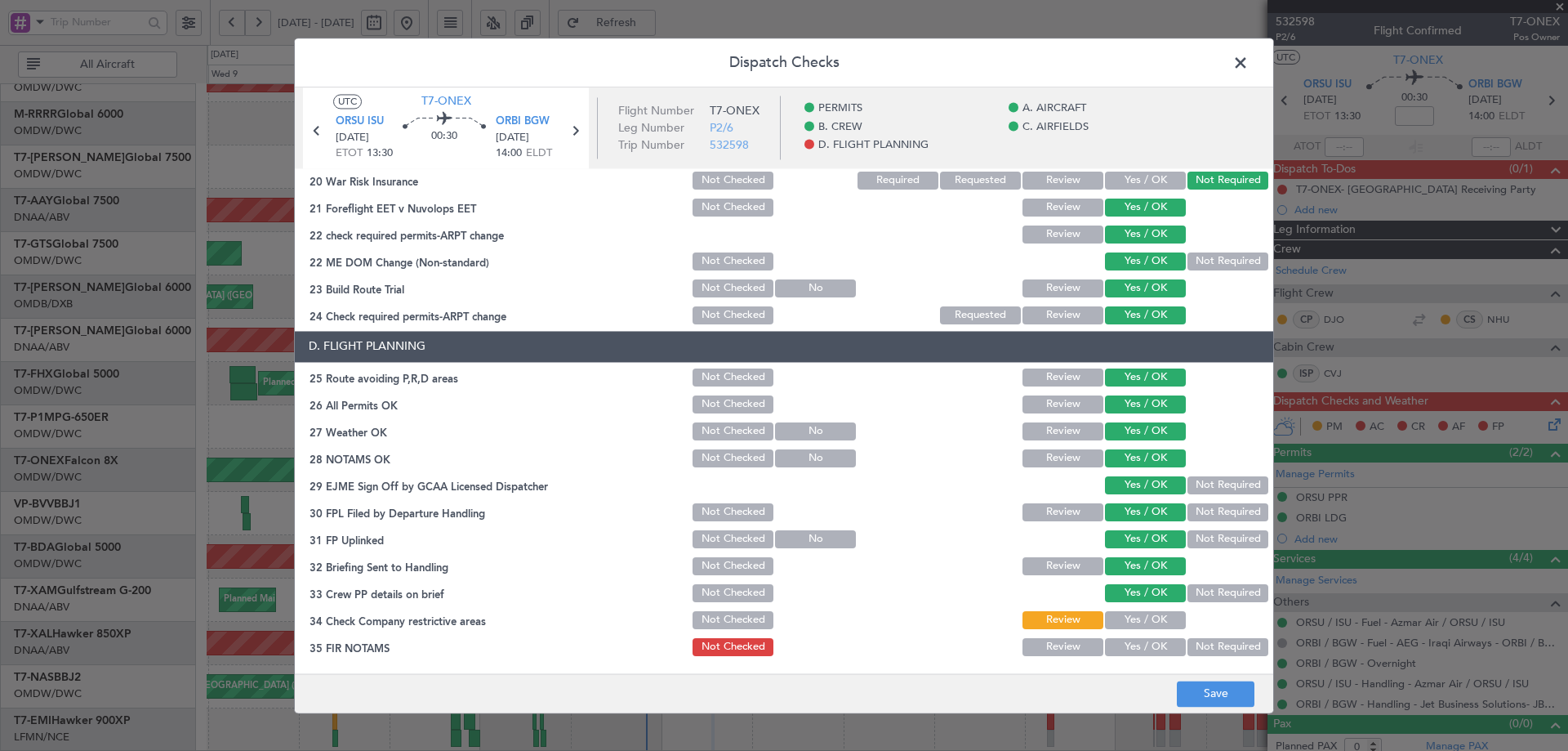 click on "D. FLIGHT PLANNING   25 Route avoiding  P,R,D areas  Not Checked Review Yes / OK  26 All Permits OK  Not Checked Review Yes / OK  27 Weather OK  Not Checked No Review Yes / OK  28 NOTAMS OK  Not Checked No Review Yes / OK  29 EJME Sign Off by GCAA Licensed Dispatcher  Yes / OK Not Required  30 FPL Filed by Departure Handling  Not Checked Review Yes / OK Not Required  31 FP Uplinked  Not Checked No Yes / OK Not Required  32 Briefing Sent to Handling  Not Checked Review Yes / OK  33 Crew PP details on brief  Not Checked Yes / OK Not Required  34 Check Company restrictive areas  Not Checked Review Yes / OK  35 FIR NOTAMS  Not Checked Review Yes / OK Not Required" 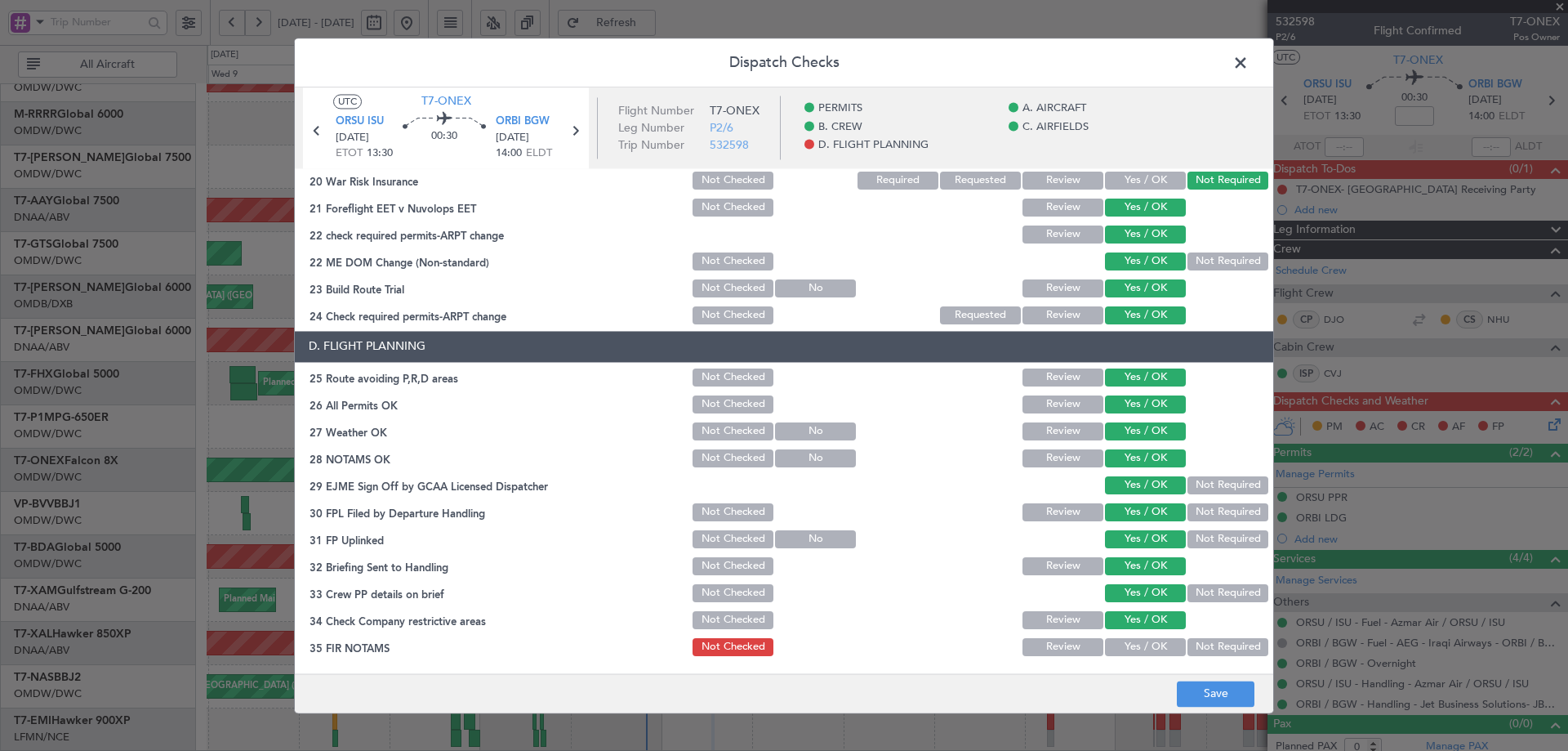 click on "Yes / OK" 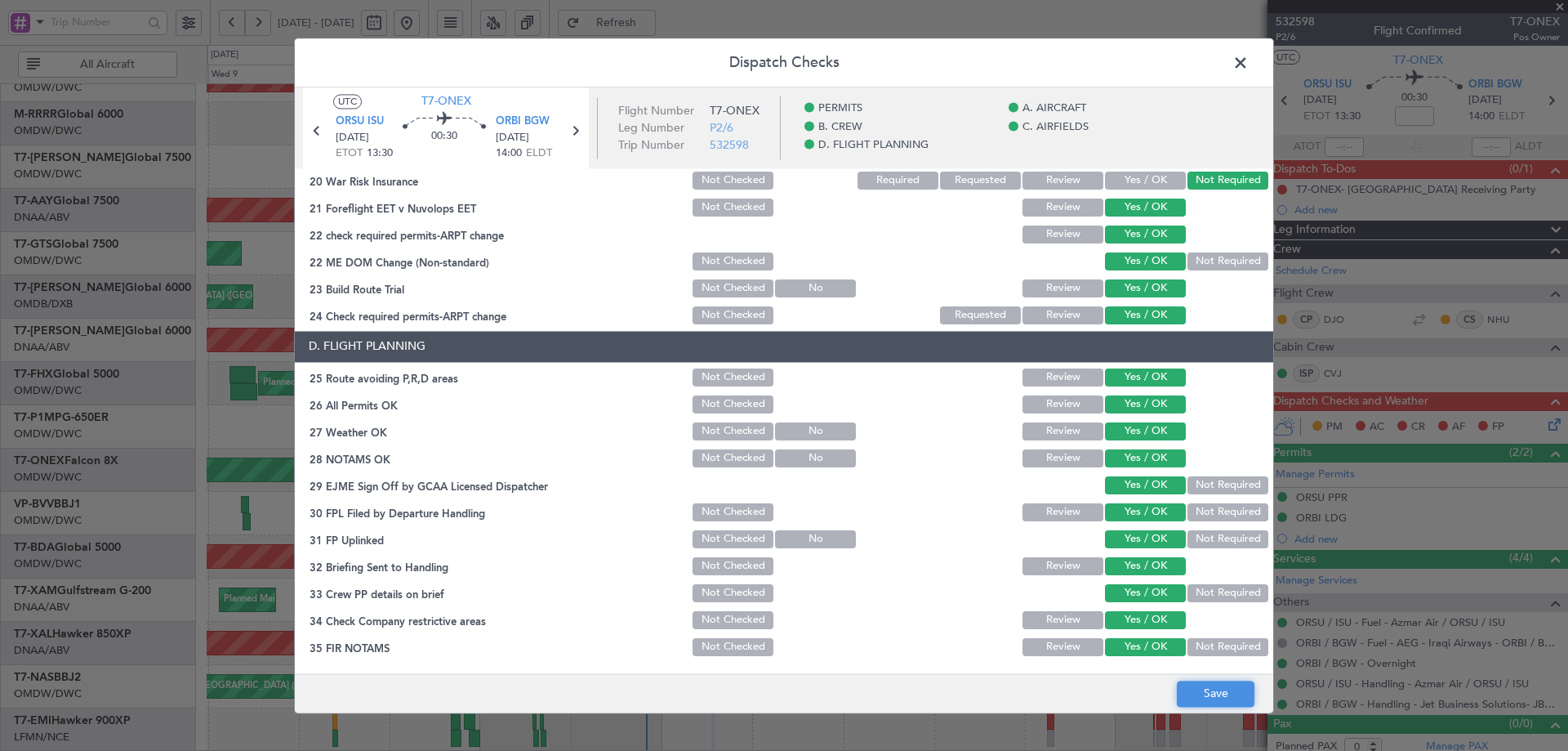 click on "Save" 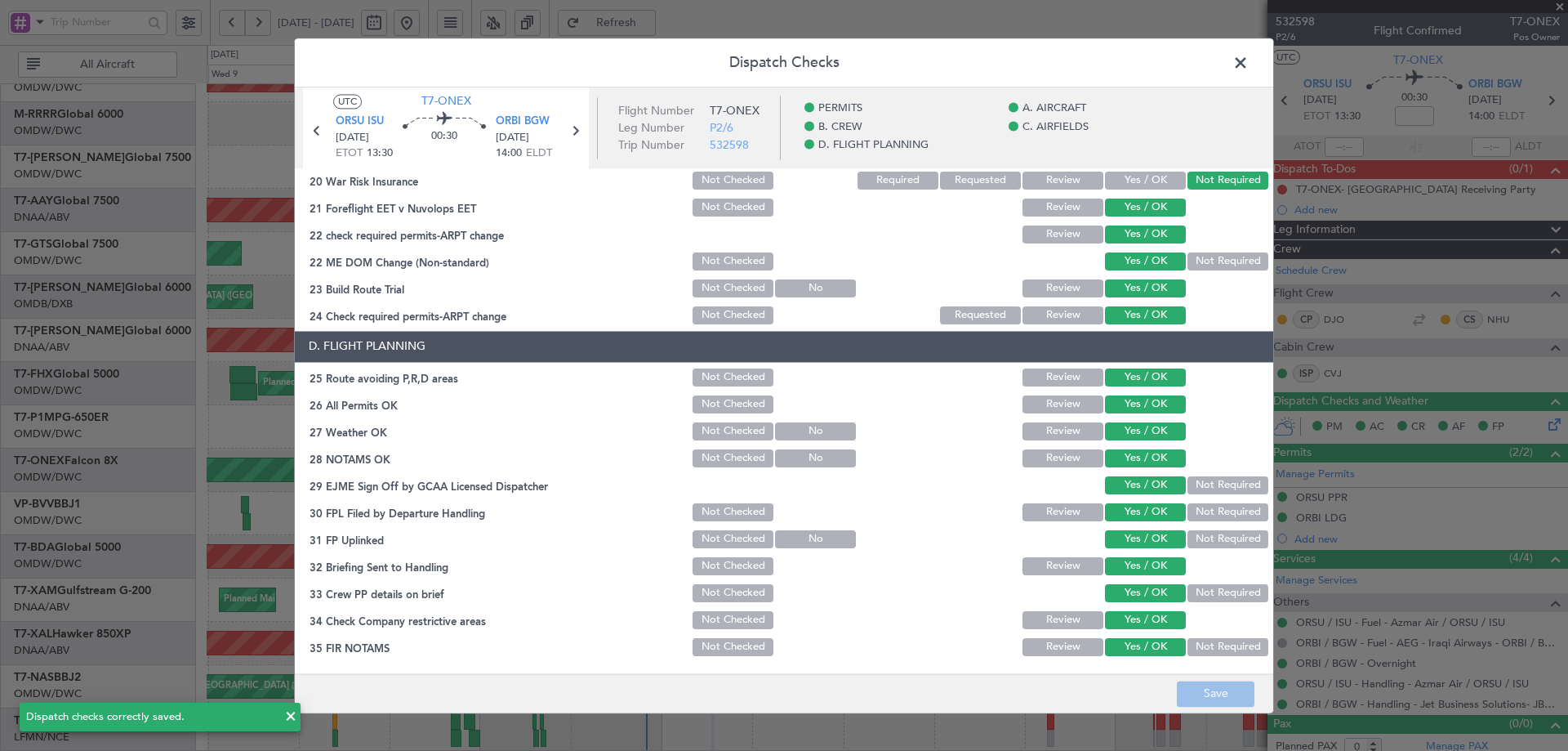 click 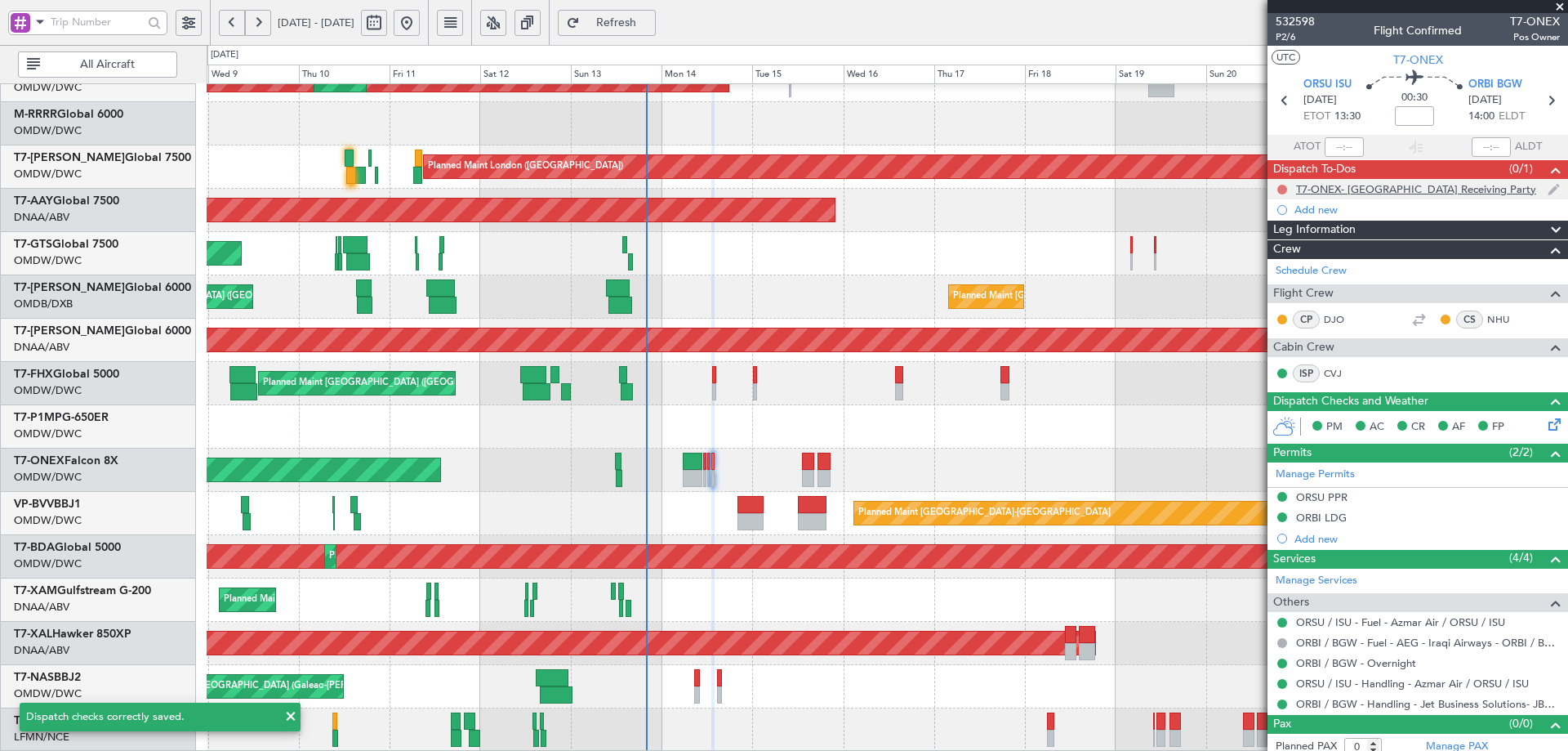 click 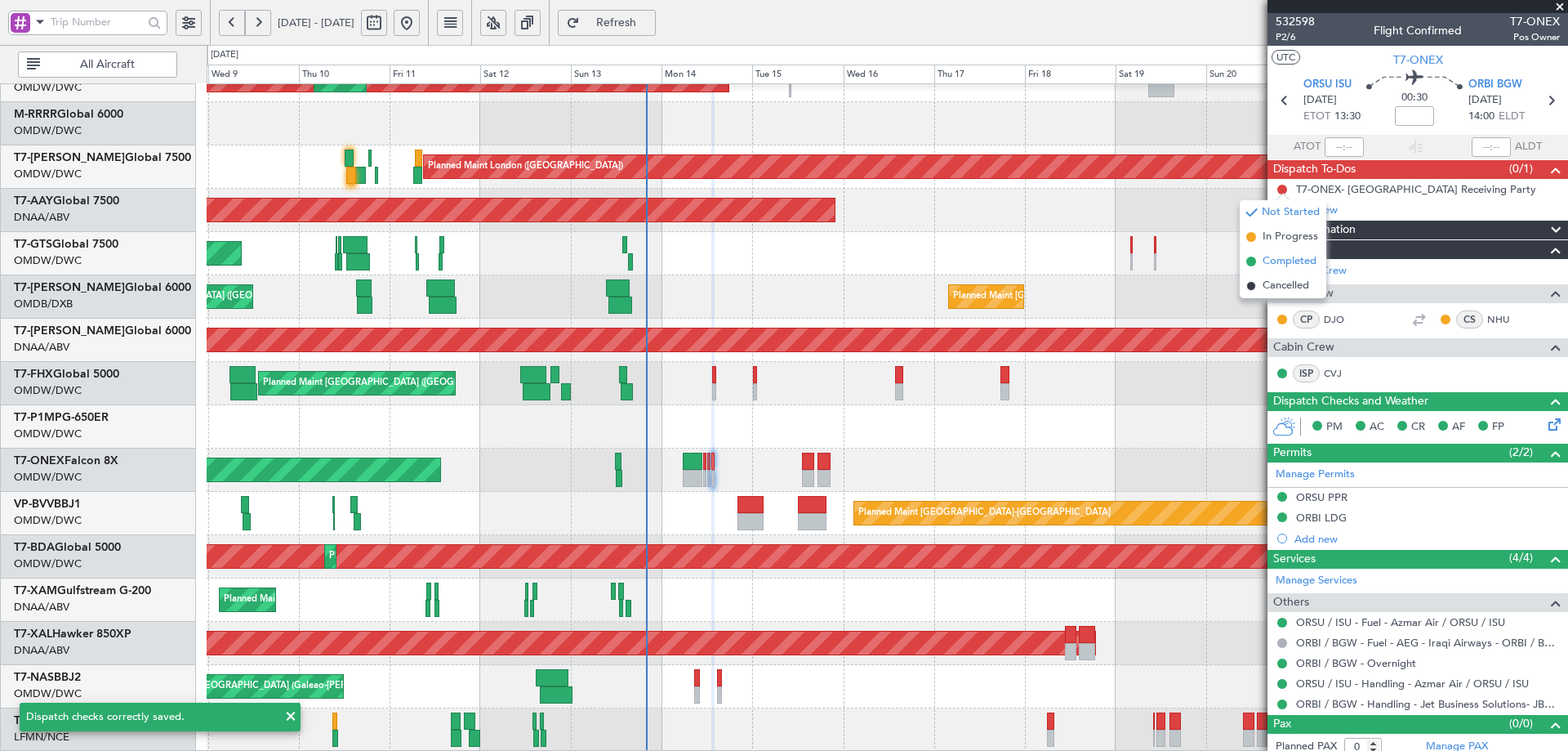 click on "Completed" at bounding box center (1290, 262) 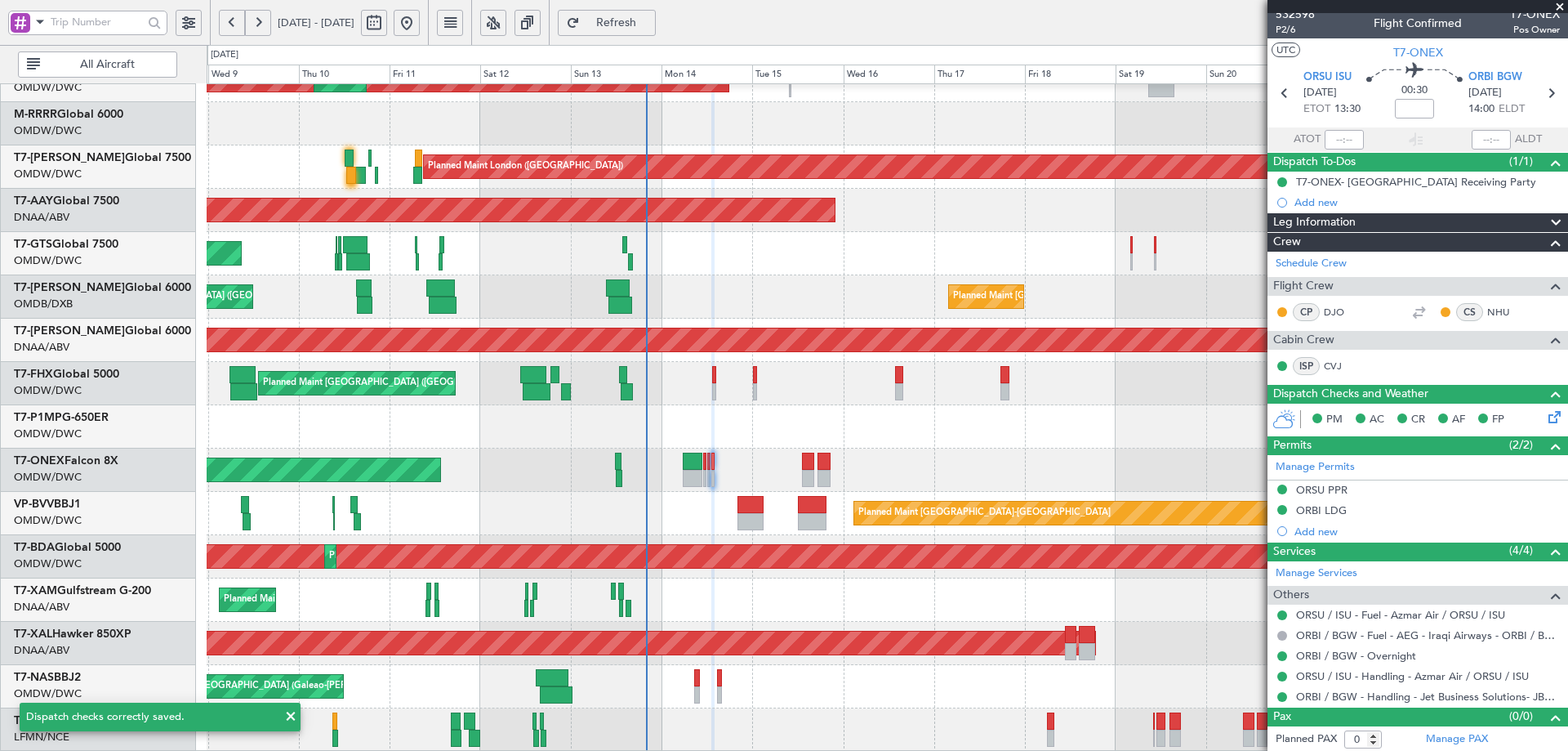 scroll, scrollTop: 9, scrollLeft: 0, axis: vertical 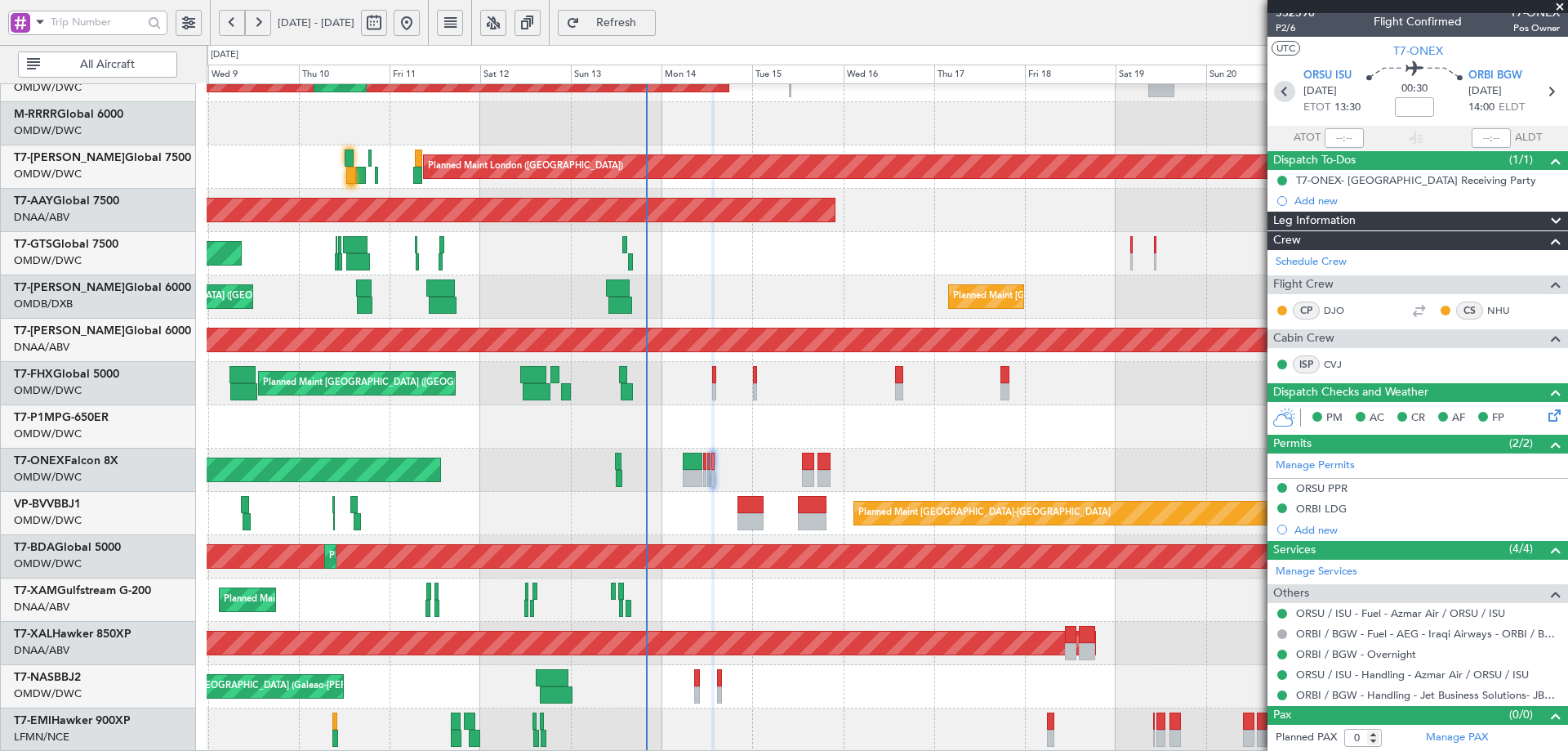 click at bounding box center (1285, 92) 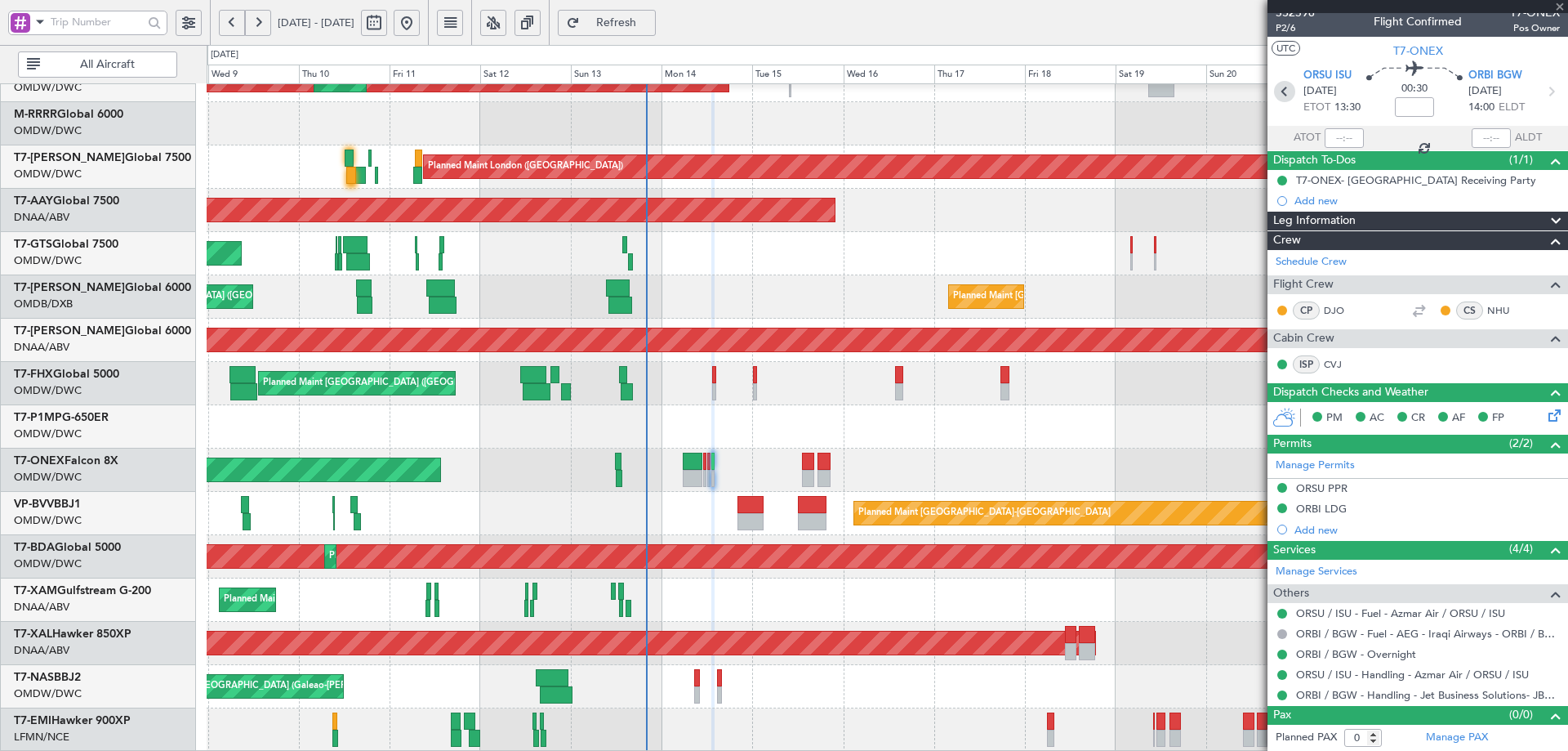 type on "+00:05" 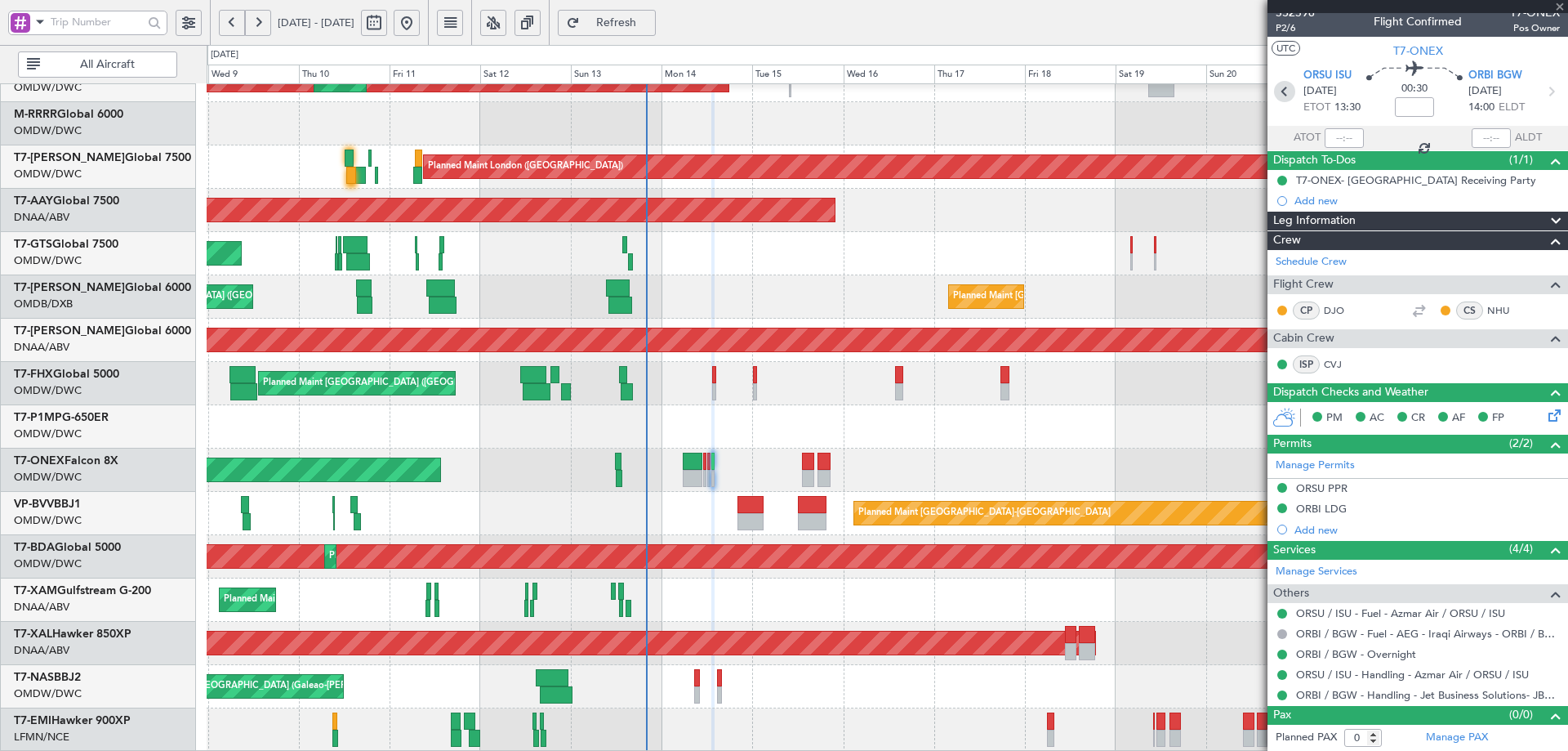 type 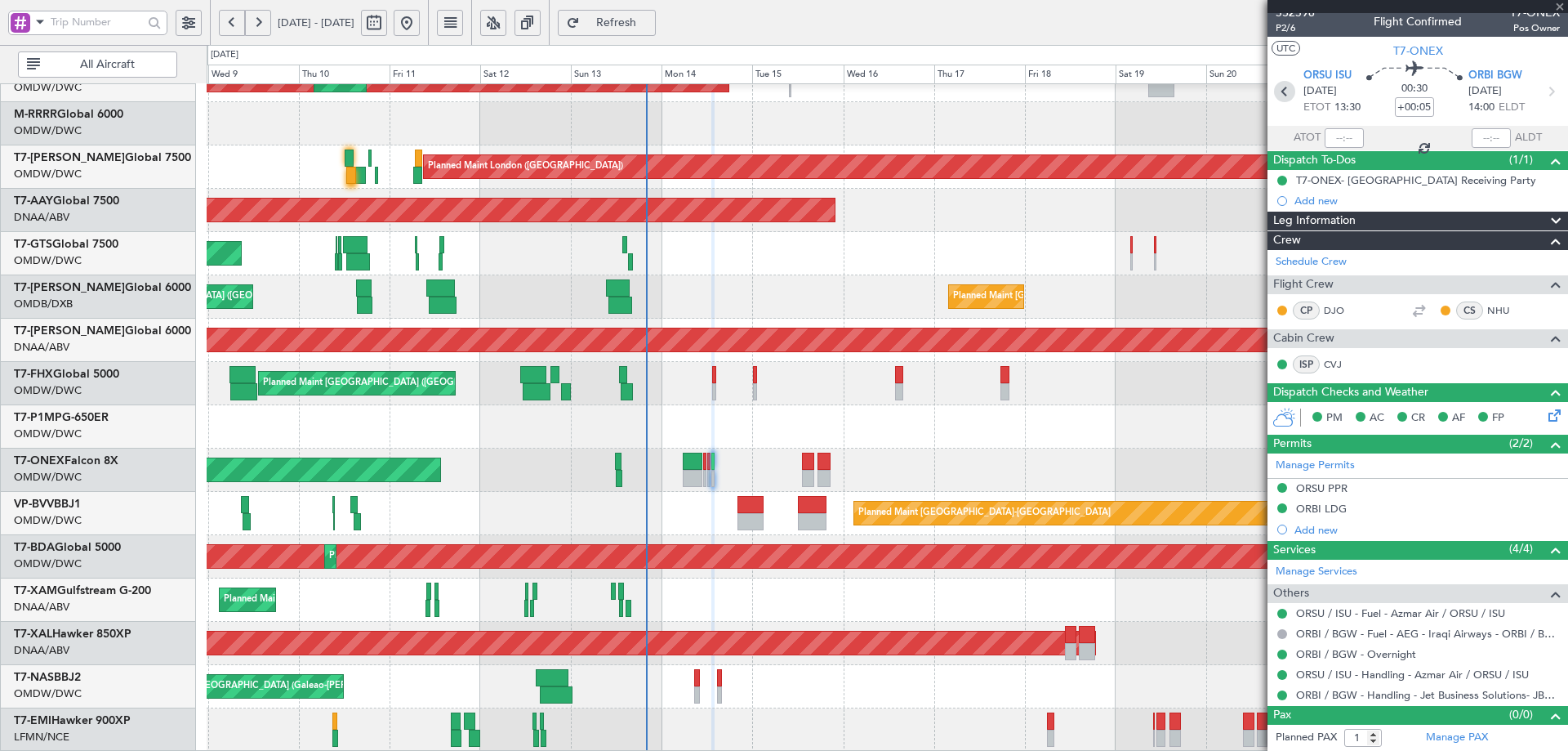 scroll, scrollTop: 0, scrollLeft: 0, axis: both 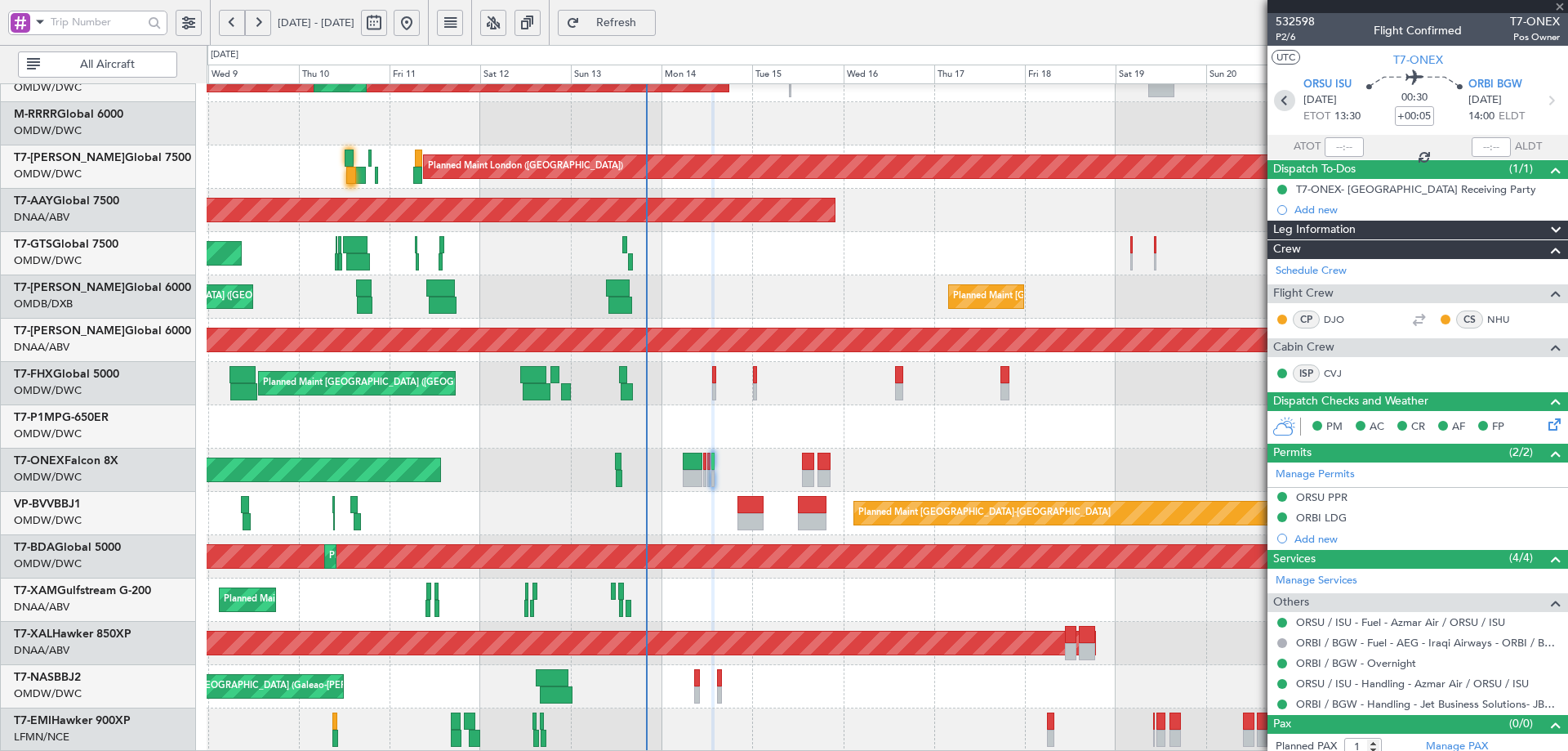 click at bounding box center (1285, 101) 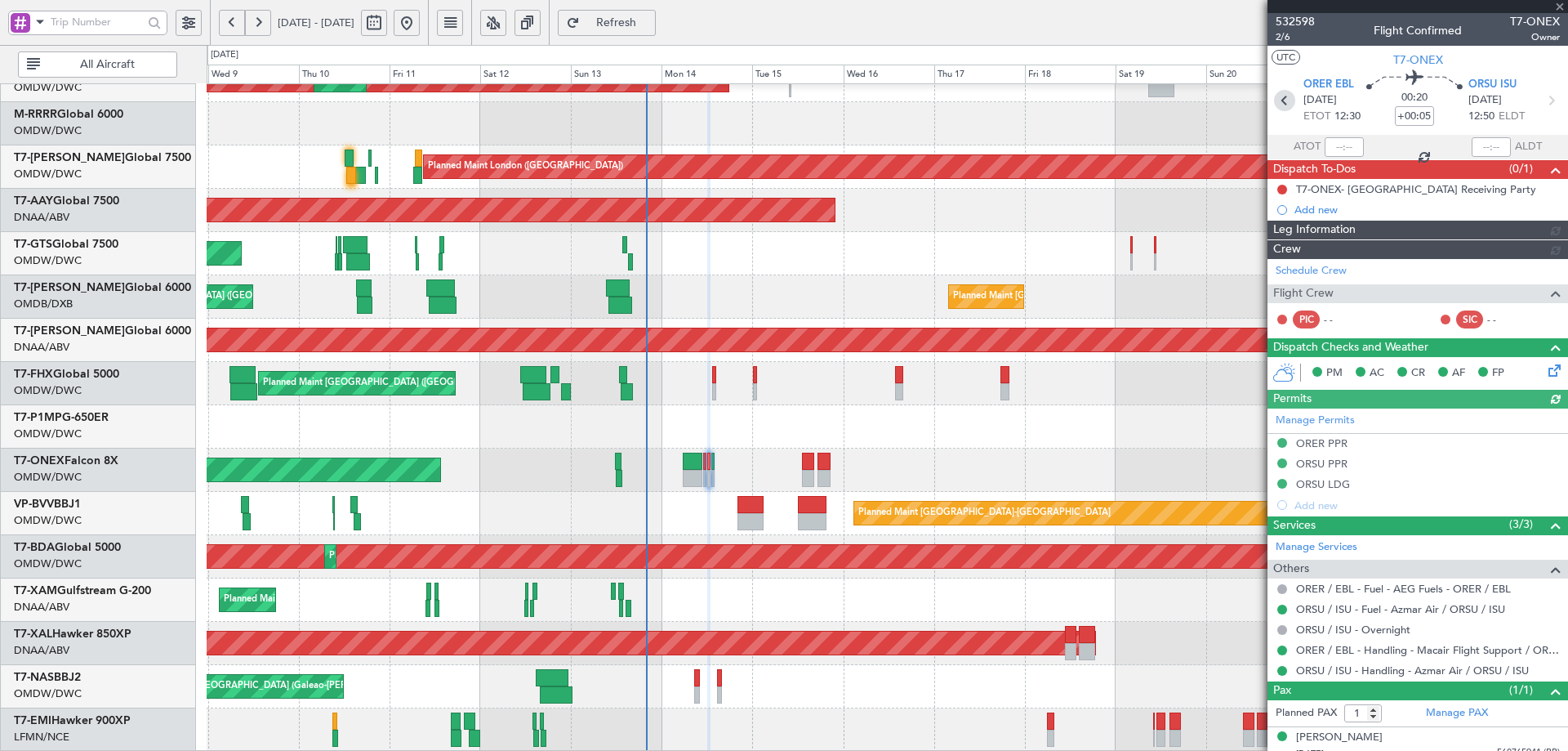 type on "Anita Mani (ANI)" 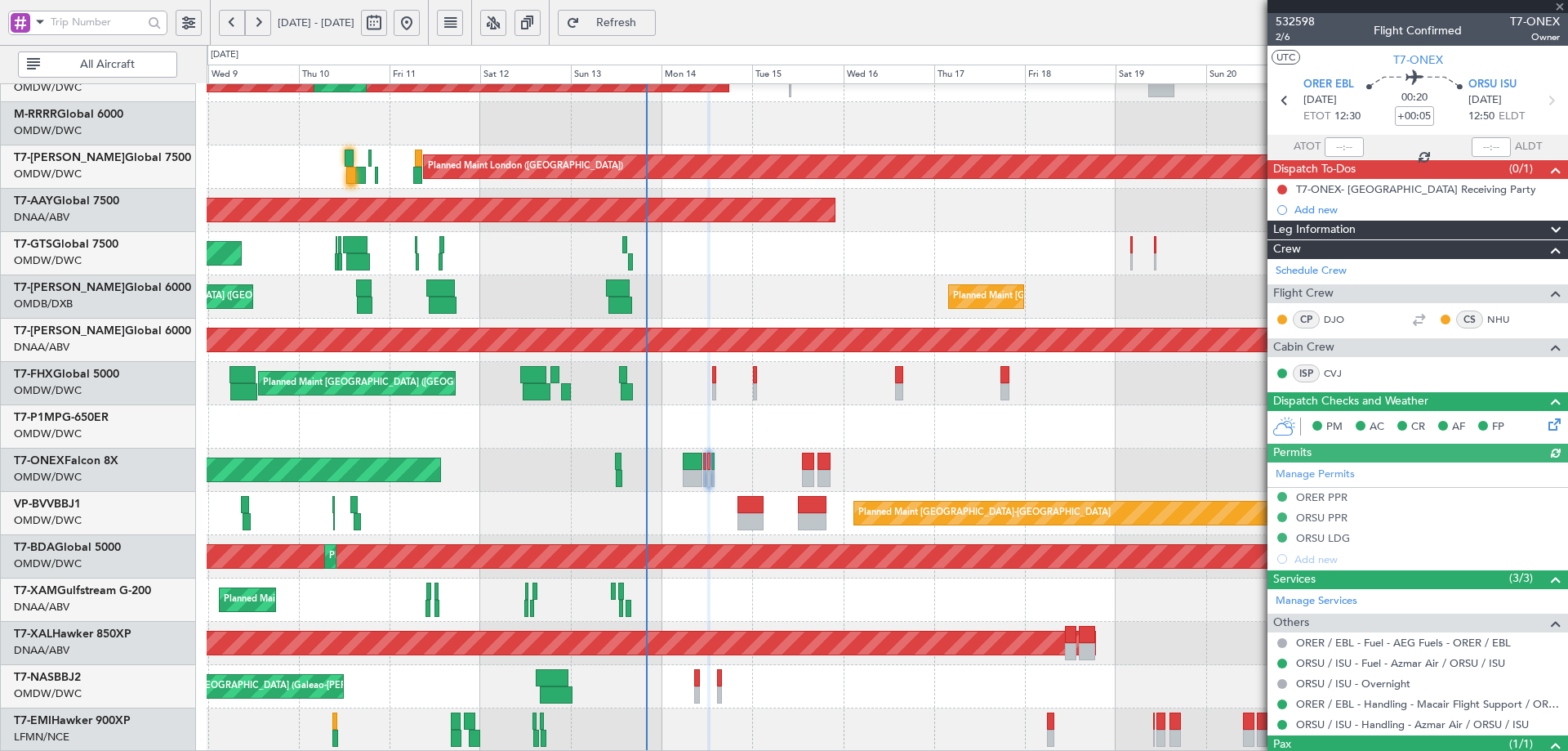 type 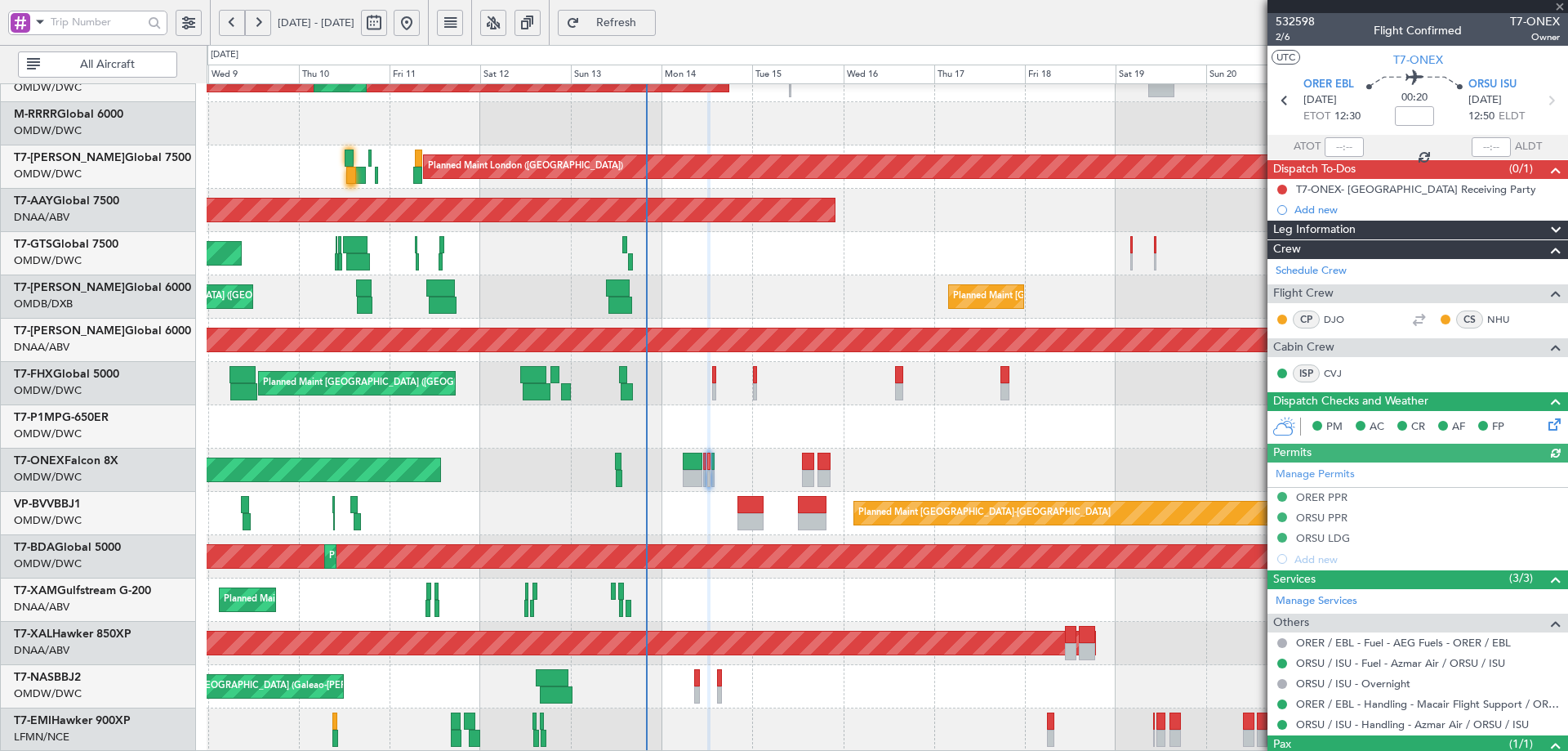 type on "0" 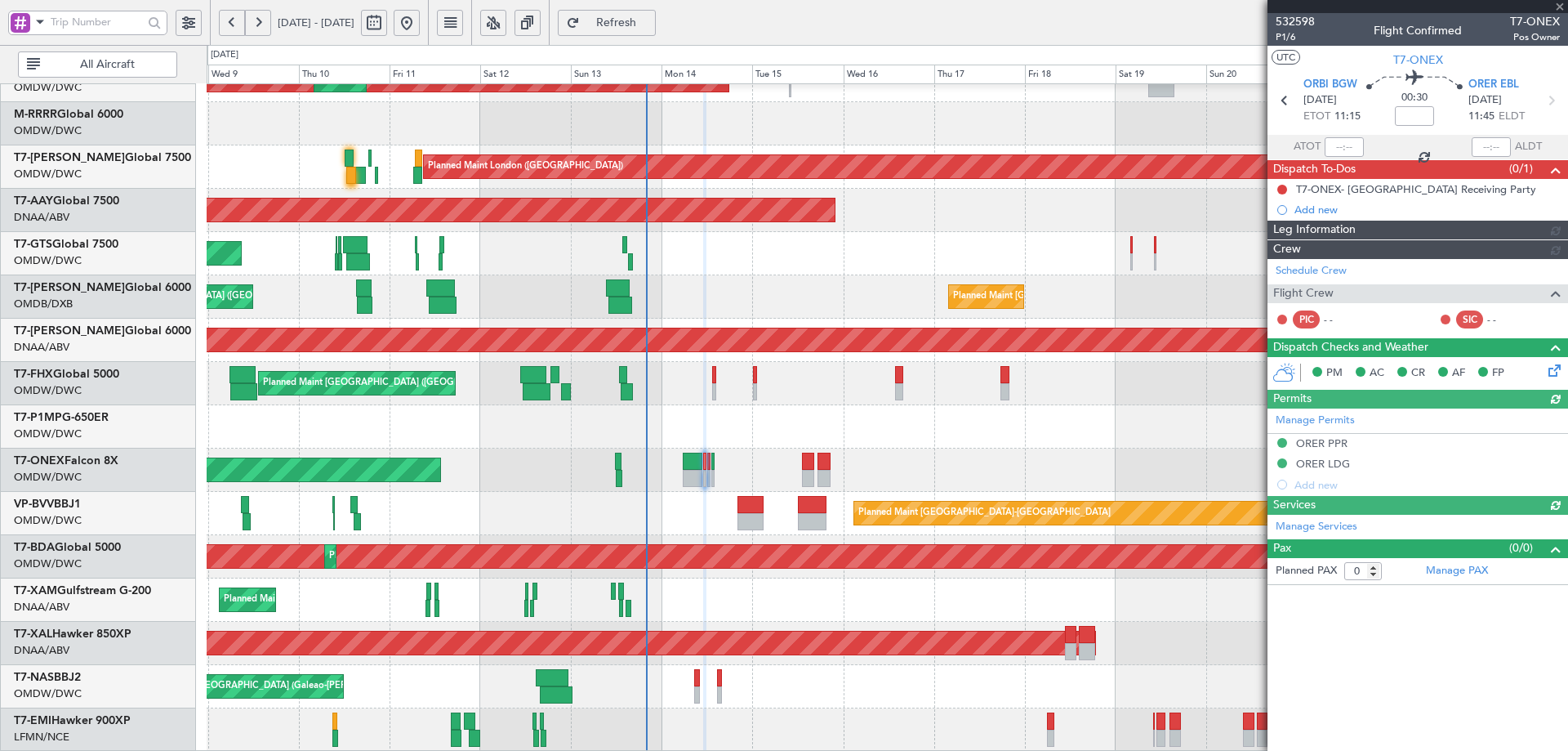type on "Anita Mani (ANI)" 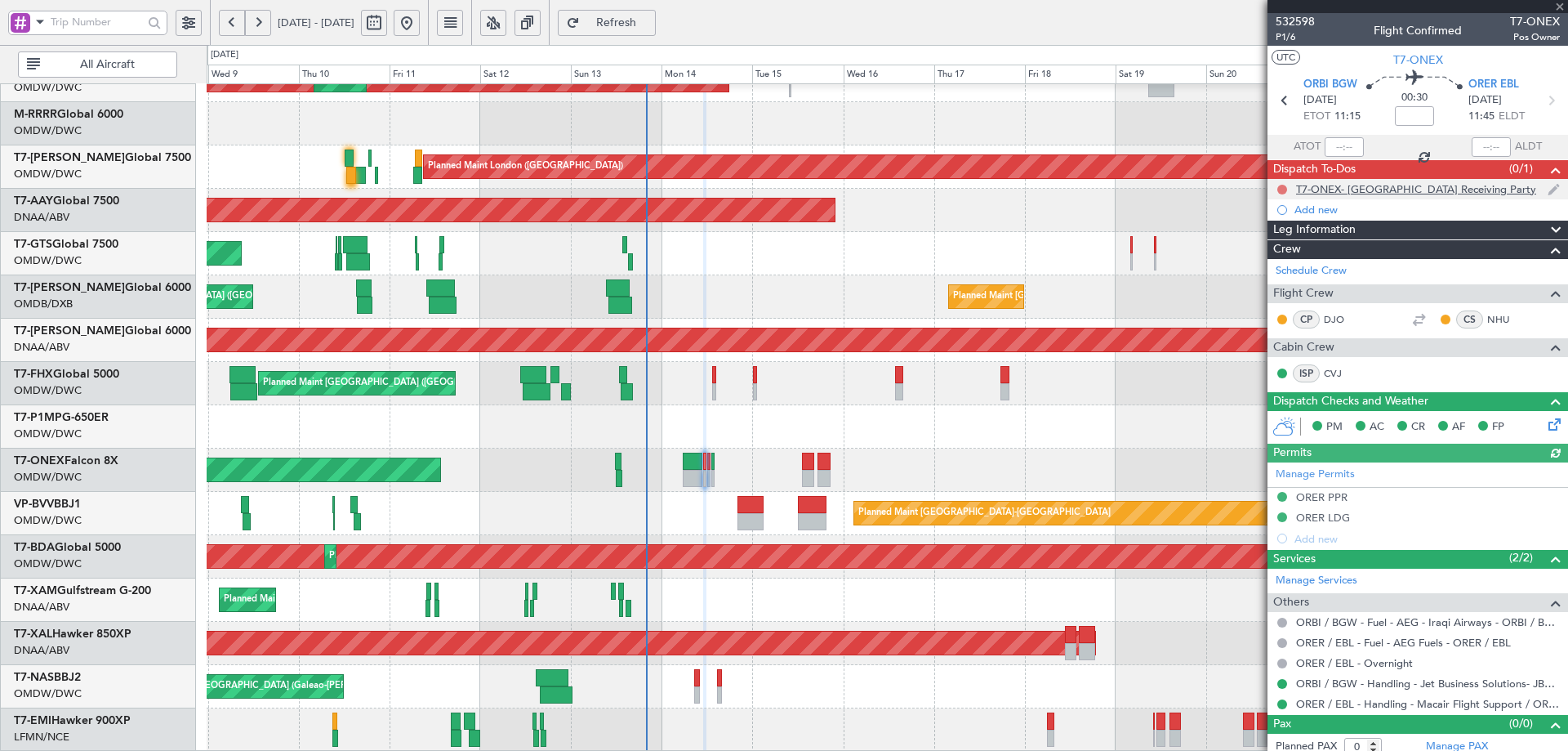 click 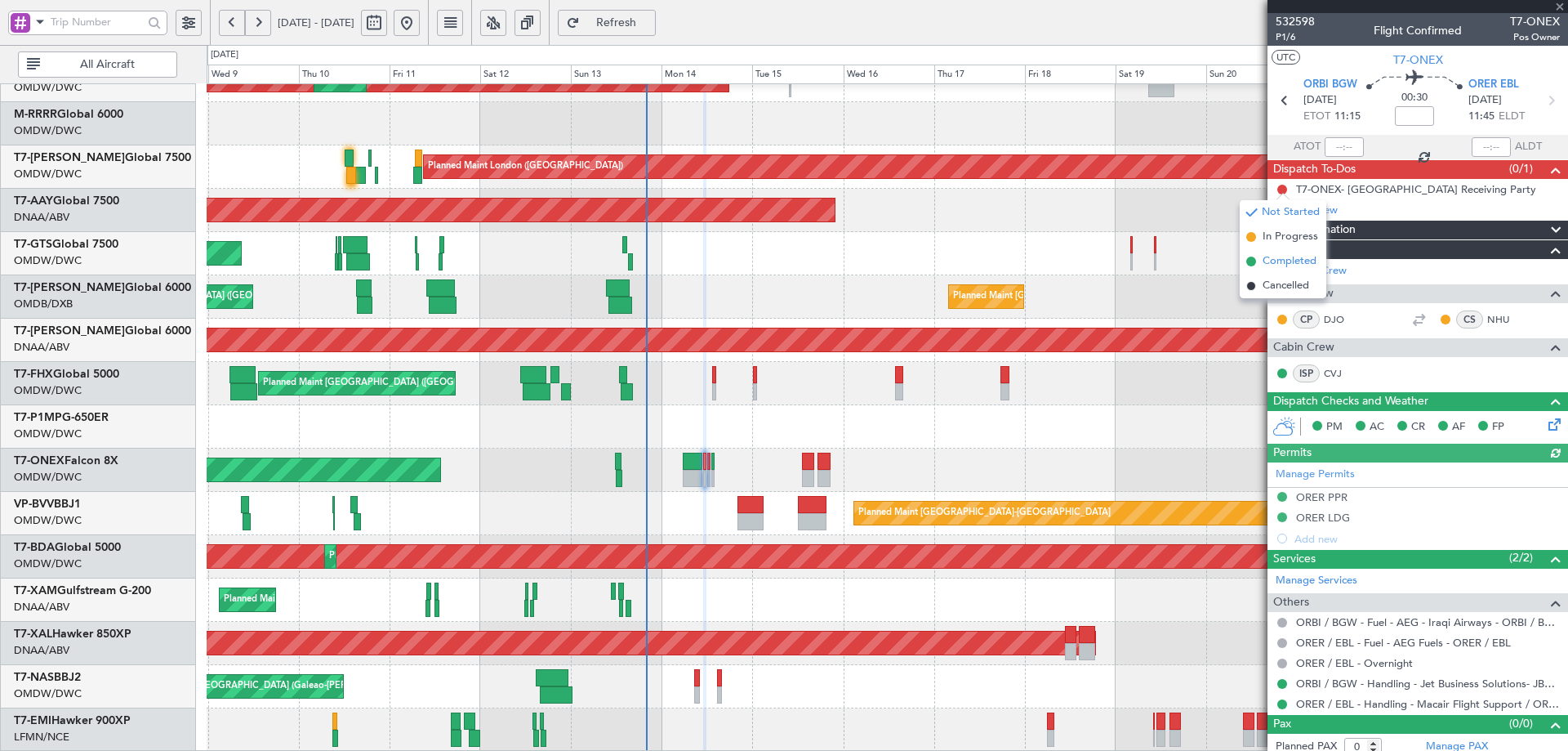 click on "Completed" at bounding box center (1290, 262) 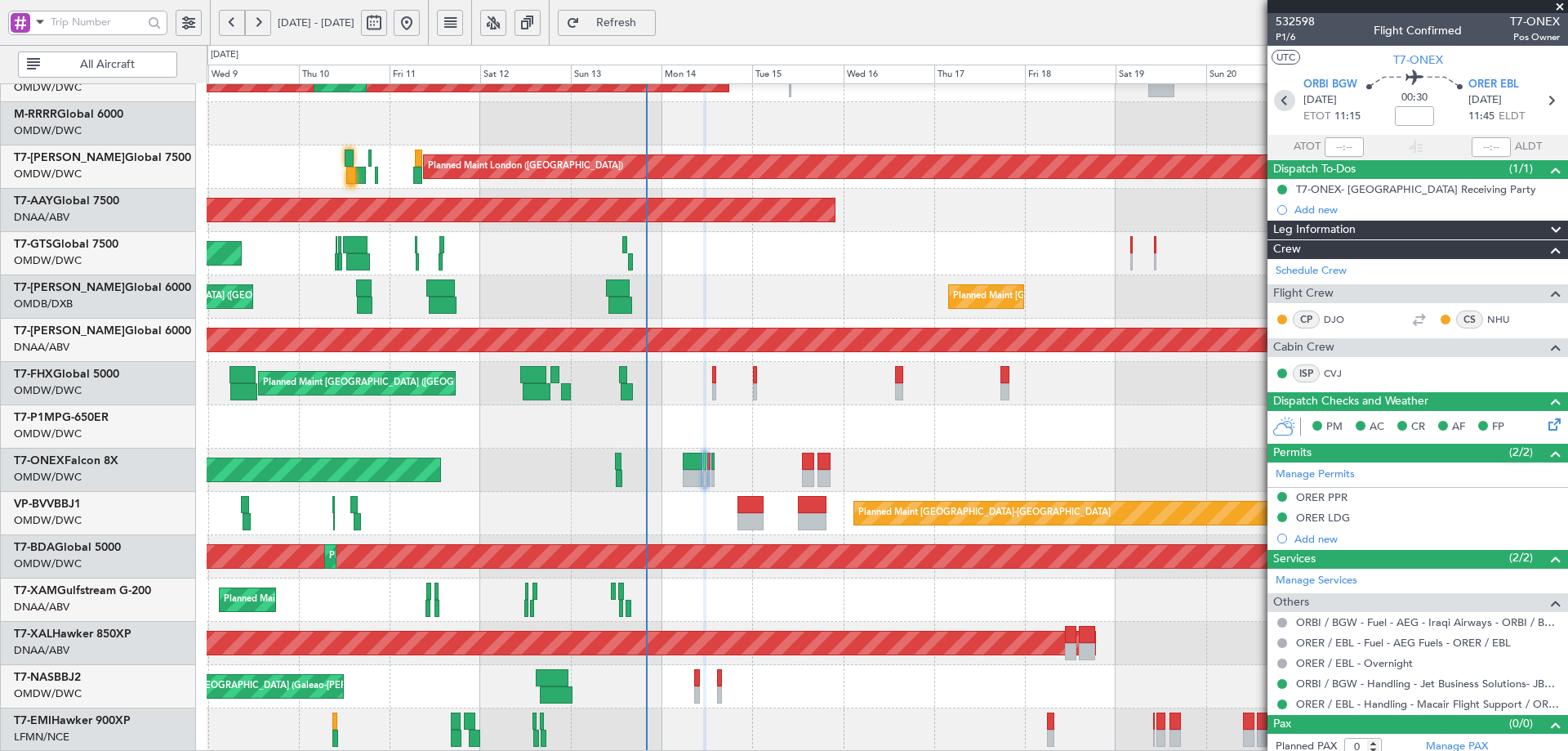 click at bounding box center (1285, 101) 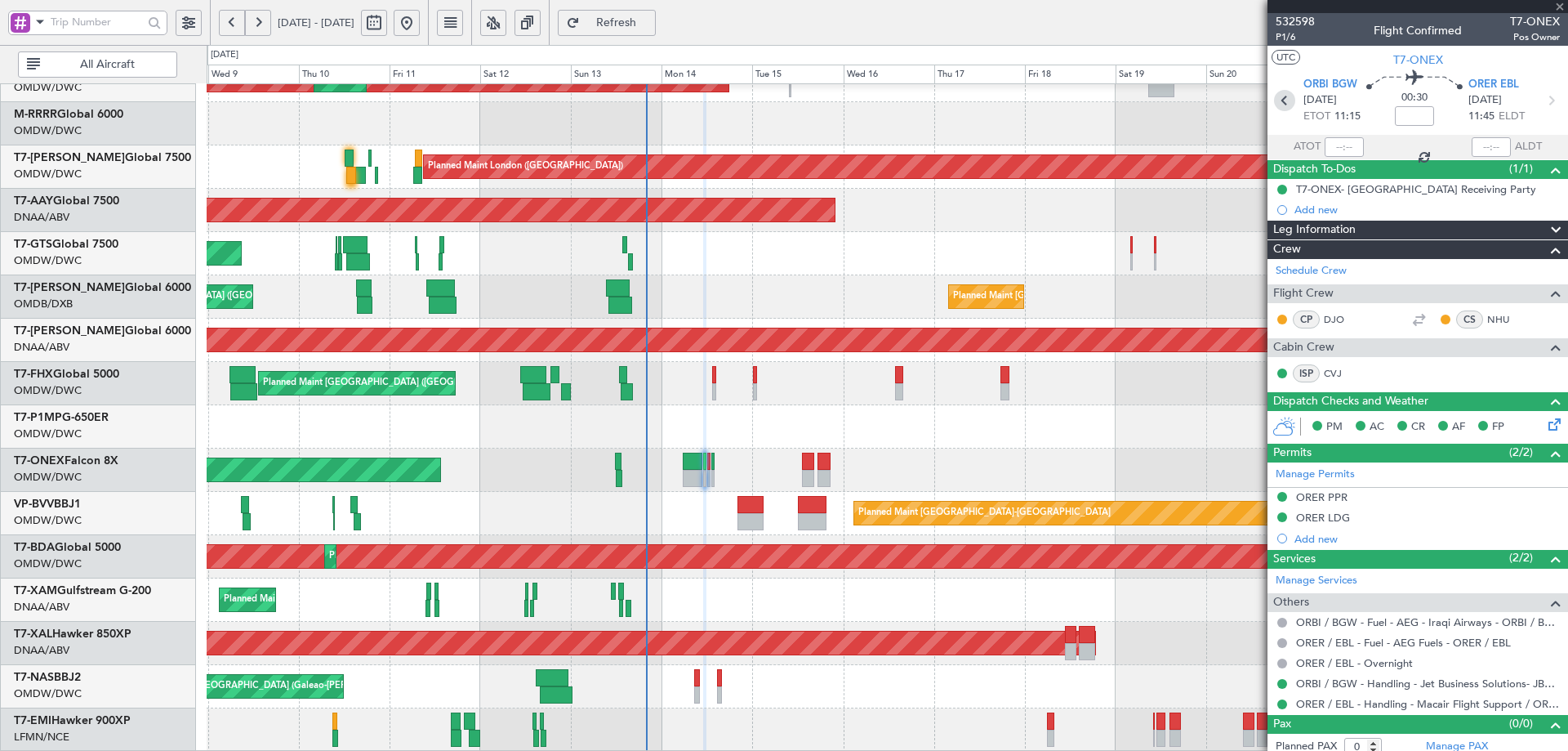 type 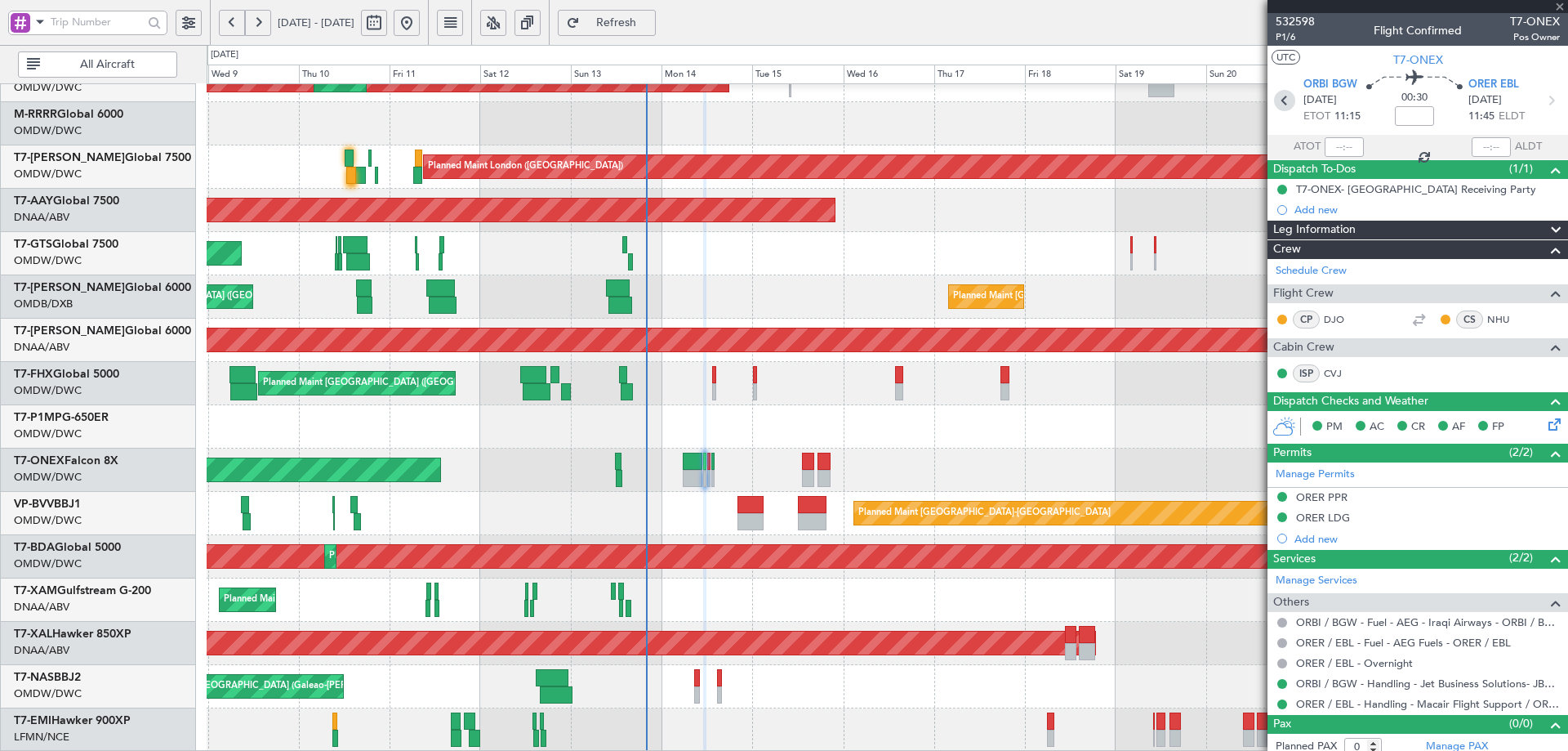 type 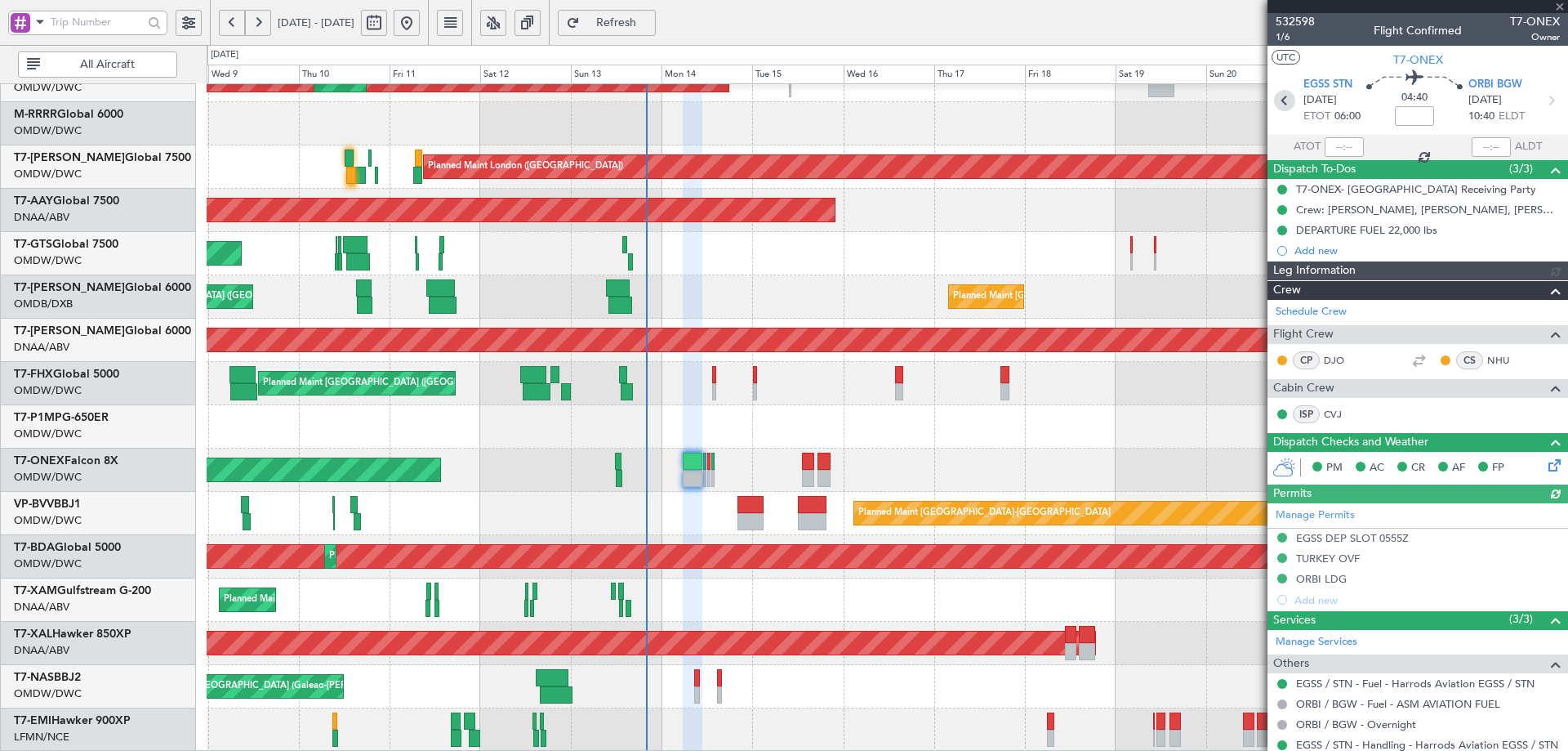 type on "Anita Mani (ANI)" 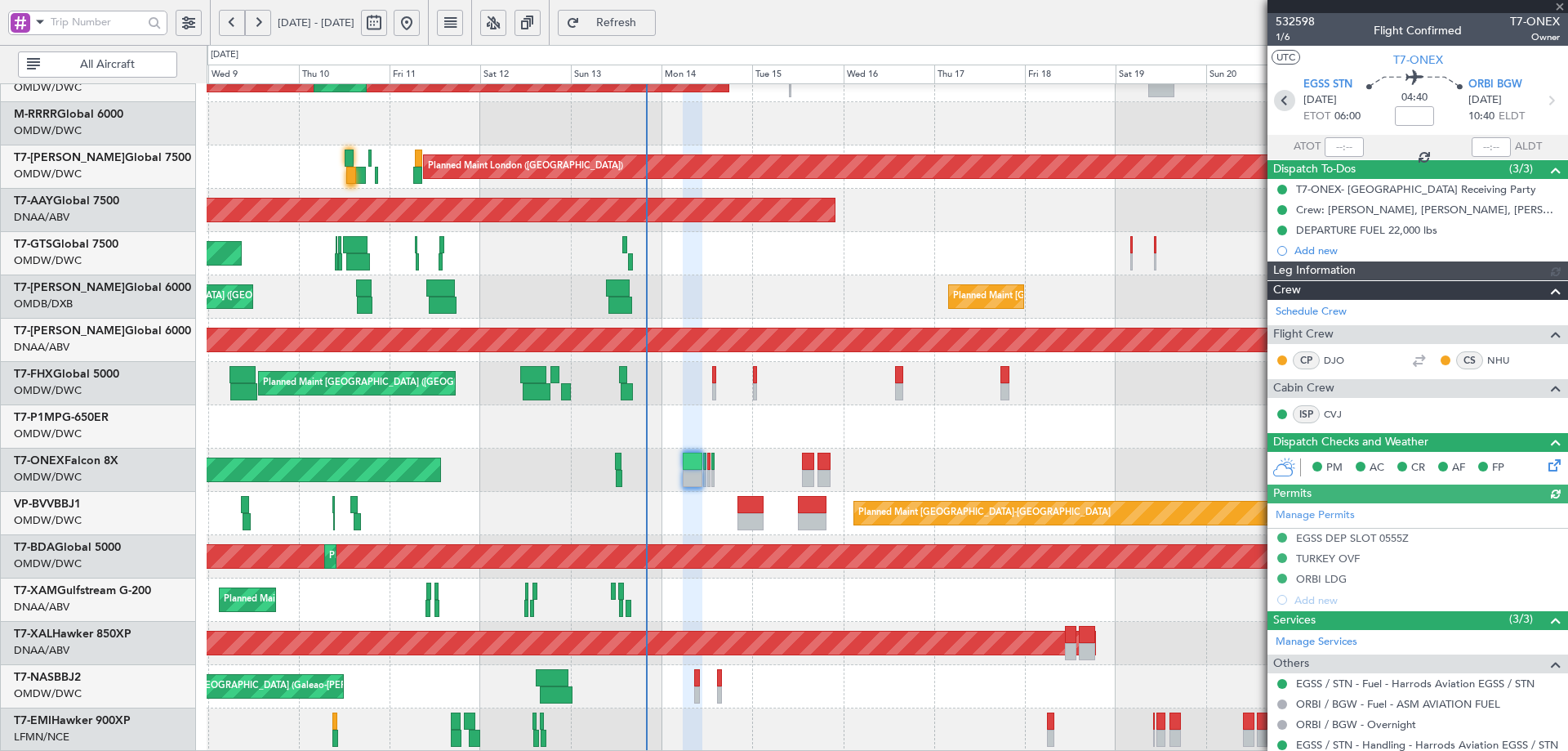 type on "6778" 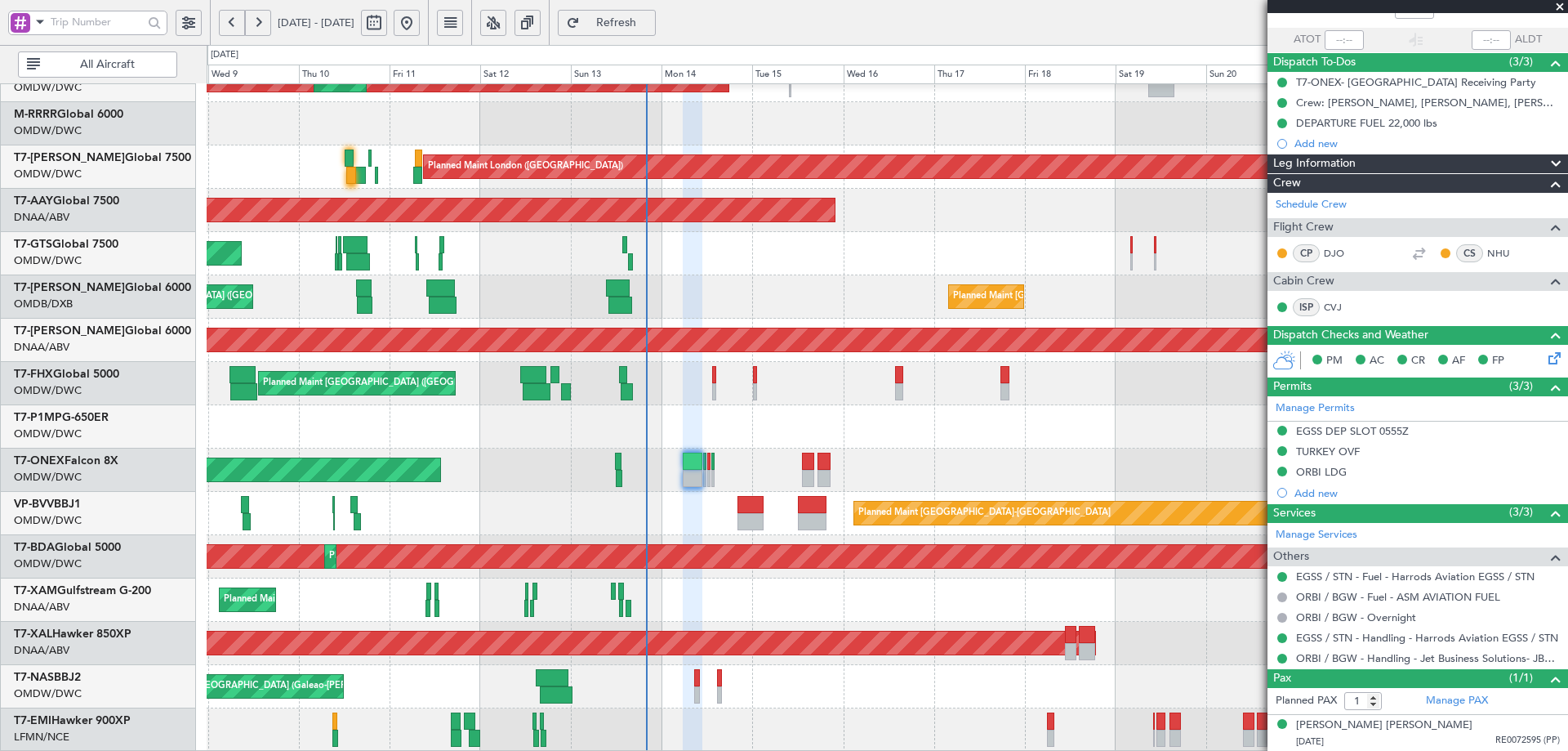 scroll, scrollTop: 0, scrollLeft: 0, axis: both 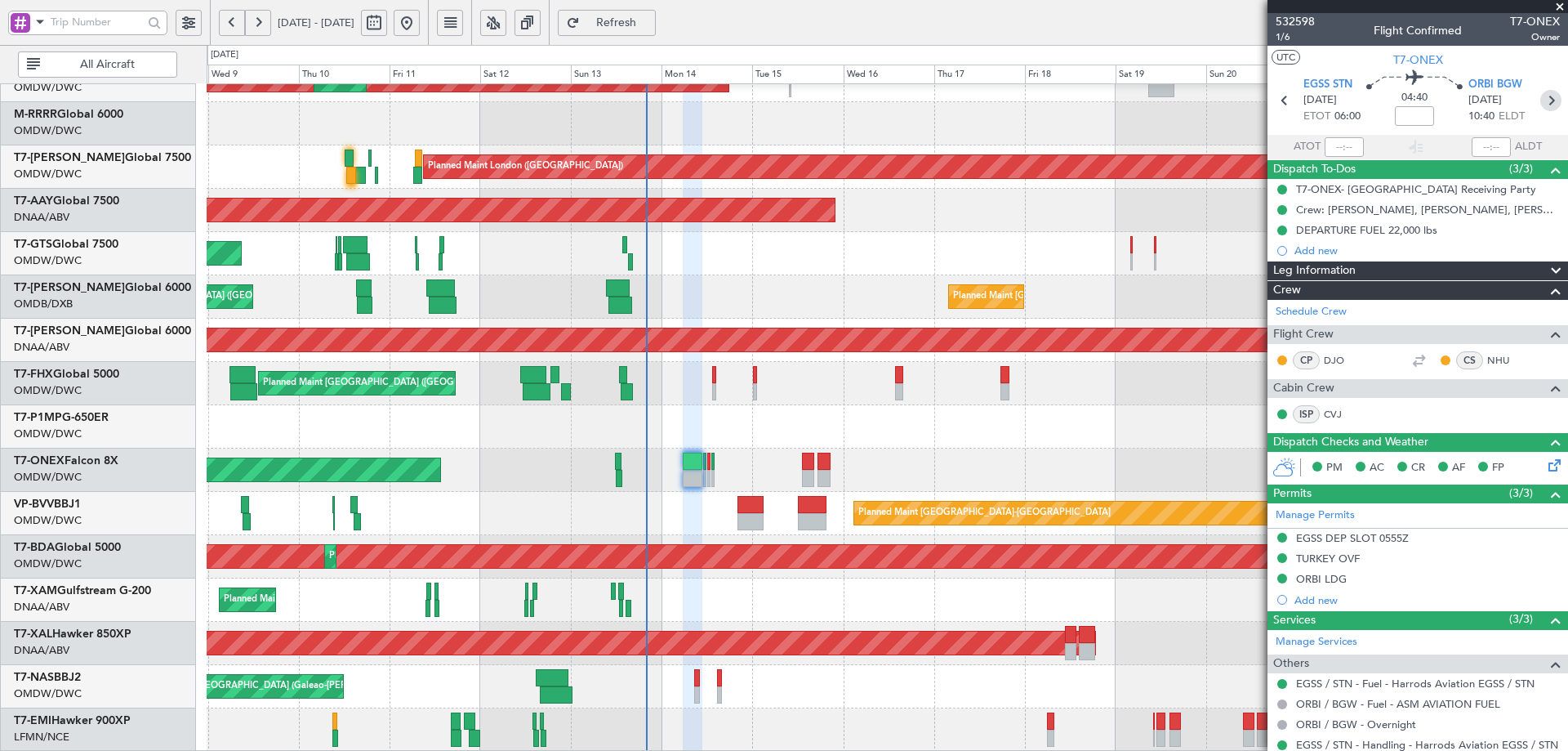 click at bounding box center [1551, 101] 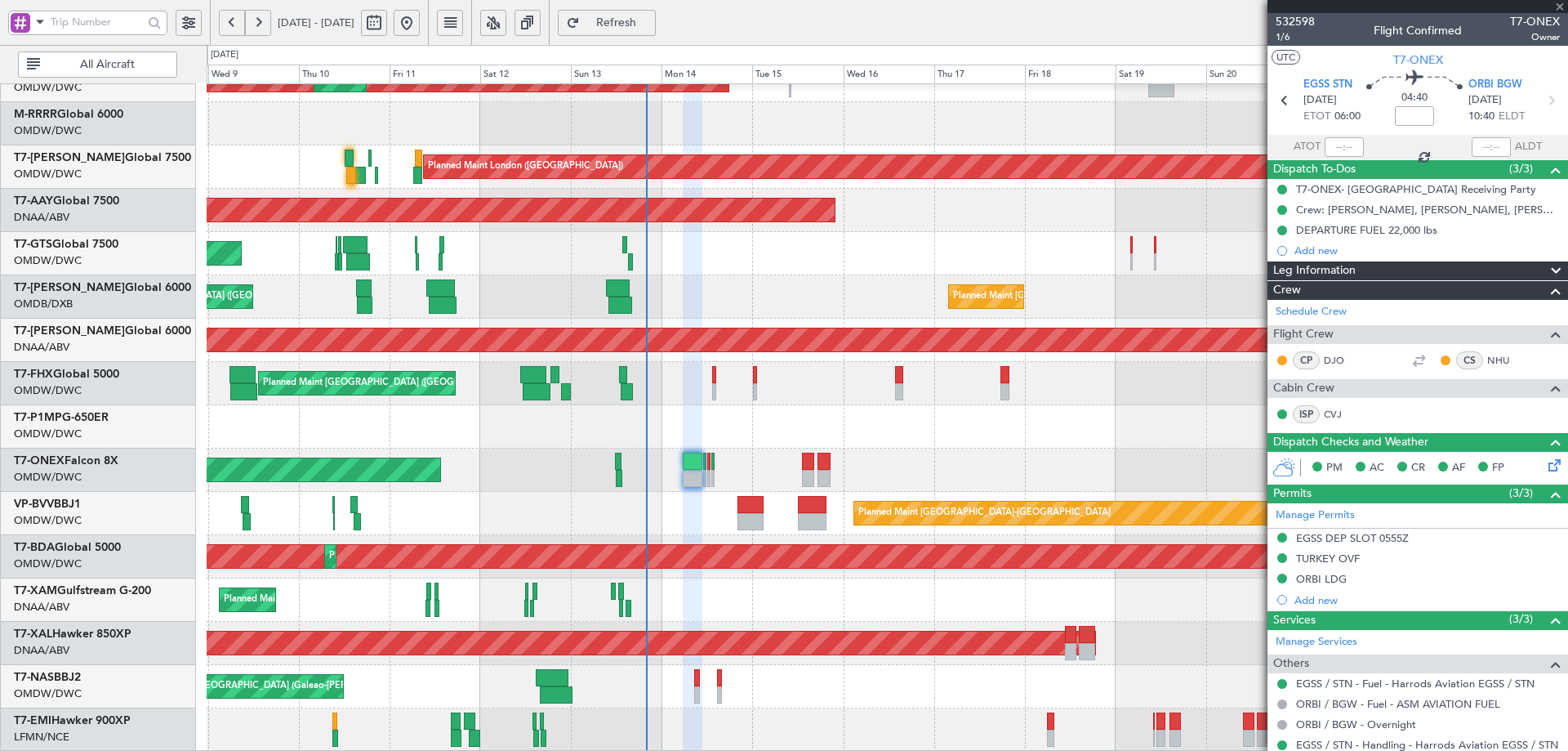 type 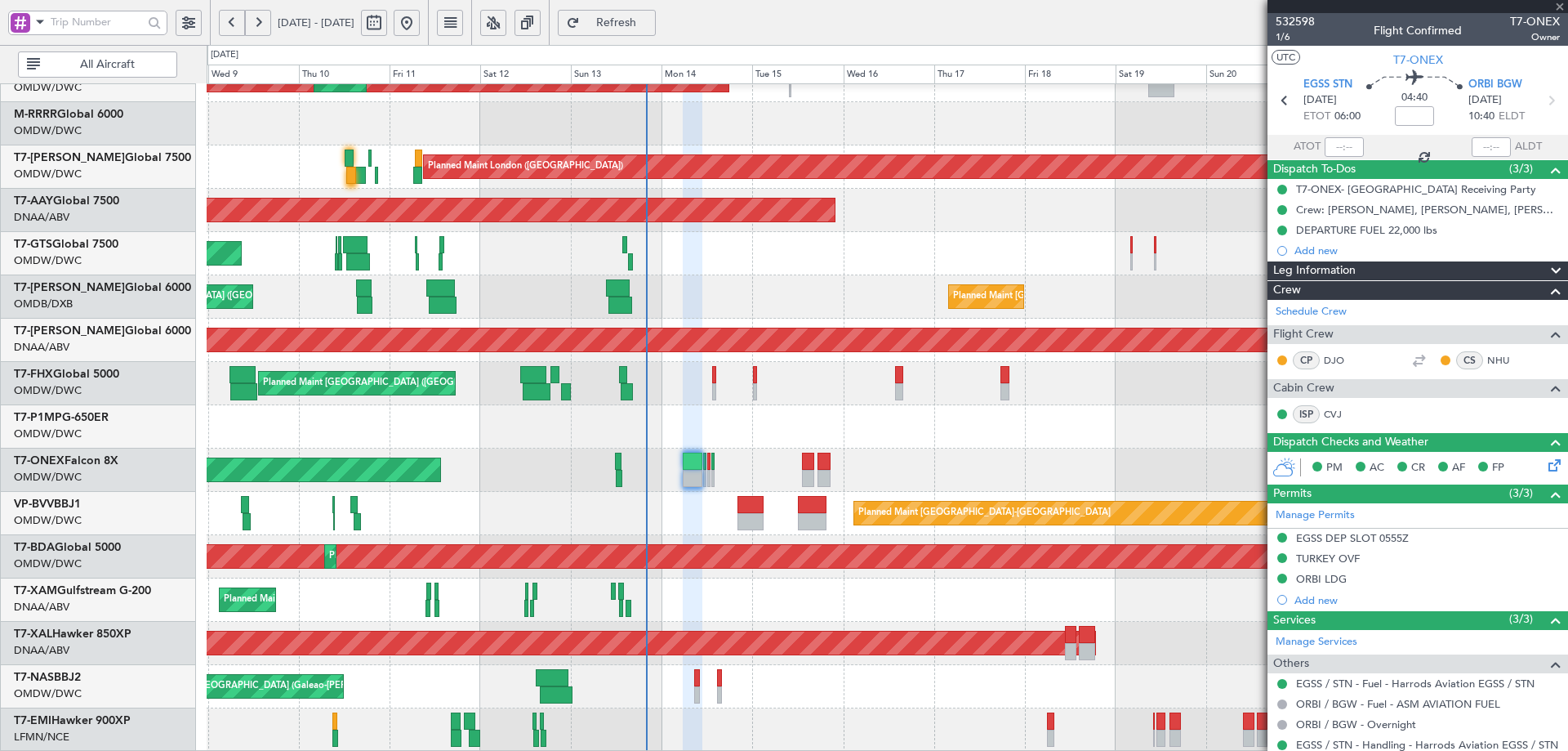 type 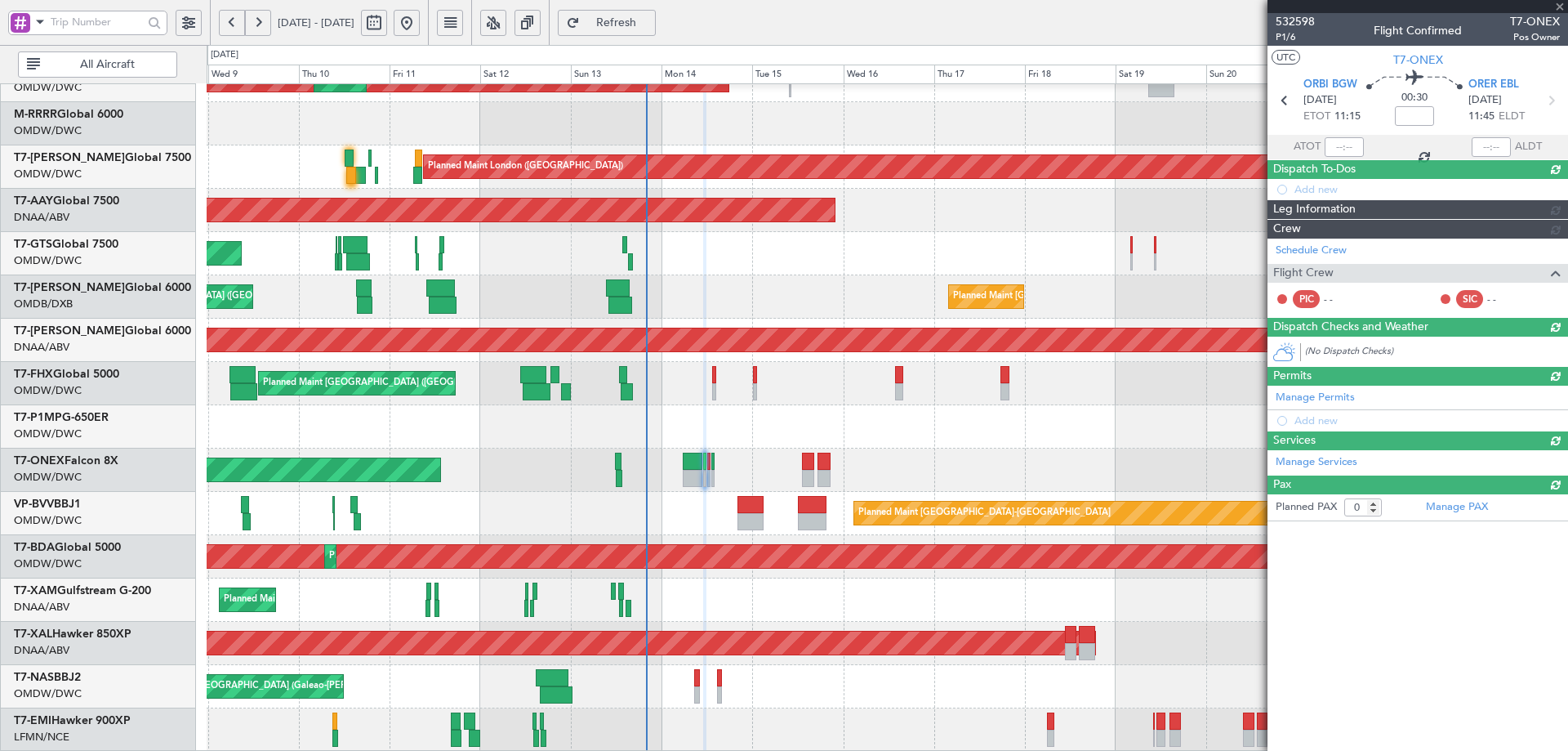 type on "Anita Mani (ANI)" 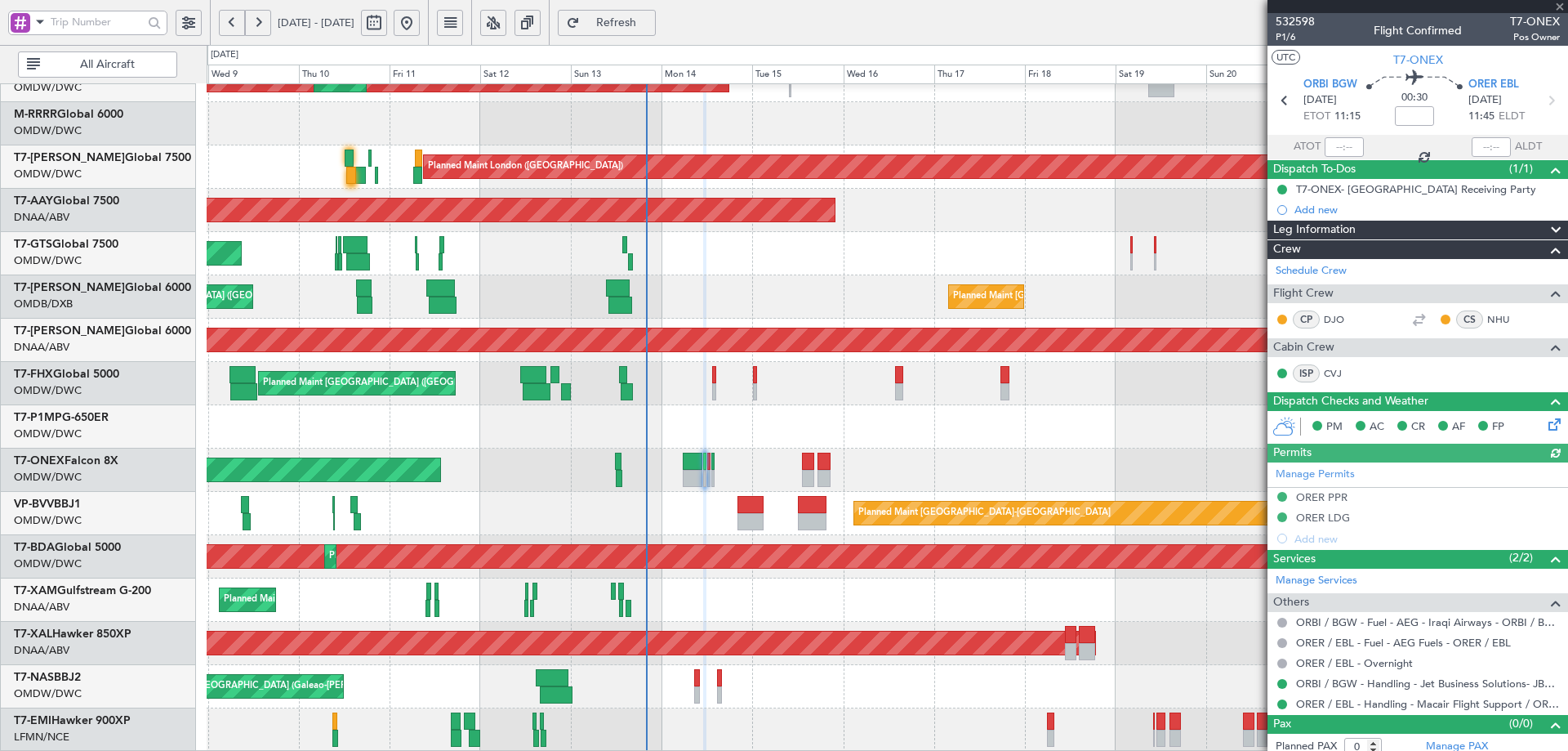 click at bounding box center [1551, 101] 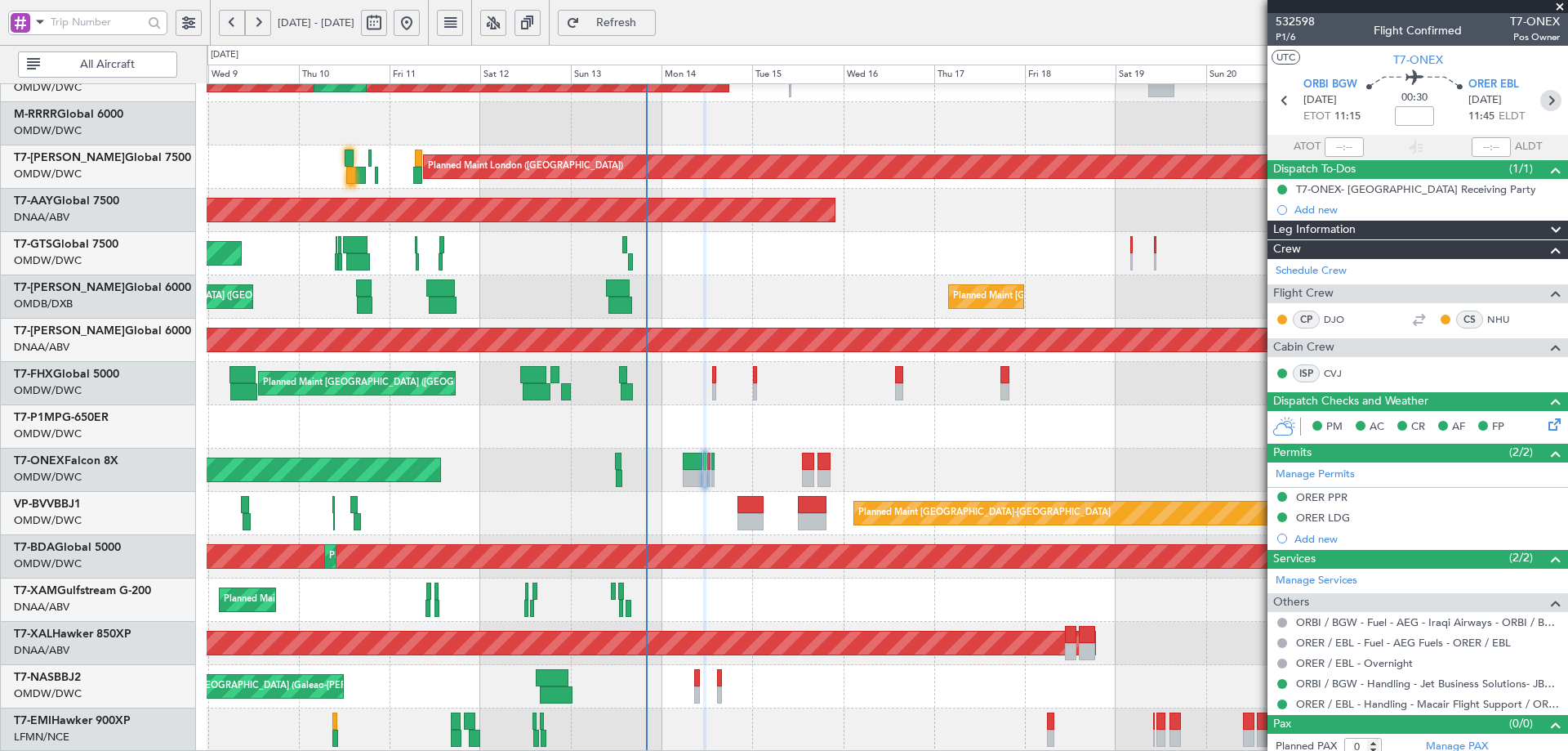click at bounding box center (1551, 101) 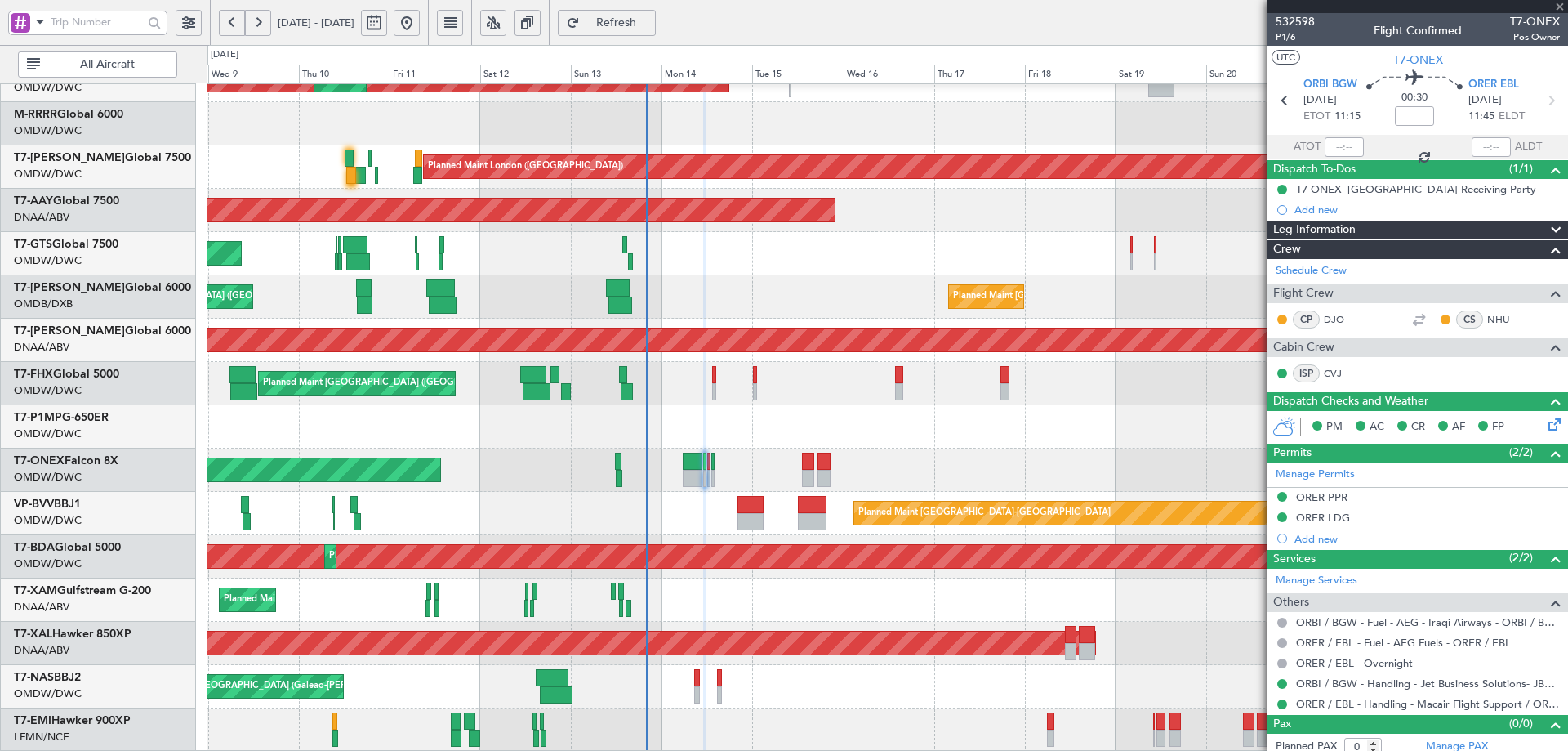 type on "+00:05" 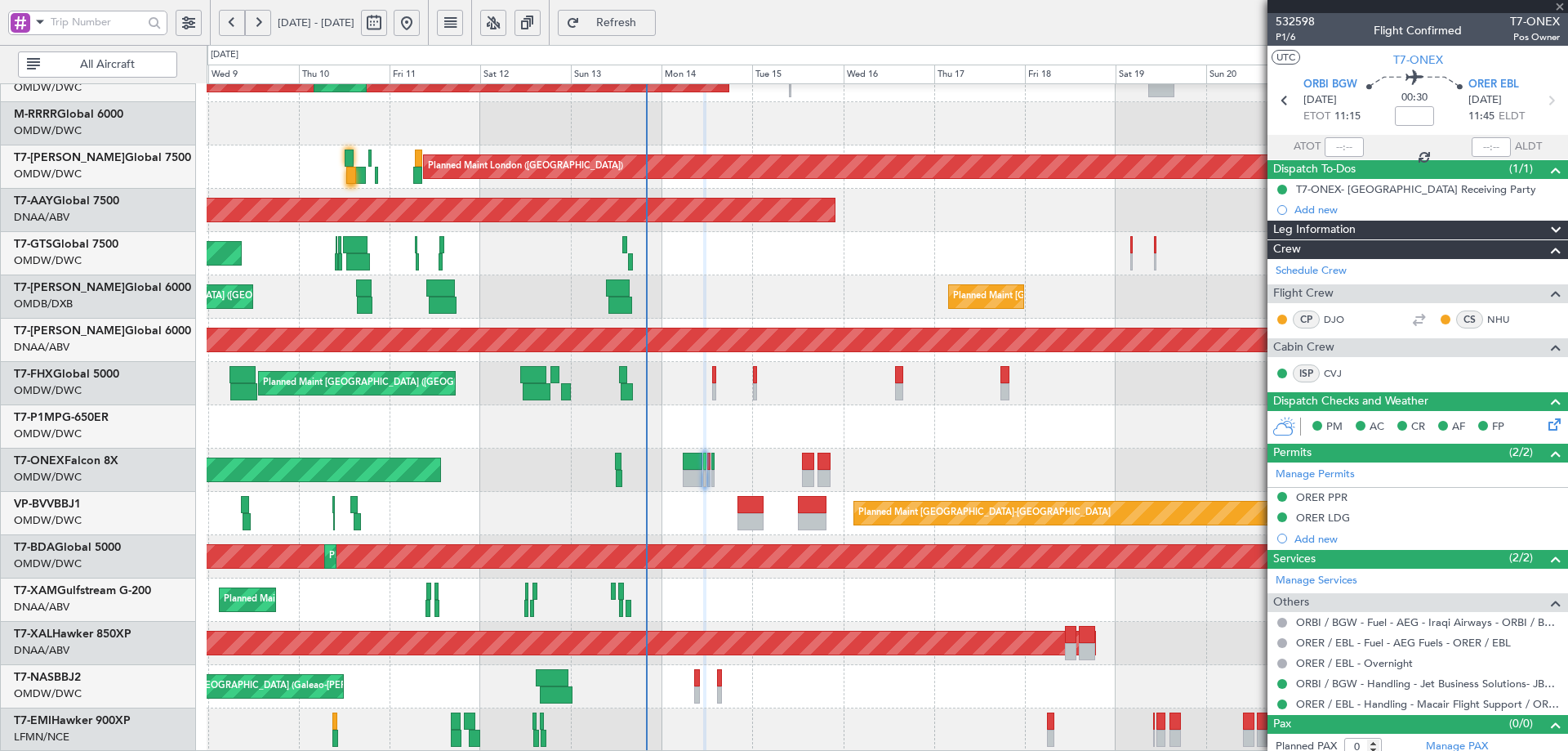 type 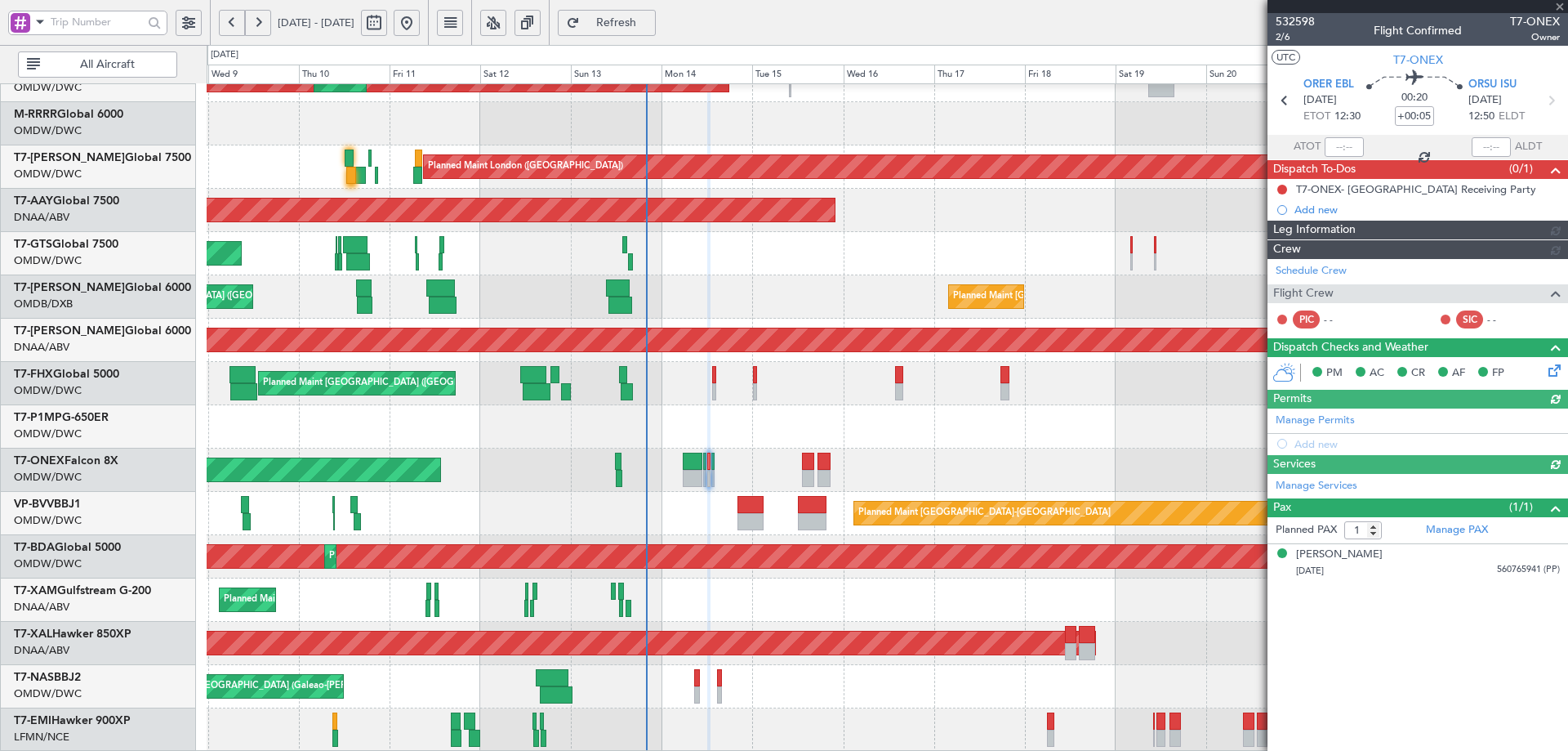 type on "Anita Mani (ANI)" 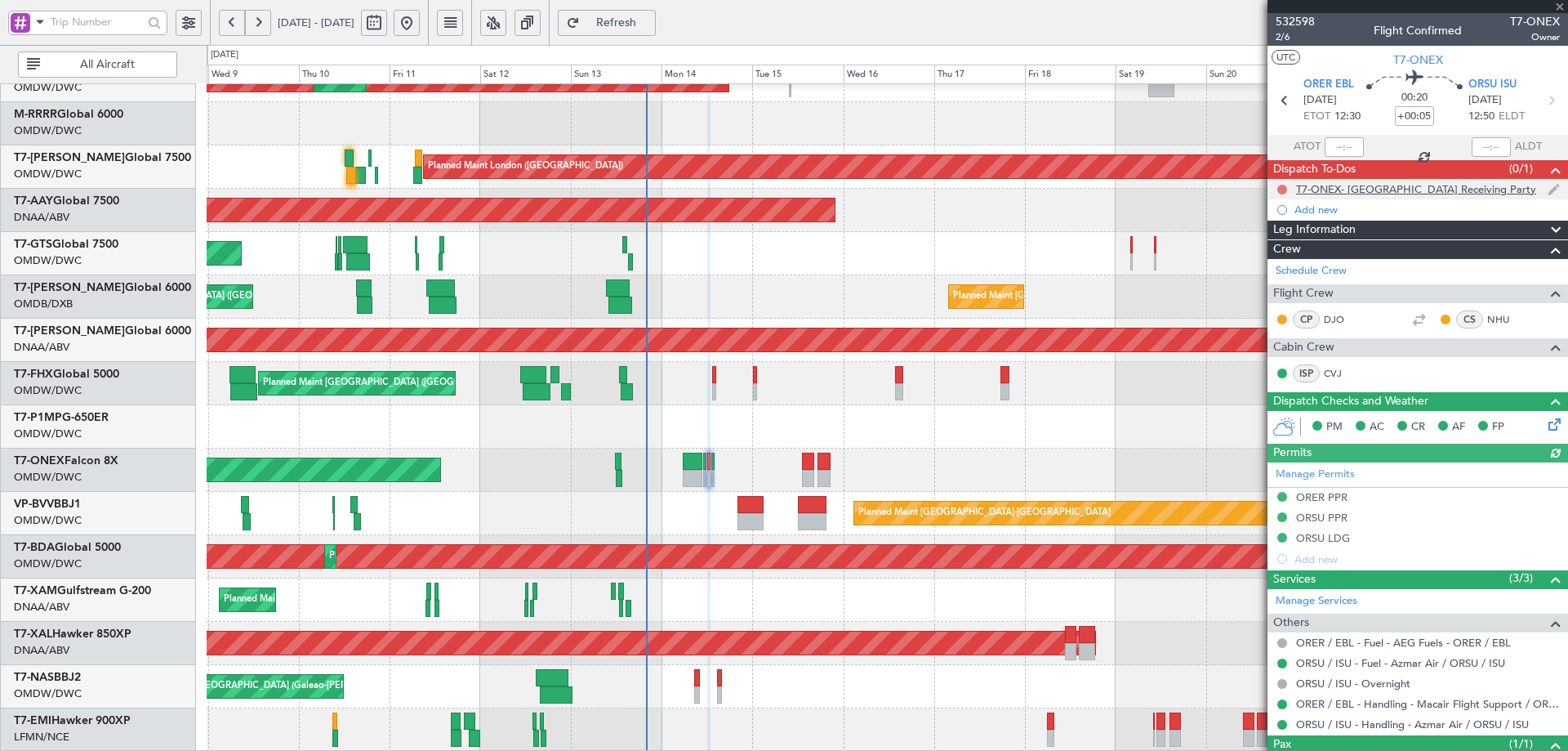 click 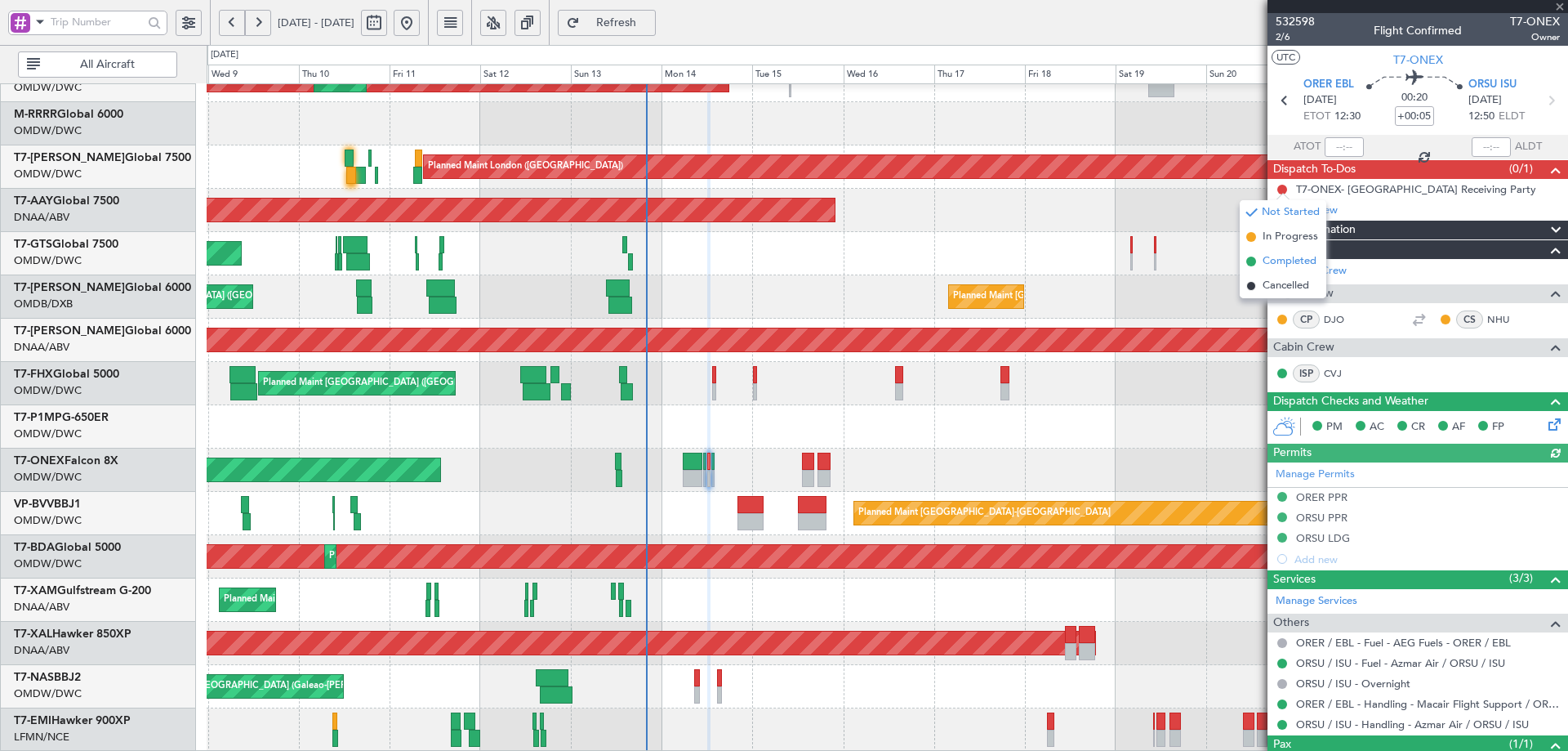 click on "Completed" at bounding box center [1290, 262] 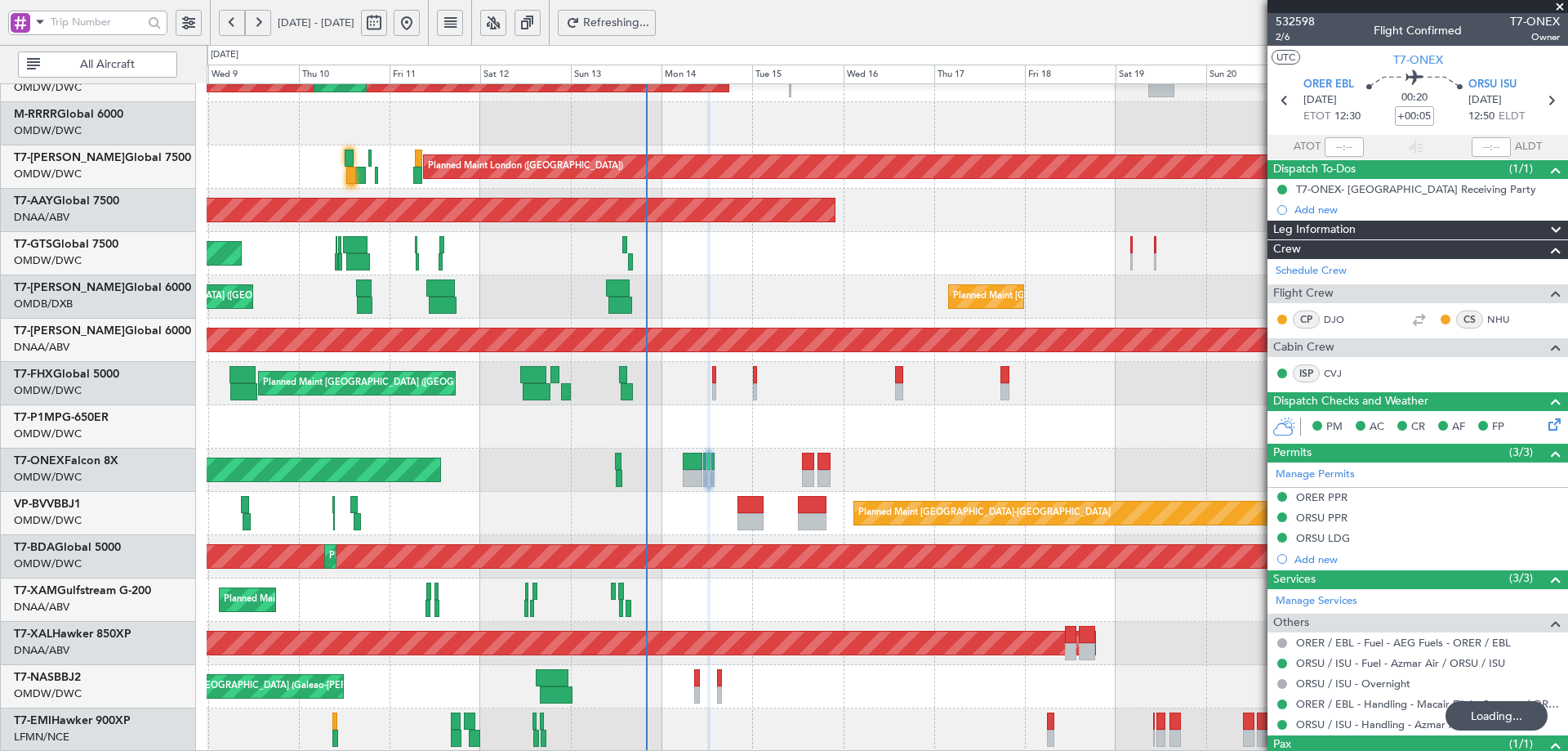 type 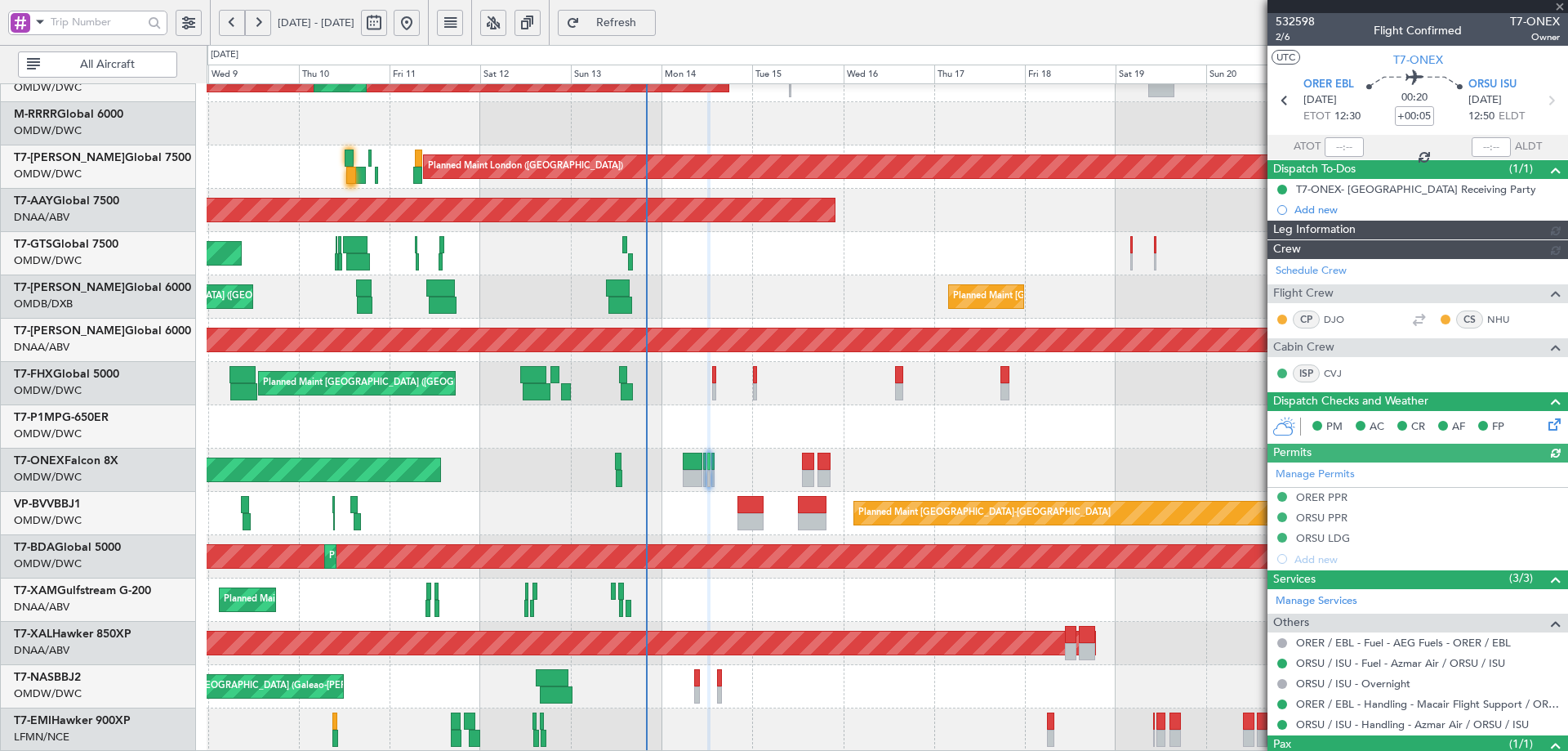 type on "Anita Mani (ANI)" 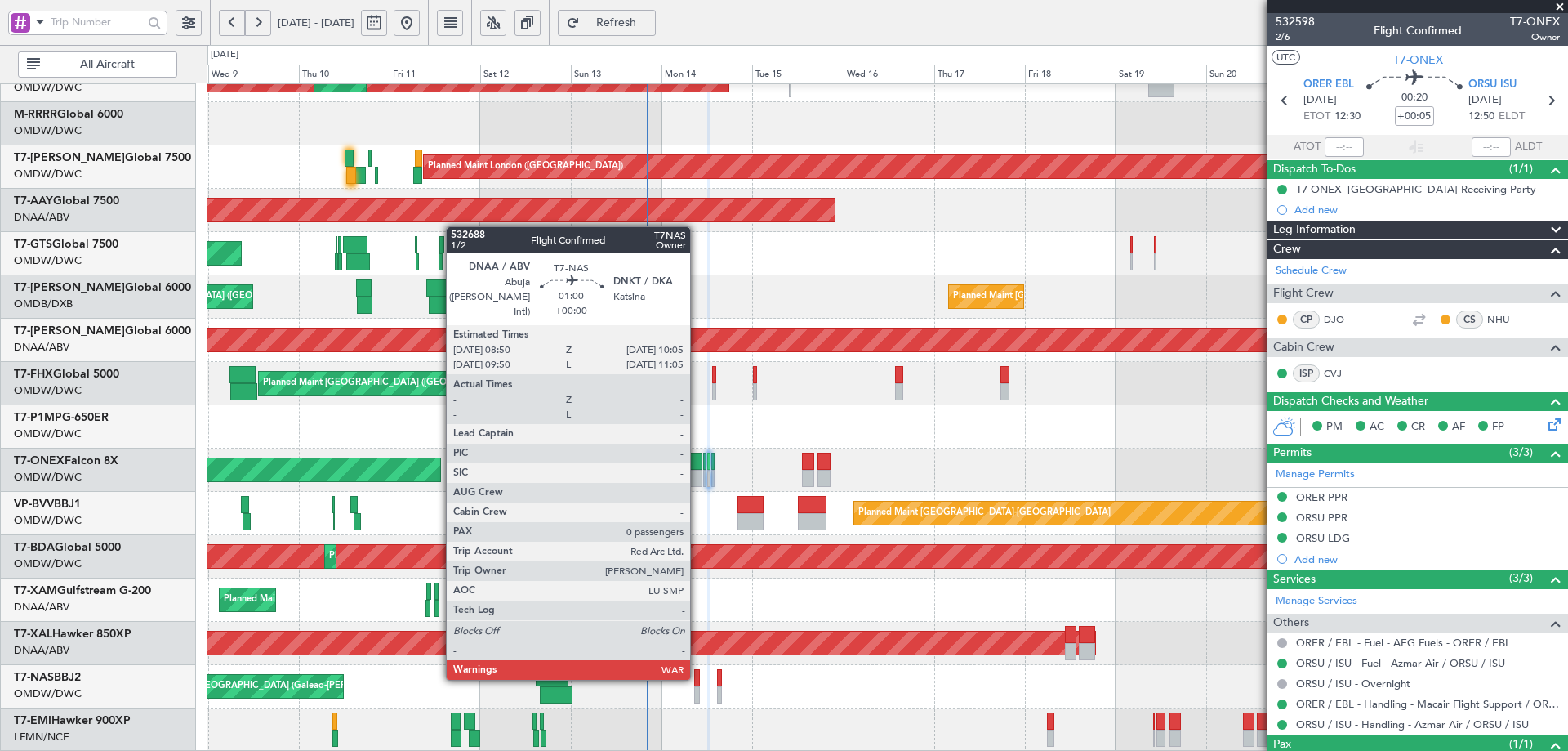 click 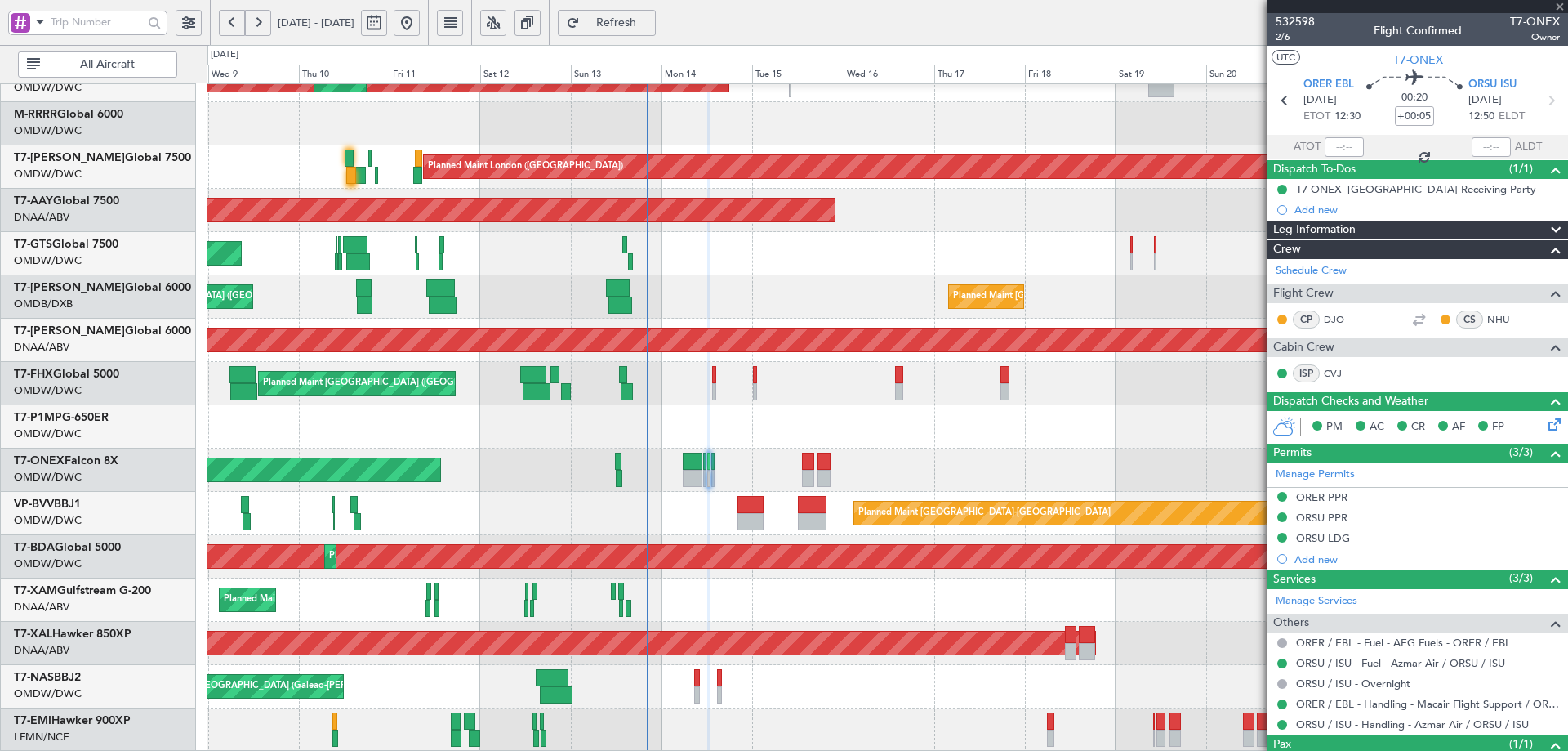 type 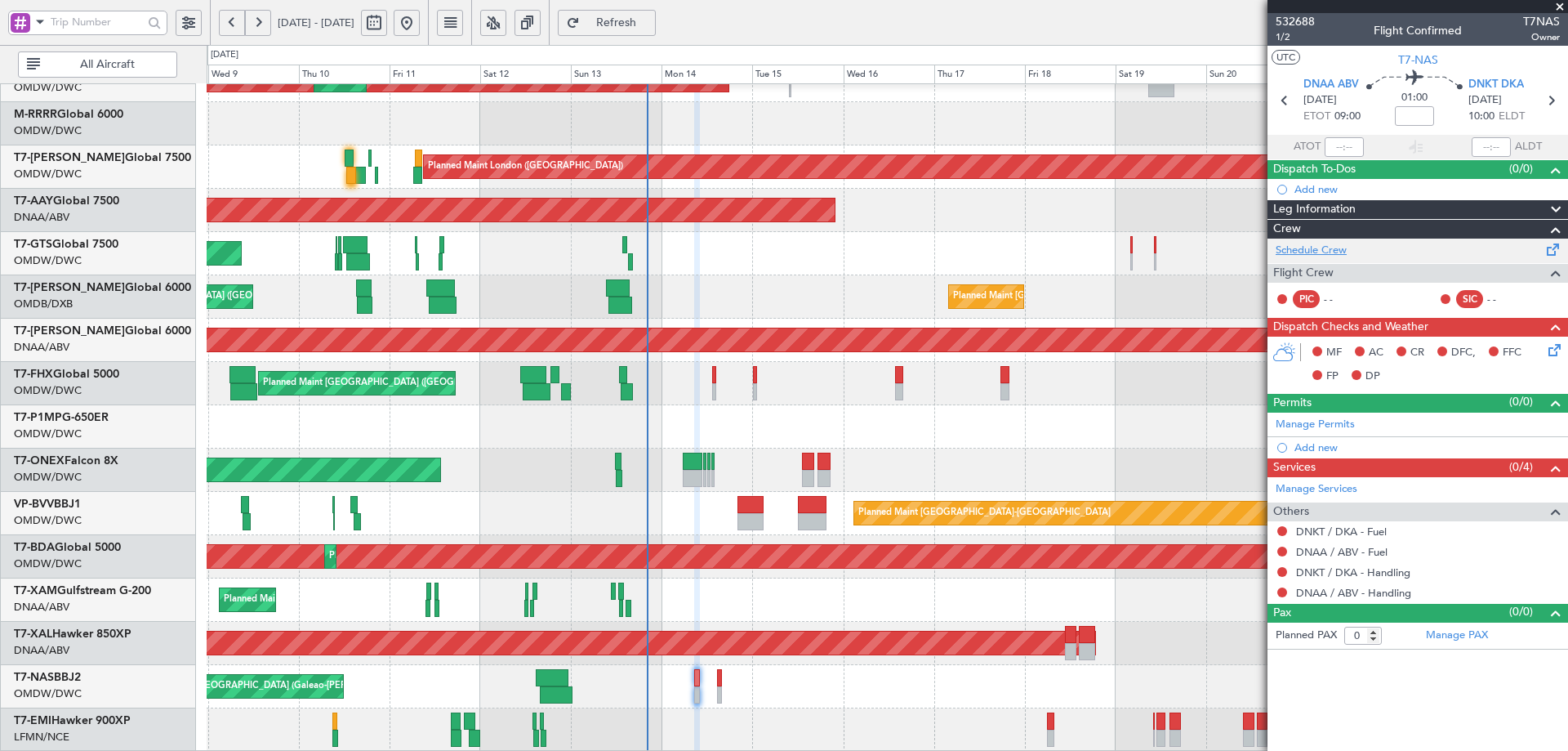 click on "Schedule Crew" 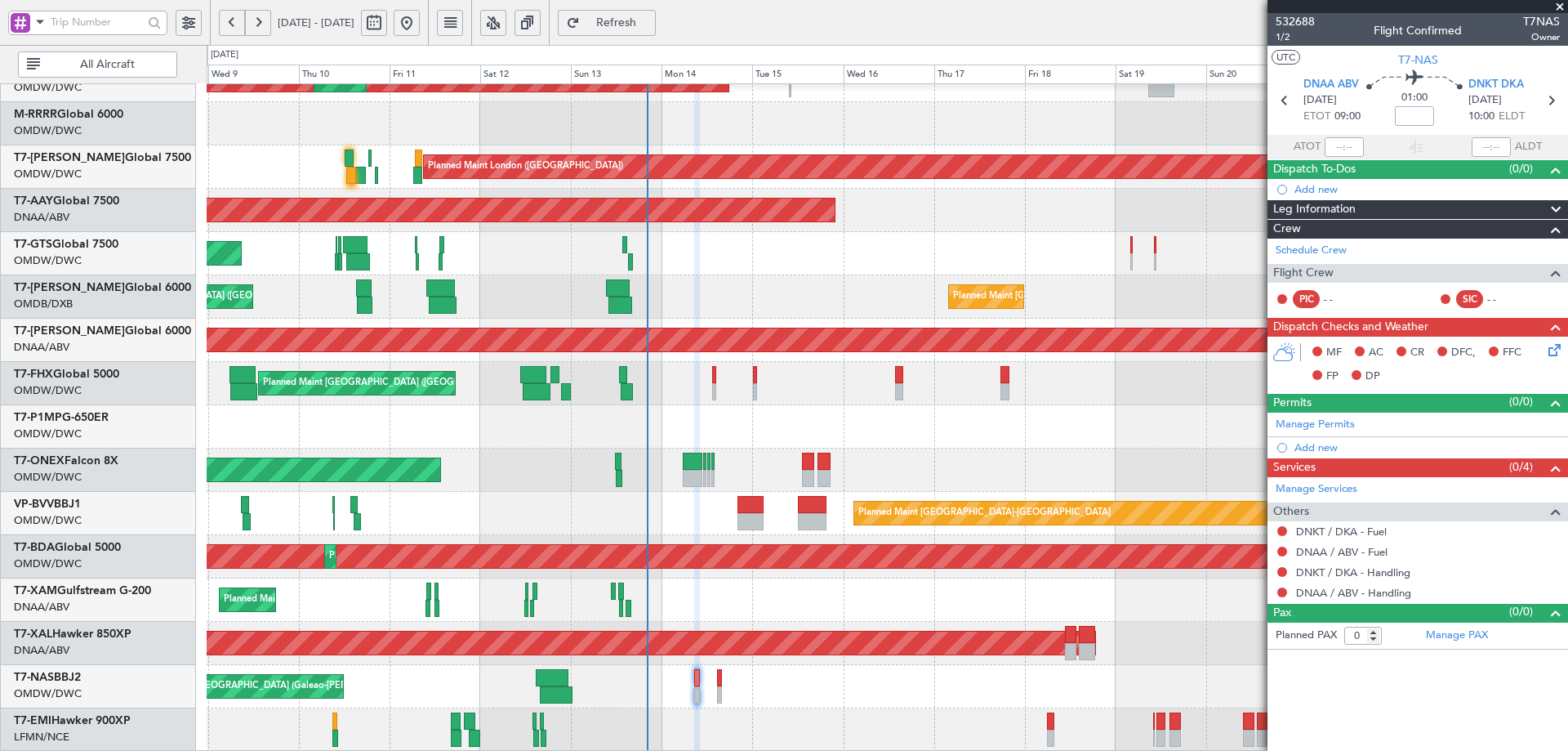 click on "Refresh" 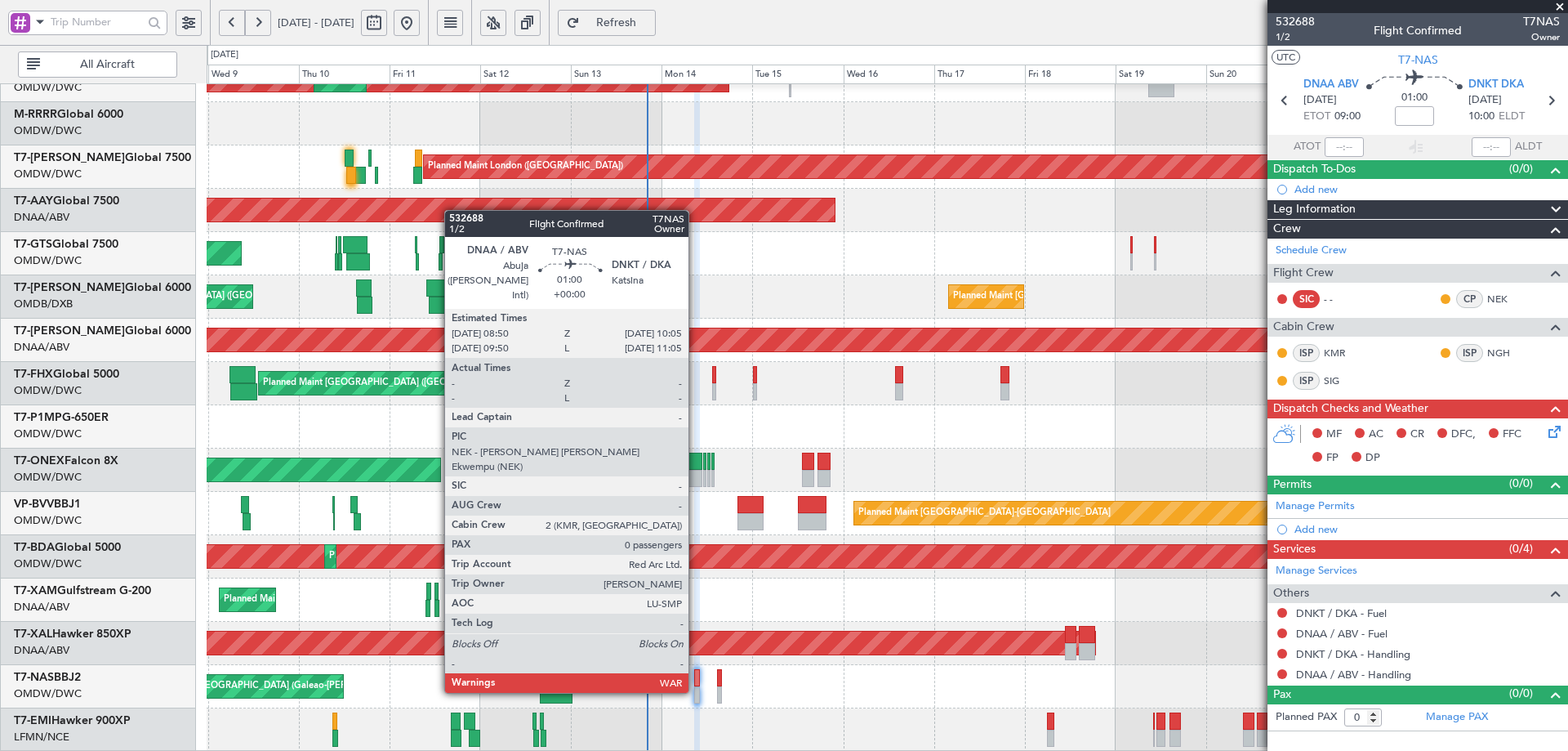 click 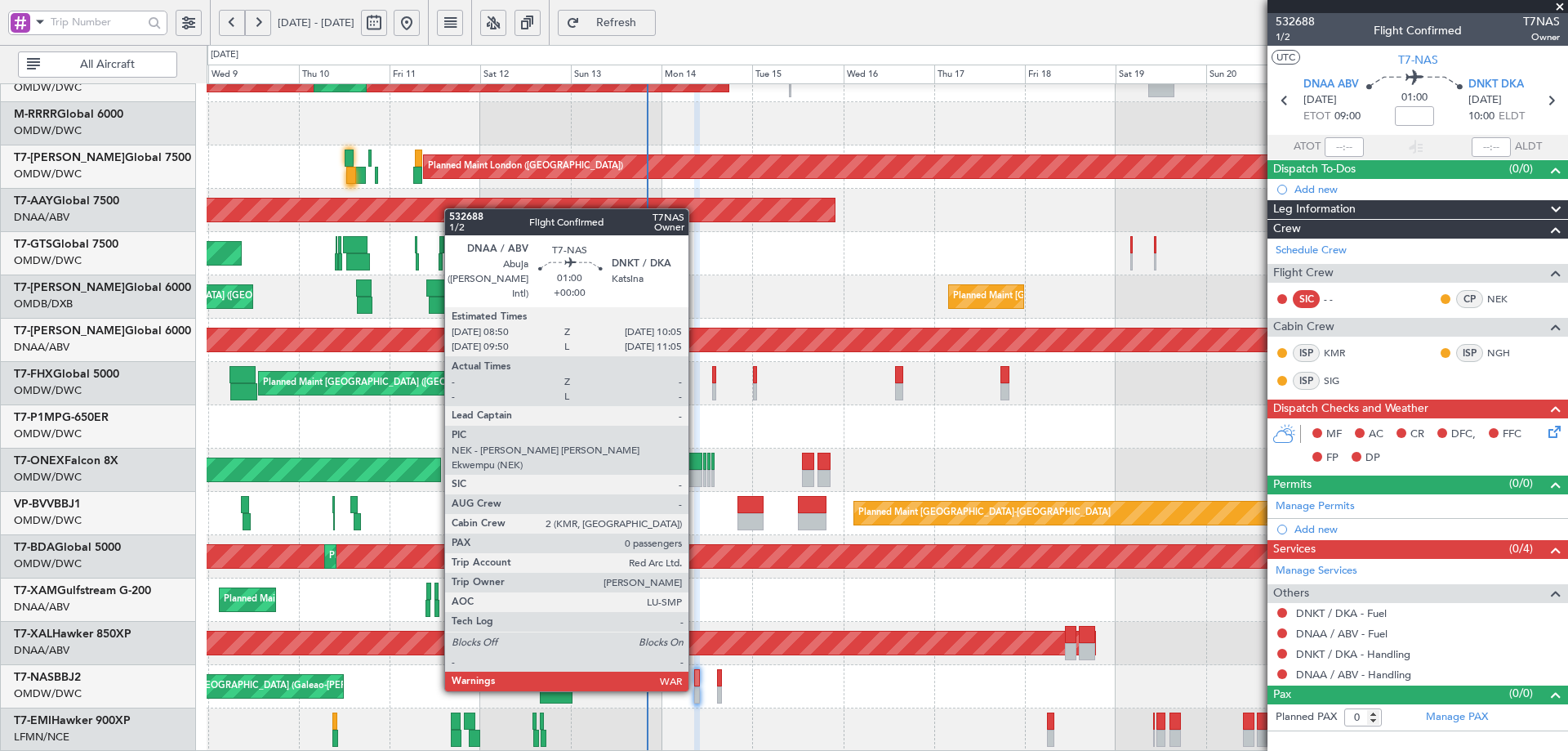 click 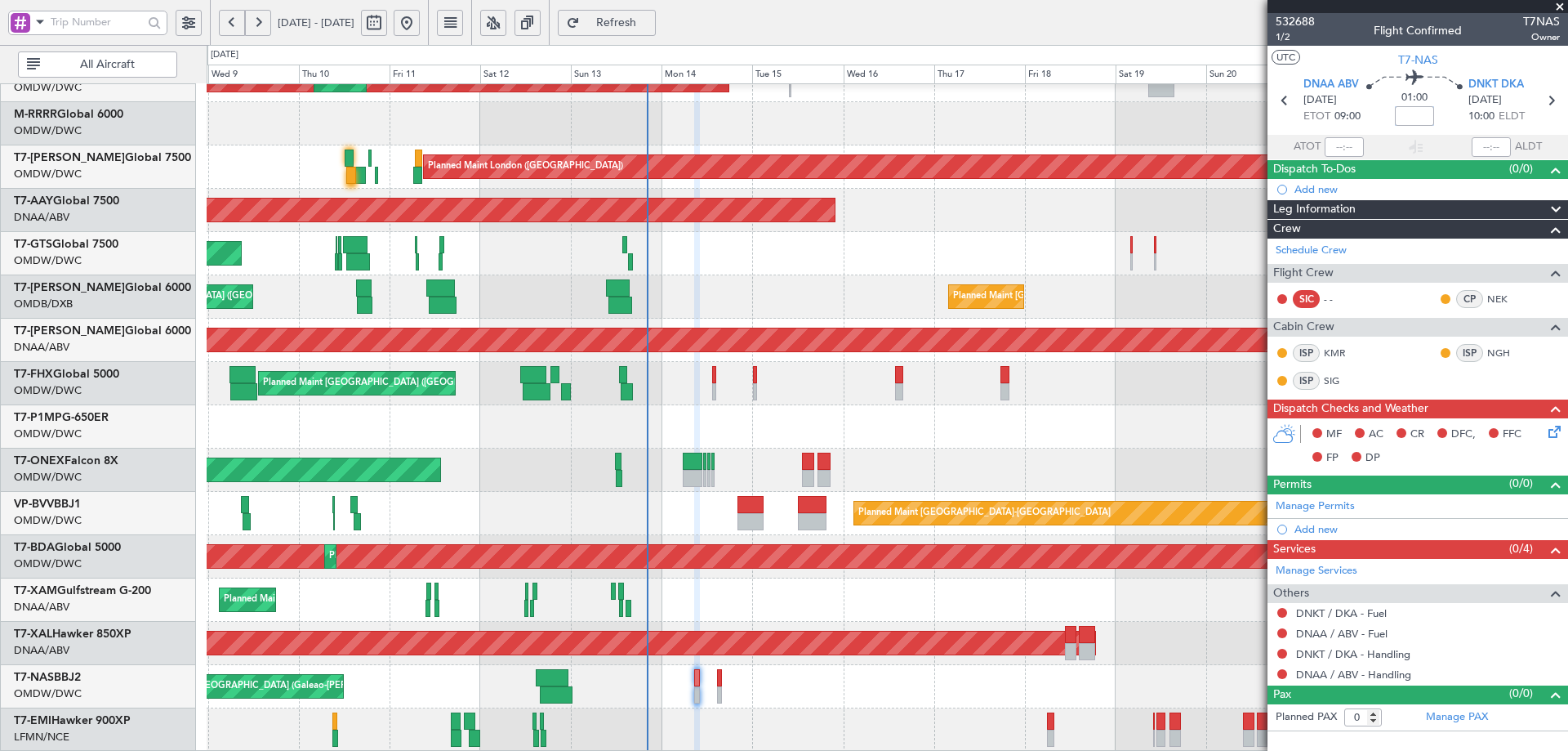 click at bounding box center [1414, 116] 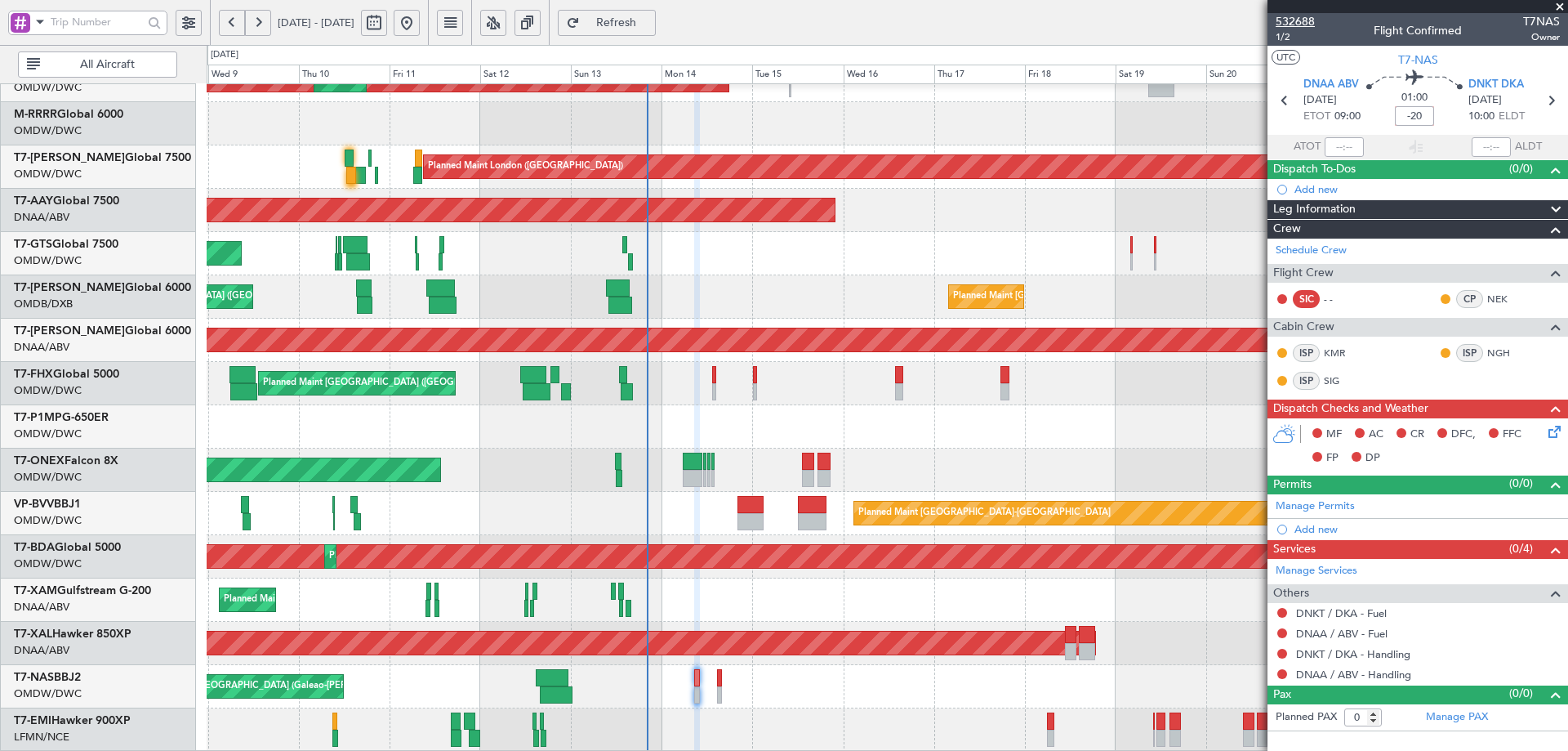 type on "-00:20" 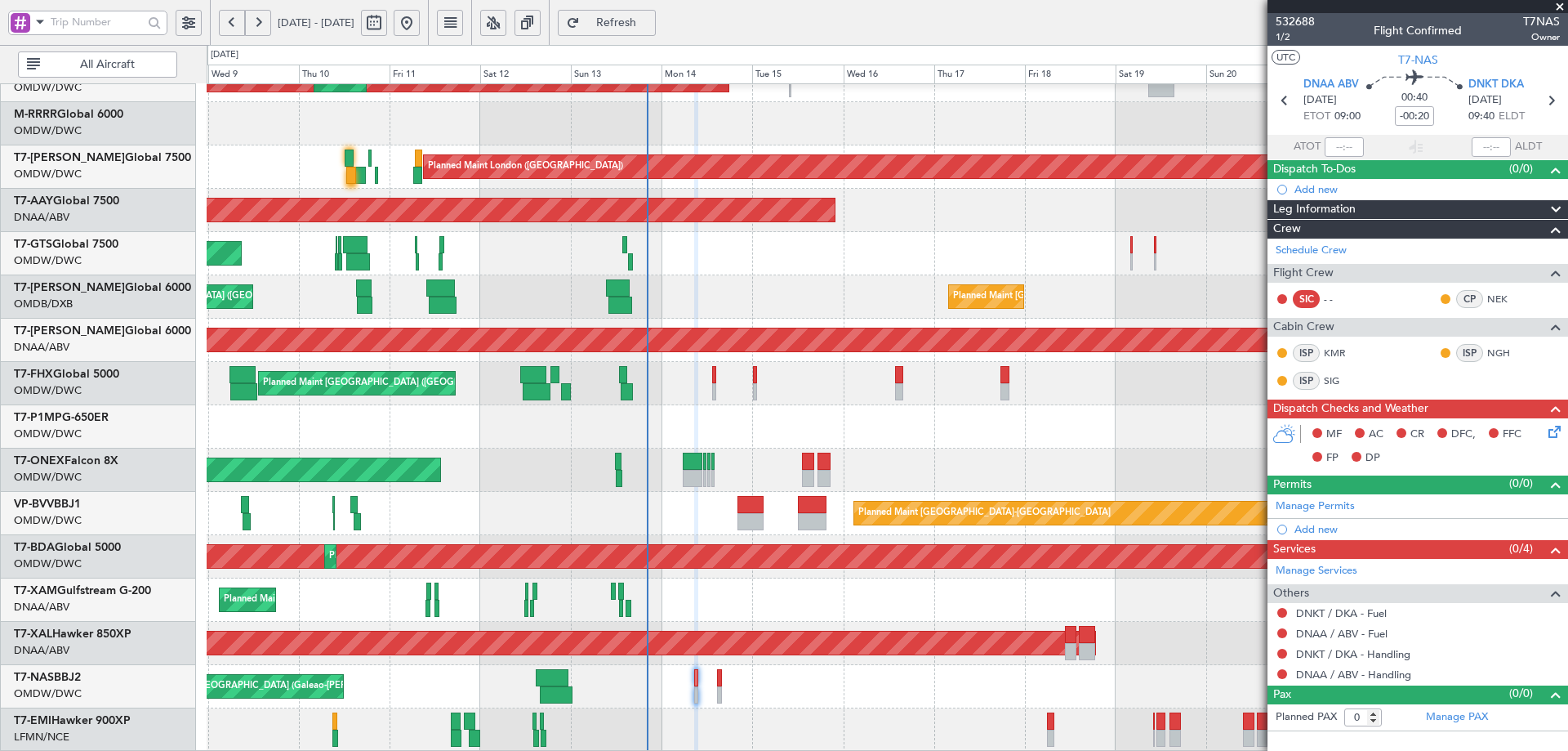 click on "Refresh" 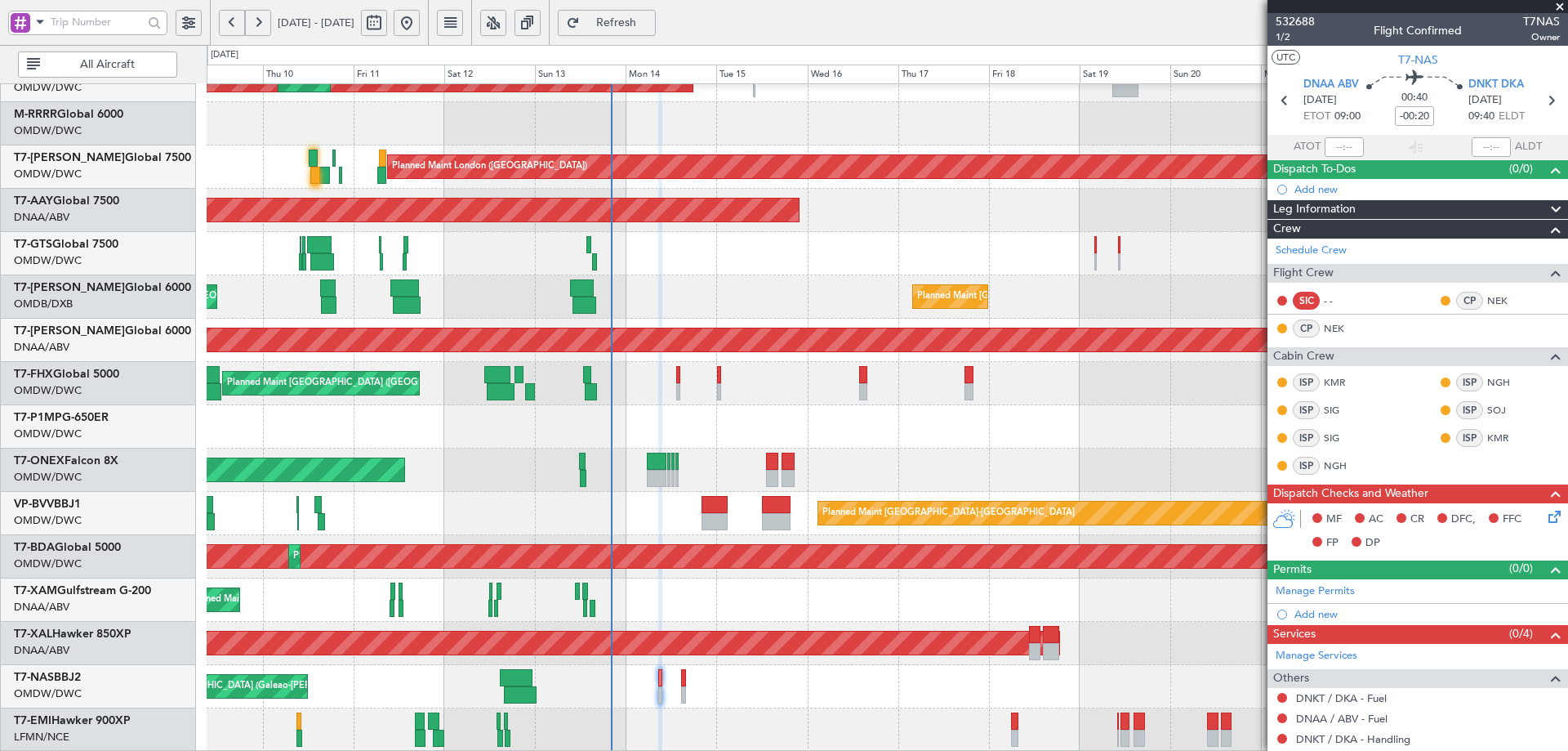click on "Planned Maint Dubai (Al Maktoum Intl)
Planned Maint Dubai (Al Maktoum Intl)
Planned Maint London (Biggin Hill)
Planned Maint Montreal (Montréal–Pierre Elliott Trudeau International Airport)
Planned Maint Dubai (Al Maktoum Intl)
Unplanned Maint Dubai (Dubai Intl)
Planned Maint Dubai (Dubai Intl)
Unplanned Maint Dubai (Al Maktoum Intl)
Planned Maint London (Stansted)
Planned Maint Dubai (Al Maktoum Intl)
Planned Maint Geneva (Cointrin)
Planned Maint Basel-Mulhouse
Planned Maint Dubai (Al Maktoum Intl)
Planned Maint Dubai (Al Maktoum Intl)
Planned Maint Abuja (Nnamdi Azikiwe Intl)
Planned Maint Chester
Planned Maint Rio De Janeiro (Galeao-Antonio C Jobim Intl)
MEL Abuja (Nnamdi Azikiwe Intl)" 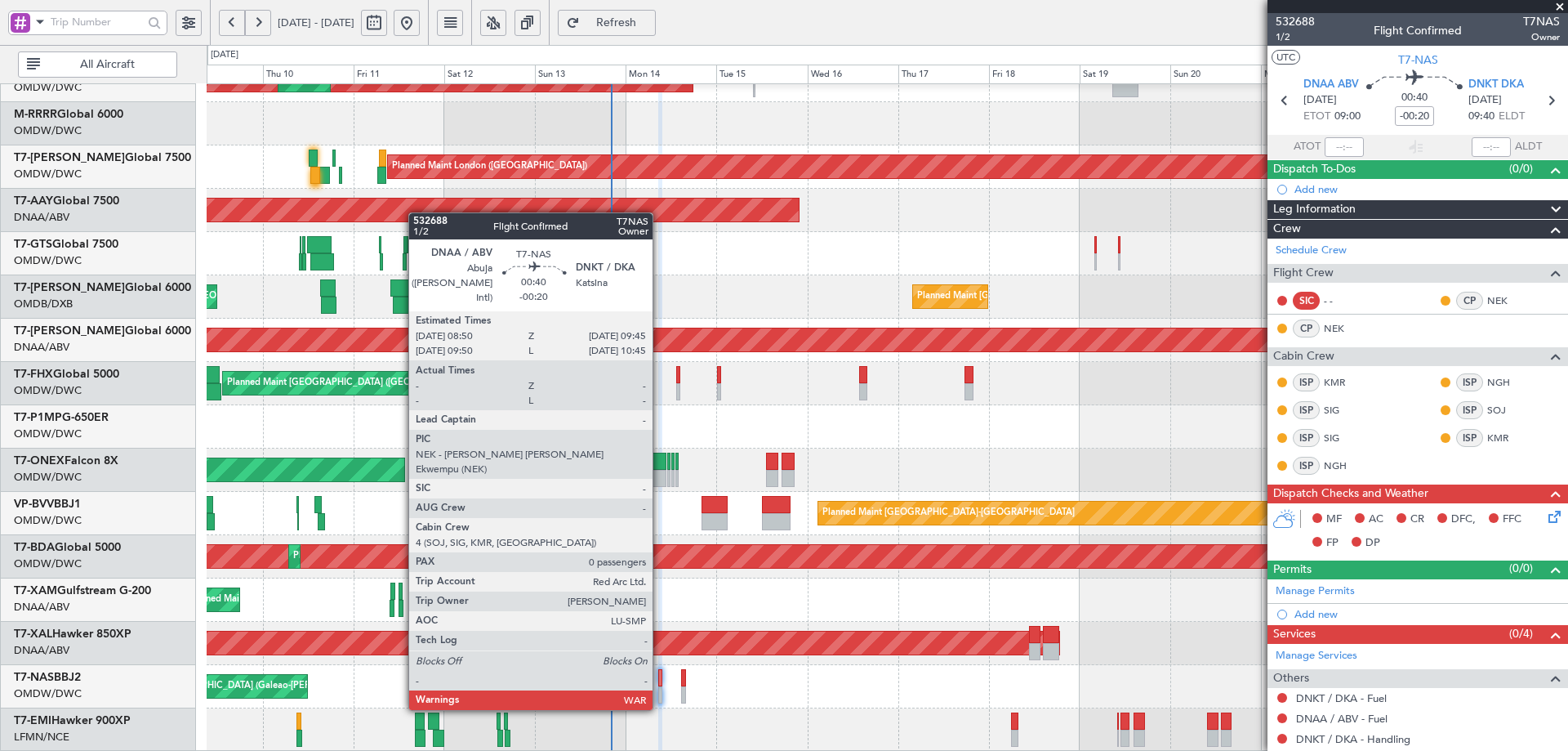 click 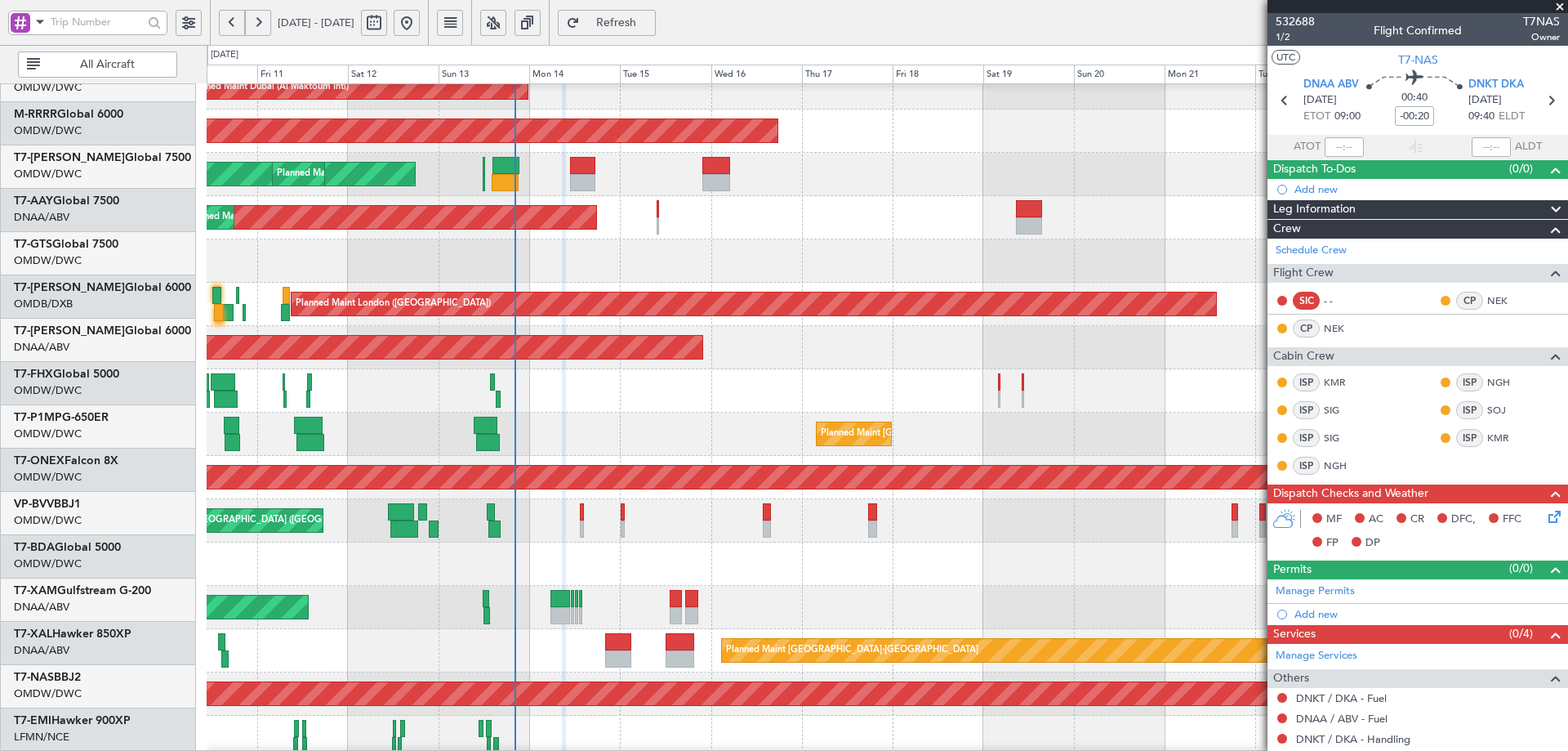 scroll, scrollTop: 44, scrollLeft: 0, axis: vertical 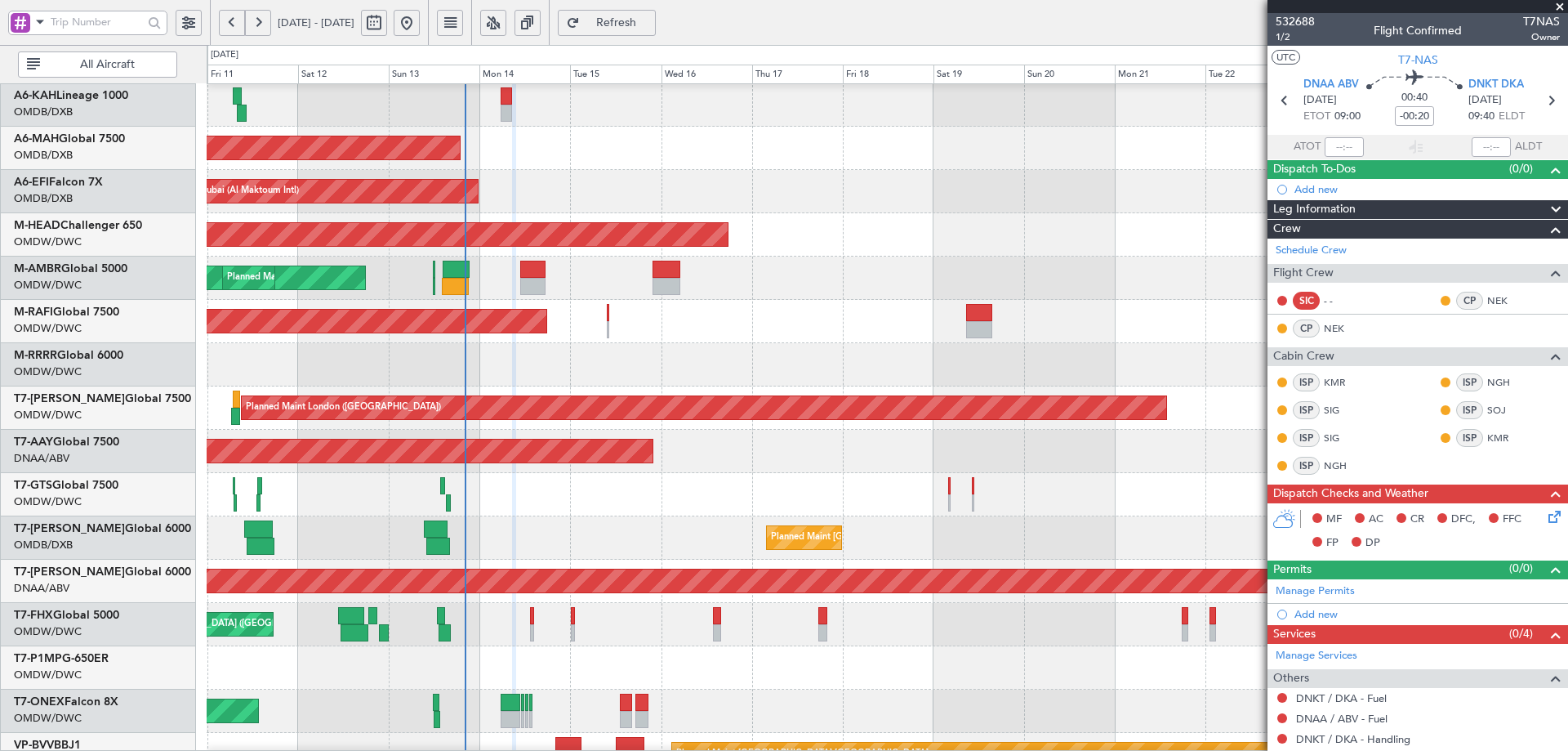 click on "Planned Maint [GEOGRAPHIC_DATA] ([GEOGRAPHIC_DATA]–[PERSON_NAME][GEOGRAPHIC_DATA])" 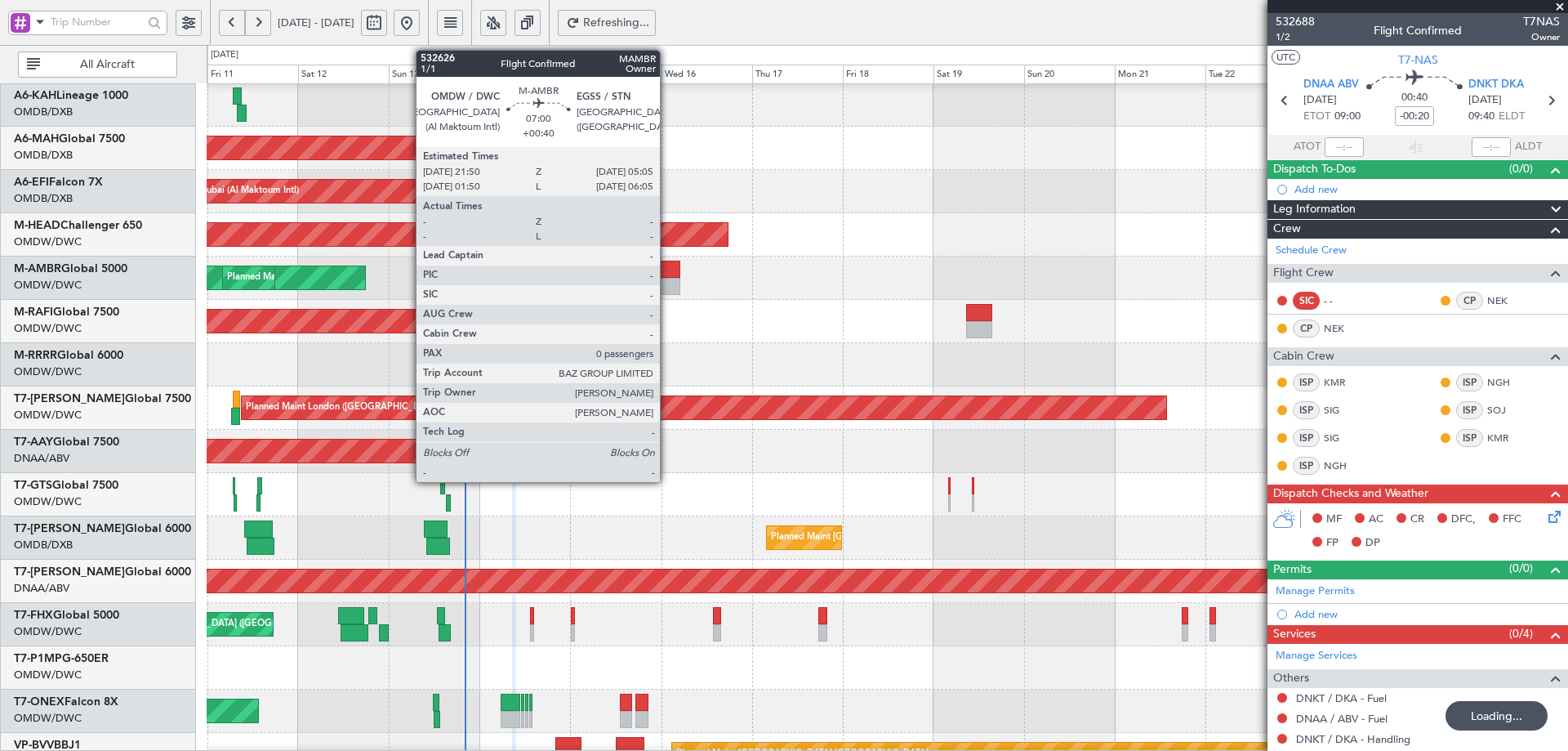 click 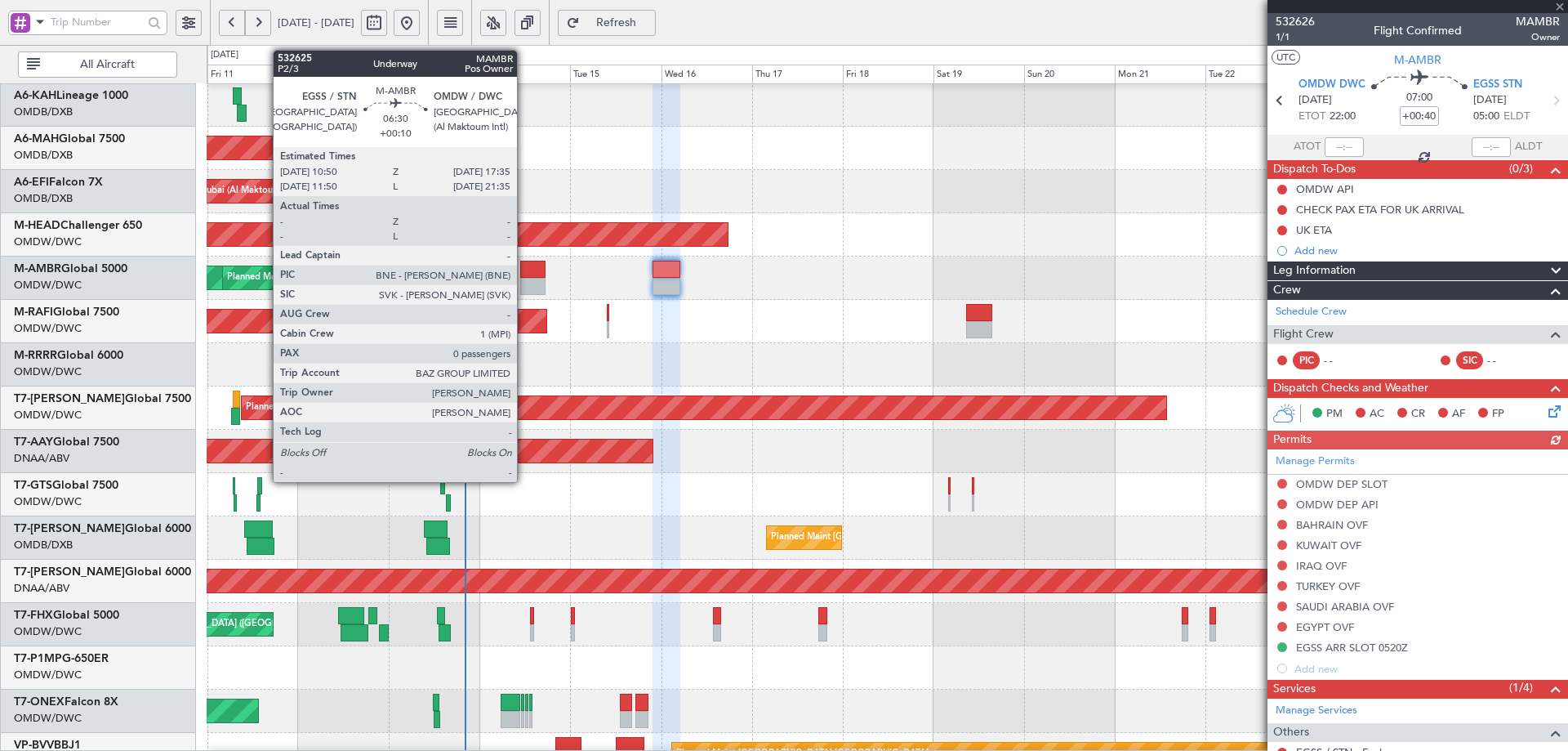 click 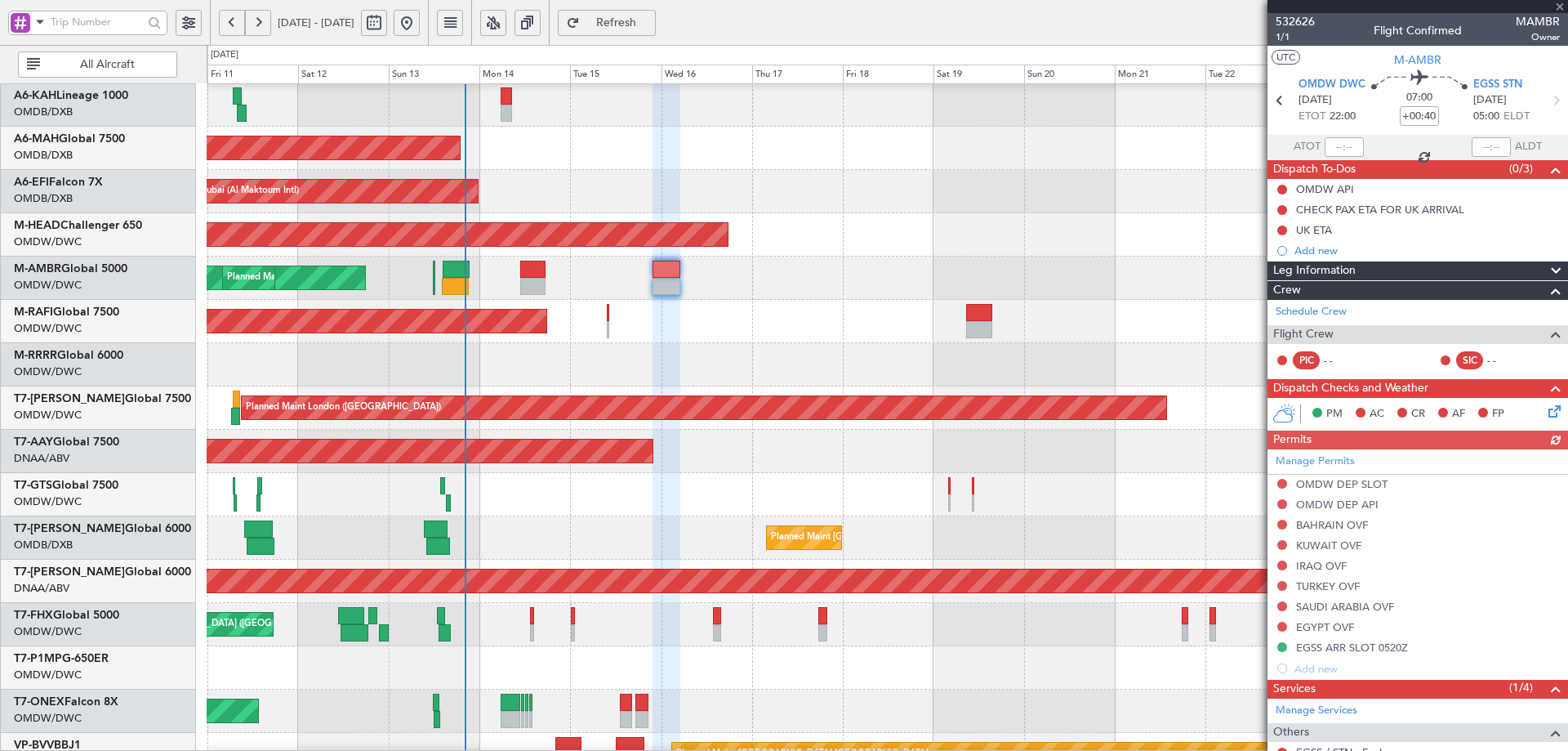type on "+00:10" 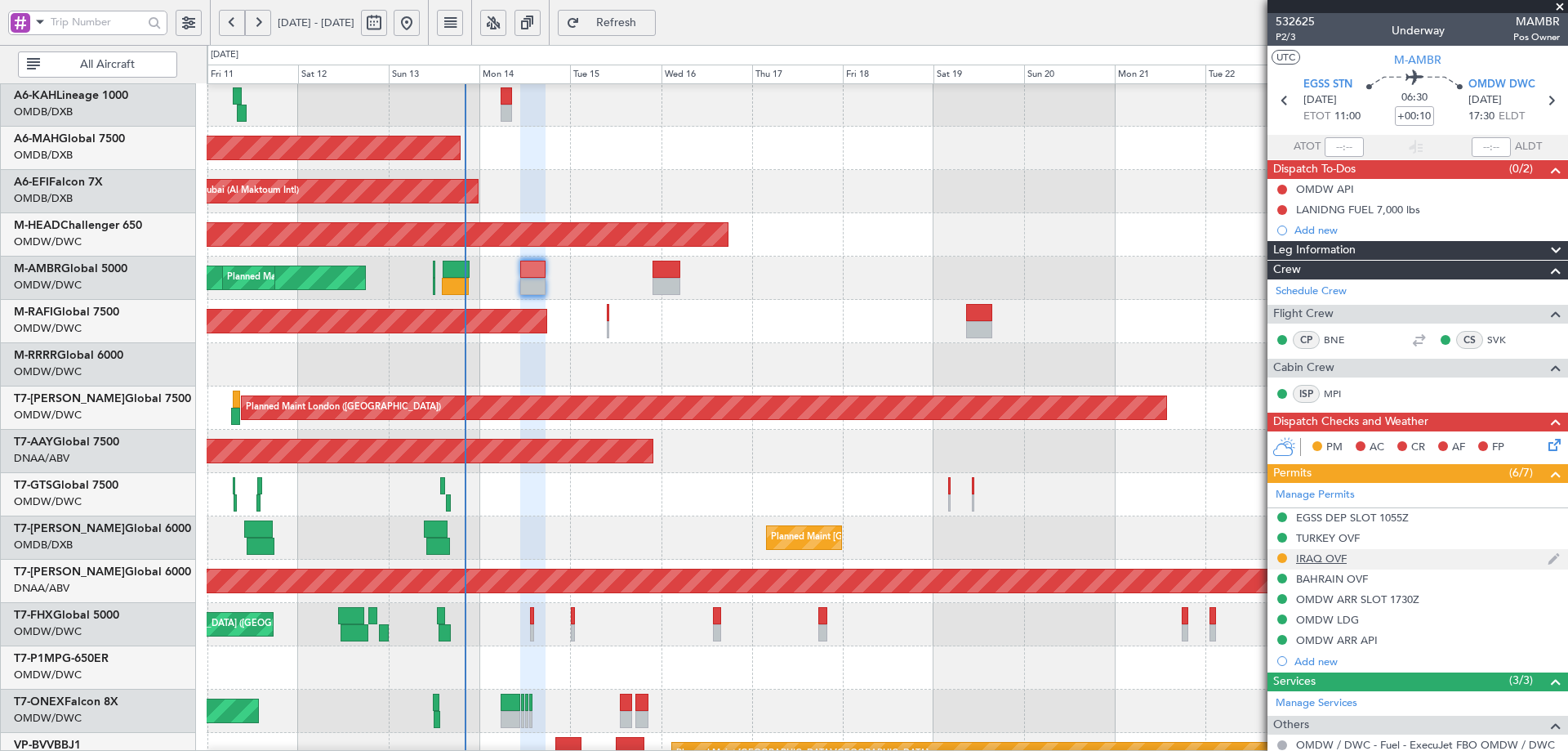 click on "IRAQ OVF" at bounding box center [1321, 558] 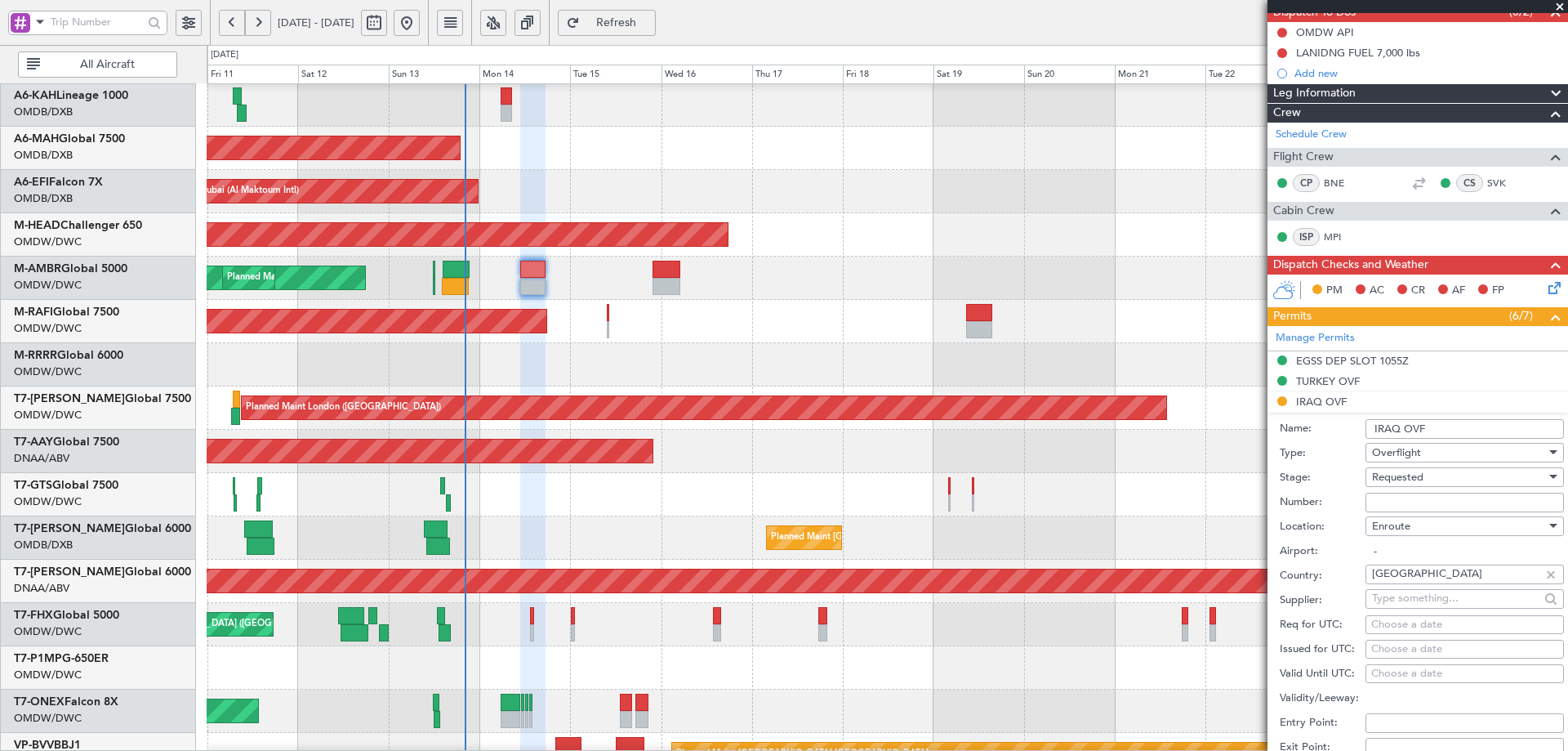 scroll, scrollTop: 163, scrollLeft: 0, axis: vertical 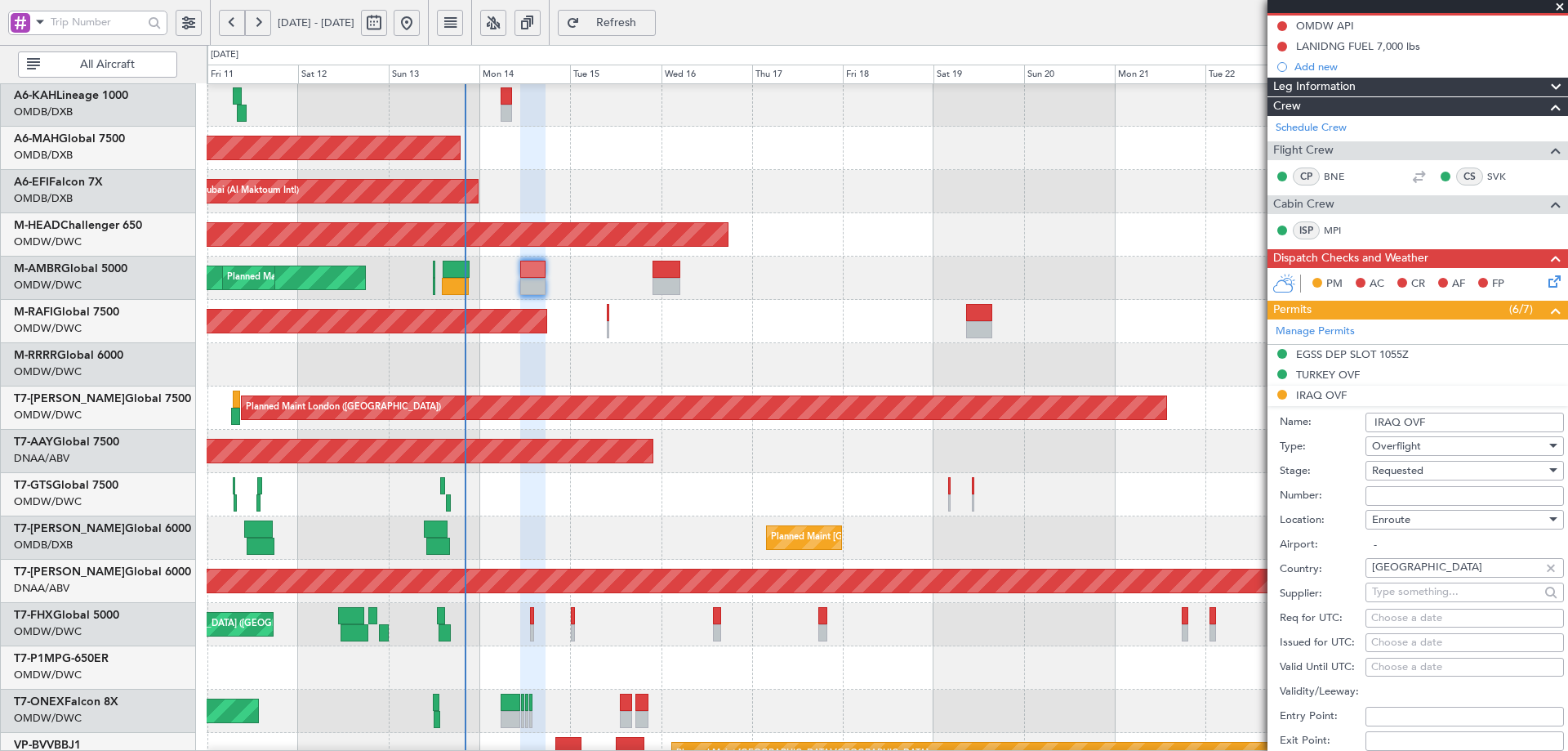 click on "Number:" at bounding box center (1464, 496) 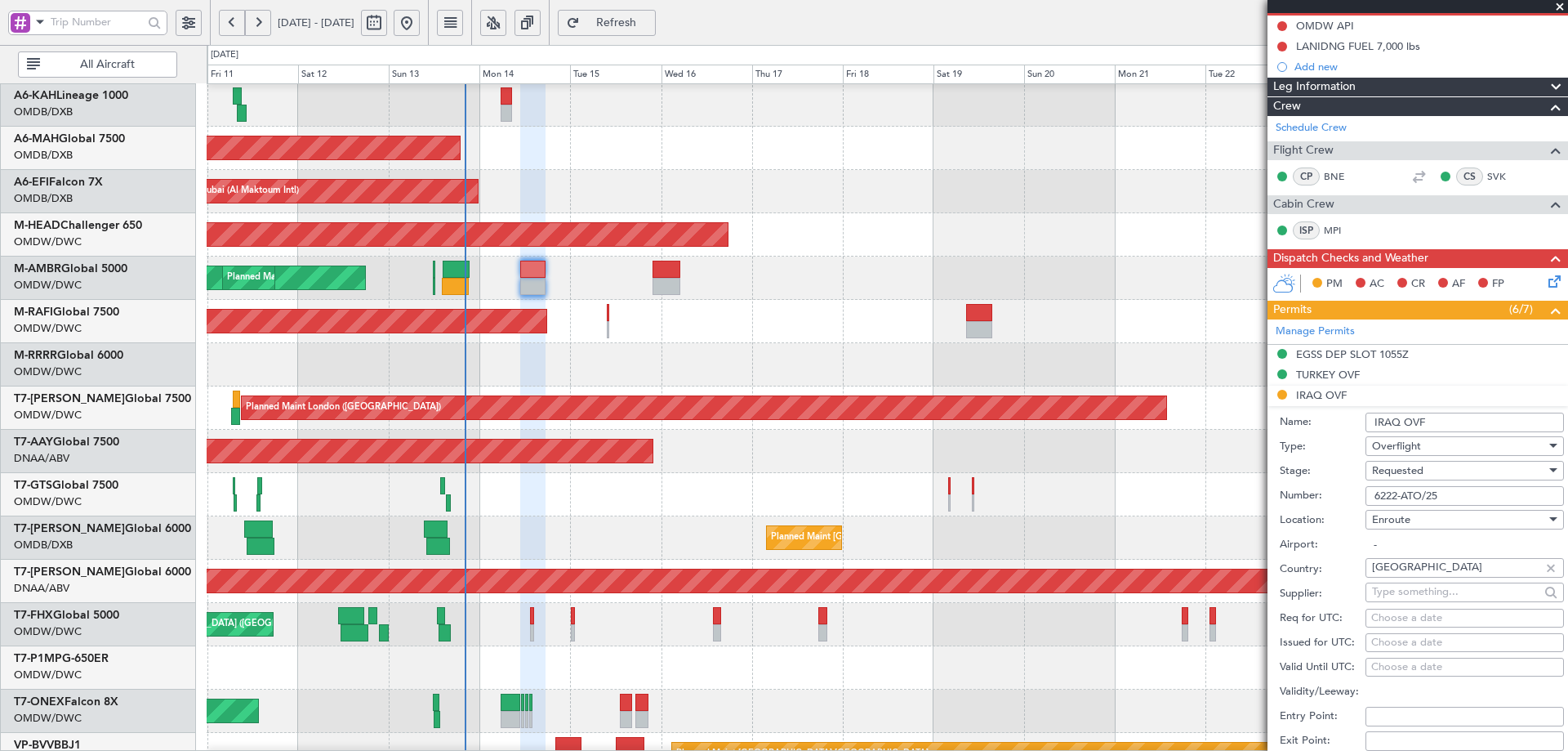 type on "6222-ATO/25" 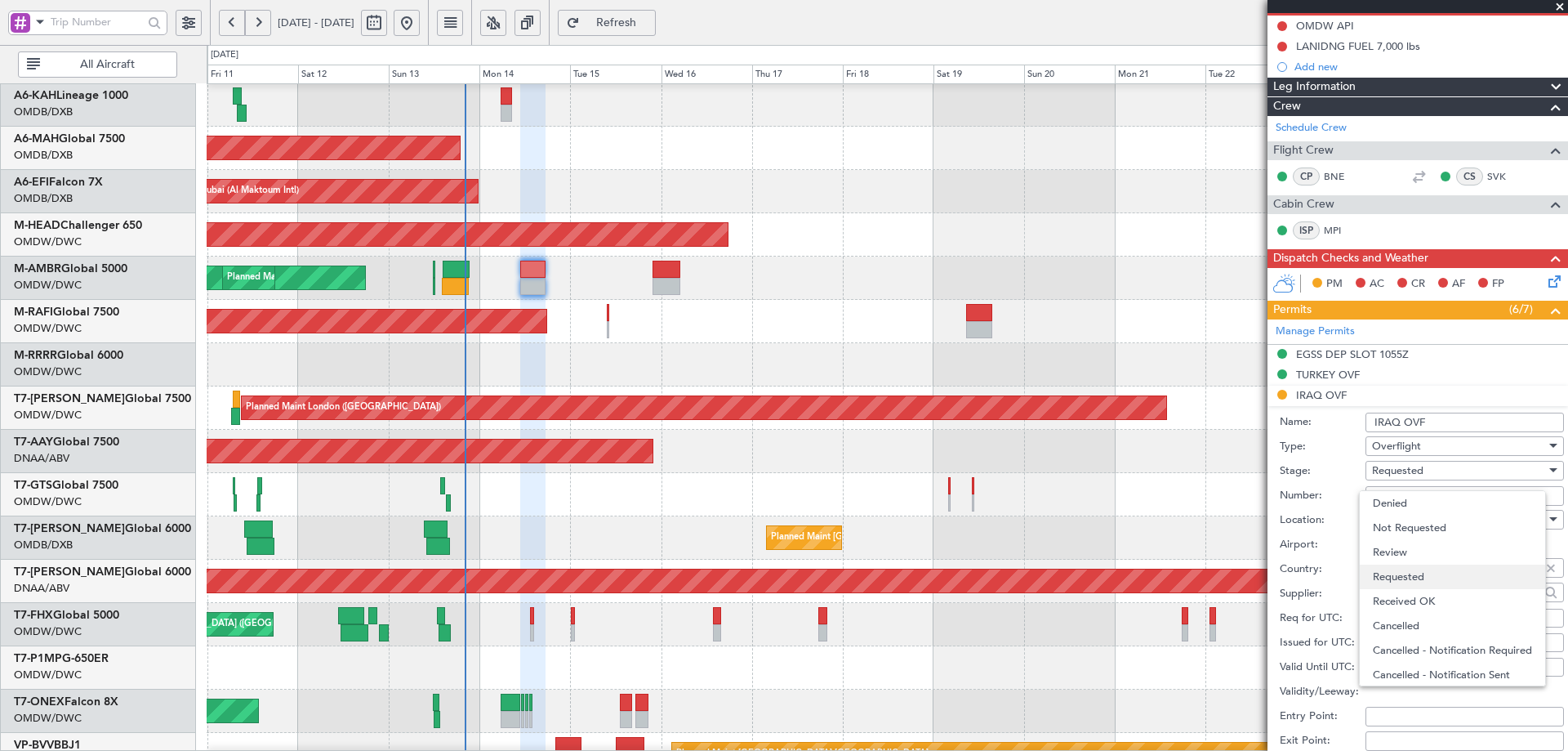 scroll, scrollTop: 7, scrollLeft: 0, axis: vertical 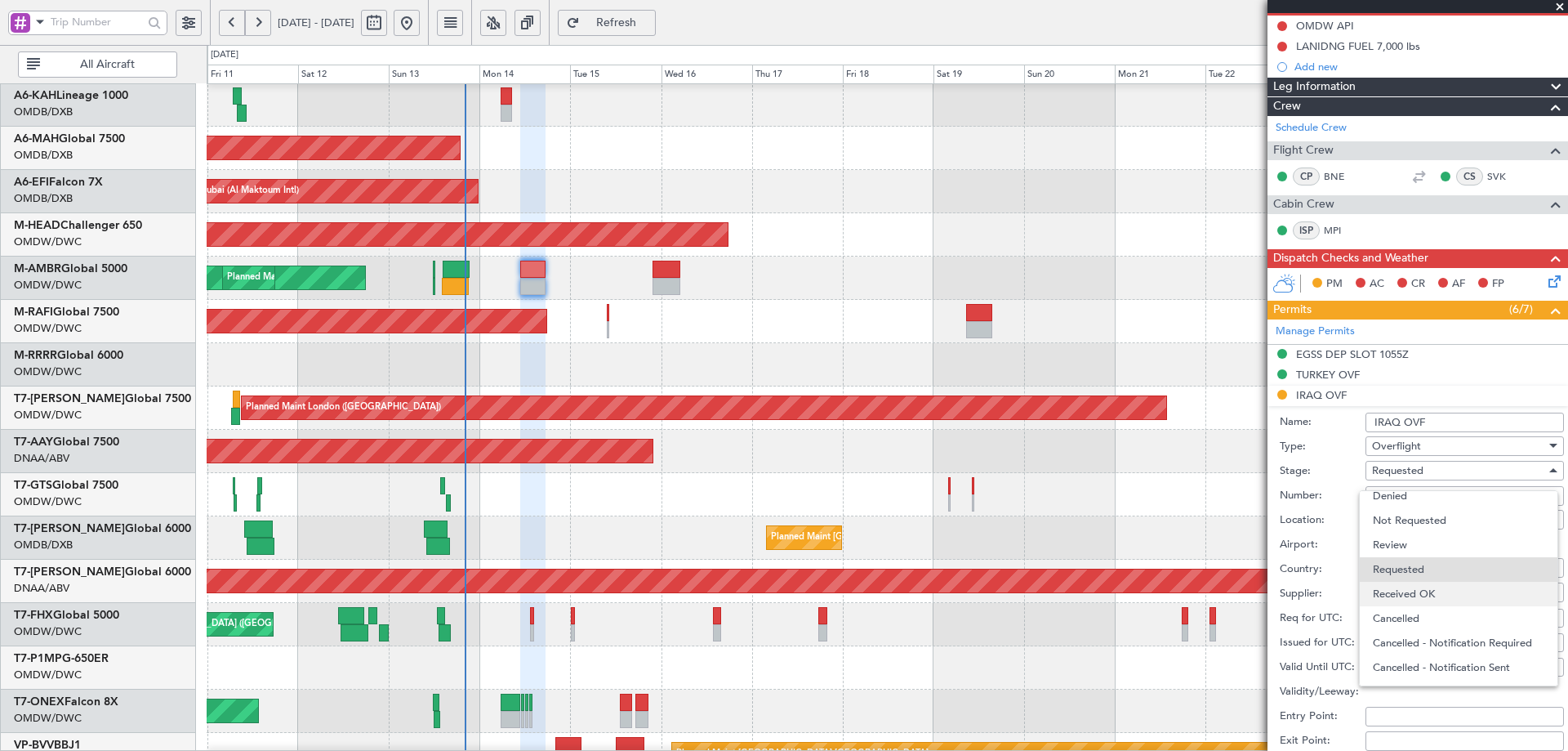 click on "Received OK" at bounding box center (1459, 594) 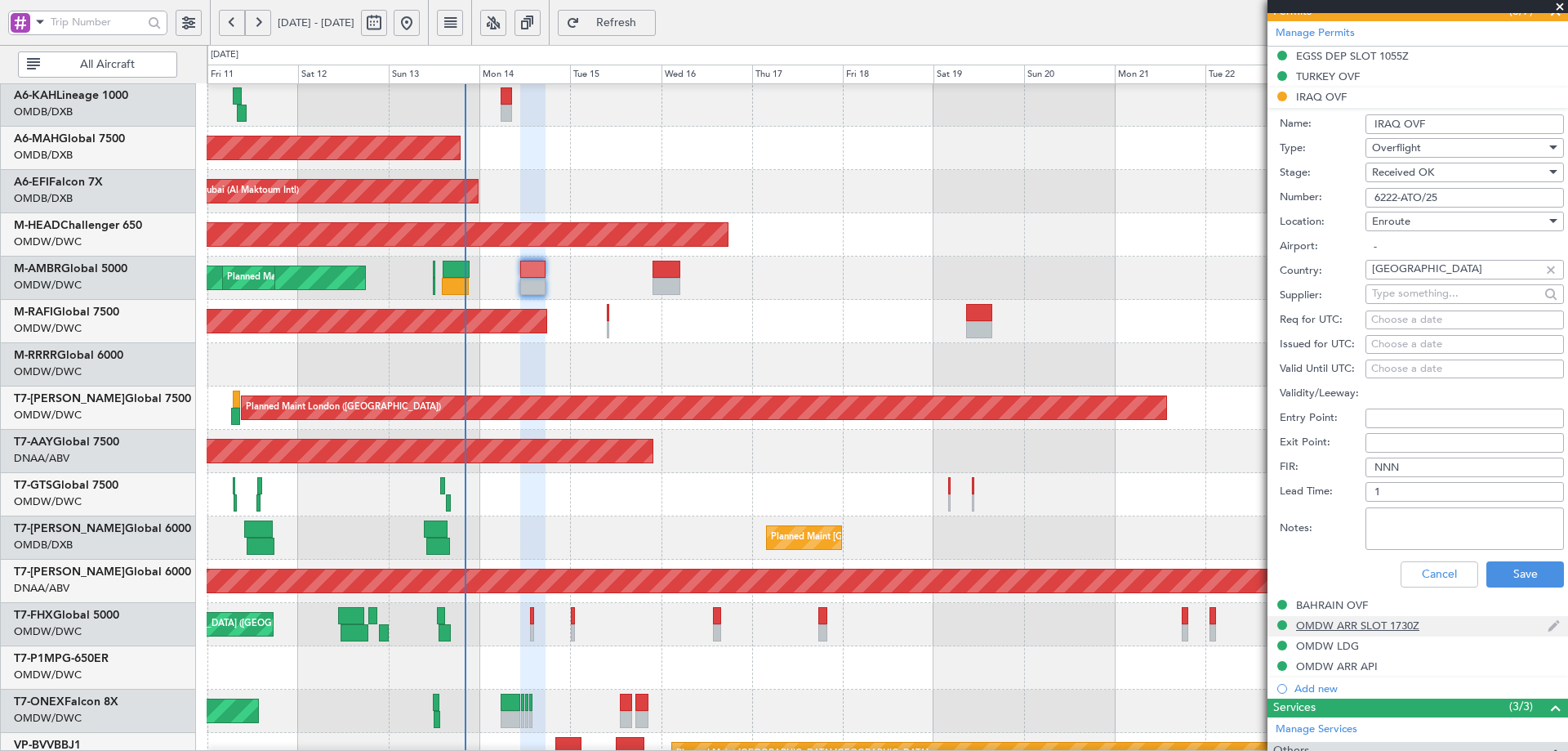 scroll, scrollTop: 545, scrollLeft: 0, axis: vertical 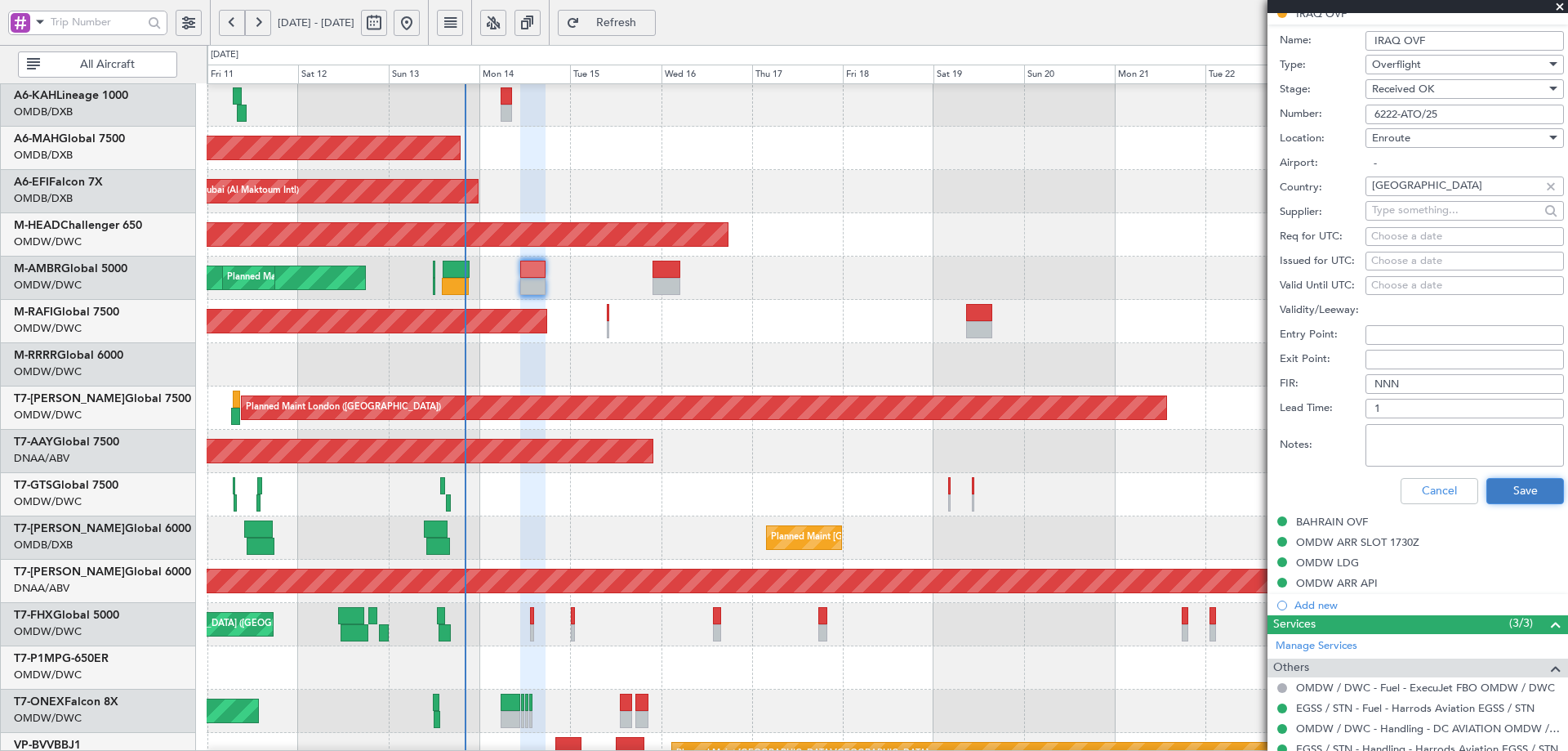 click on "Save" at bounding box center [1525, 491] 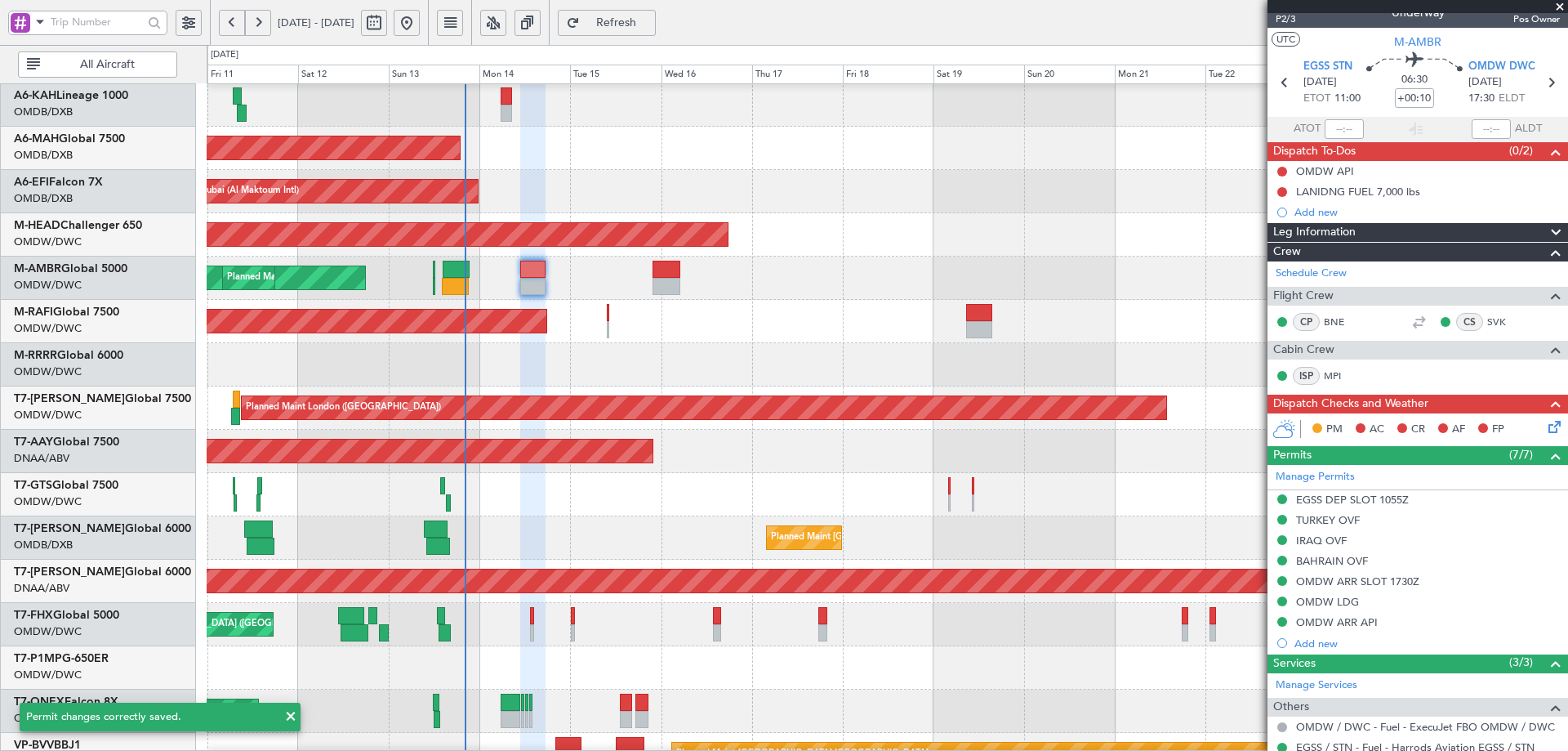 scroll, scrollTop: 0, scrollLeft: 0, axis: both 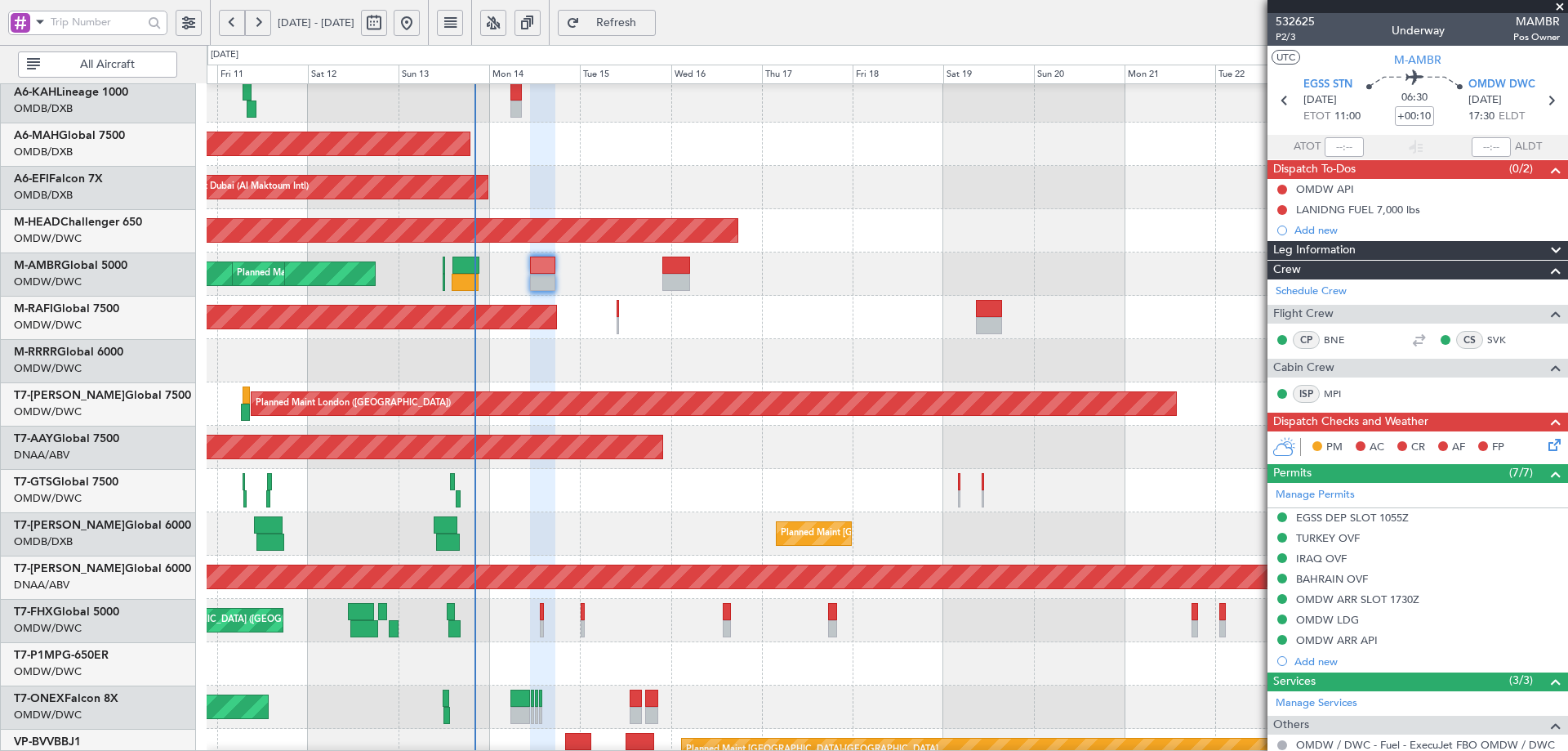 click on "Planned Maint Dubai (Al Maktoum Intl)" 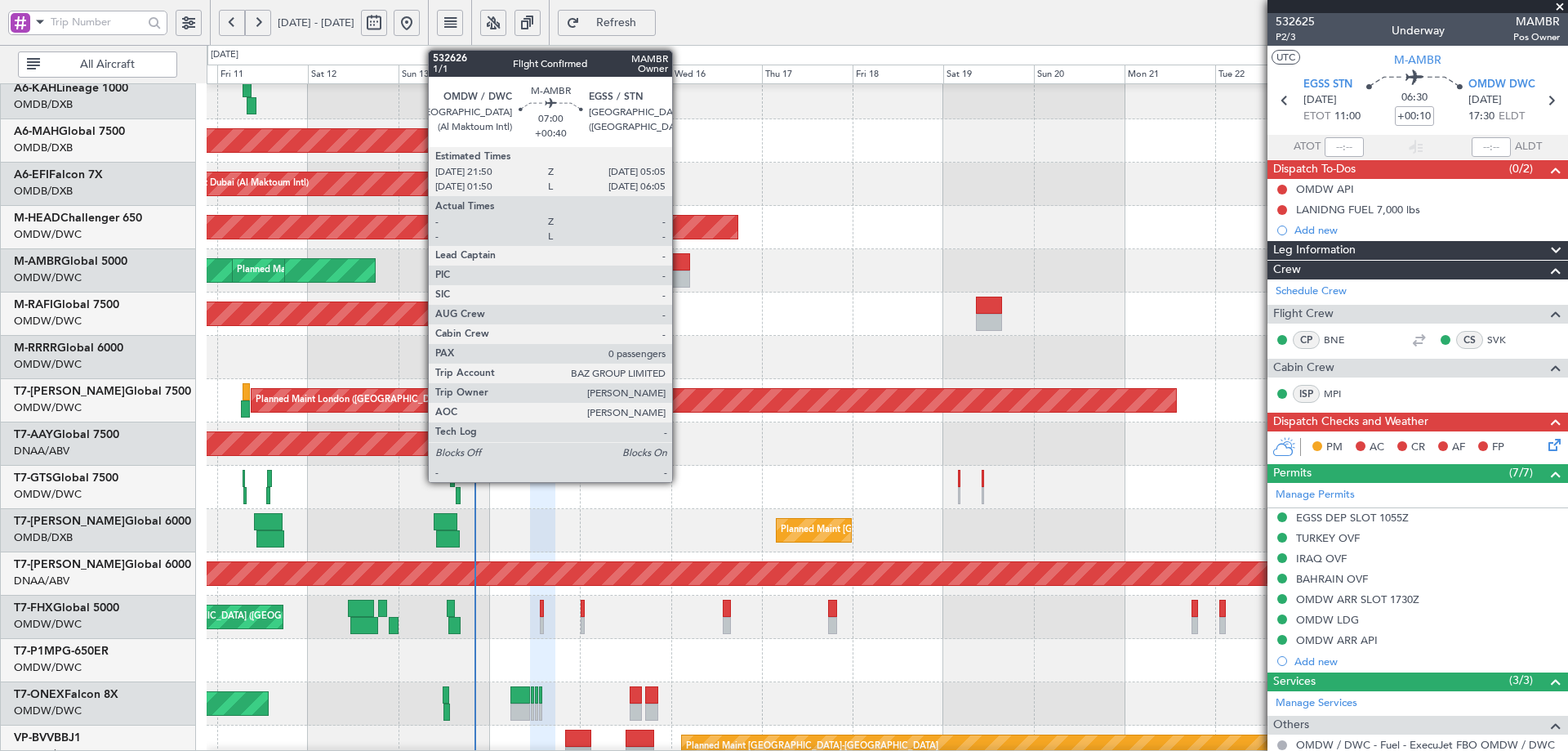 click 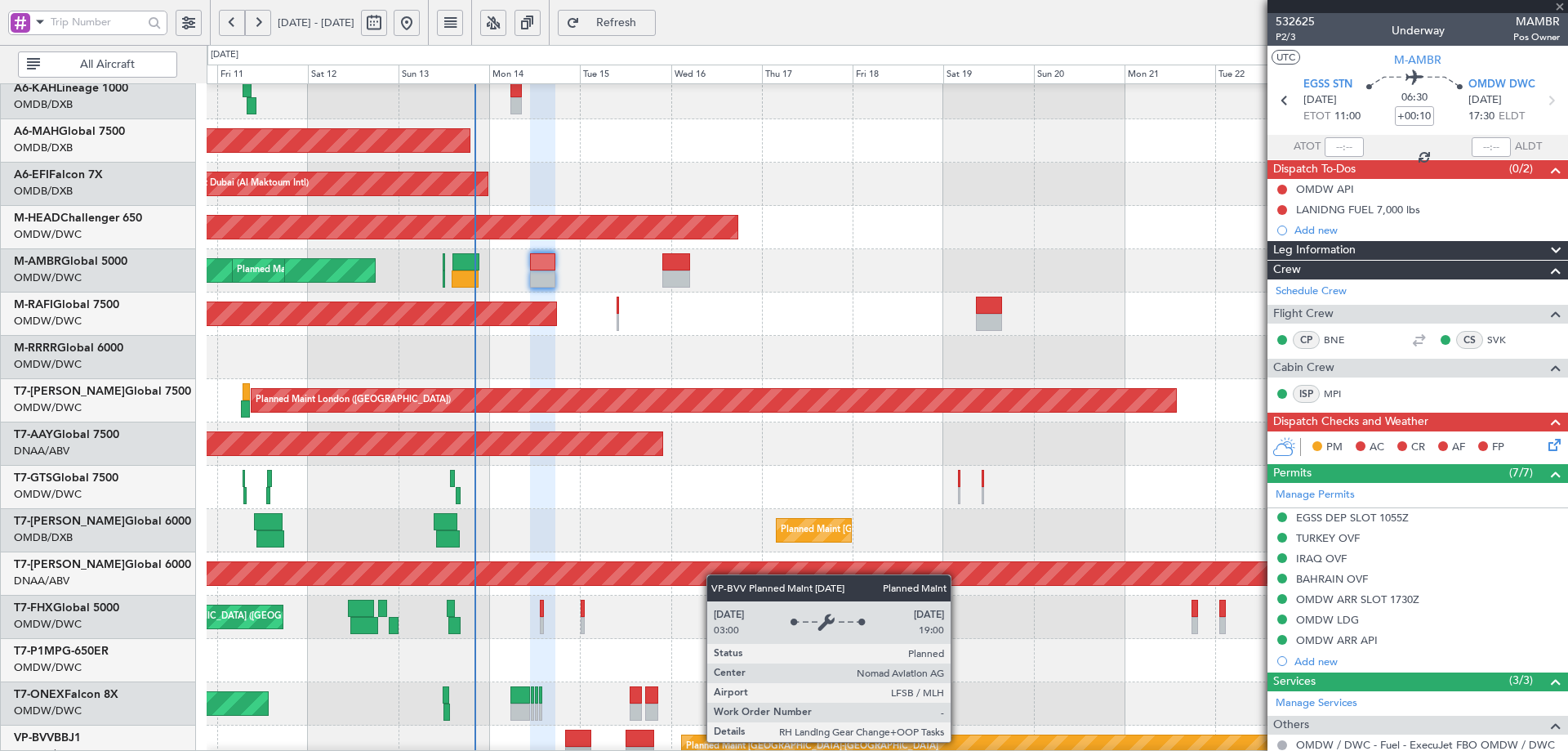 type on "+00:40" 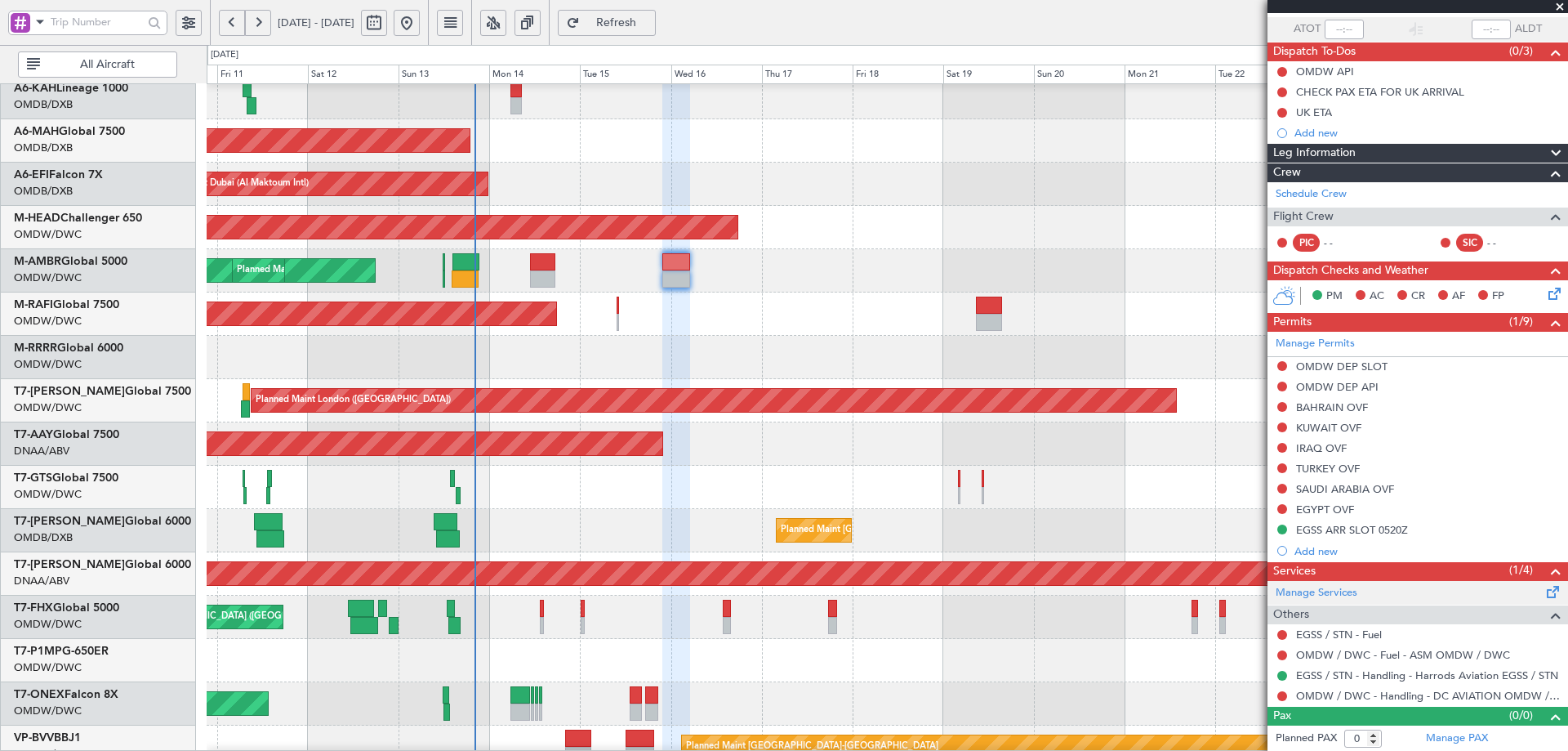 scroll, scrollTop: 118, scrollLeft: 0, axis: vertical 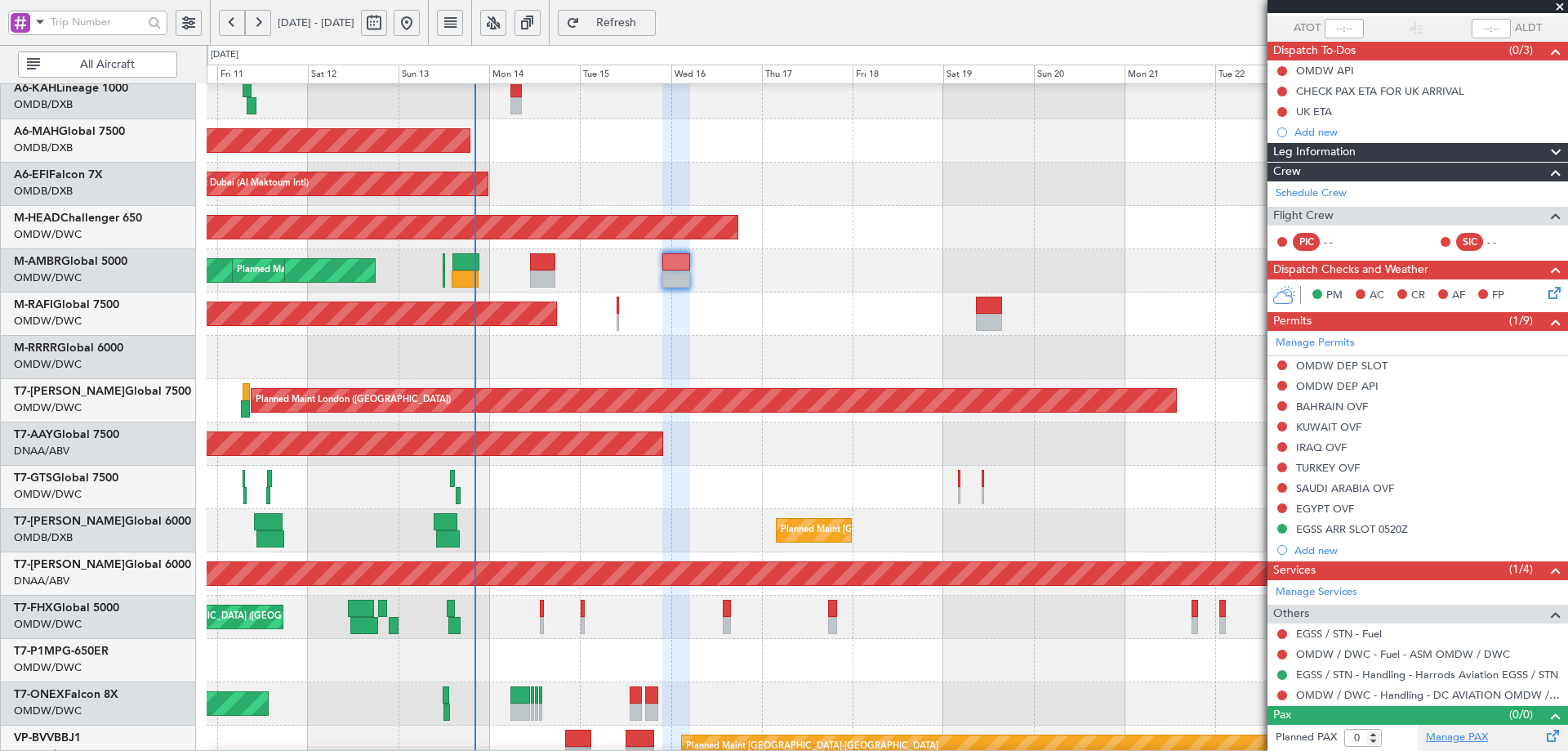 click on "Manage PAX" 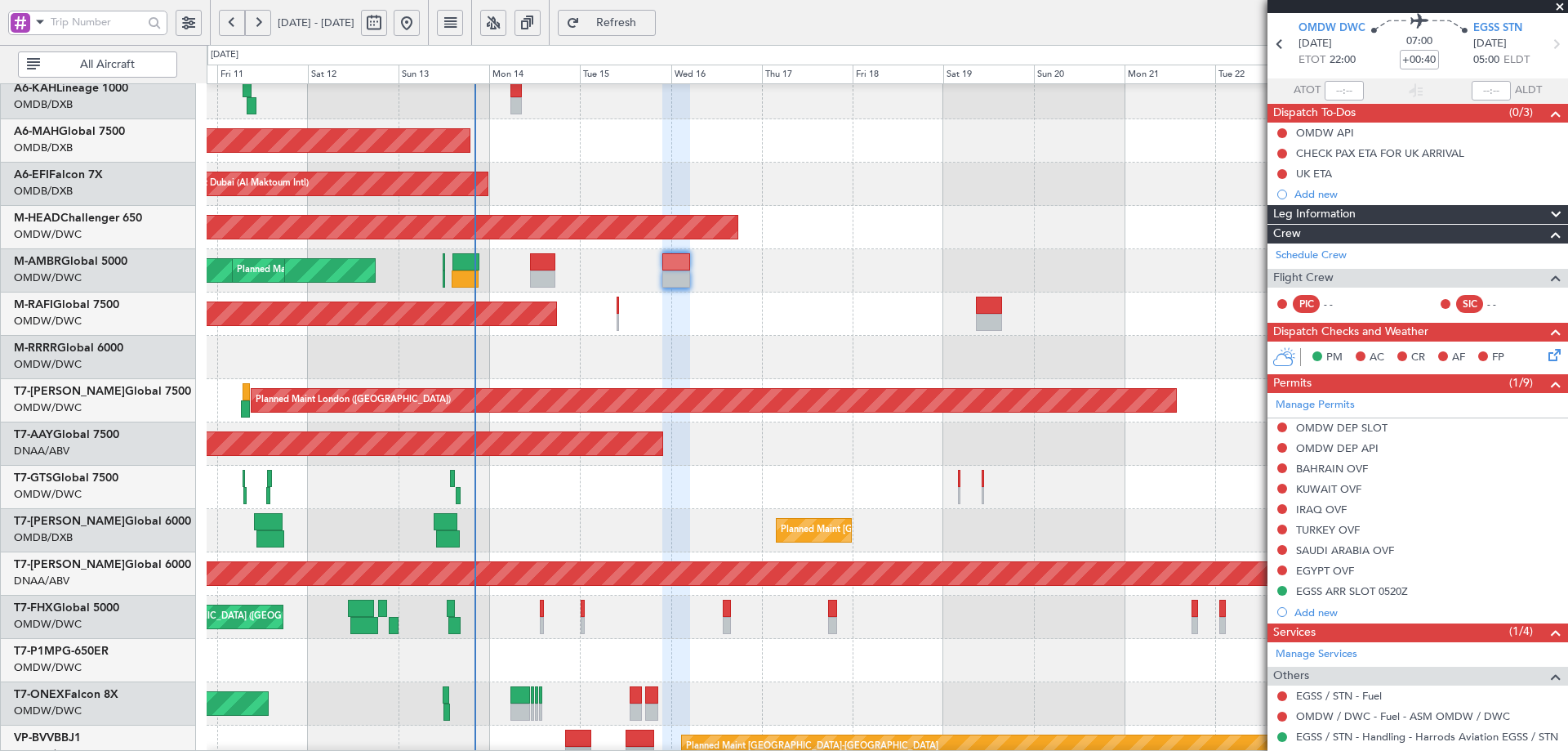 scroll, scrollTop: 118, scrollLeft: 0, axis: vertical 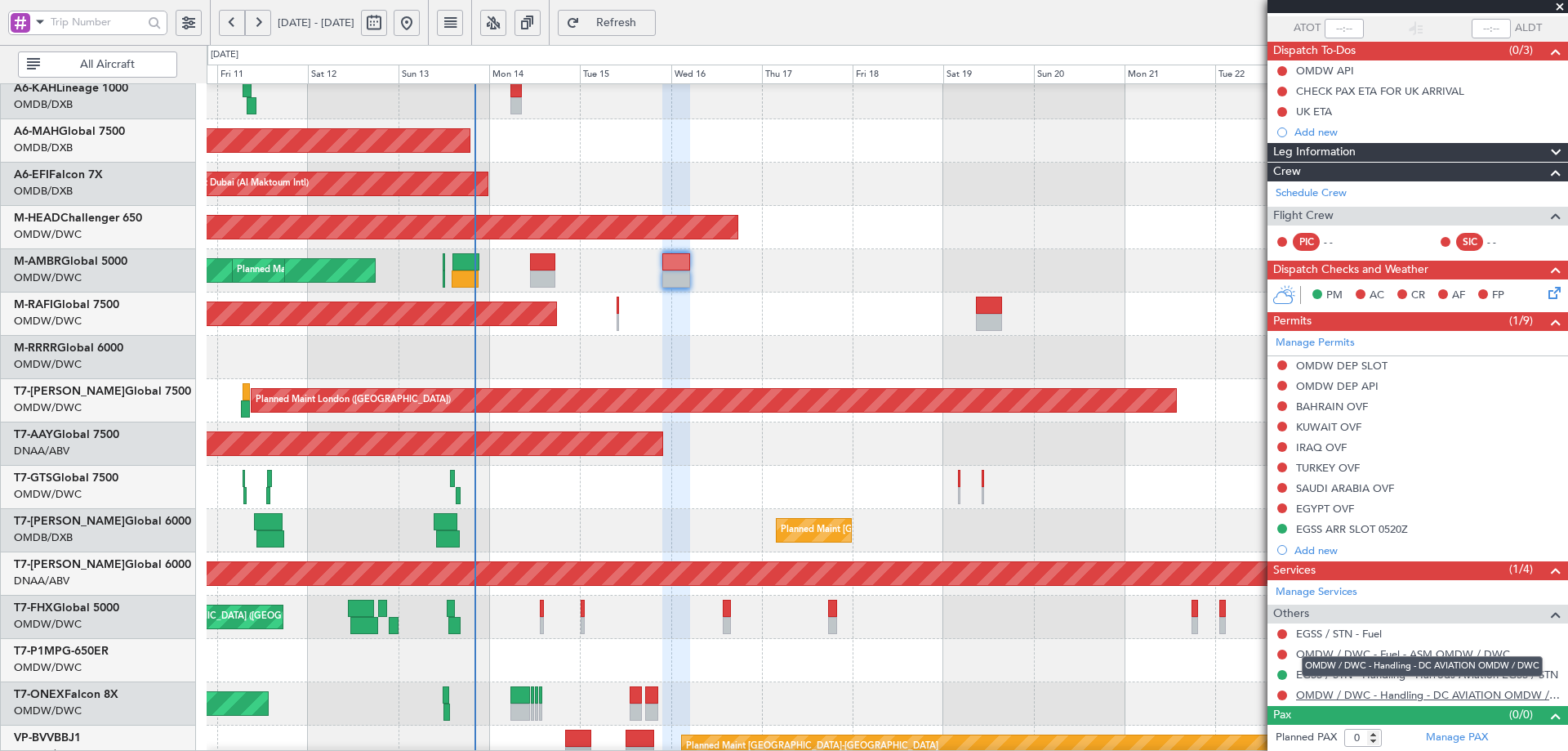 click on "OMDW / DWC - Handling - DC AVIATION OMDW / DWC" at bounding box center [1428, 695] 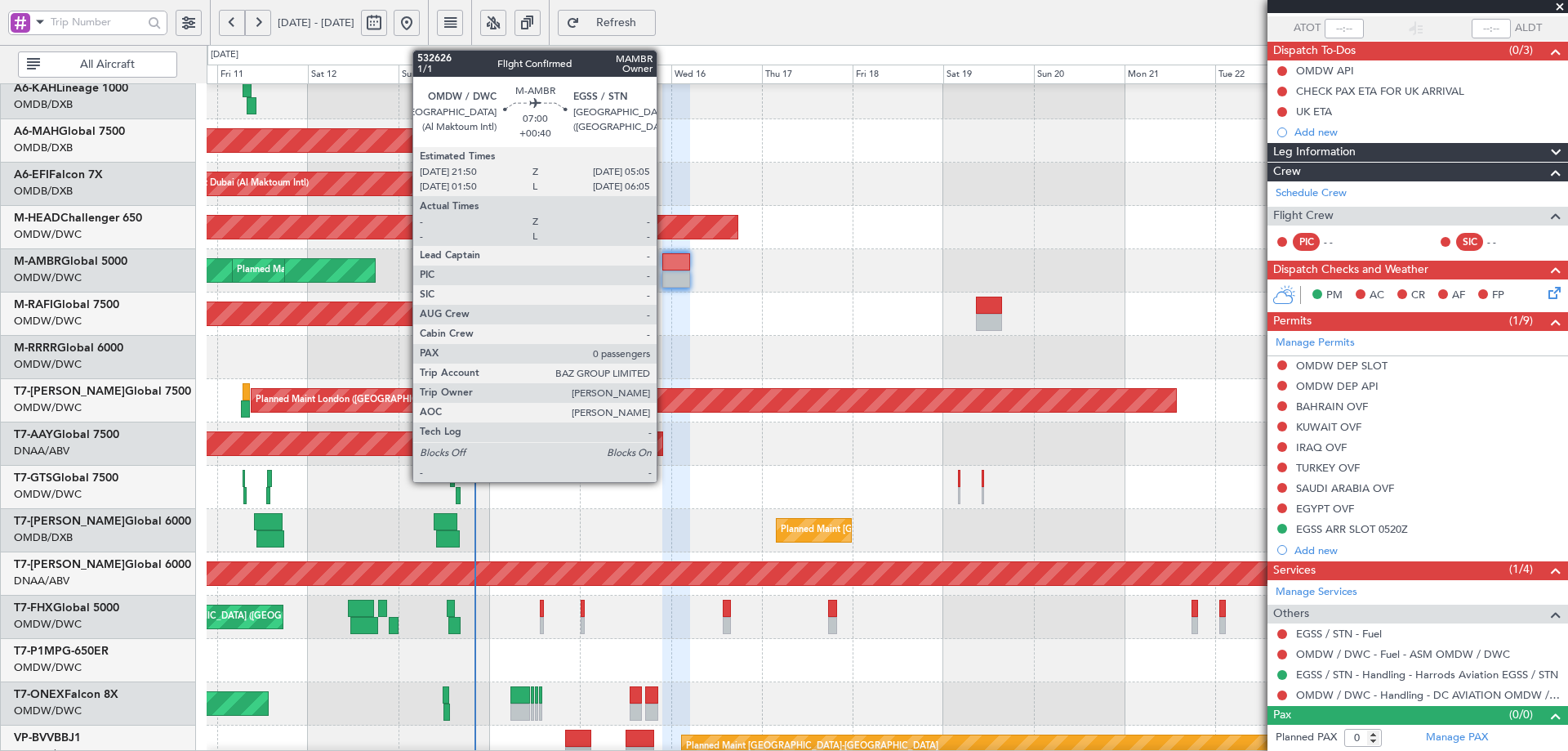 click 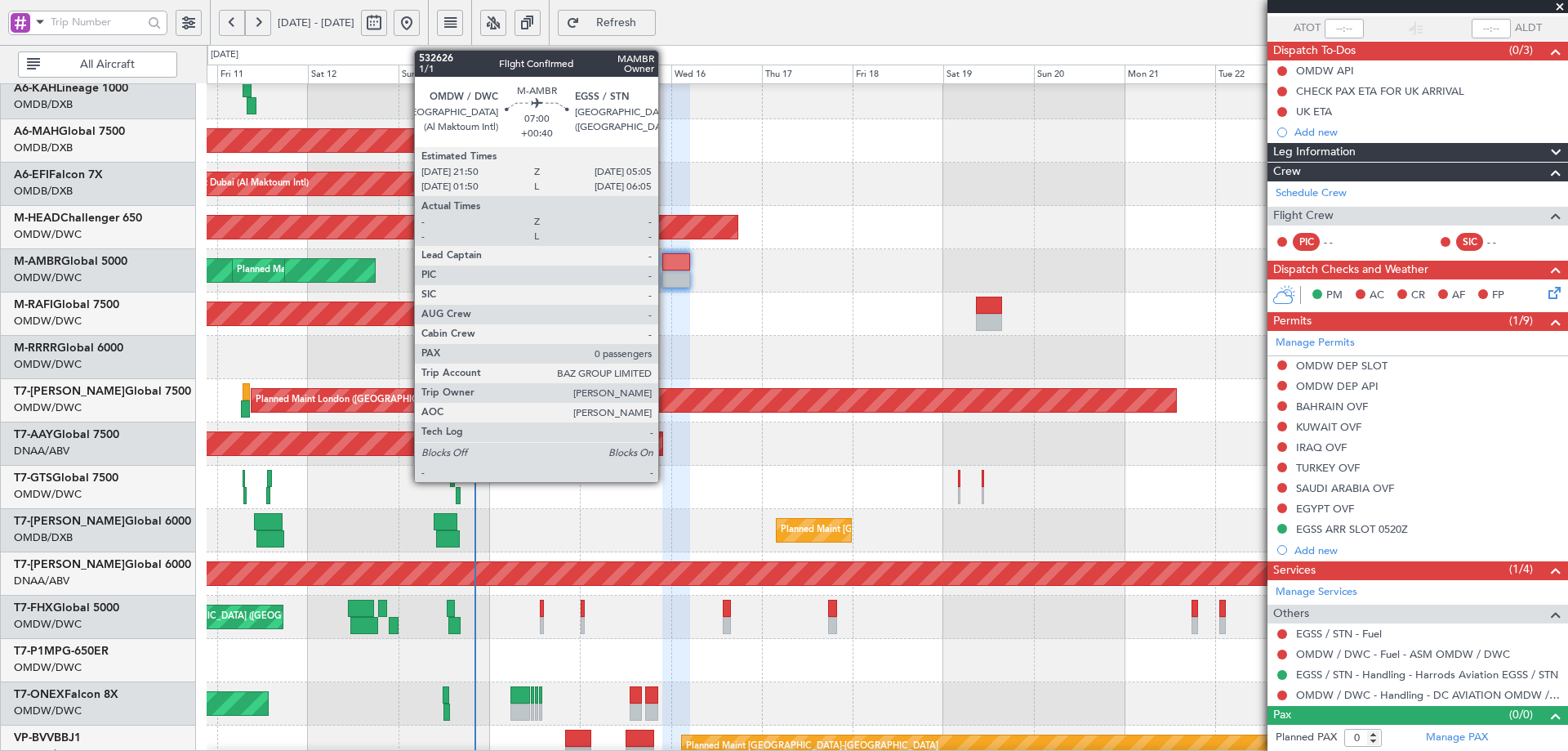 click 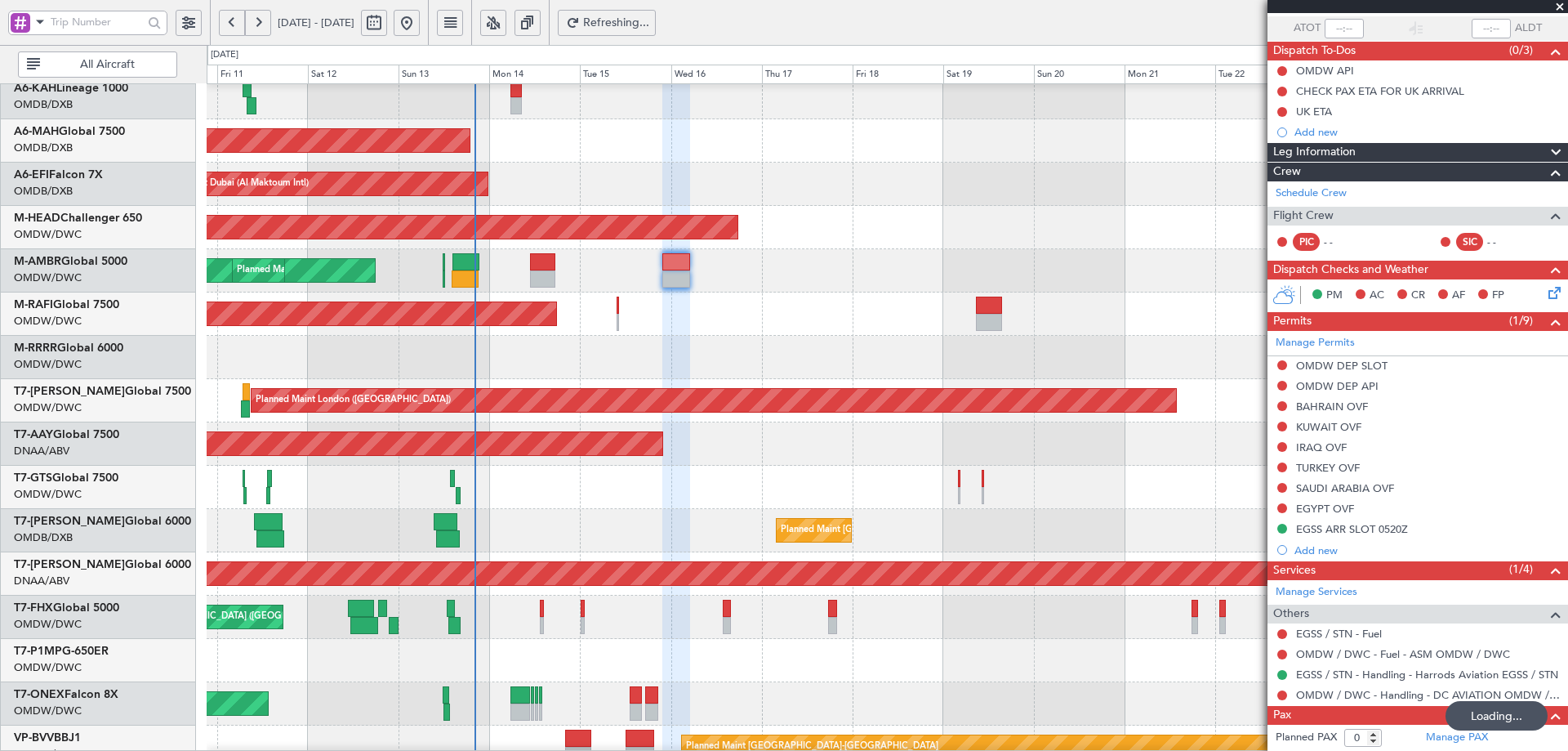 type on "6" 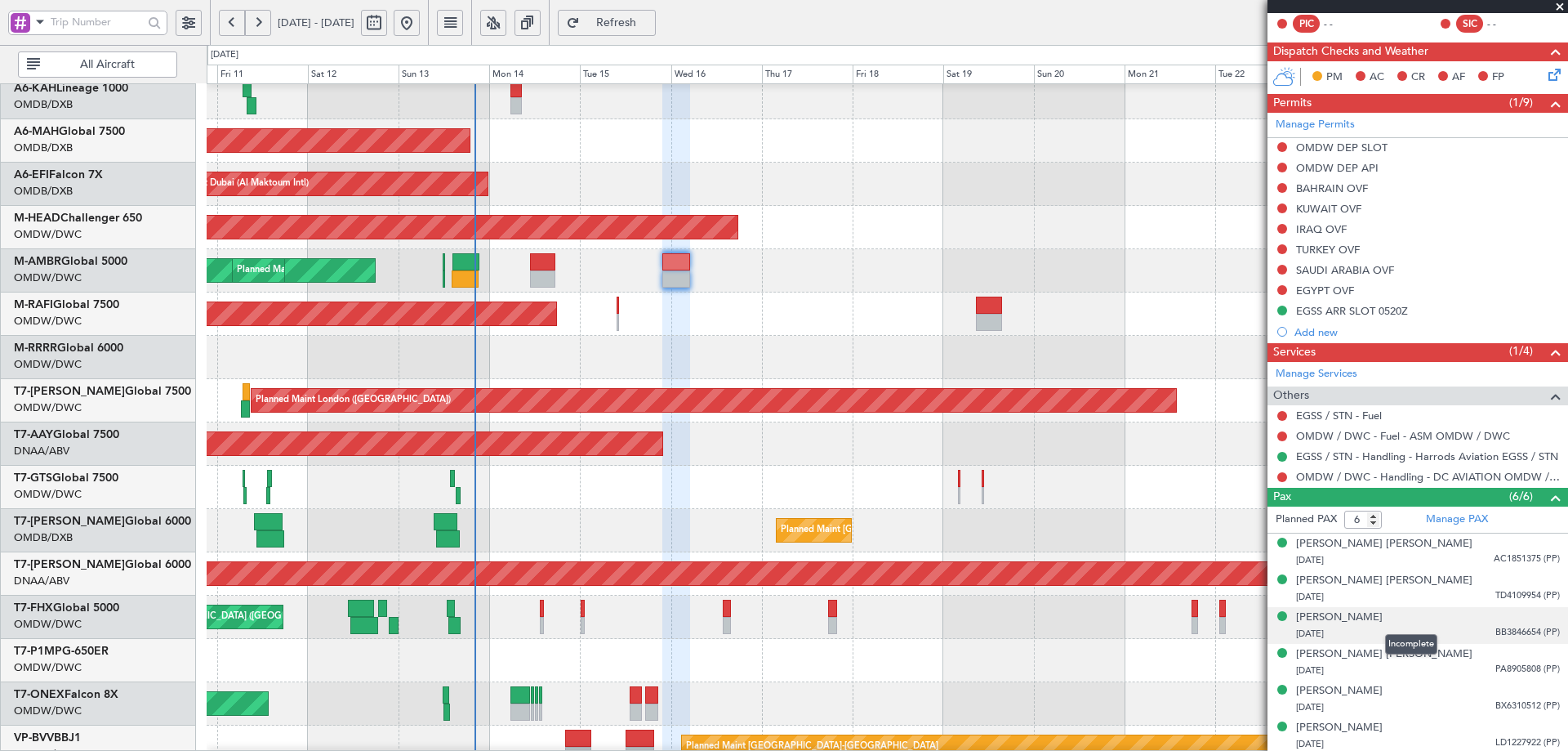 scroll, scrollTop: 339, scrollLeft: 0, axis: vertical 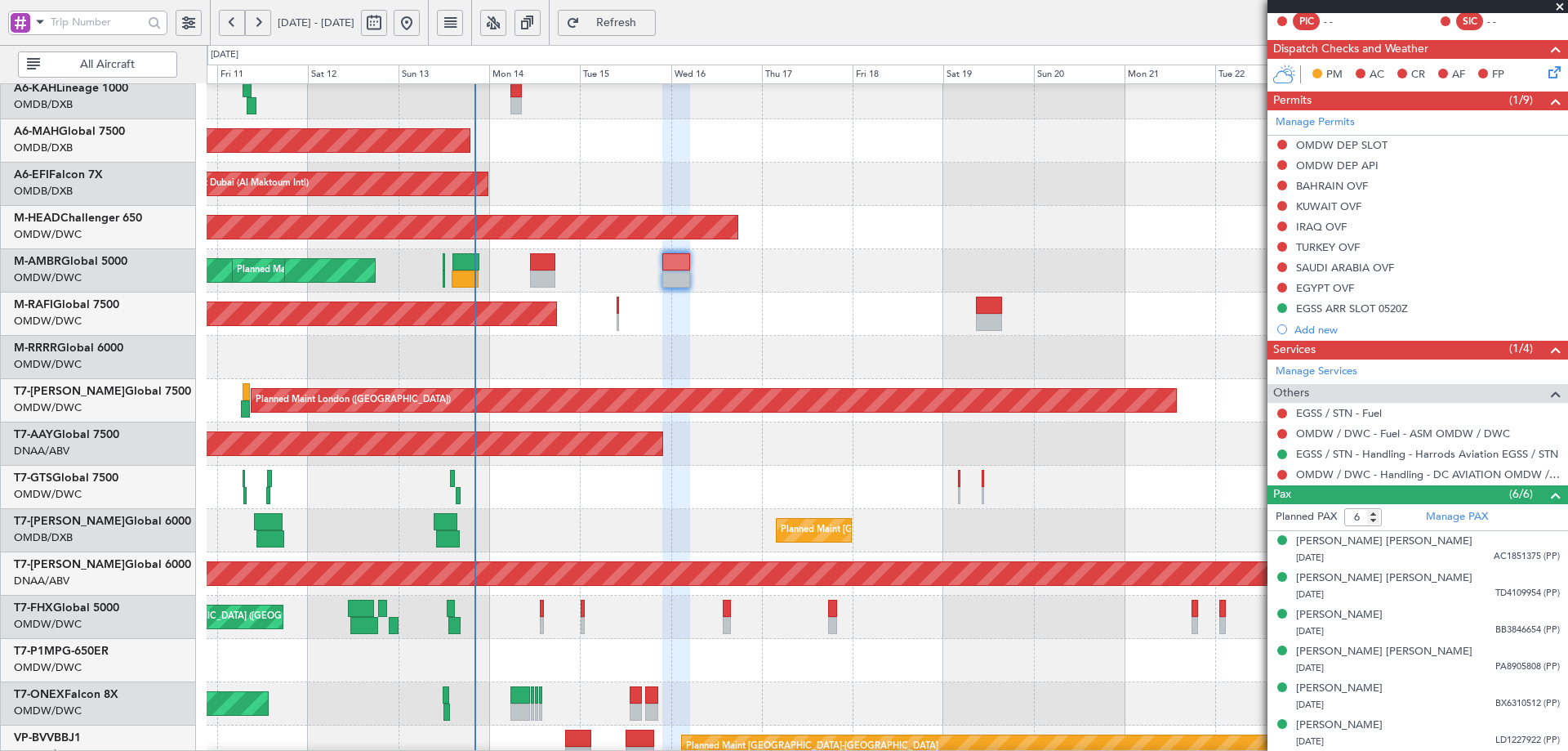 click at bounding box center [1282, 186] 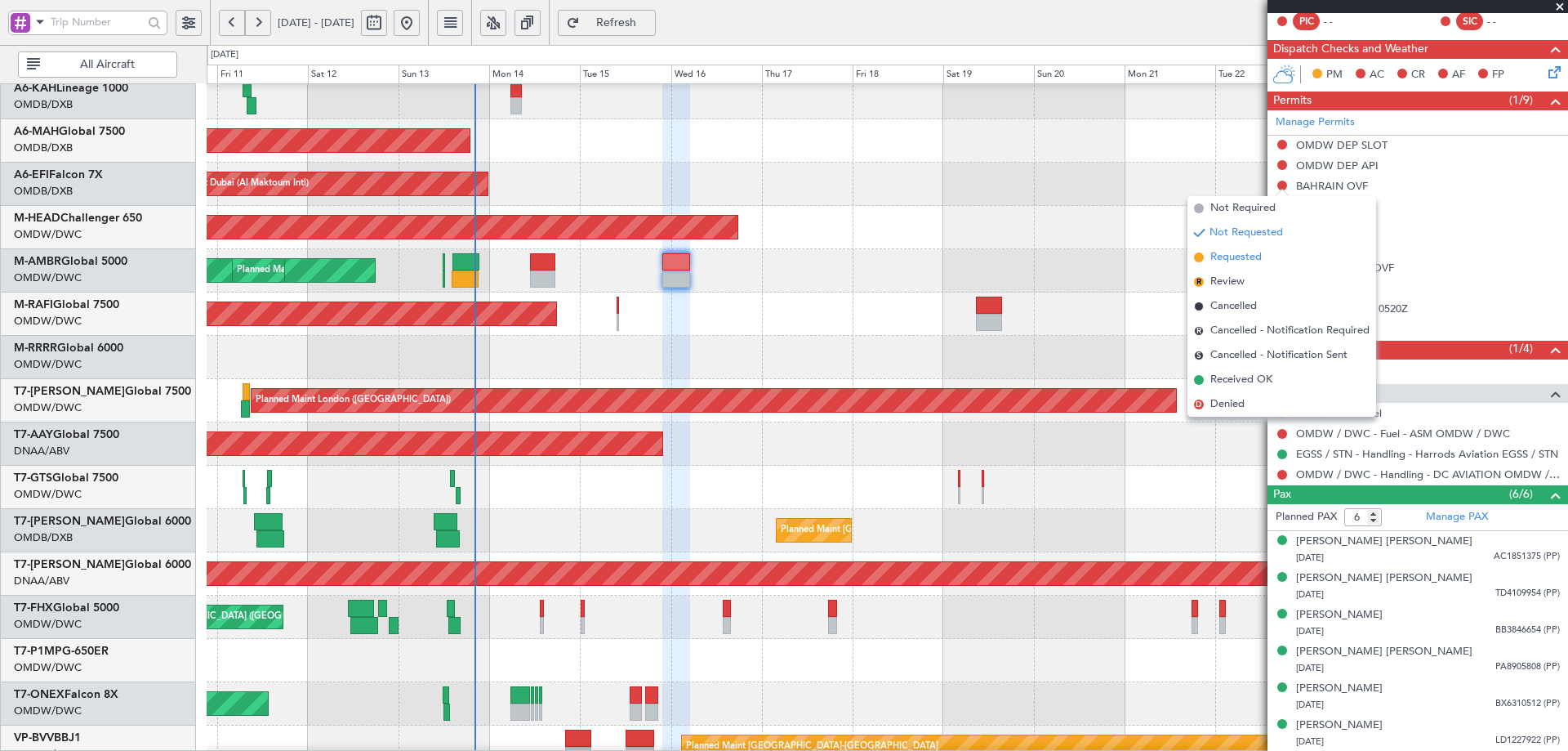 click on "Requested" at bounding box center [1236, 257] 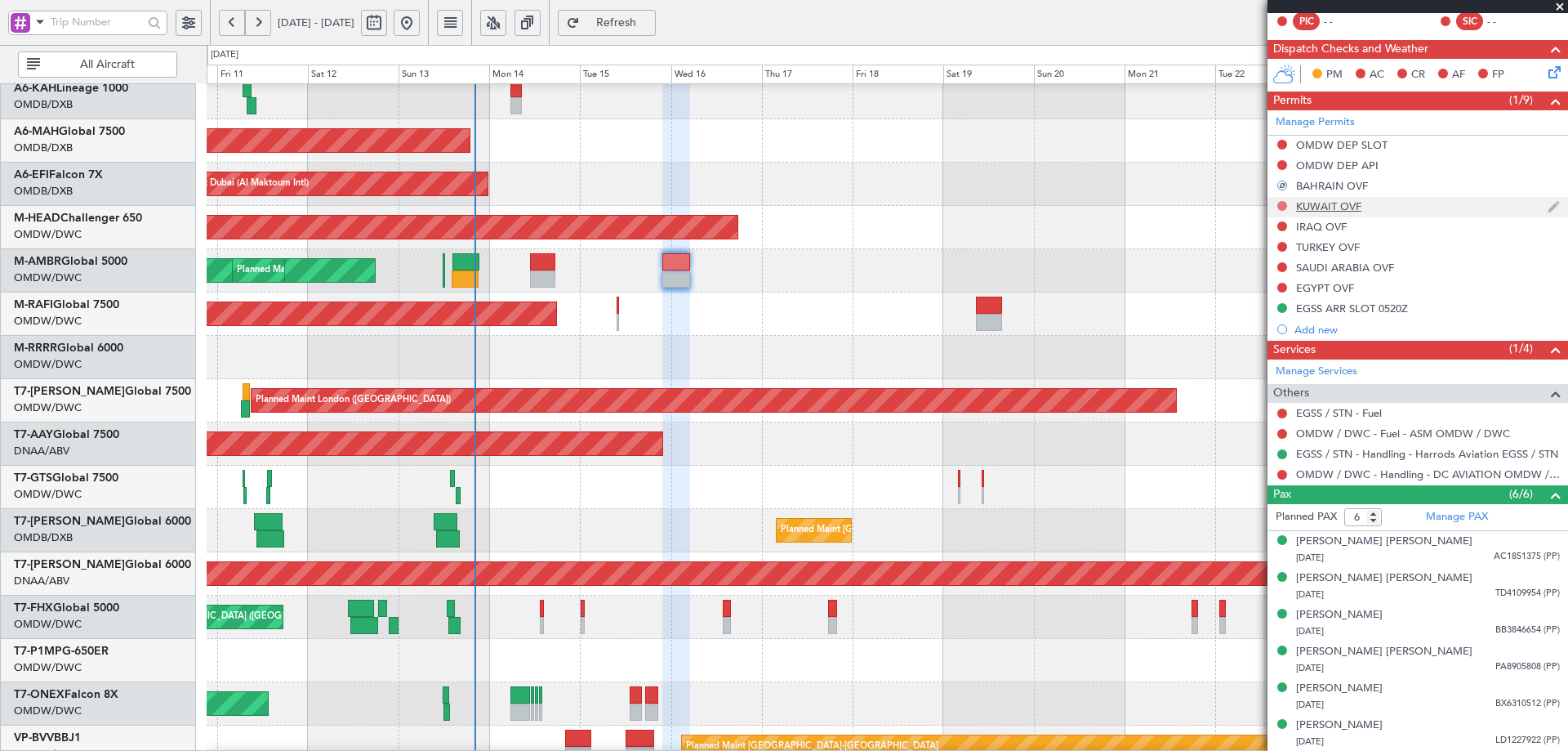click at bounding box center [1282, 206] 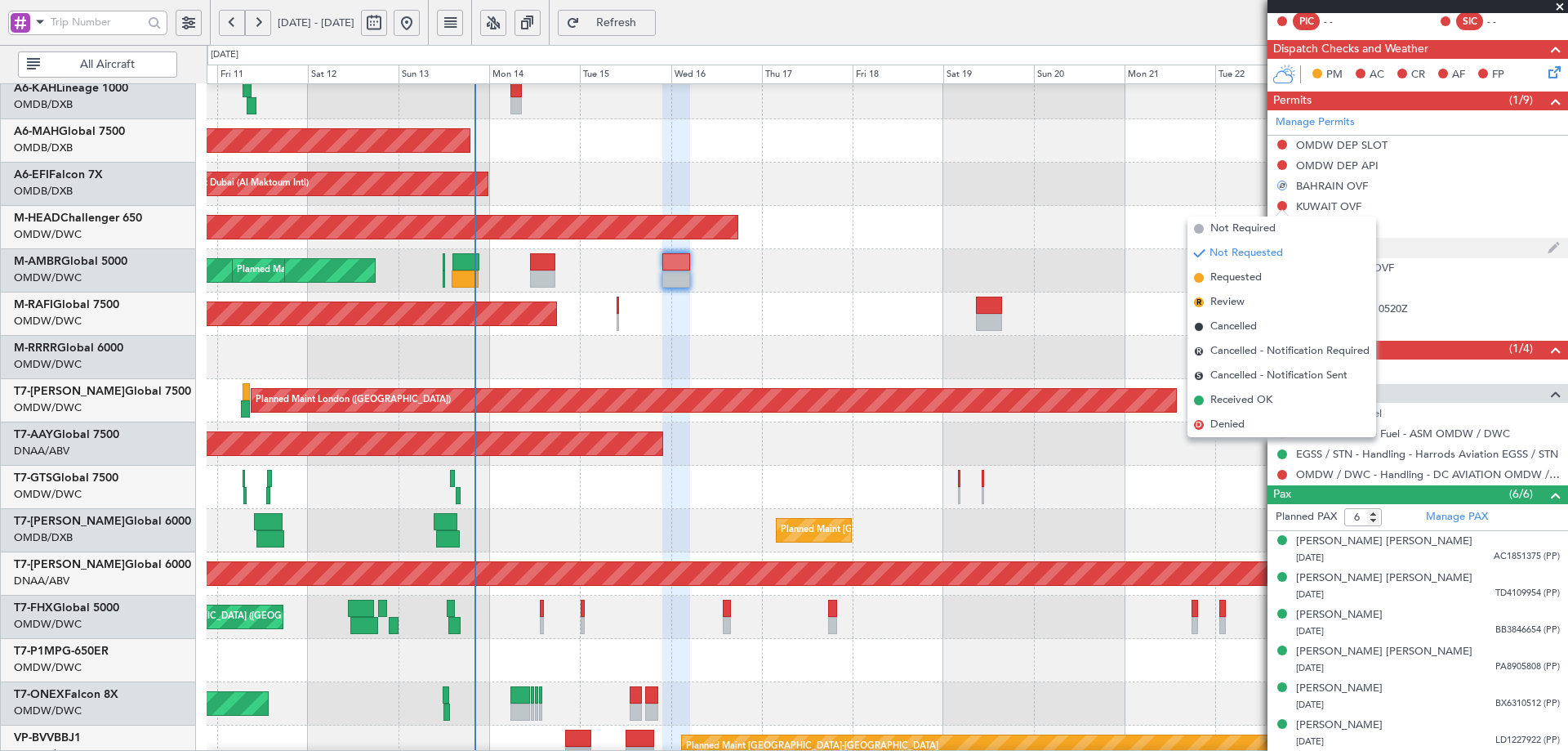 click on "Requested" at bounding box center (1236, 278) 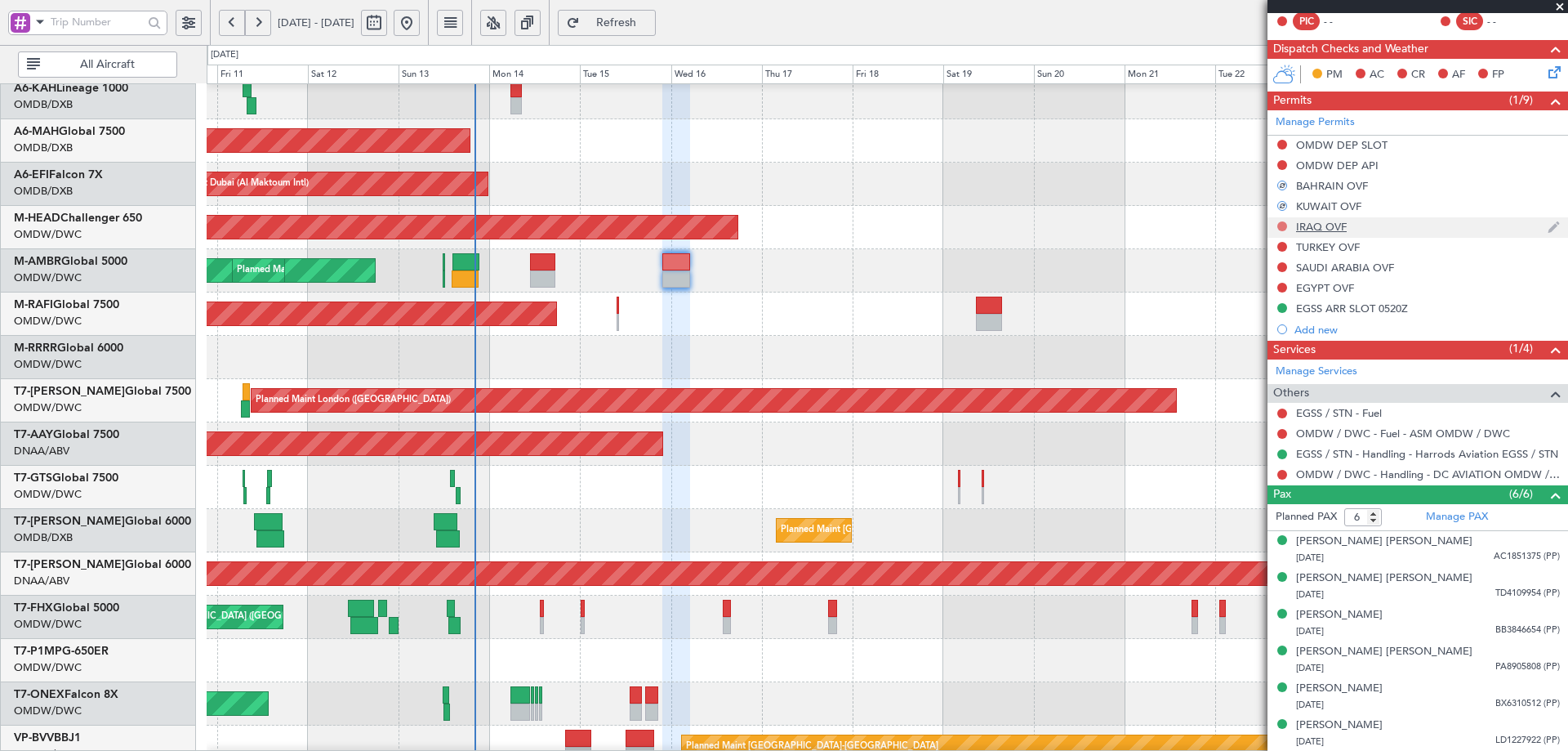 click at bounding box center (1282, 226) 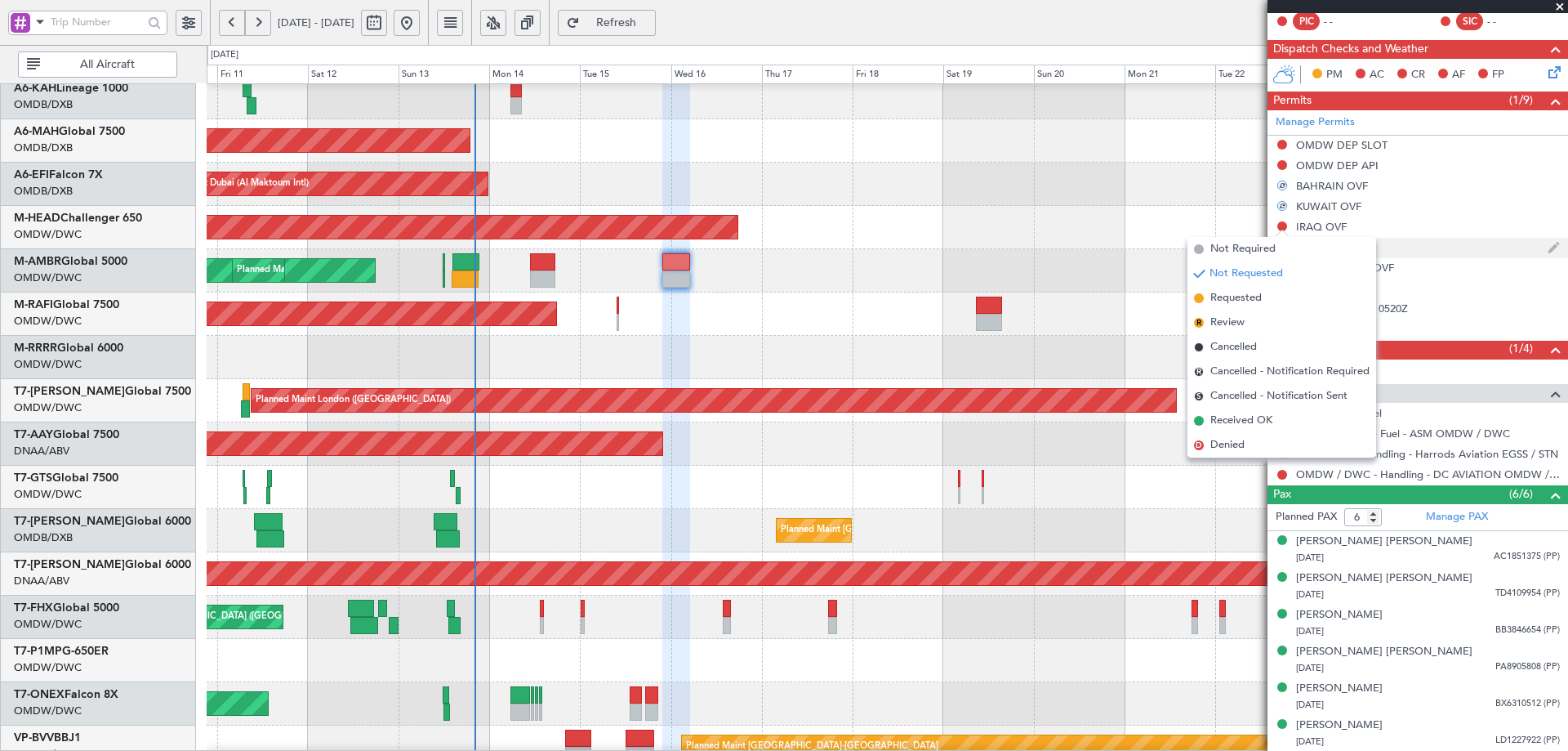 drag, startPoint x: 1255, startPoint y: 295, endPoint x: 1286, endPoint y: 251, distance: 53.8238 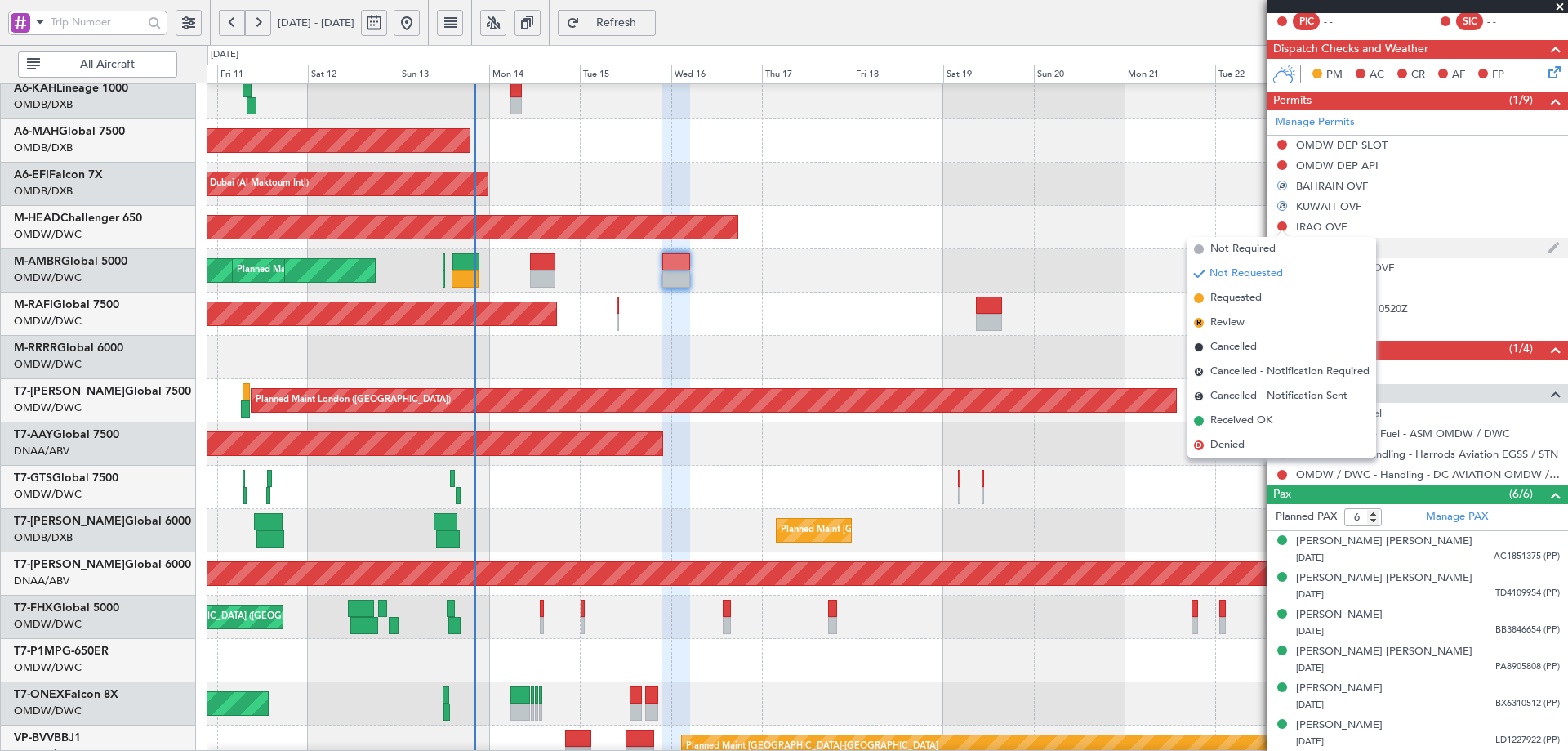 click on "Requested" at bounding box center (1236, 298) 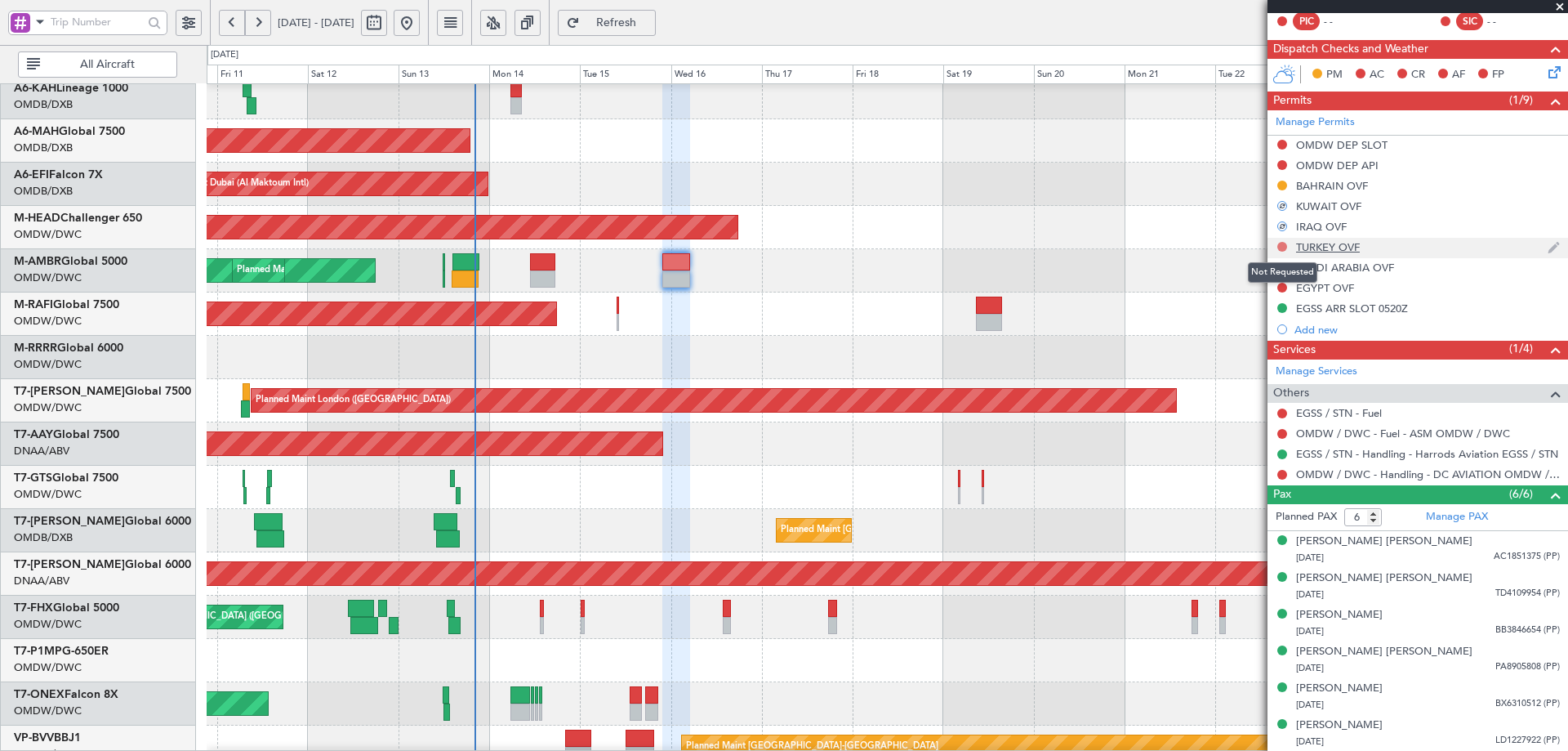 click at bounding box center [1282, 247] 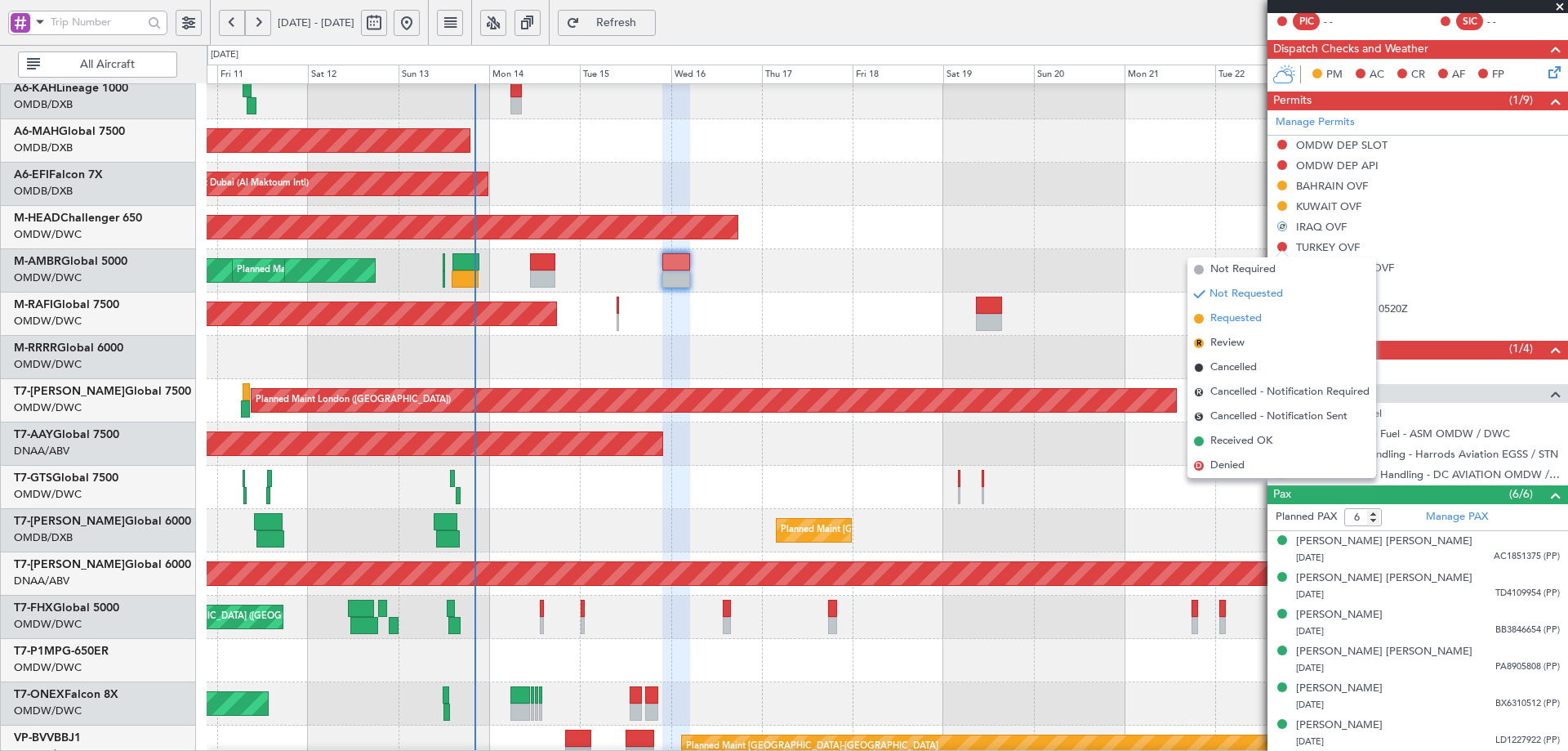 click on "Requested" at bounding box center [1236, 319] 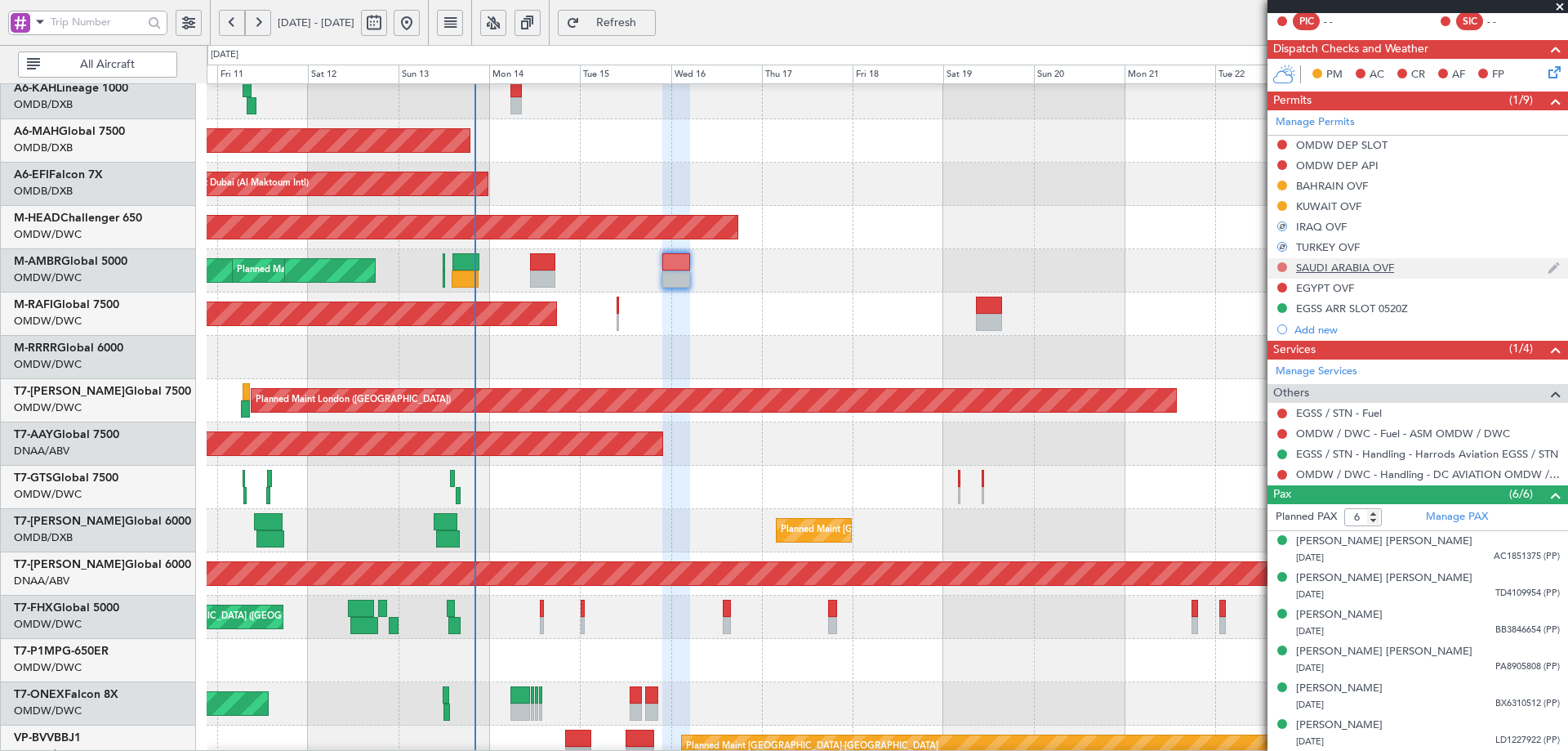 click at bounding box center [1282, 267] 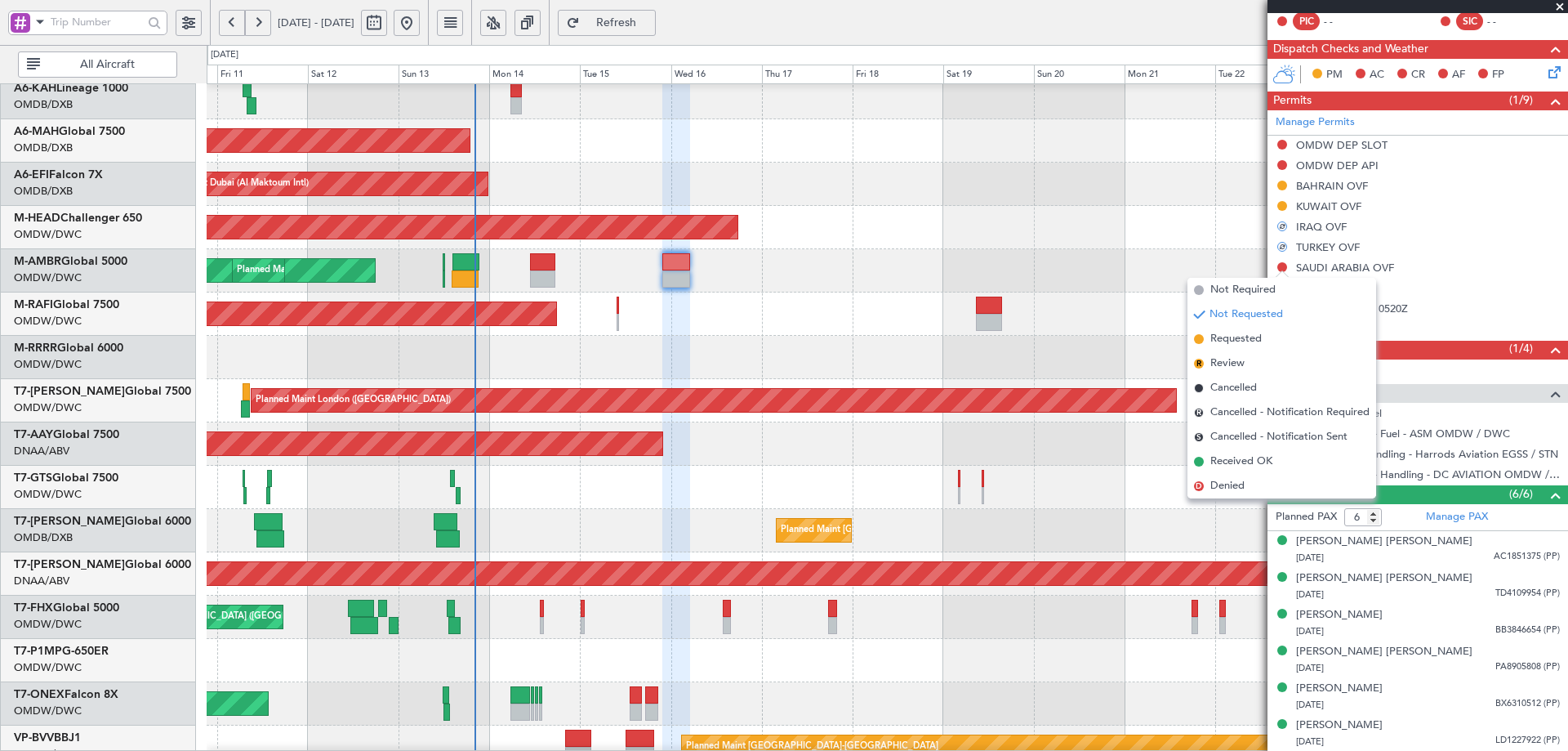 drag, startPoint x: 1219, startPoint y: 337, endPoint x: 621, endPoint y: 368, distance: 598.803 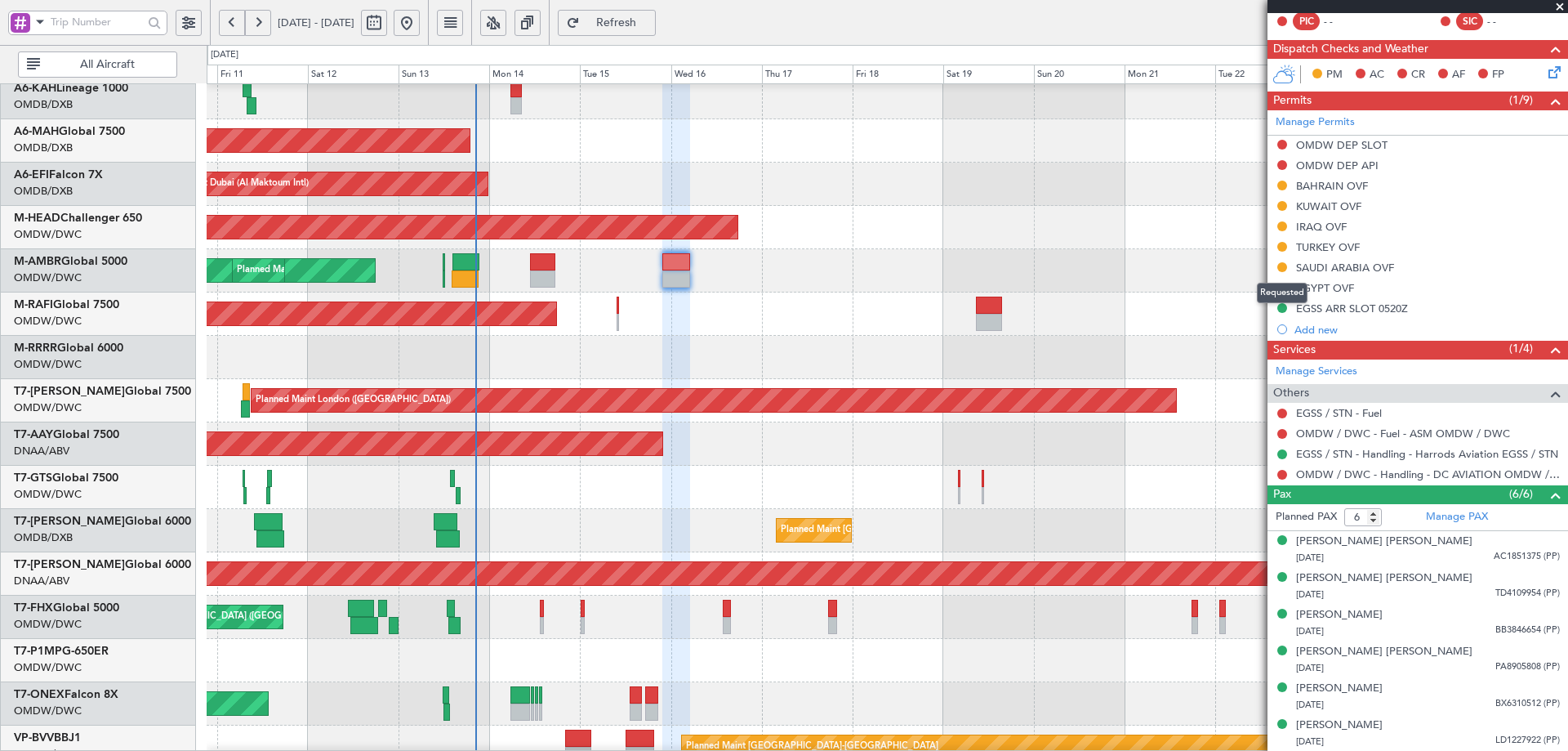 click on "Requested" at bounding box center [1282, 293] 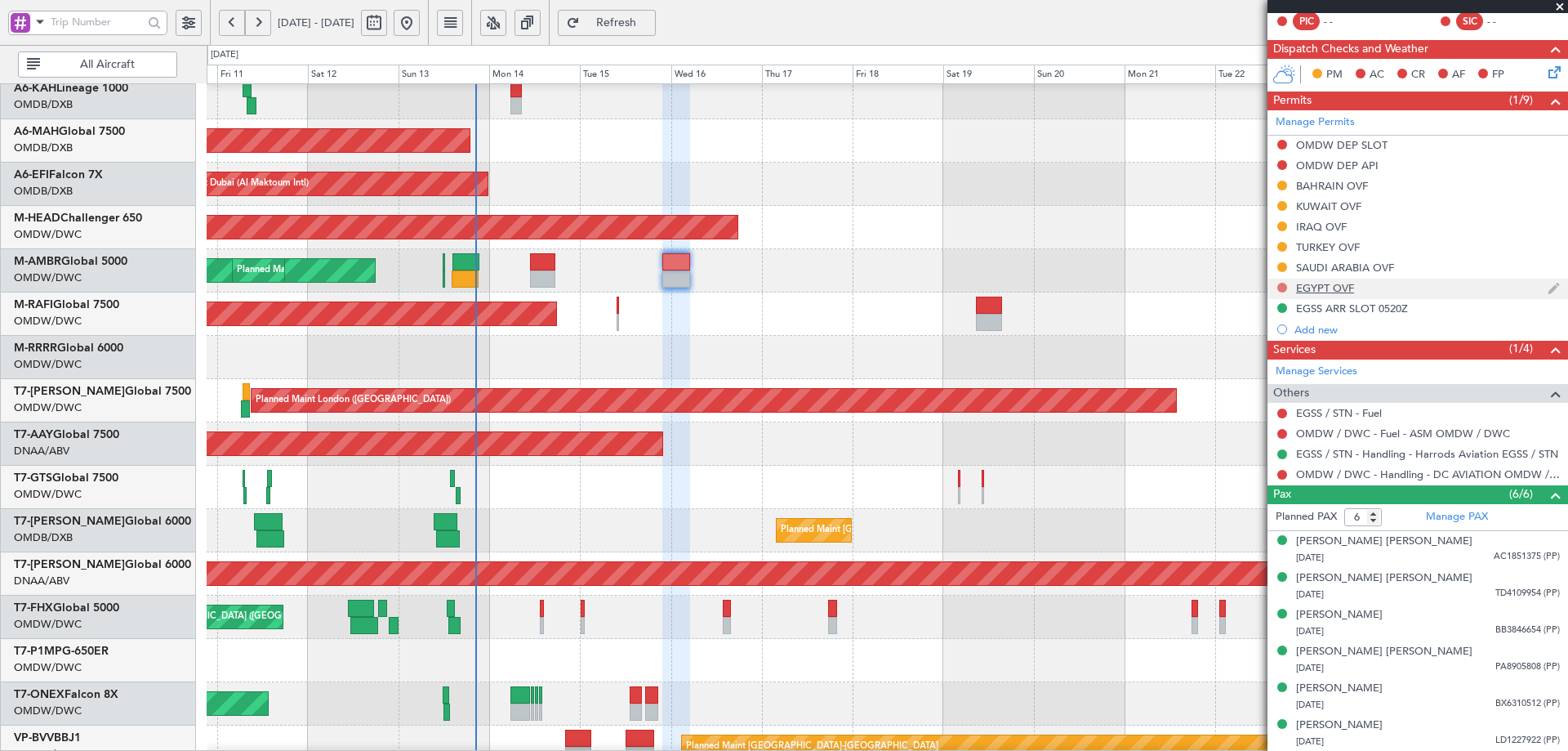 click at bounding box center [1282, 288] 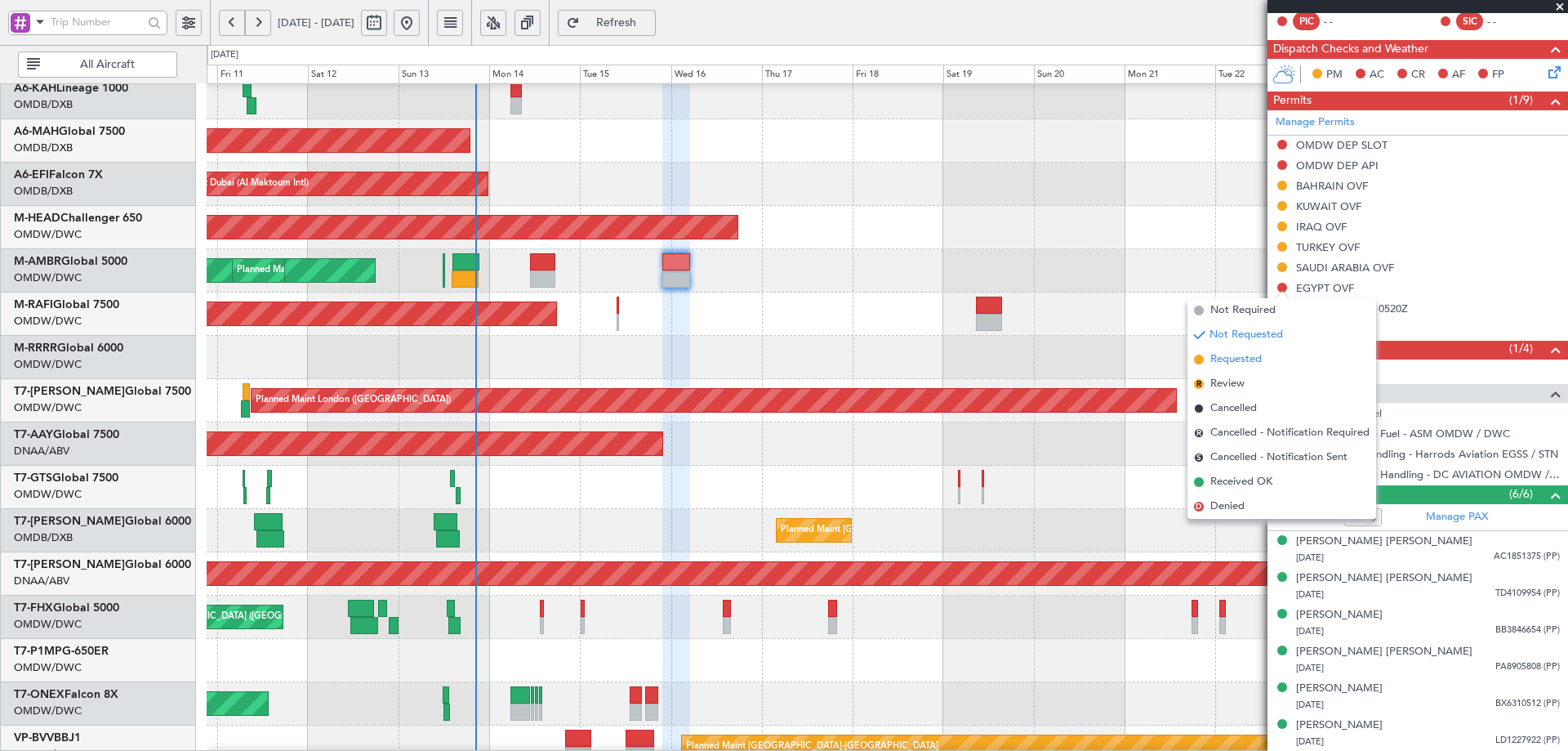 click on "Requested" at bounding box center [1236, 360] 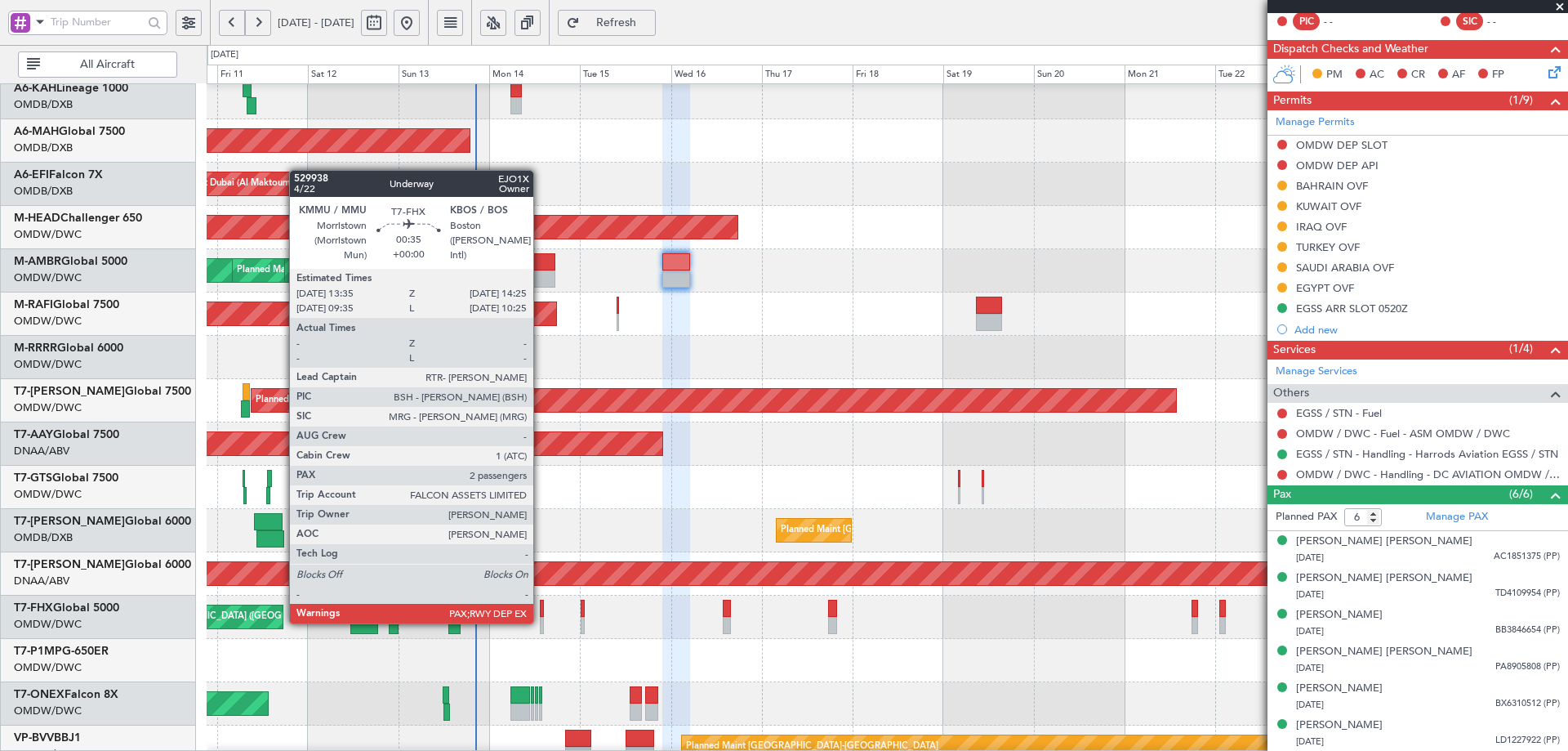 click 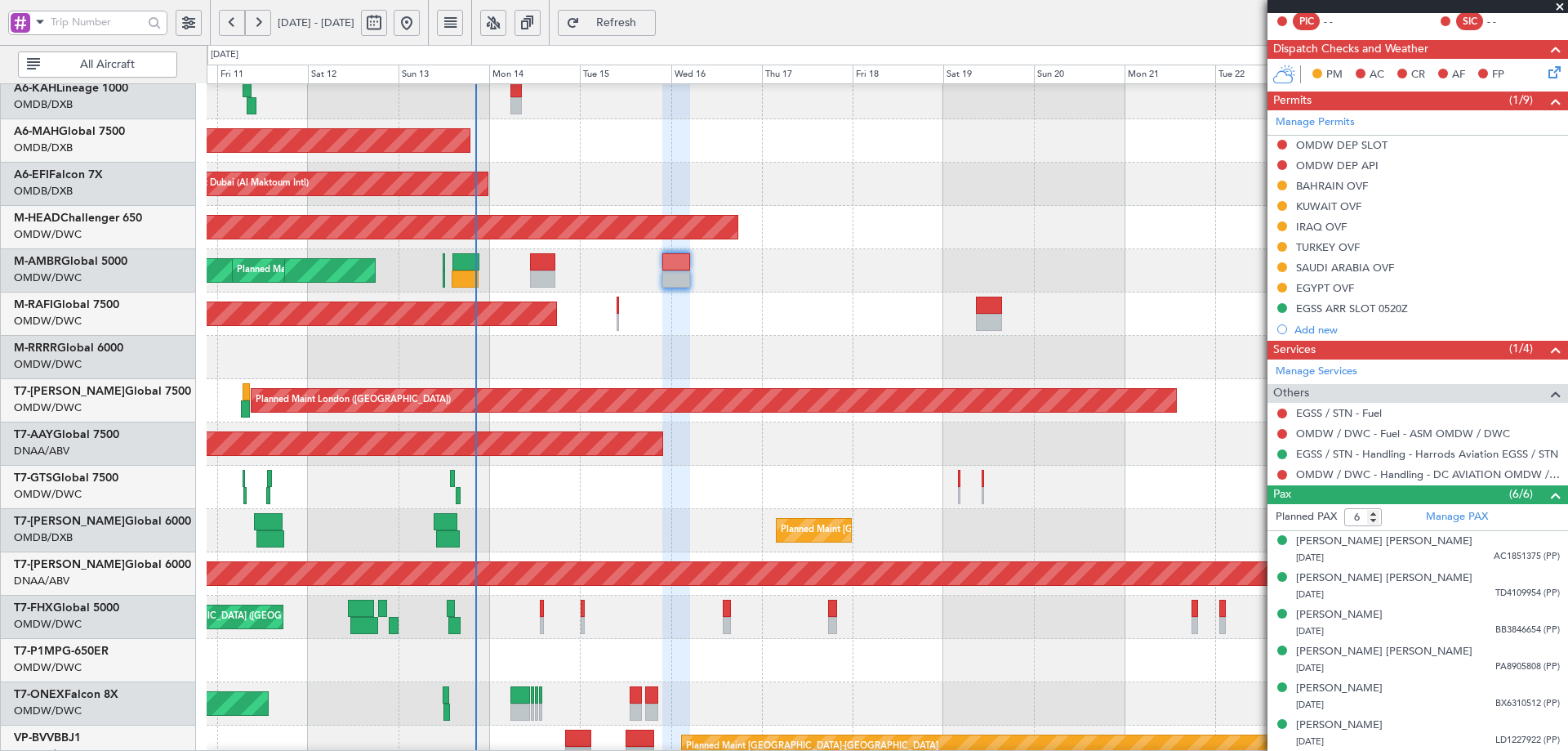 click on "Refresh" 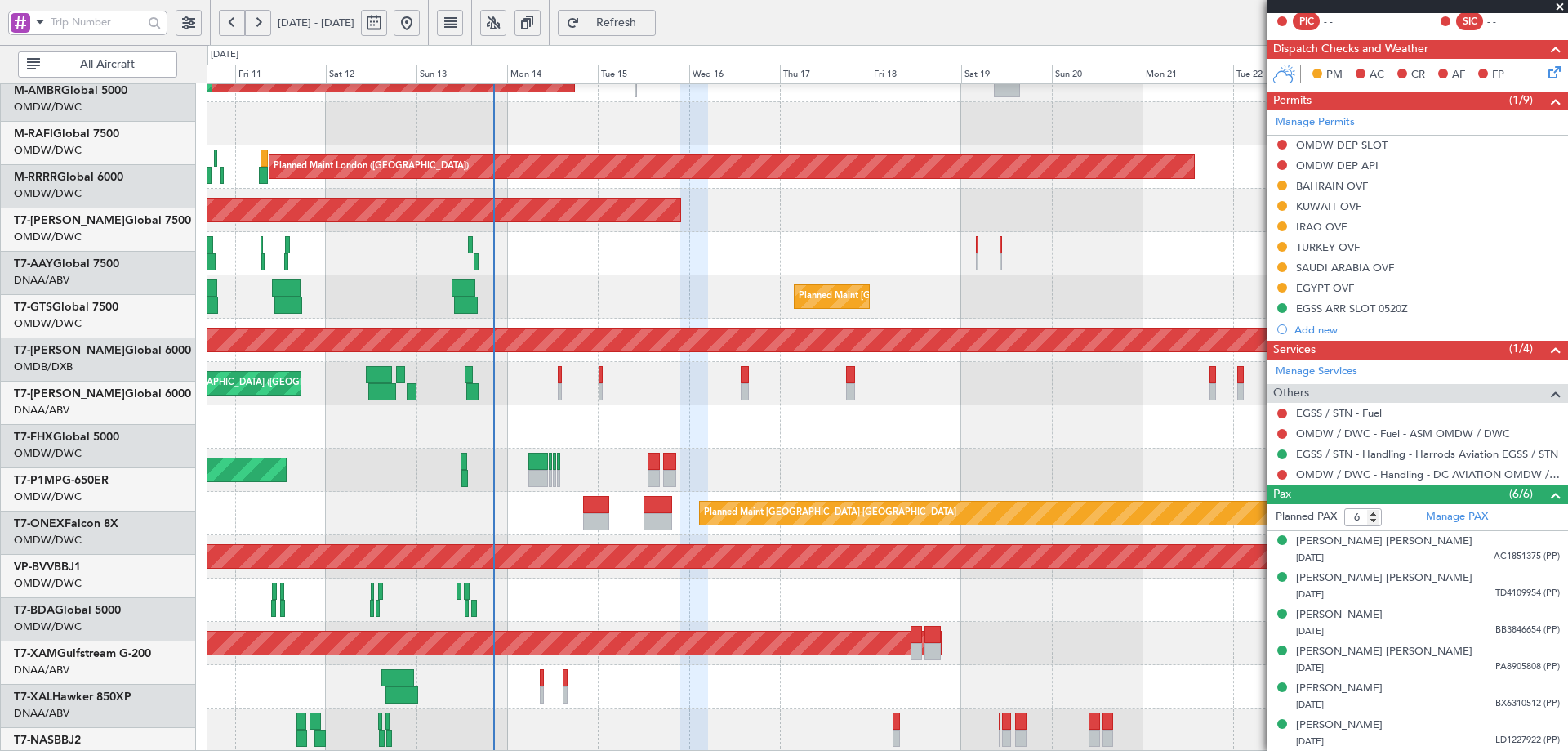 scroll, scrollTop: 285, scrollLeft: 0, axis: vertical 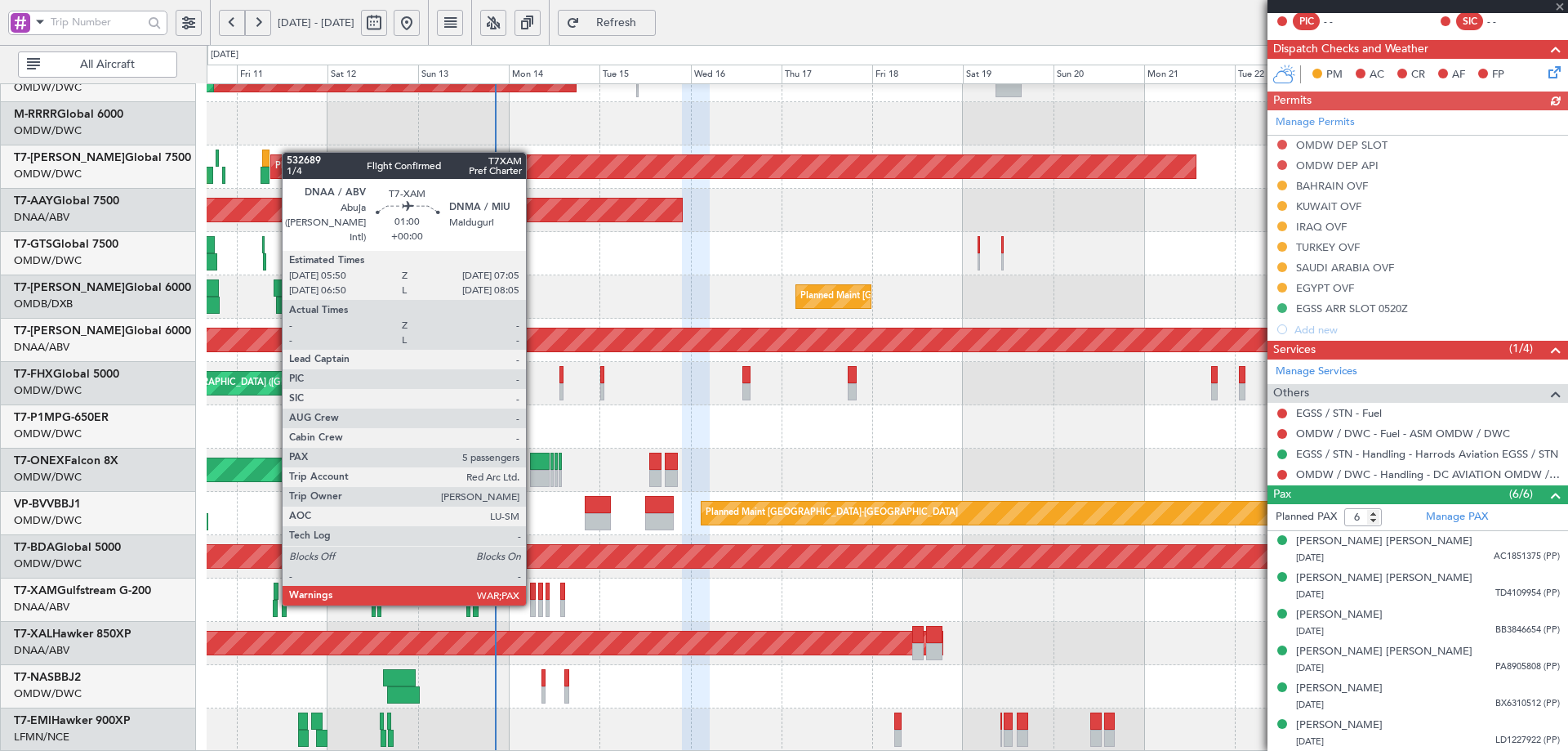 click 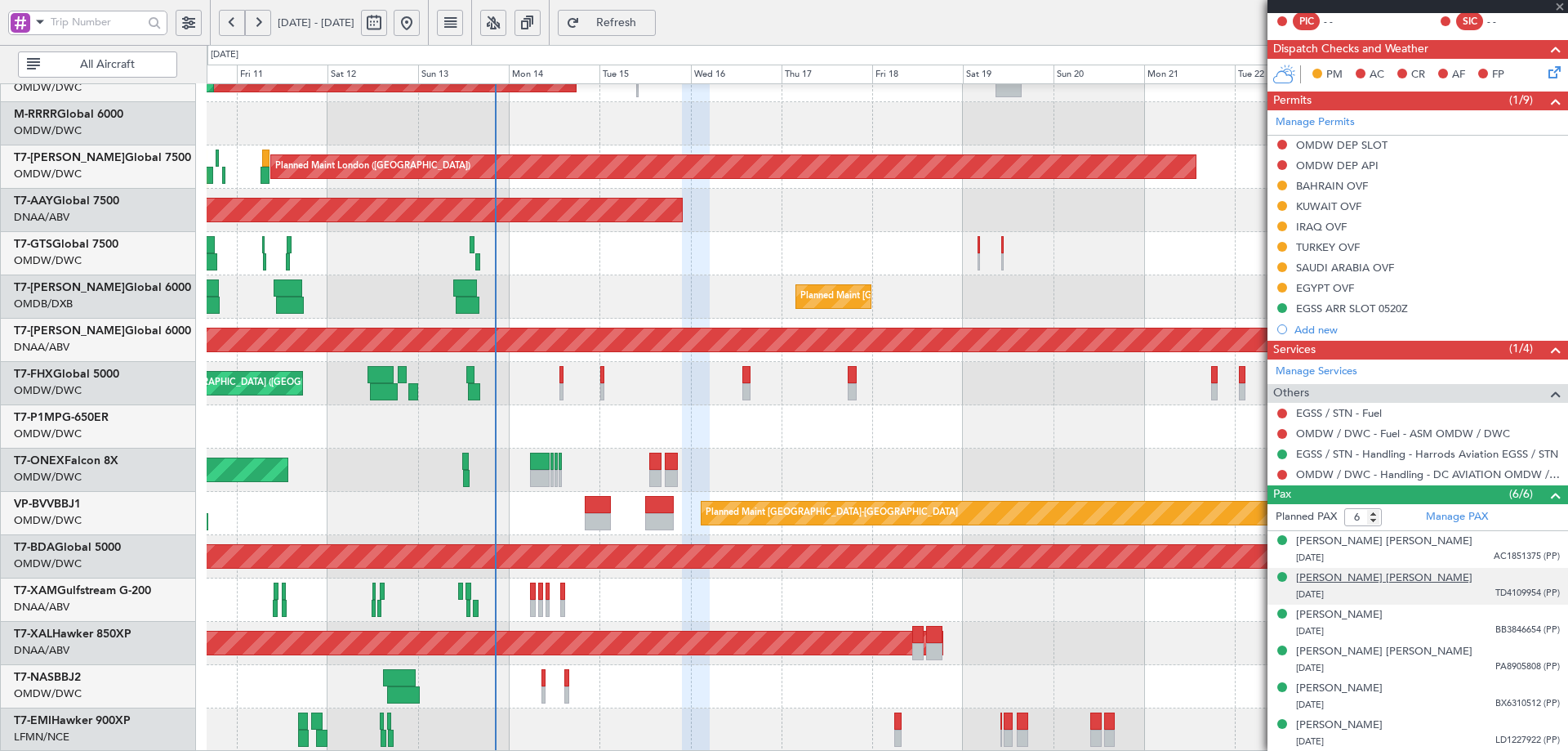type 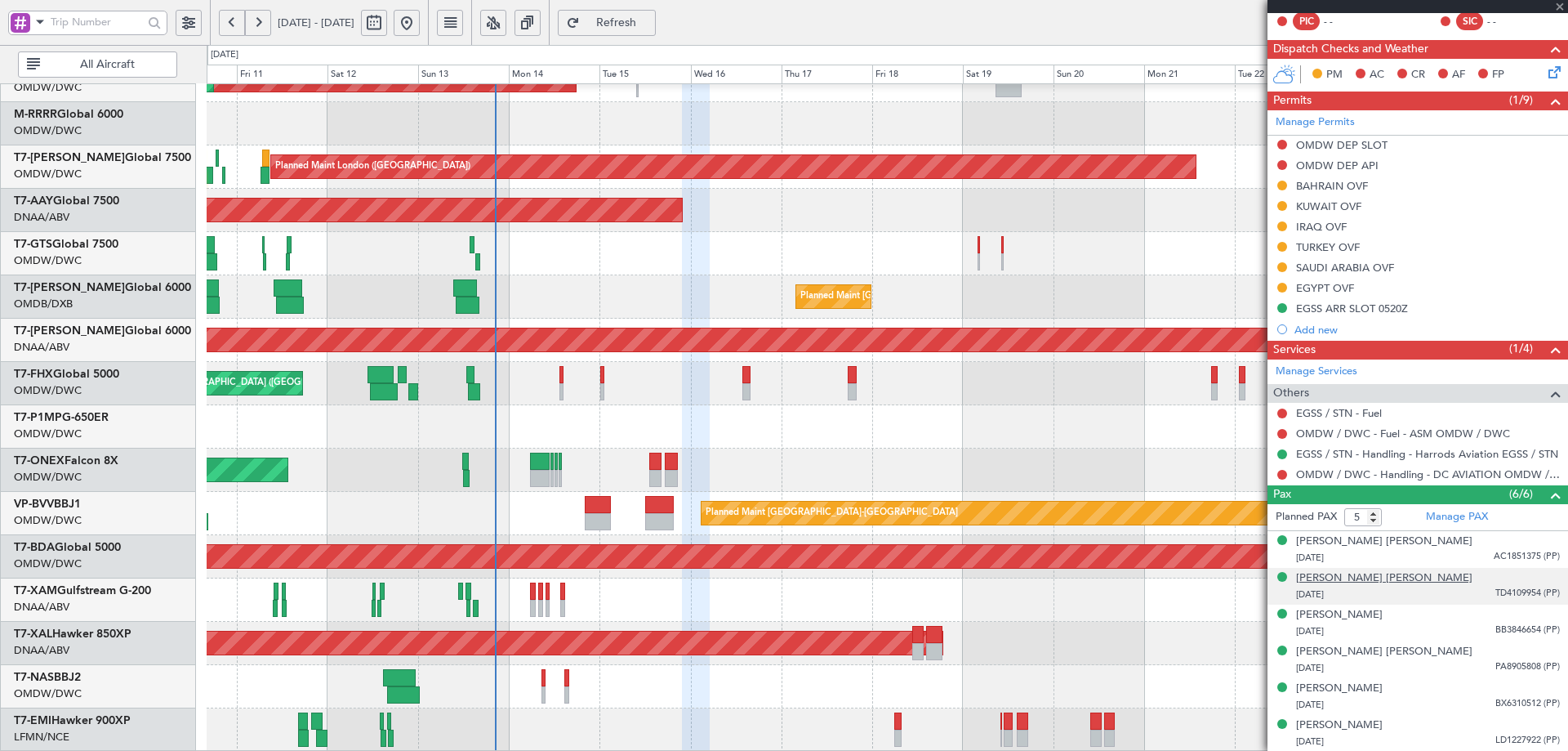 scroll, scrollTop: 0, scrollLeft: 0, axis: both 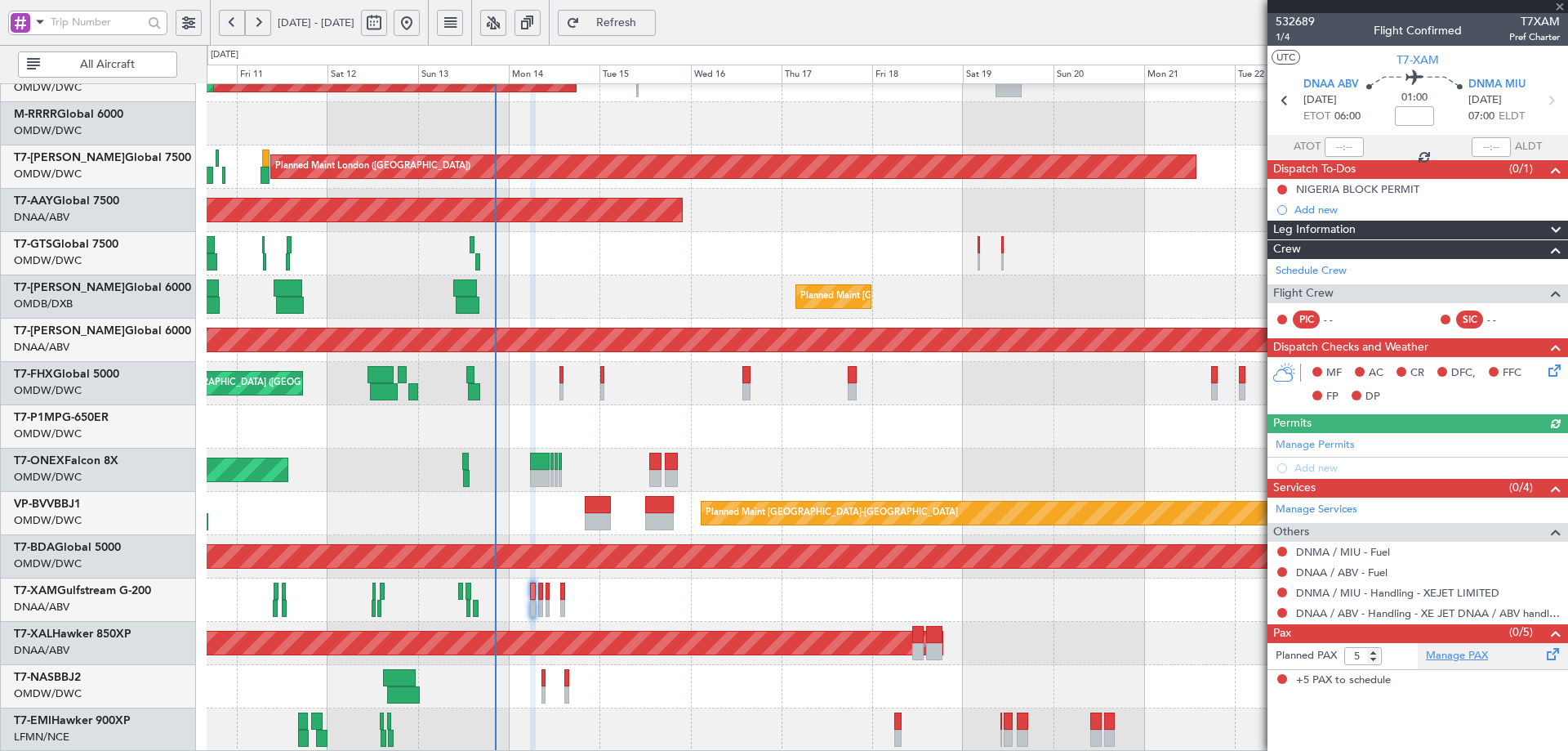 click on "Manage PAX" 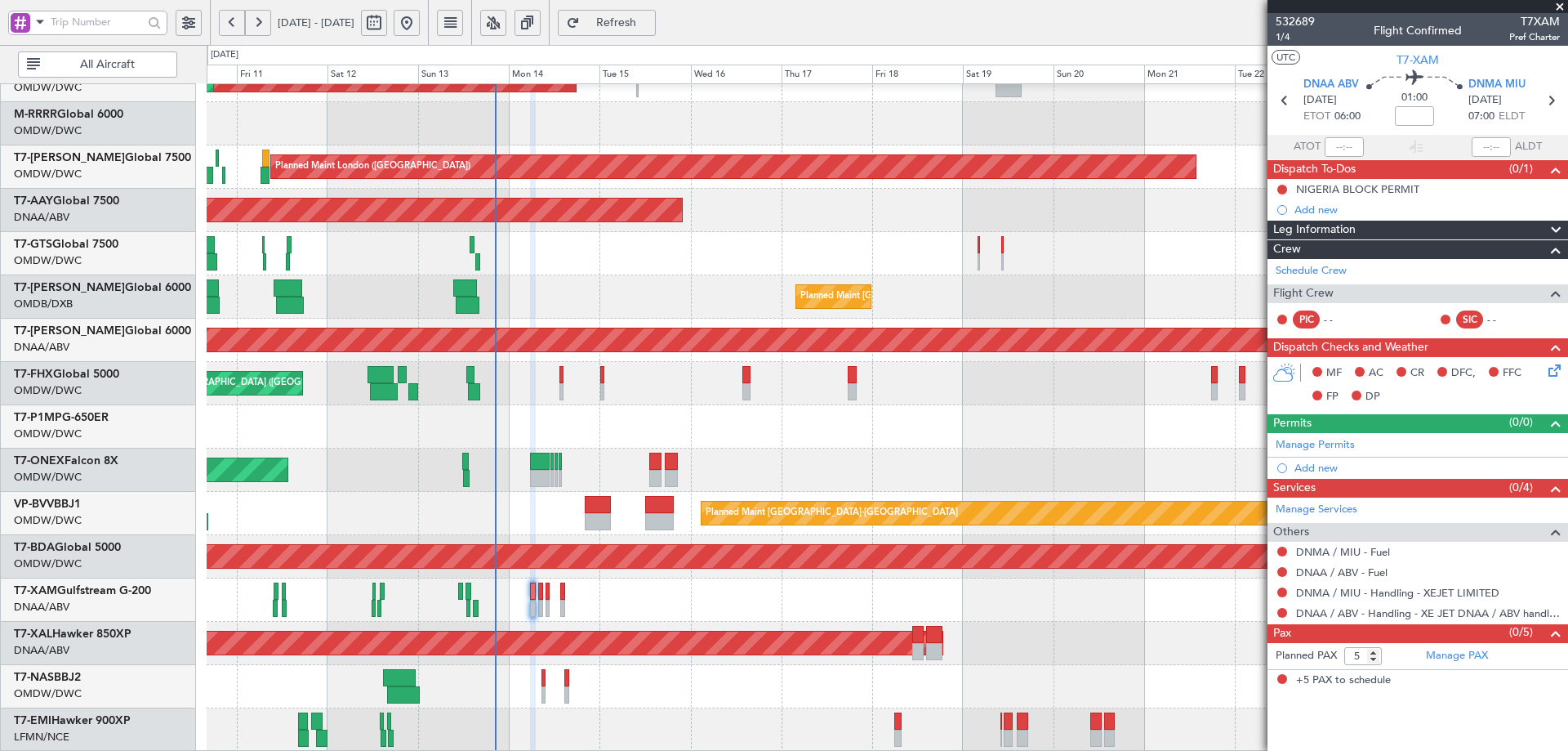 click on "Refresh" 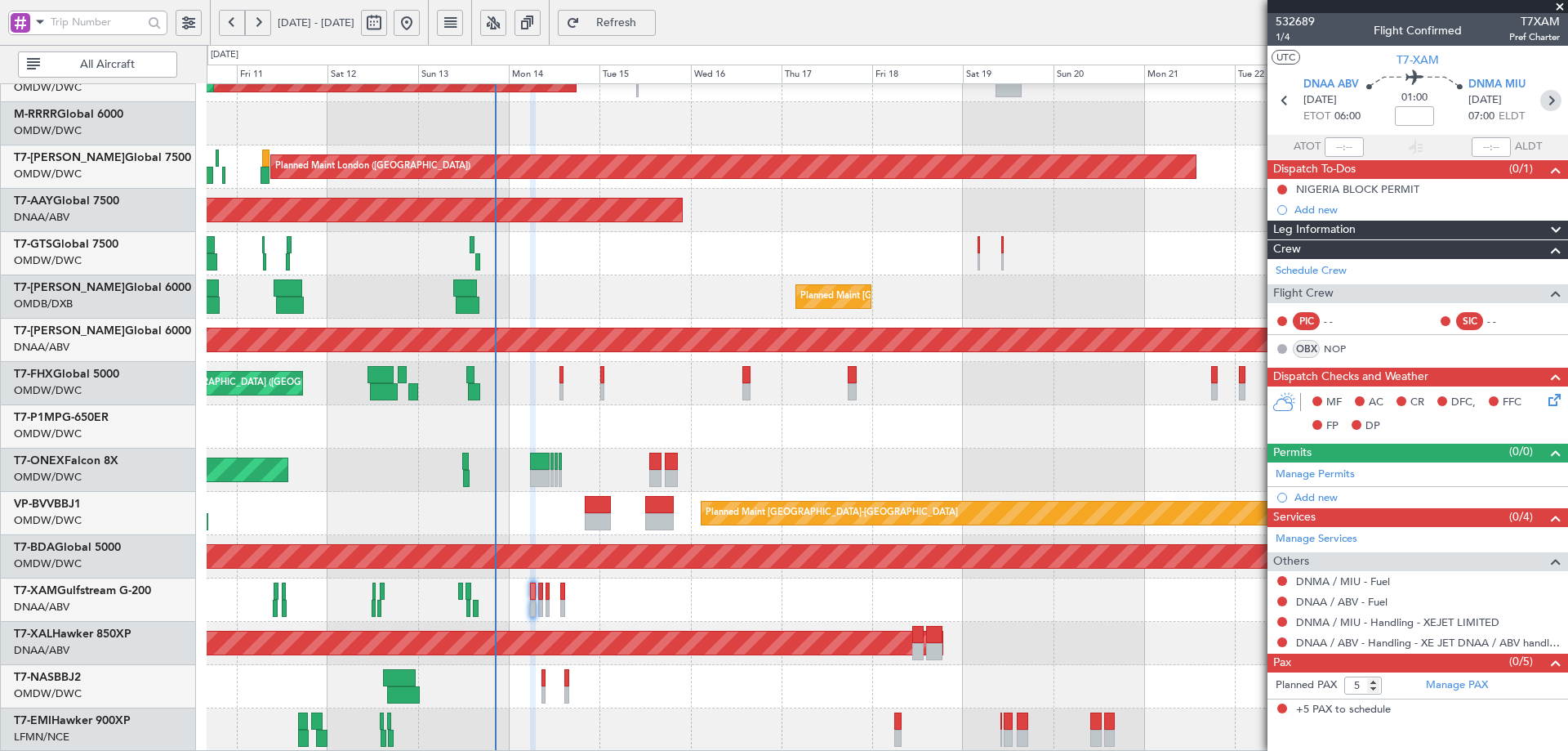 click at bounding box center [1551, 101] 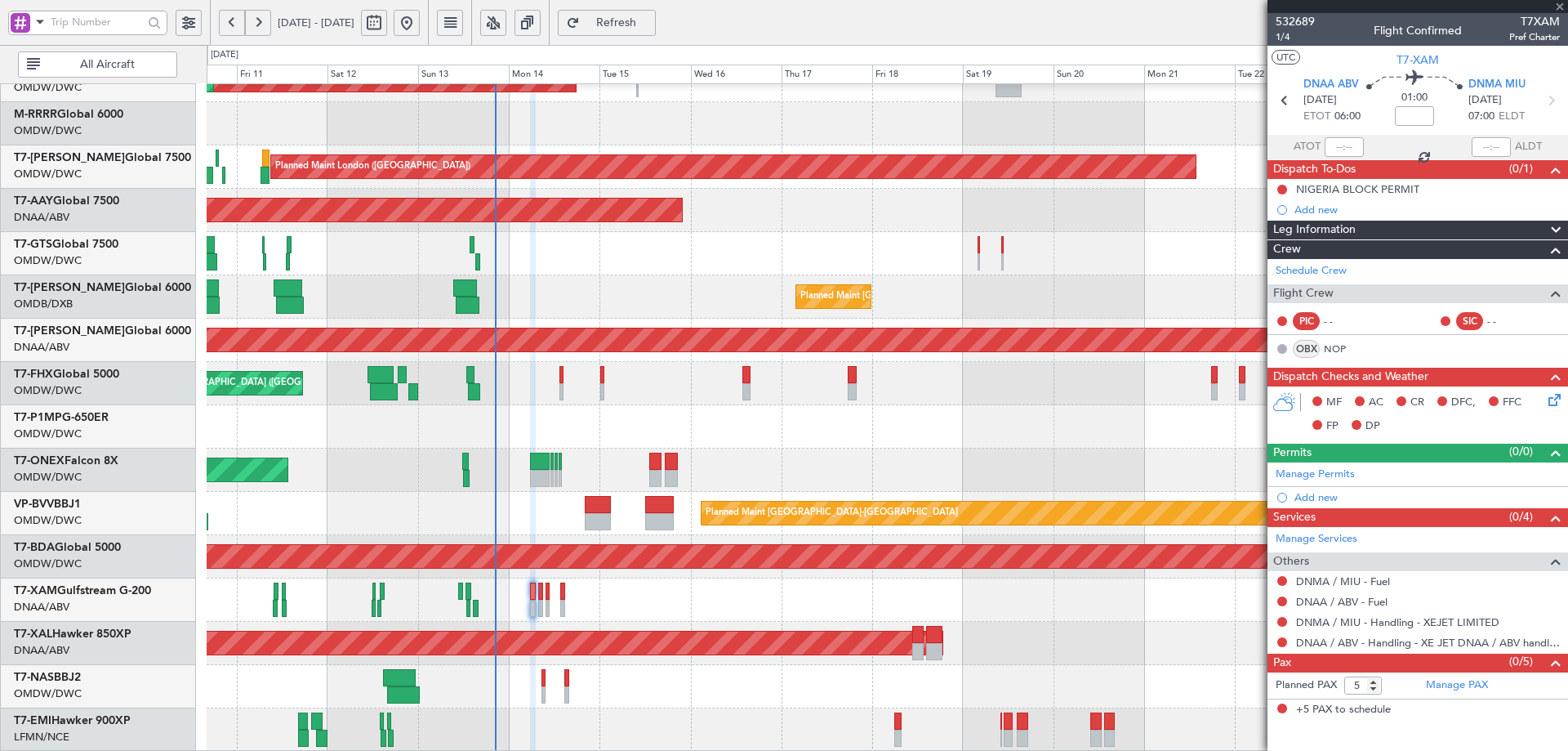 type on "0" 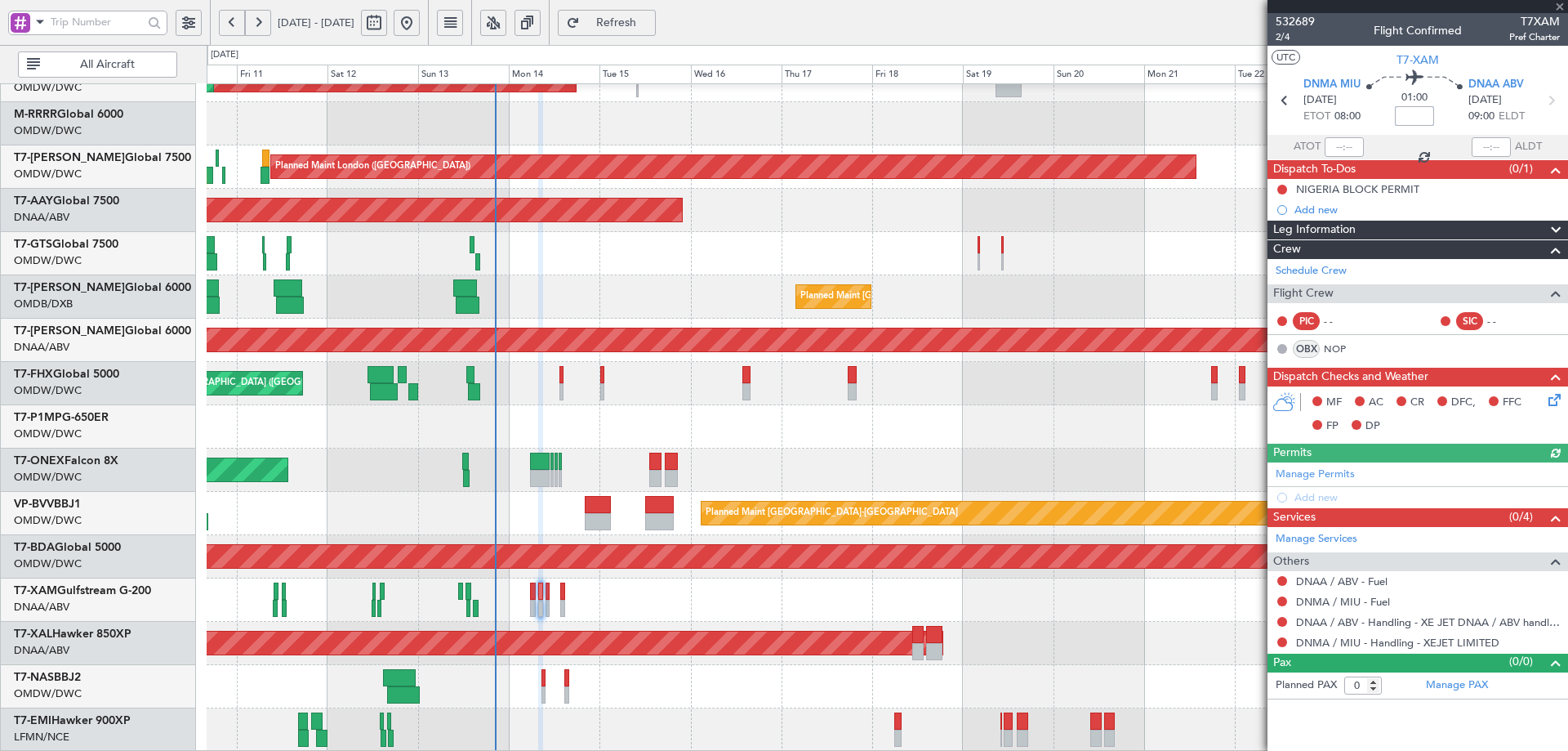 click at bounding box center (1414, 116) 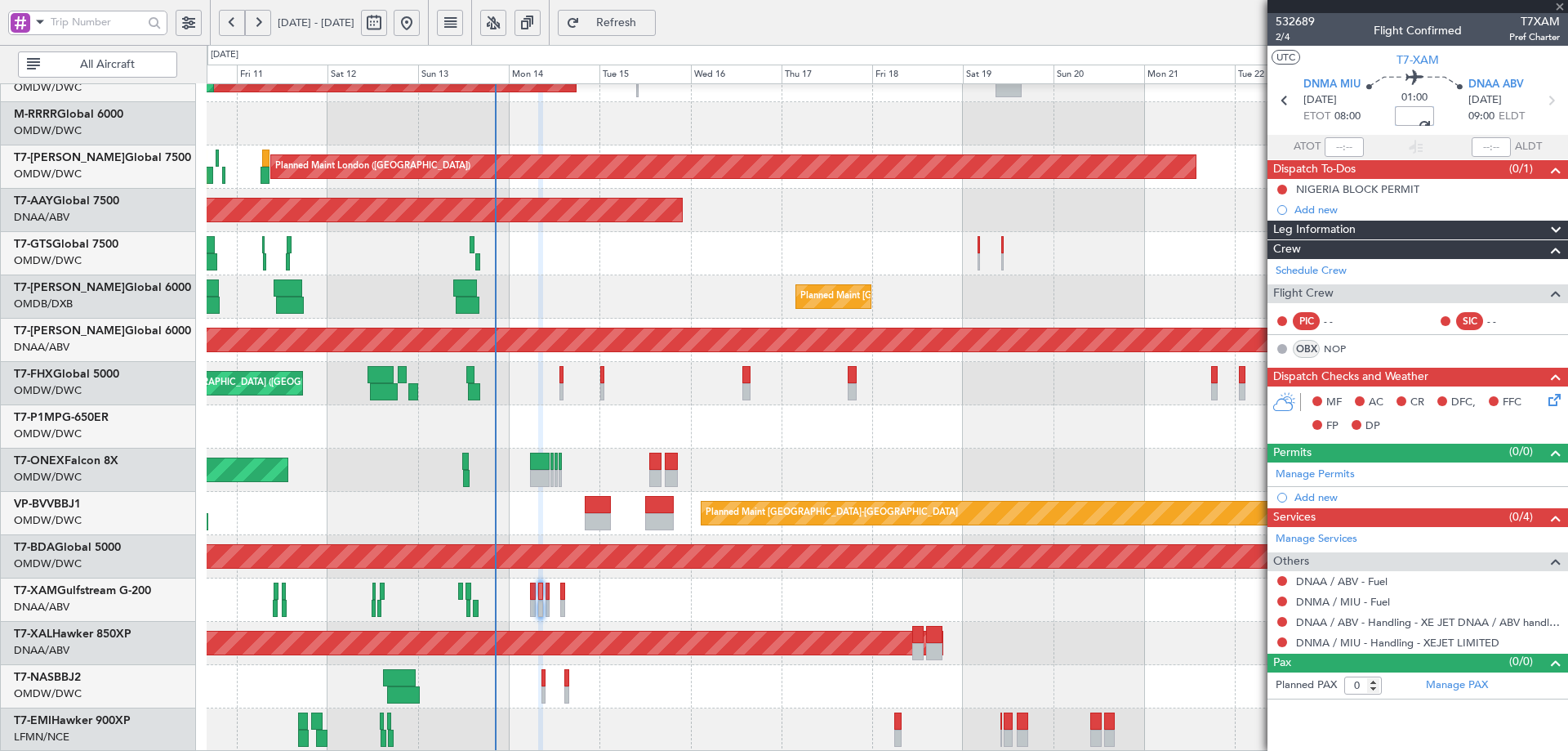 type on "-00:05" 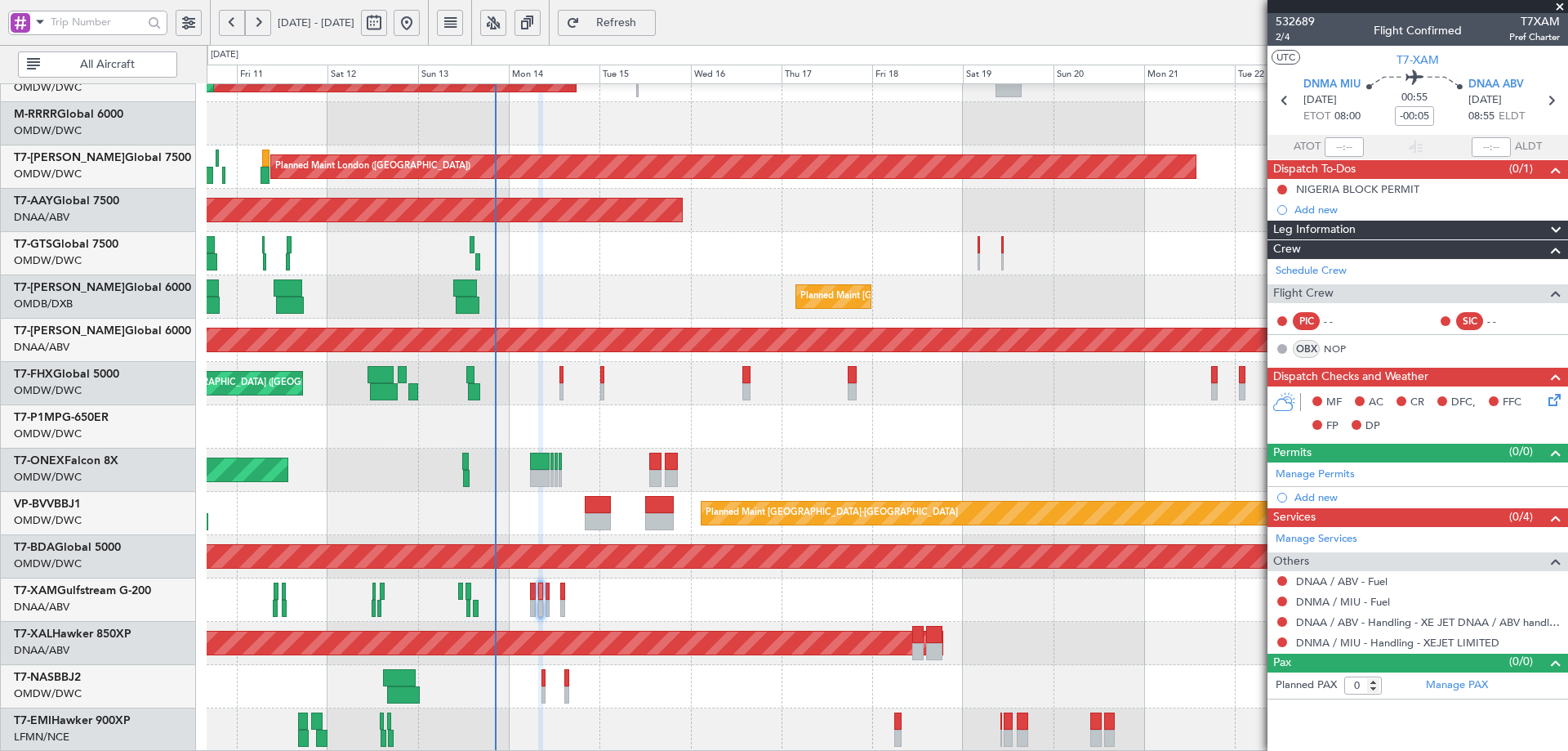 click on "DNMA  MIU 14/07/2025 ETOT 08:00 00:55 -00:05 DNAA  ABV 14/07/2025 08:55 ELDT" at bounding box center (1418, 102) 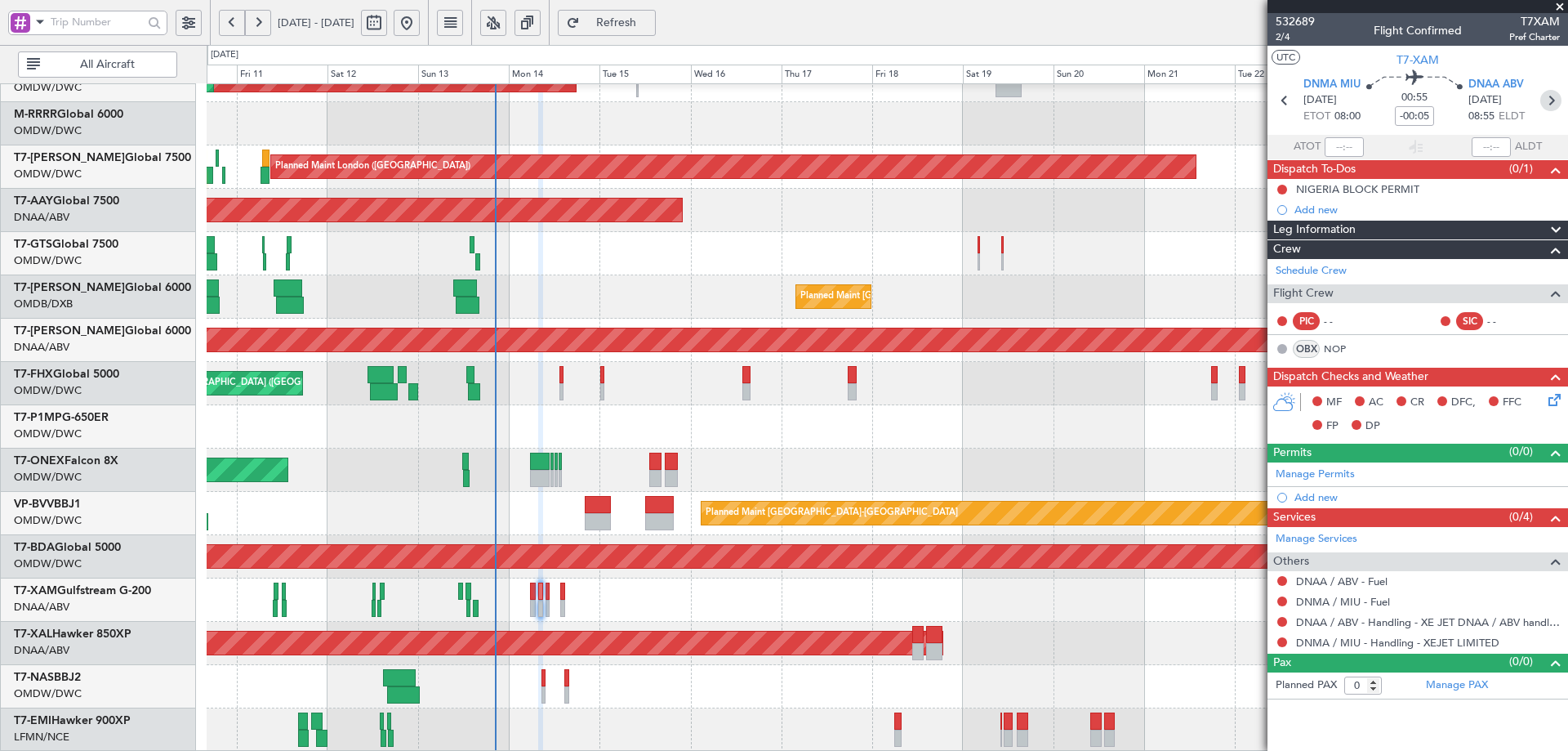 click at bounding box center [1551, 101] 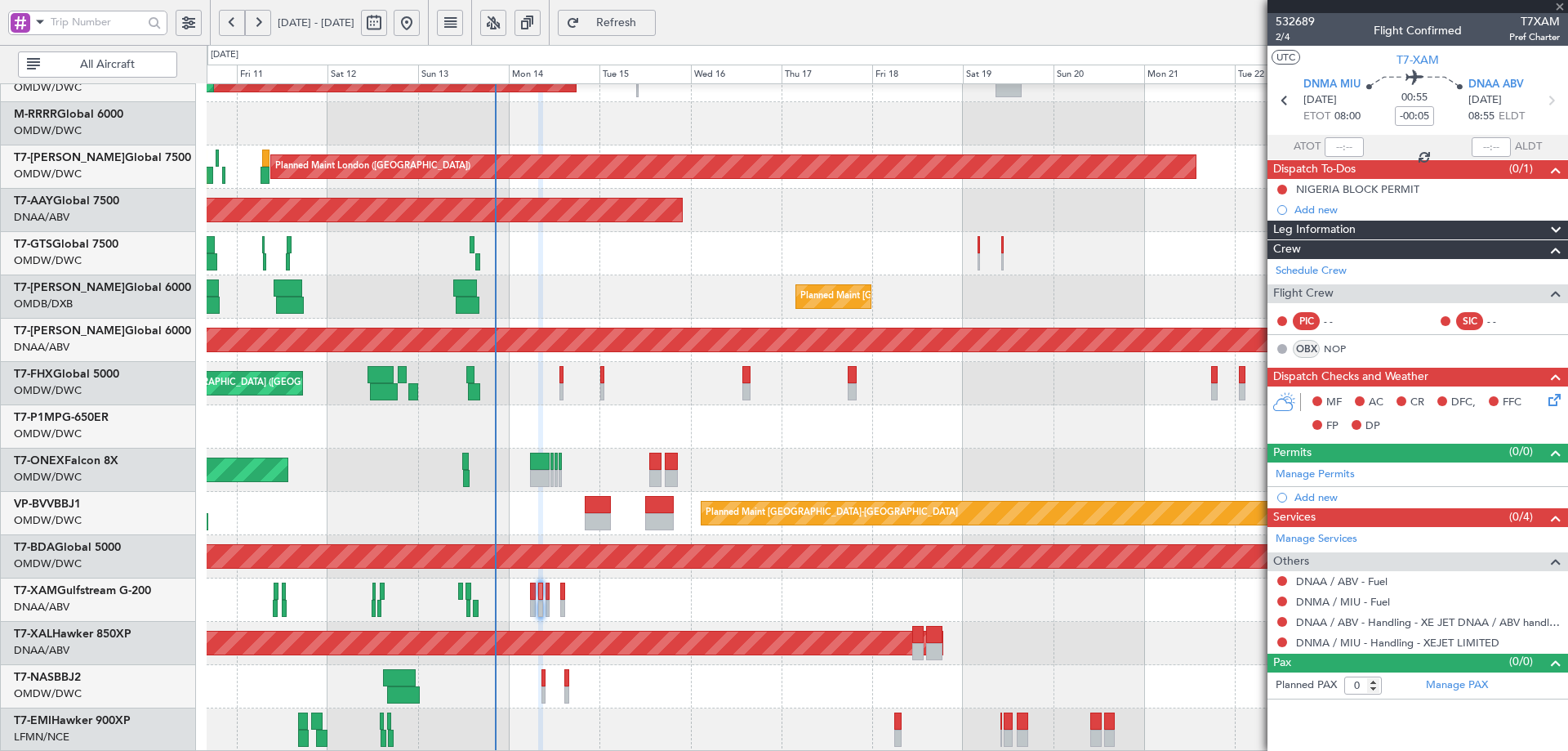 type 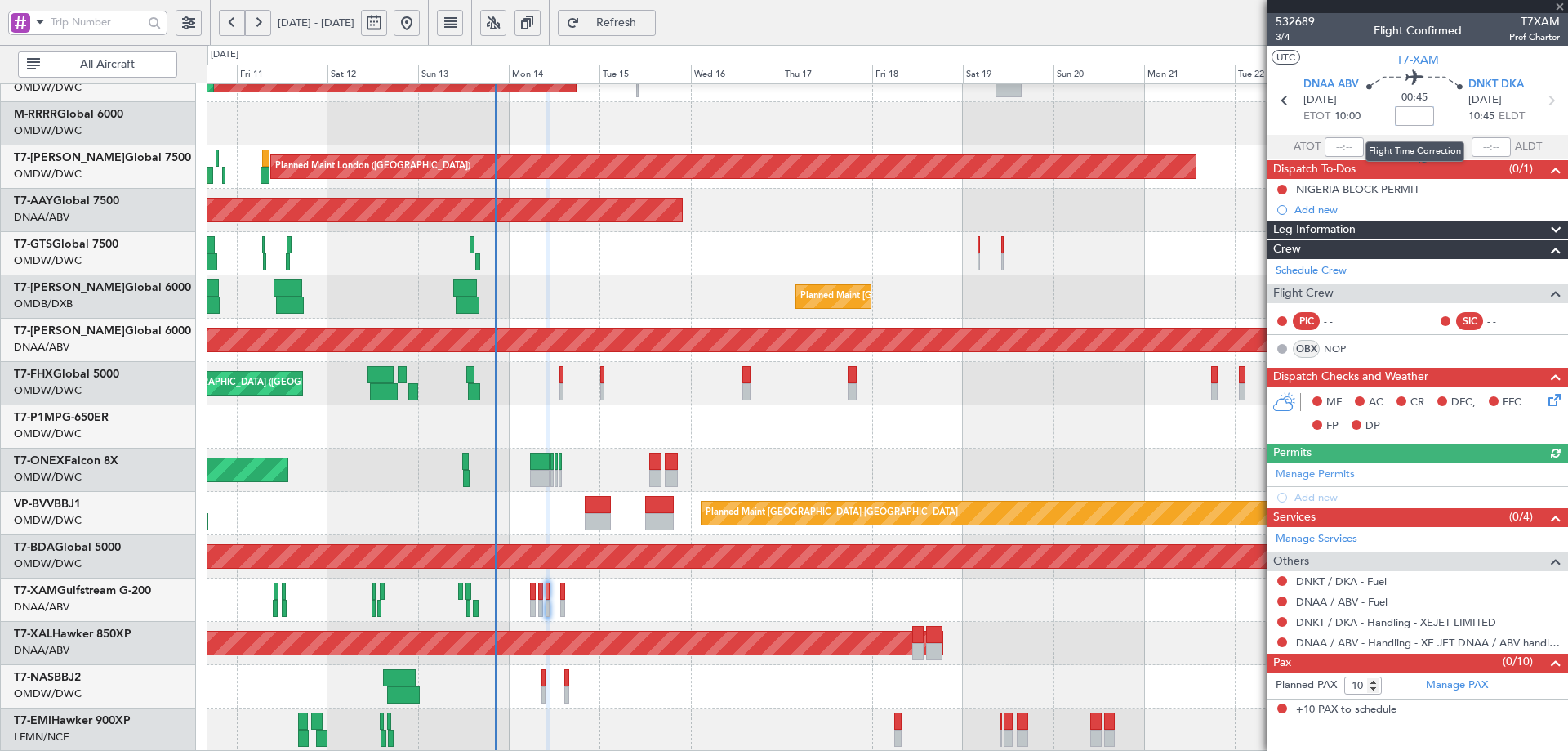 click at bounding box center (1414, 116) 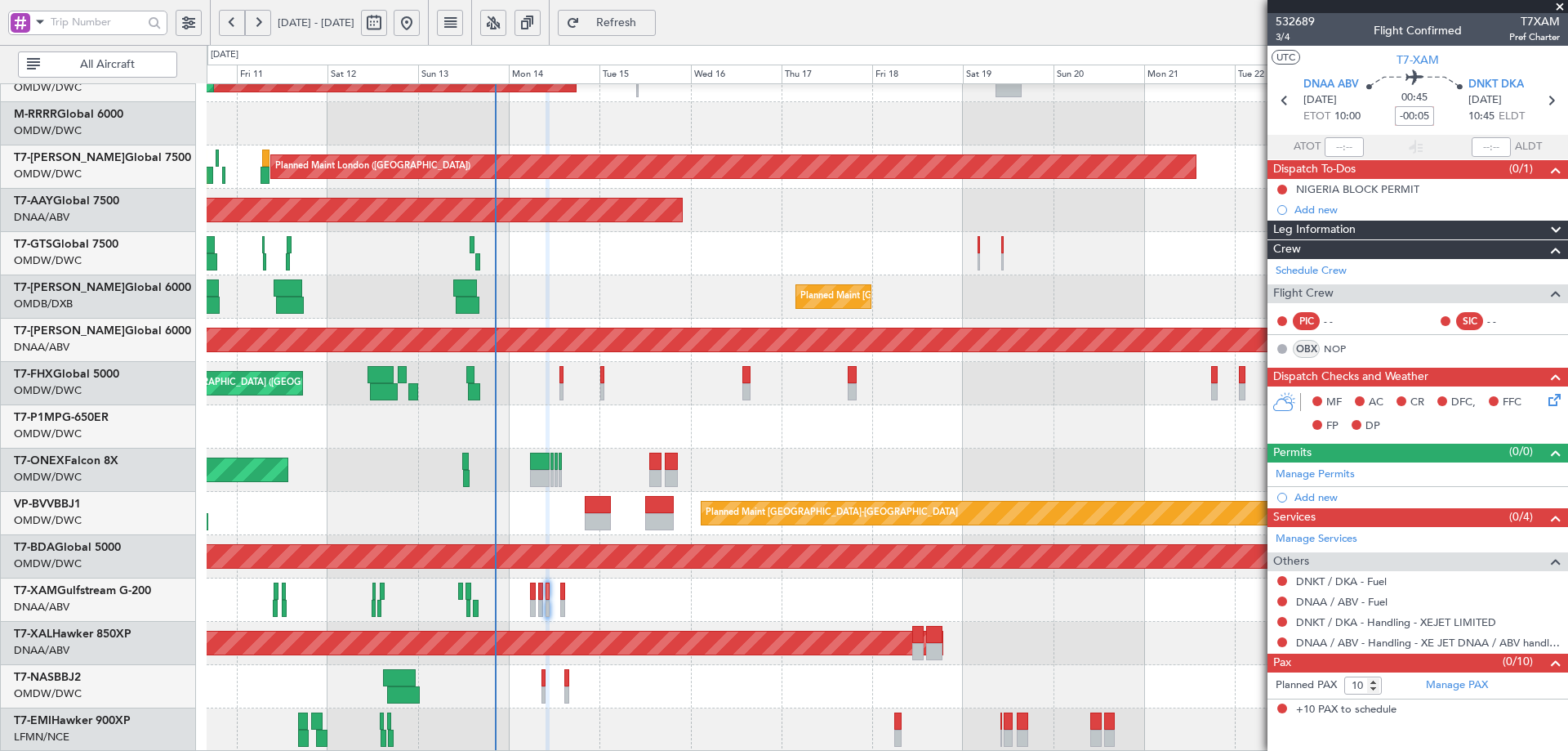 type on "-00:05" 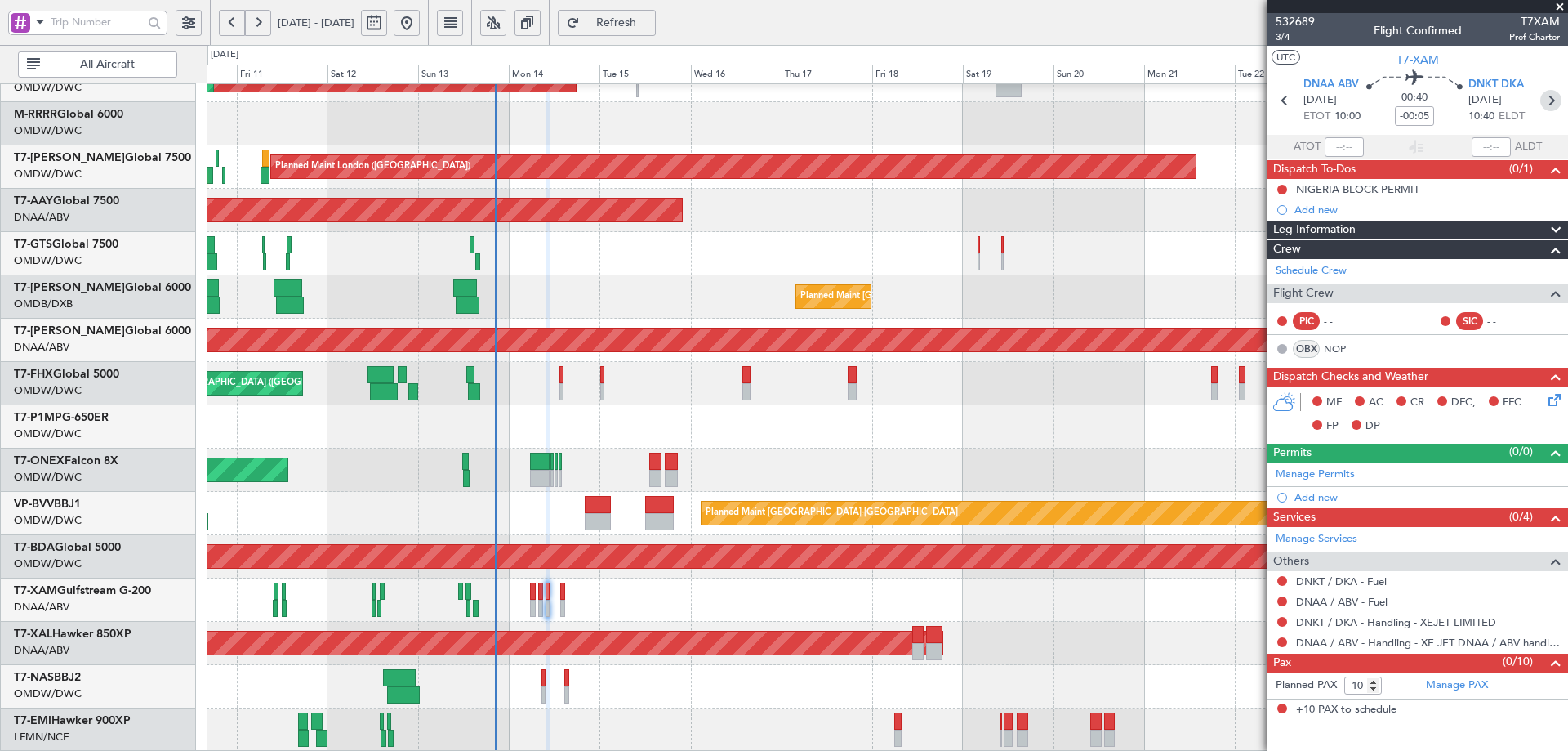 click at bounding box center (1551, 101) 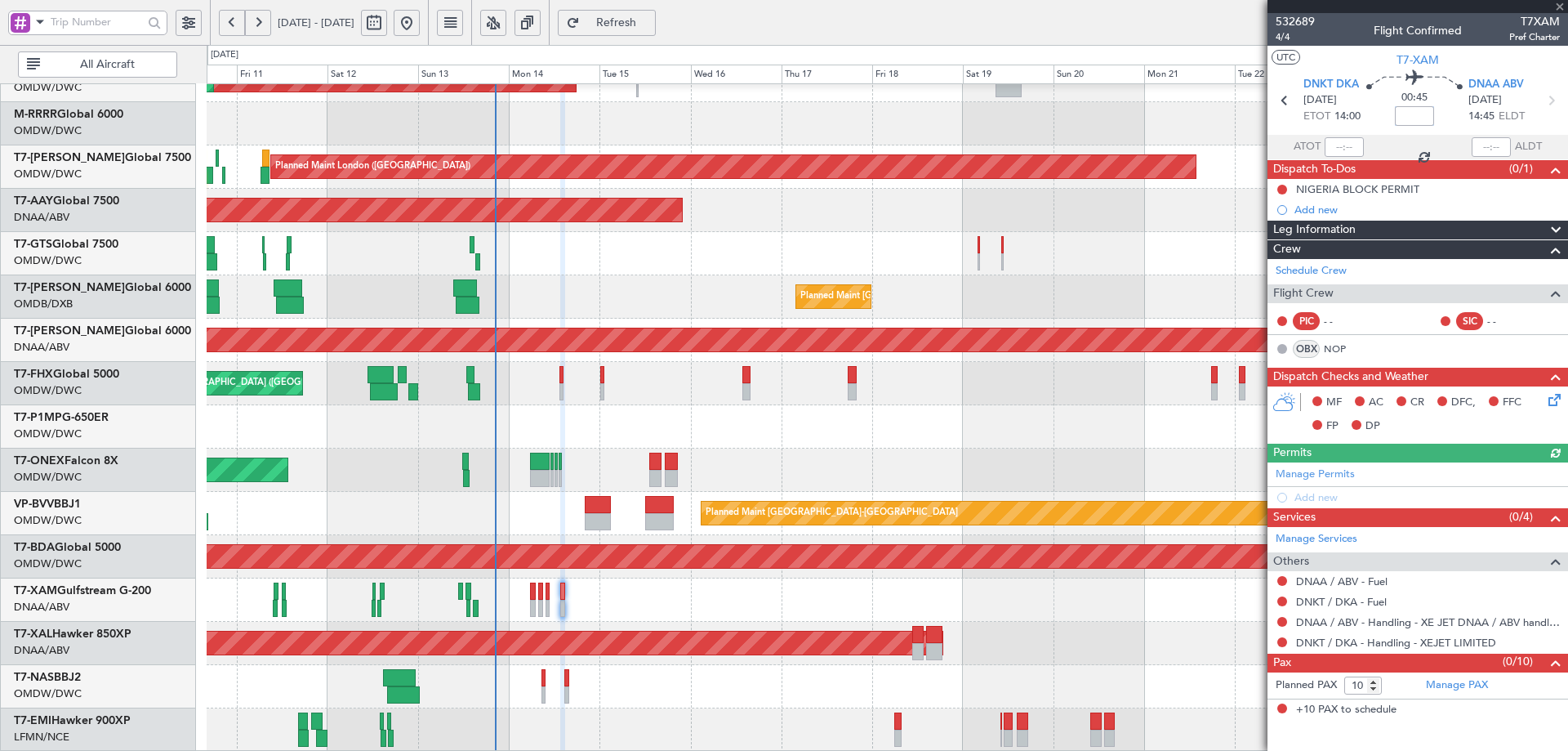click at bounding box center (1414, 116) 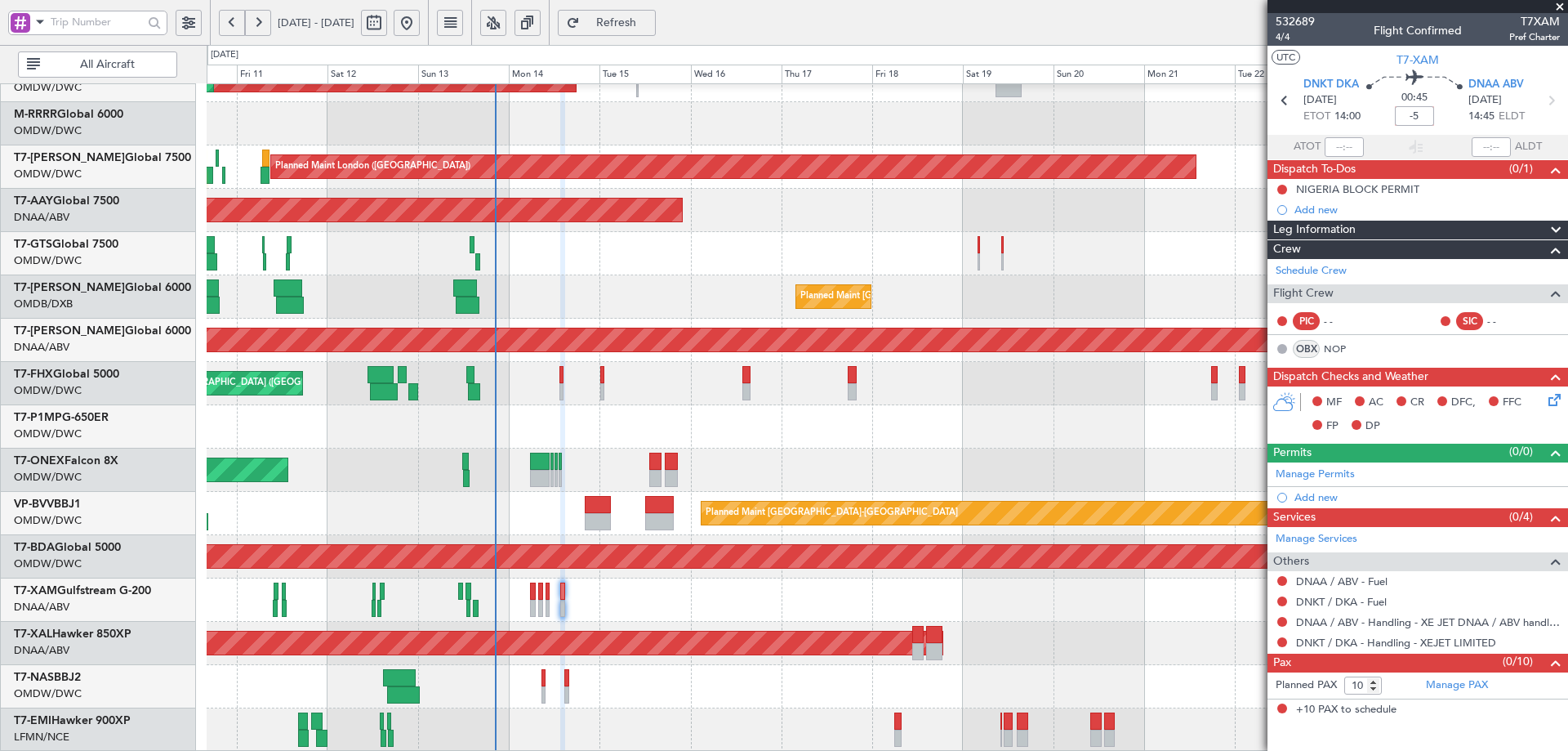 click on "Planned Maint London (Stansted)
Planned Maint Dubai (Al Maktoum Intl)" 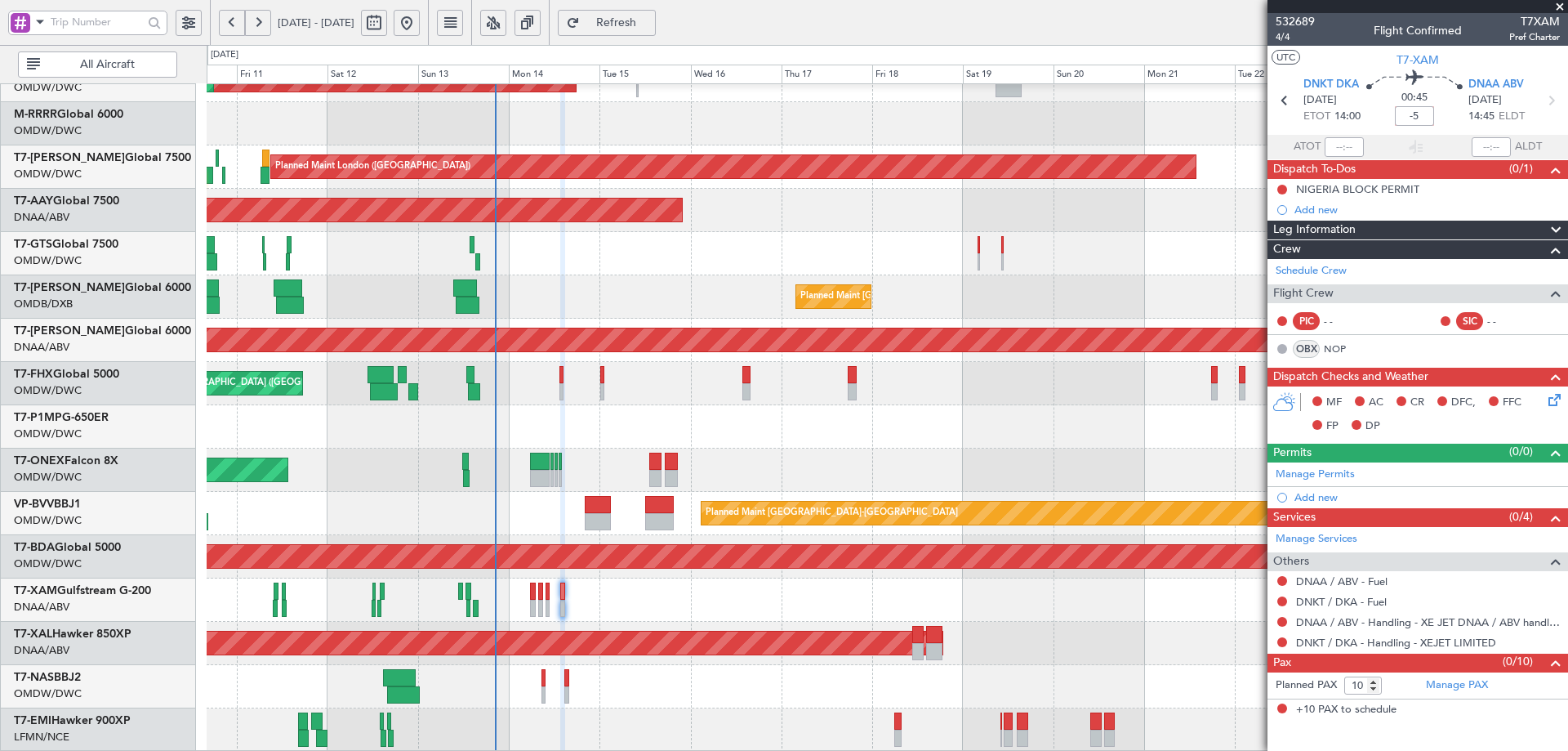 type on "-00:05" 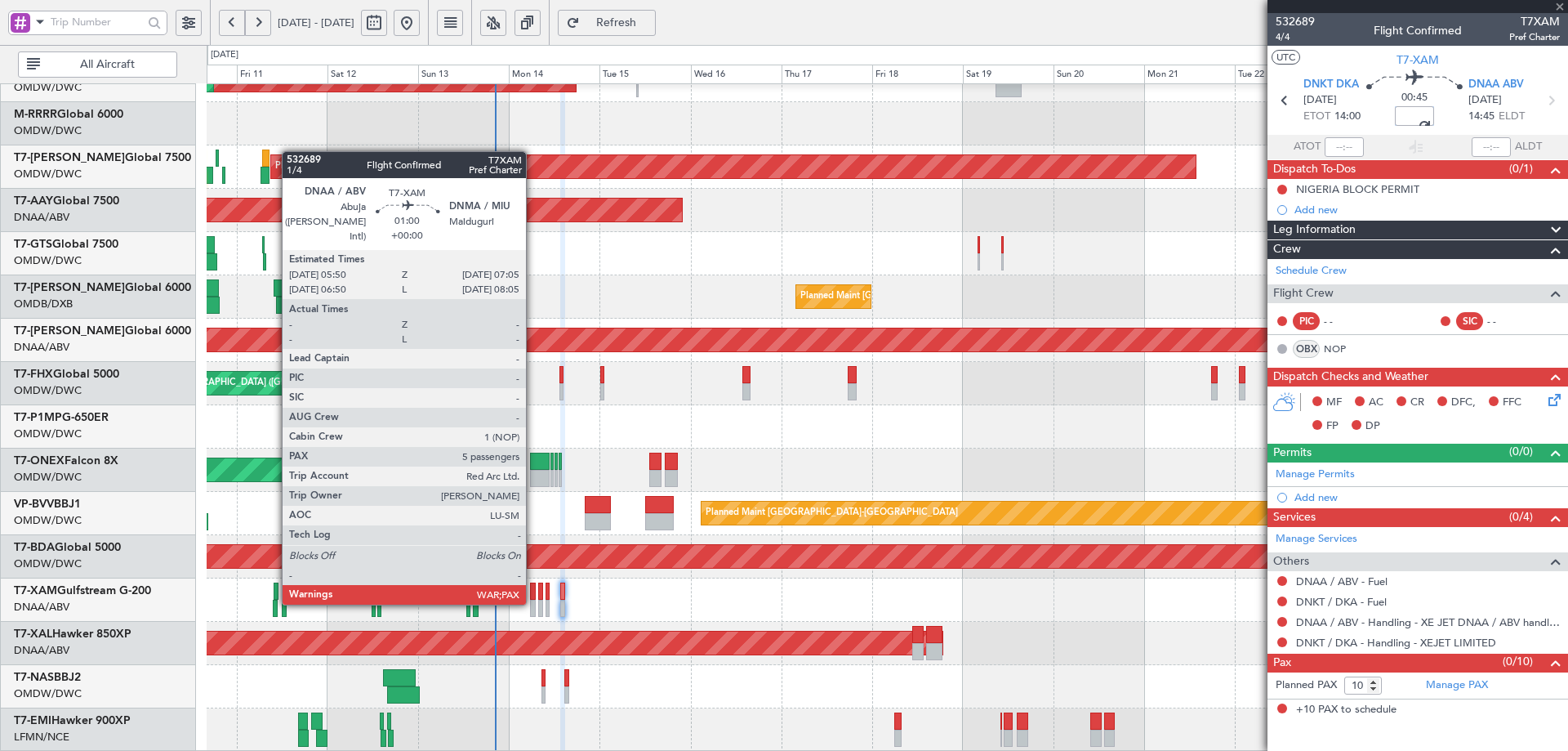 click 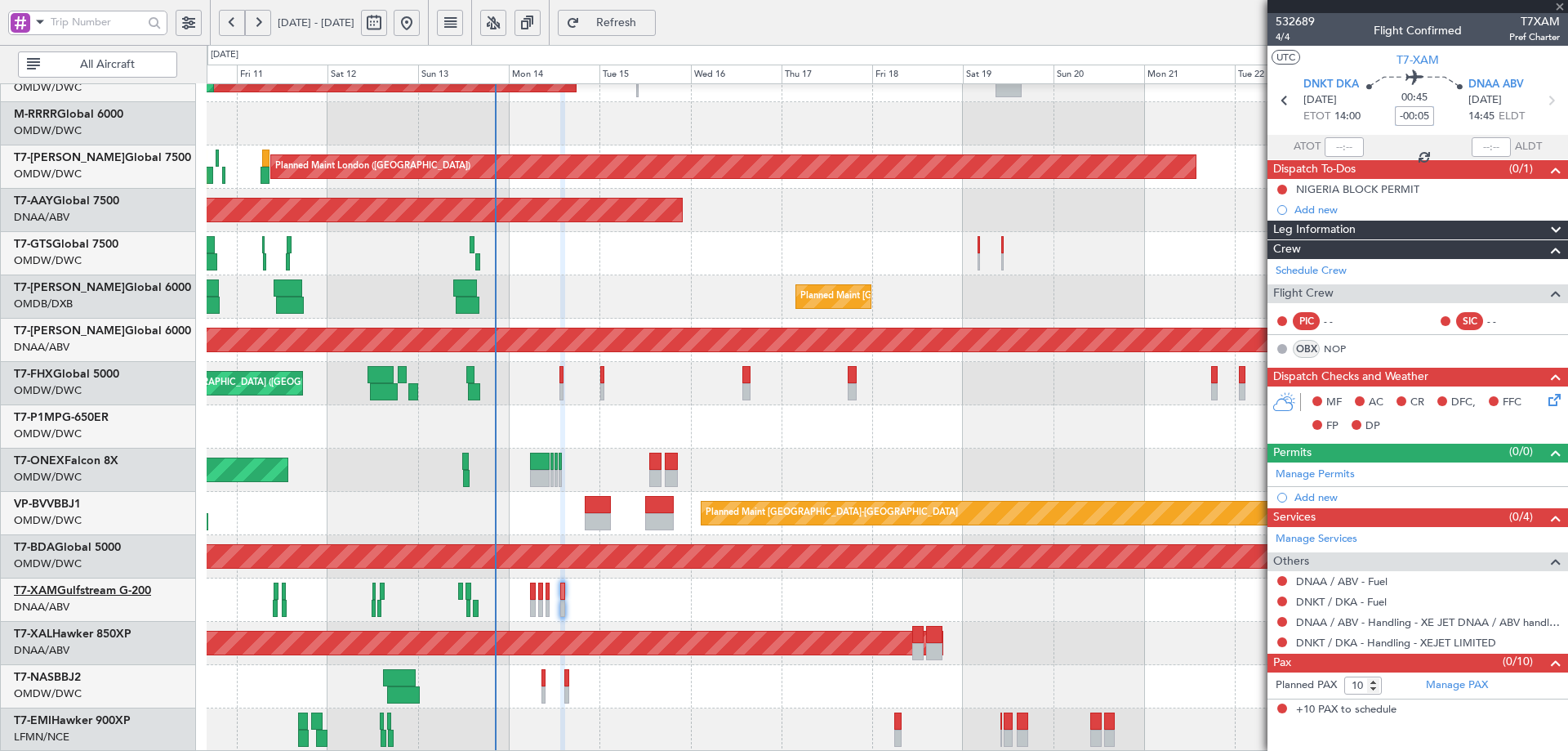 type on "5" 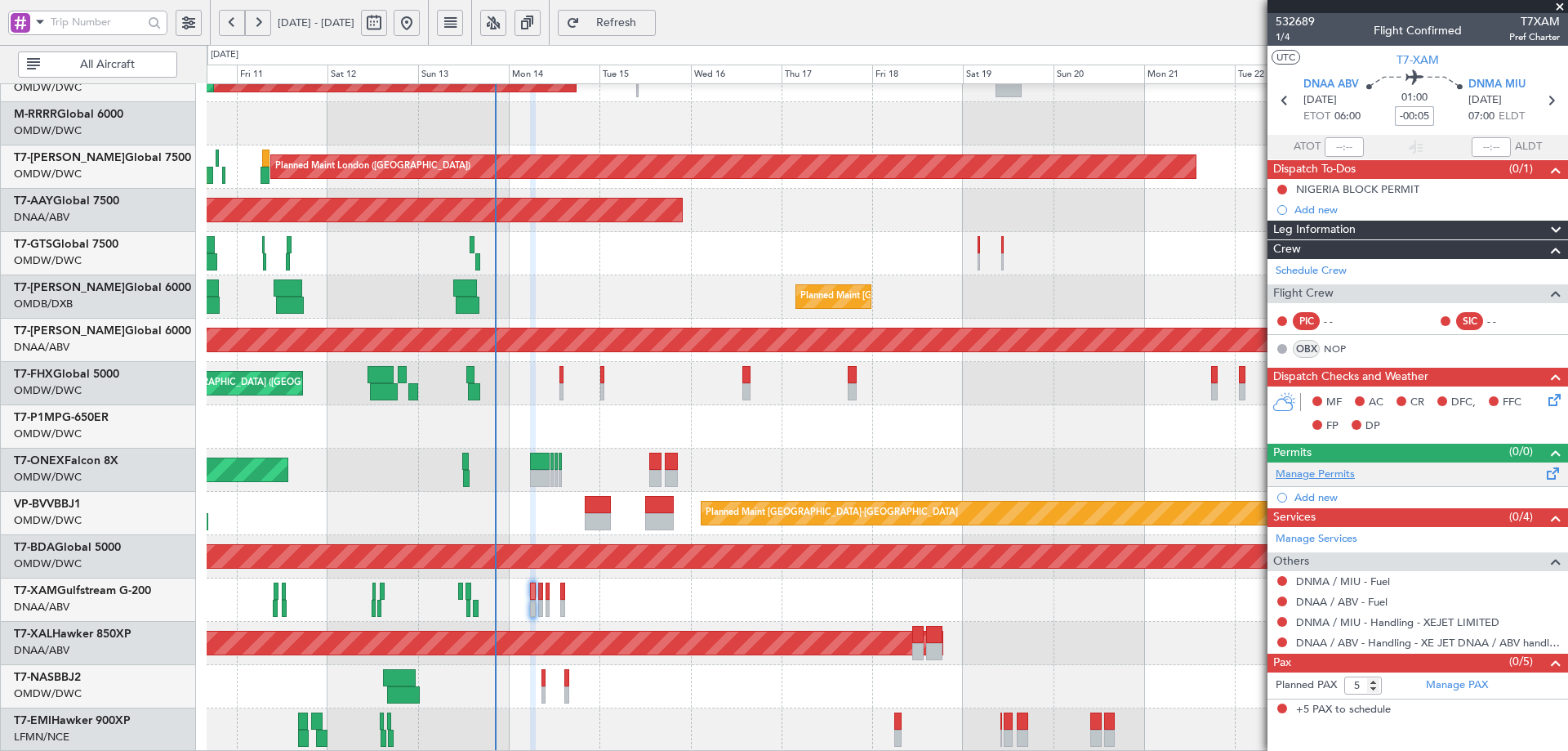 type on "-00:05" 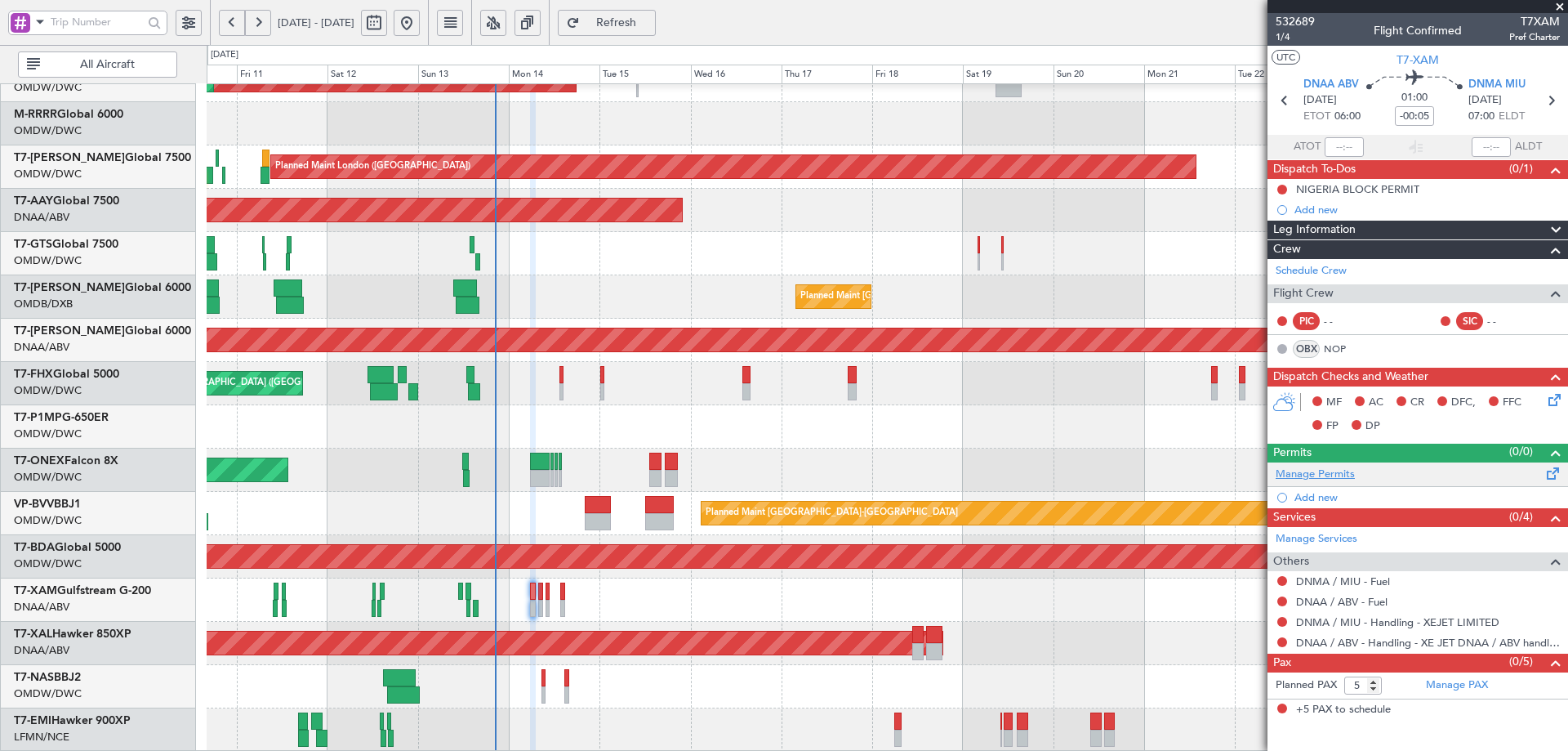 click on "Manage Permits" at bounding box center (1315, 475) 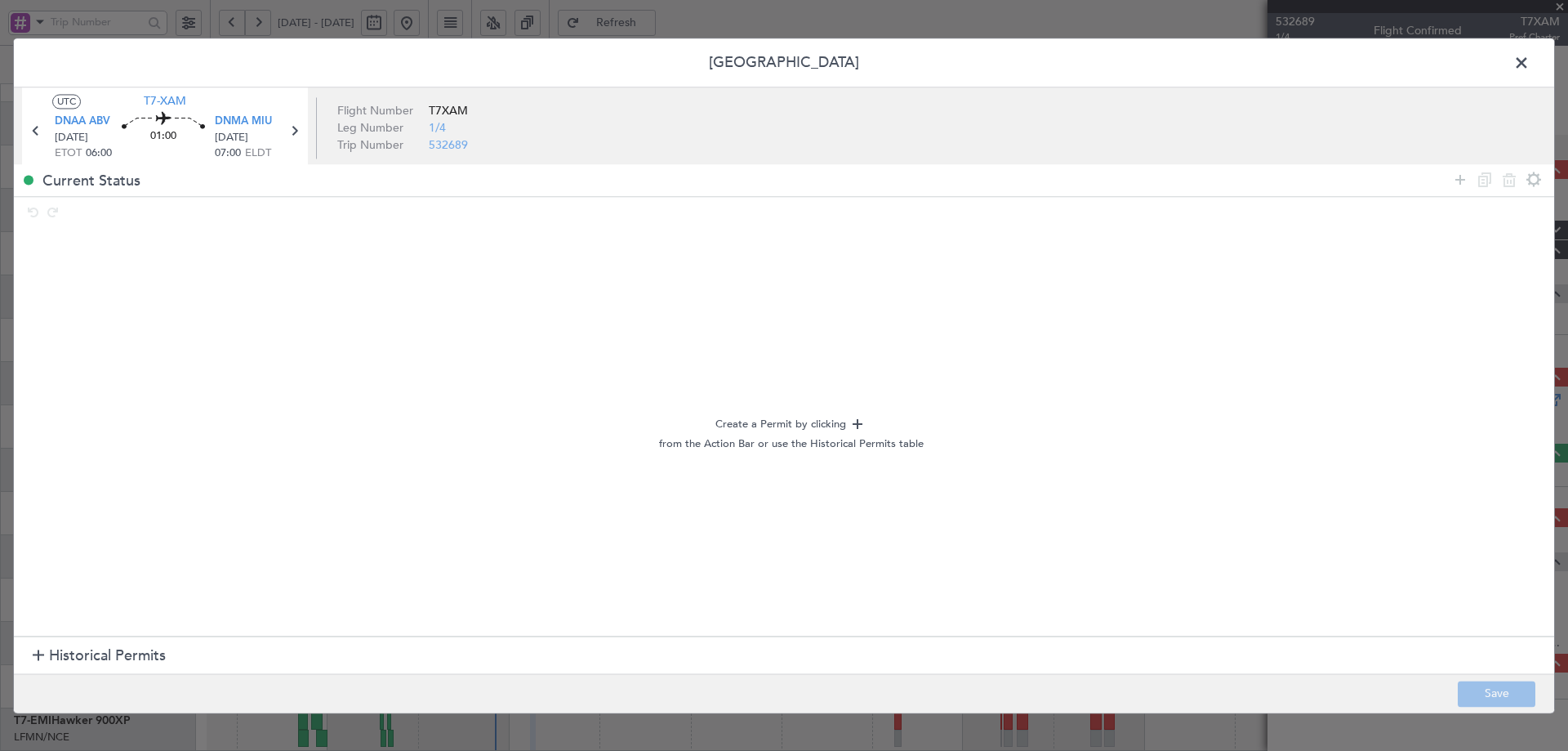 click on "Historical Permits" at bounding box center [99, 656] 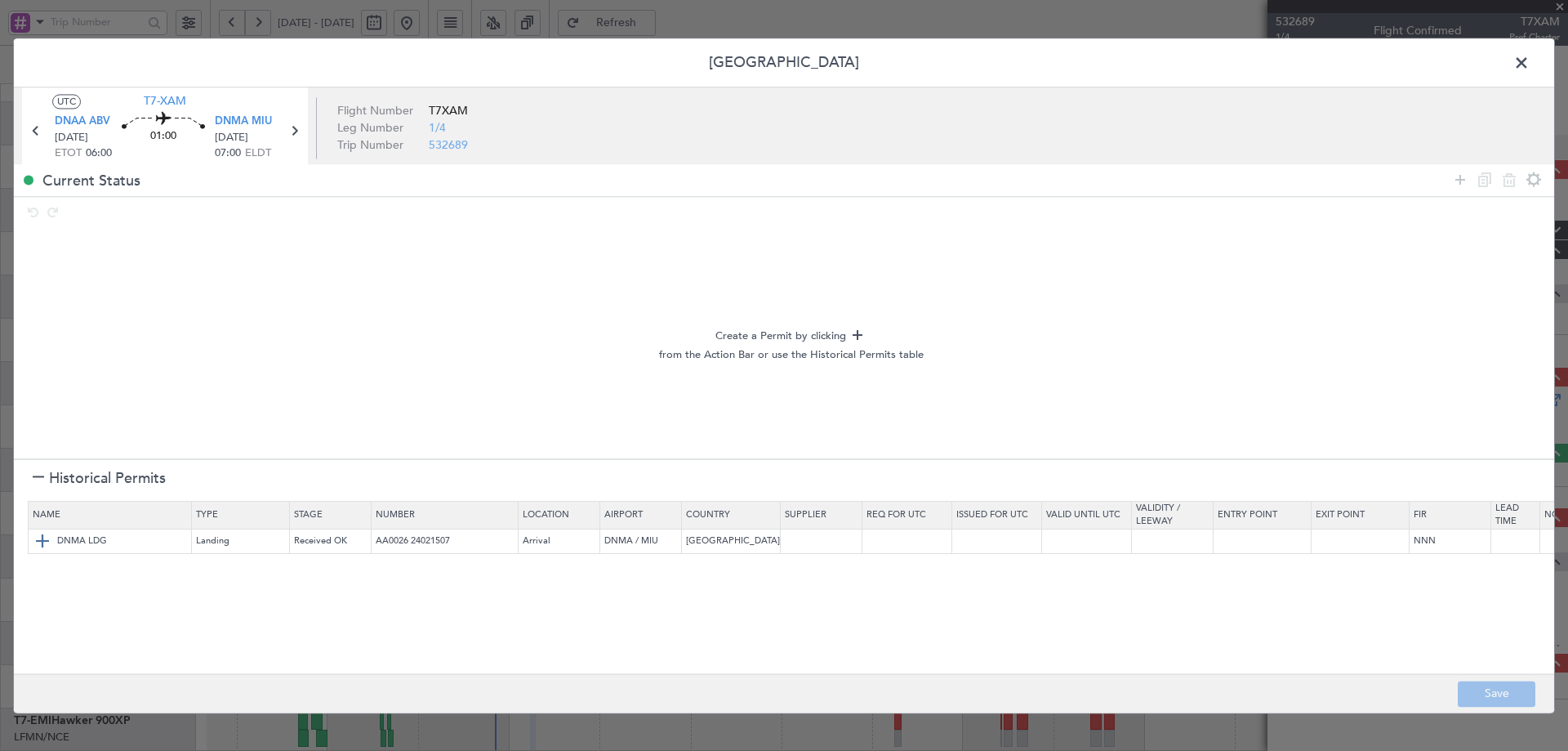 click at bounding box center (42, 542) 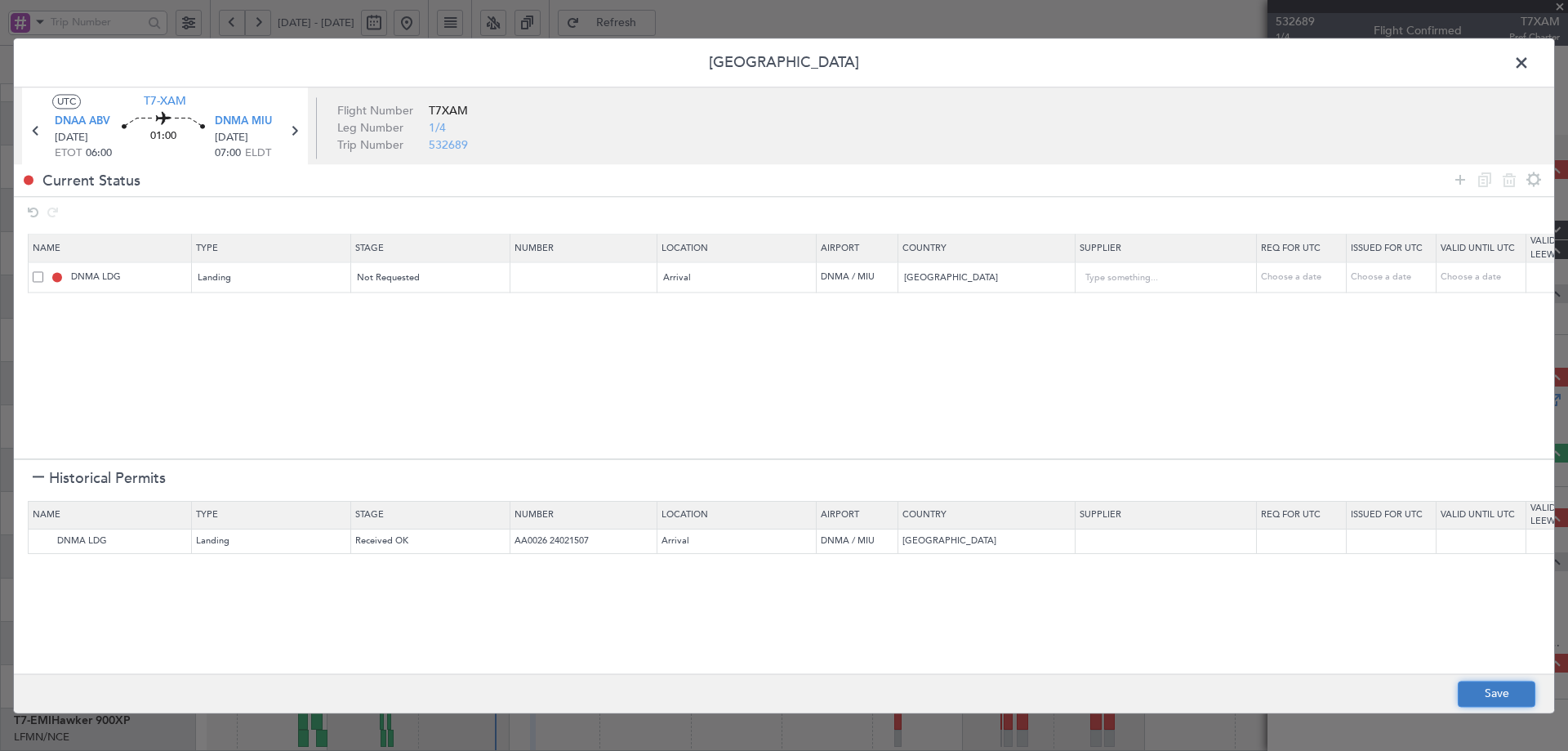 click on "Save" at bounding box center (1496, 694) 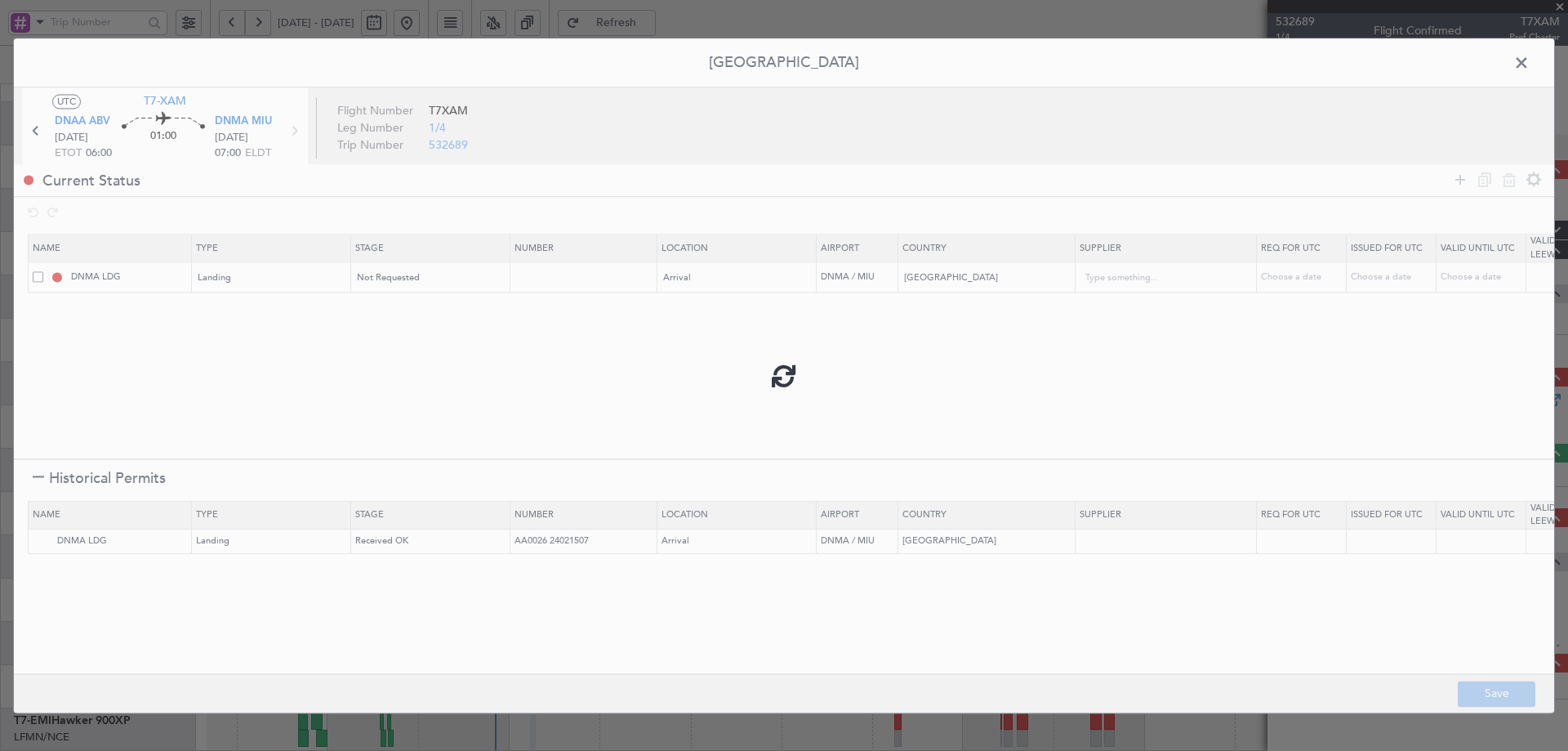 type on "NNN" 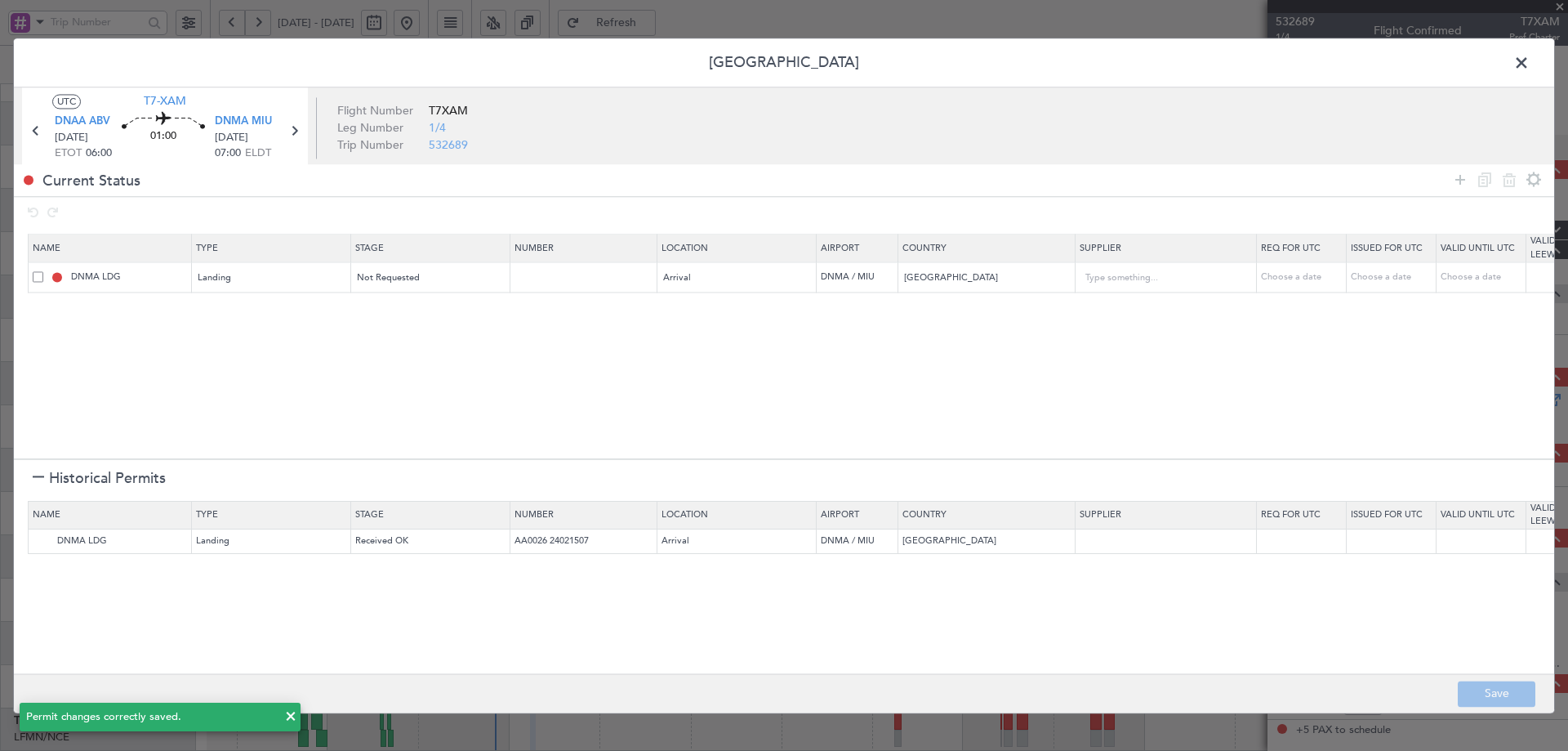 click at bounding box center [1530, 67] 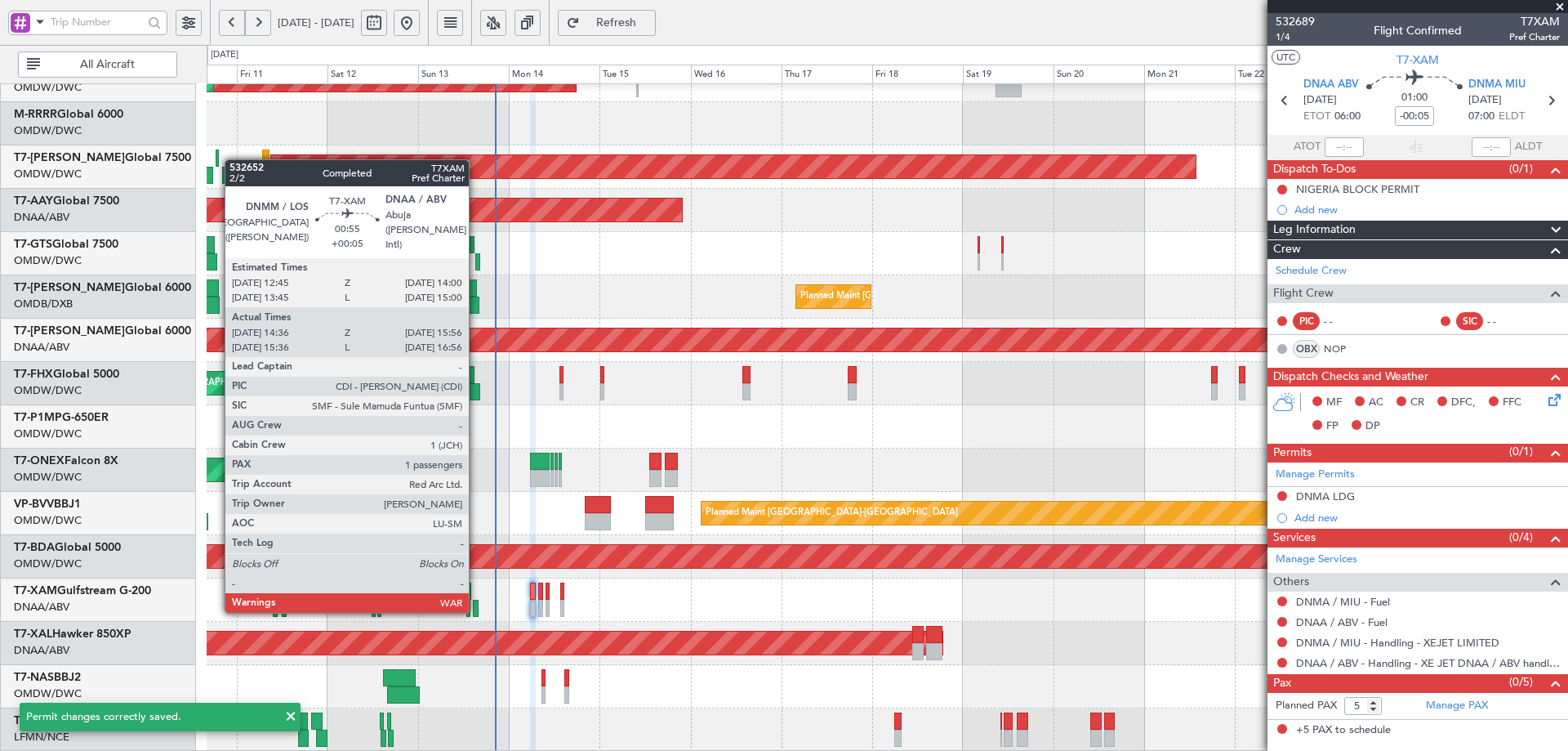 click 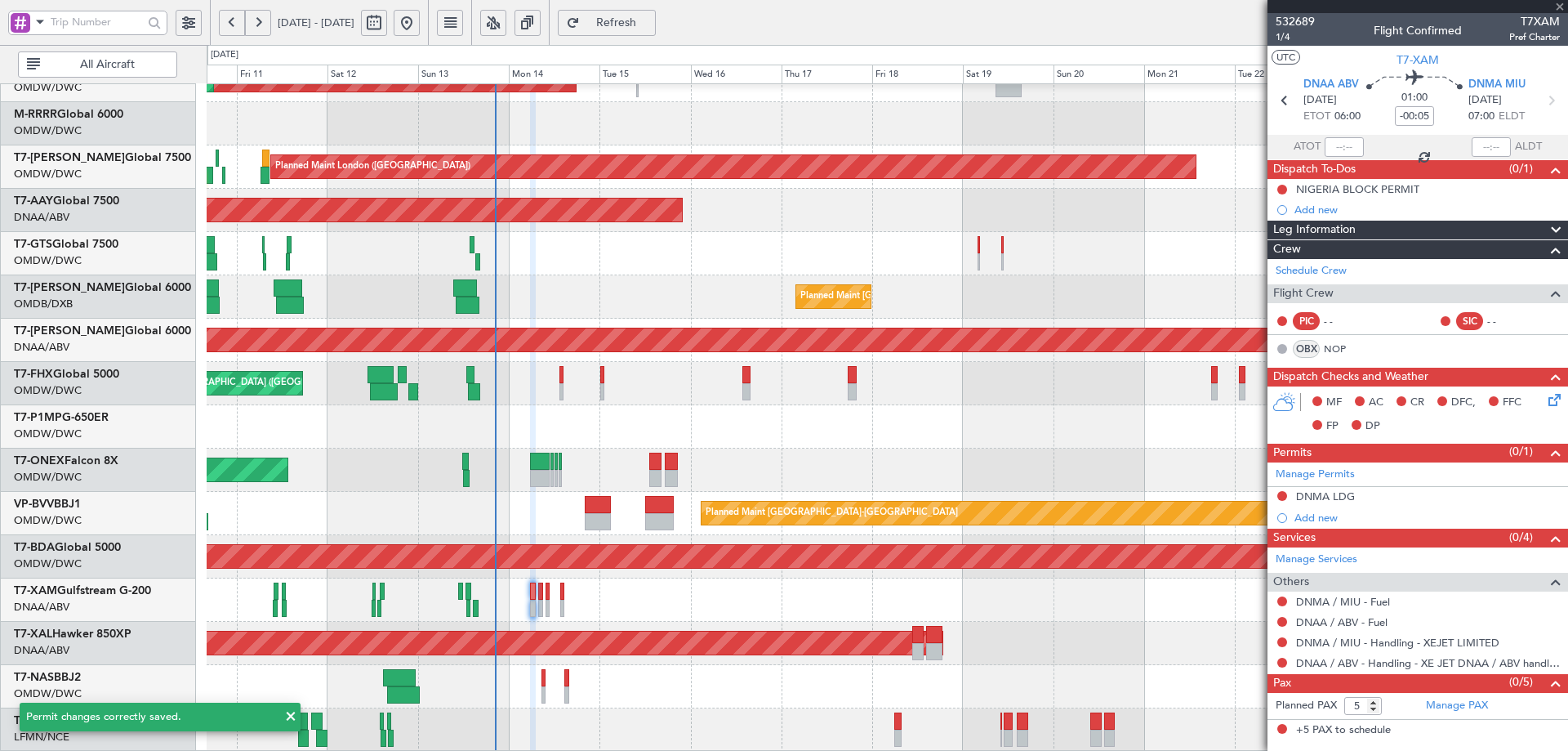 type on "+00:05" 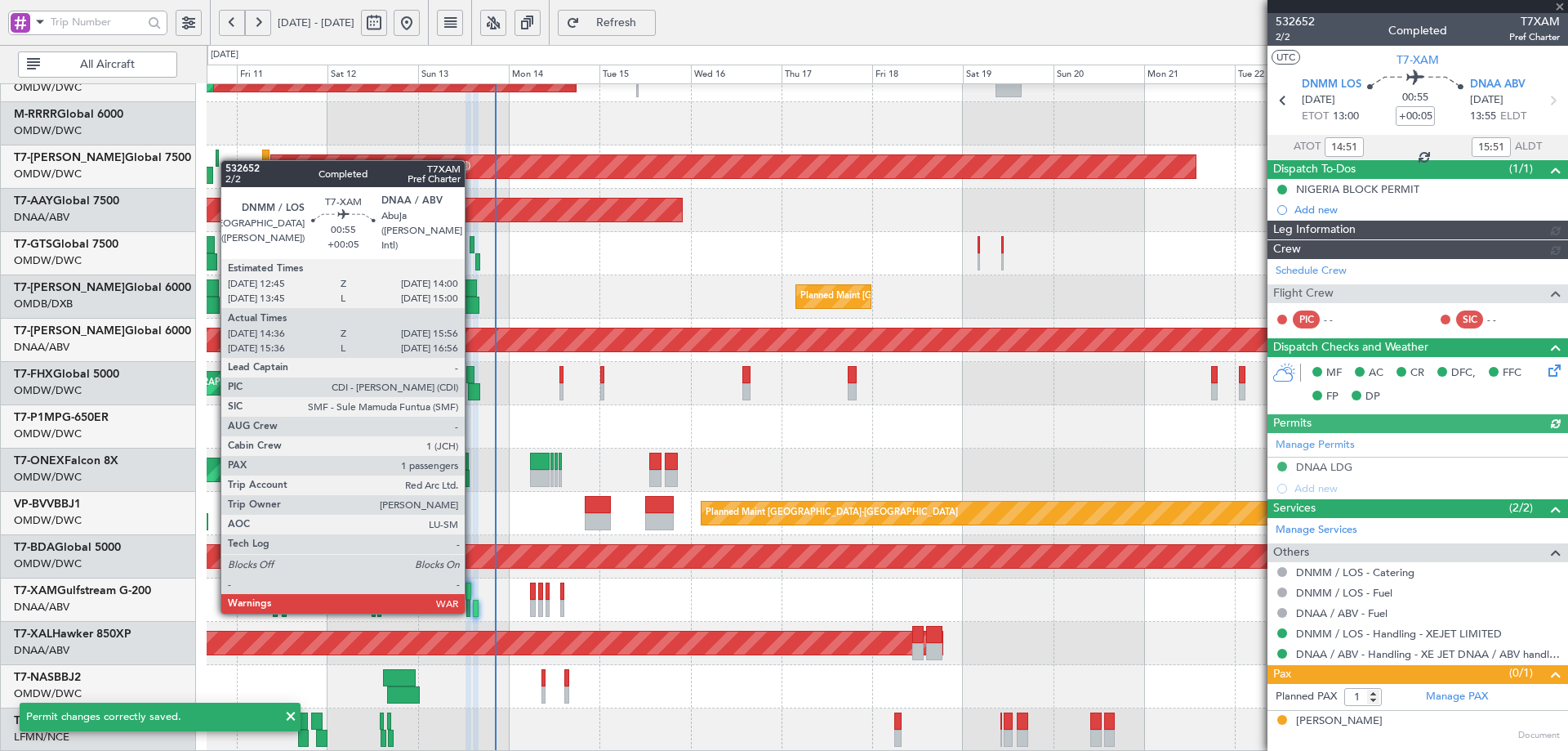 type on "Dherander Fithani (DHF)" 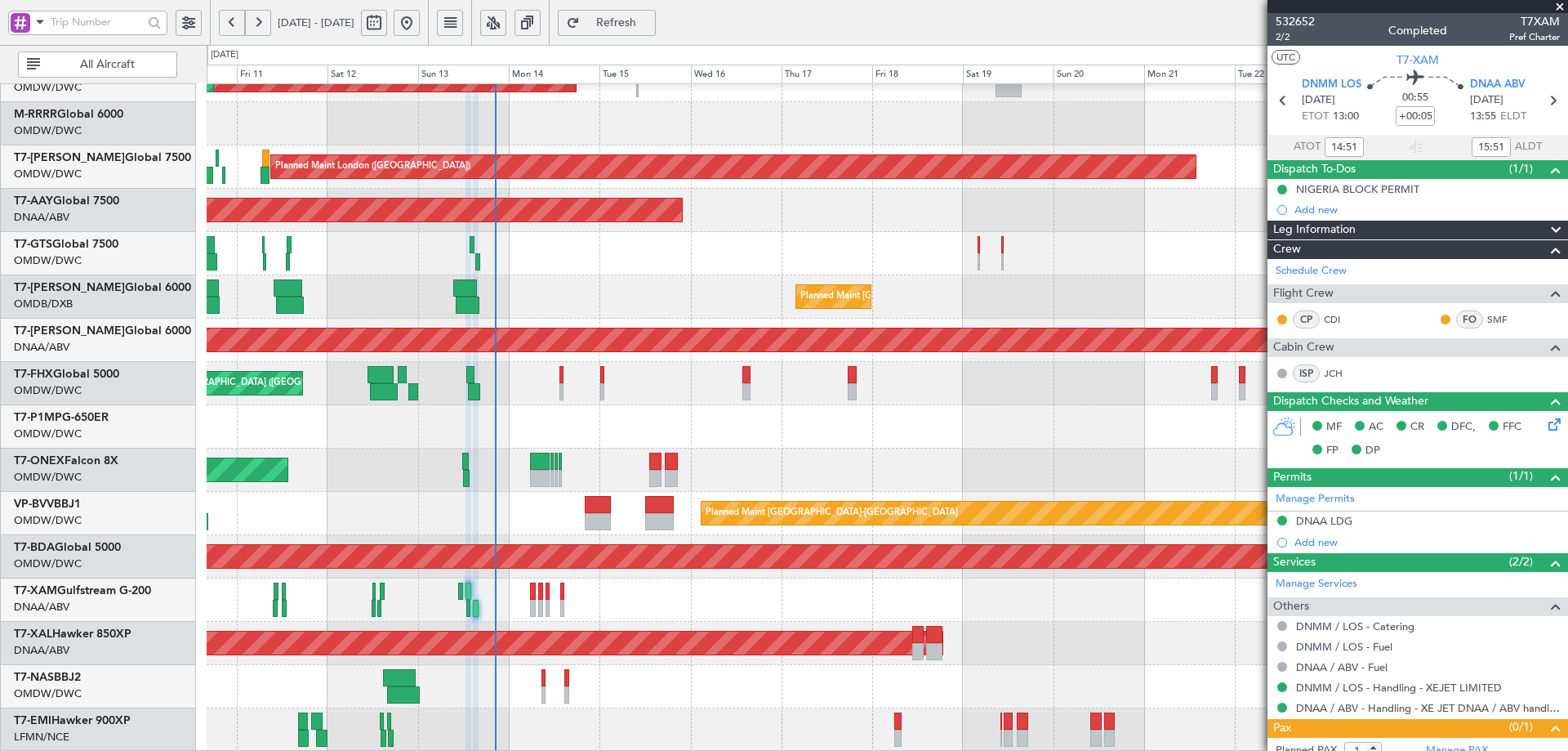 click on "DNAA LDG" at bounding box center (1324, 521) 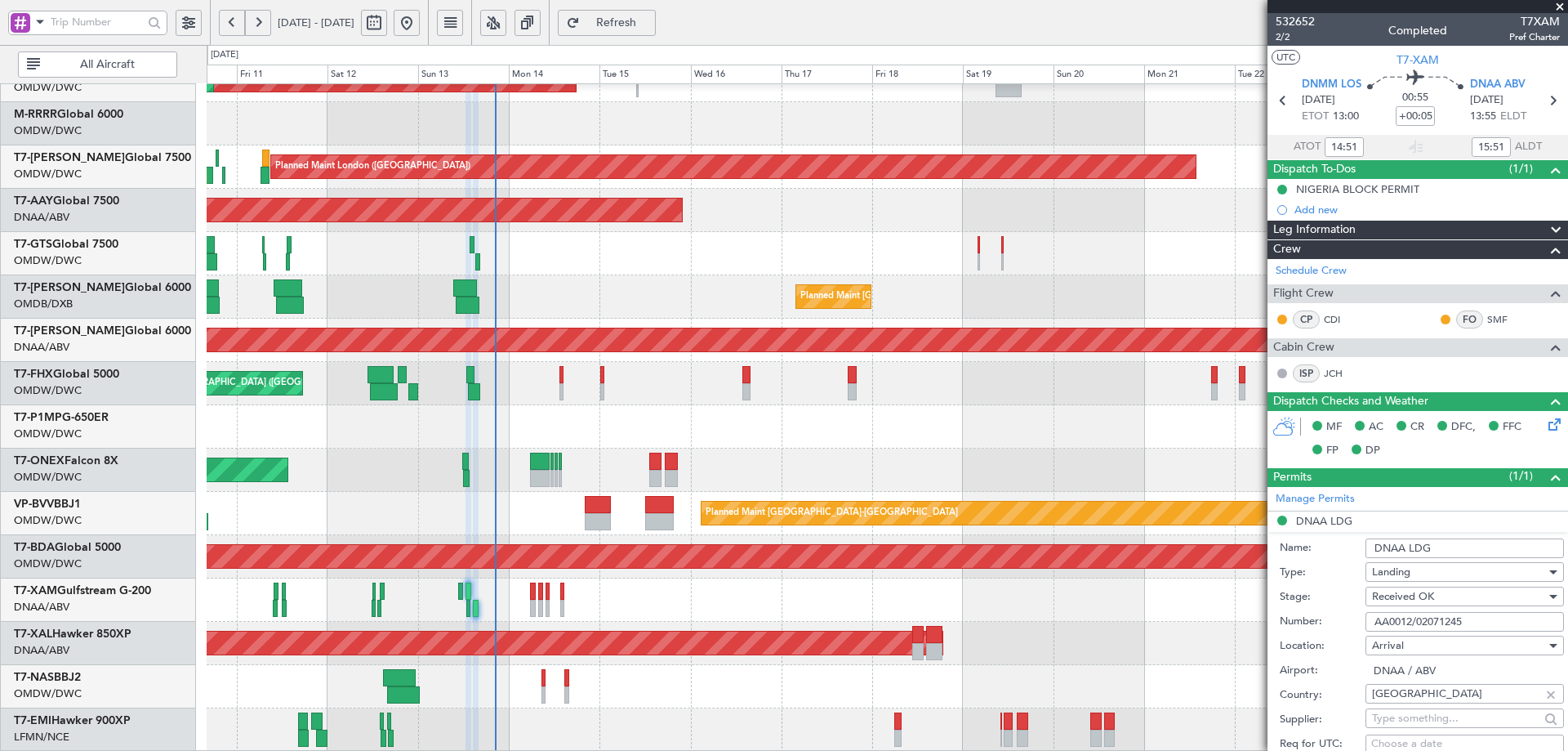 click on "AA0012/02071245" at bounding box center (1464, 622) 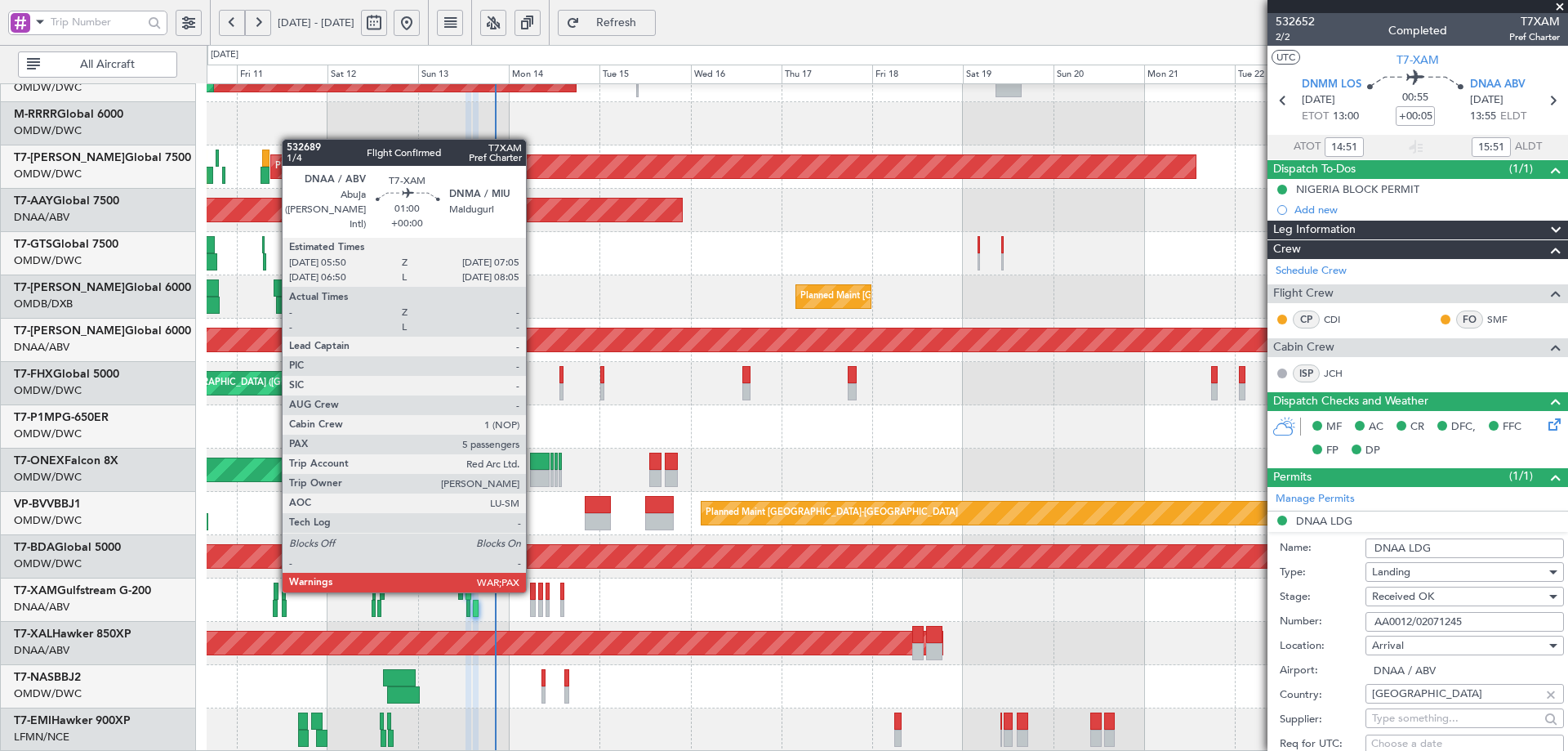 click 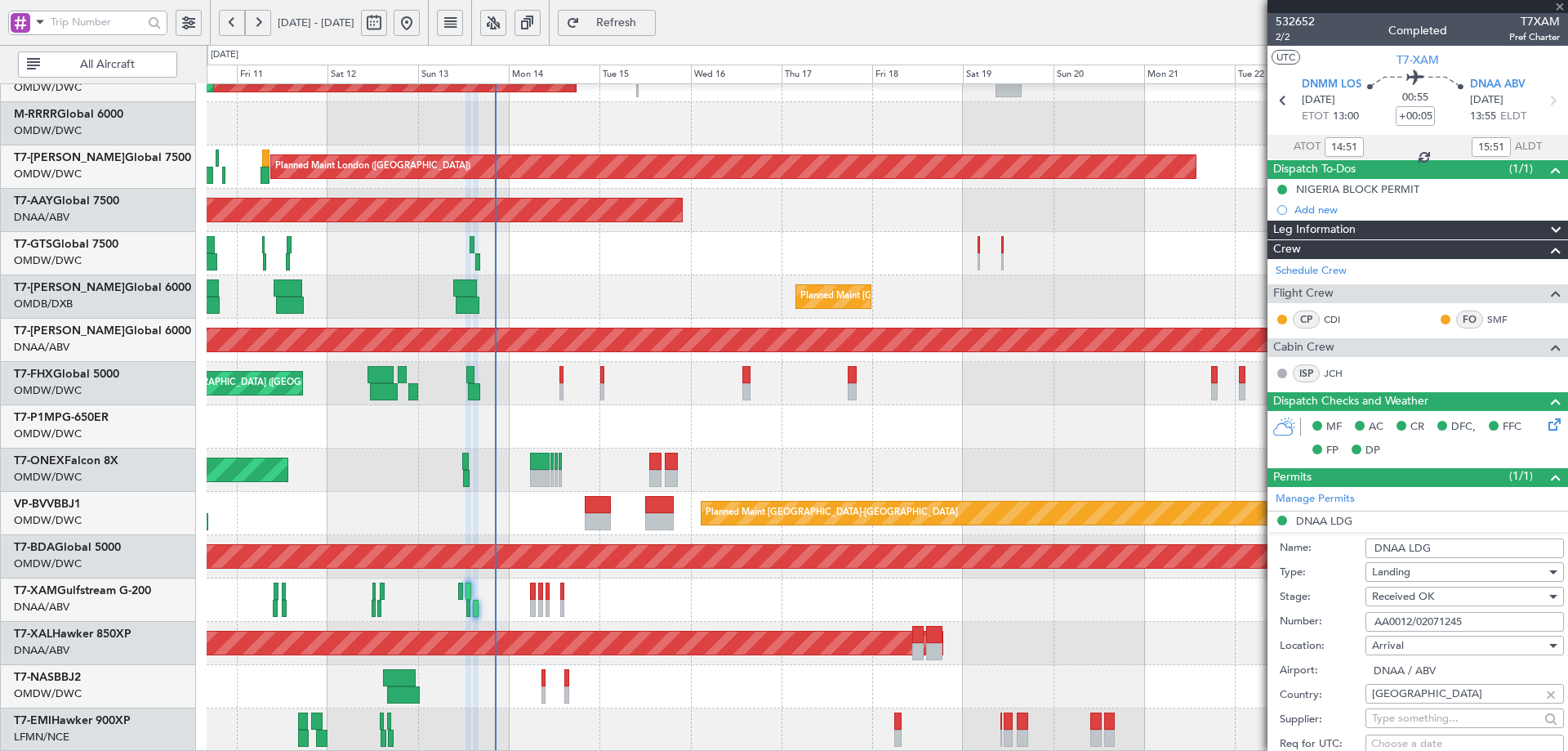 type 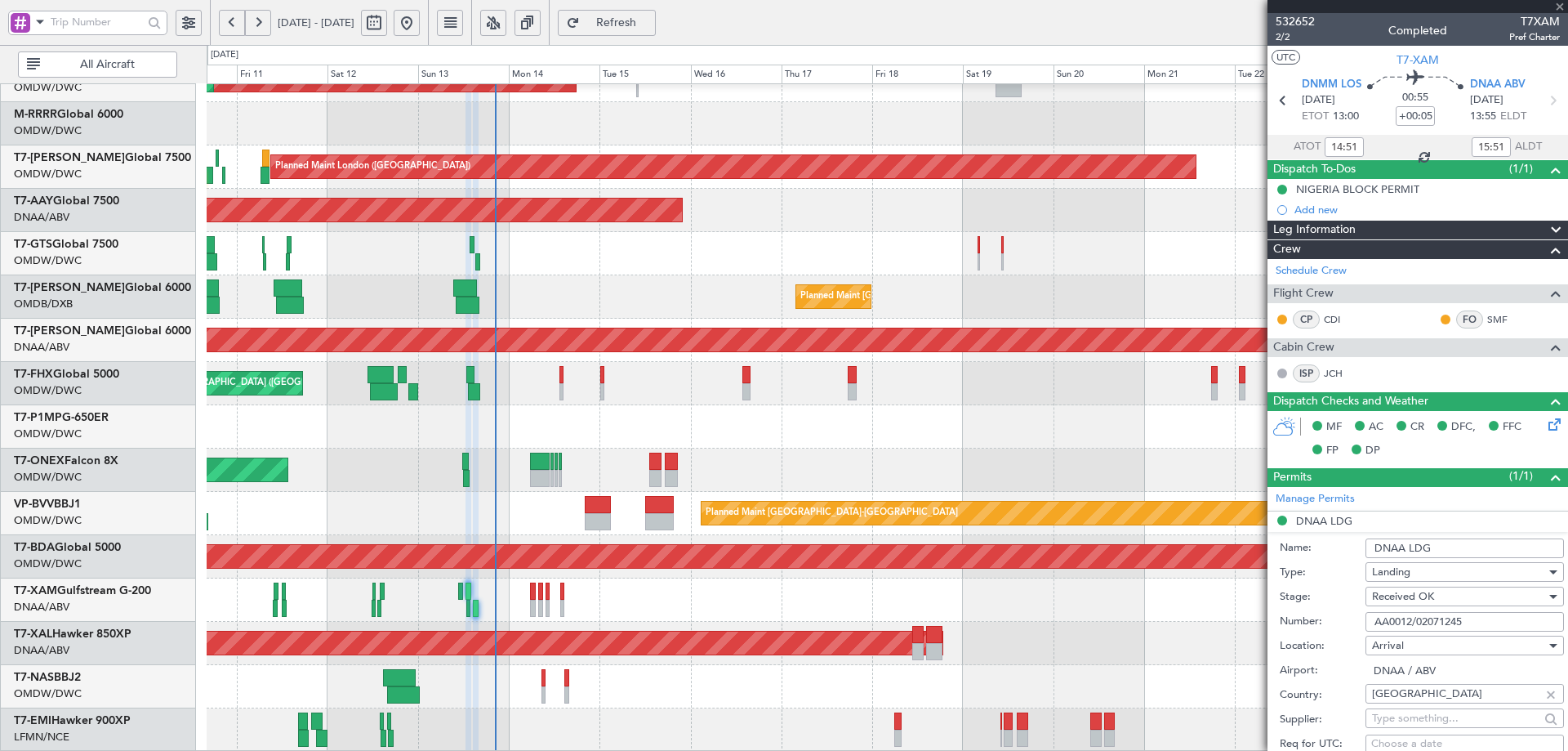 type 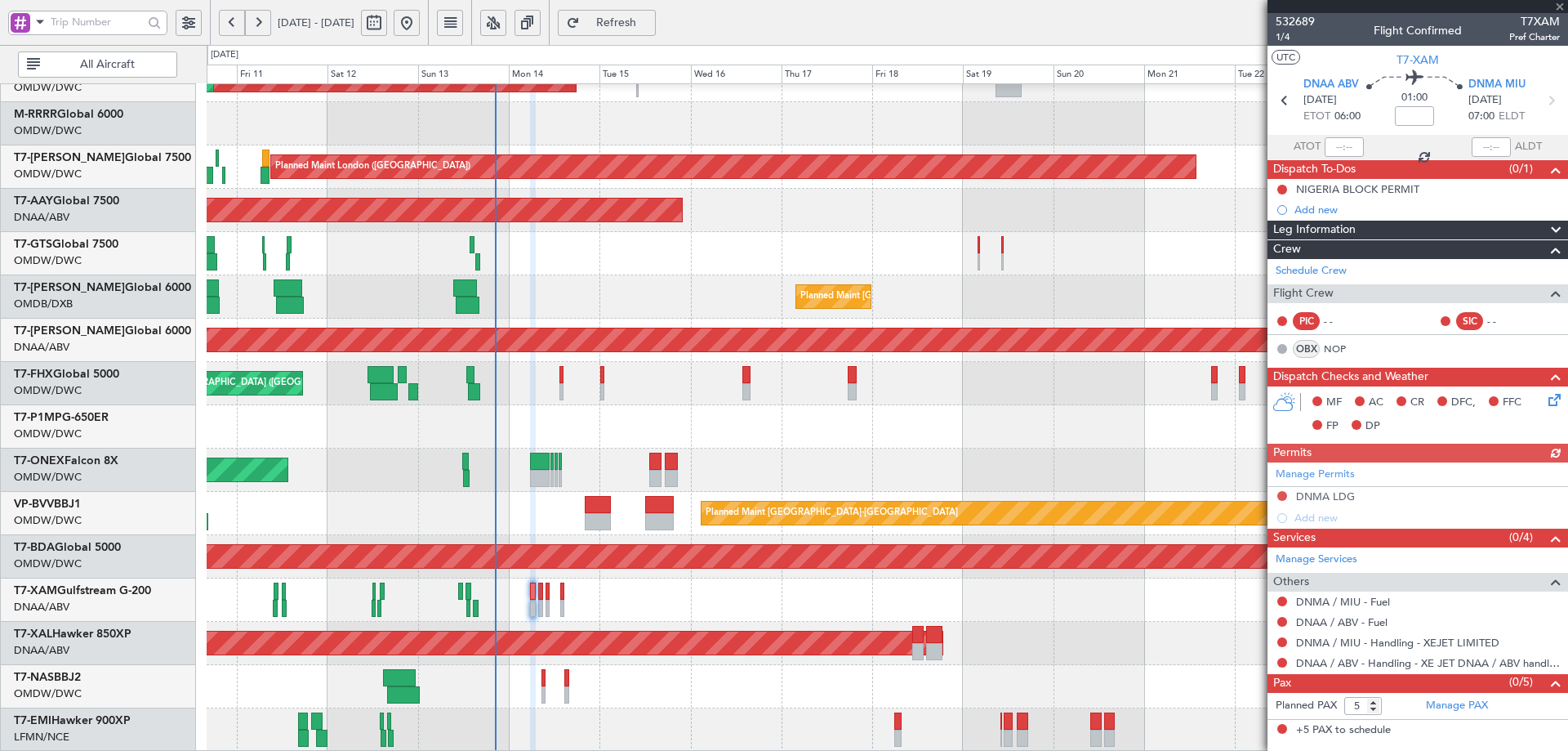click on "Manage Permits     DNMA LDG  Add new" 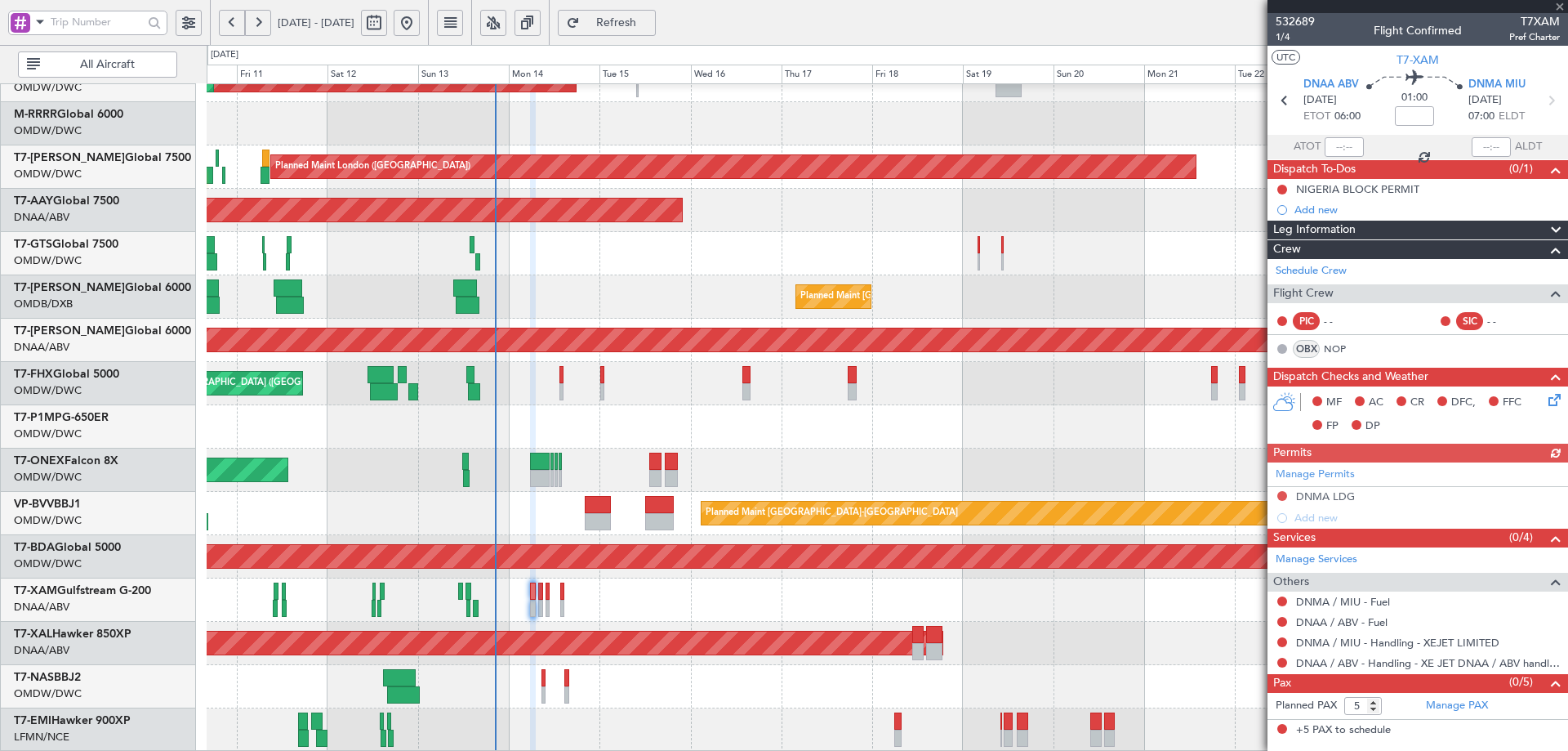 click on "Manage Permits     DNMA LDG  Add new" 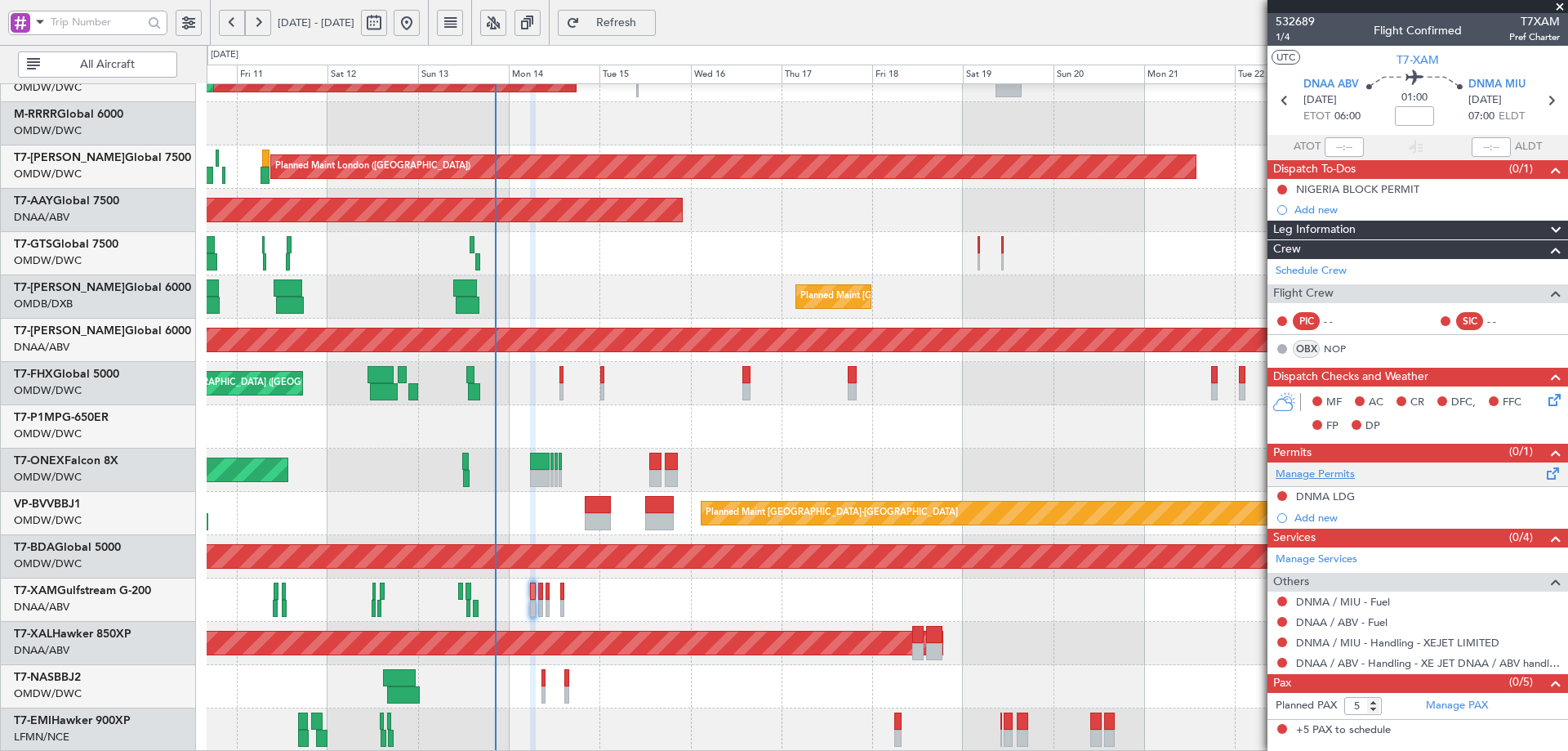 click on "Manage Permits" at bounding box center [1315, 475] 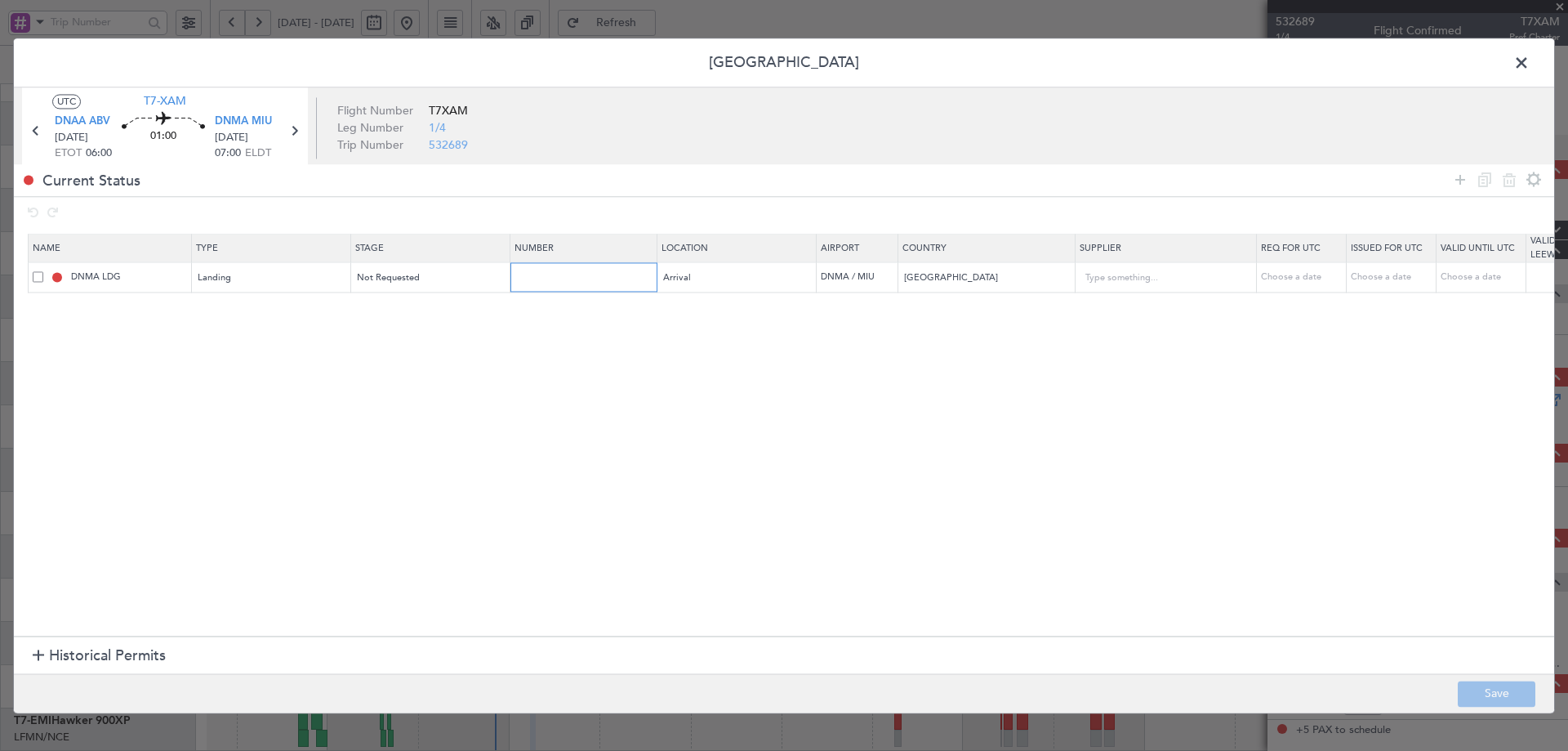 click at bounding box center [586, 277] 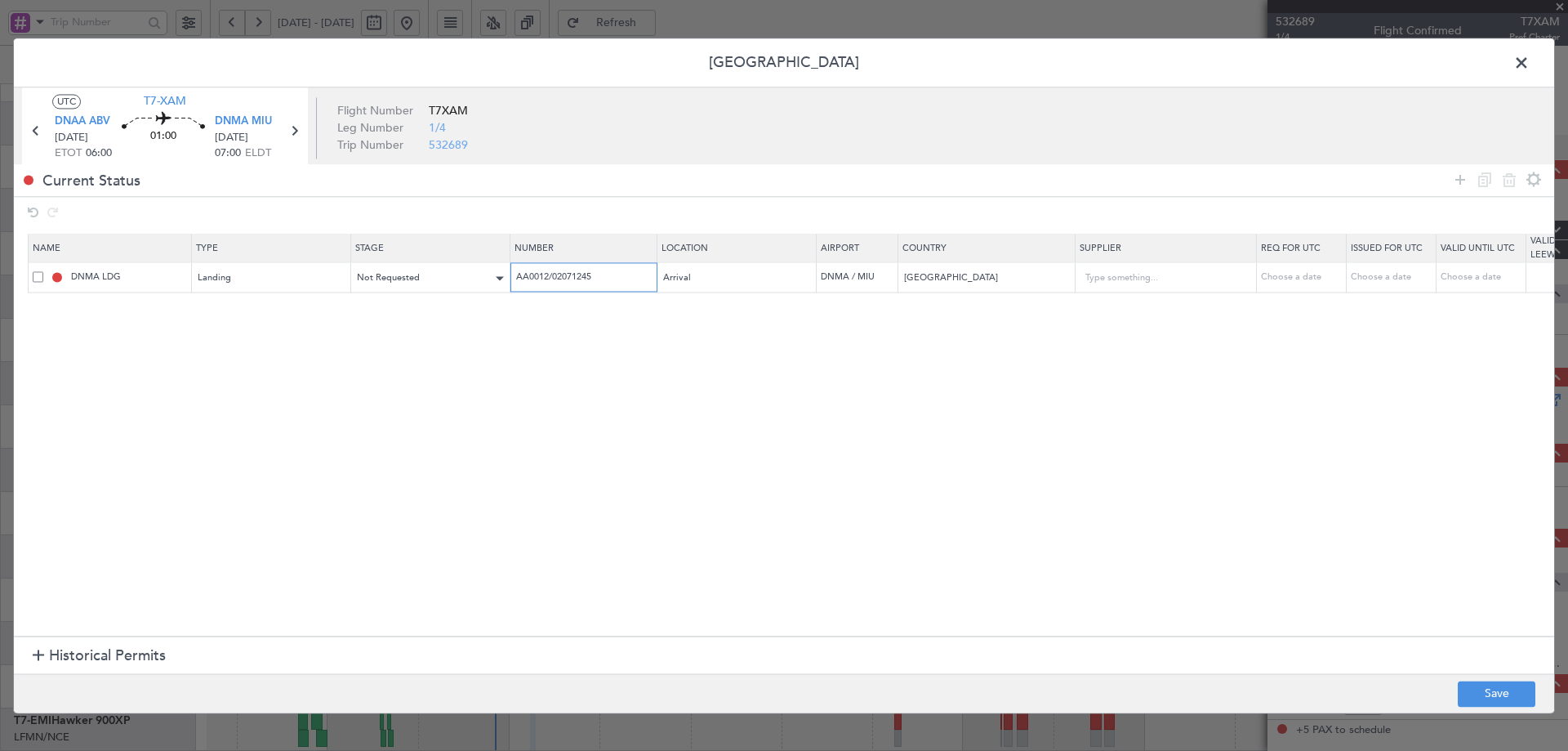 type on "AA0012/02071245" 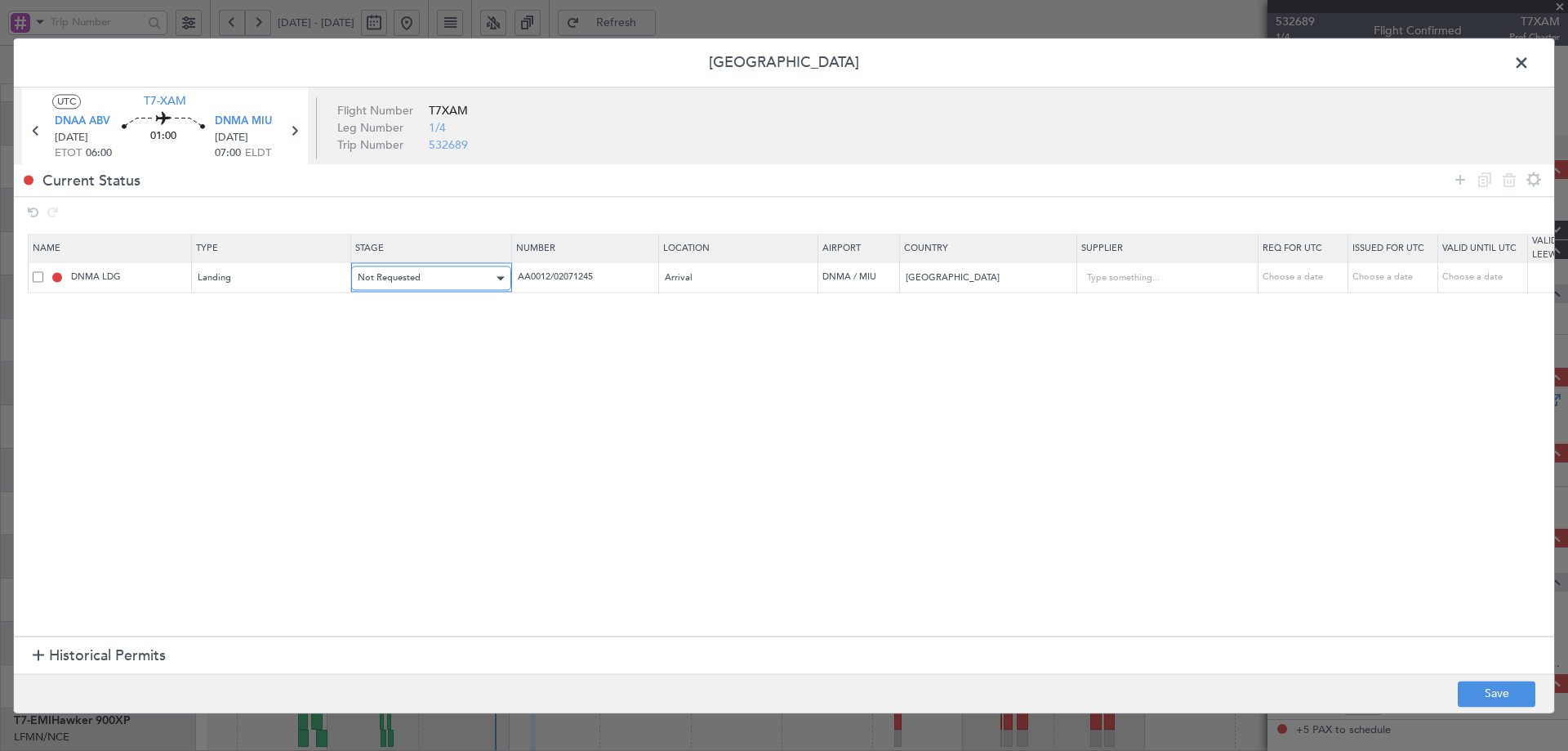 click on "Not Requested" at bounding box center (389, 278) 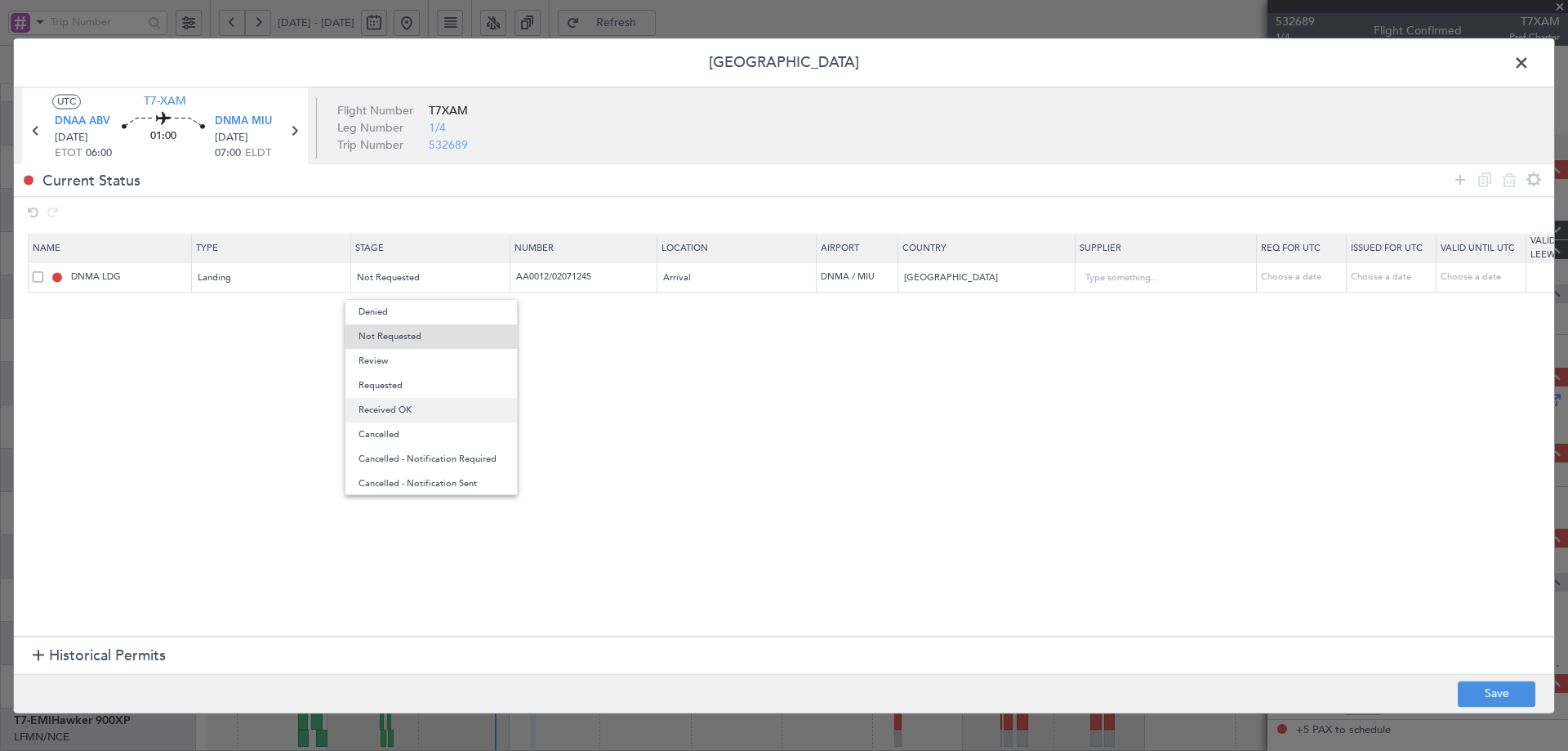 click on "Received OK" at bounding box center (431, 410) 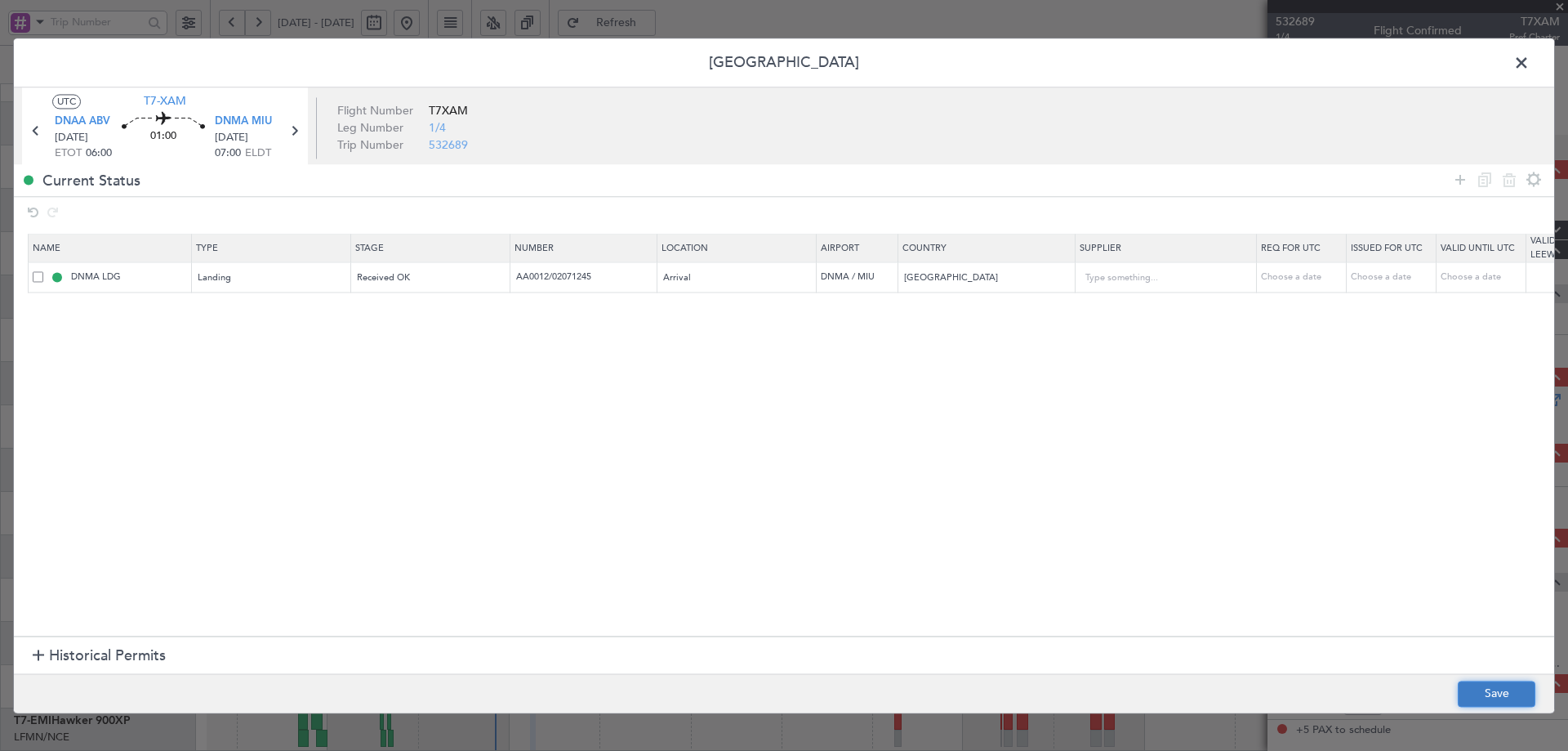 click on "Save" at bounding box center [1496, 694] 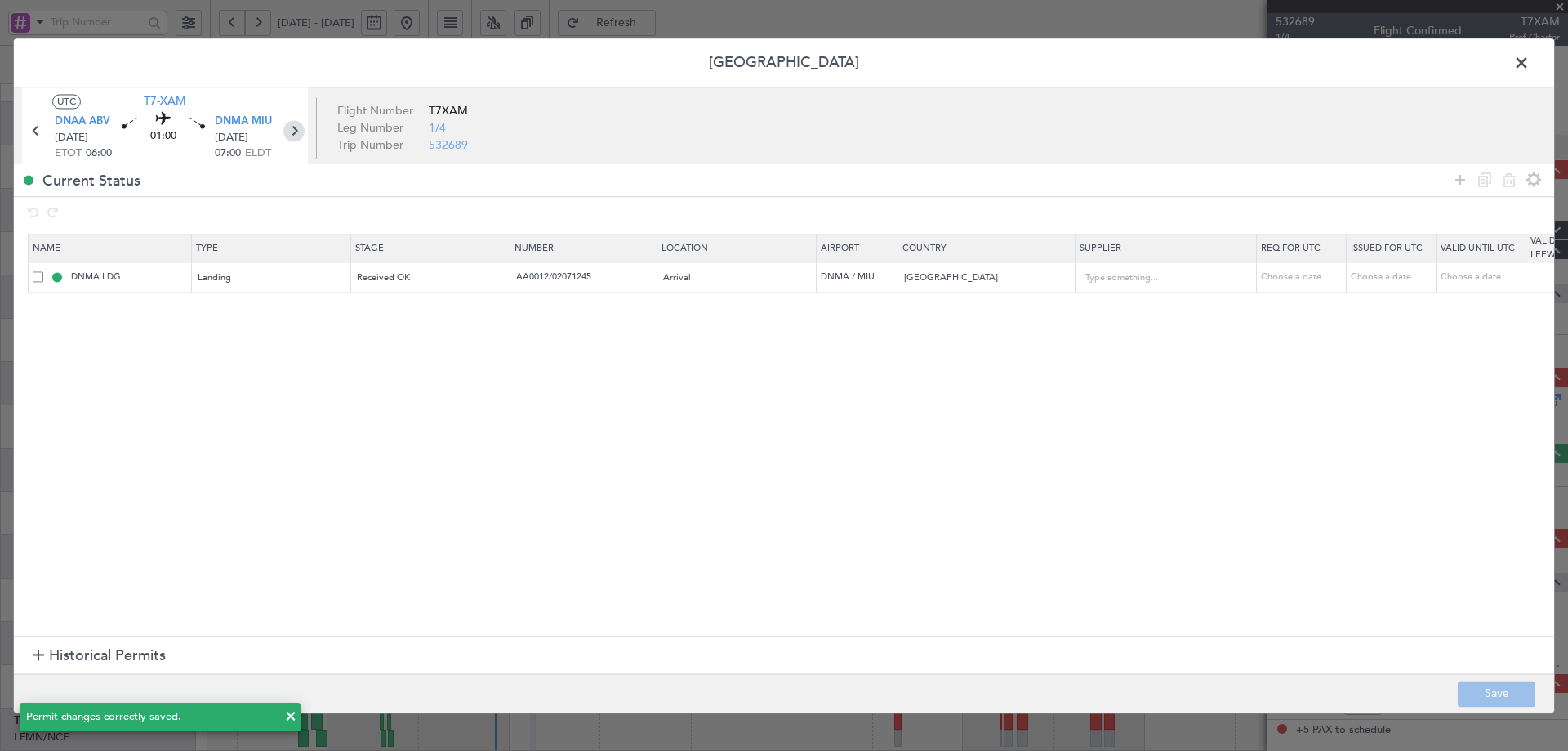 click at bounding box center [294, 131] 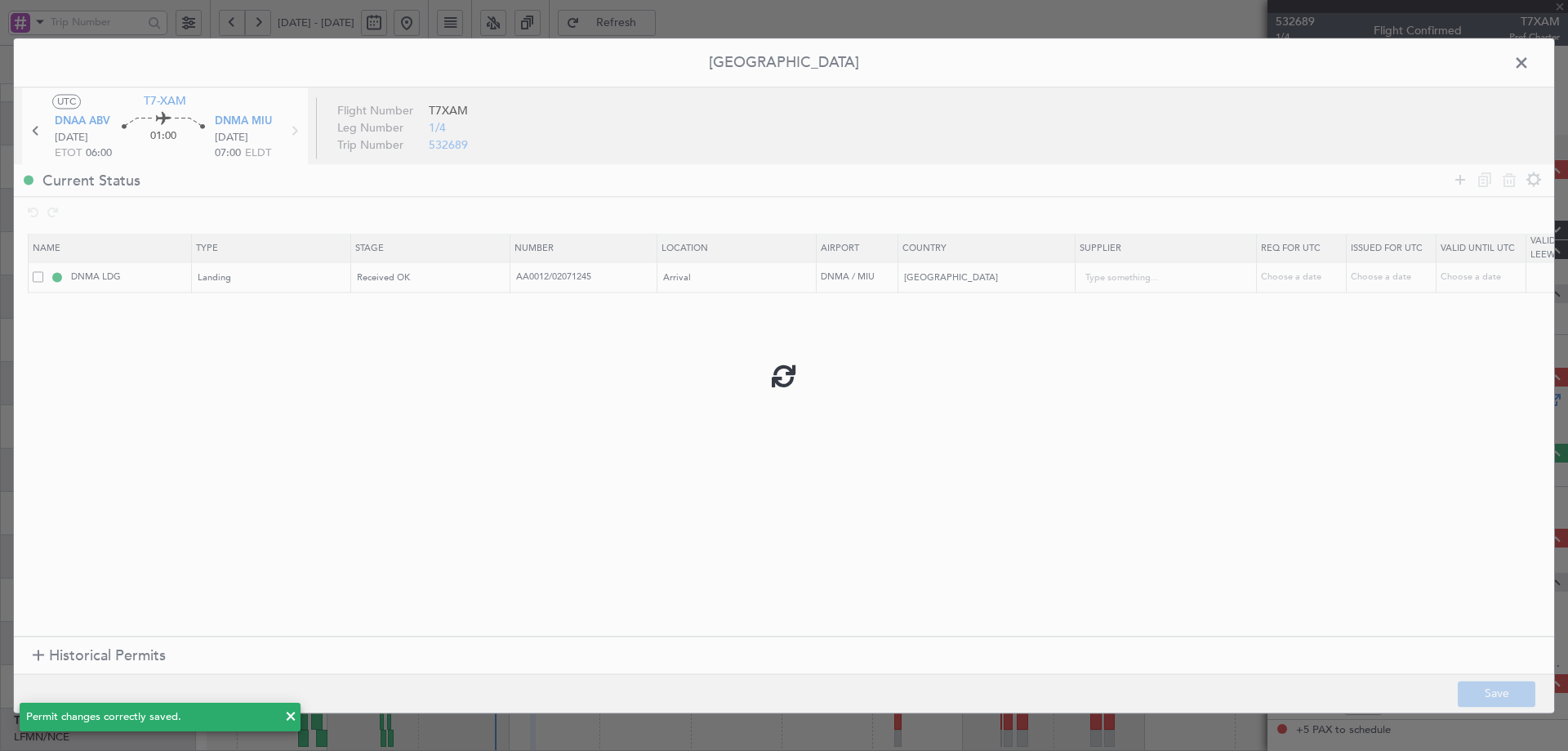 type on "-00:05" 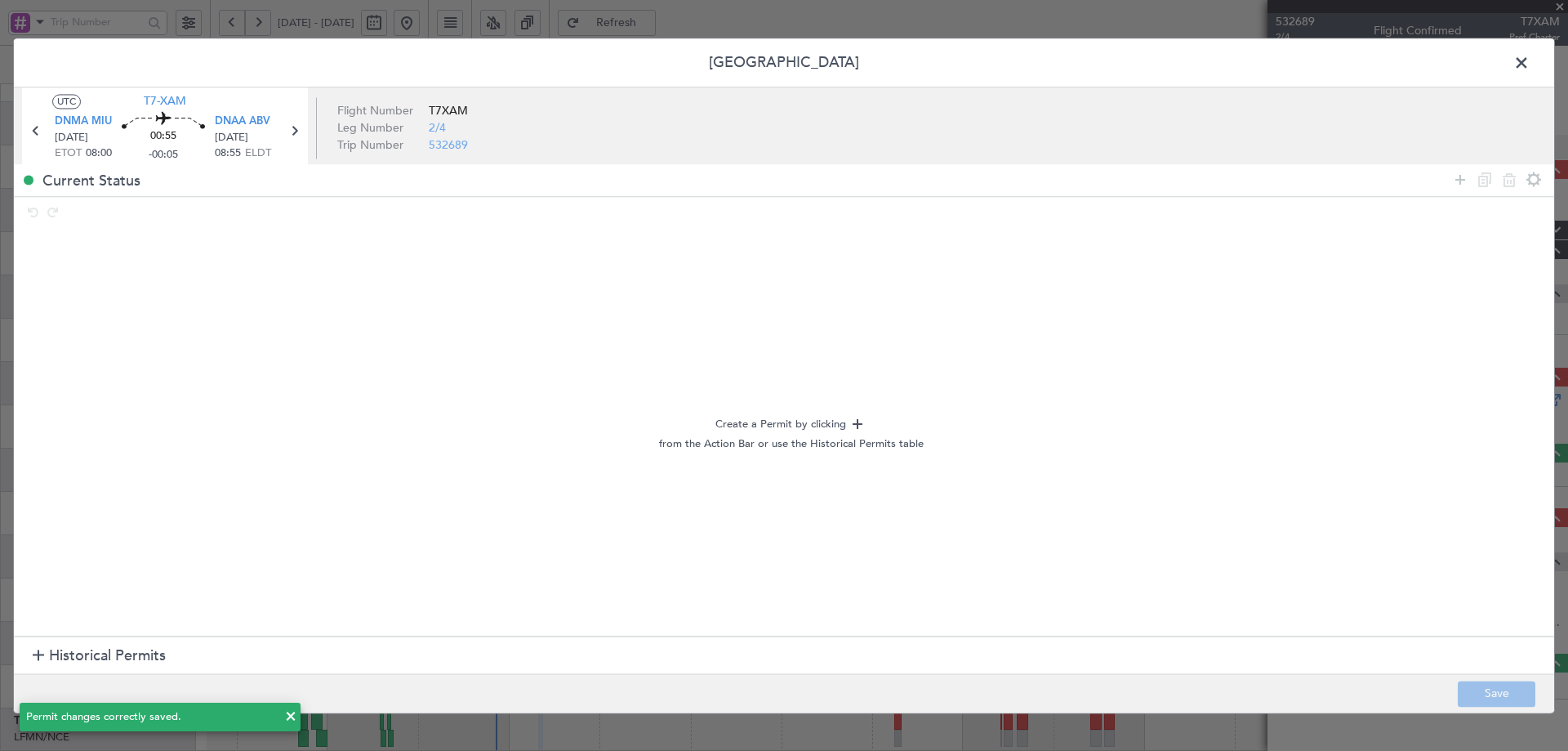 click at bounding box center (38, 656) 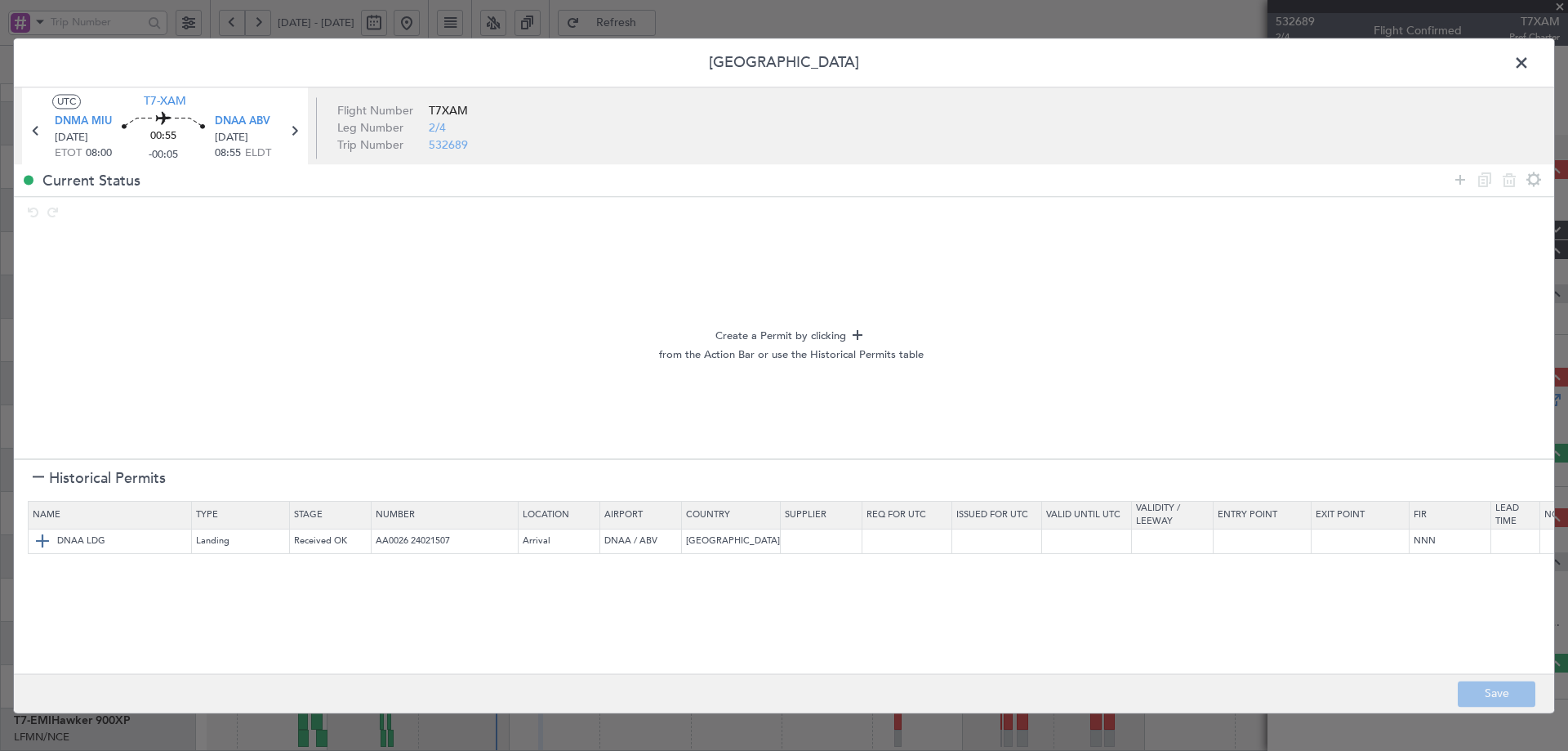click at bounding box center (42, 542) 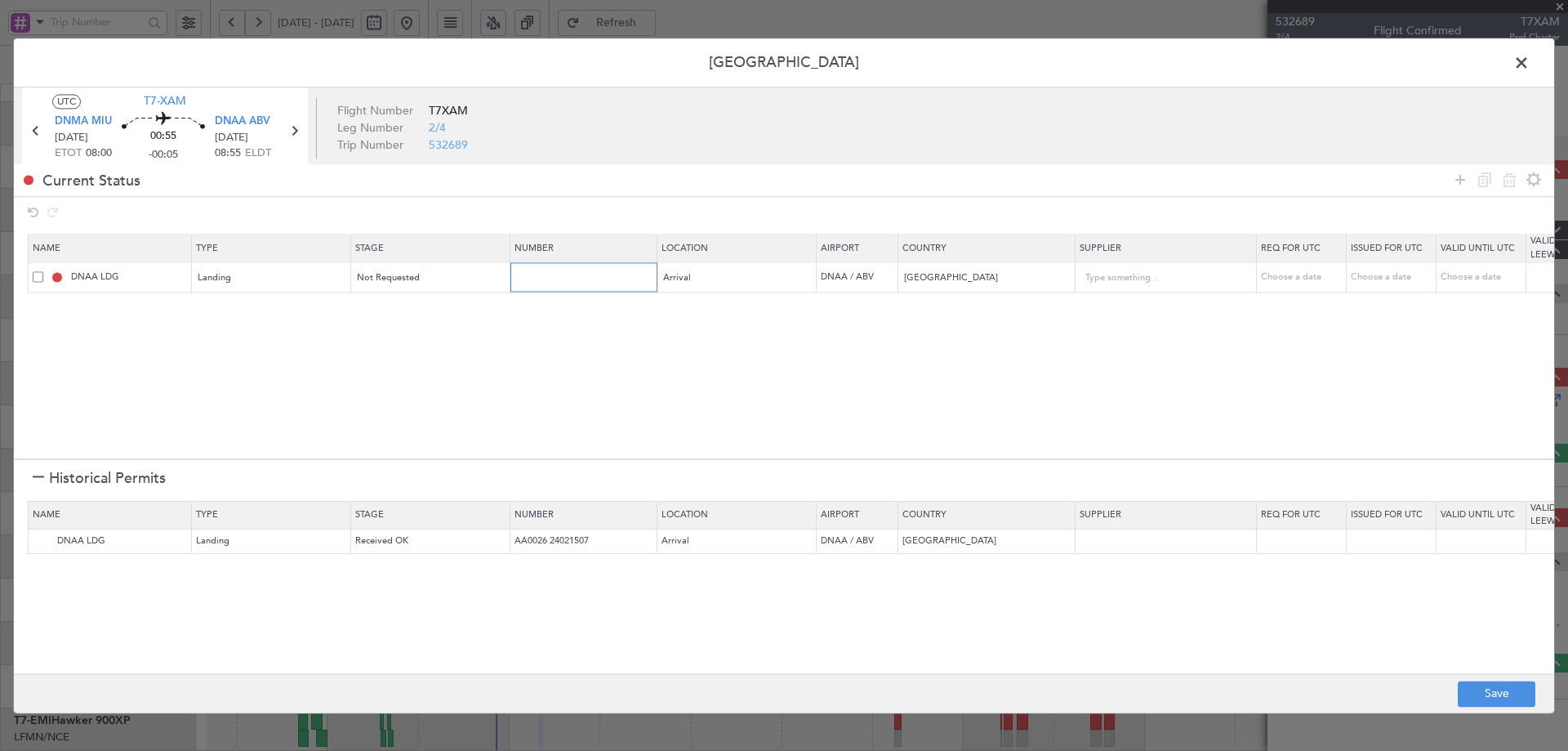 click at bounding box center [586, 277] 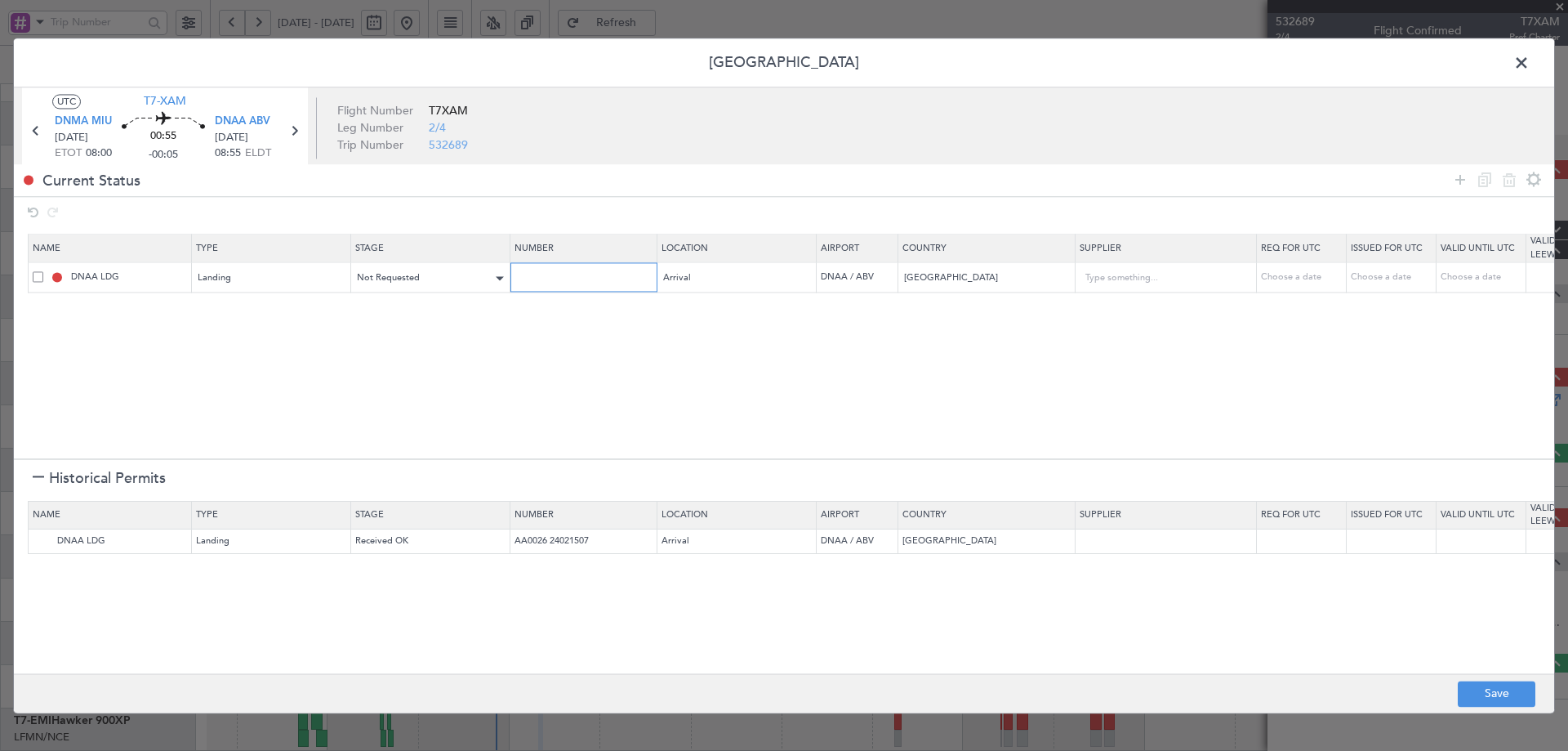 paste on "AA0012/02071245" 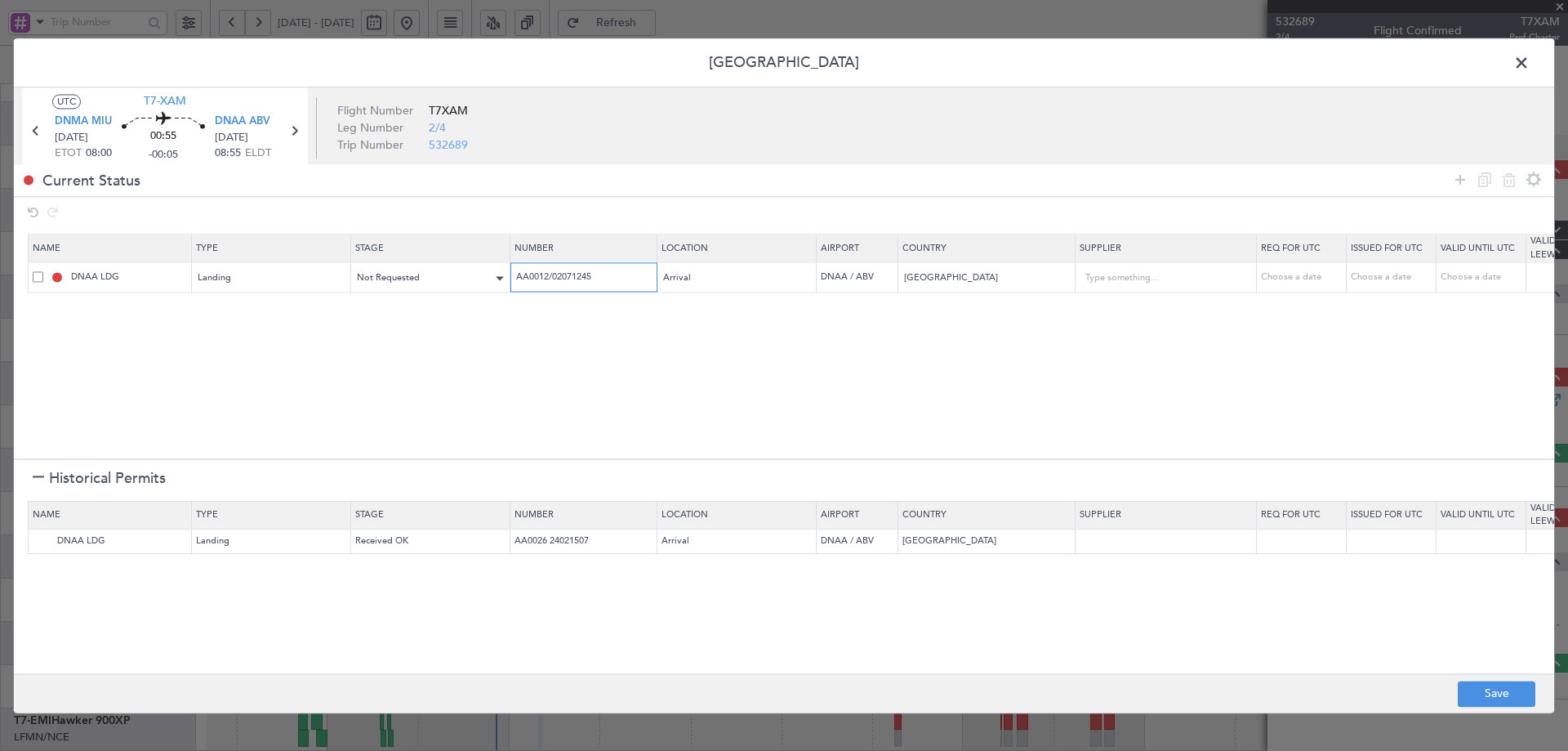 type on "AA0012/02071245" 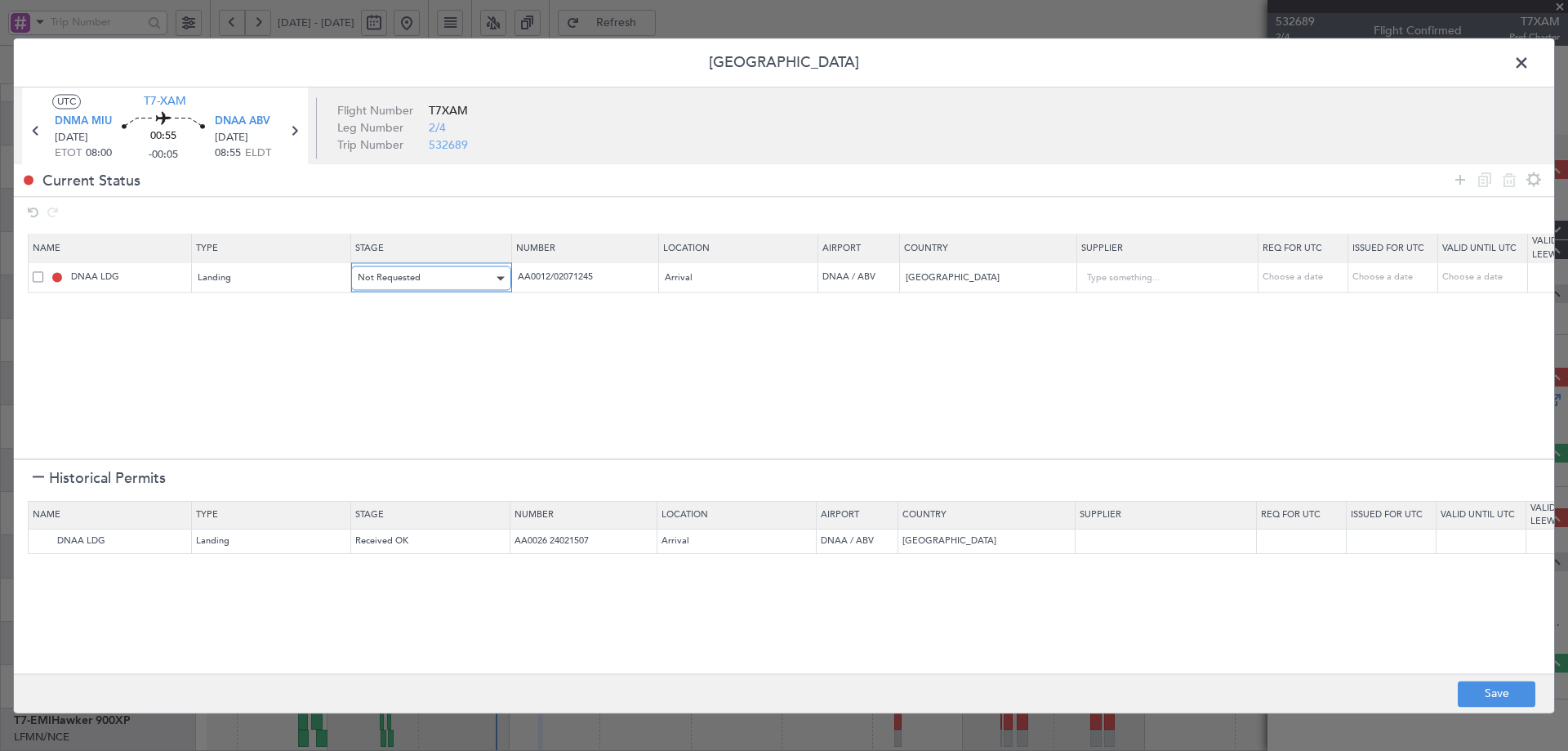 click on "Not Requested" at bounding box center (425, 279) 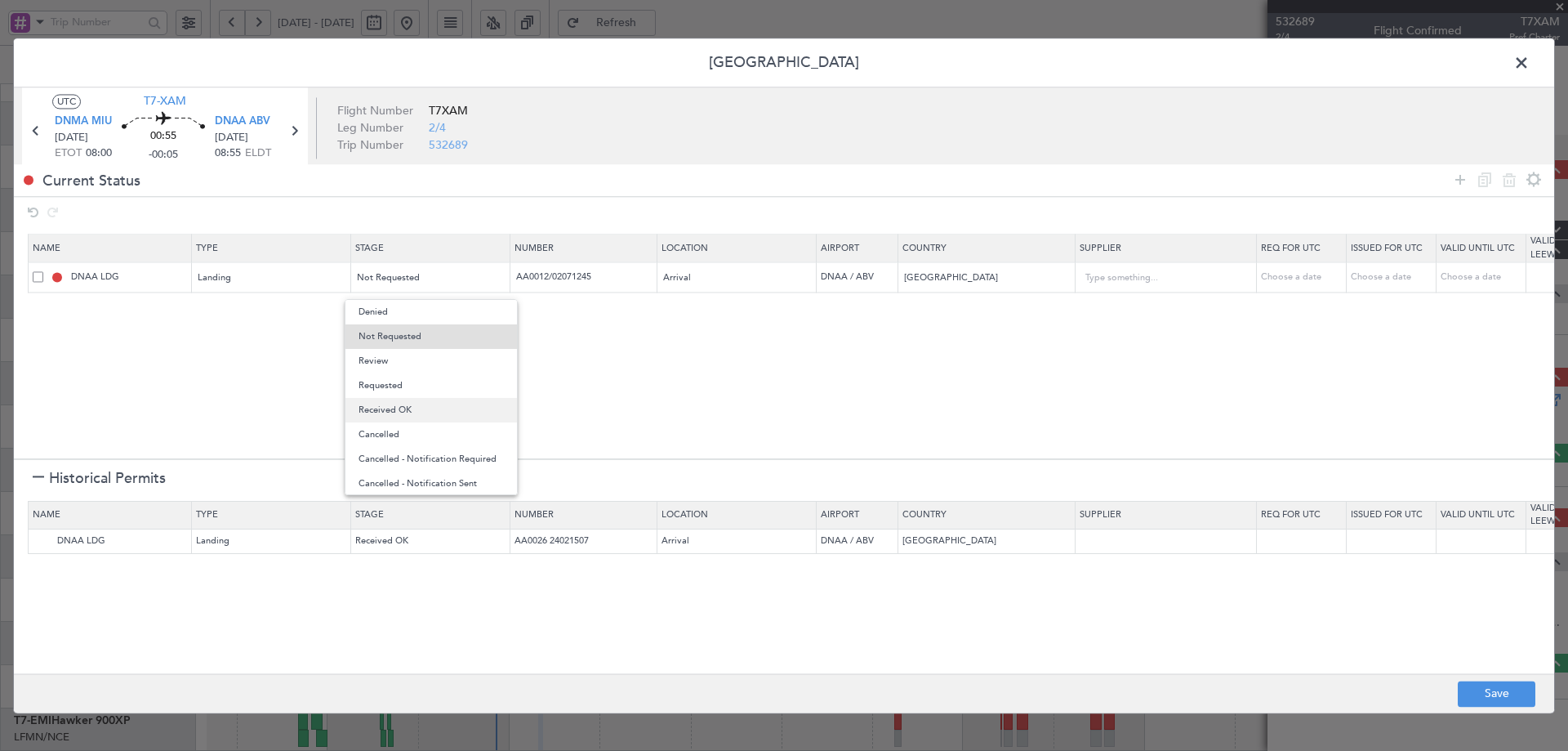 click on "Received OK" at bounding box center [431, 410] 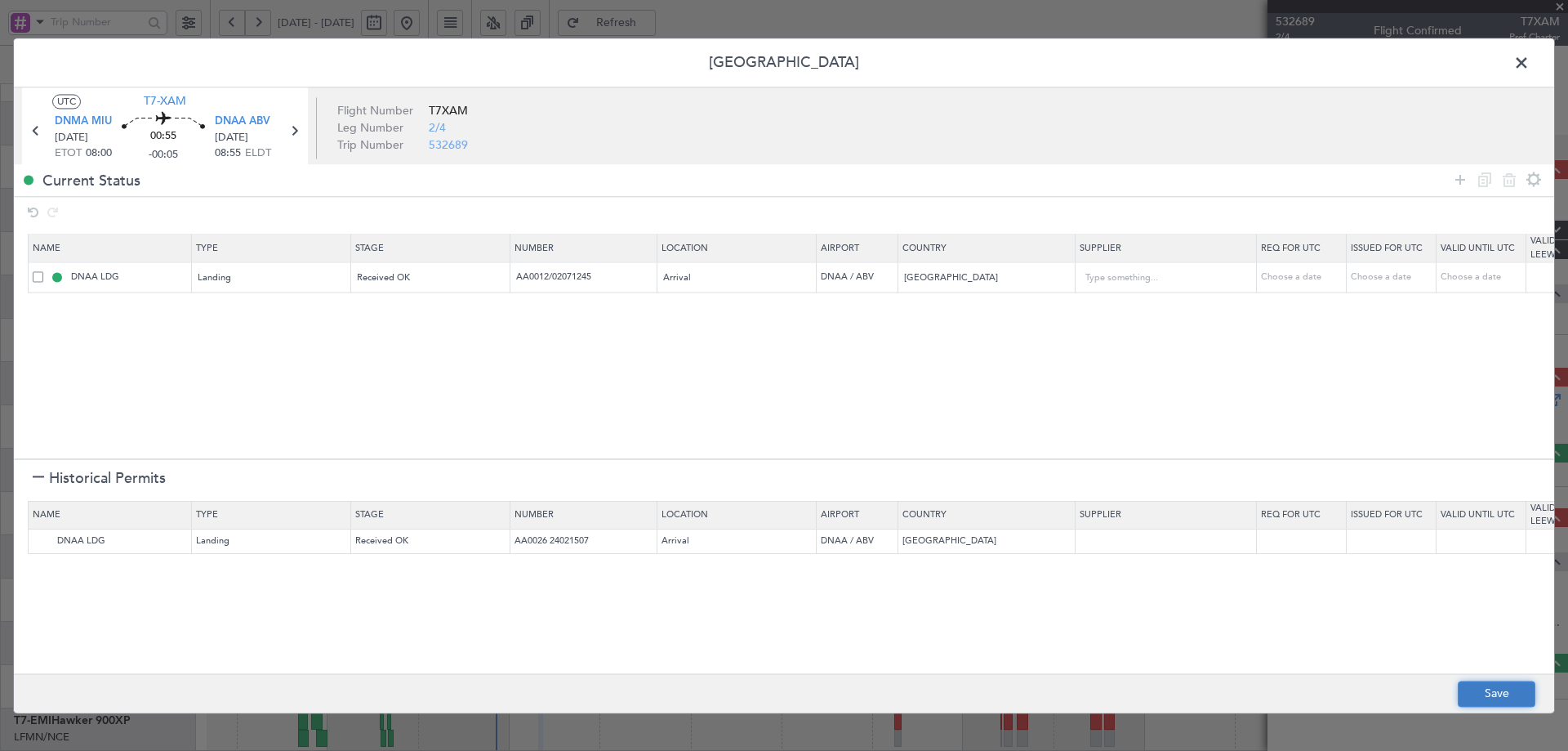 click on "Save" at bounding box center (1496, 694) 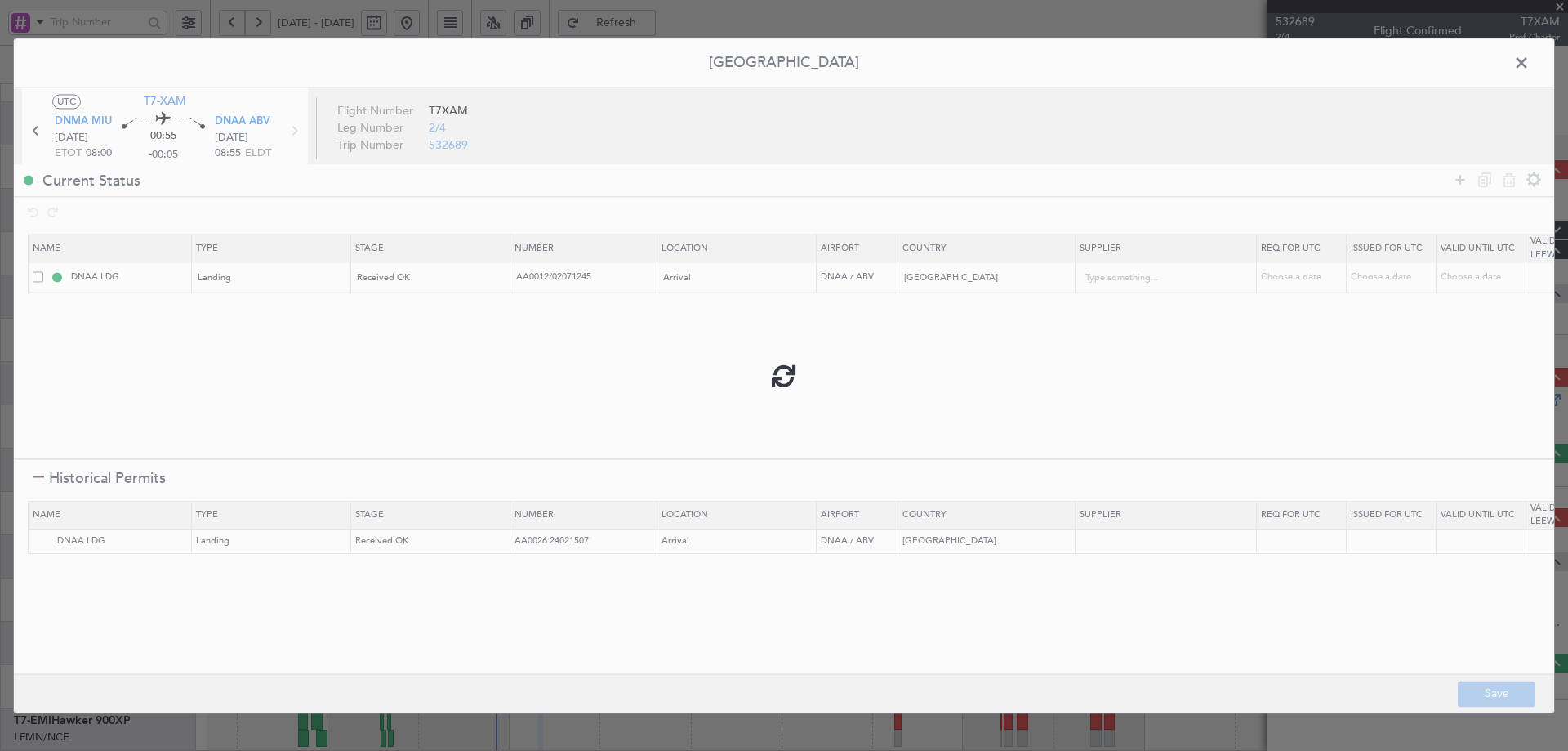 type on "NNN" 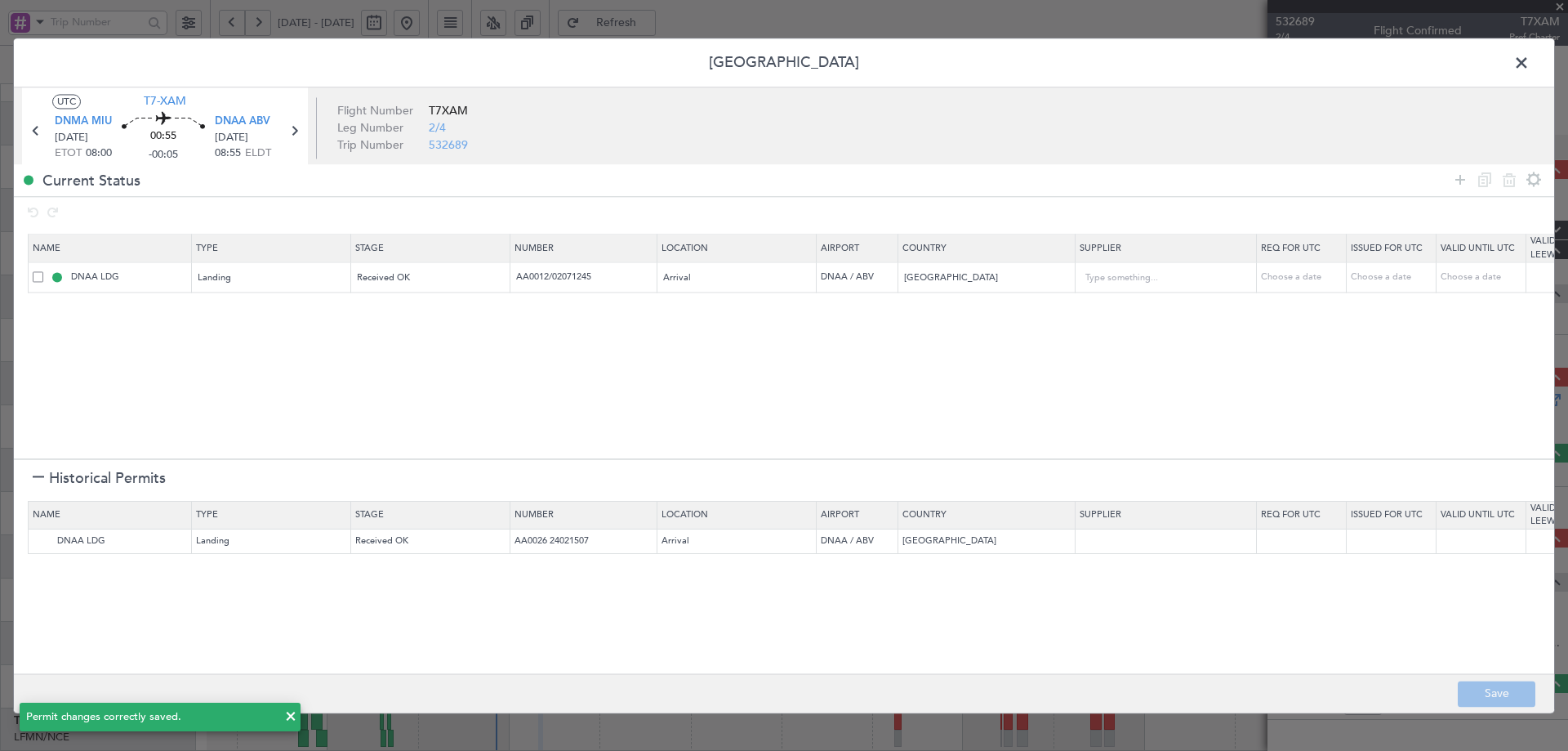 click at bounding box center [38, 479] 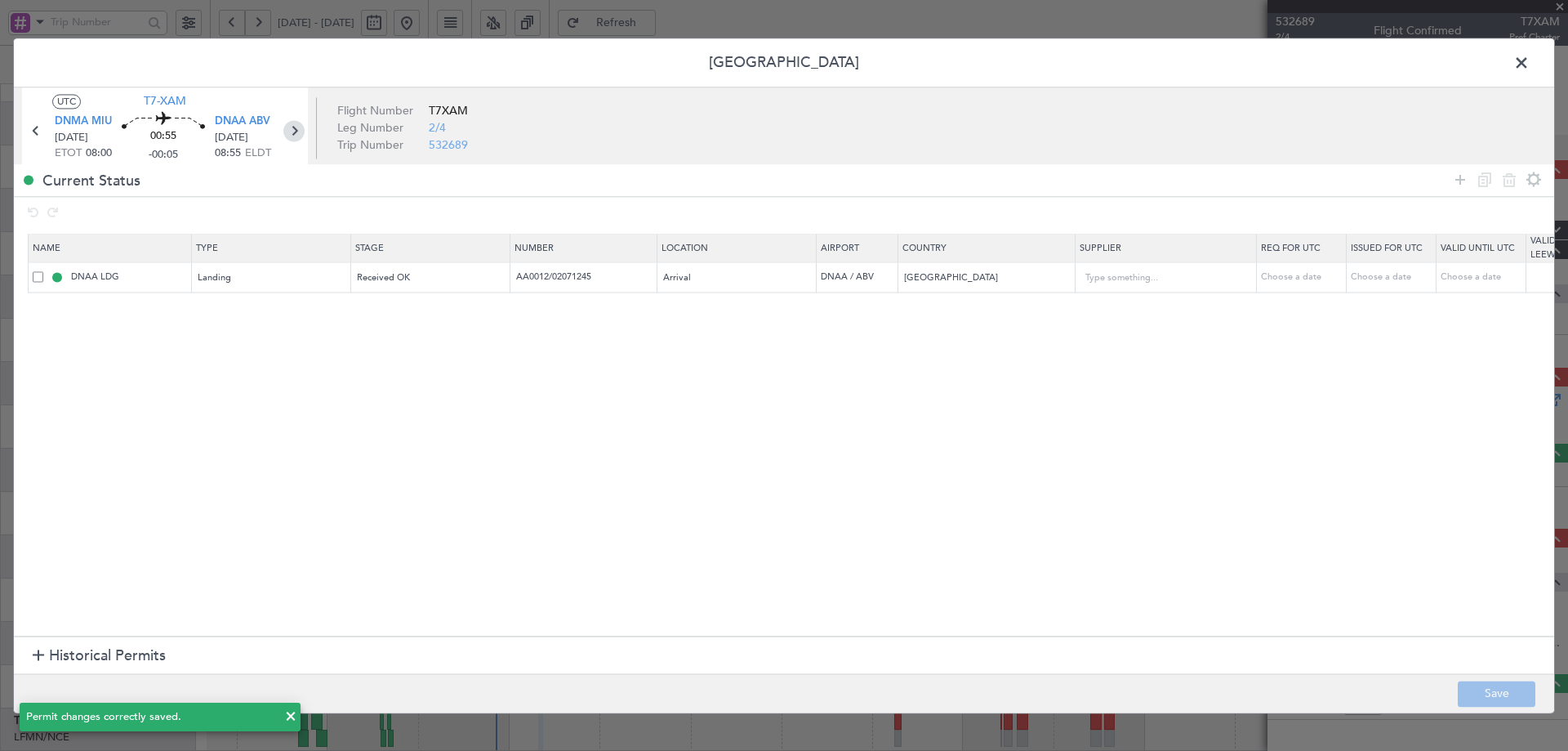 click at bounding box center [294, 131] 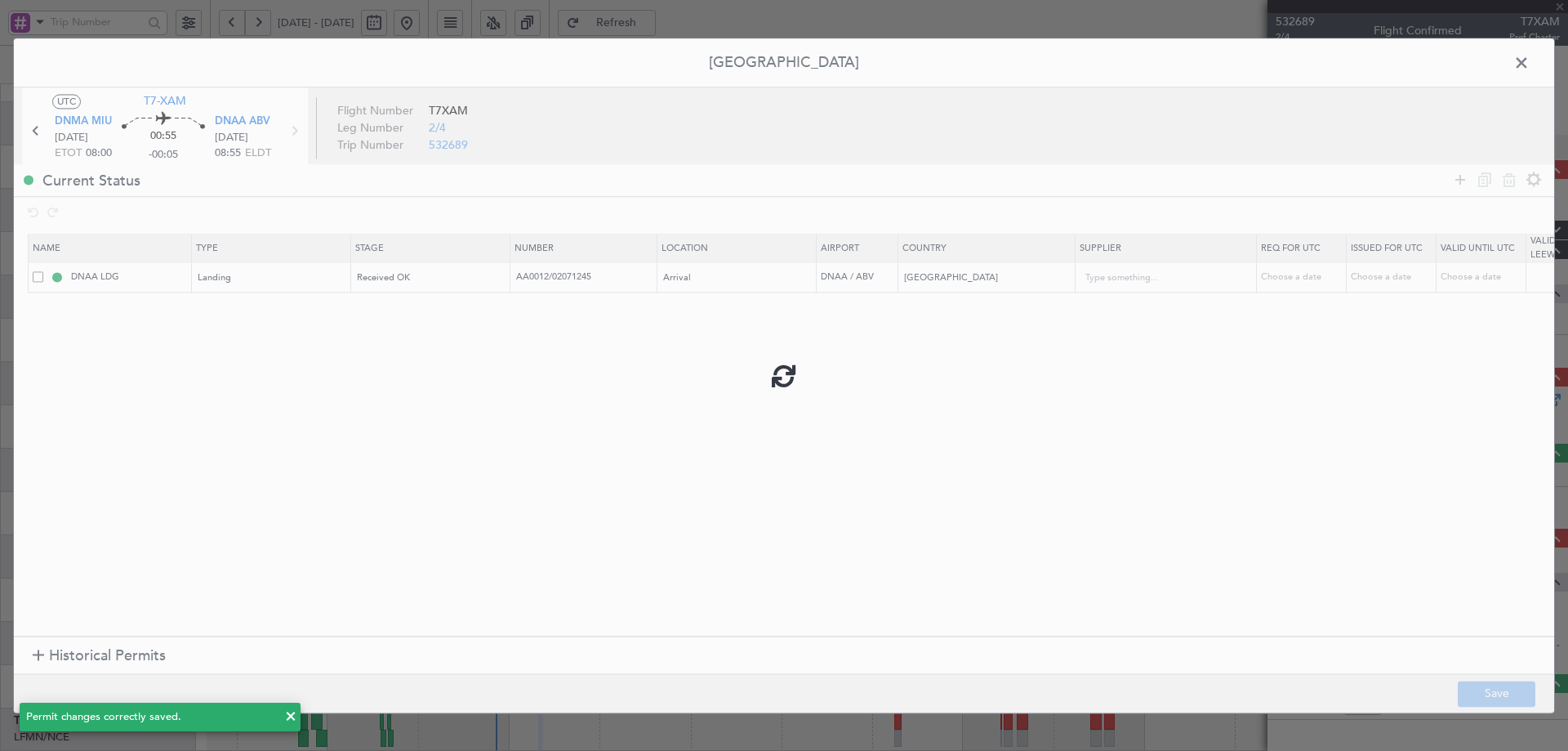 type on "10" 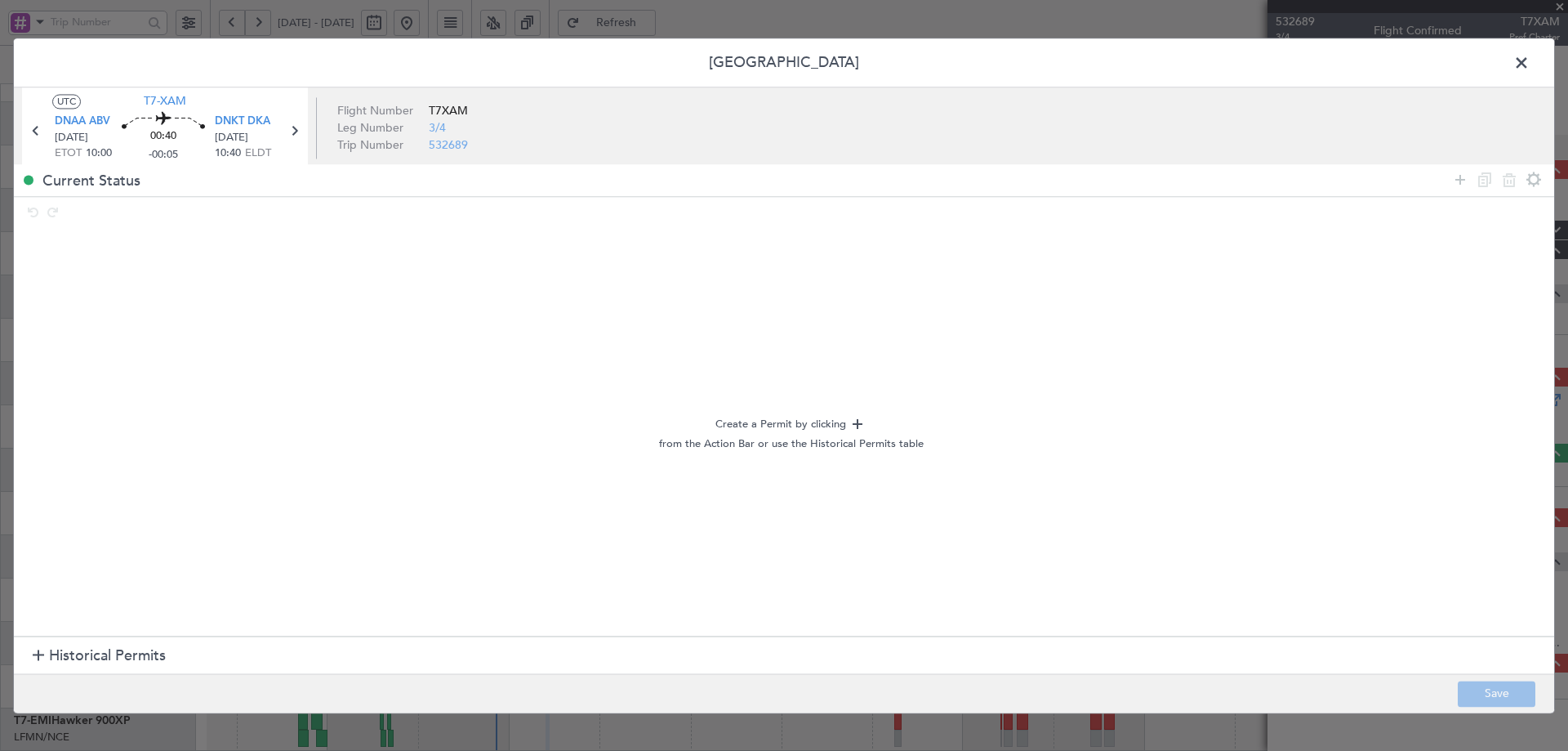 click at bounding box center (38, 656) 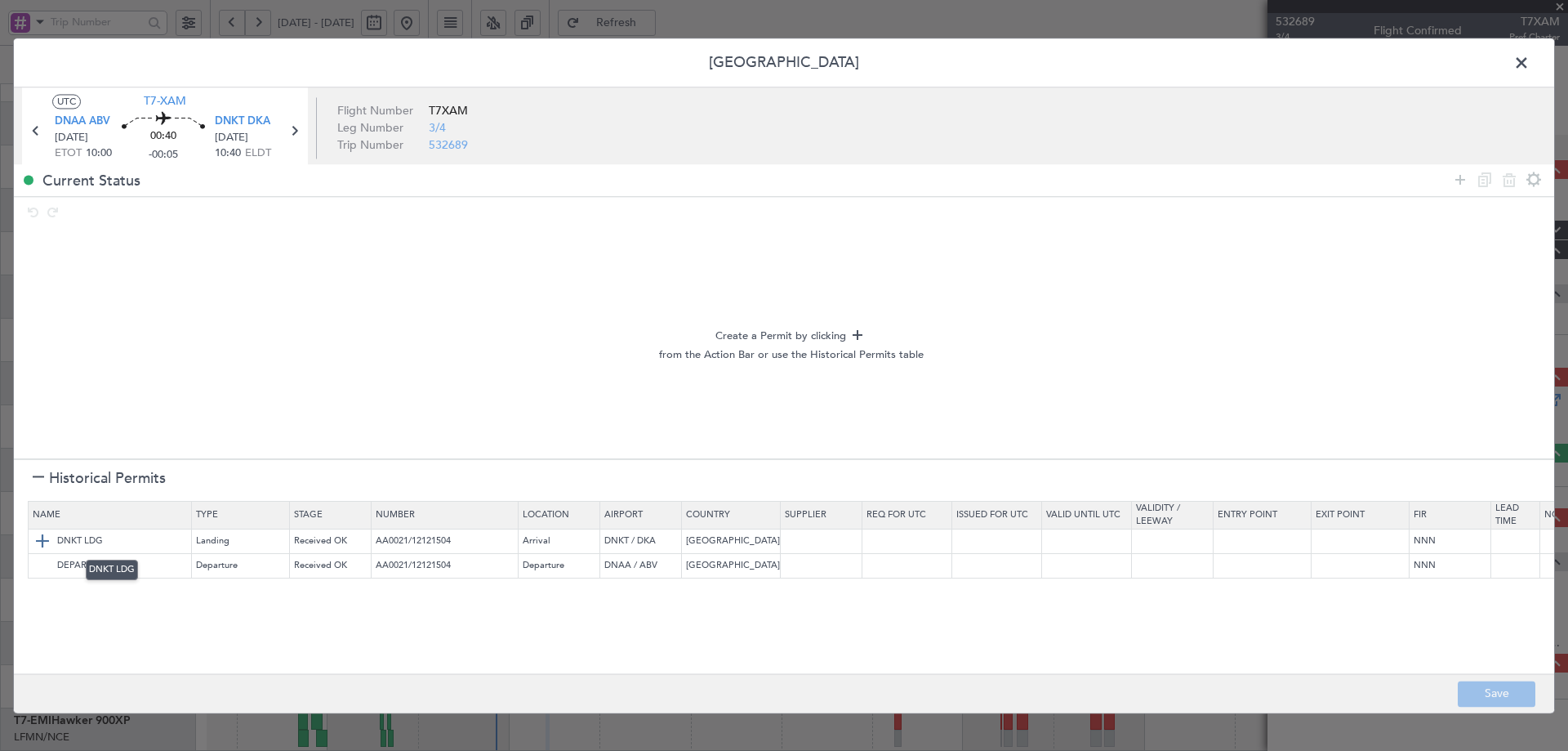 click at bounding box center (42, 542) 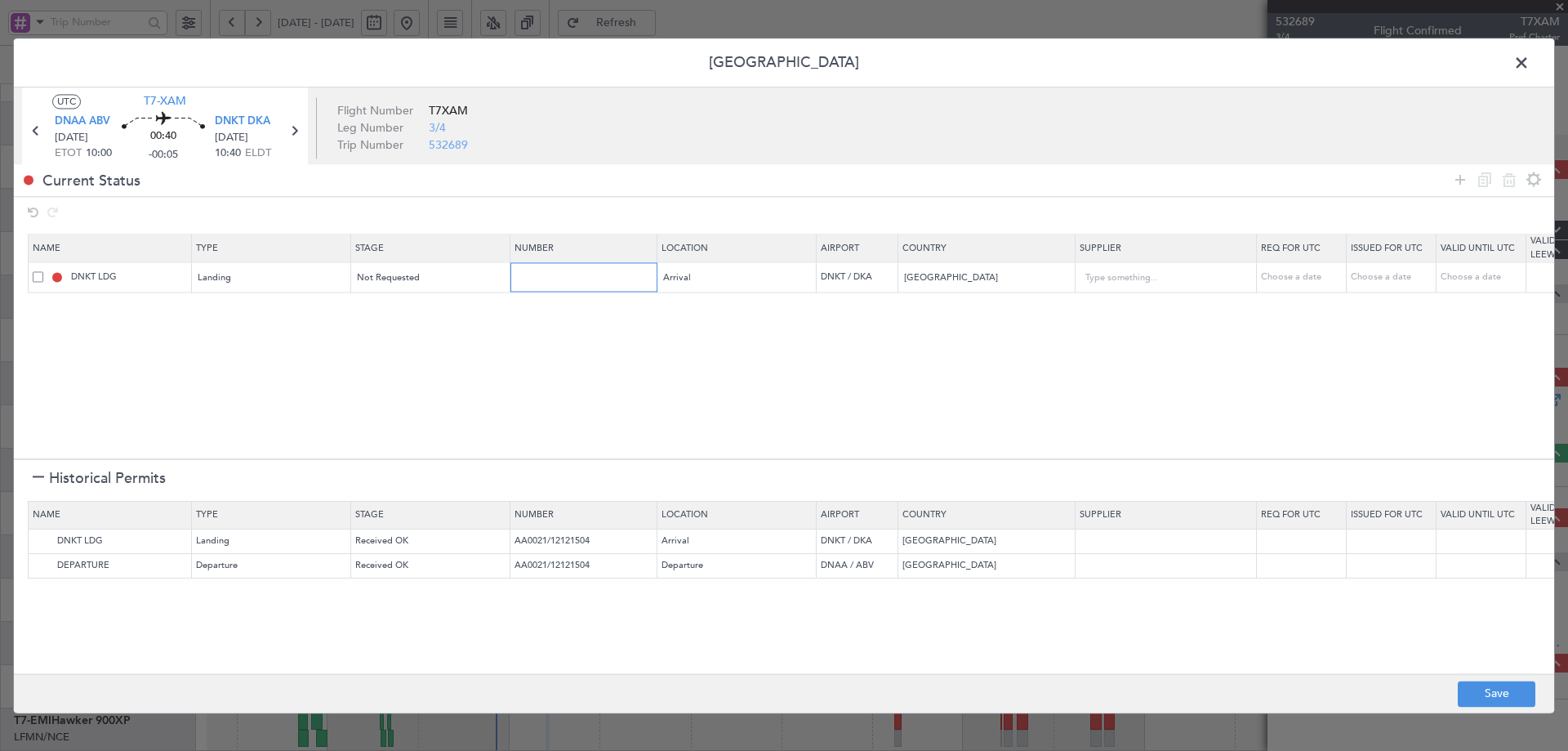 click at bounding box center [586, 277] 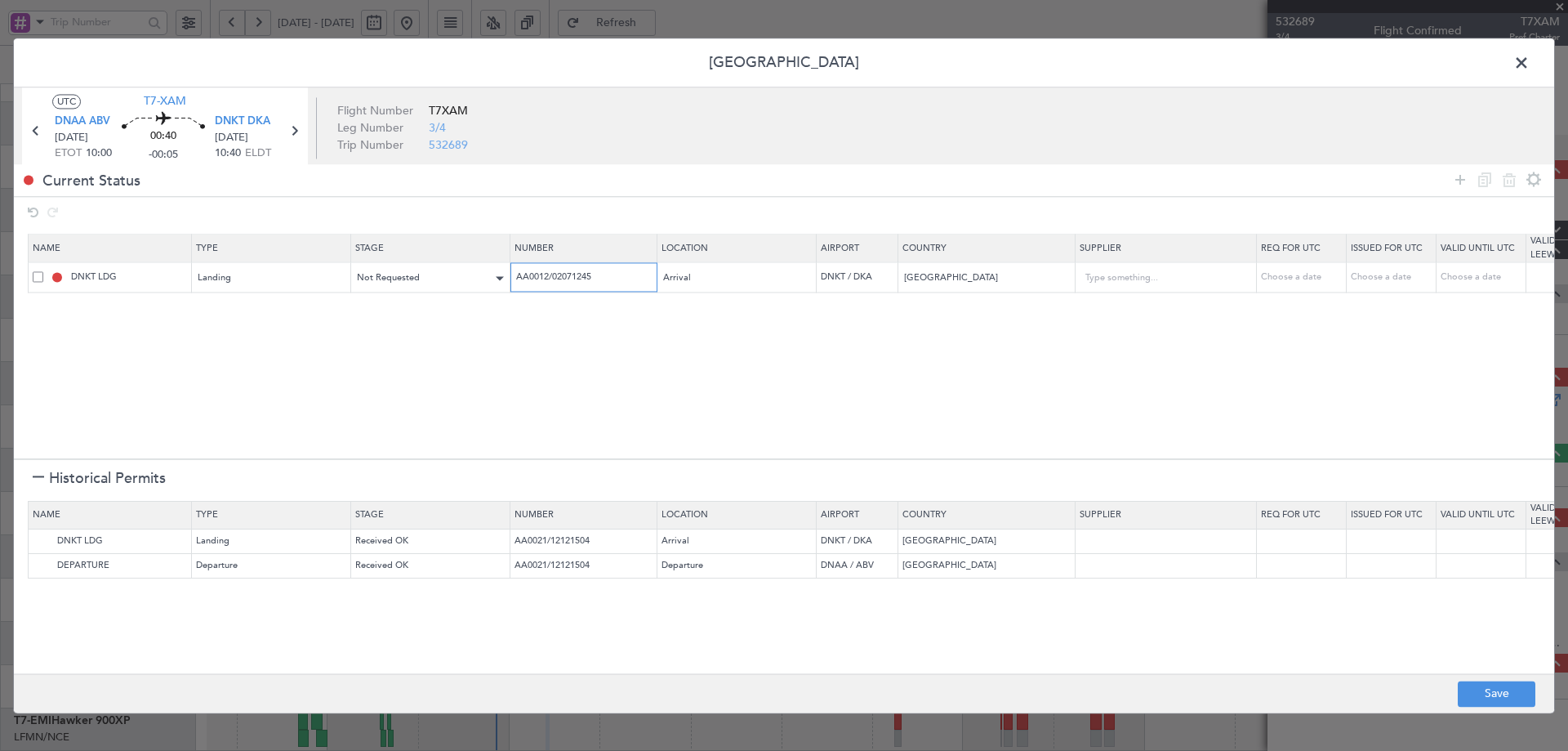 type on "AA0012/02071245" 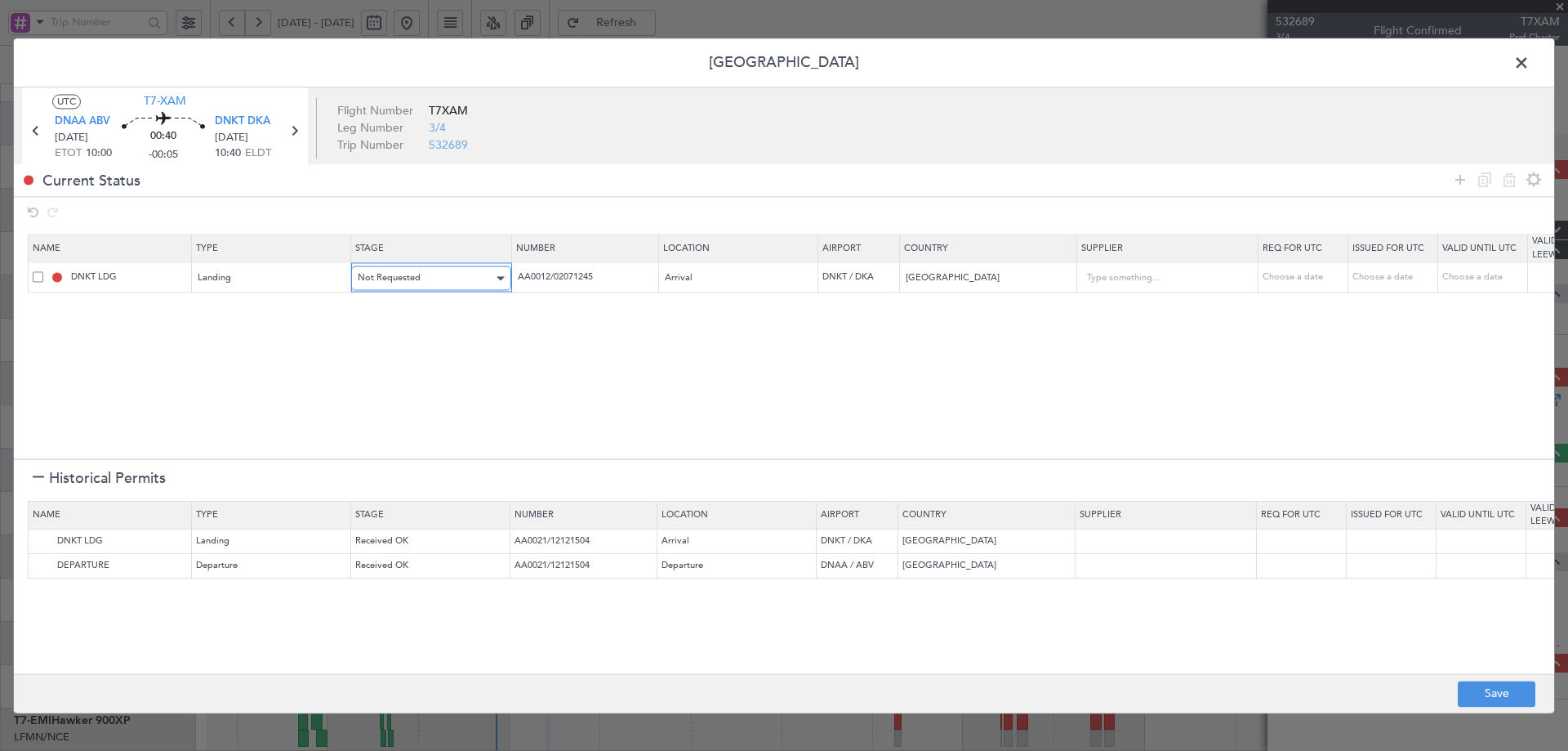 click on "Not Requested" at bounding box center (425, 279) 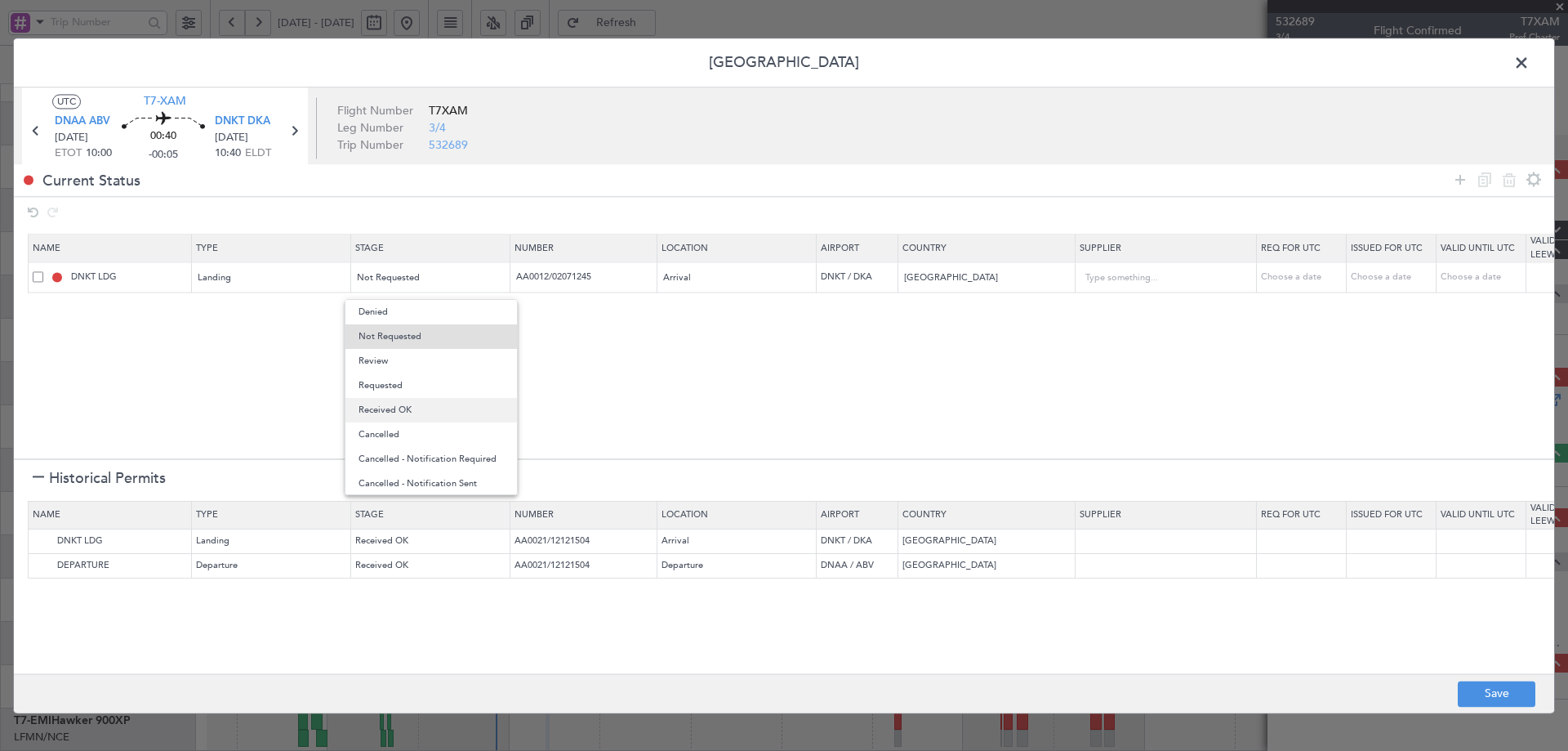 click on "Received OK" at bounding box center [431, 410] 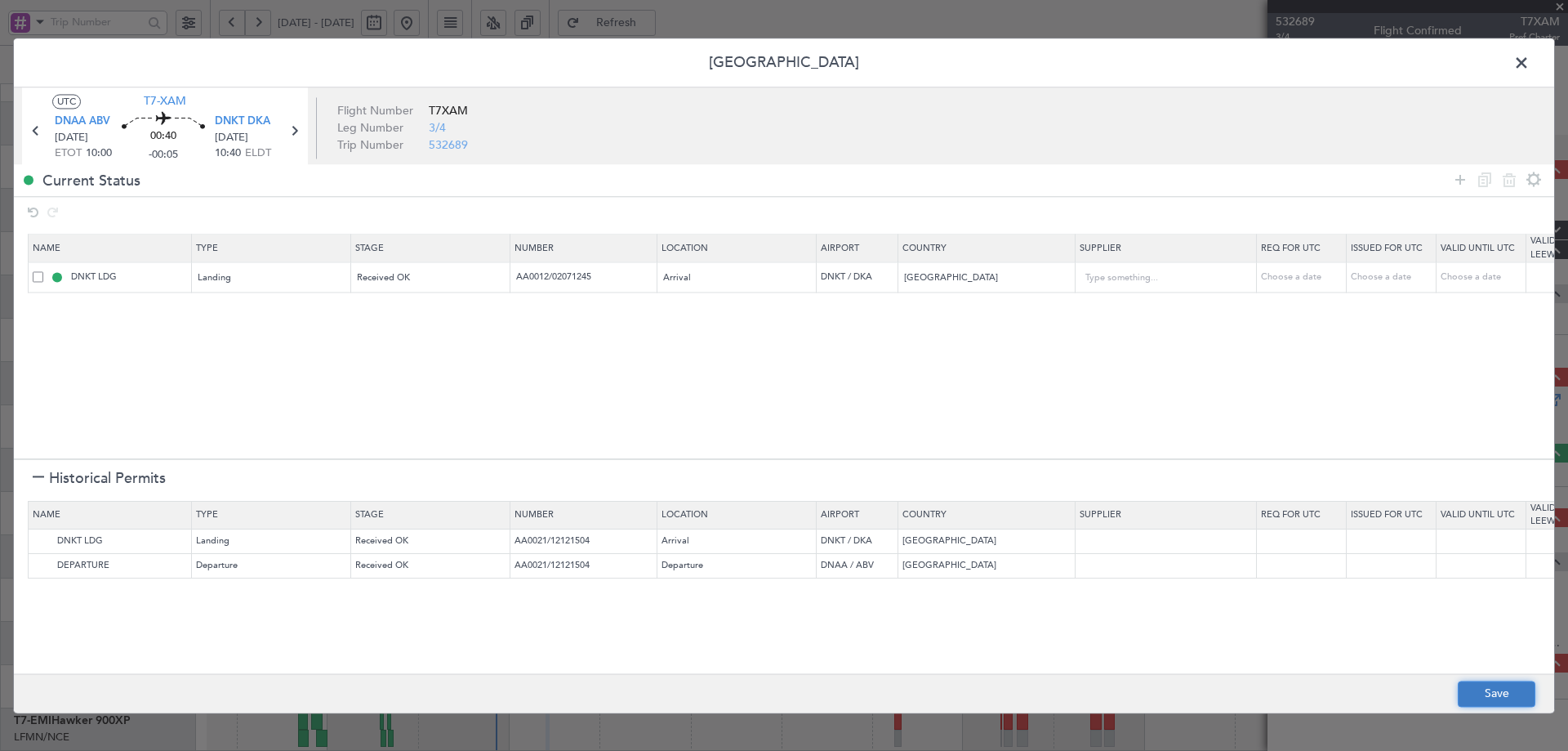 click on "Save" at bounding box center [1496, 694] 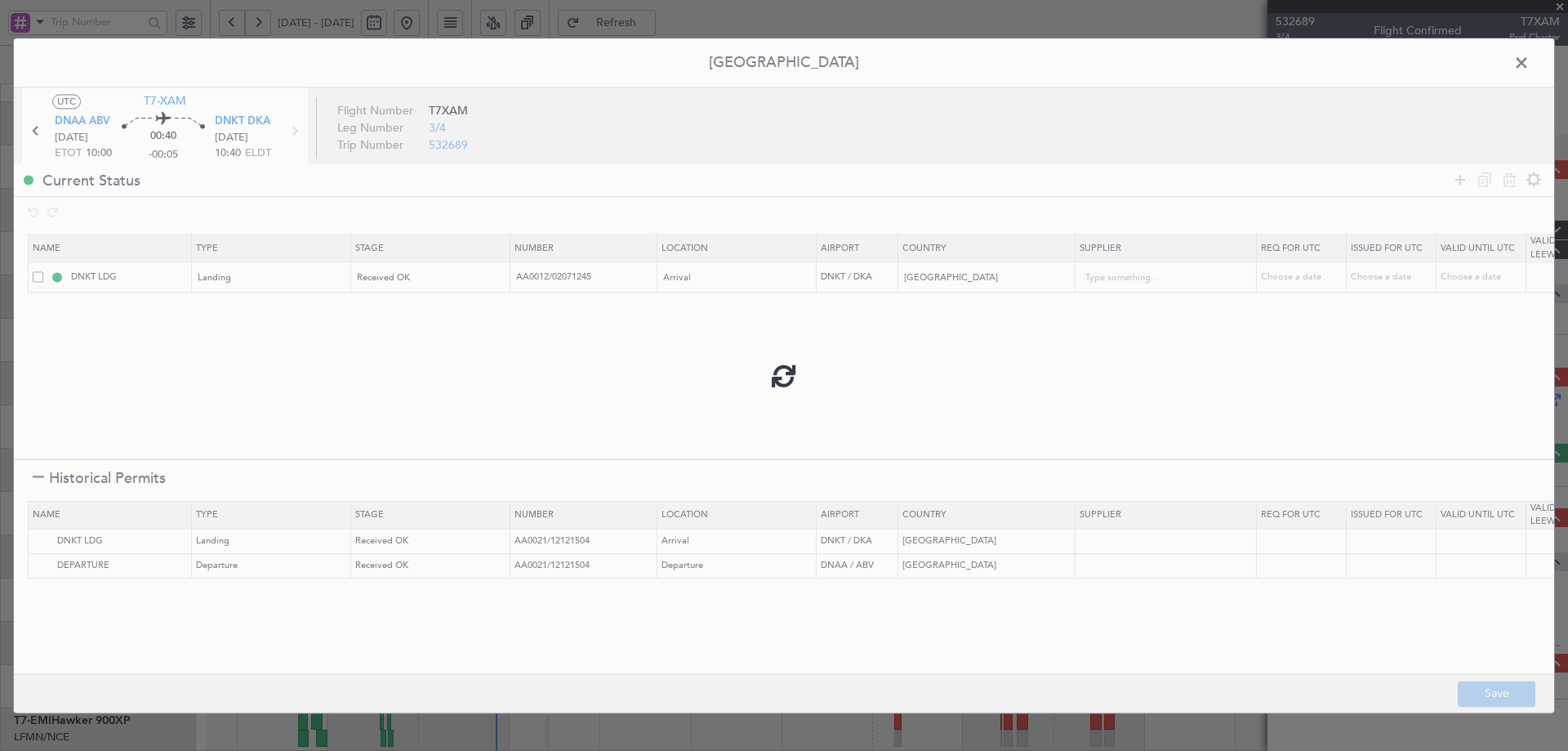 type on "NNN" 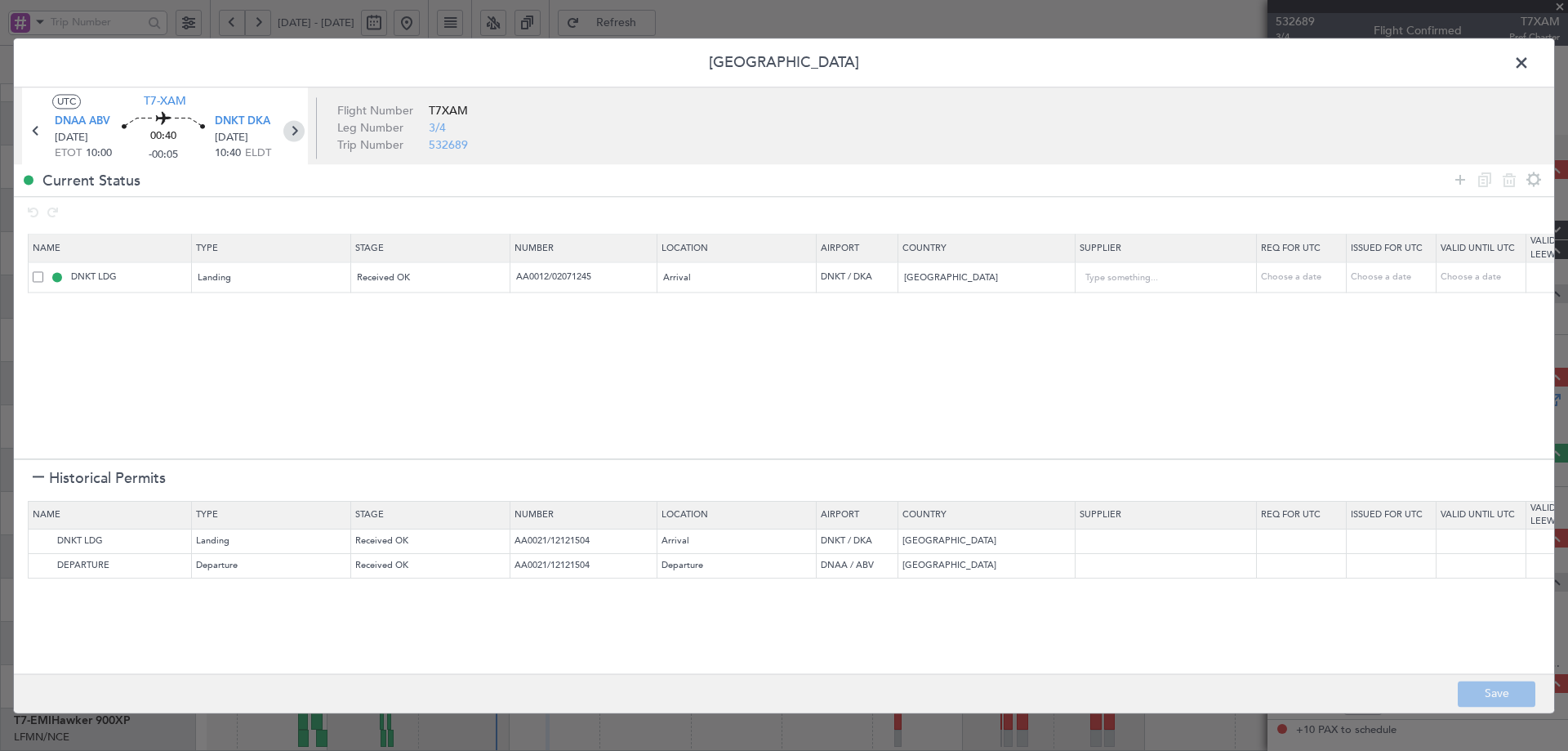 click at bounding box center (294, 131) 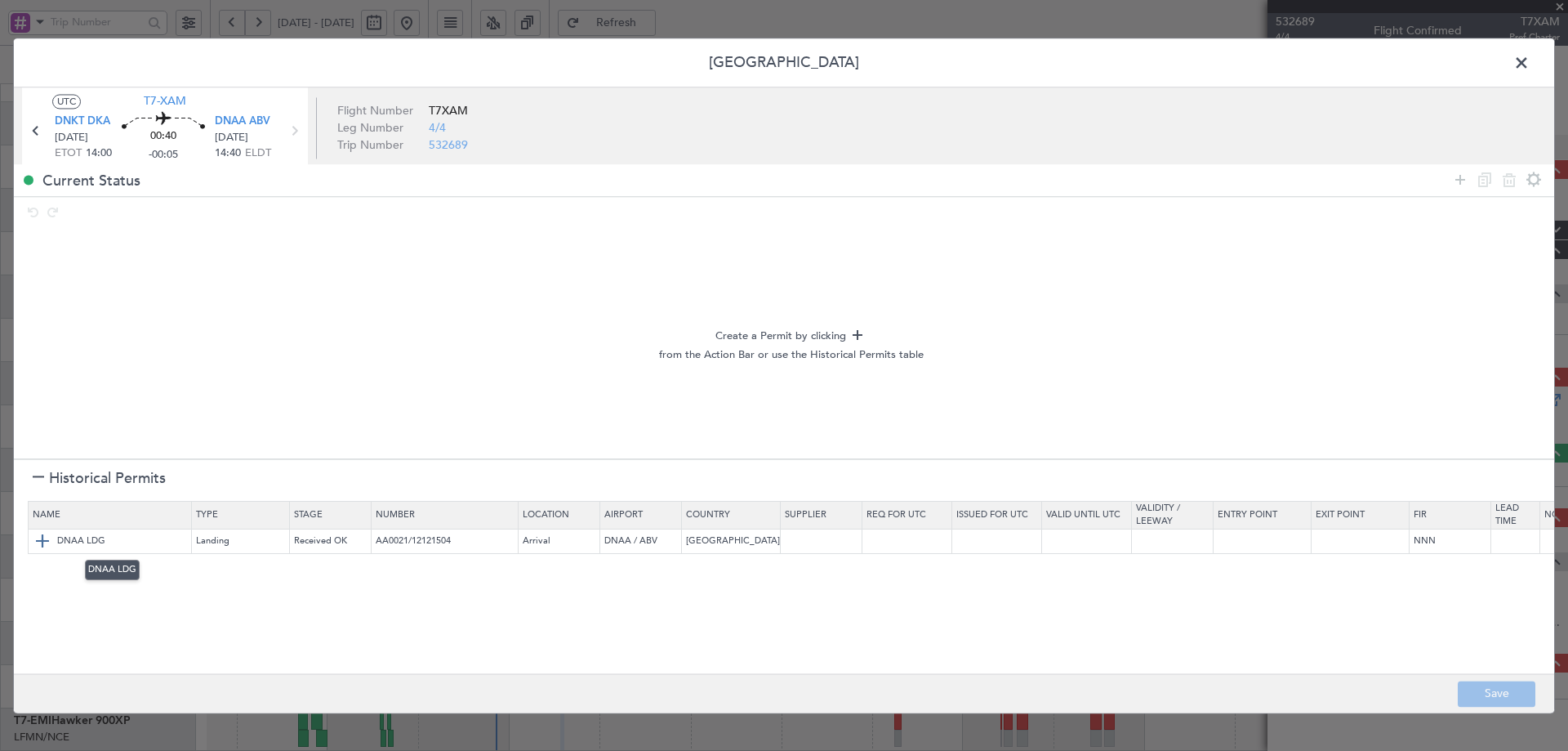 click at bounding box center [42, 542] 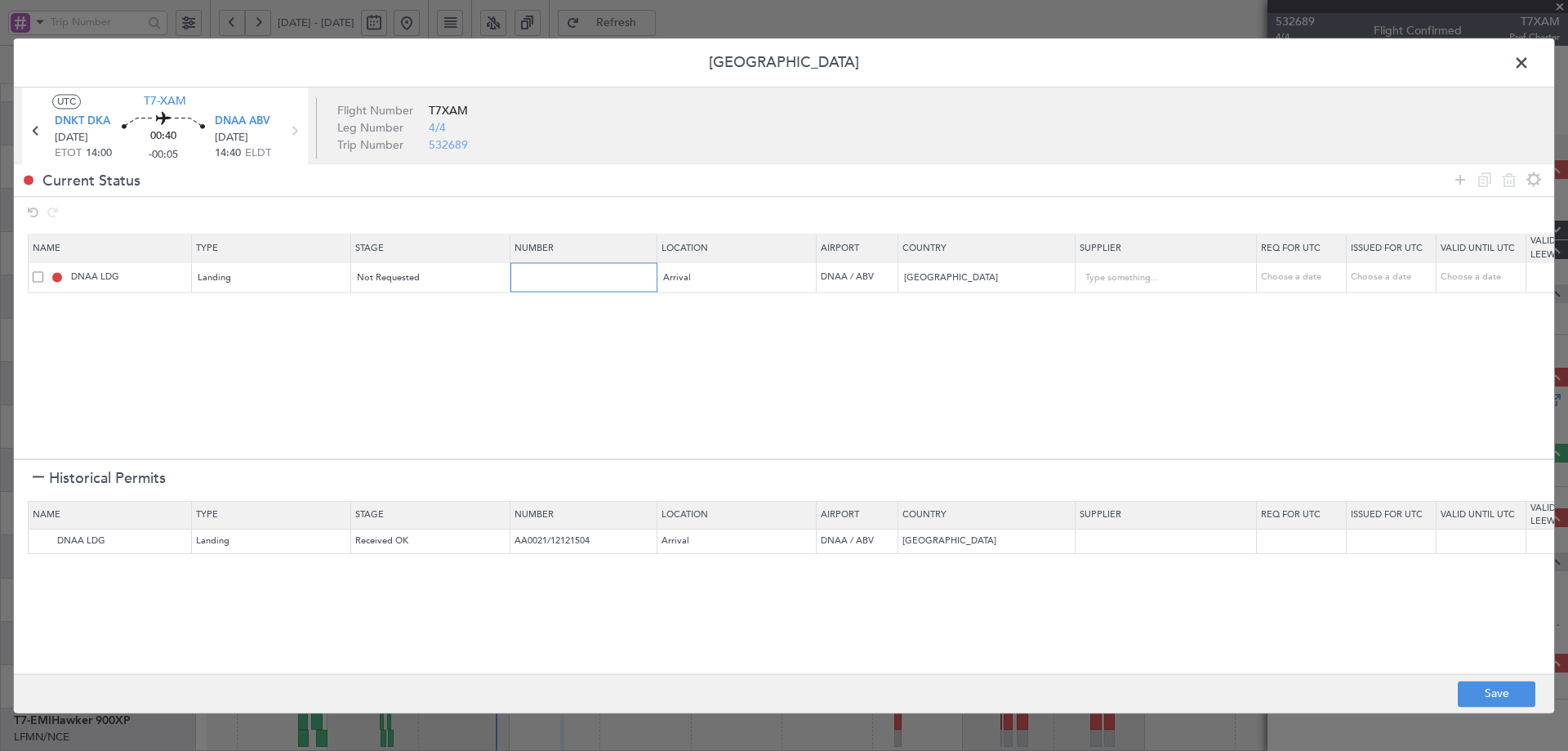 click at bounding box center [586, 277] 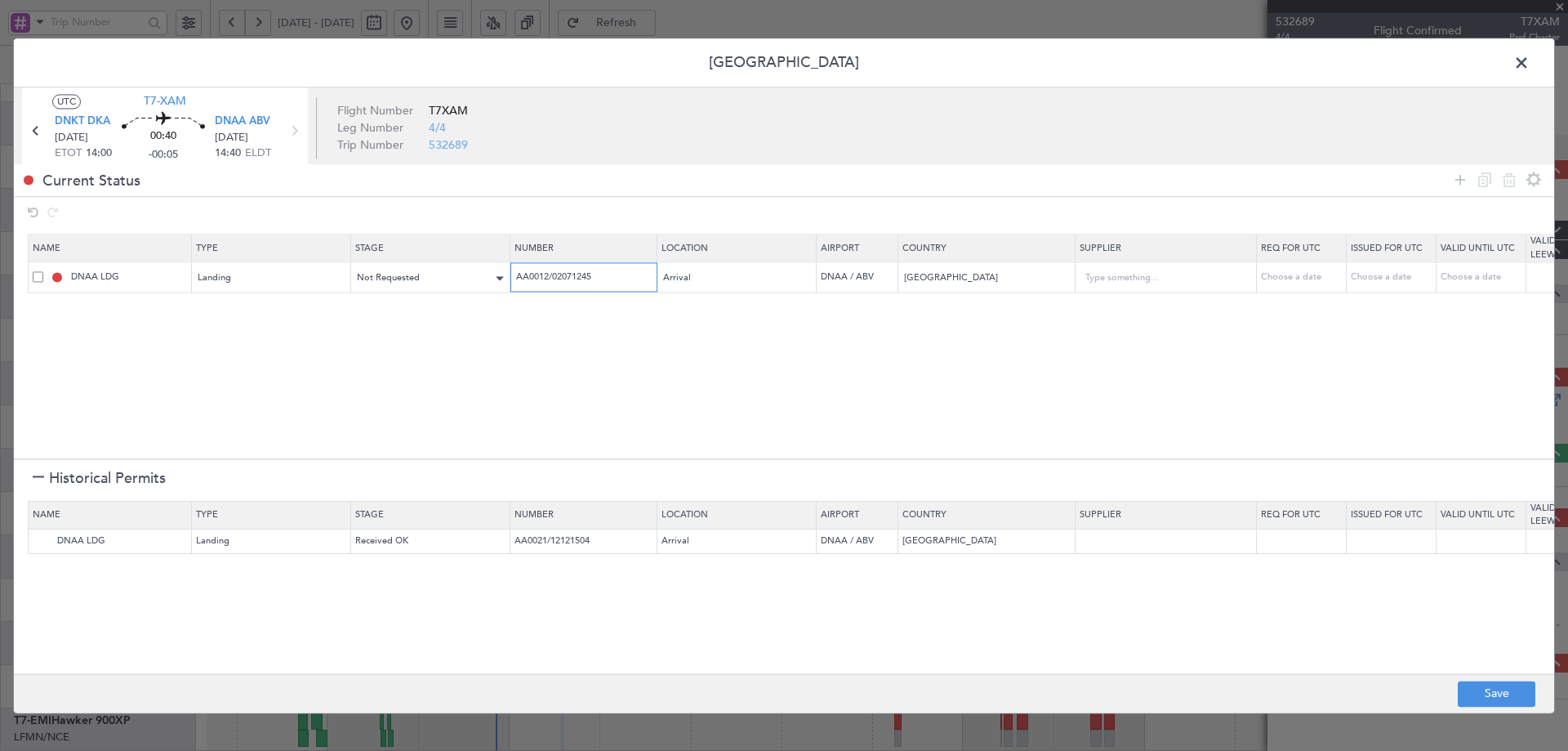 type on "AA0012/02071245" 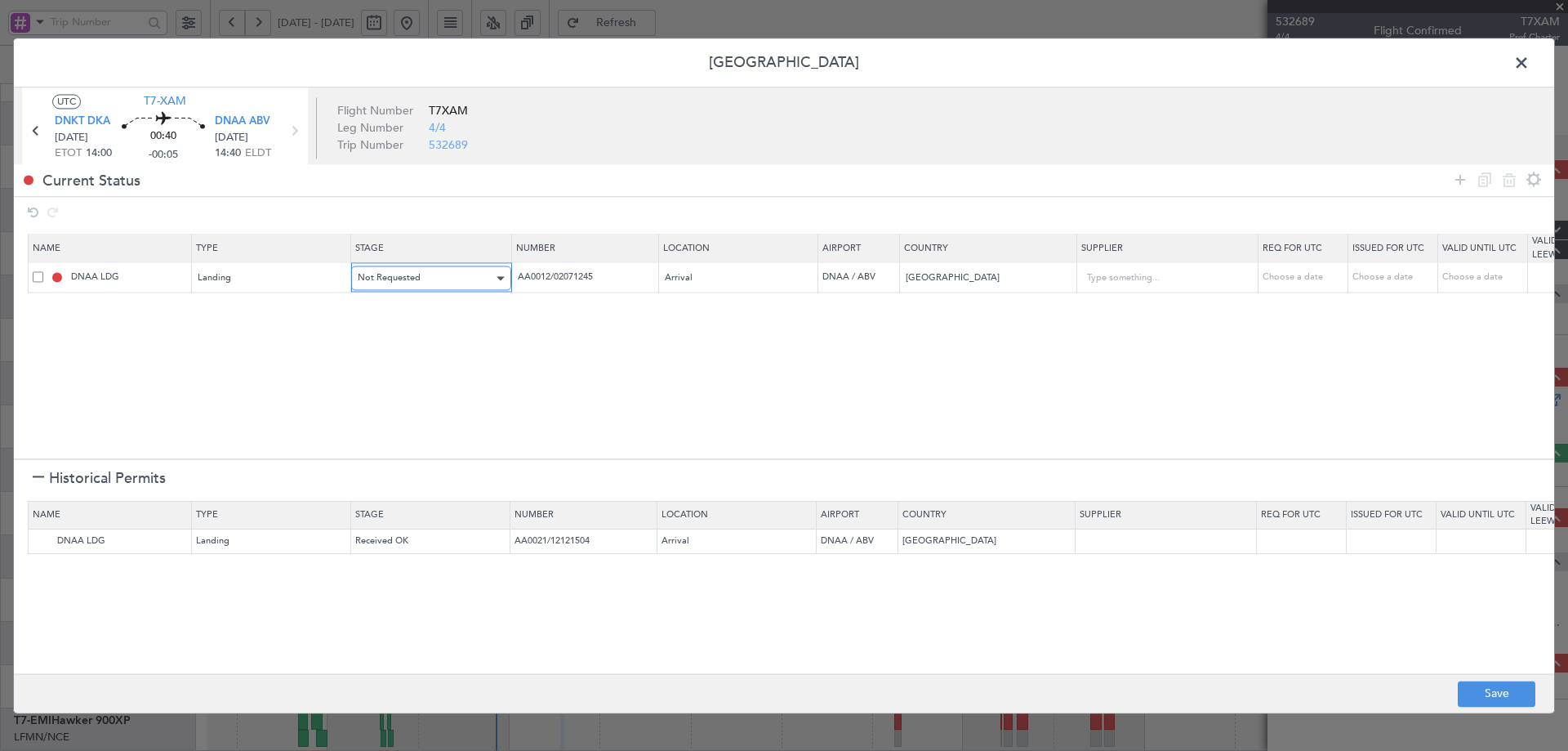 click on "Not Requested" at bounding box center [425, 279] 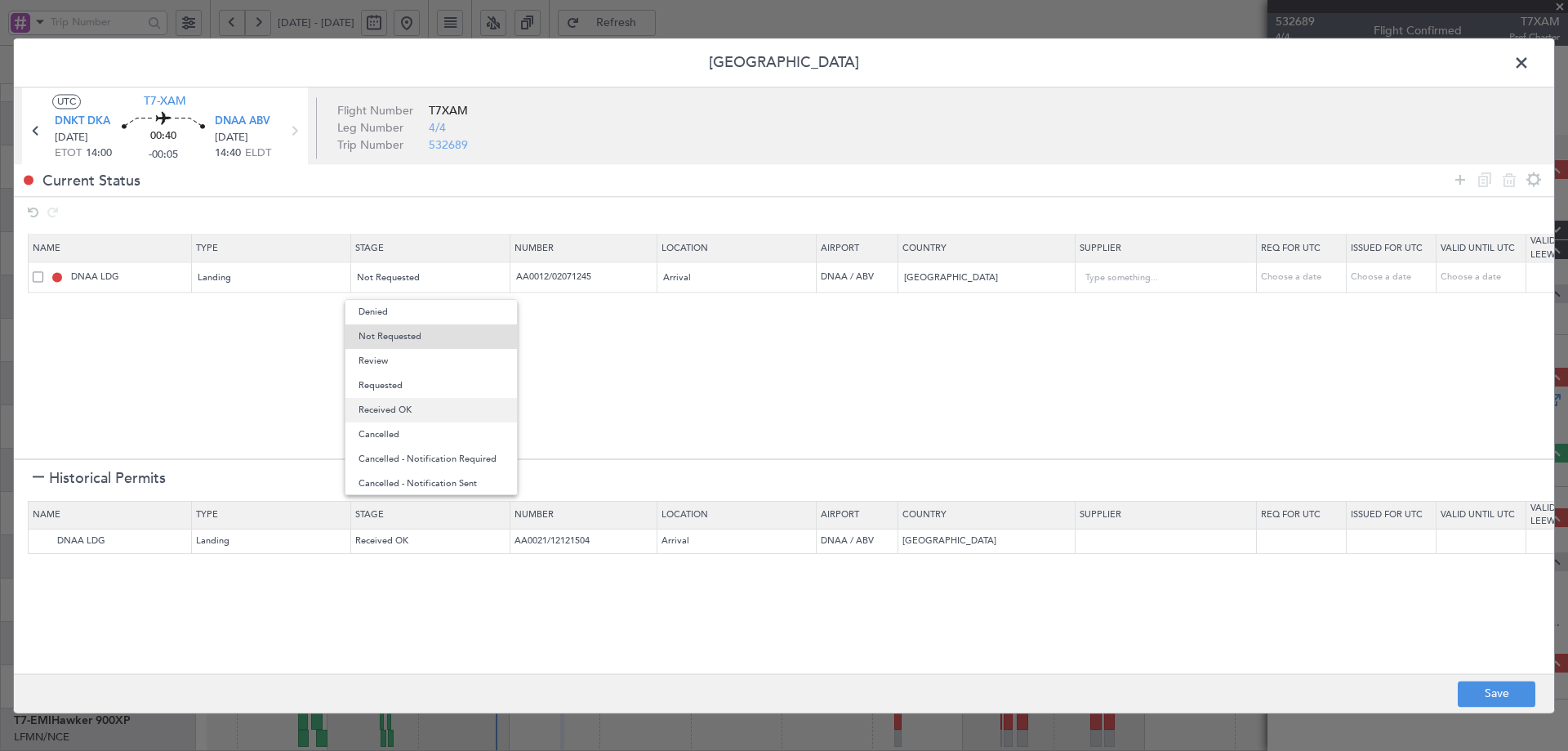 click on "Received OK" at bounding box center (431, 410) 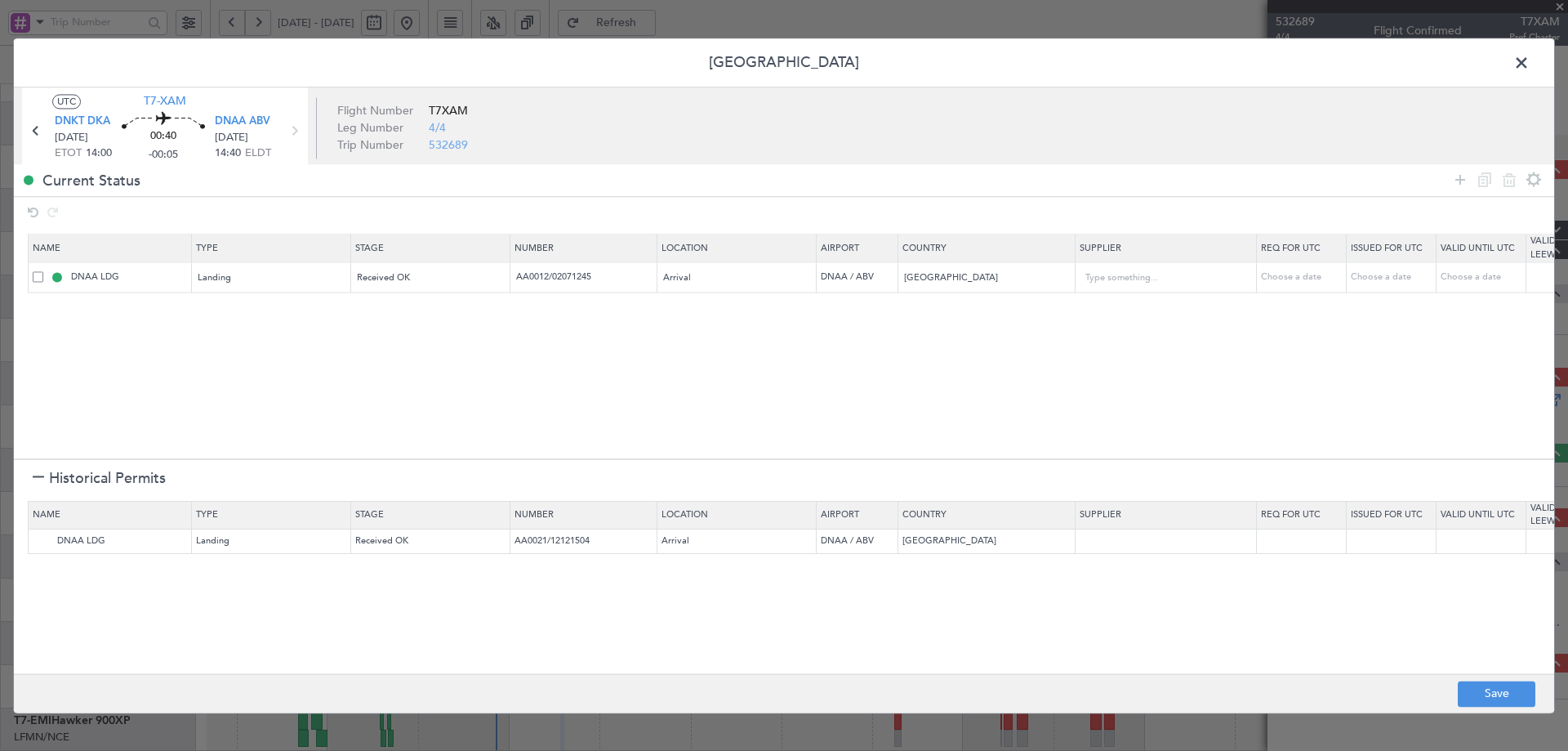 drag, startPoint x: 646, startPoint y: 413, endPoint x: 826, endPoint y: 466, distance: 187.64061 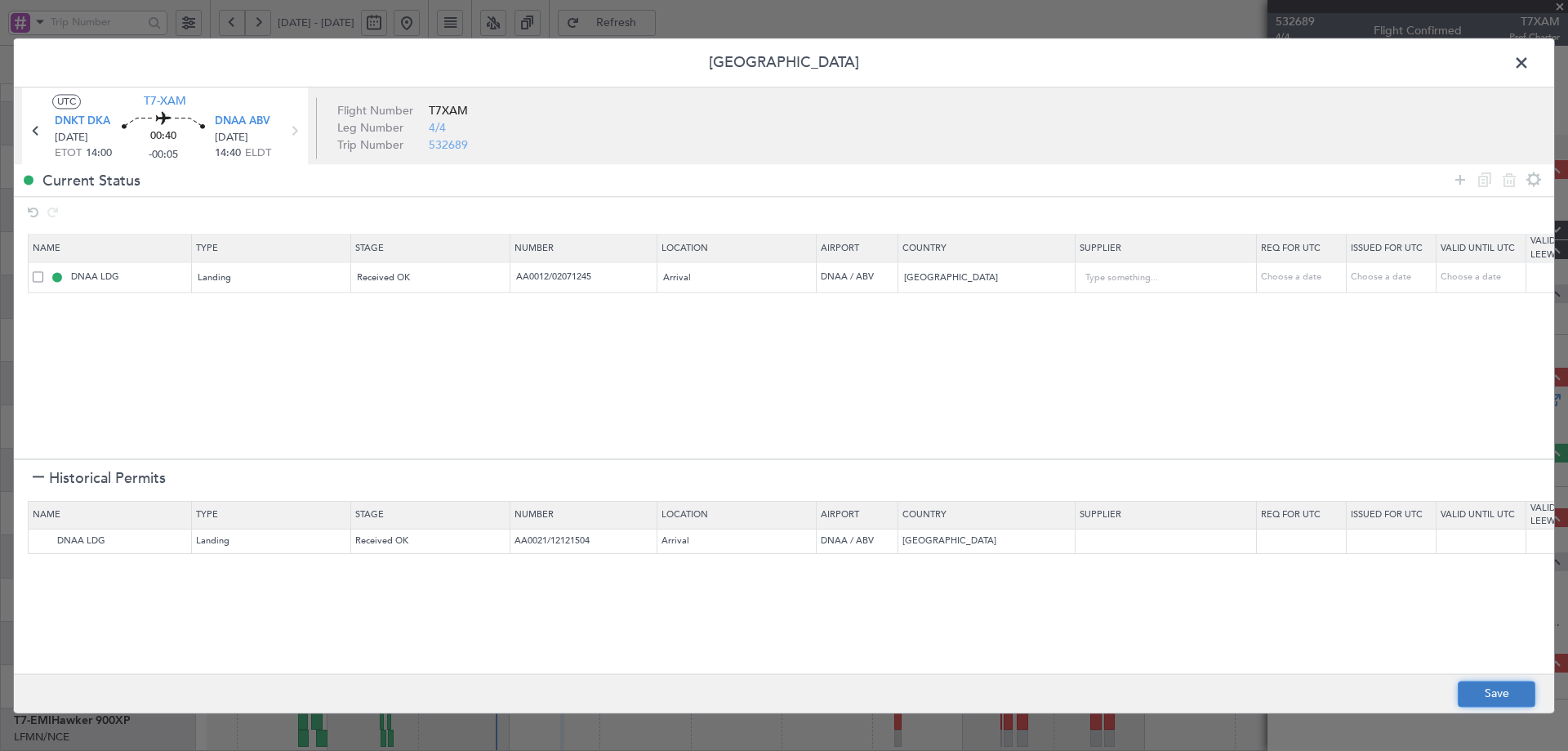 click on "Save" at bounding box center (1496, 694) 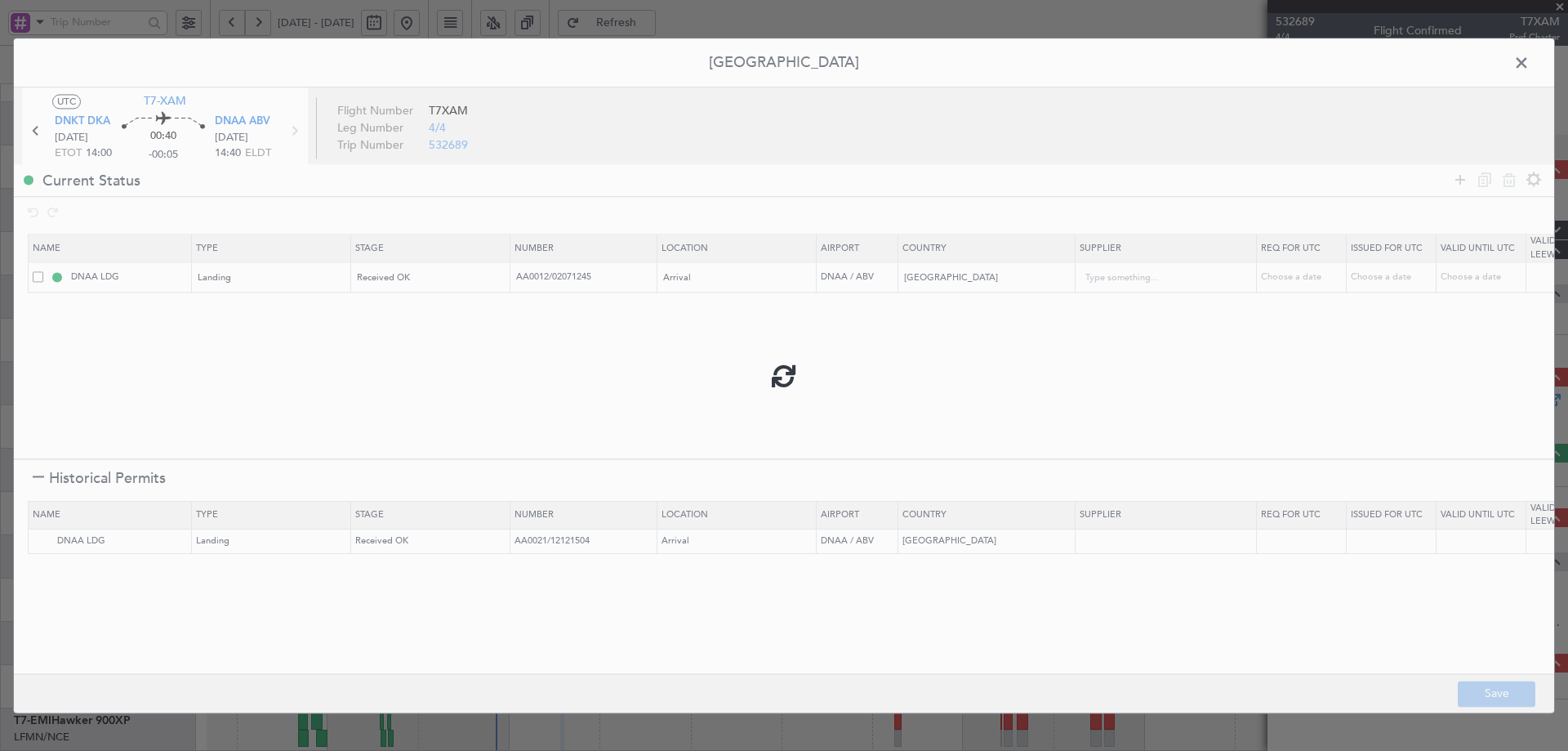 type on "NNN" 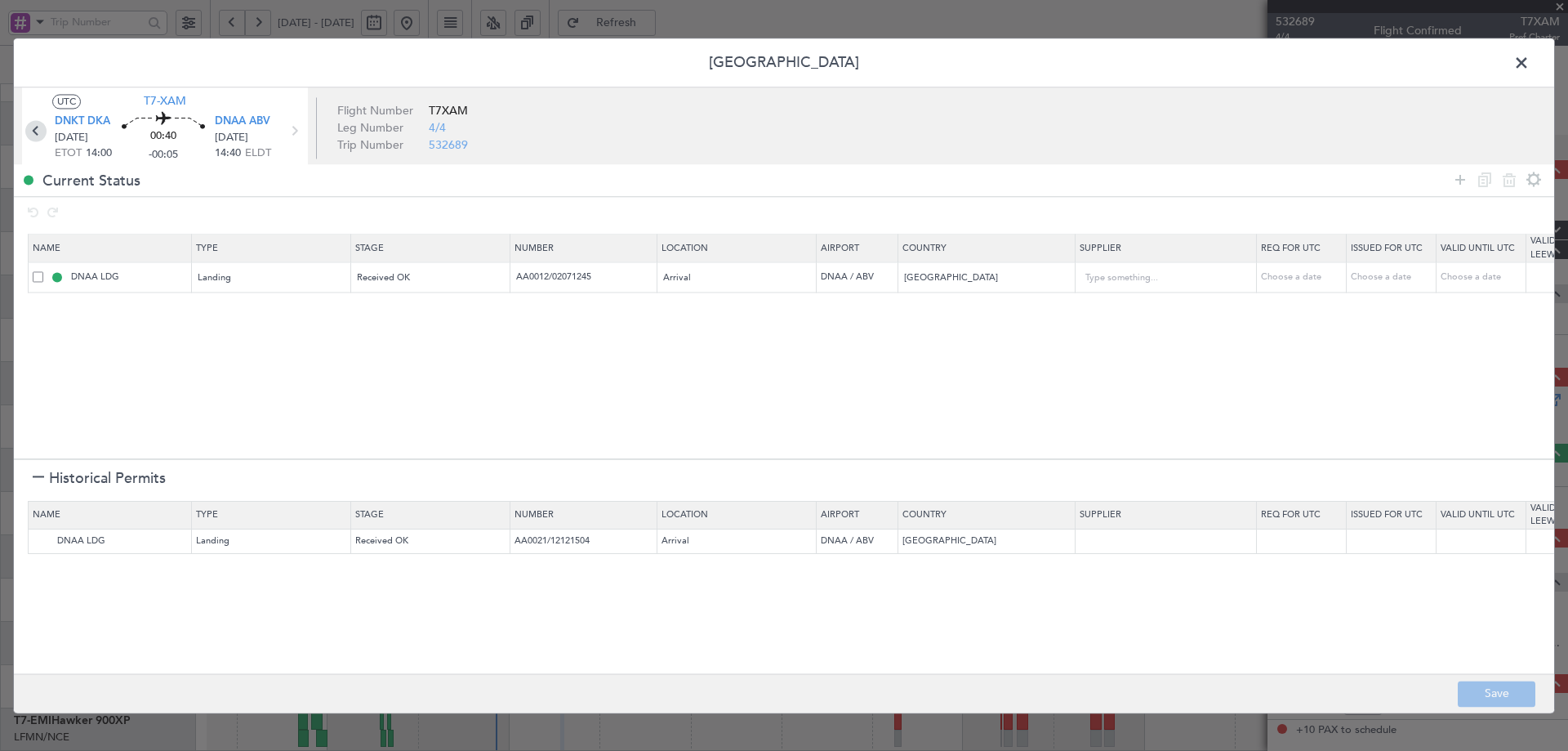 click at bounding box center (36, 131) 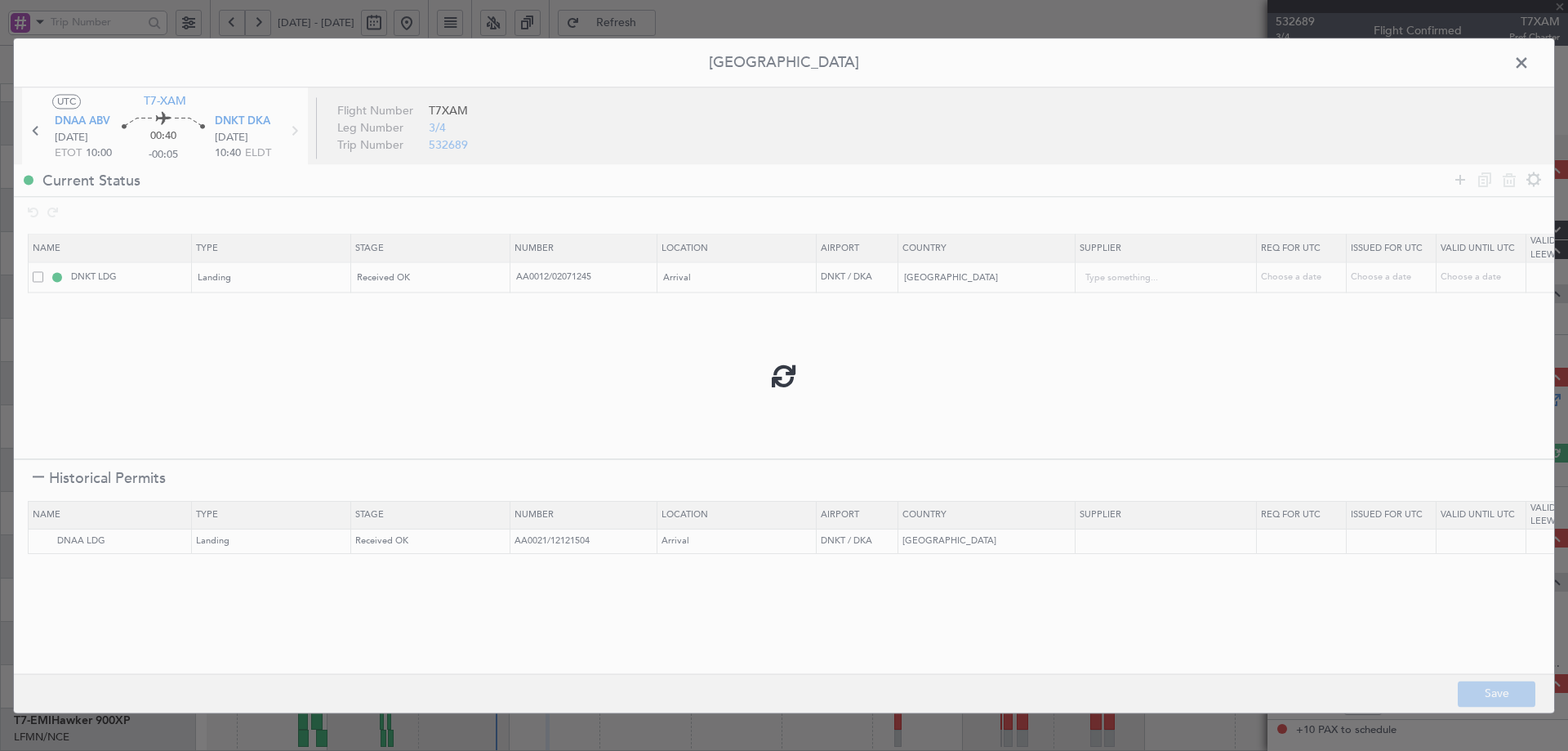 click at bounding box center [784, 375] 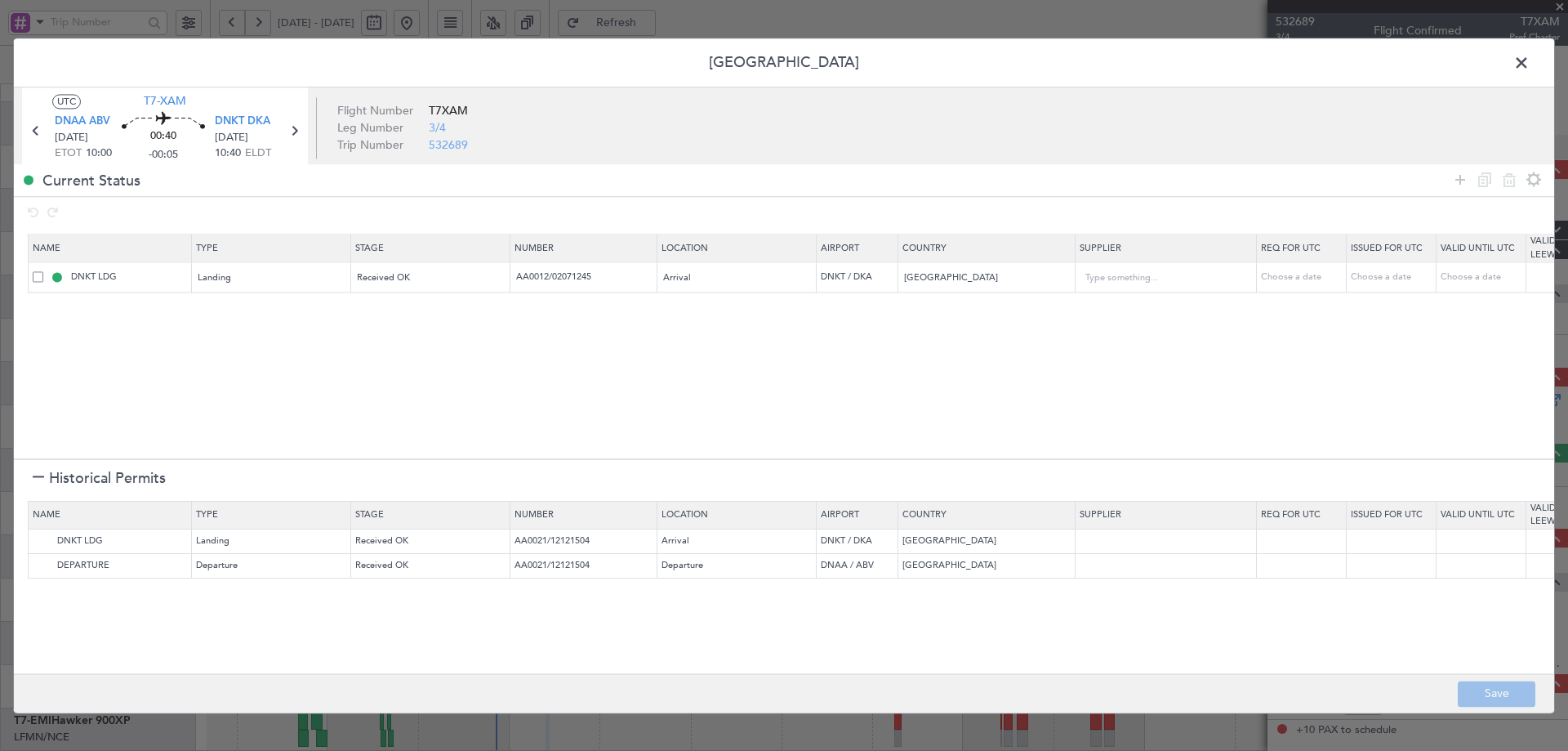 click at bounding box center (1530, 67) 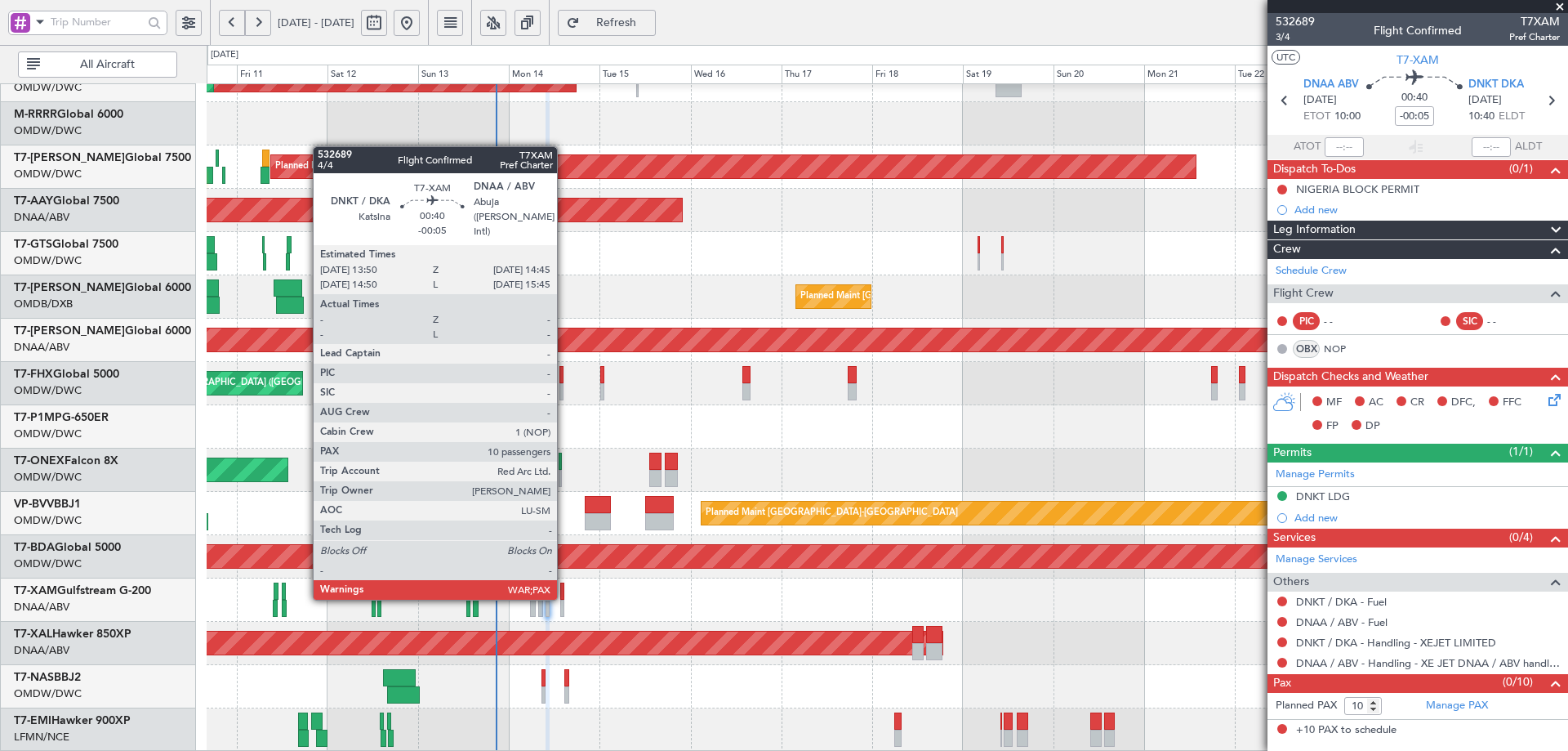 click 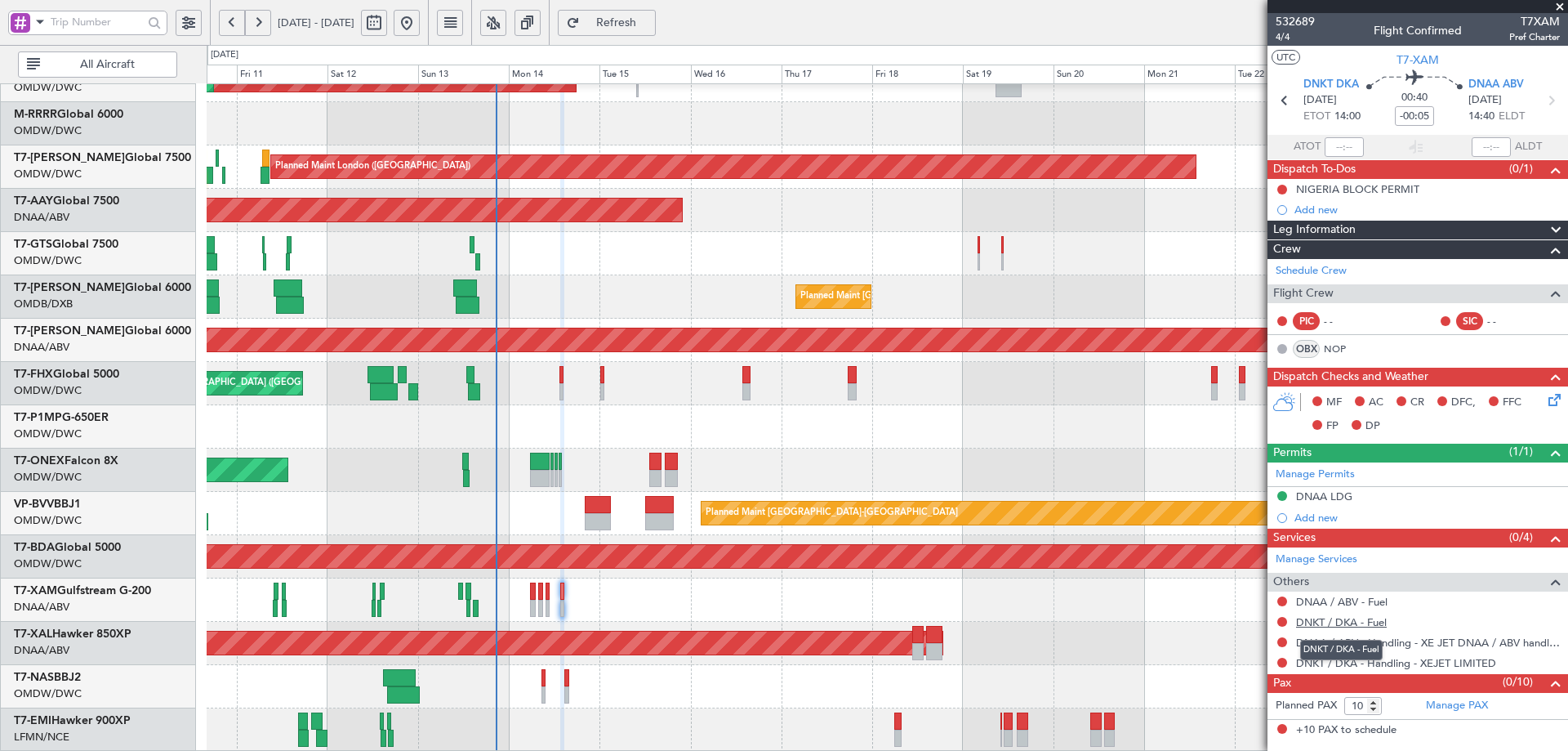 click on "DNKT / DKA - Fuel" at bounding box center (1341, 622) 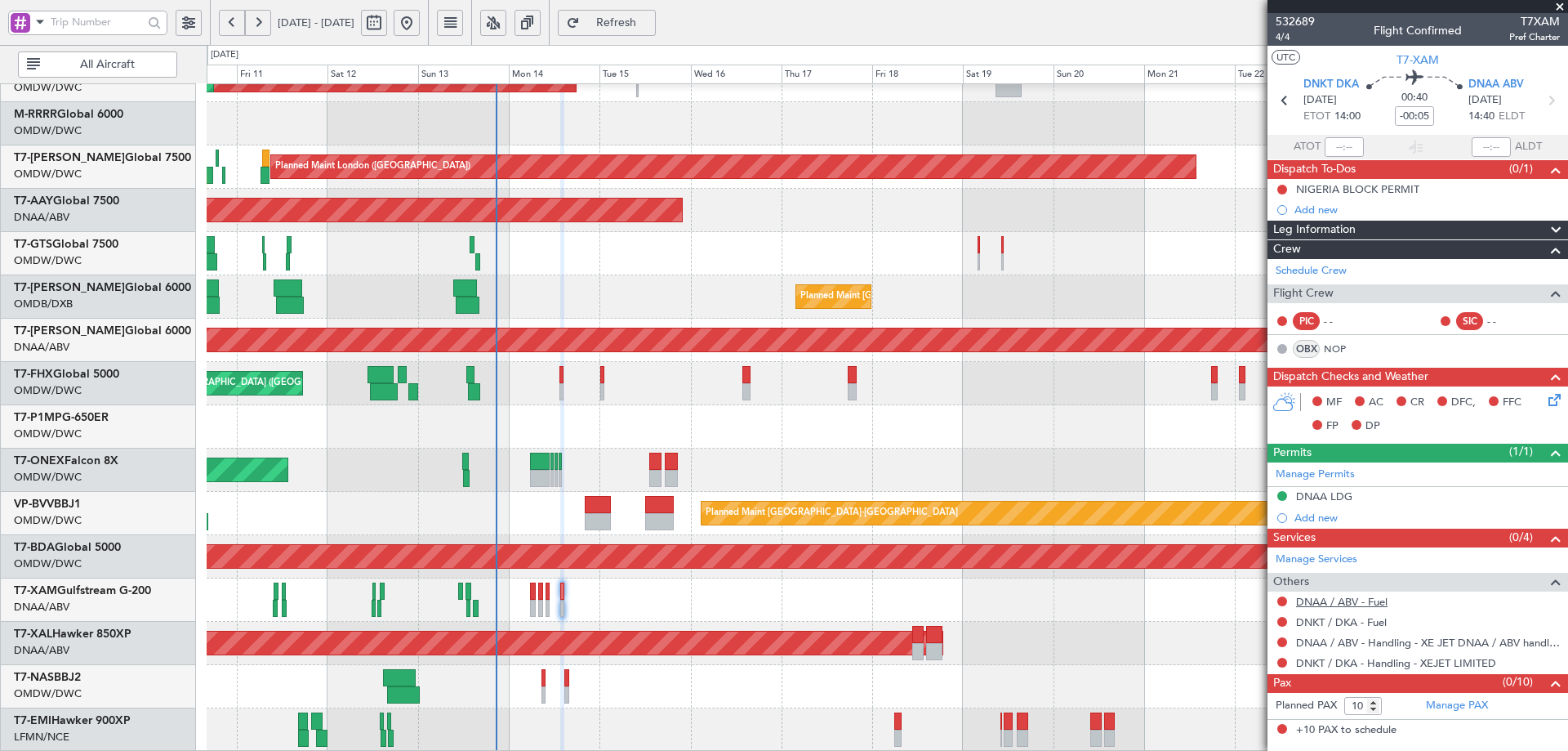 click on "DNAA / ABV - Fuel" at bounding box center (1342, 601) 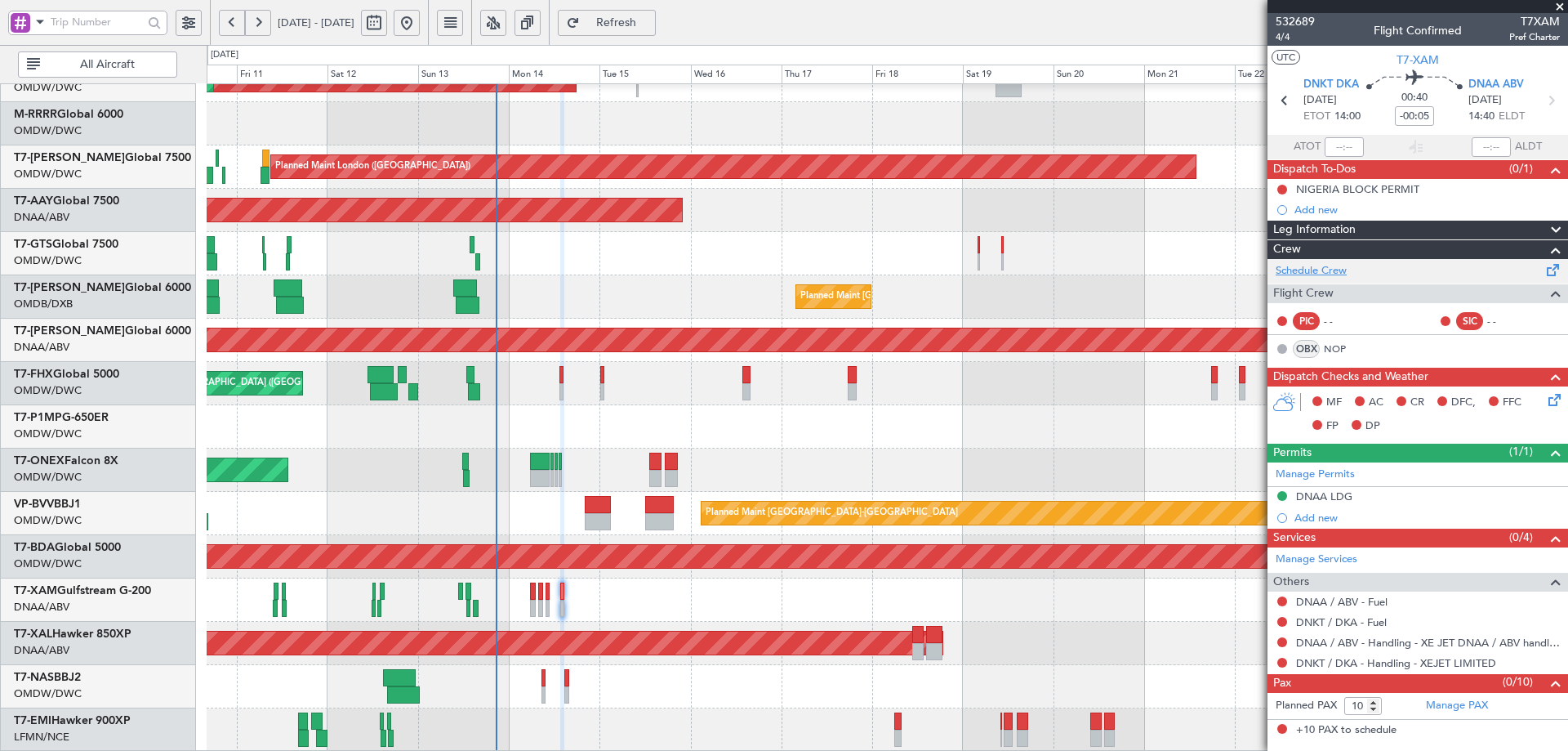 click on "Schedule Crew" 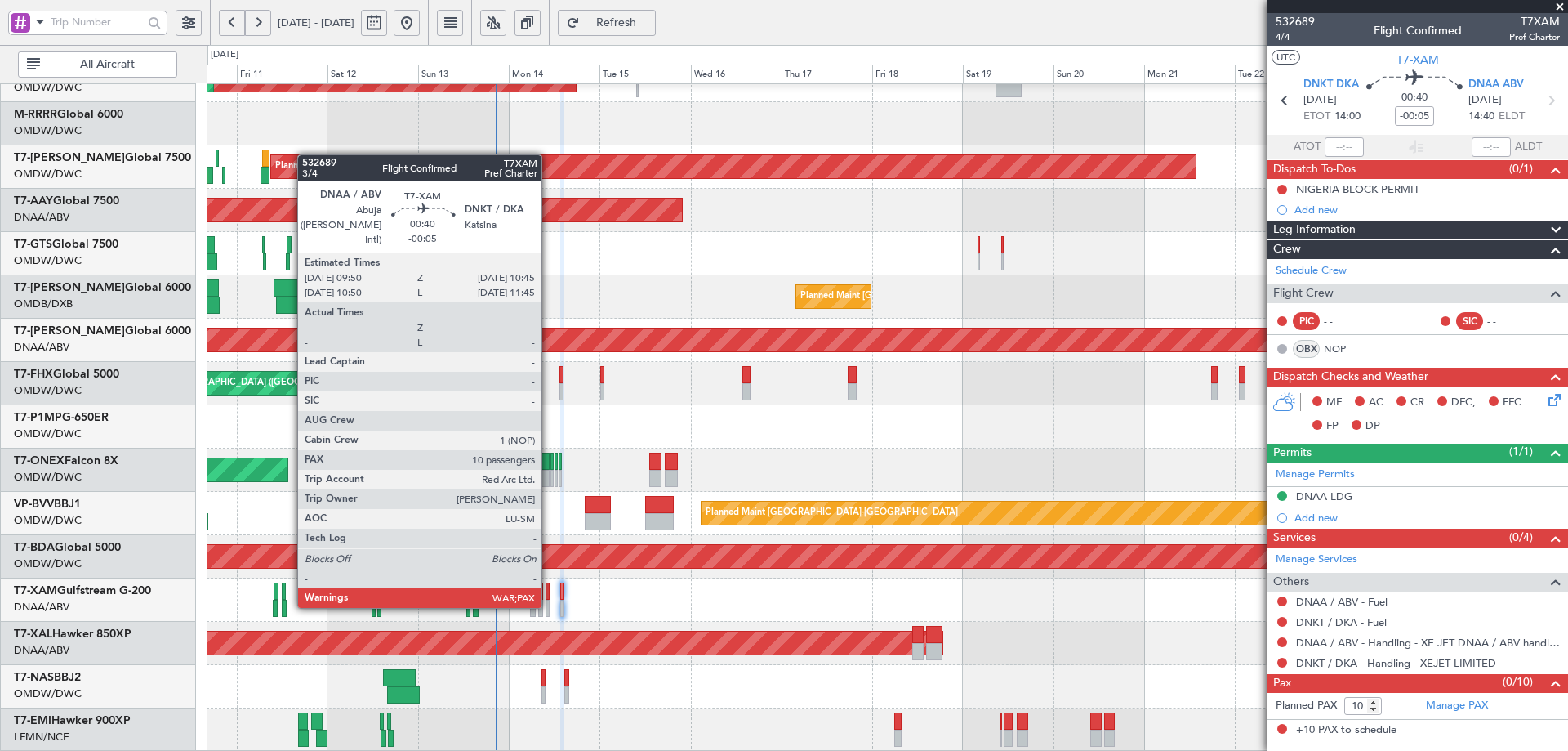 click 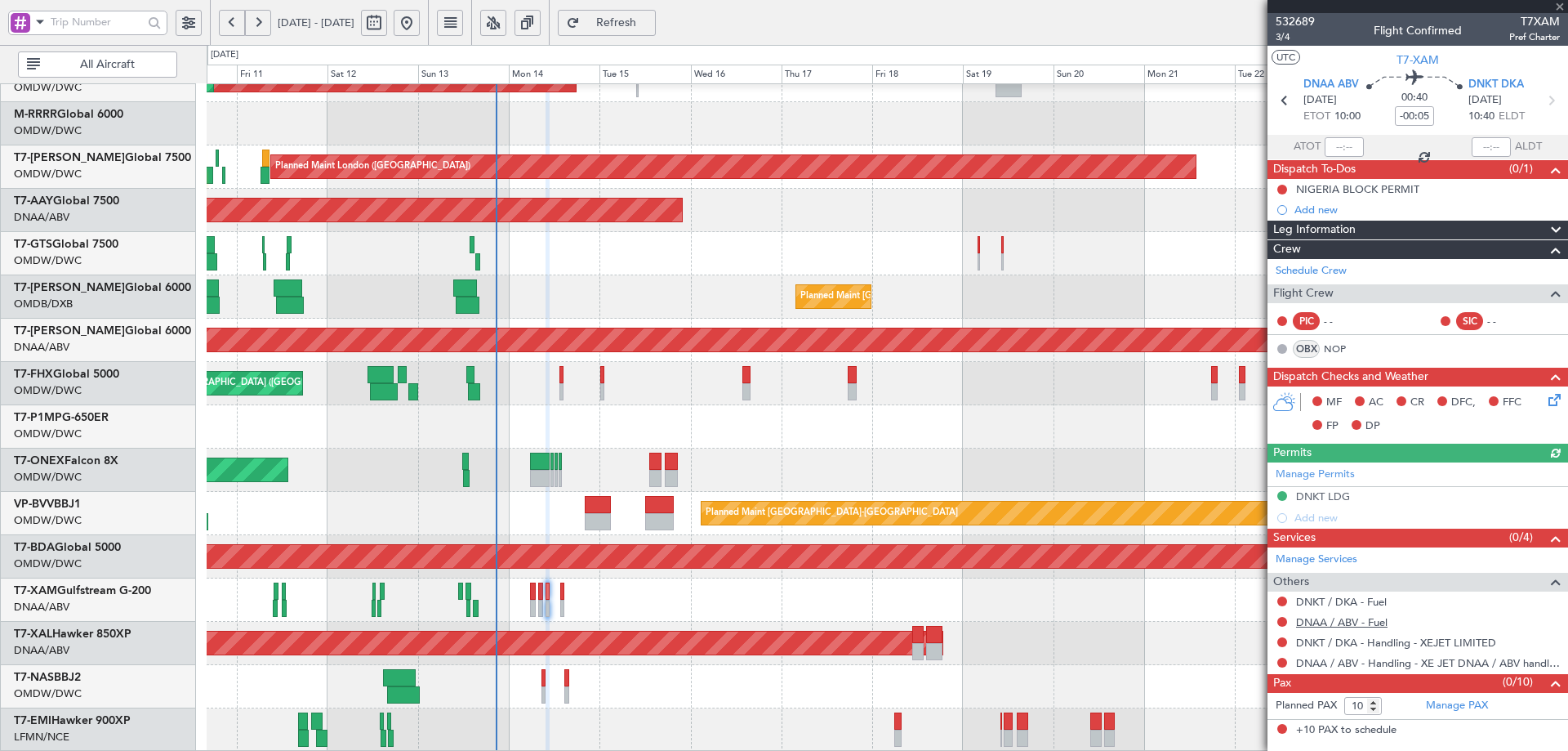 click on "DNAA / ABV - Fuel" at bounding box center (1342, 622) 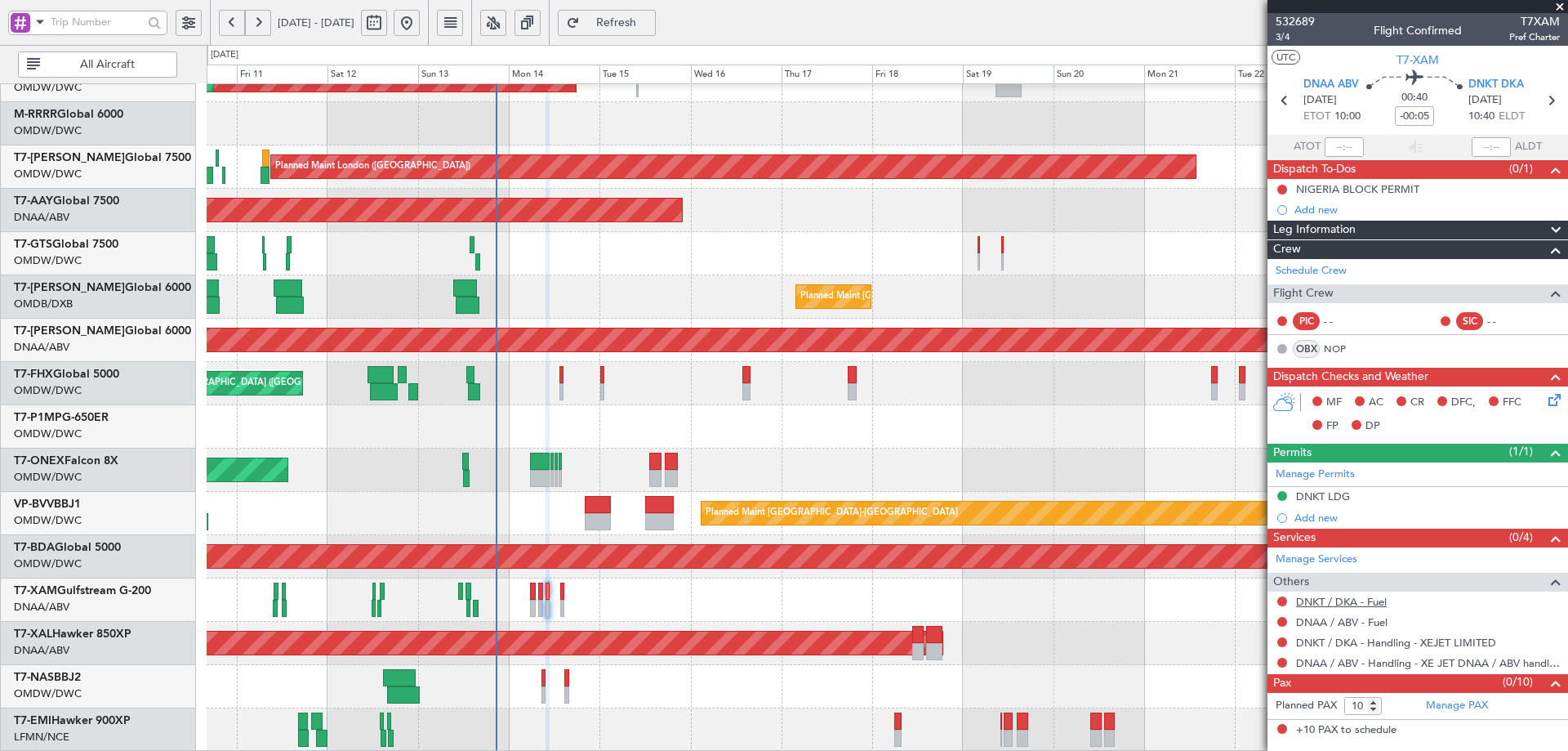 click on "DNKT / DKA - Fuel" at bounding box center (1341, 601) 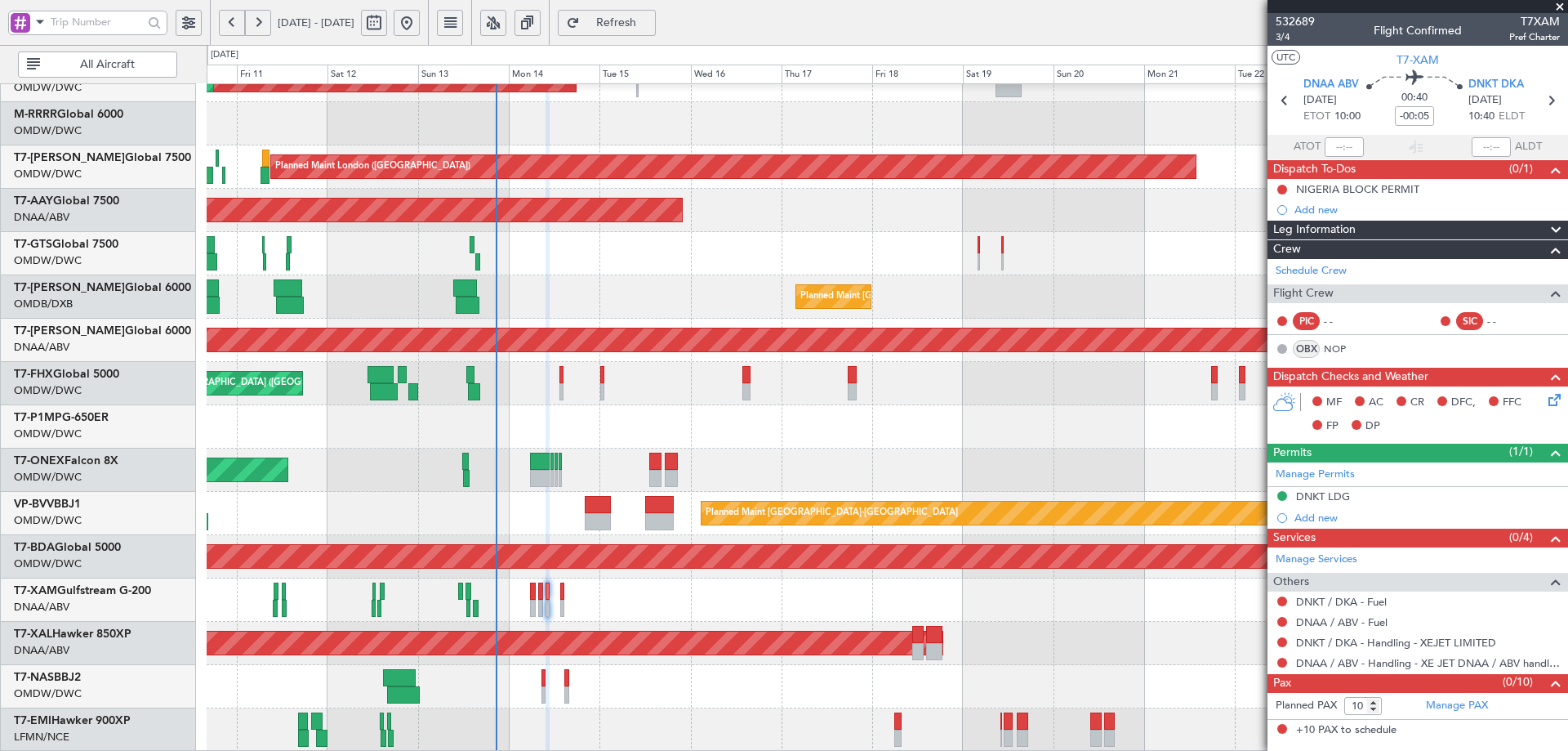 click on "Refresh" 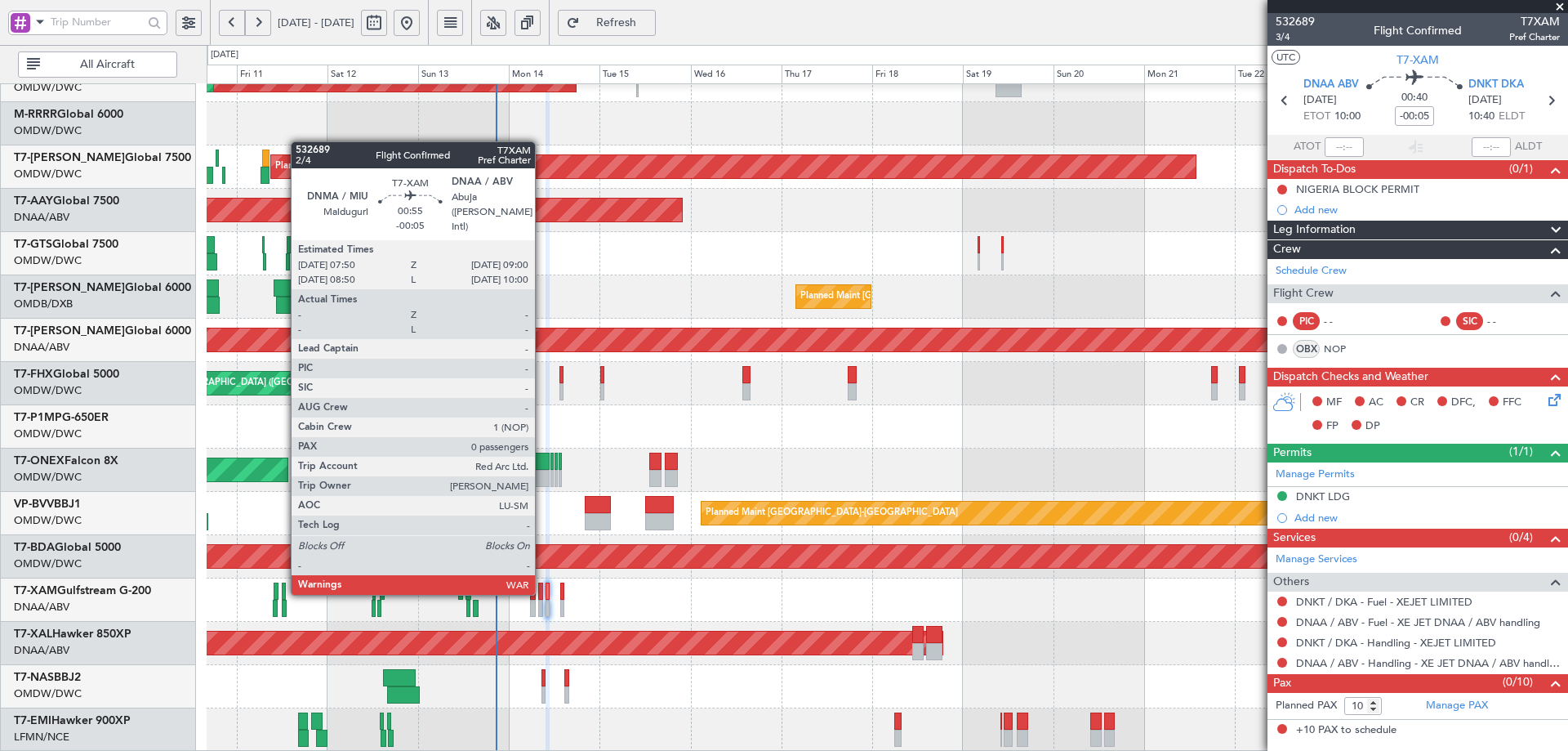 click 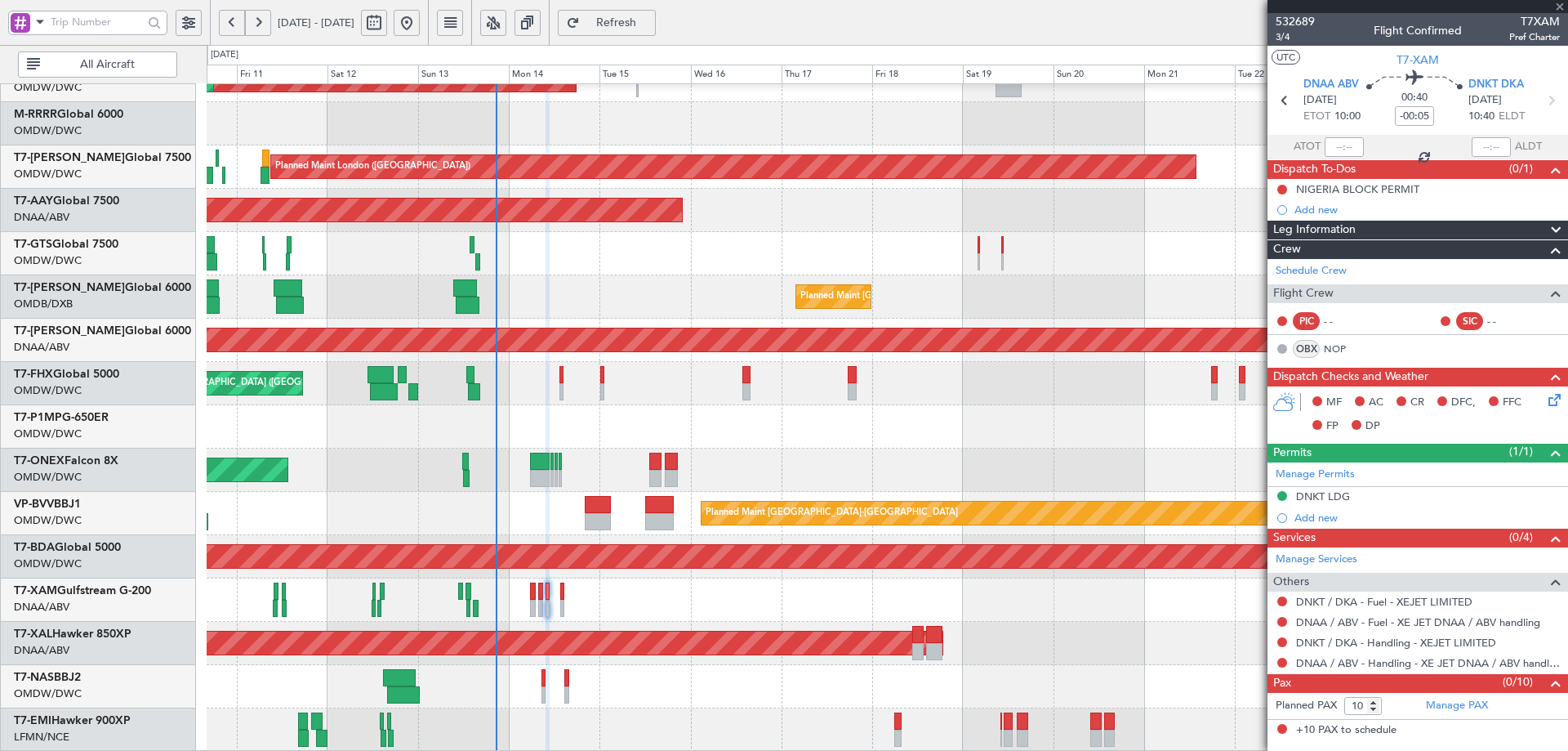 type on "0" 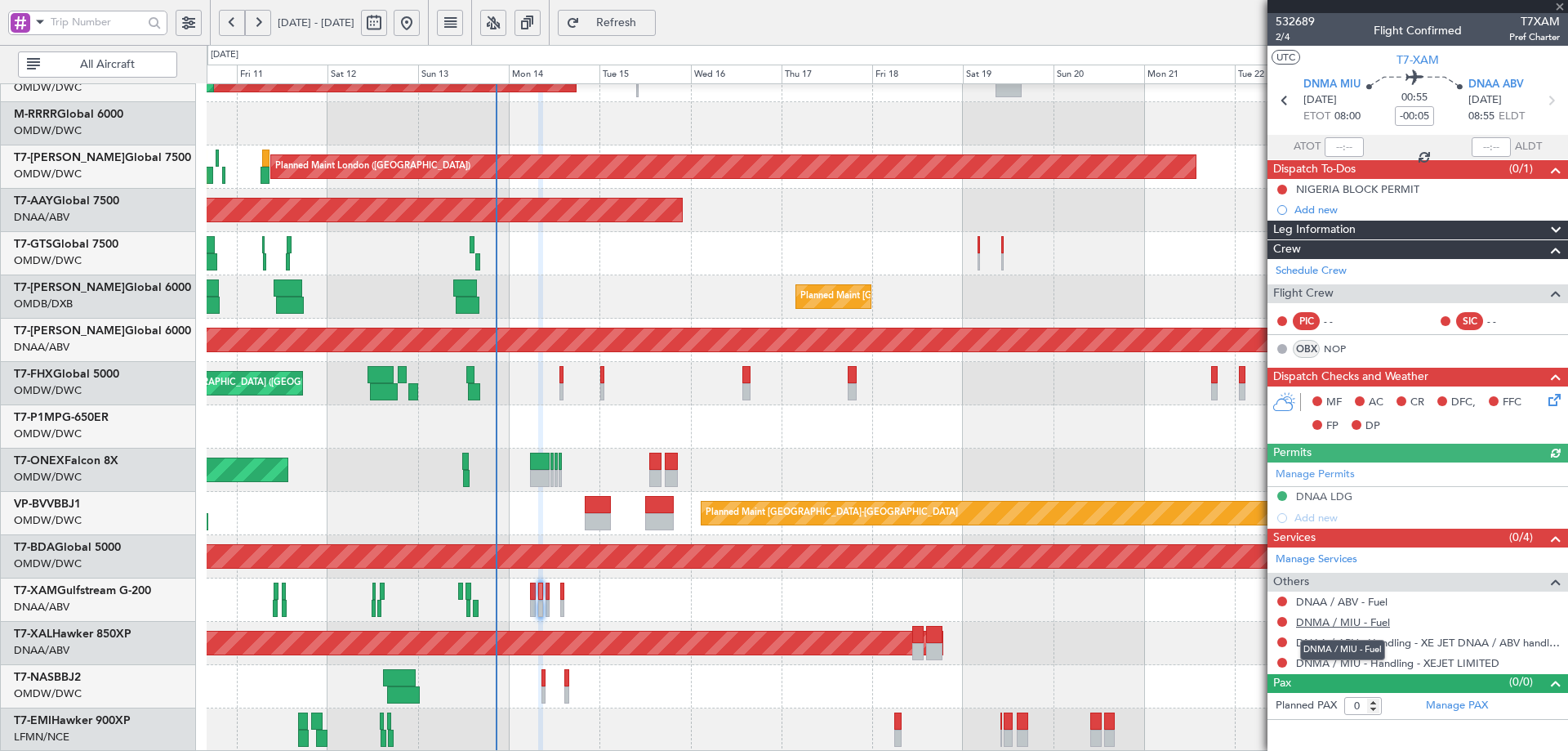 click on "DNMA / MIU - Fuel" at bounding box center [1343, 622] 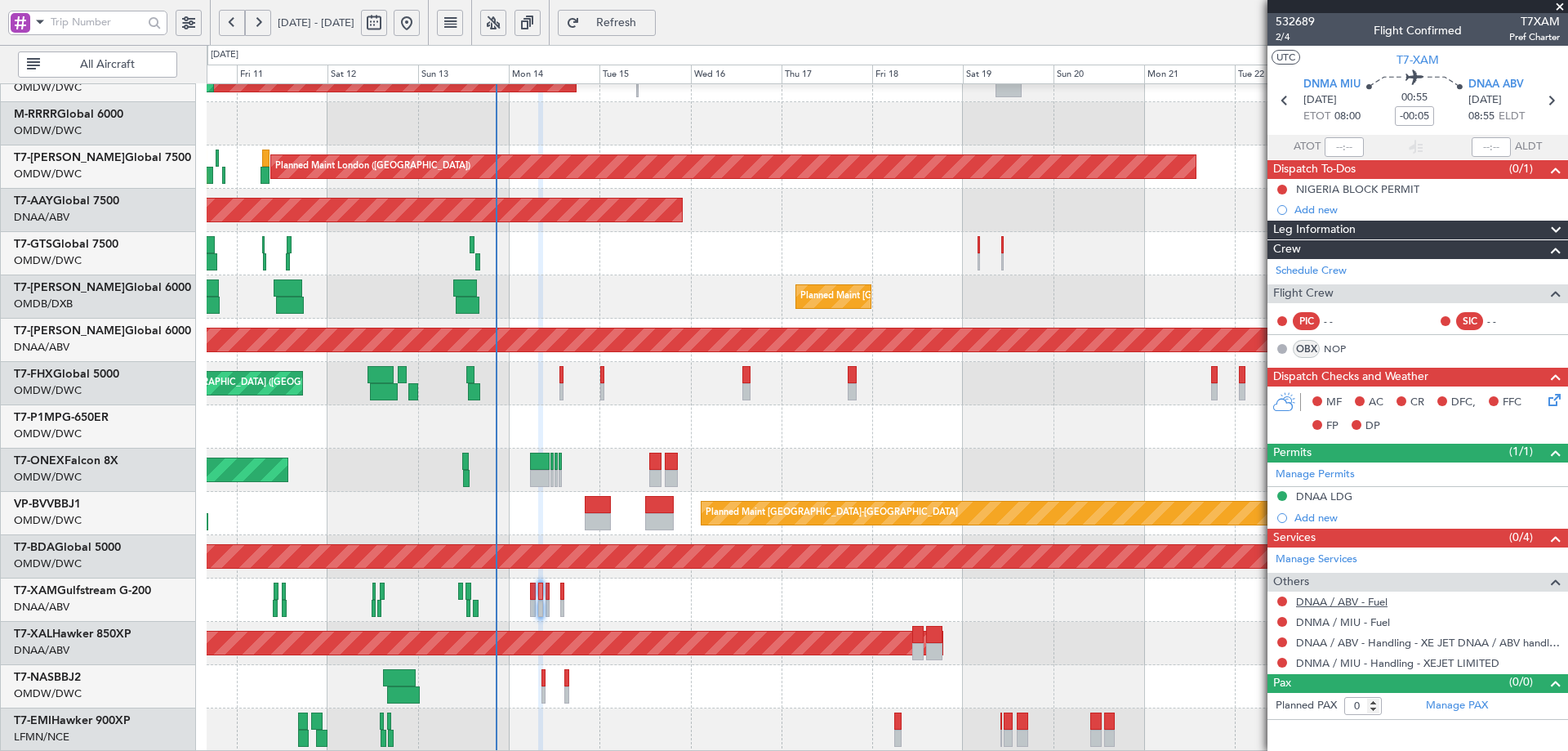 click on "DNAA / ABV - Fuel" at bounding box center [1342, 601] 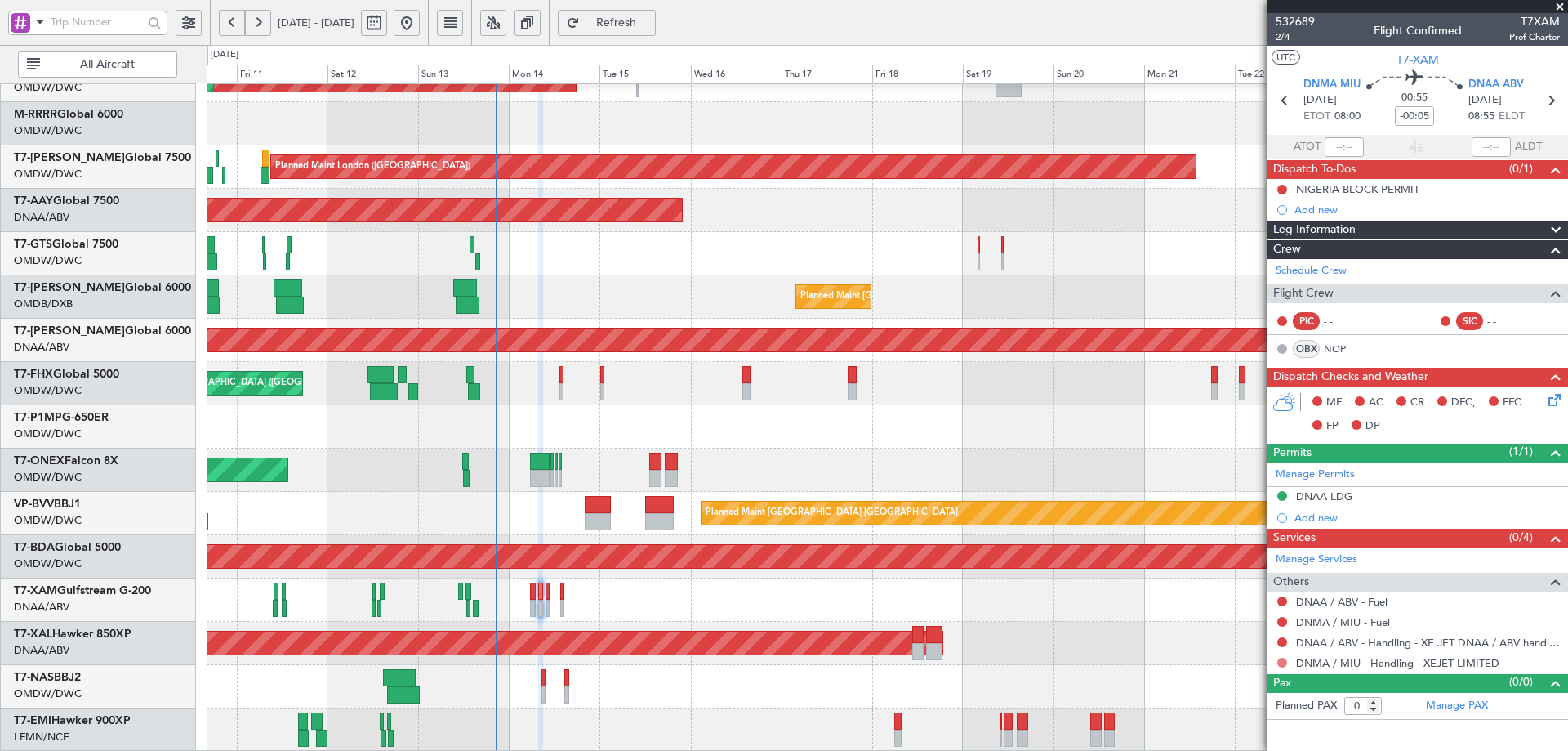 click at bounding box center [1282, 663] 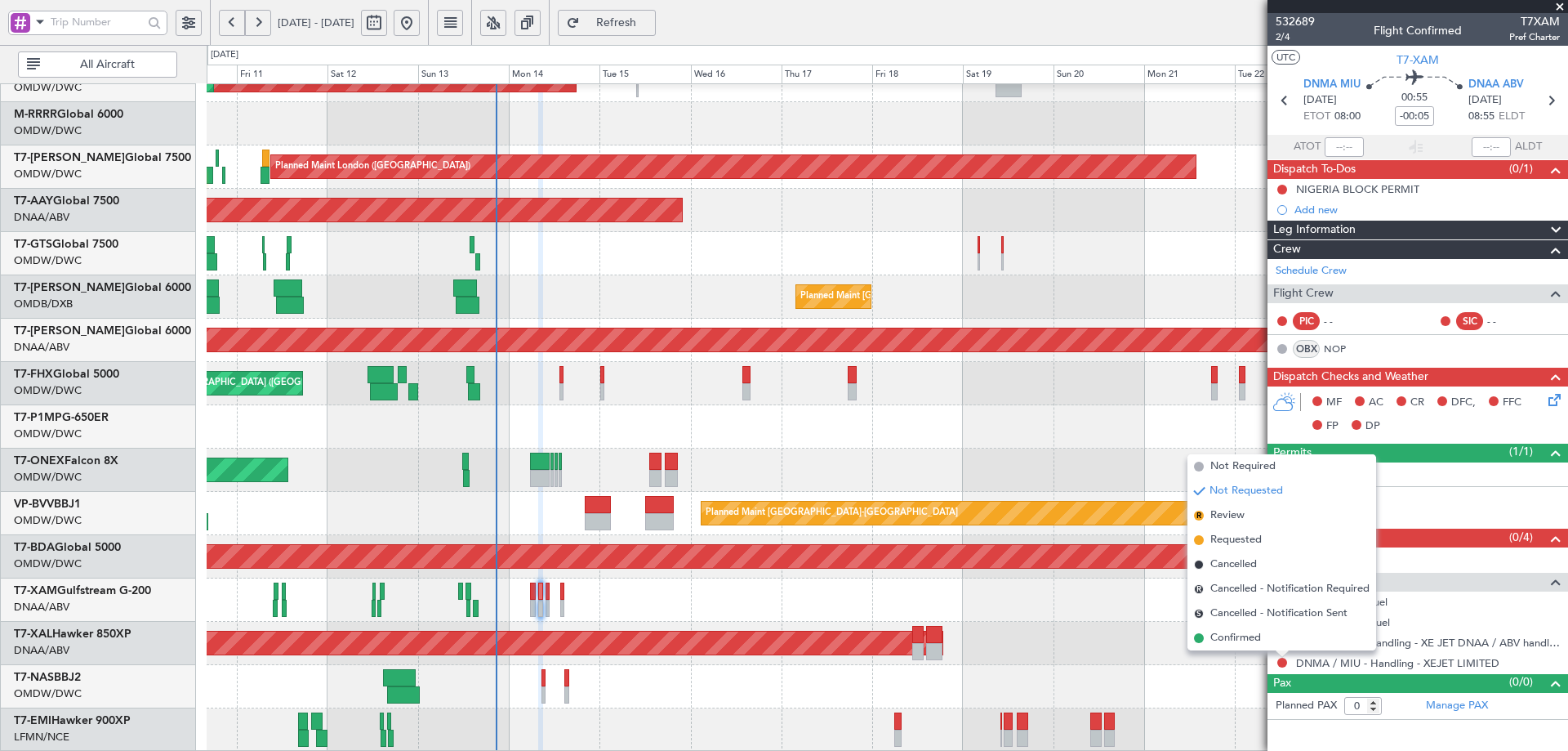 click on "Confirmed" at bounding box center [1236, 638] 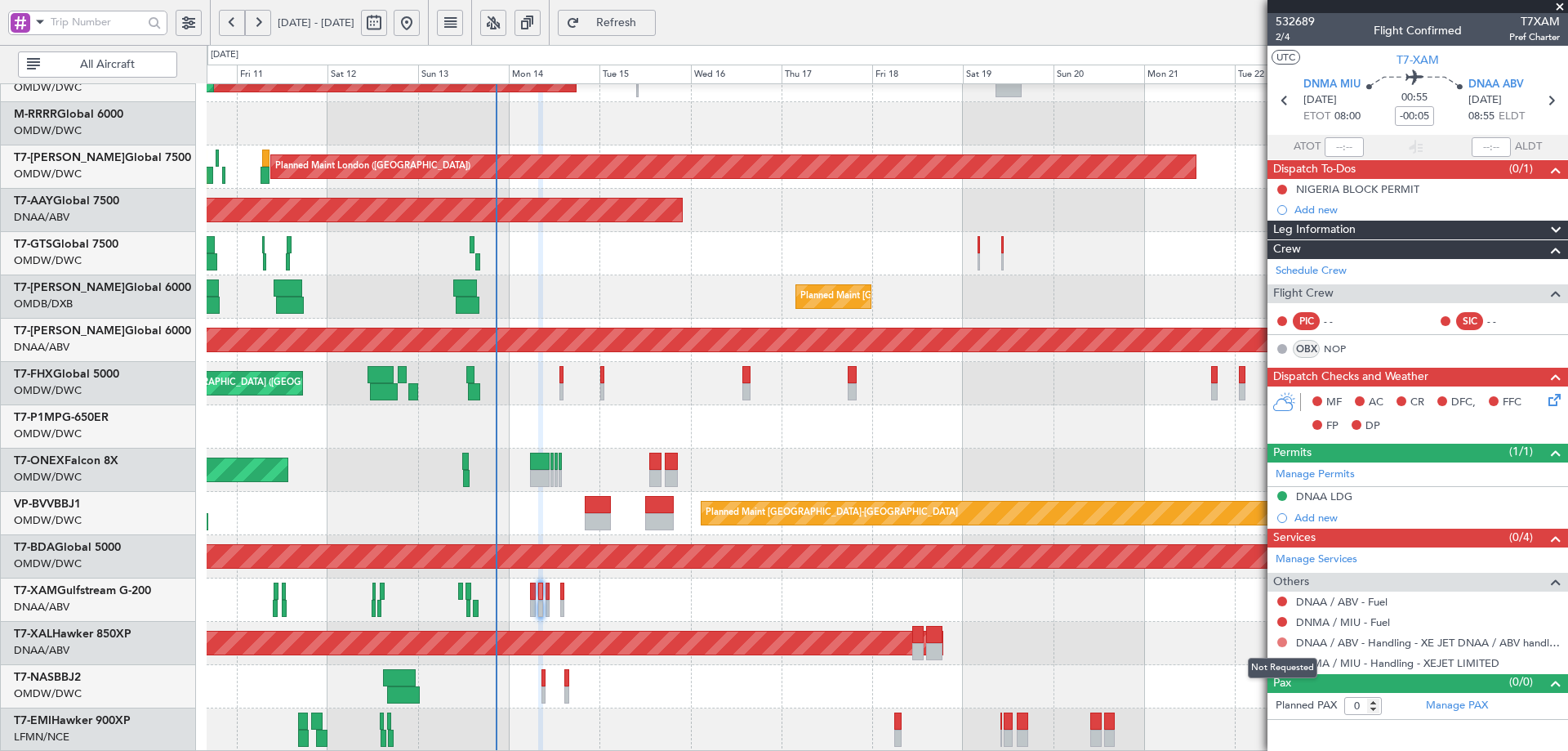 click at bounding box center (1282, 642) 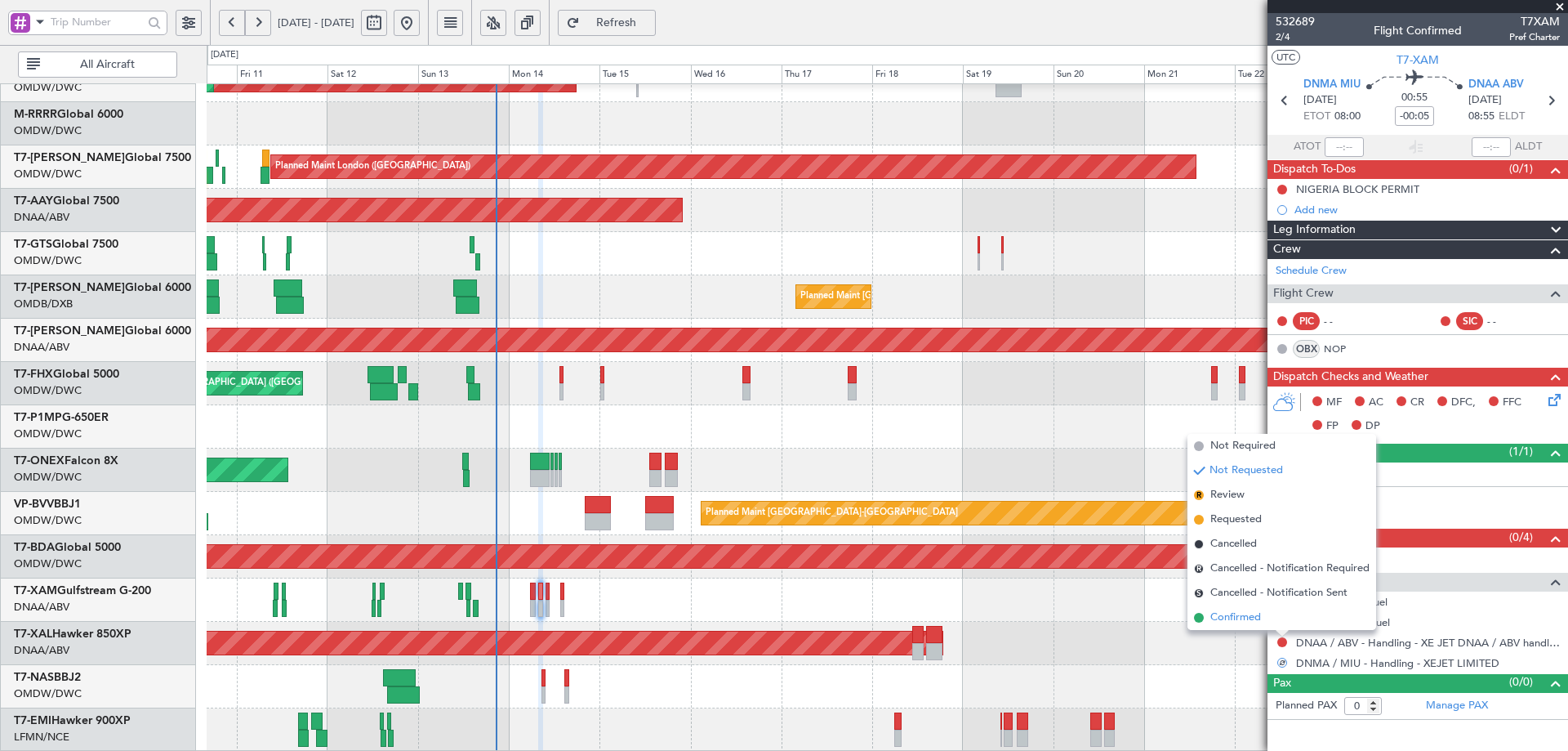 click on "Confirmed" at bounding box center [1236, 618] 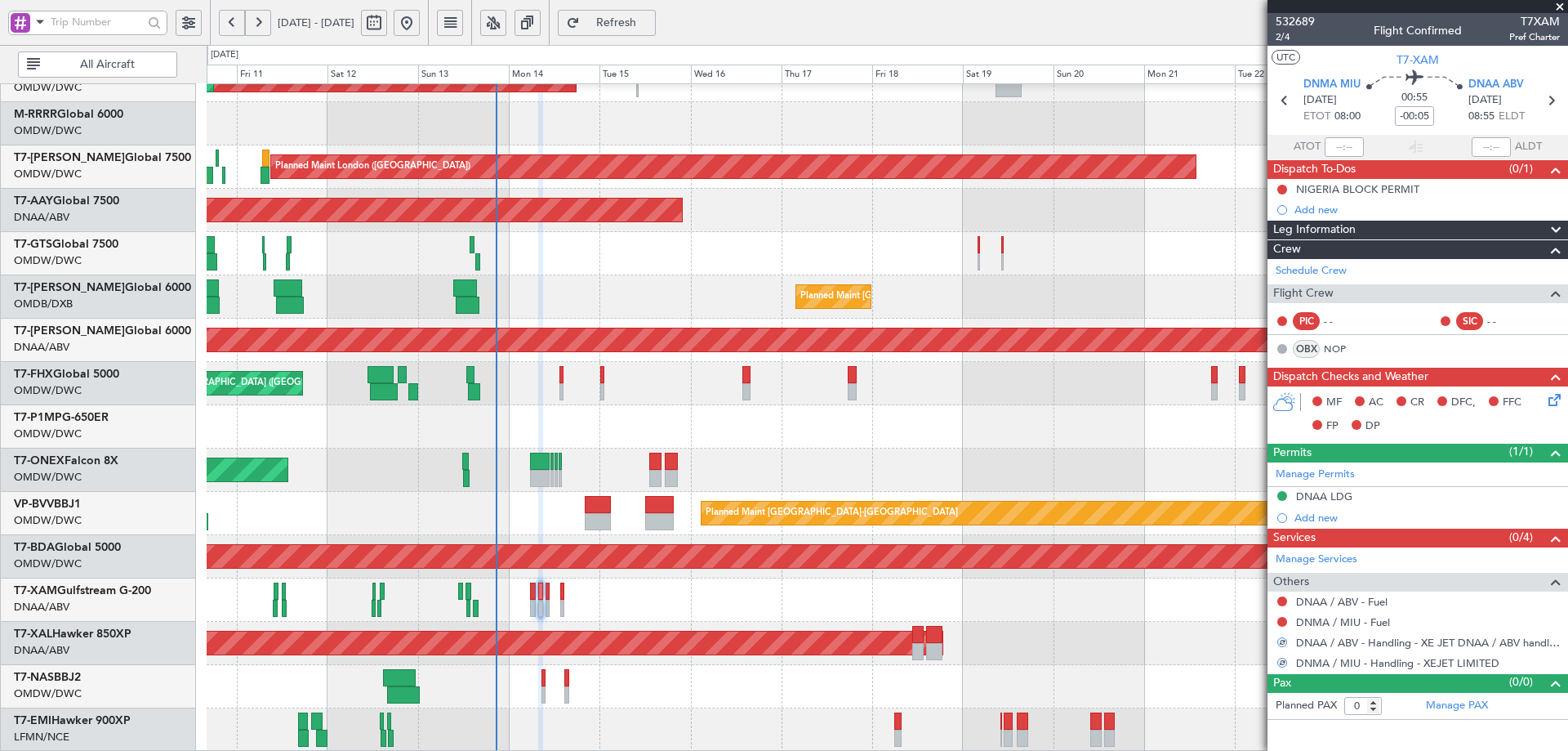 click on "Refresh" 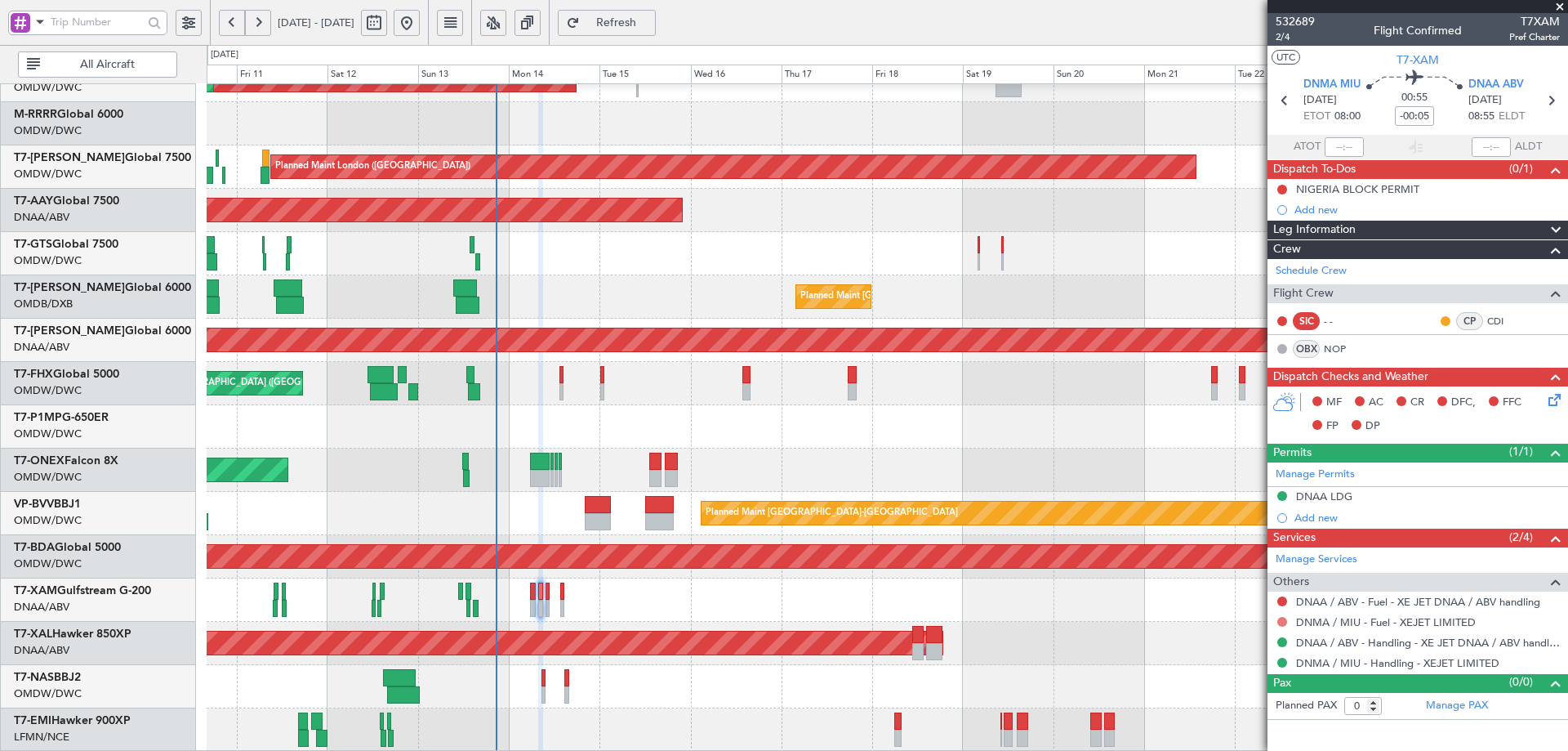 click at bounding box center (1282, 622) 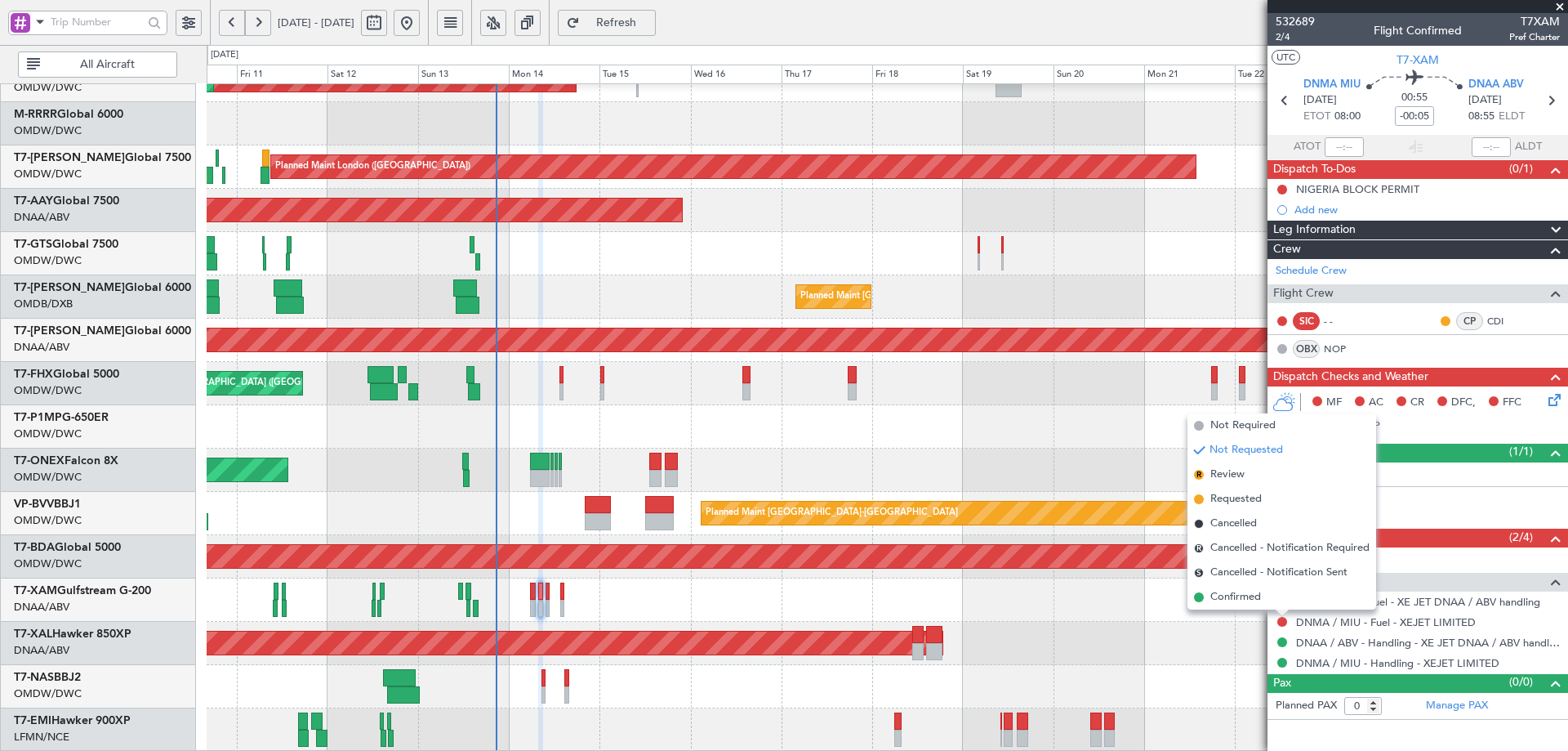 click on "Not Required" at bounding box center [1243, 426] 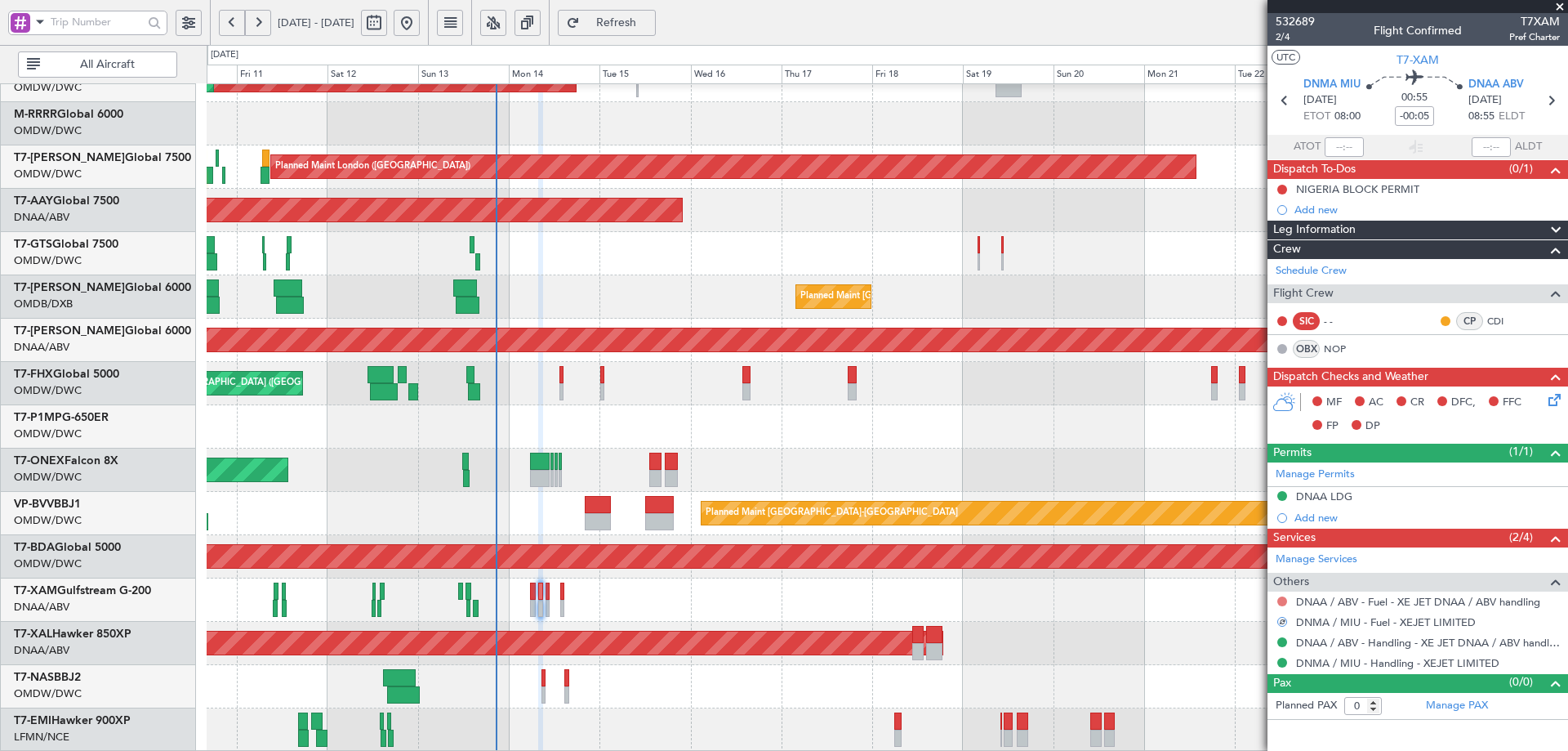click at bounding box center [1282, 601] 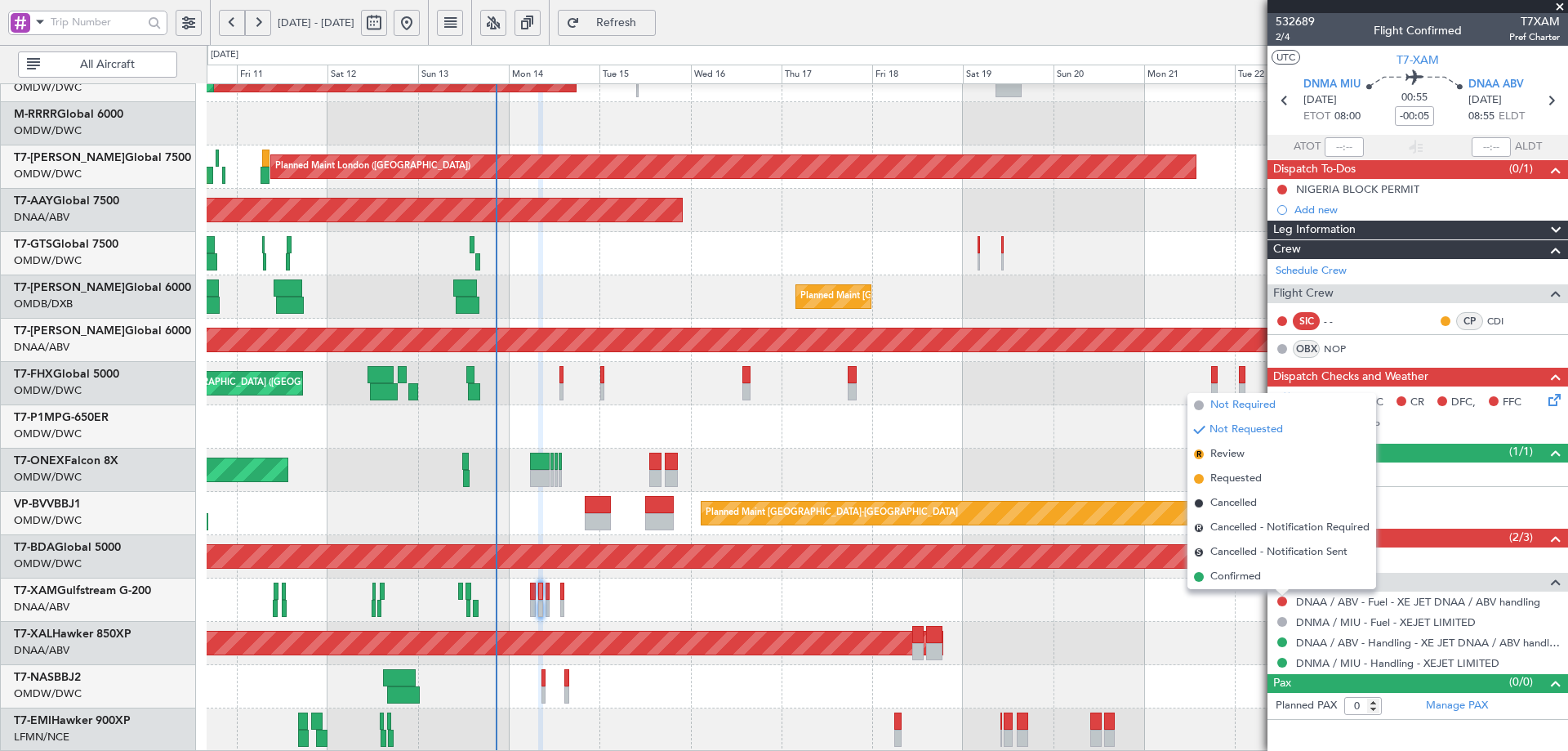 click on "Not Required" at bounding box center [1243, 405] 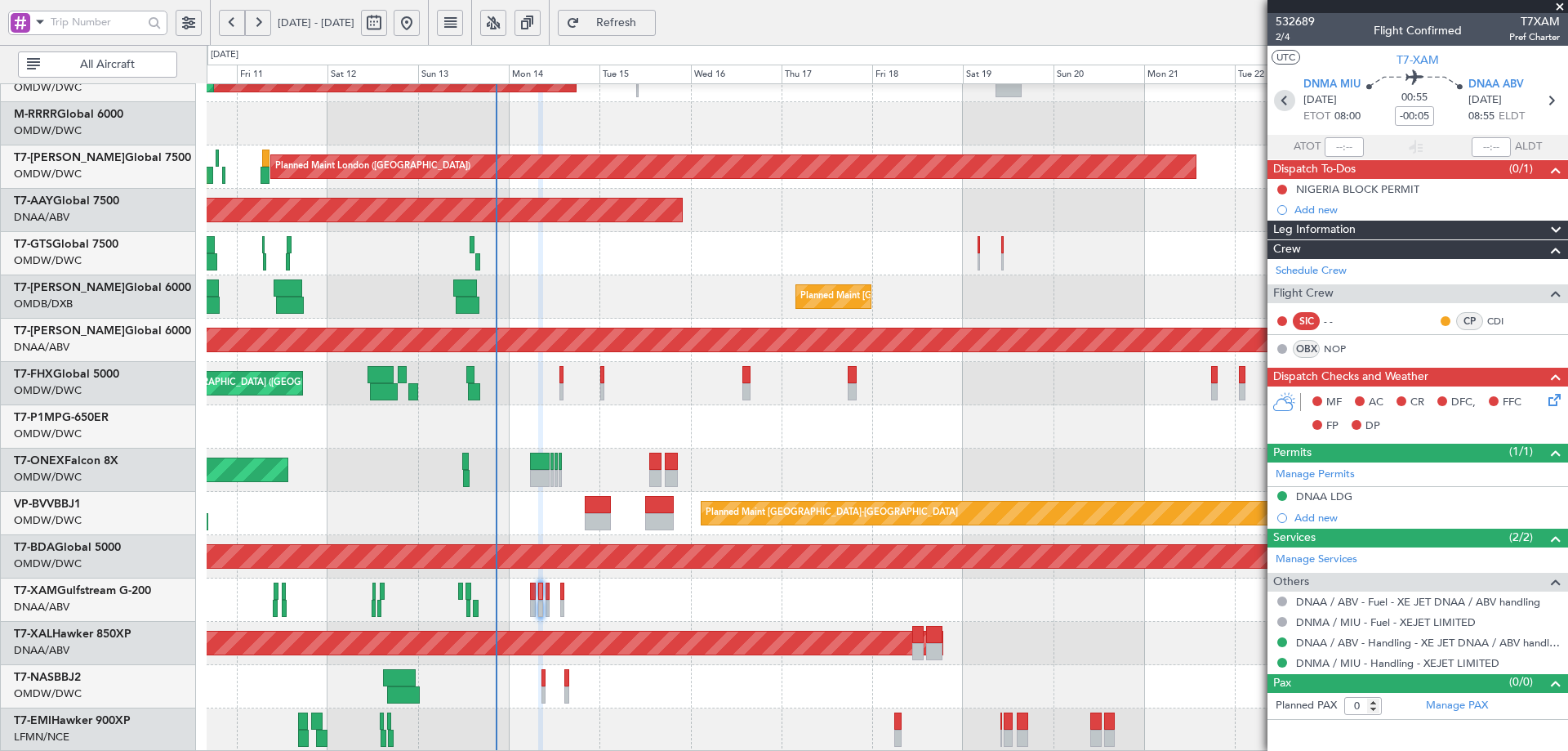 click at bounding box center (1285, 101) 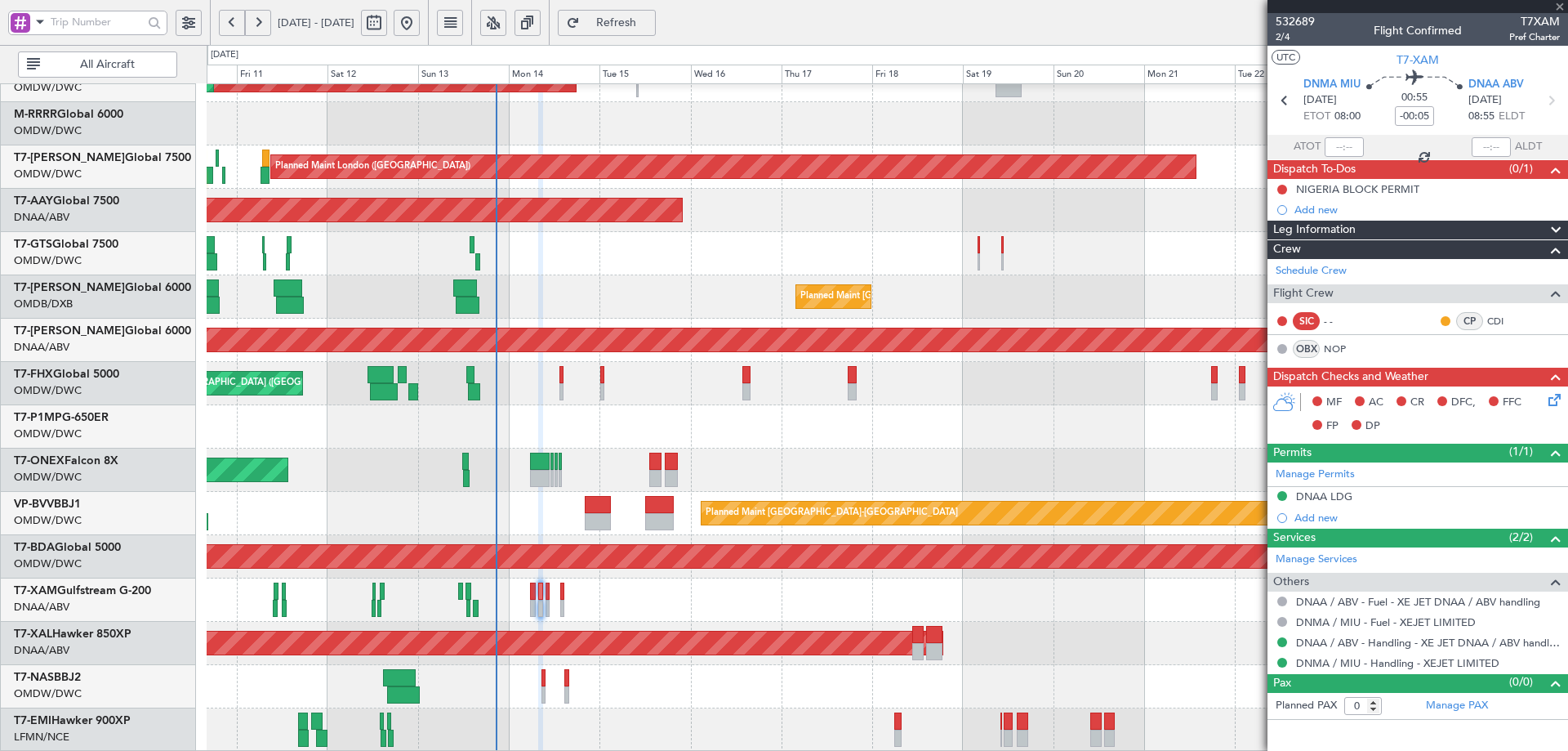 type 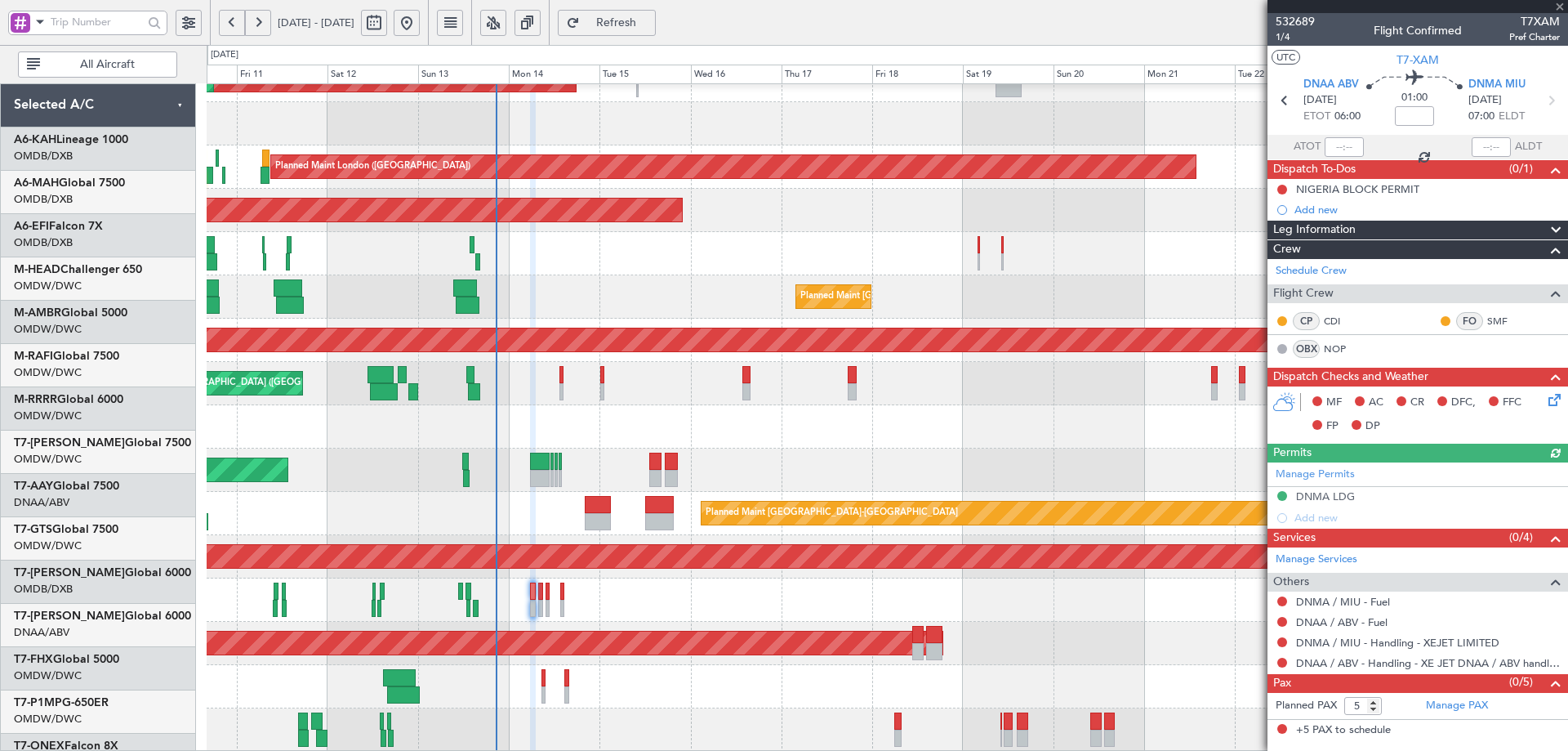scroll, scrollTop: 0, scrollLeft: 0, axis: both 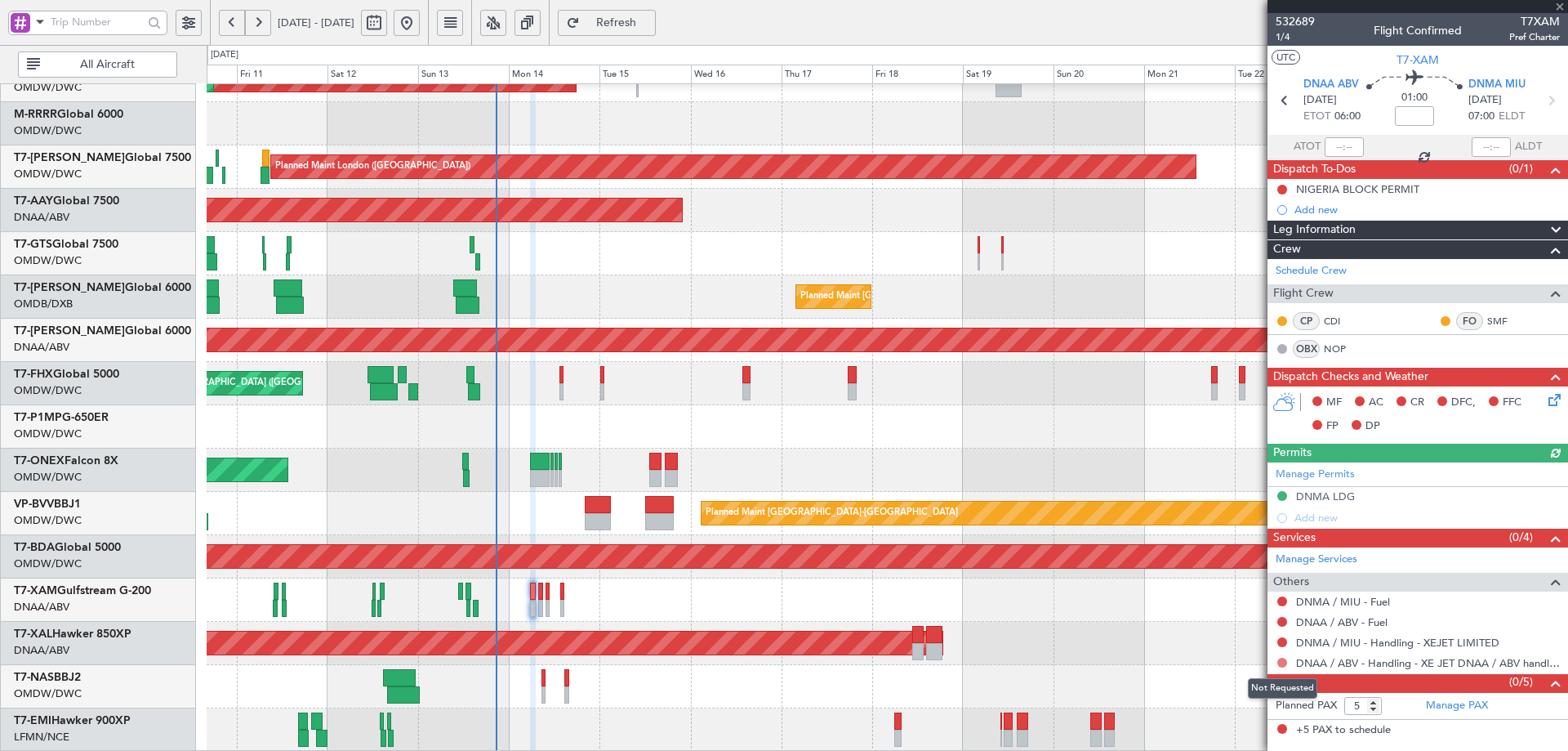 click at bounding box center (1282, 663) 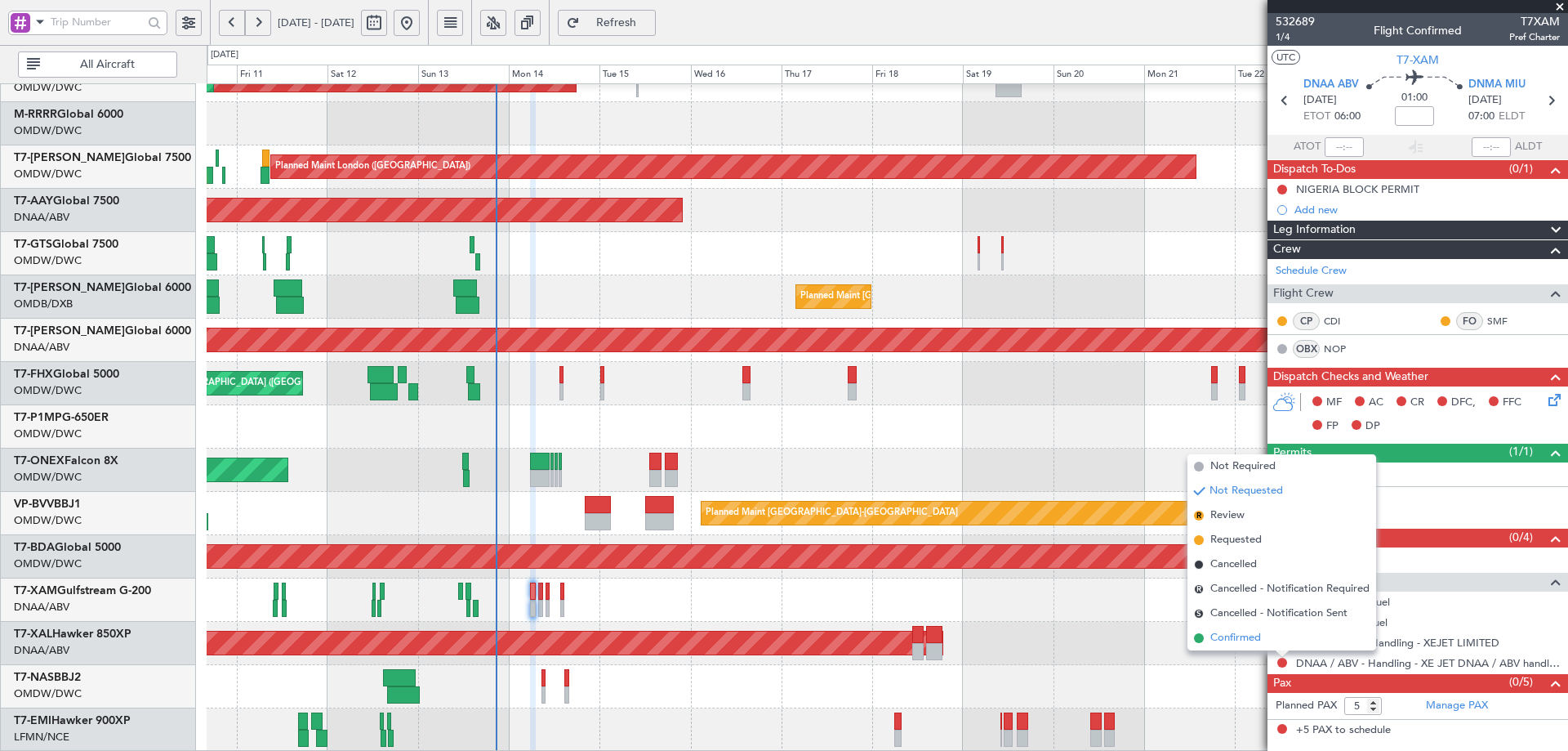 click on "Confirmed" at bounding box center (1236, 638) 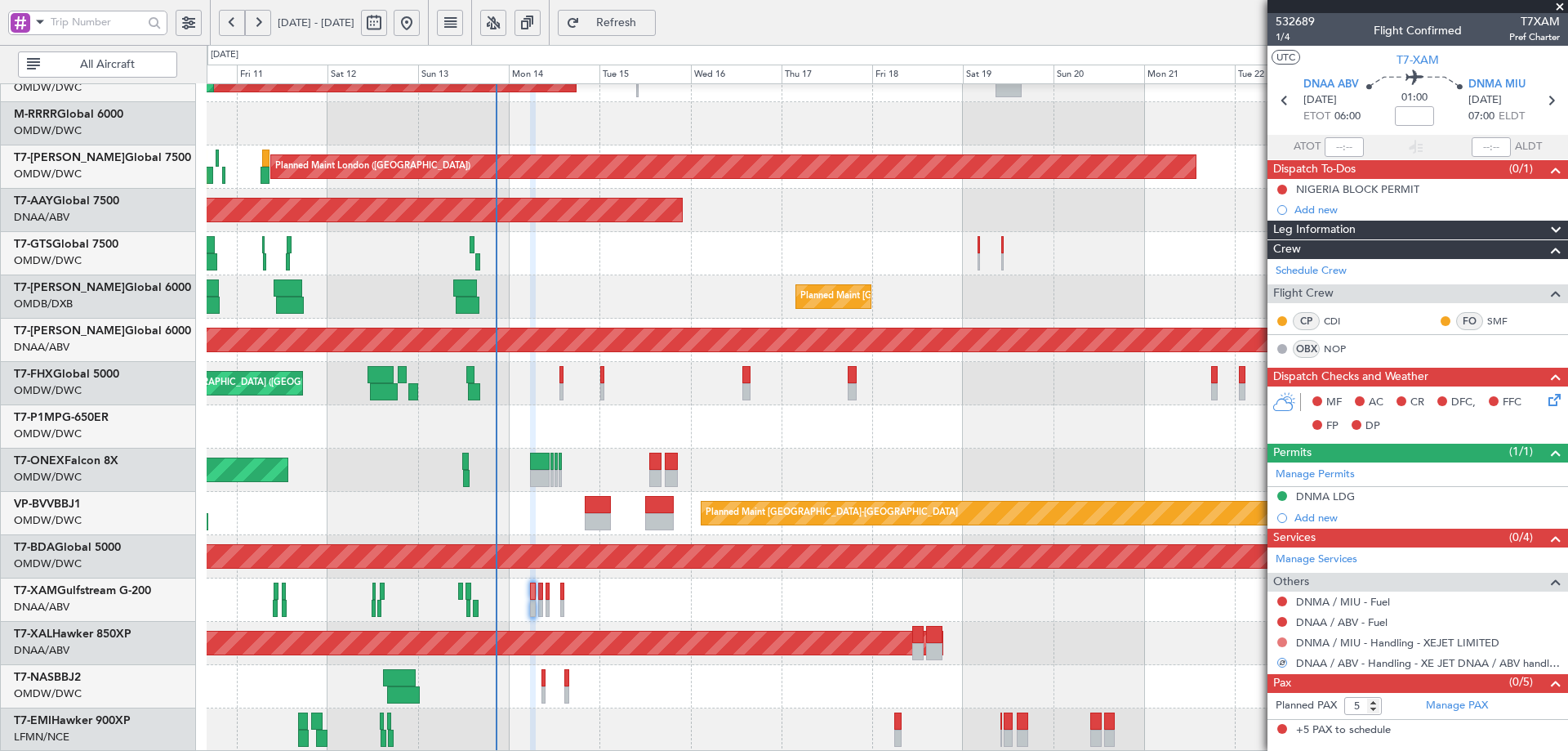 click at bounding box center (1282, 642) 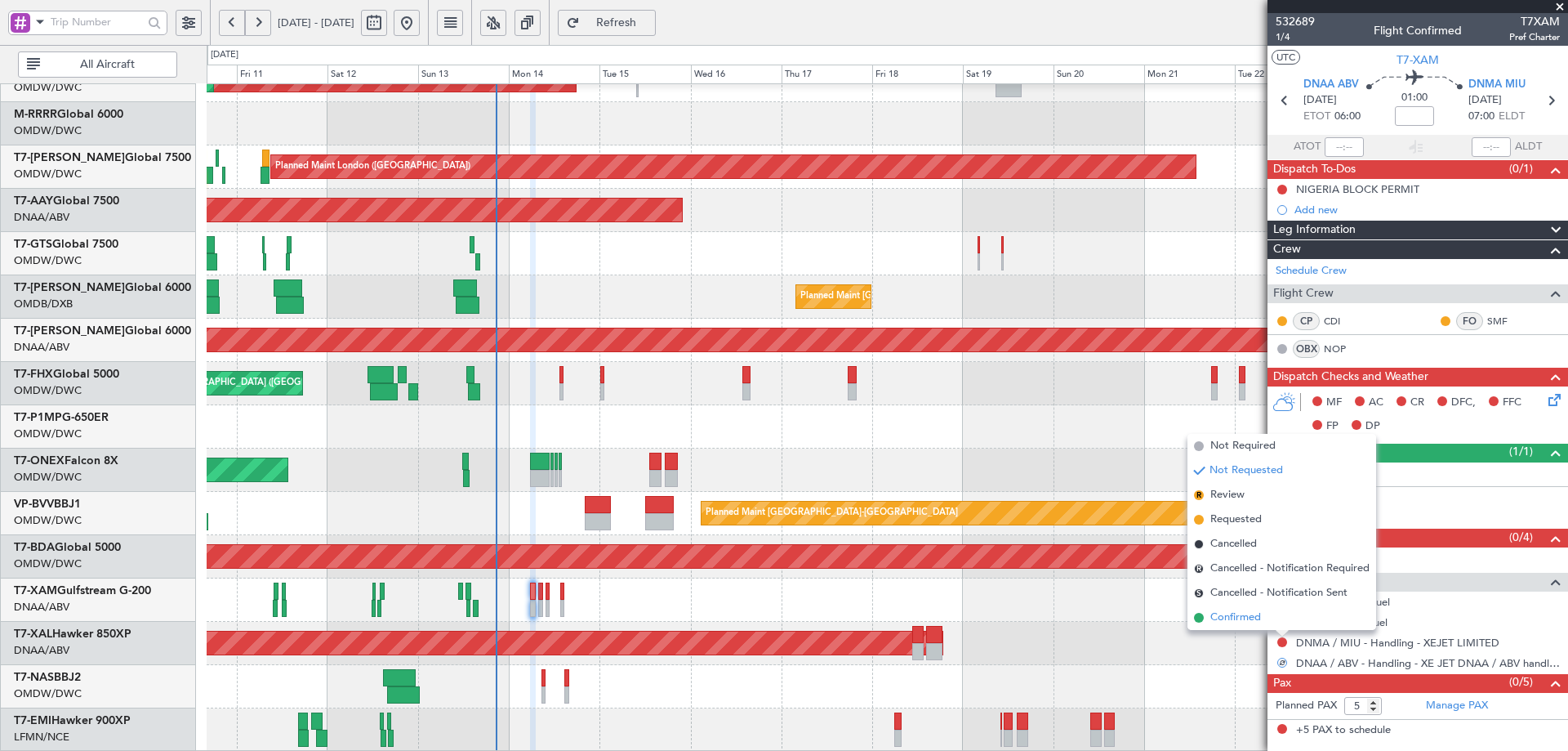 click on "Confirmed" at bounding box center [1236, 618] 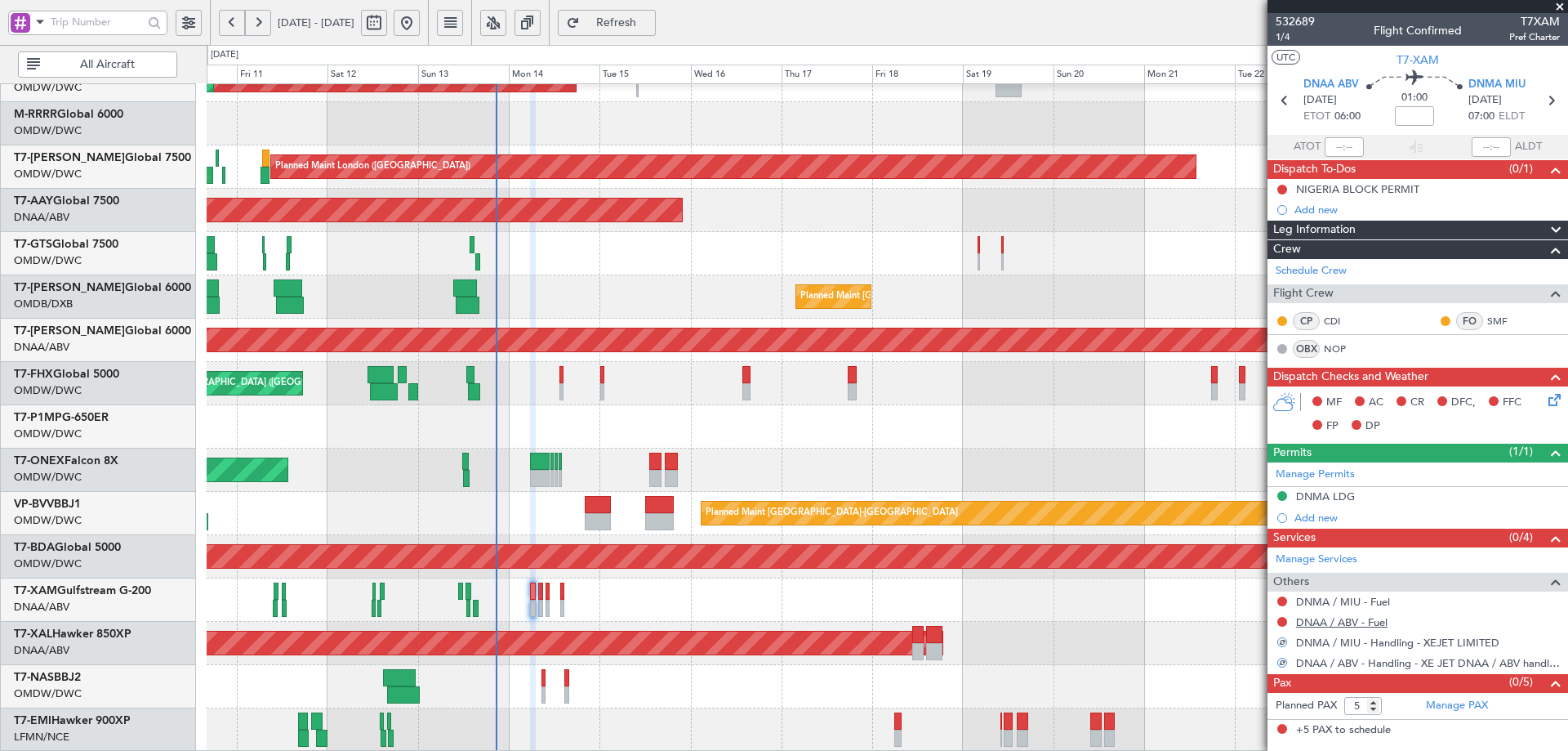 click on "DNAA / ABV - Fuel" at bounding box center [1342, 622] 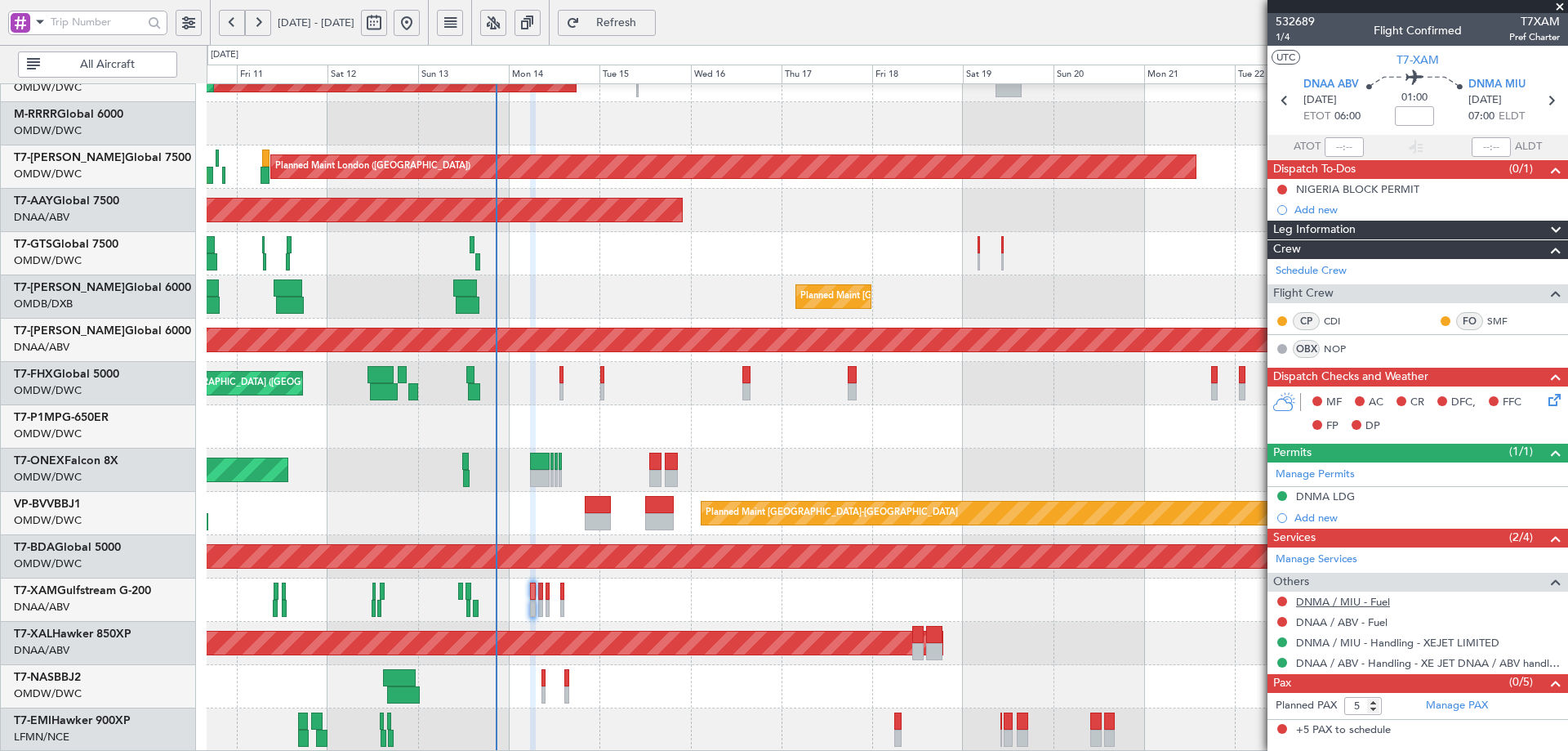 click on "DNMA / MIU - Fuel" at bounding box center (1343, 601) 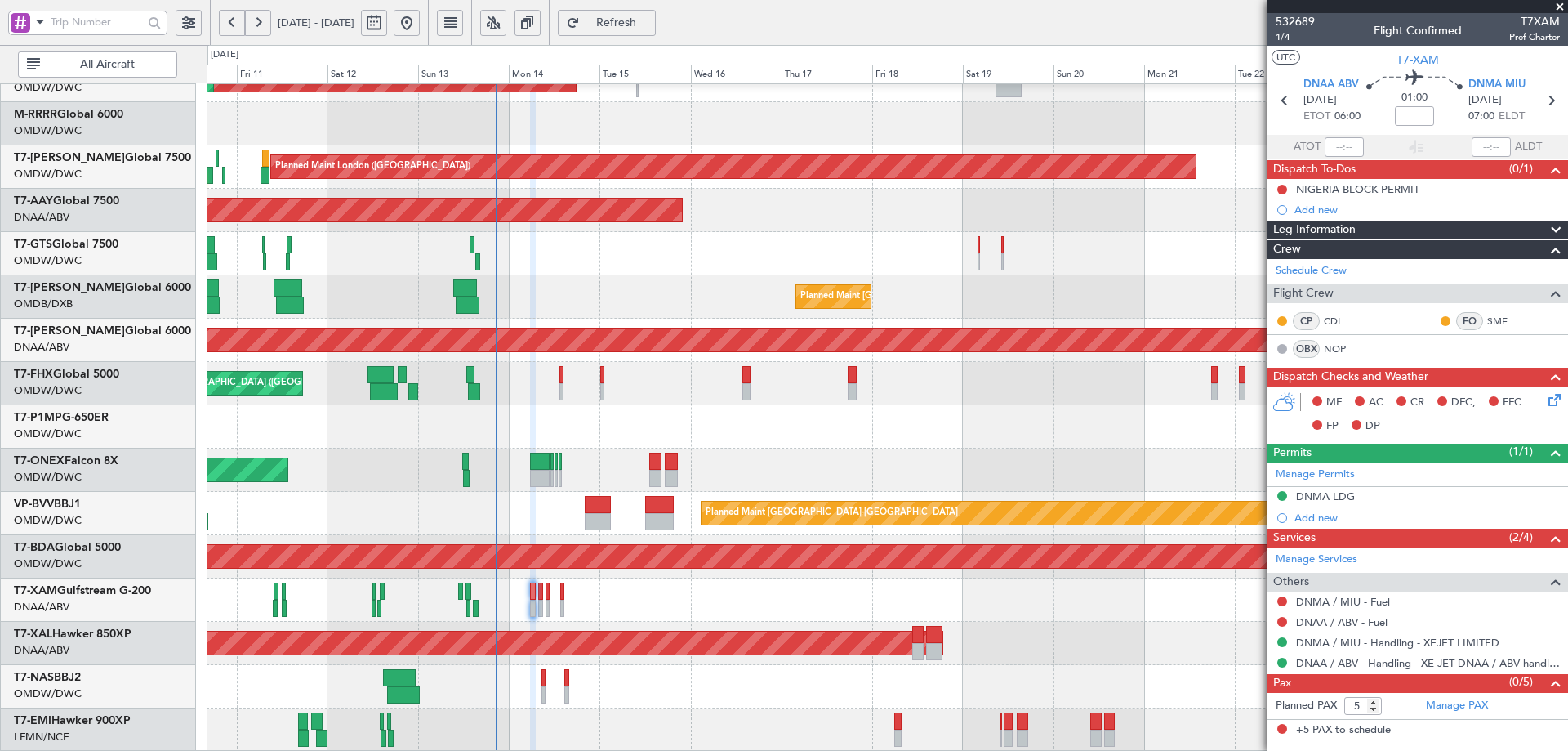 click on "Refresh" 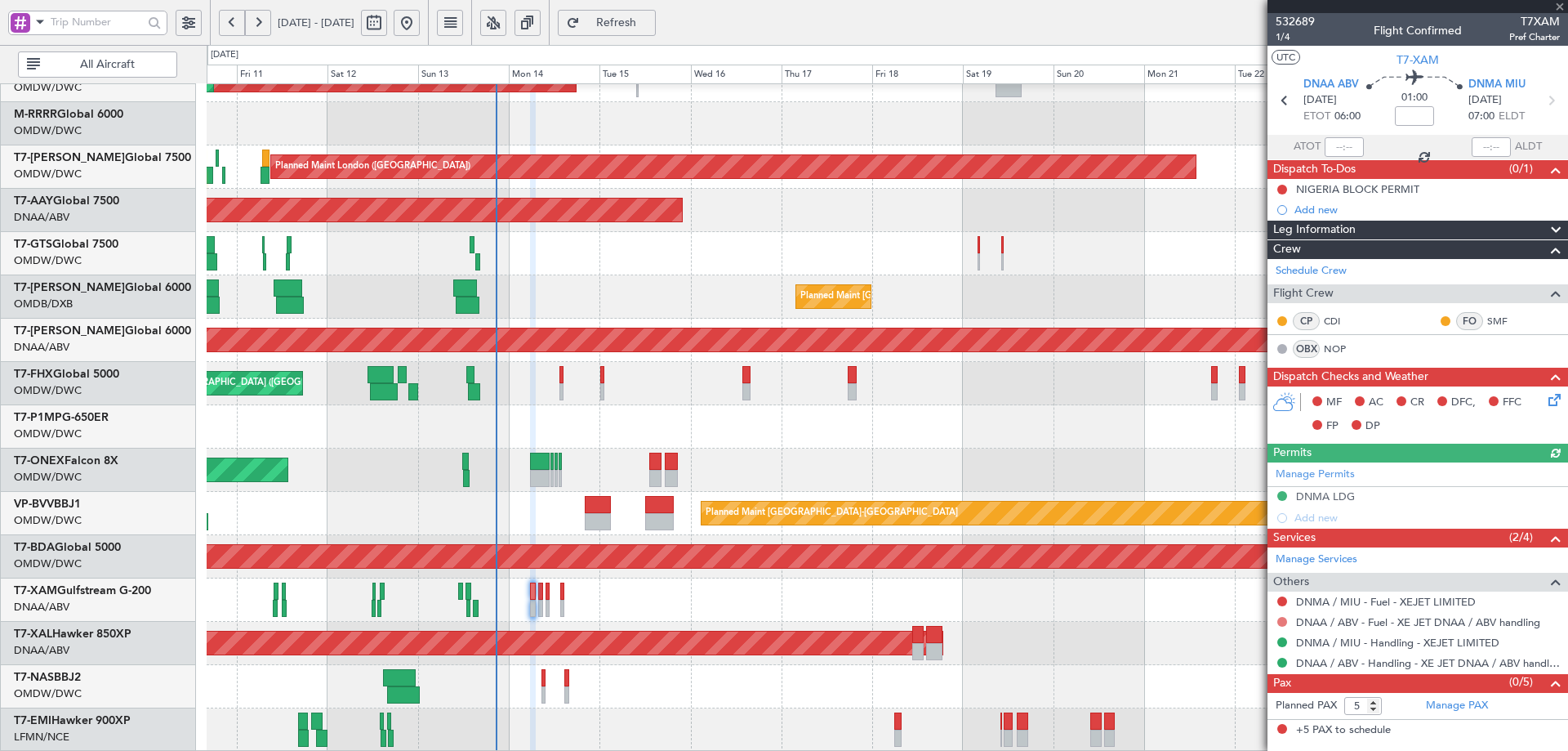 click at bounding box center (1282, 622) 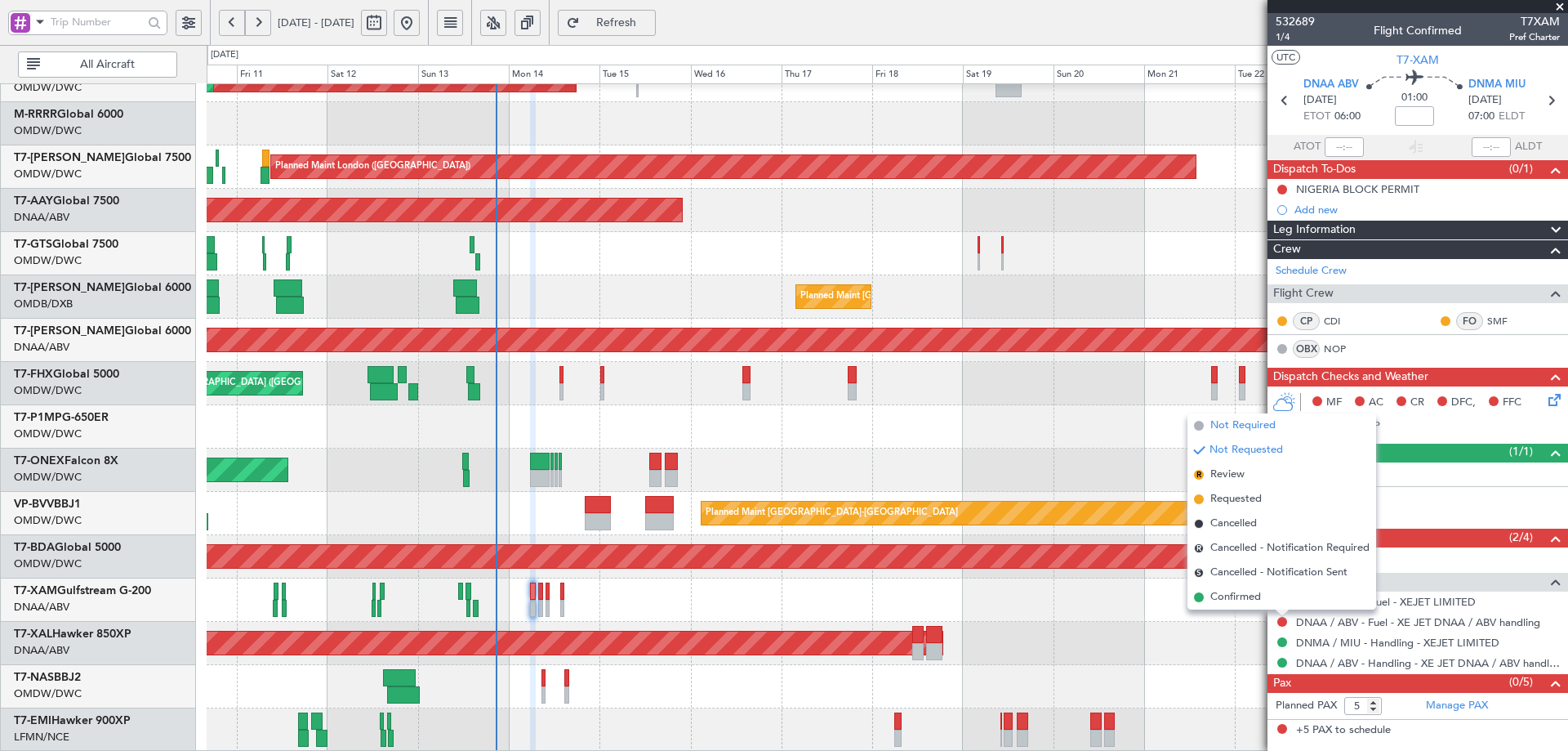 click on "Not Required" at bounding box center (1243, 426) 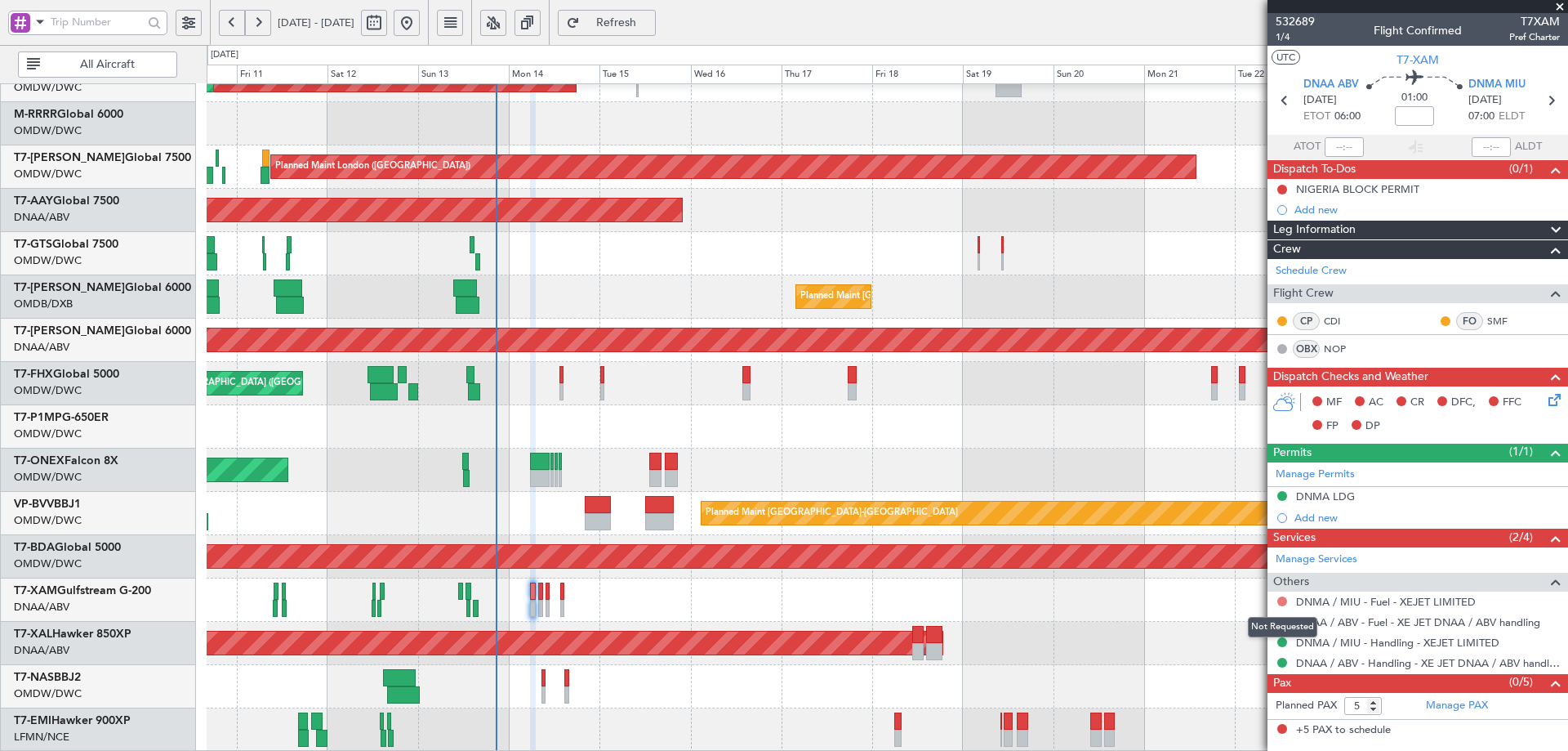 click at bounding box center (1282, 601) 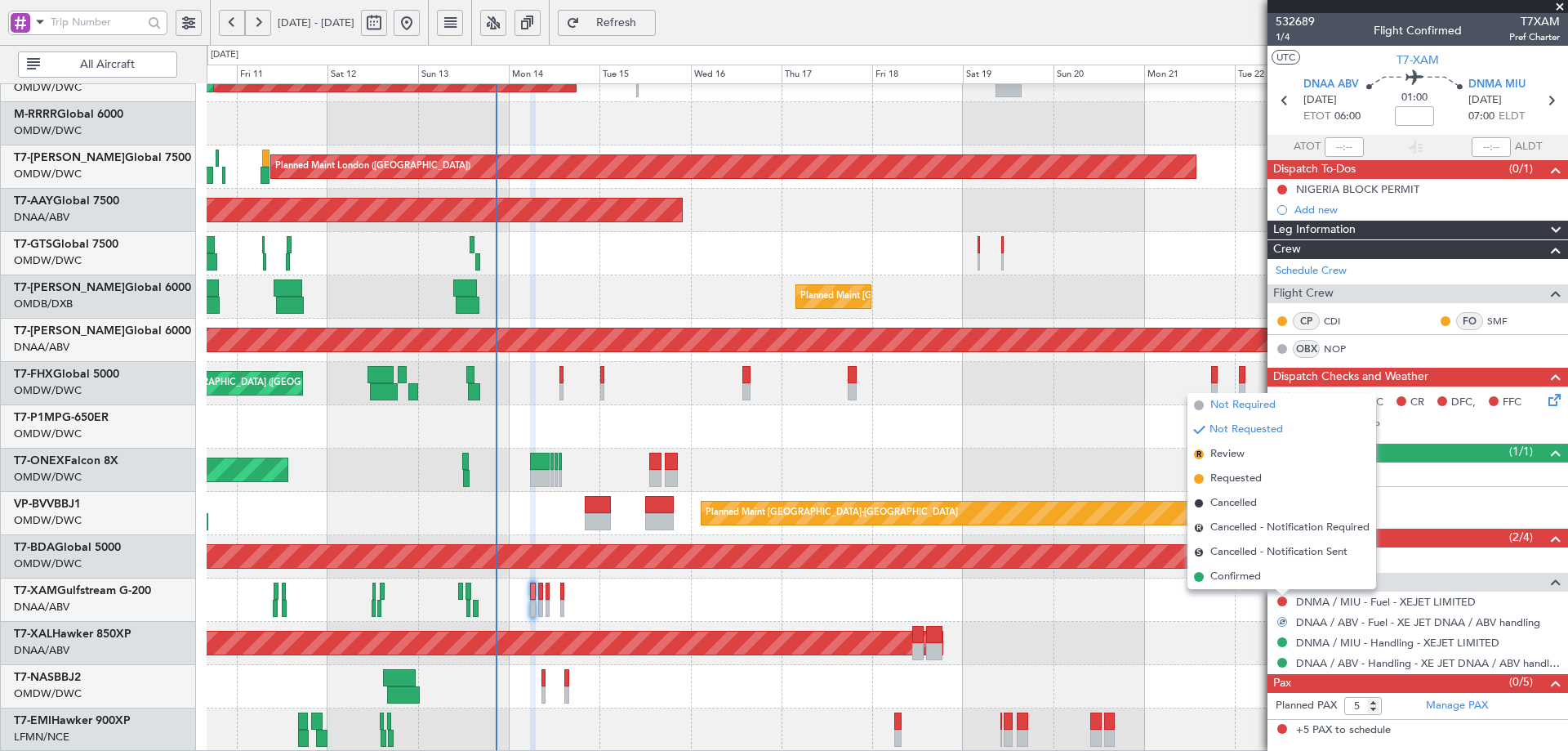 click on "Not Required" at bounding box center [1243, 405] 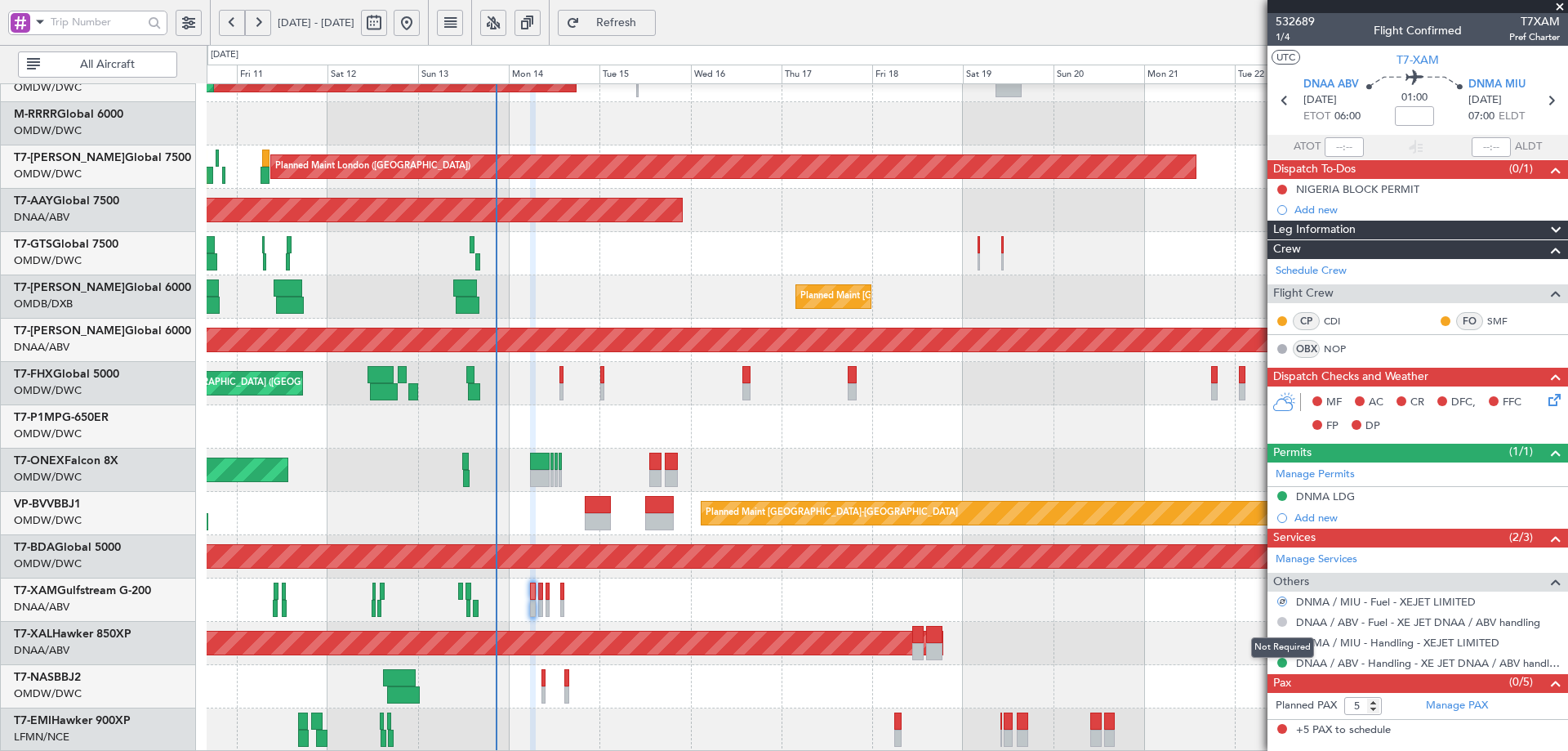 click at bounding box center (1282, 622) 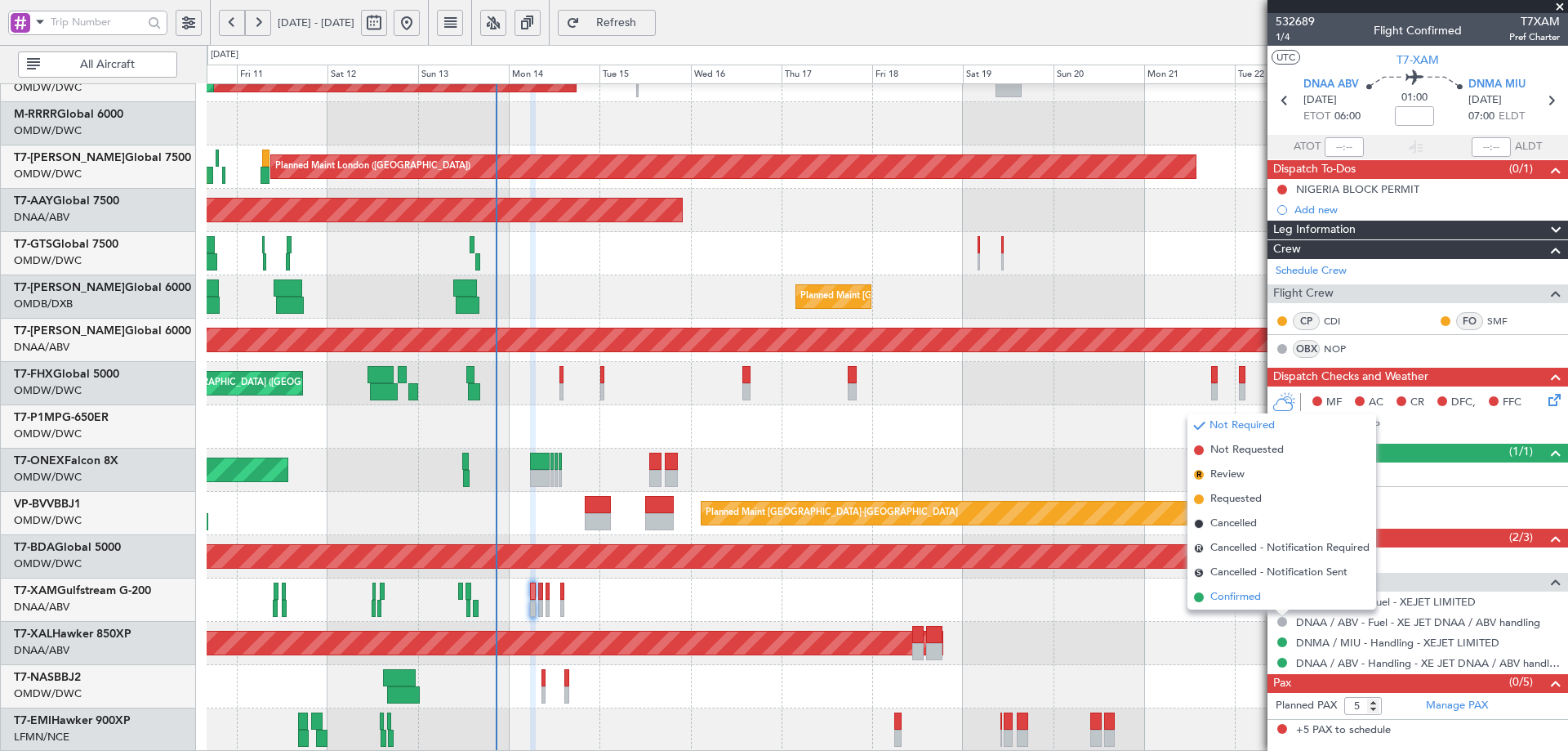 click on "Confirmed" at bounding box center (1236, 597) 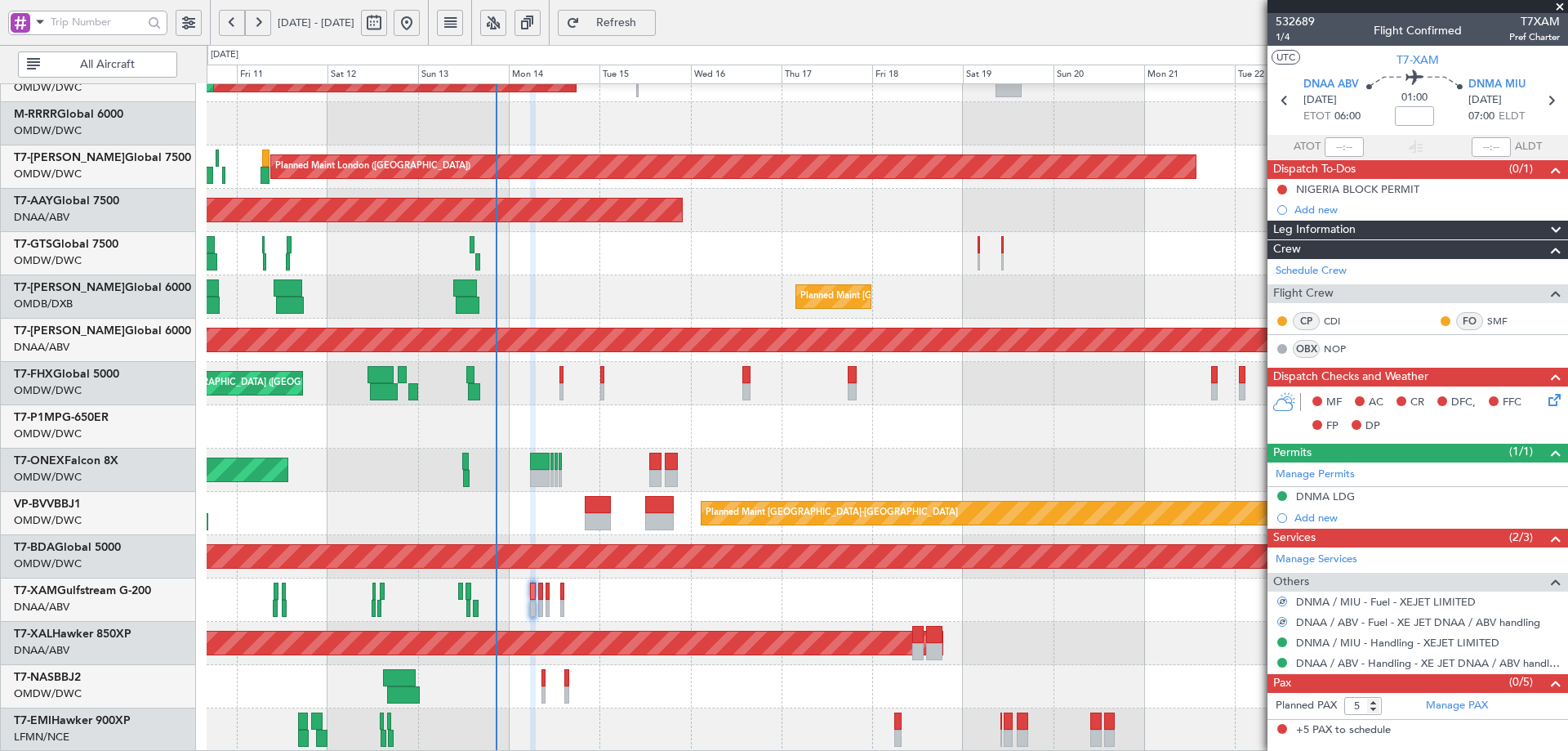click on "Planned Maint [PERSON_NAME]" 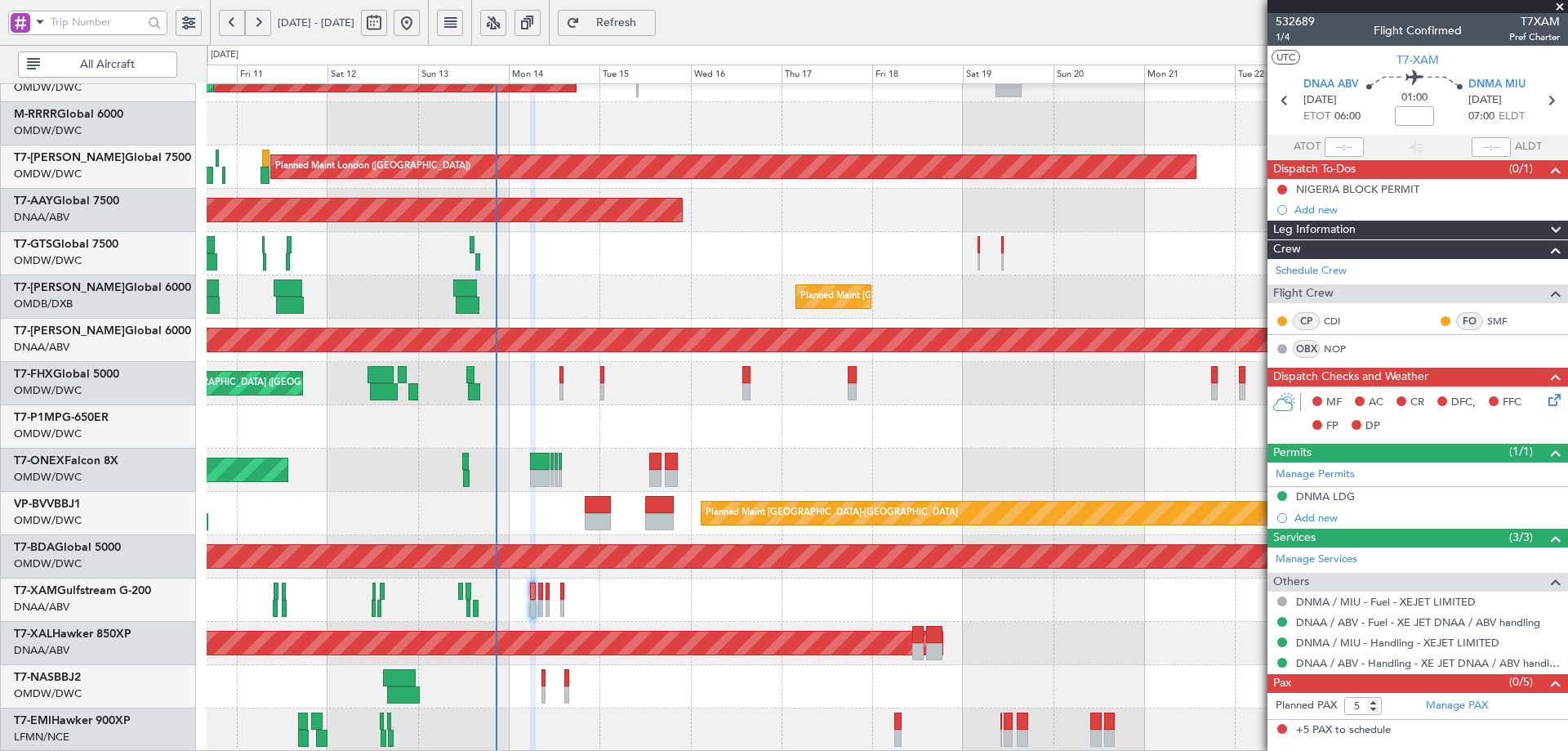 drag, startPoint x: 655, startPoint y: 7, endPoint x: 656, endPoint y: 20, distance: 13.038405 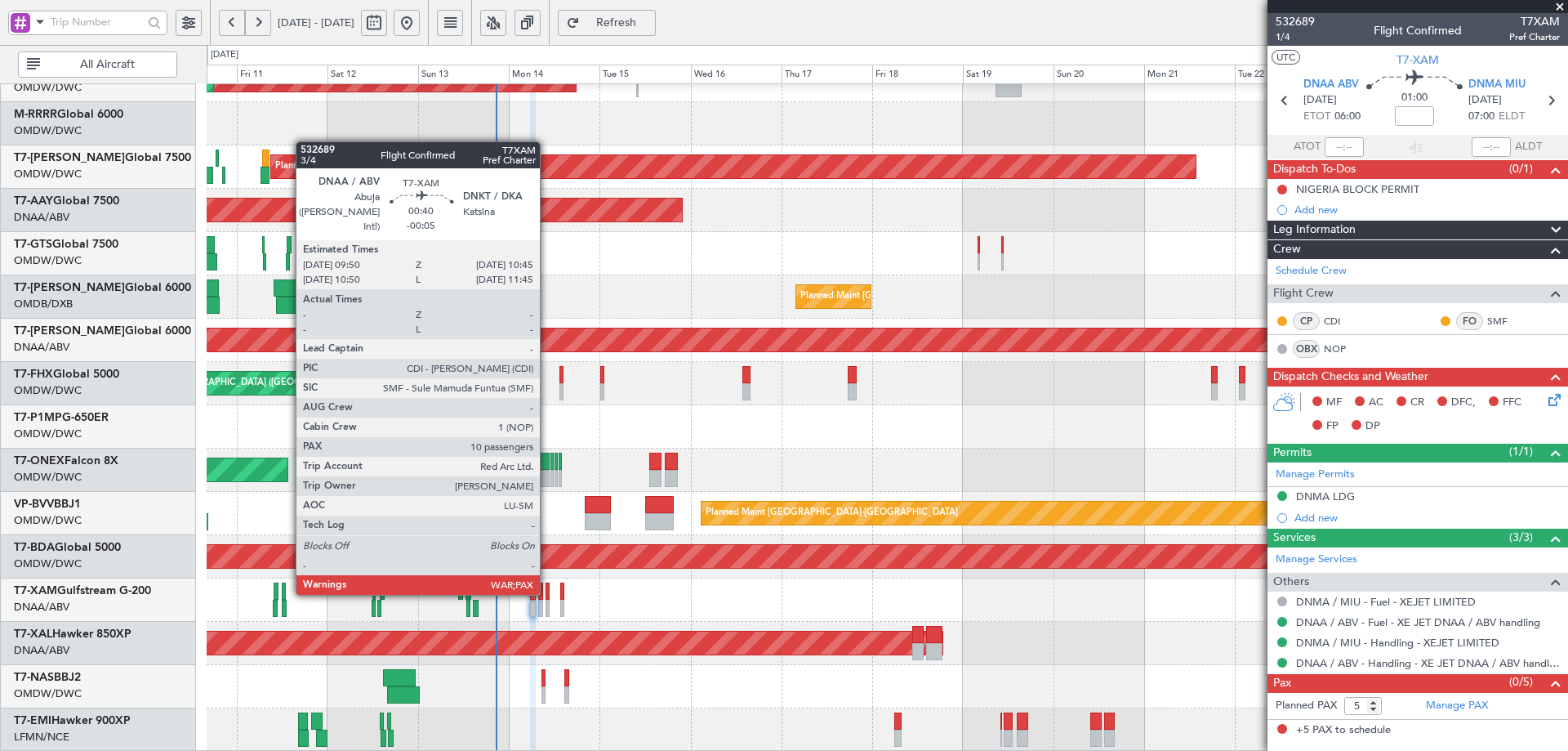 click 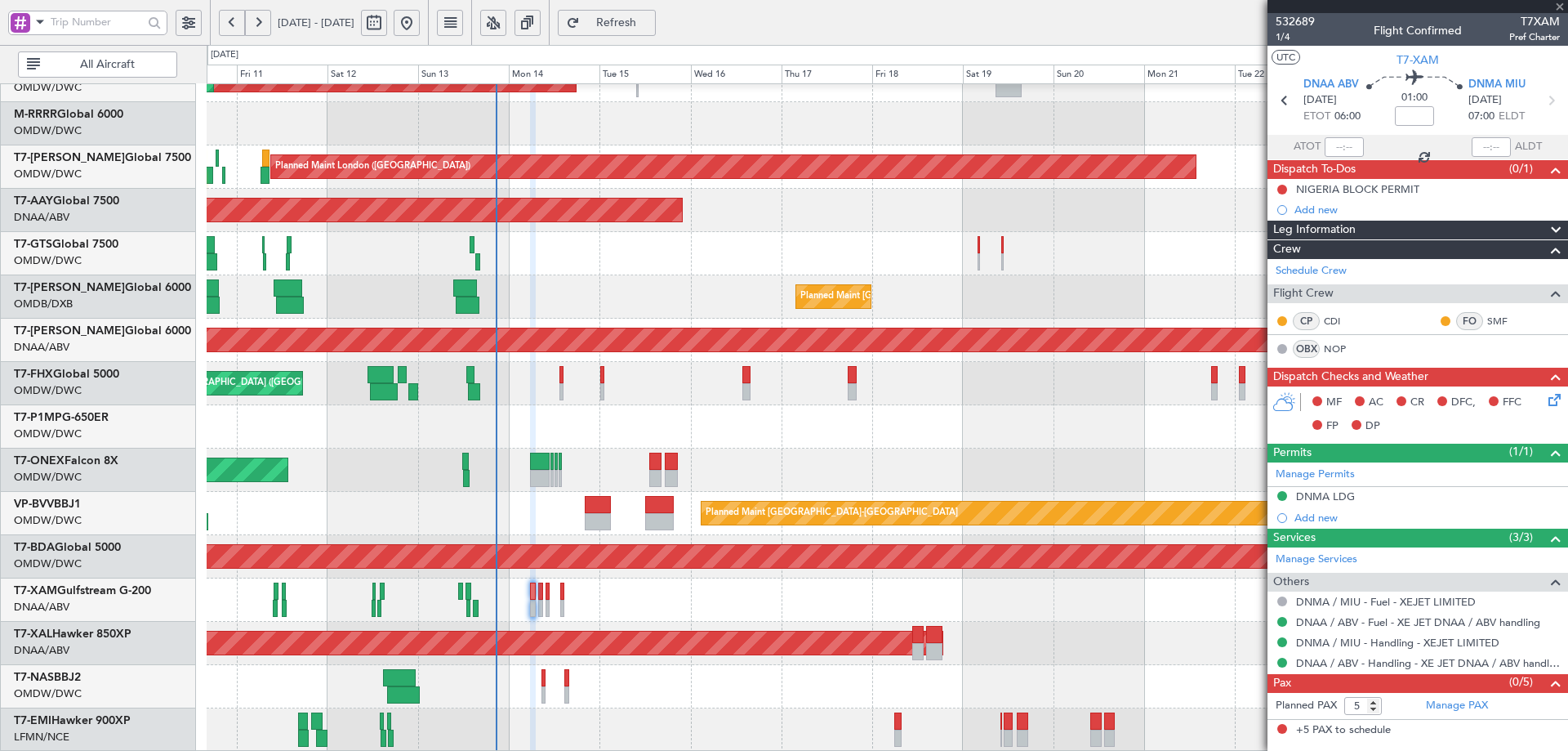 type on "-00:05" 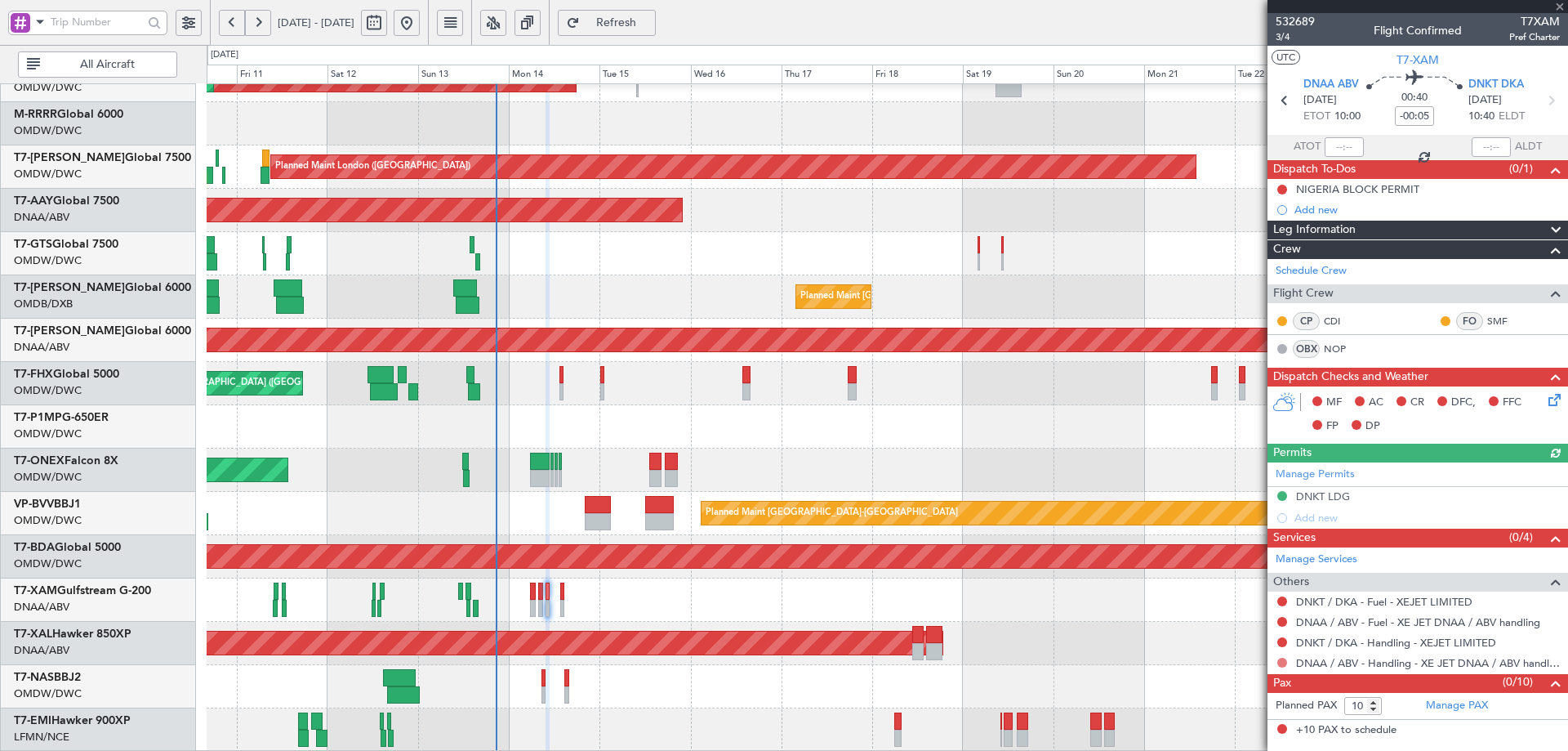 click at bounding box center (1282, 663) 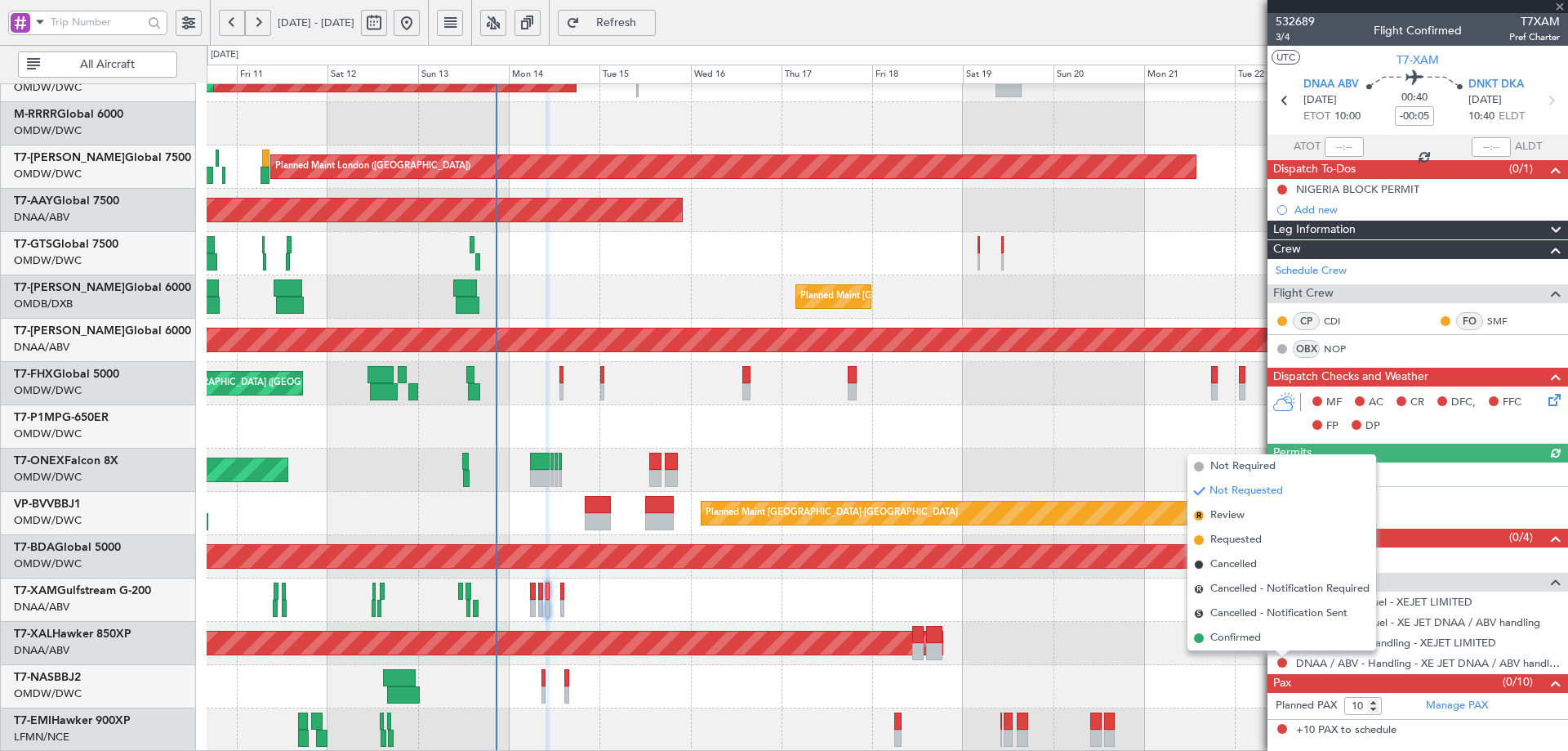 drag, startPoint x: 1250, startPoint y: 637, endPoint x: 1271, endPoint y: 646, distance: 22.847 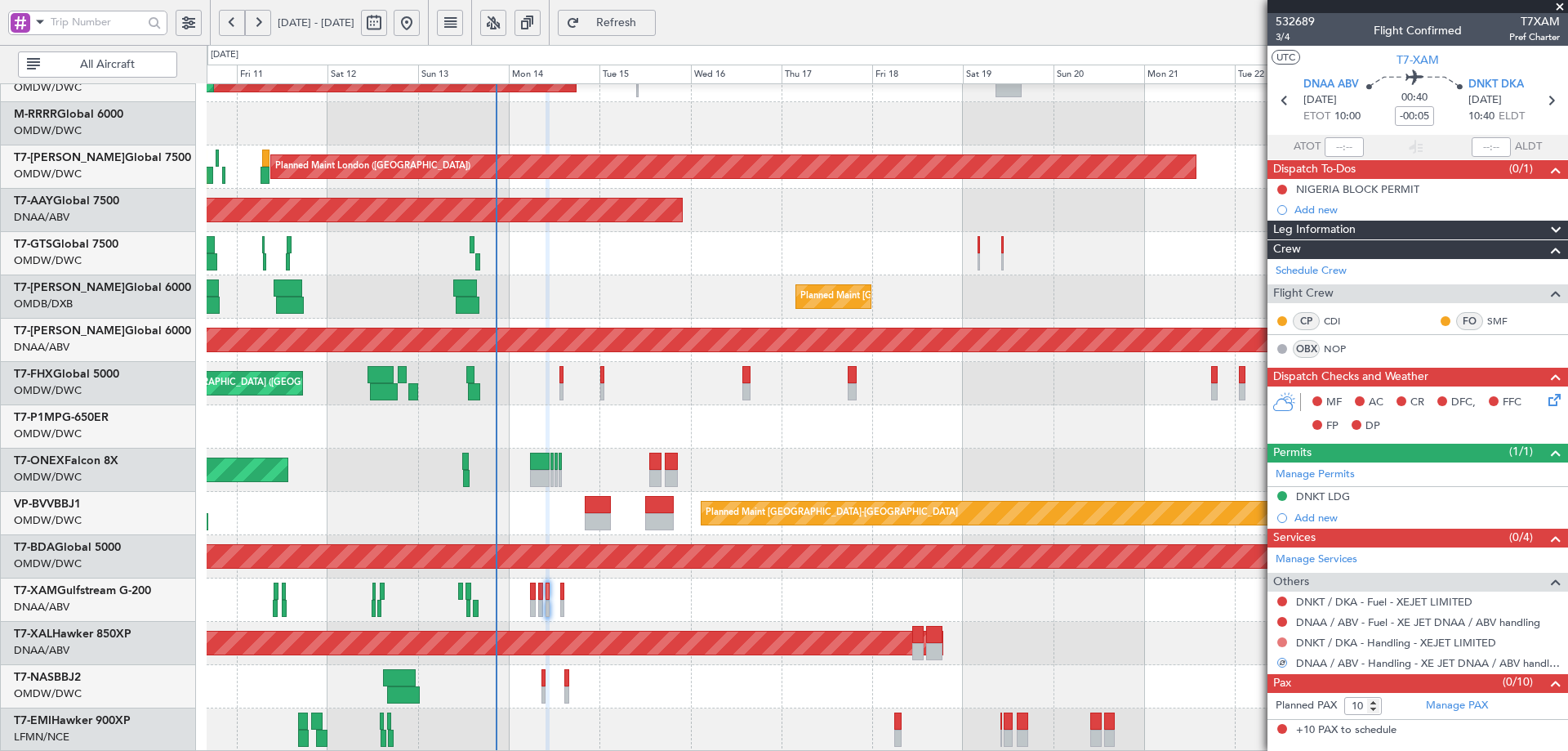 click at bounding box center [1282, 642] 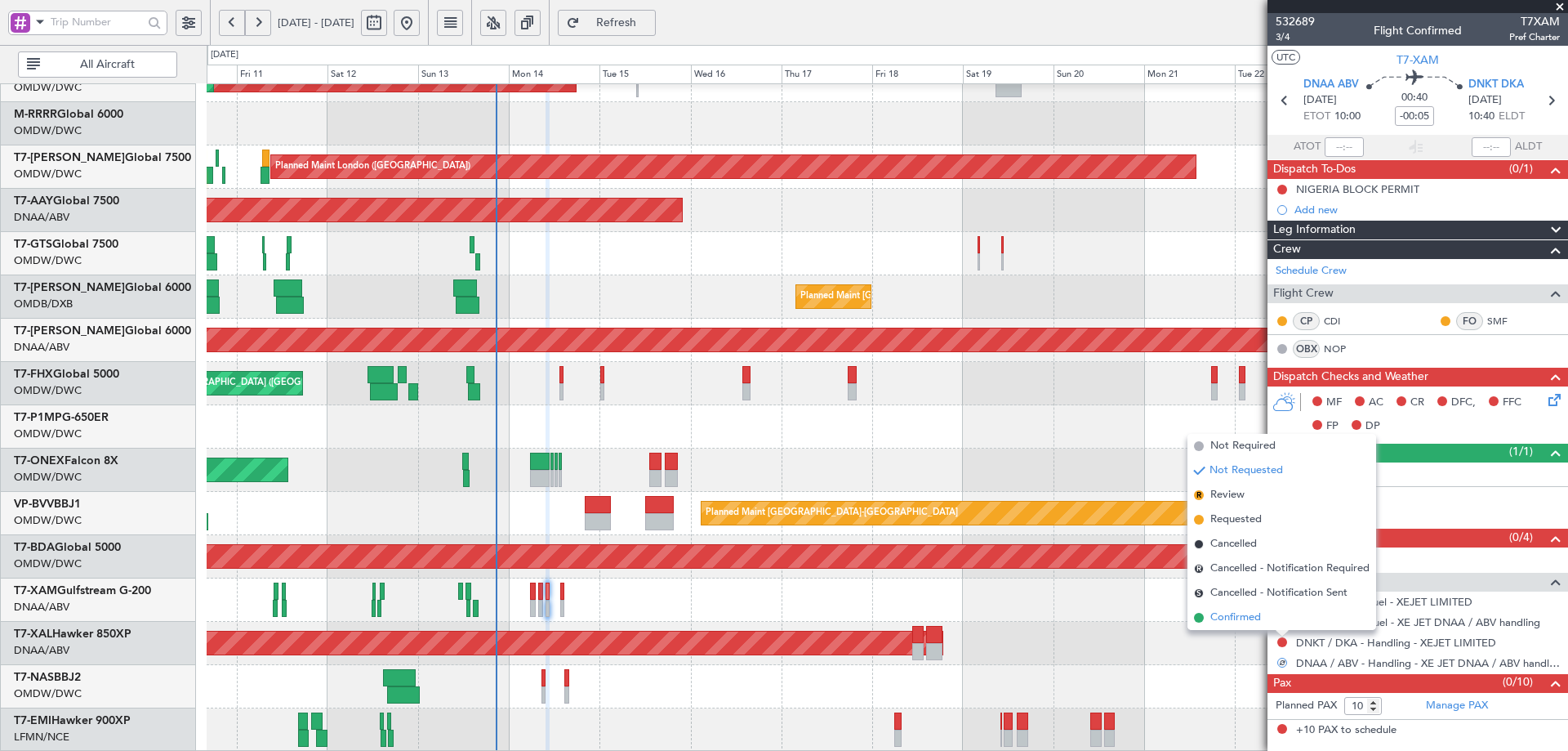 click on "Confirmed" at bounding box center [1281, 618] 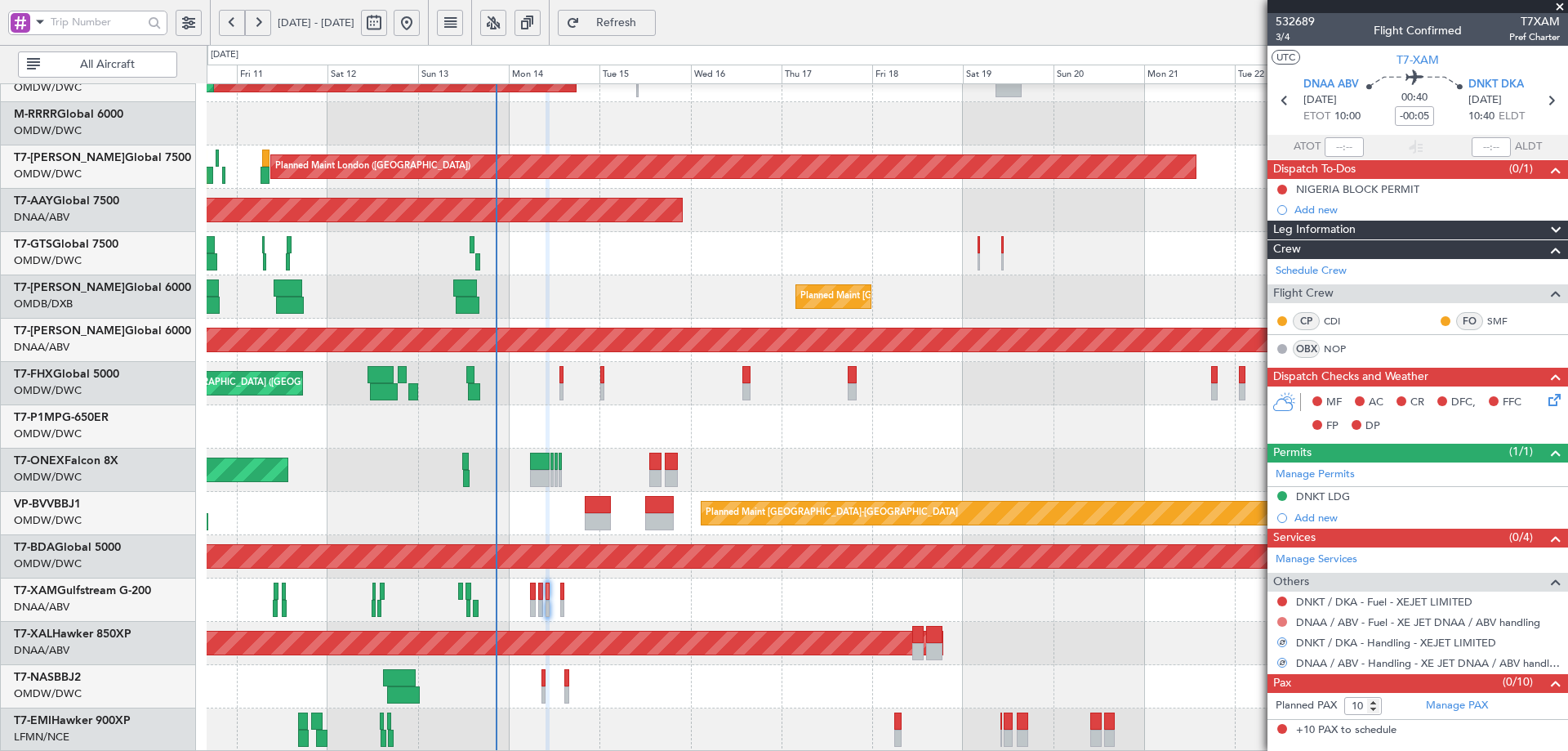 click at bounding box center [1282, 622] 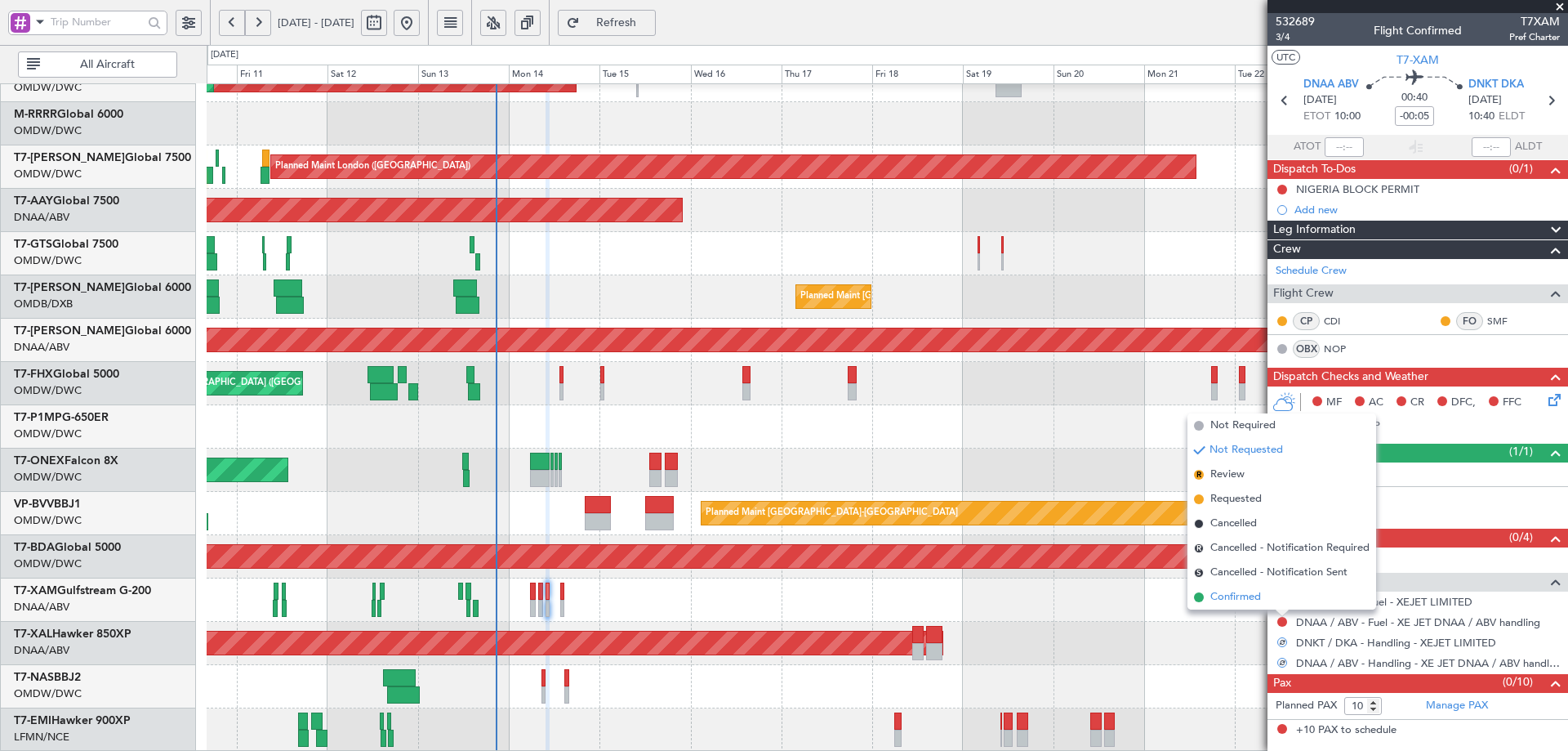 click on "Confirmed" at bounding box center (1236, 597) 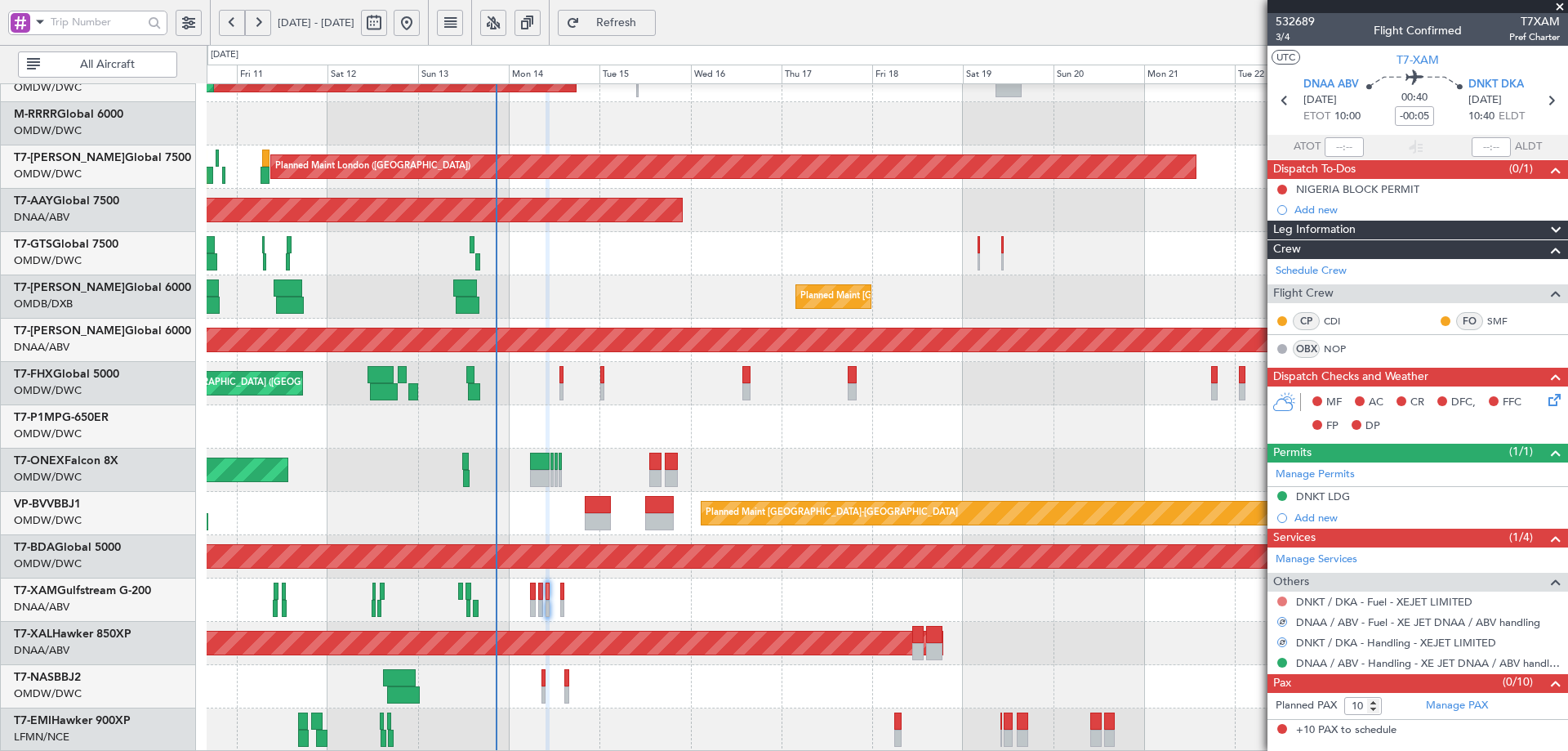 click at bounding box center (1282, 601) 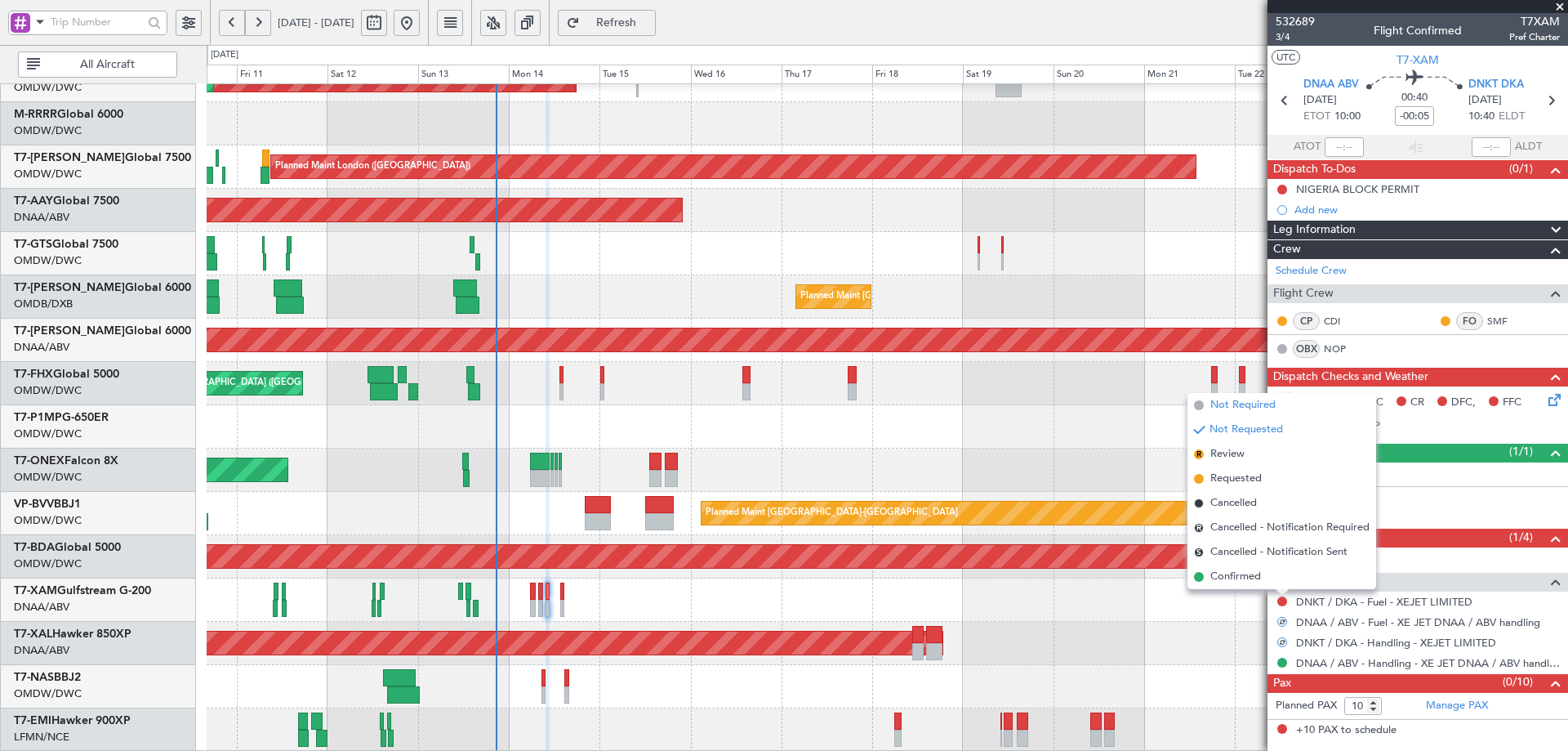 click on "Not Required" at bounding box center (1243, 405) 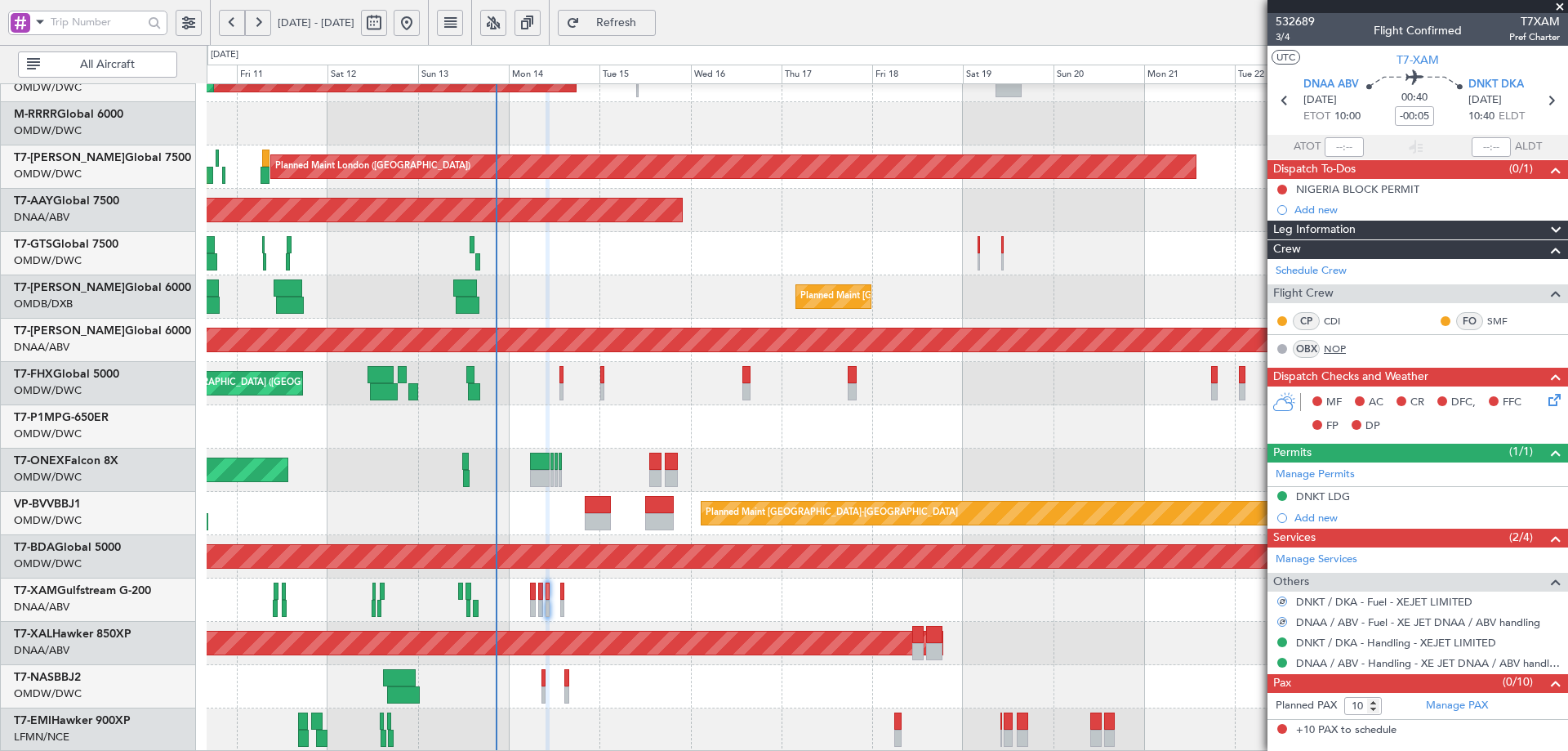 click on "NOP" 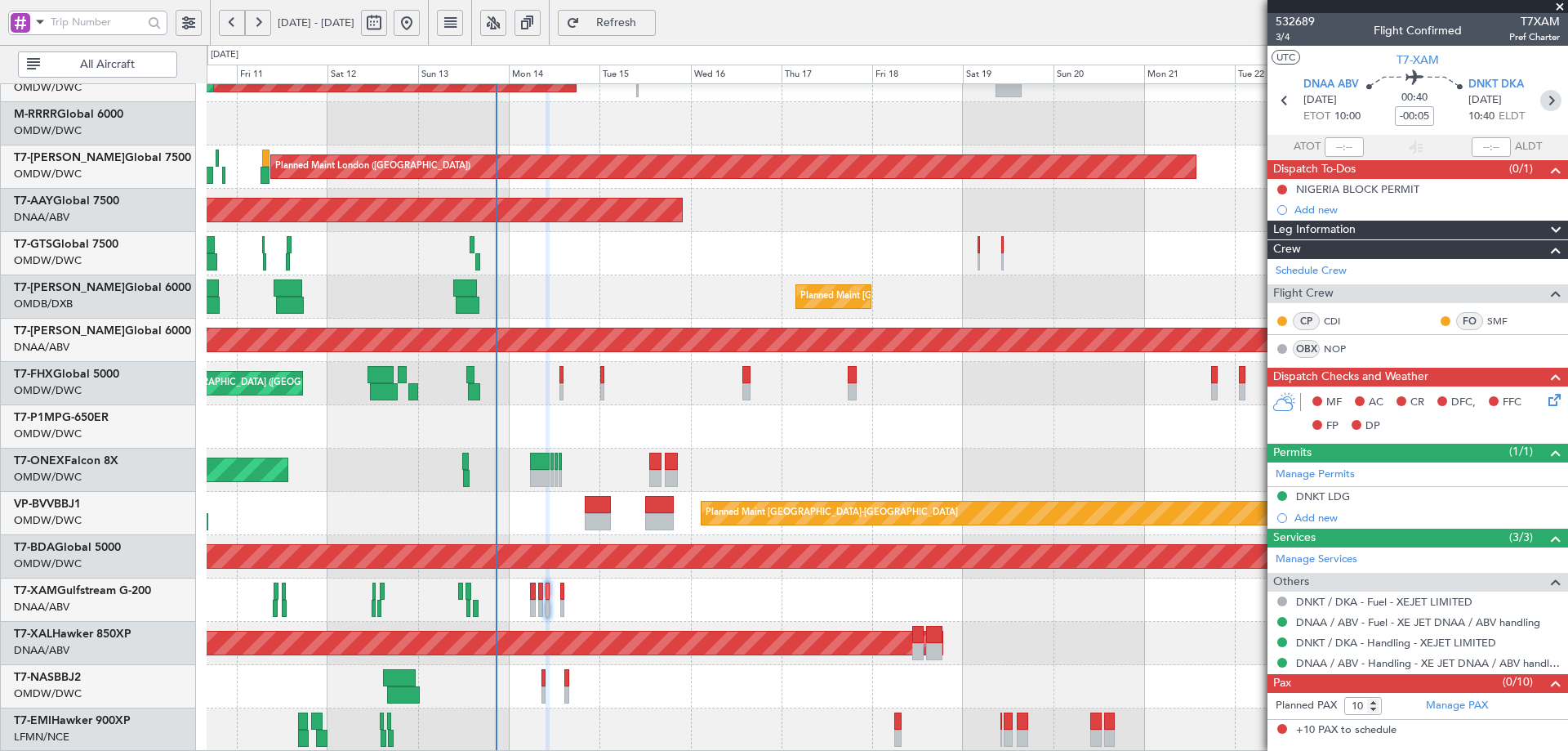 click at bounding box center (1551, 101) 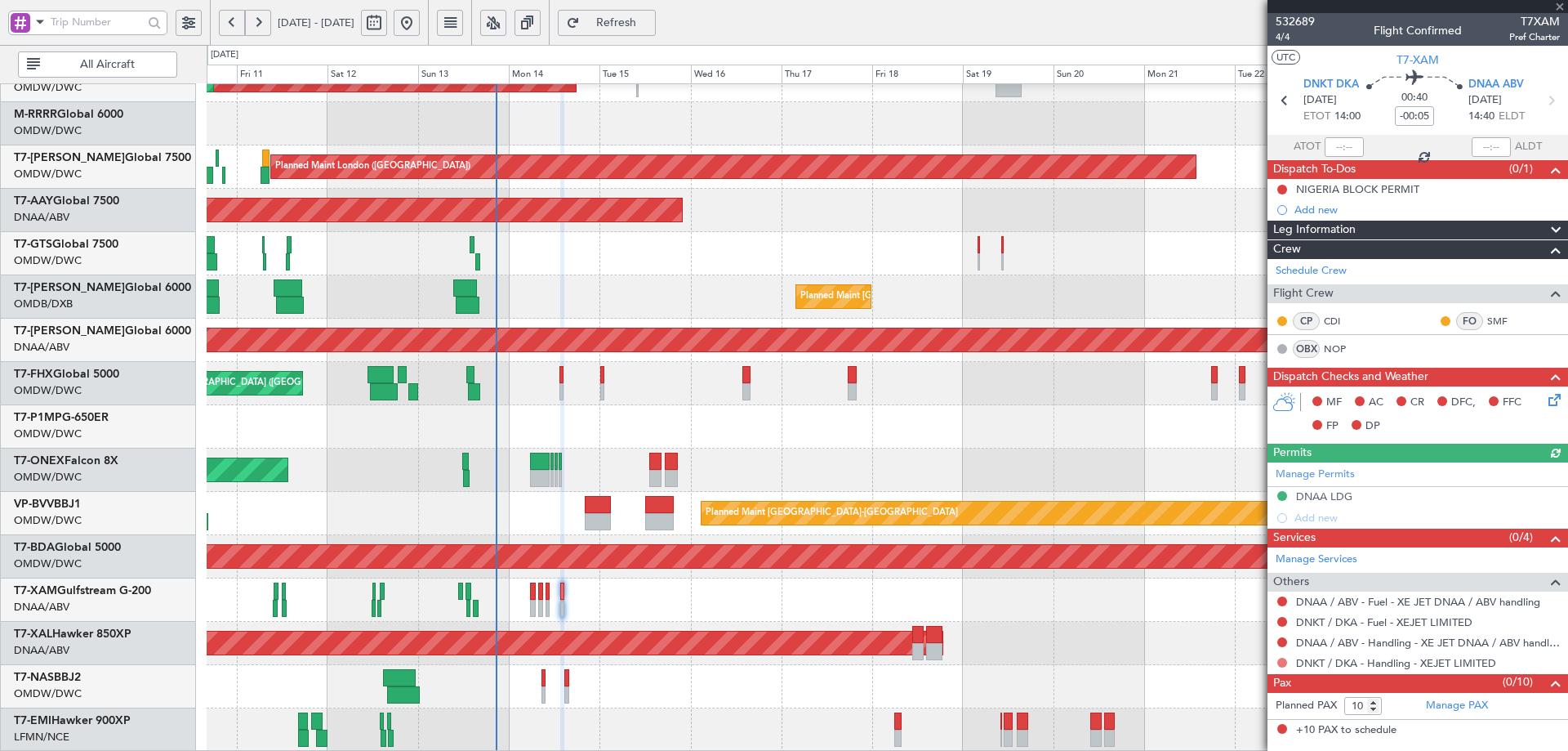 click at bounding box center (1282, 663) 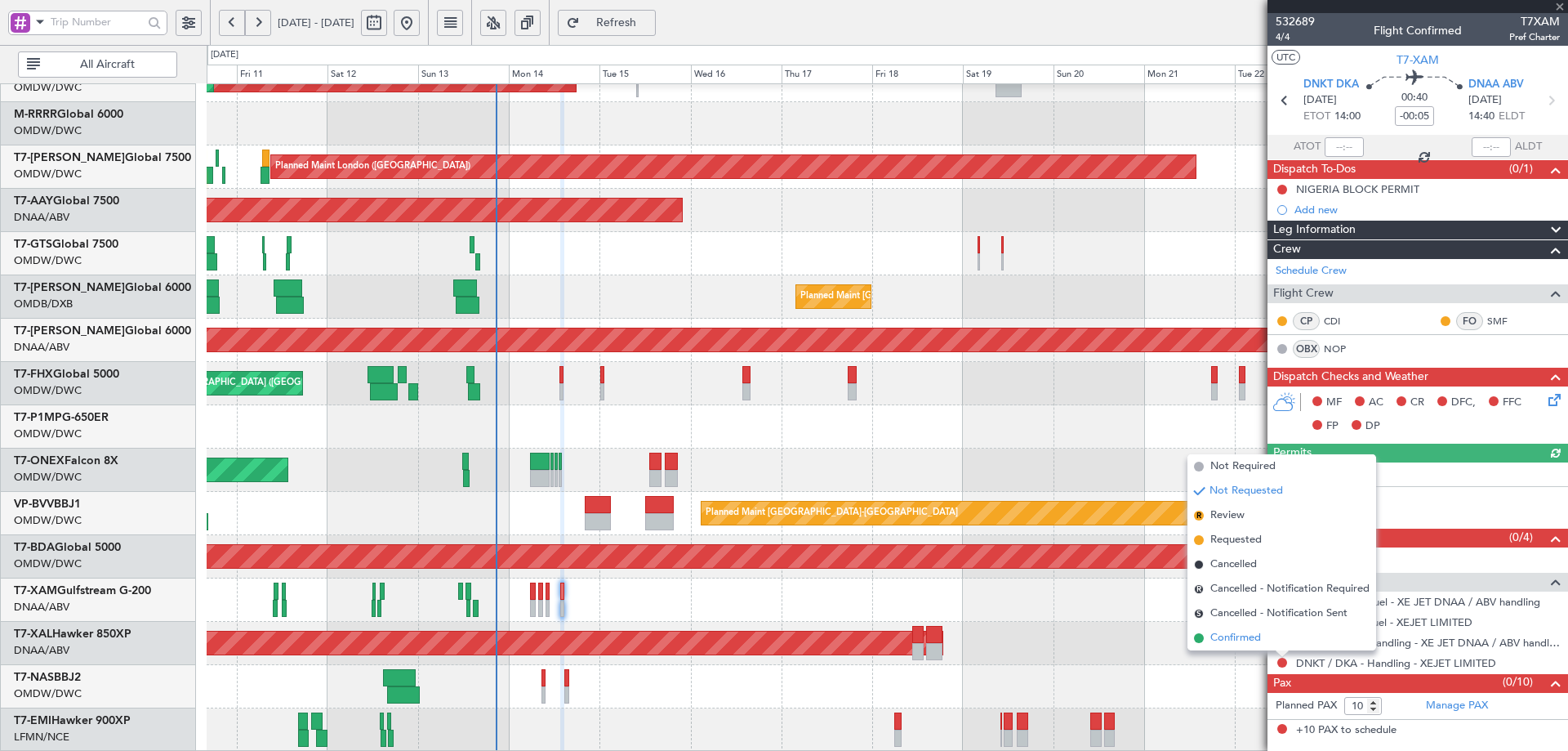 click on "Confirmed" at bounding box center (1236, 638) 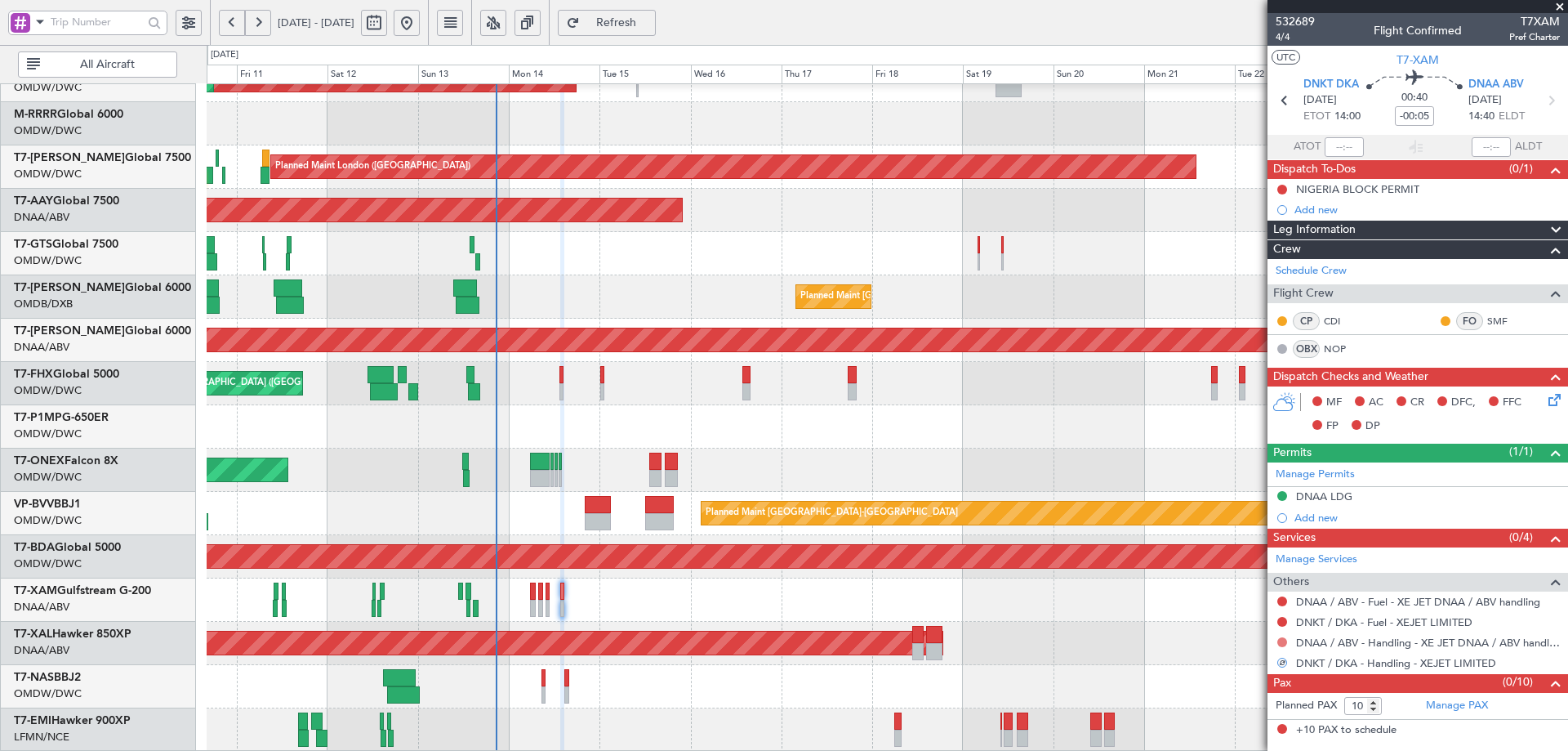 click at bounding box center (1282, 642) 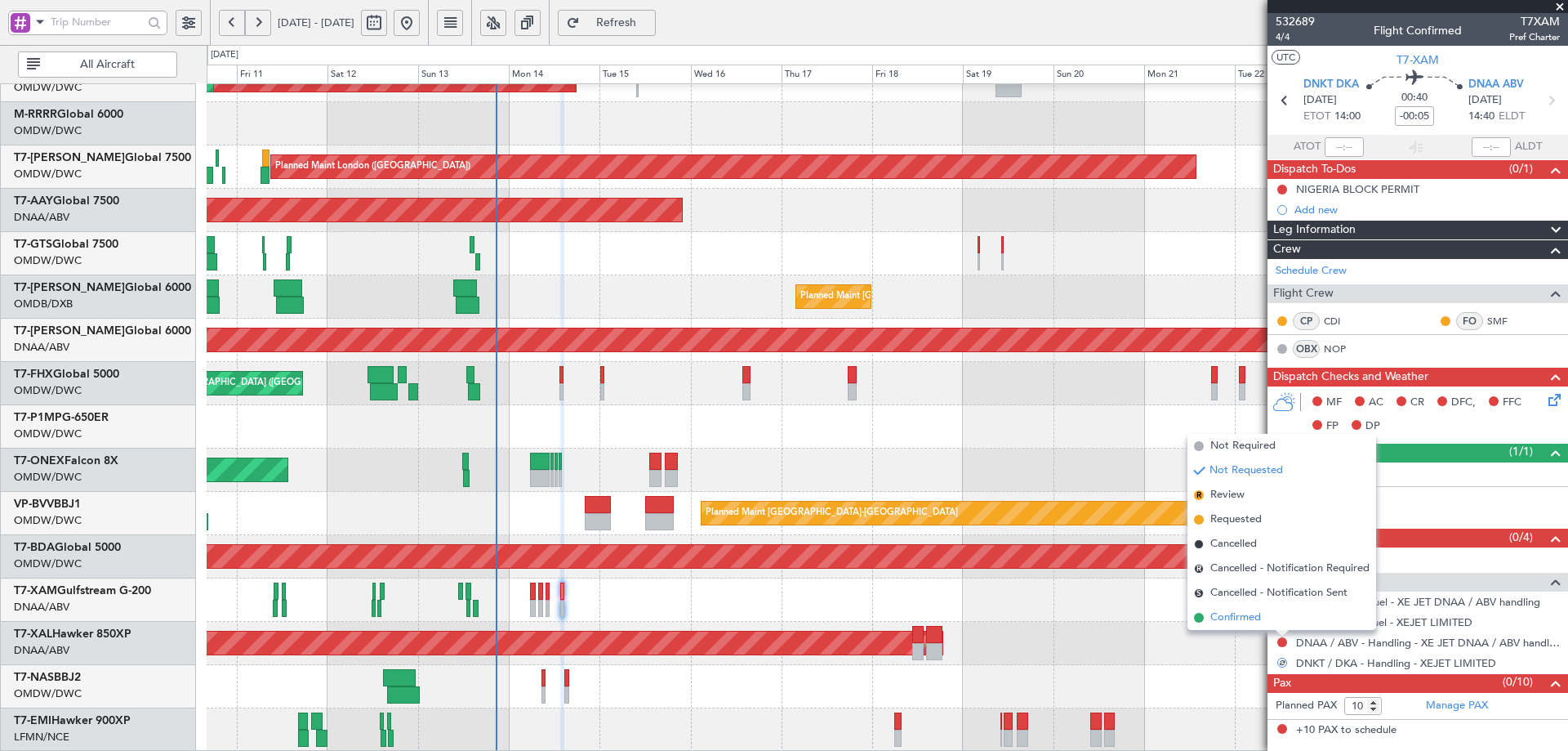click on "Confirmed" at bounding box center [1236, 618] 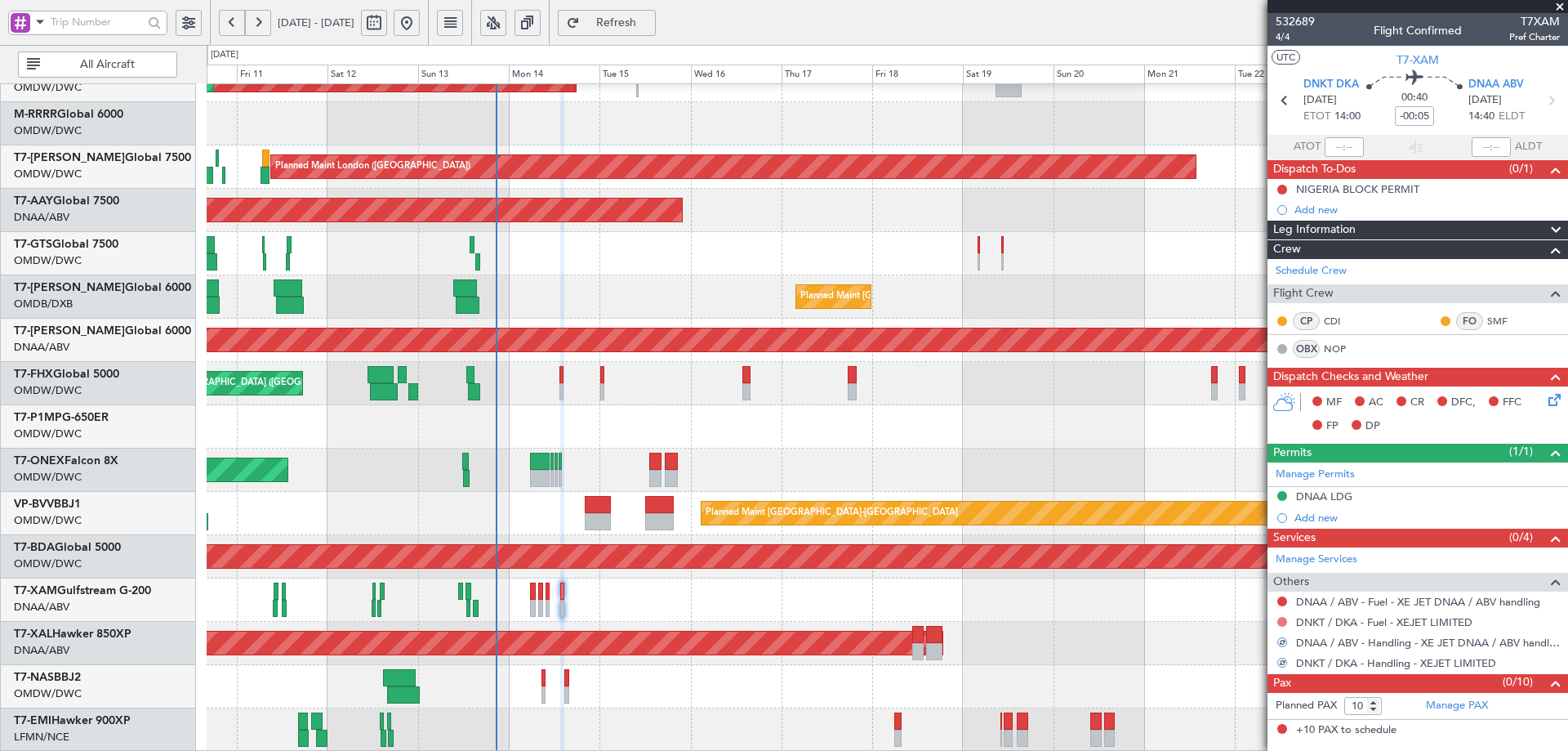 click at bounding box center [1282, 622] 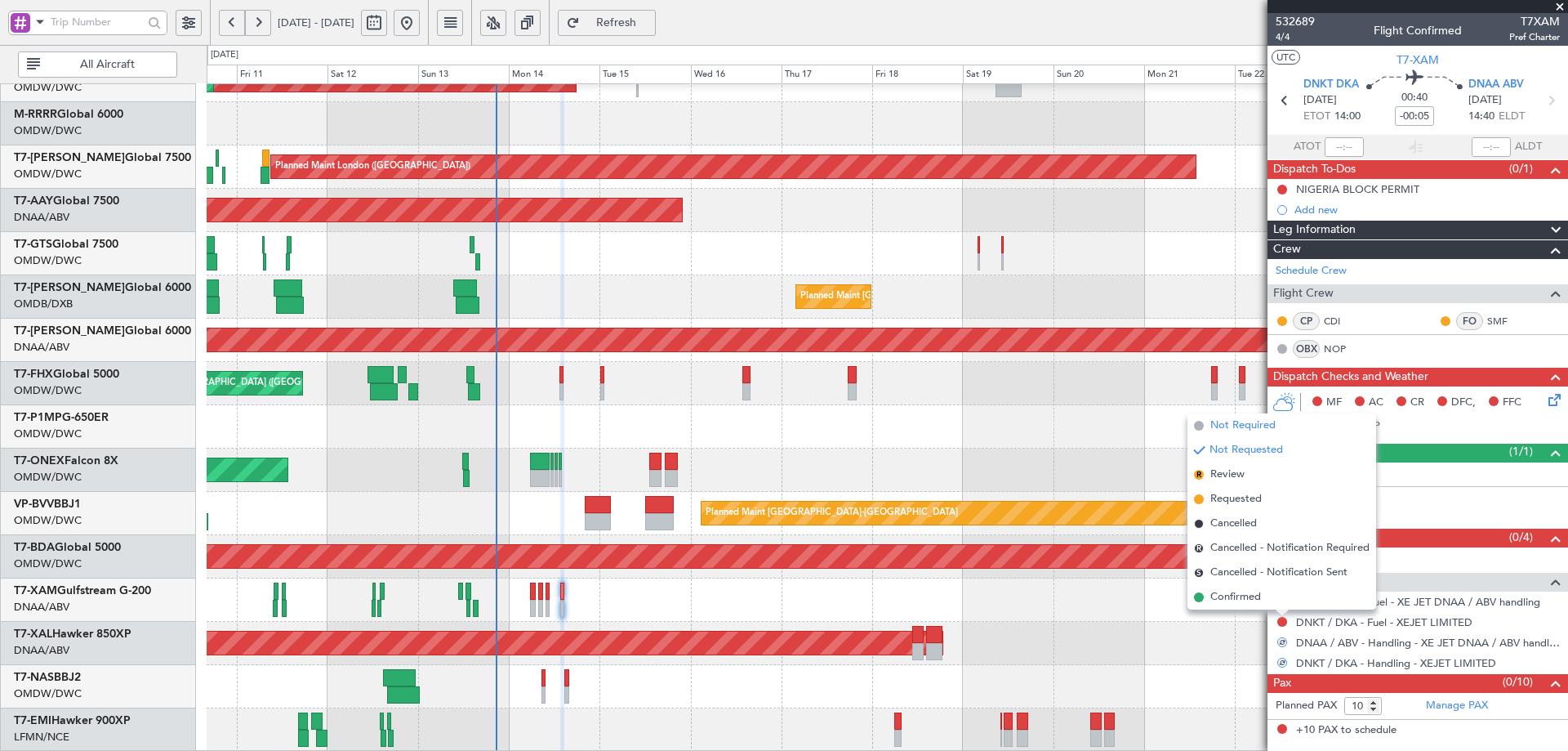 click on "Not Required" at bounding box center [1243, 426] 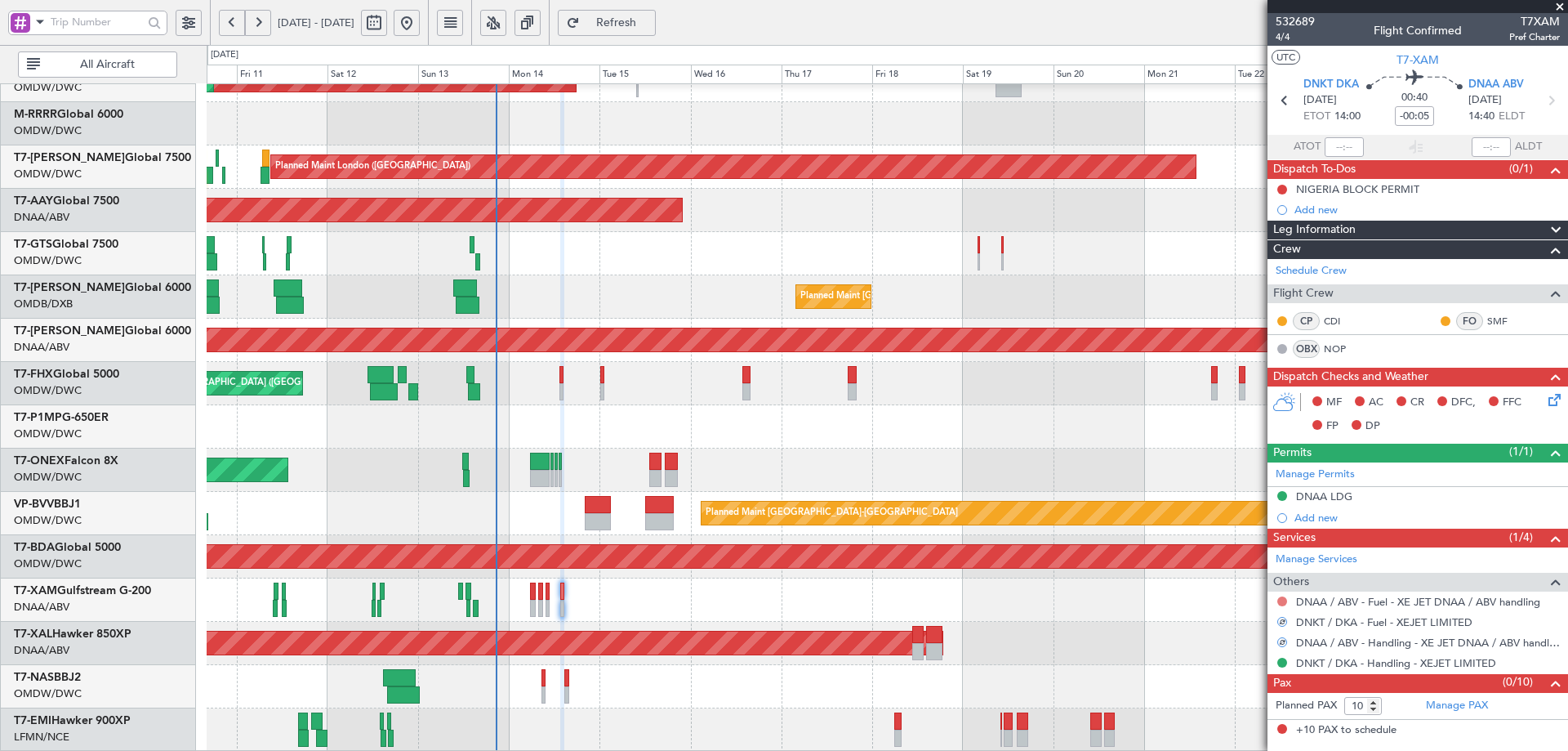 click at bounding box center [1282, 601] 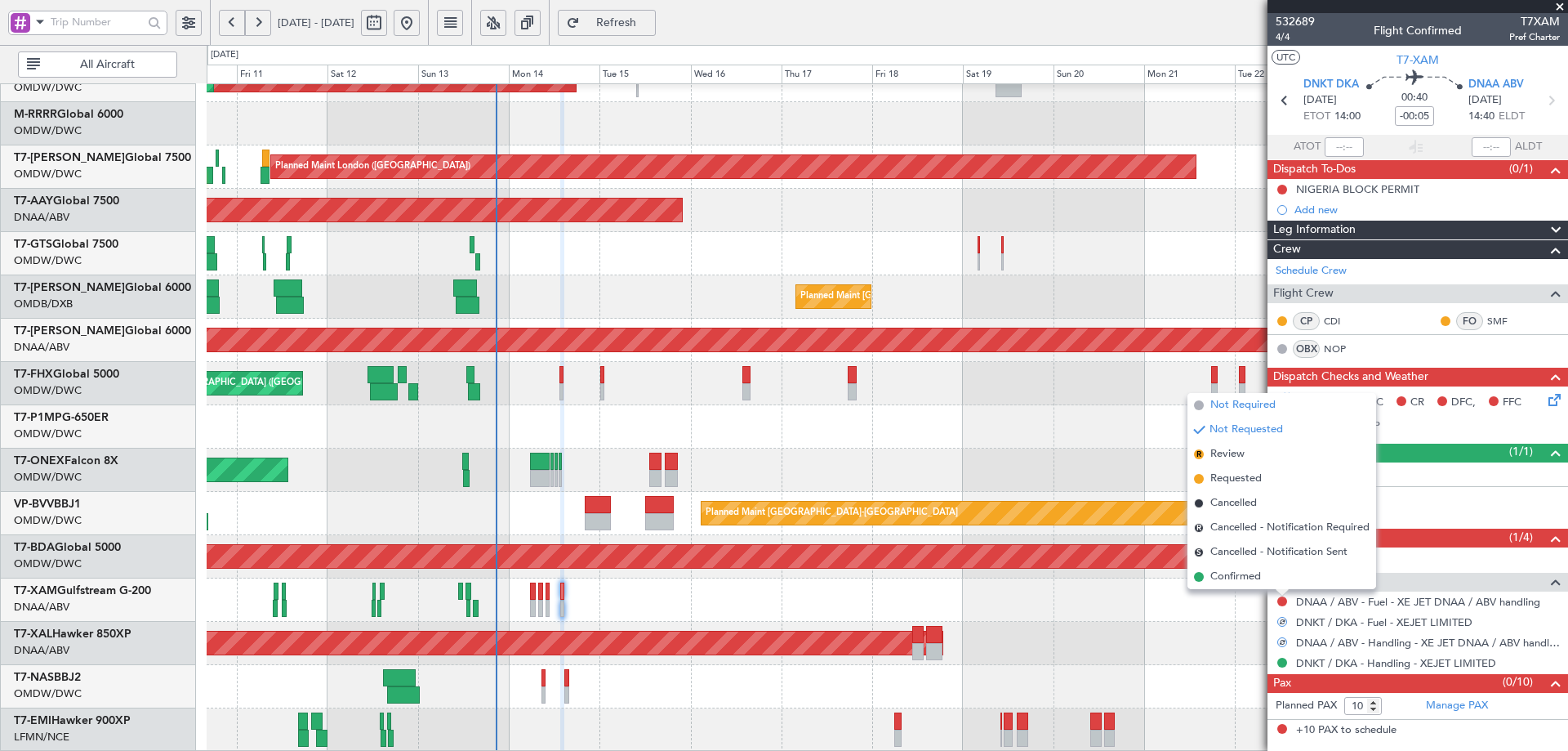 click on "Not Required" at bounding box center [1243, 405] 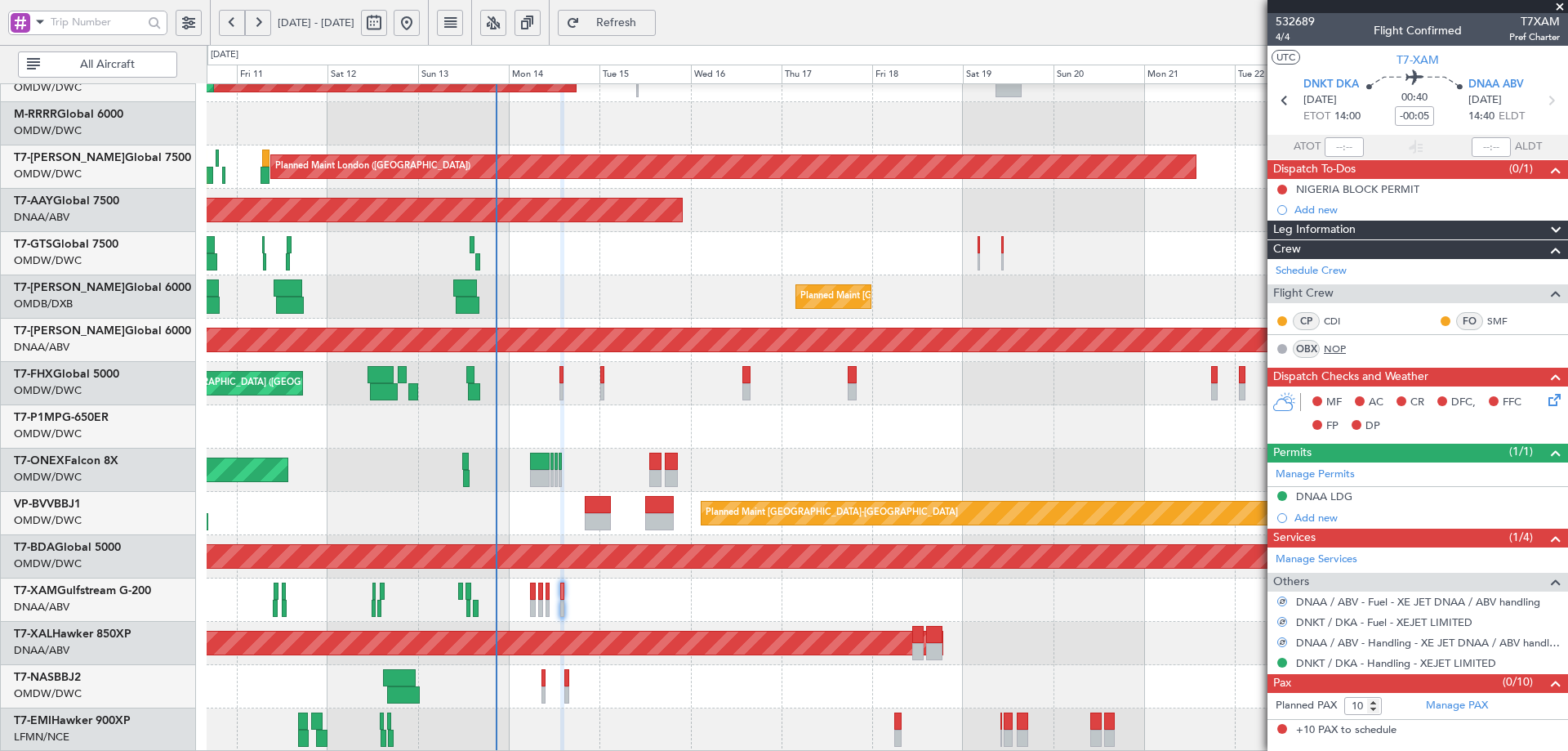 click on "NOP" 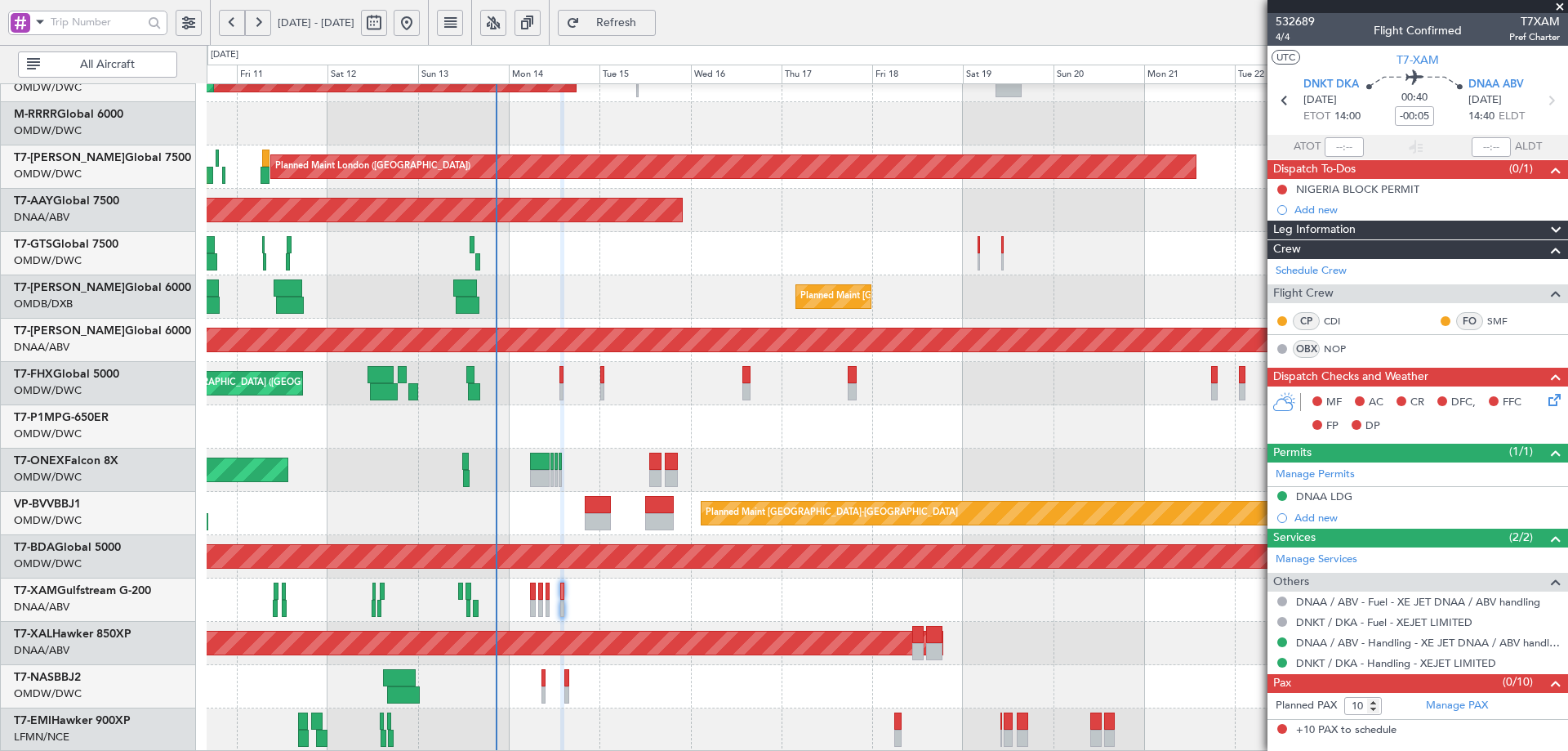 click on "Refresh" 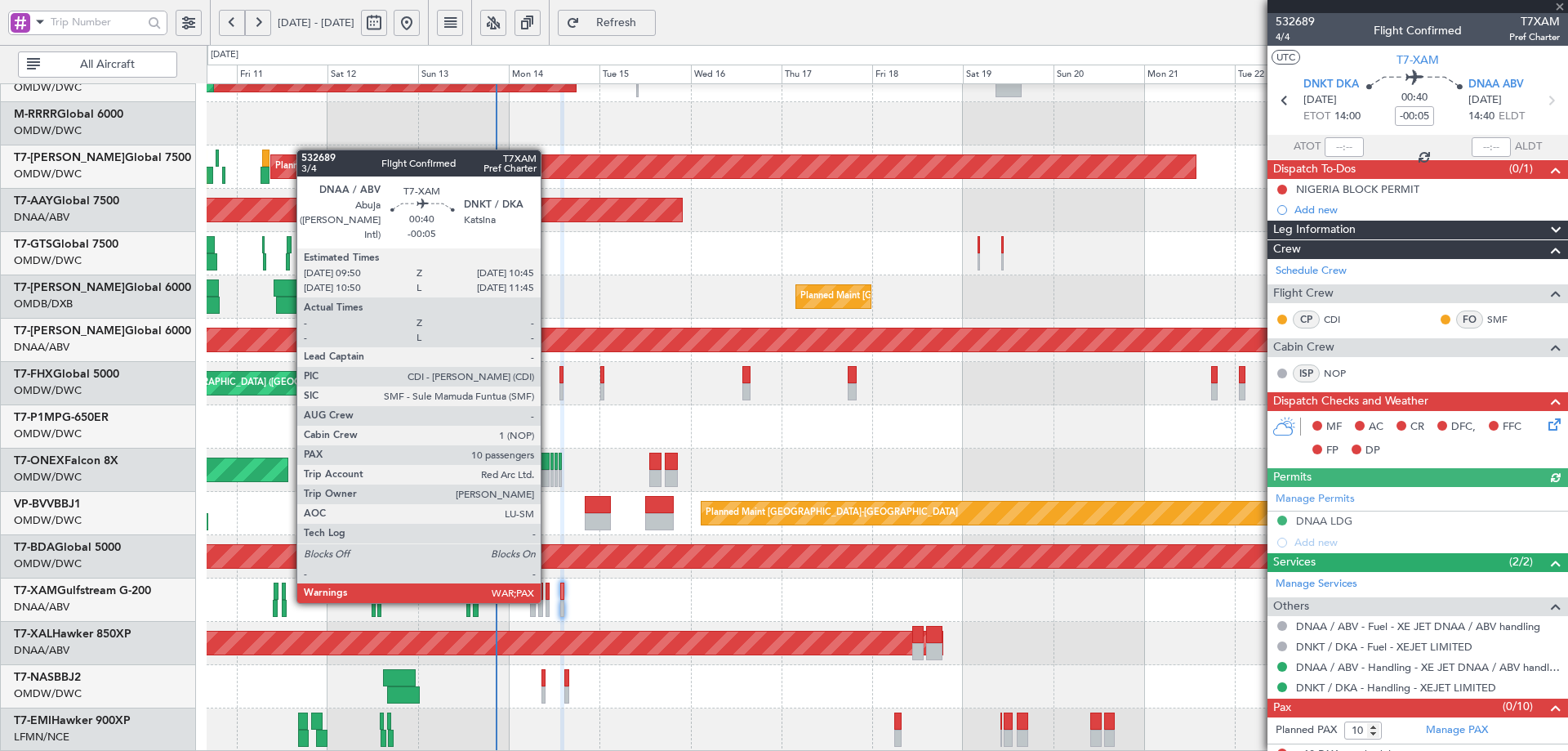 click 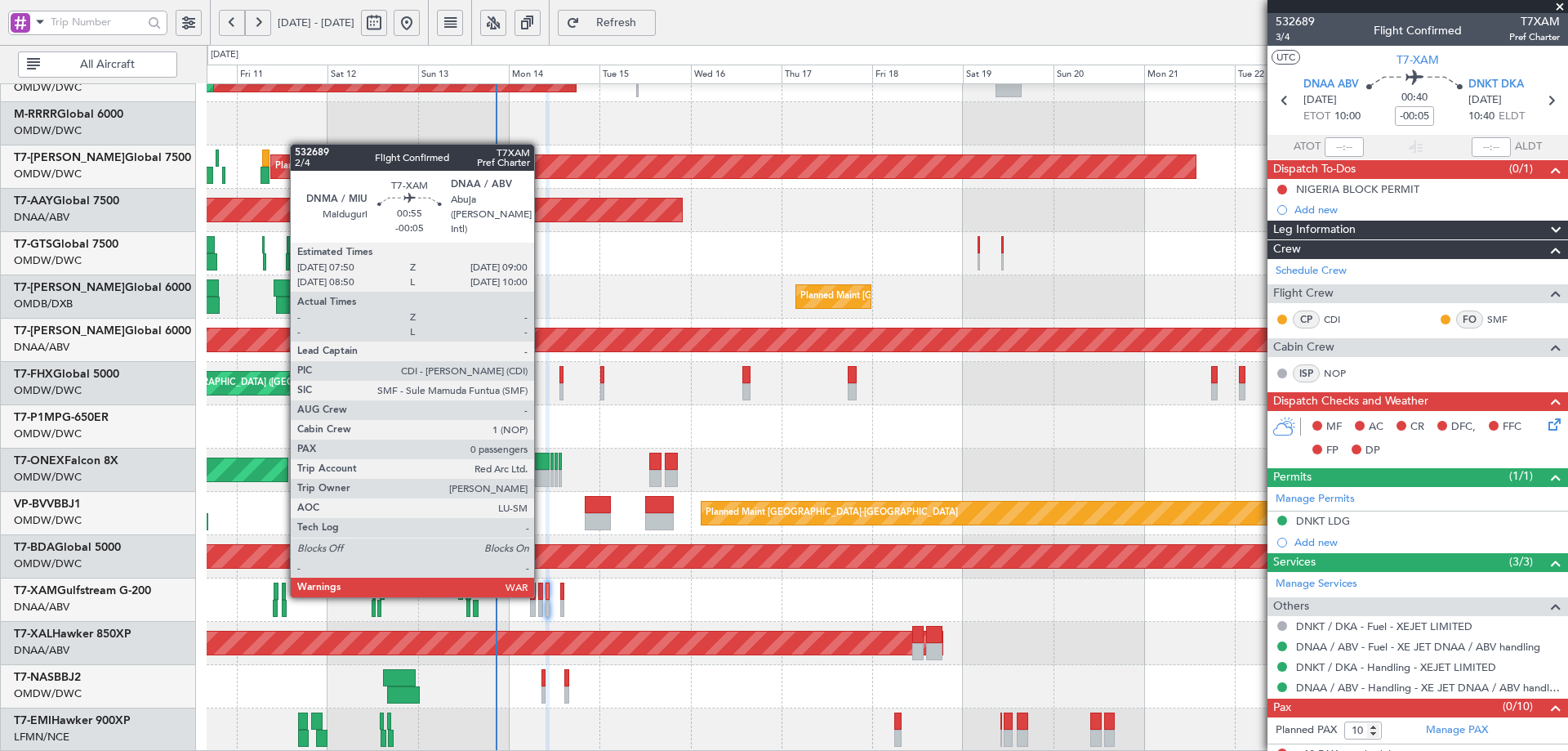 click 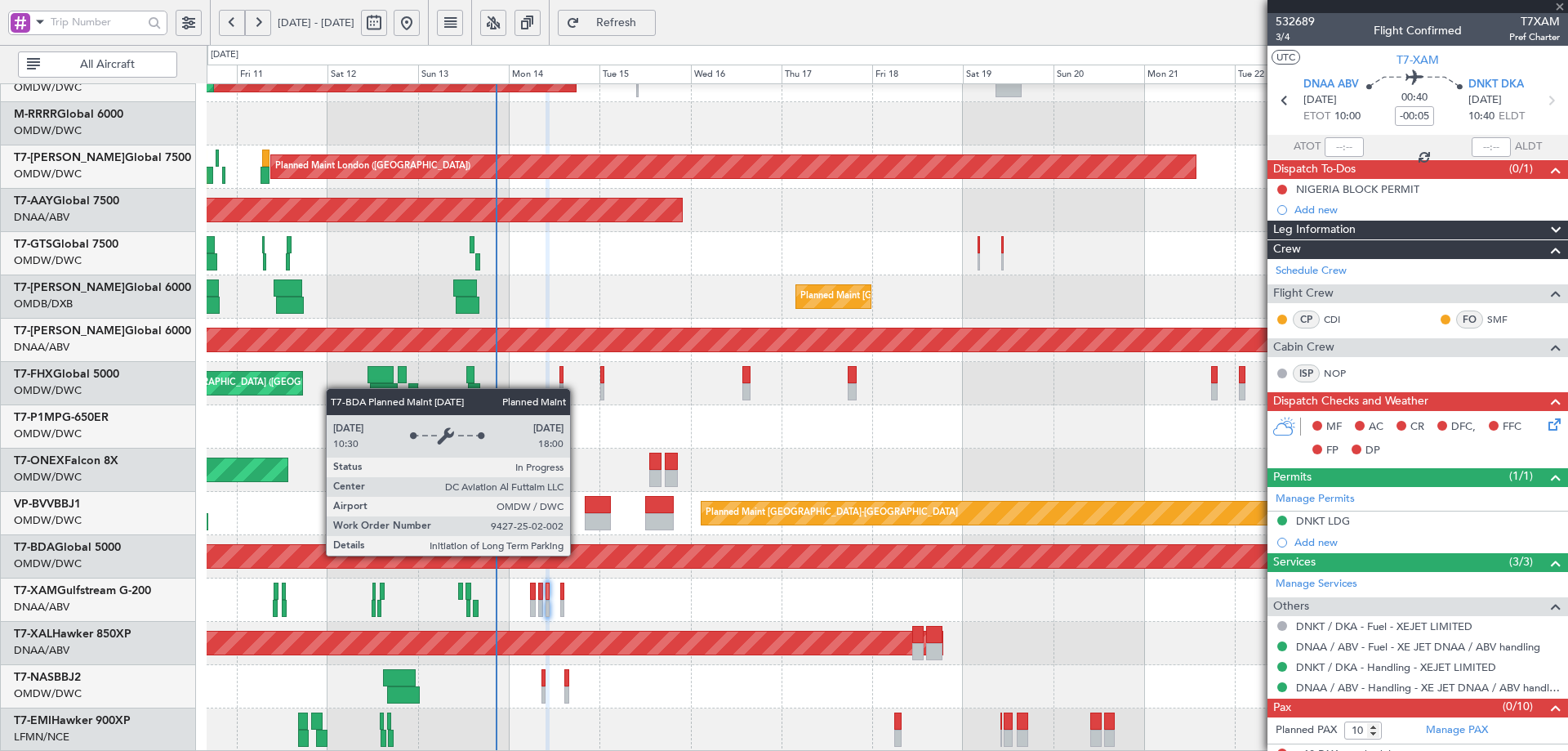 type on "0" 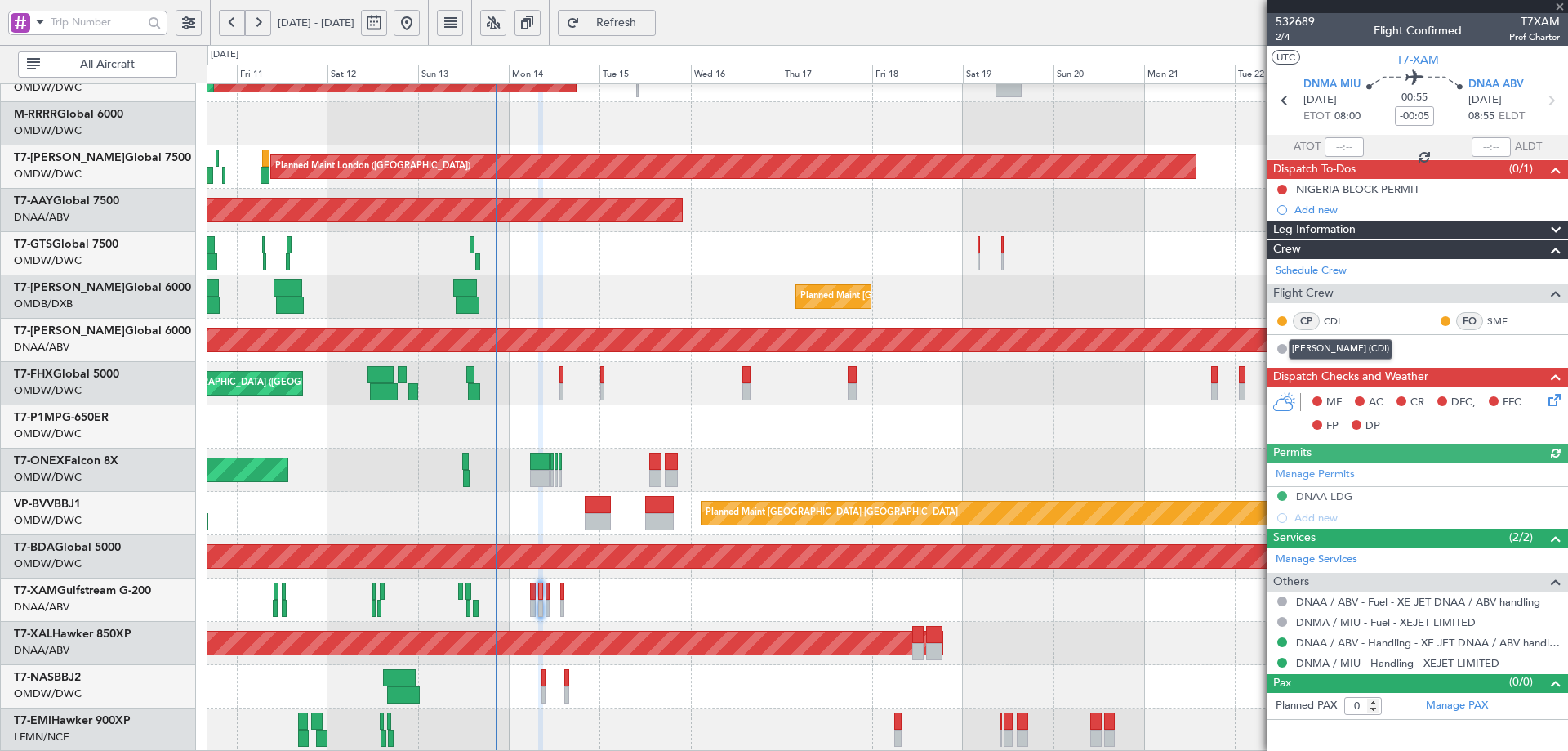 click on "Carlos Diaz Malave (CDI)" at bounding box center [1340, 349] 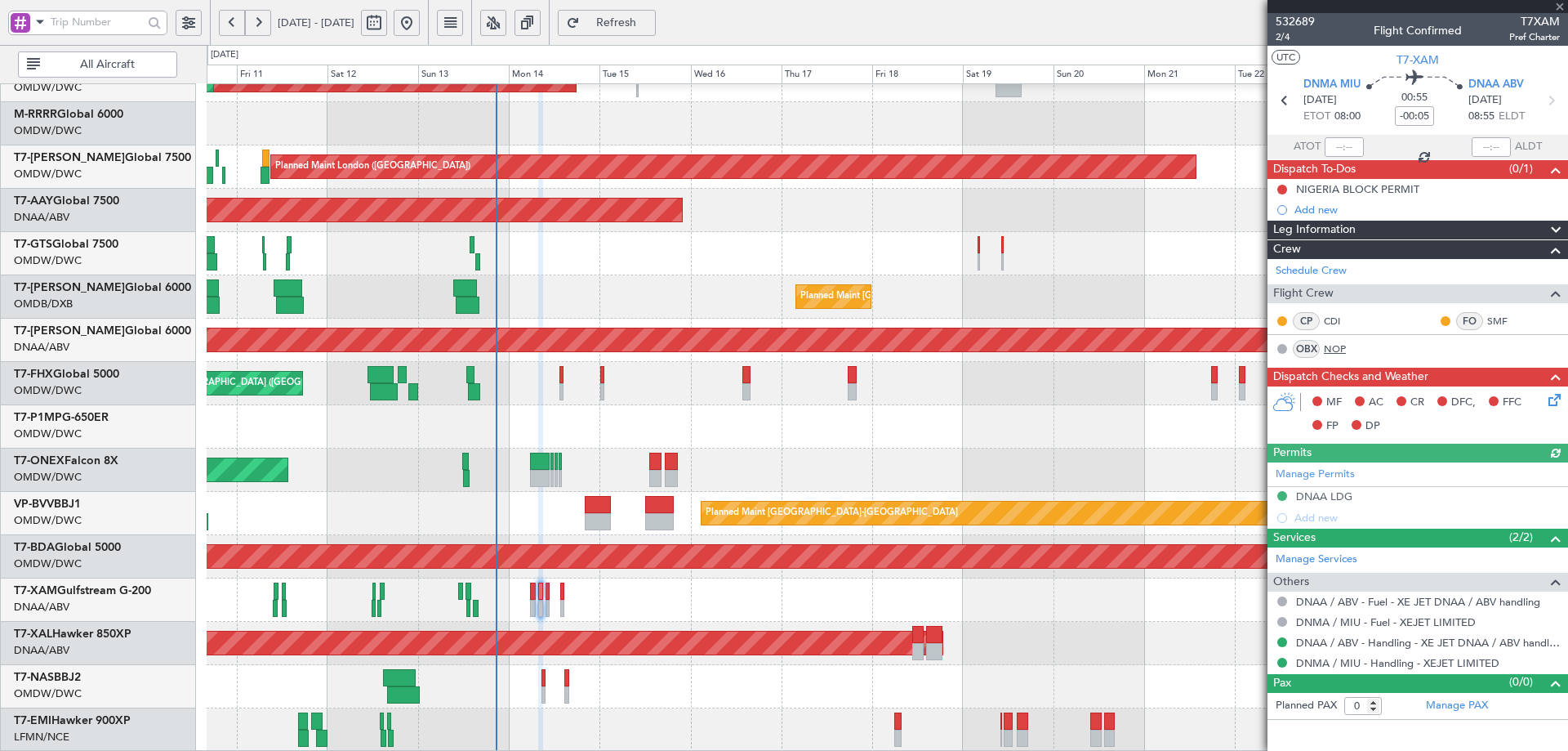 click on "NOP" 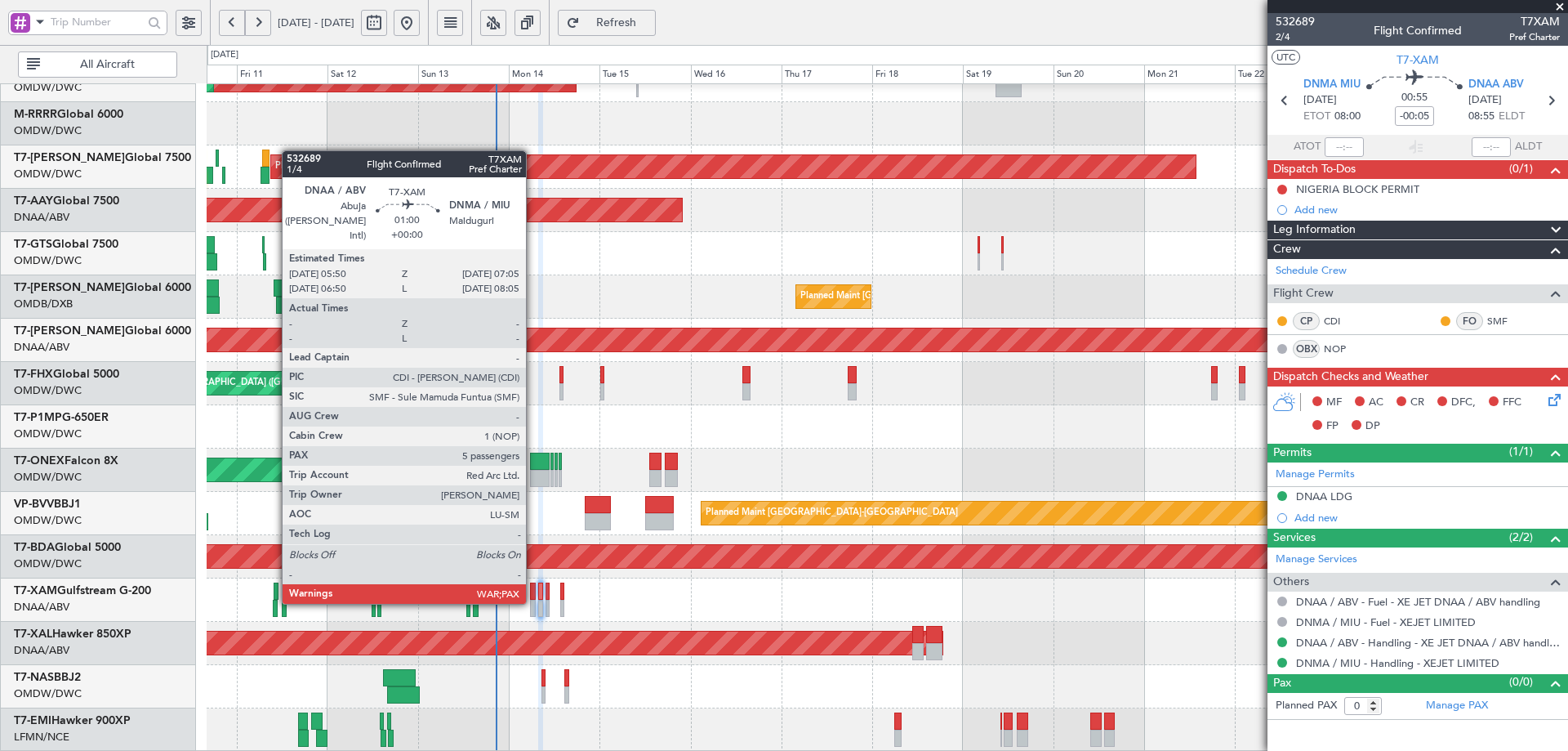 click 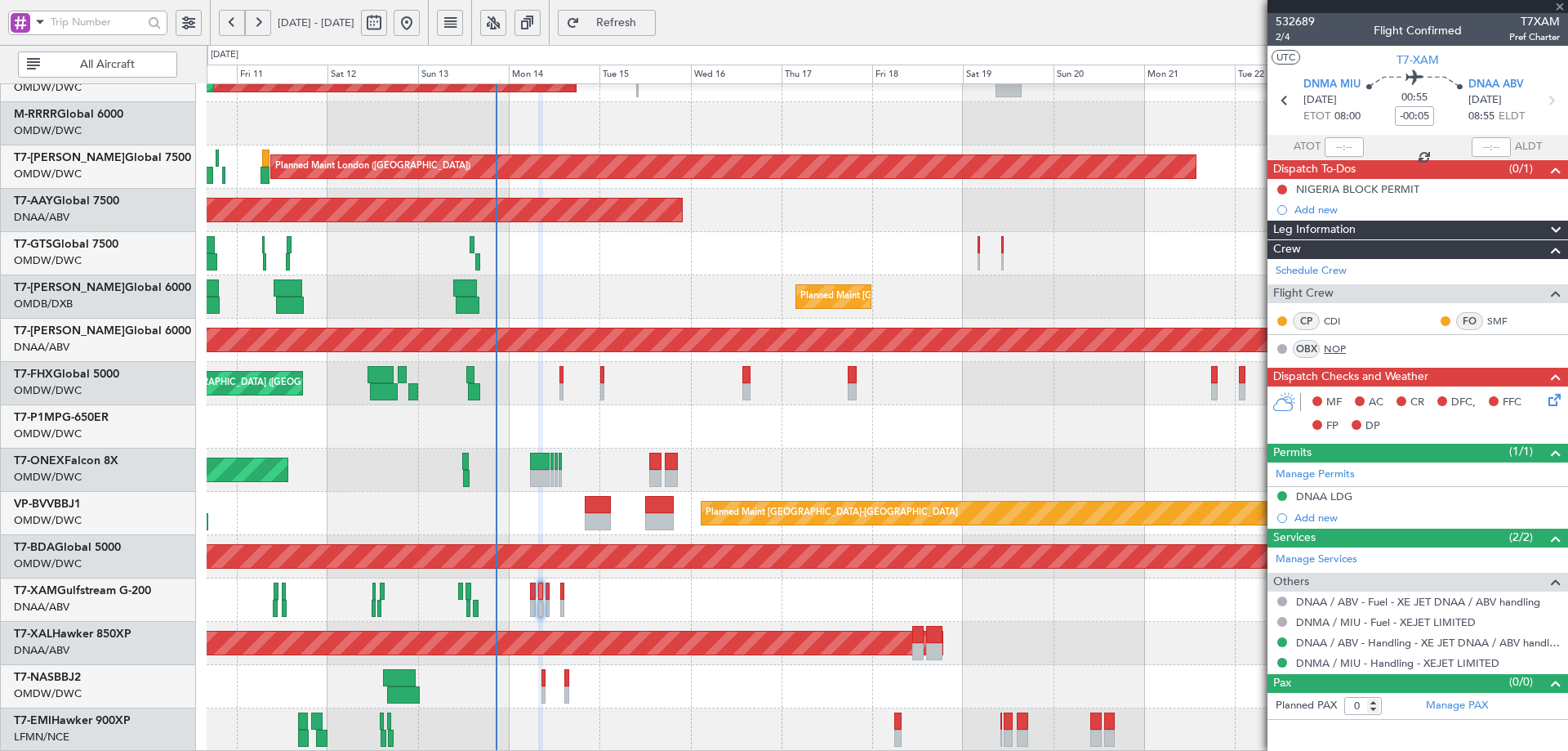 type 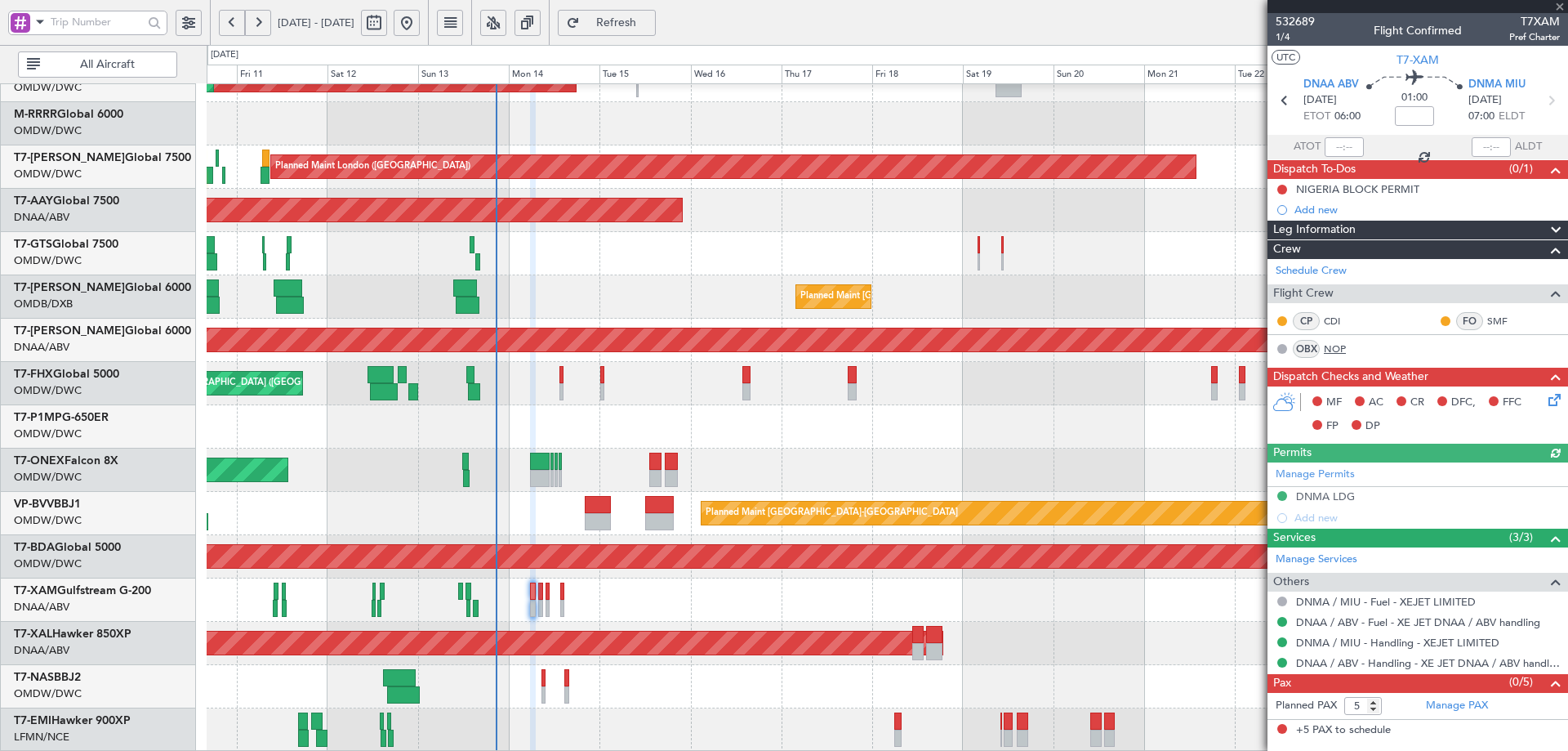 click on "NOP" 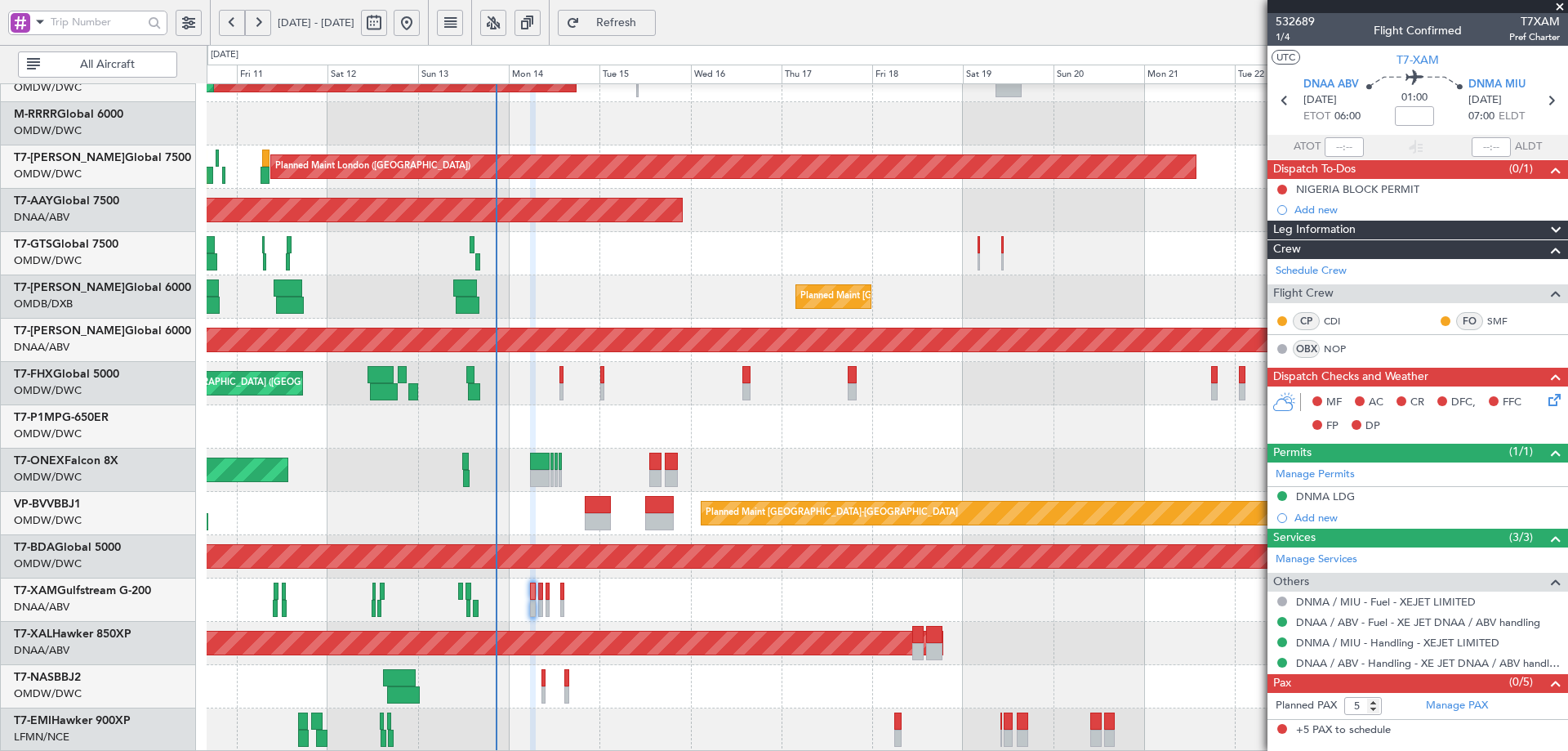 click on "Refresh" 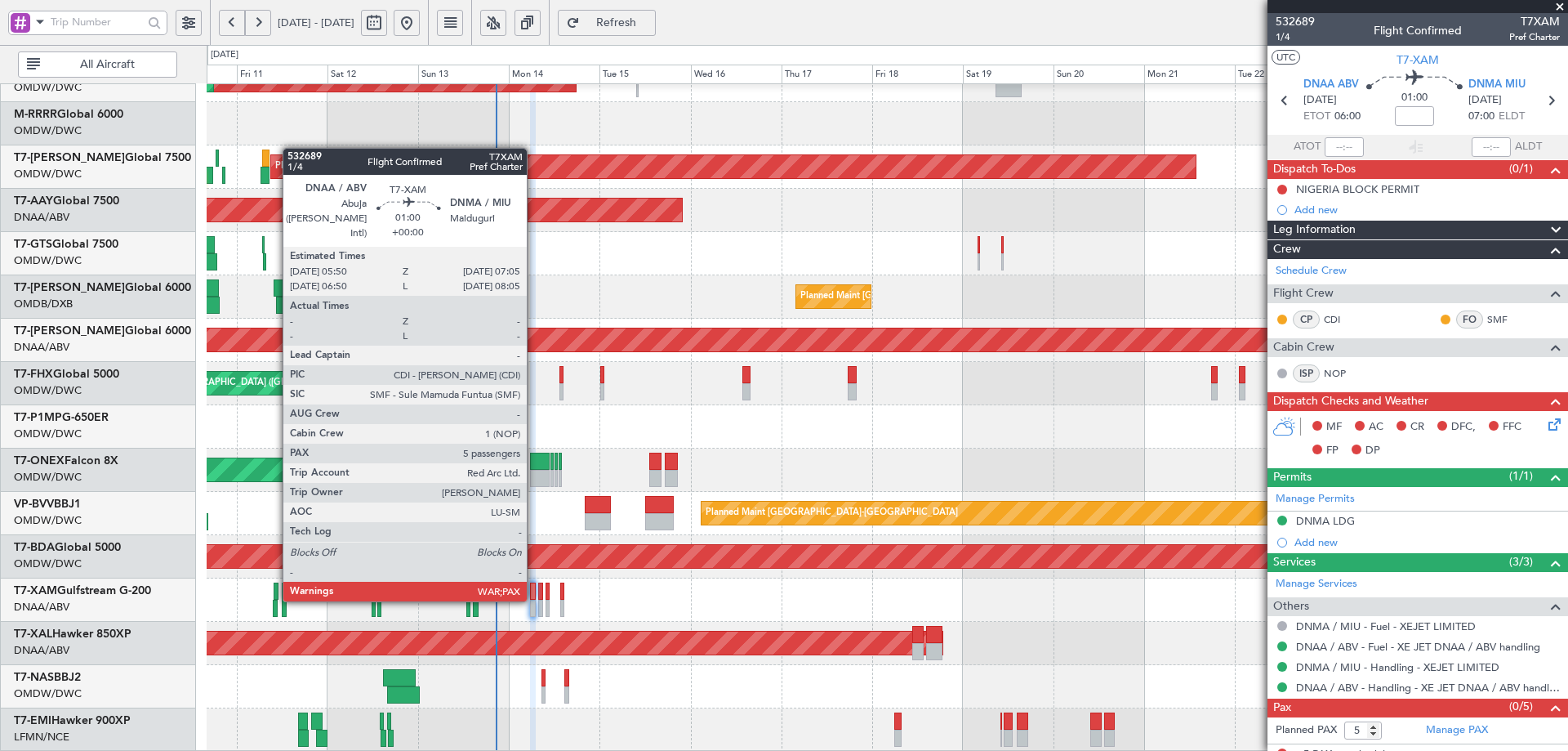 click 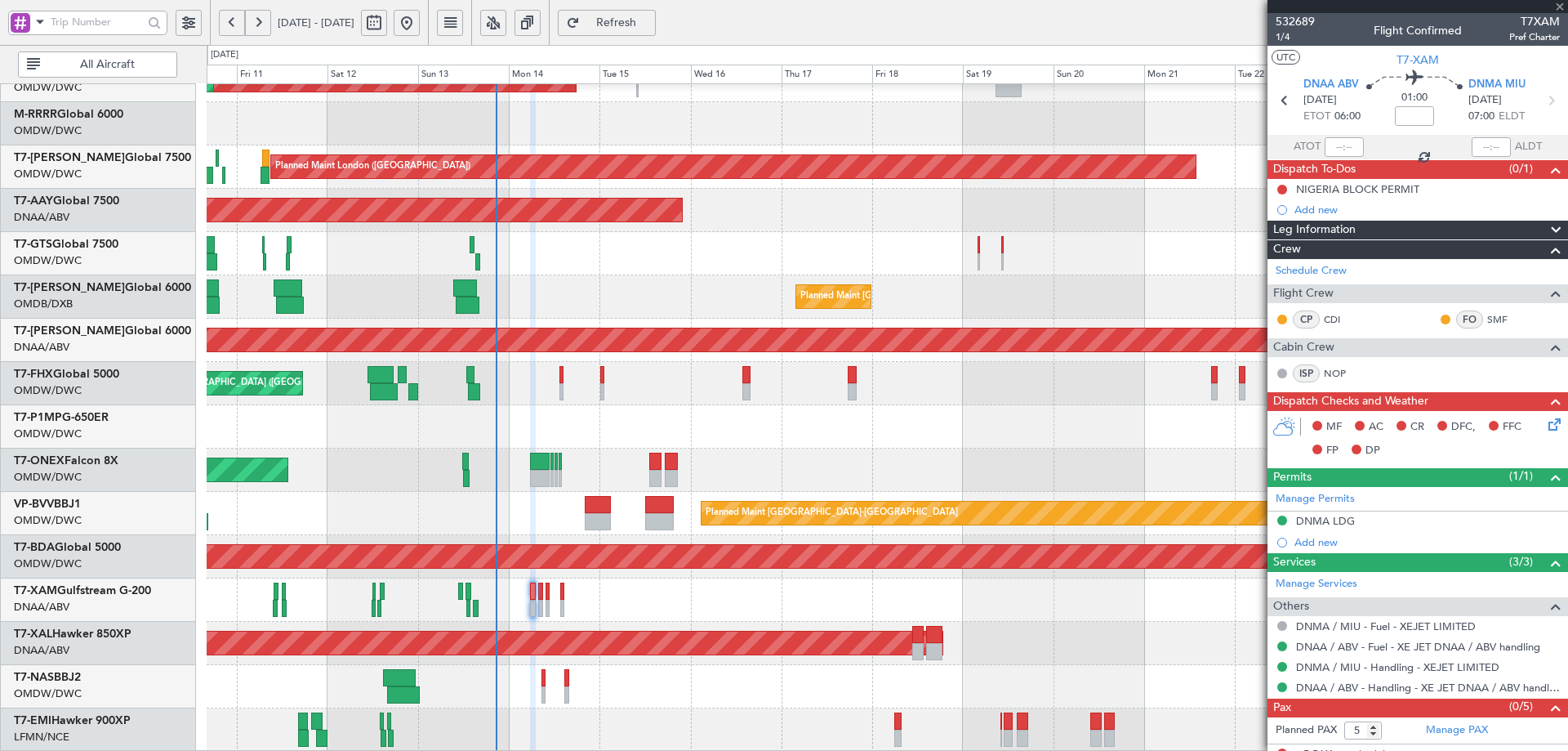 click 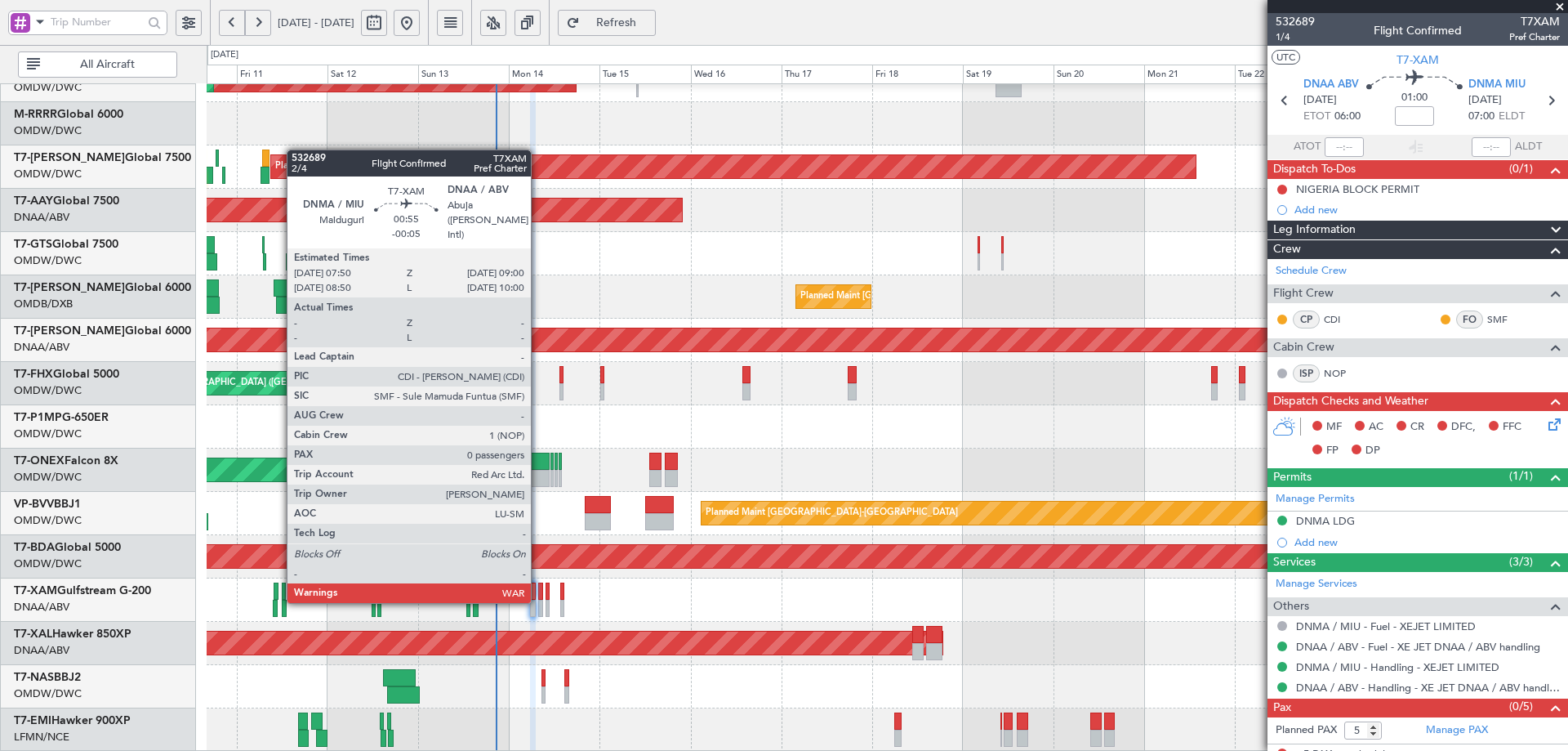 click 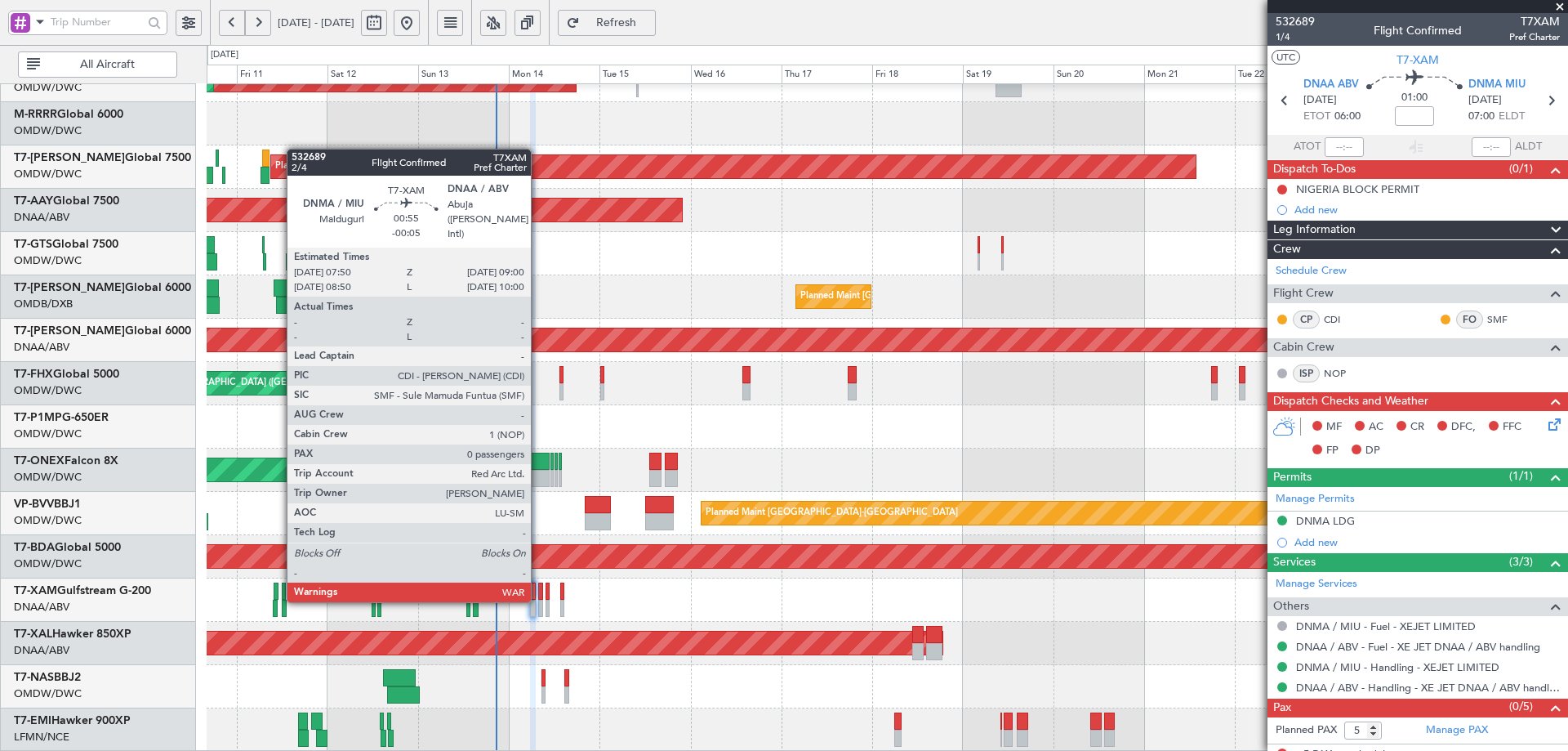 click 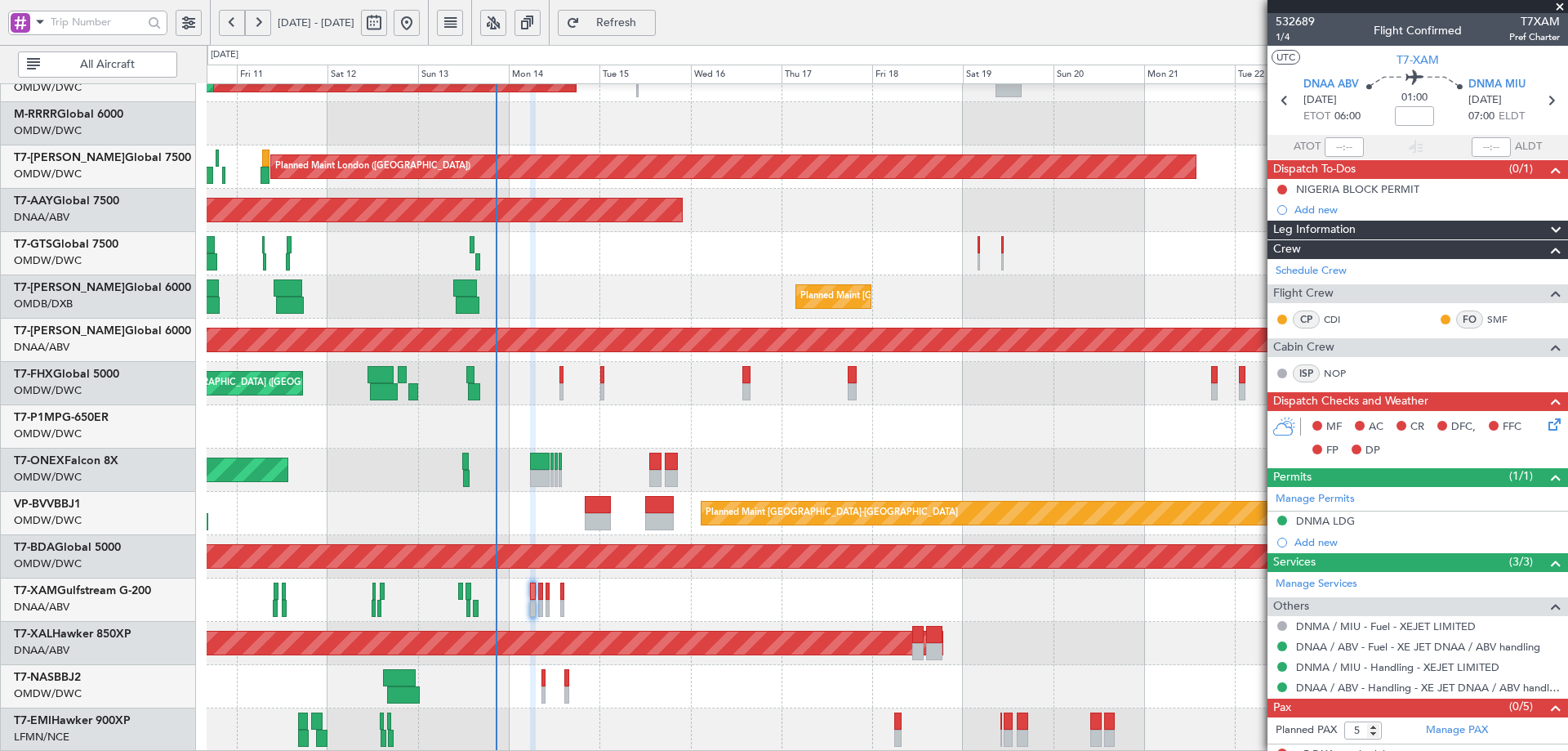 click on "Planned Maint Abuja ([PERSON_NAME] Intl)" 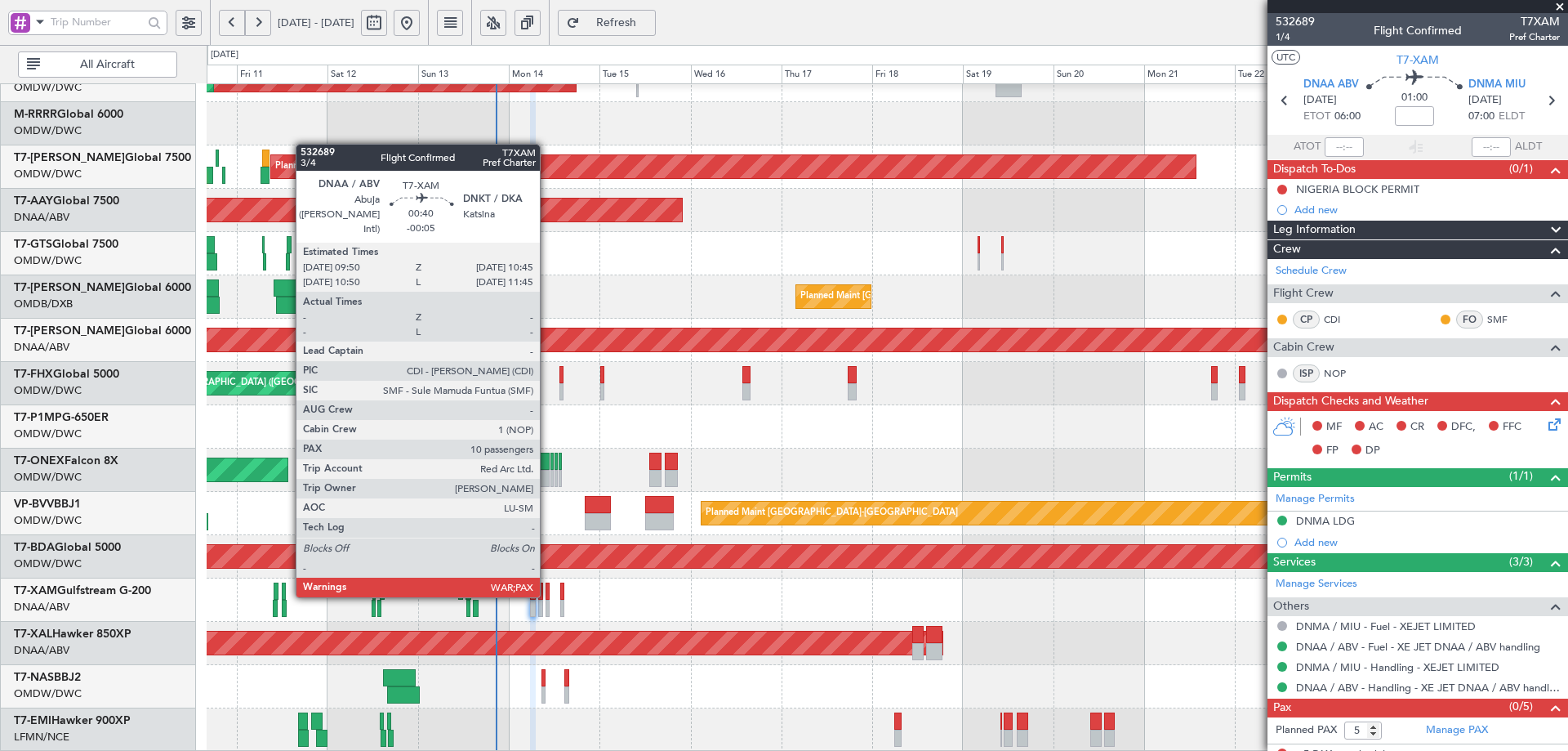 click 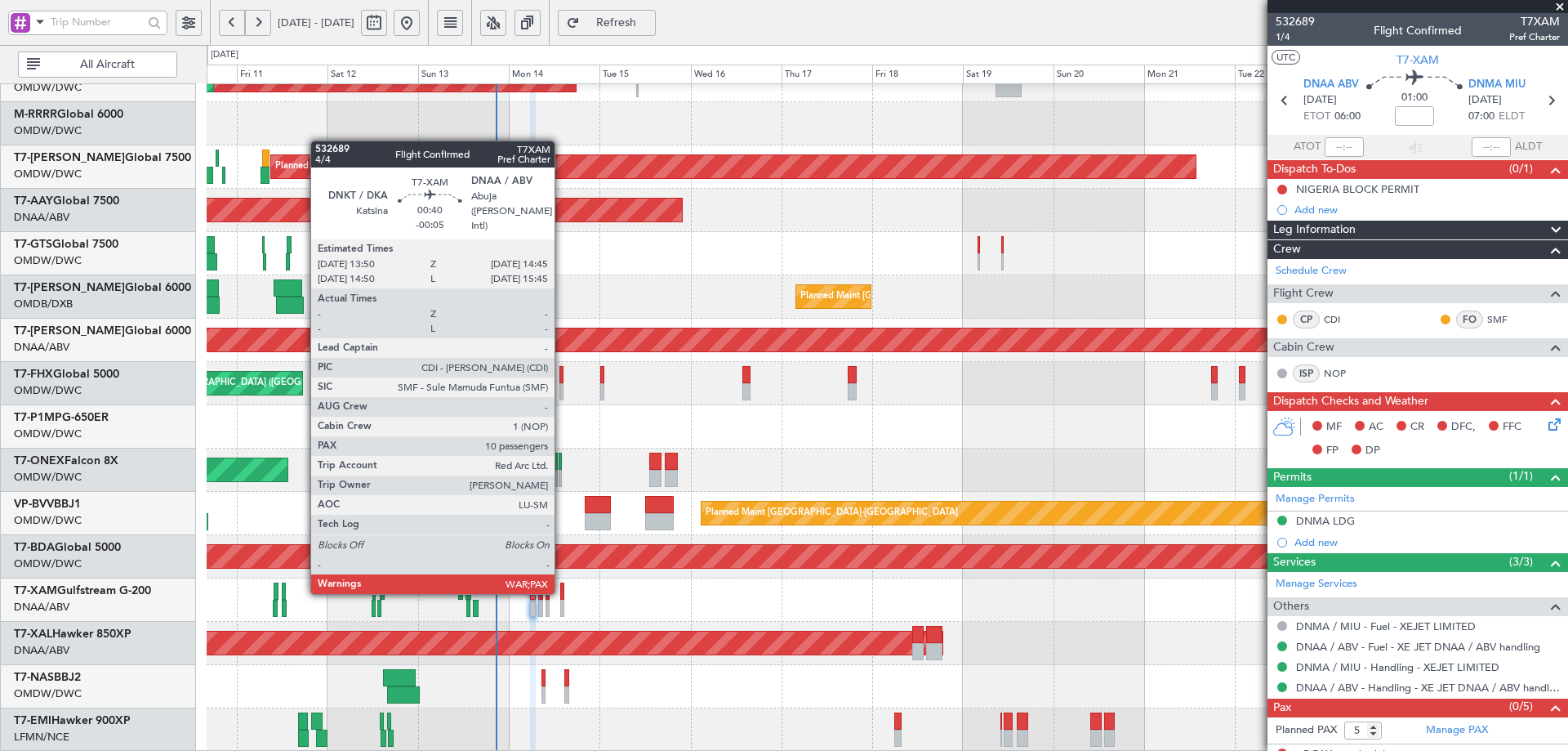 click 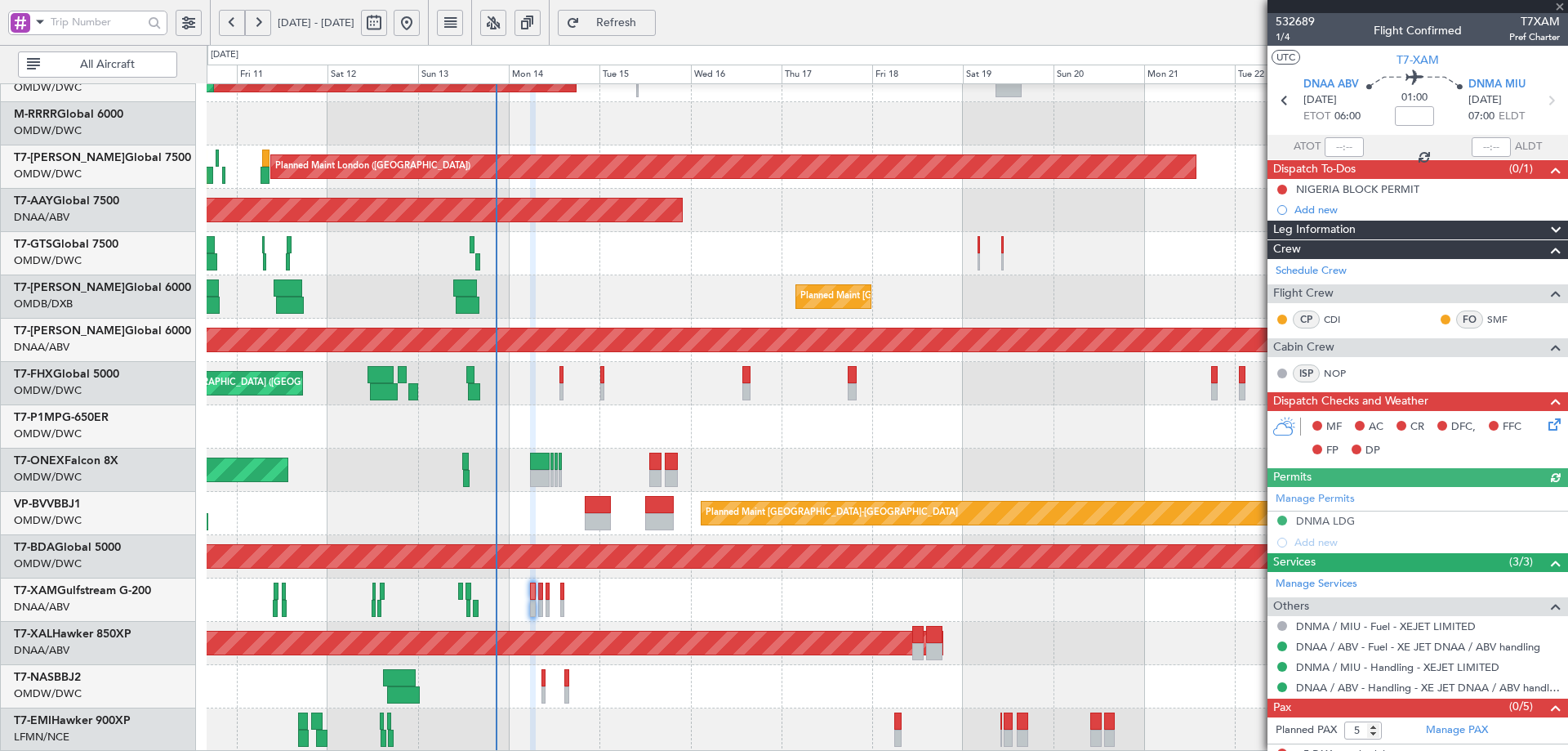 type on "[PERSON_NAME] (ANI)" 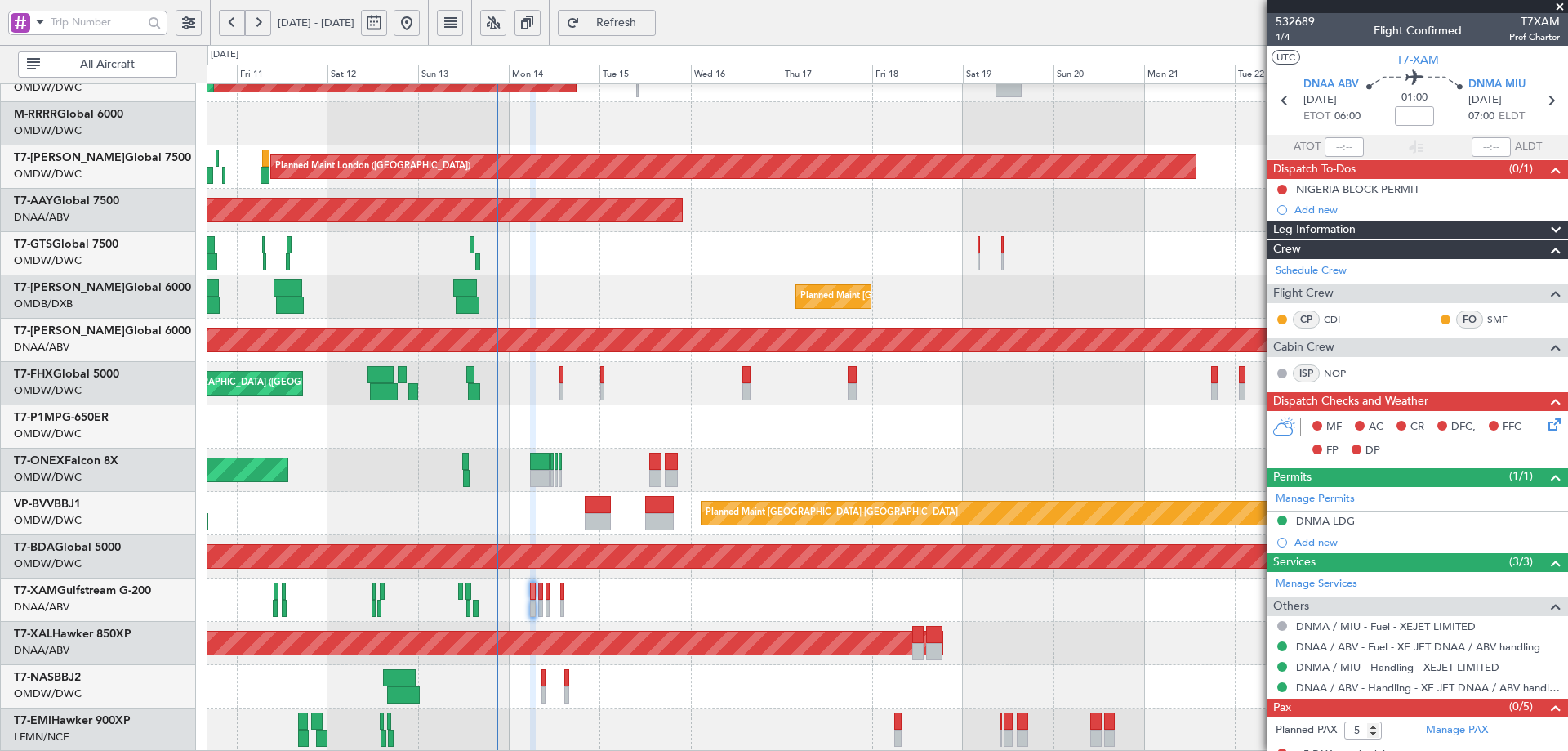 type 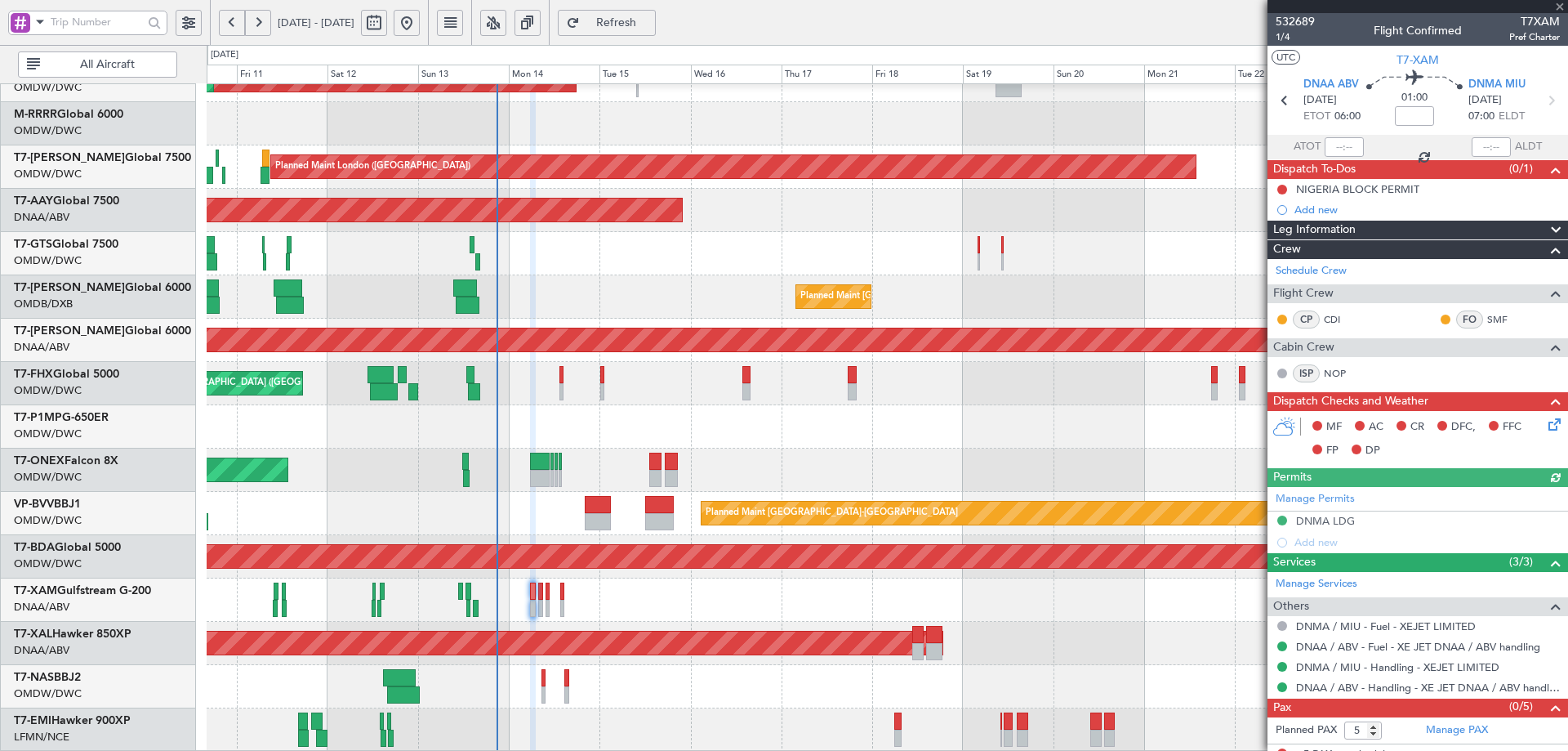 type on "[PERSON_NAME] (ANI)" 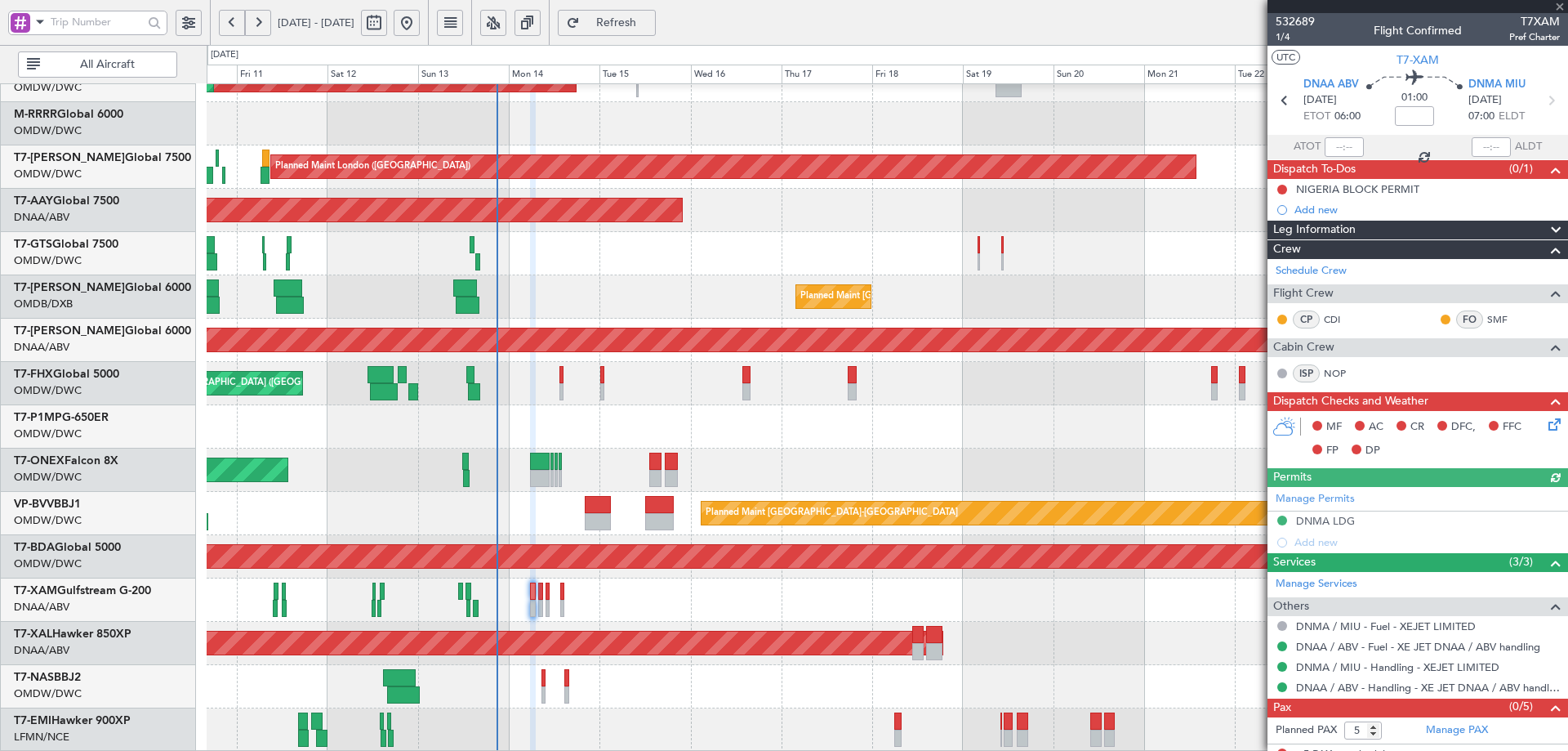 type on "6795" 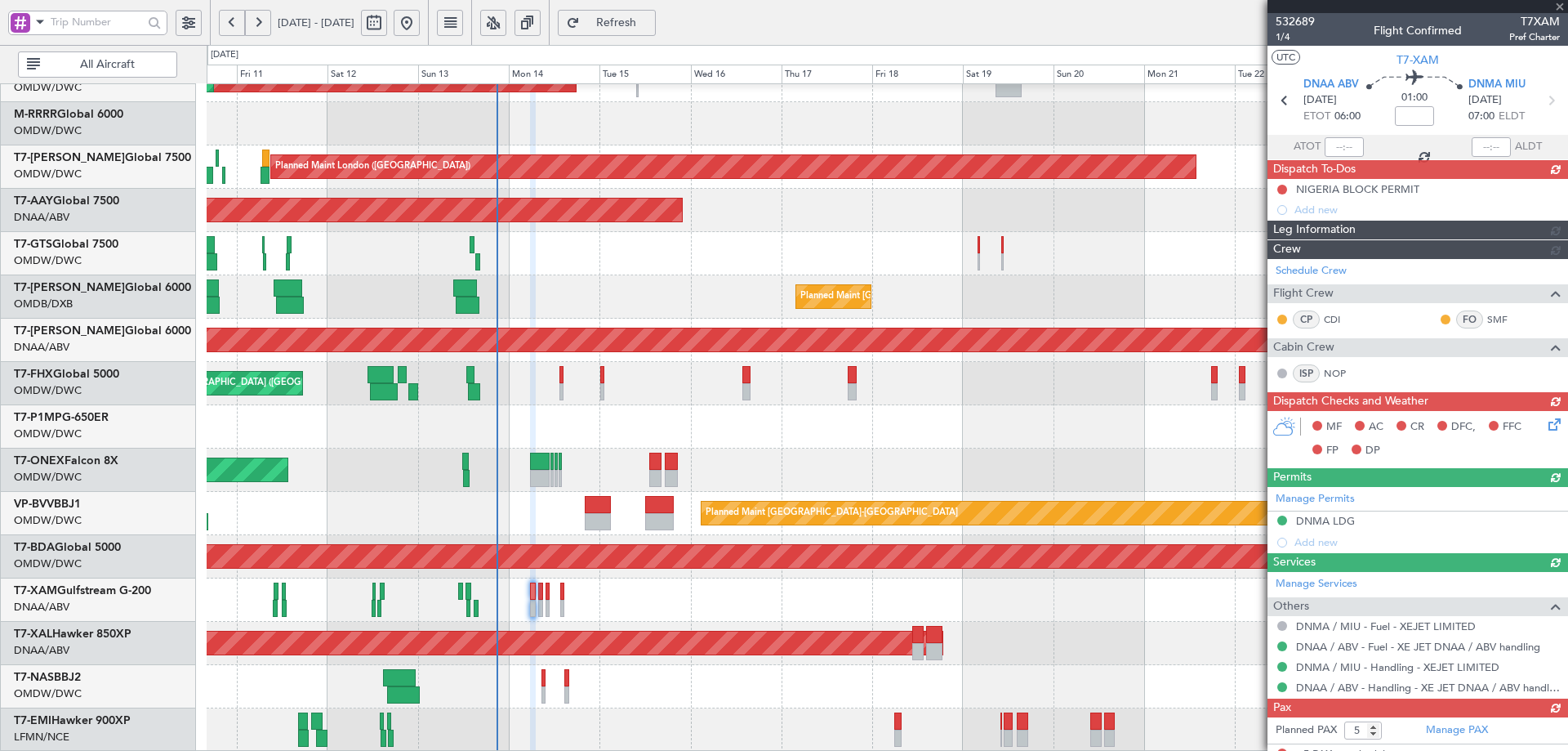 type 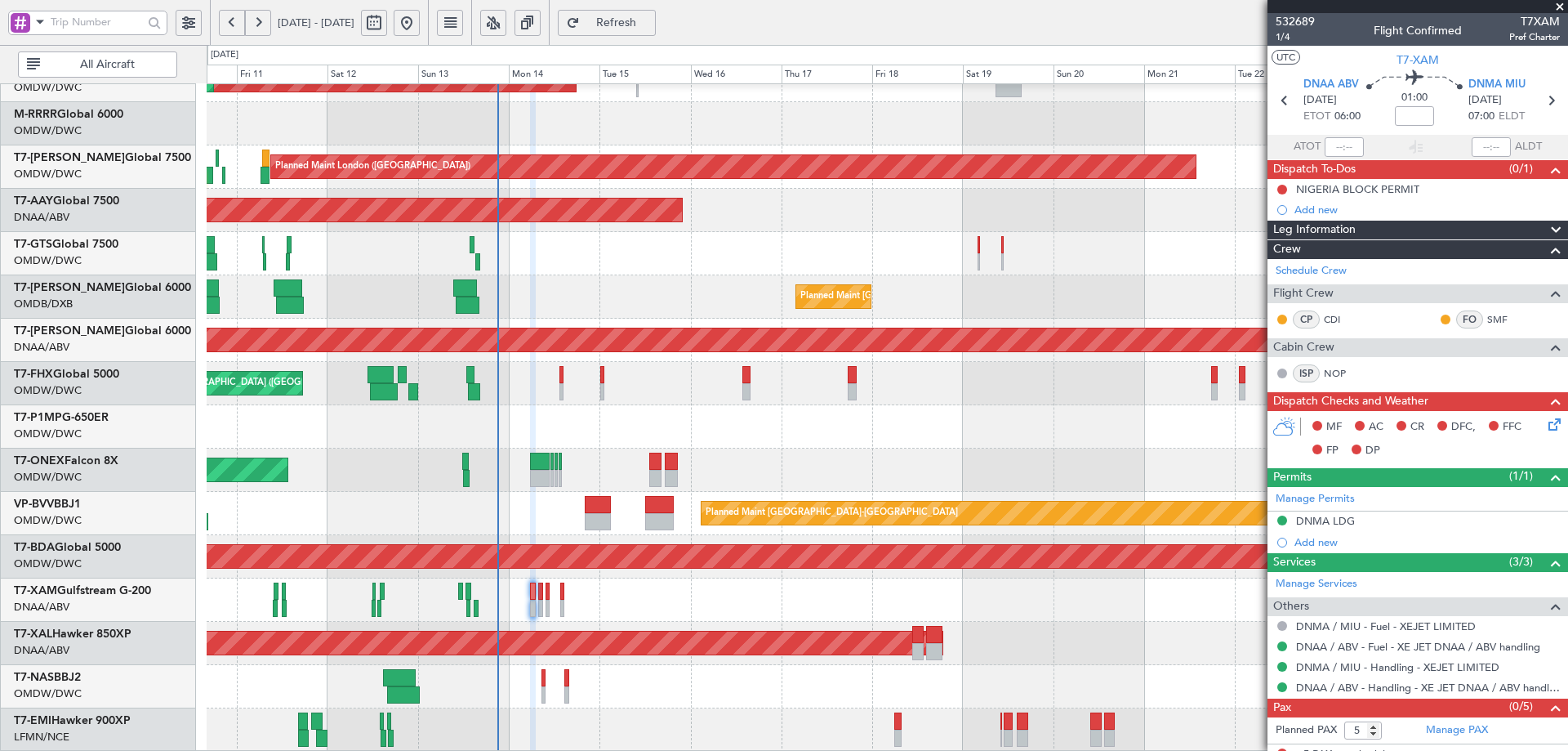 type 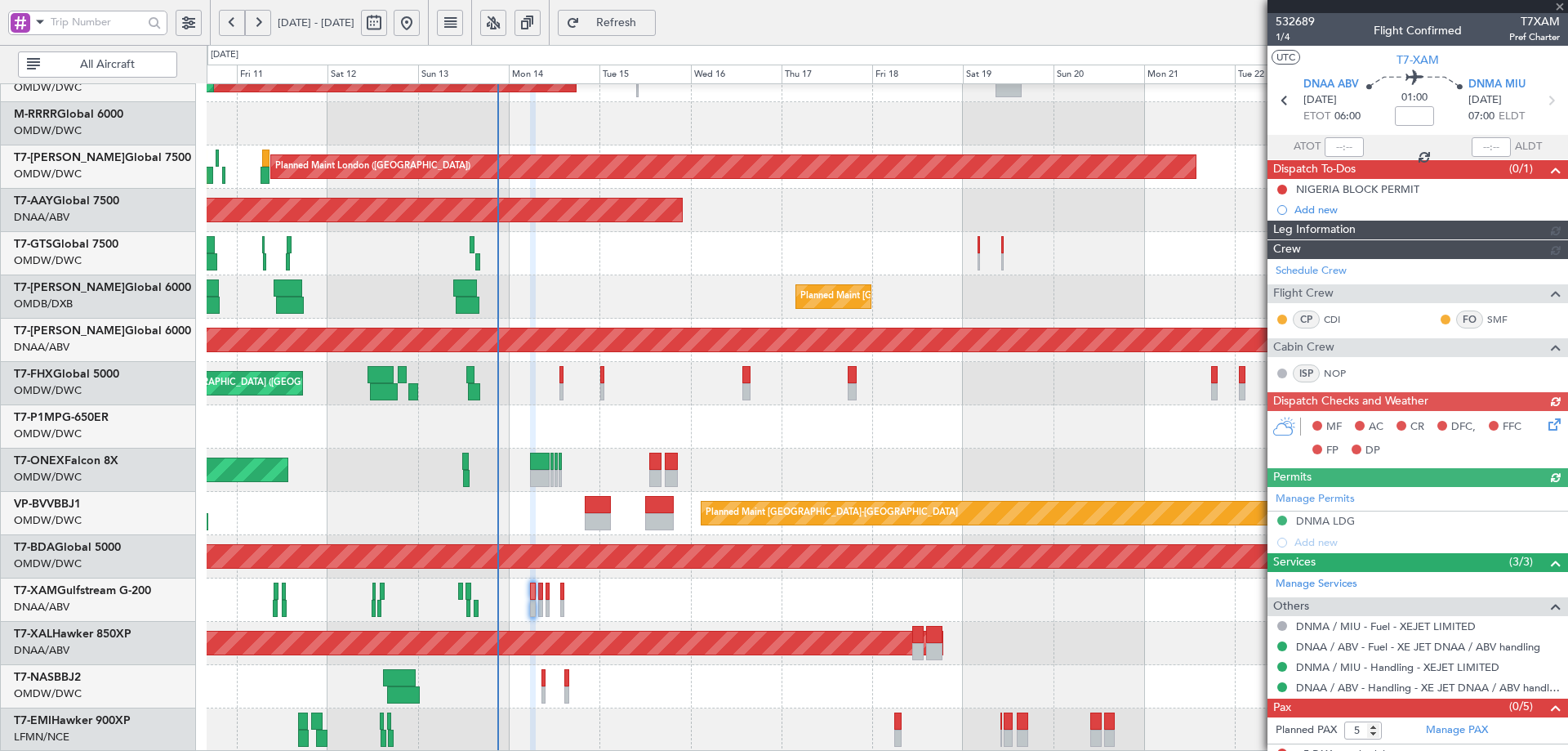 type on "[PERSON_NAME] (ANI)" 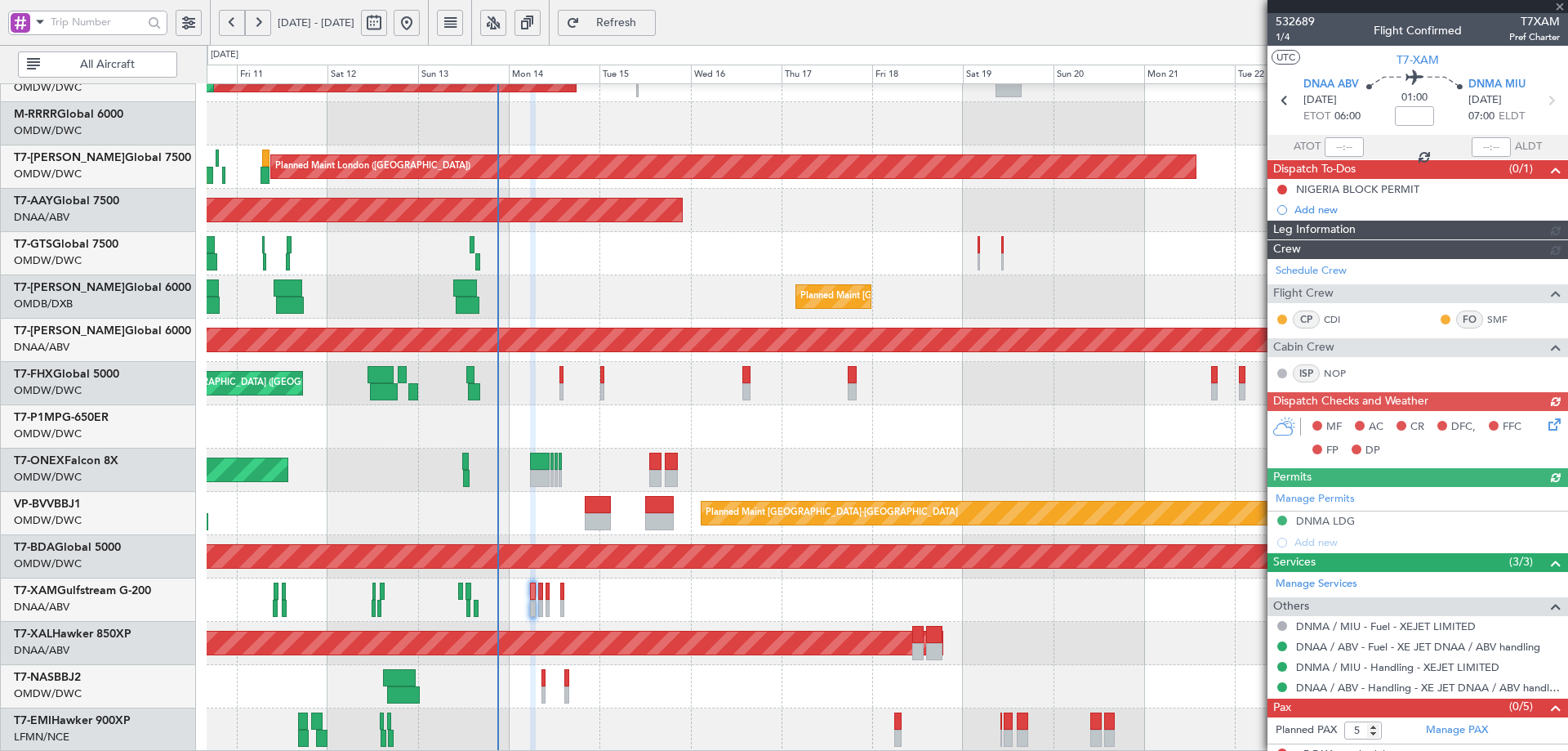 type on "6795" 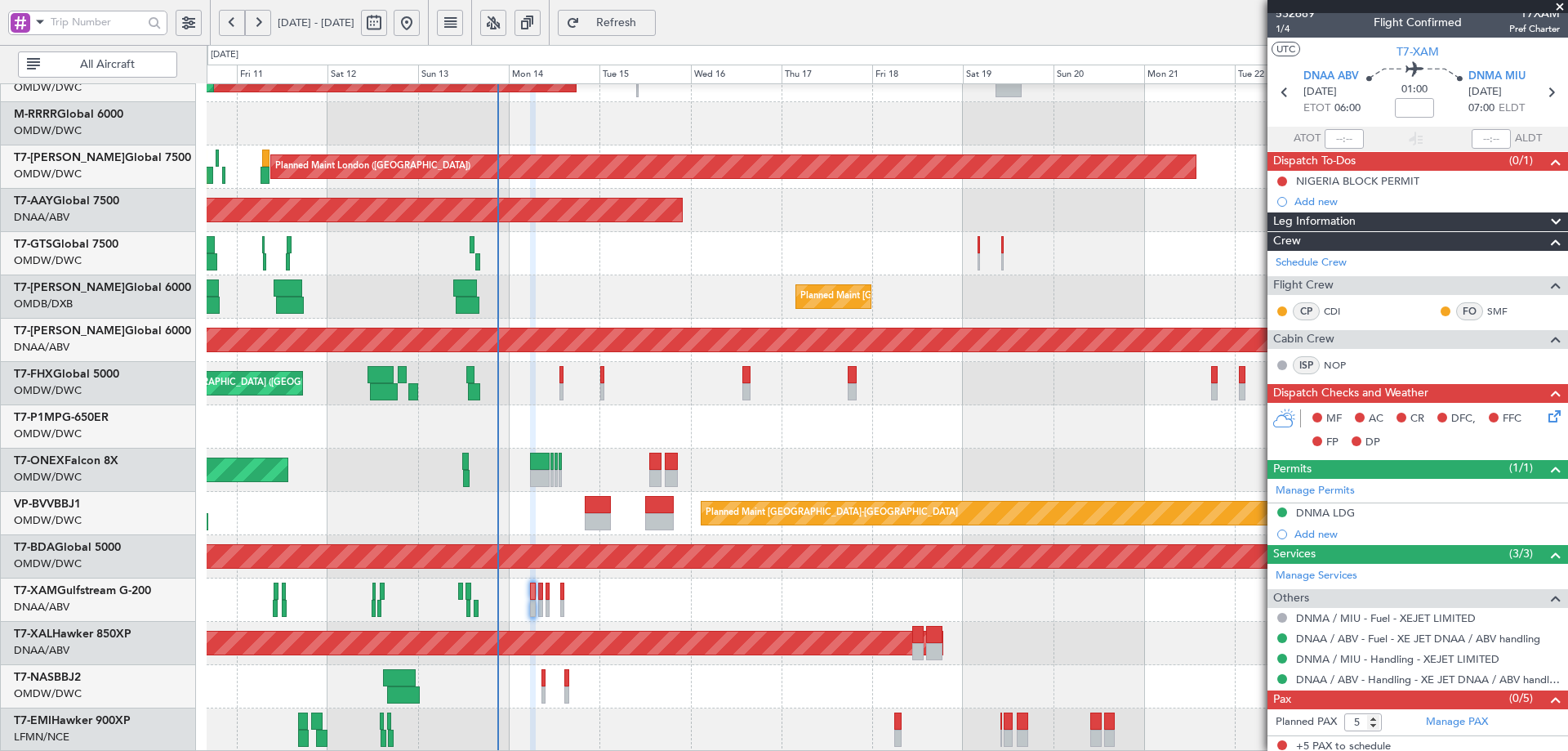 scroll, scrollTop: 13, scrollLeft: 0, axis: vertical 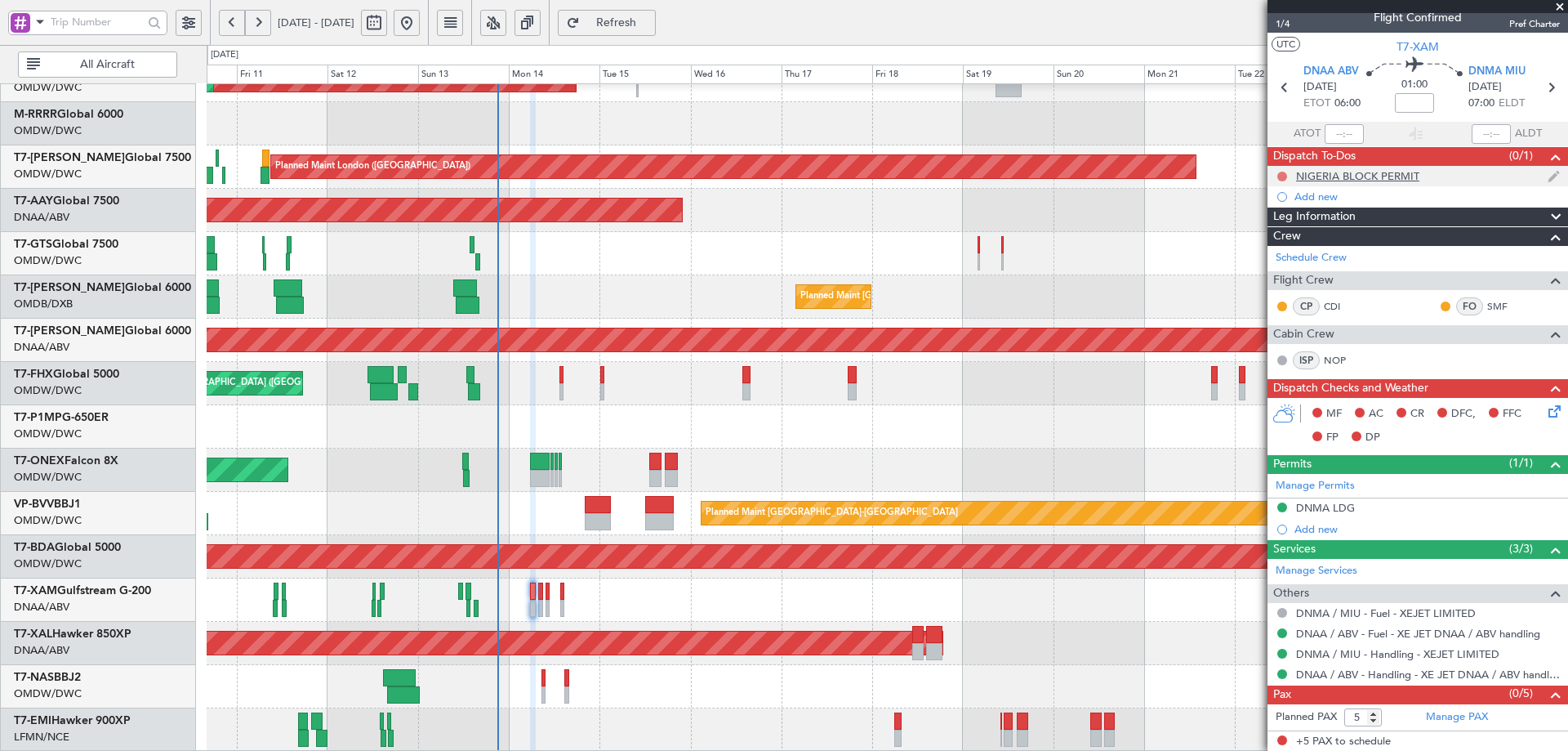 click 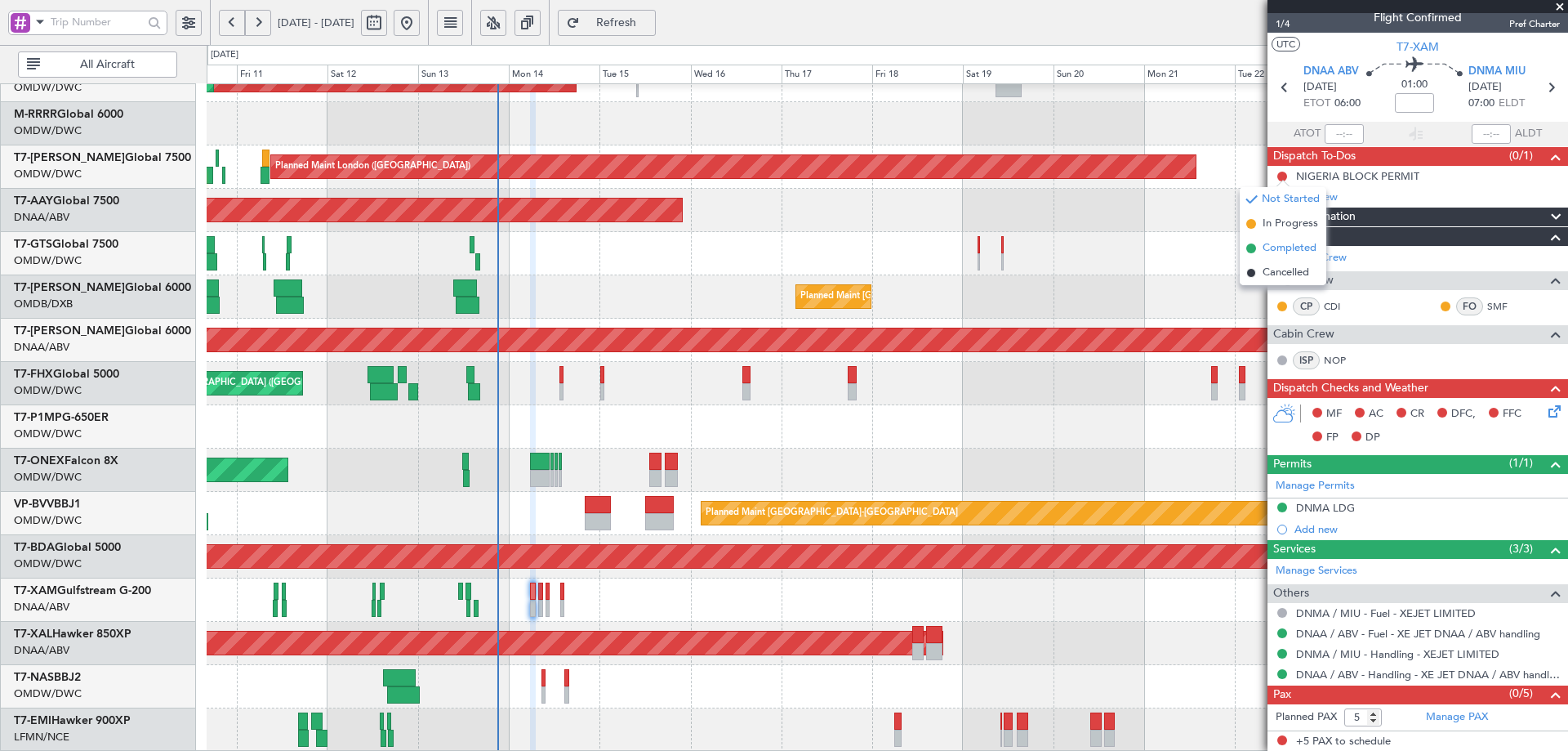 click on "Completed" at bounding box center [1283, 248] 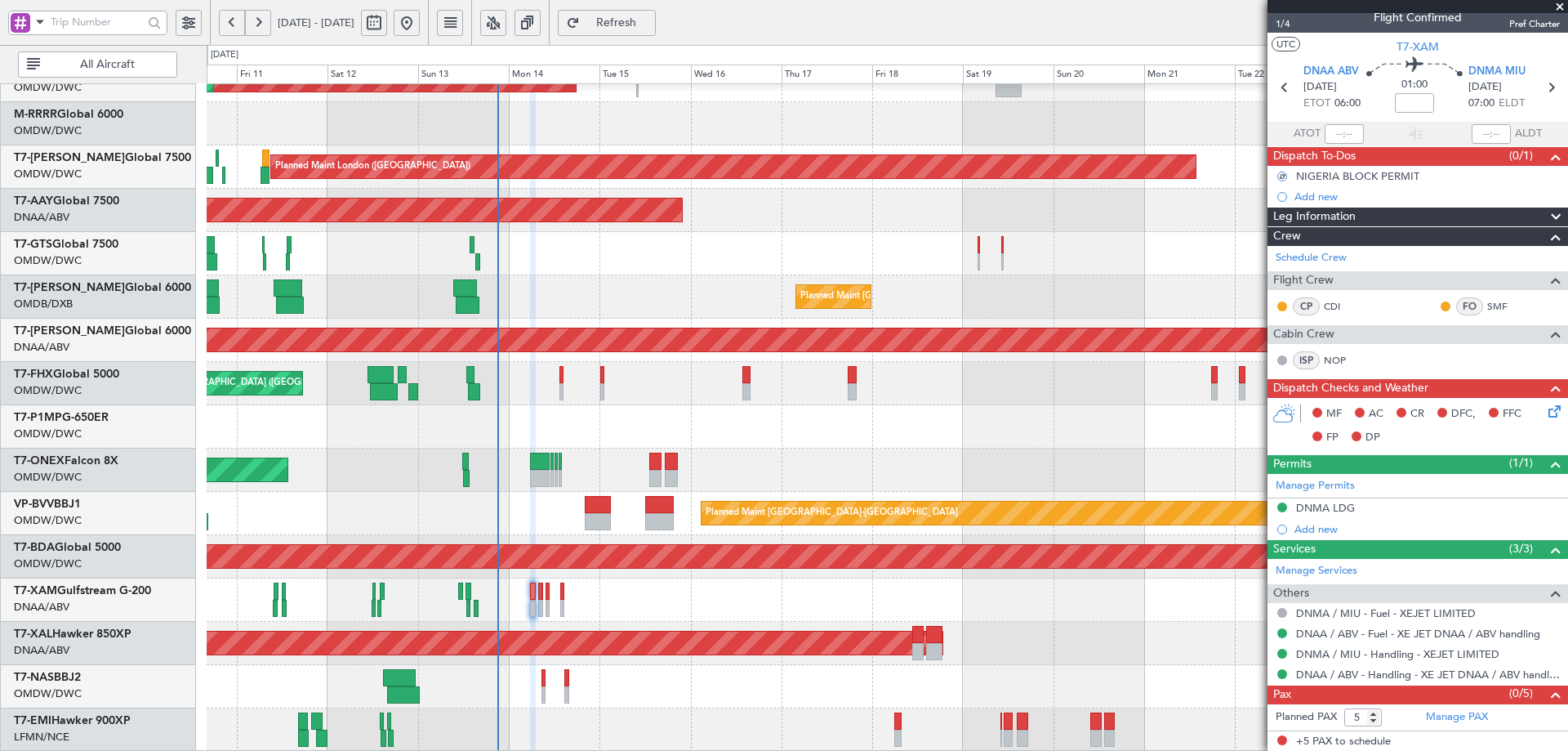 click 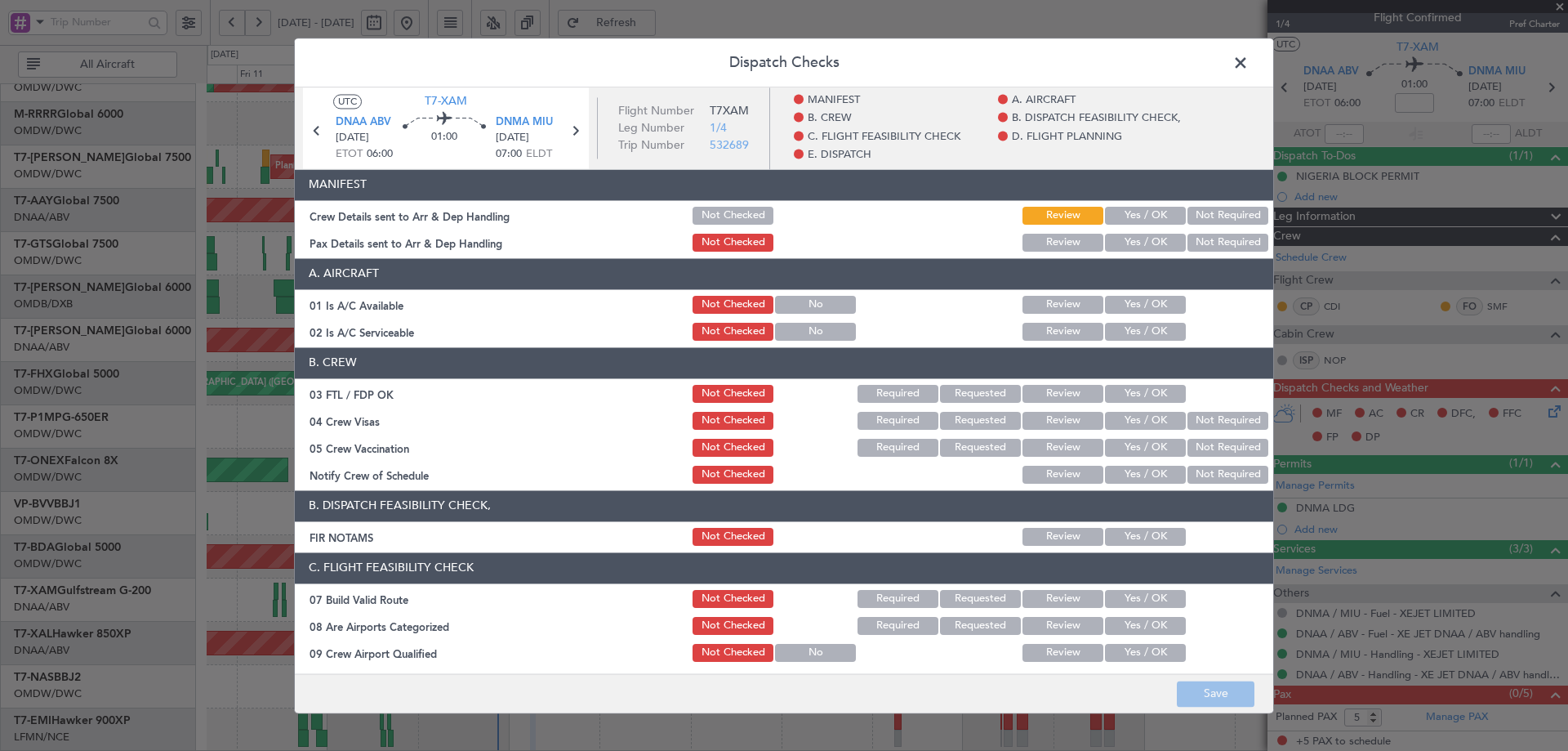click on "Yes / OK" 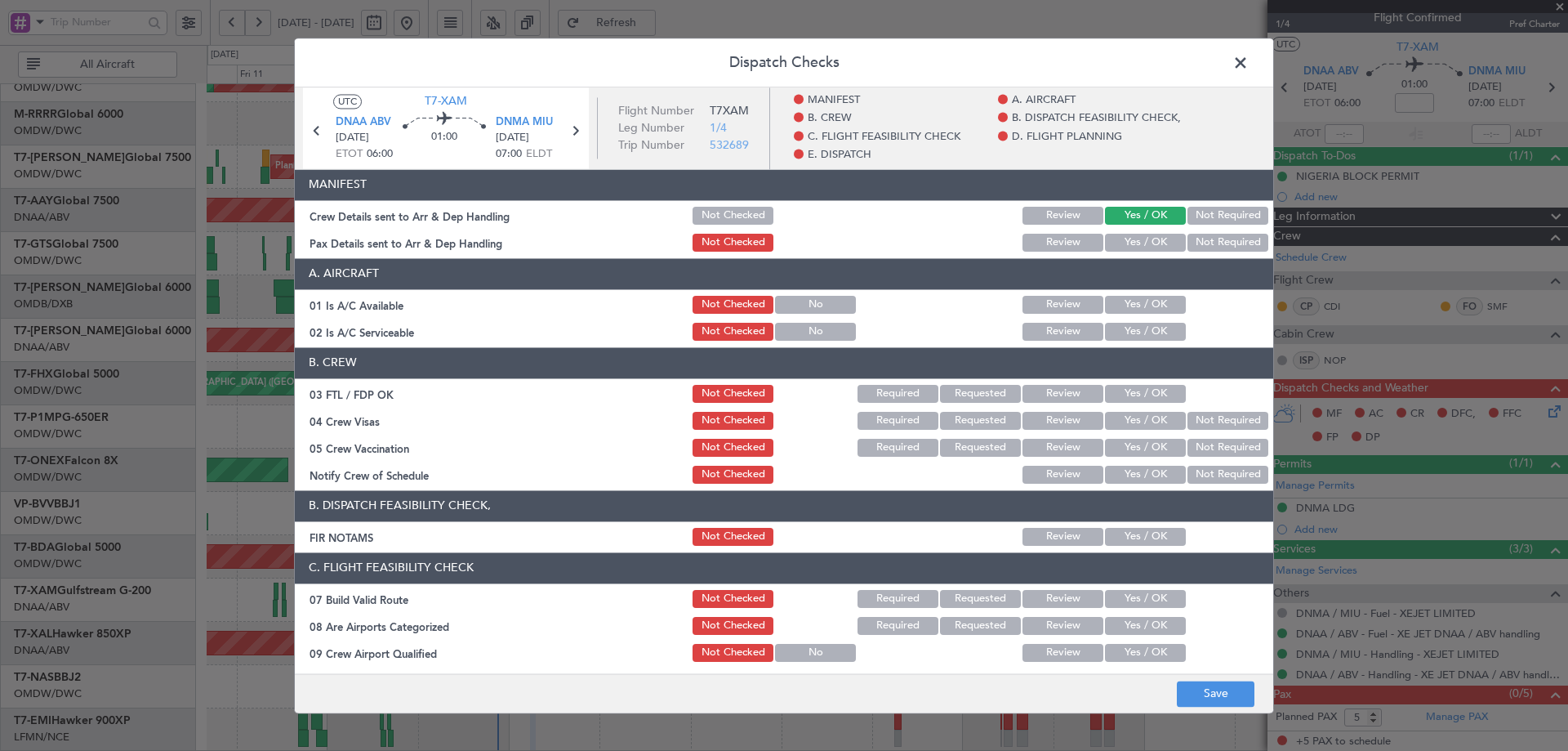 click on "Yes / OK" 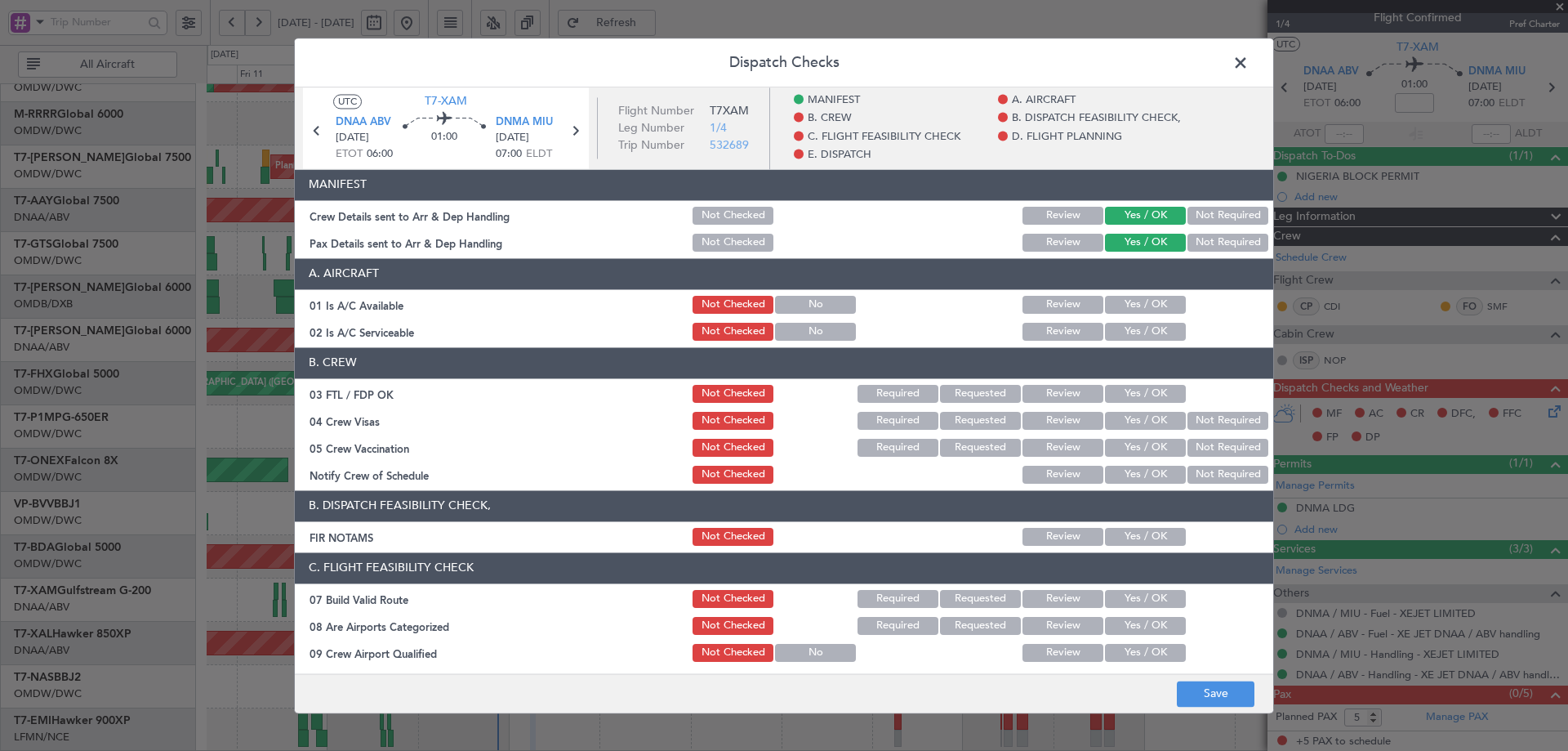 drag, startPoint x: 1123, startPoint y: 299, endPoint x: 1127, endPoint y: 313, distance: 14.56022 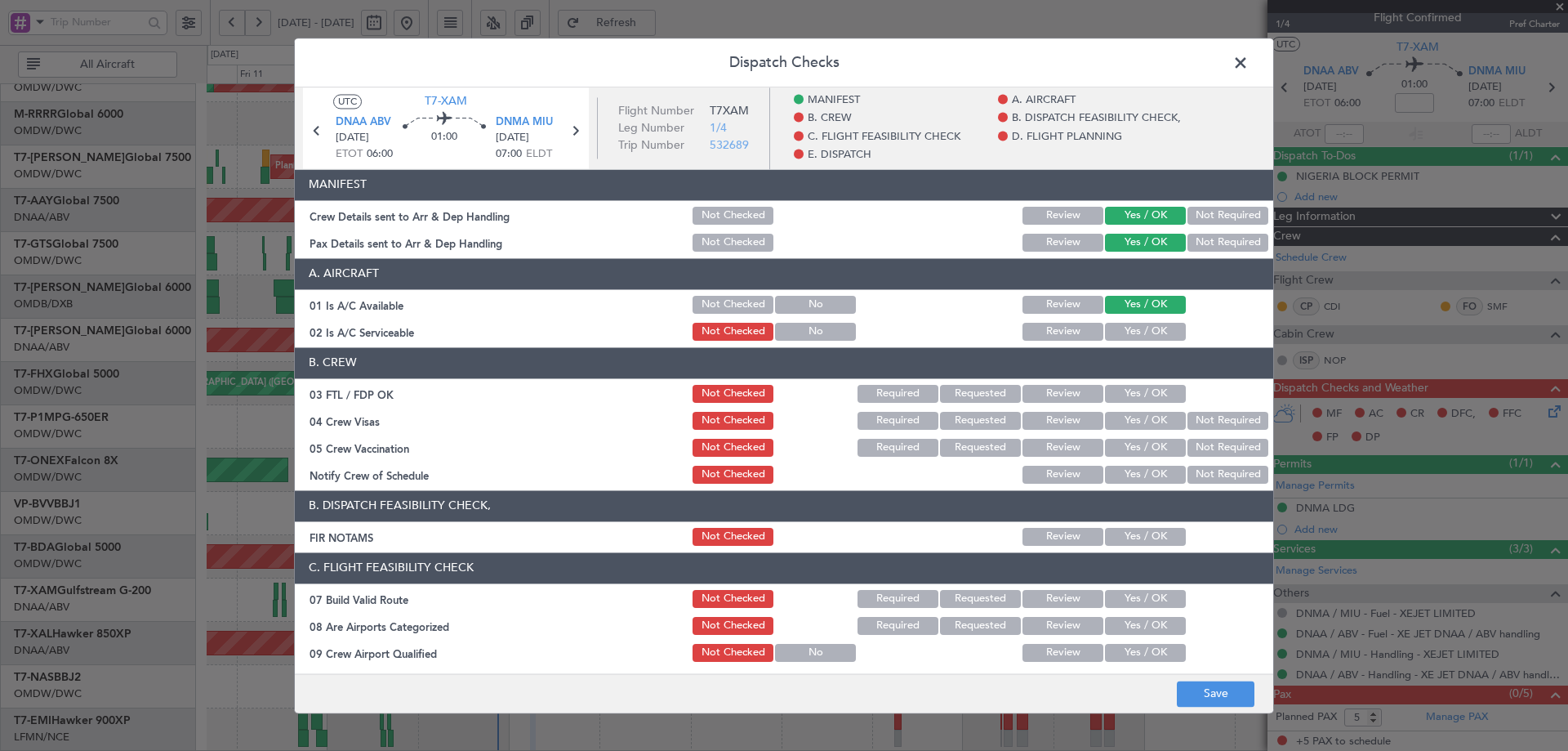 click on "Yes / OK" 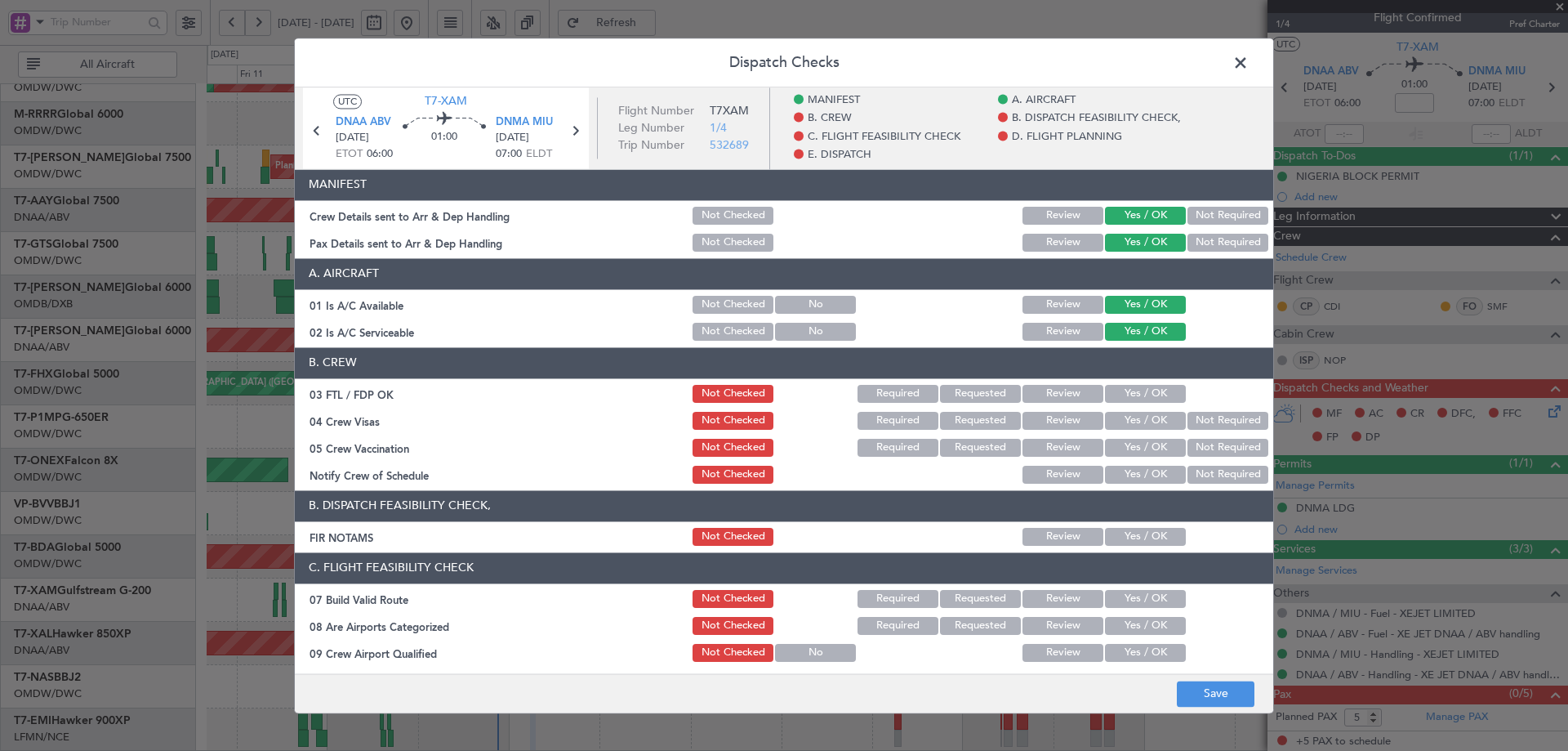 click on "Yes / OK" 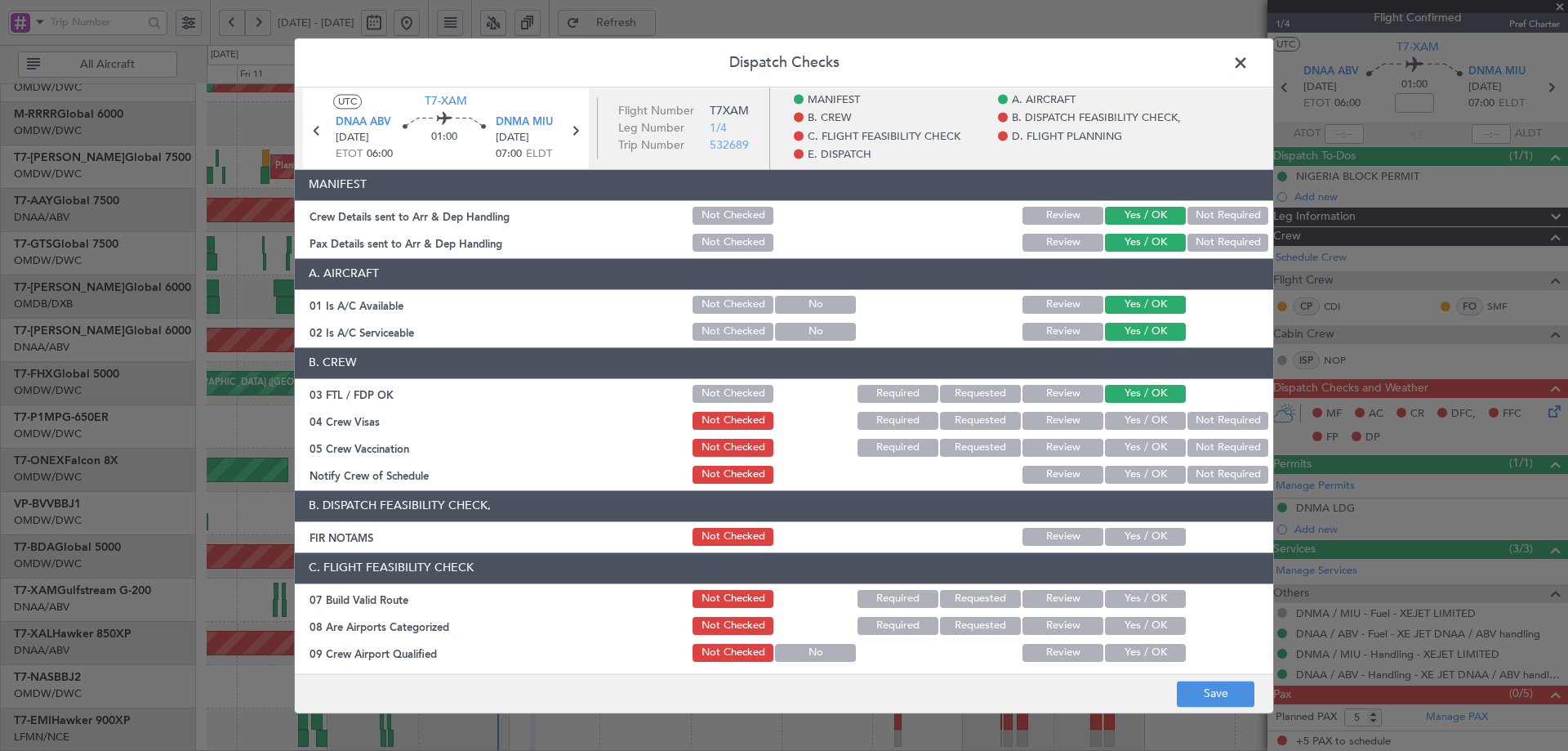 drag, startPoint x: 1120, startPoint y: 419, endPoint x: 1120, endPoint y: 439, distance: 20 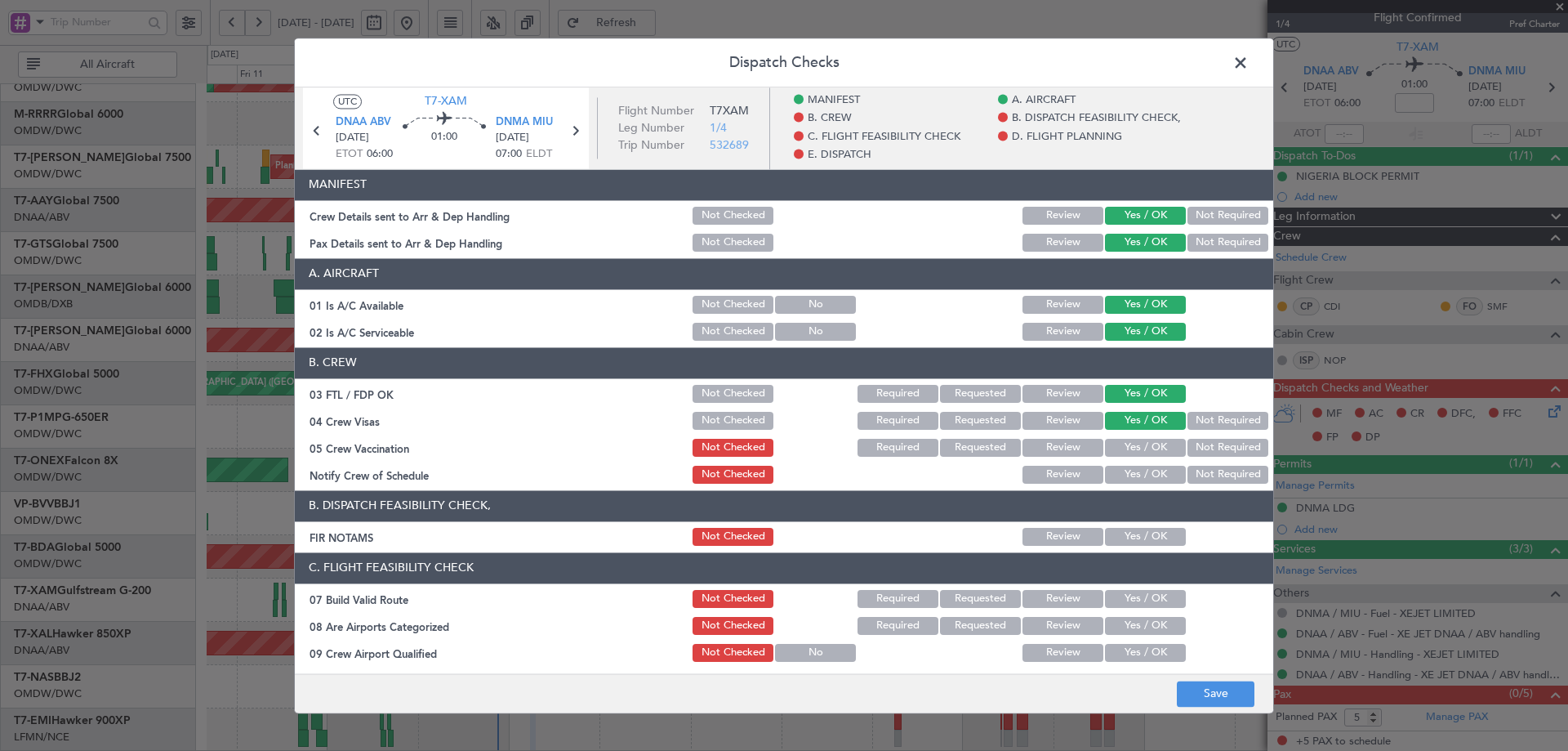 click on "Yes / OK" 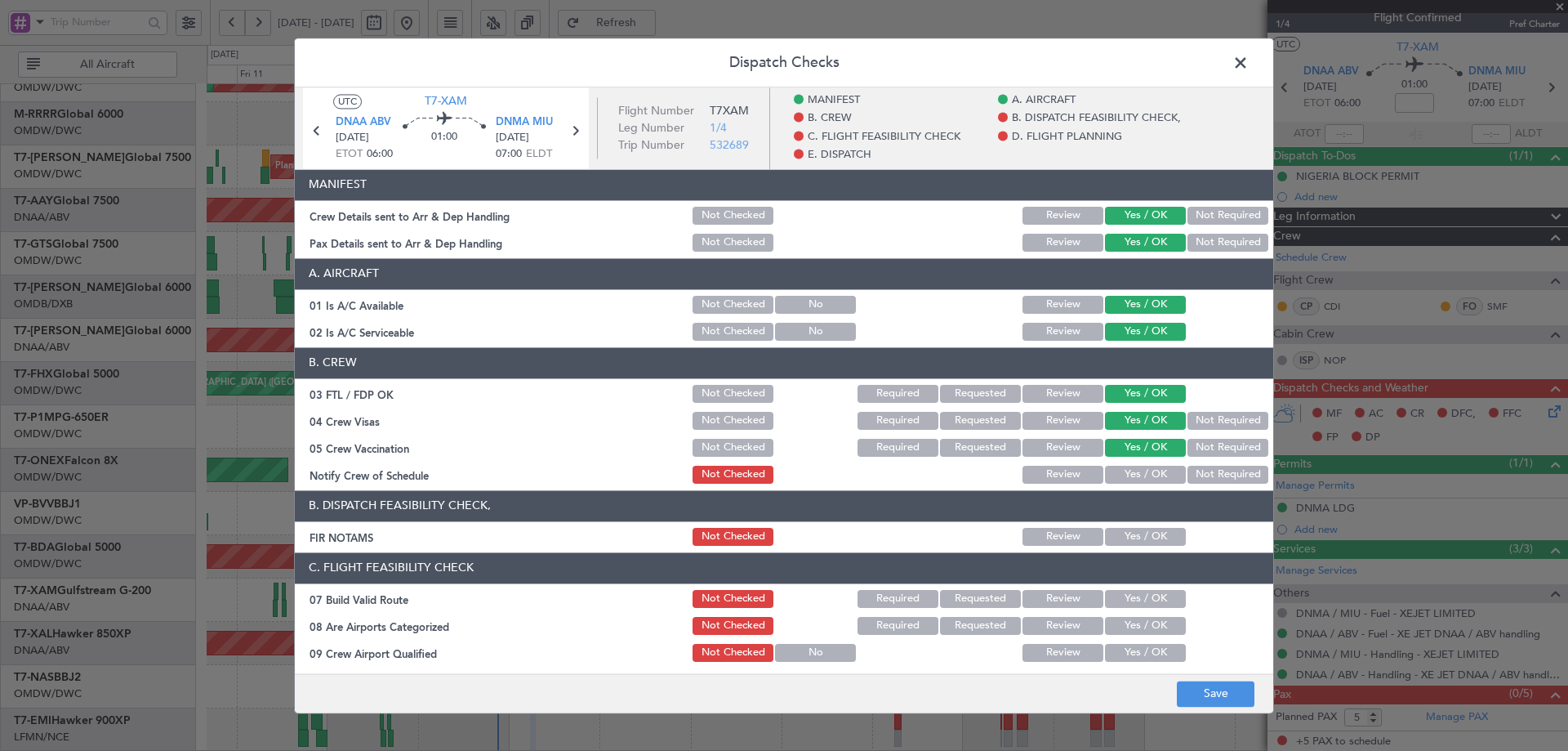 drag, startPoint x: 1251, startPoint y: 448, endPoint x: 1228, endPoint y: 467, distance: 29.83287 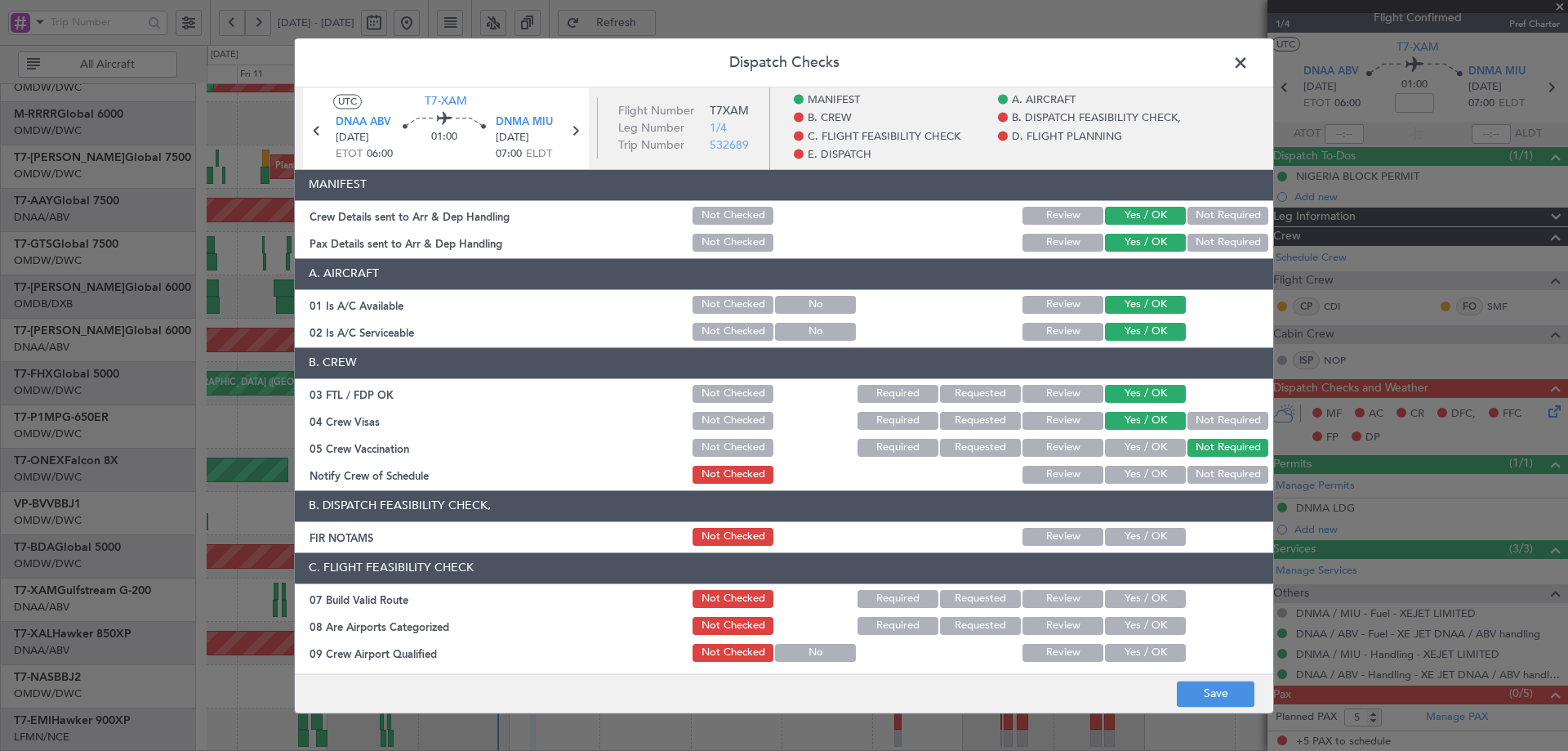 click on "Yes / OK" 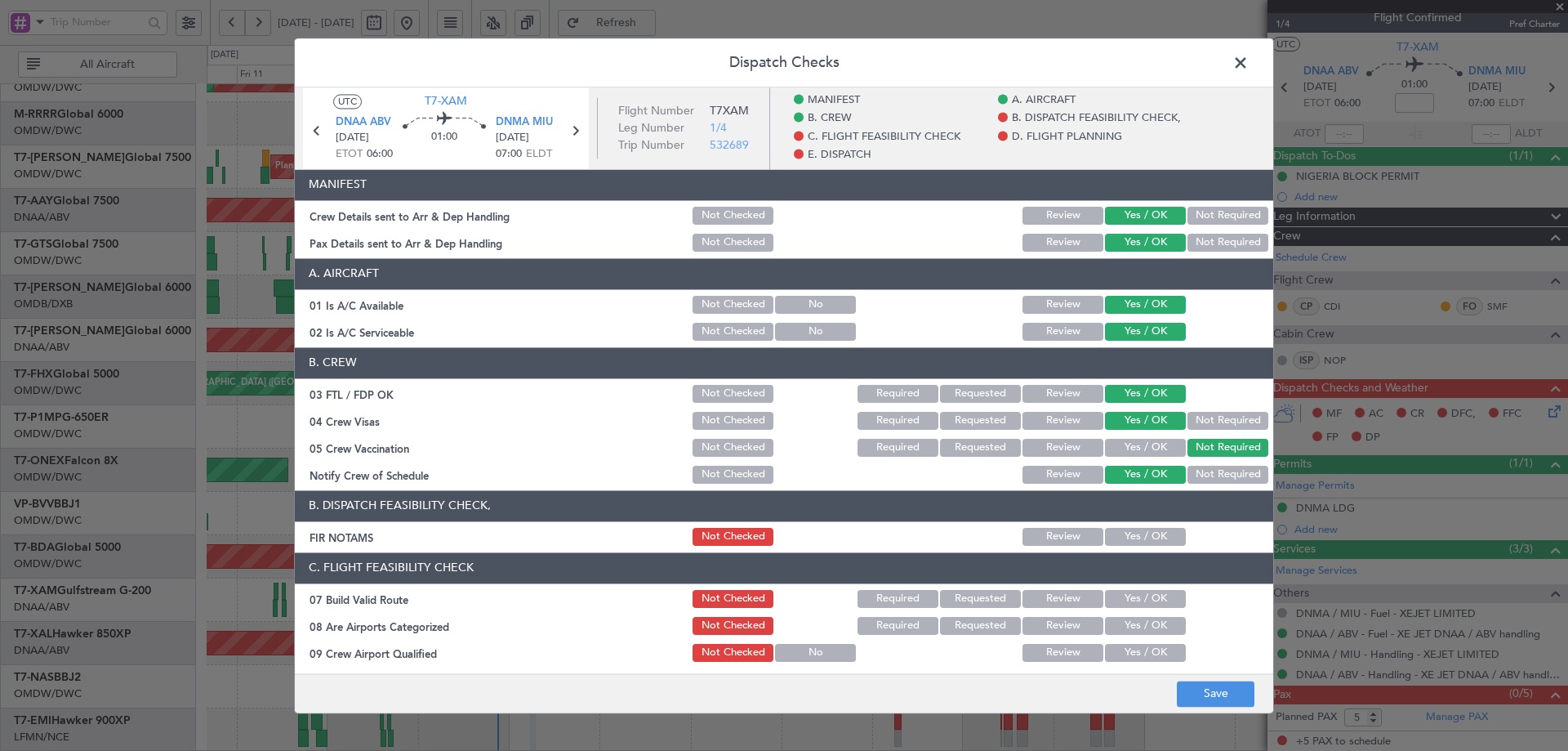click on "Yes / OK" 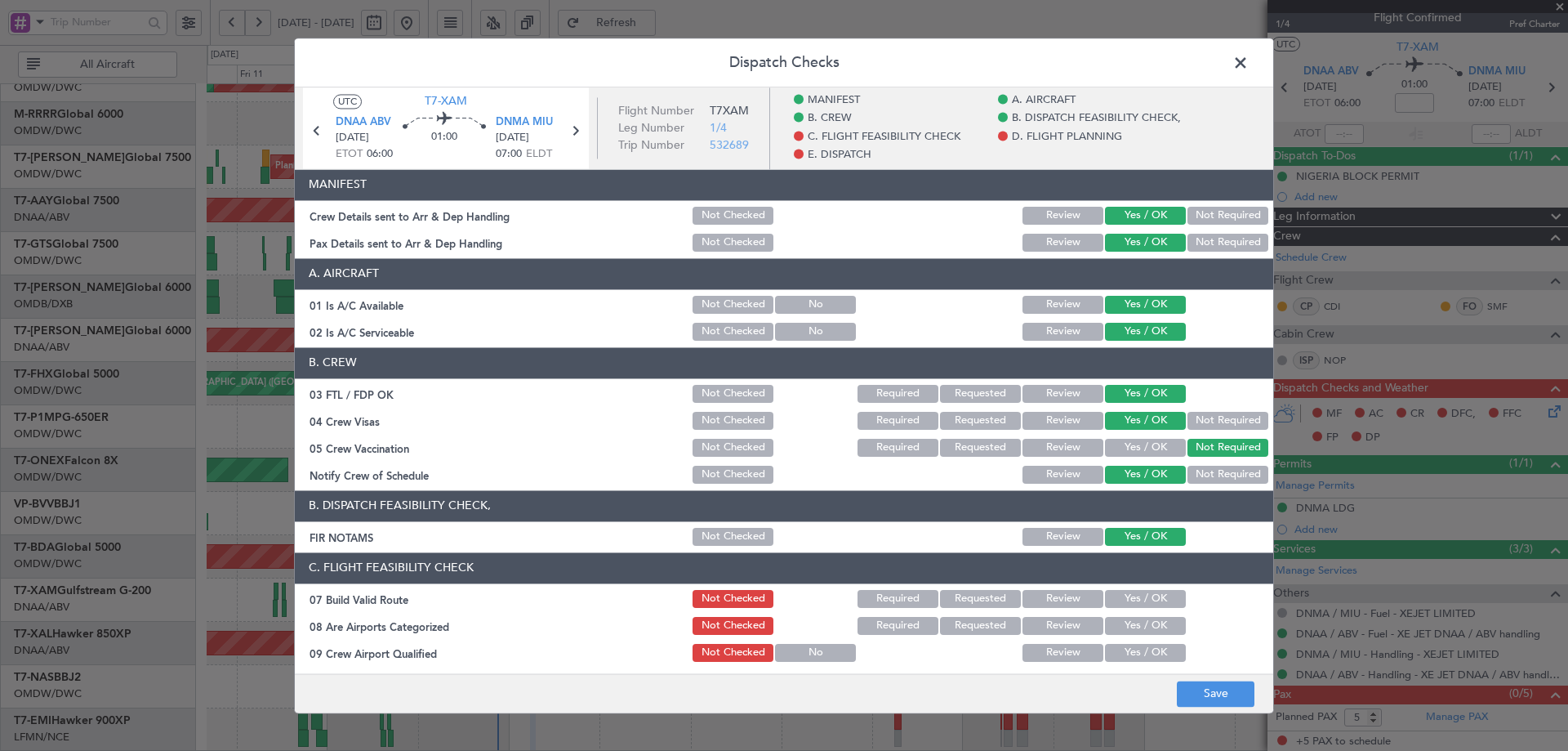 drag, startPoint x: 1124, startPoint y: 602, endPoint x: 1124, endPoint y: 626, distance: 24 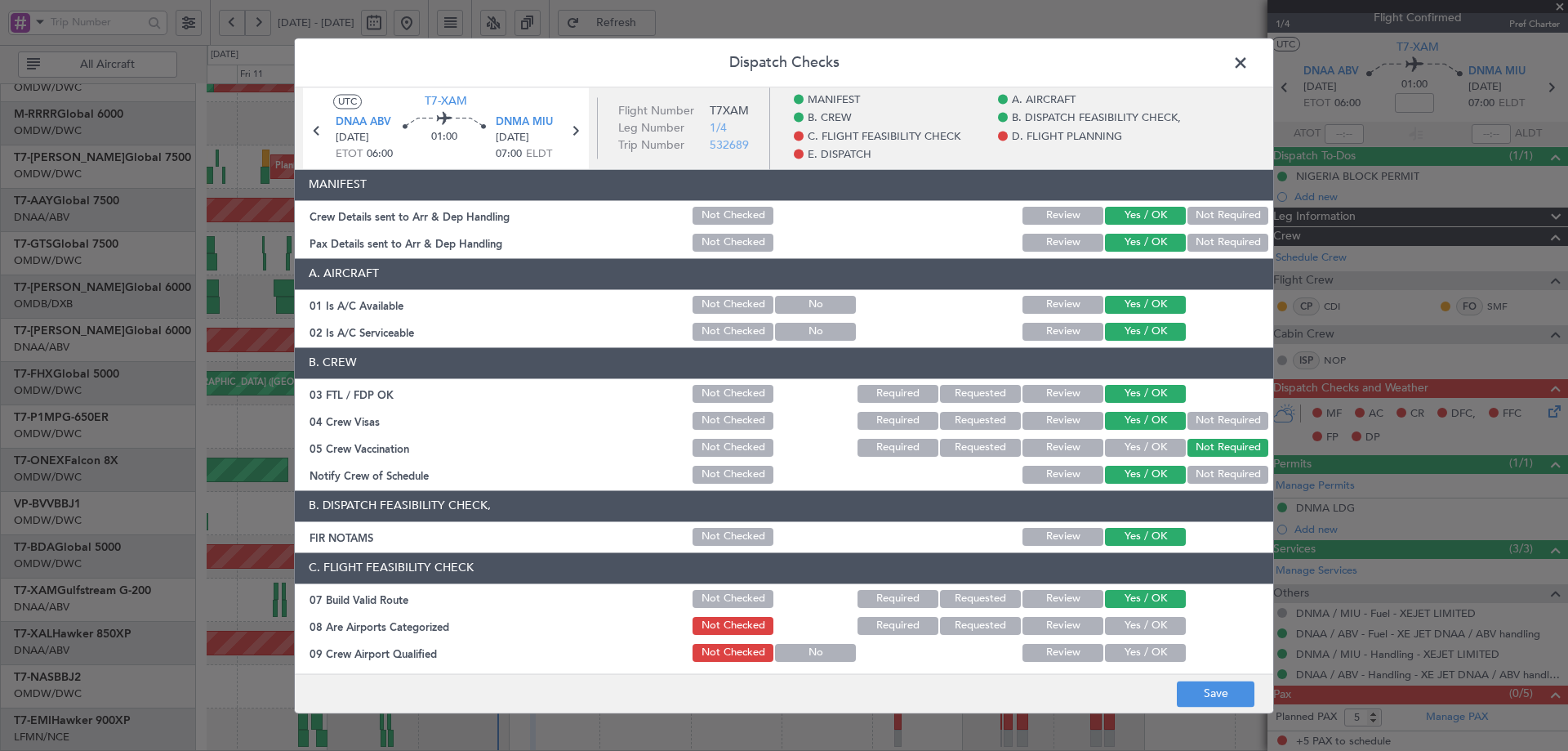drag, startPoint x: 1125, startPoint y: 628, endPoint x: 1120, endPoint y: 653, distance: 25.495098 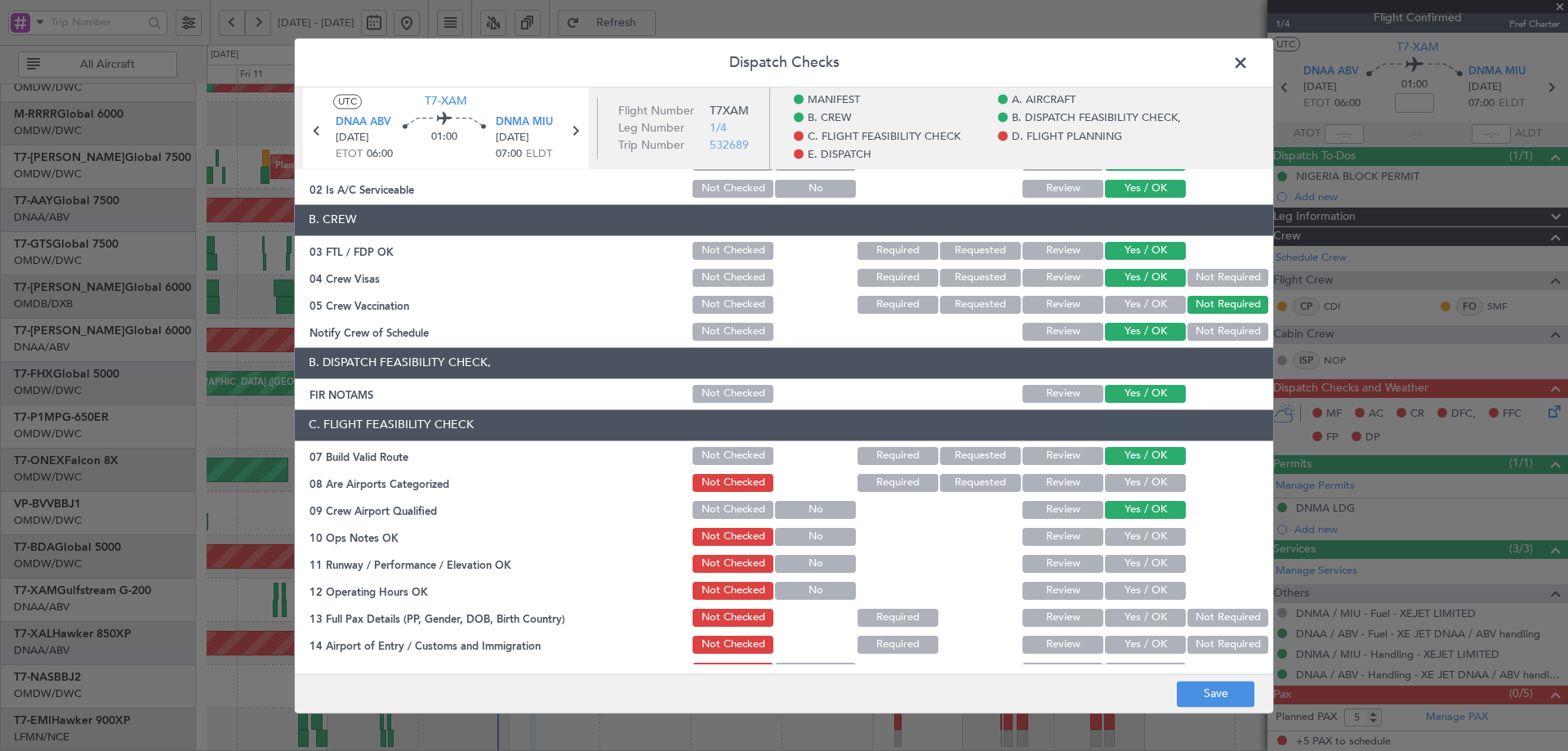 scroll, scrollTop: 272, scrollLeft: 0, axis: vertical 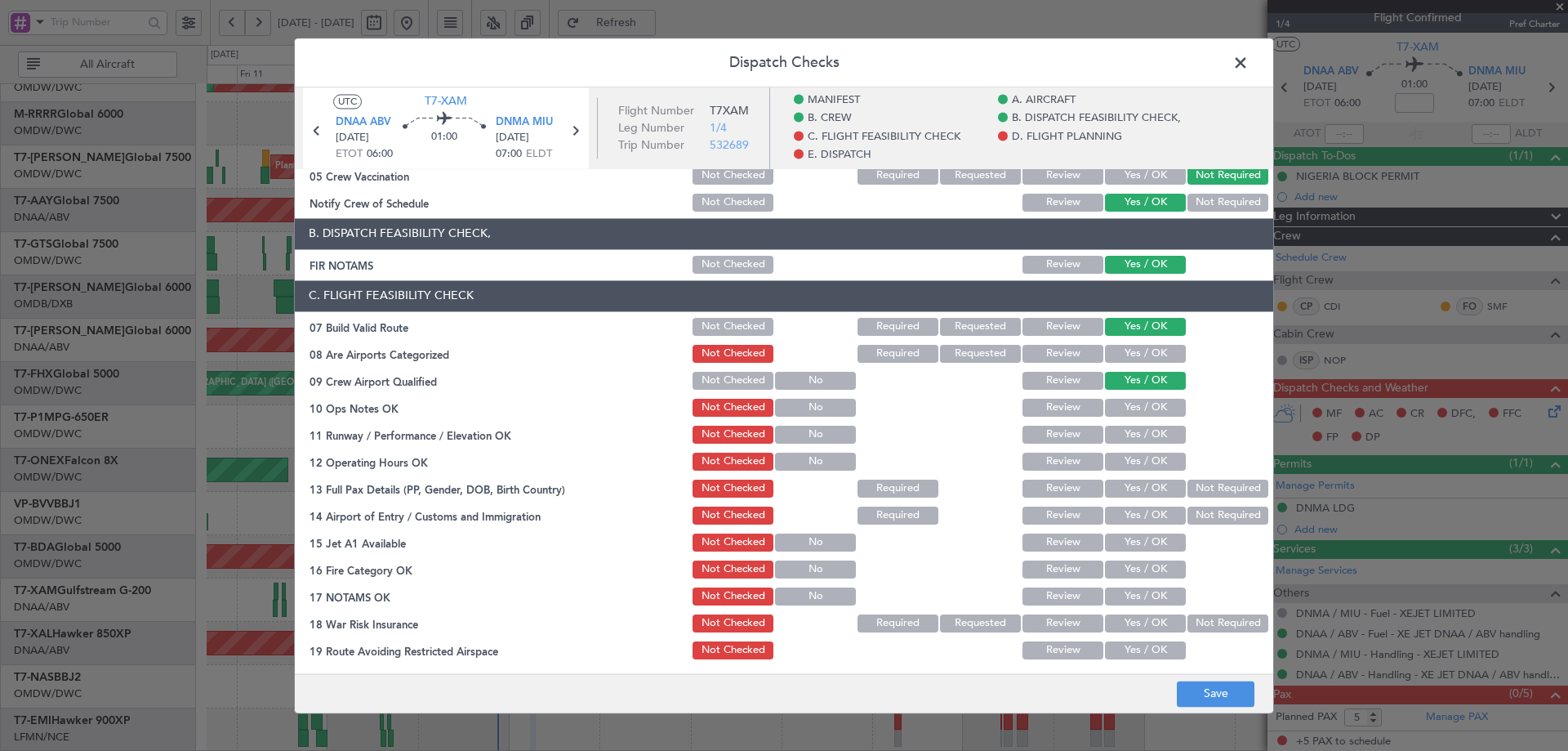 click on "Yes / OK" 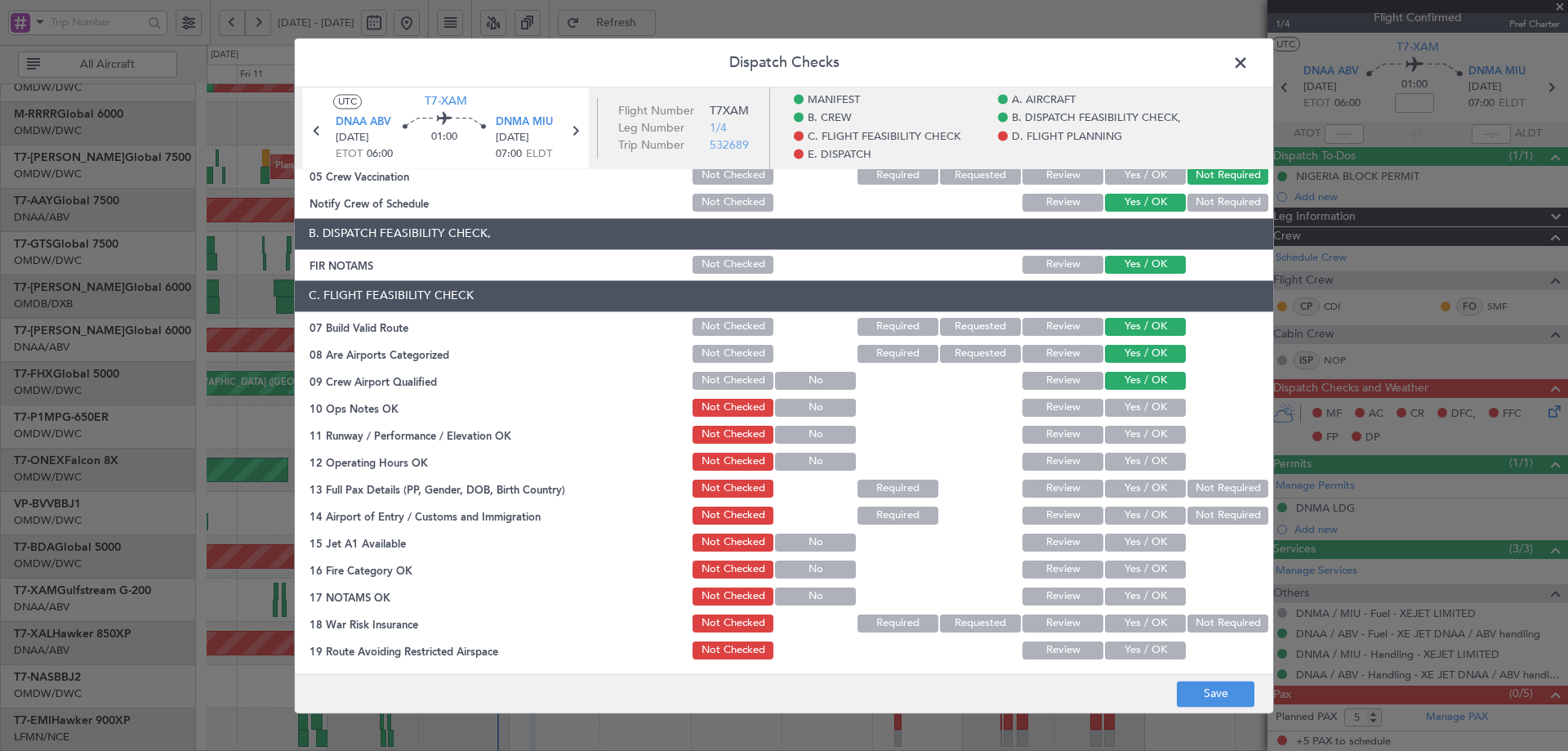 click on "Yes / OK" 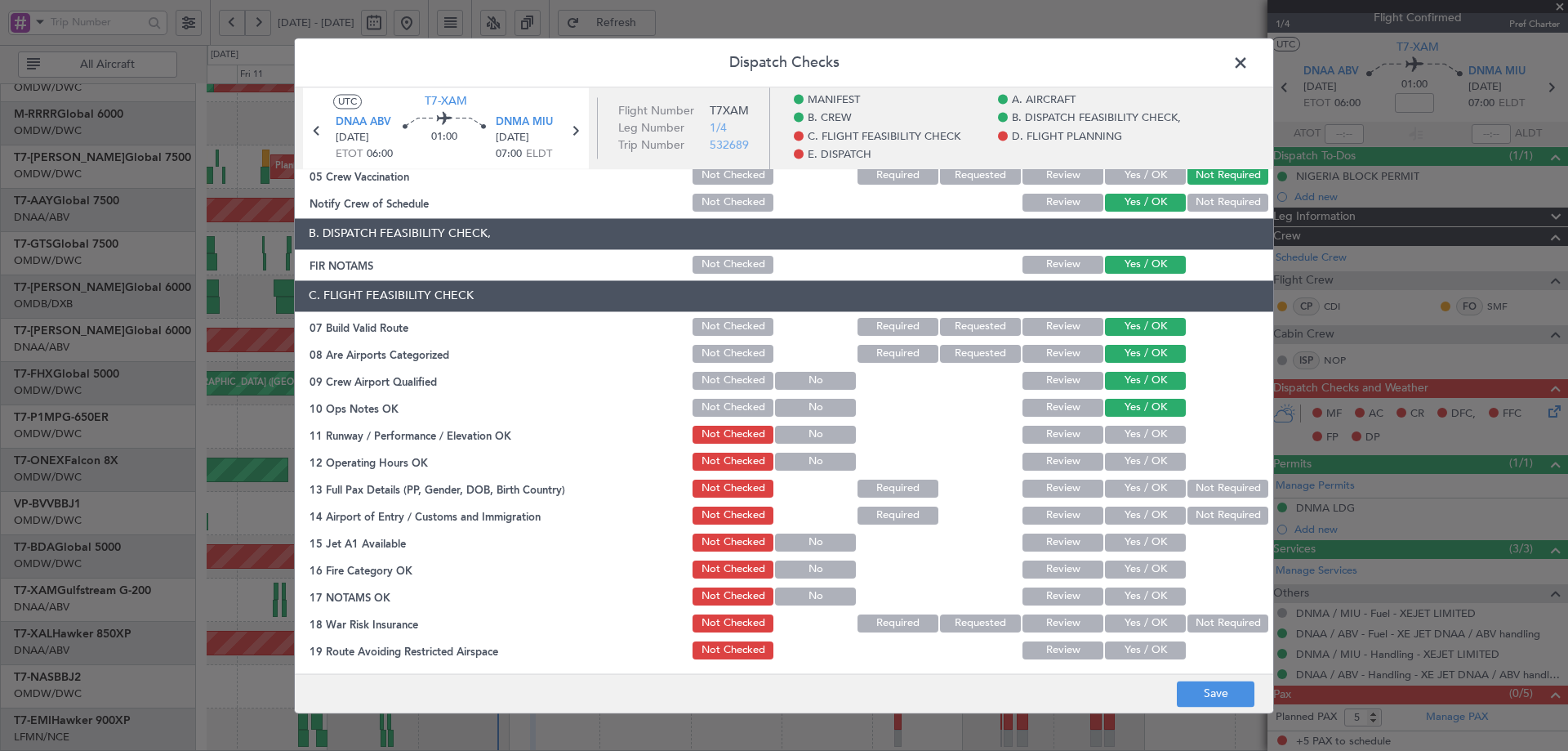 click on "C. FLIGHT FEASIBILITY CHECK   07 Build Valid Route  Not Checked Required Requested Review Yes / OK  08 Are Airports Categorized  Not Checked Required Requested Review Yes / OK  09 Crew Airport Qualified  Not Checked No Review Yes / OK  10 Ops Notes OK  Not Checked No Review Yes / OK  11 Runway / Performance / Elevation OK  Not Checked No Review Yes / OK  12 Operating Hours OK  Not Checked No Review Yes / OK  13 Full Pax Details (PP, Gender, DOB, Birth Country)  Not Checked Required Review Yes / OK Not Required  14 Airport of Entry / Customs and Immigration  Not Checked Required Review Yes / OK Not Required  15 Jet A1 Available  Not Checked No Review Yes / OK  16 Fire Category OK  Not Checked No Review Yes / OK  17 NOTAMS OK  Not Checked No Review Yes / OK  18 War Risk Insurance  Not Checked Required Requested Review Yes / OK Not Required  19 Route Avoiding Restricted Airspace  Not Checked Review Yes / OK  20 OFPL EET vs FW EET  Not Checked Review Yes / OK  21 Required permits/Services-Airport change  Review" 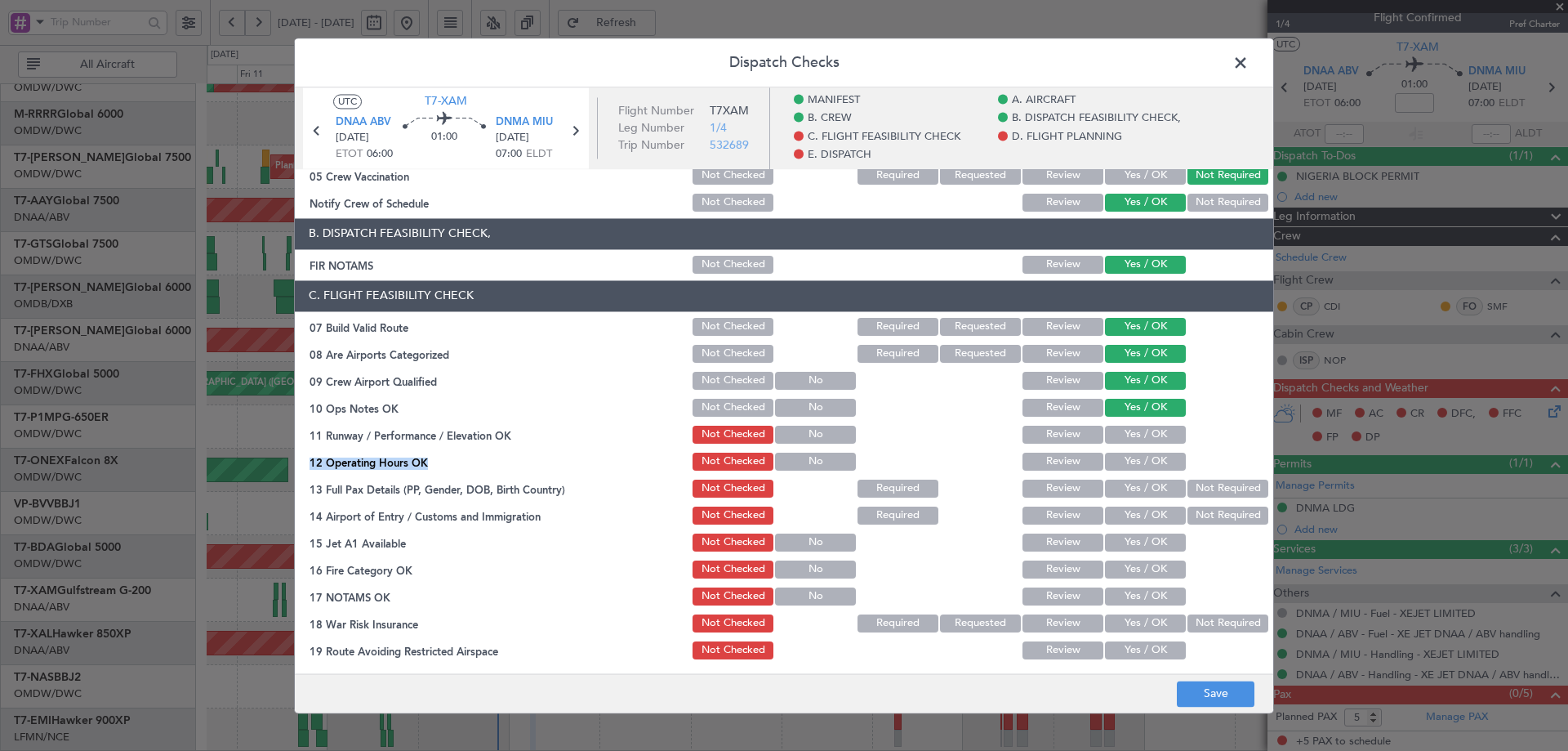 click on "Yes / OK" 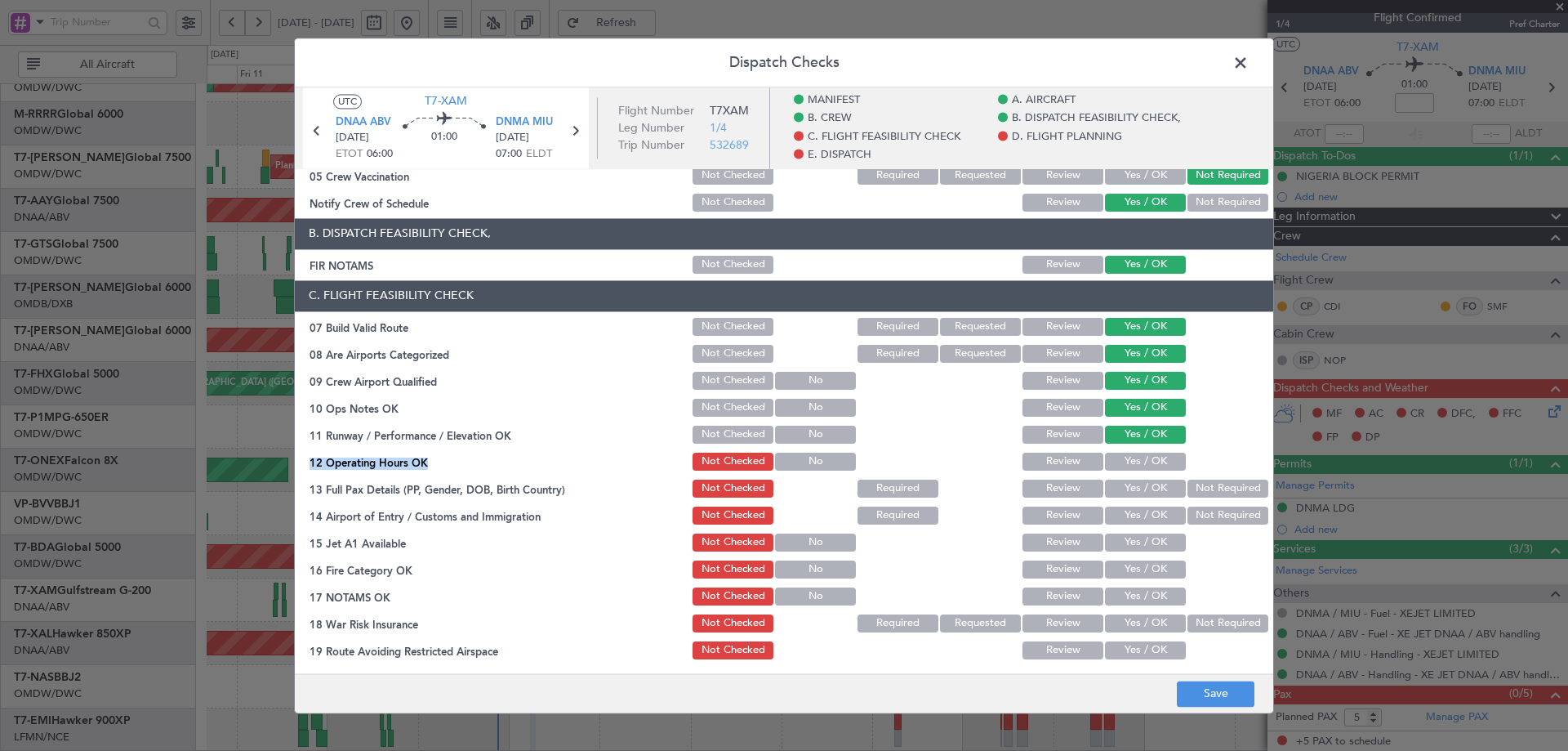 drag, startPoint x: 1116, startPoint y: 462, endPoint x: 1116, endPoint y: 483, distance: 21 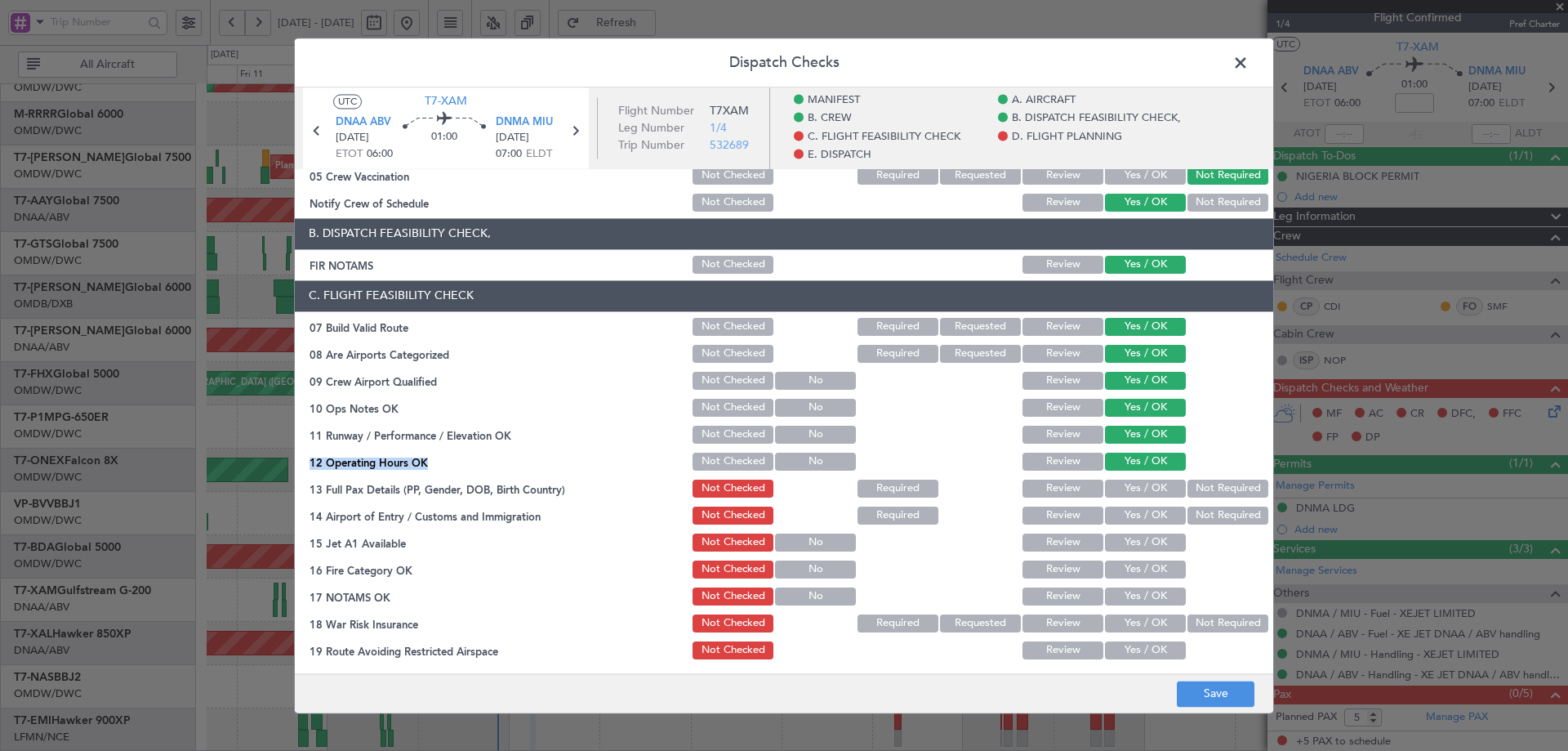 drag, startPoint x: 1120, startPoint y: 489, endPoint x: 1120, endPoint y: 507, distance: 18 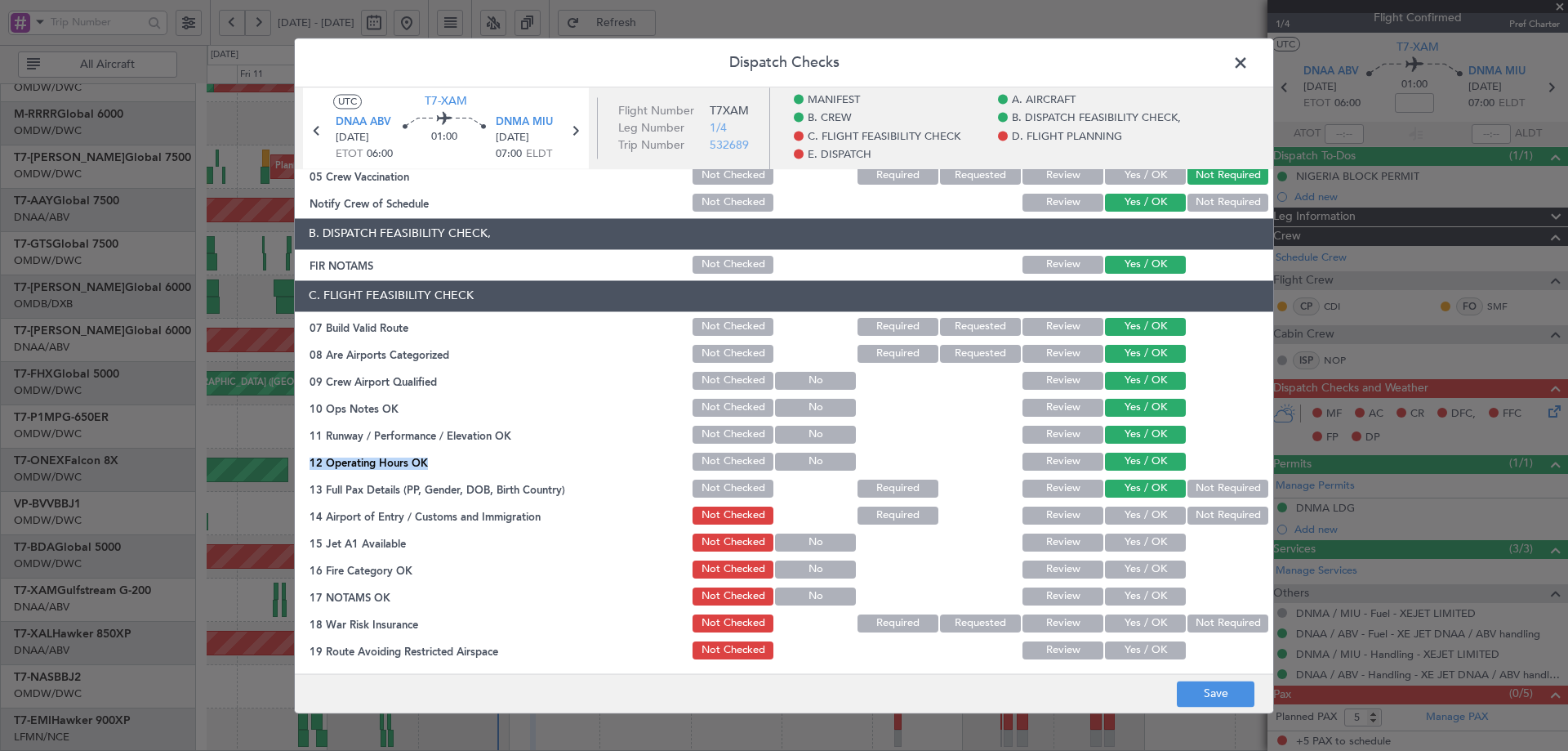 drag, startPoint x: 1120, startPoint y: 507, endPoint x: 1123, endPoint y: 522, distance: 15.297059 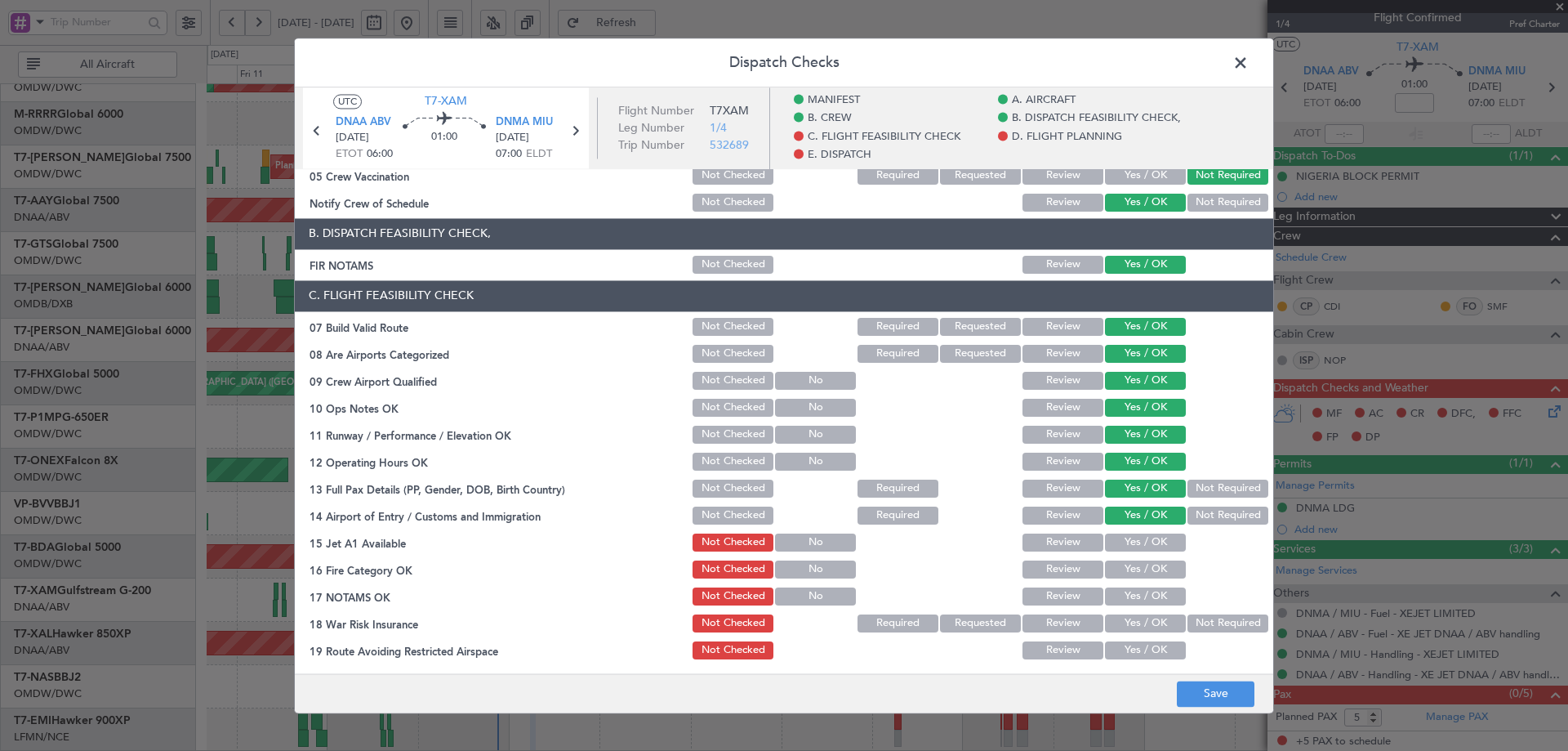 drag, startPoint x: 1124, startPoint y: 532, endPoint x: 1125, endPoint y: 552, distance: 20.024984 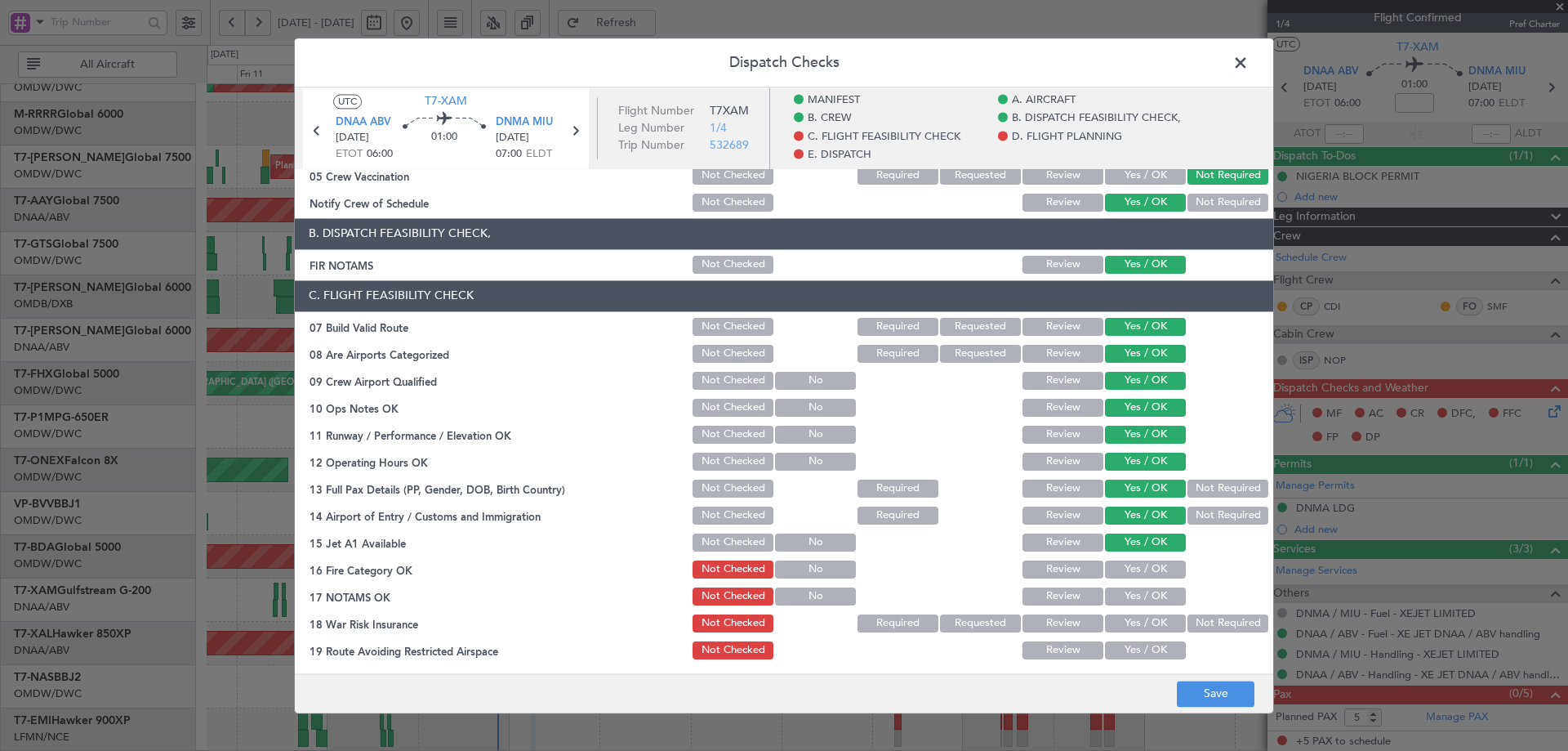 drag, startPoint x: 1127, startPoint y: 571, endPoint x: 1122, endPoint y: 592, distance: 21.587033 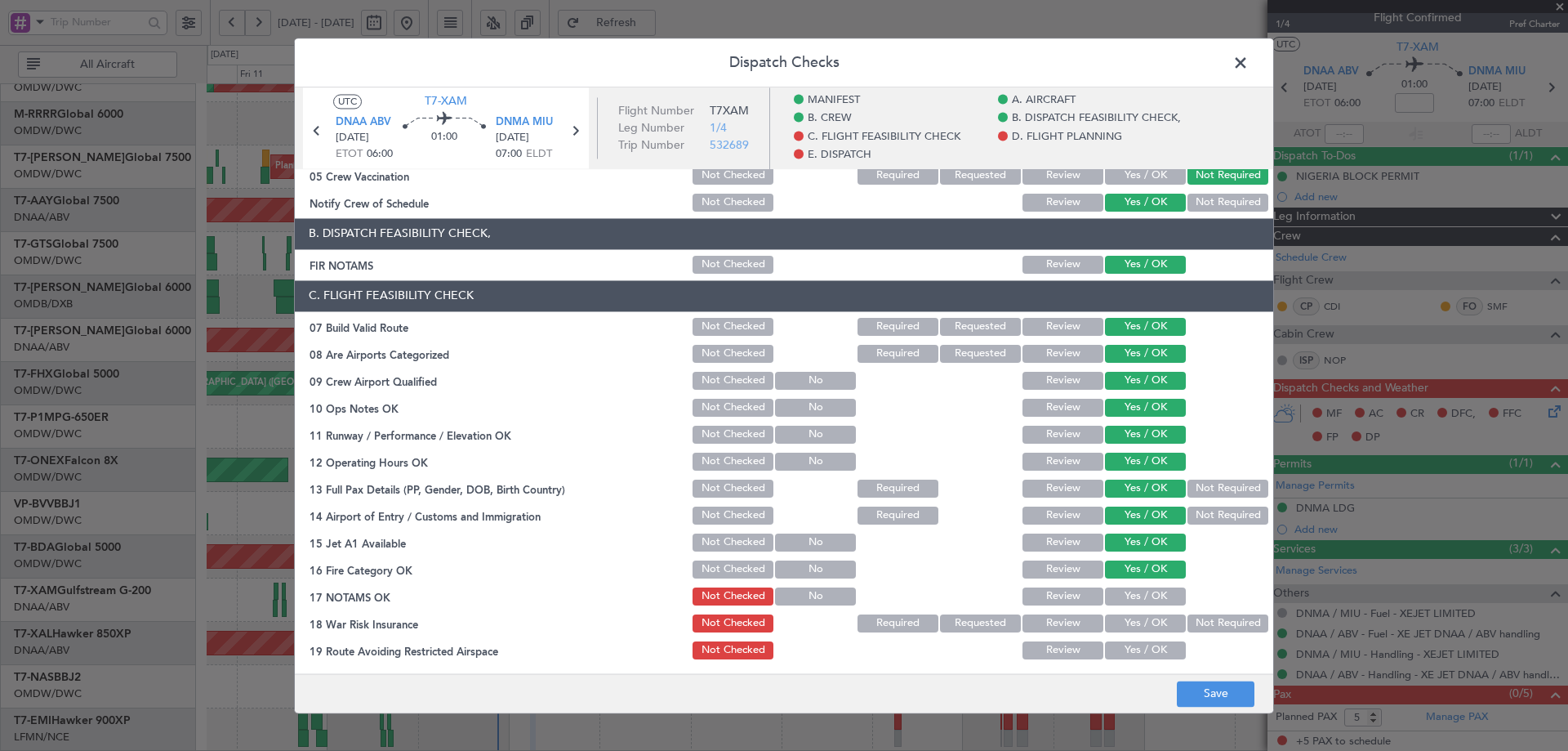 click on "Yes / OK" 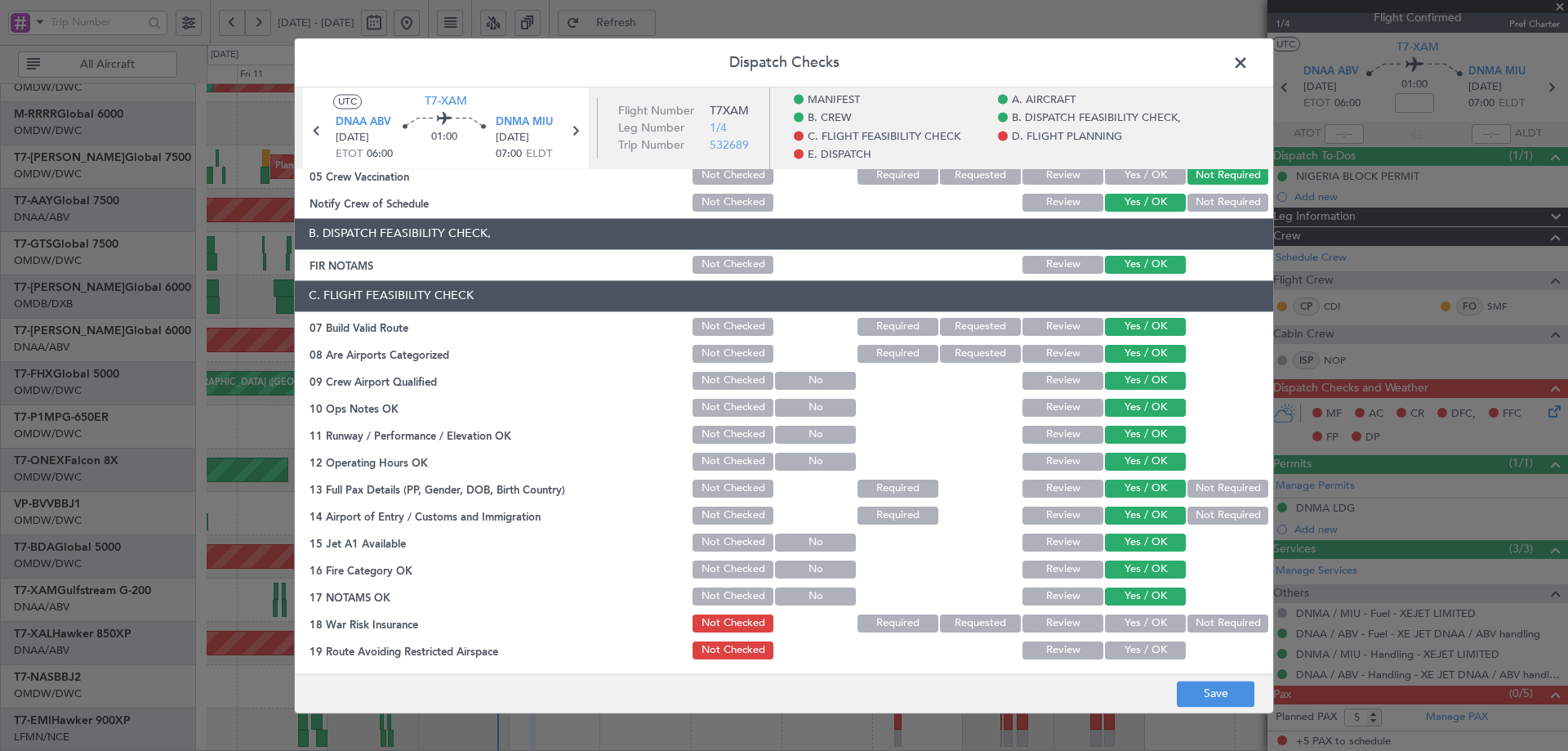 click on "Not Required" 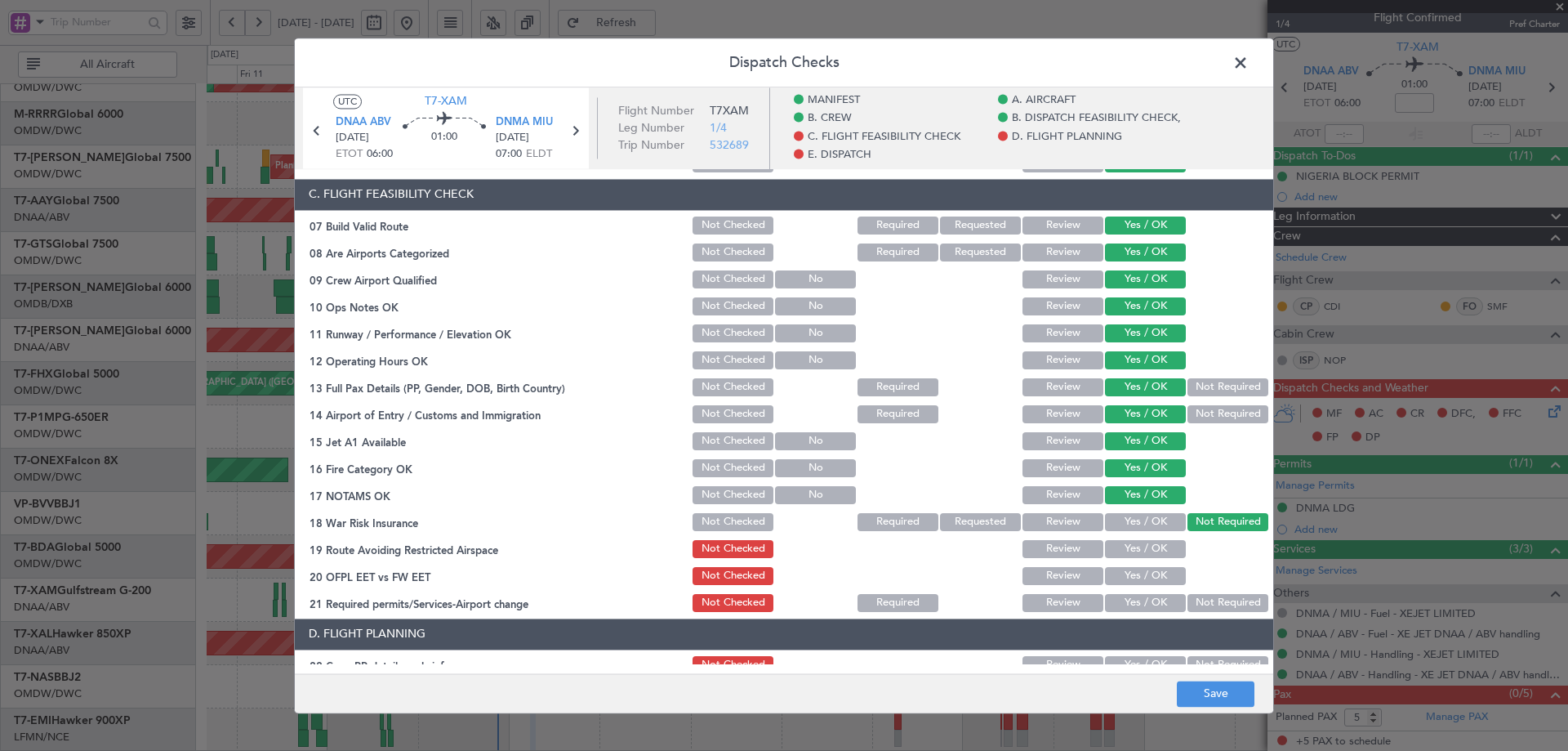 scroll, scrollTop: 382, scrollLeft: 0, axis: vertical 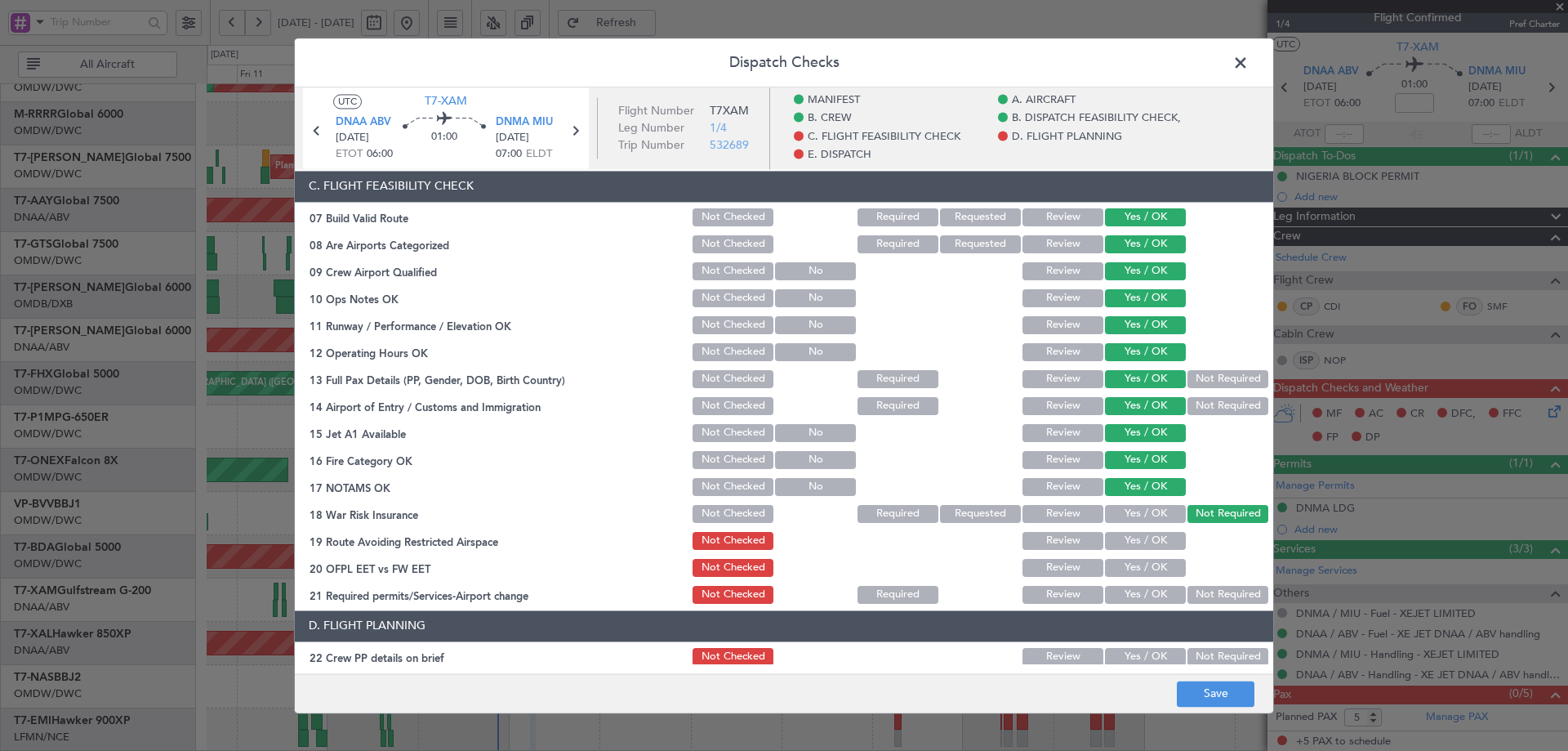 drag, startPoint x: 1140, startPoint y: 540, endPoint x: 1143, endPoint y: 557, distance: 17.262677 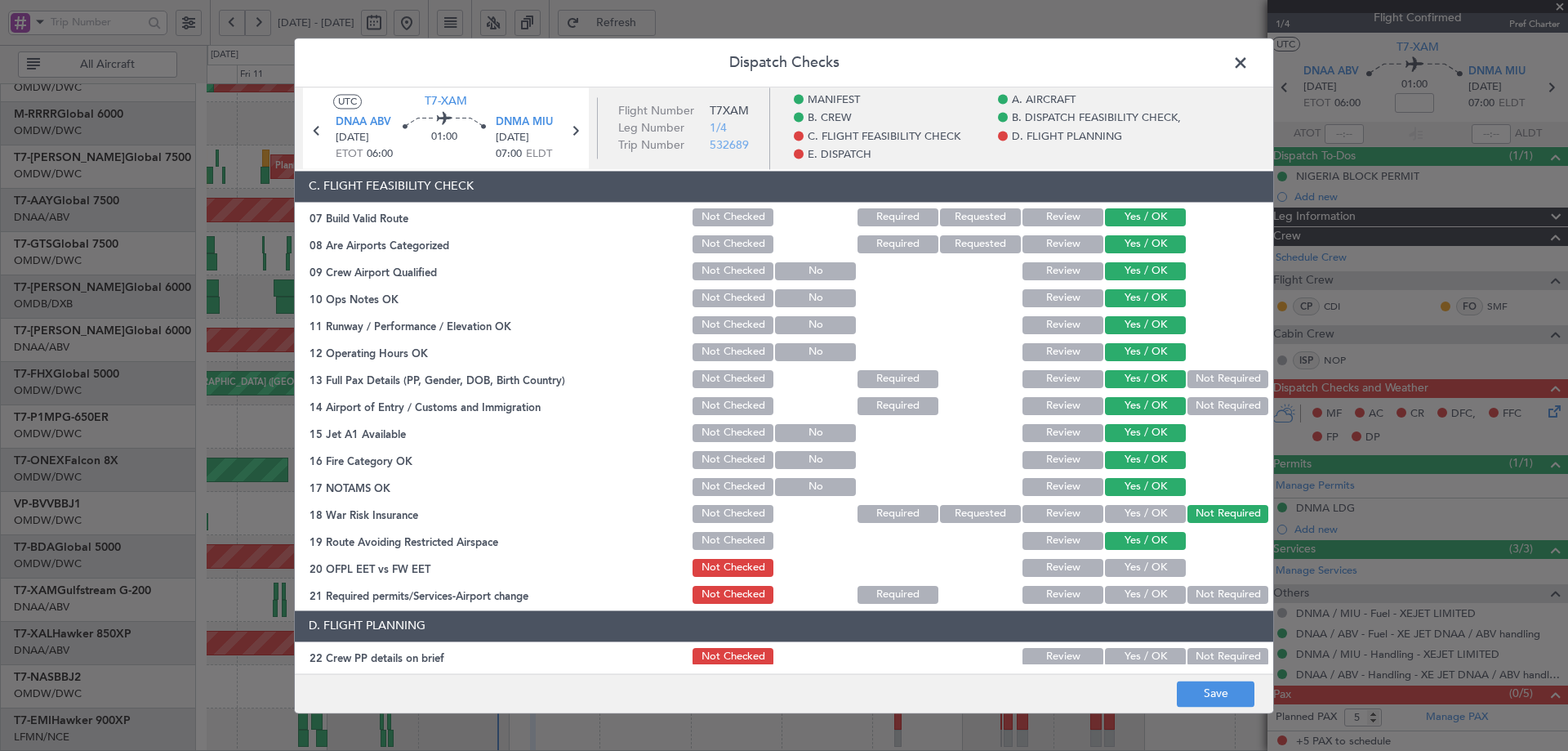 drag, startPoint x: 1142, startPoint y: 560, endPoint x: 1127, endPoint y: 589, distance: 32.64966 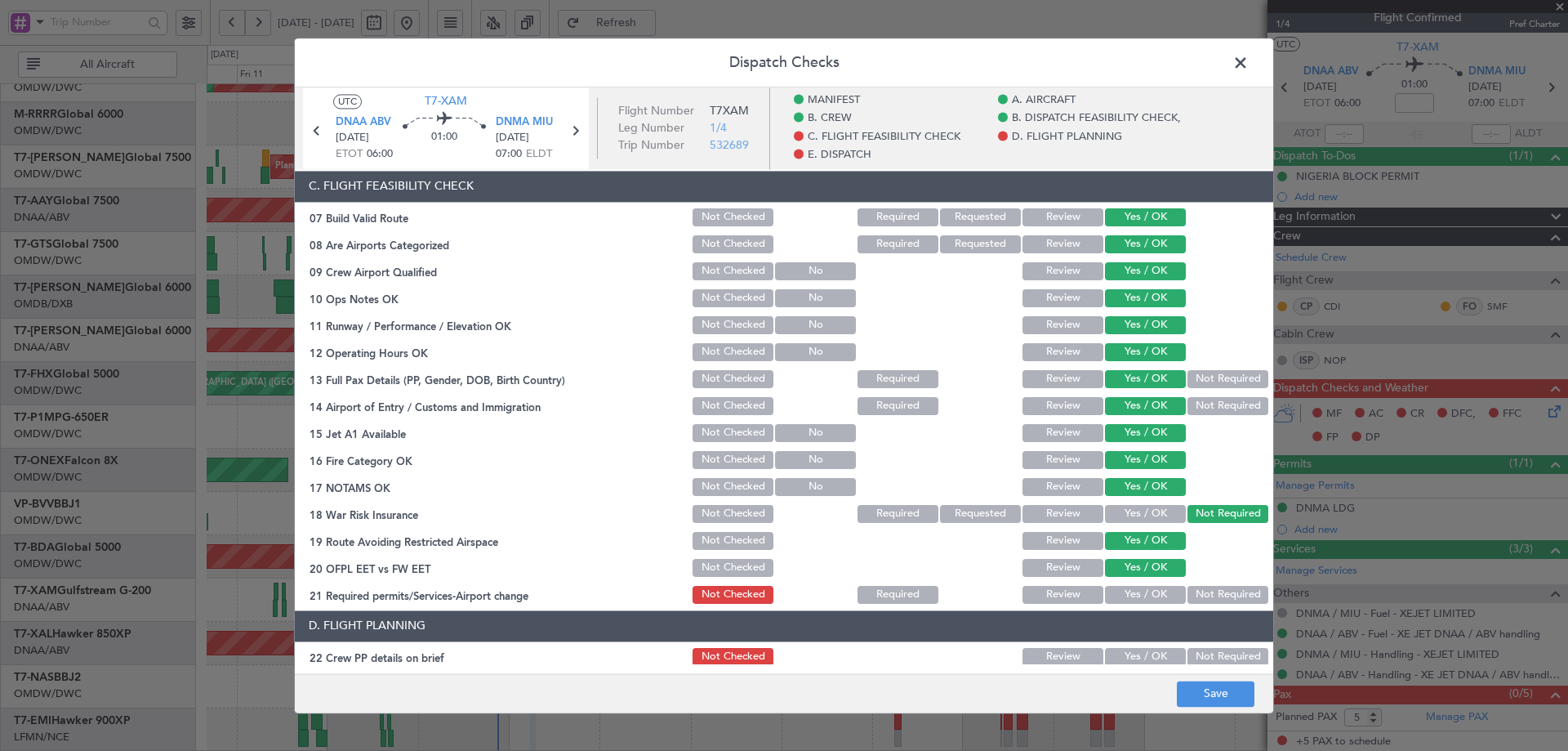 click on "Yes / OK" 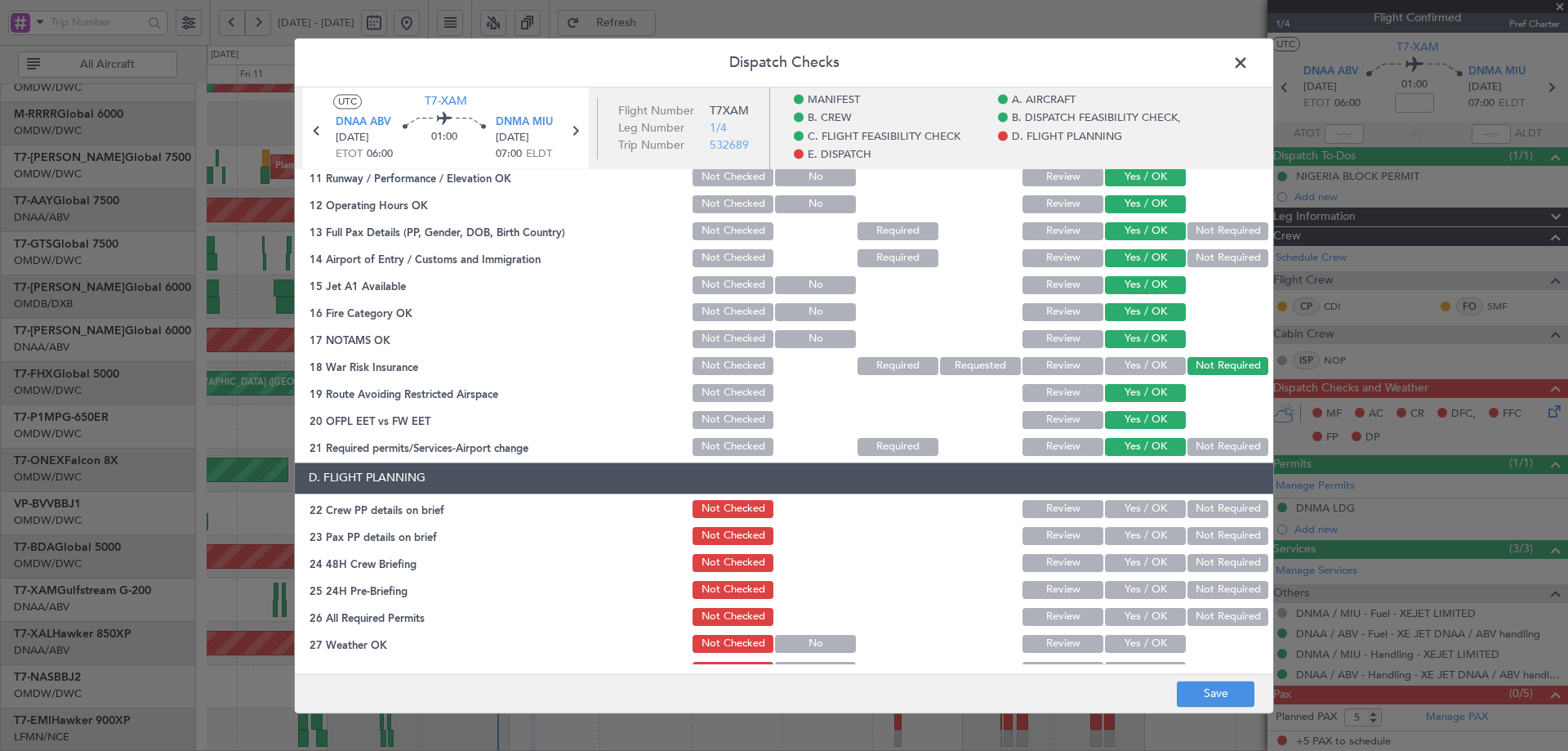scroll, scrollTop: 545, scrollLeft: 0, axis: vertical 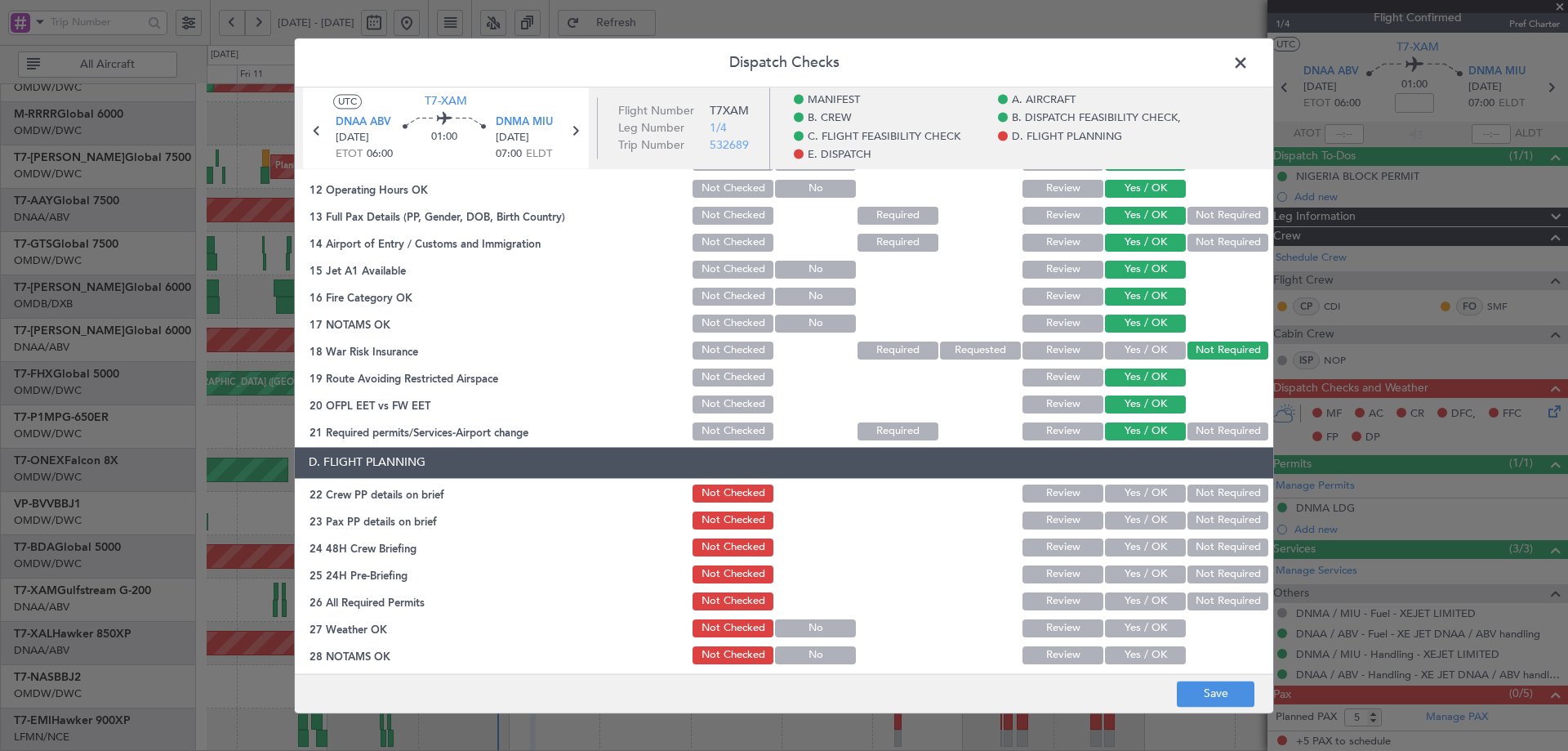 click on "Yes / OK" 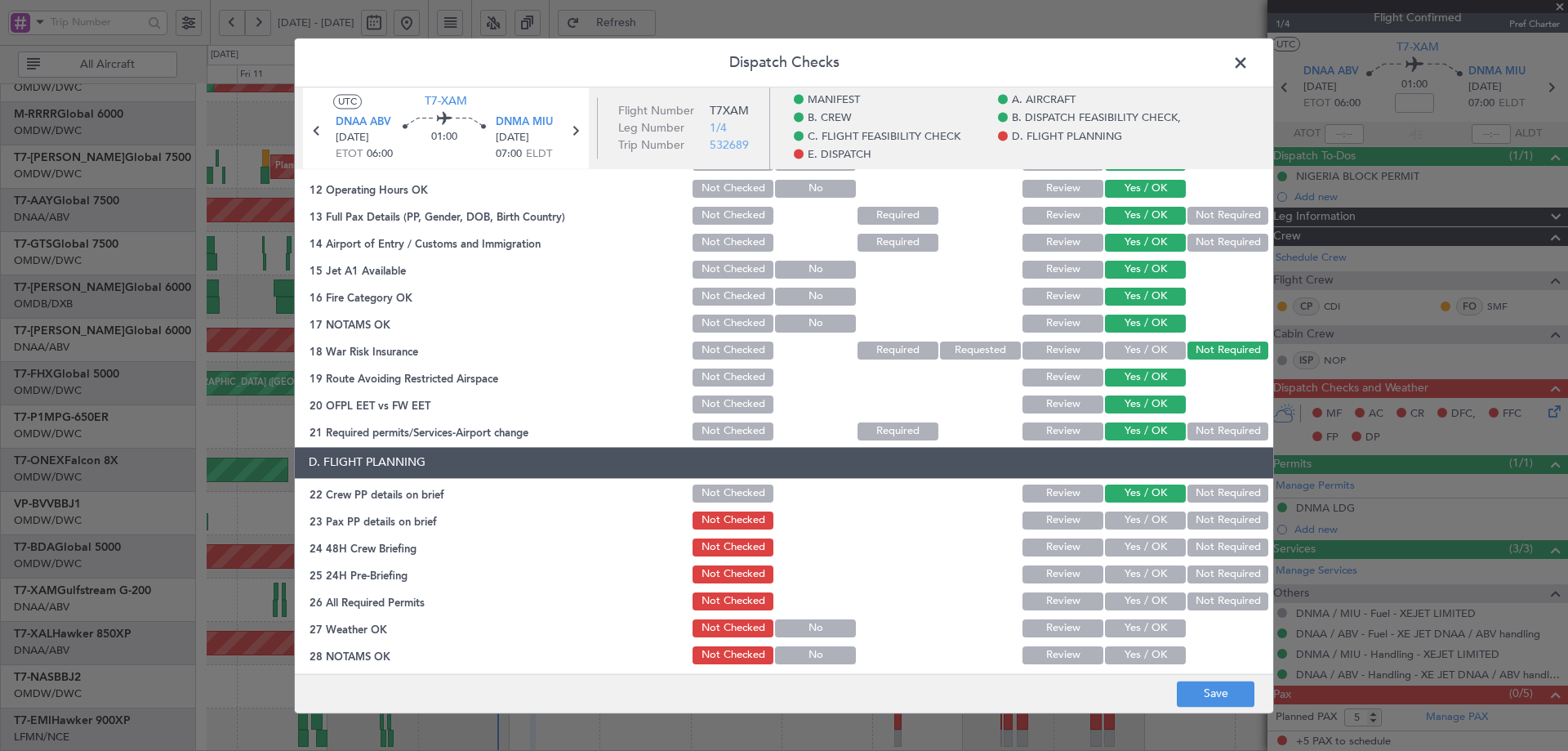 drag, startPoint x: 1131, startPoint y: 521, endPoint x: 1129, endPoint y: 546, distance: 25.07987 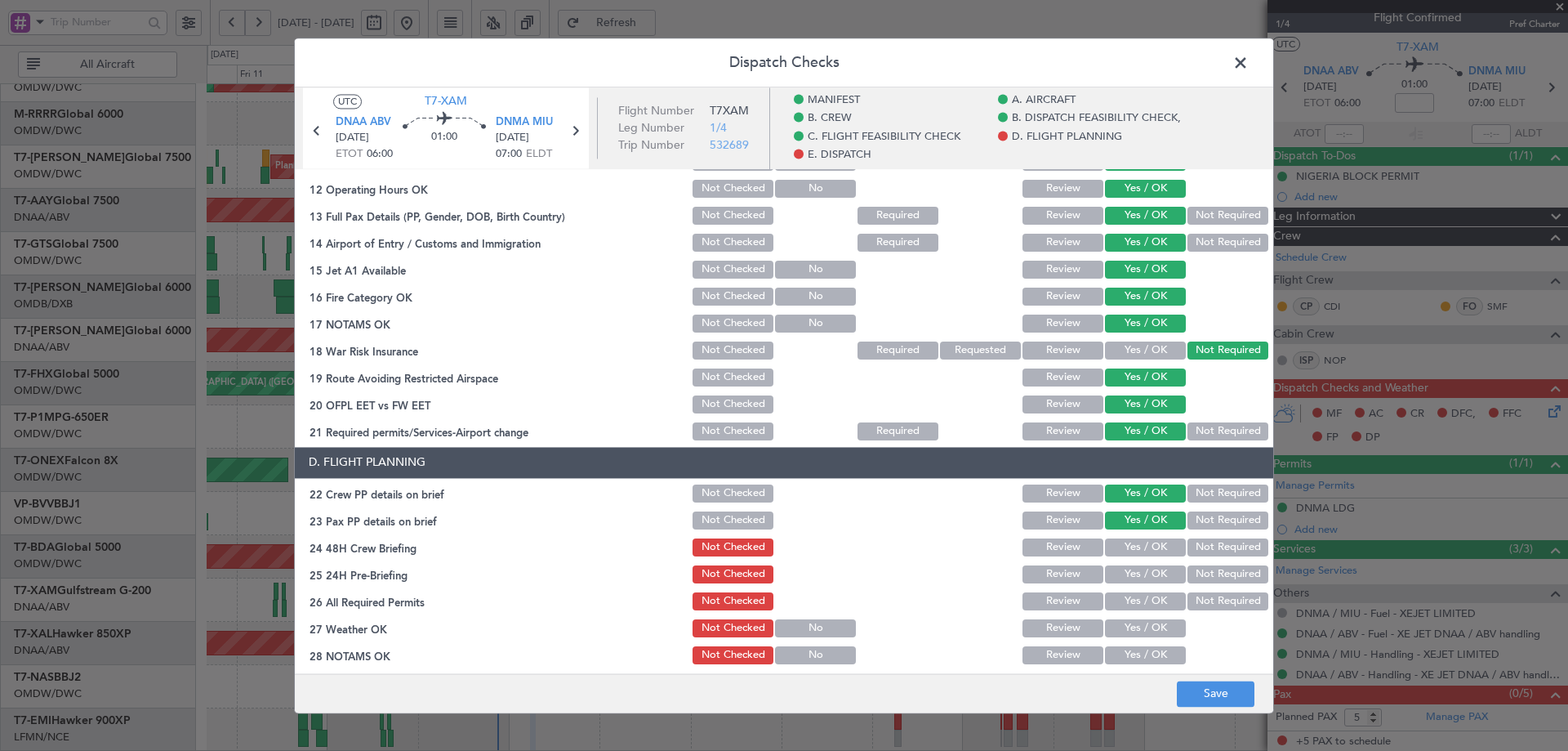 drag, startPoint x: 1129, startPoint y: 546, endPoint x: 1125, endPoint y: 573, distance: 27.29469 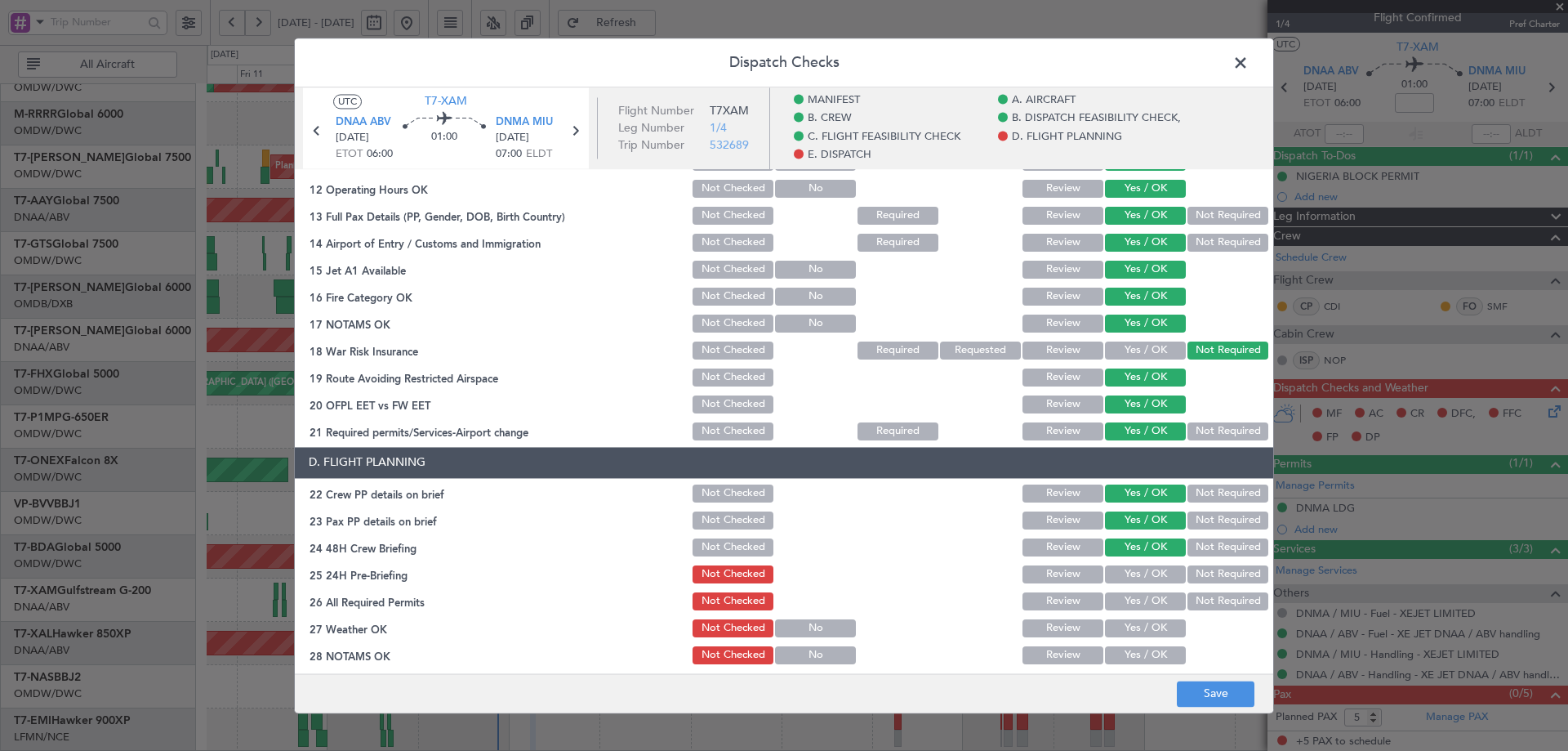 drag, startPoint x: 1125, startPoint y: 573, endPoint x: 1124, endPoint y: 582, distance: 9.055385 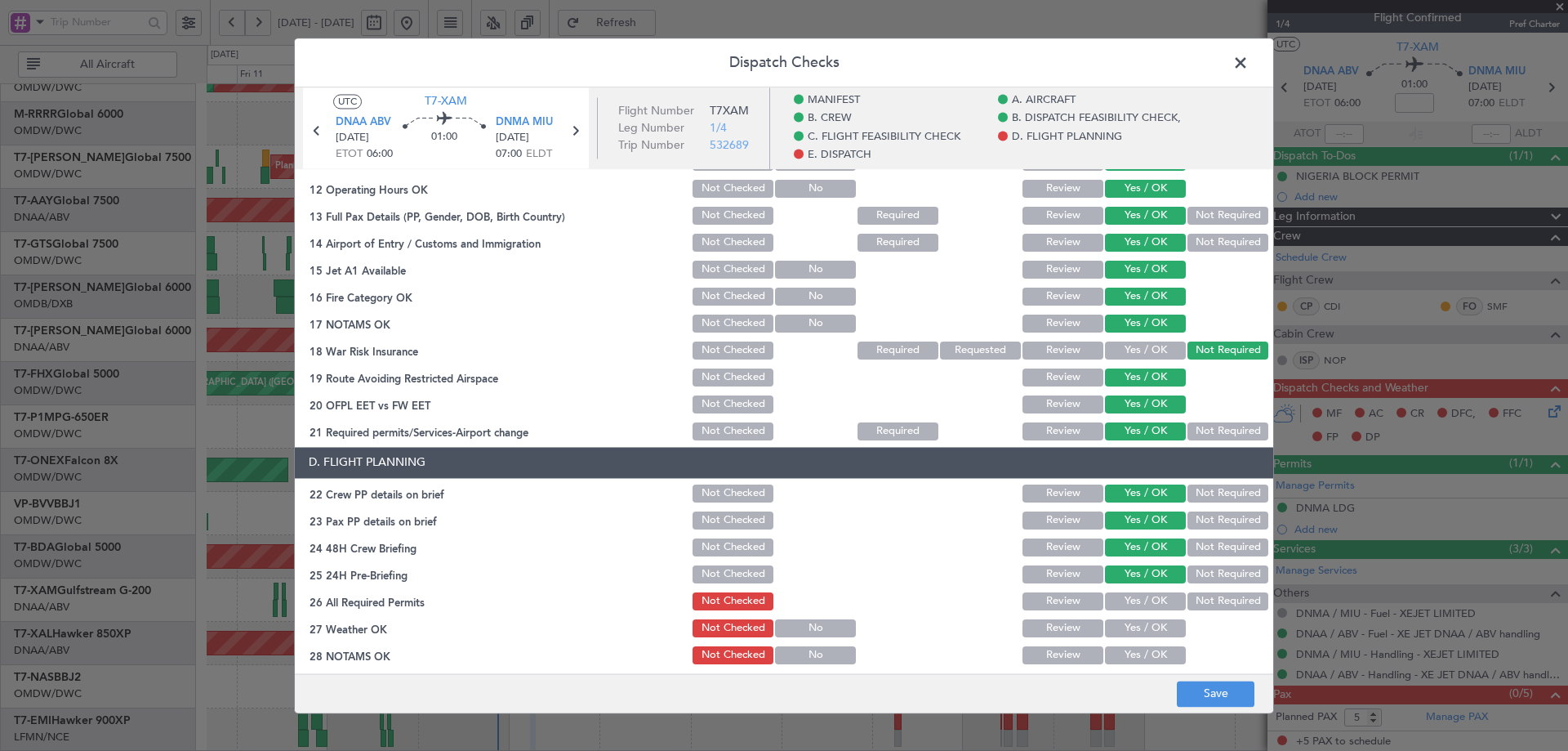 click on "Yes / OK" 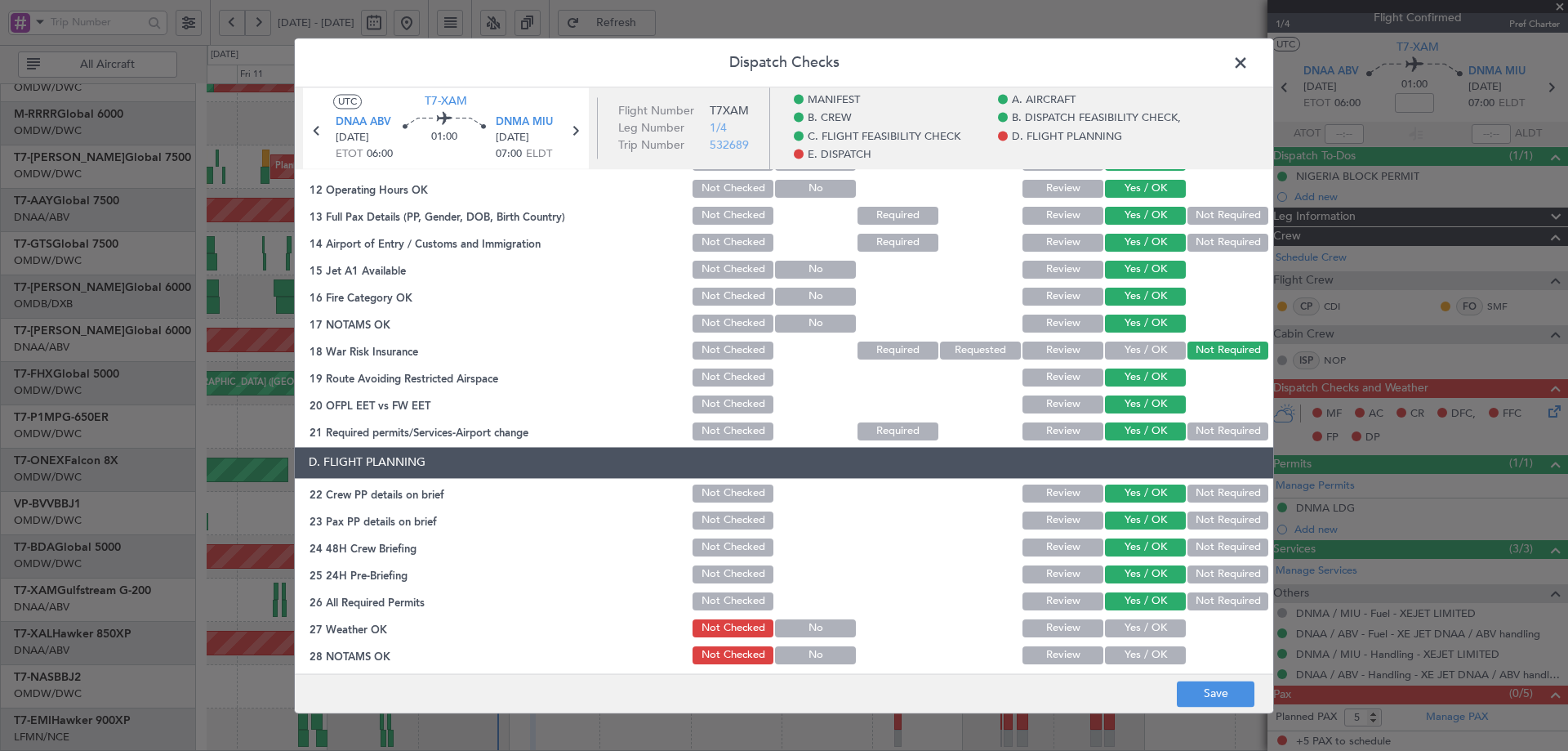 click on "Yes / OK" 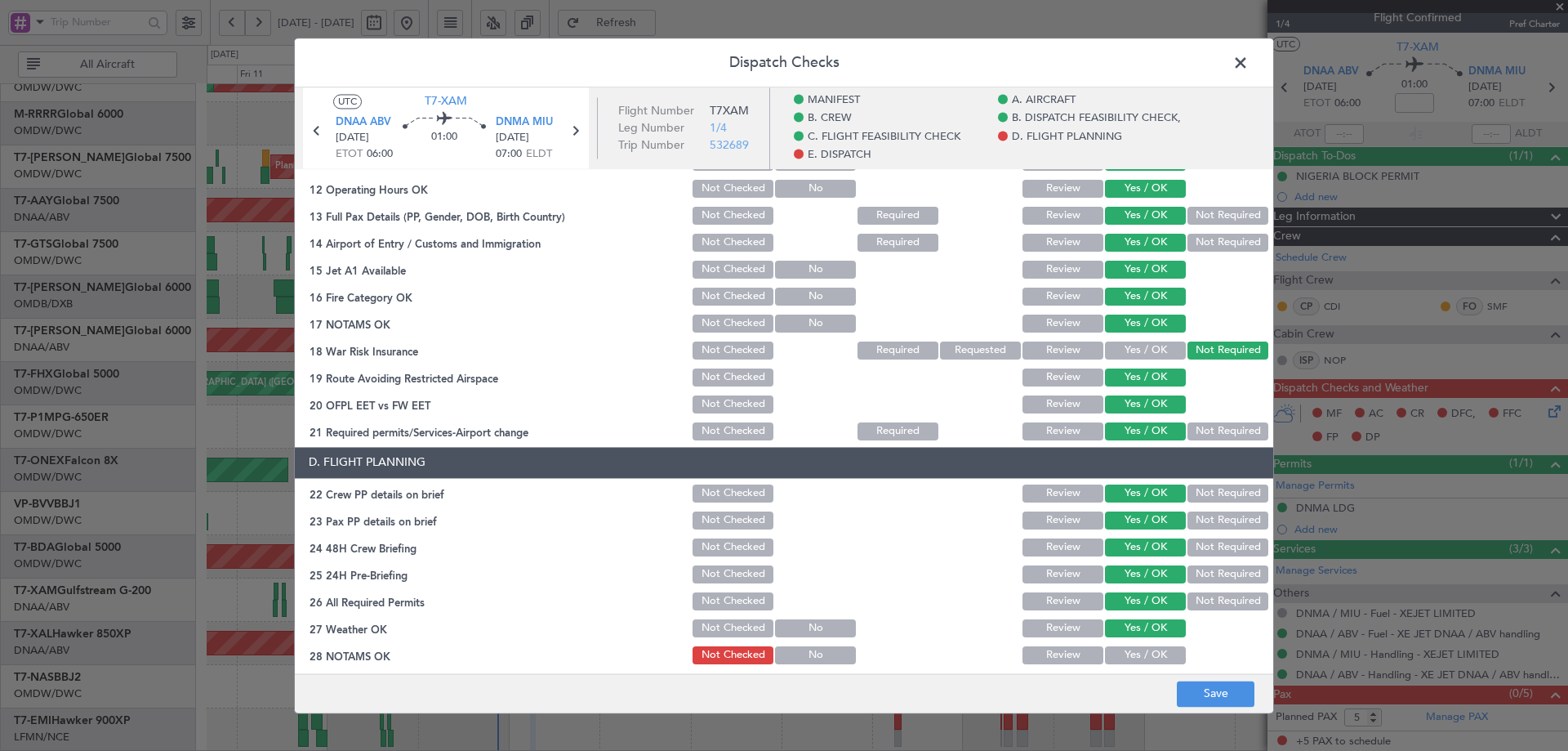 drag, startPoint x: 1119, startPoint y: 649, endPoint x: 1115, endPoint y: 629, distance: 20.3961 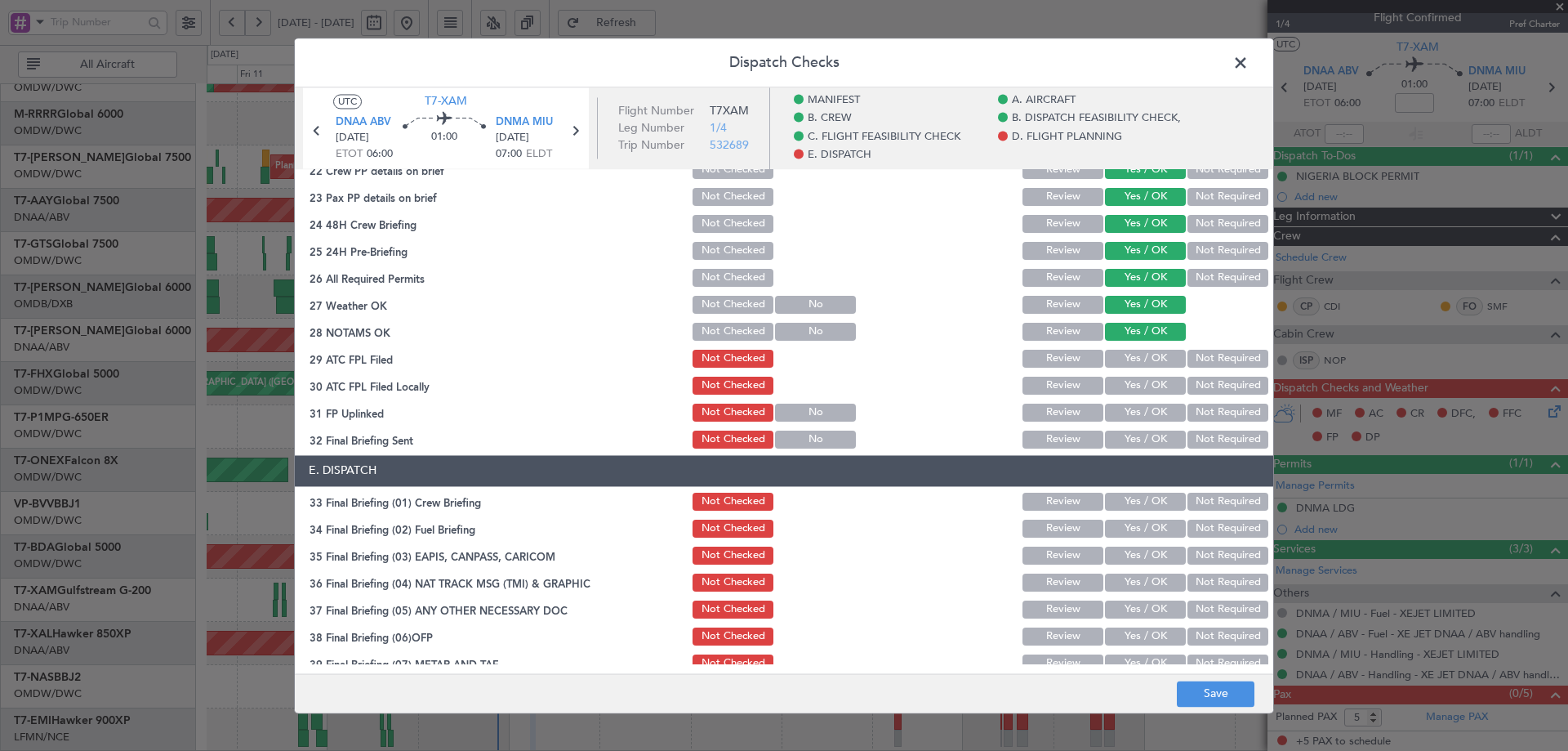 scroll, scrollTop: 872, scrollLeft: 0, axis: vertical 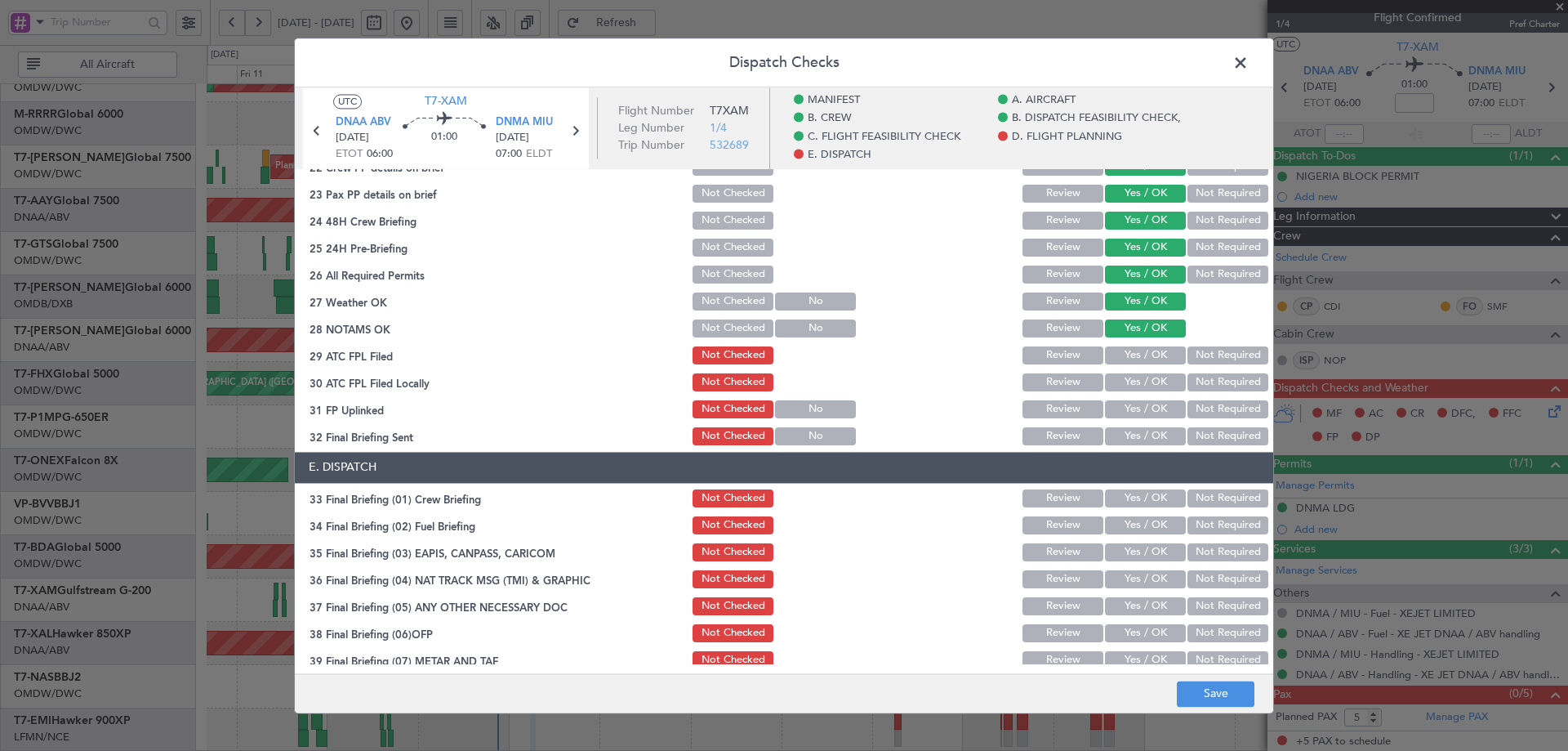 click on "Yes / OK" 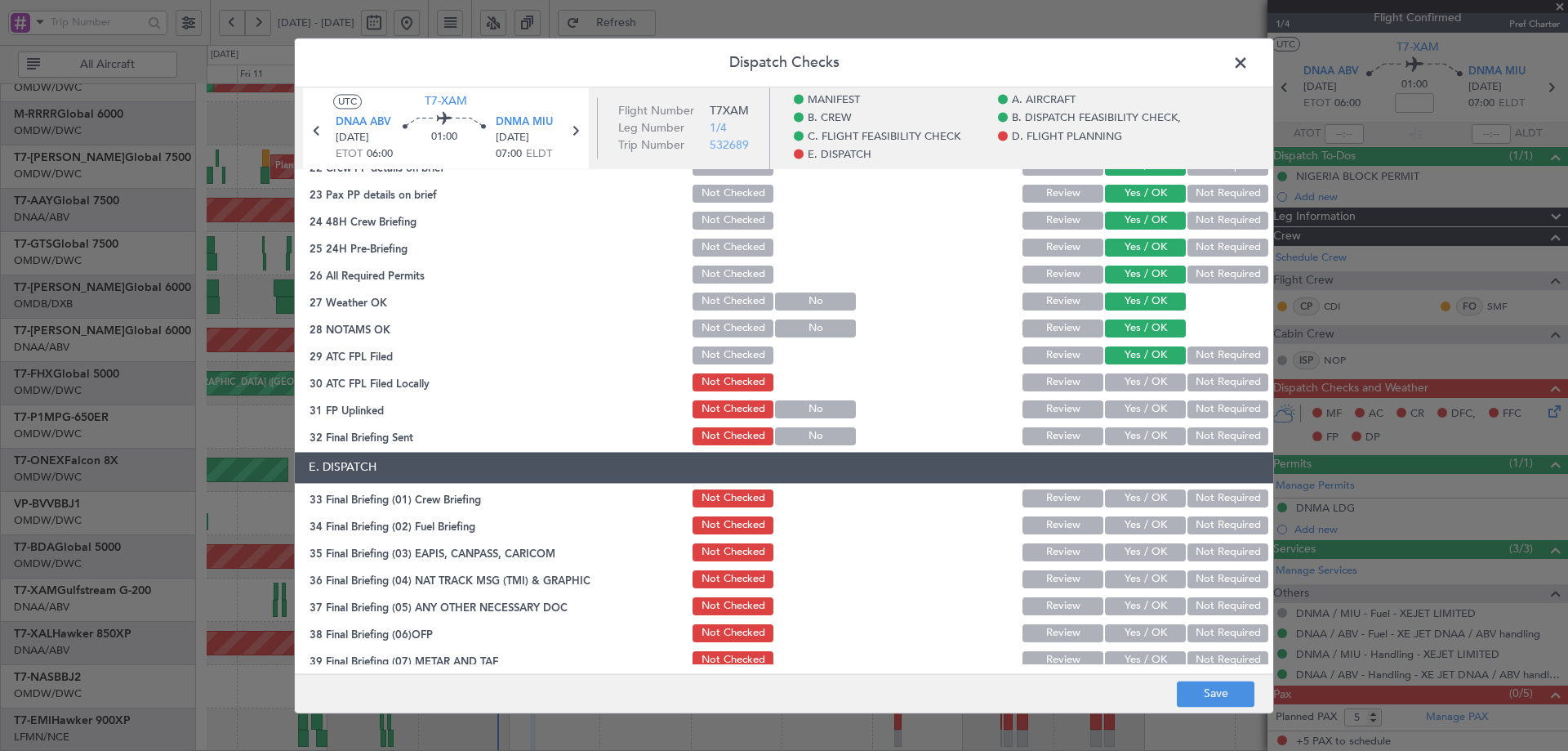 drag, startPoint x: 1134, startPoint y: 378, endPoint x: 1132, endPoint y: 404, distance: 26.07681 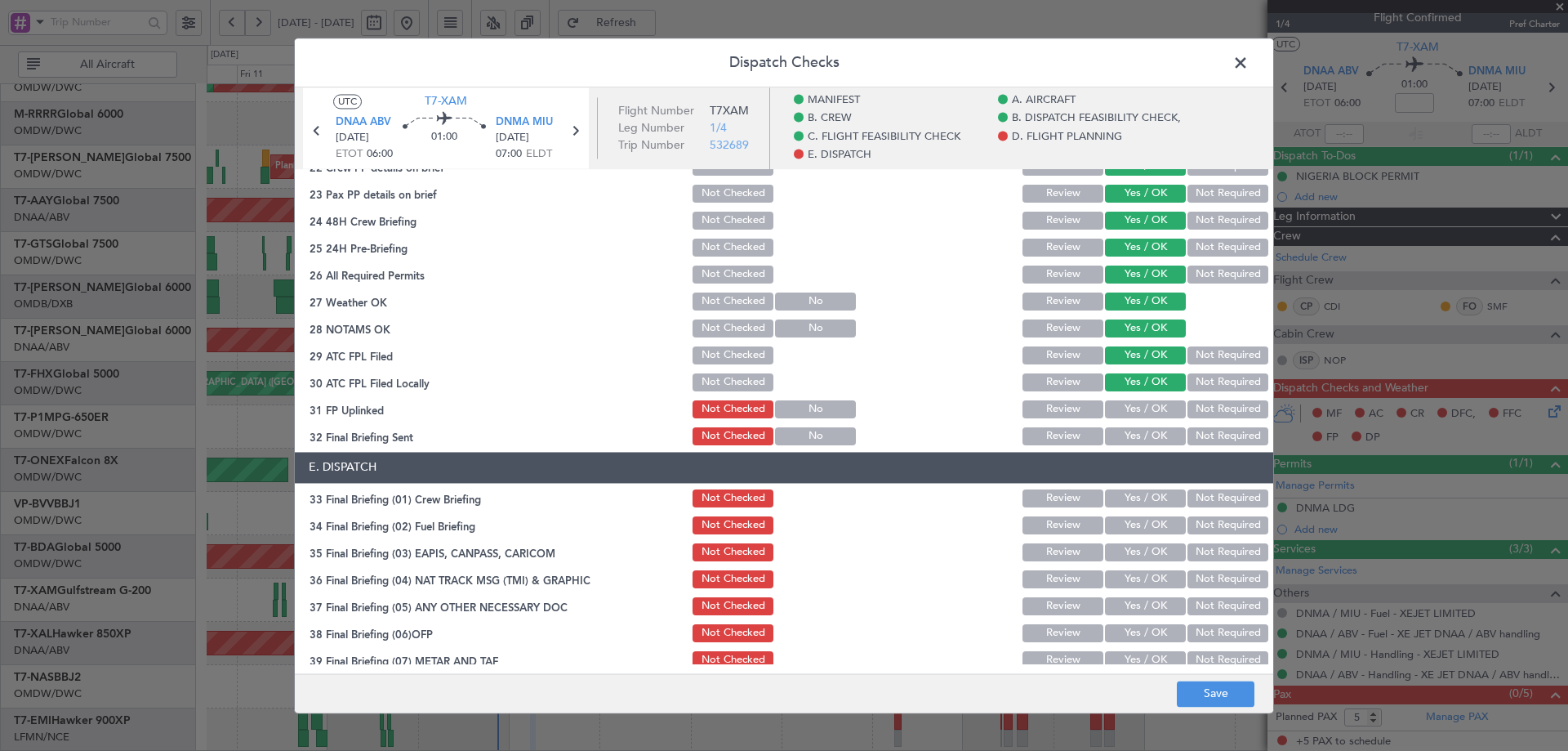 drag, startPoint x: 1130, startPoint y: 409, endPoint x: 1126, endPoint y: 440, distance: 31.256999 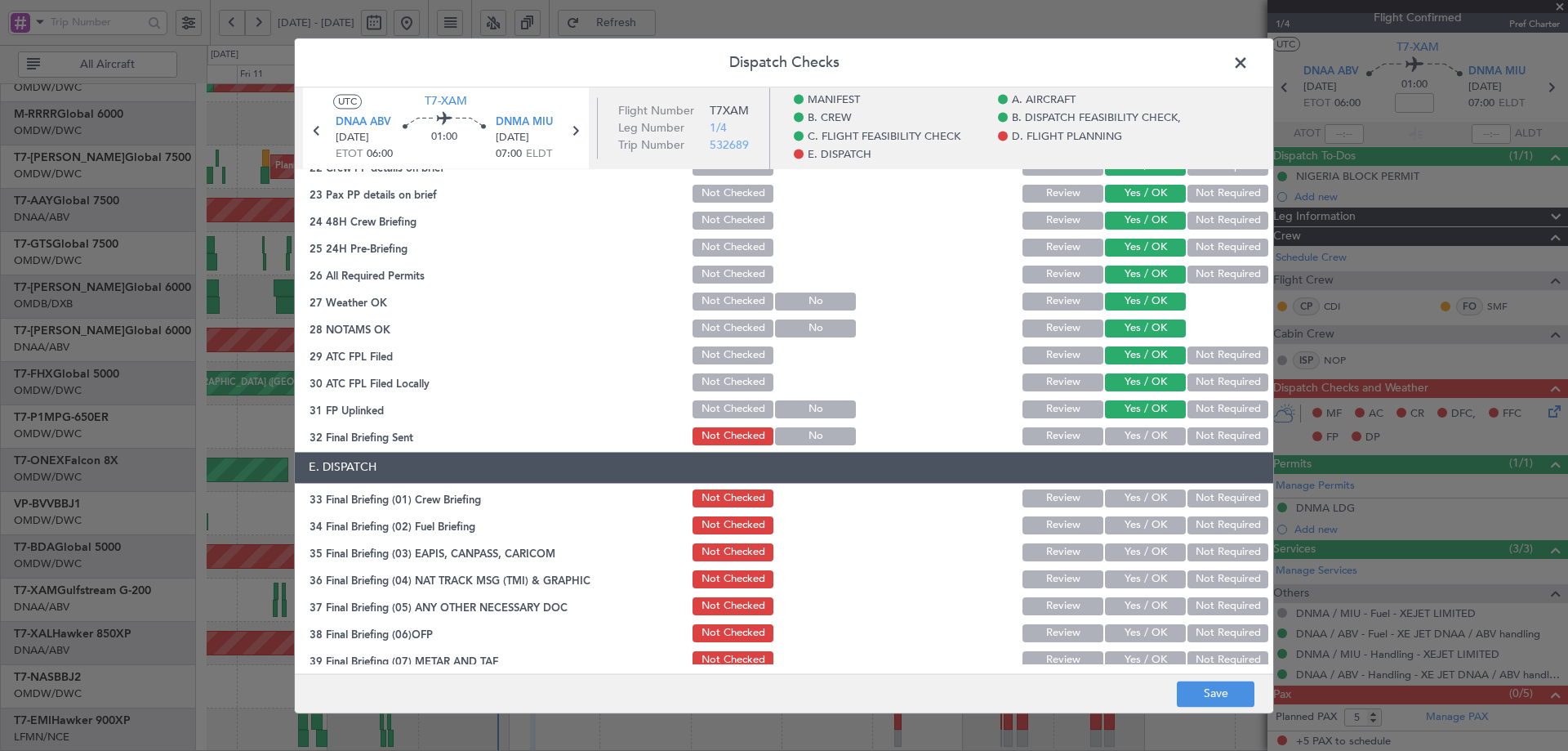 click on "Yes / OK" 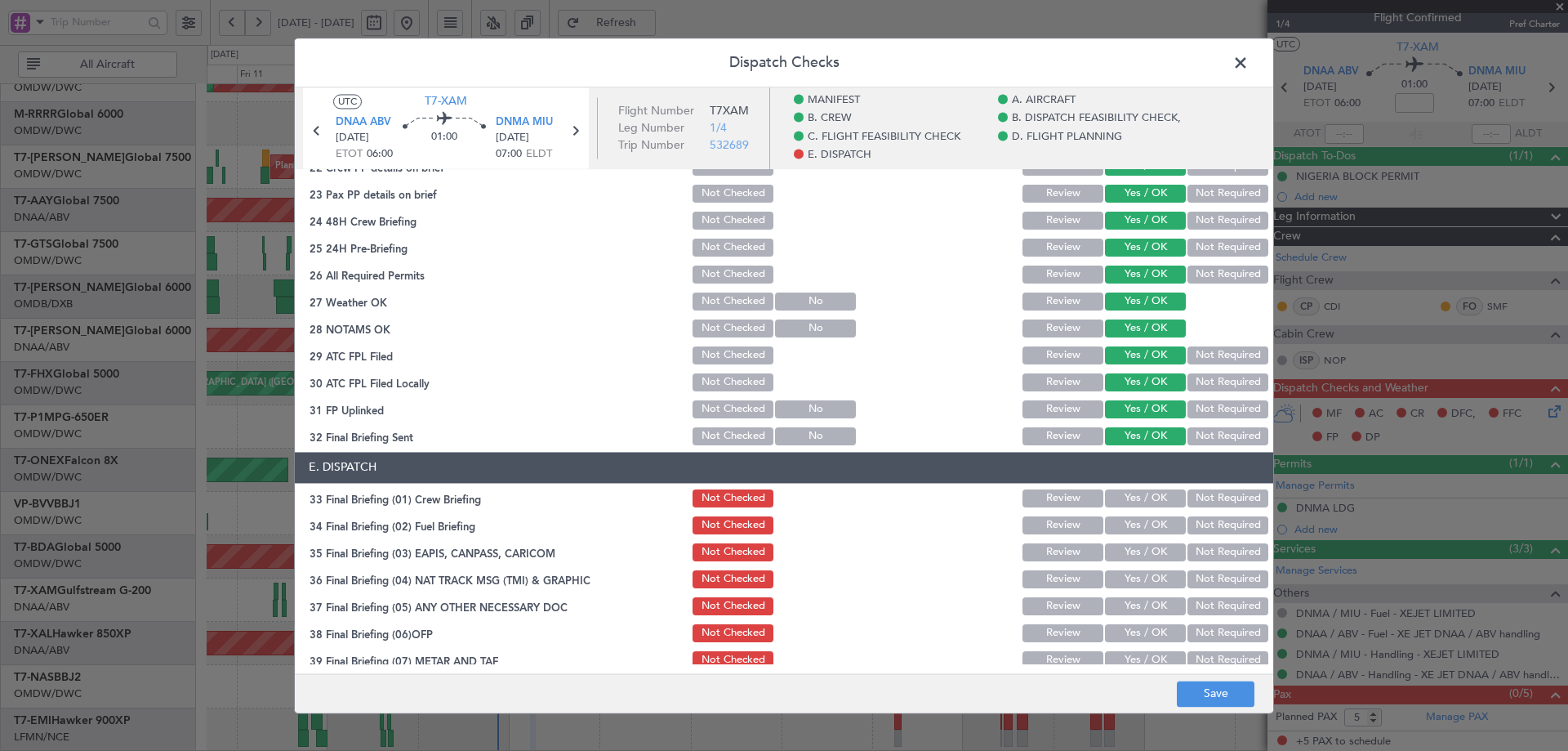 drag, startPoint x: 1128, startPoint y: 501, endPoint x: 1129, endPoint y: 534, distance: 33.01515 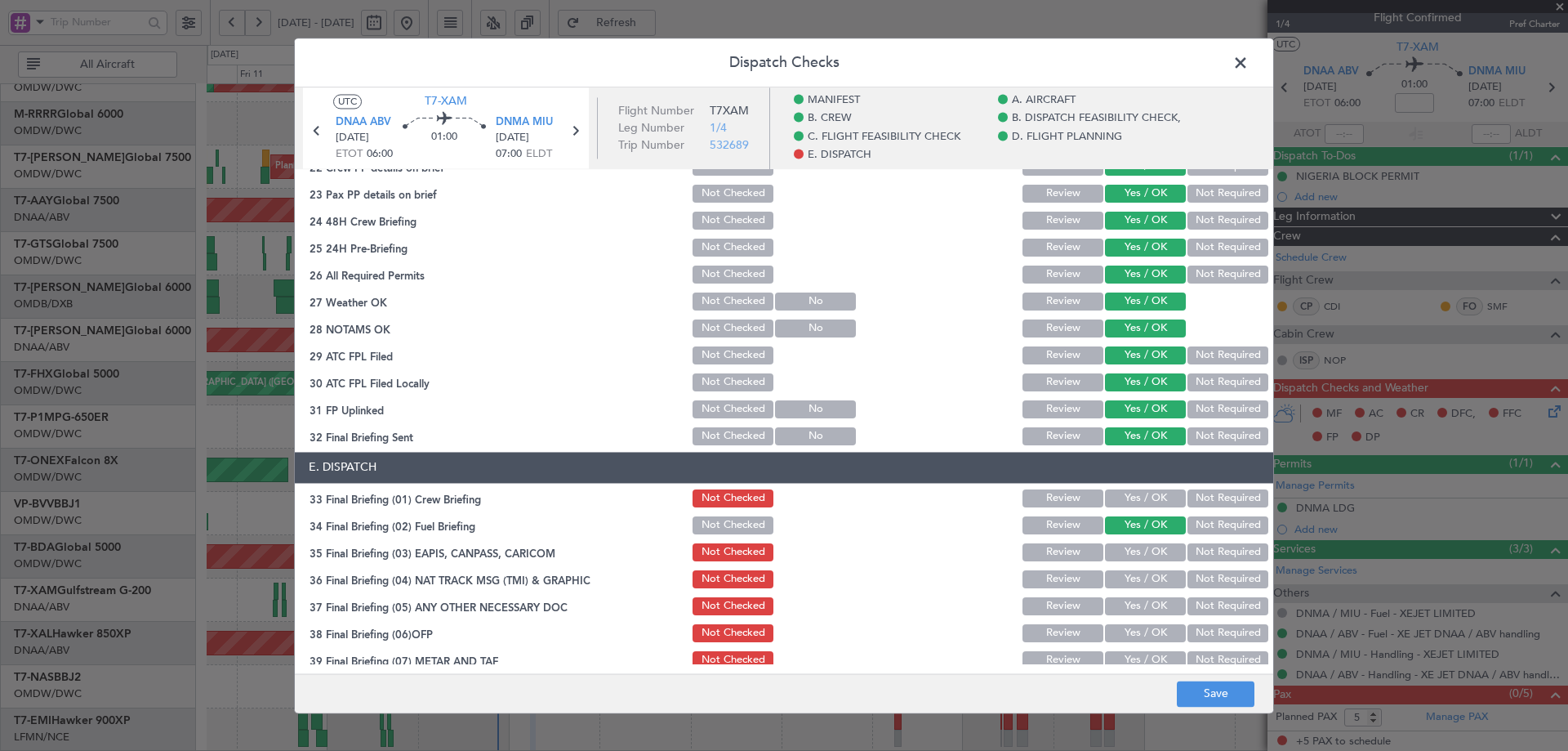 click on "Not Required" 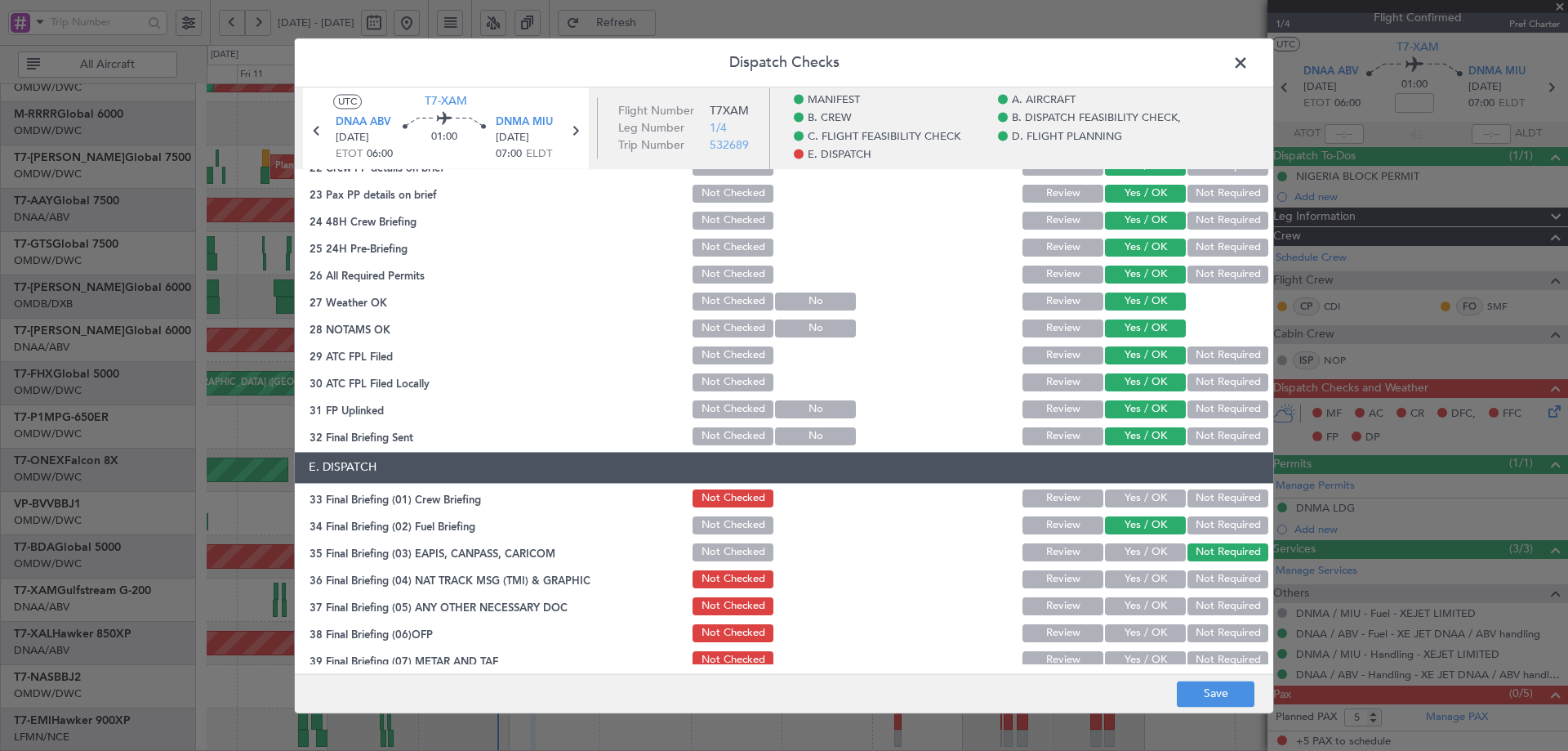 click on "Yes / OK" 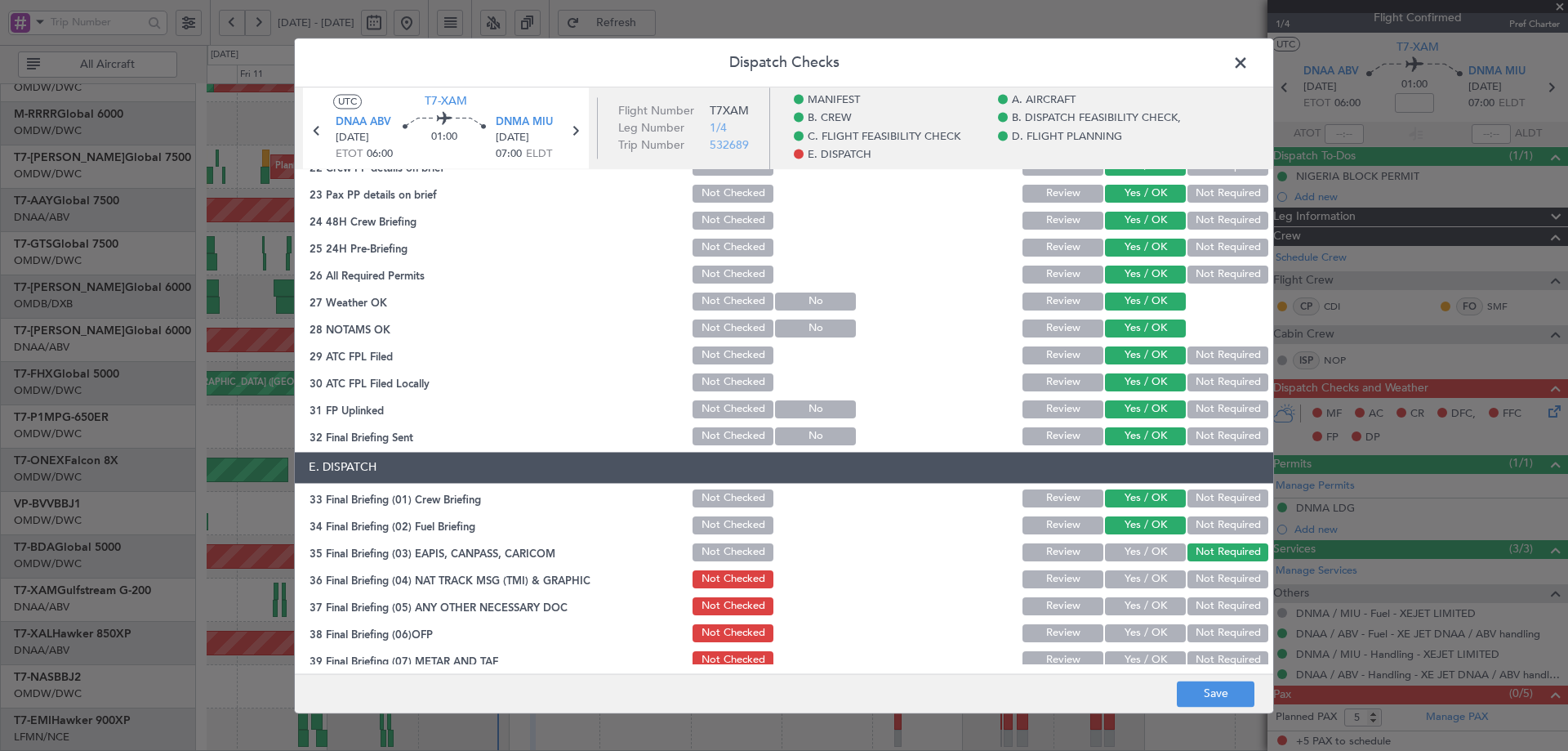 click on "Not Required" 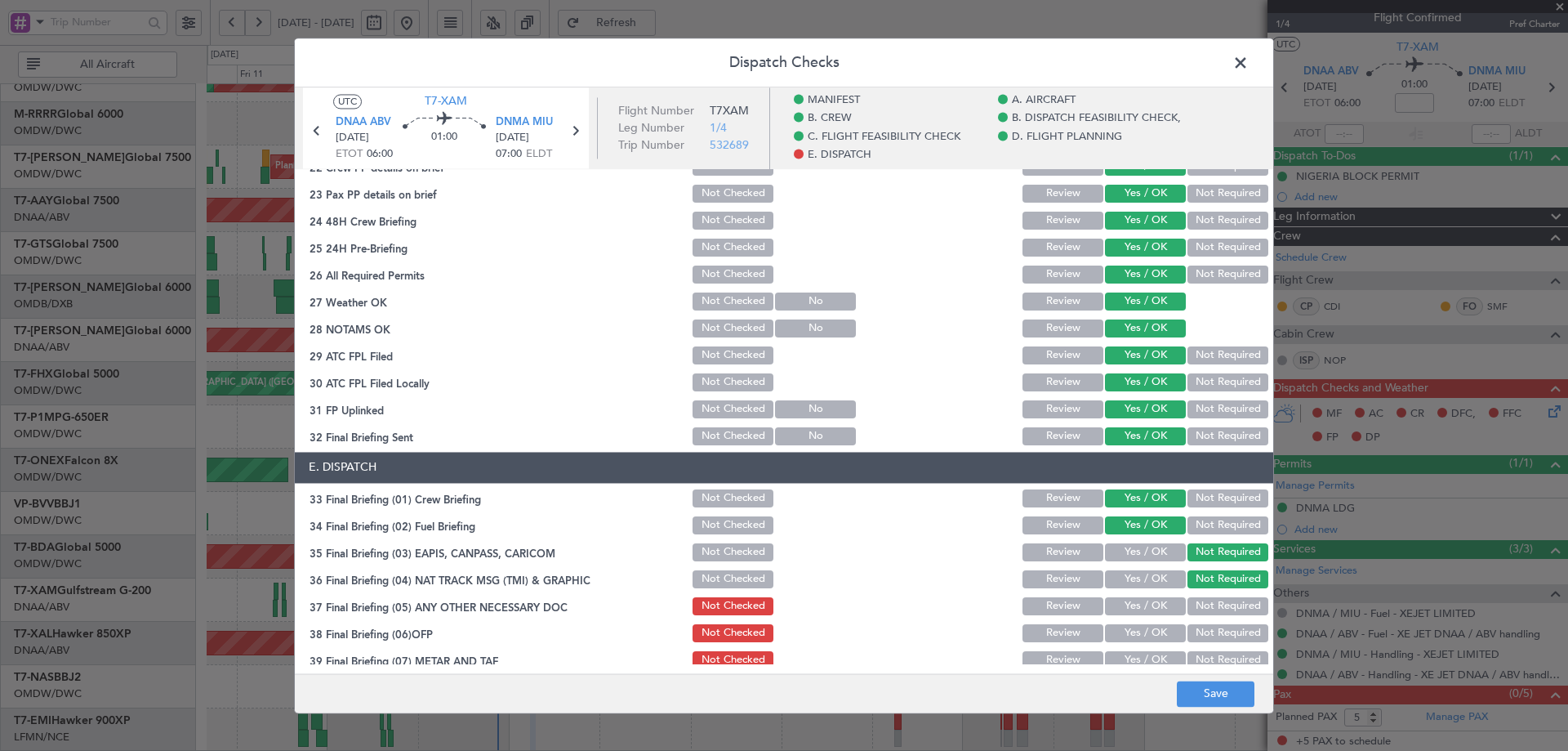 click on "Not Required" 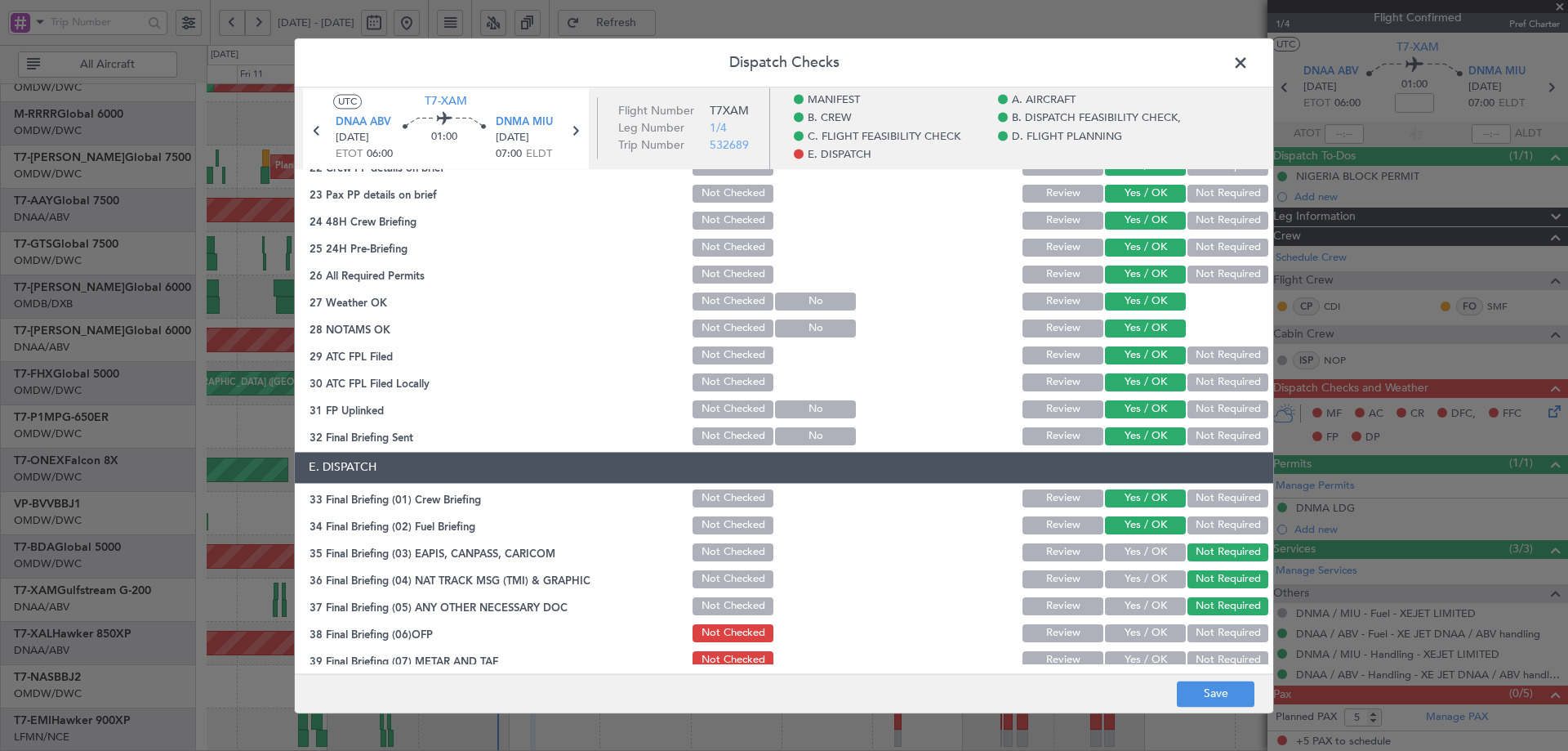 click on "Yes / OK" 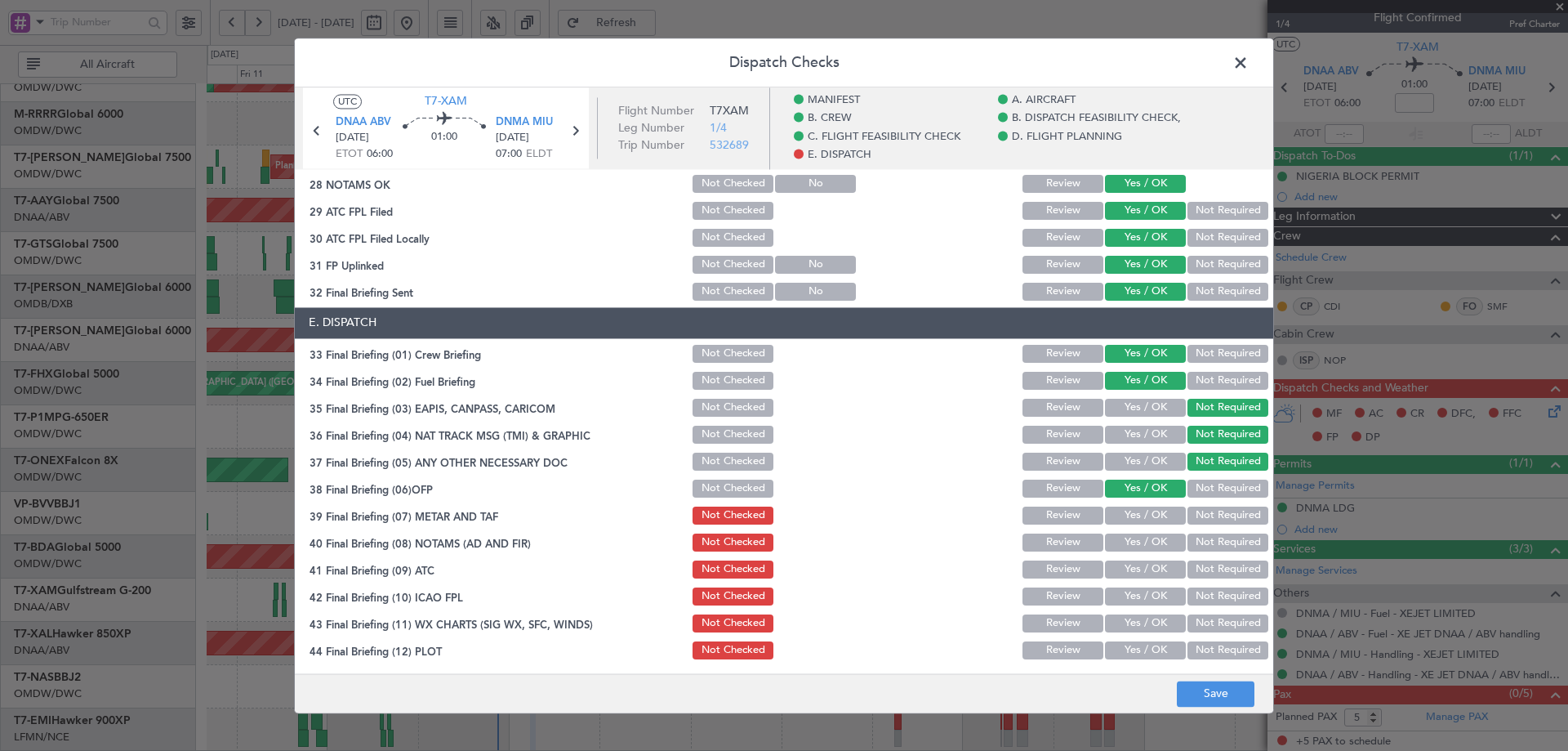 scroll, scrollTop: 1019, scrollLeft: 0, axis: vertical 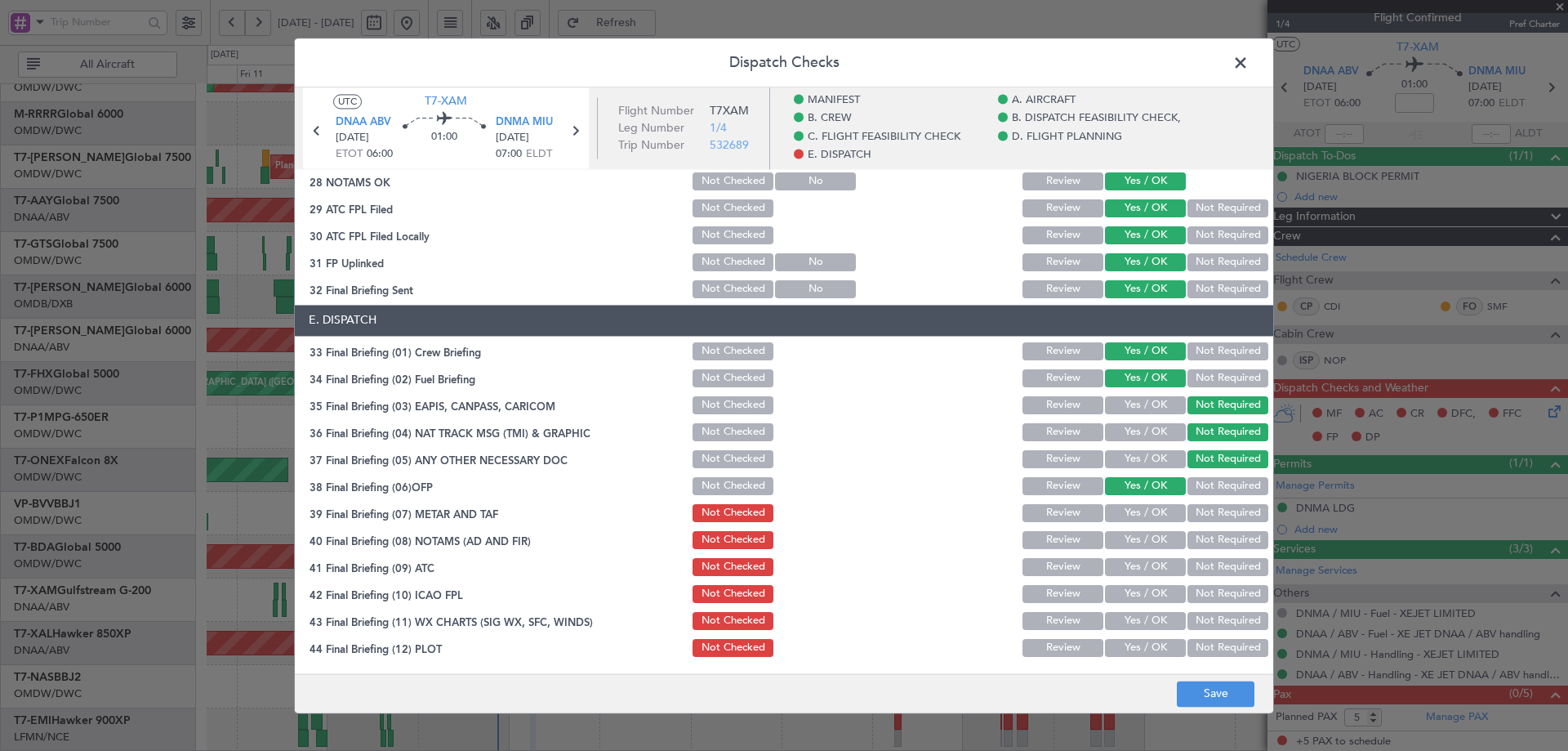 click on "Yes / OK" 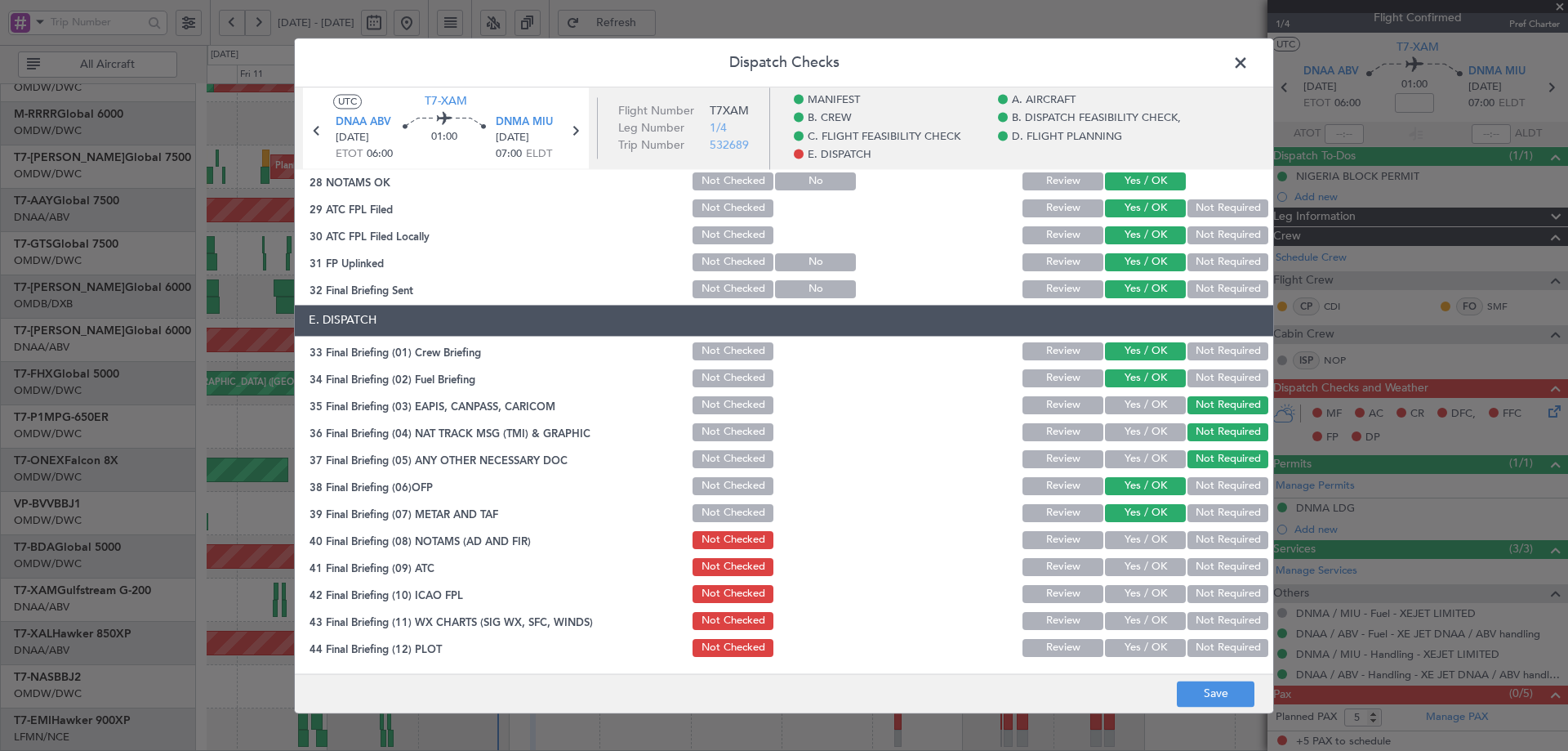 drag, startPoint x: 1122, startPoint y: 543, endPoint x: 1132, endPoint y: 559, distance: 18.867962 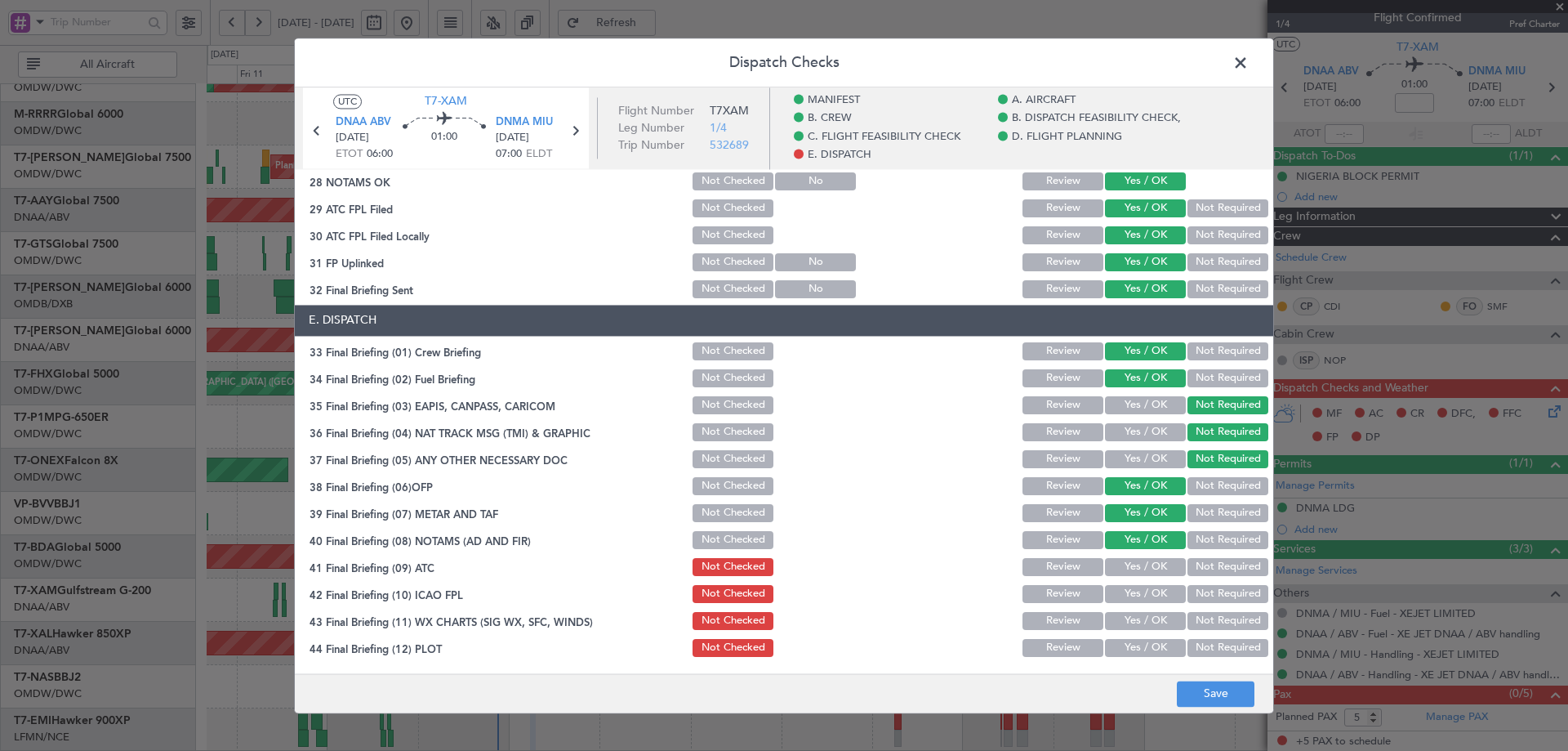 drag, startPoint x: 1133, startPoint y: 561, endPoint x: 1116, endPoint y: 596, distance: 38.910153 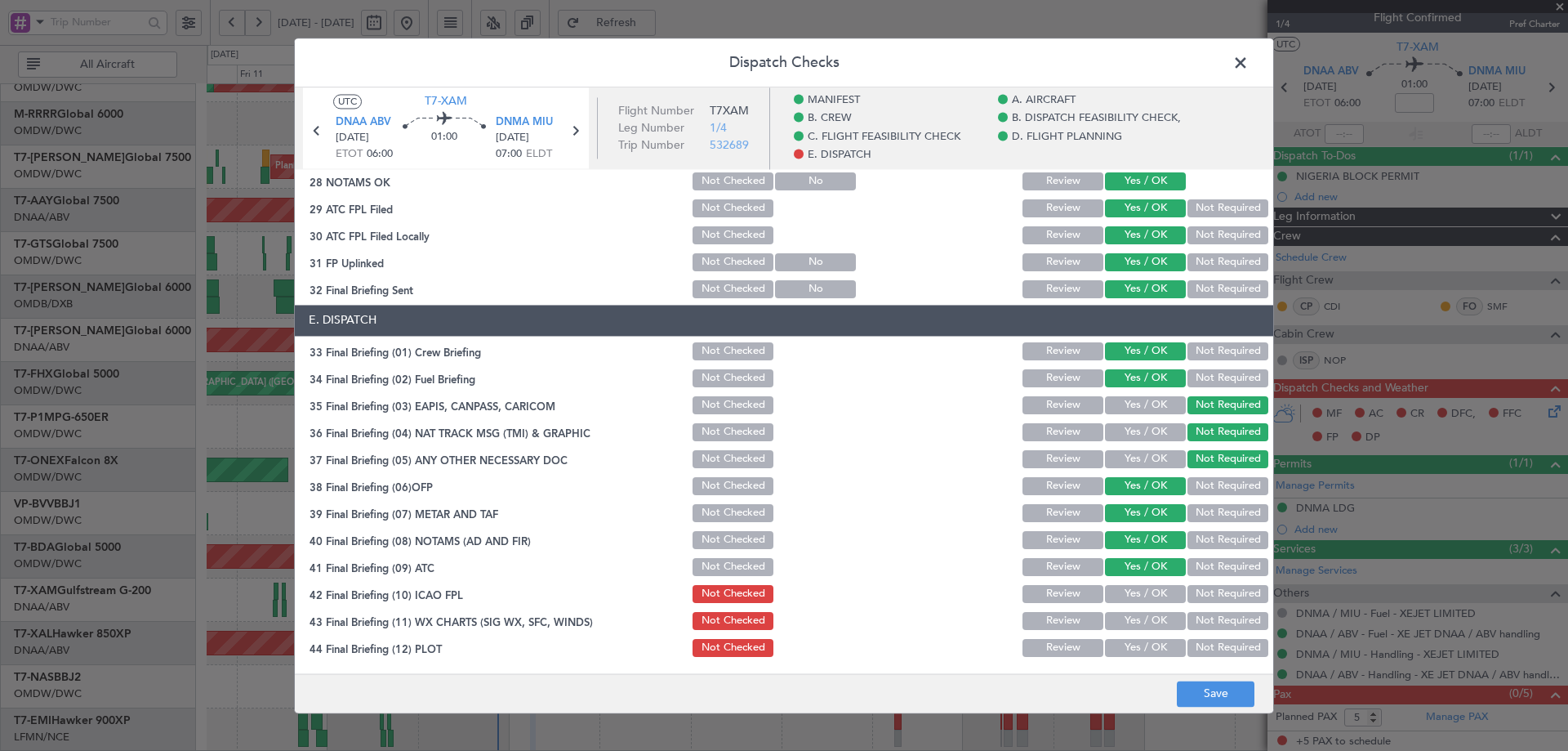 drag, startPoint x: 1114, startPoint y: 596, endPoint x: 1147, endPoint y: 623, distance: 42.63801 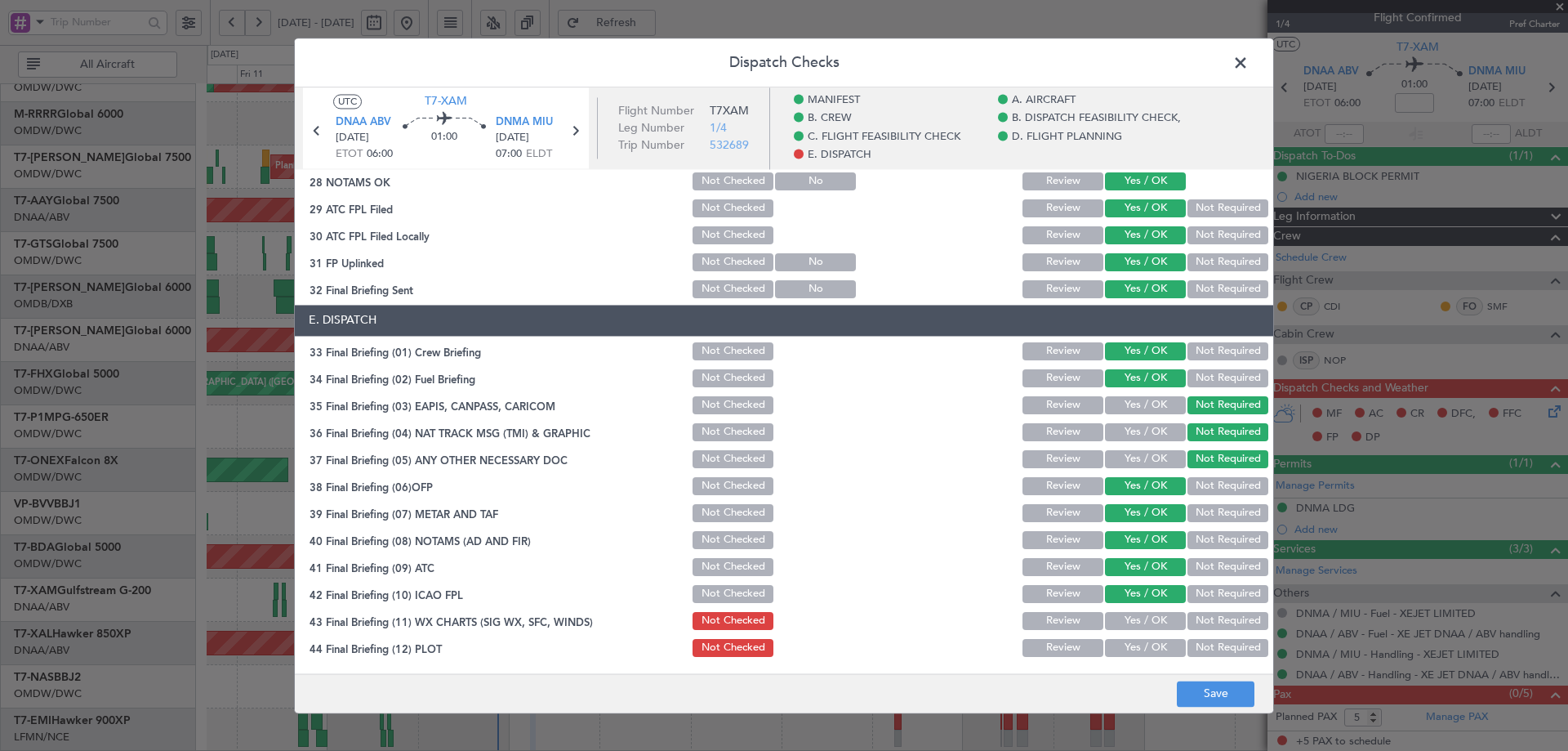 drag, startPoint x: 1147, startPoint y: 623, endPoint x: 1131, endPoint y: 640, distance: 23 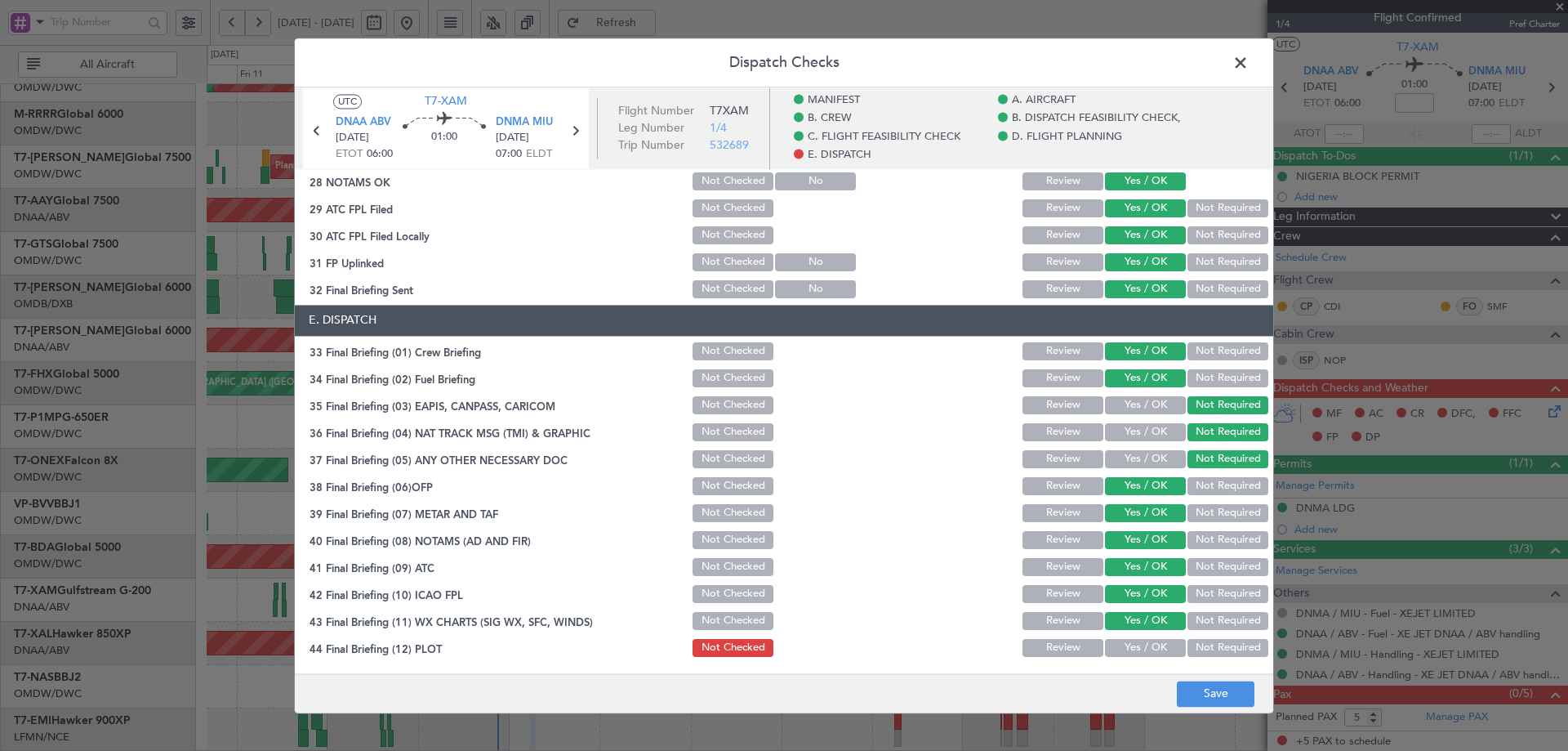 click on "Yes / OK" 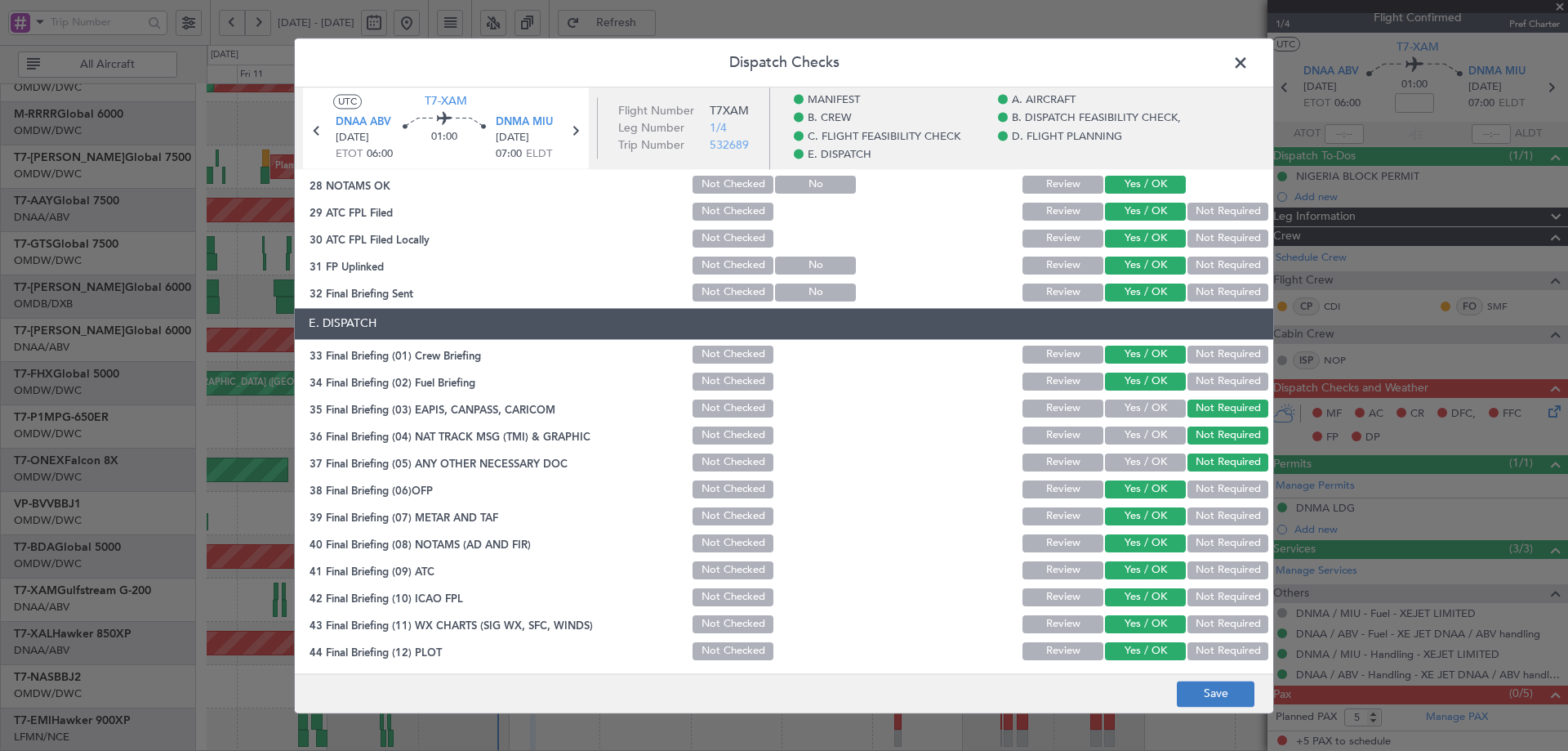 scroll, scrollTop: 1019, scrollLeft: 0, axis: vertical 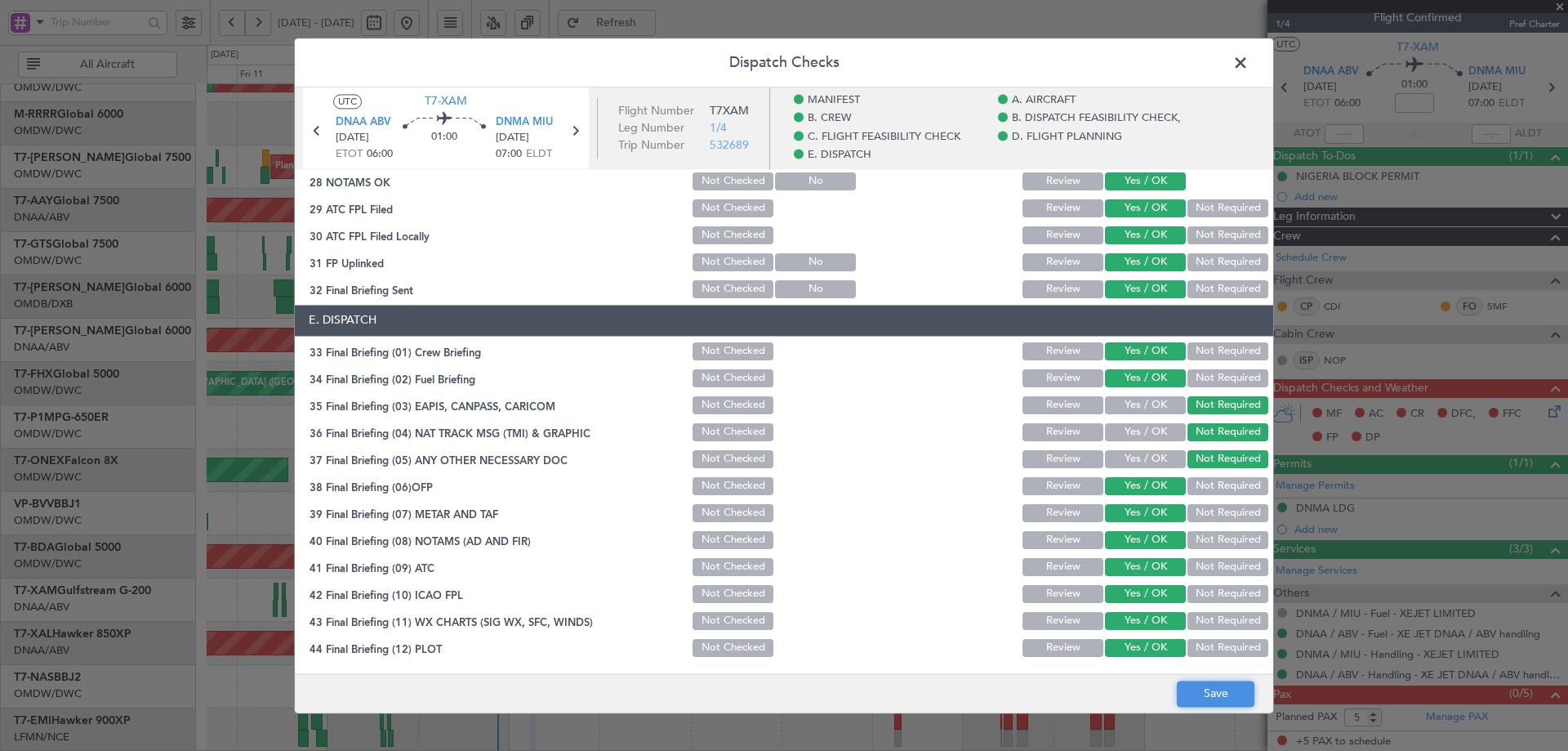 click on "Save" 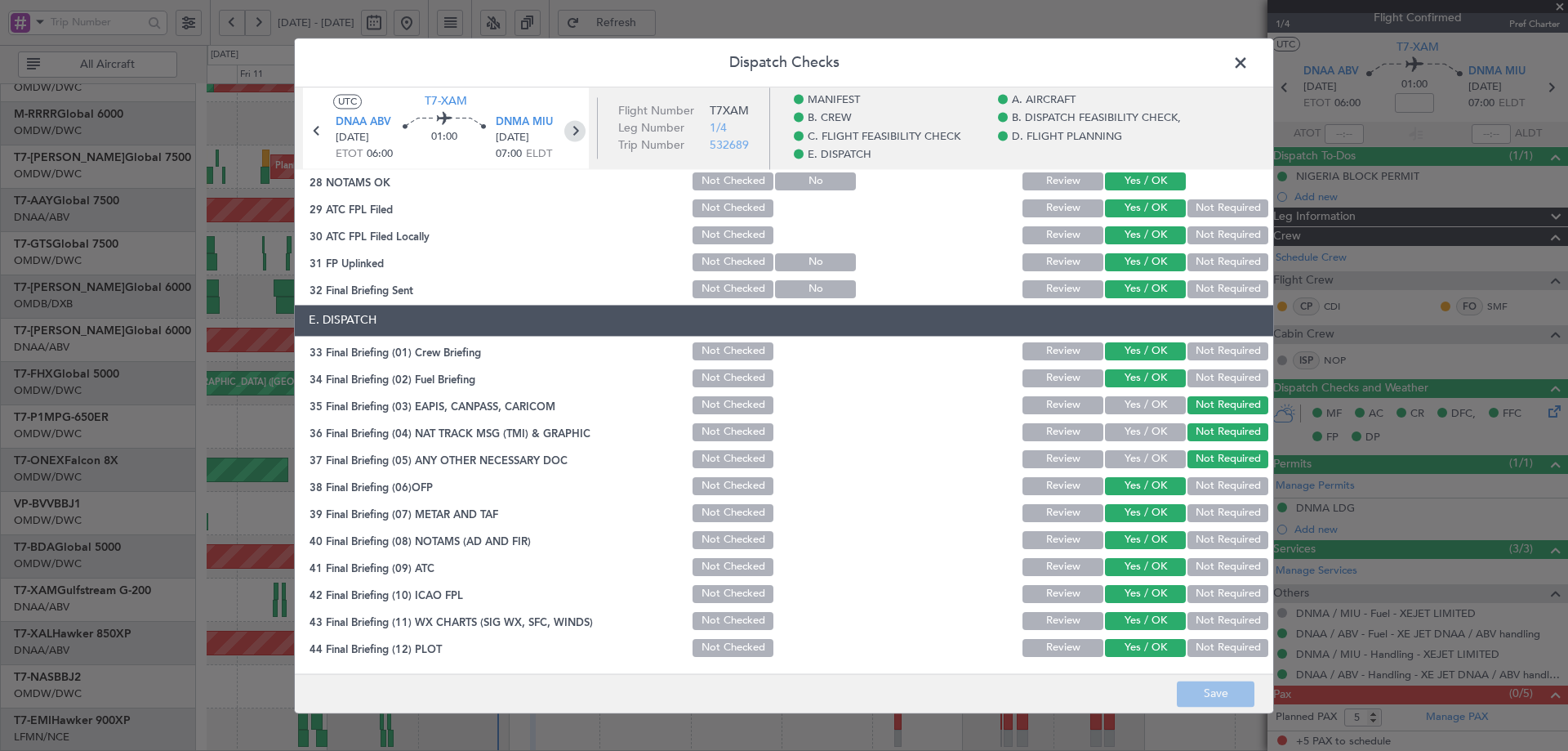 click 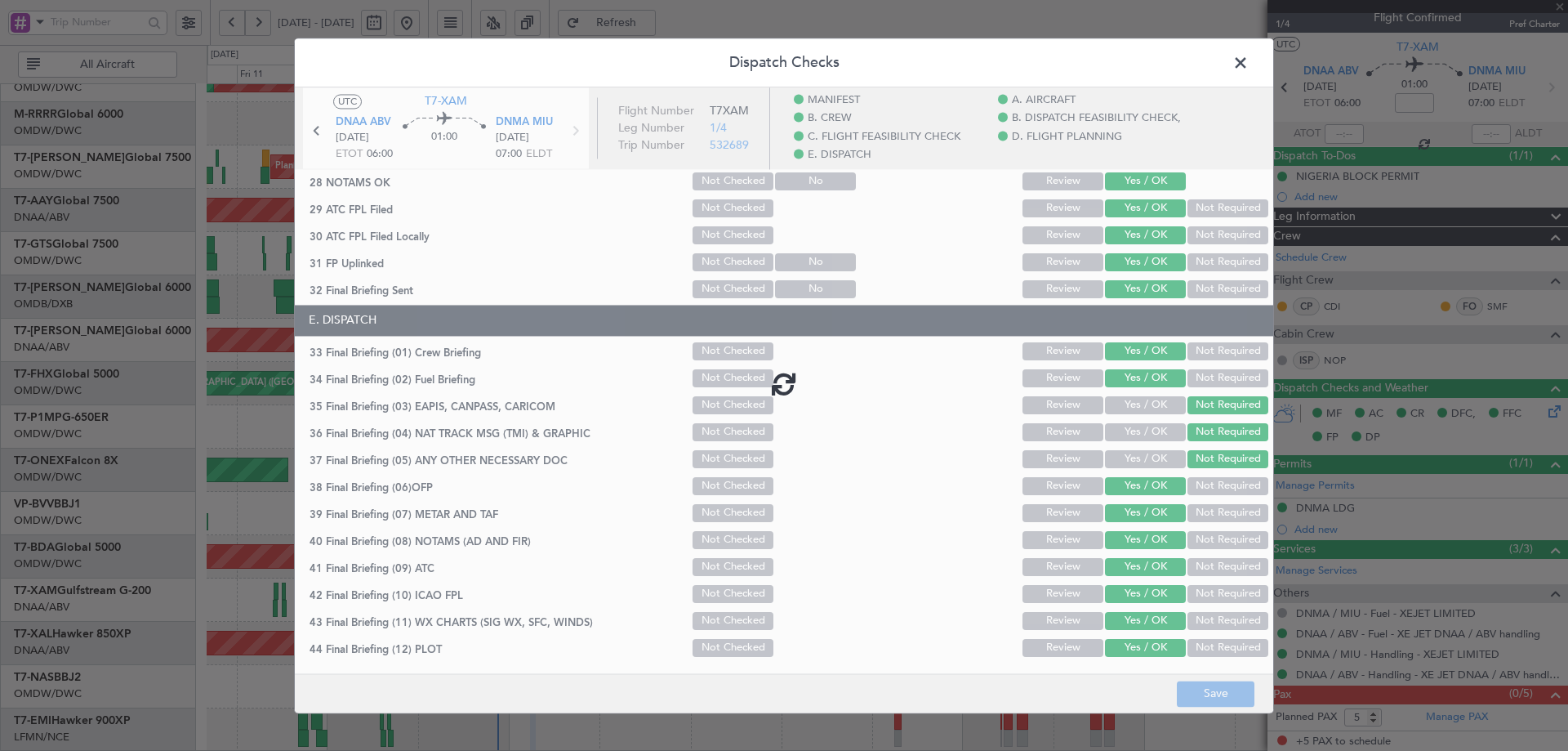 type on "-00:05" 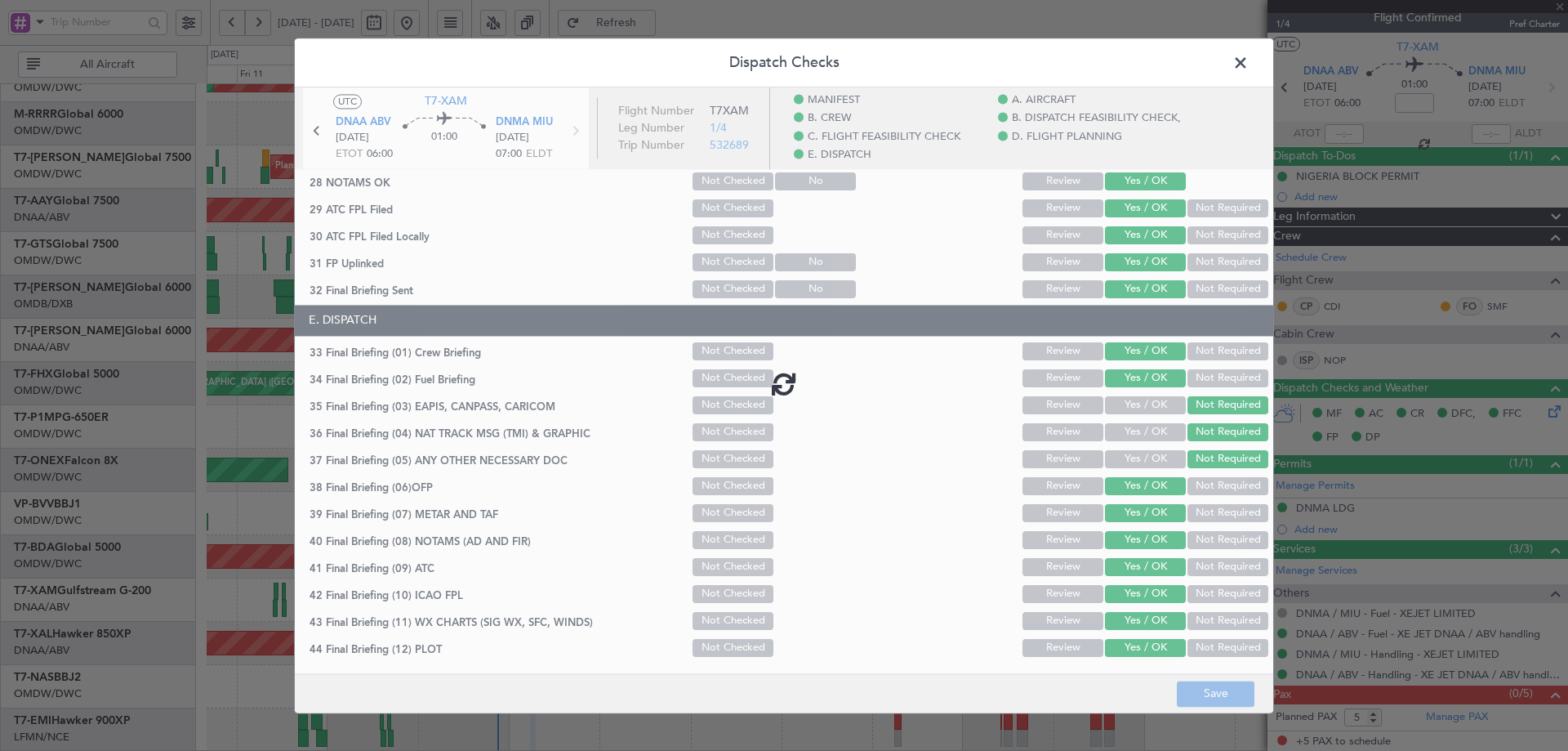 type 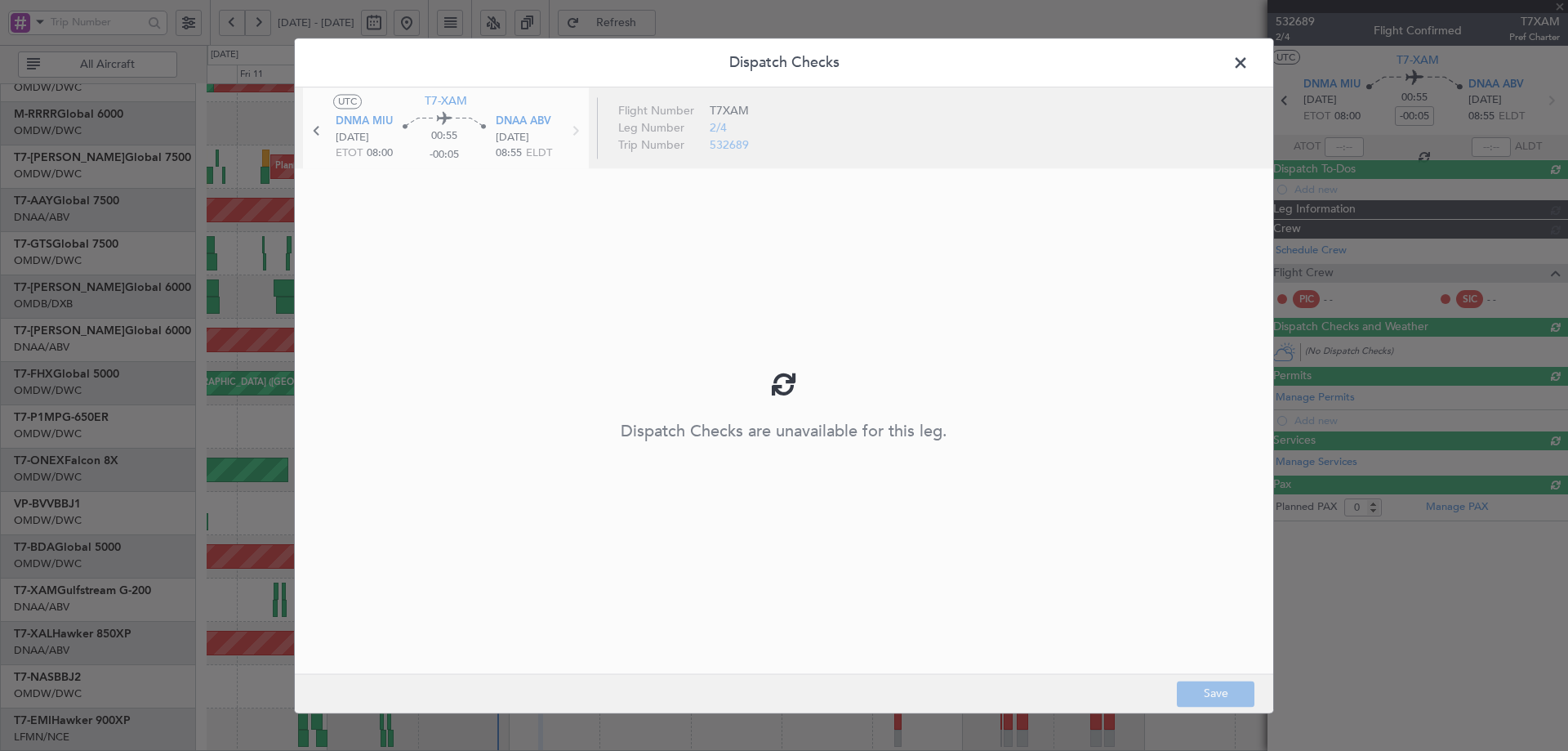 scroll, scrollTop: 0, scrollLeft: 0, axis: both 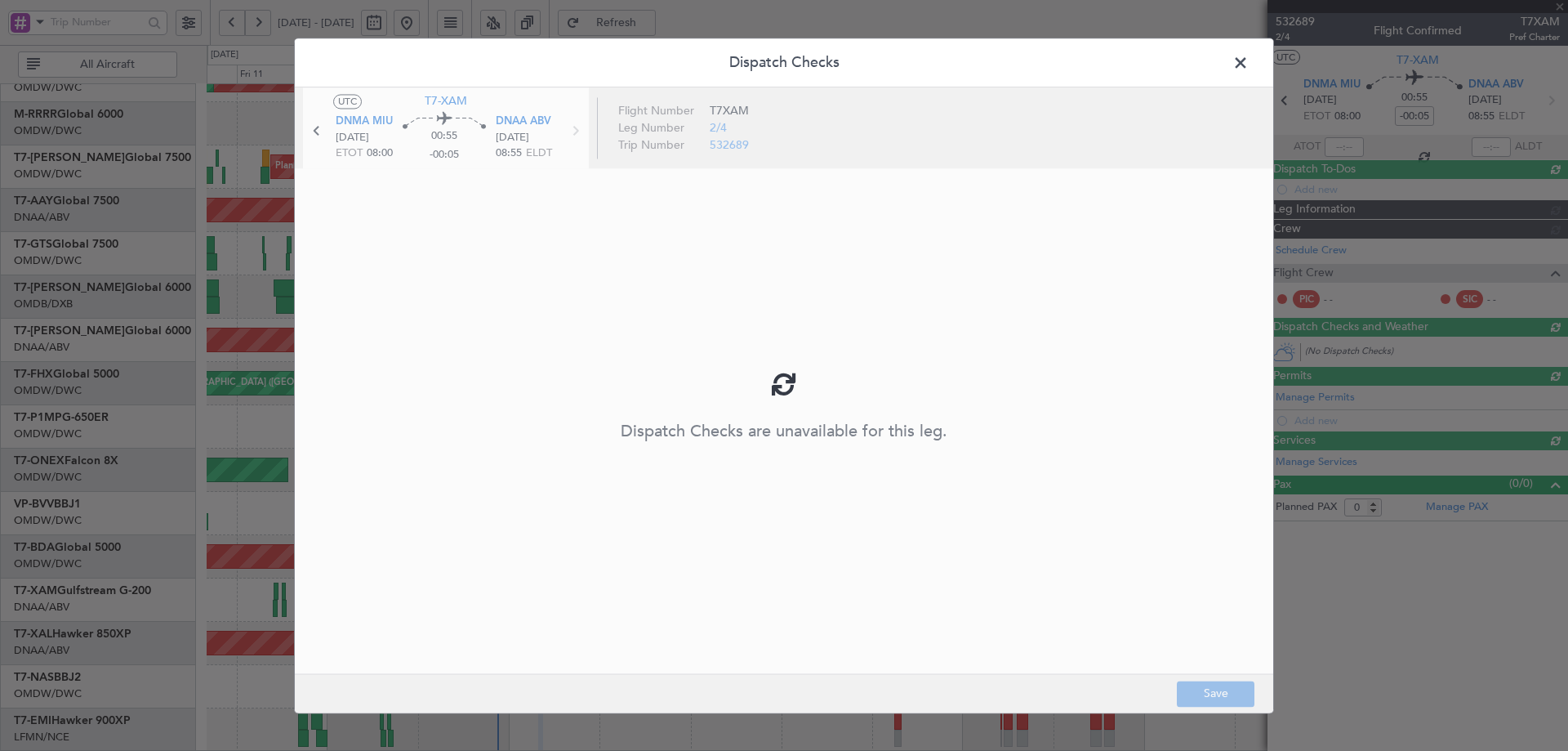 type on "Anita Mani (ANI)" 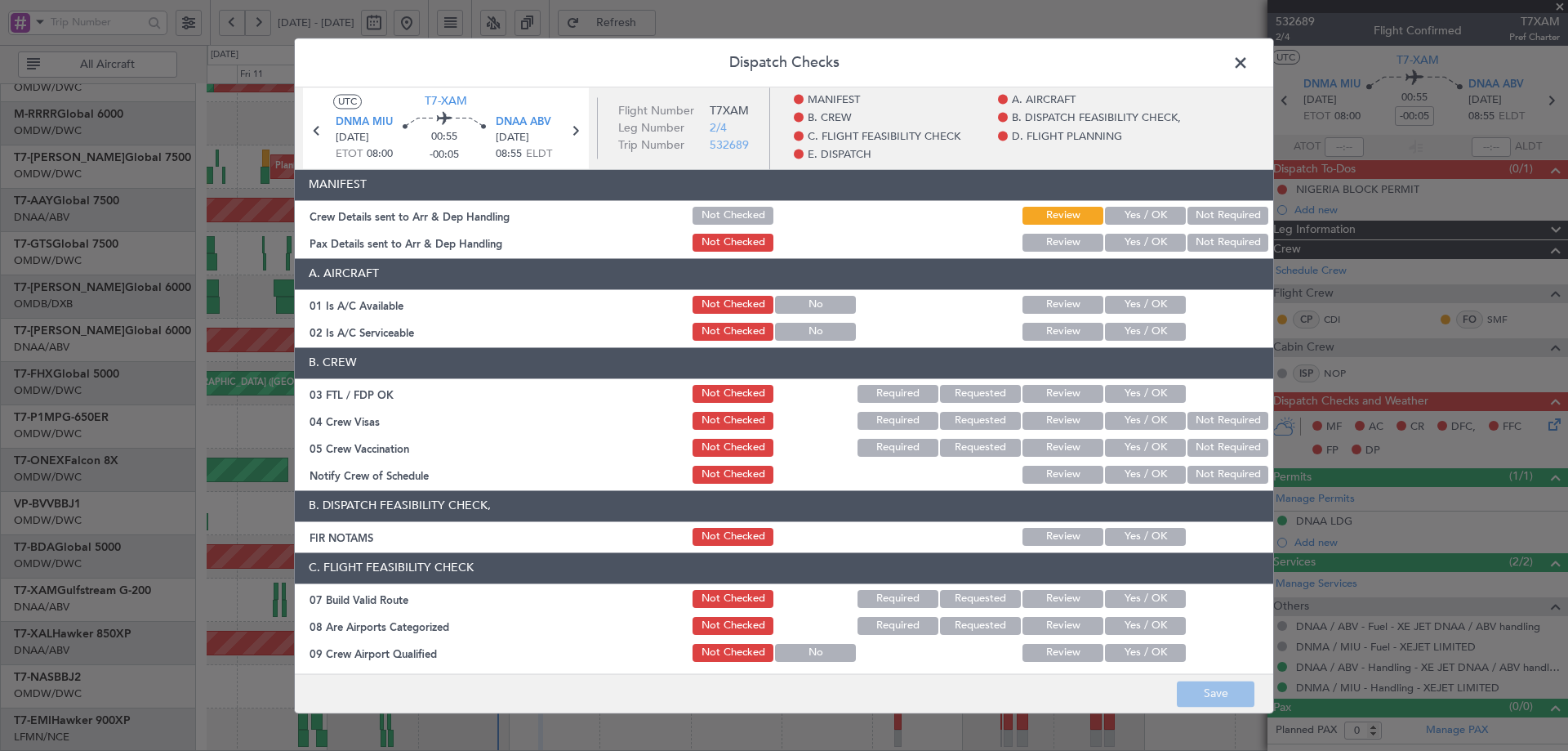 click on "Yes / OK" 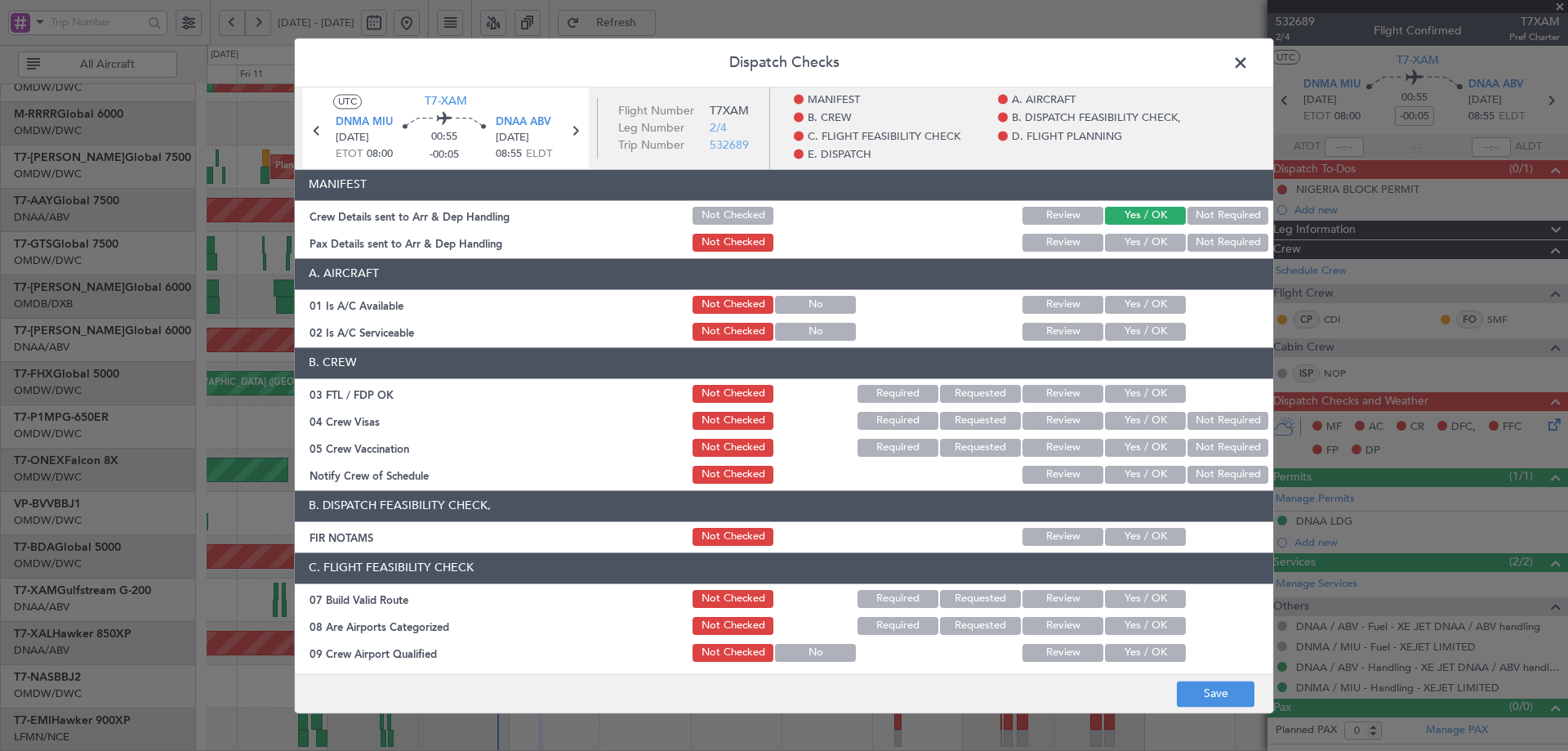 click on "MANIFEST   Crew Details sent to Arr & Dep Handling  Not Checked Review Yes / OK Not Required  Pax Details sent to Arr & Dep Handling  Not Checked Review Yes / OK Not Required  A. AIRCRAFT   01 Is A/C Available  Not Checked No Review Yes / OK  02 Is A/C Serviceable  Not Checked No Review Yes / OK  B. CREW   03 FTL / FDP OK  Not Checked Required Requested Review Yes / OK  04 Crew Visas  Not Checked Required Requested Review Yes / OK Not Required  05 Crew Vaccination  Not Checked Required Requested Review Yes / OK Not Required  Notify Crew of Schedule  Not Checked Review Yes / OK Not Required  B. DISPATCH FEASIBILITY CHECK,   FIR NOTAMS  Not Checked Review Yes / OK  C. FLIGHT FEASIBILITY CHECK   07 Build Valid Route  Not Checked Required Requested Review Yes / OK  08 Are Airports Categorized  Not Checked Required Requested Review Yes / OK  09 Crew Airport Qualified  Not Checked No Review Yes / OK  10 Ops Notes OK  Not Checked No Review Yes / OK  11 Runway / Performance / Elevation OK  Not Checked No Review No" 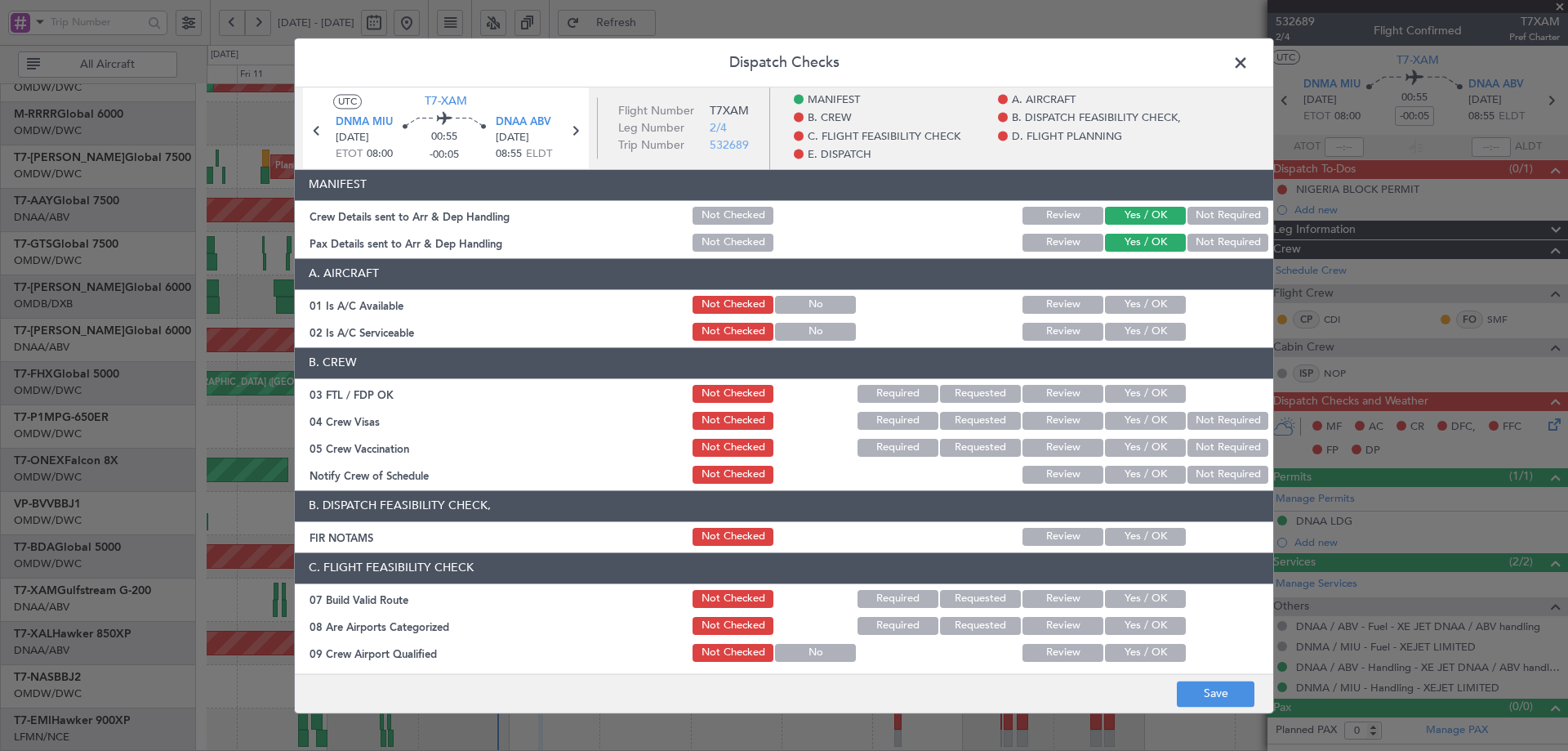 click on "Yes / OK" 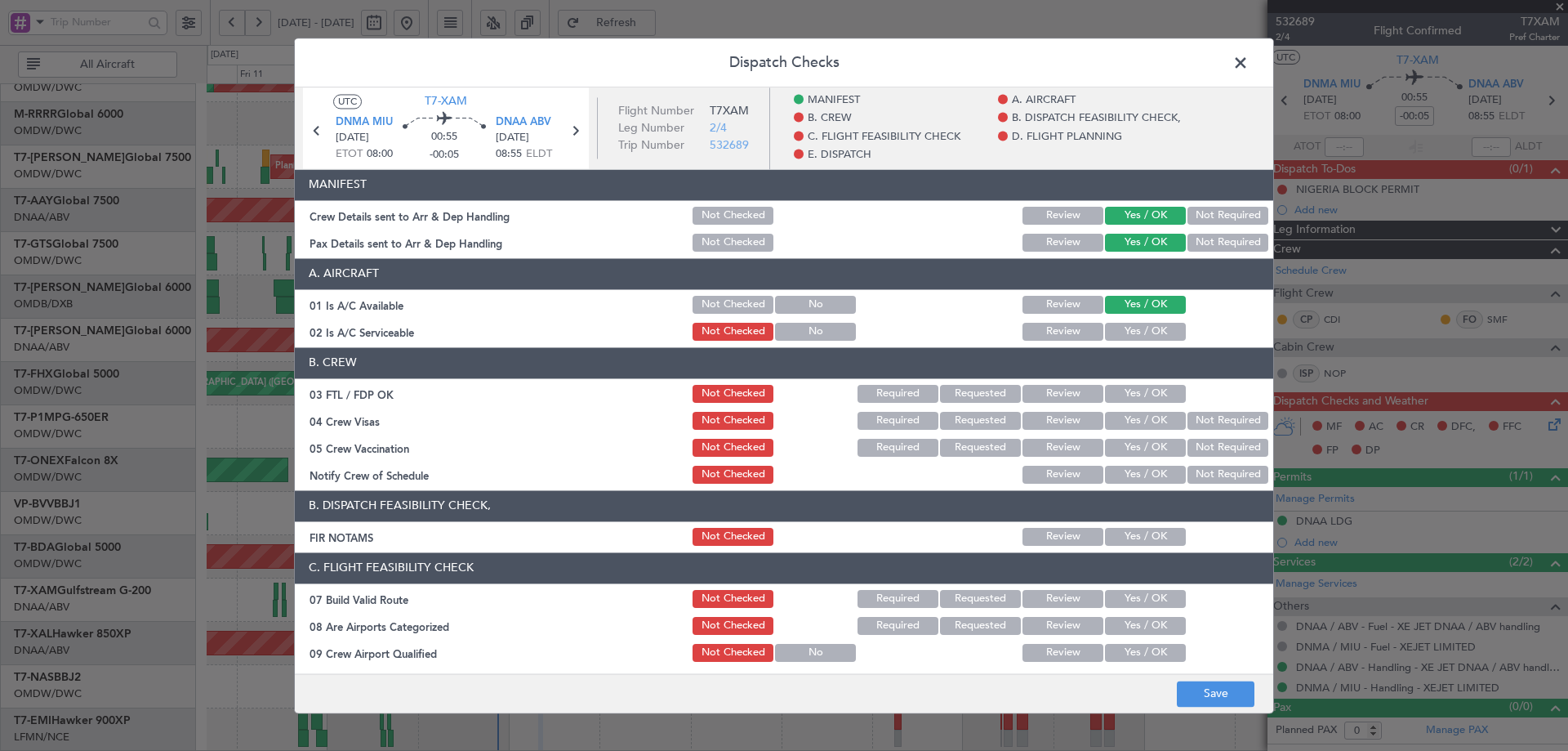 click on "Yes / OK" 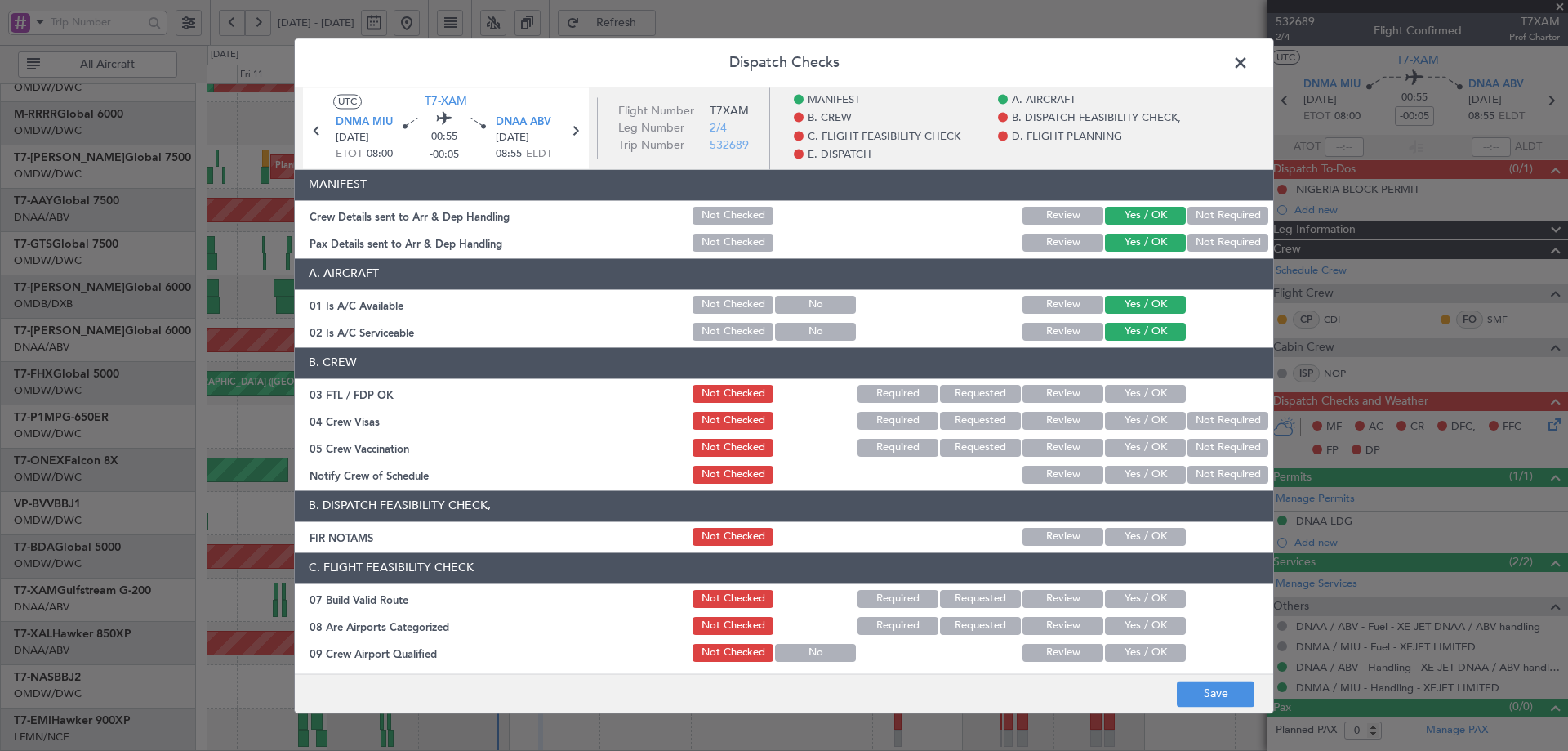 click on "B. CREW   03 FTL / FDP OK  Not Checked Required Requested Review Yes / OK  04 Crew Visas  Not Checked Required Requested Review Yes / OK Not Required  05 Crew Vaccination  Not Checked Required Requested Review Yes / OK Not Required  Notify Crew of Schedule  Not Checked Review Yes / OK Not Required" 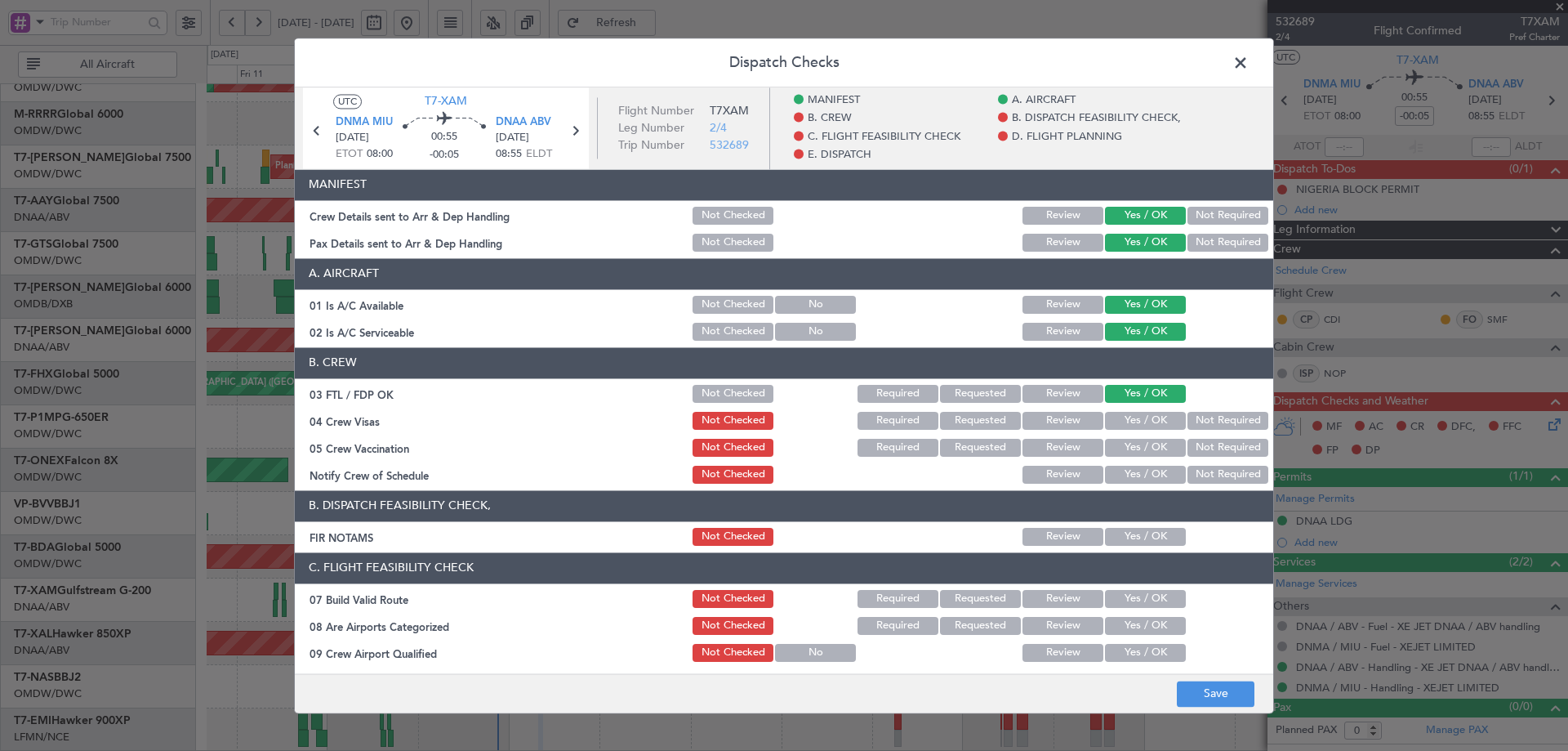 drag, startPoint x: 1120, startPoint y: 418, endPoint x: 1120, endPoint y: 433, distance: 15 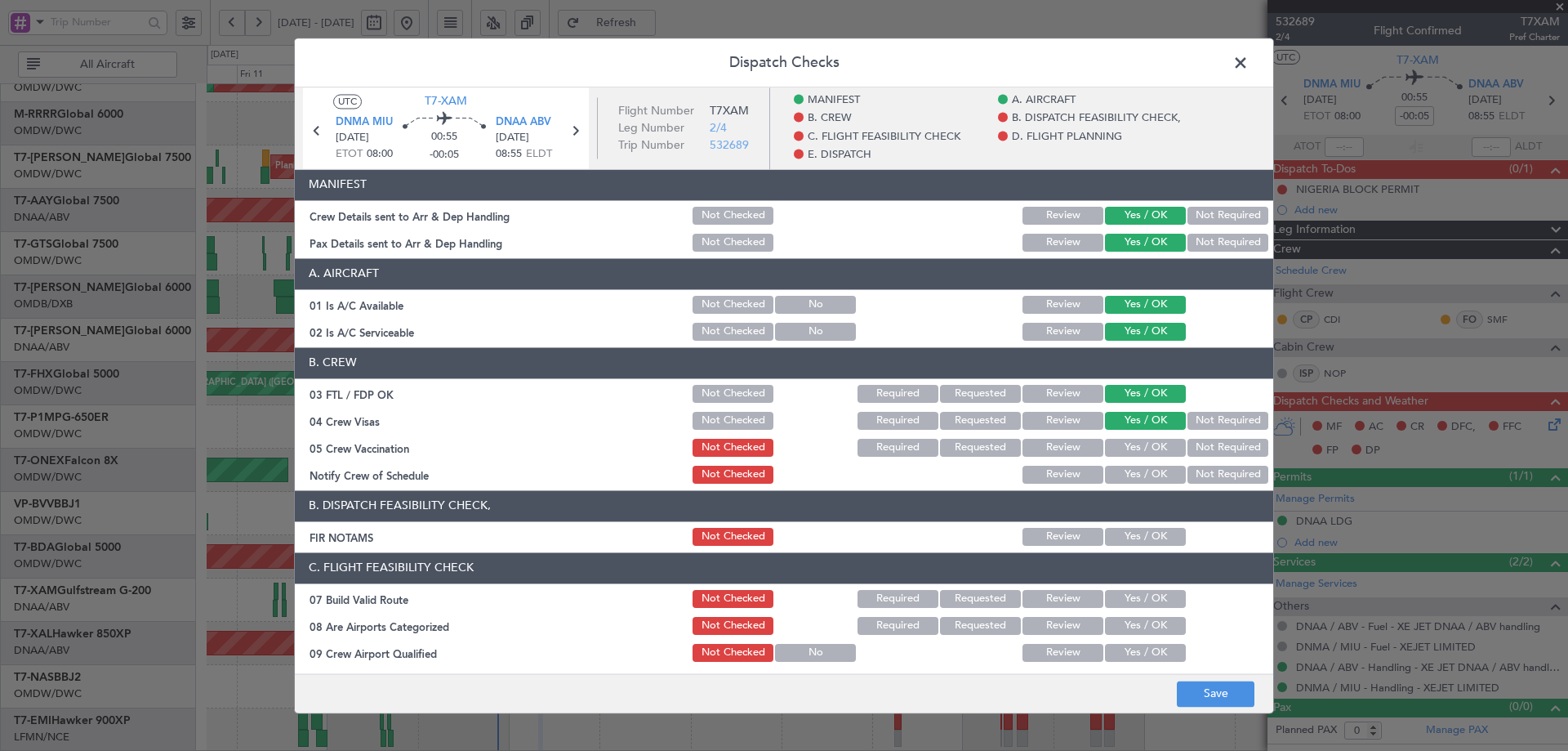 drag, startPoint x: 1225, startPoint y: 445, endPoint x: 1217, endPoint y: 454, distance: 12.041595 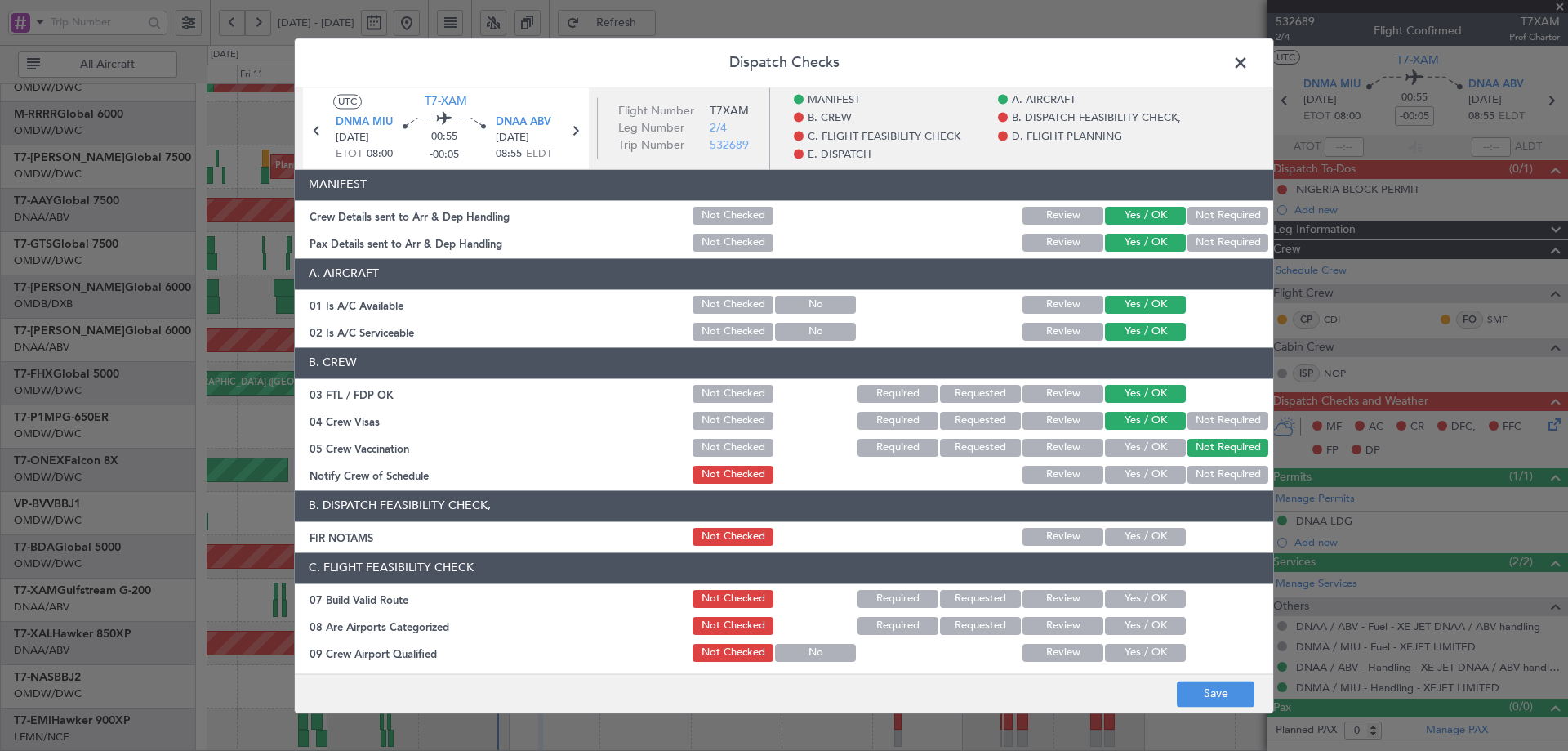 drag, startPoint x: 1133, startPoint y: 479, endPoint x: 1144, endPoint y: 526, distance: 48.270074 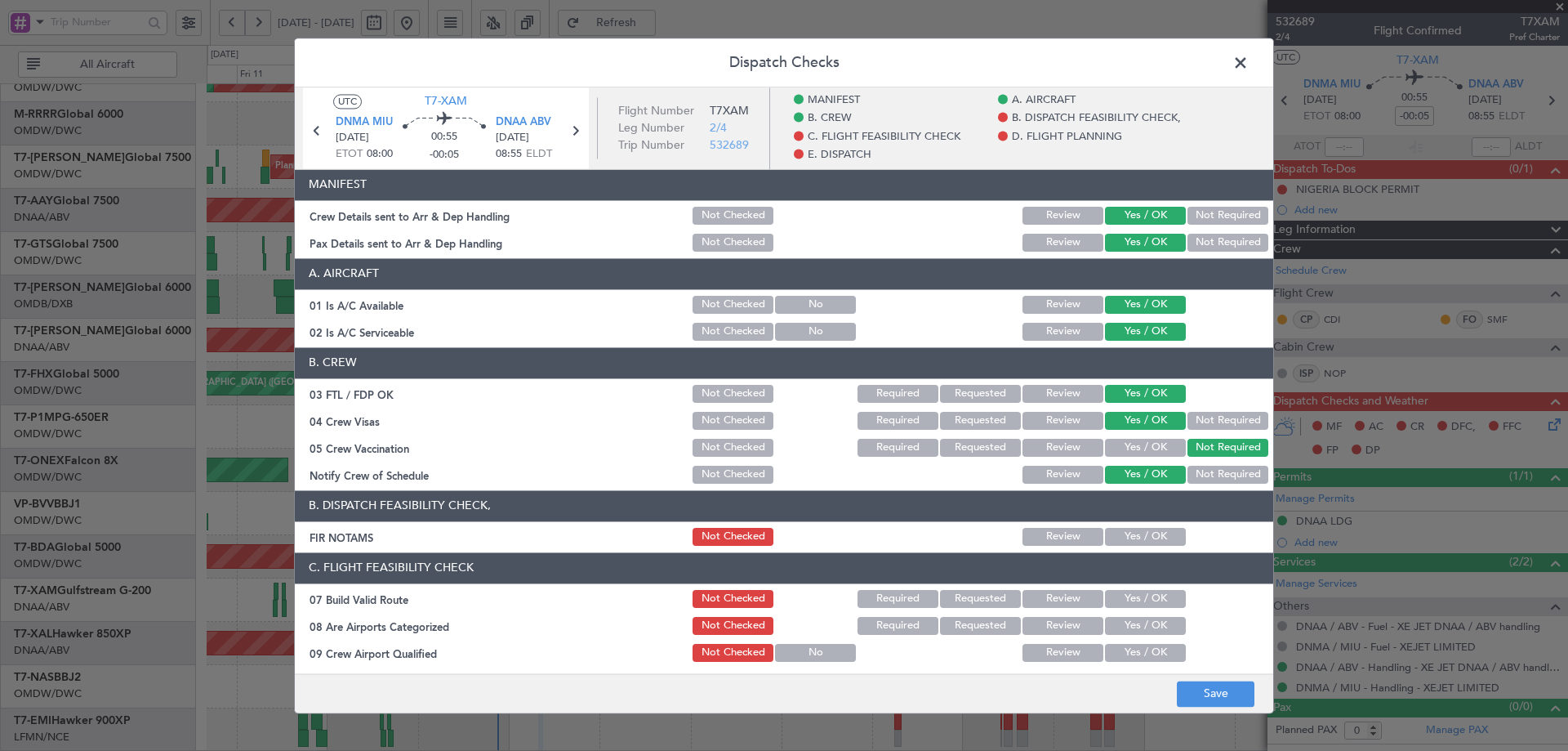 drag, startPoint x: 1142, startPoint y: 532, endPoint x: 1118, endPoint y: 597, distance: 69.28925 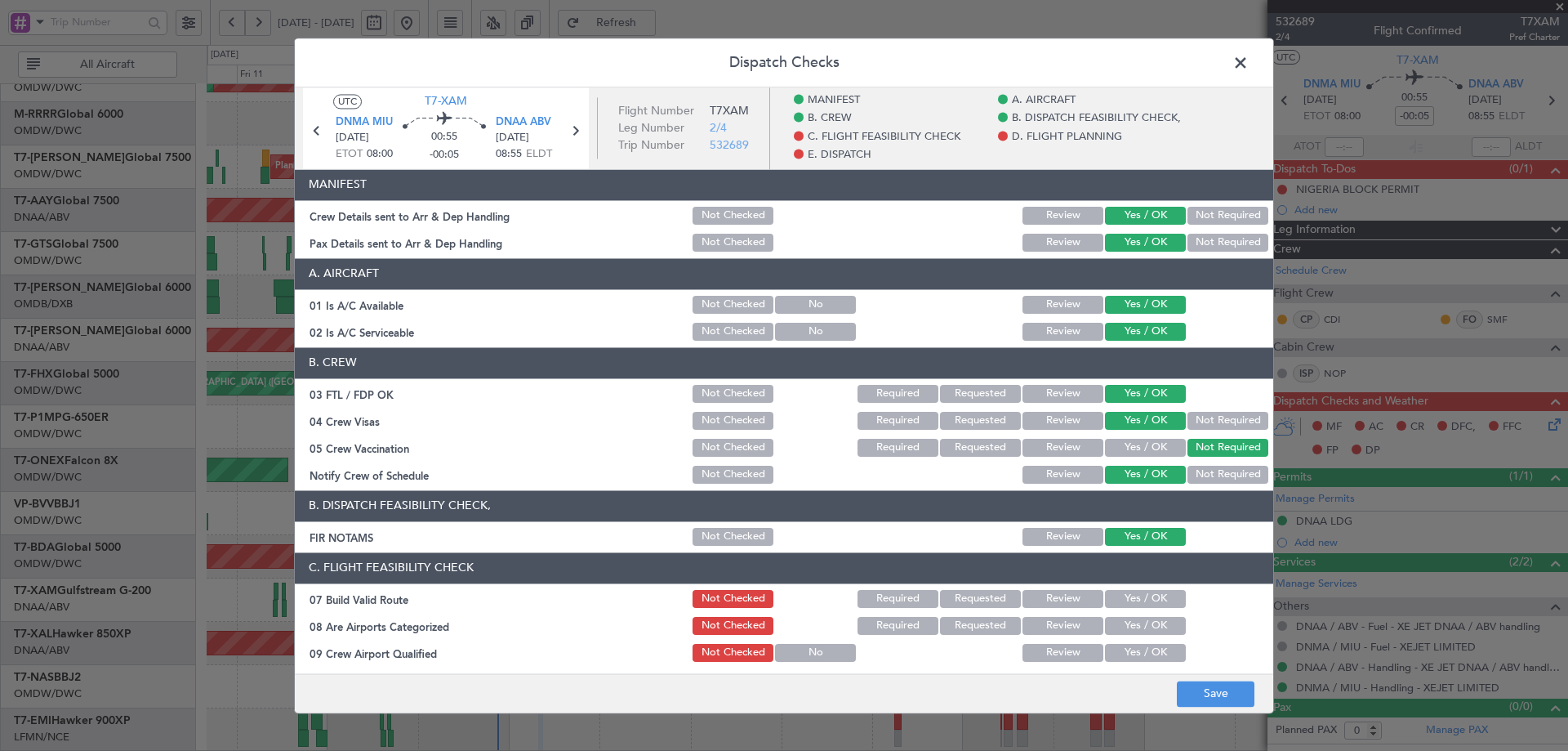 drag, startPoint x: 1118, startPoint y: 598, endPoint x: 1121, endPoint y: 625, distance: 27.16616 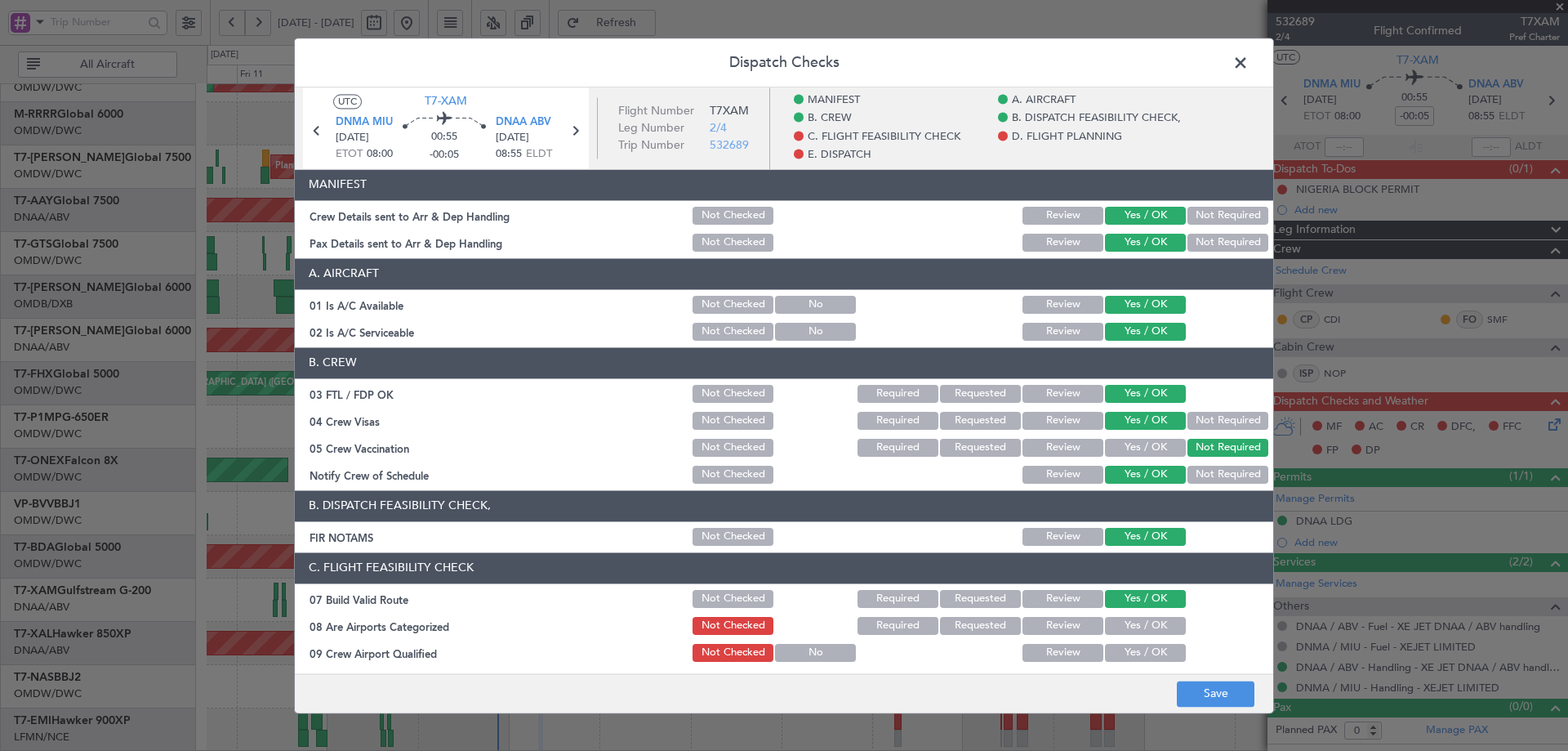 drag, startPoint x: 1124, startPoint y: 626, endPoint x: 1123, endPoint y: 639, distance: 13.0384 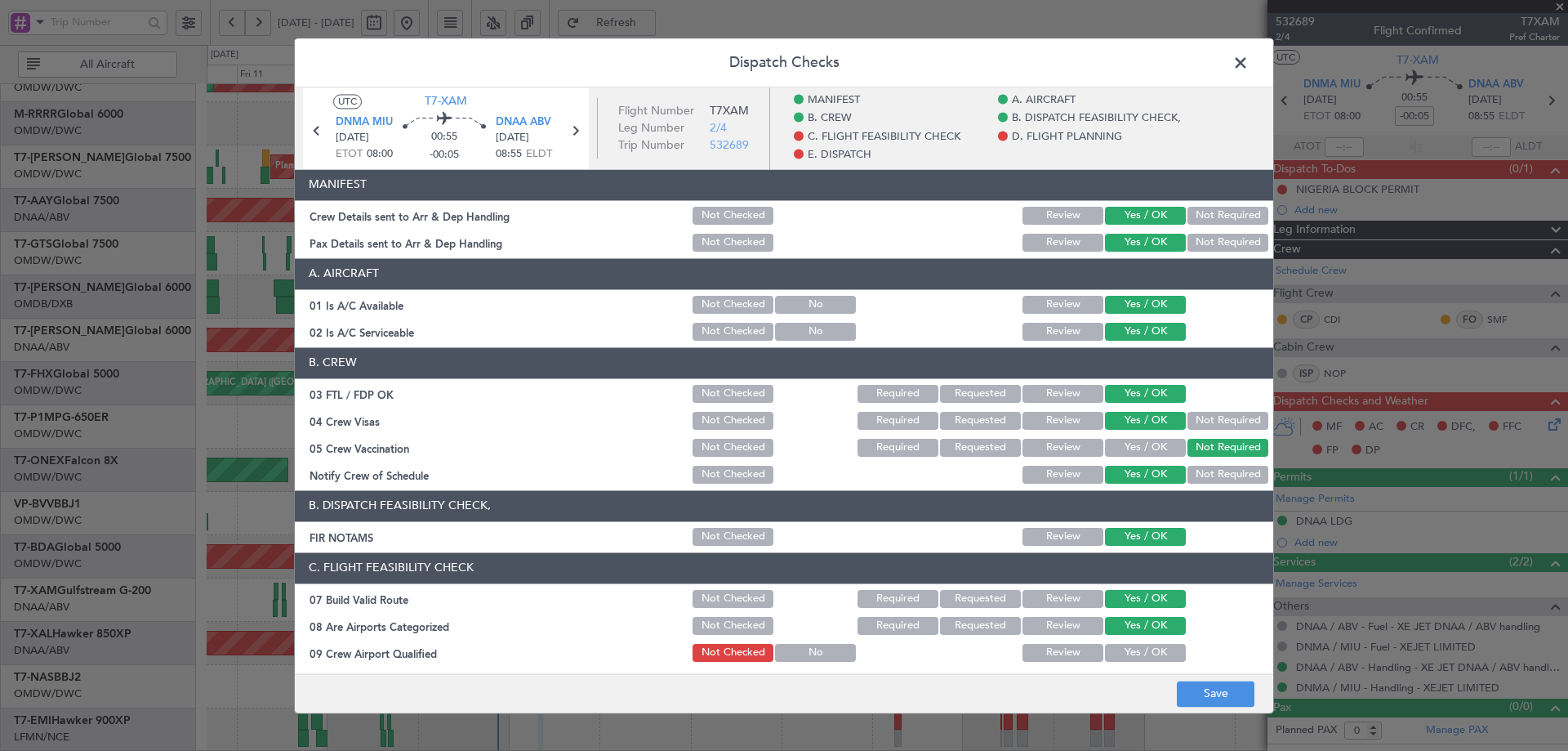 click on "Yes / OK" 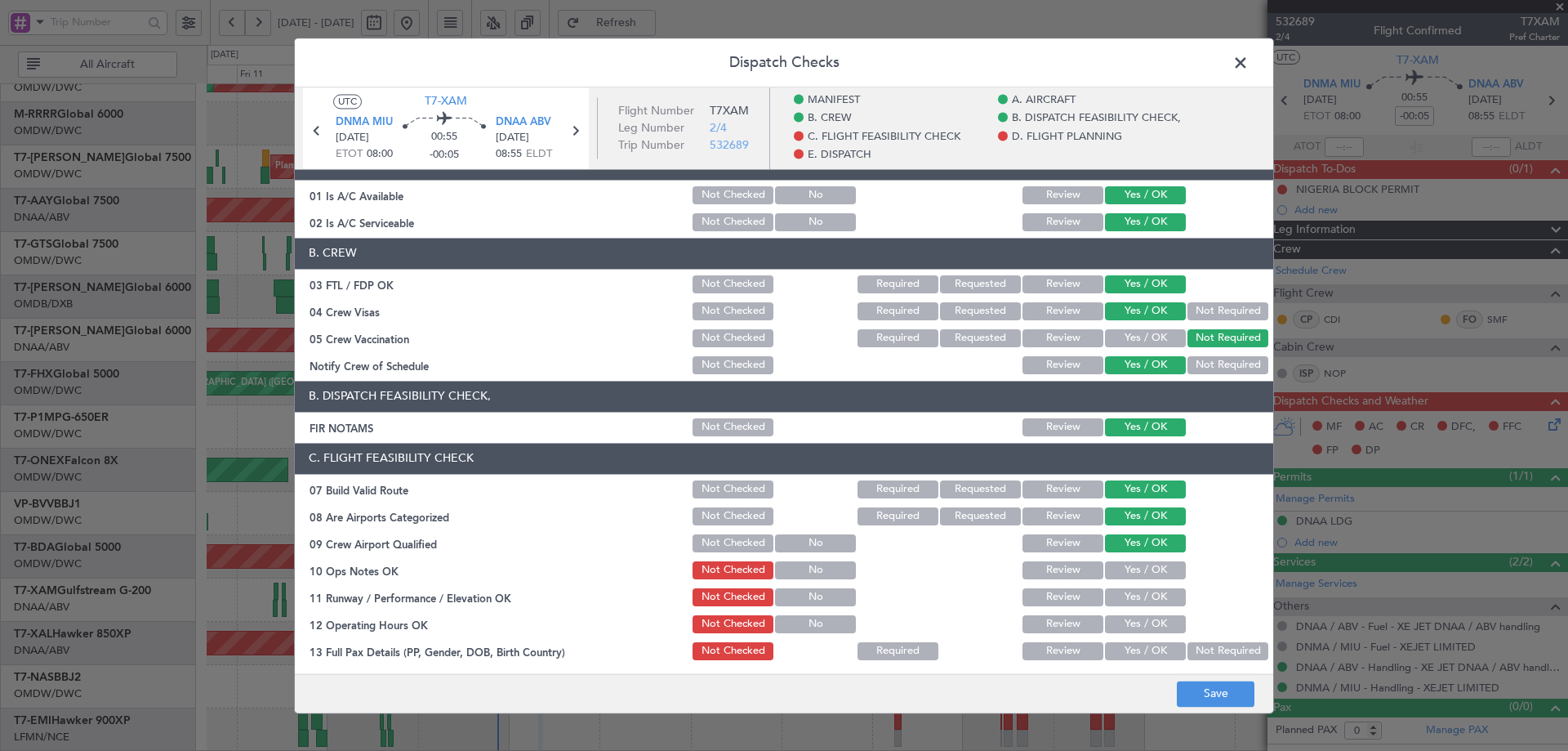 scroll, scrollTop: 272, scrollLeft: 0, axis: vertical 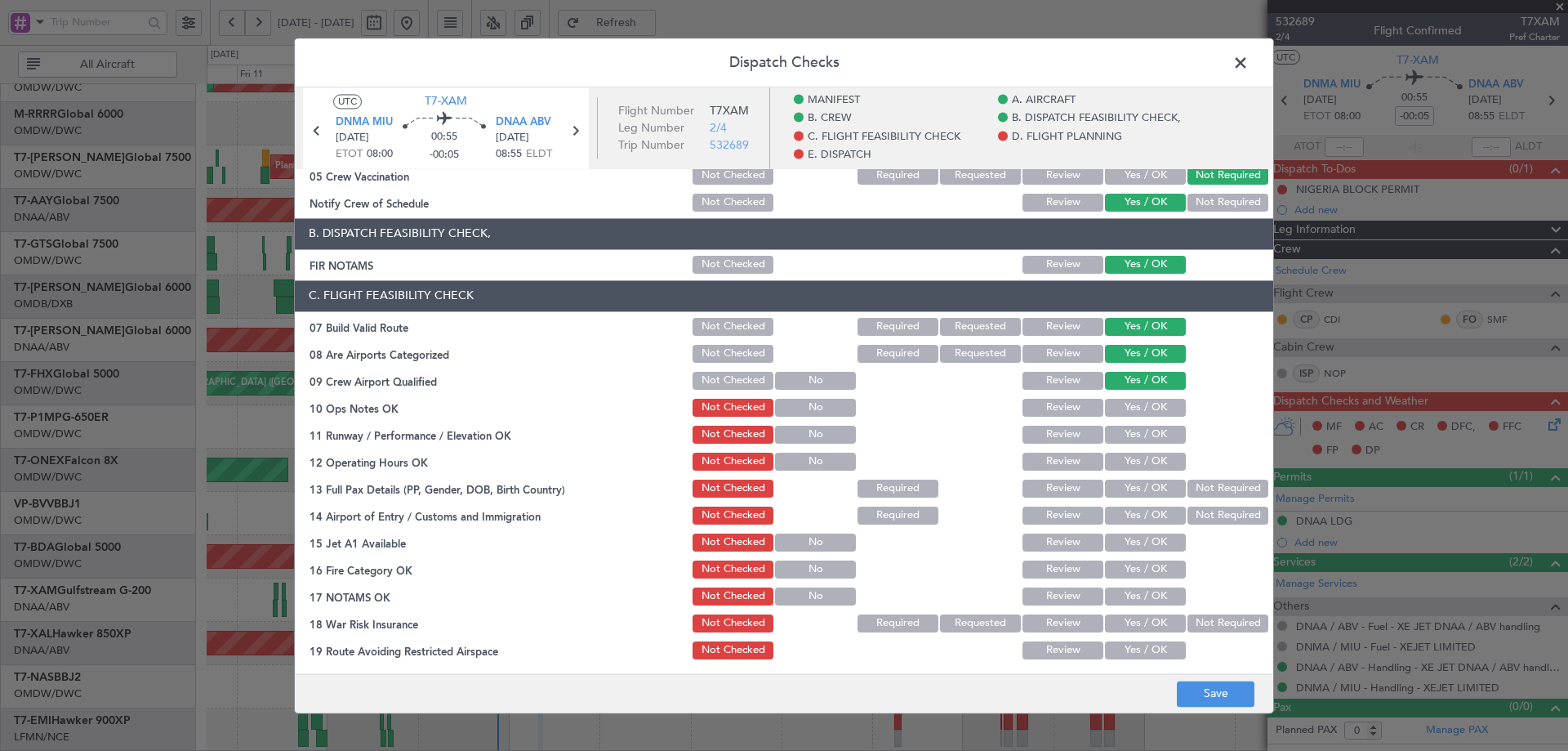 click on "Yes / OK" 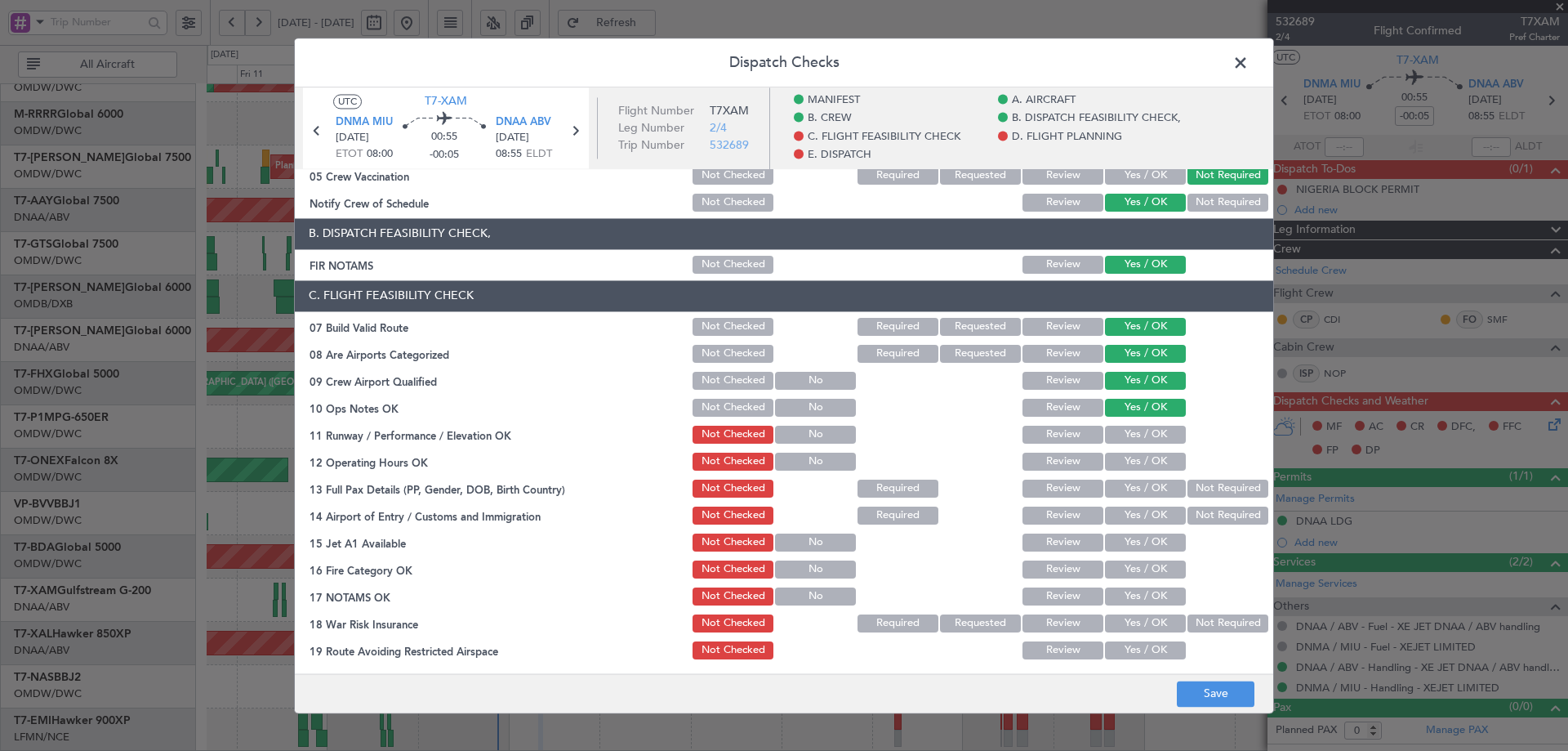 click on "Yes / OK" 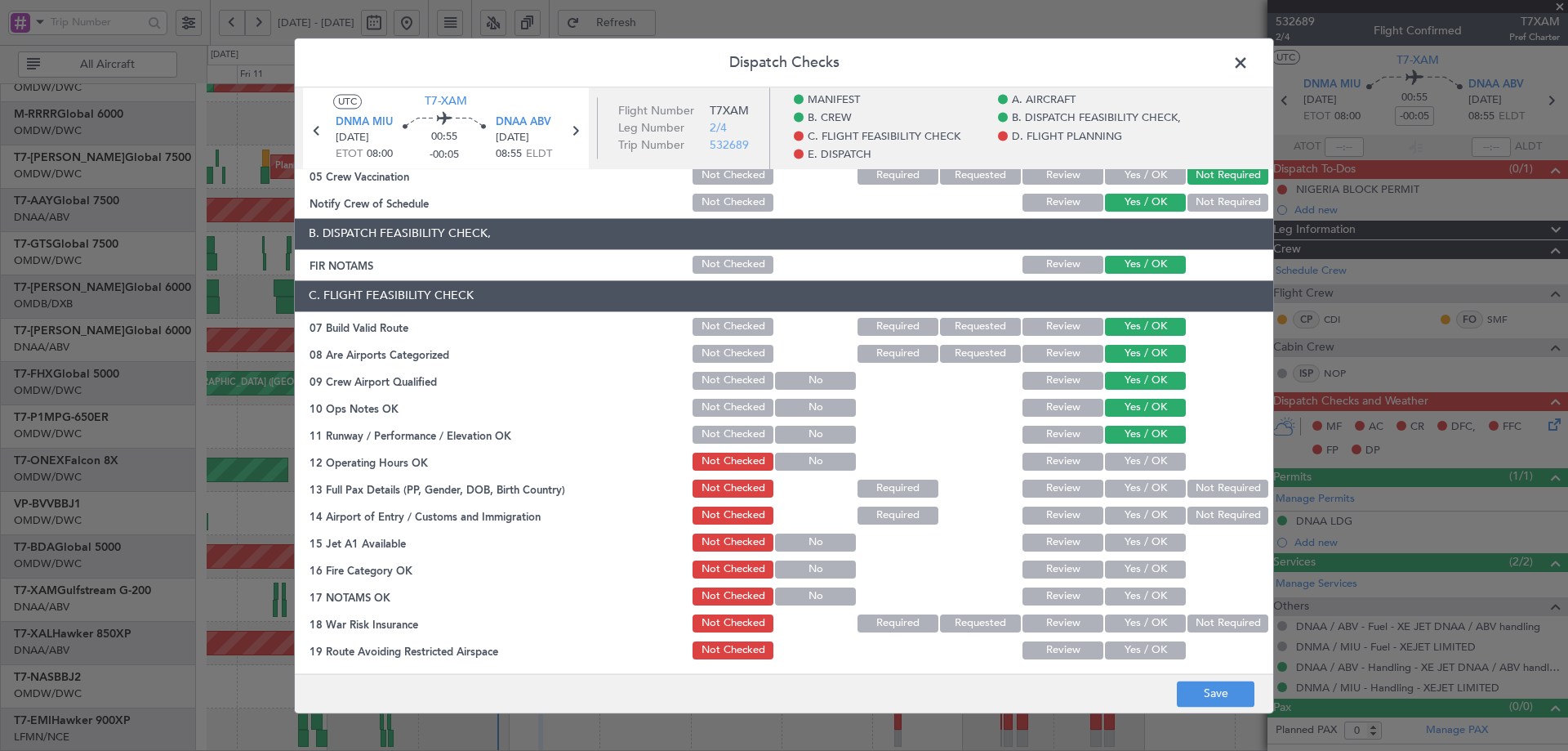 drag 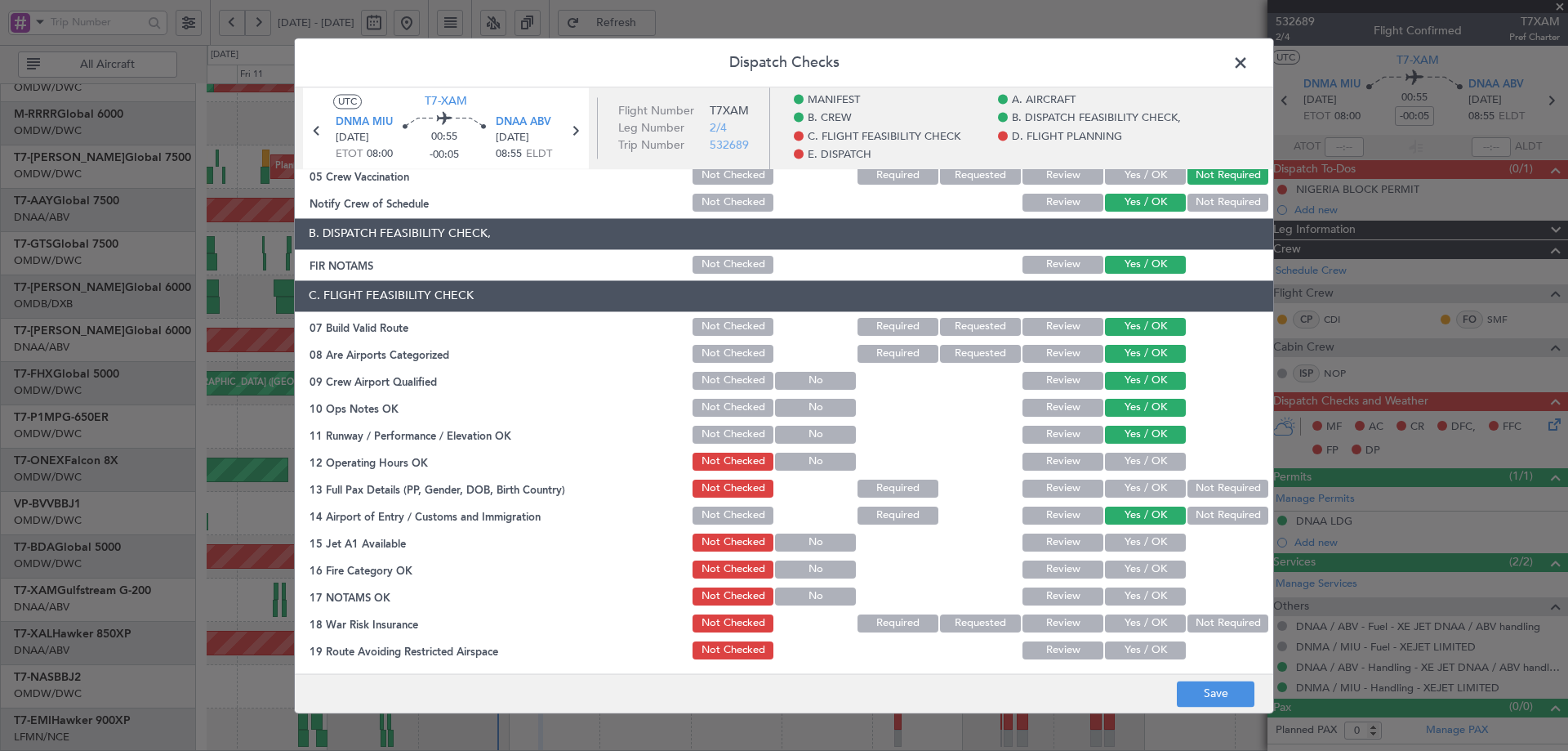click on "Yes / OK" 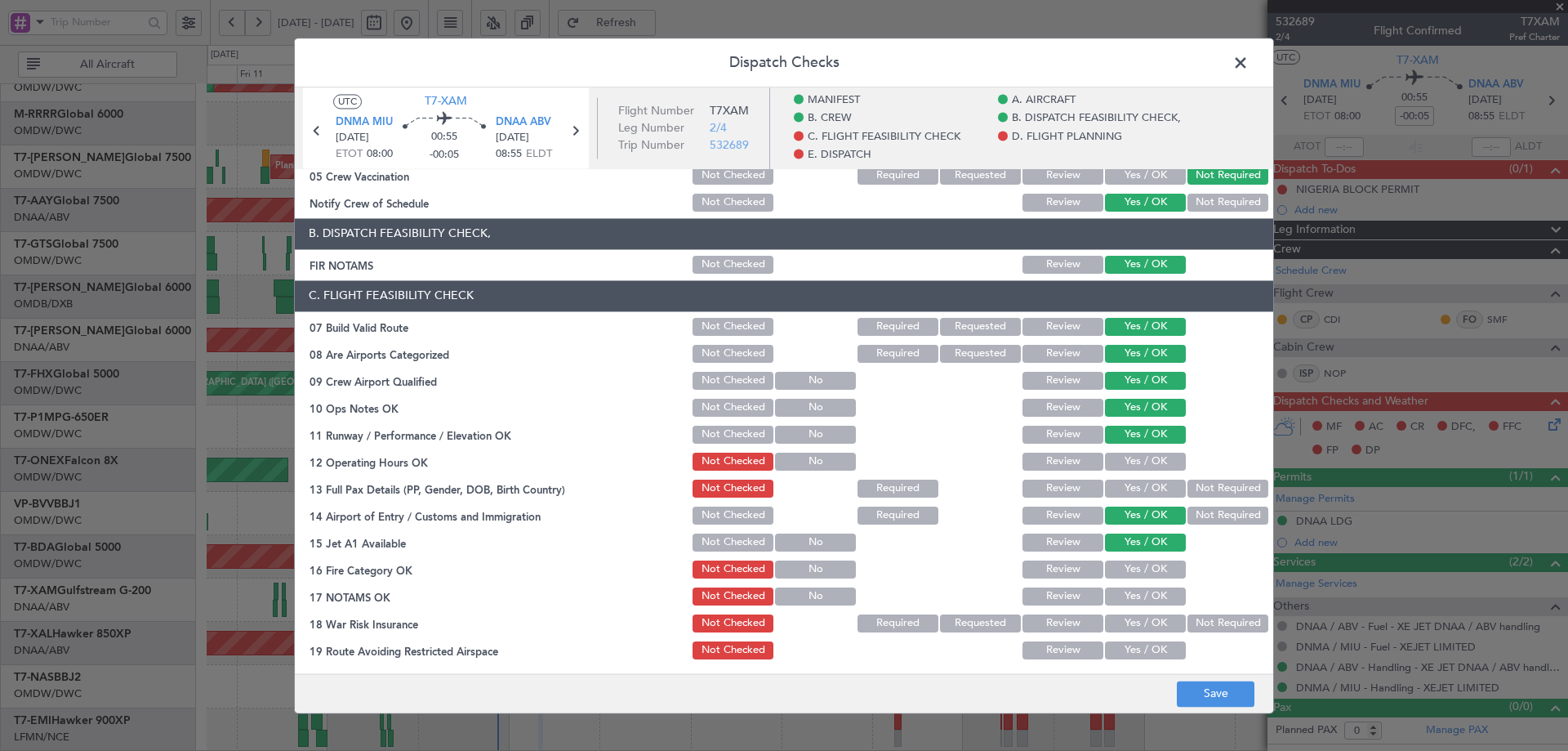 click on "Yes / OK" 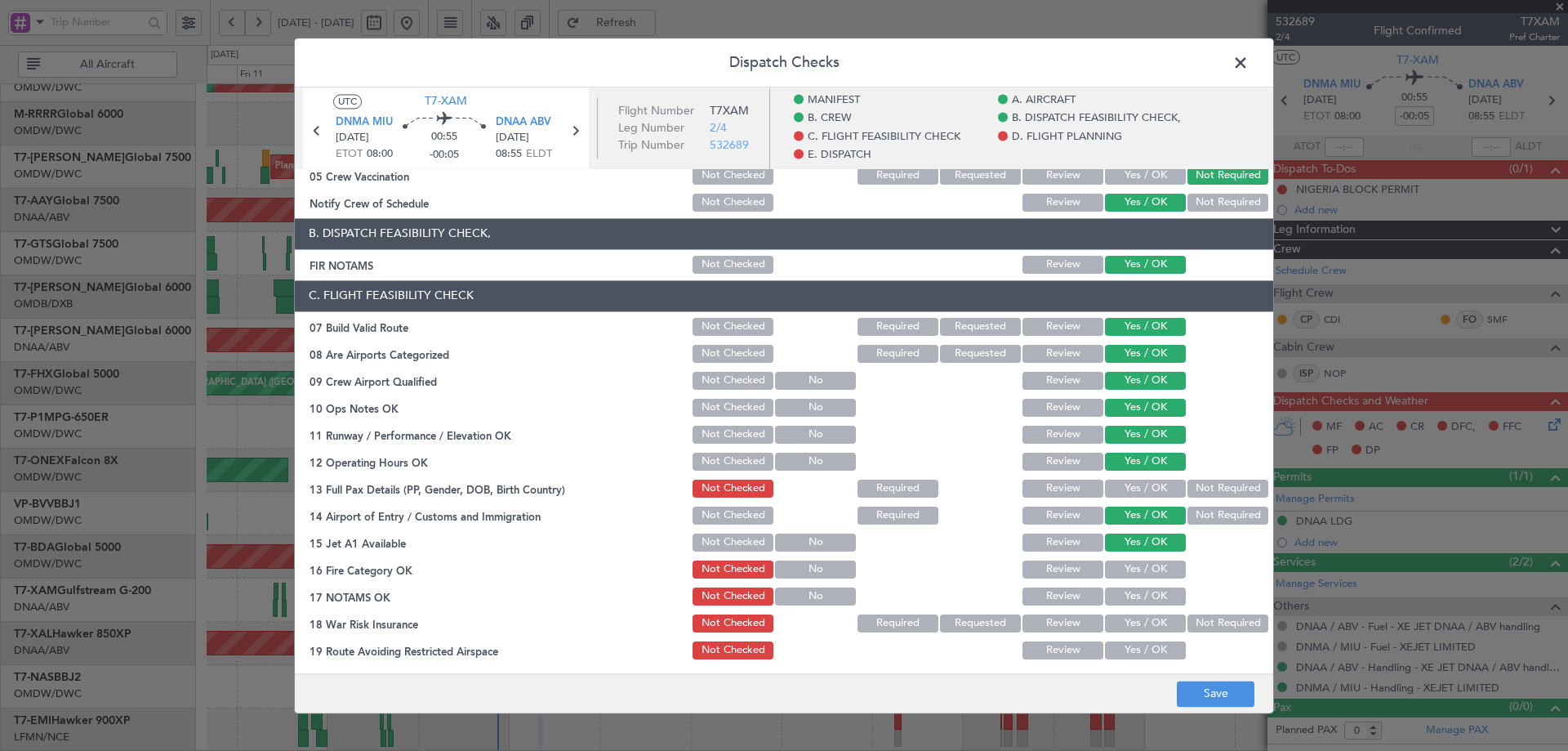click on "Yes / OK" 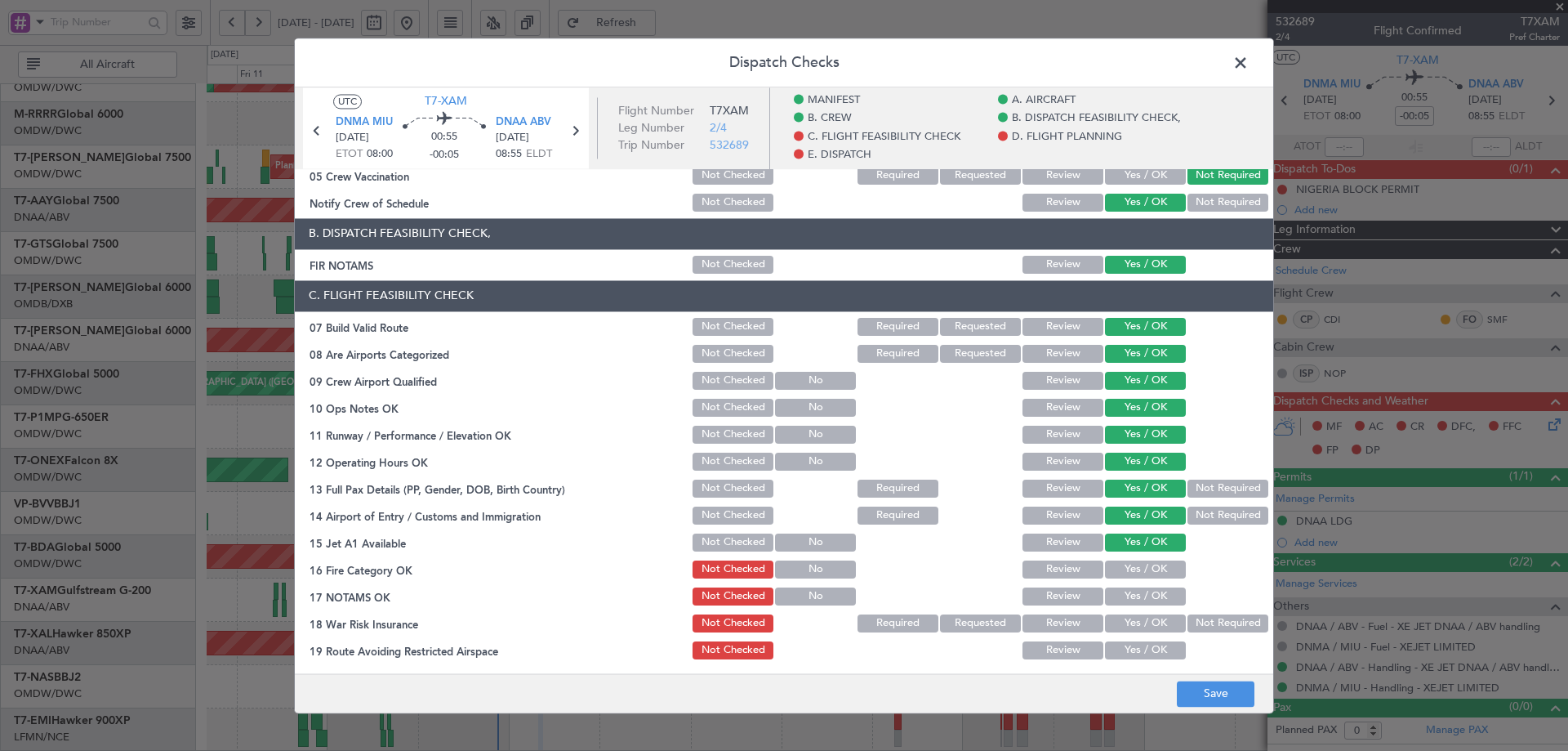 click on "Yes / OK" 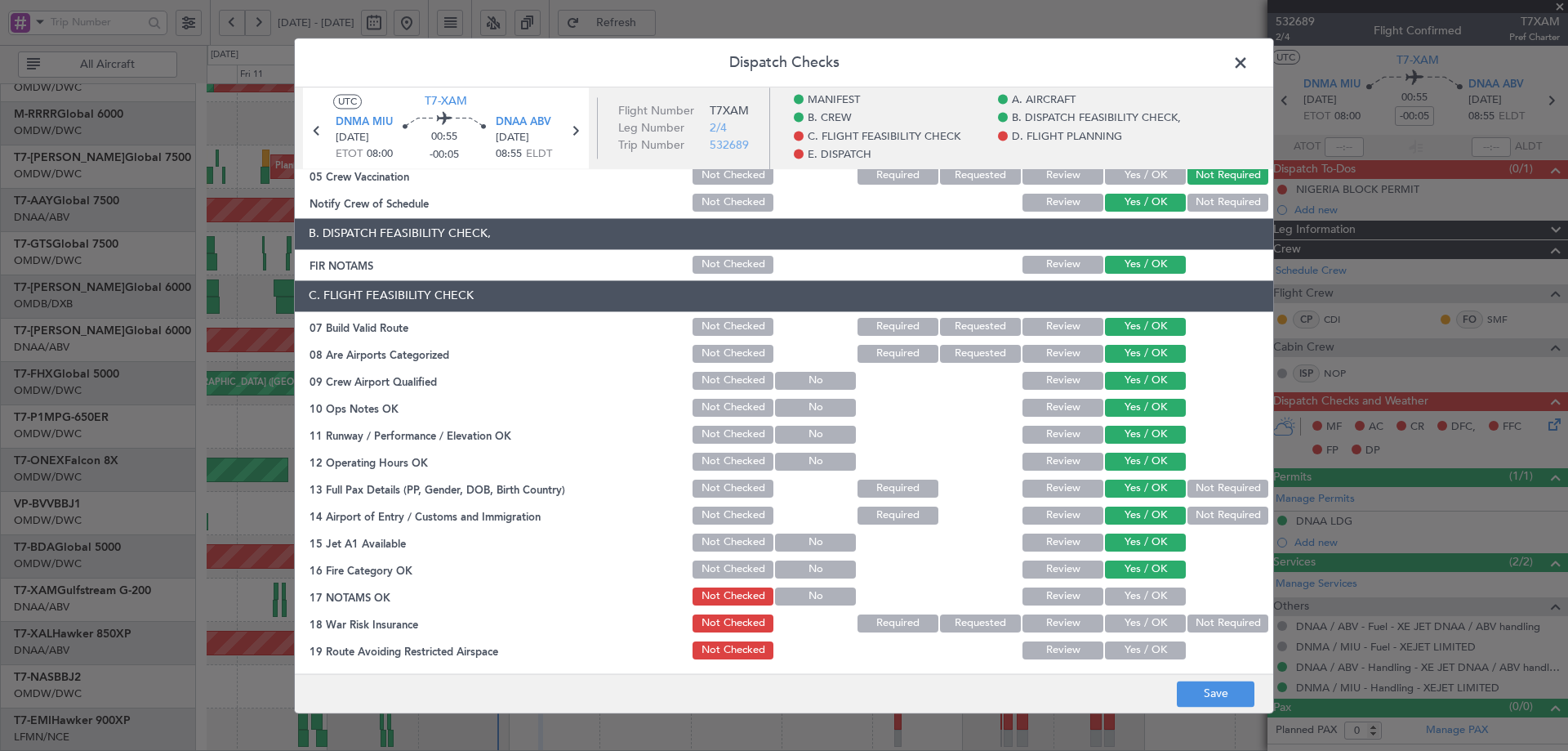 click on "Yes / OK" 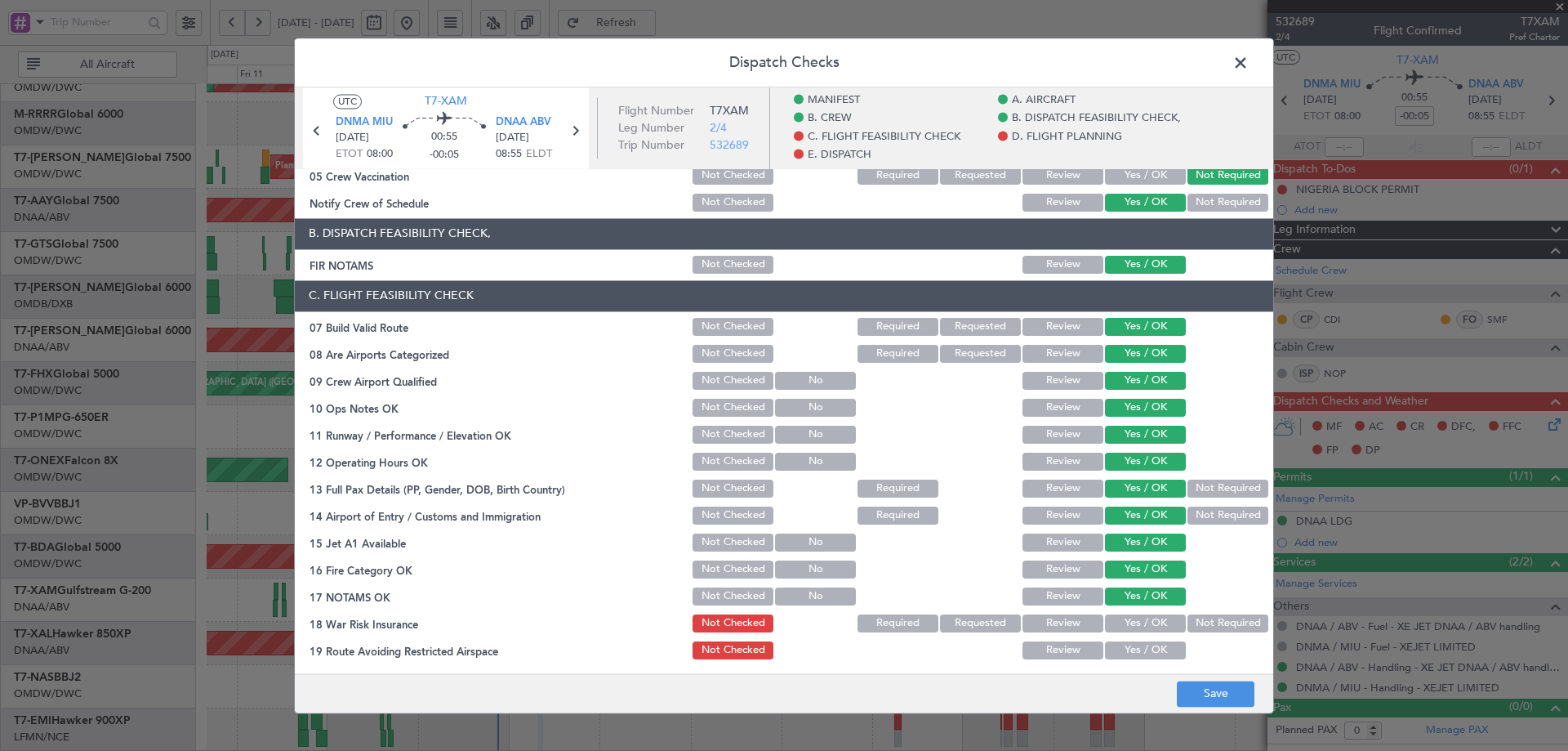 click on "Not Required" 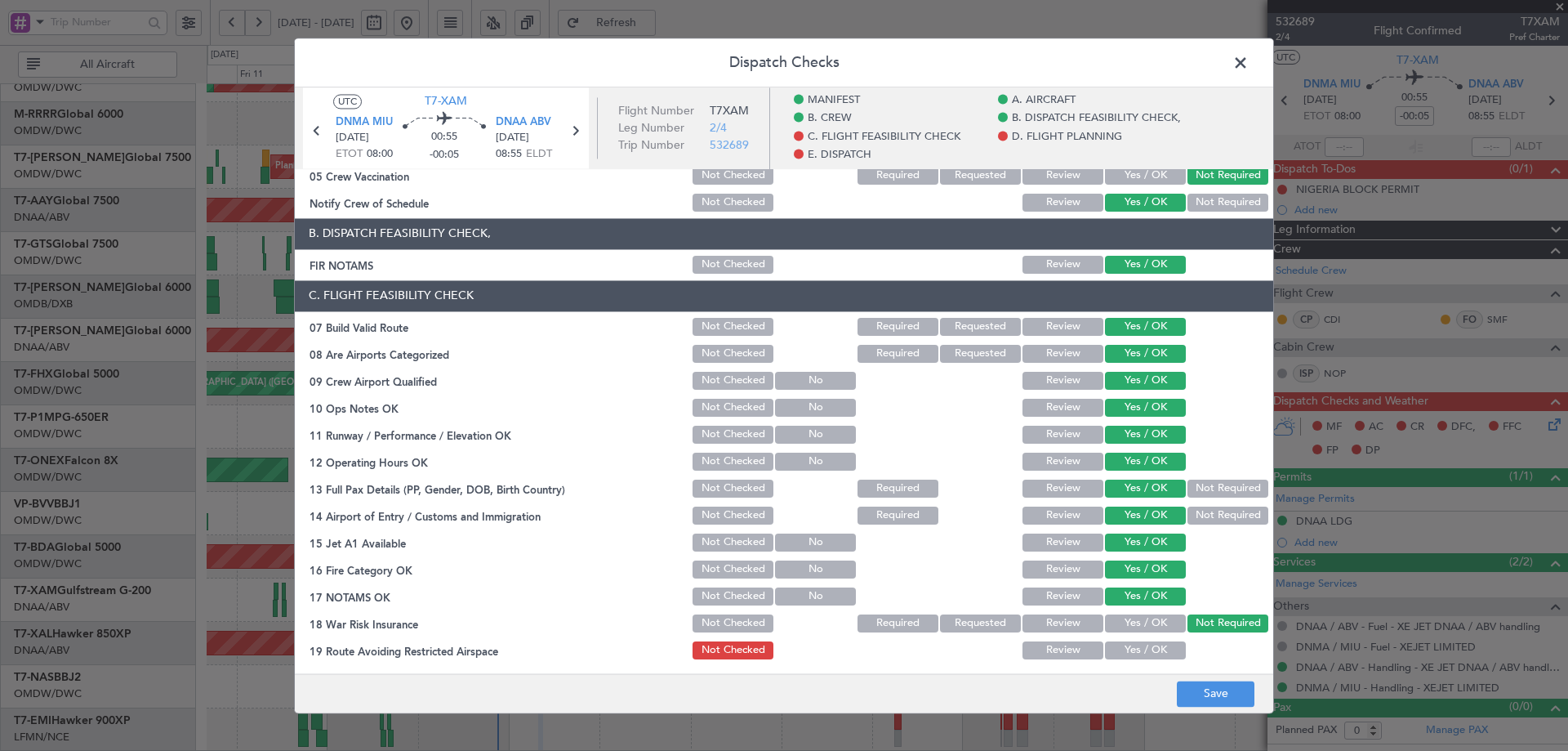 click on "Yes / OK" 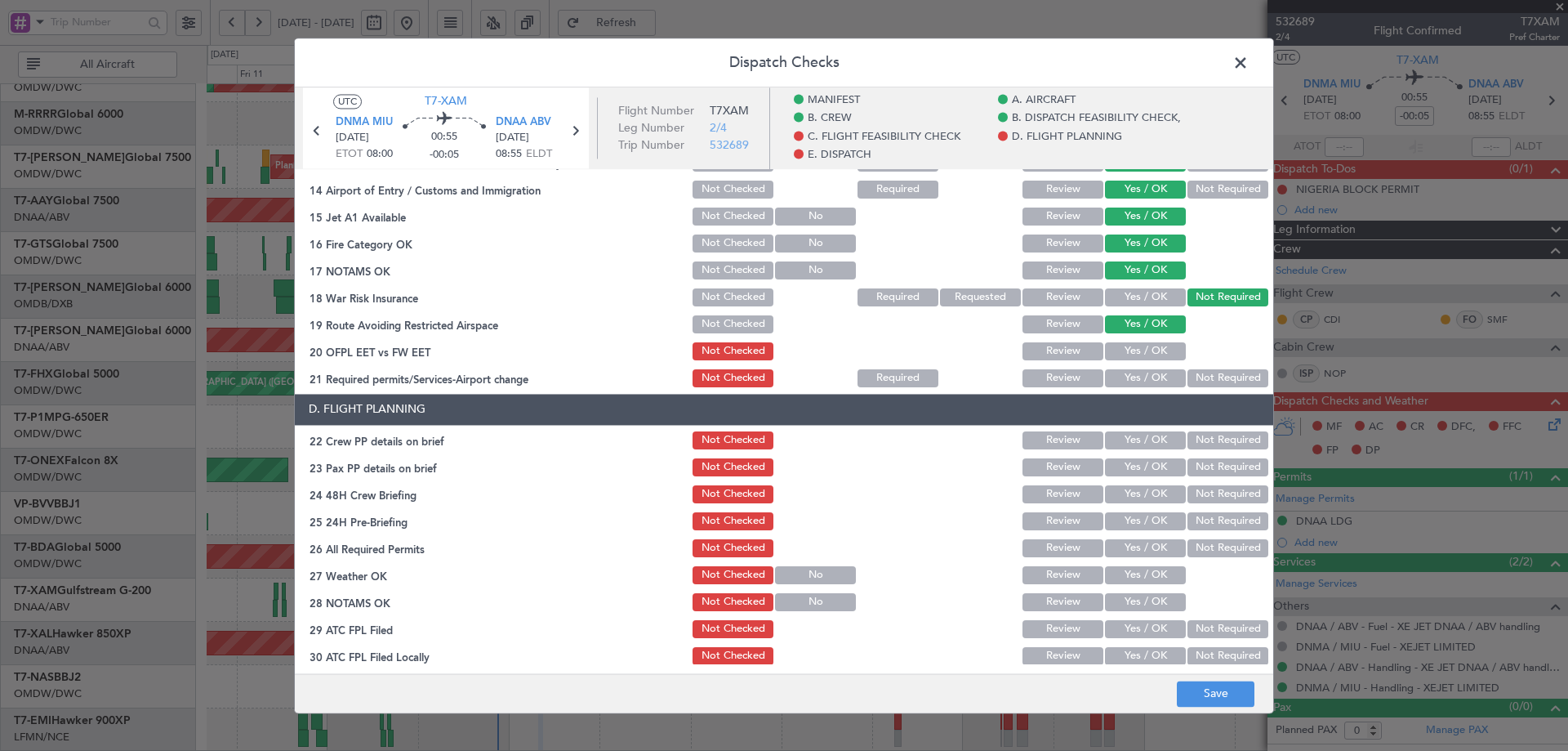 scroll, scrollTop: 599, scrollLeft: 0, axis: vertical 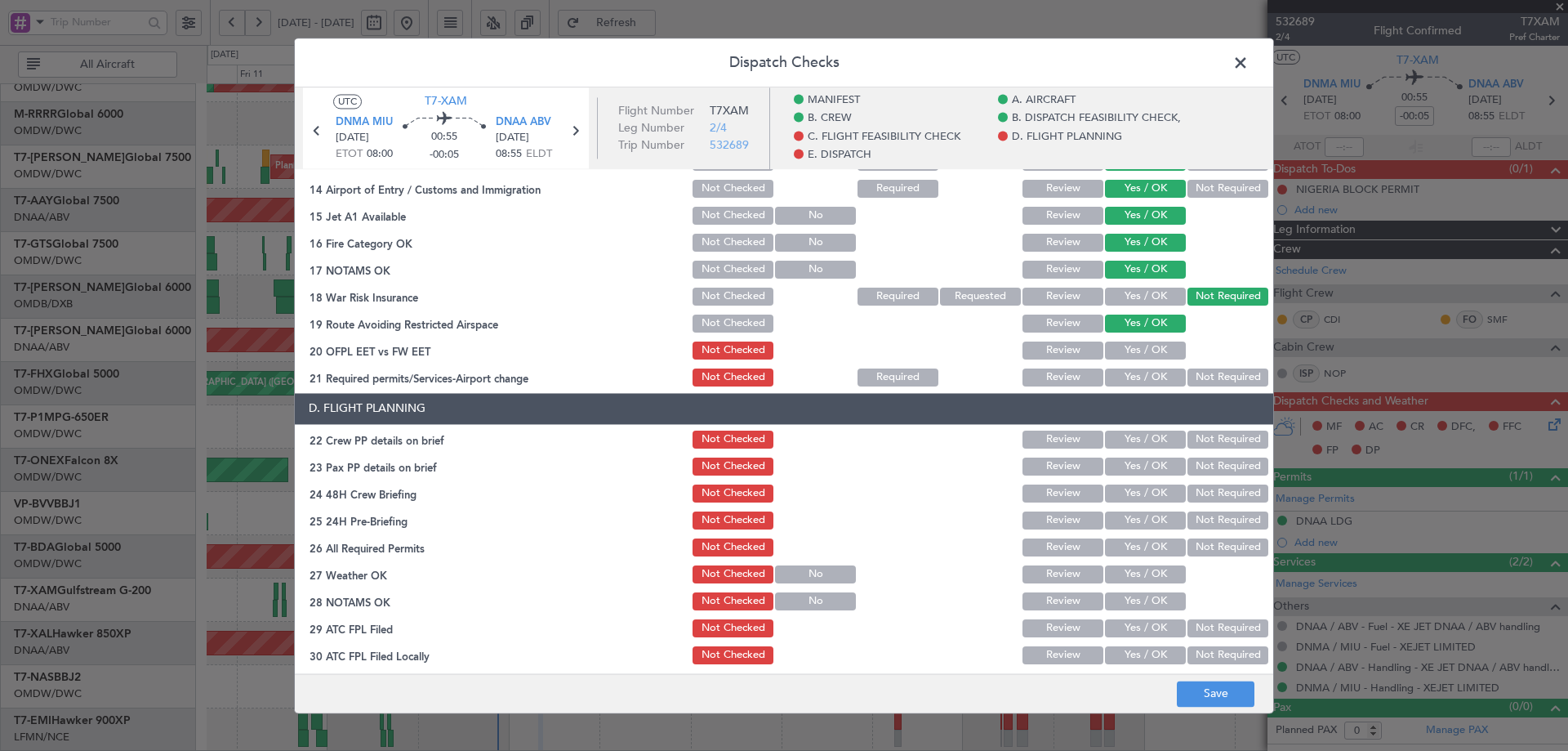 click on "Yes / OK" 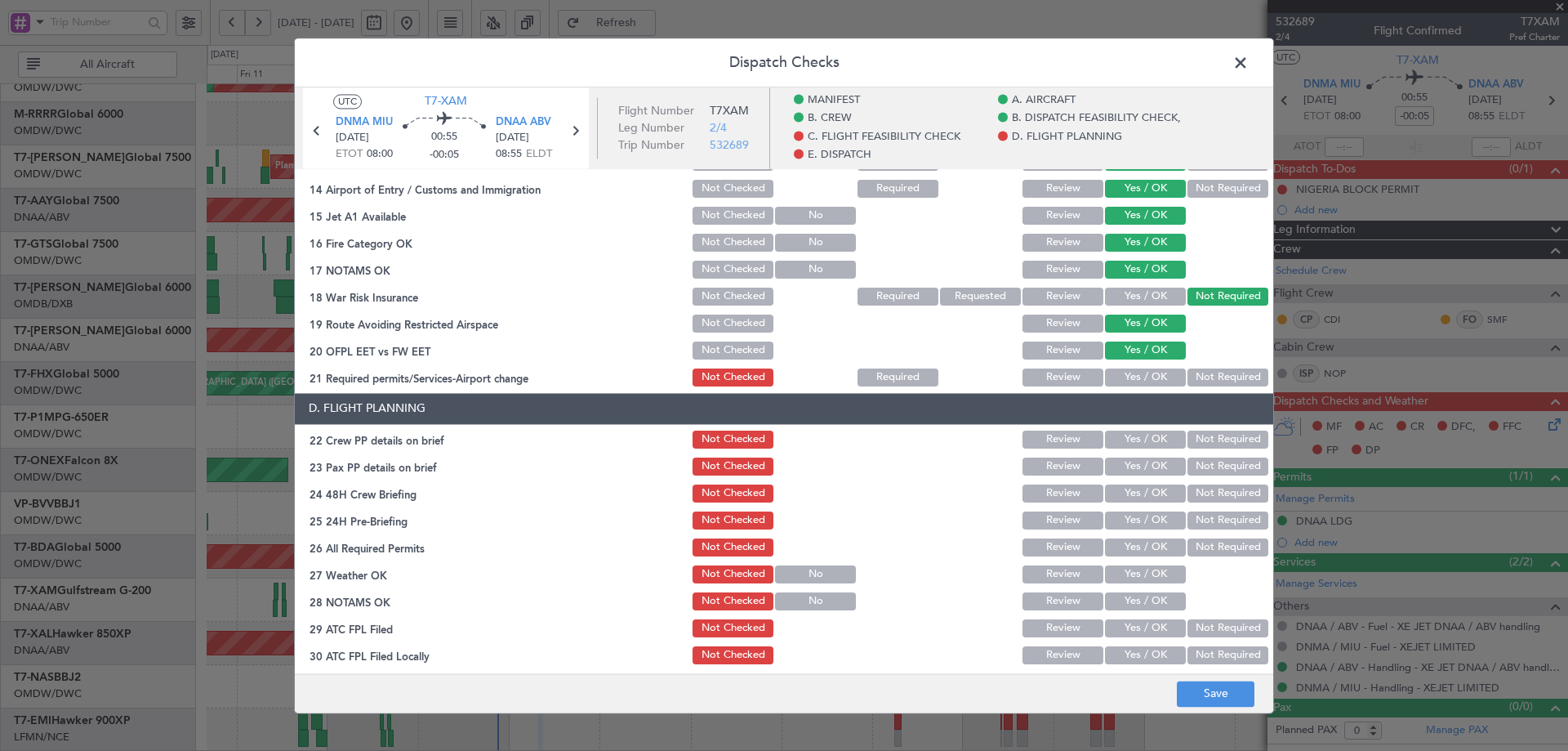 click on "Yes / OK" 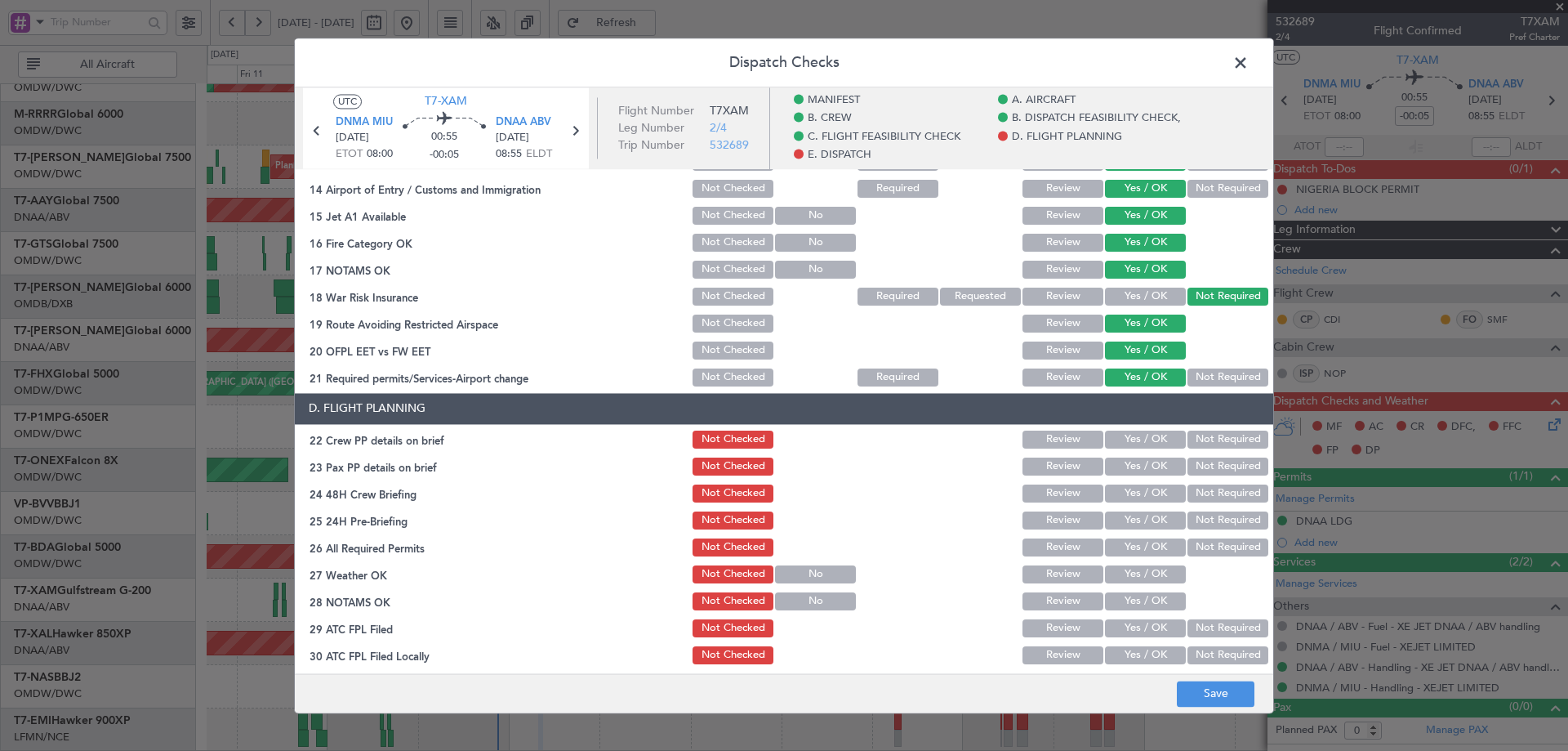 click on "Yes / OK" 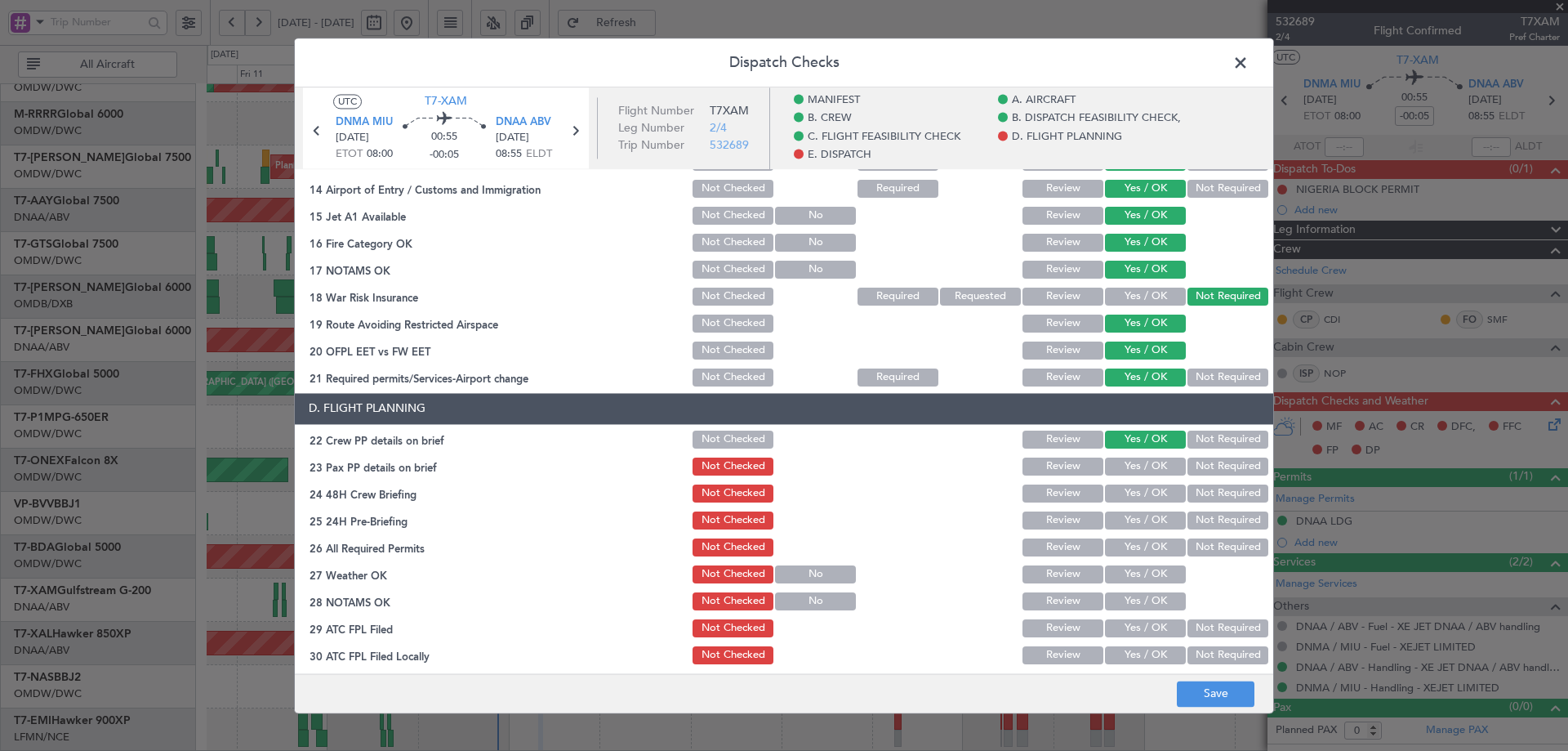 click on "Yes / OK" 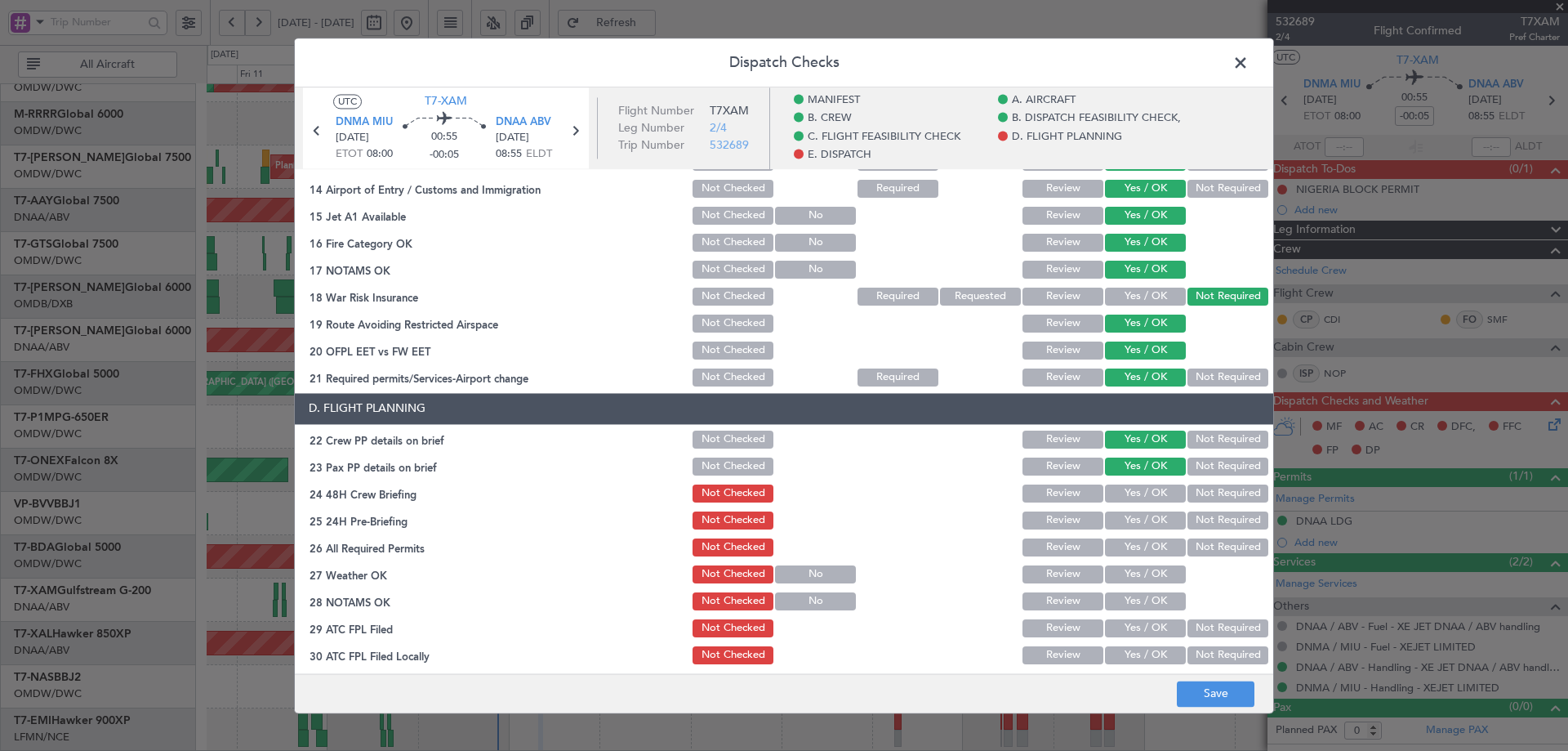 click on "Yes / OK" 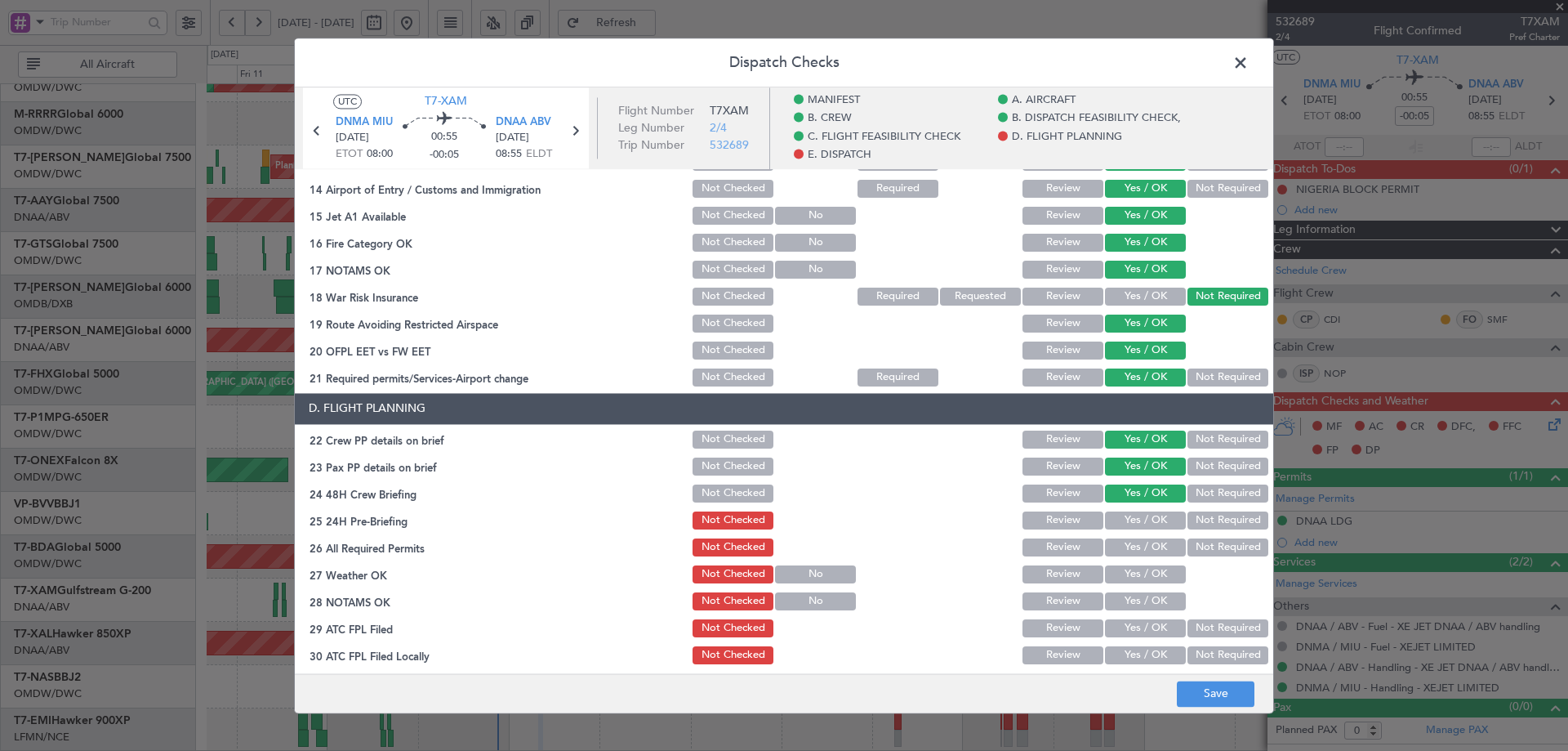 click on "Yes / OK" 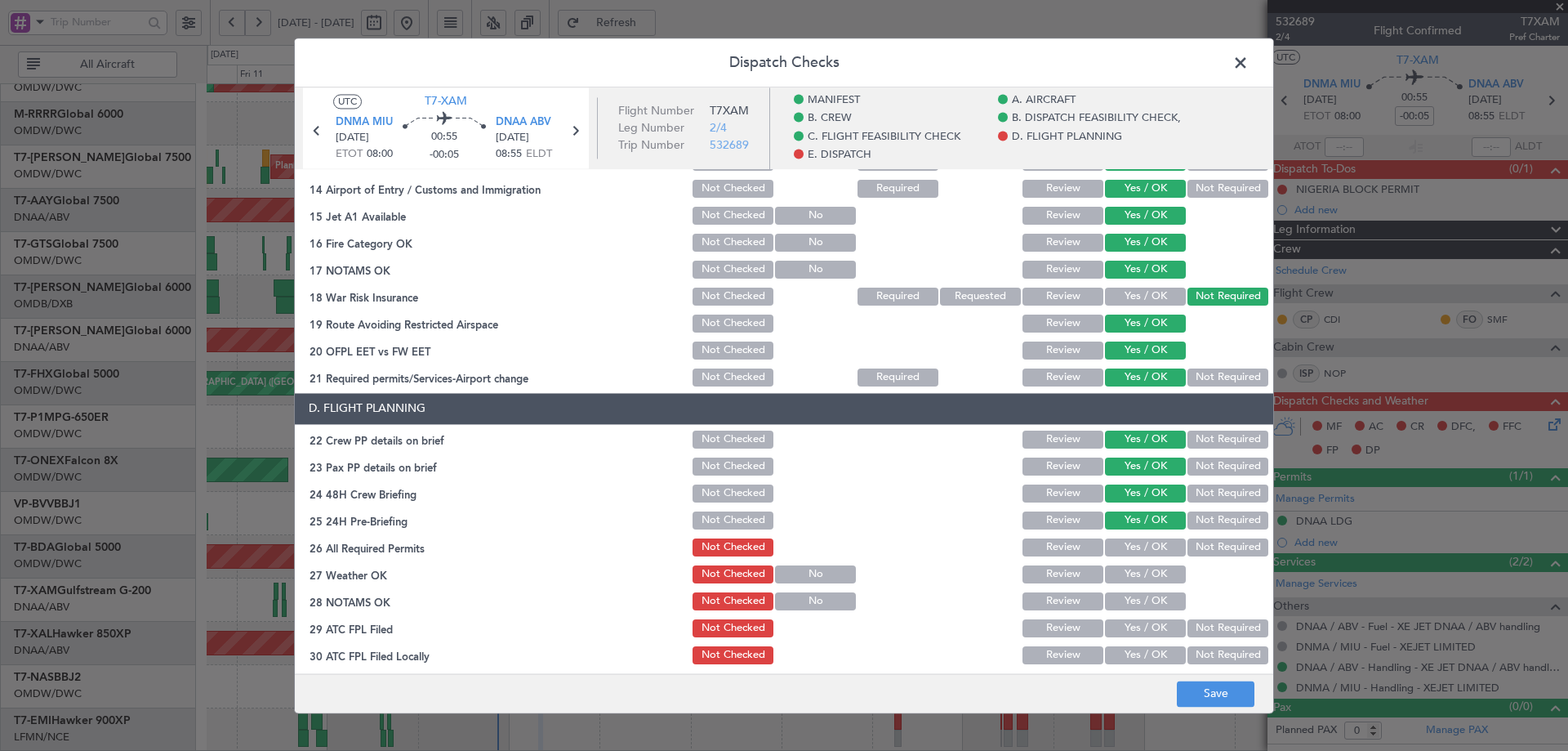 click on "Yes / OK" 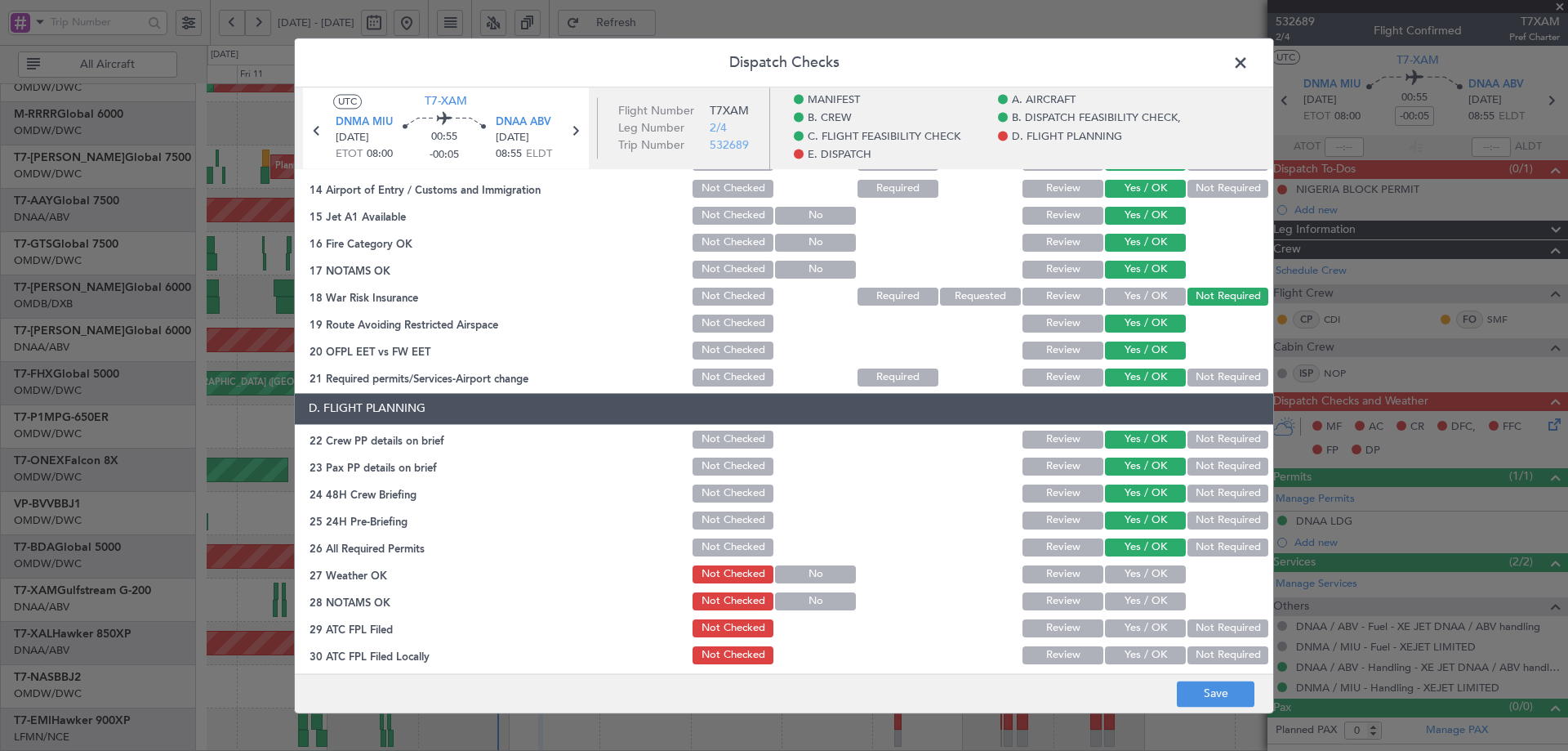 click on "Yes / OK" 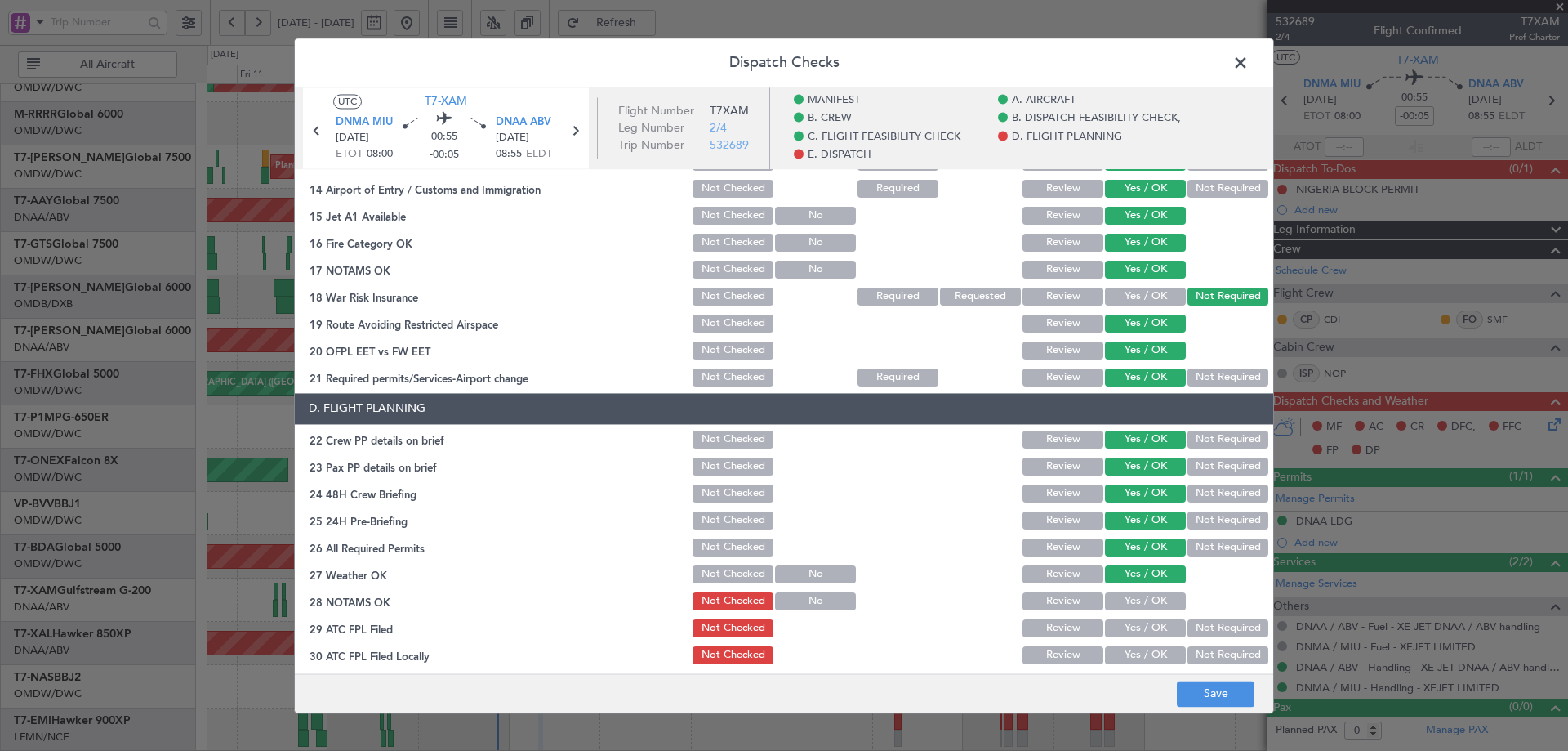 click on "Yes / OK" 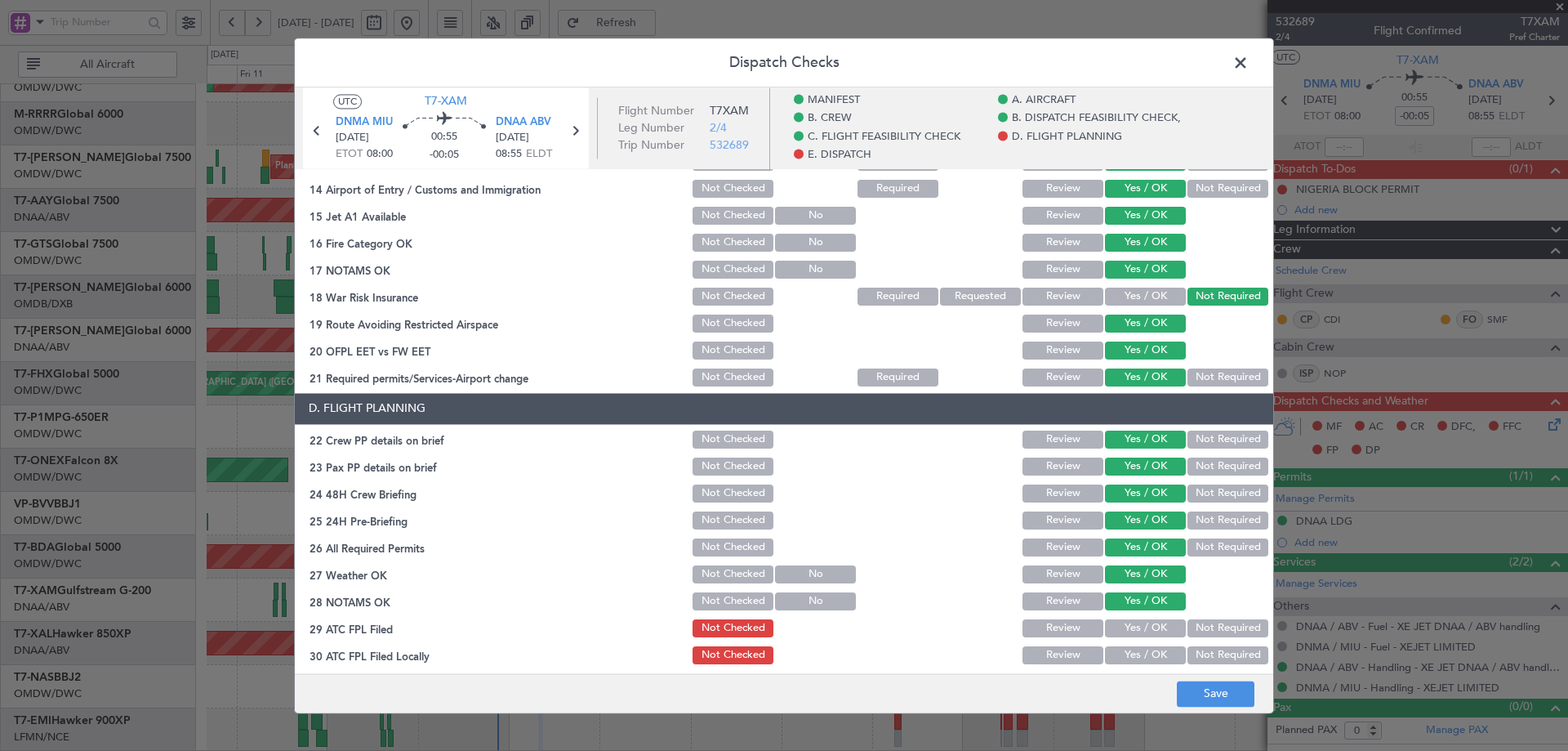 click on "Yes / OK" 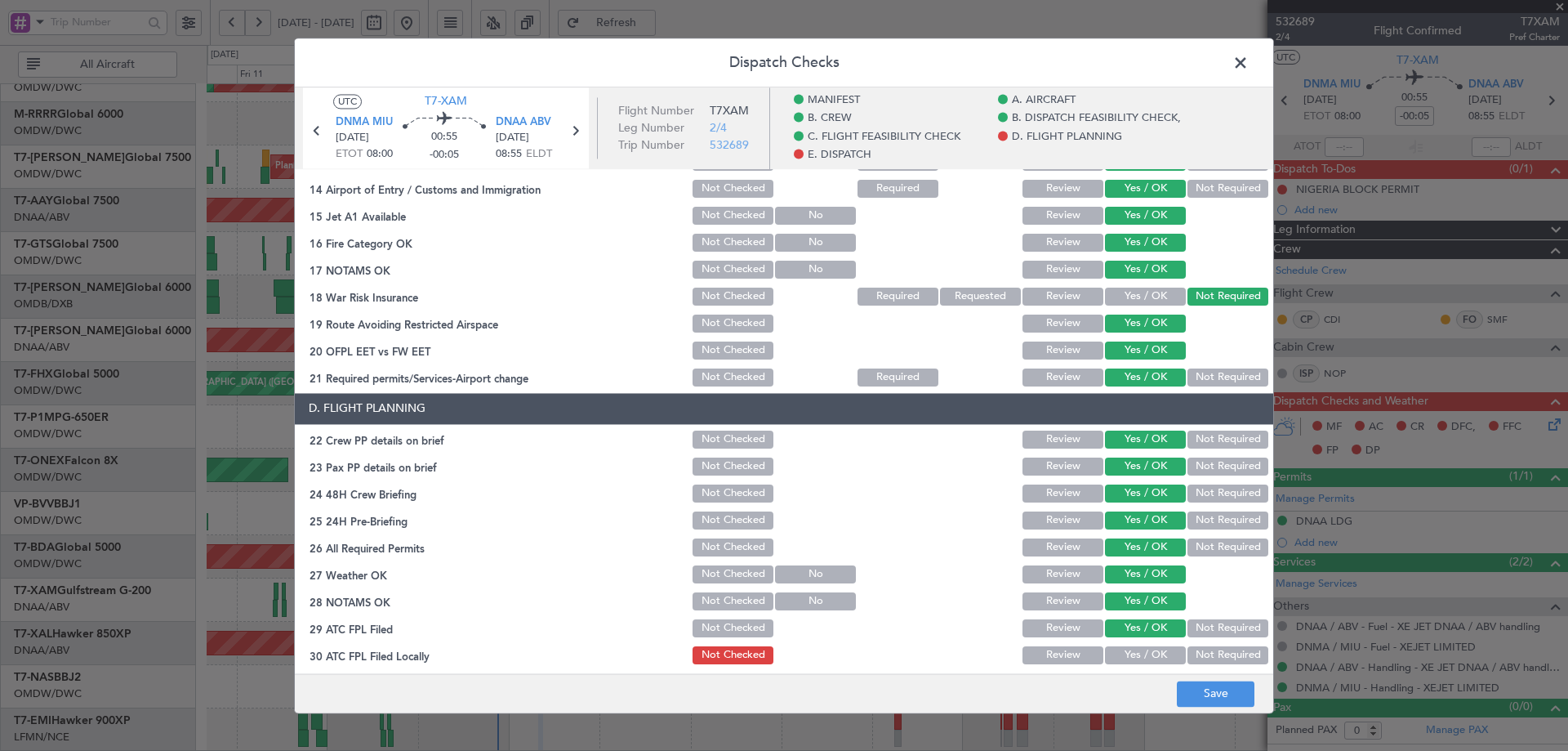 click on "Yes / OK" 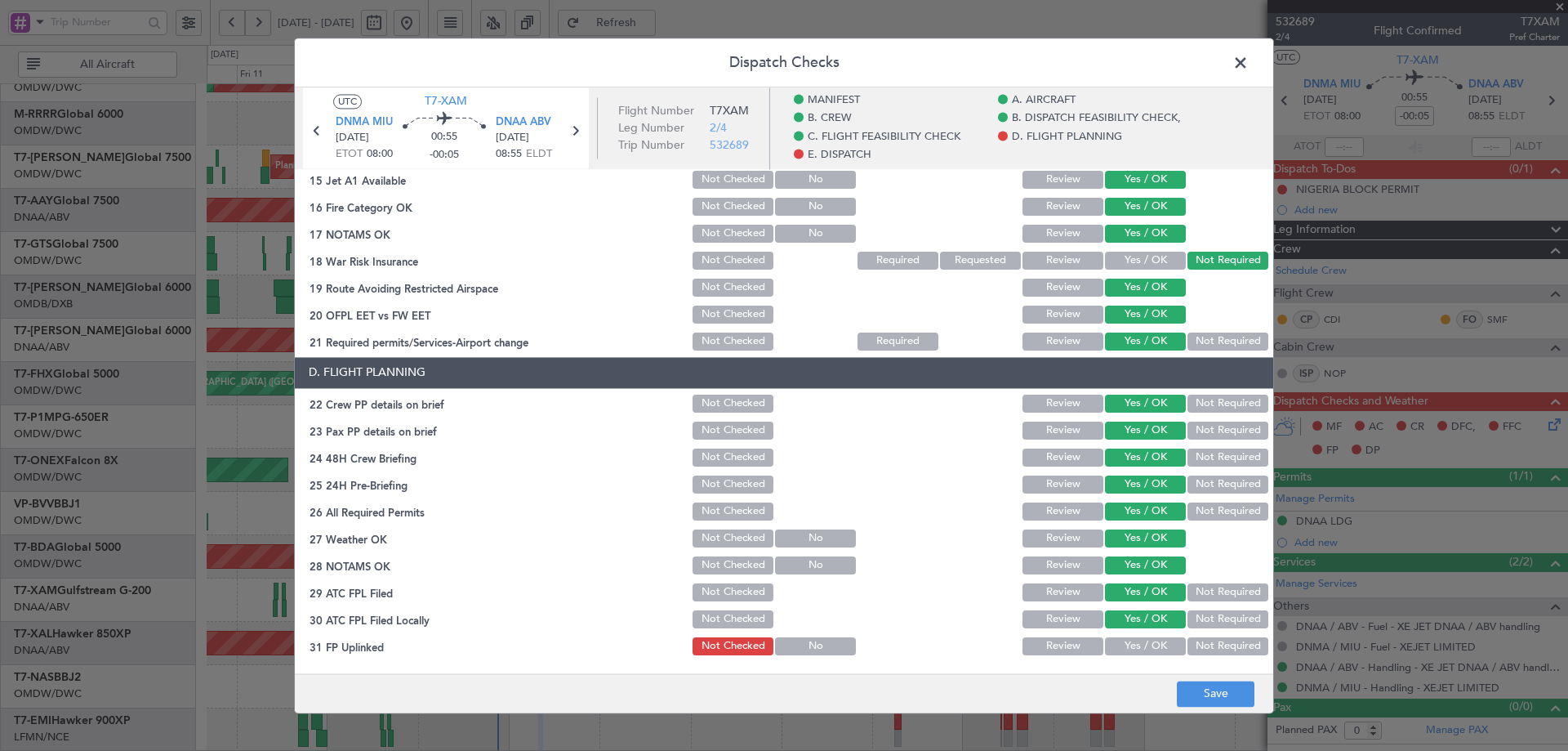 scroll, scrollTop: 654, scrollLeft: 0, axis: vertical 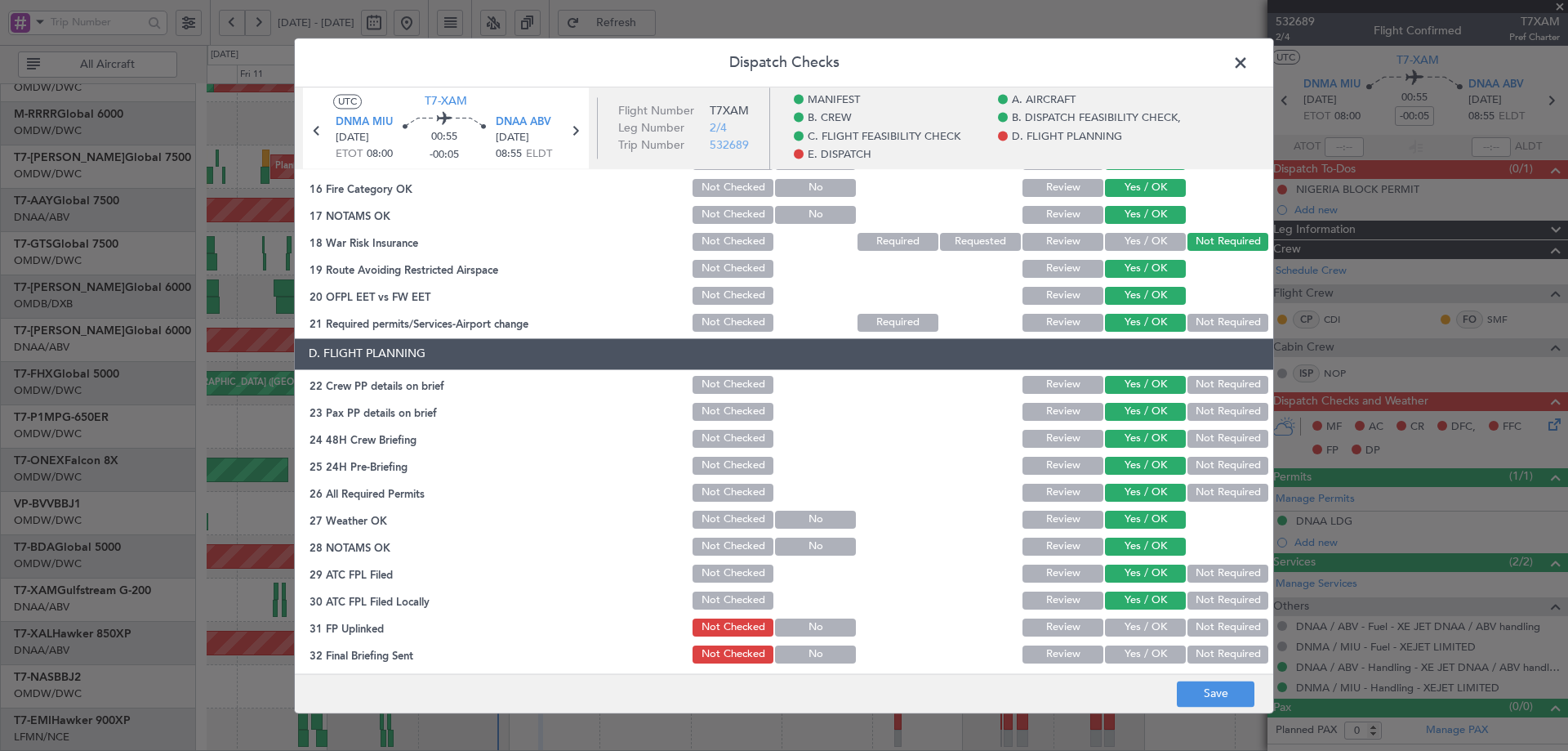 click on "Yes / OK" 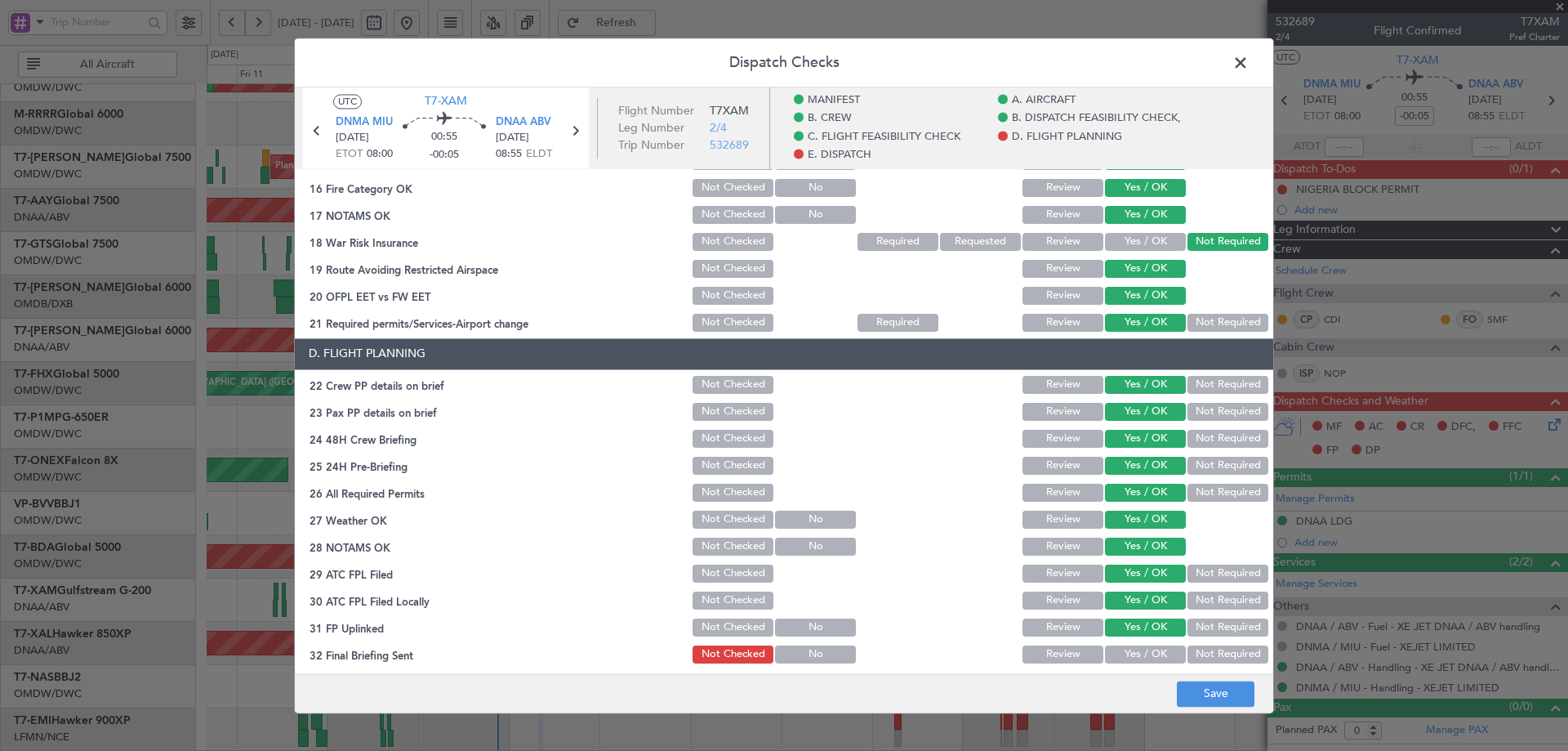 click on "Yes / OK" 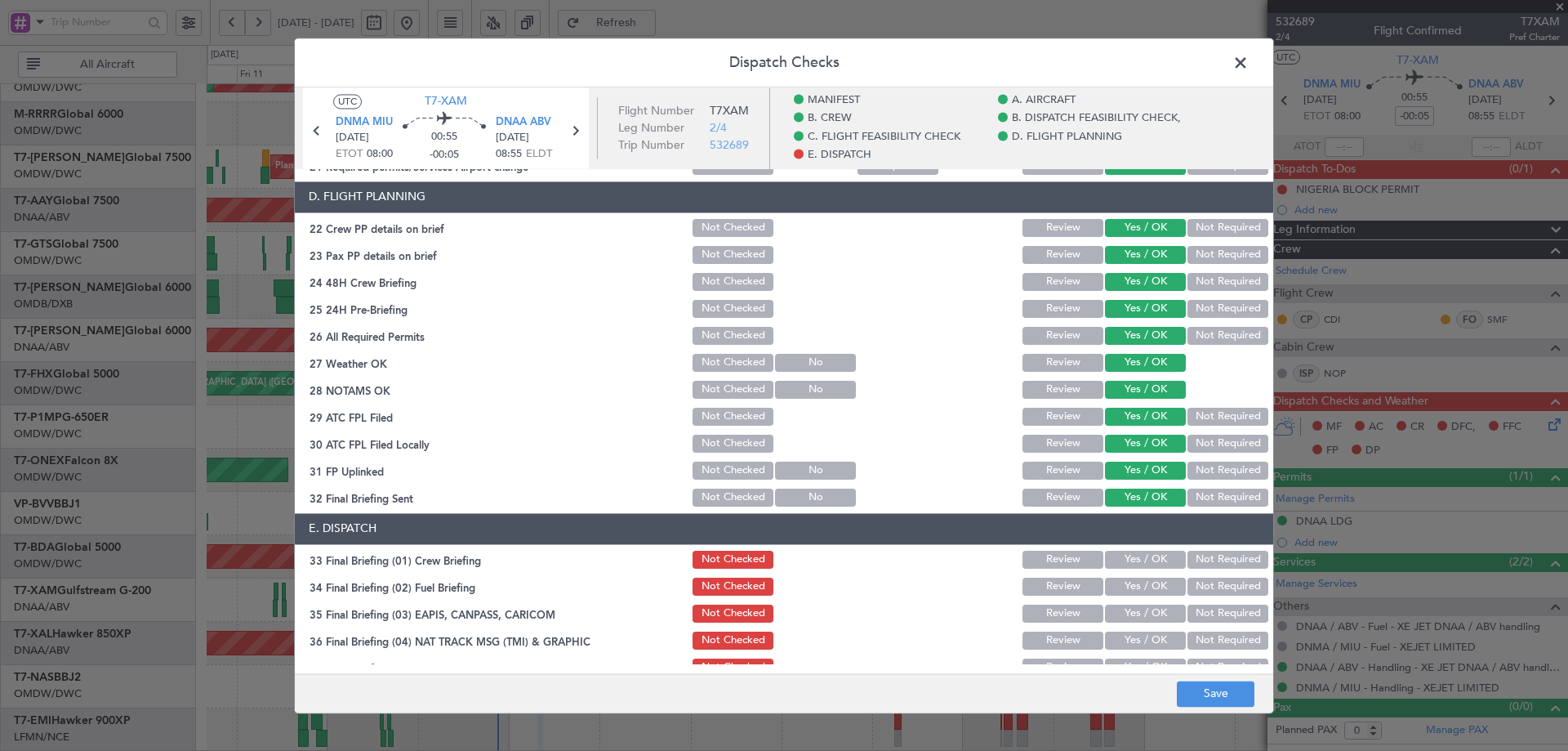 scroll, scrollTop: 872, scrollLeft: 0, axis: vertical 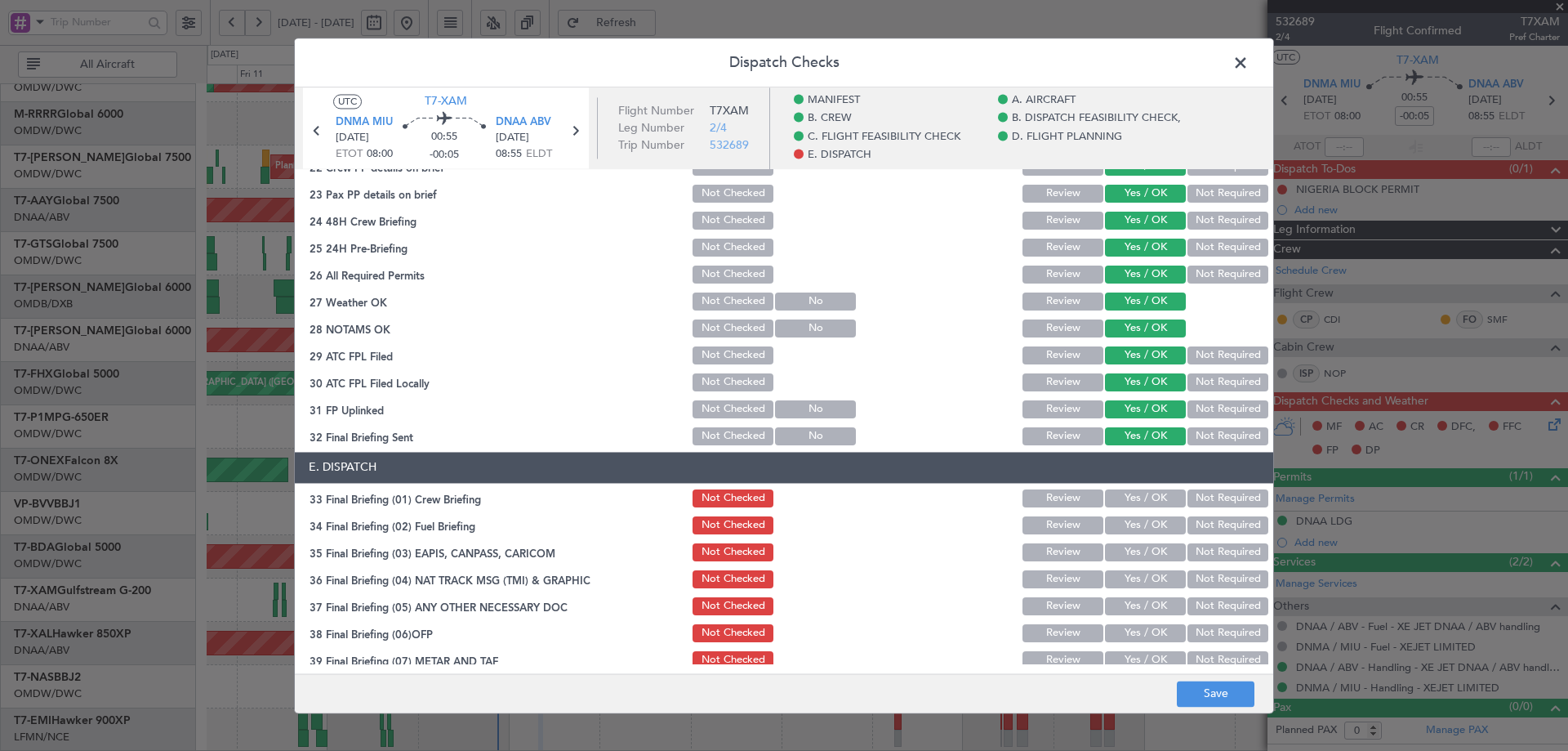 click on "Yes / OK" 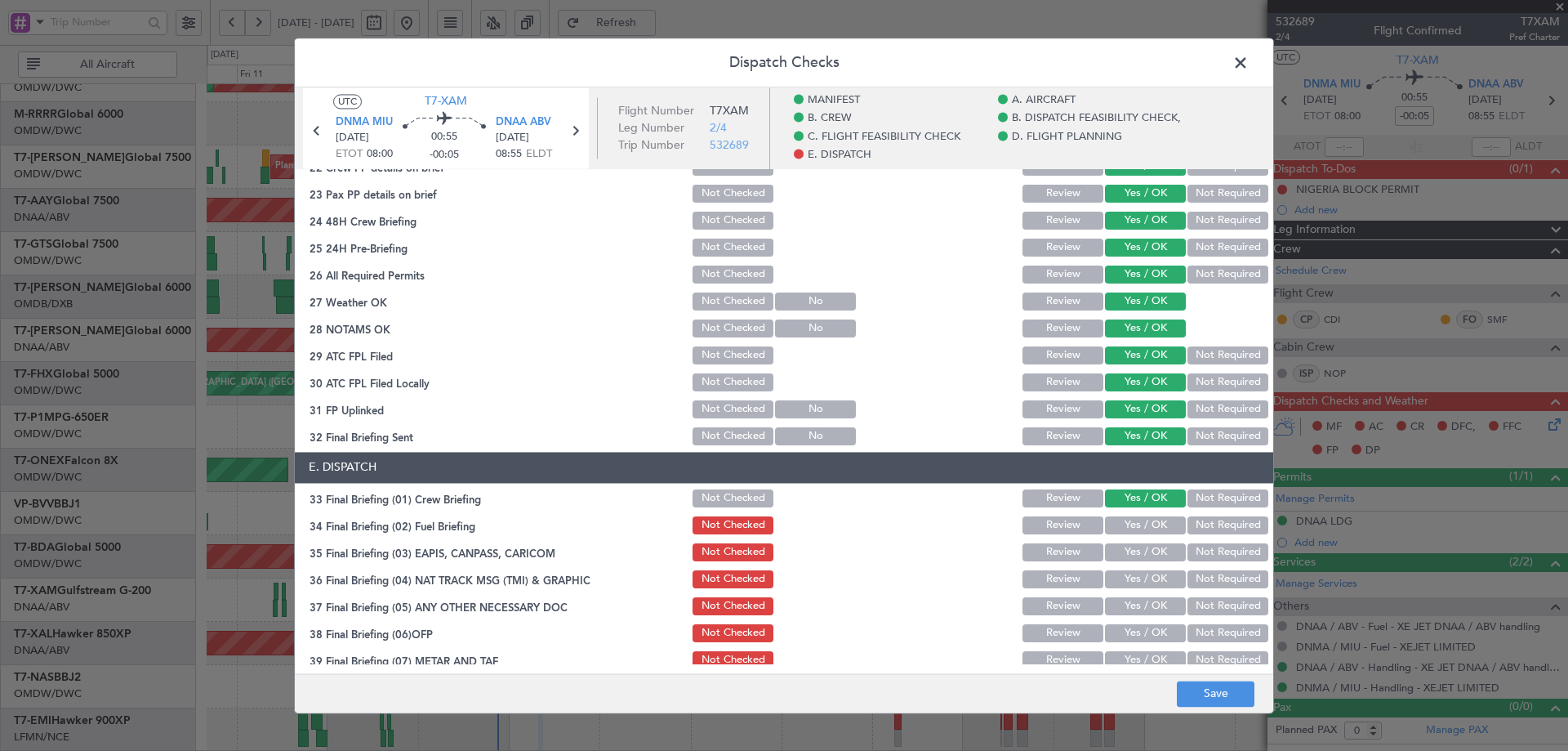 click on "Yes / OK" 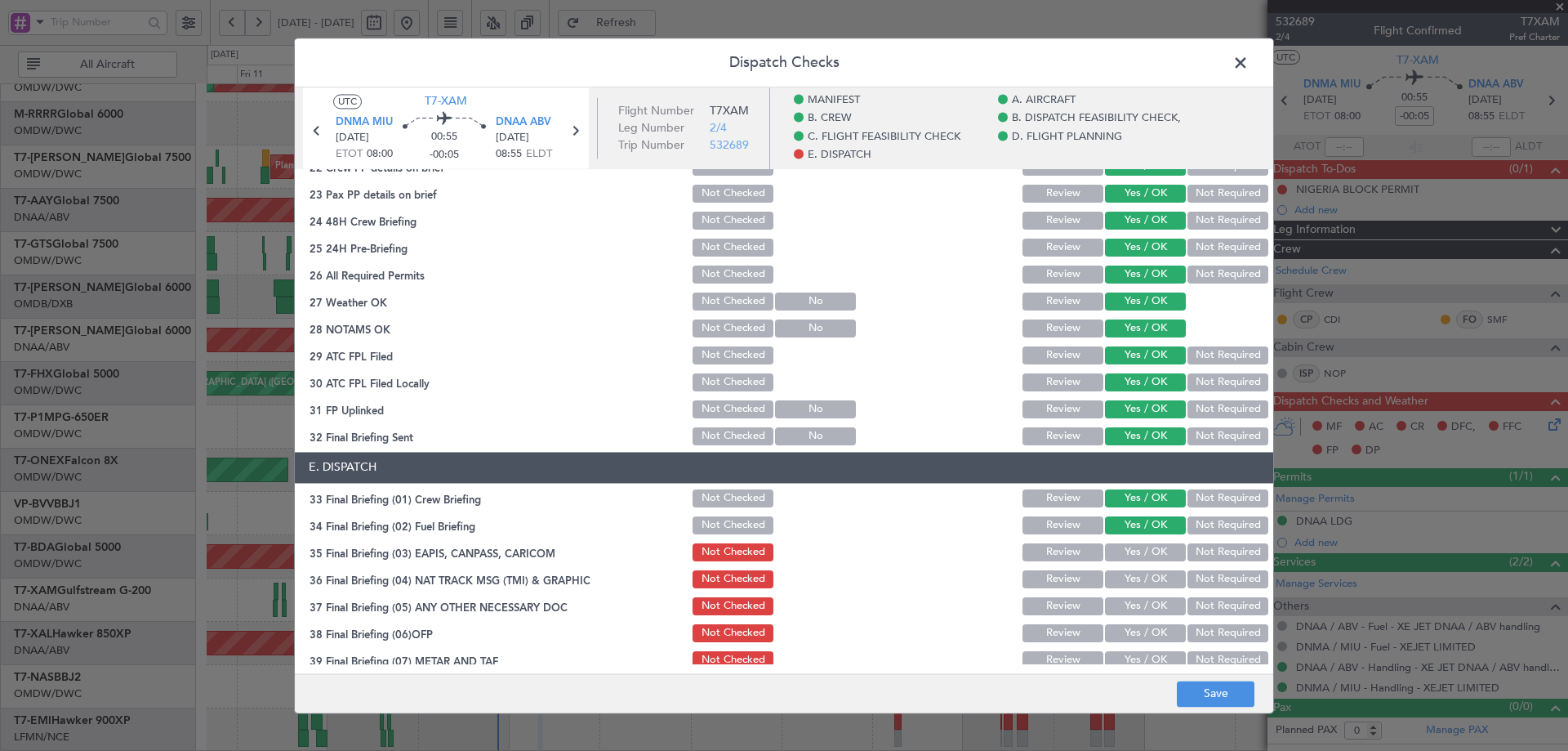 click on "Not Required" 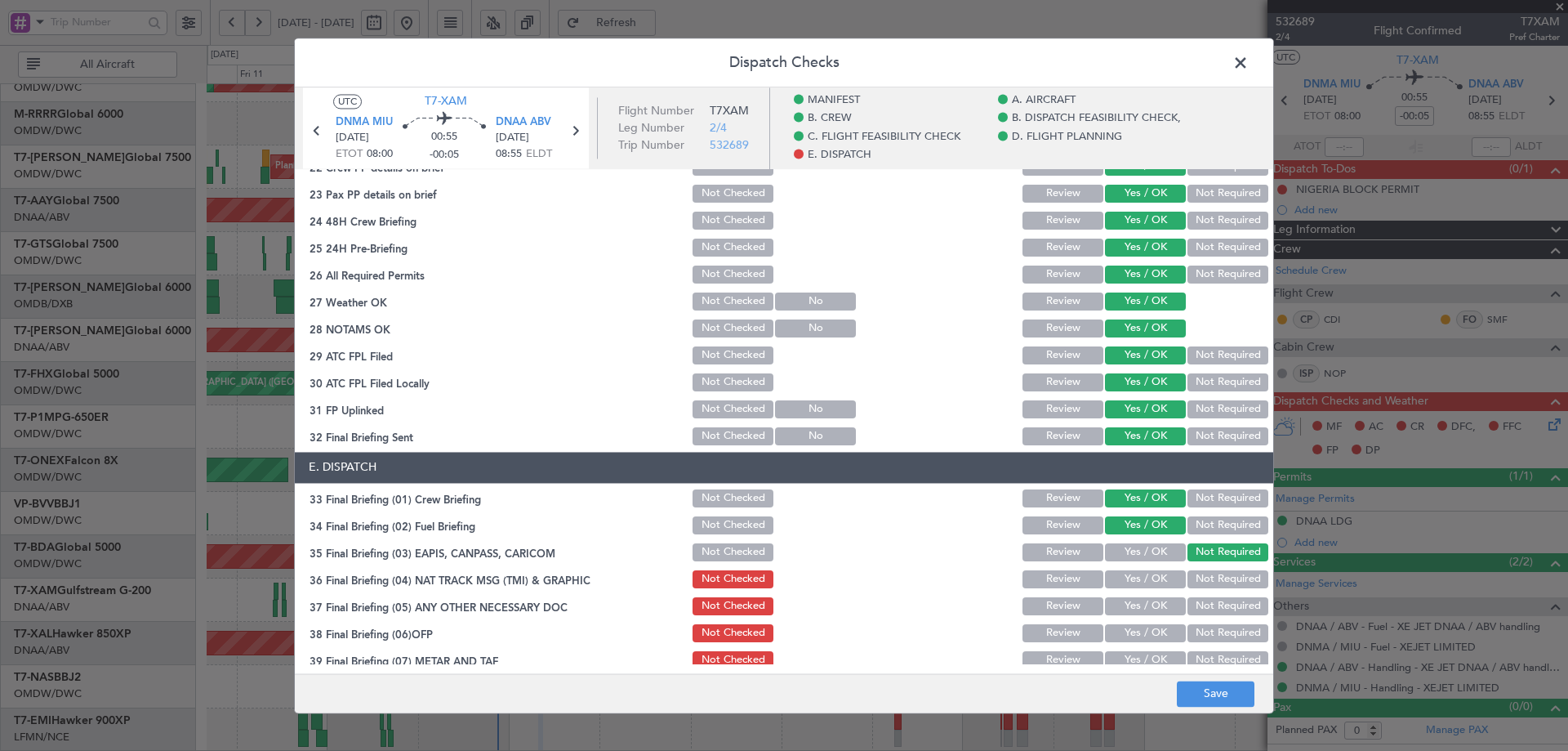 click on "Not Required" 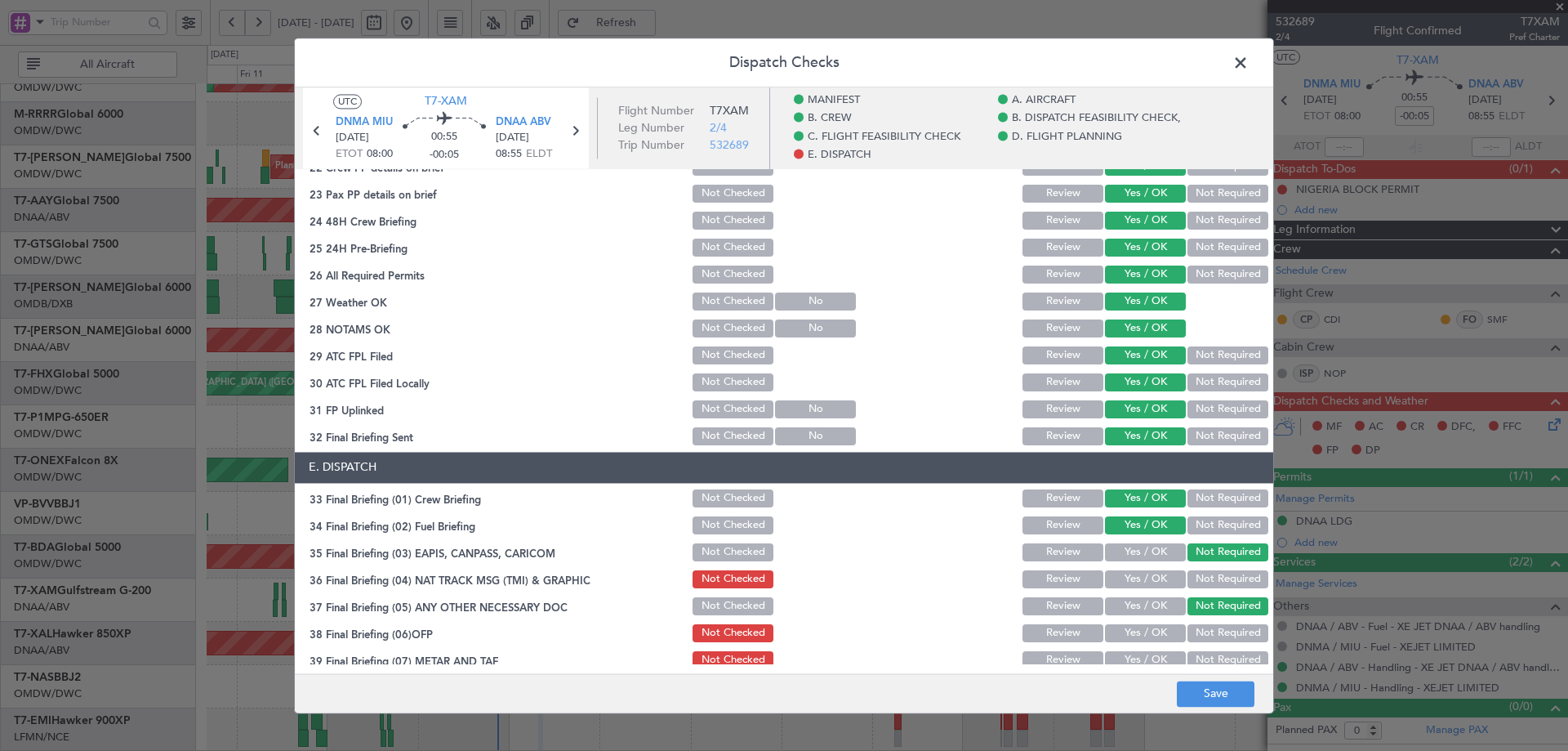 click on "Not Required" 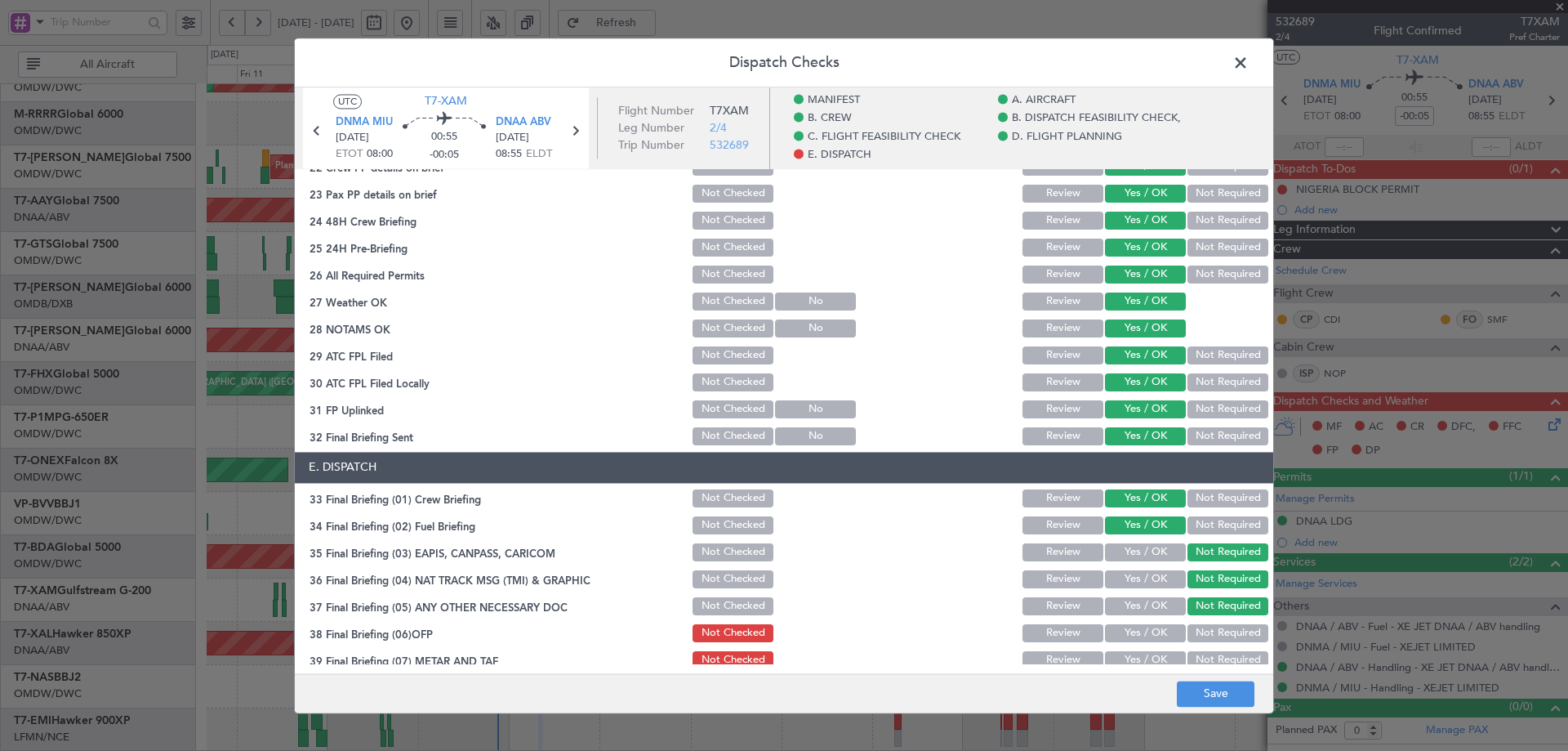click on "Yes / OK" 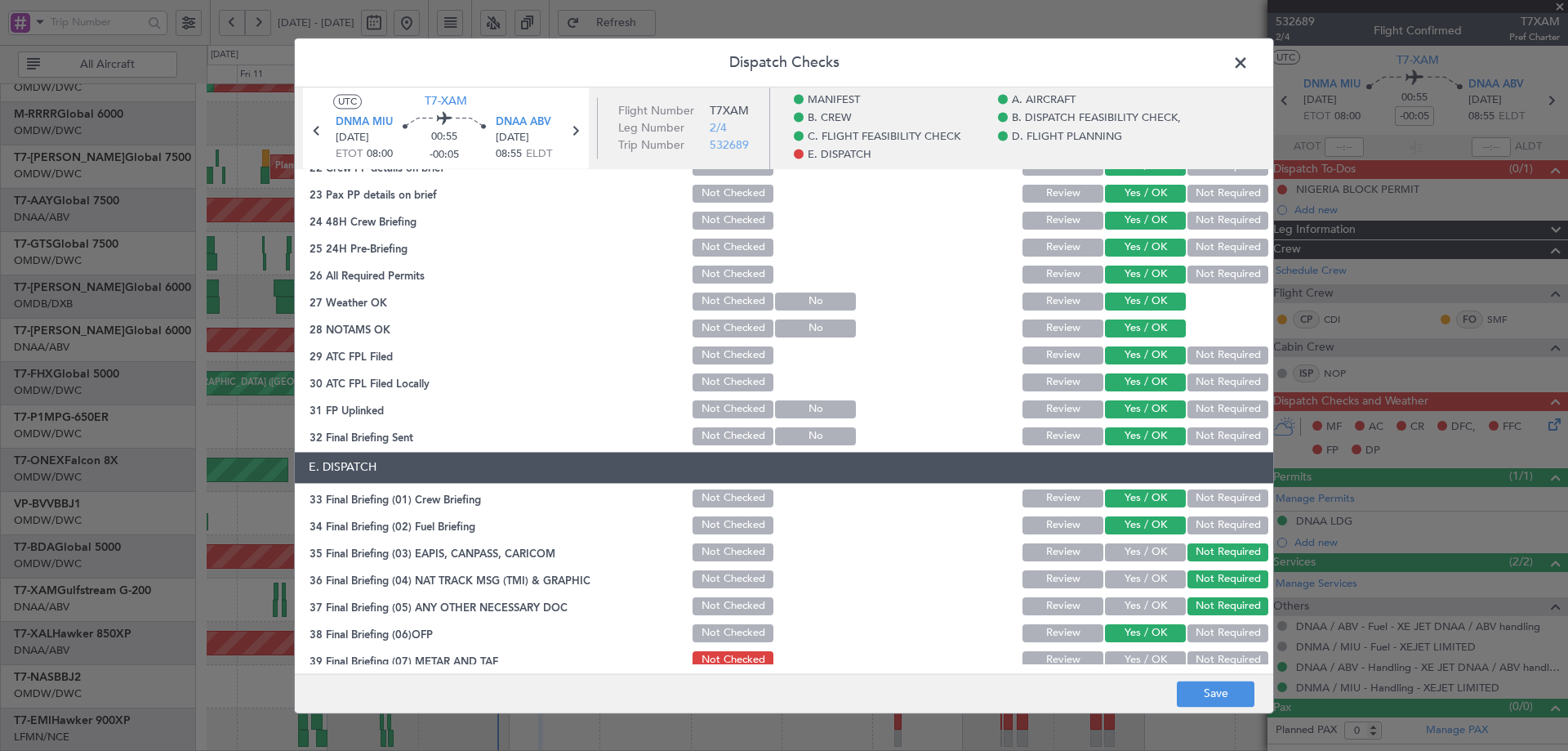 click on "Yes / OK" 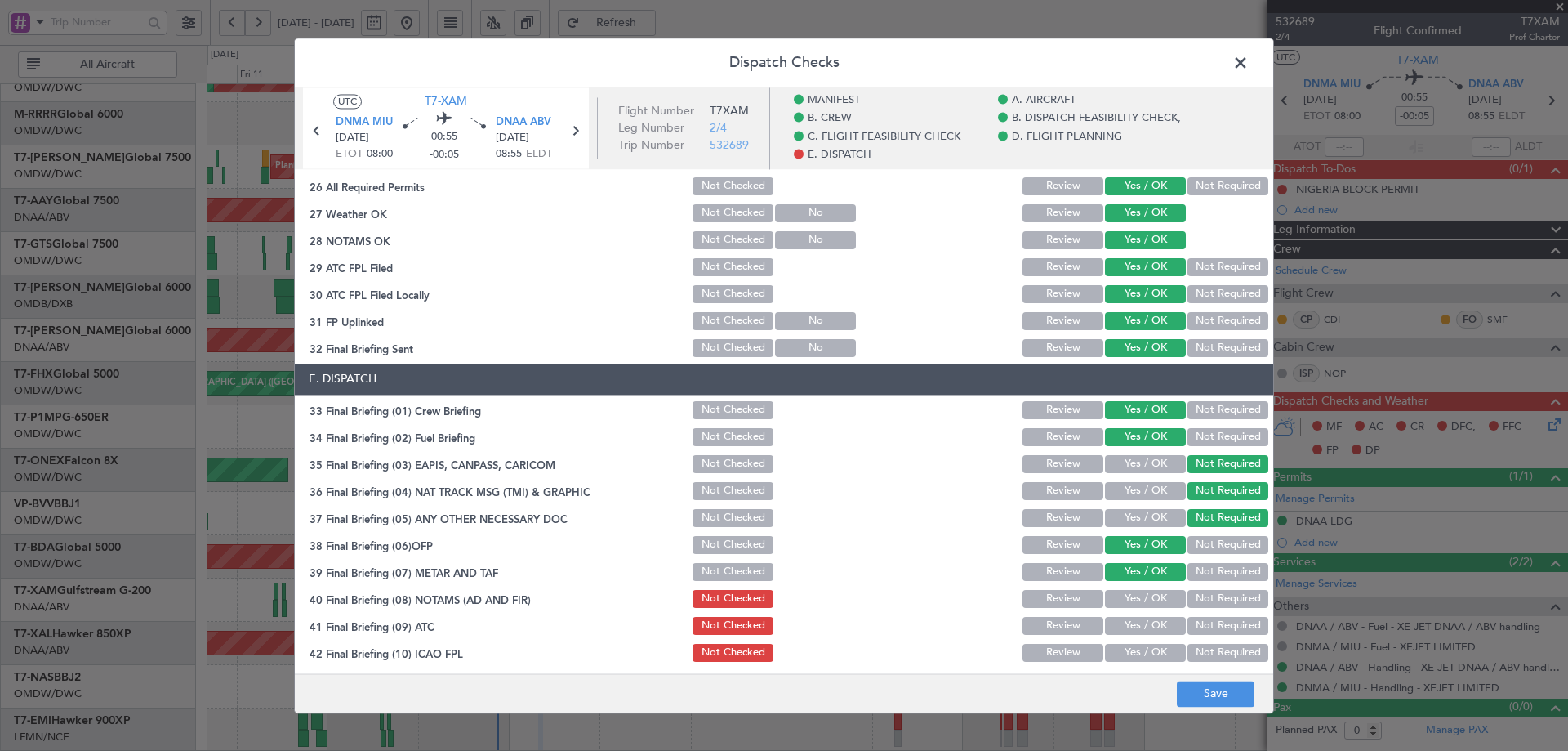 scroll, scrollTop: 1019, scrollLeft: 0, axis: vertical 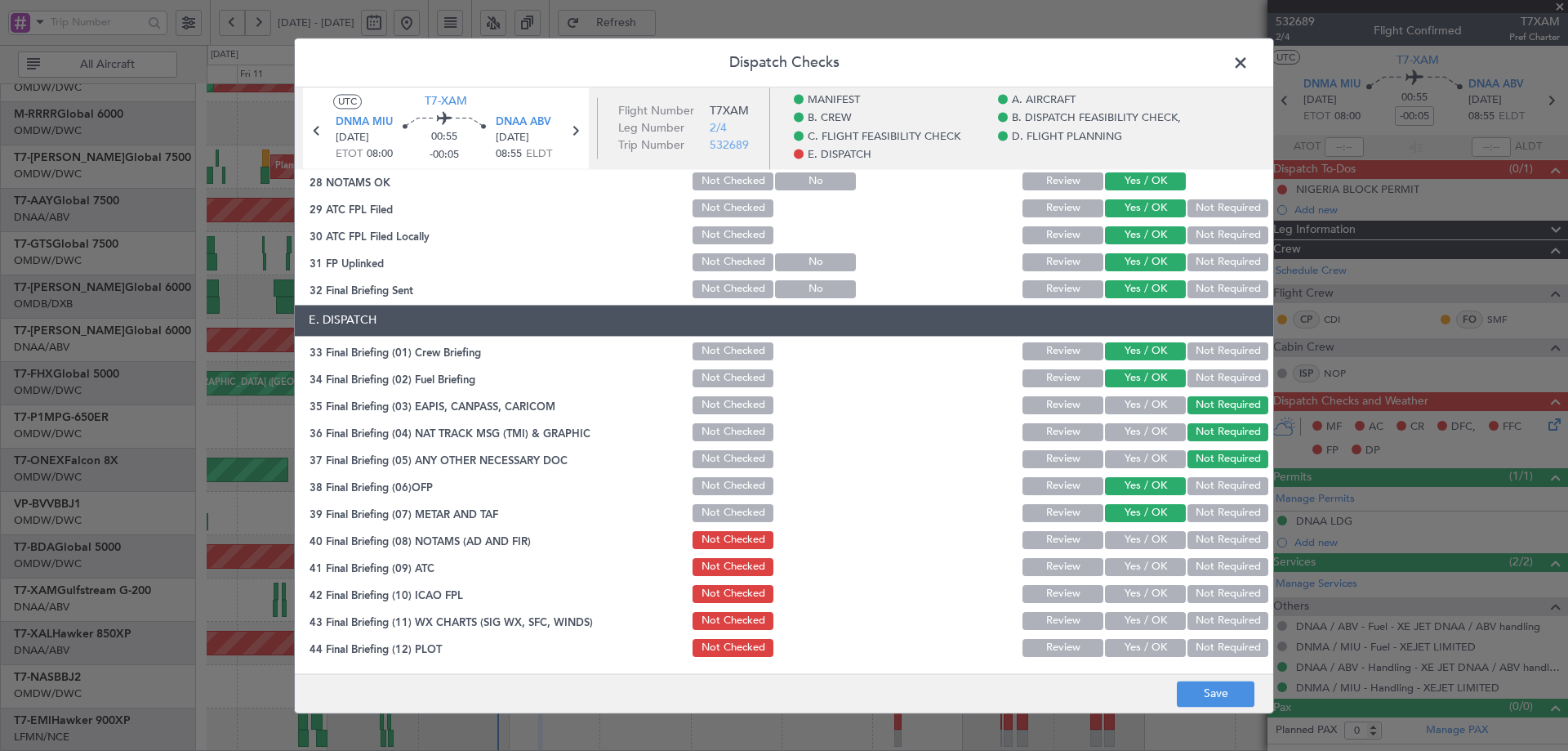 click on "Yes / OK" 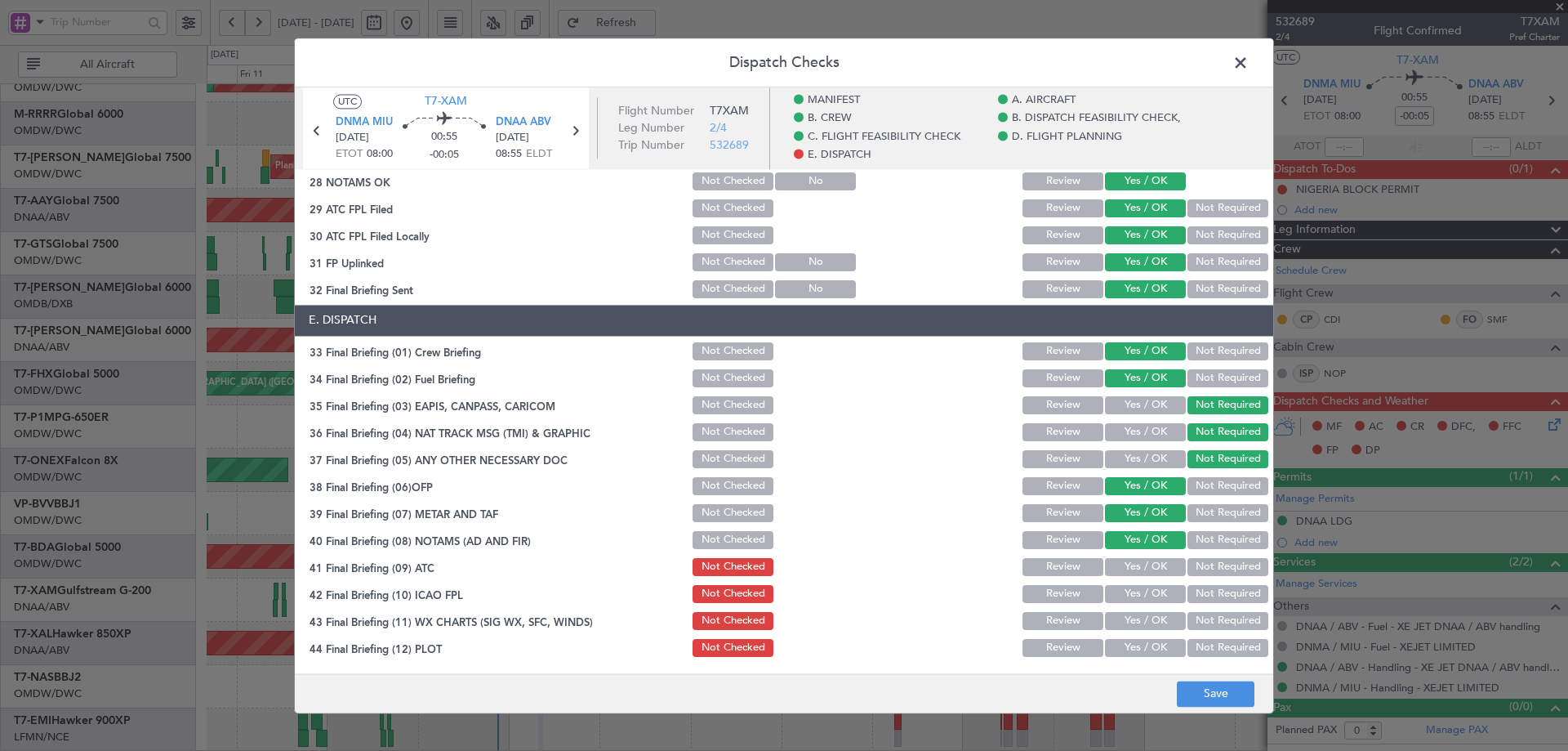 click on "Yes / OK" 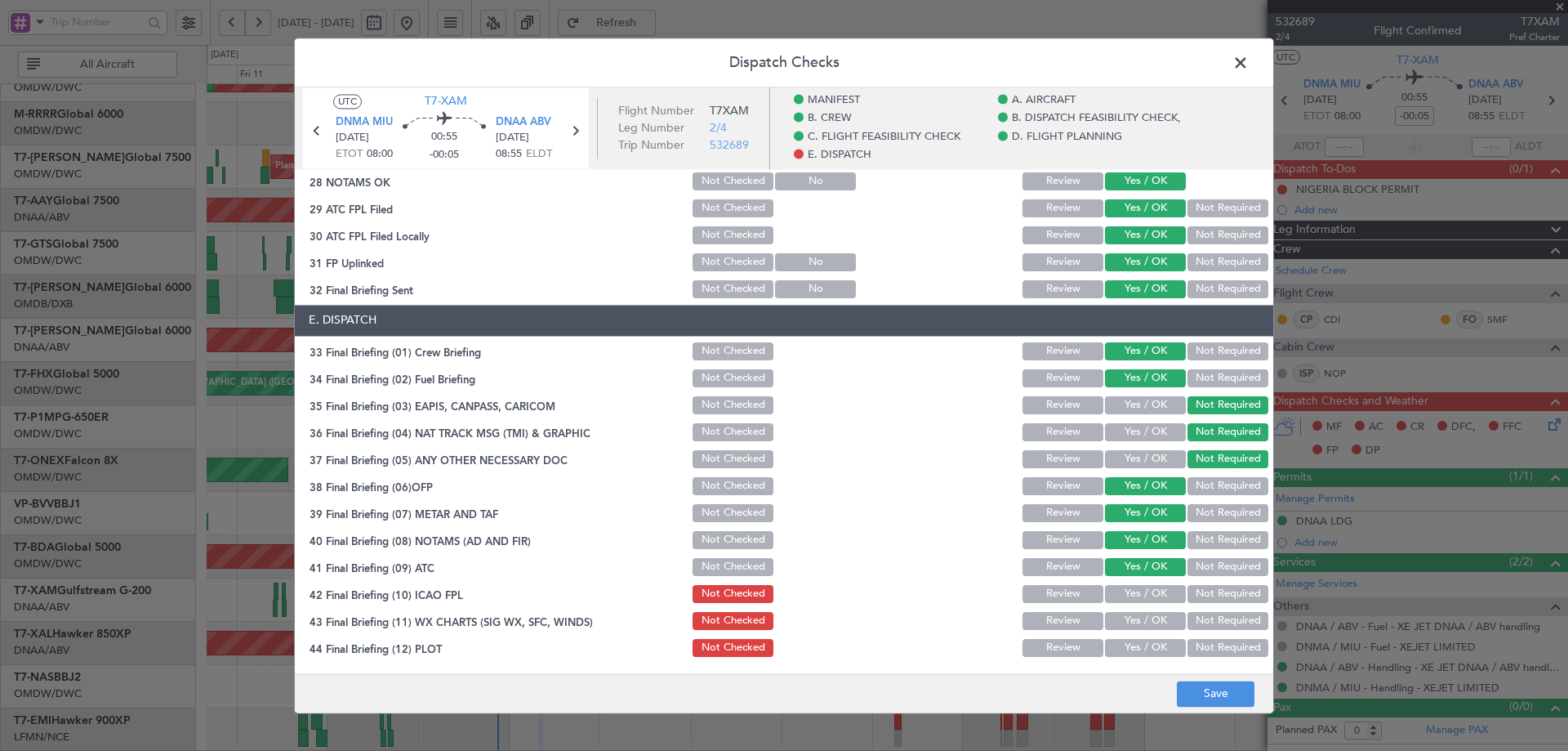click on "Yes / OK" 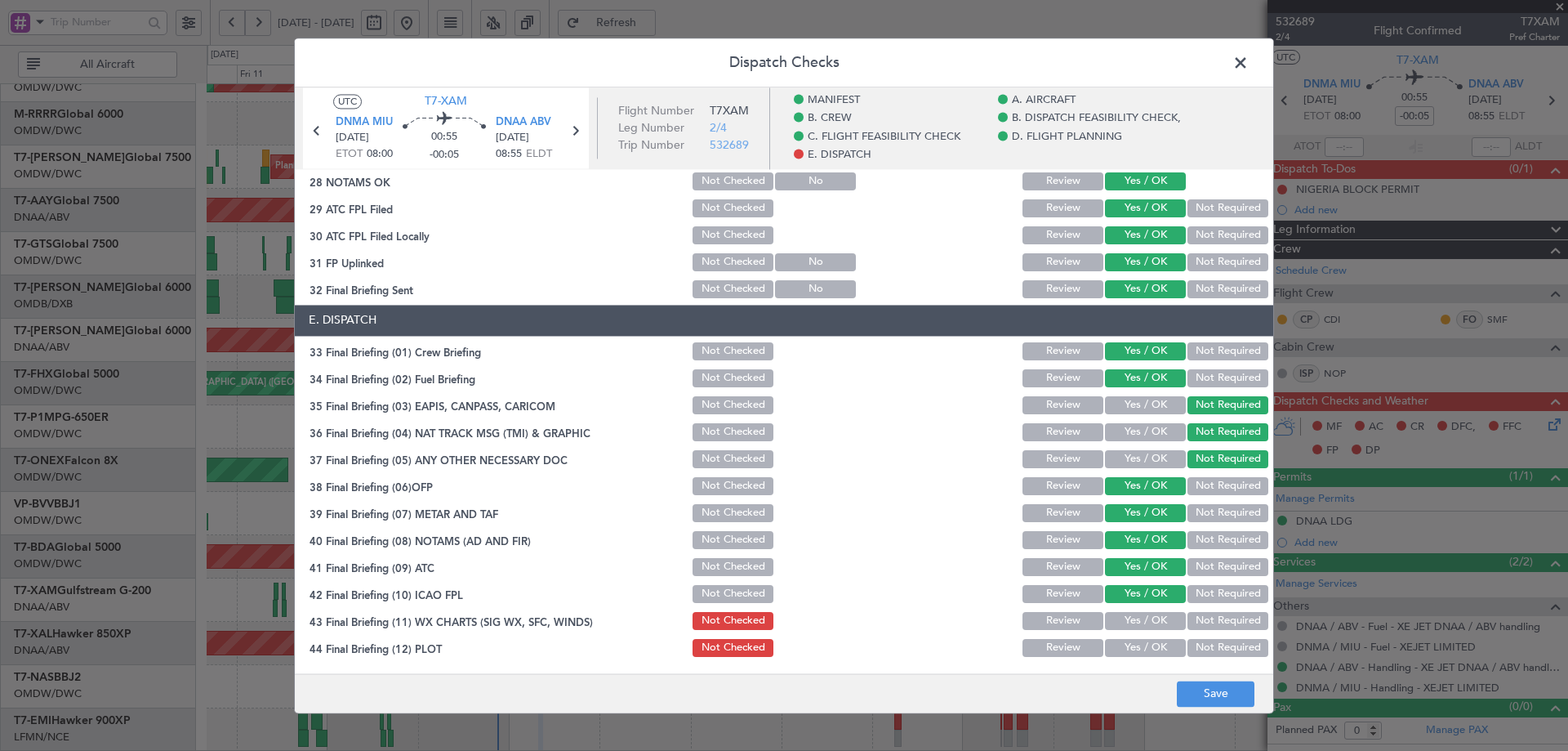 click on "E. DISPATCH   33 Final Briefing (01) Crew Briefing  Not Checked Review Yes / OK Not Required  34 Final Briefing (02) Fuel Briefing  Not Checked Review Yes / OK Not Required  35 Final Briefing (03) EAPIS, CANPASS, CARICOM  Not Checked Review Yes / OK Not Required  36 Final Briefing (04) NAT TRACK MSG (TMI) & GRAPHIC  Not Checked Review Yes / OK Not Required  37 Final Briefing (05) ANY OTHER NECESSARY DOC  Not Checked Review Yes / OK Not Required  38 Final Briefing (06)OFP  Not Checked Review Yes / OK Not Required  39 Final Briefing (07) METAR AND TAF  Not Checked Review Yes / OK Not Required  40 Final Briefing (08) NOTAMS (AD AND FIR)  Not Checked Review Yes / OK Not Required  41 Final Briefing (09) ATC  Not Checked Review Yes / OK Not Required  42 Final Briefing (10) ICAO FPL  Not Checked Review Yes / OK Not Required  43 Final Briefing (11) WX CHARTS (SIG WX, SFC, WINDS)  Not Checked Review Yes / OK Not Required  44 Final Briefing (12) PLOT  Not Checked Review Yes / OK Not Required" 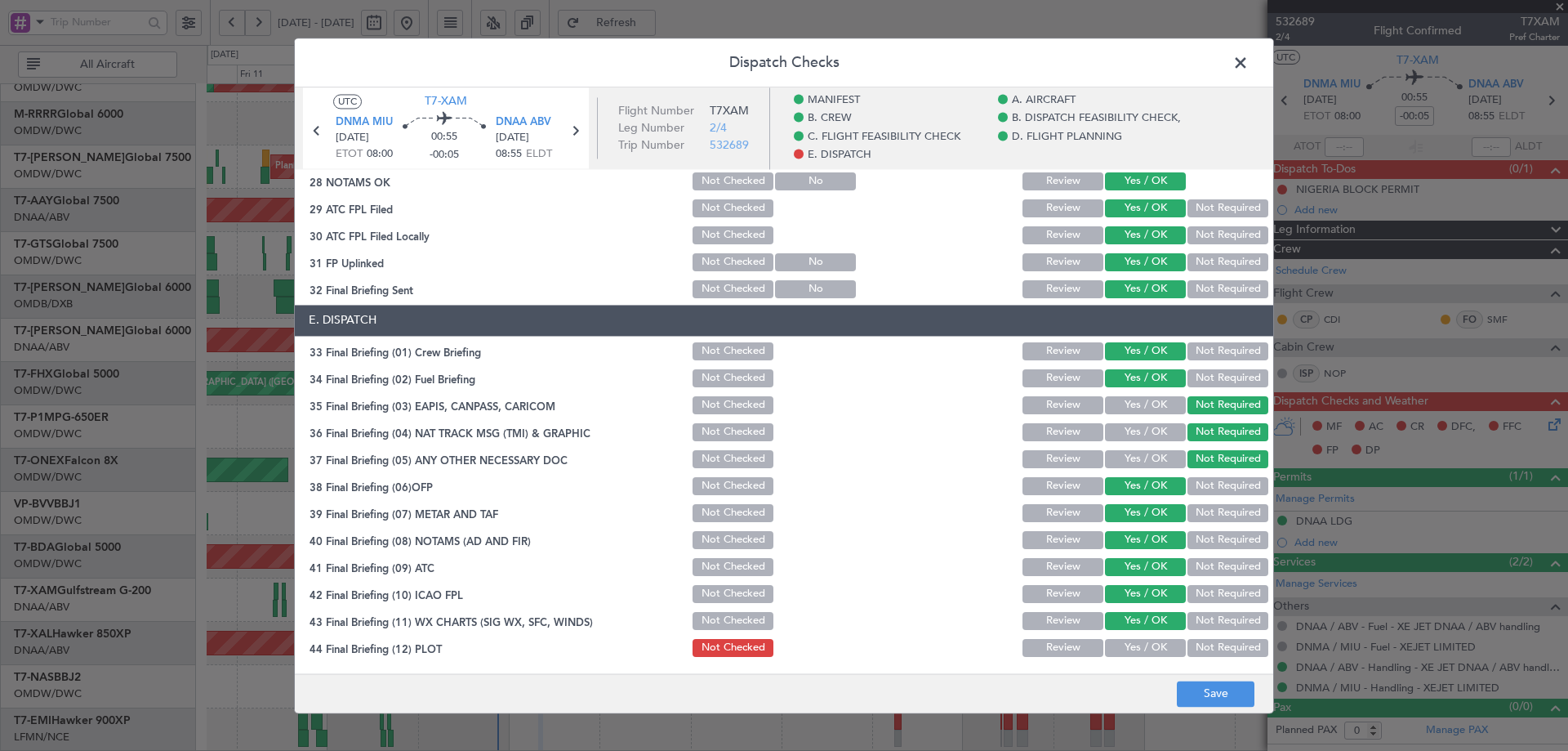 click on "Yes / OK" 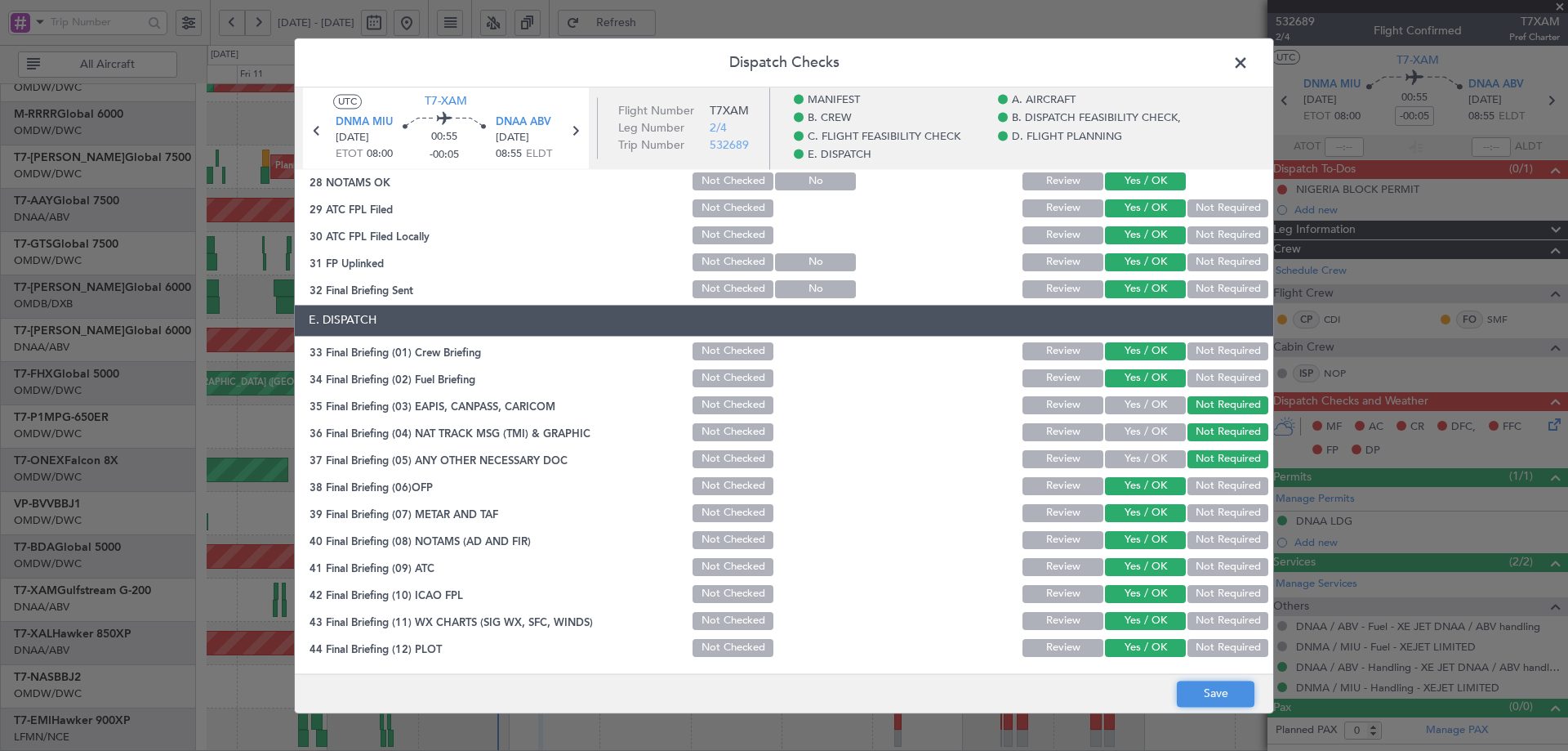 click on "Save" 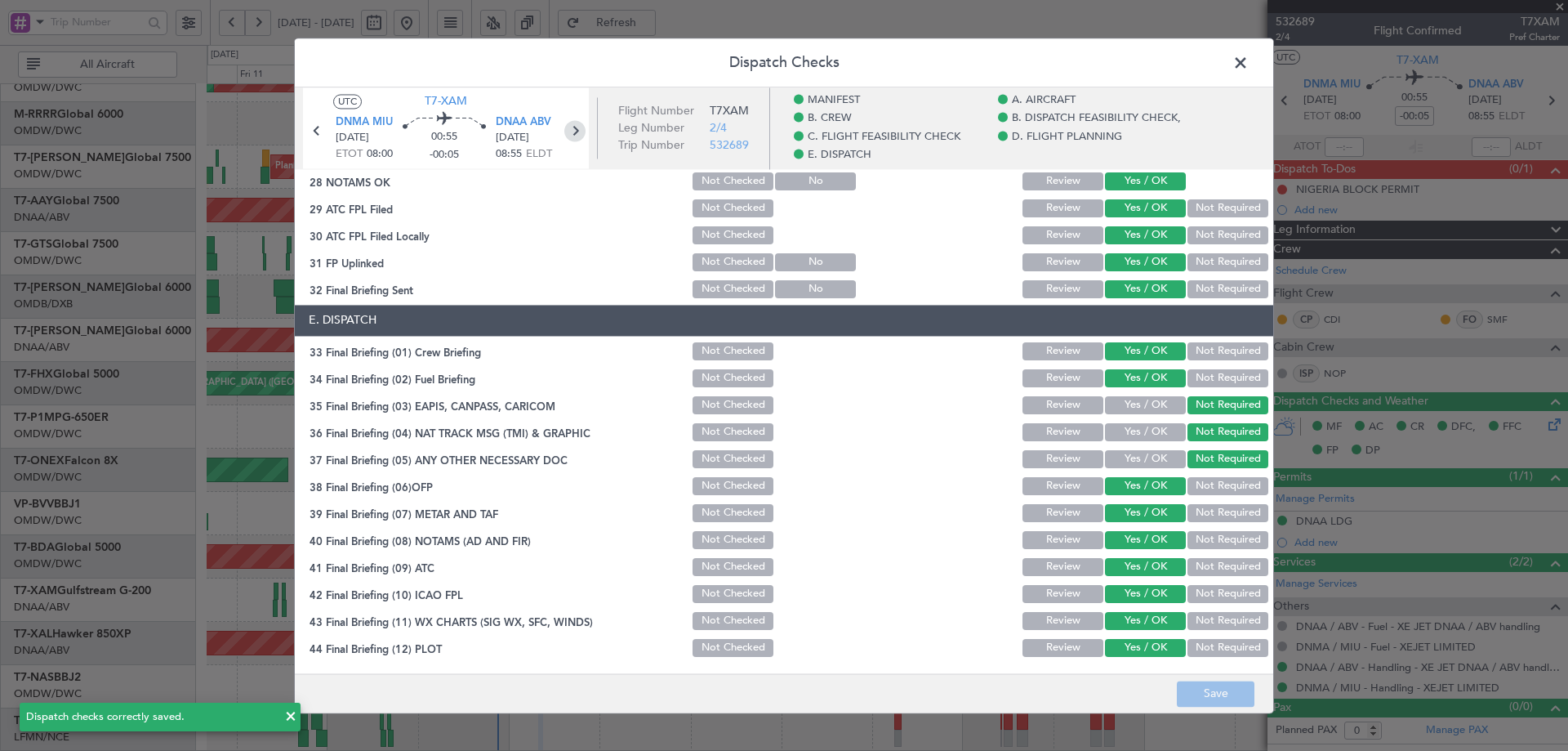 click 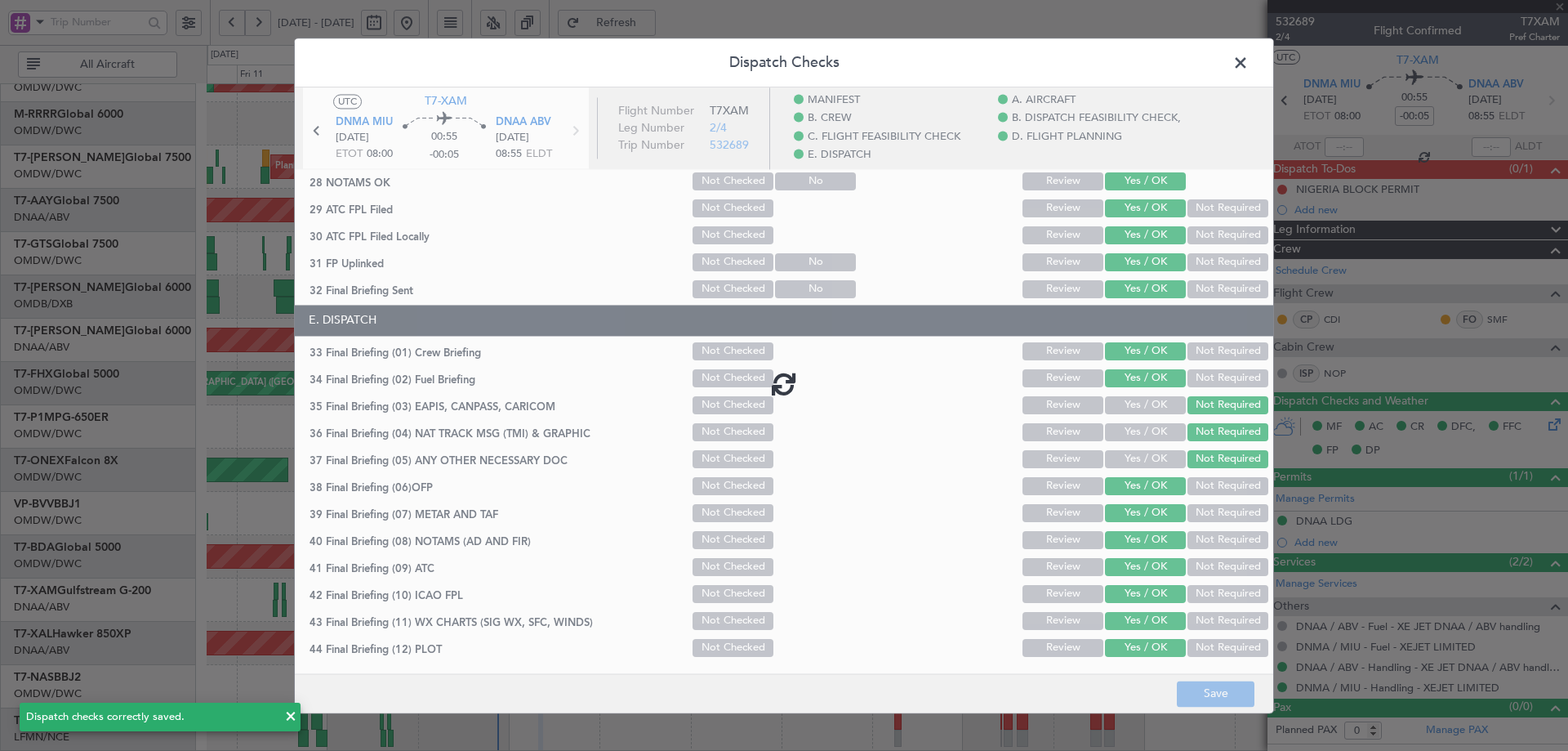 type 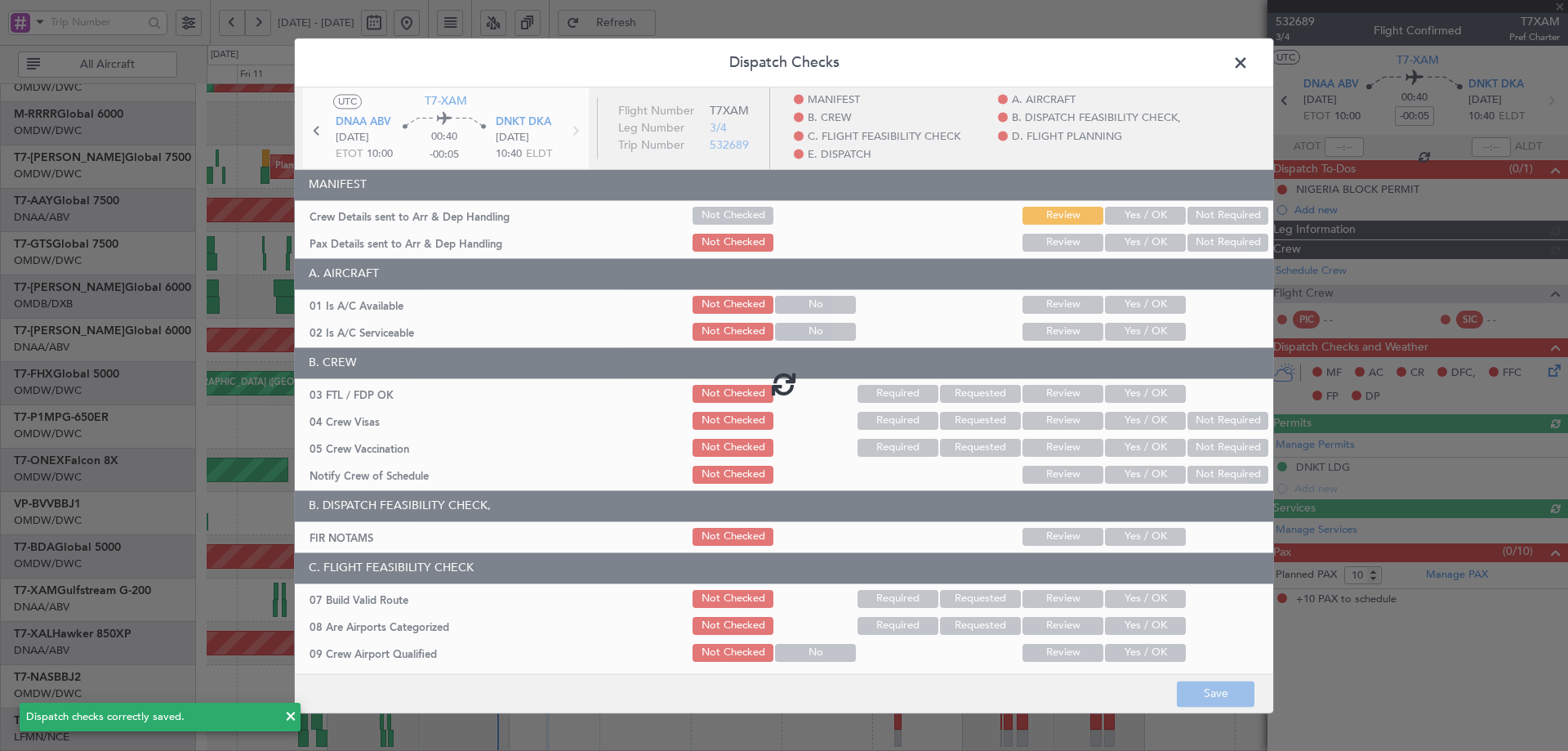 type on "Anita Mani (ANI)" 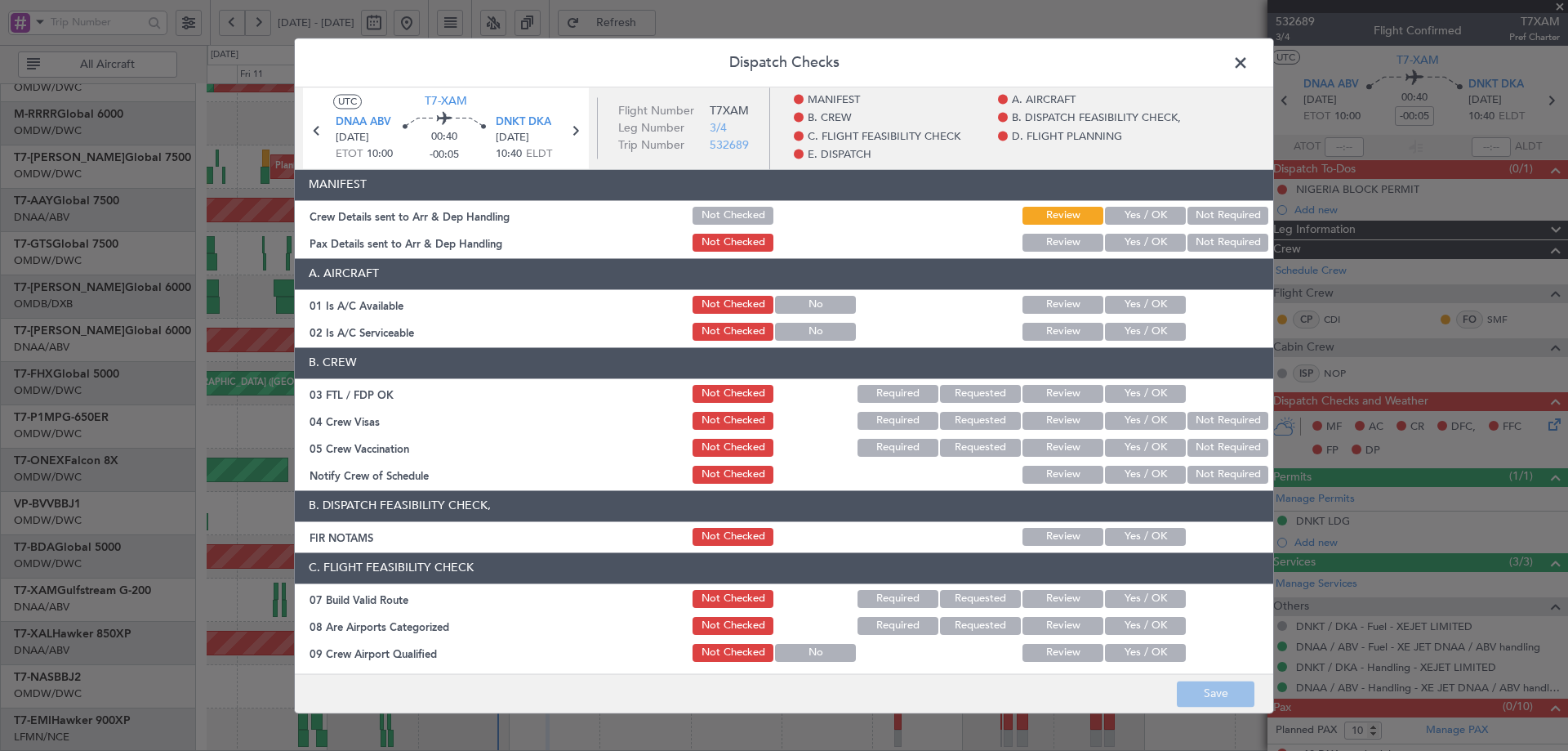 click on "Yes / OK" 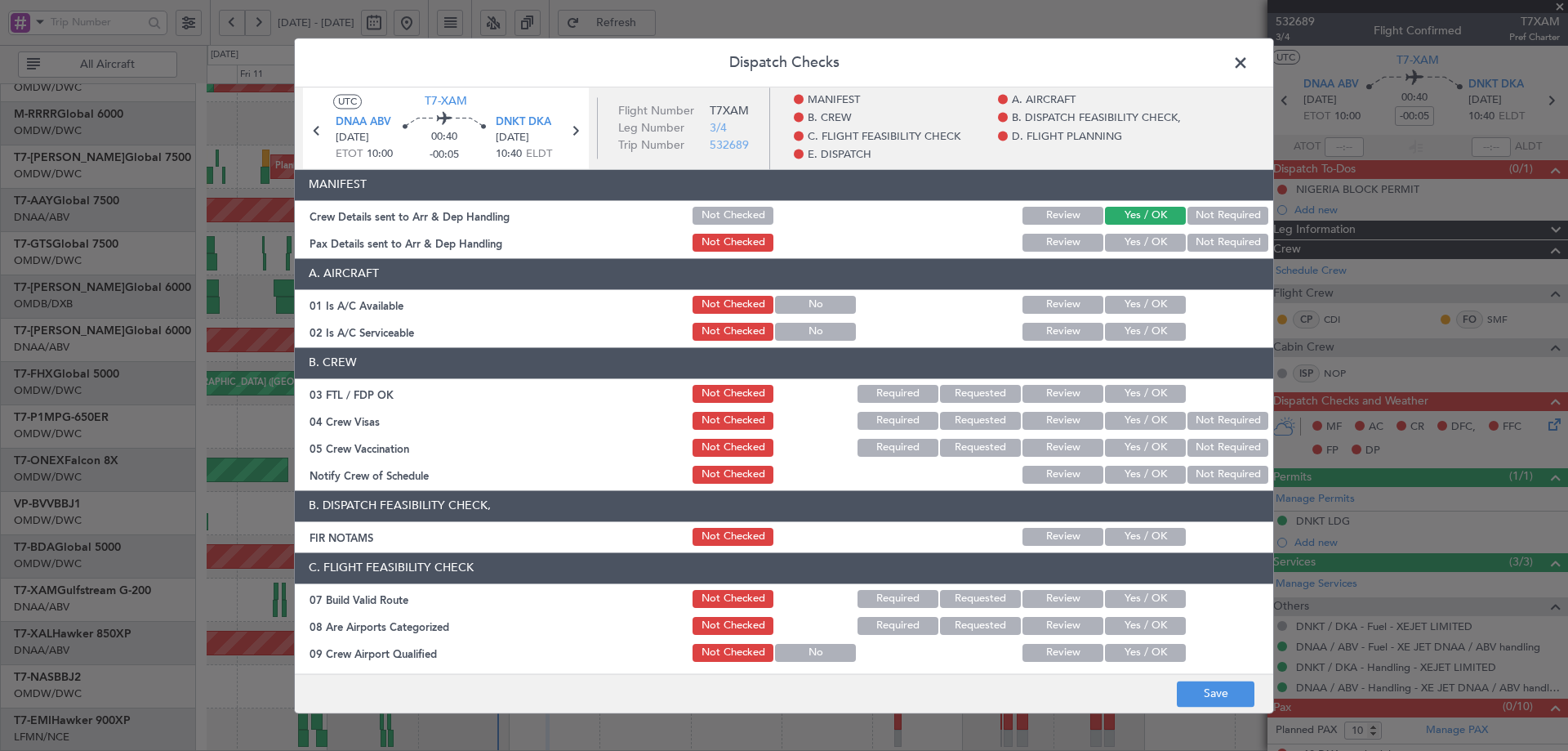 click on "Yes / OK" 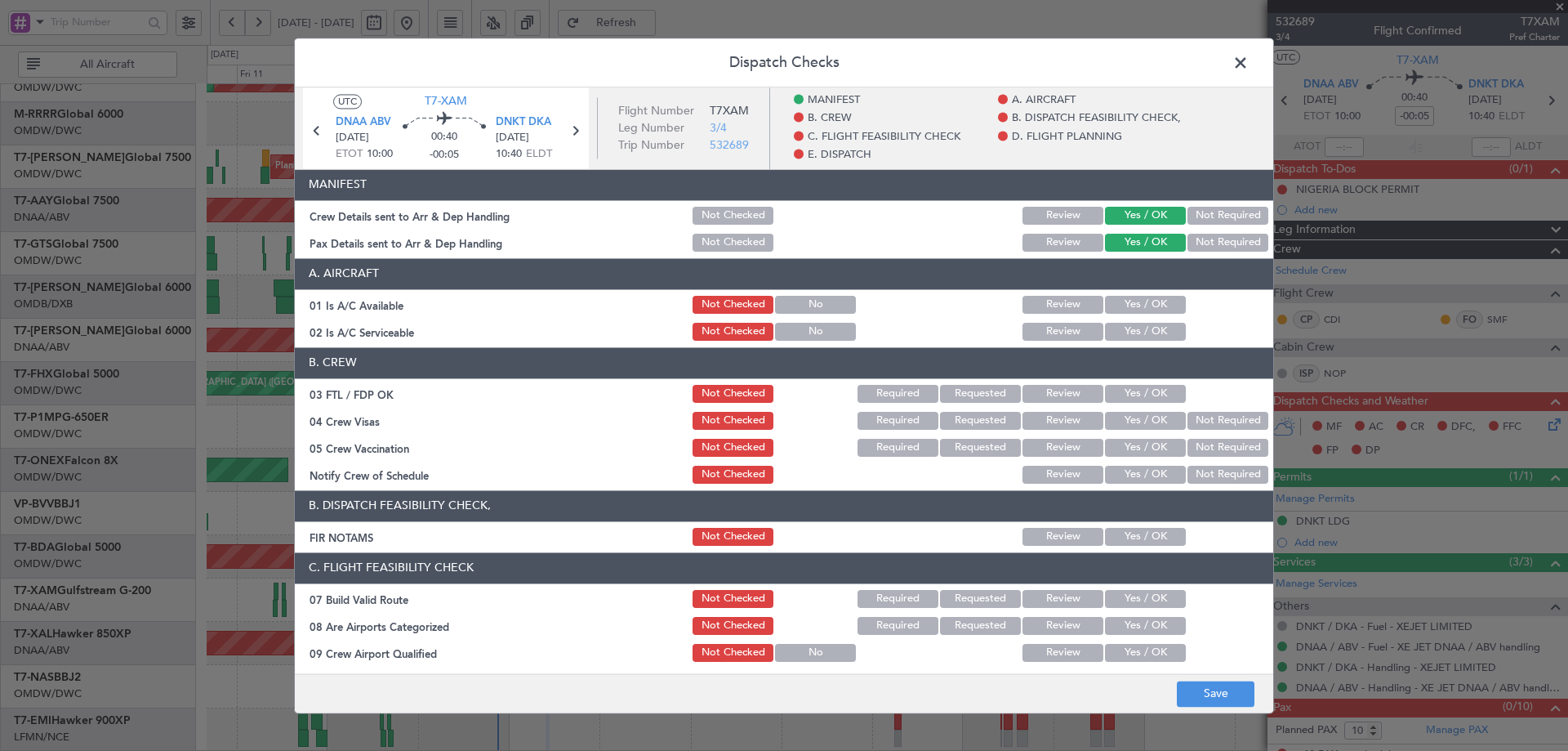 drag, startPoint x: 1127, startPoint y: 305, endPoint x: 1127, endPoint y: 320, distance: 15 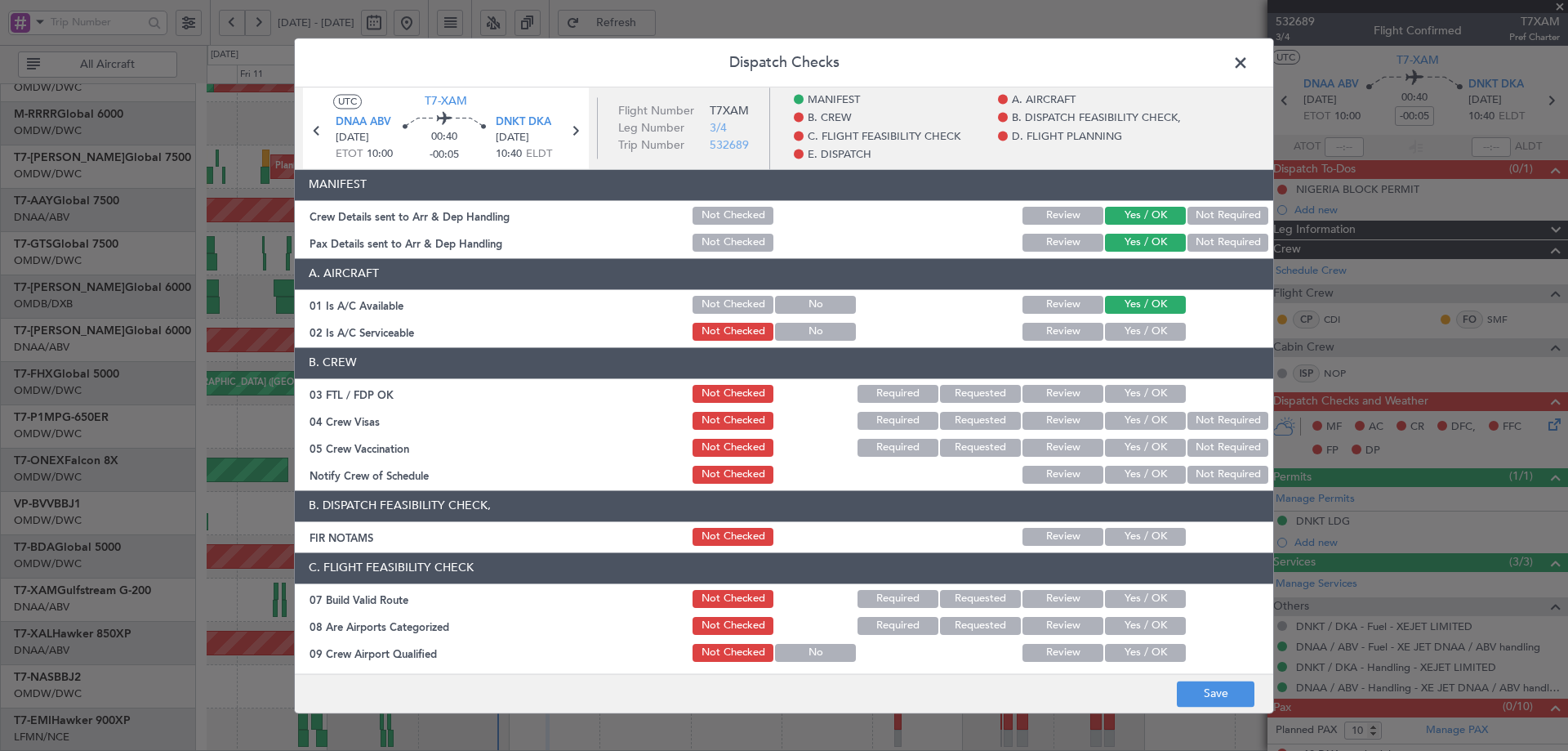 drag, startPoint x: 1127, startPoint y: 339, endPoint x: 1125, endPoint y: 366, distance: 27.07397 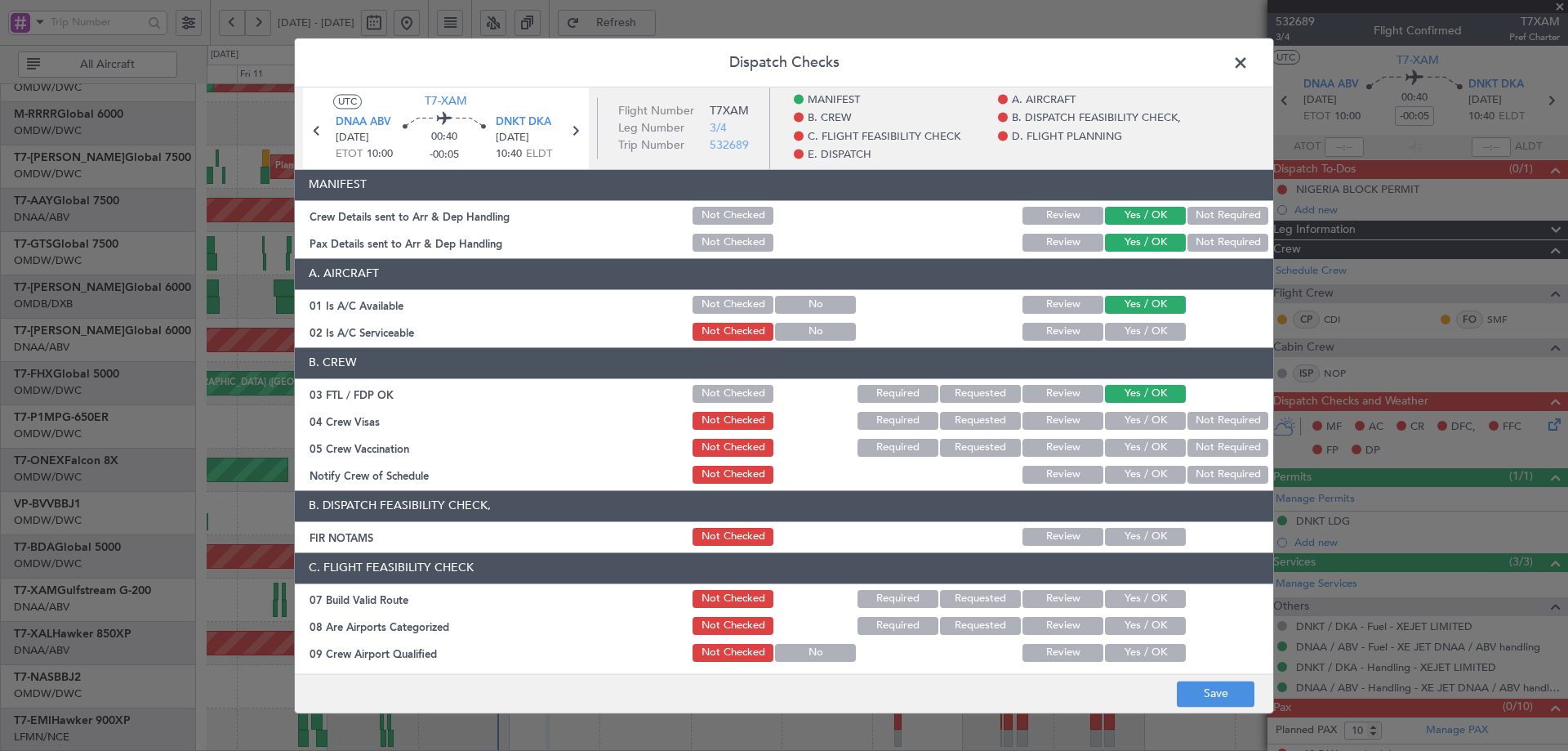 click on "Yes / OK" 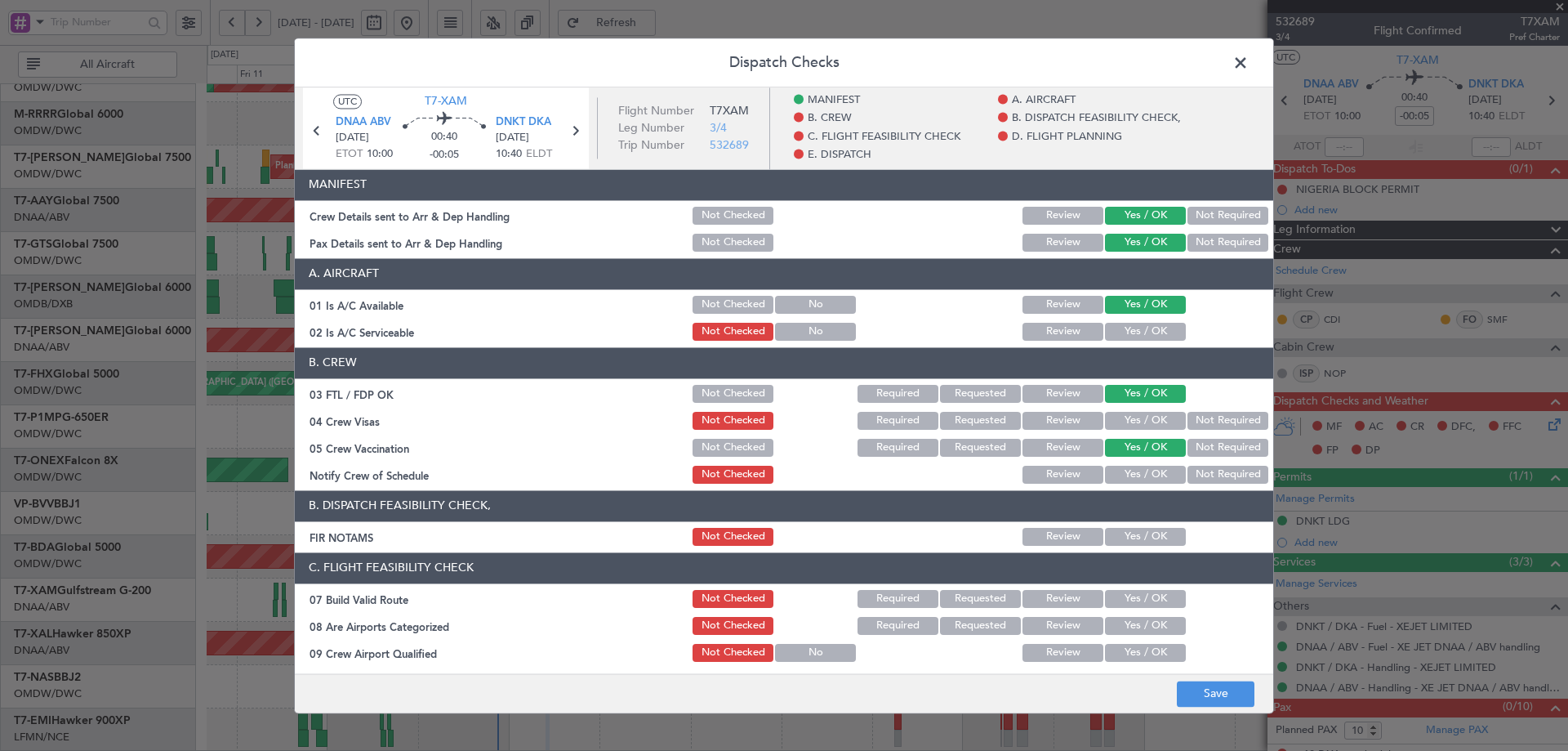 click on "Yes / OK" 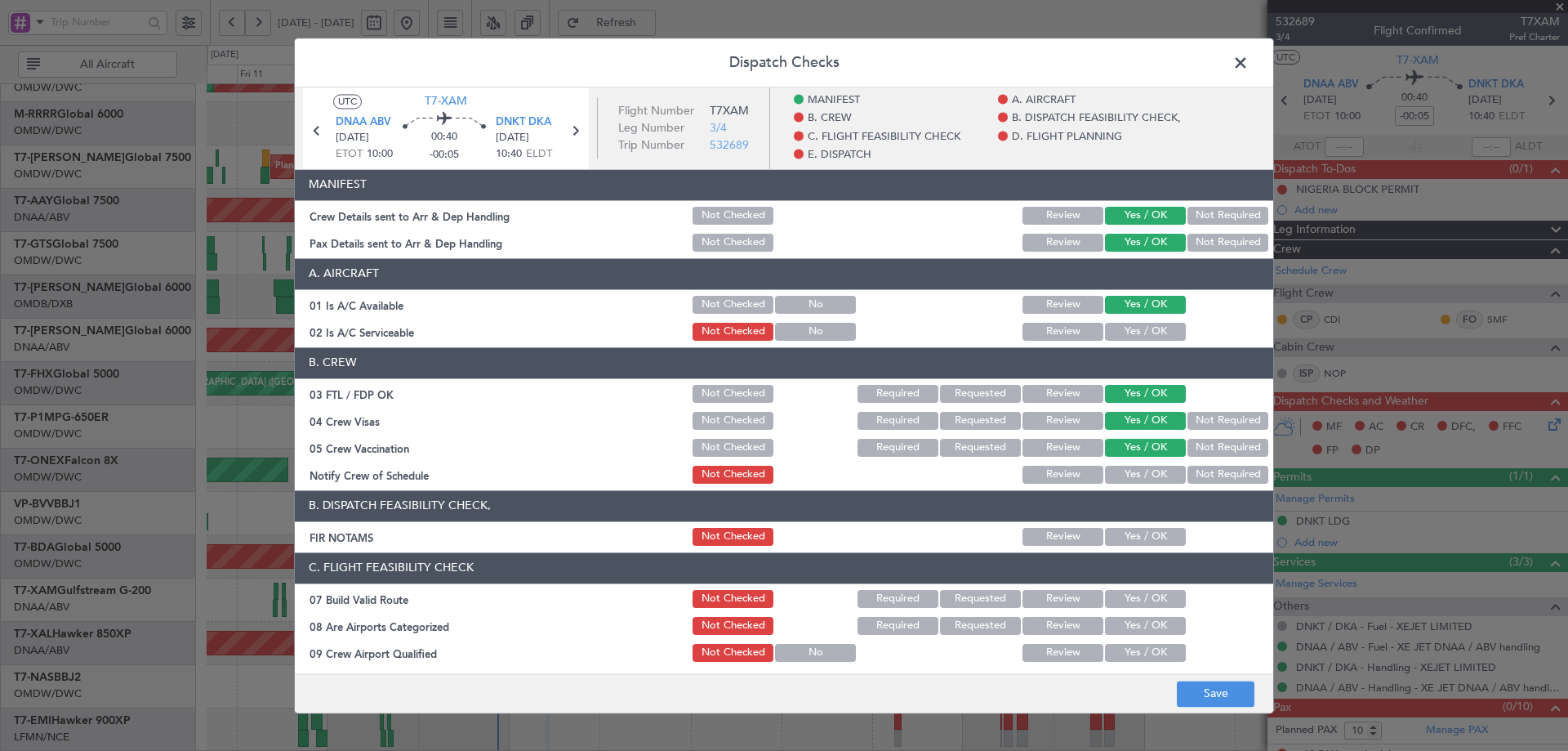 click on "Yes / OK" 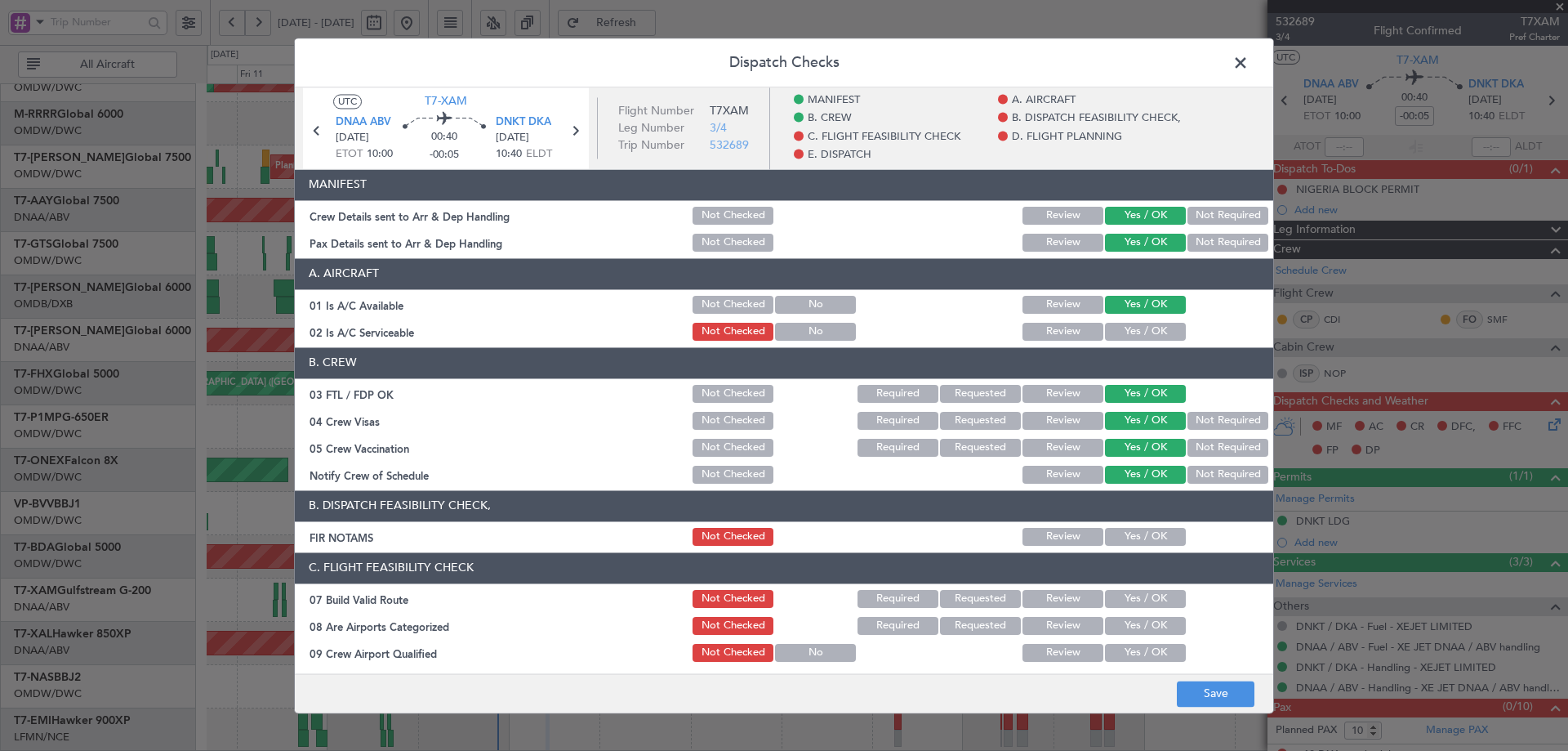 click on "Yes / OK" 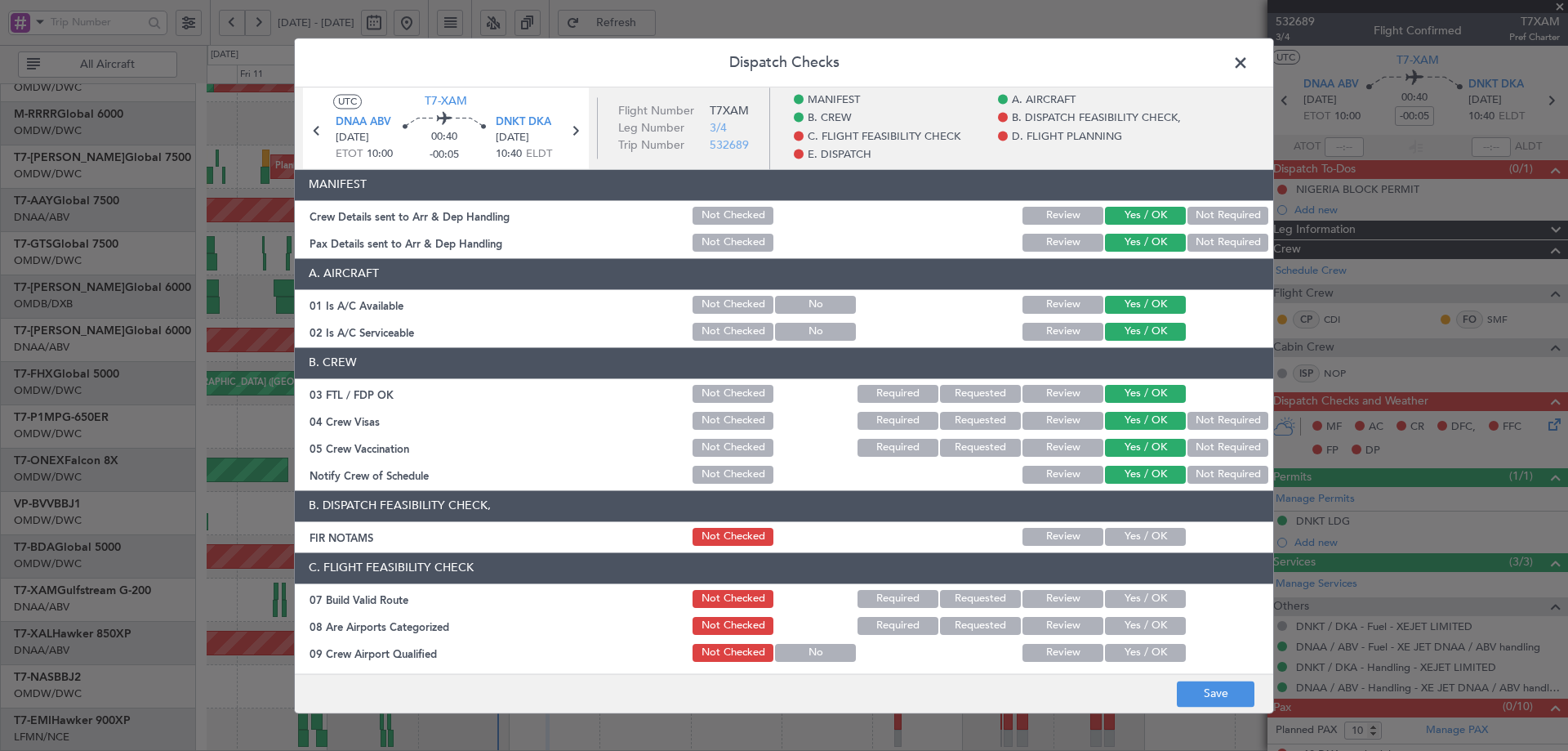 click on "Yes / OK" 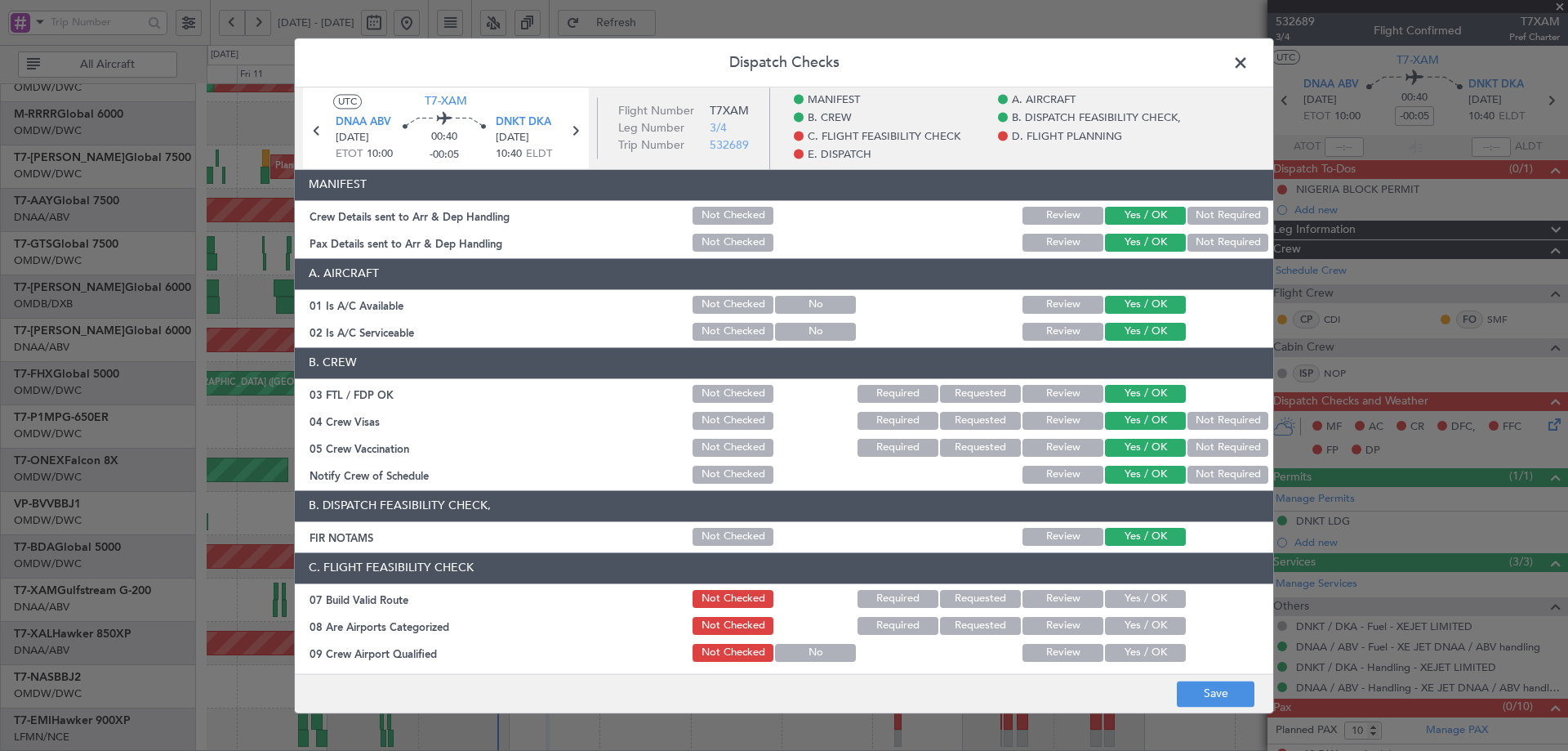 click on "Yes / OK" 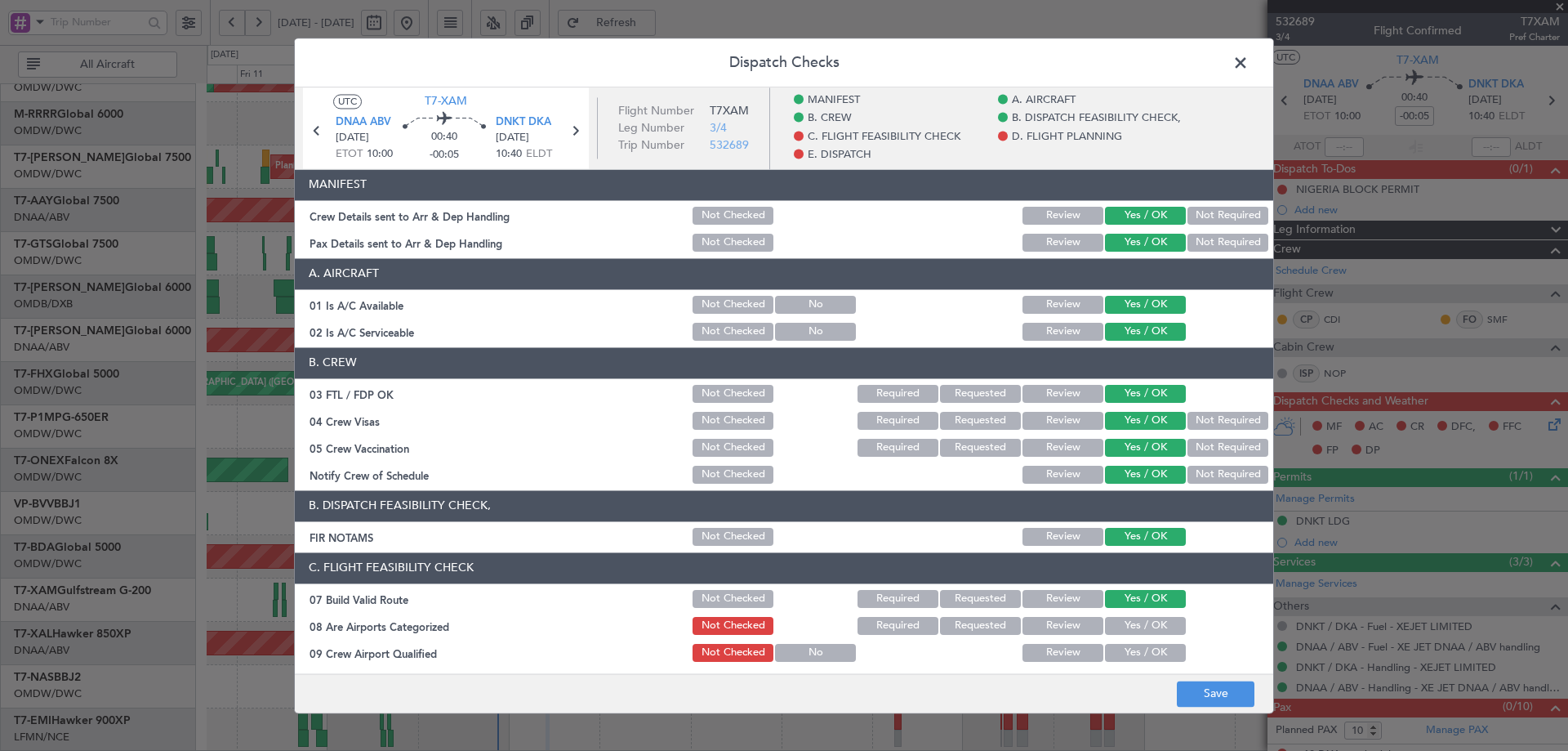 click on "C. FLIGHT FEASIBILITY CHECK   07 Build Valid Route  Not Checked Required Requested Review Yes / OK  08 Are Airports Categorized  Not Checked Required Requested Review Yes / OK  09 Crew Airport Qualified  Not Checked No Review Yes / OK  10 Ops Notes OK  Not Checked No Review Yes / OK  11 Runway / Performance / Elevation OK  Not Checked No Review Yes / OK  12 Operating Hours OK  Not Checked No Review Yes / OK  13 Full Pax Details (PP, Gender, DOB, Birth Country)  Not Checked Required Review Yes / OK Not Required  14 Airport of Entry / Customs and Immigration  Not Checked Required Review Yes / OK Not Required  15 Jet A1 Available  Not Checked No Review Yes / OK  16 Fire Category OK  Not Checked No Review Yes / OK  17 NOTAMS OK  Not Checked No Review Yes / OK  18 War Risk Insurance  Not Checked Required Requested Review Yes / OK Not Required  19 Route Avoiding Restricted Airspace  Not Checked Review Yes / OK  20 OFPL EET vs FW EET  Not Checked Review Yes / OK  21 Required permits/Services-Airport change  Review" 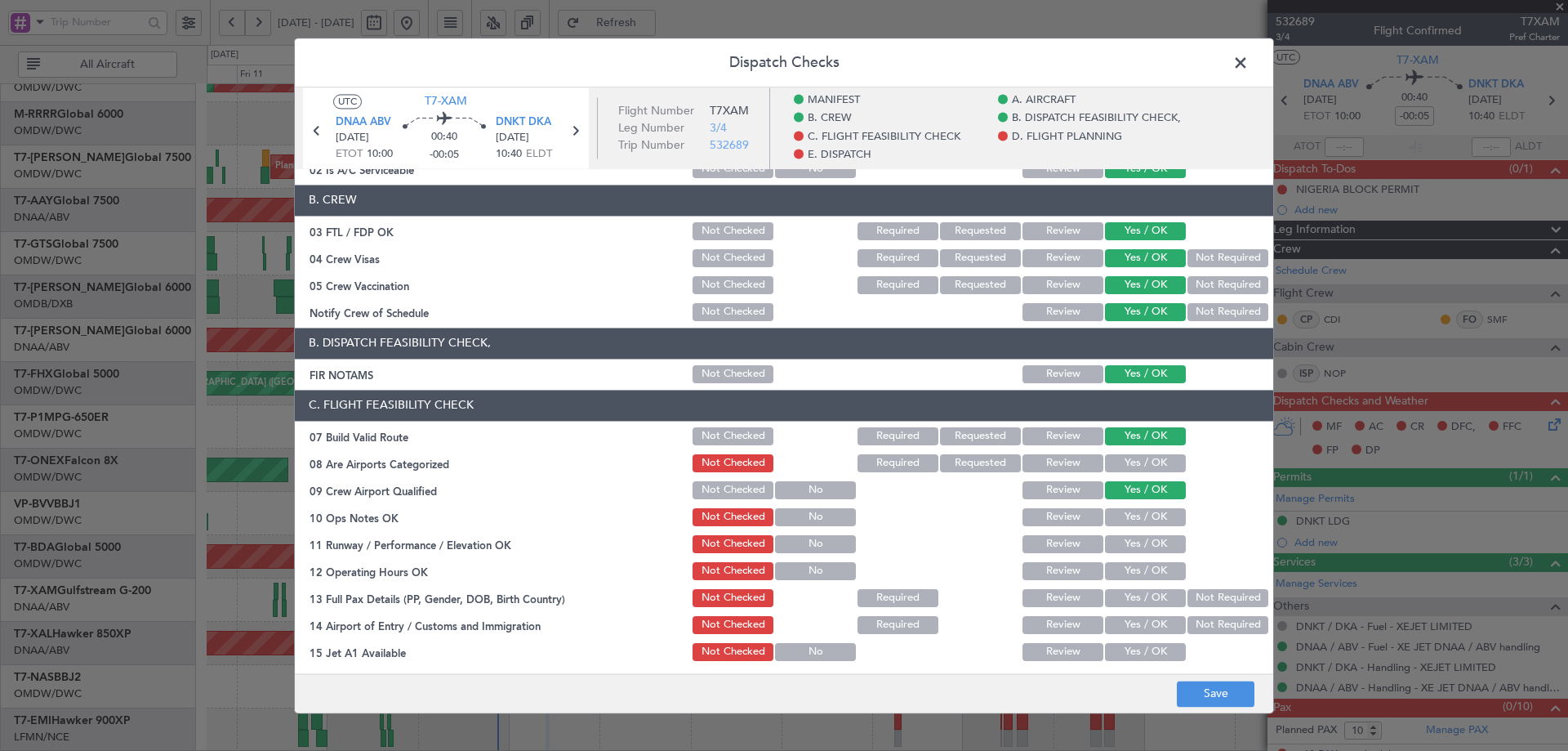 scroll, scrollTop: 163, scrollLeft: 0, axis: vertical 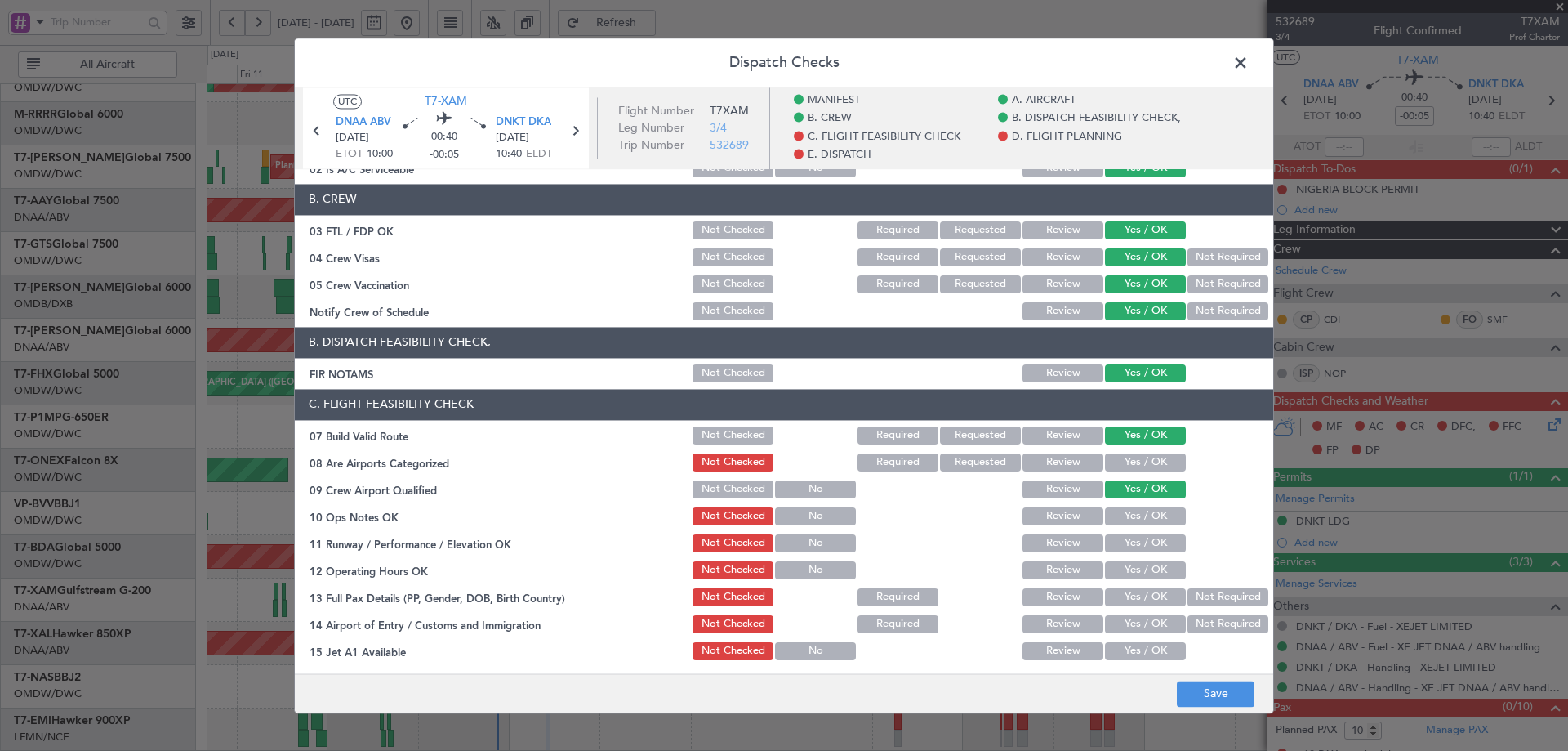 click on "Yes / OK" 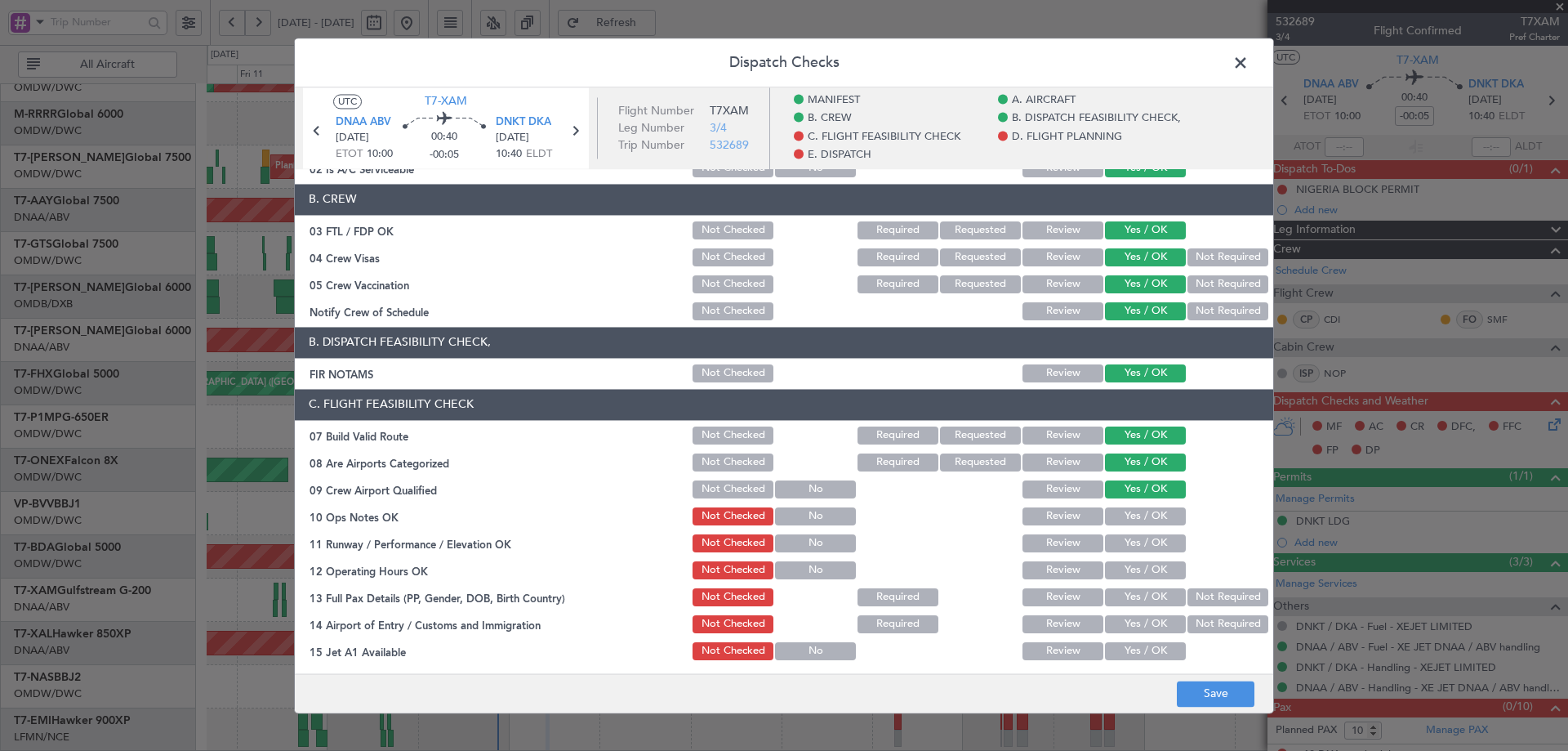 click on "Yes / OK" 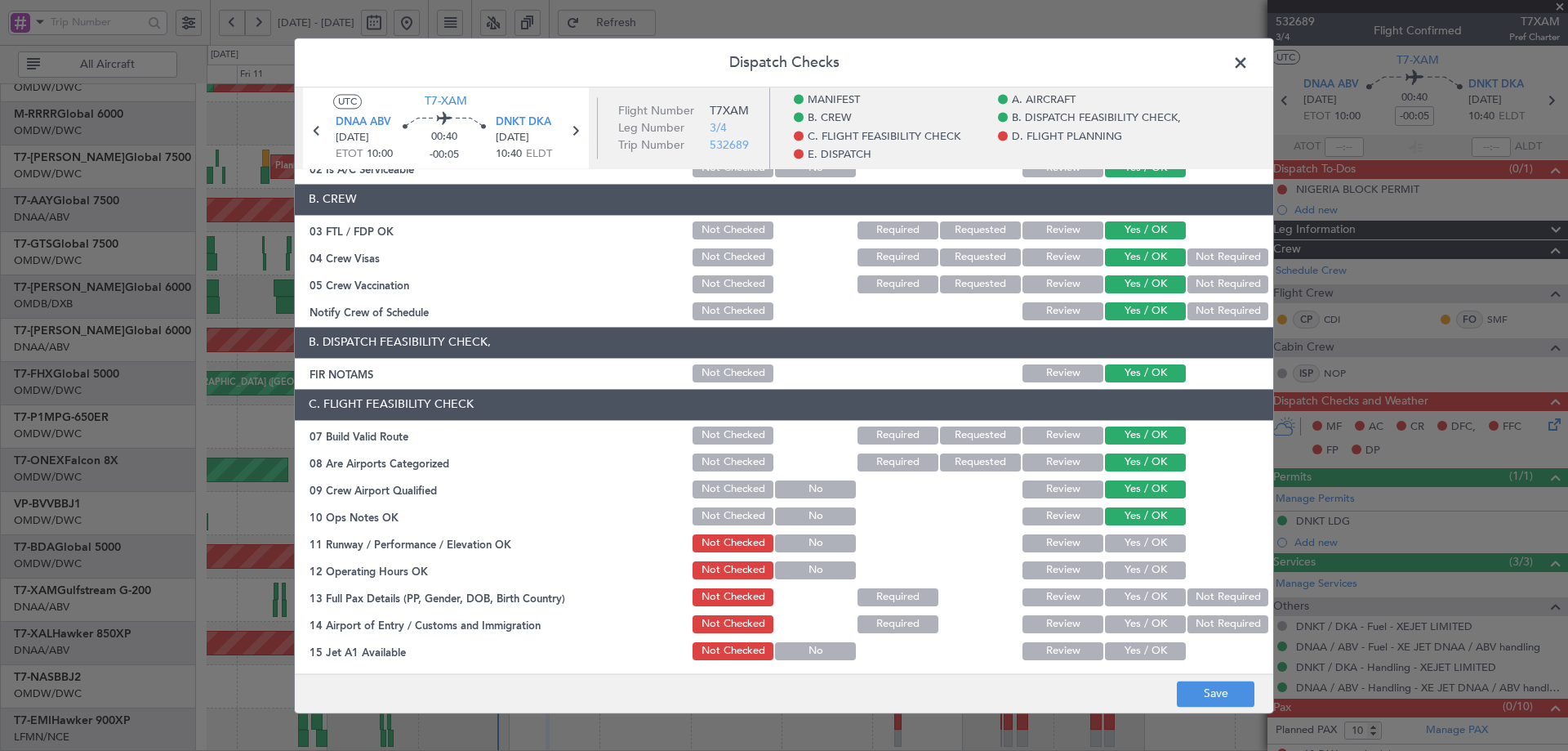 click on "Yes / OK" 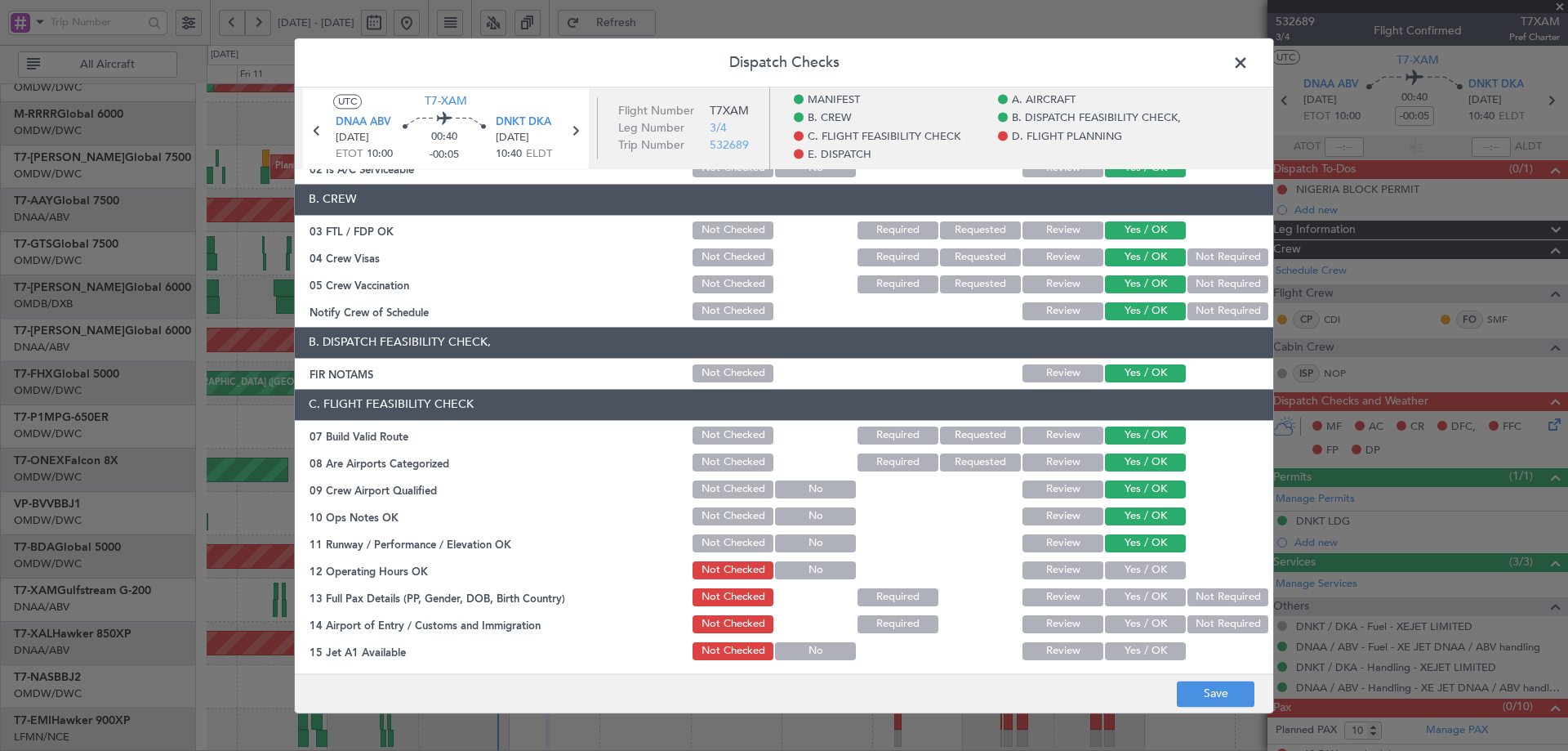 click on "C. FLIGHT FEASIBILITY CHECK   07 Build Valid Route  Not Checked Required Requested Review Yes / OK  08 Are Airports Categorized  Not Checked Required Requested Review Yes / OK  09 Crew Airport Qualified  Not Checked No Review Yes / OK  10 Ops Notes OK  Not Checked No Review Yes / OK  11 Runway / Performance / Elevation OK  Not Checked No Review Yes / OK  12 Operating Hours OK  Not Checked No Review Yes / OK  13 Full Pax Details (PP, Gender, DOB, Birth Country)  Not Checked Required Review Yes / OK Not Required  14 Airport of Entry / Customs and Immigration  Not Checked Required Review Yes / OK Not Required  15 Jet A1 Available  Not Checked No Review Yes / OK  16 Fire Category OK  Not Checked No Review Yes / OK  17 NOTAMS OK  Not Checked No Review Yes / OK  18 War Risk Insurance  Not Checked Required Requested Review Yes / OK Not Required  19 Route Avoiding Restricted Airspace  Not Checked Review Yes / OK  20 OFPL EET vs FW EET  Not Checked Review Yes / OK  21 Required permits/Services-Airport change  Review" 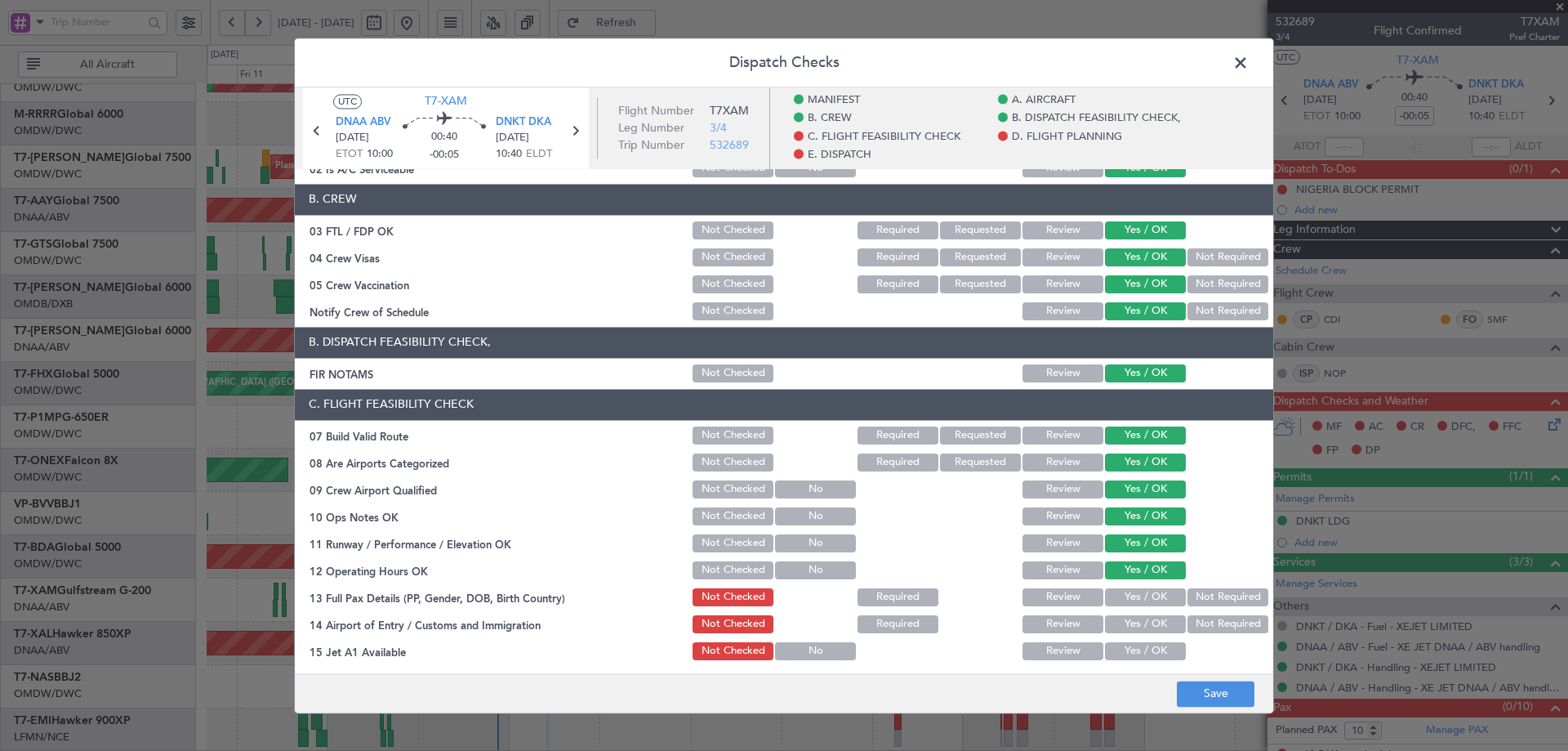 click on "Yes / OK" 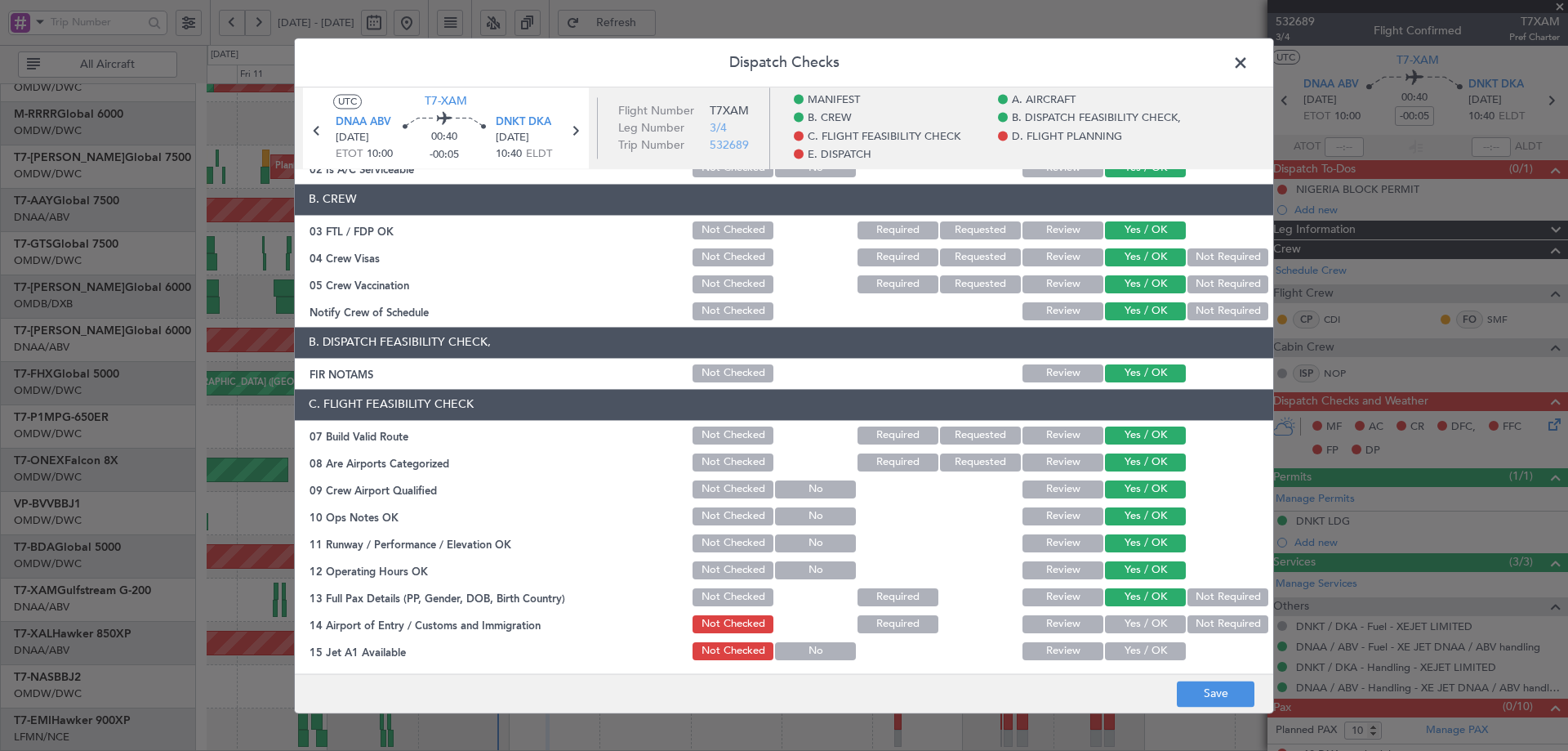 click on "Yes / OK" 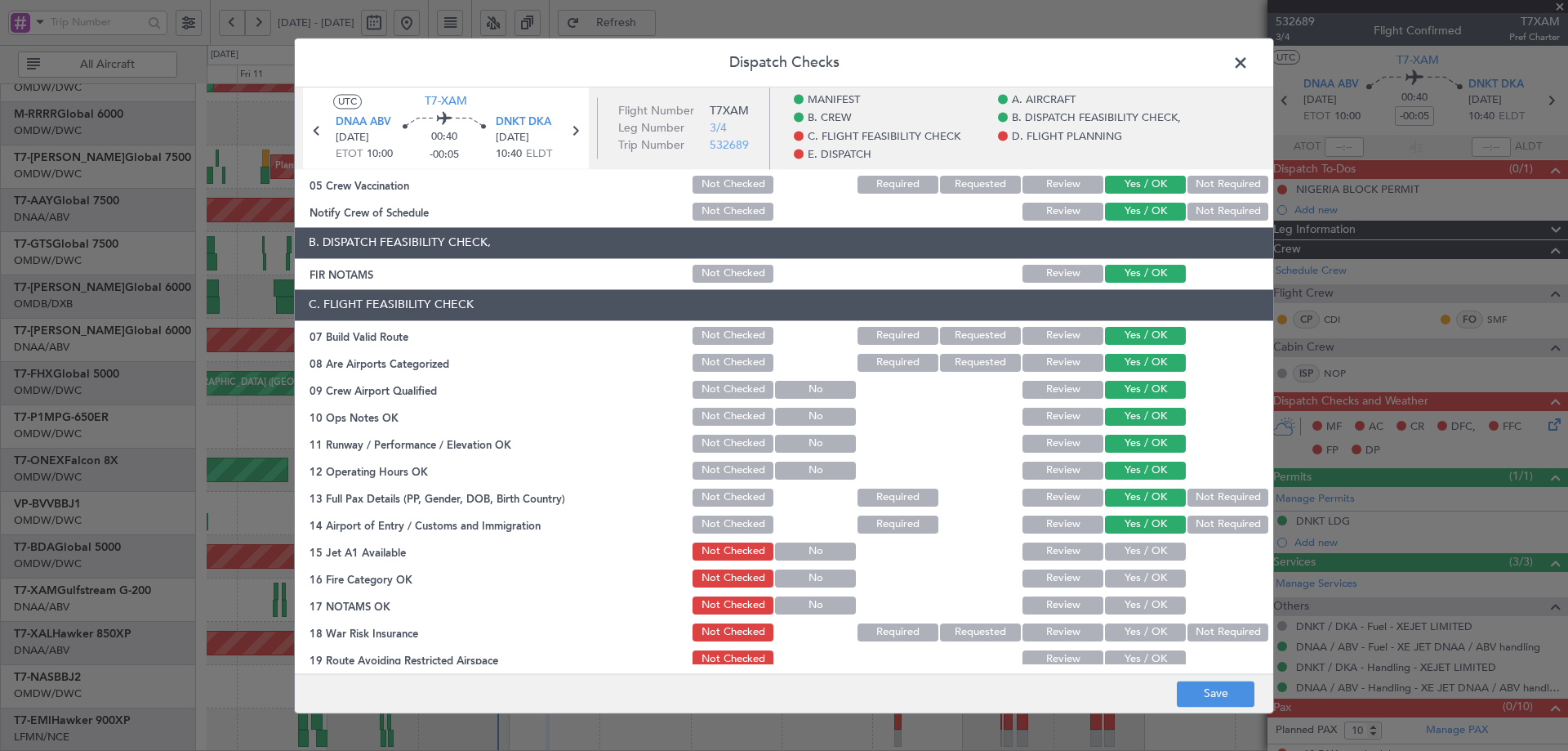 scroll, scrollTop: 382, scrollLeft: 0, axis: vertical 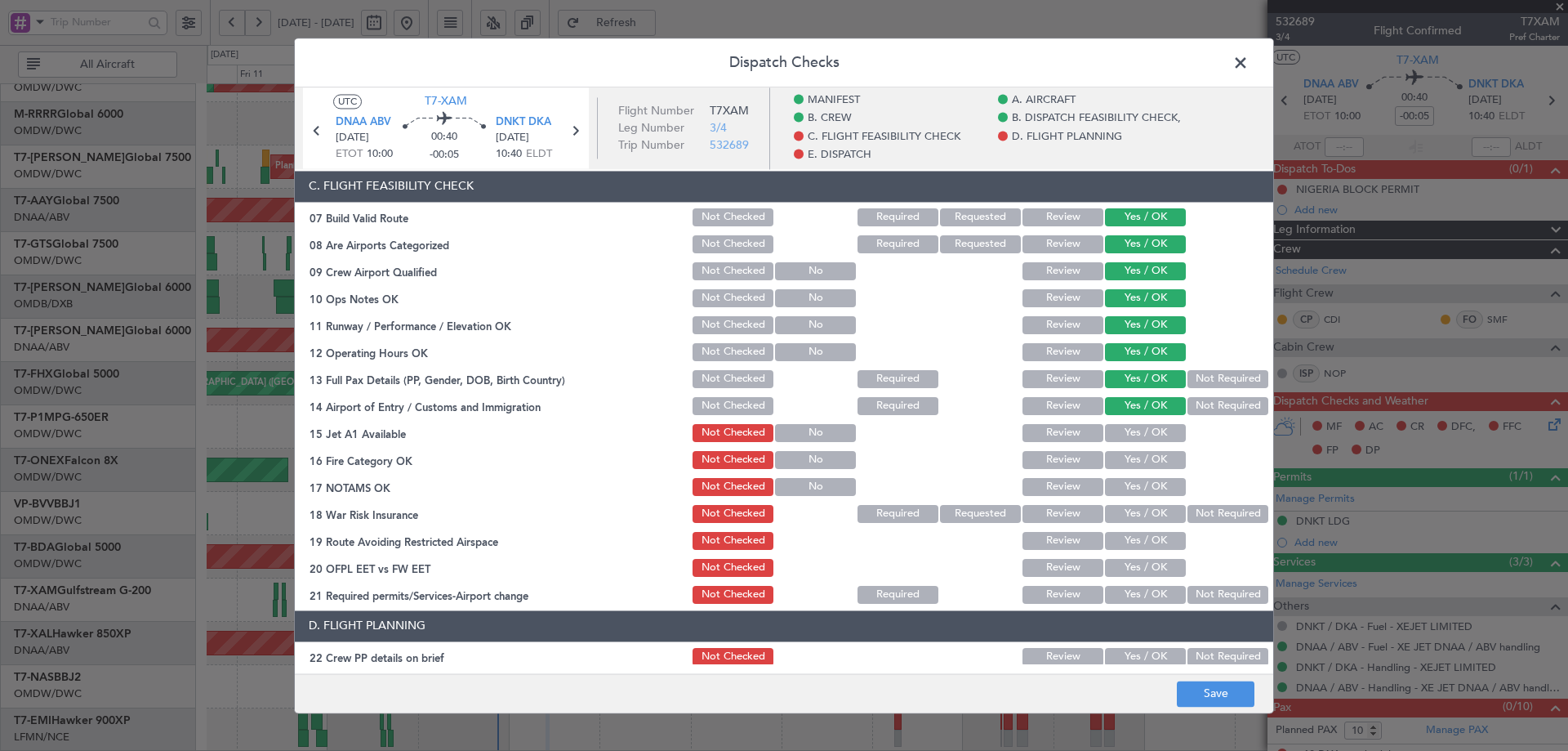 click on "Yes / OK" 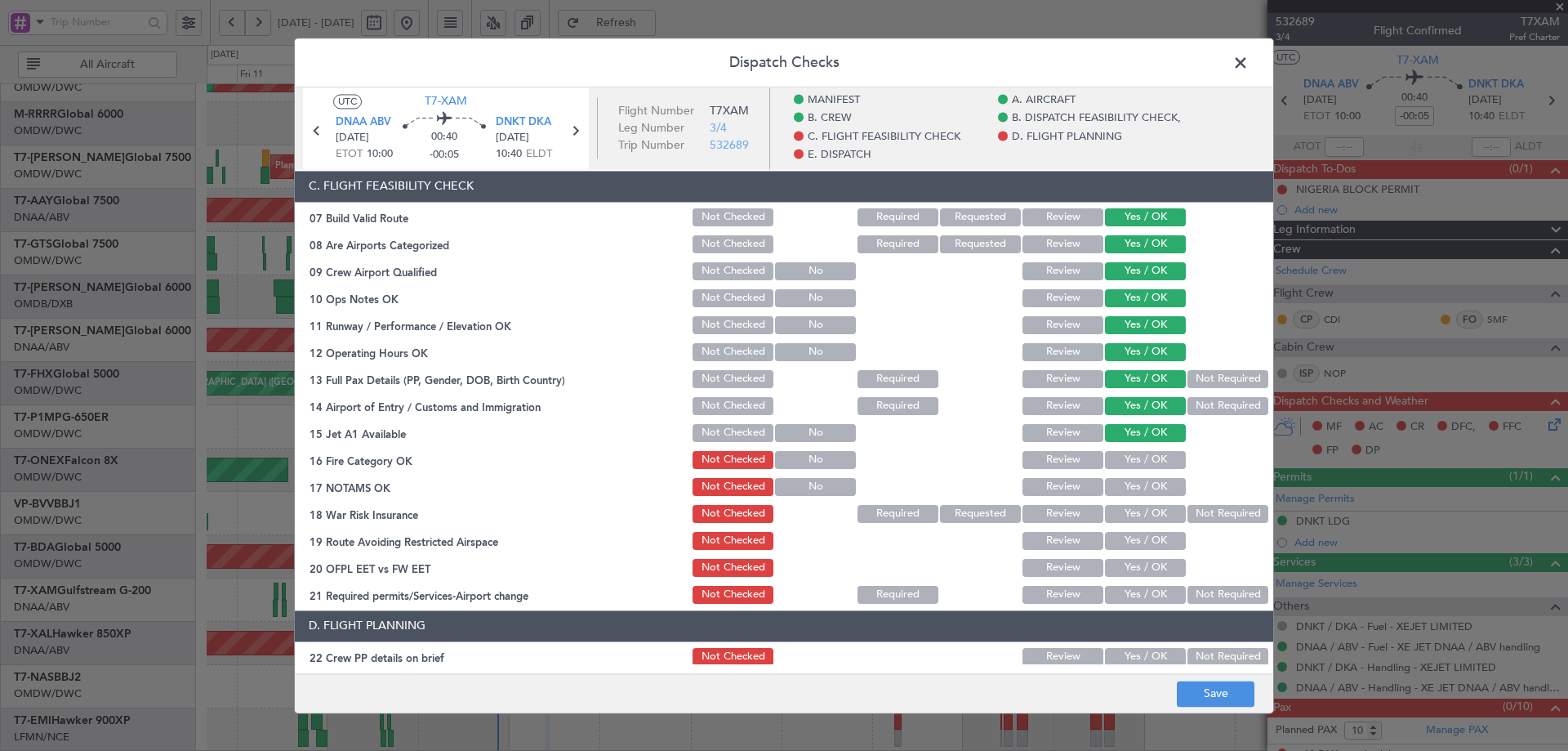 click on "Yes / OK" 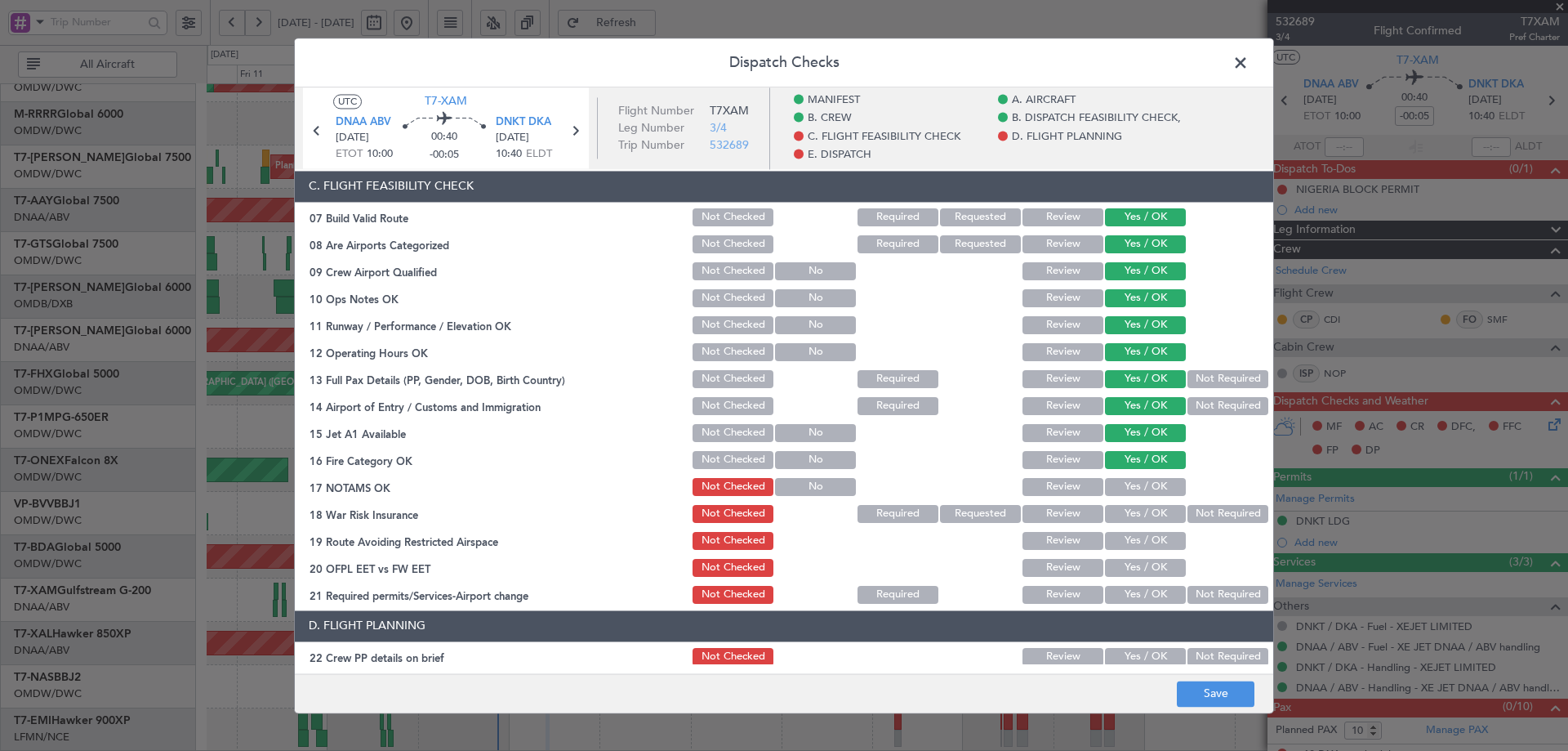 click on "Yes / OK" 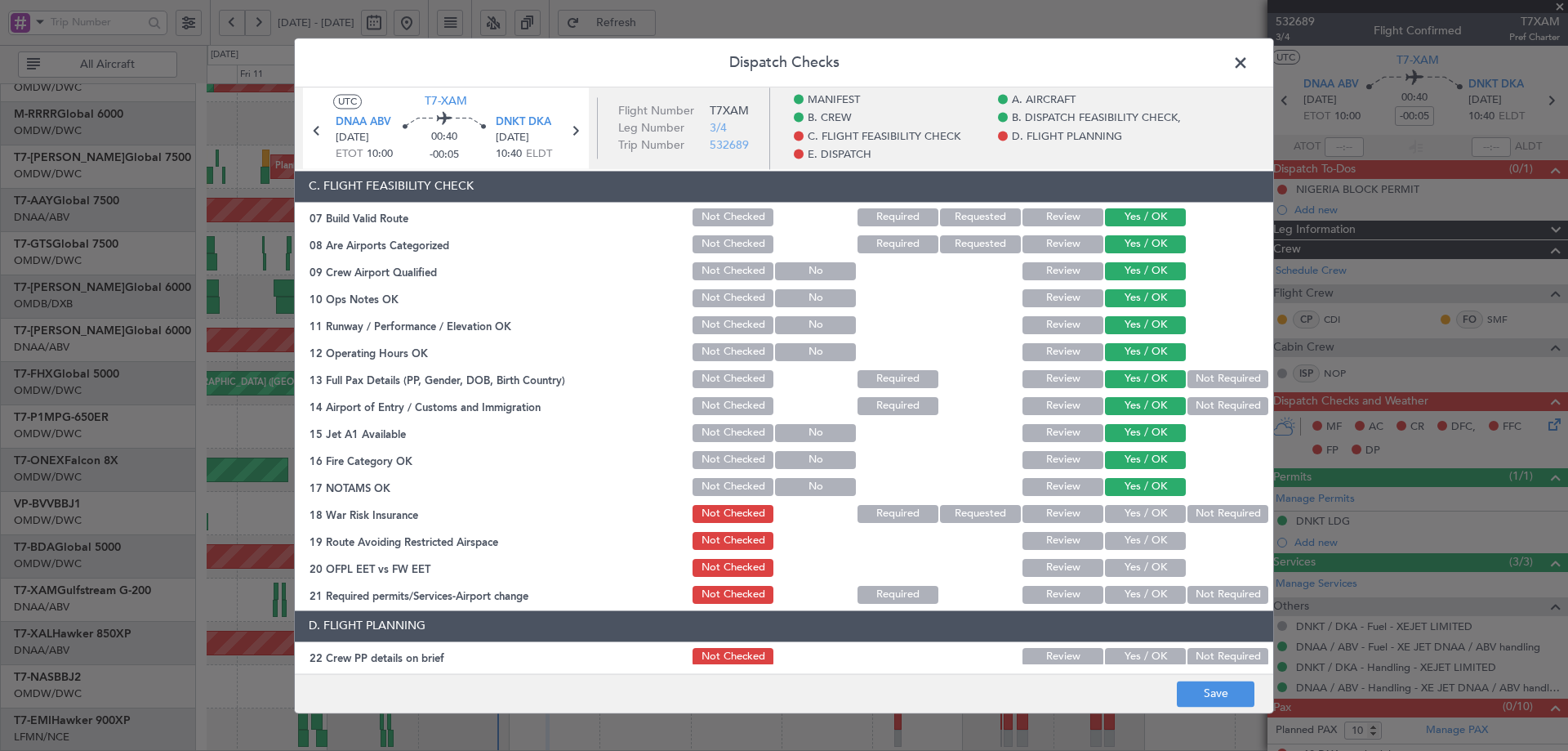 click on "Not Required" 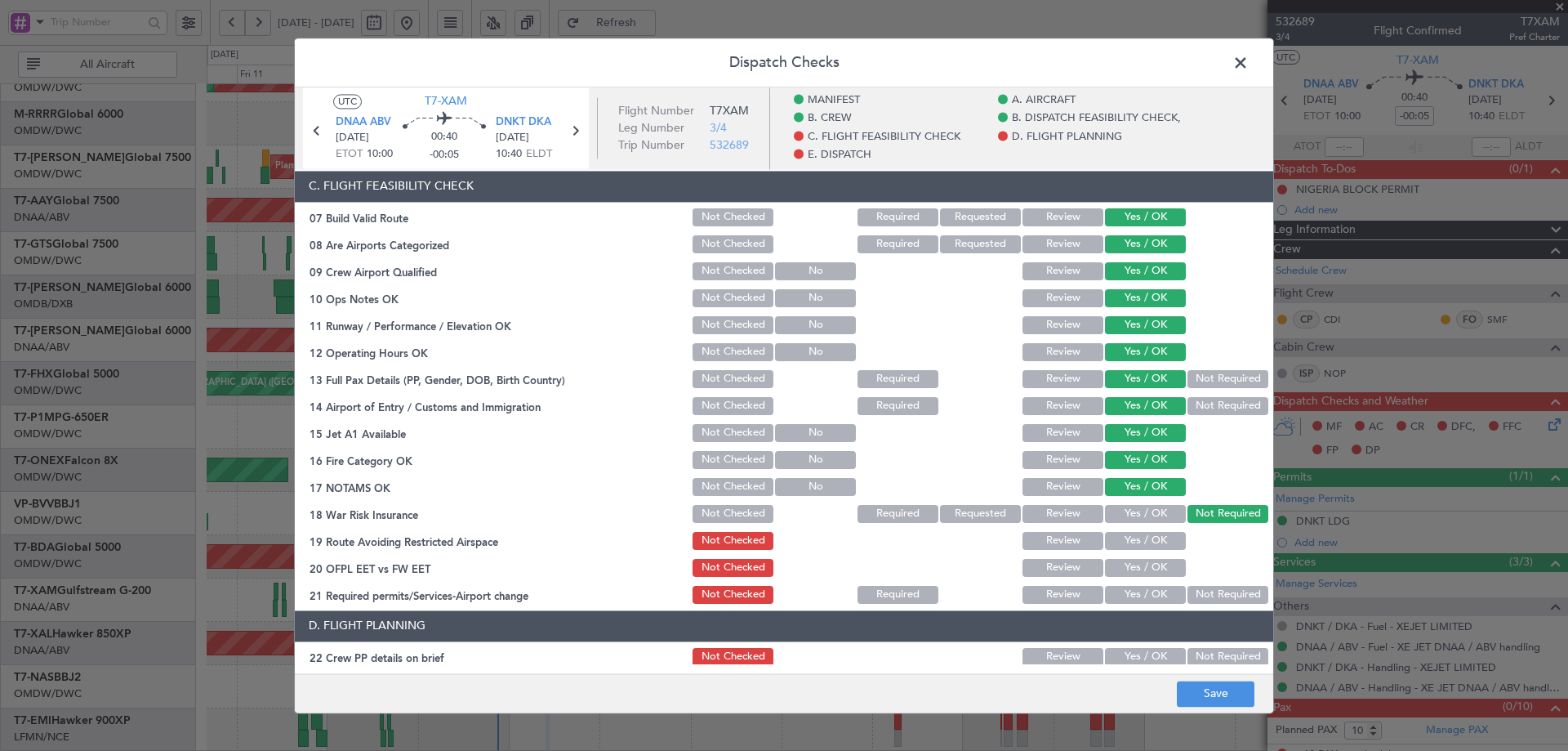 click on "Yes / OK" 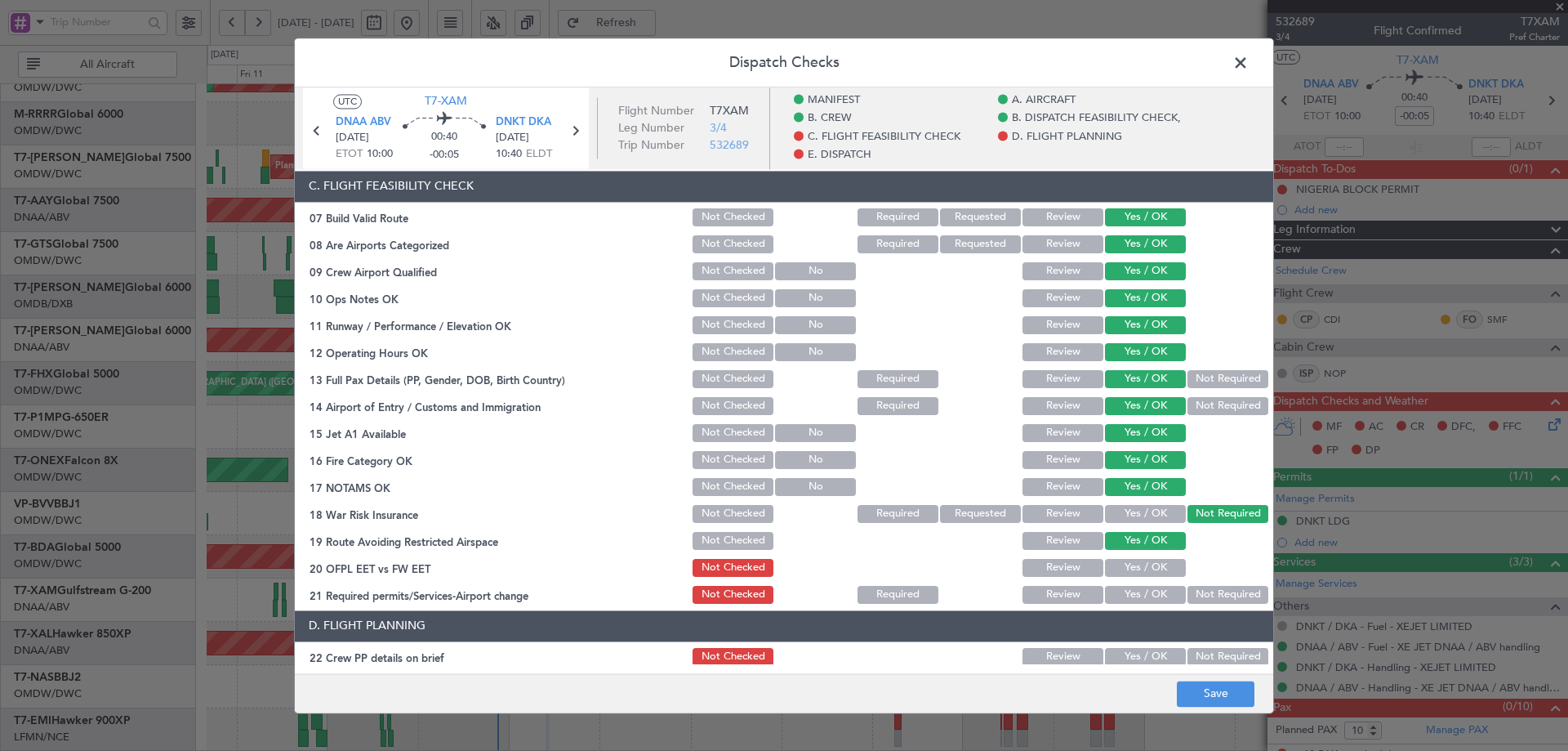 click on "Yes / OK" 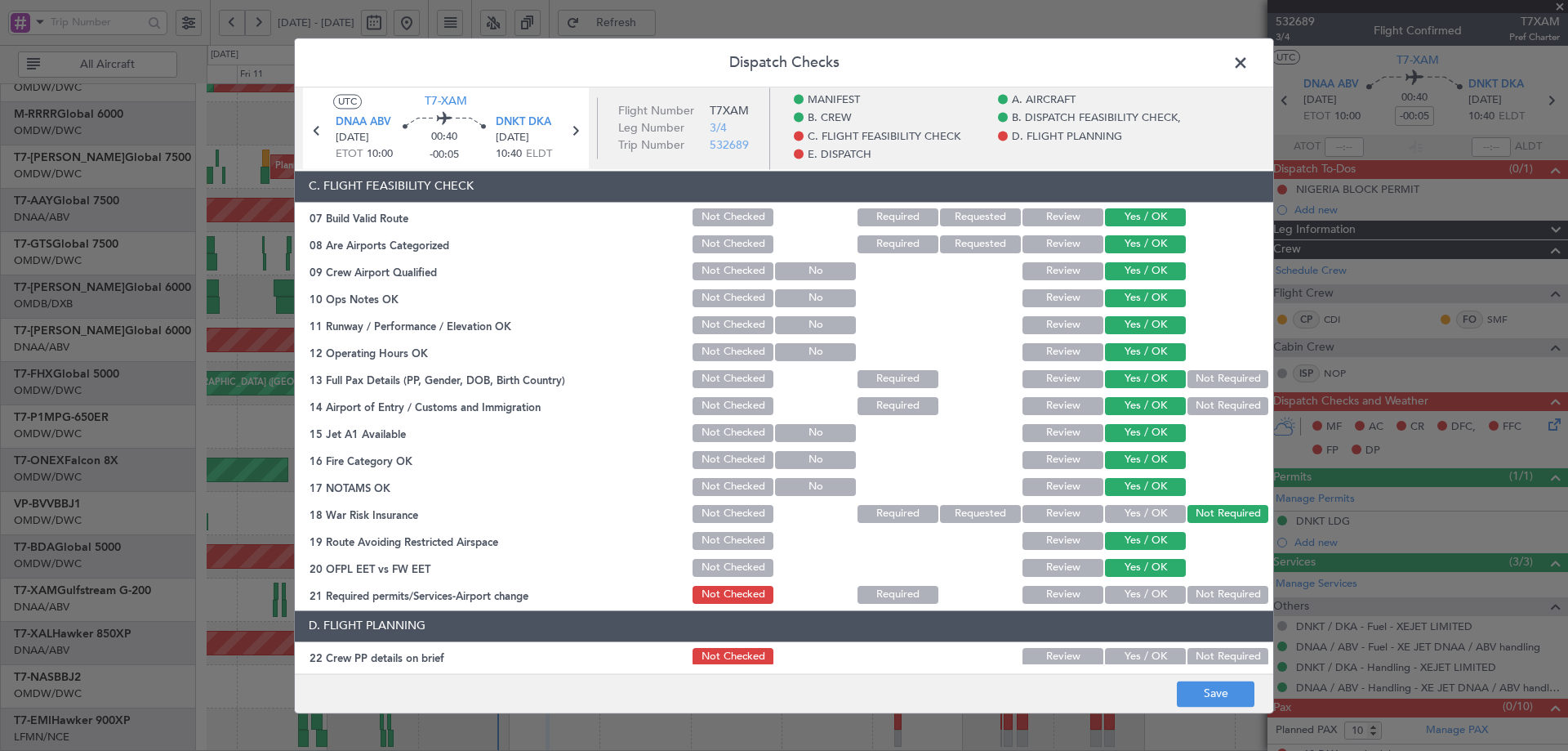 click on "Yes / OK" 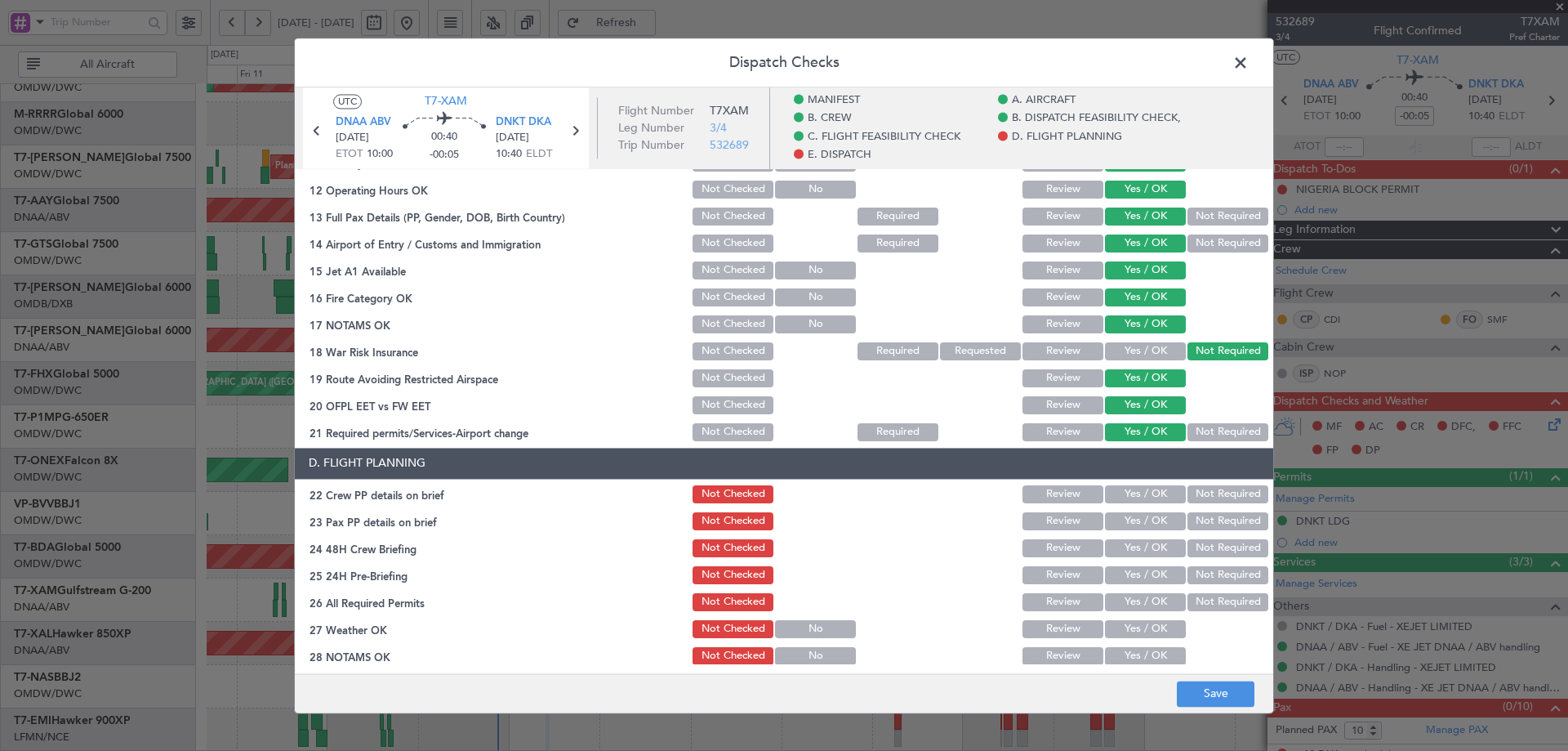 scroll, scrollTop: 709, scrollLeft: 0, axis: vertical 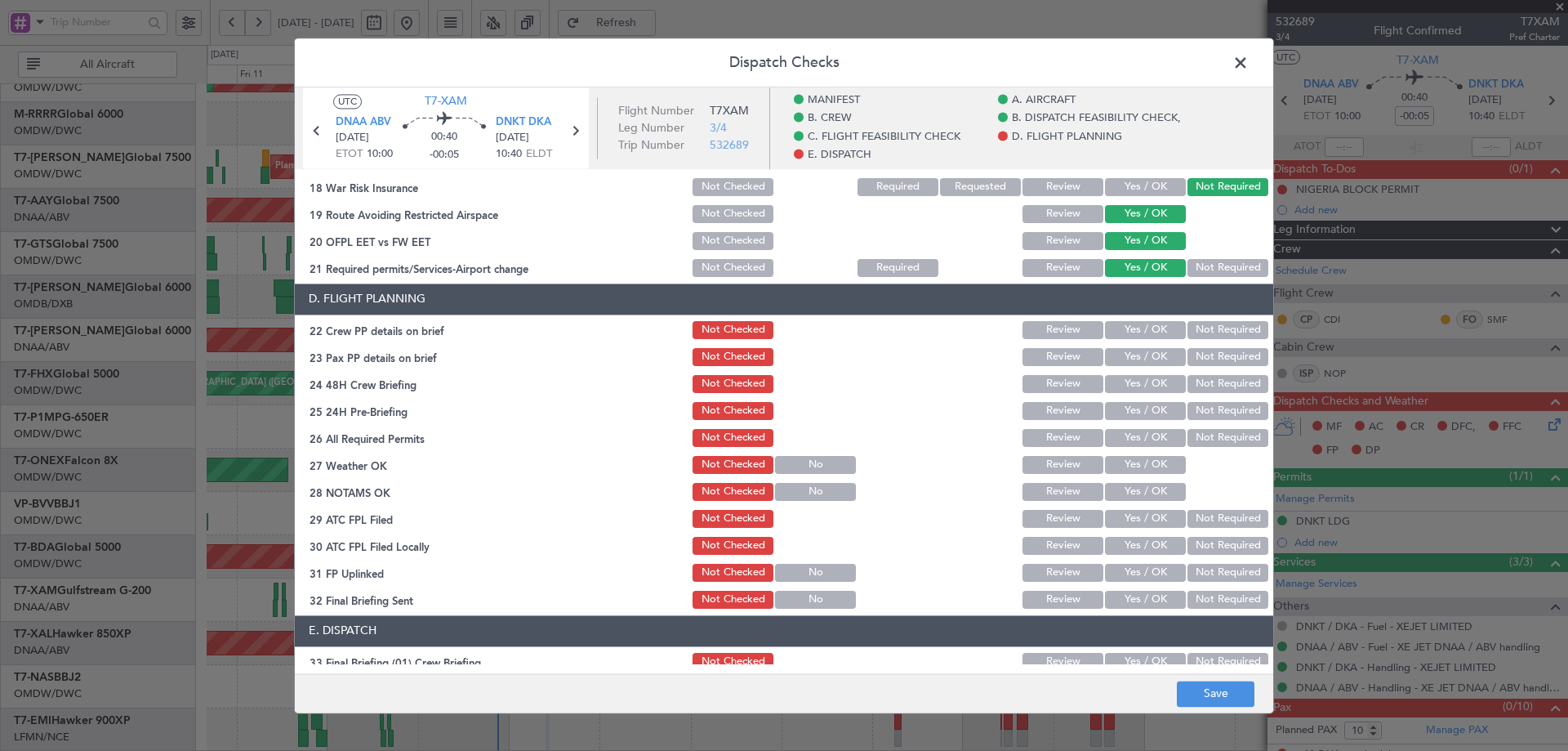 click on "Yes / OK" 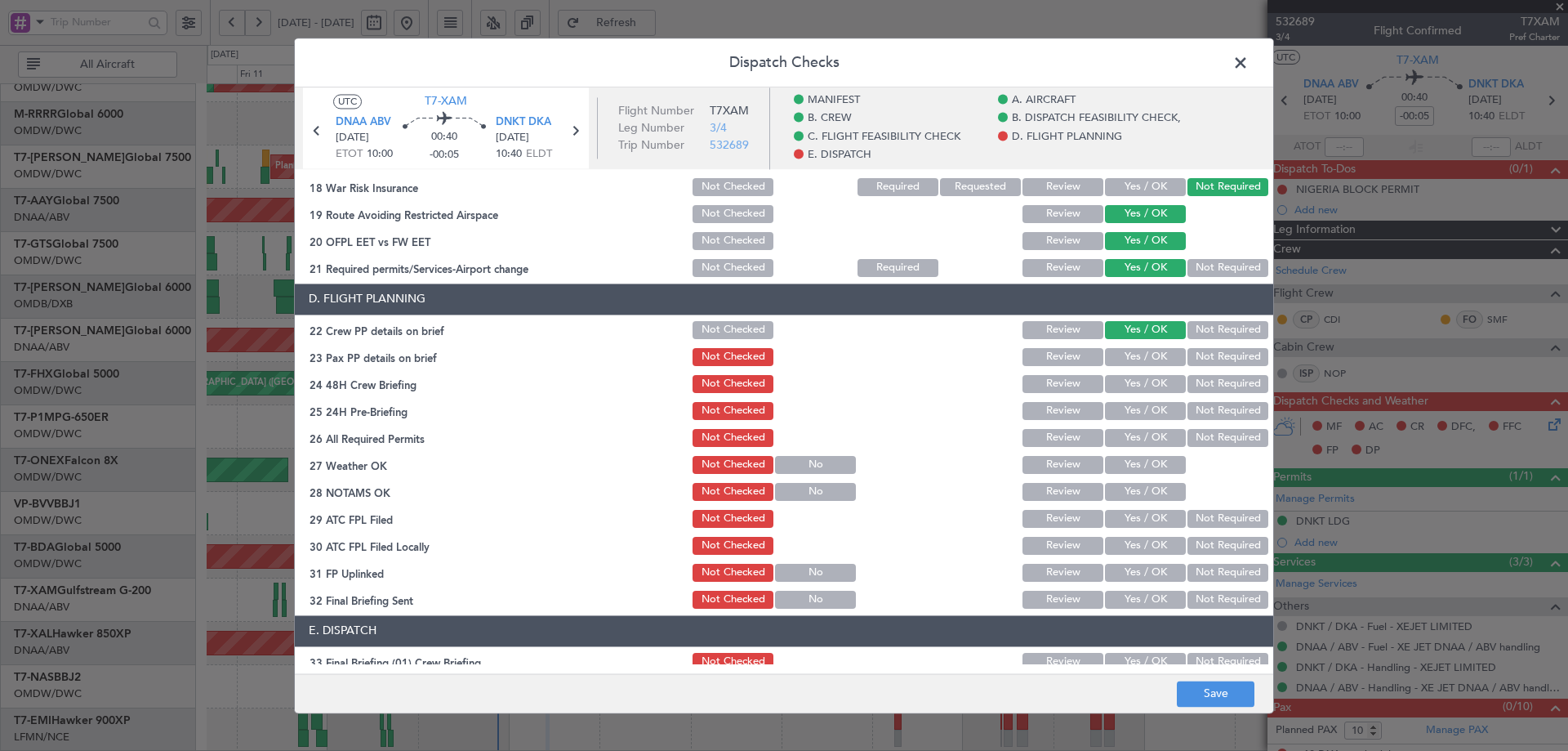 click on "Yes / OK" 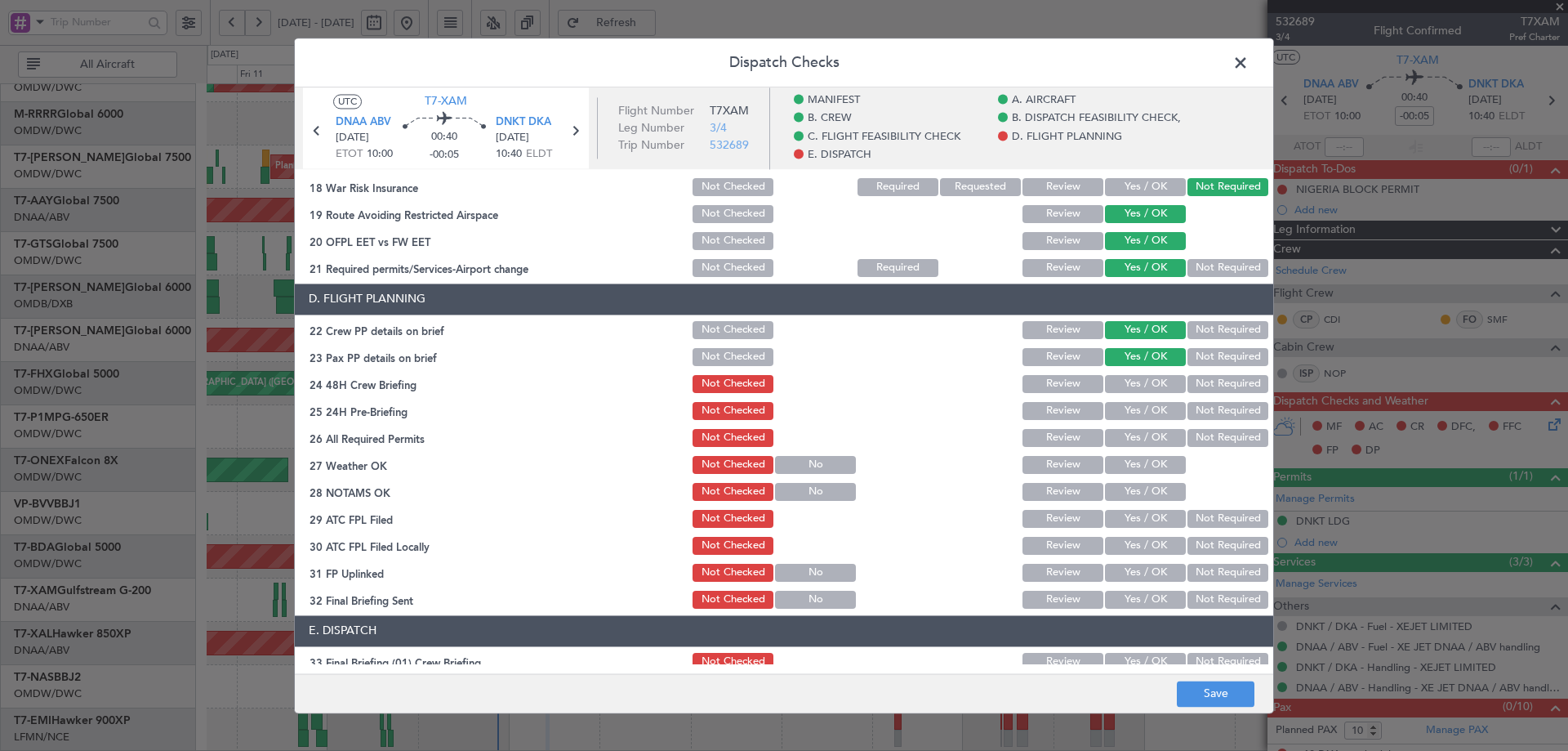 click on "D. FLIGHT PLANNING   22 Crew PP details on brief  Not Checked Review Yes / OK Not Required  23 Pax PP details on brief  Not Checked Review Yes / OK Not Required  24 48H Crew Briefing  Not Checked Review Yes / OK Not Required  25 24H Pre-Briefing  Not Checked Review Yes / OK Not Required  26 All Required Permits  Not Checked Review Yes / OK Not Required  27 Weather OK  Not Checked No Review Yes / OK  28 NOTAMS OK  Not Checked No Review Yes / OK  29 ATC FPL Filed  Not Checked Review Yes / OK Not Required  30 ATC FPL Filed Locally  Not Checked Review Yes / OK Not Required  31 FP Uplinked  Not Checked No Review Yes / OK Not Required  32 Final Briefing Sent  Not Checked No Review Yes / OK Not Required" 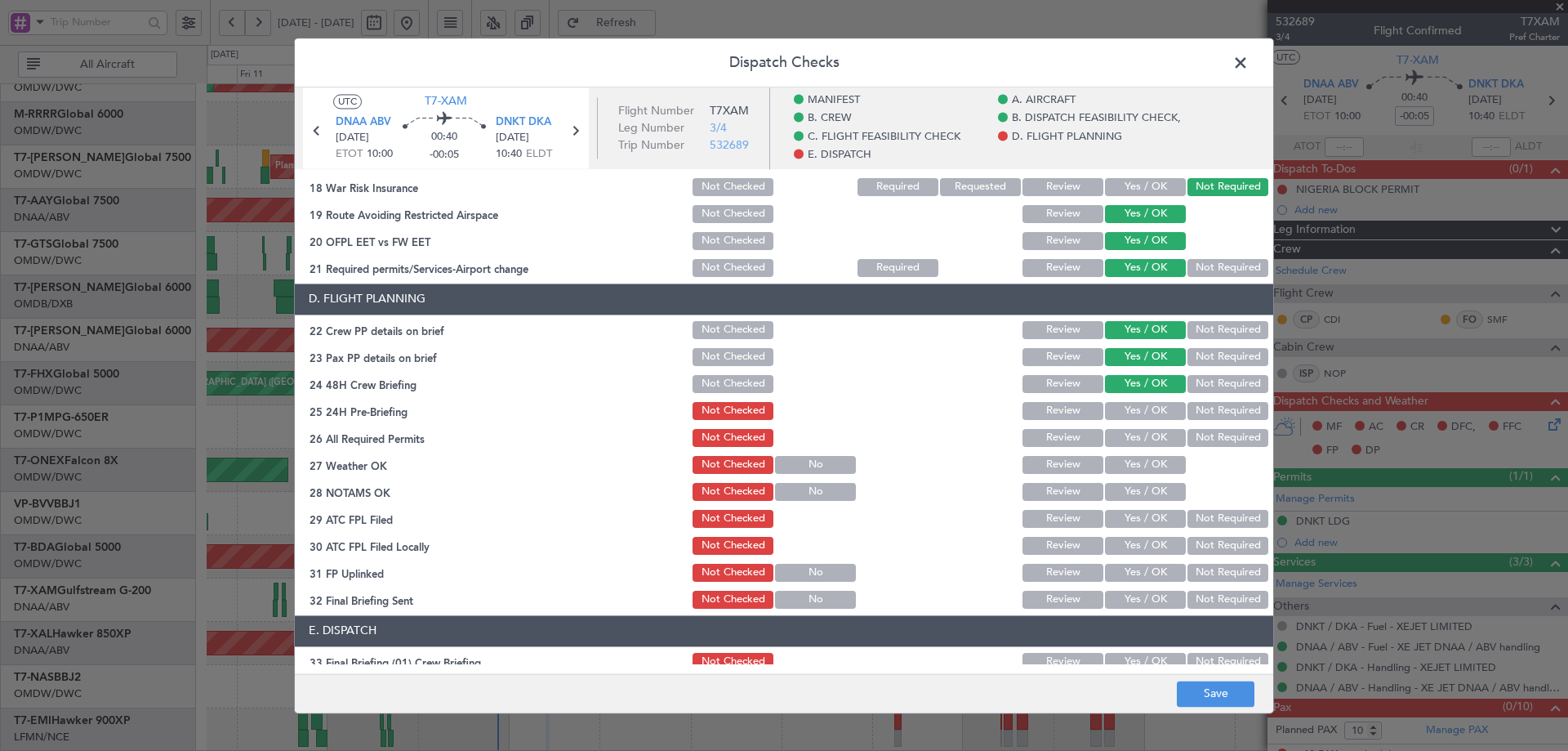 click on "Yes / OK" 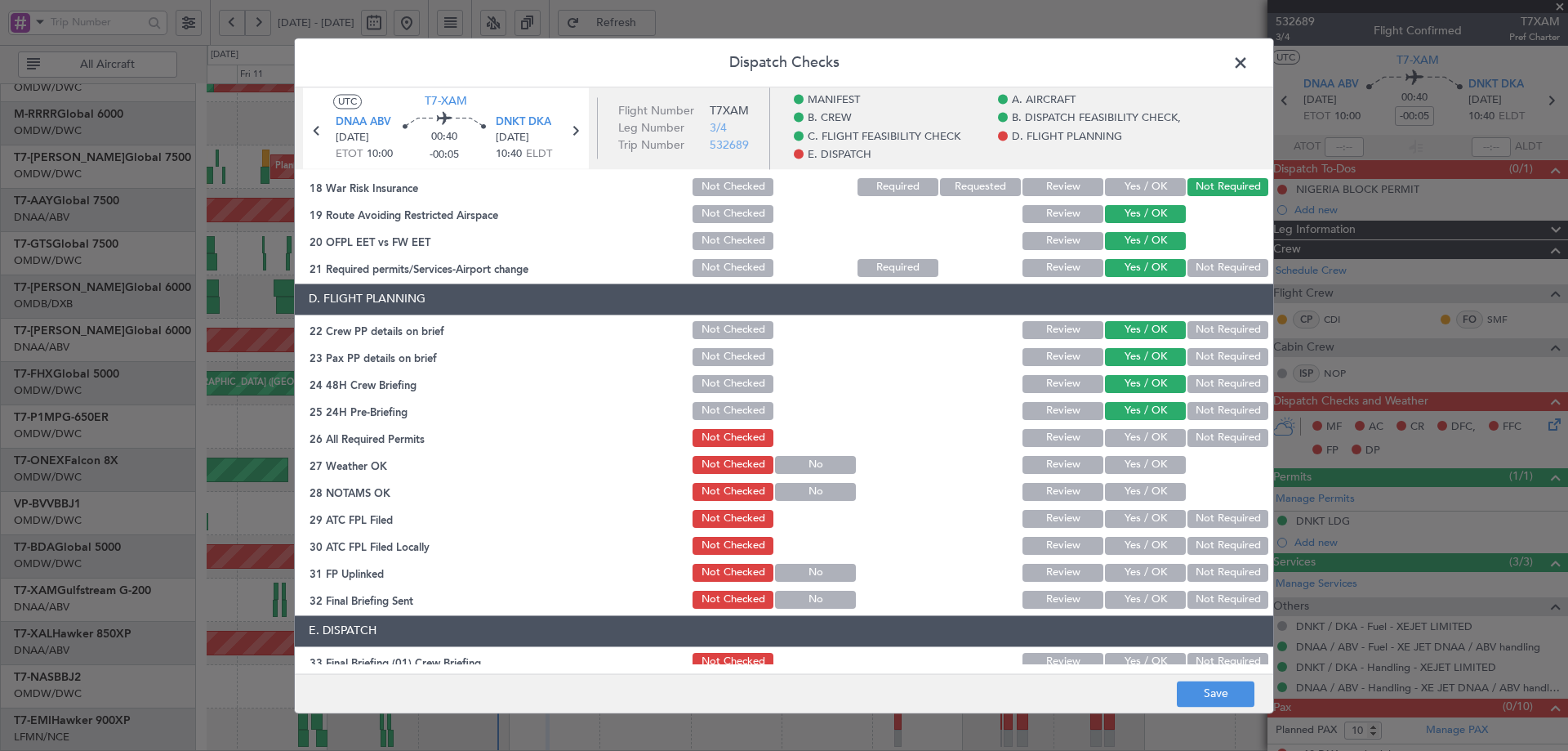 click on "Yes / OK" 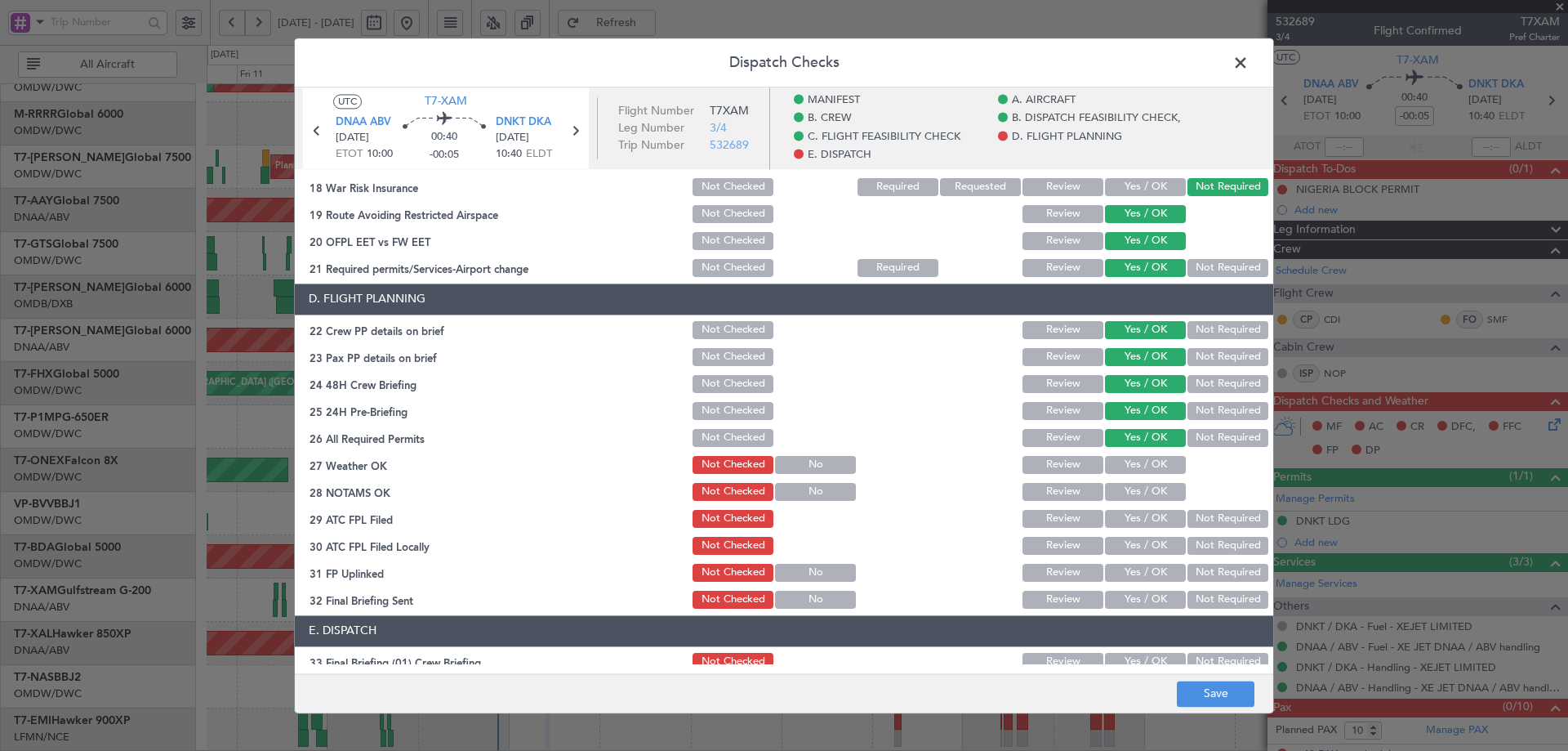 click on "Yes / OK" 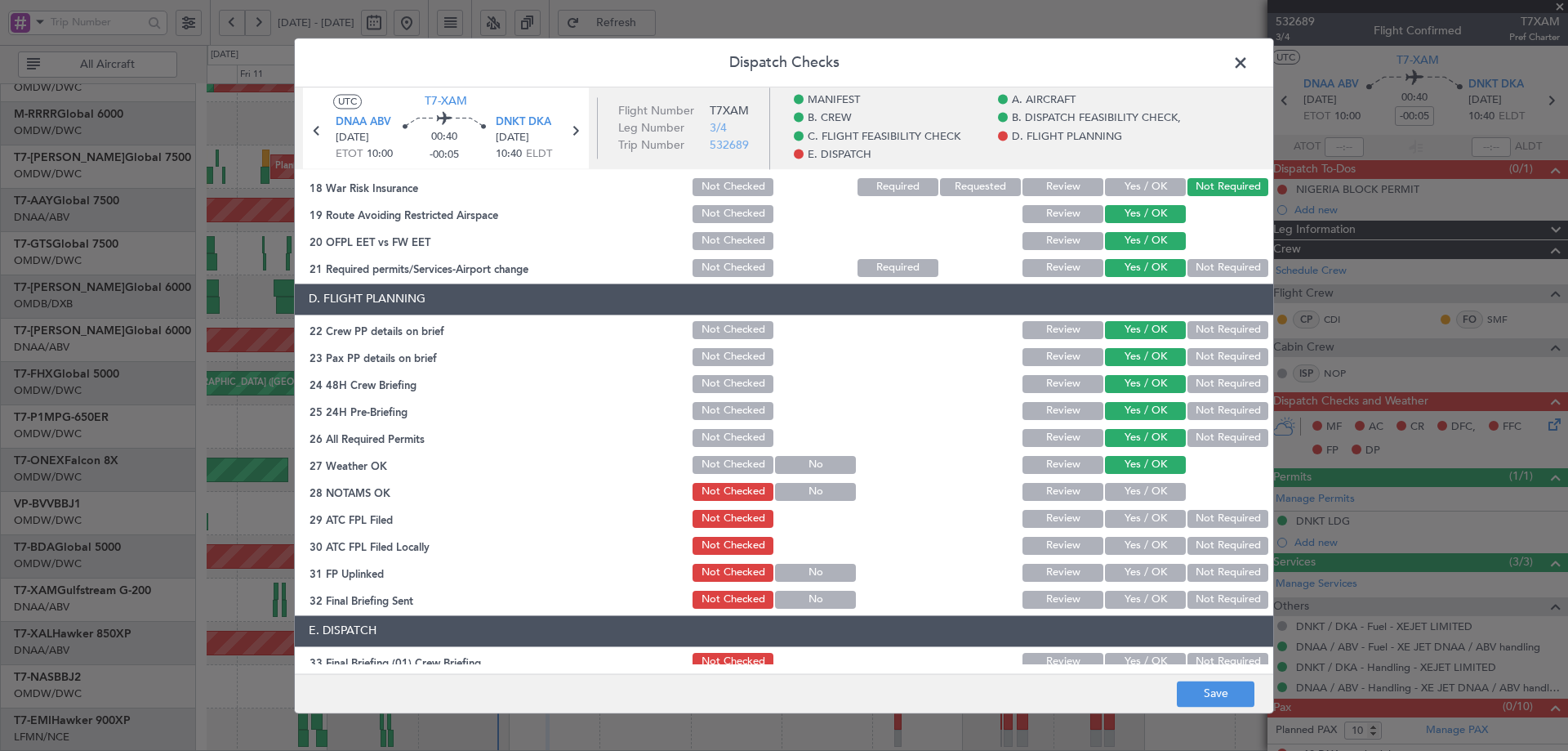 click on "Yes / OK" 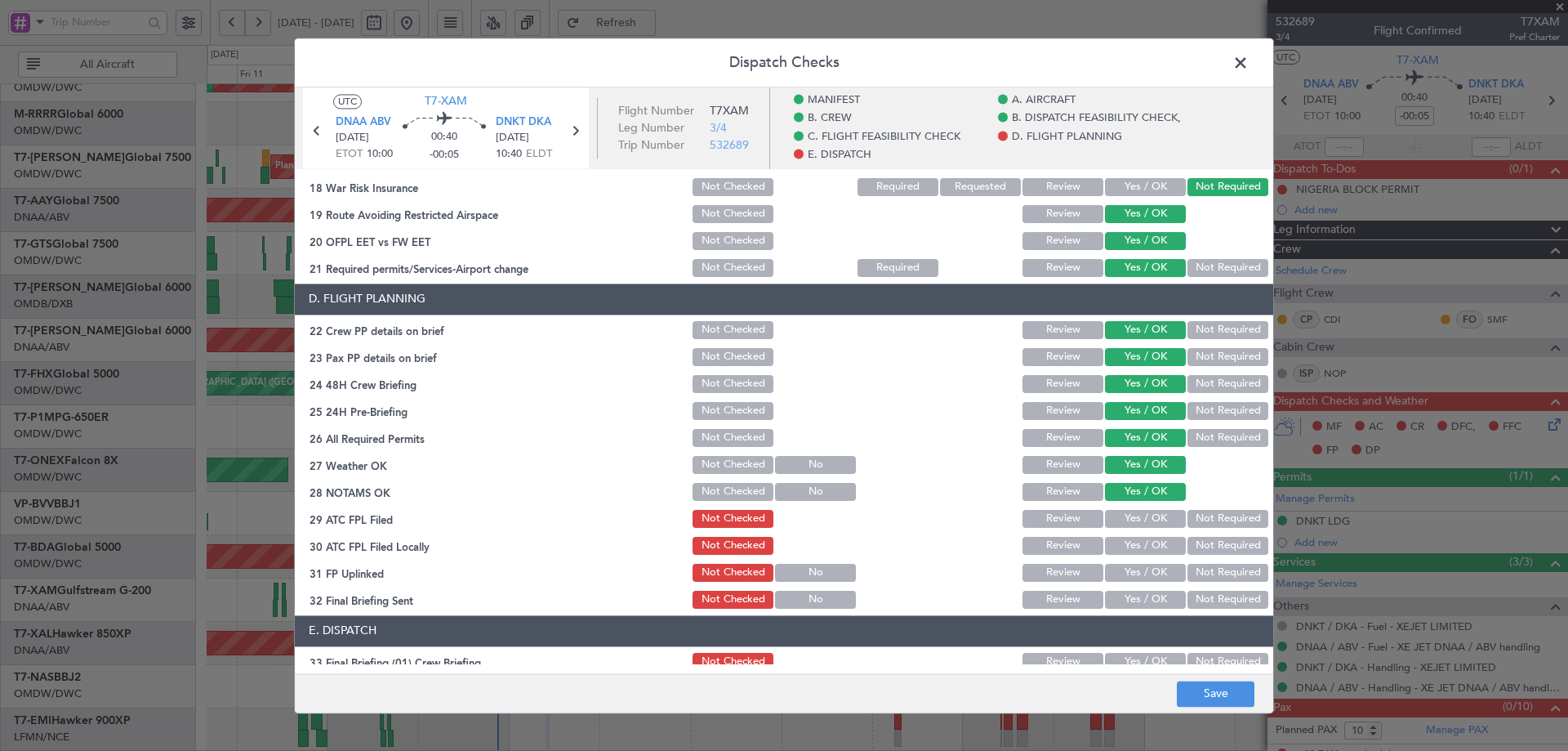click on "Yes / OK" 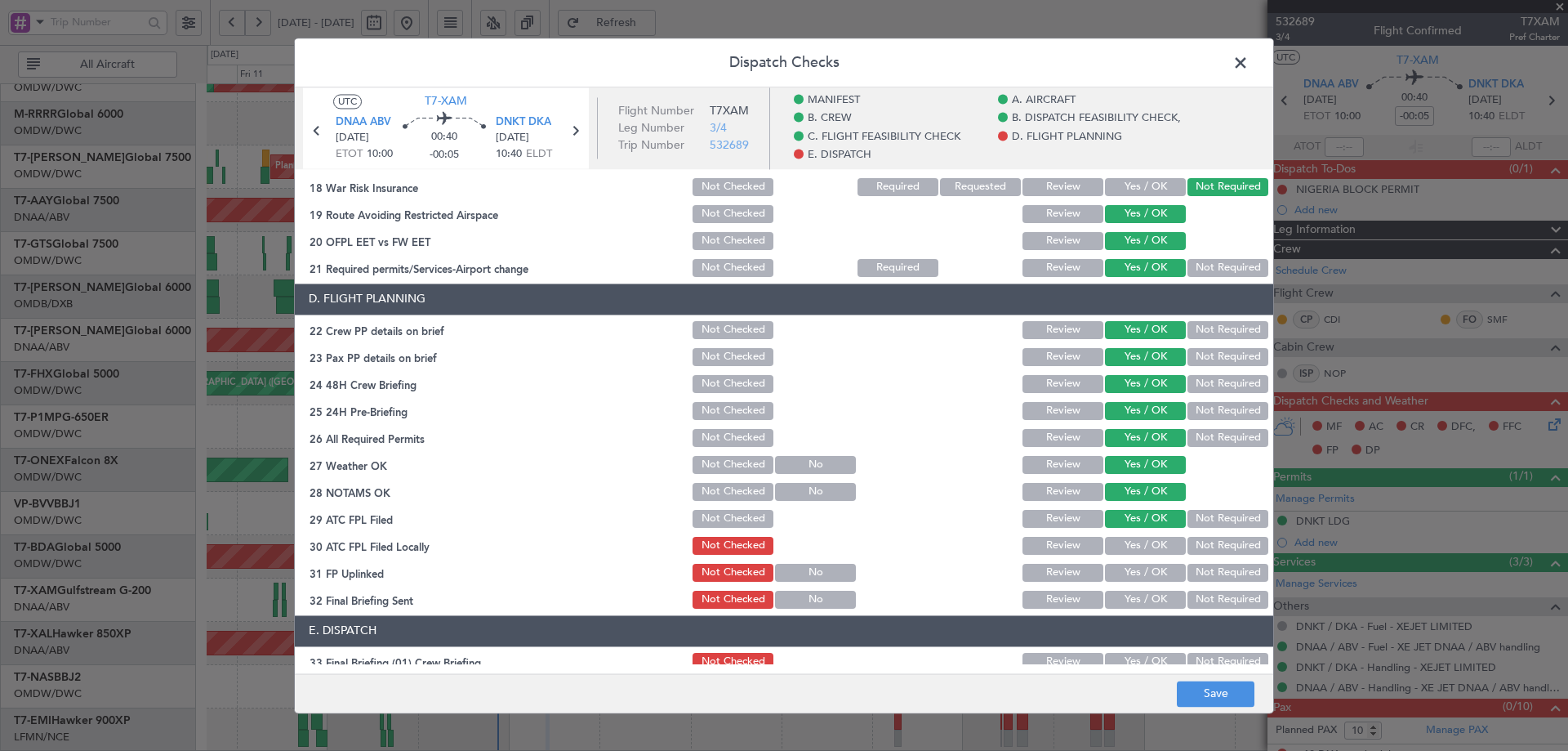 click on "Yes / OK" 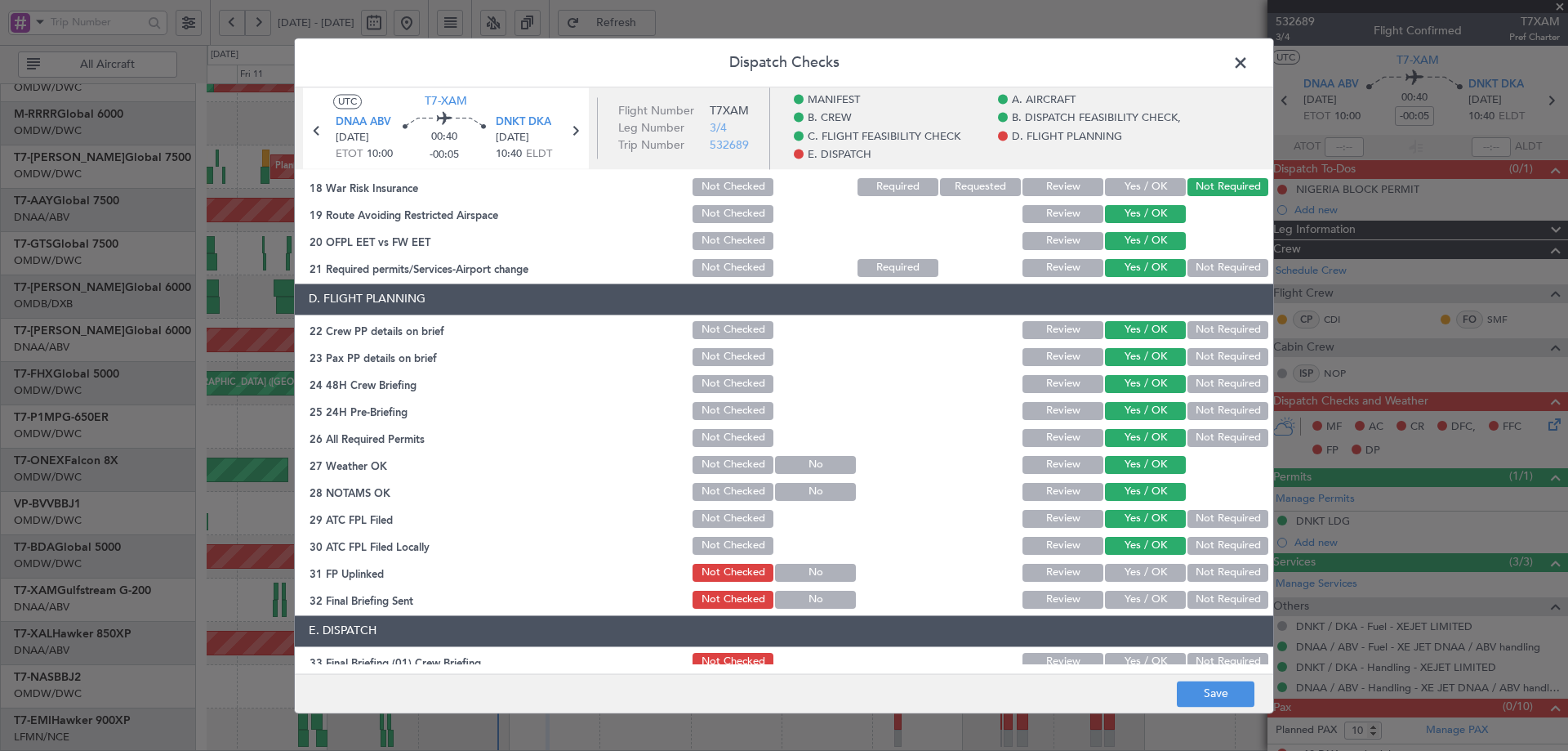 click on "Yes / OK" 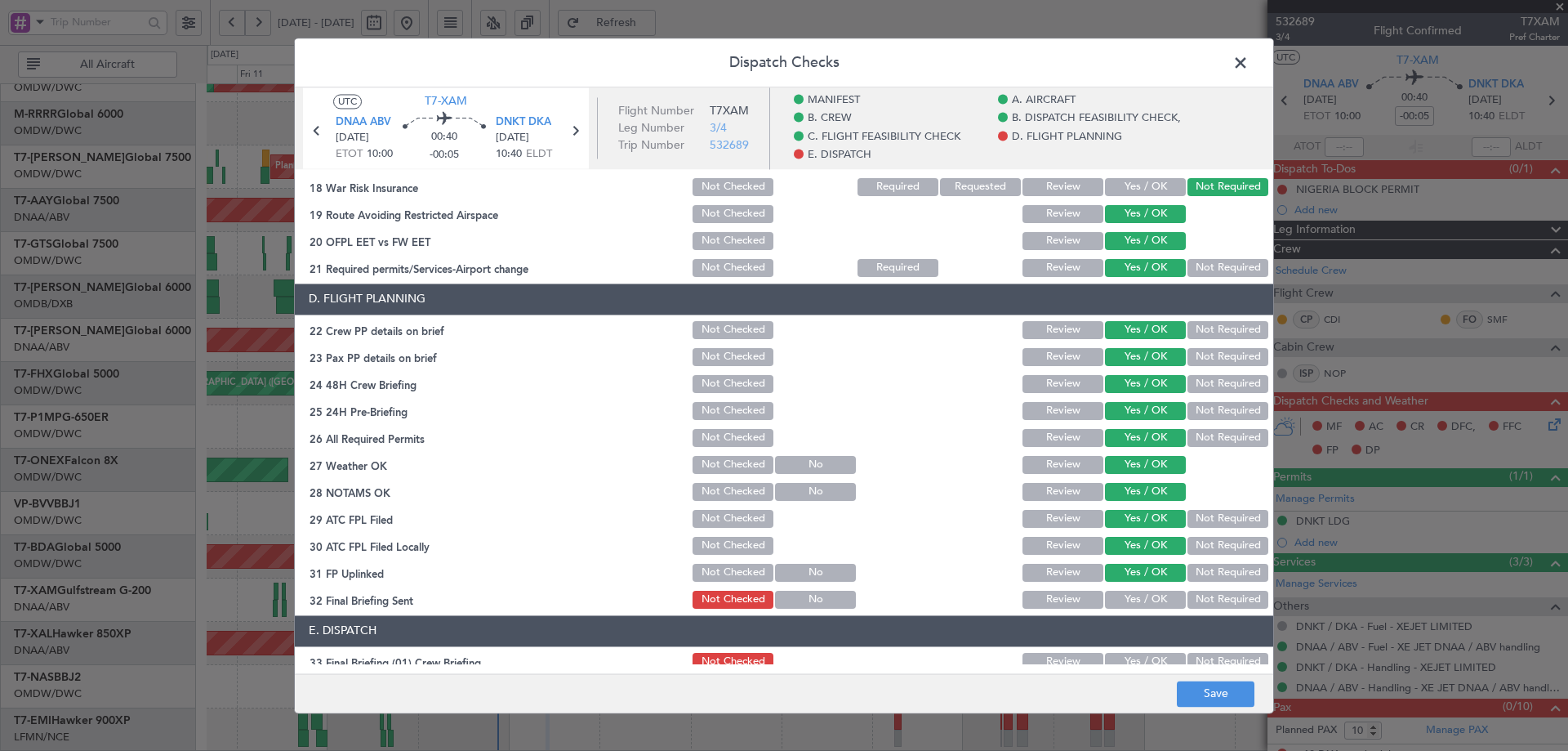 click on "Yes / OK" 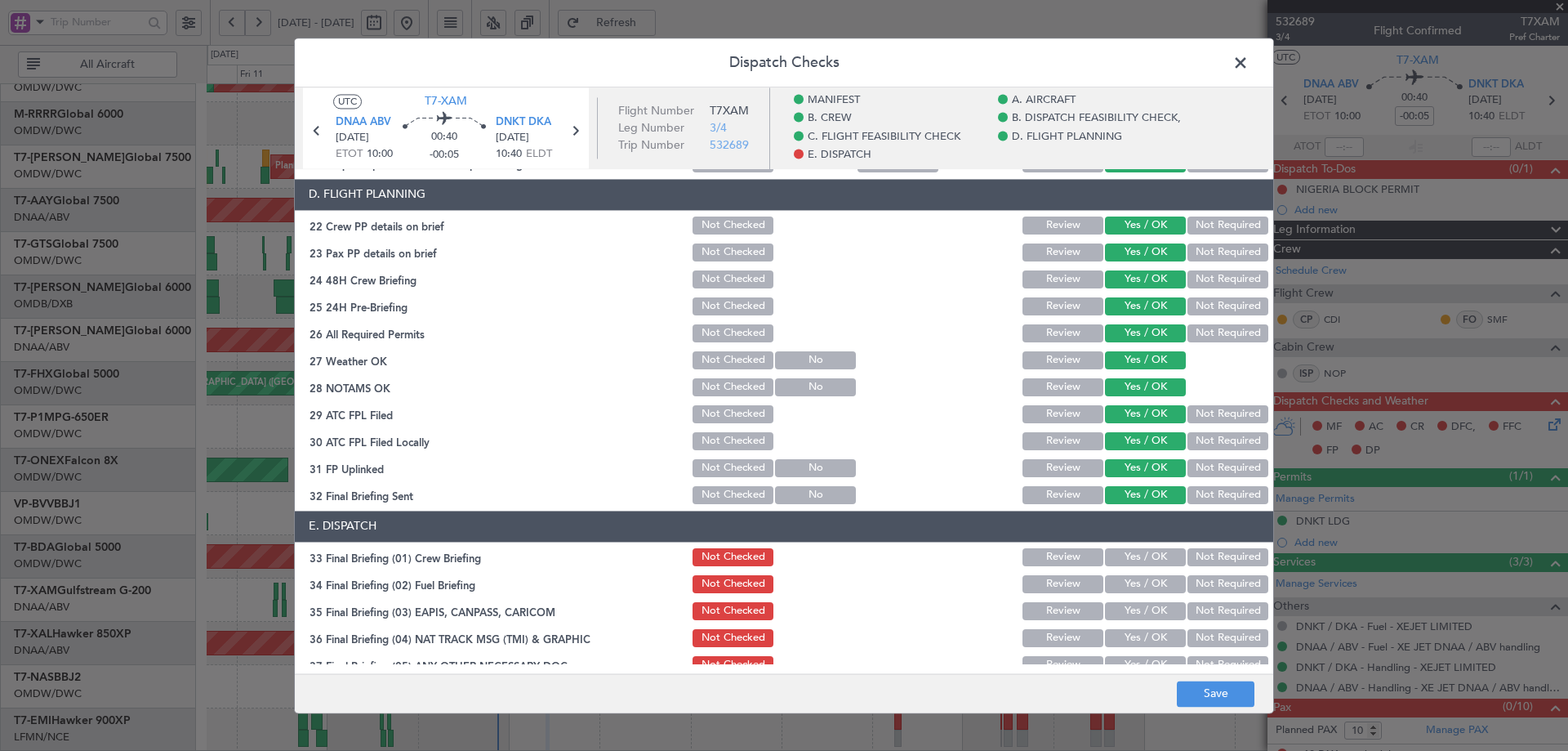 scroll, scrollTop: 817, scrollLeft: 0, axis: vertical 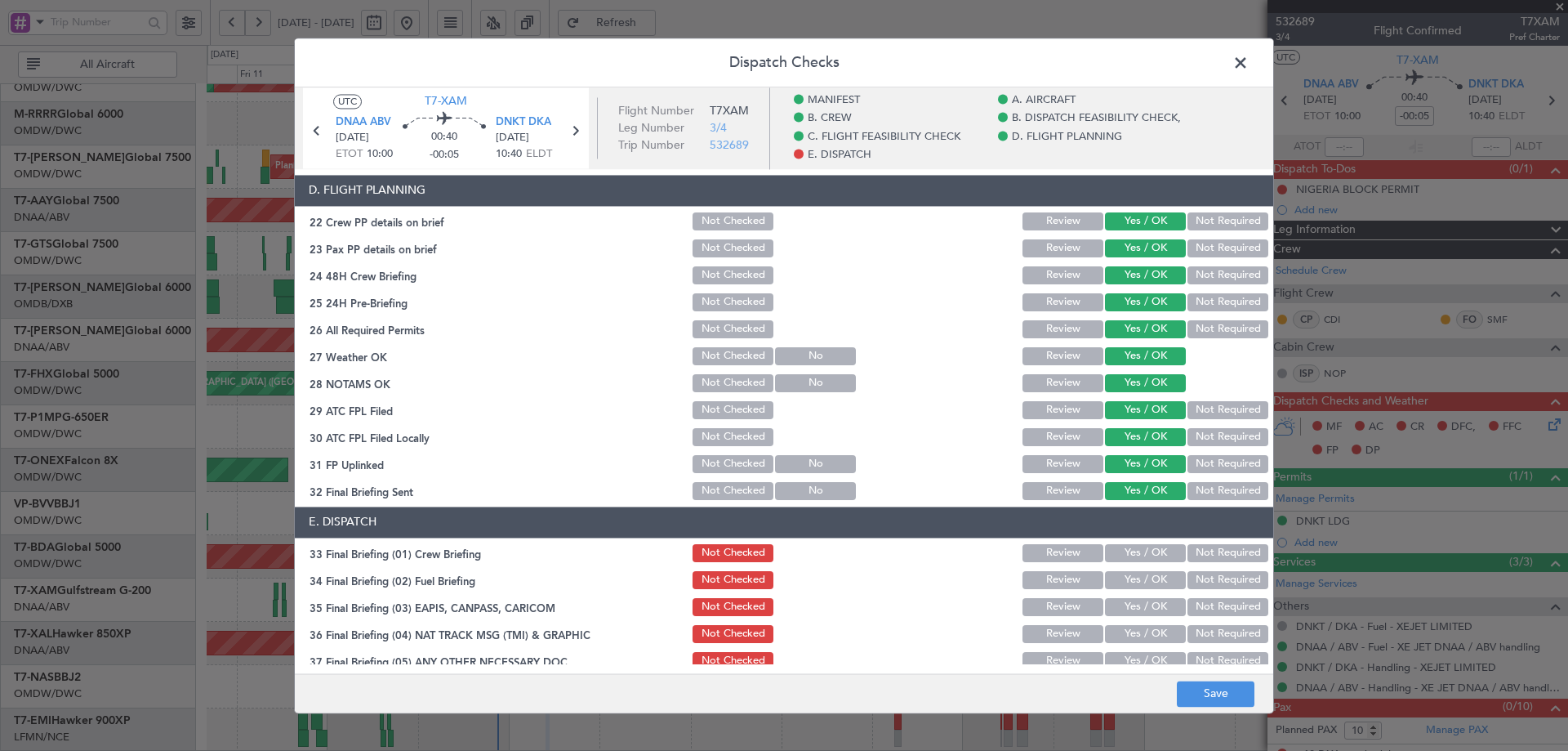 click on "Yes / OK" 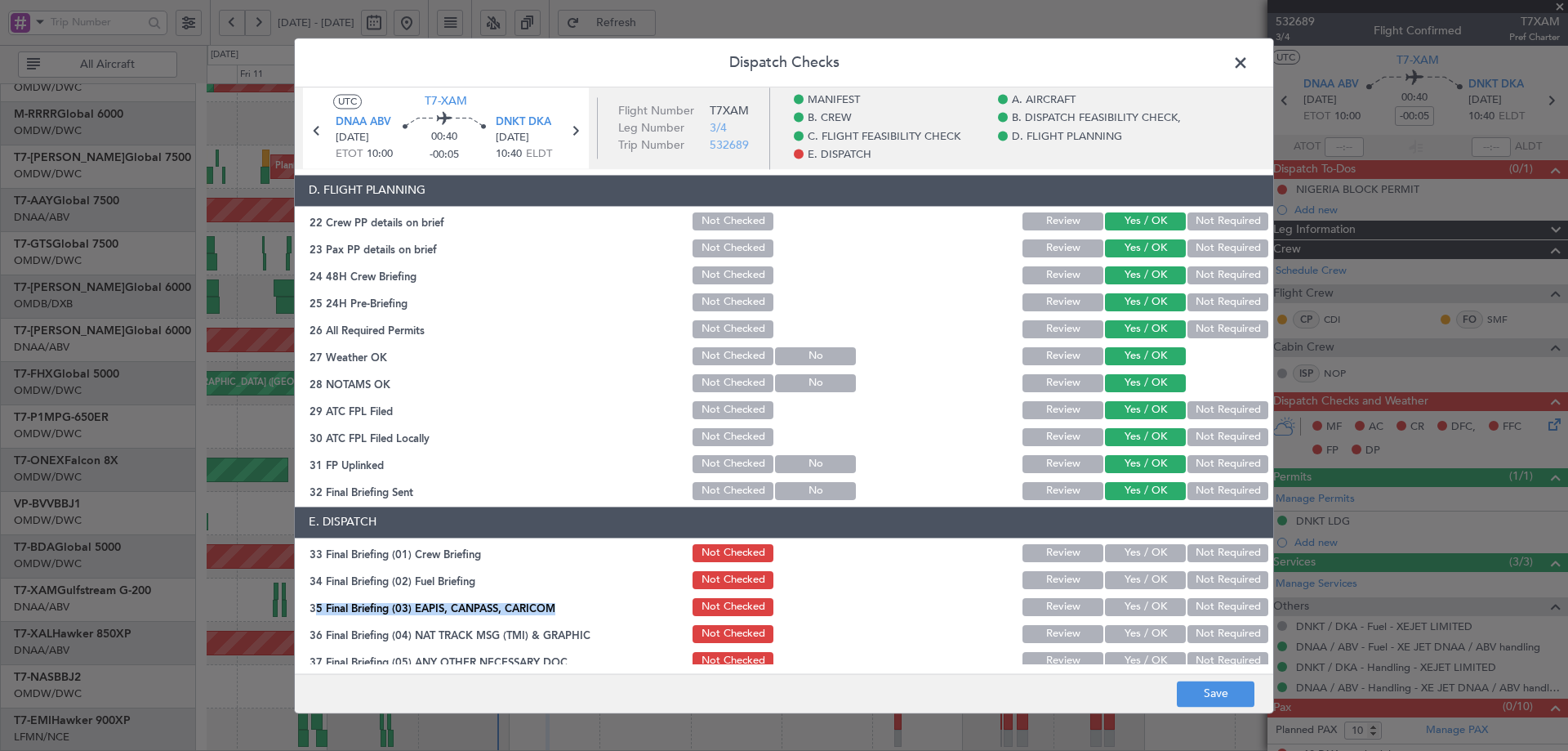 click on "Yes / OK" 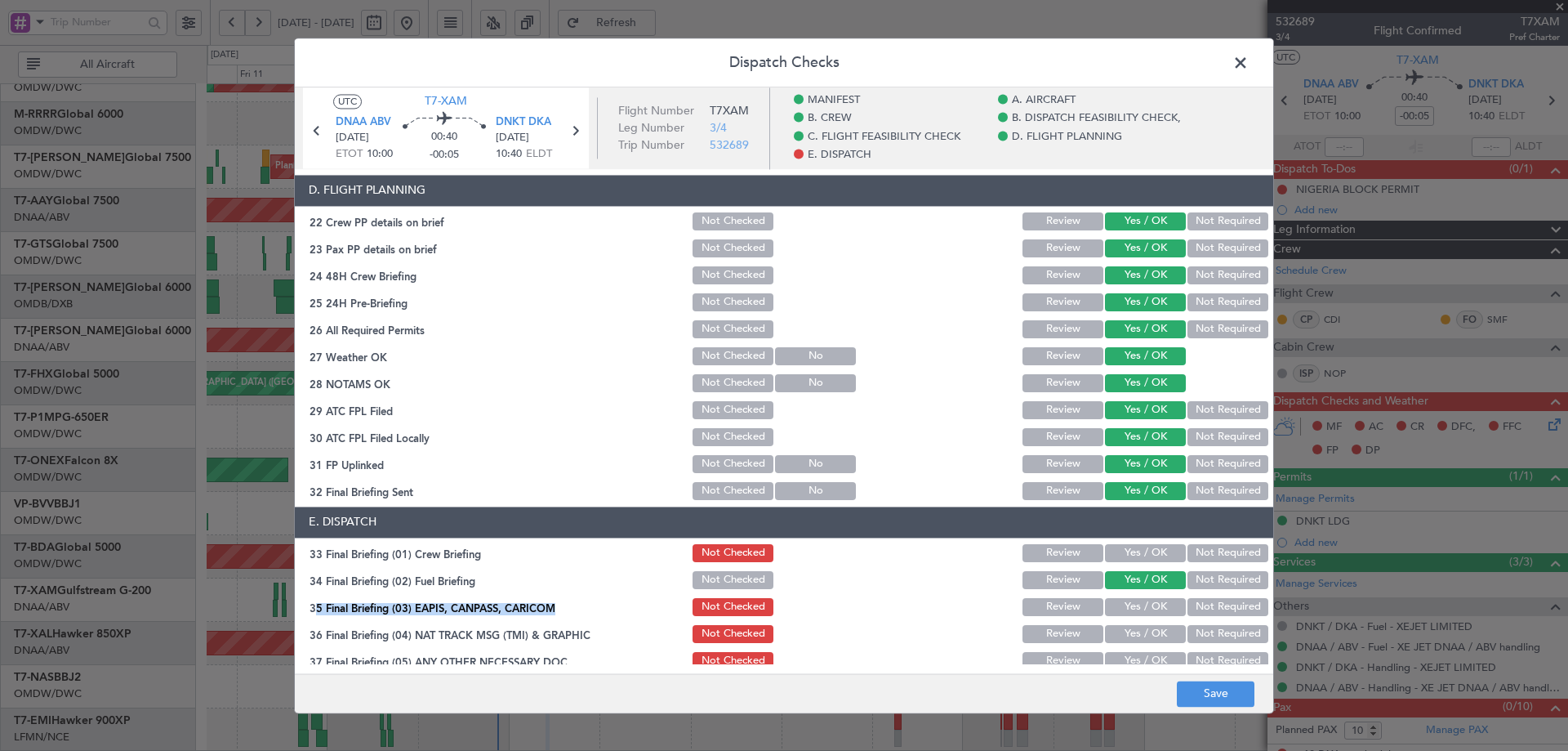 click on "Yes / OK" 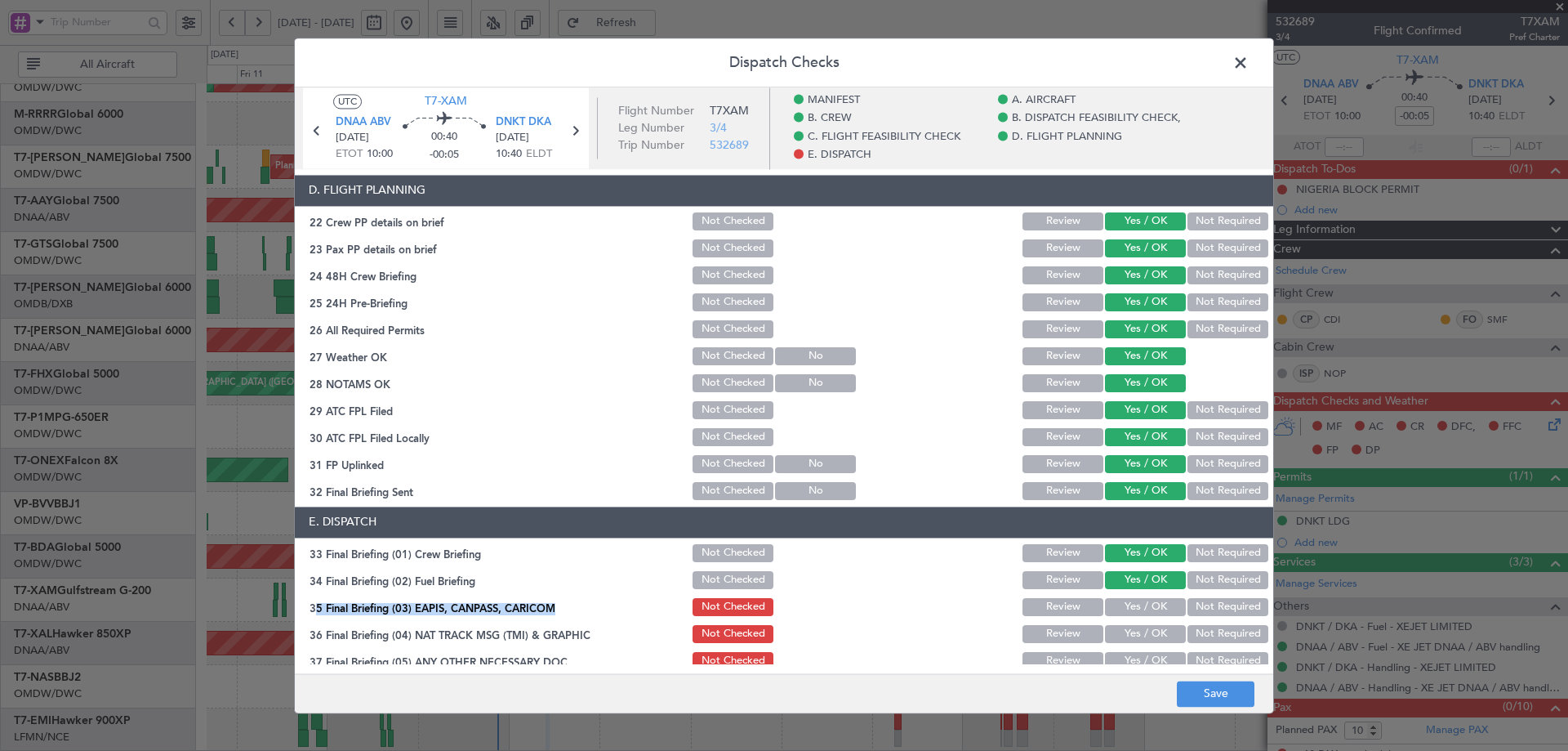 click on "Not Required" 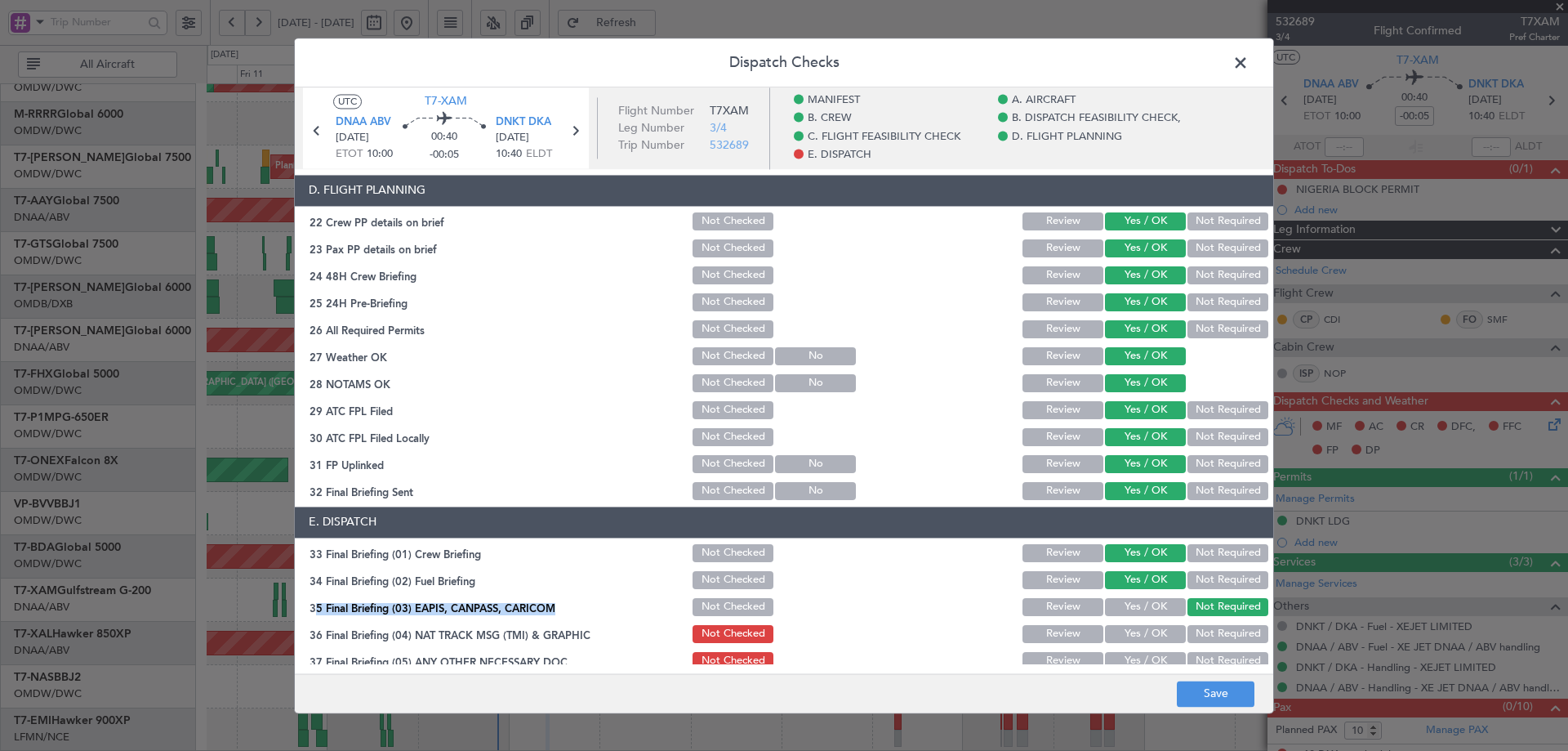 click on "Not Required" 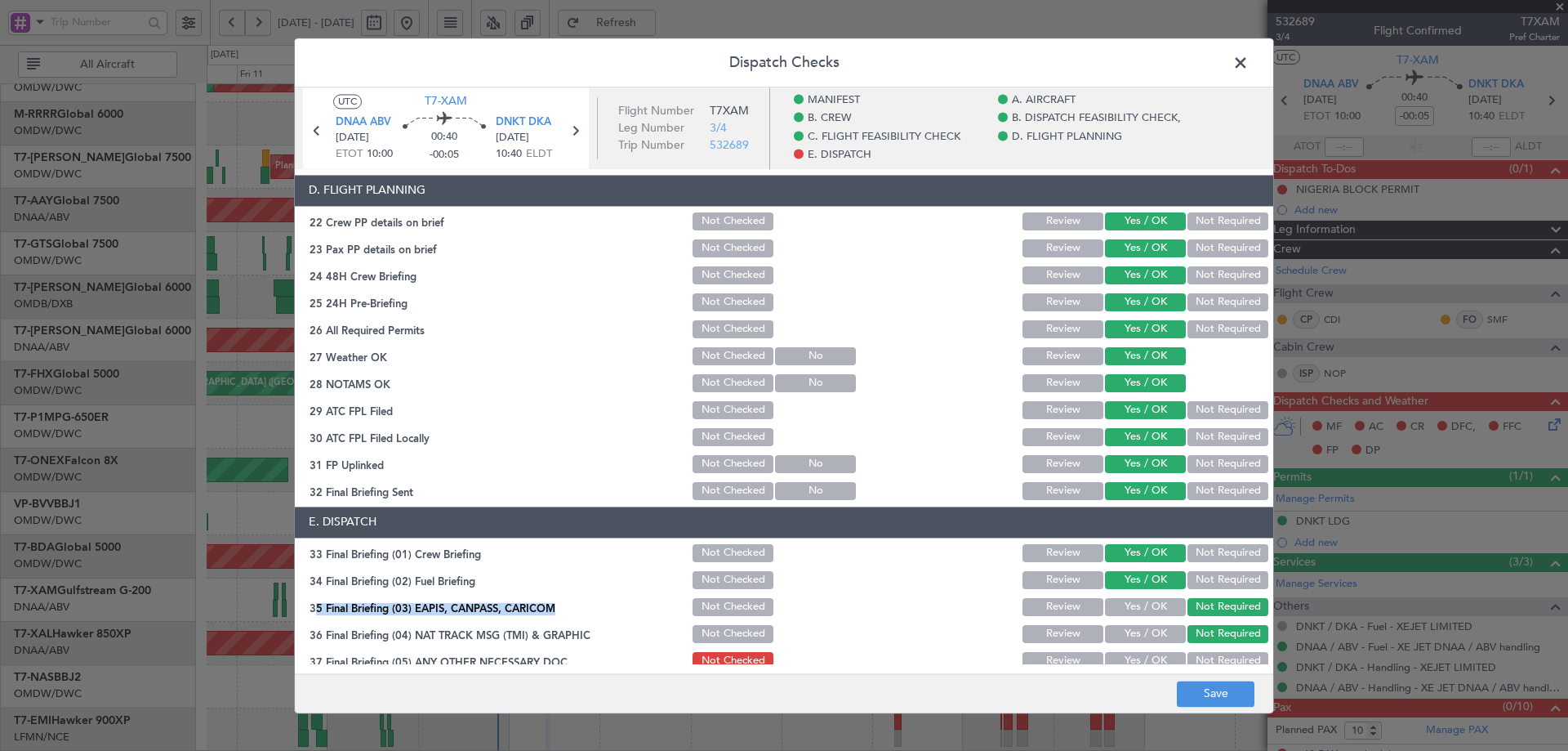 click on "Not Required" 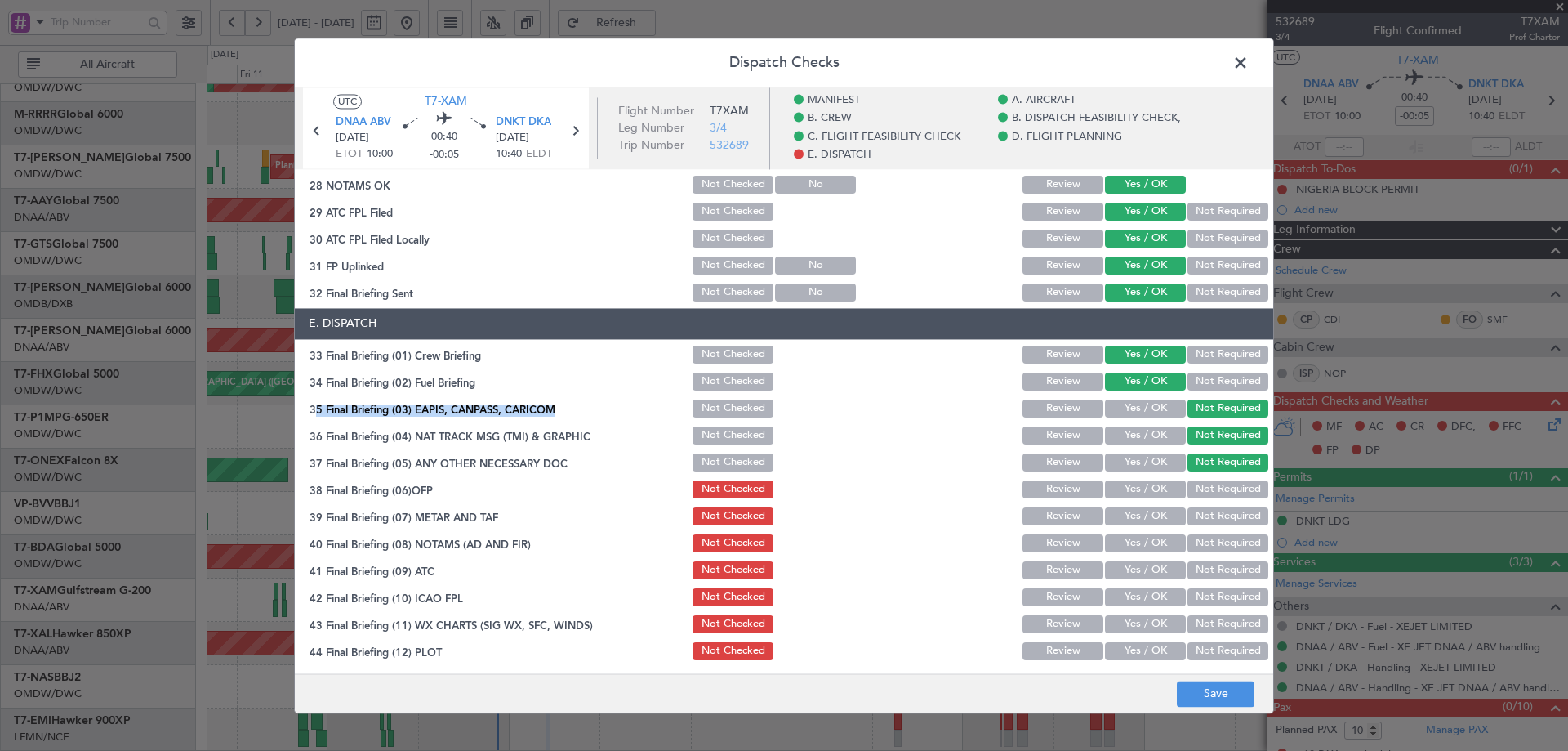 scroll, scrollTop: 1019, scrollLeft: 0, axis: vertical 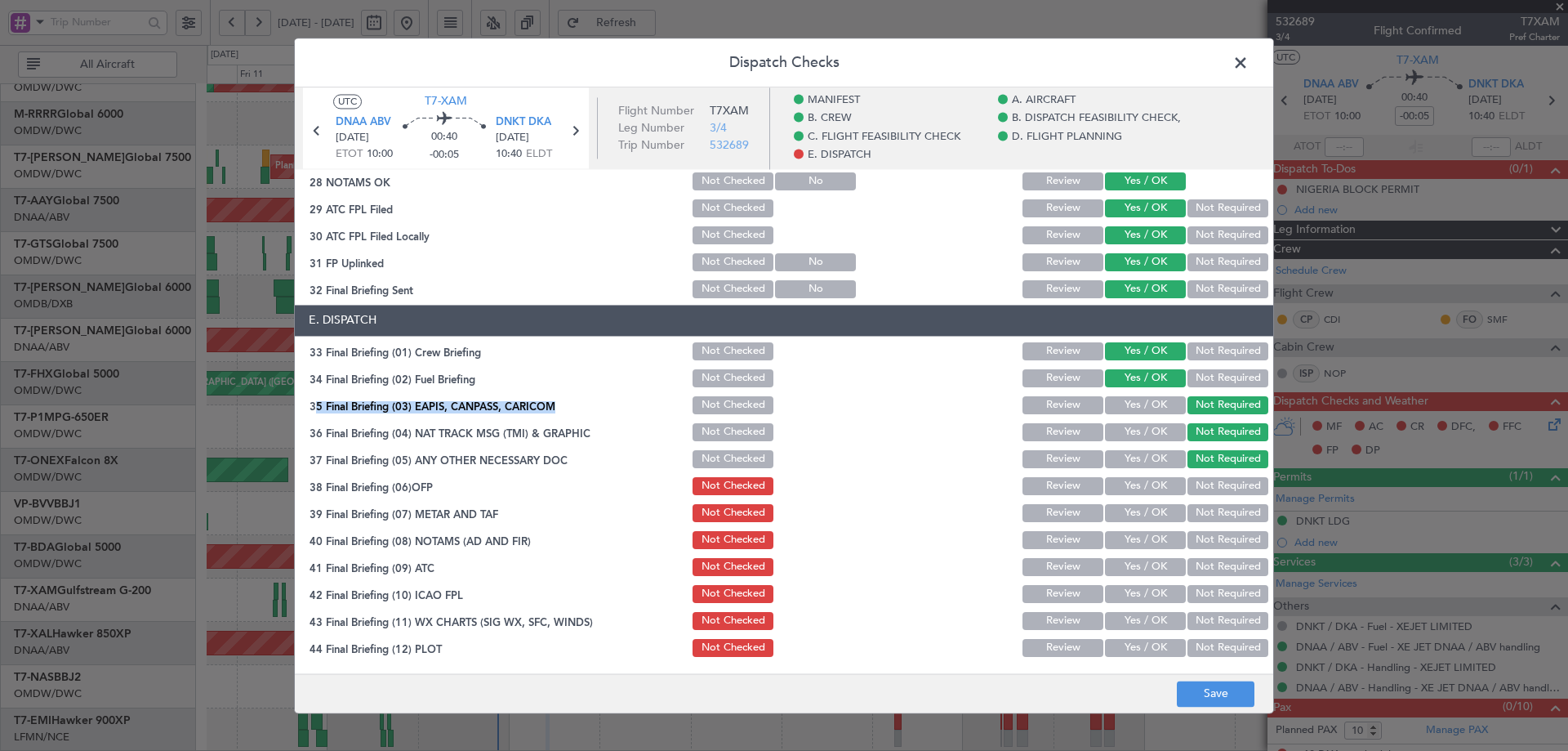 click on "Yes / OK" 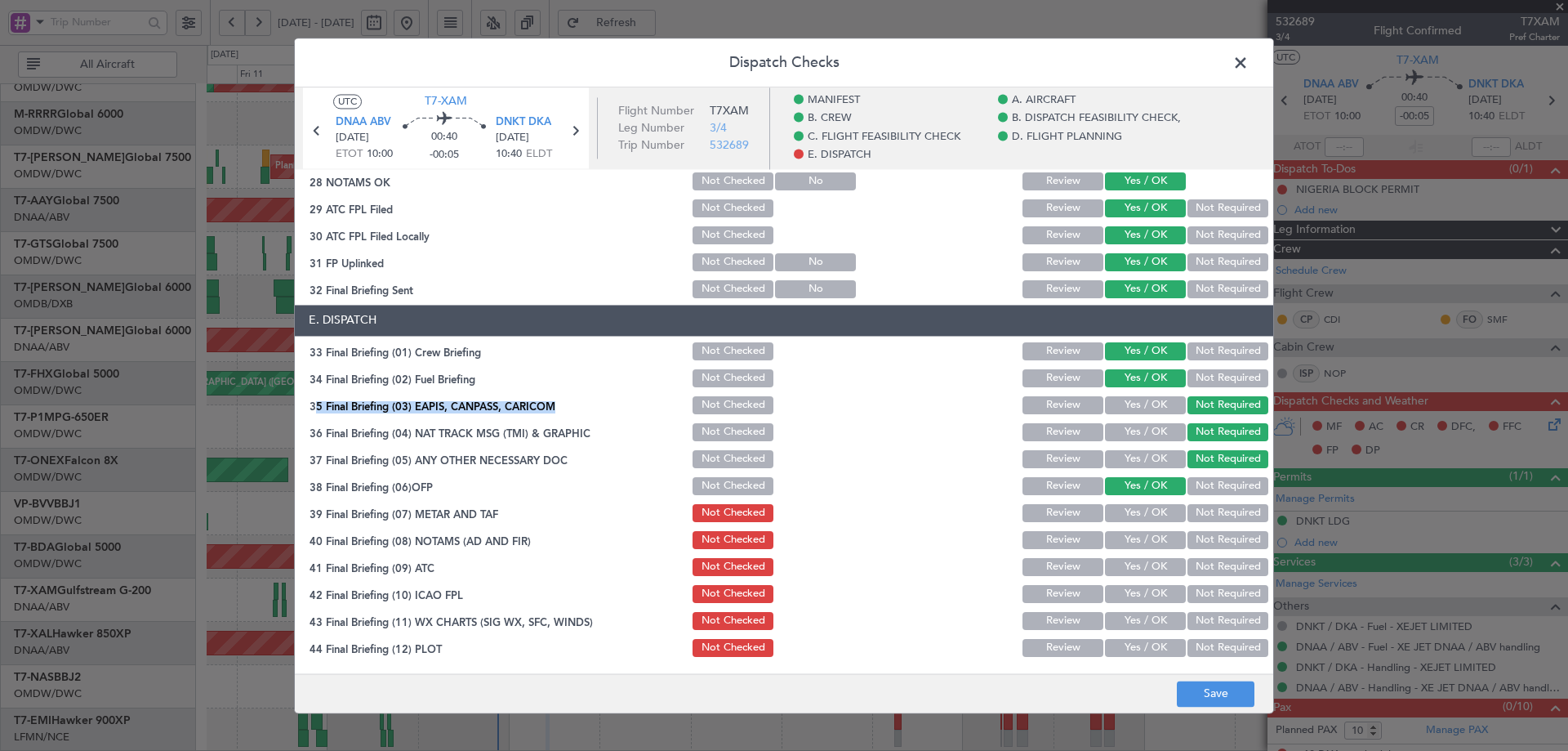click on "Yes / OK" 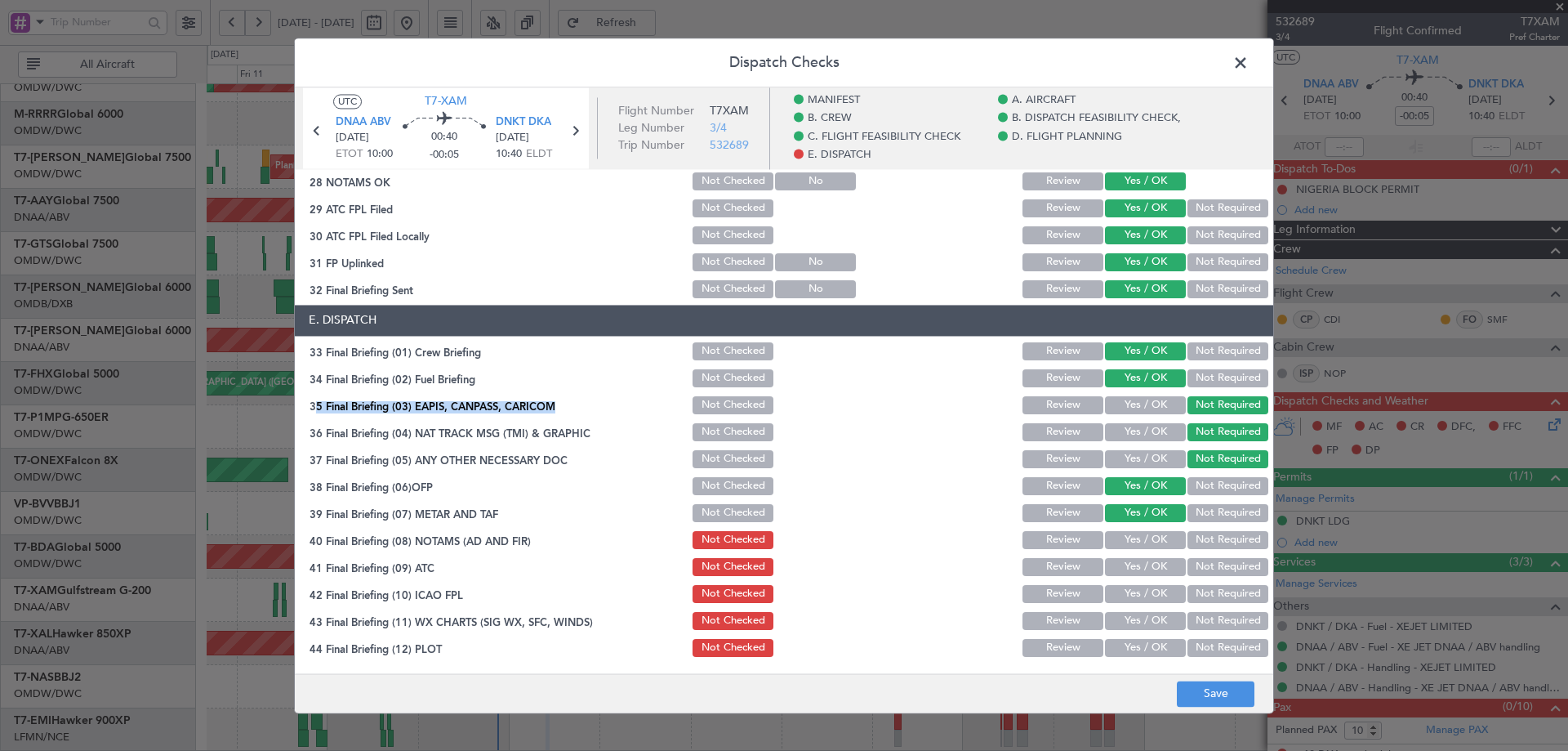 click on "Yes / OK" 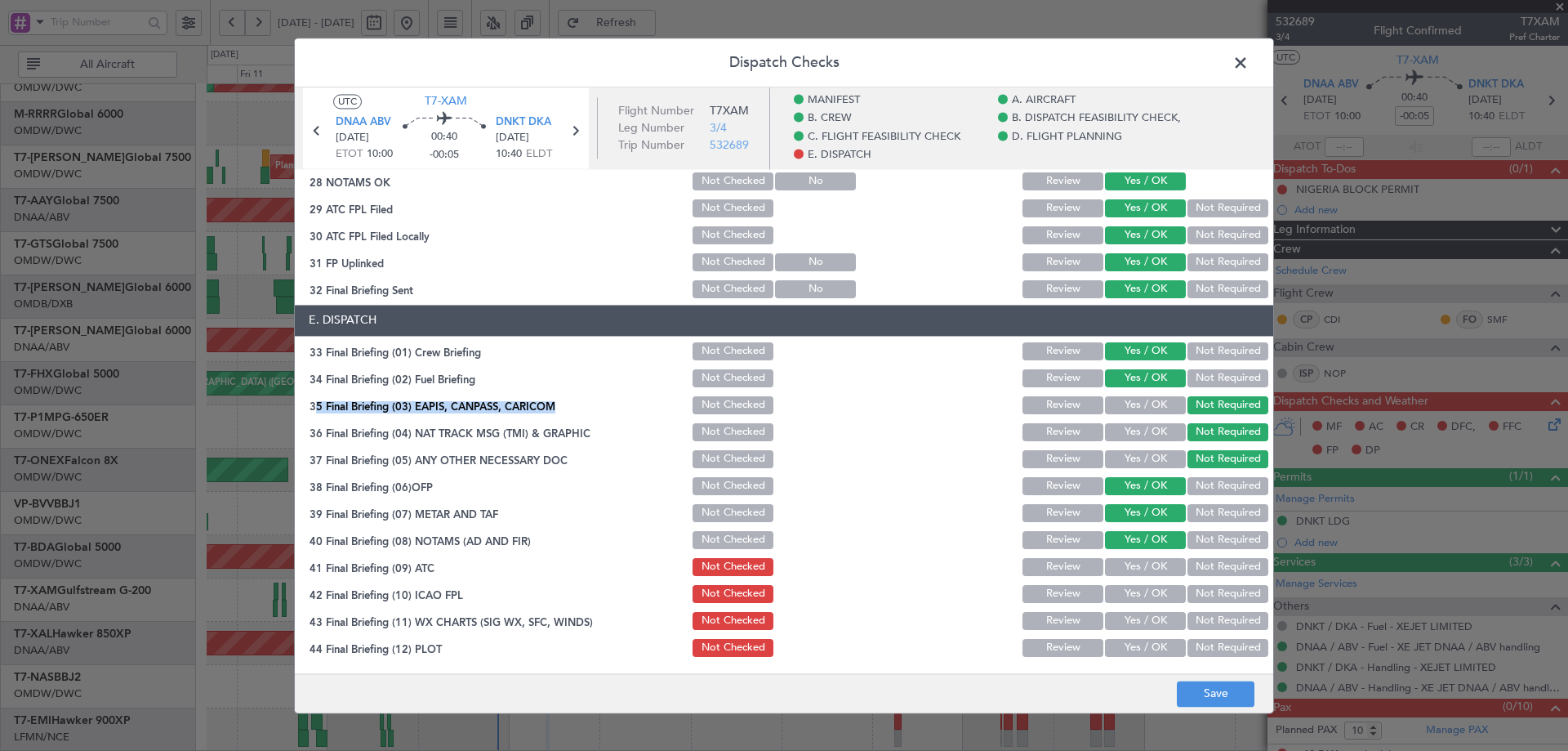 click on "Yes / OK" 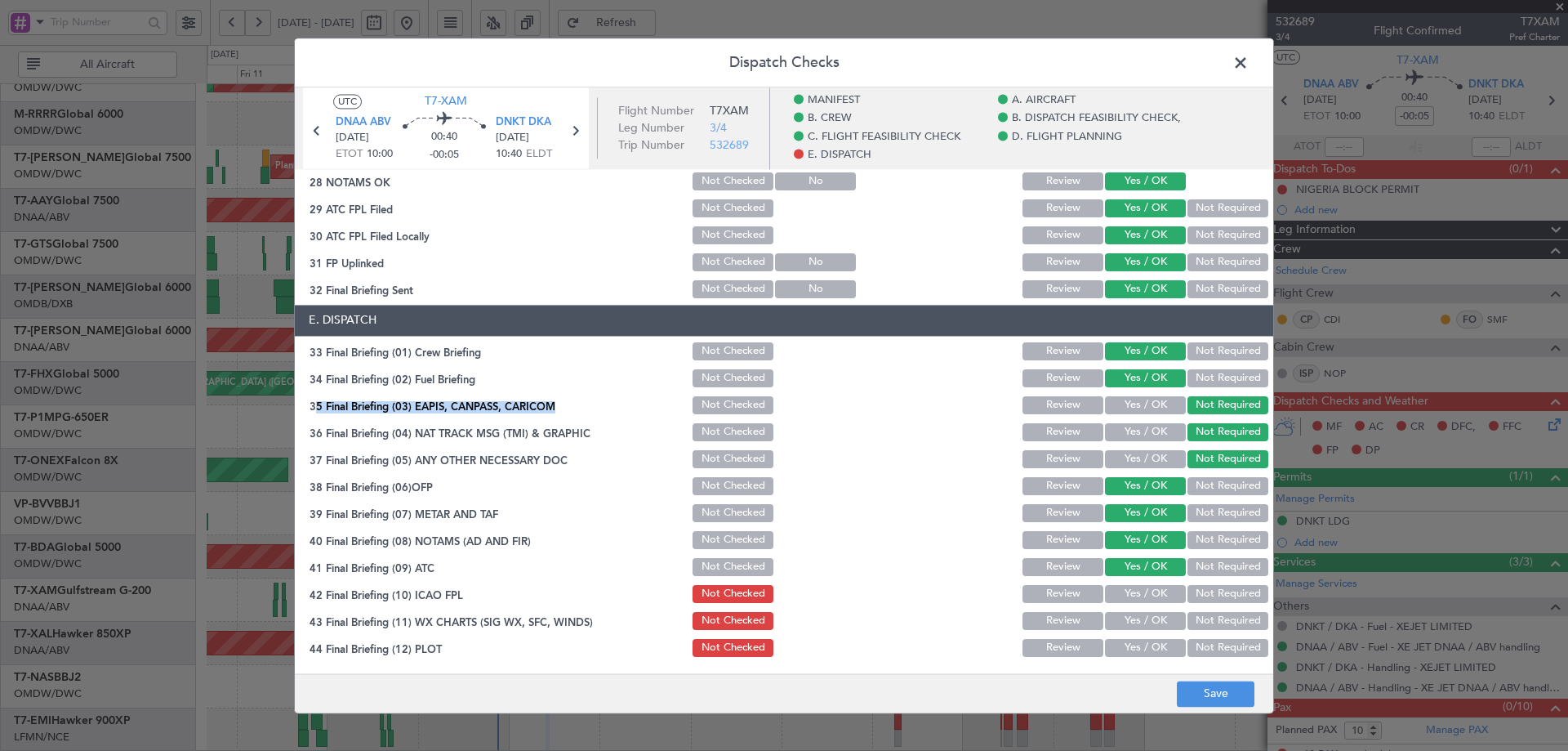 click on "Yes / OK" 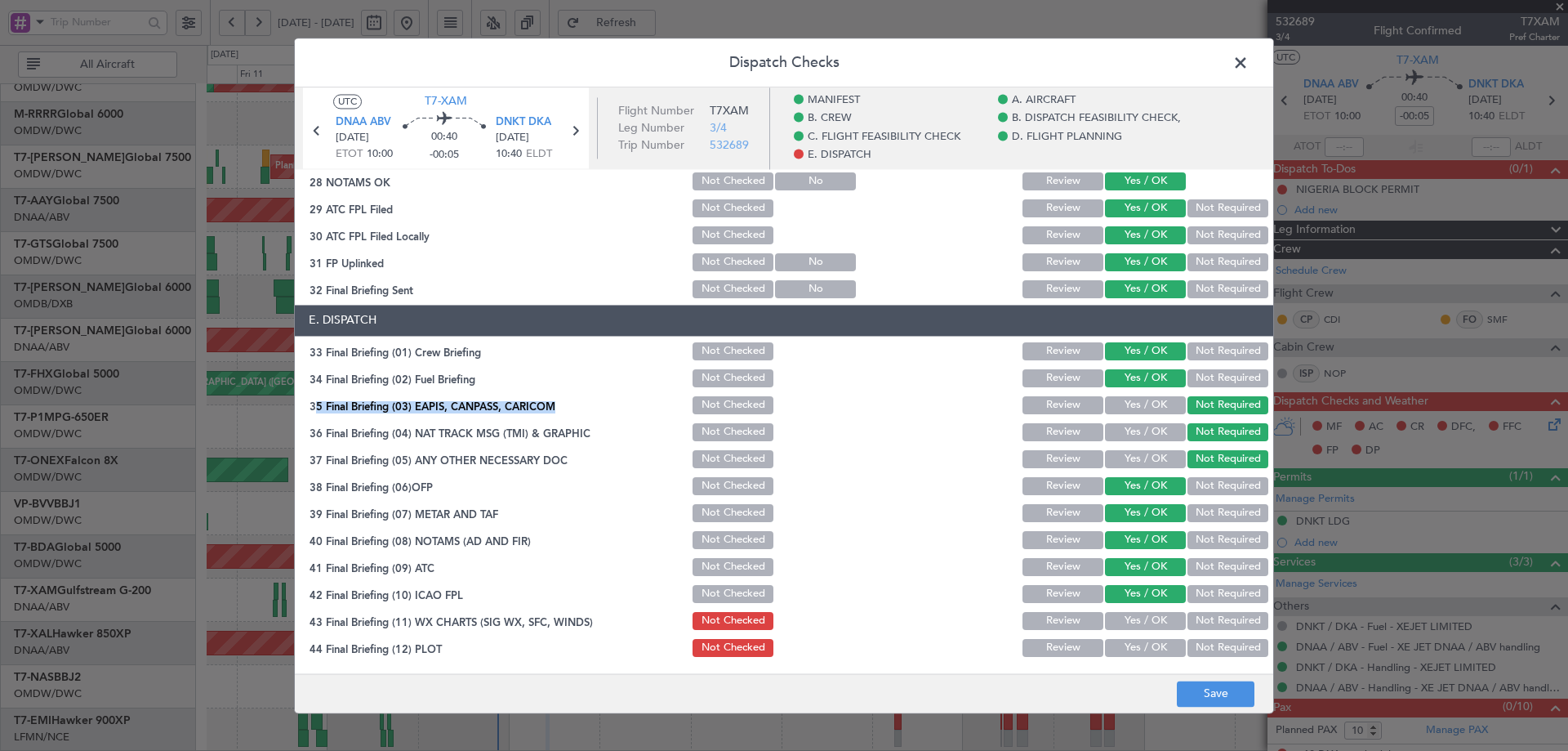 click on "Yes / OK" 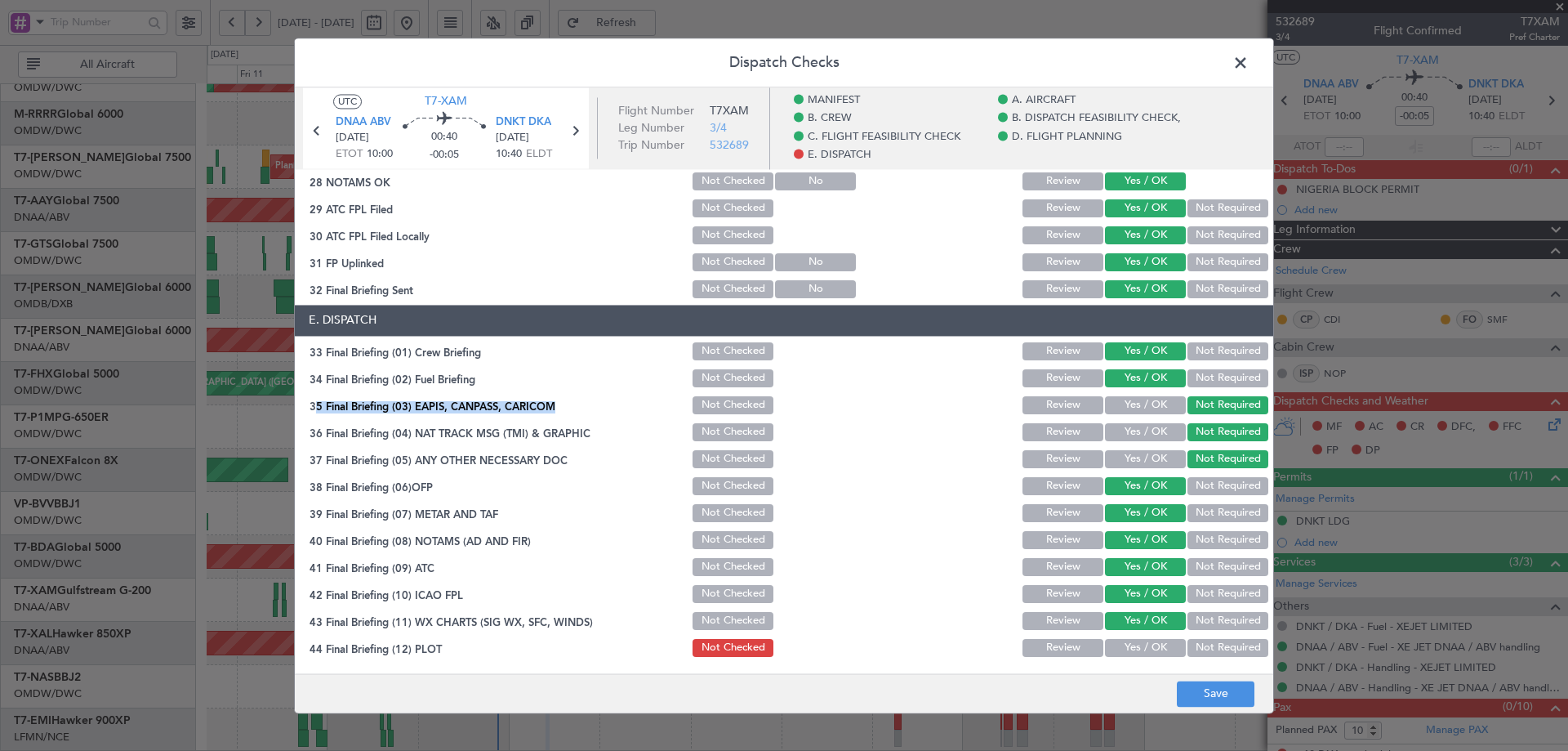 click on "Yes / OK" 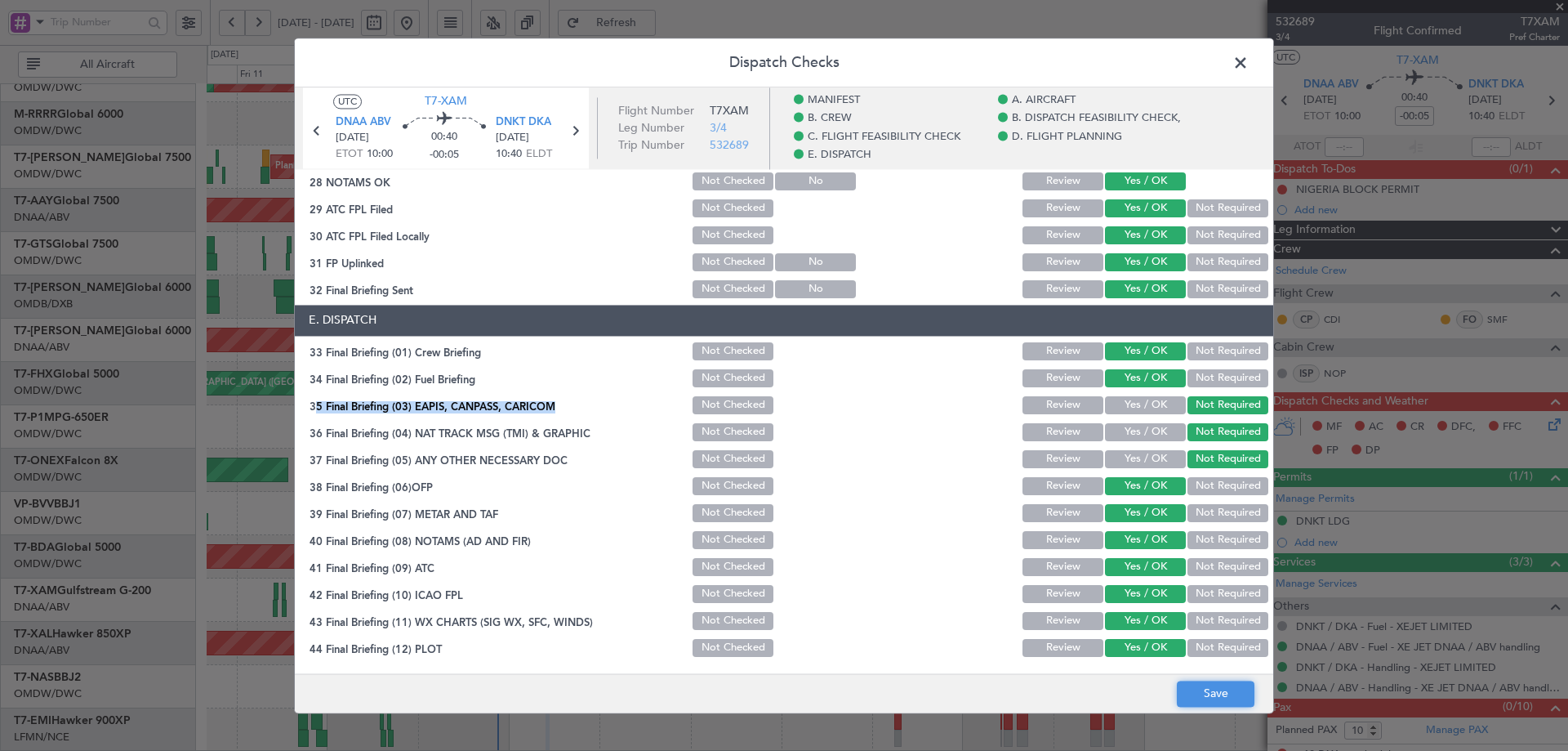 click on "Save" 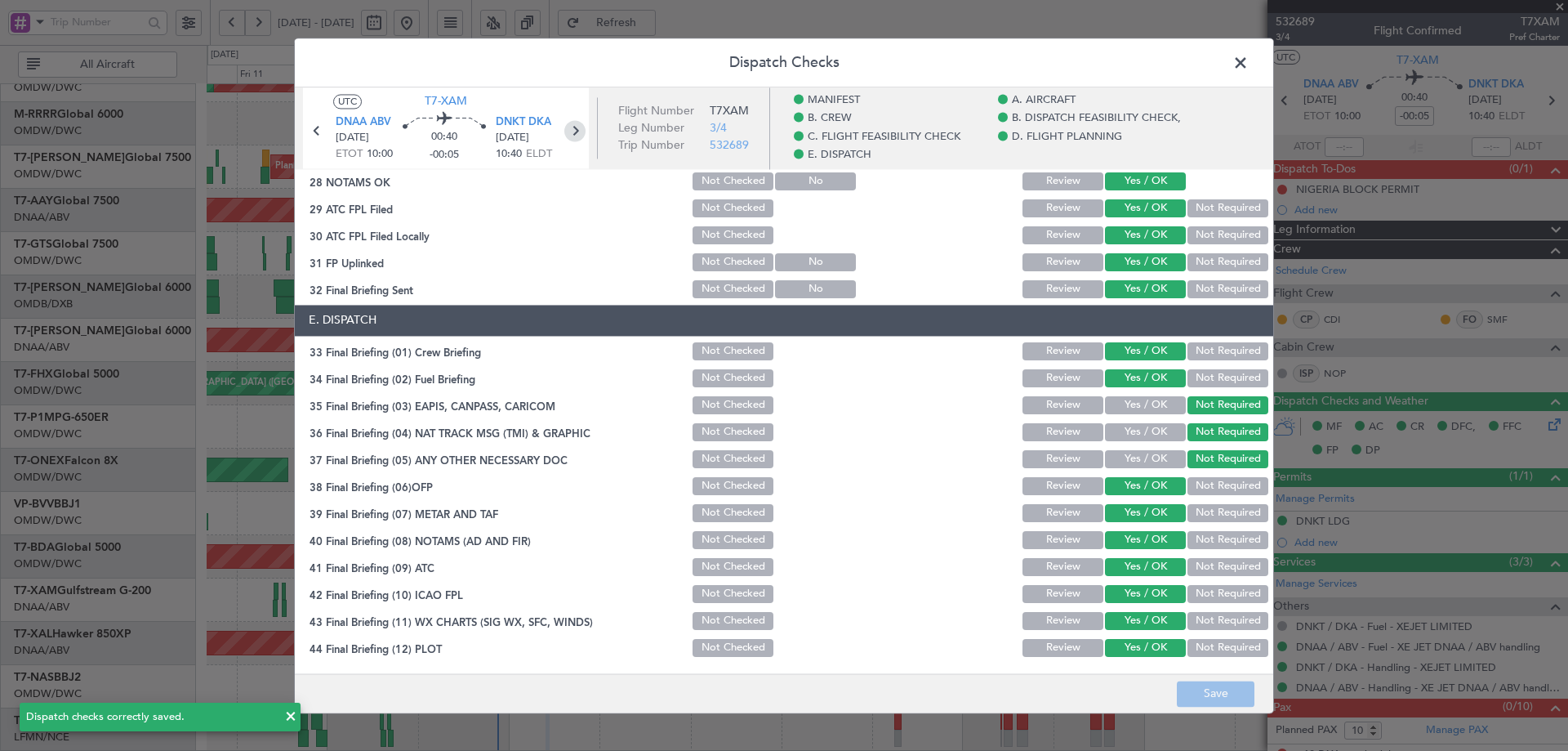click 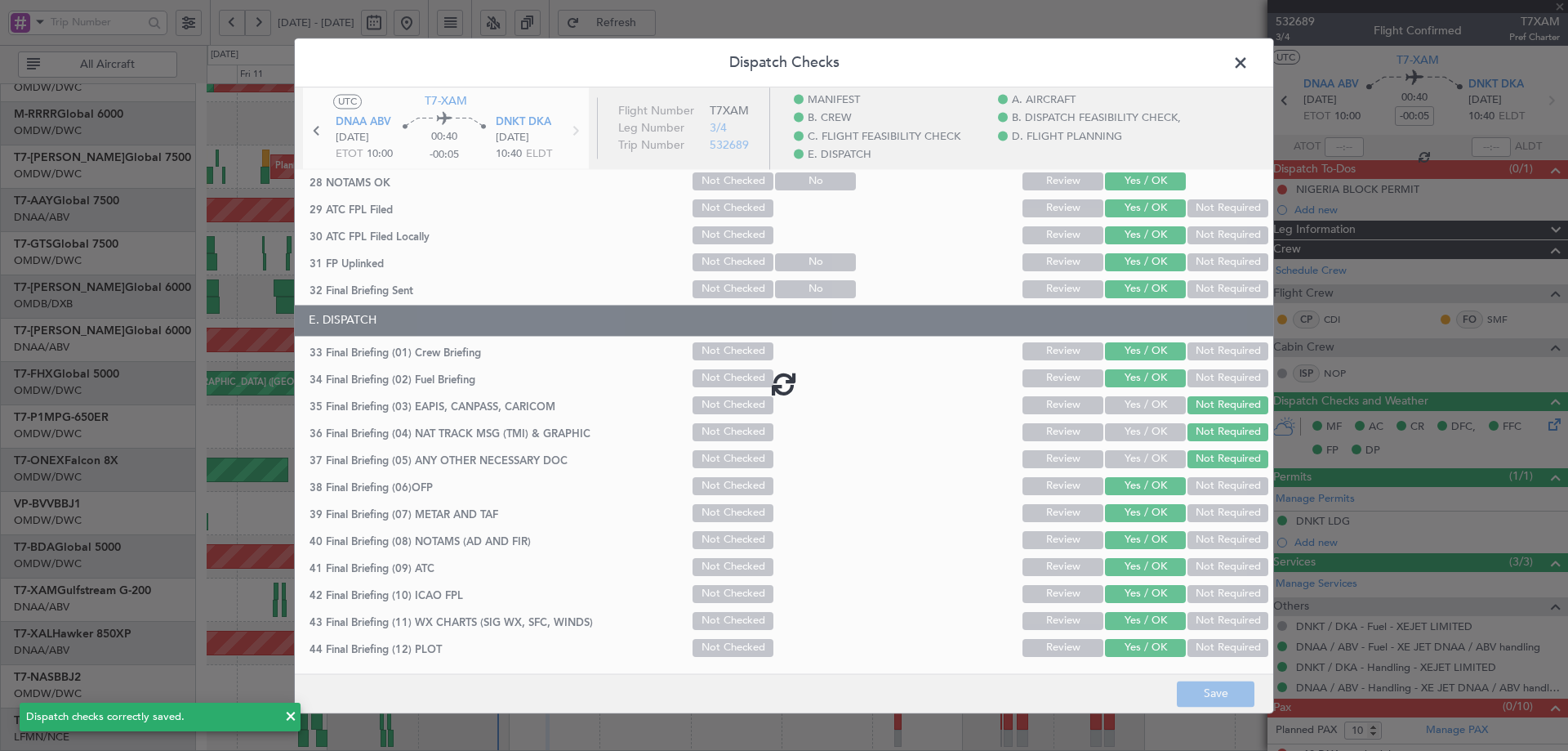 type 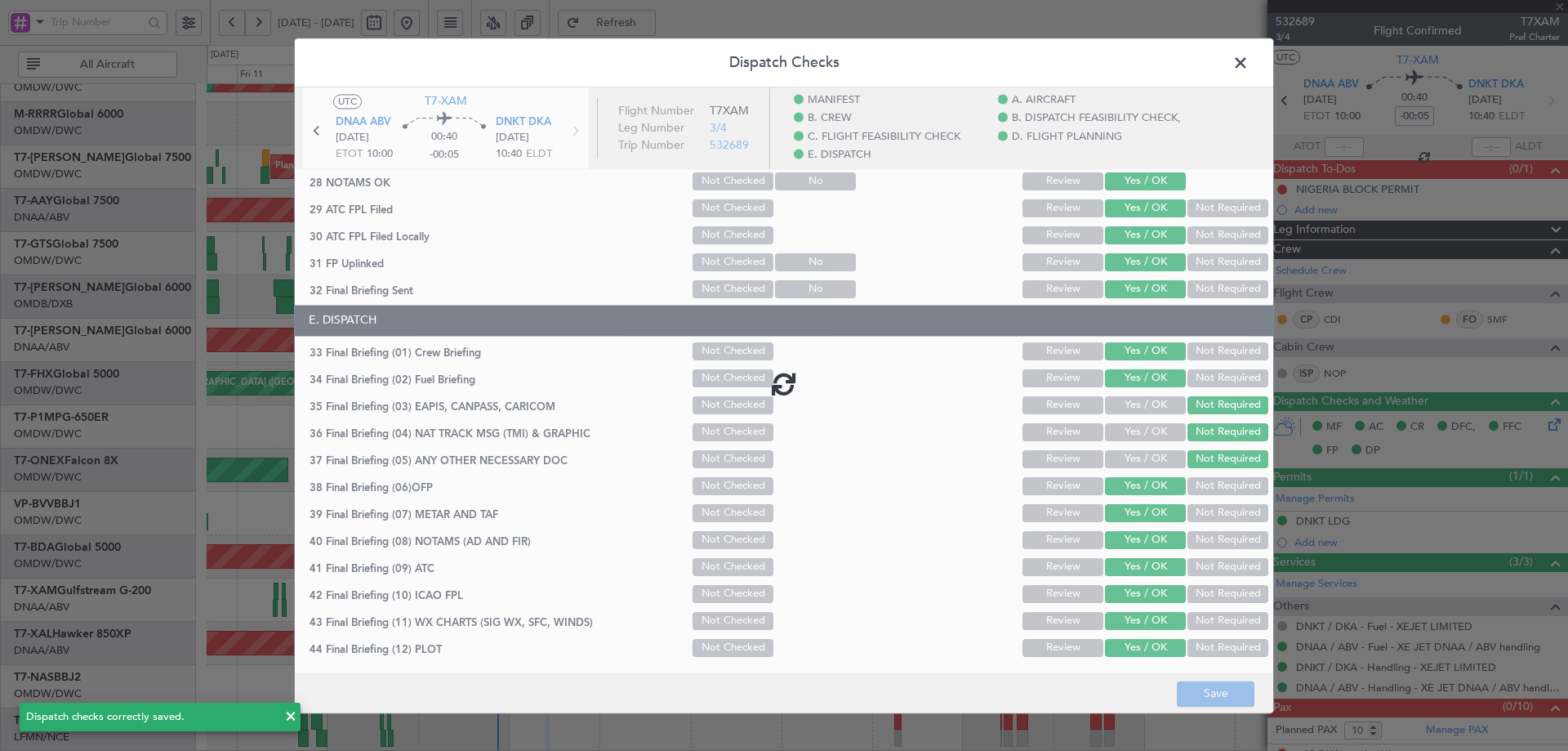 type 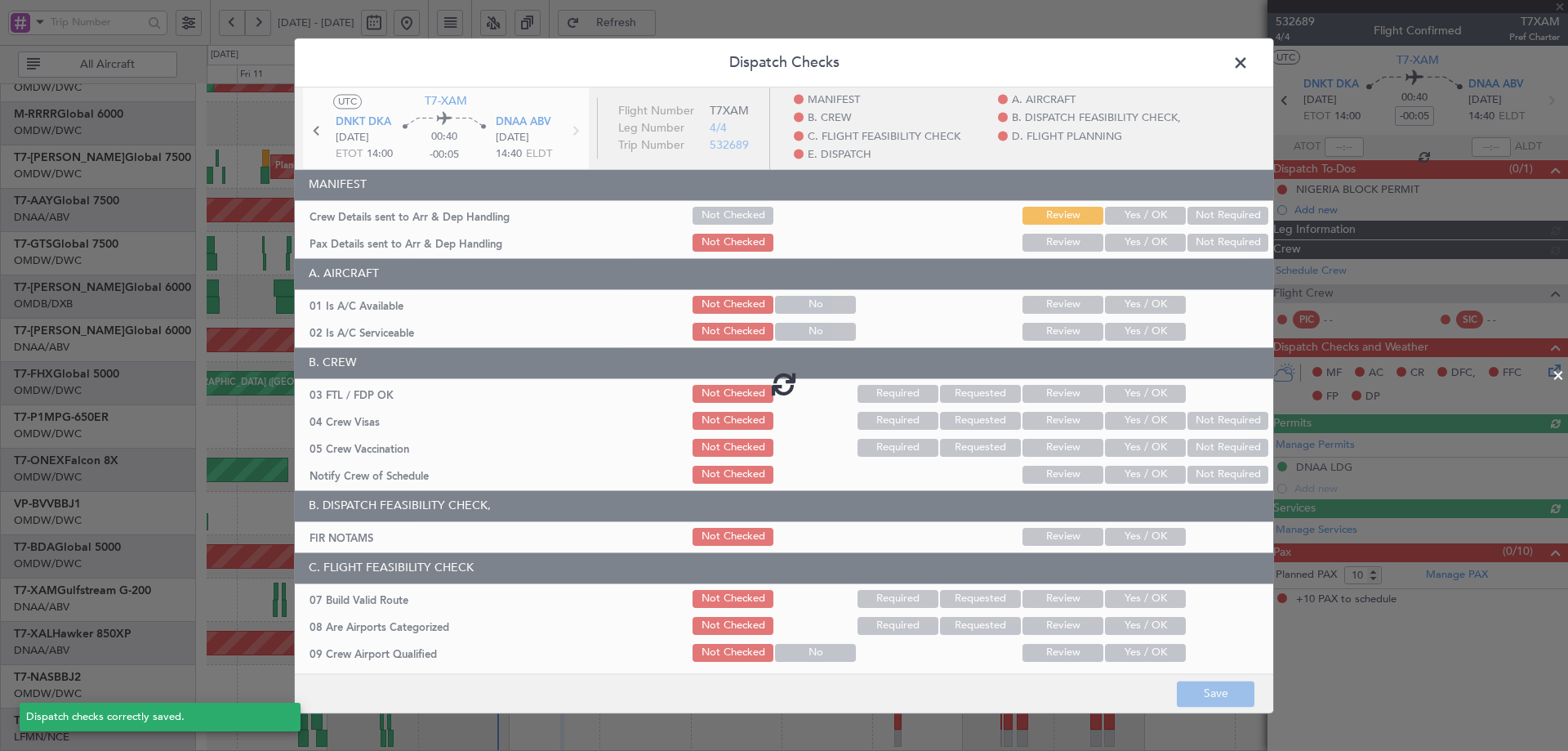 type on "Anita Mani (ANI)" 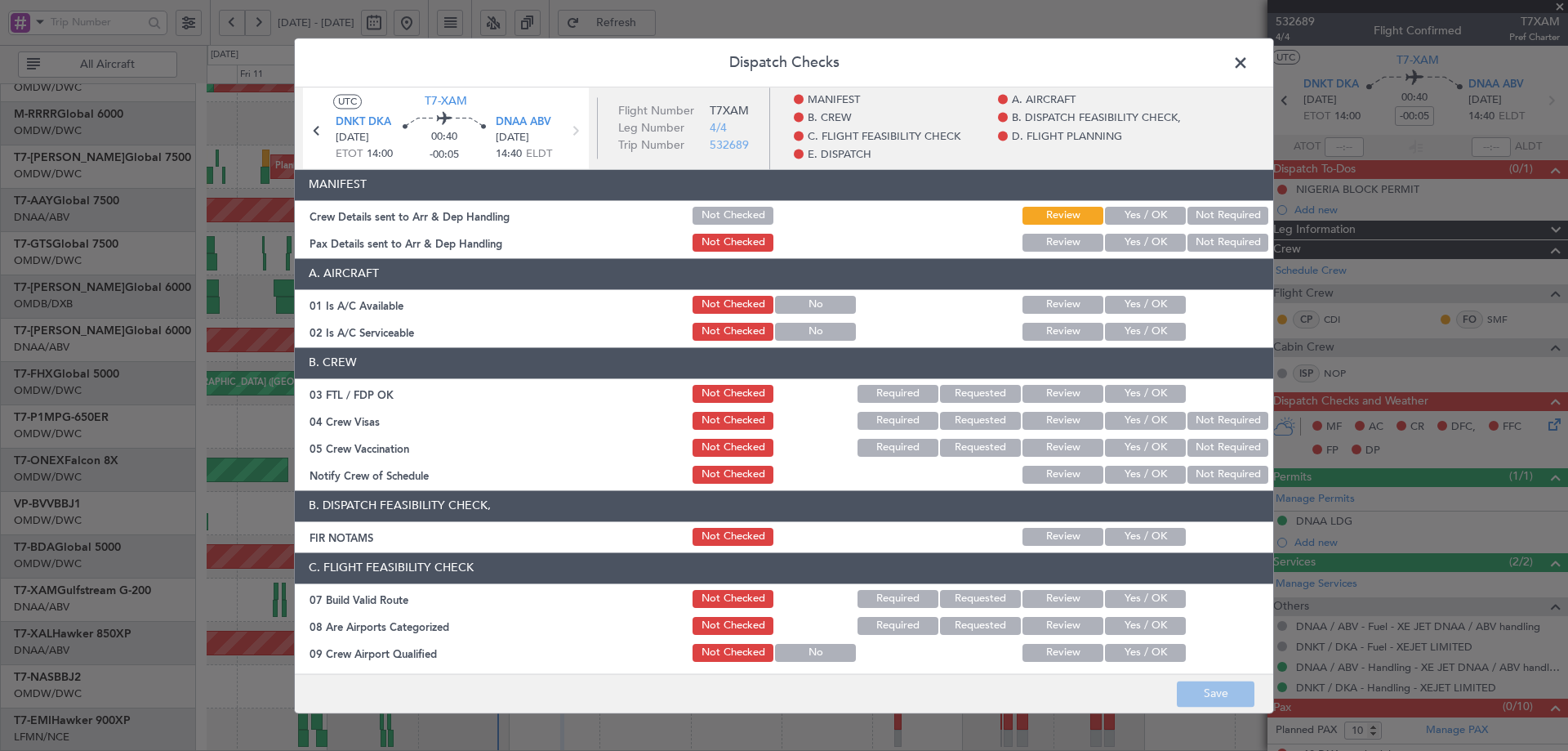 click on "Yes / OK" 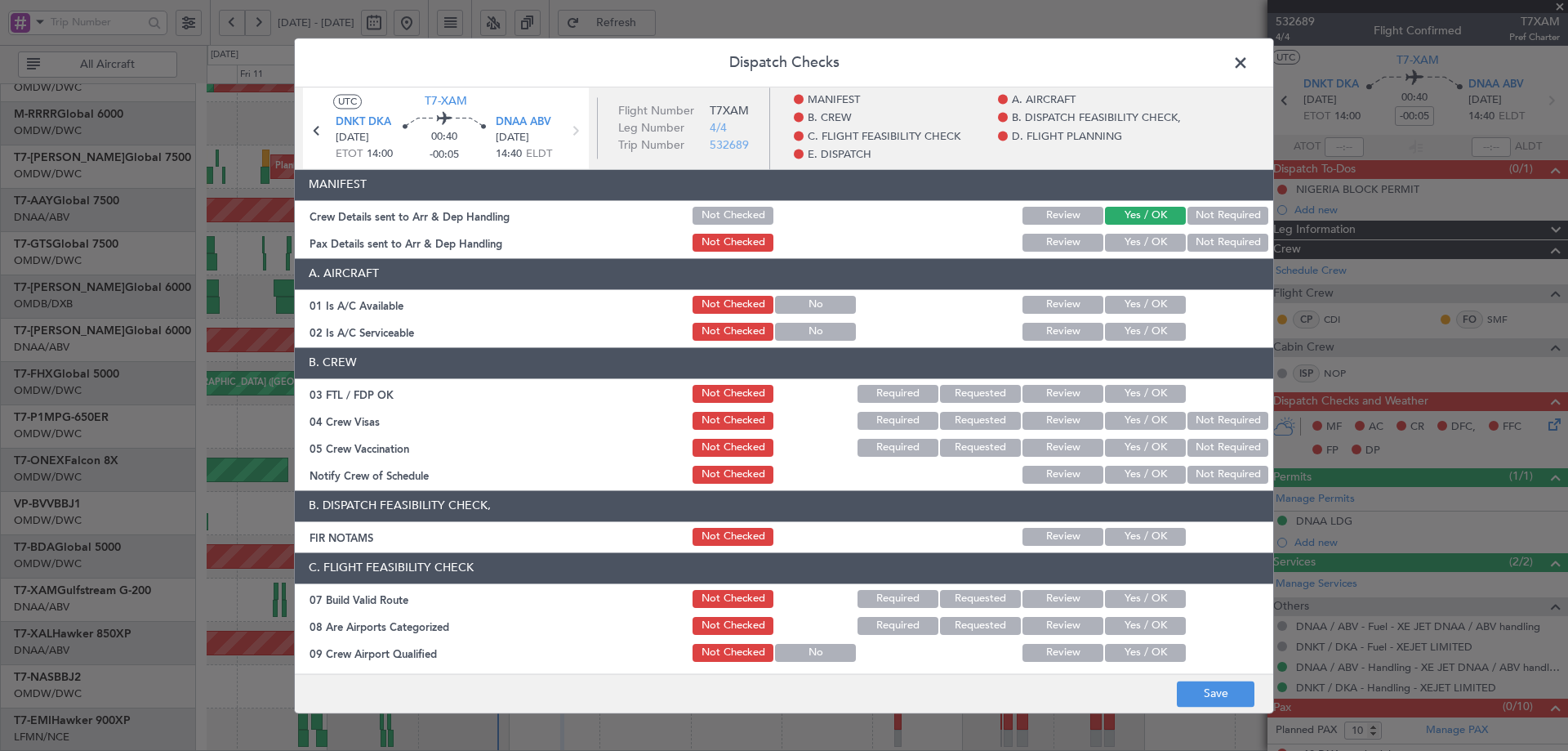 click on "Yes / OK" 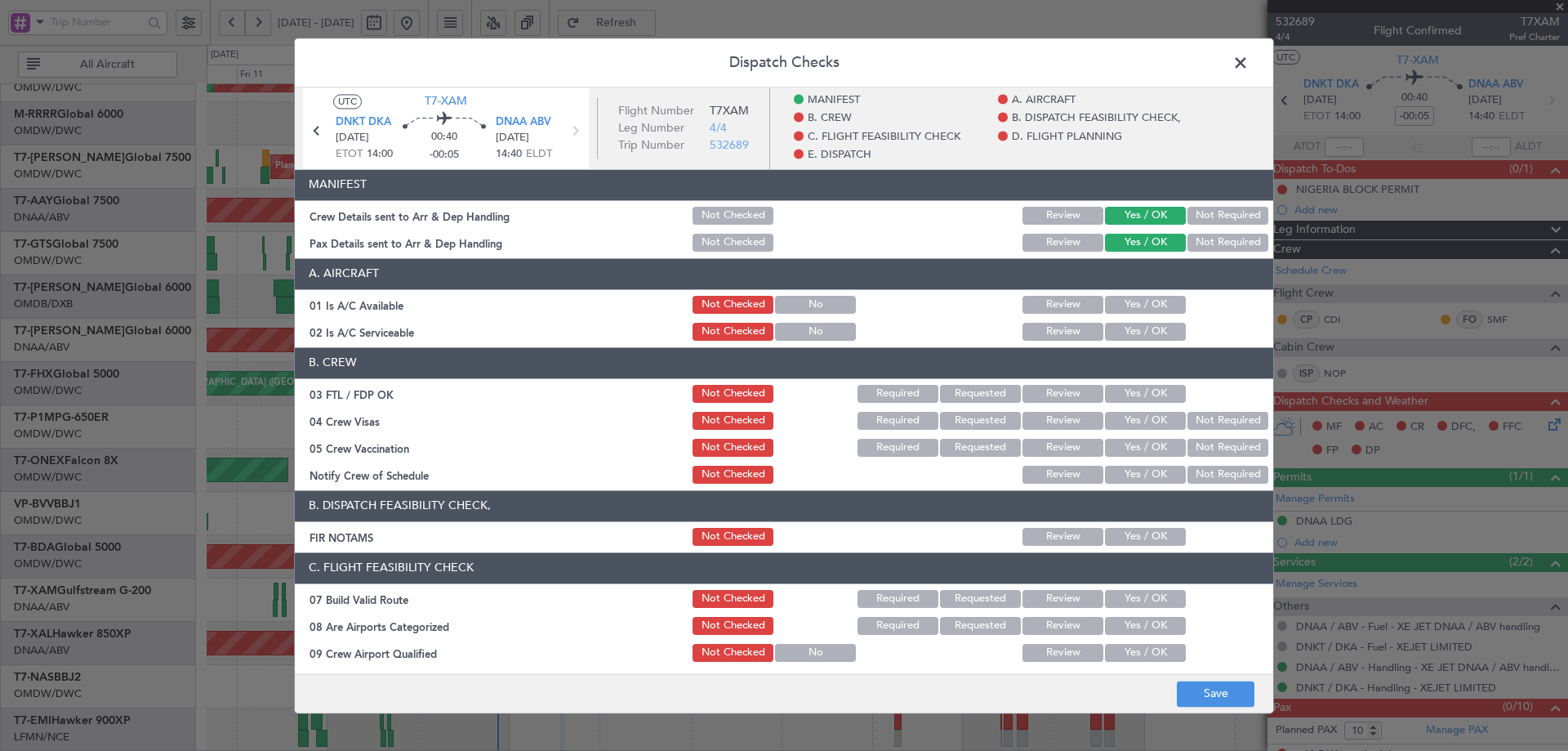click on "Yes / OK" 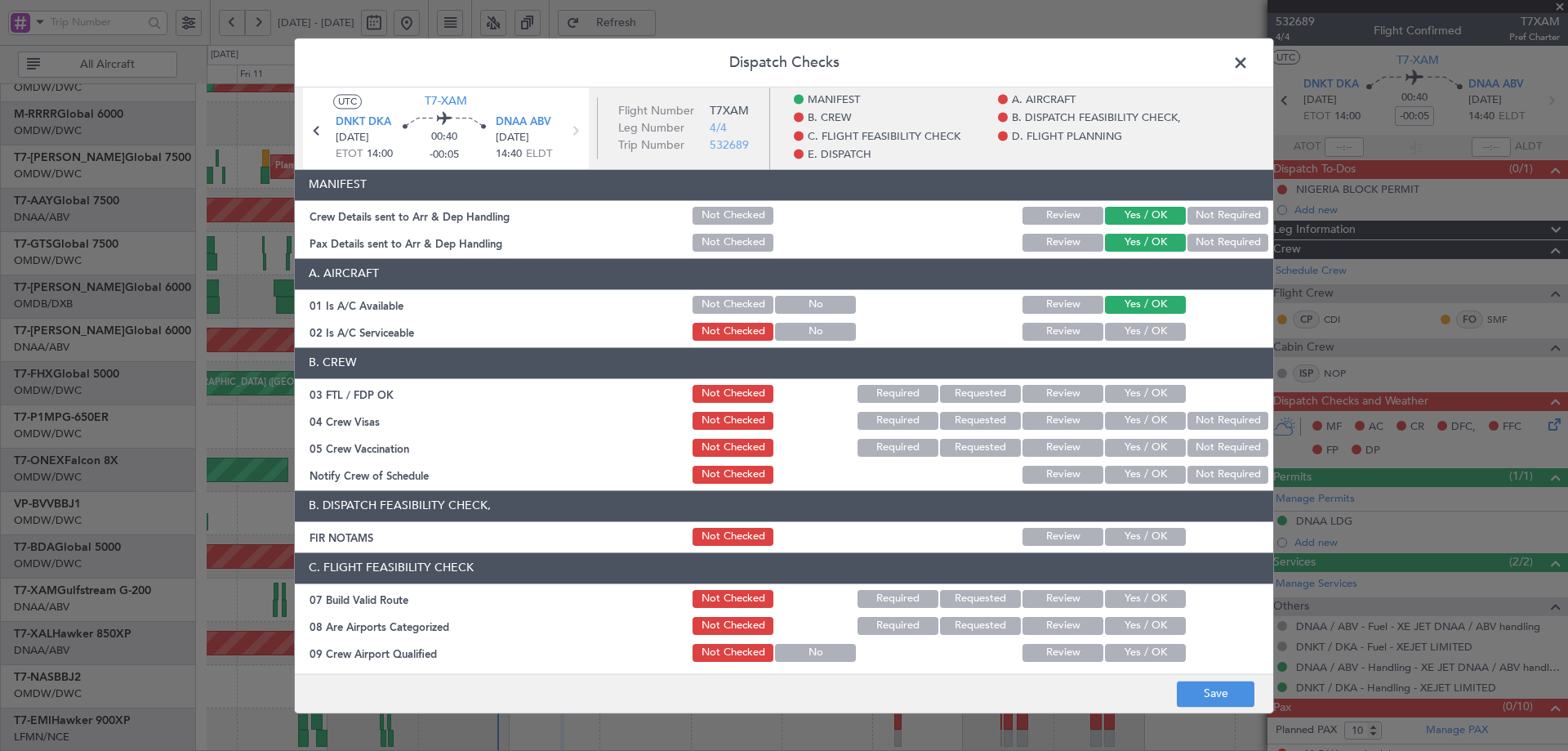 click on "Yes / OK" 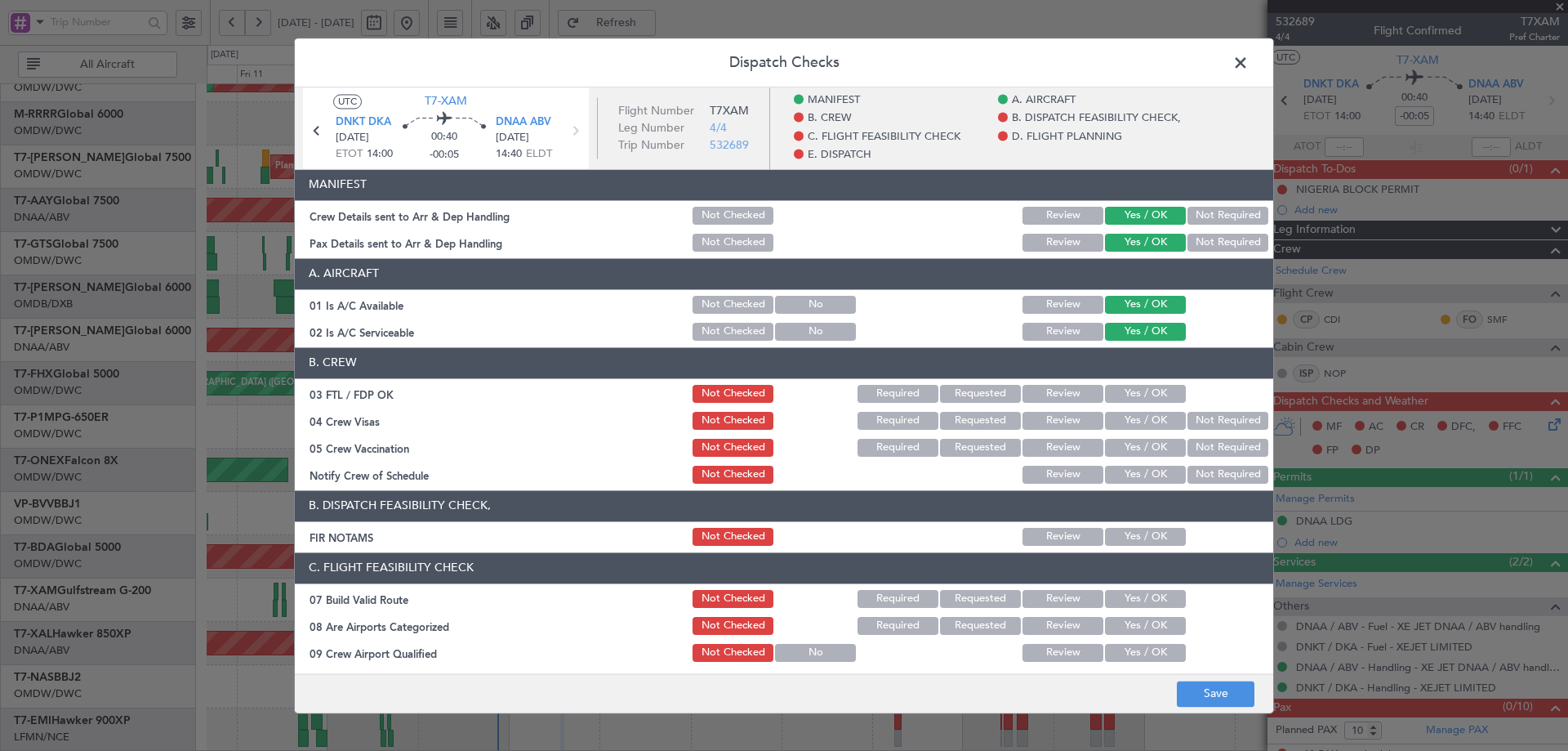 click on "B. CREW   03 FTL / FDP OK  Not Checked Required Requested Review Yes / OK  04 Crew Visas  Not Checked Required Requested Review Yes / OK Not Required  05 Crew Vaccination  Not Checked Required Requested Review Yes / OK Not Required  Notify Crew of Schedule  Not Checked Review Yes / OK Not Required" 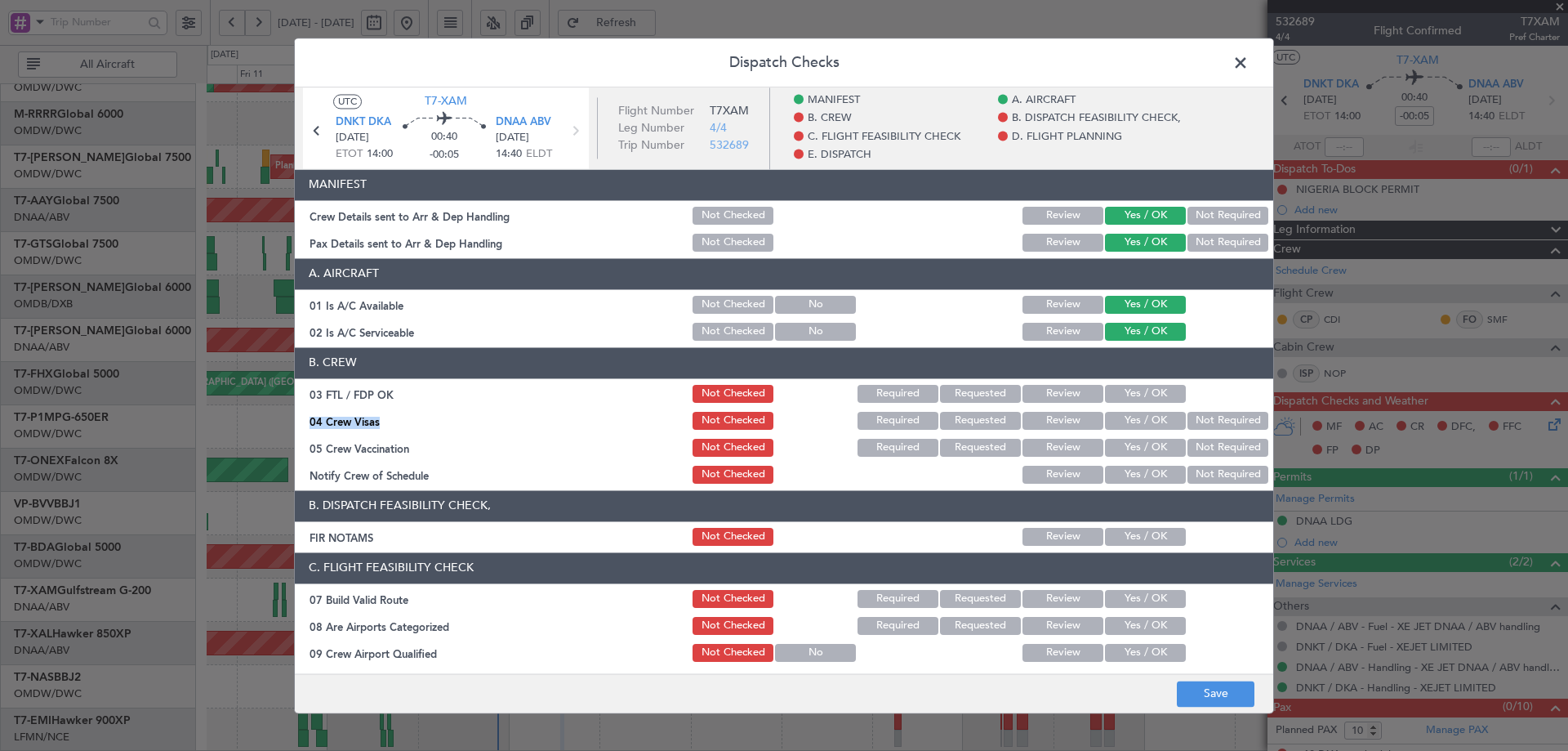 click on "Yes / OK" 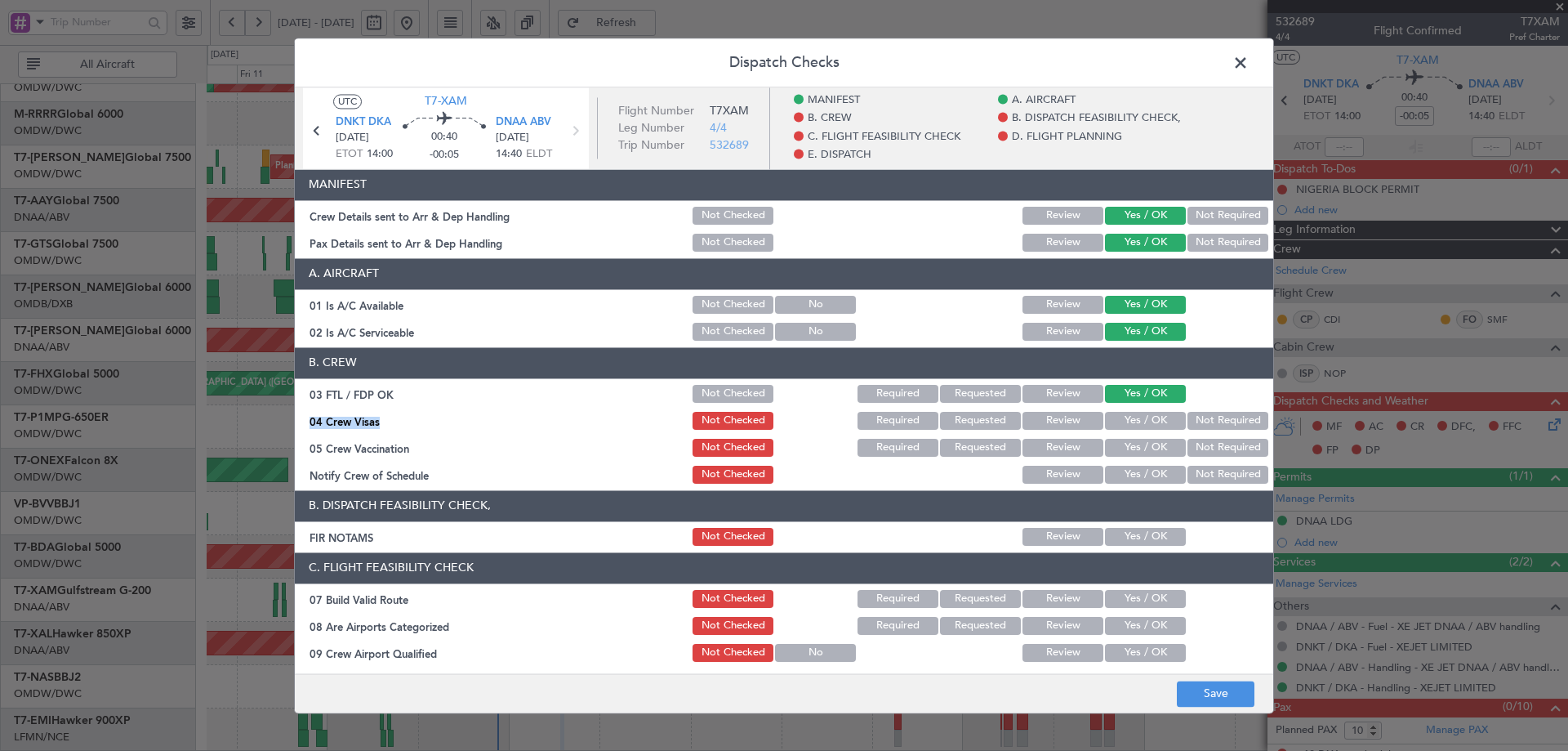 click on "Yes / OK" 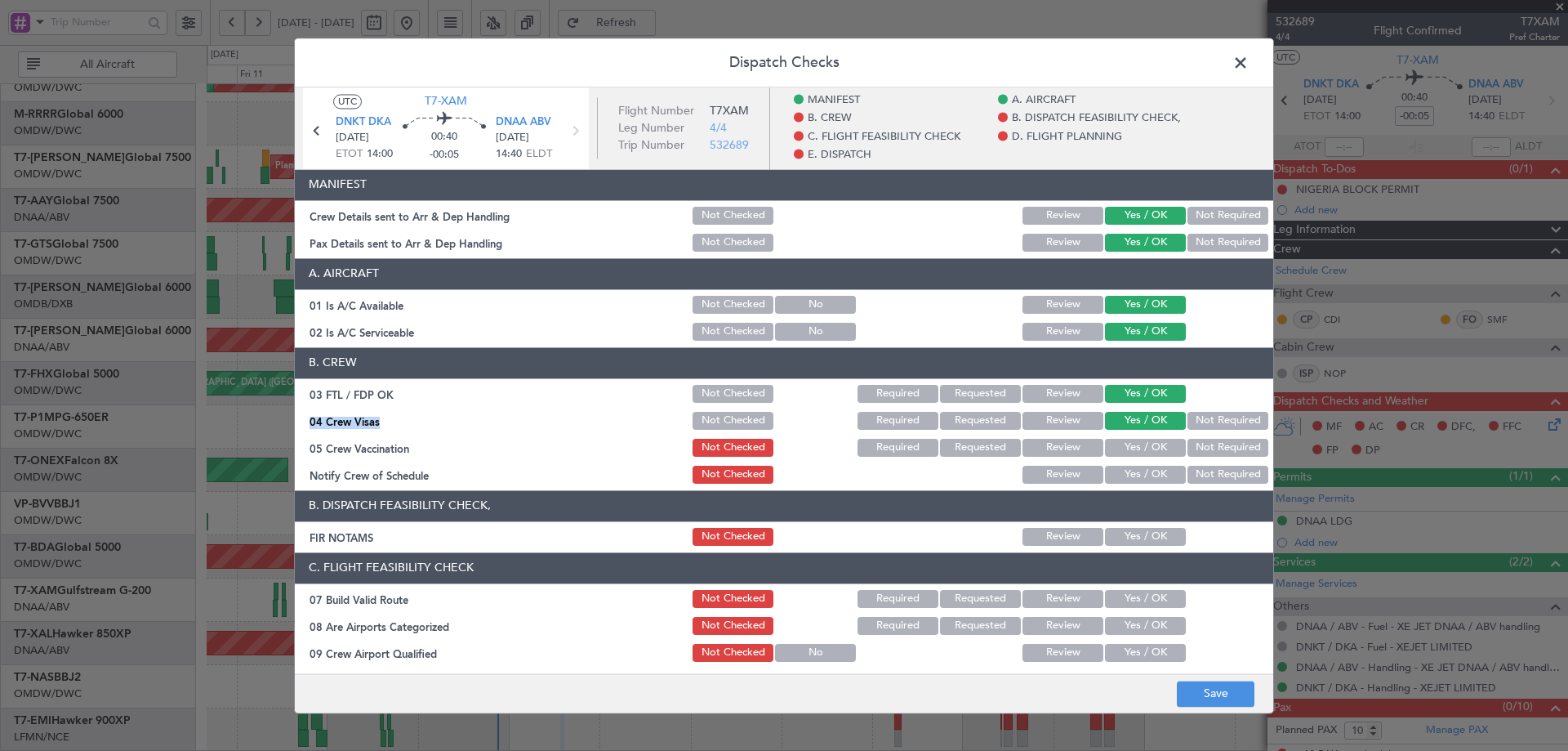 click on "Yes / OK" 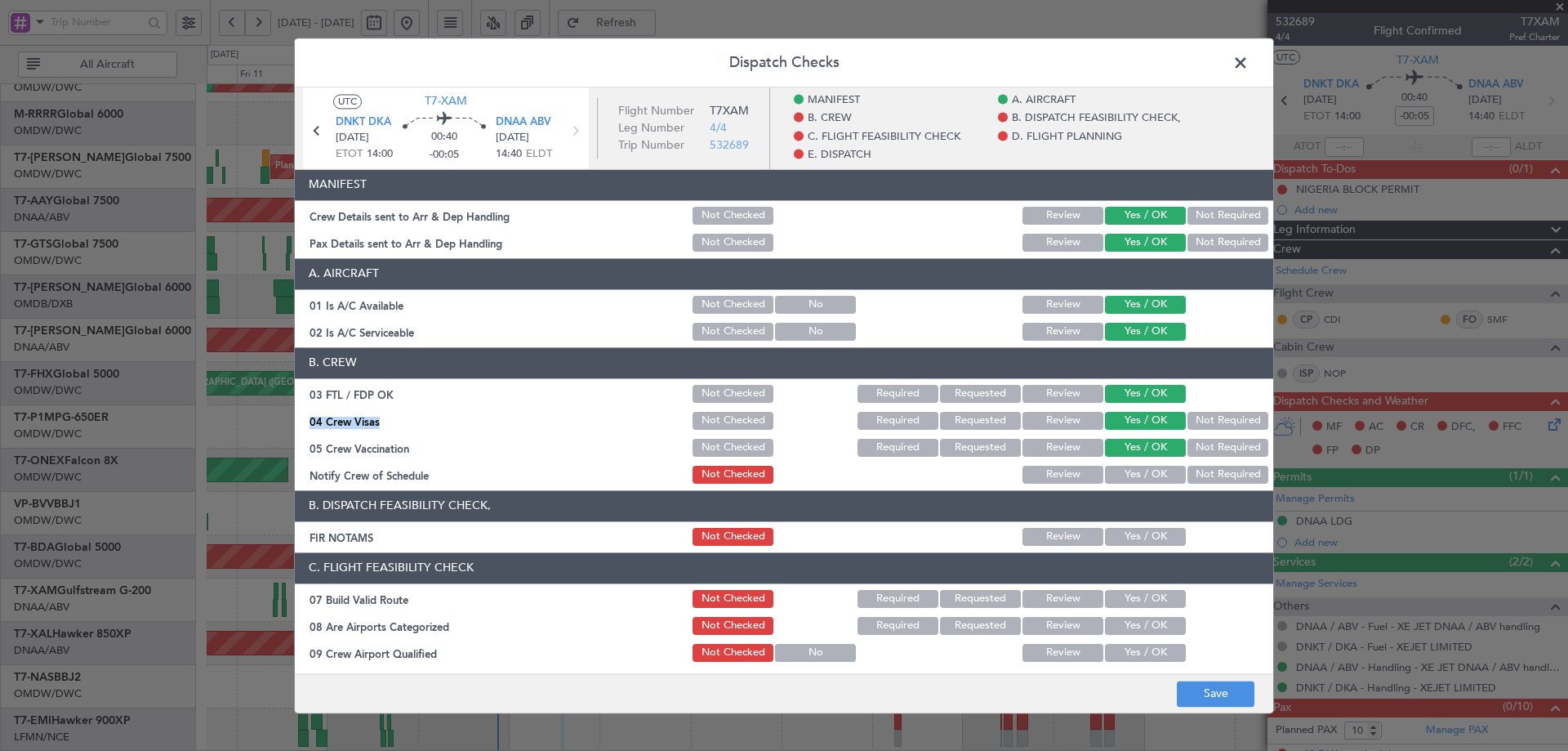 click on "Not Required" 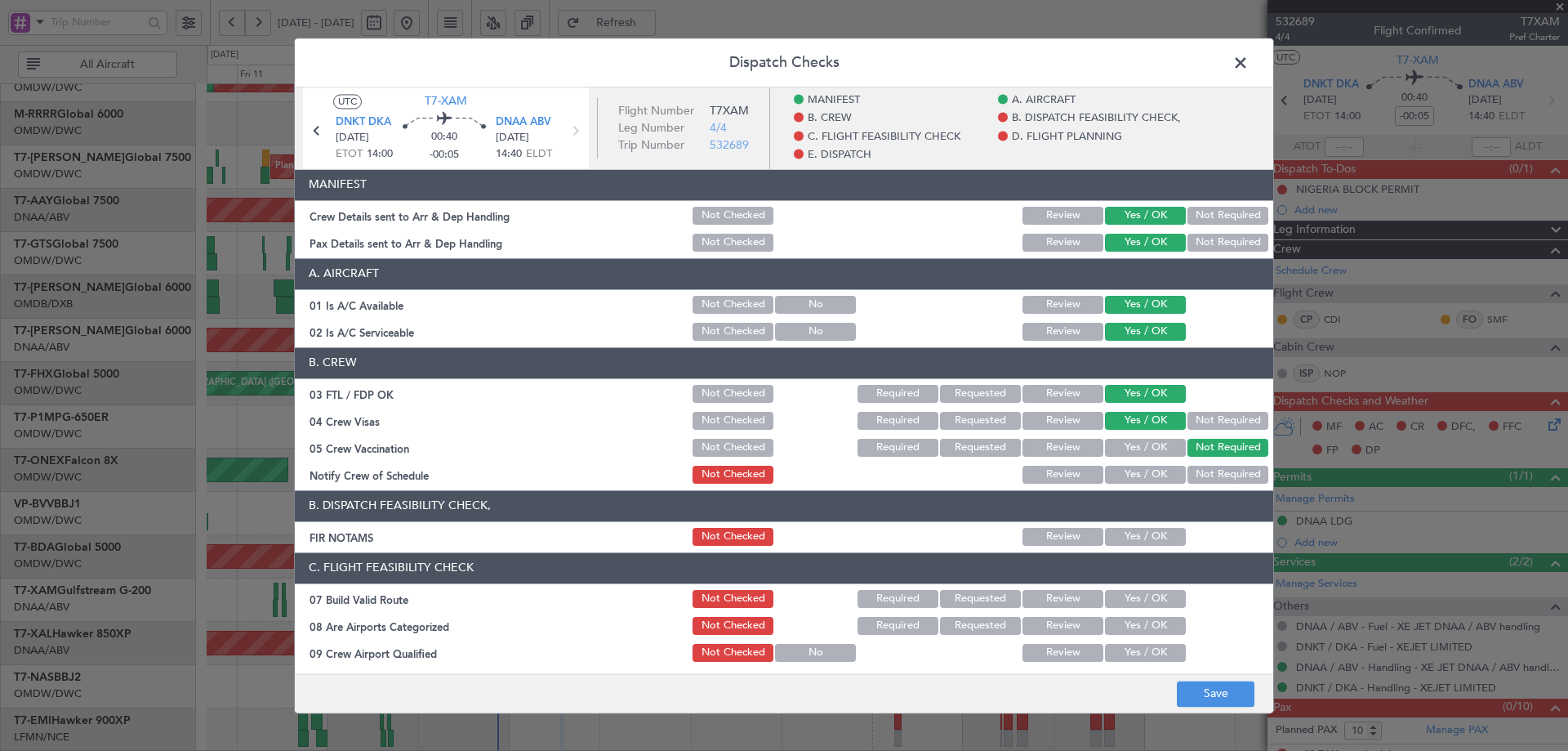click on "MANIFEST   Crew Details sent to Arr & Dep Handling  Not Checked Review Yes / OK Not Required  Pax Details sent to Arr & Dep Handling  Not Checked Review Yes / OK Not Required  A. AIRCRAFT   01 Is A/C Available  Not Checked No Review Yes / OK  02 Is A/C Serviceable  Not Checked No Review Yes / OK  B. CREW   03 FTL / FDP OK  Not Checked Required Requested Review Yes / OK  04 Crew Visas  Not Checked Required Requested Review Yes / OK Not Required  05 Crew Vaccination  Not Checked Required Requested Review Yes / OK Not Required  Notify Crew of Schedule  Not Checked Review Yes / OK Not Required  B. DISPATCH FEASIBILITY CHECK,   FIR NOTAMS  Not Checked Review Yes / OK  C. FLIGHT FEASIBILITY CHECK   07 Build Valid Route  Not Checked Required Requested Review Yes / OK  08 Are Airports Categorized  Not Checked Required Requested Review Yes / OK  09 Crew Airport Qualified  Not Checked No Review Yes / OK  10 Ops Notes OK  Not Checked No Review Yes / OK  11 Runway / Performance / Elevation OK  Not Checked No Review No" 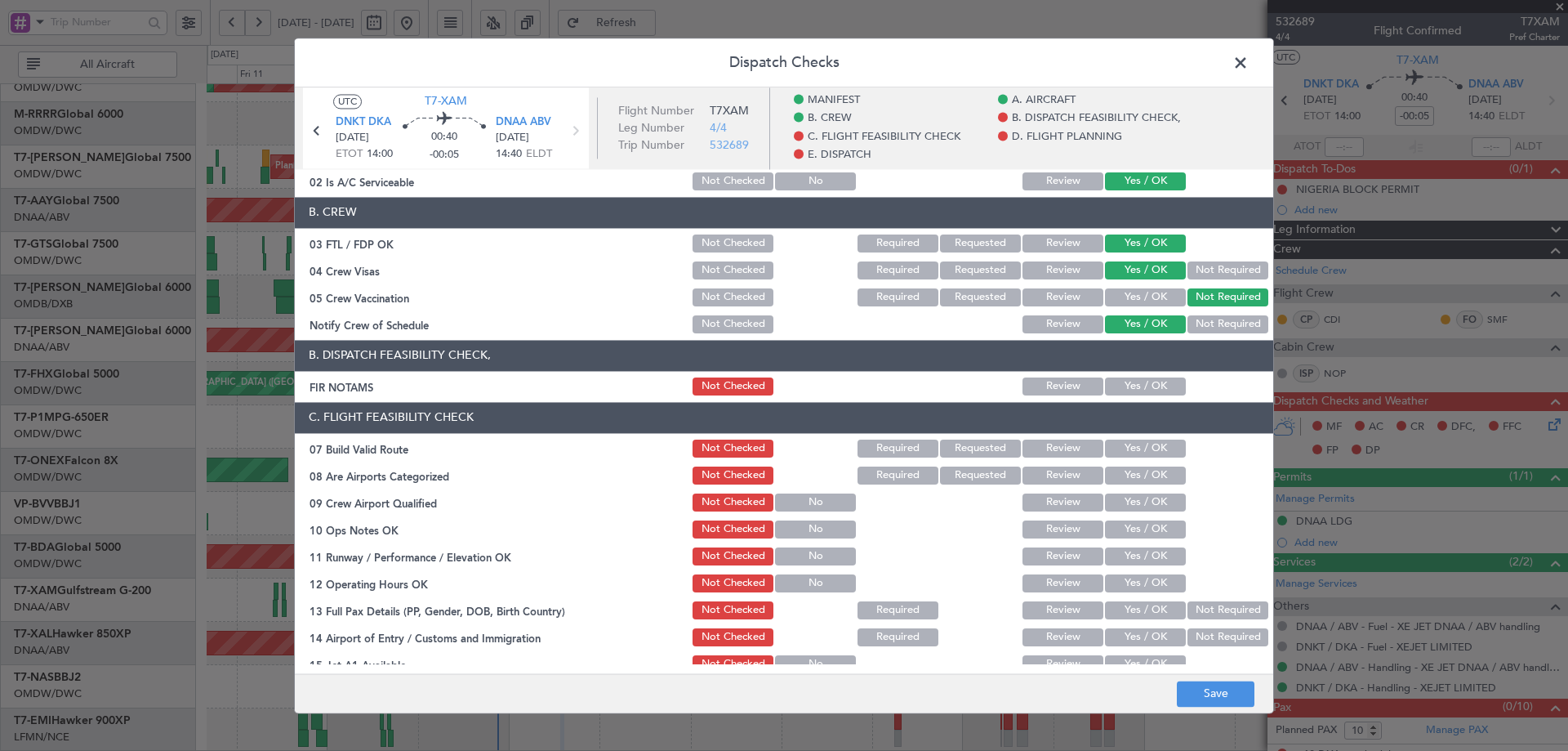 scroll, scrollTop: 163, scrollLeft: 0, axis: vertical 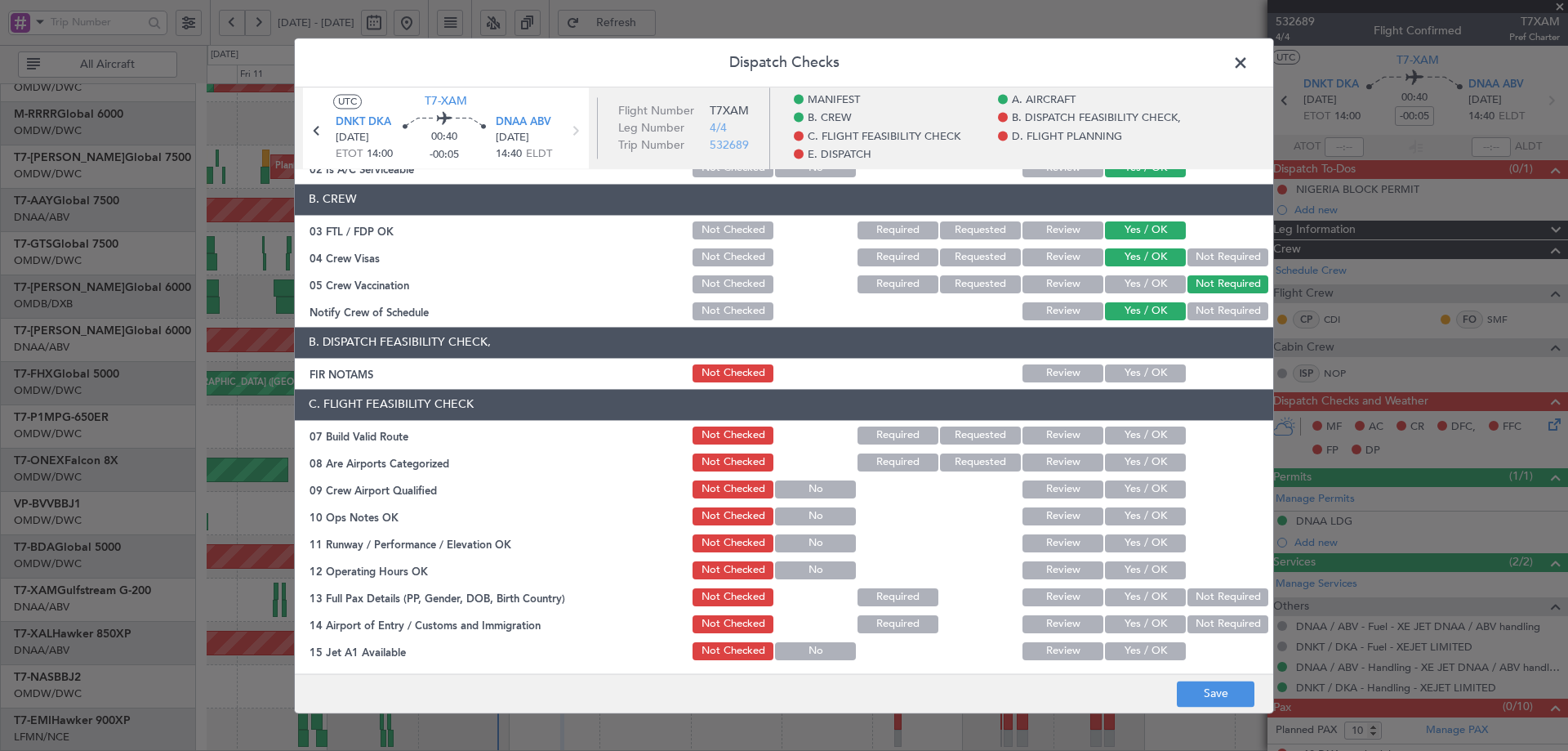 click on "Yes / OK" 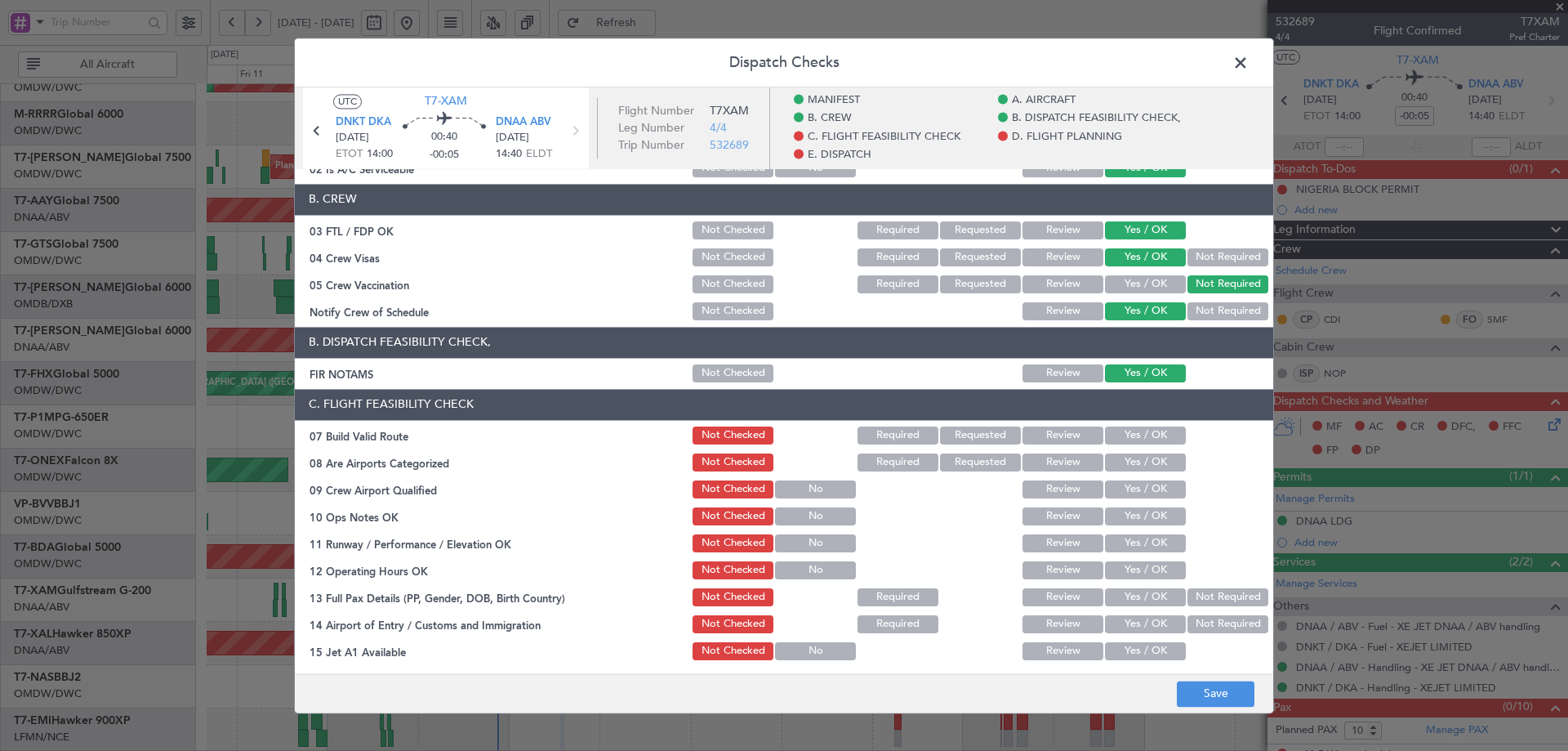 click on "C. FLIGHT FEASIBILITY CHECK   07 Build Valid Route  Not Checked Required Requested Review Yes / OK  08 Are Airports Categorized  Not Checked Required Requested Review Yes / OK  09 Crew Airport Qualified  Not Checked No Review Yes / OK  10 Ops Notes OK  Not Checked No Review Yes / OK  11 Runway / Performance / Elevation OK  Not Checked No Review Yes / OK  12 Operating Hours OK  Not Checked No Review Yes / OK  13 Full Pax Details (PP, Gender, DOB, Birth Country)  Not Checked Required Review Yes / OK Not Required  14 Airport of Entry / Customs and Immigration  Not Checked Required Review Yes / OK Not Required  15 Jet A1 Available  Not Checked No Review Yes / OK  16 Fire Category OK  Not Checked No Review Yes / OK  17 NOTAMS OK  Not Checked No Review Yes / OK  18 War Risk Insurance  Not Checked Required Requested Review Yes / OK Not Required  19 Route Avoiding Restricted Airspace  Not Checked Review Yes / OK  20 OFPL EET vs FW EET  Not Checked Review Yes / OK  21 Required permits/Services-Airport change  Review" 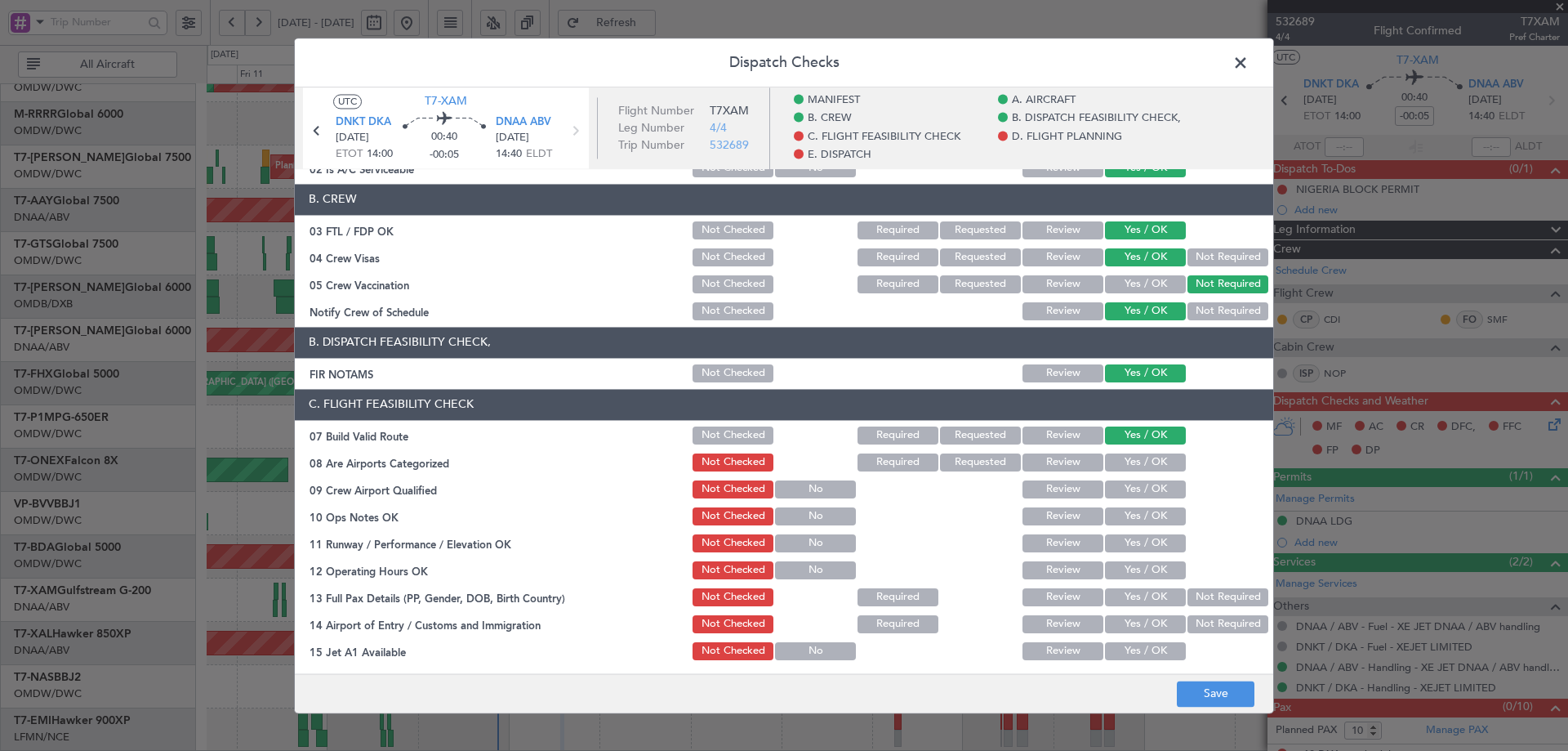 click on "Yes / OK" 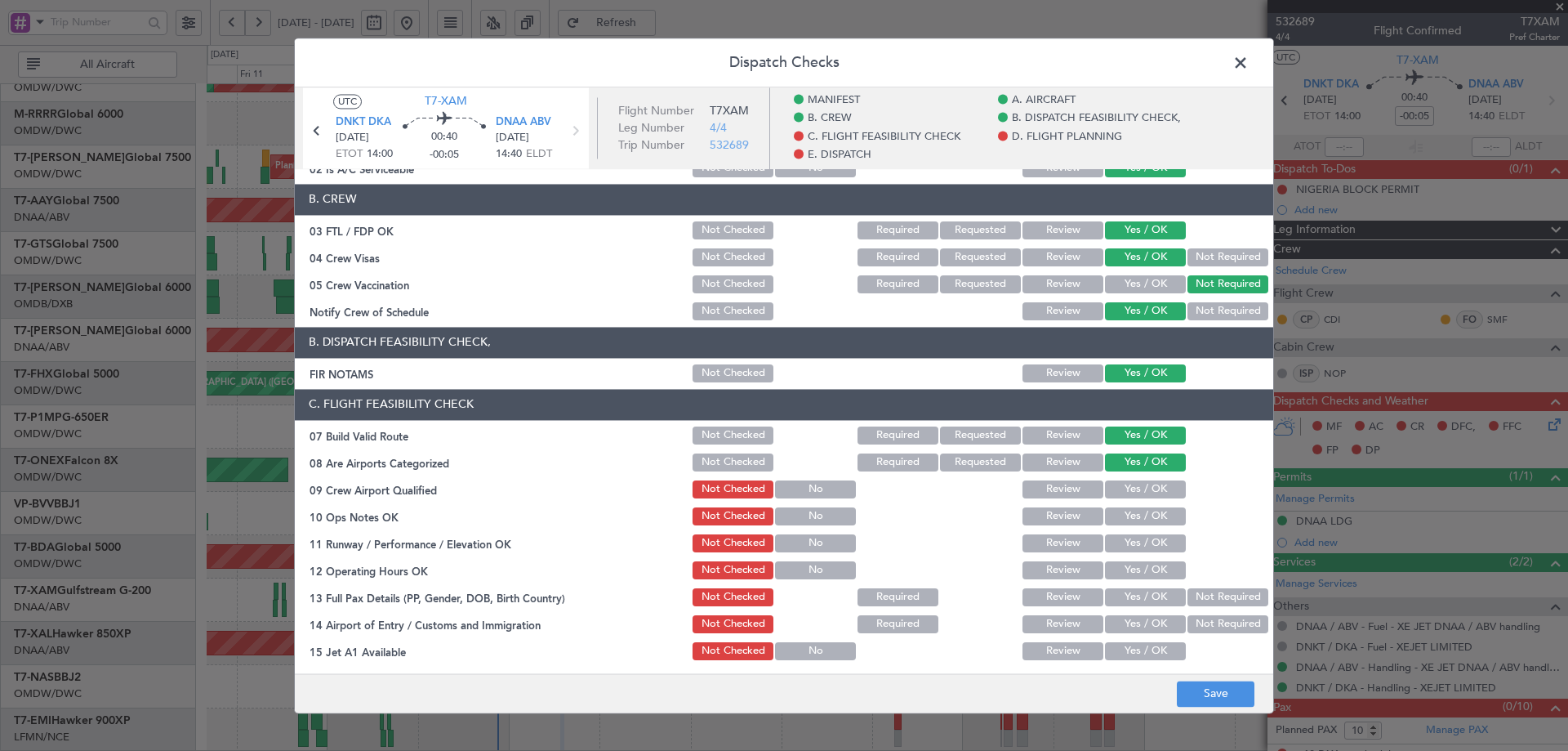 click on "Yes / OK" 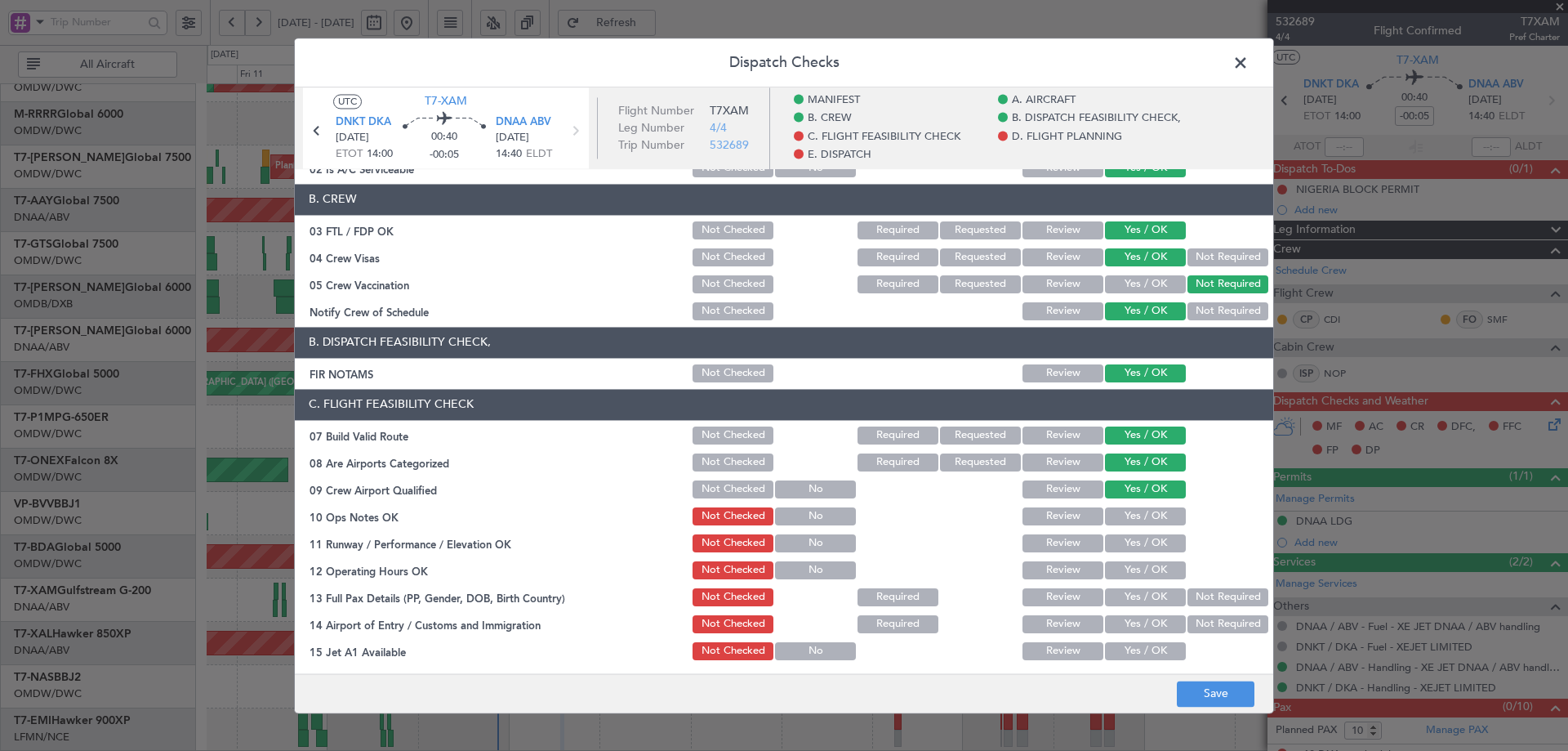 click on "Yes / OK" 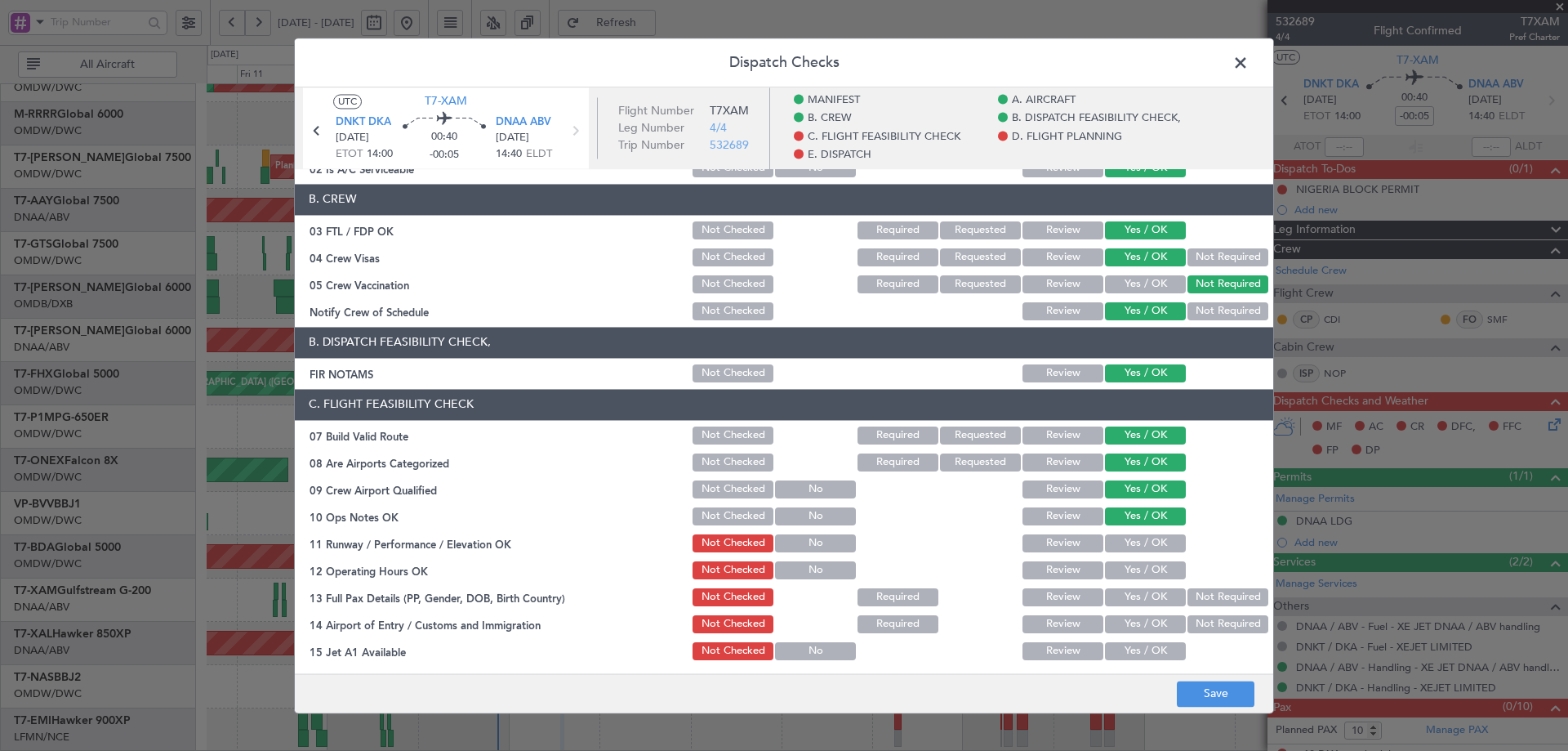 click on "Yes / OK" 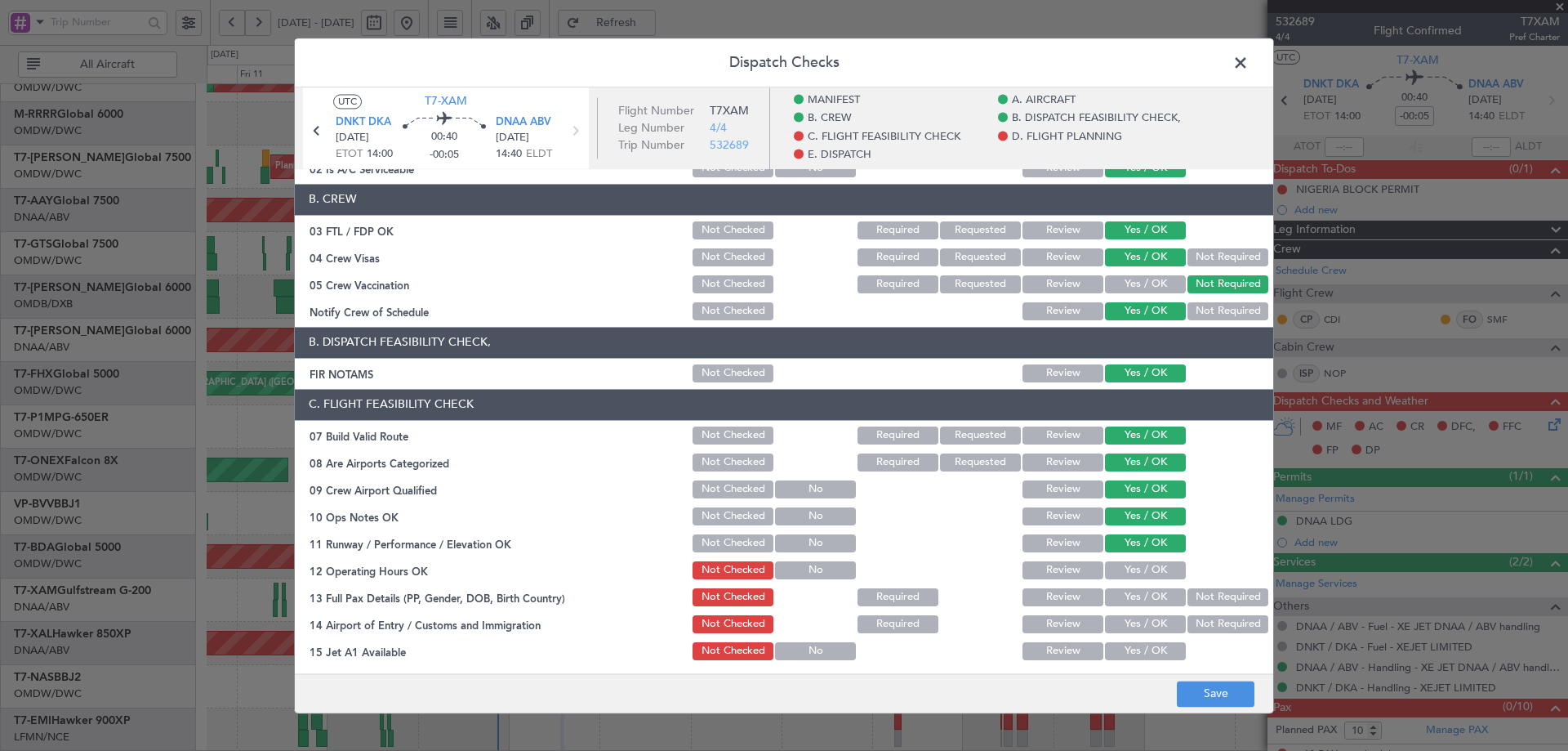 click on "Yes / OK" 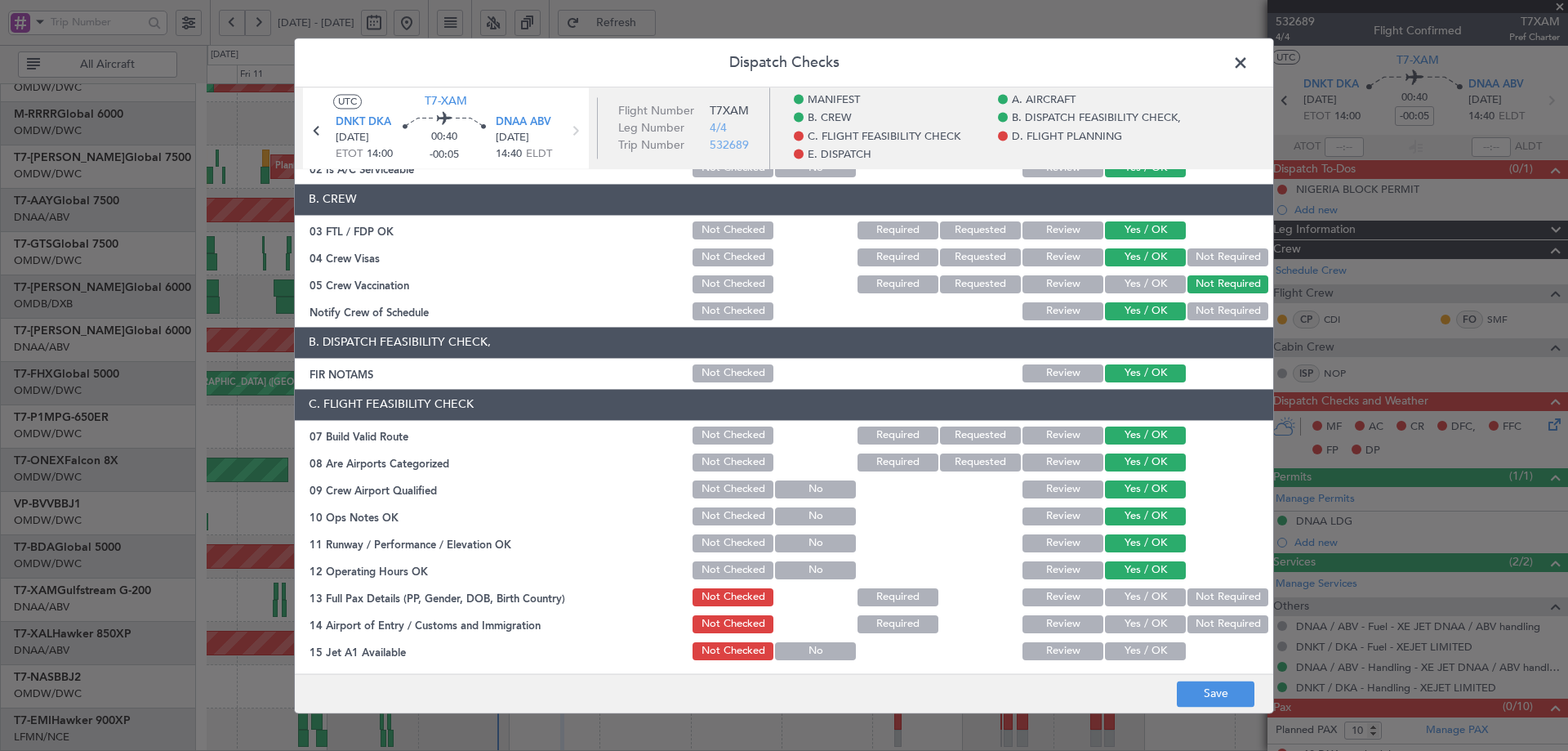 click on "Yes / OK" 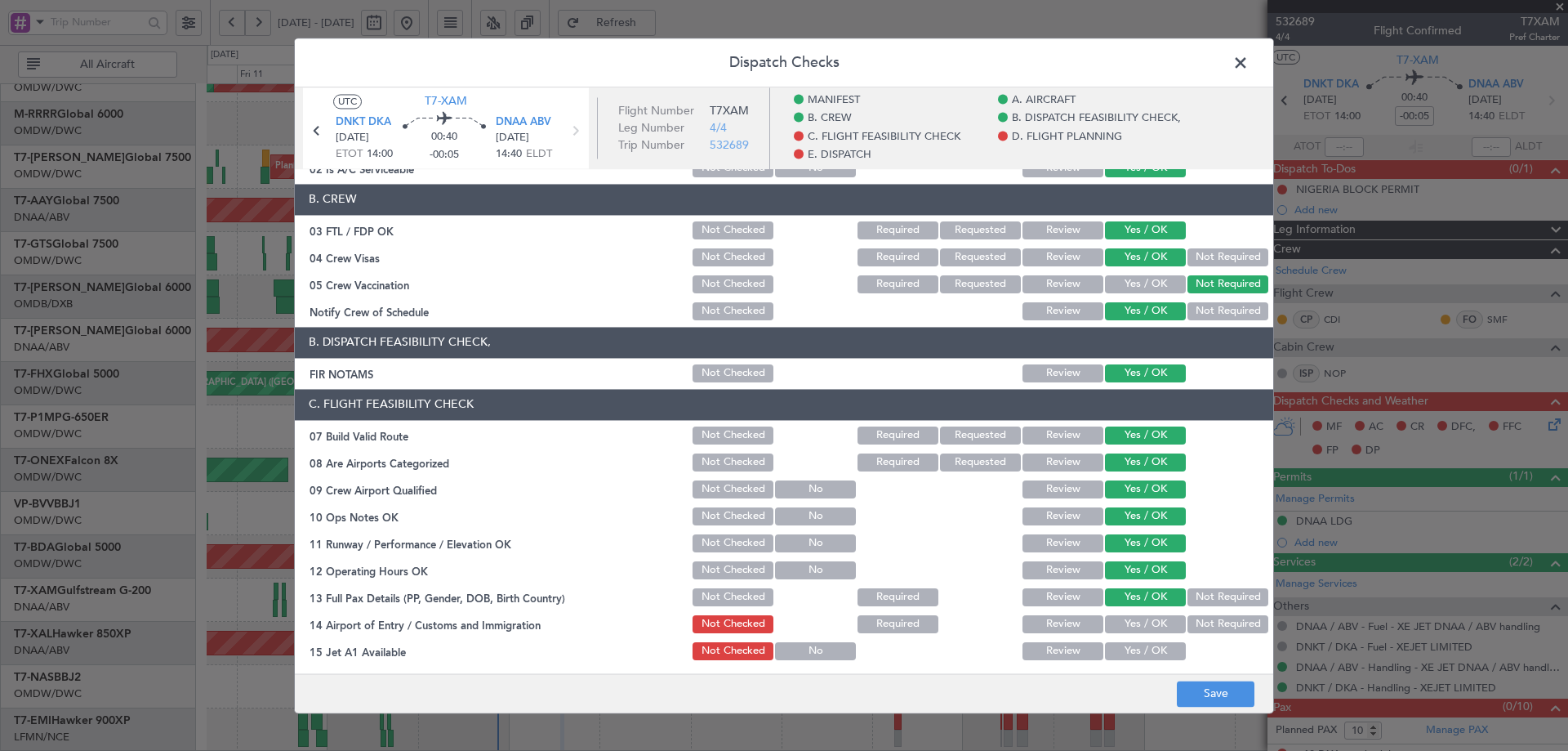 click on "Yes / OK" 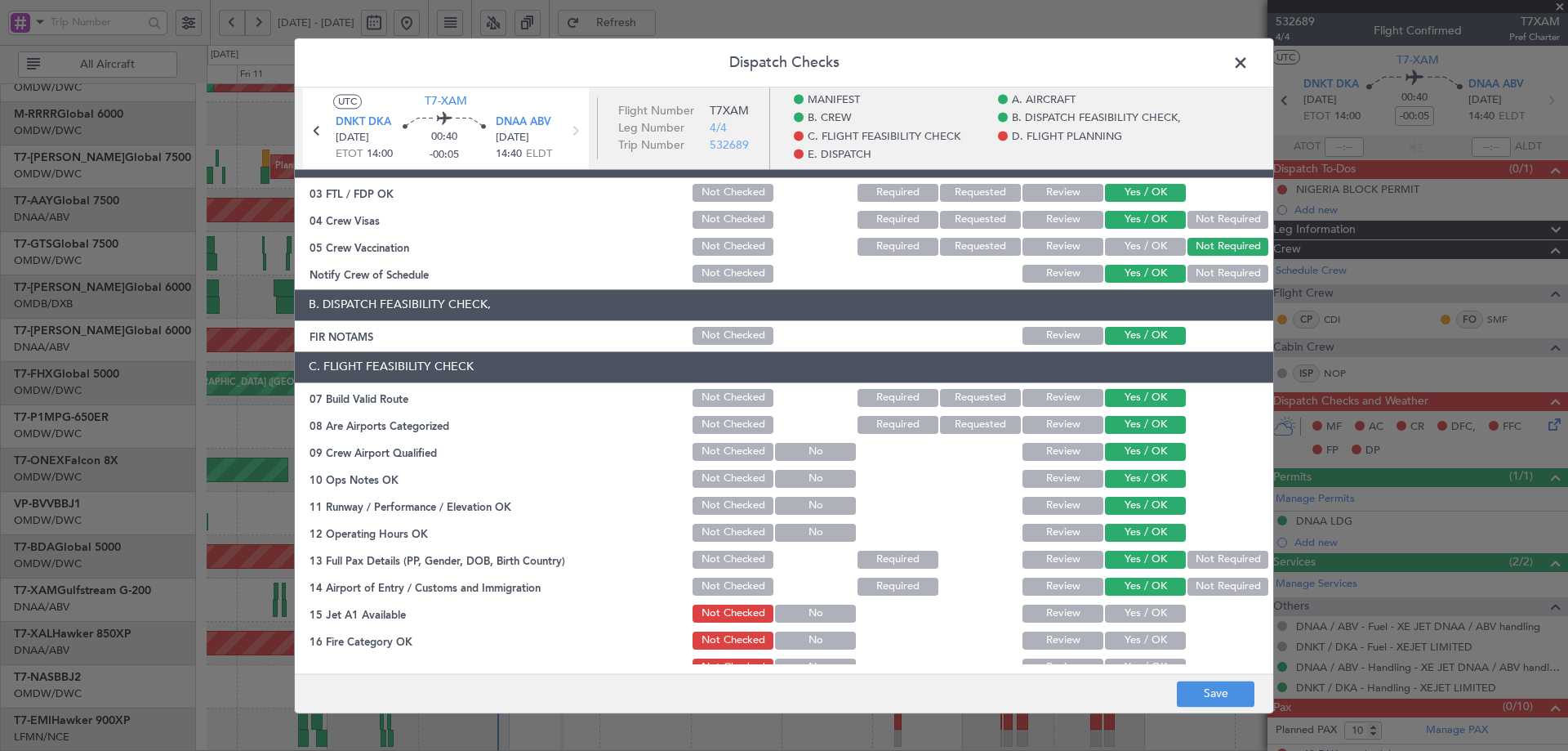 scroll, scrollTop: 327, scrollLeft: 0, axis: vertical 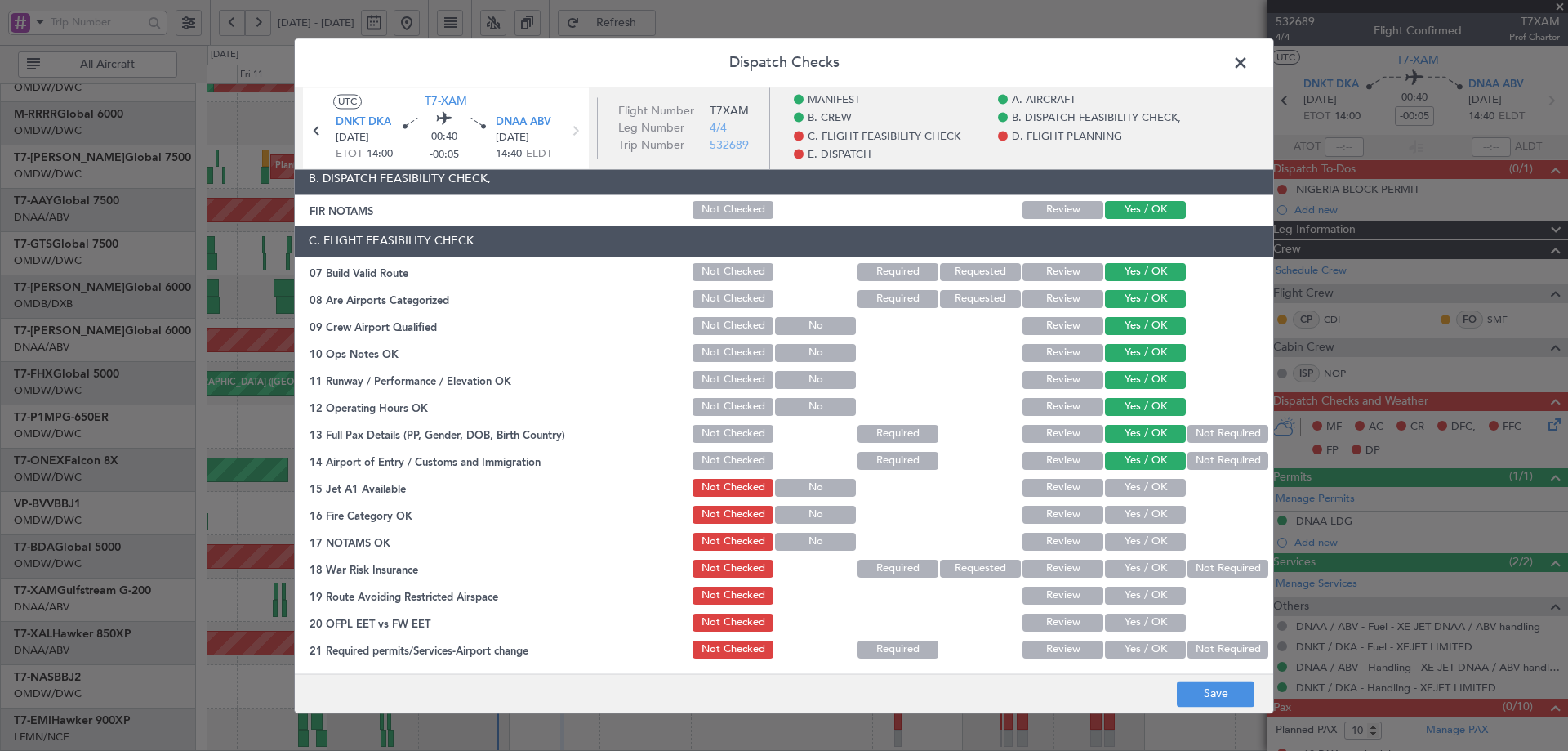 click on "Yes / OK" 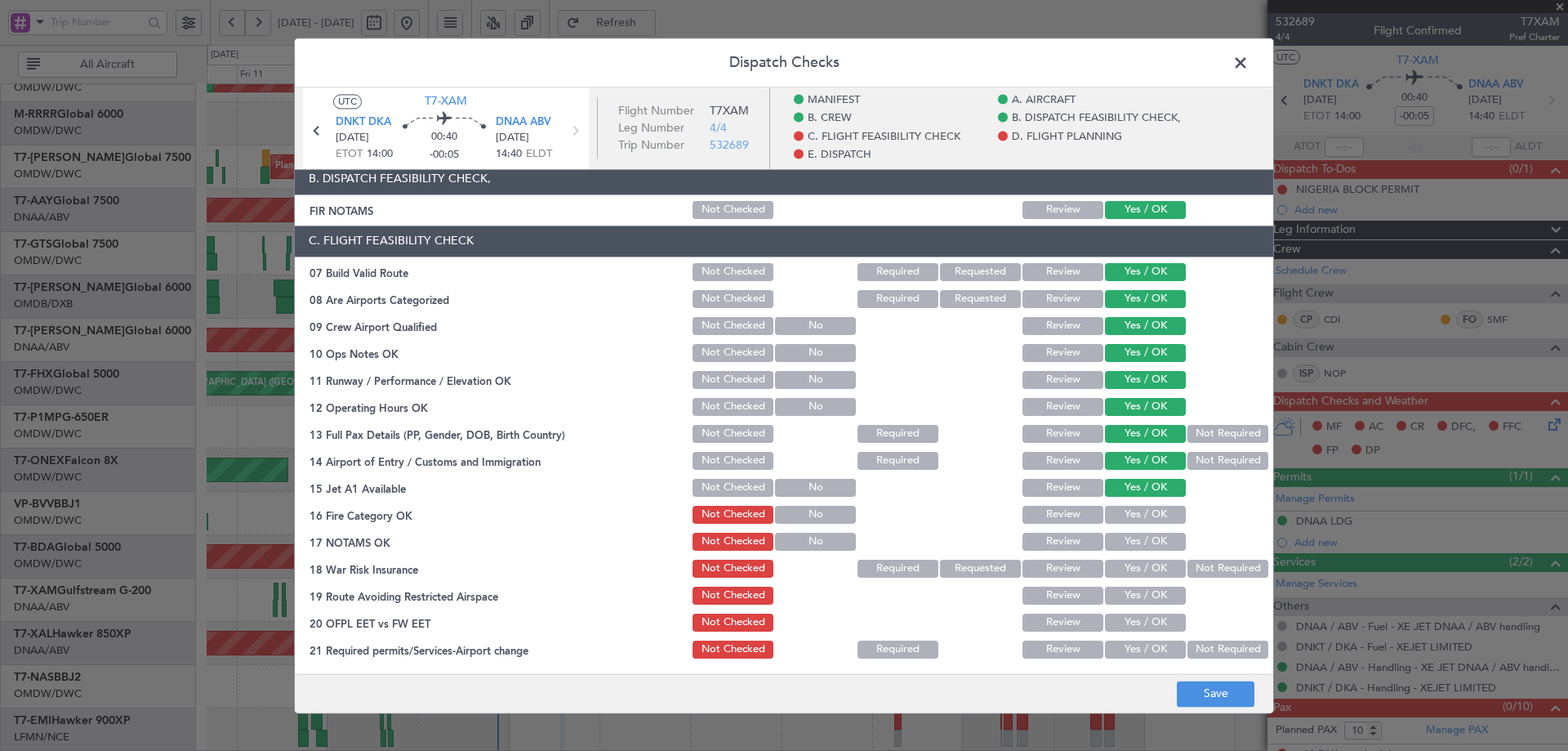 click on "Yes / OK" 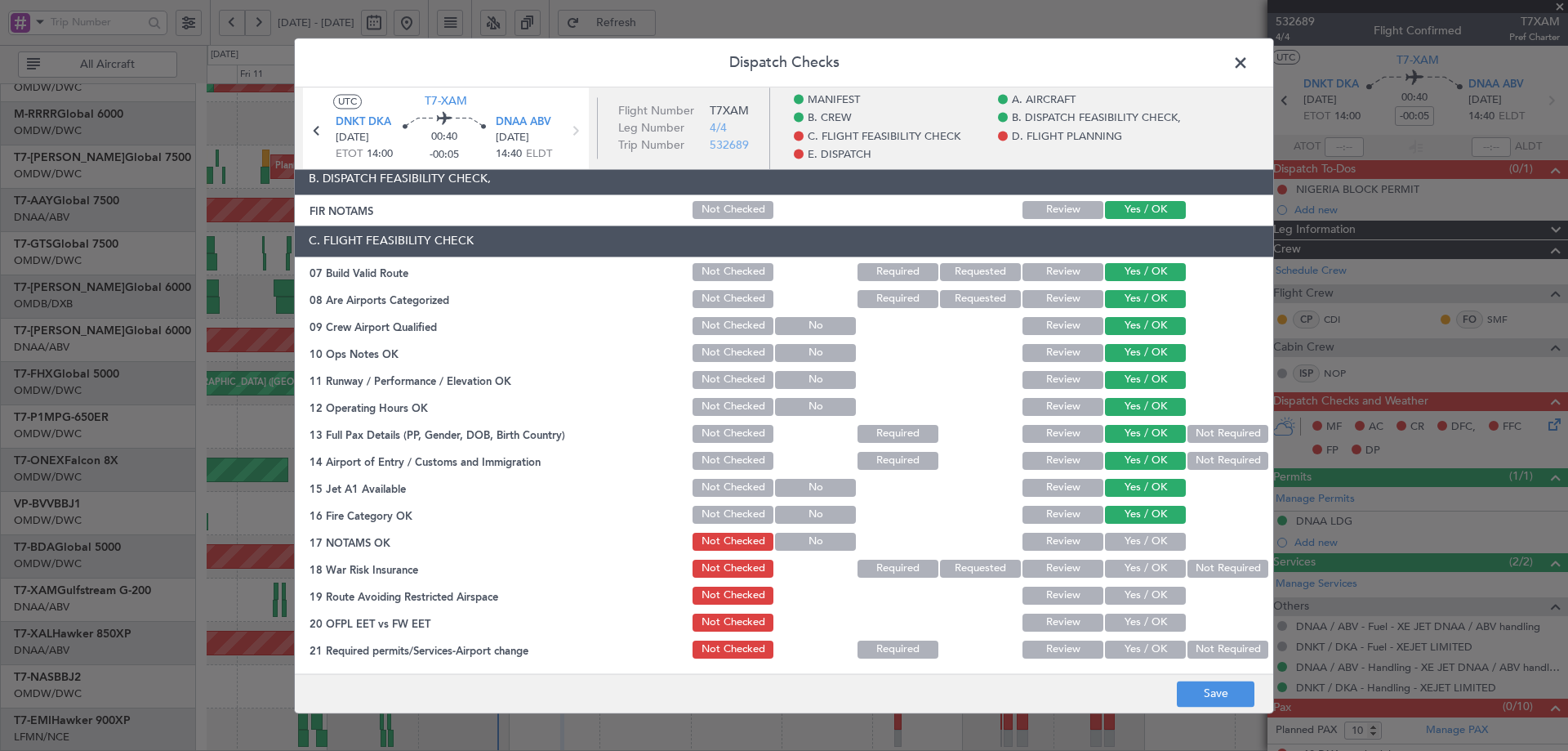 click on "Yes / OK" 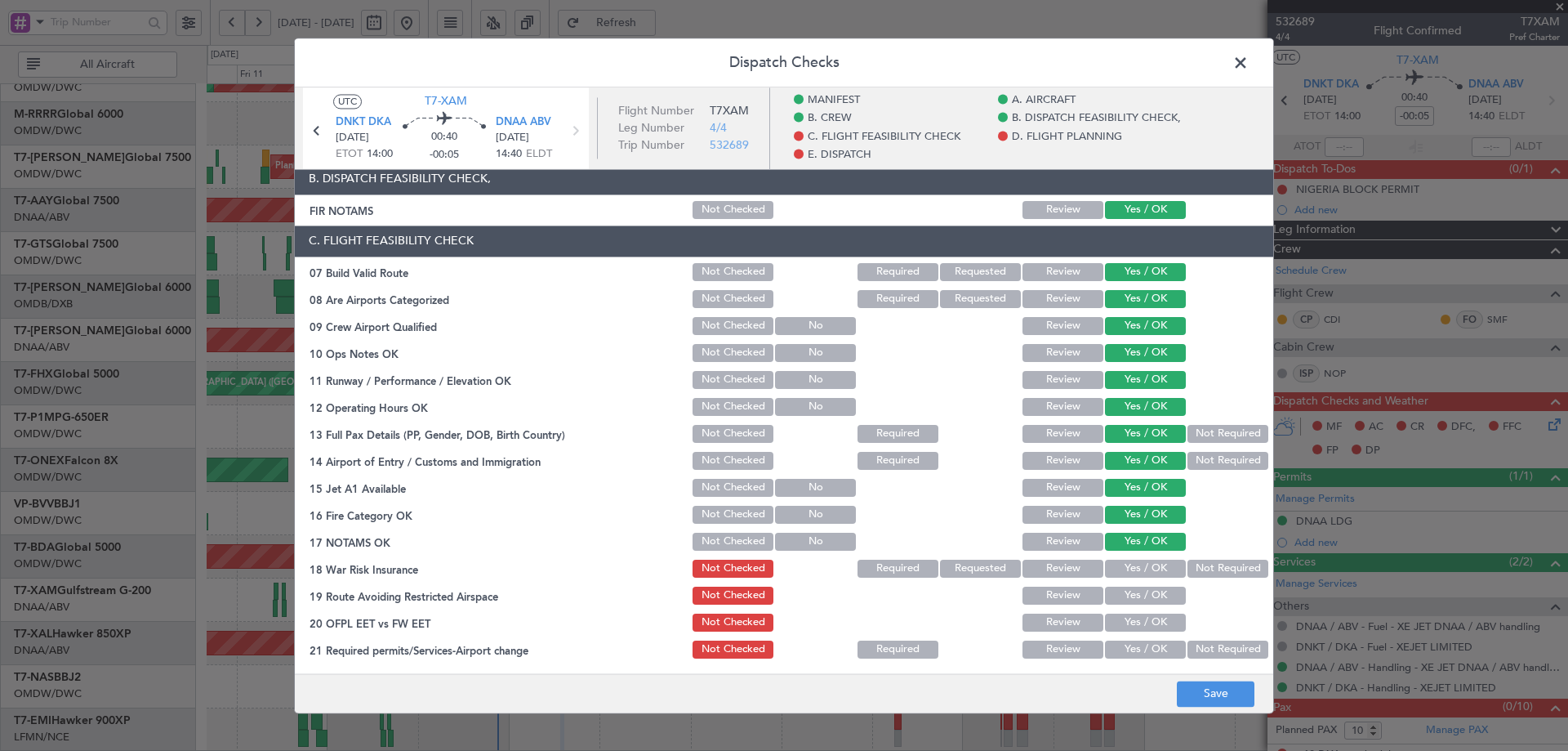 click on "Not Required" 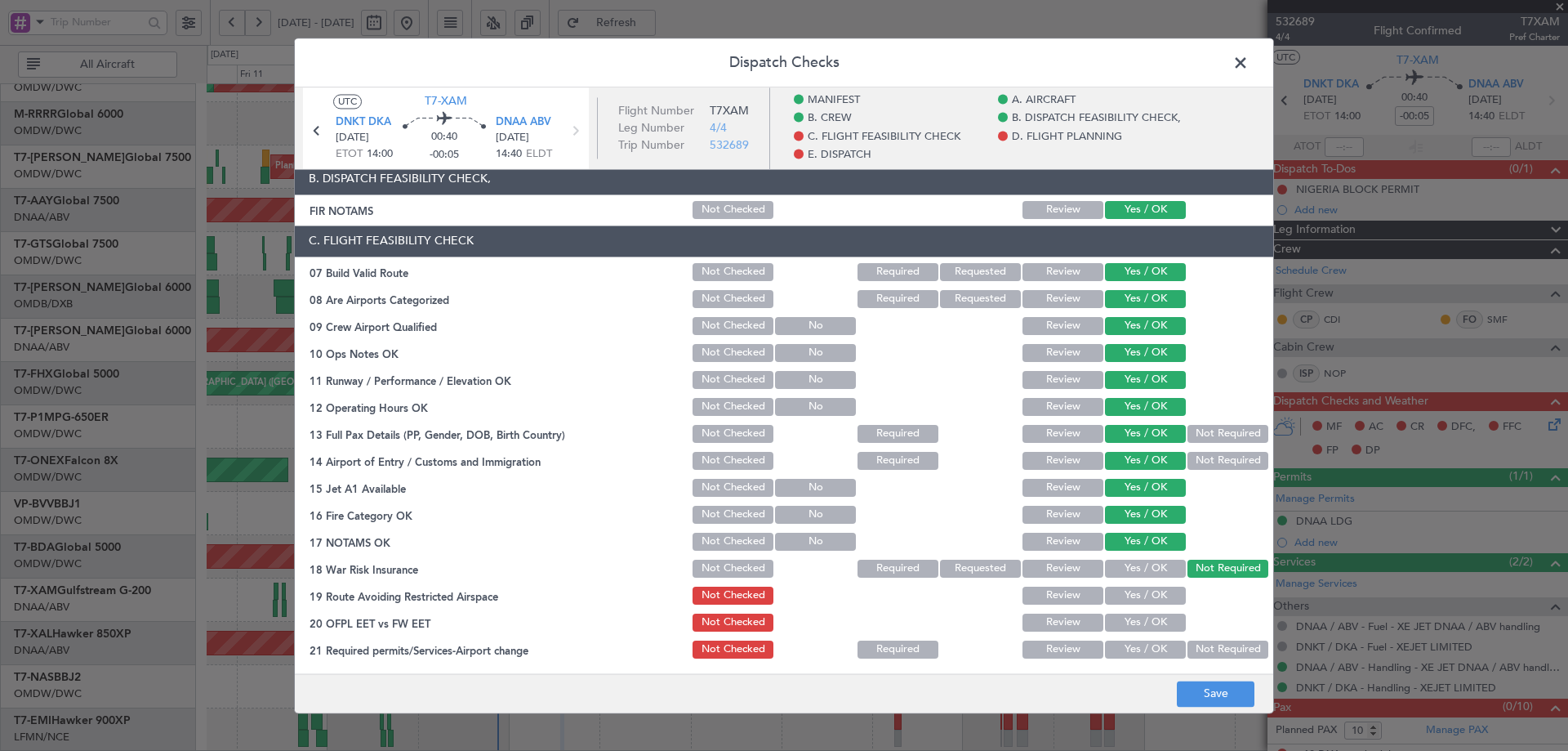 click on "Yes / OK" 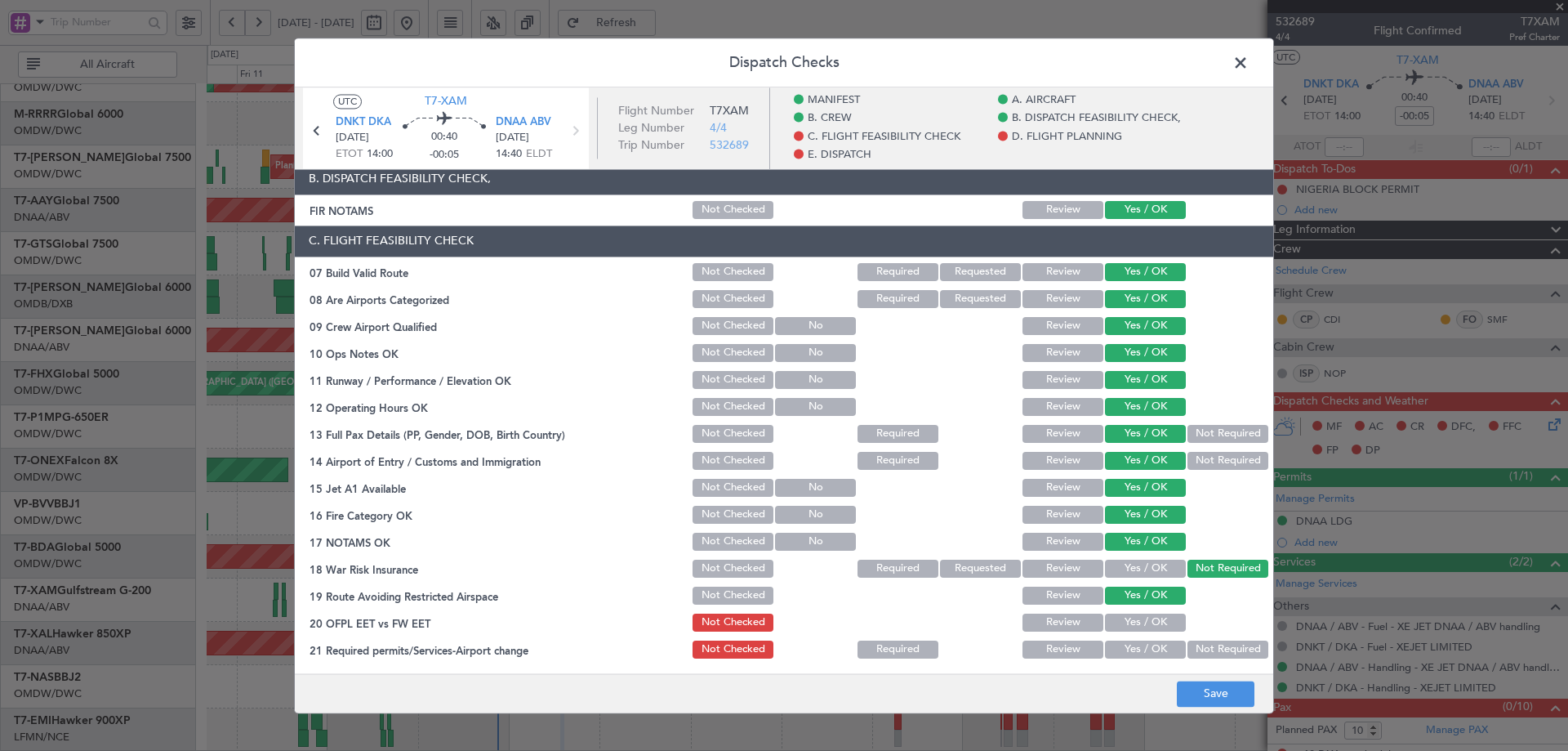 click on "Yes / OK" 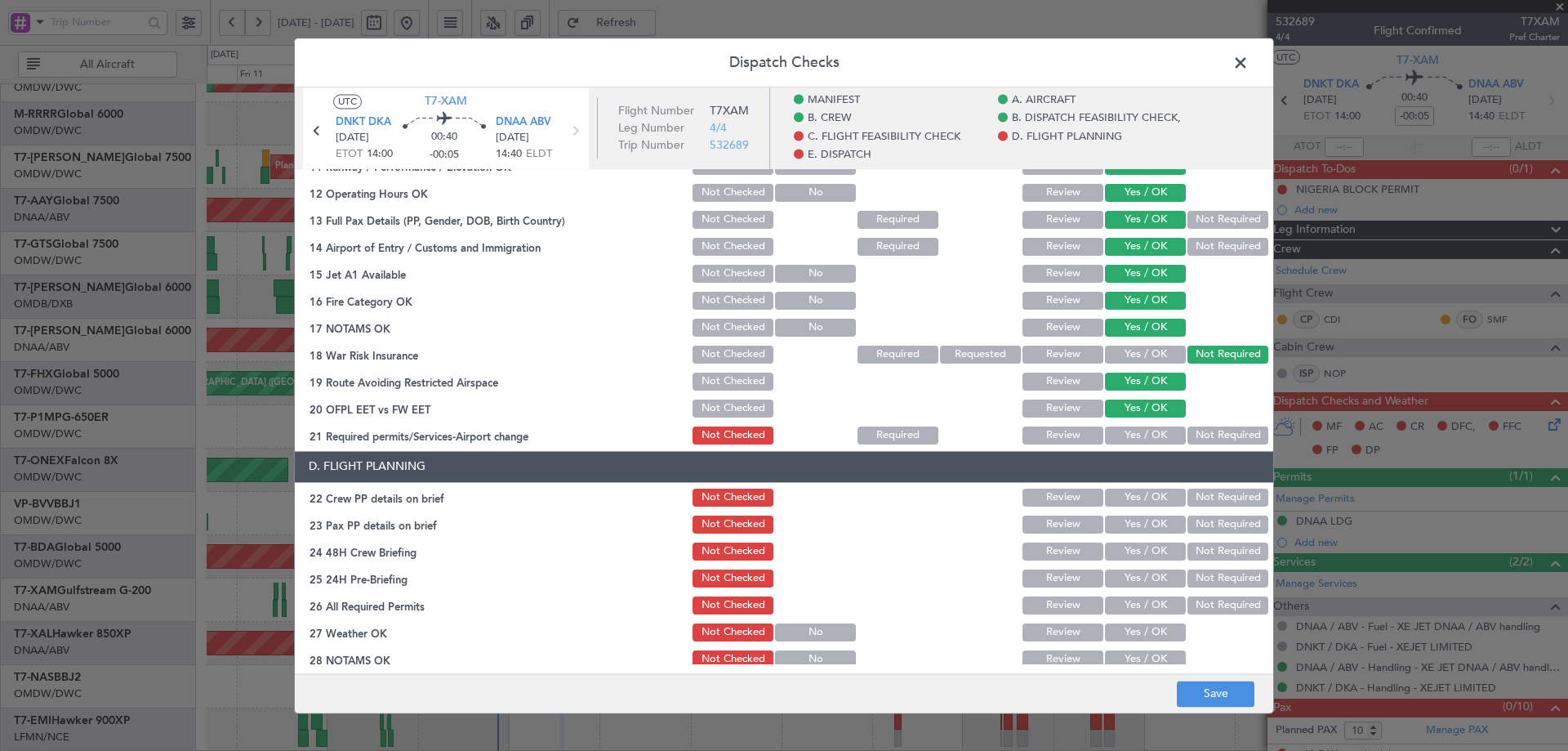 scroll, scrollTop: 545, scrollLeft: 0, axis: vertical 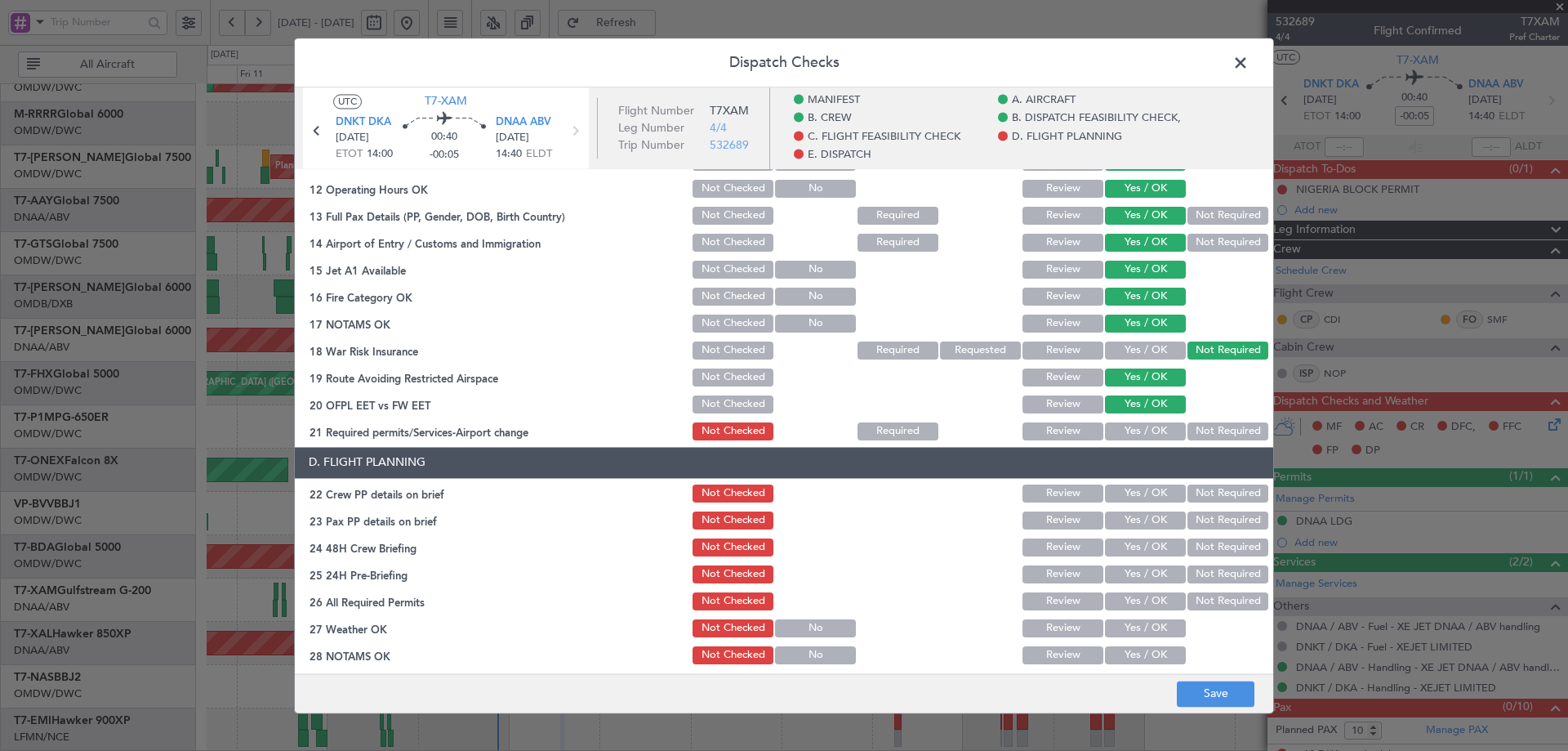 click on "Yes / OK" 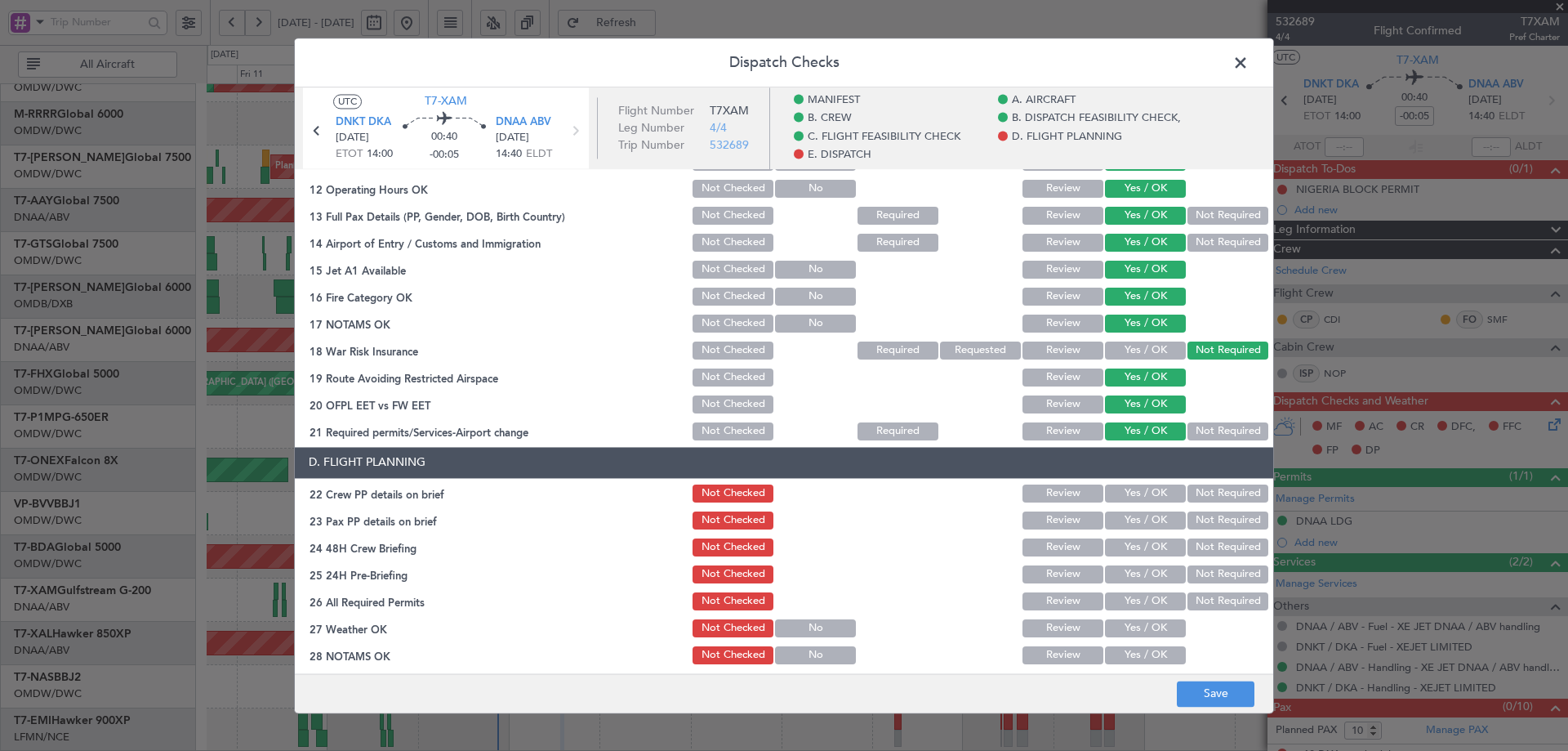 click on "Yes / OK" 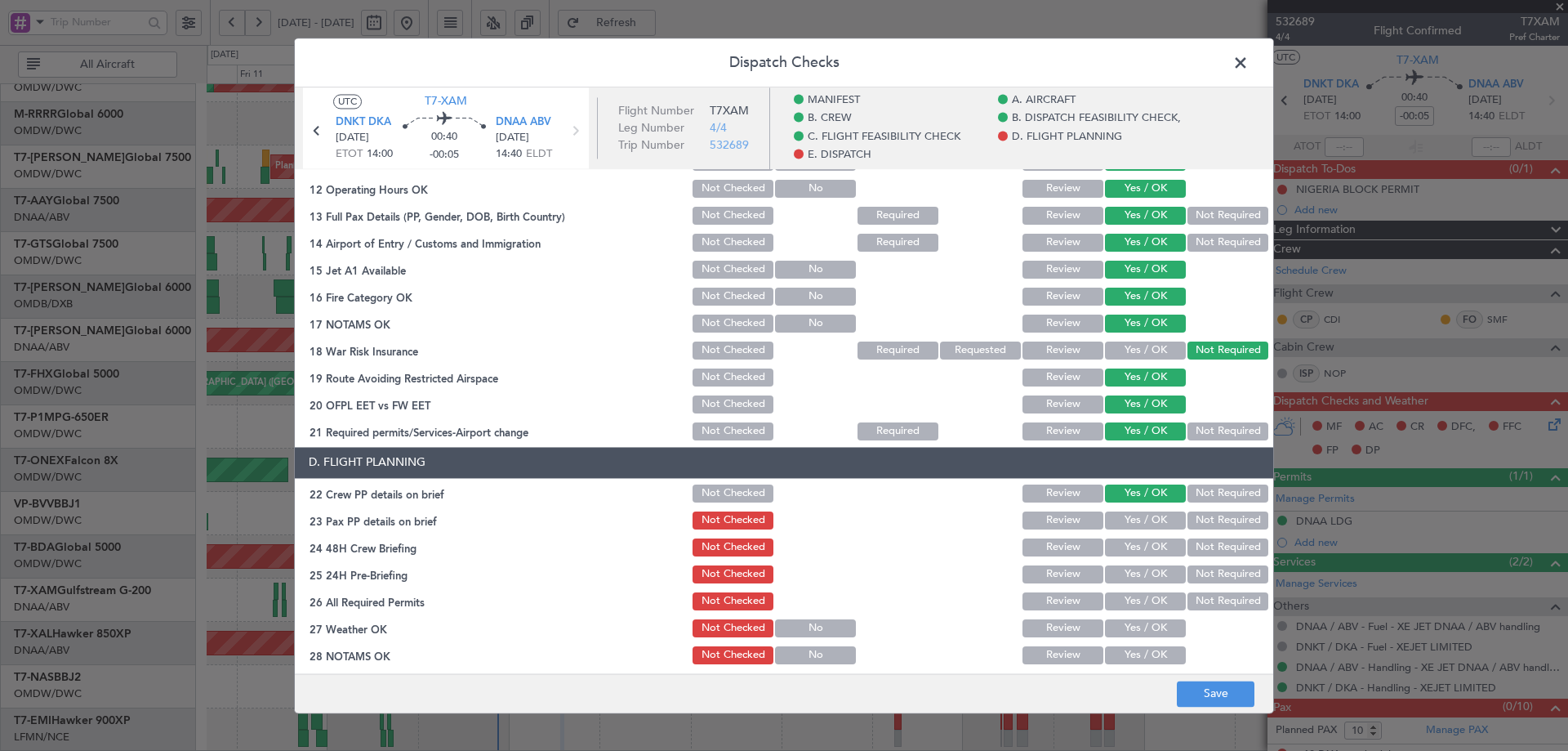 click on "Yes / OK" 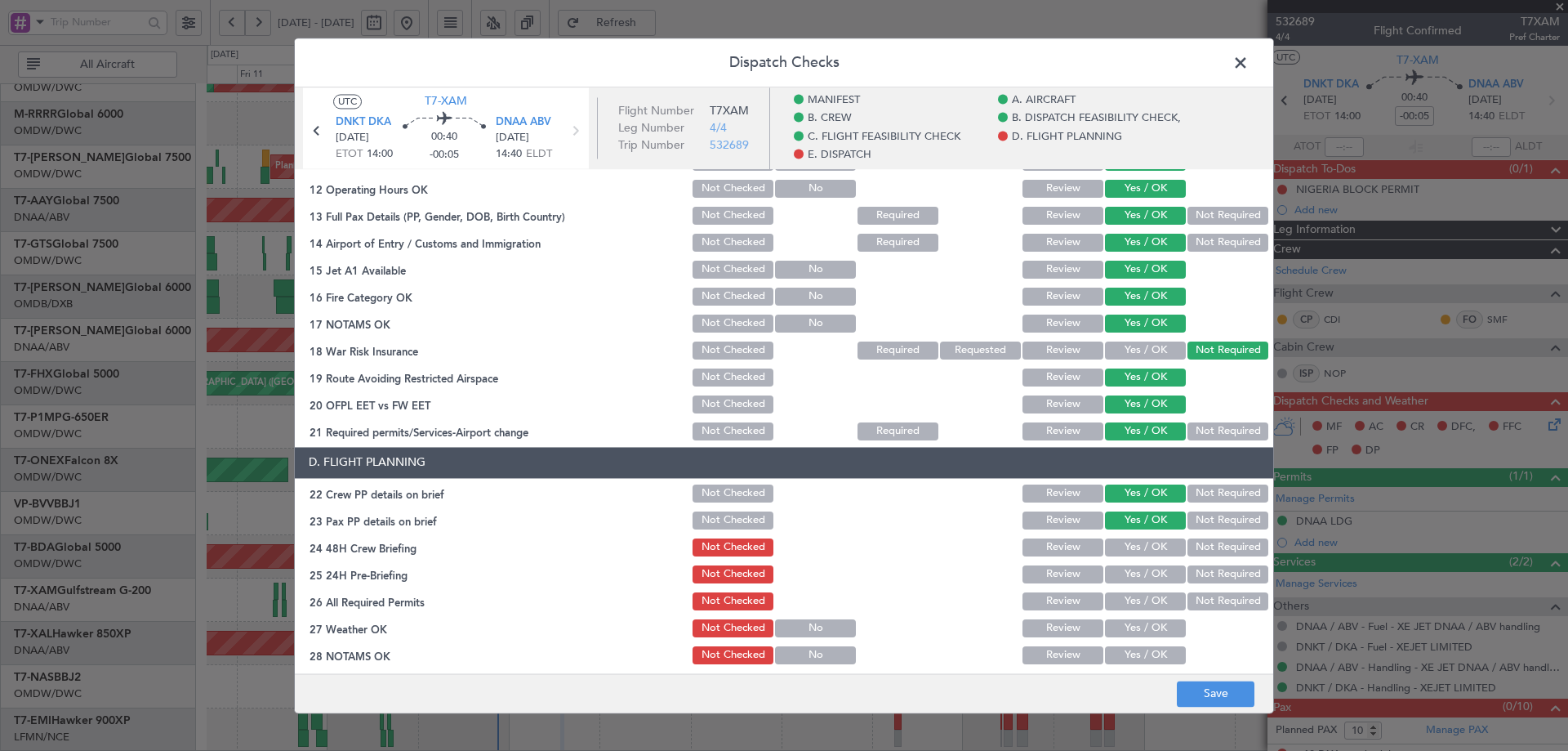 click on "Yes / OK" 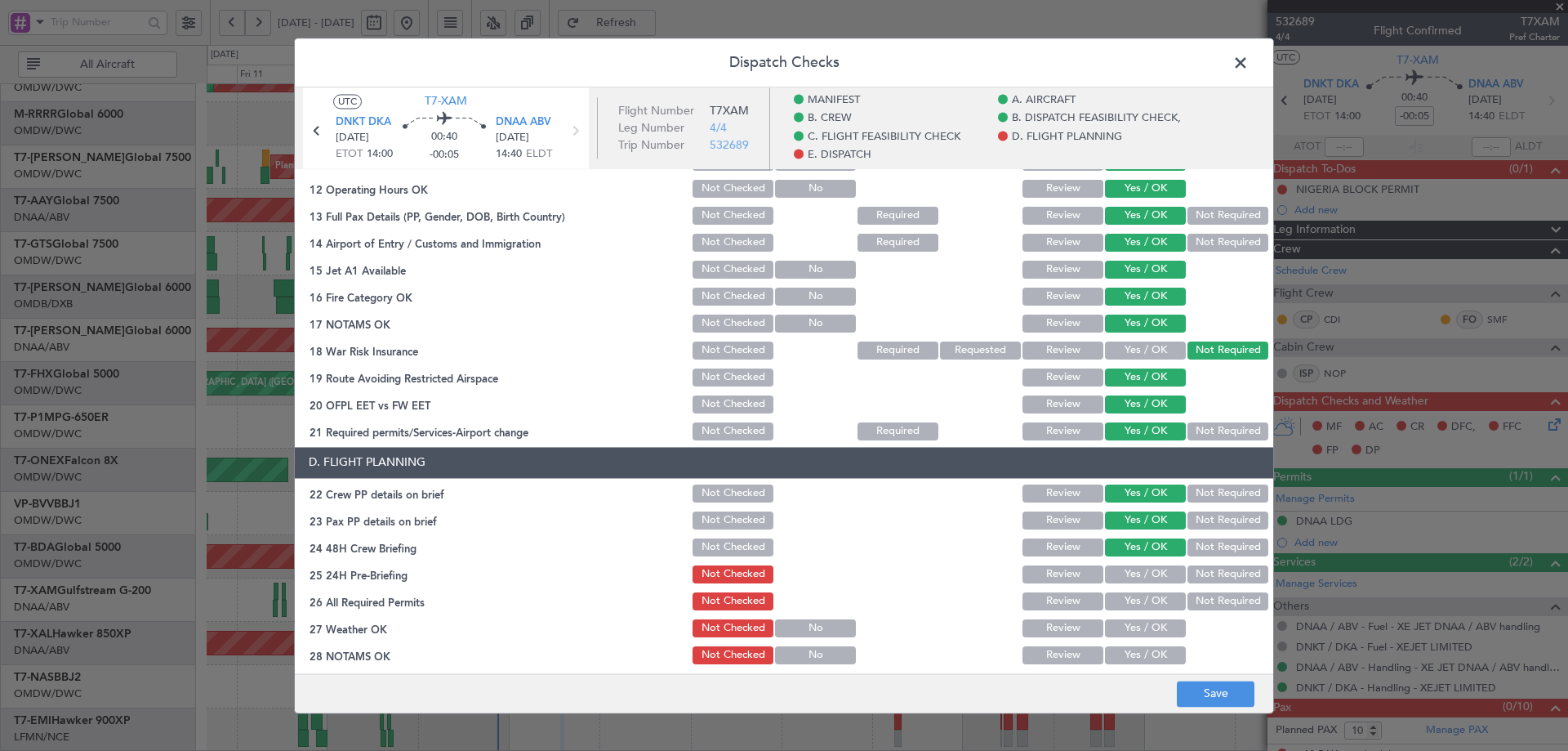 click on "Yes / OK" 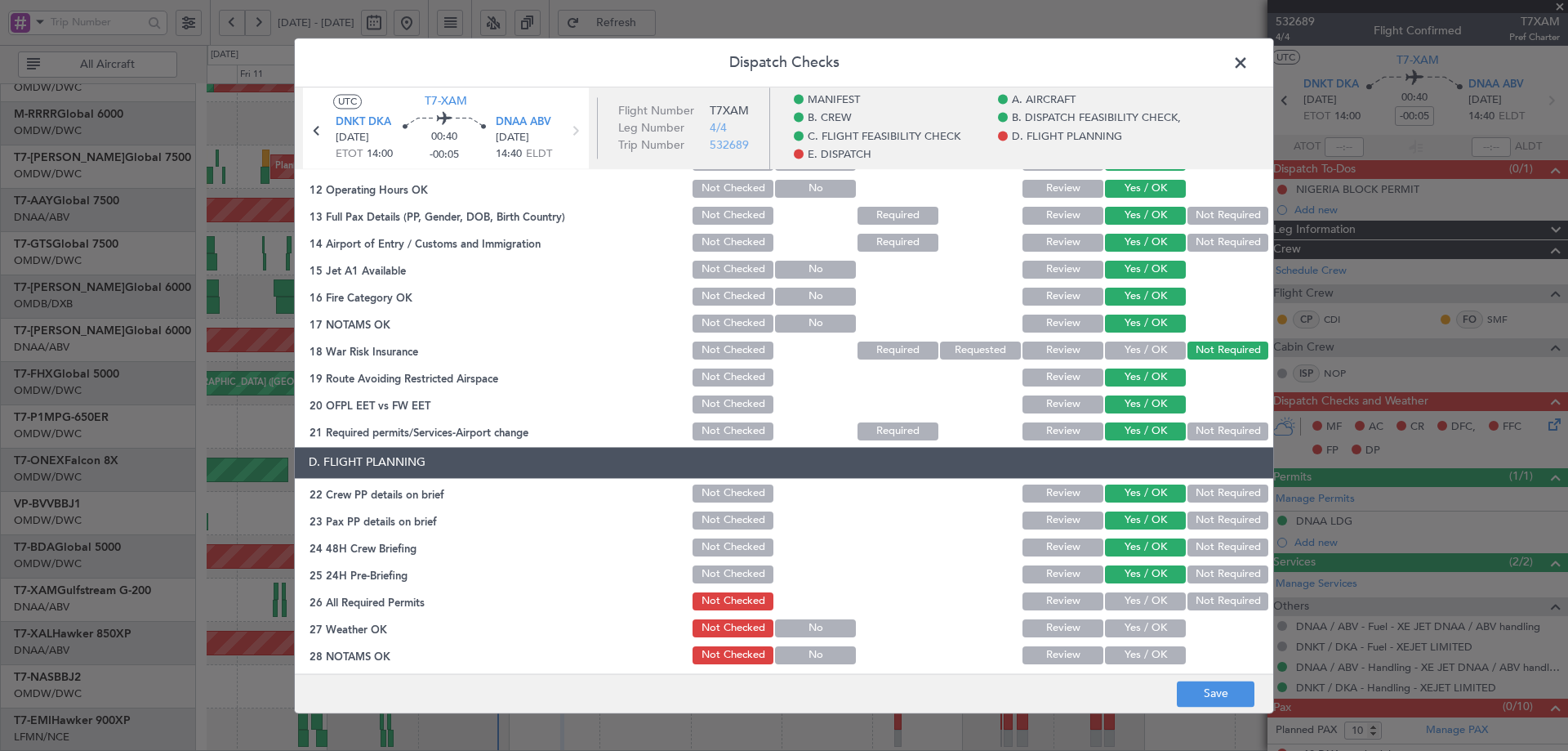 click on "Yes / OK" 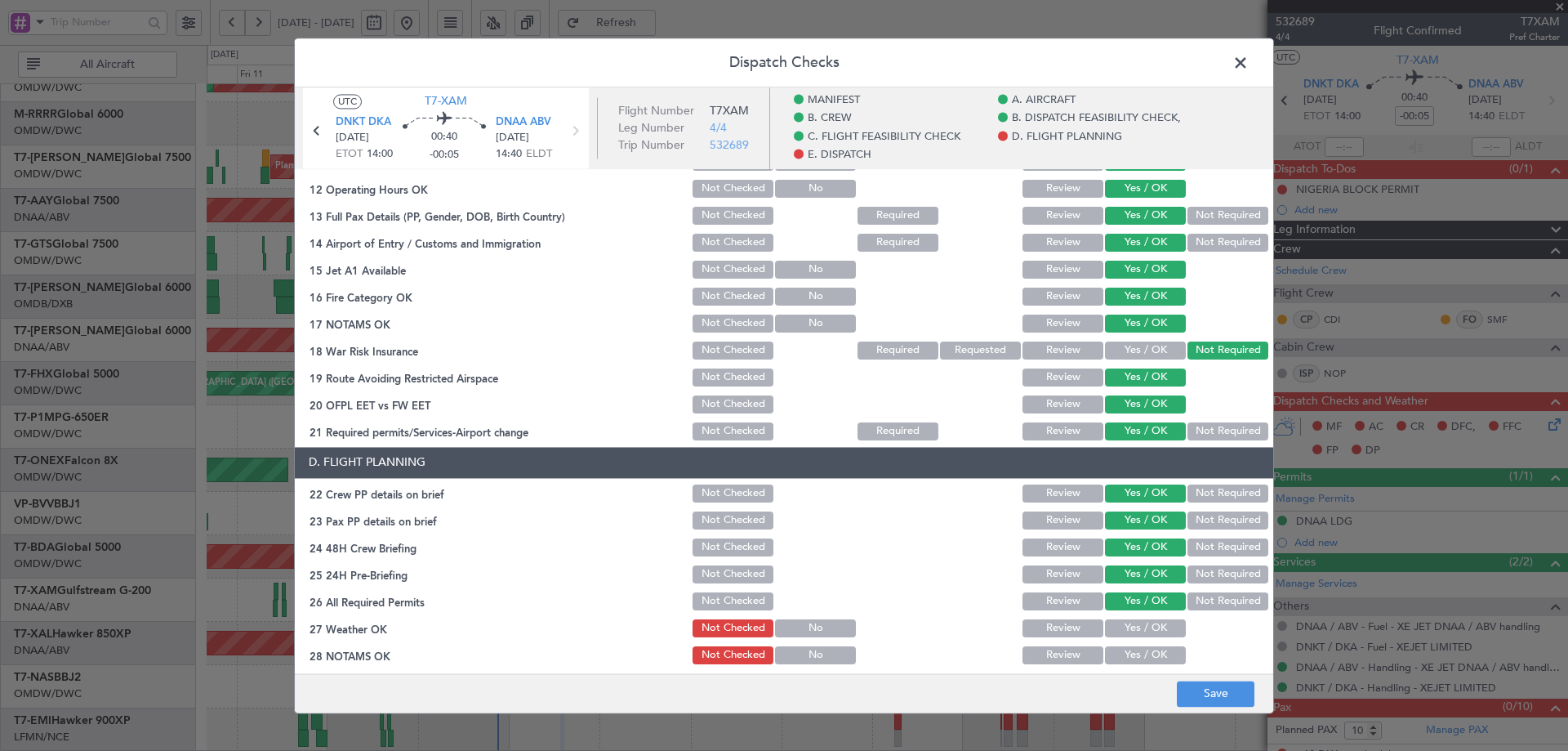 click on "Yes / OK" 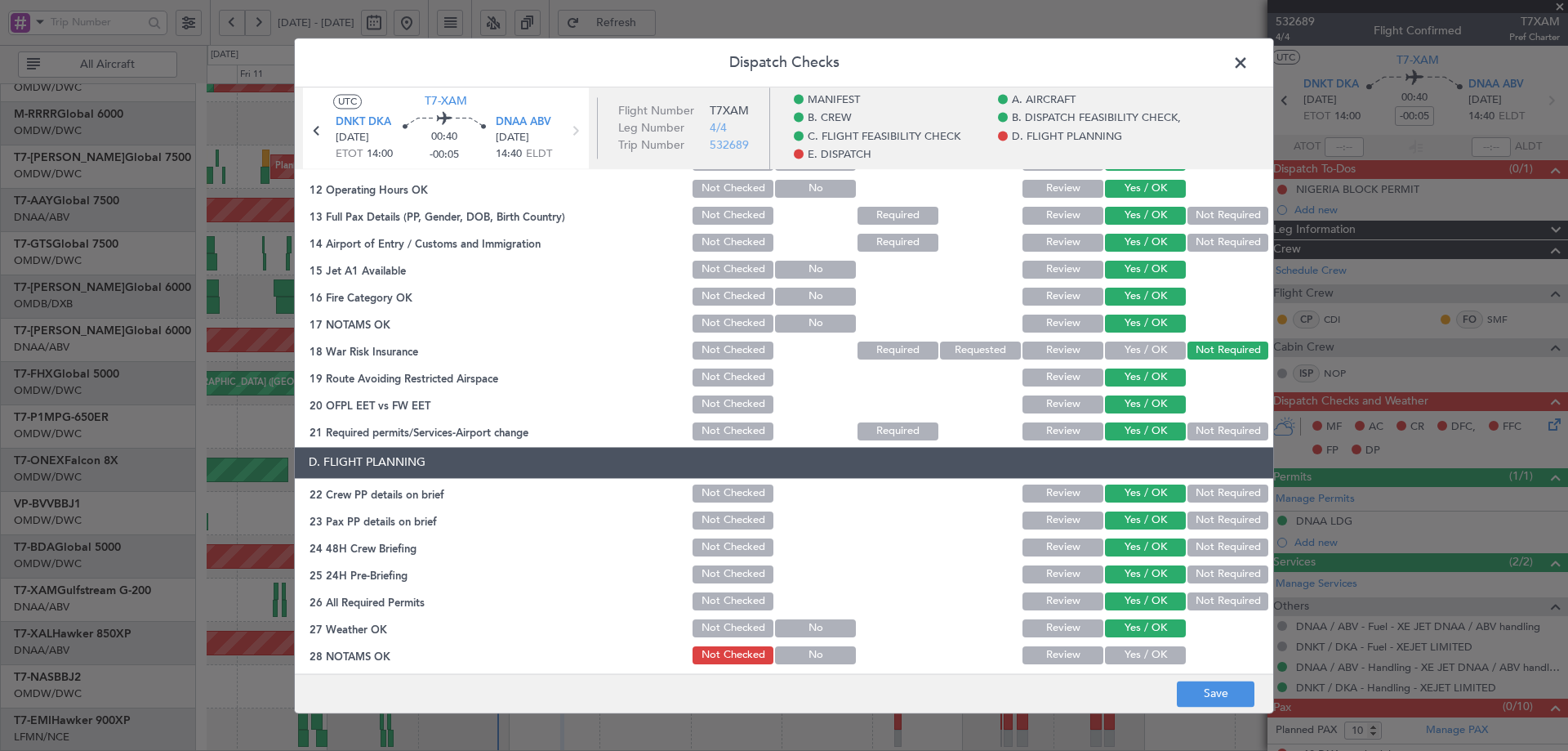 click on "Yes / OK" 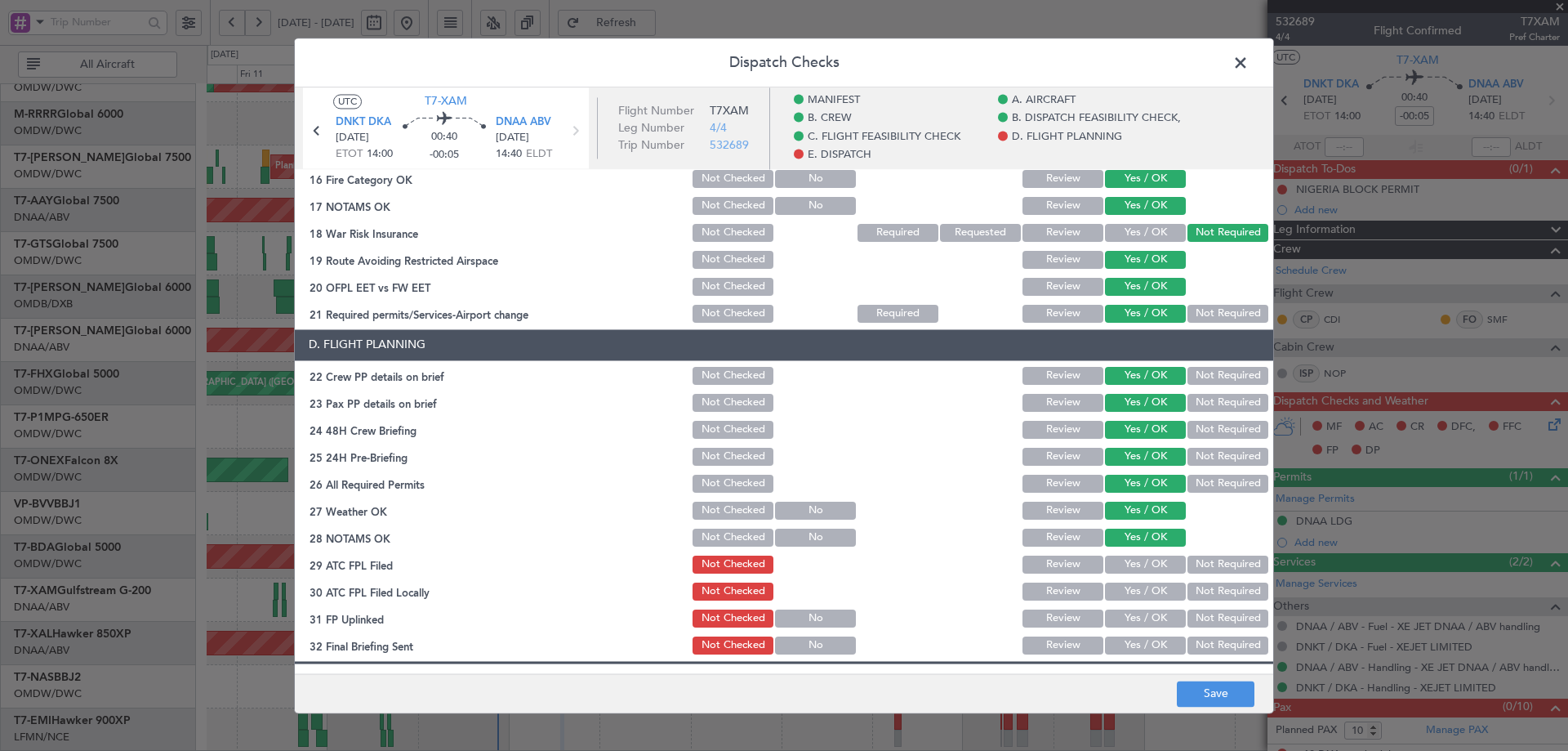 scroll, scrollTop: 709, scrollLeft: 0, axis: vertical 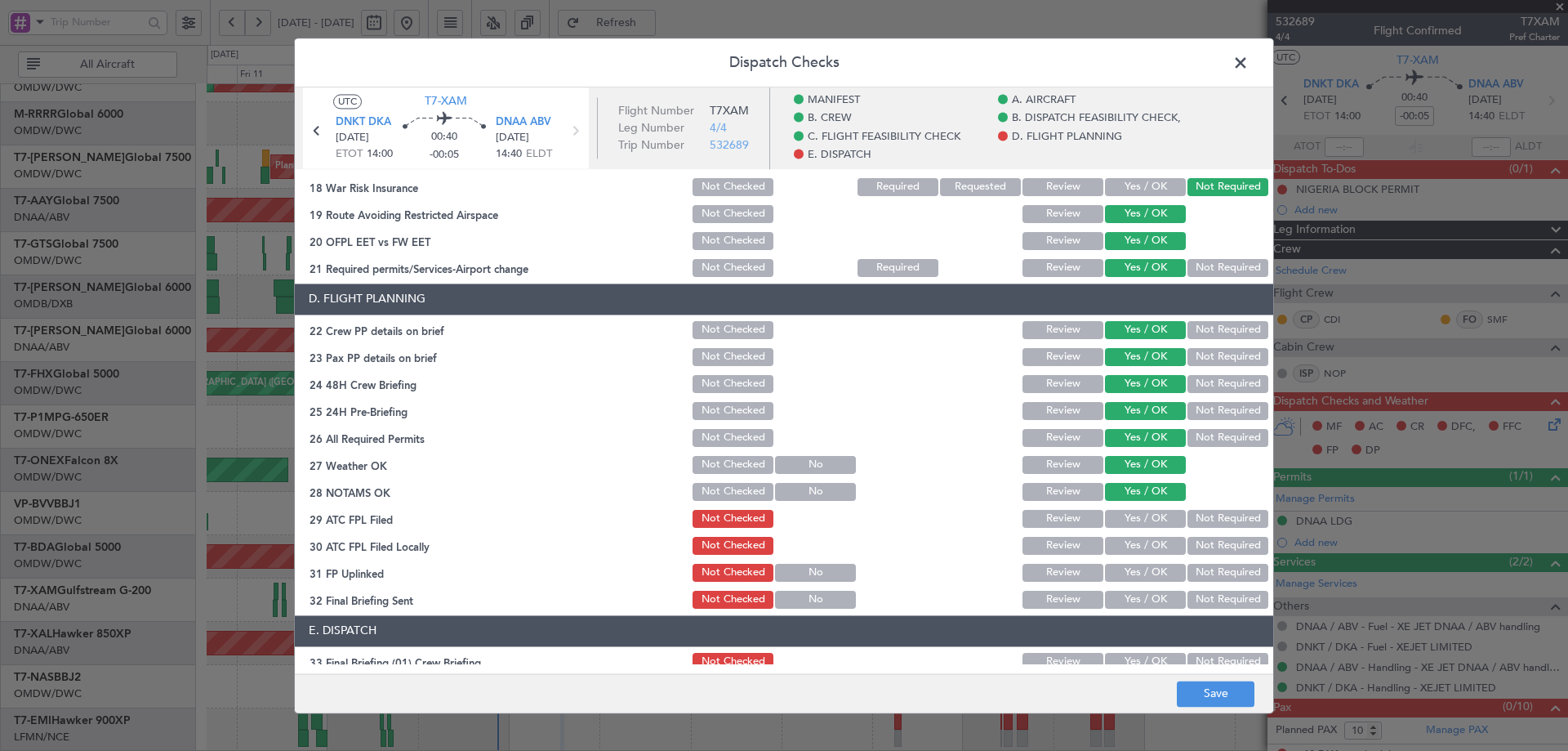 click on "Yes / OK" 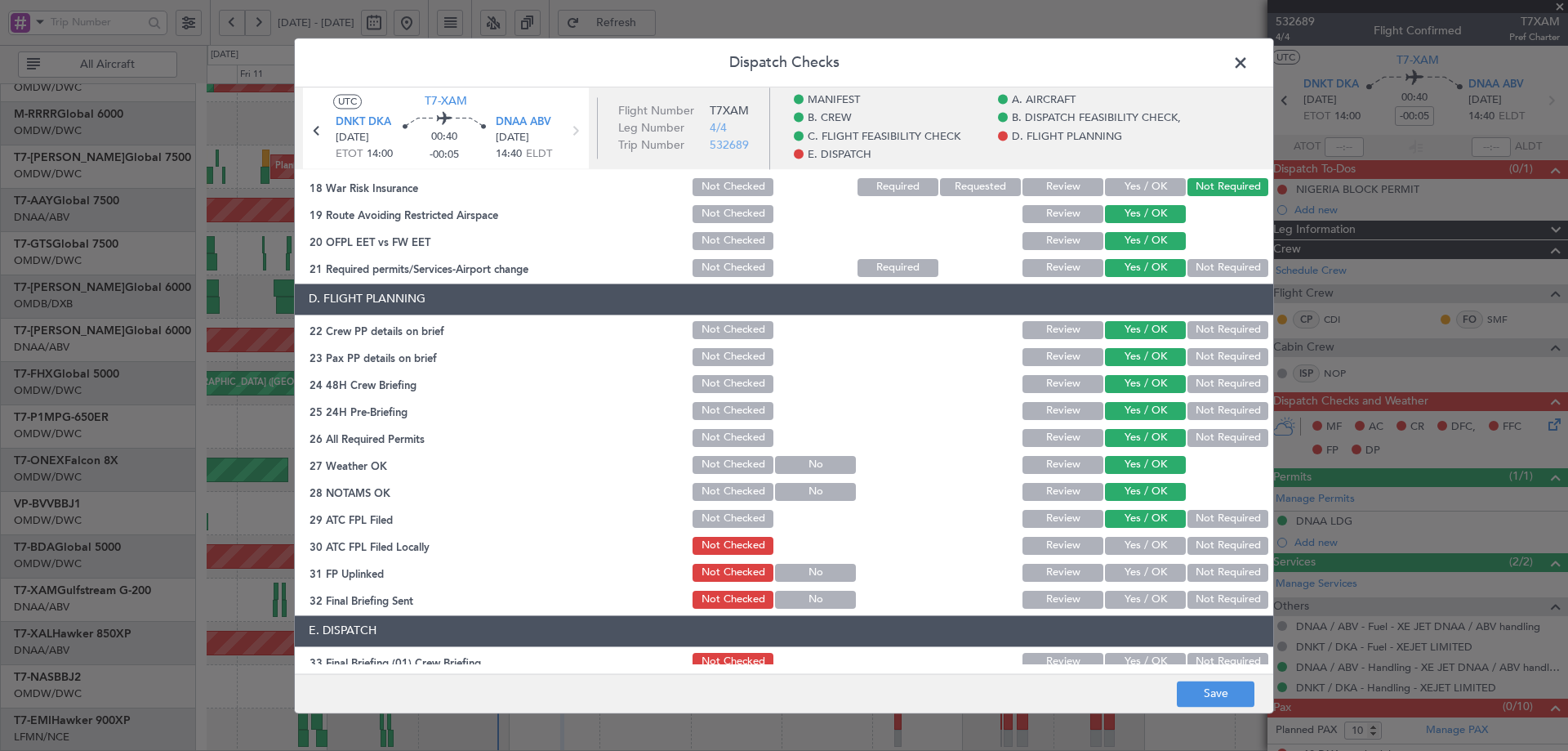click on "Yes / OK" 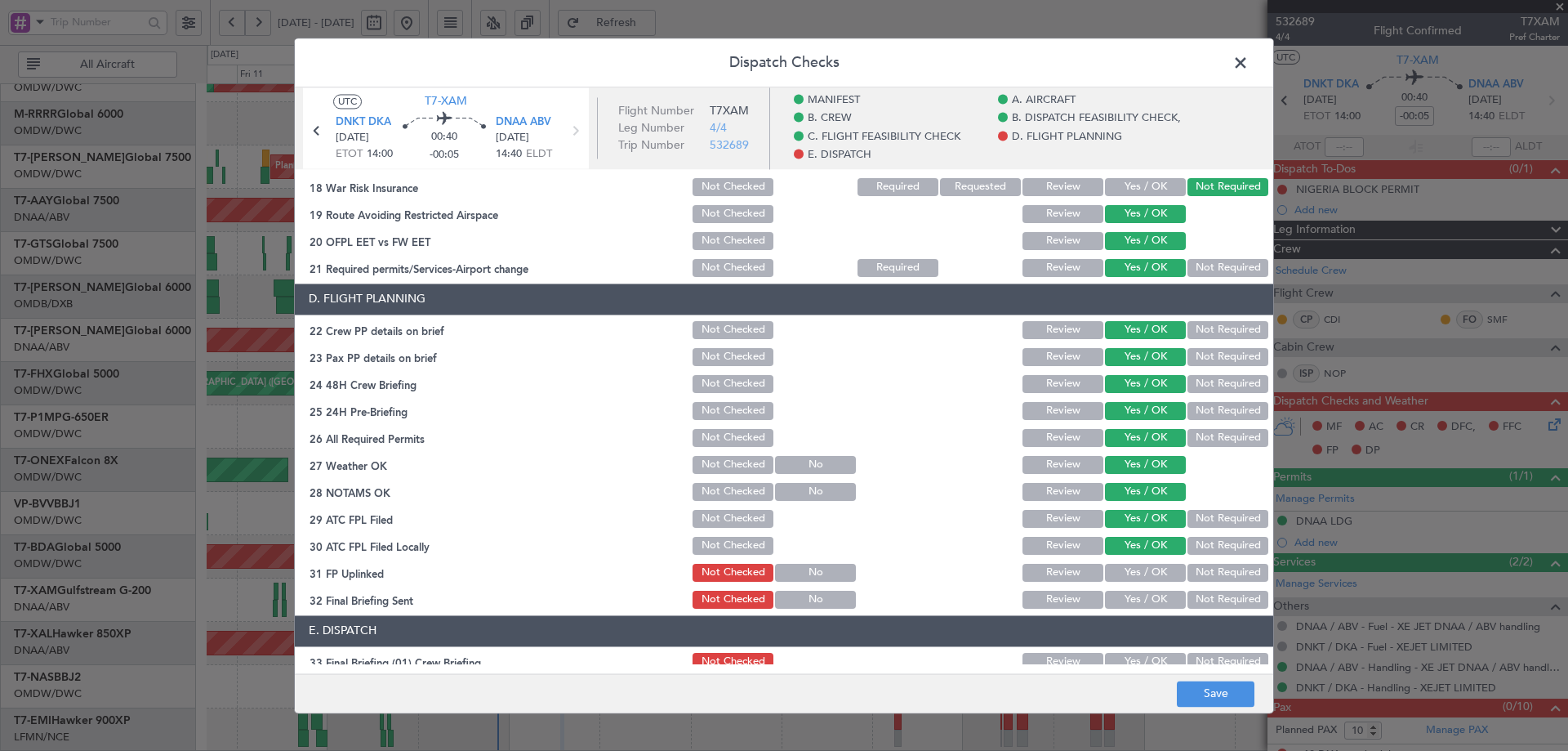 click on "Yes / OK" 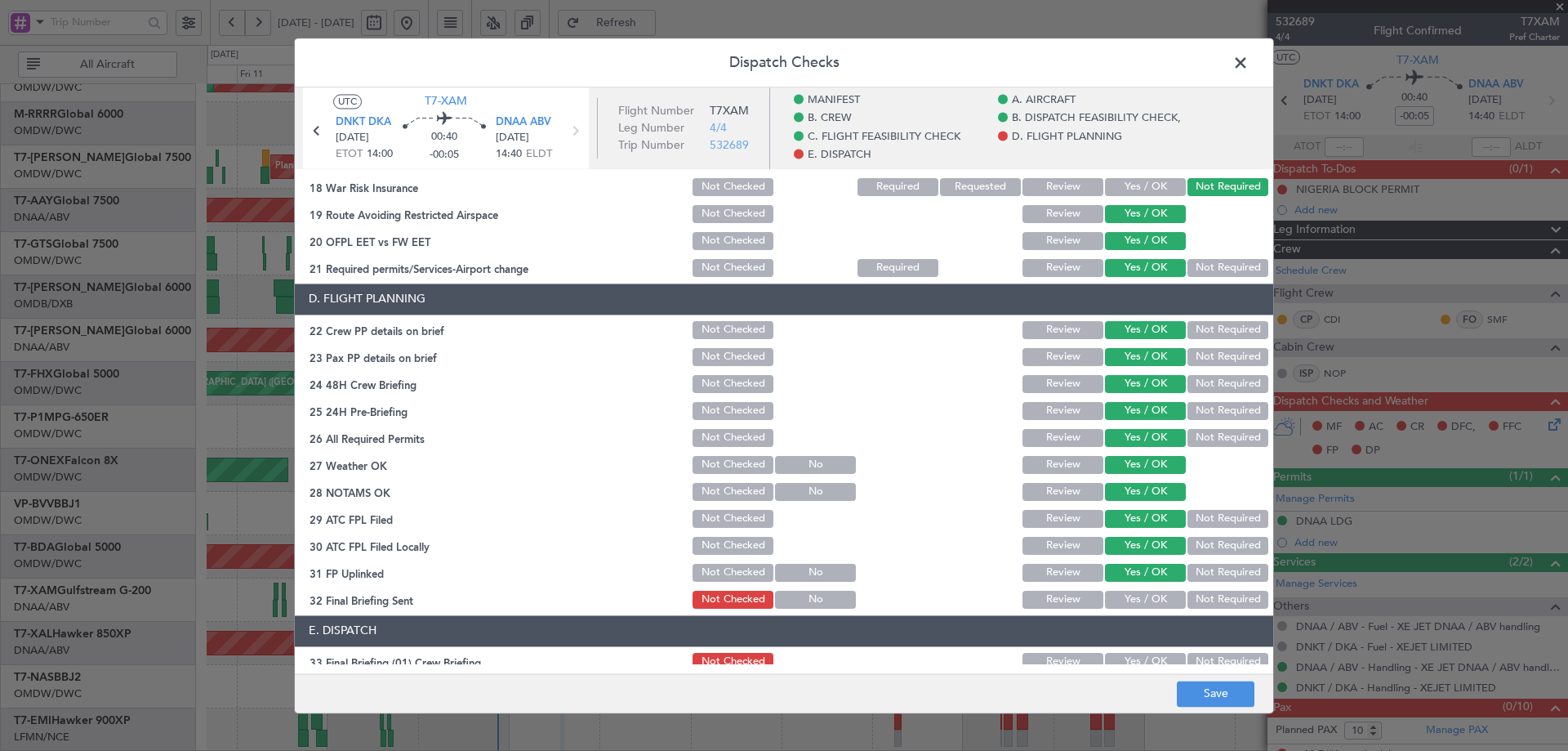 click on "Yes / OK" 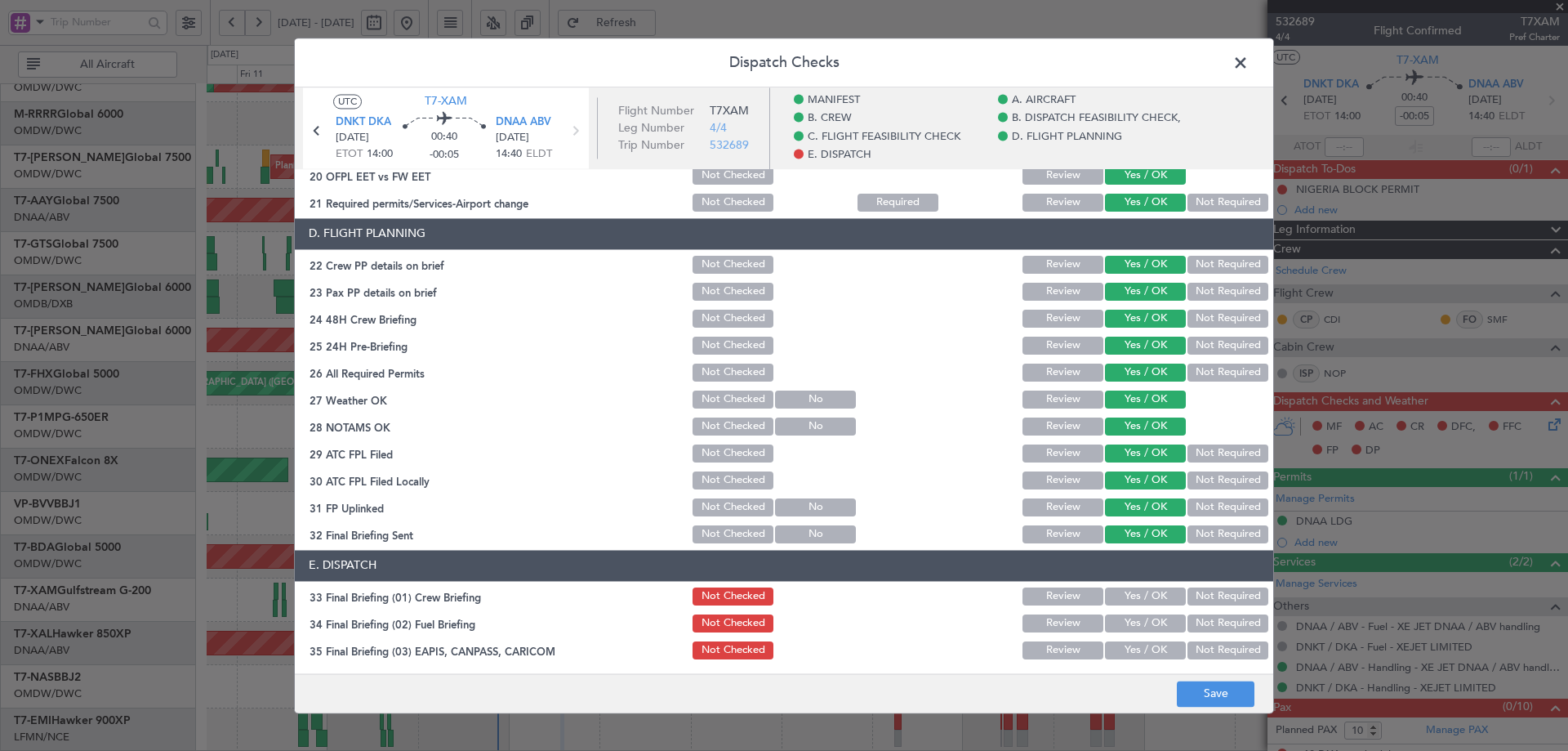 scroll, scrollTop: 926, scrollLeft: 0, axis: vertical 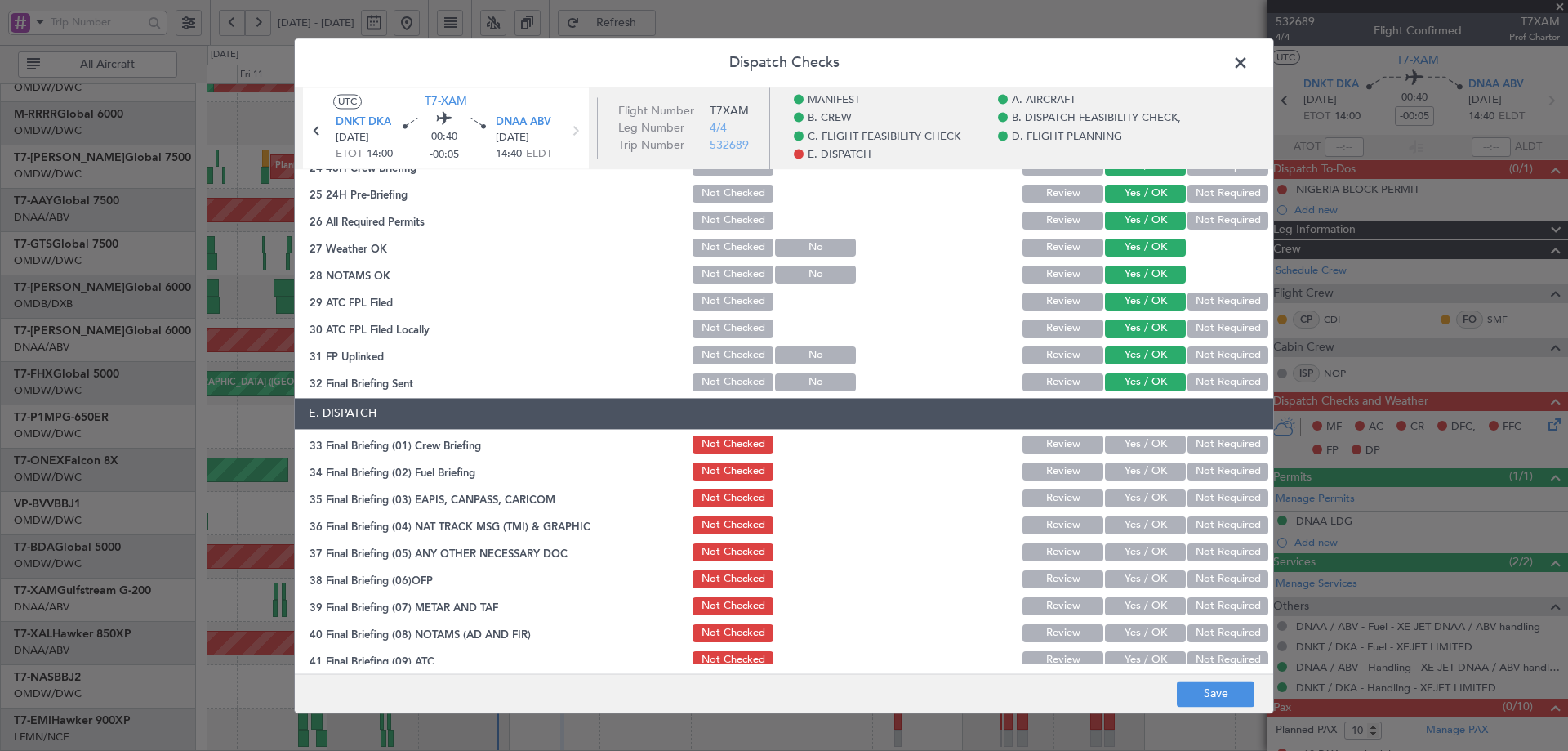 click on "Yes / OK" 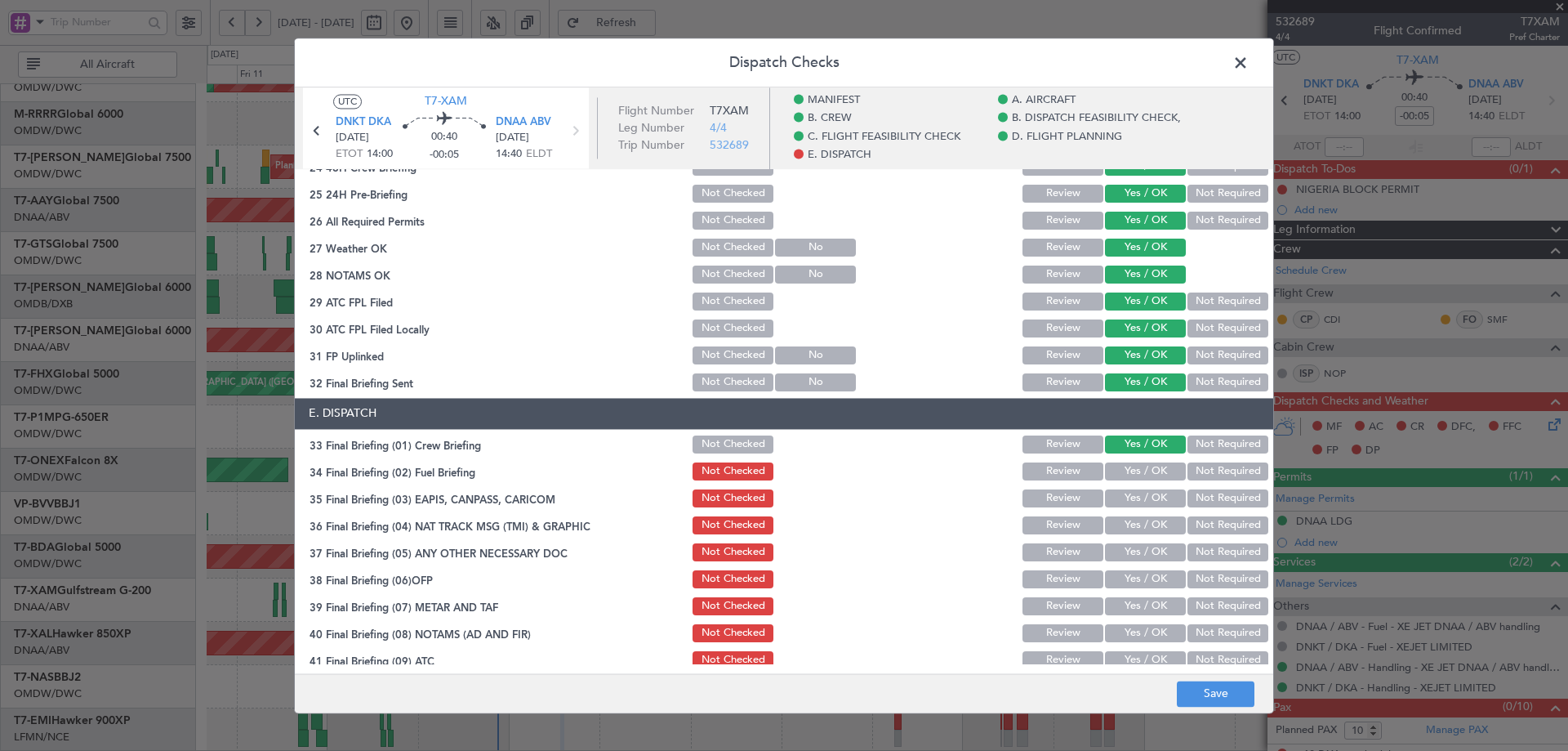 click on "Yes / OK" 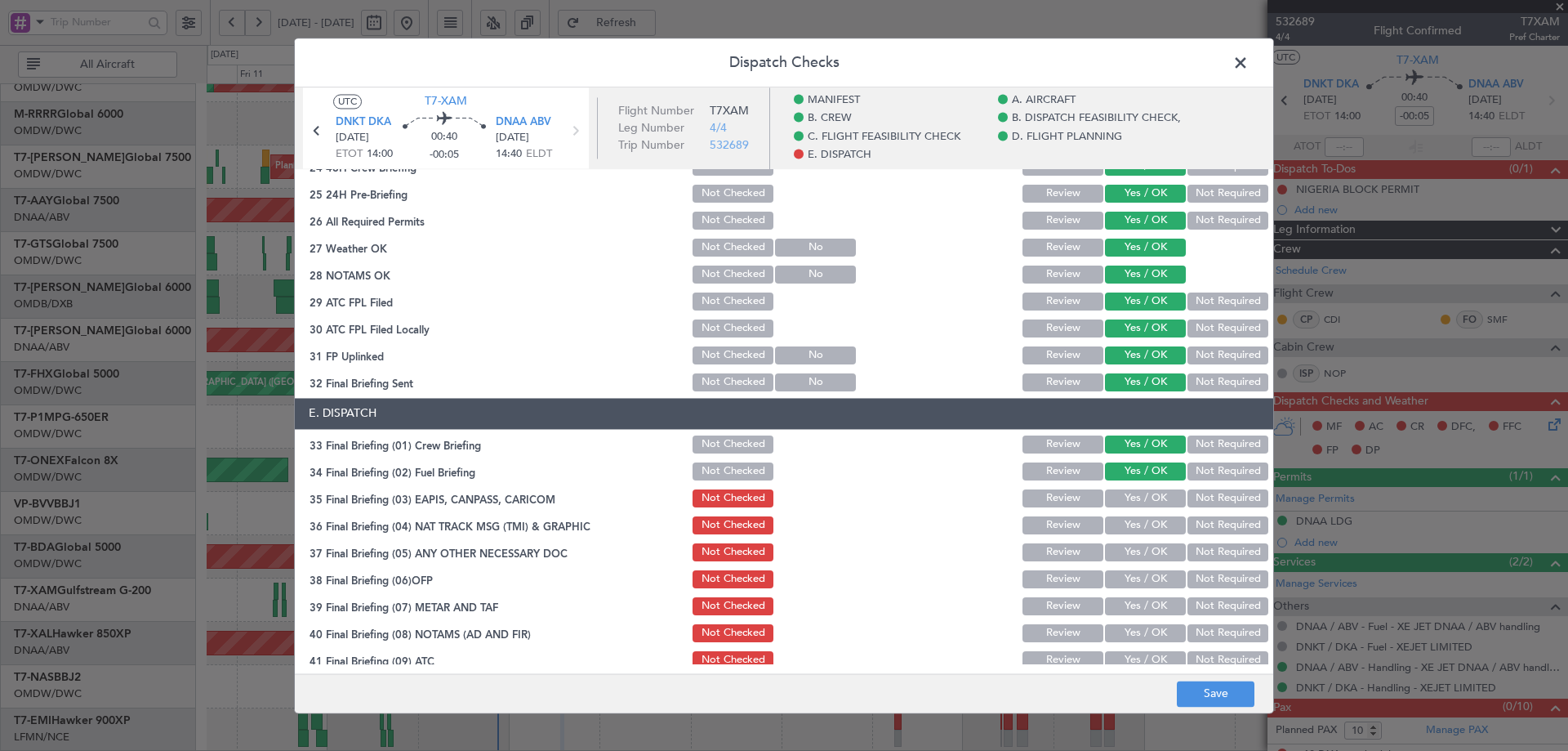 click on "Not Required" 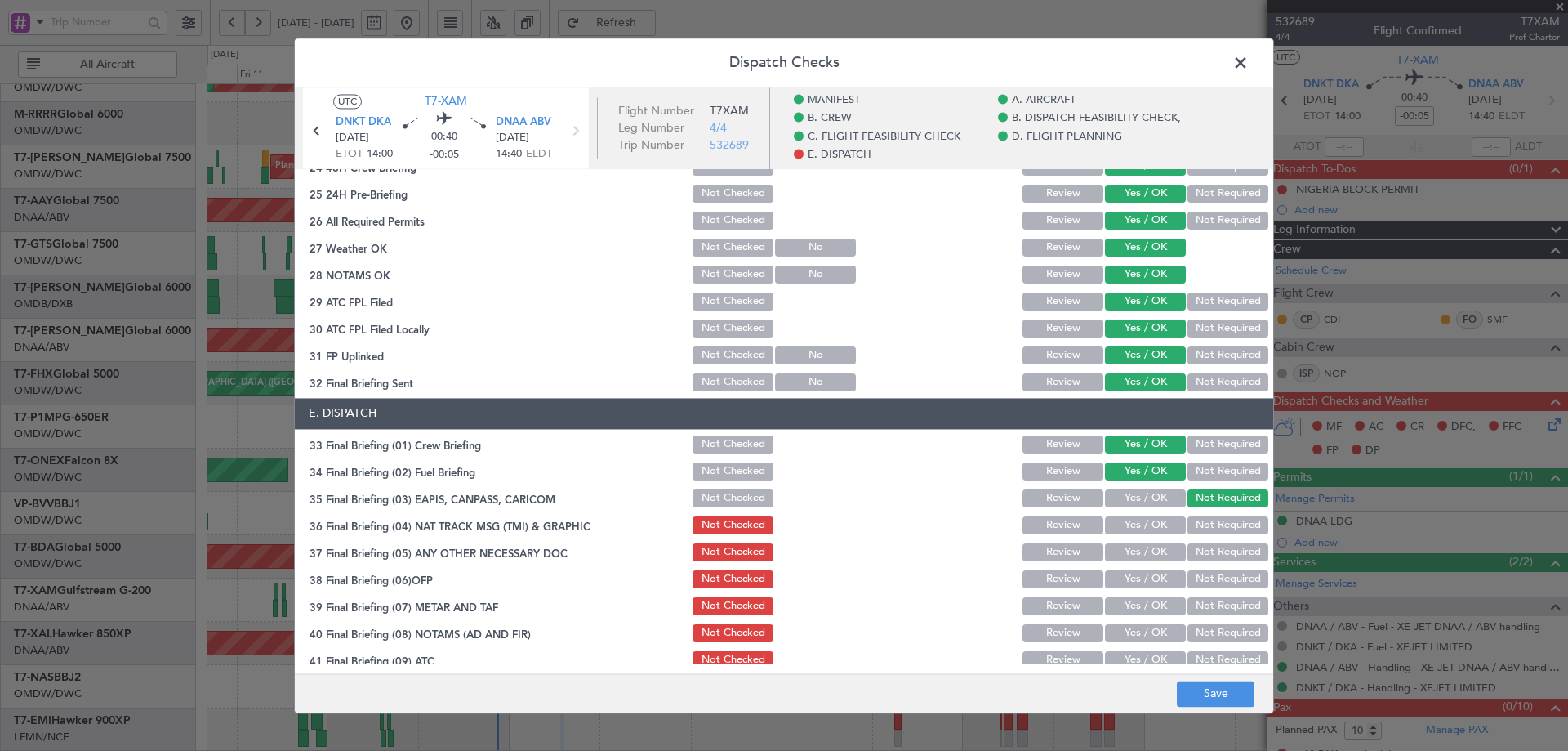 click on "Not Required" 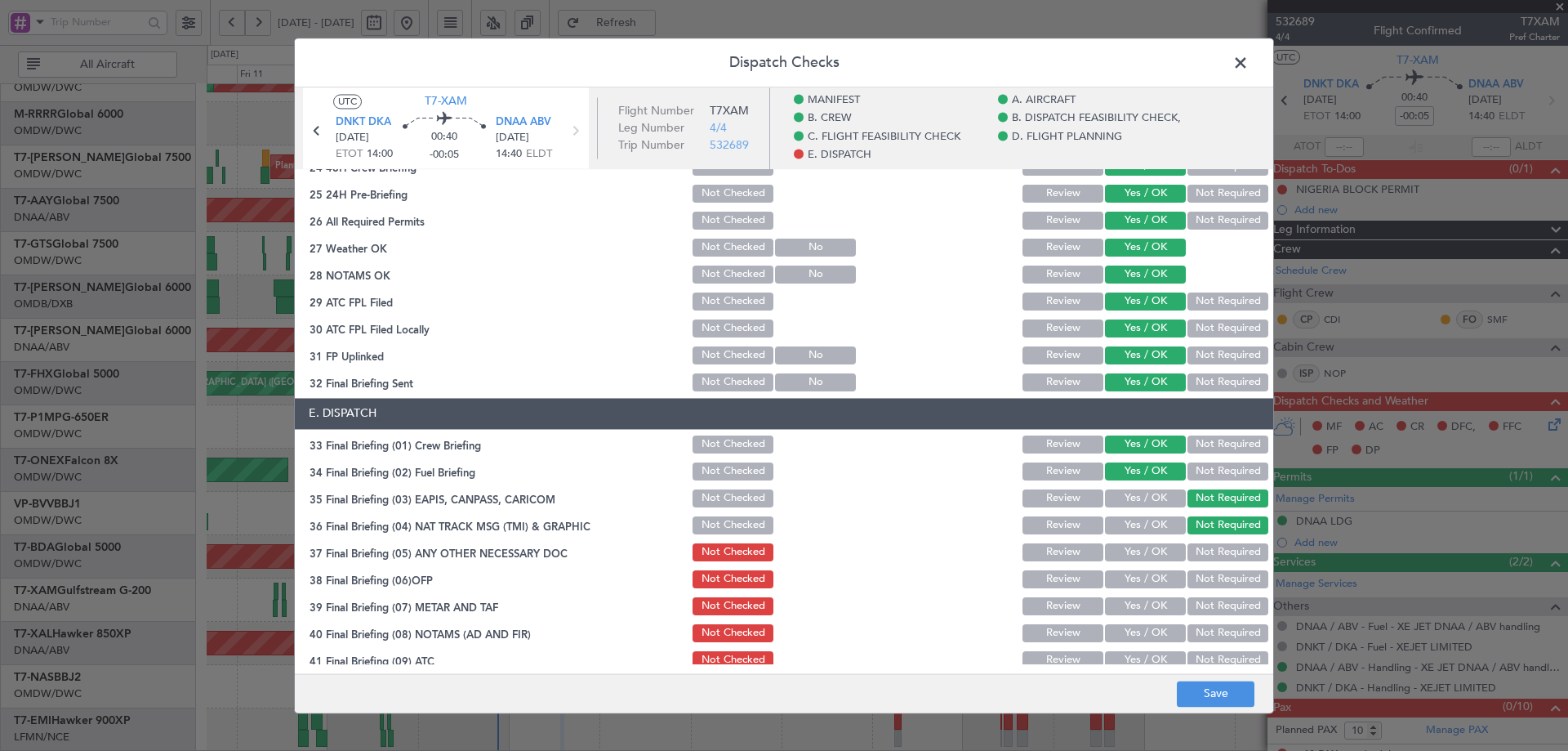 click on "Not Required" 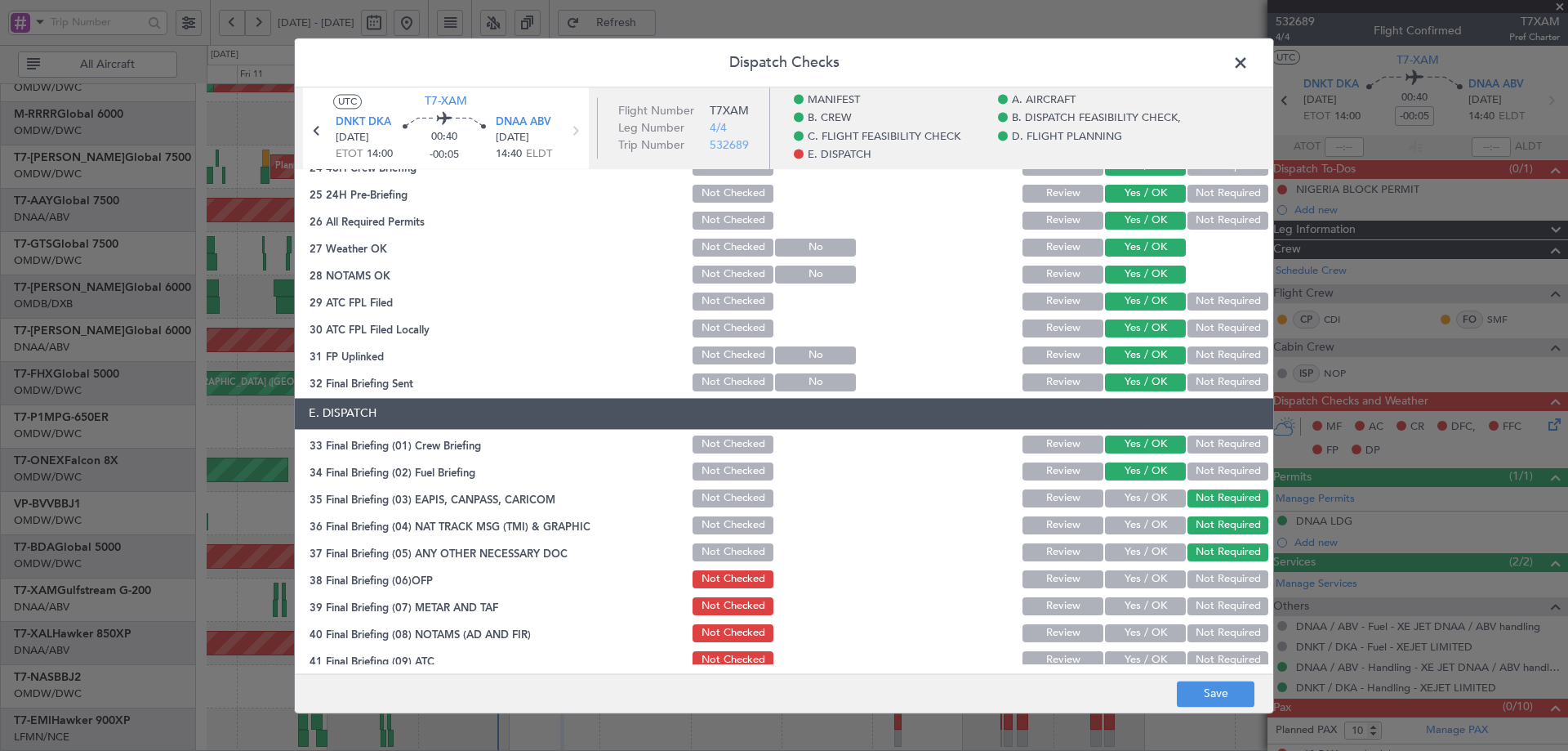 click on "Yes / OK" 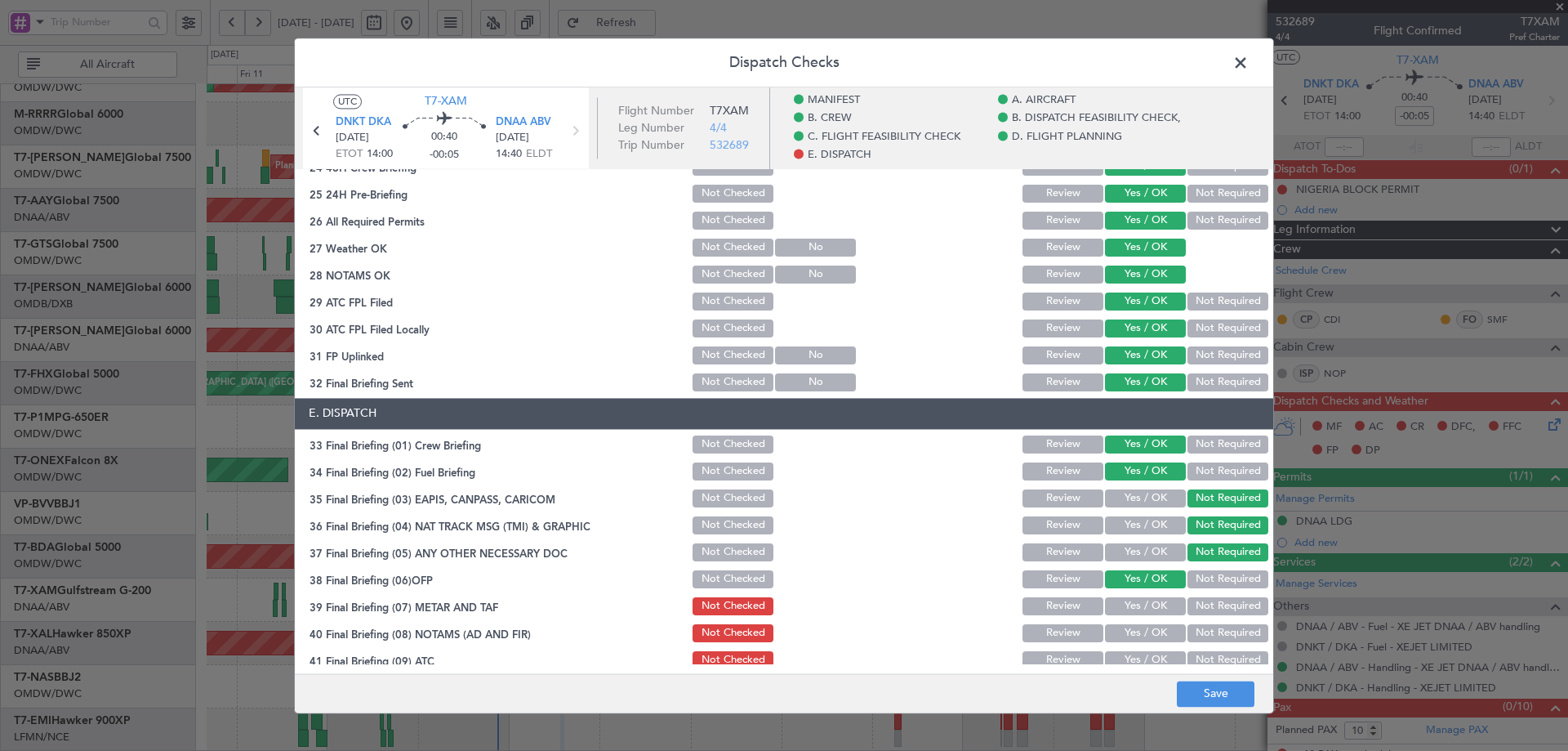 click on "Yes / OK" 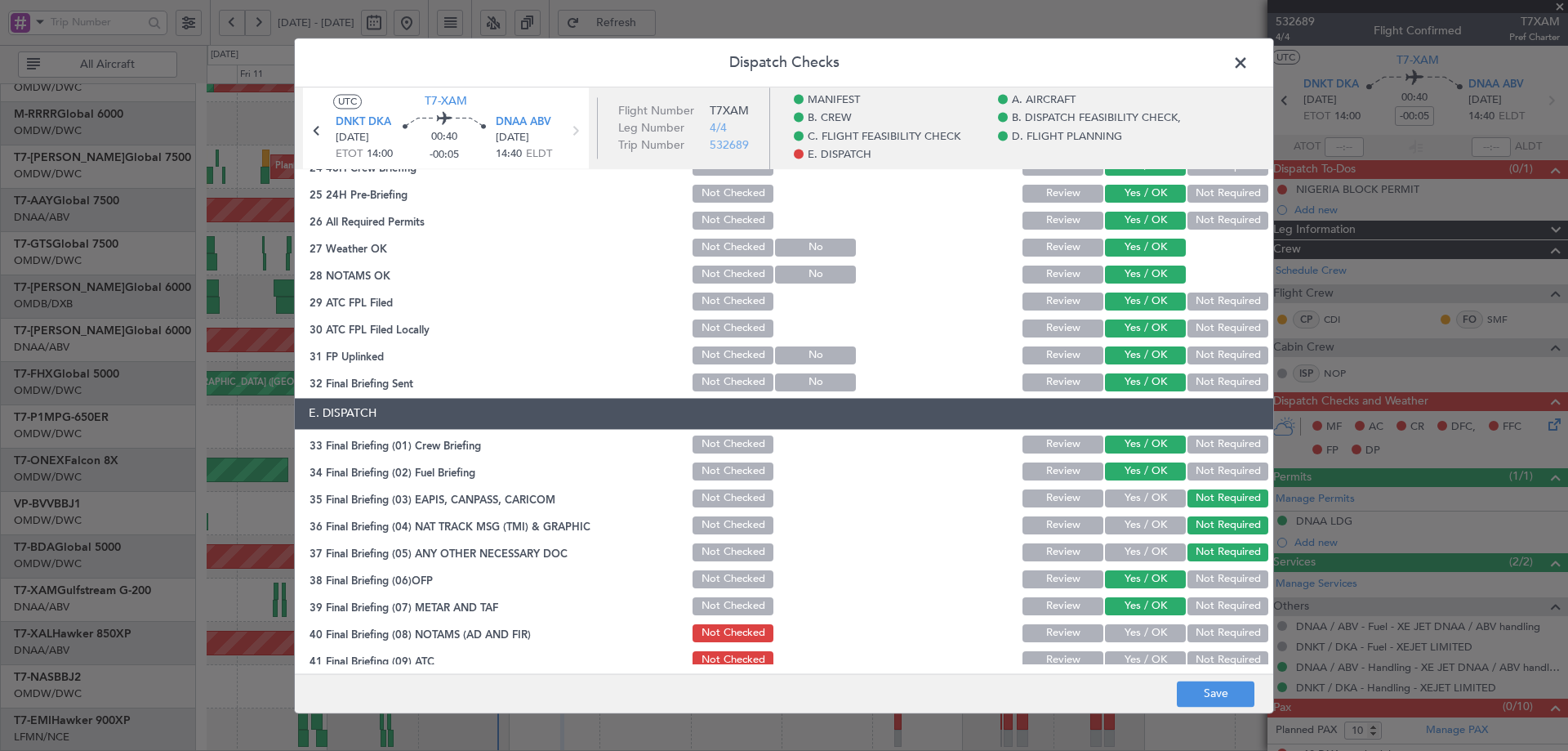 click on "Yes / OK" 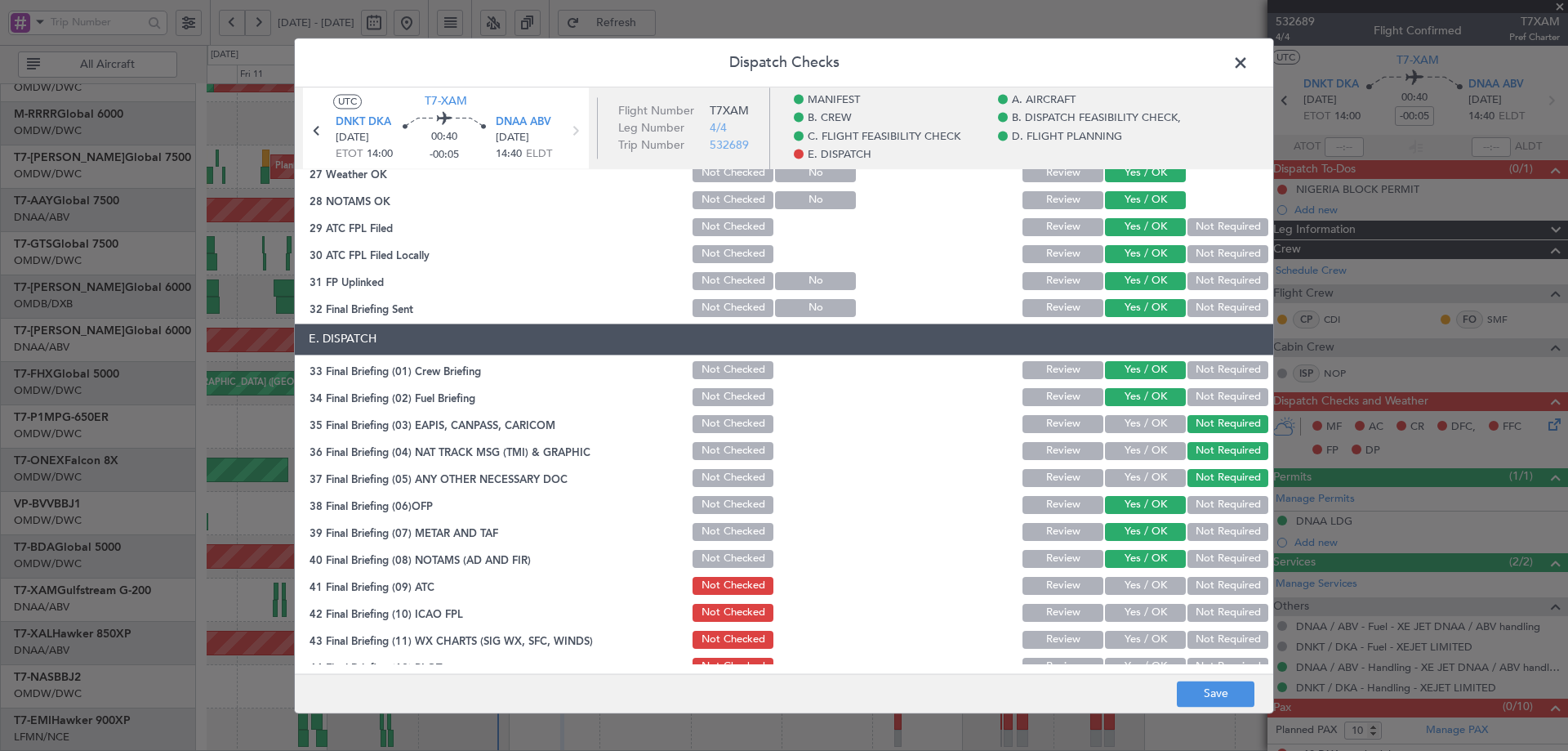 scroll, scrollTop: 1019, scrollLeft: 0, axis: vertical 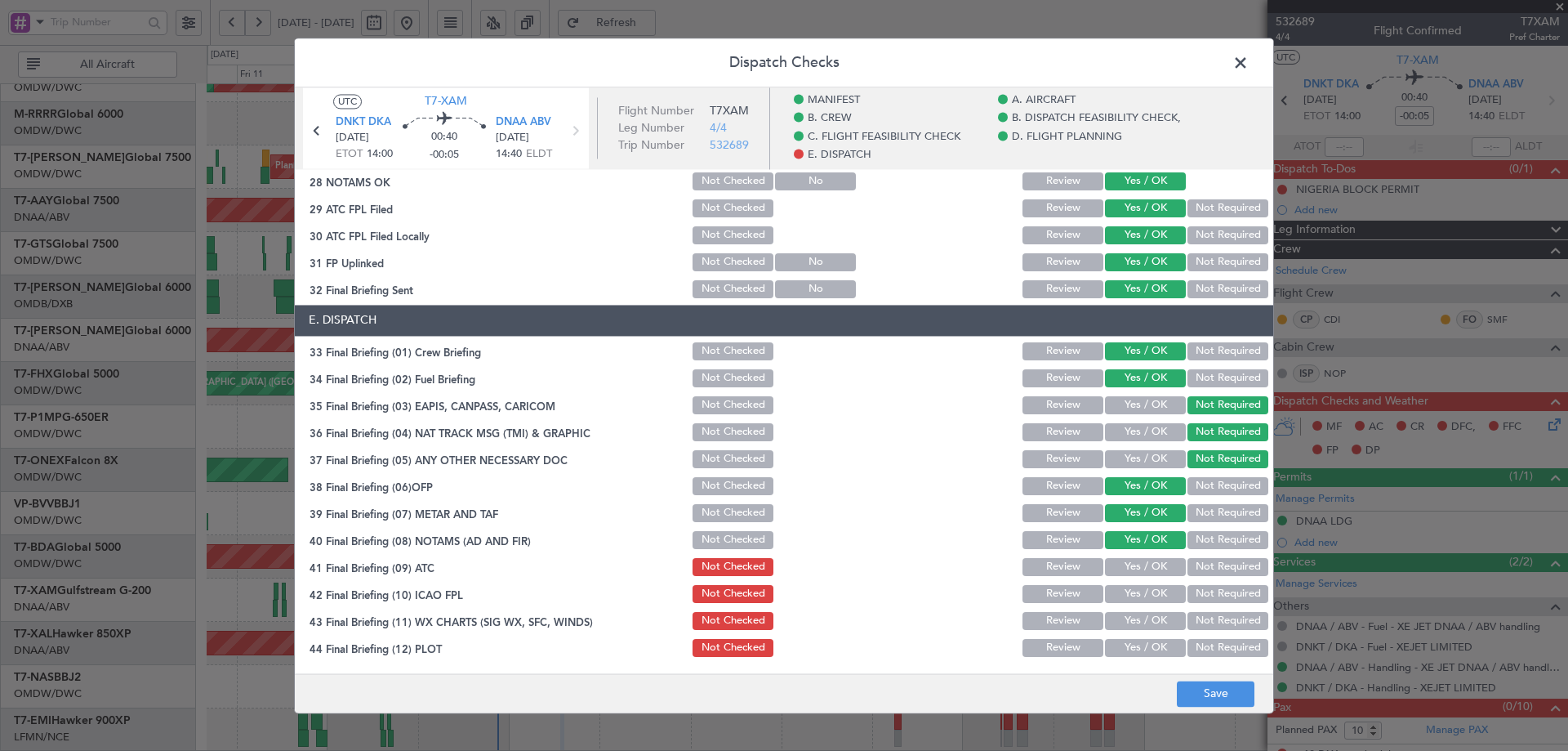click on "Yes / OK" 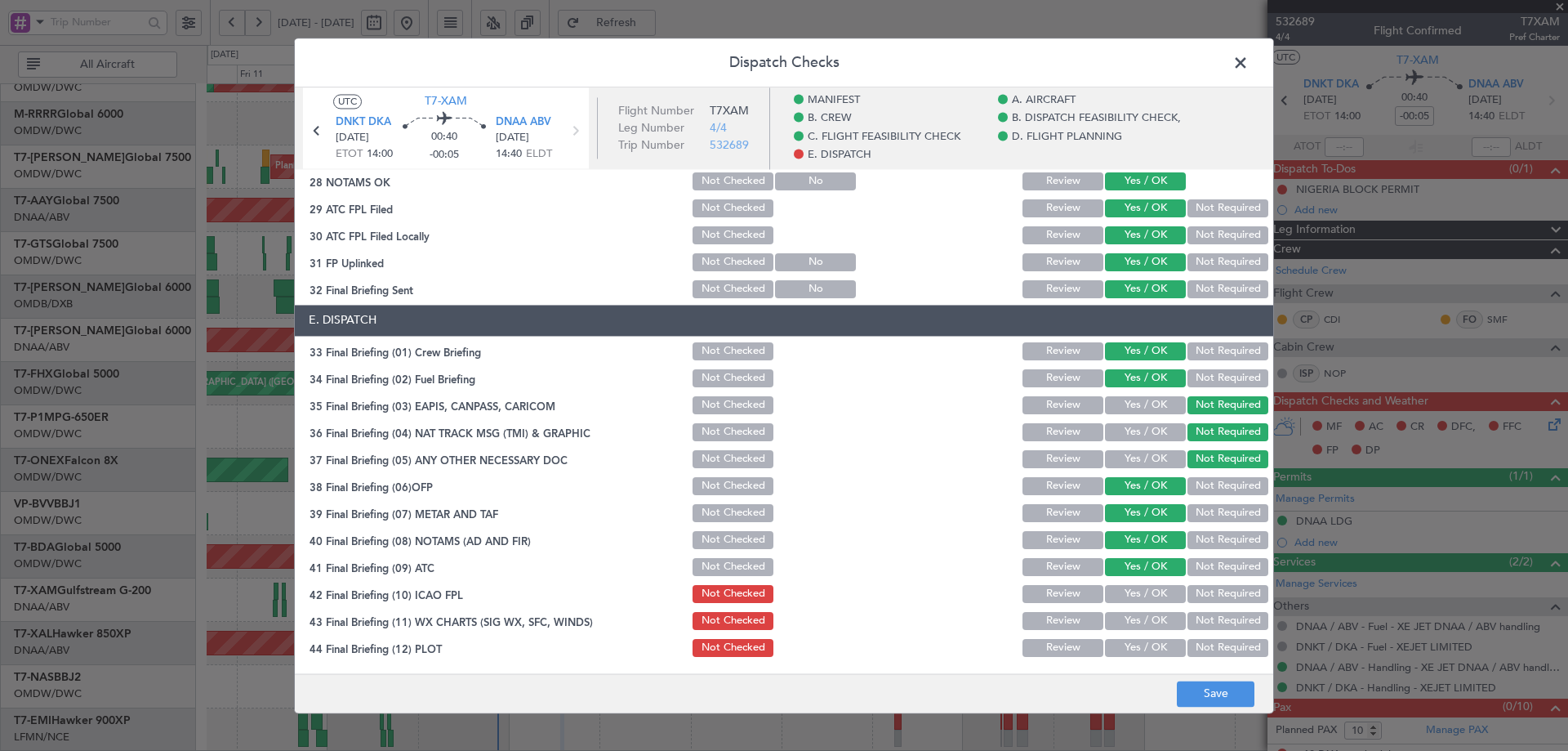 click on "Yes / OK" 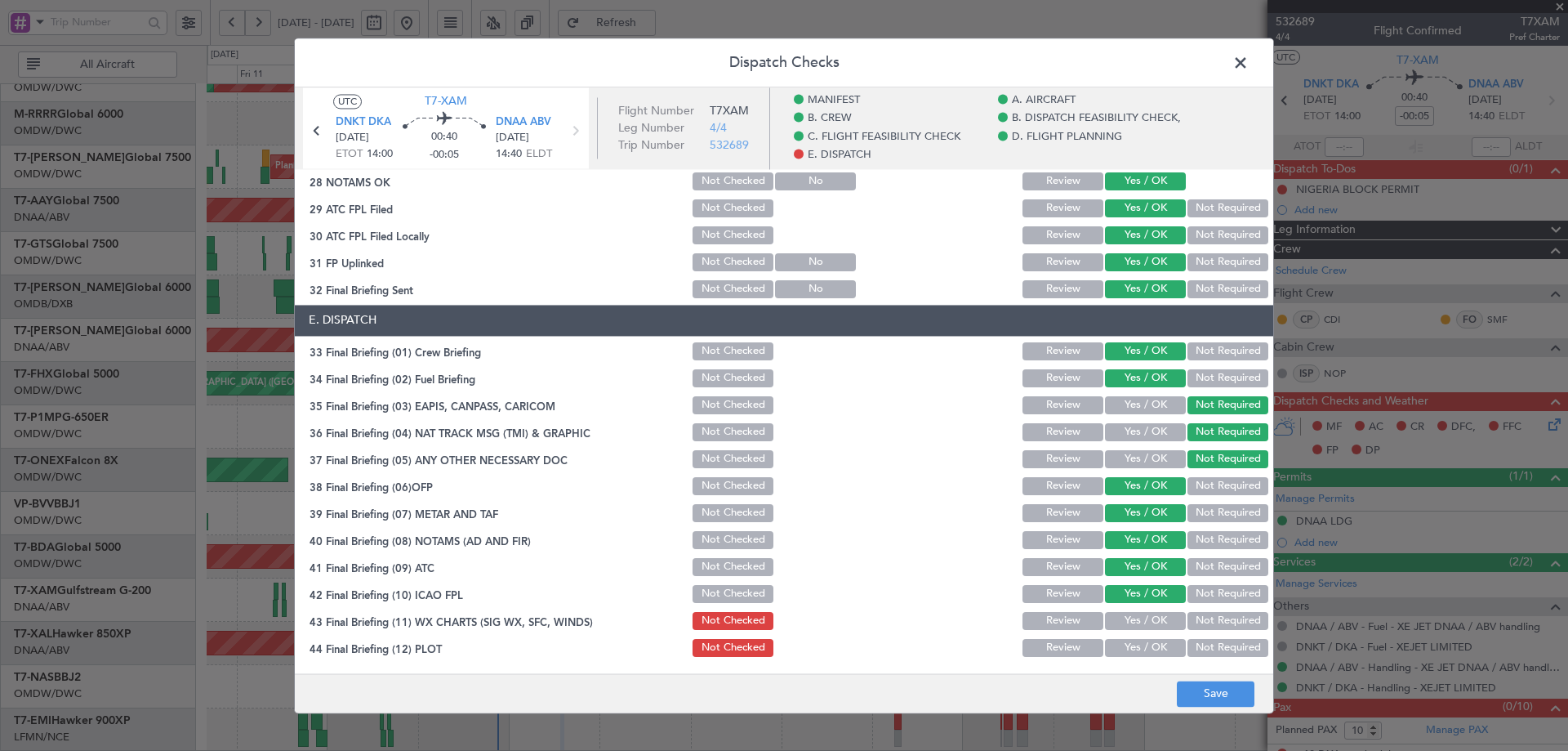 click on "Yes / OK" 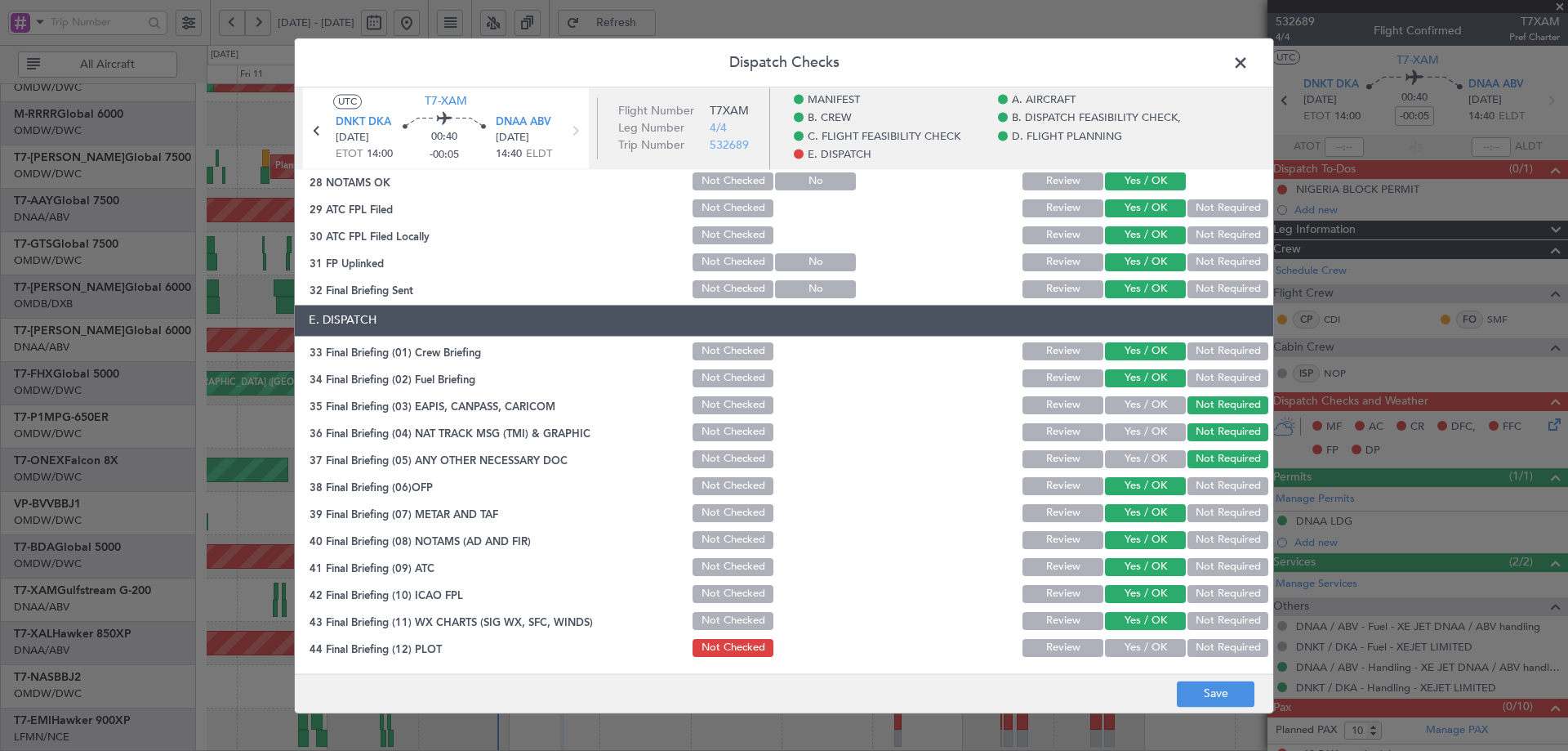 click on "Yes / OK" 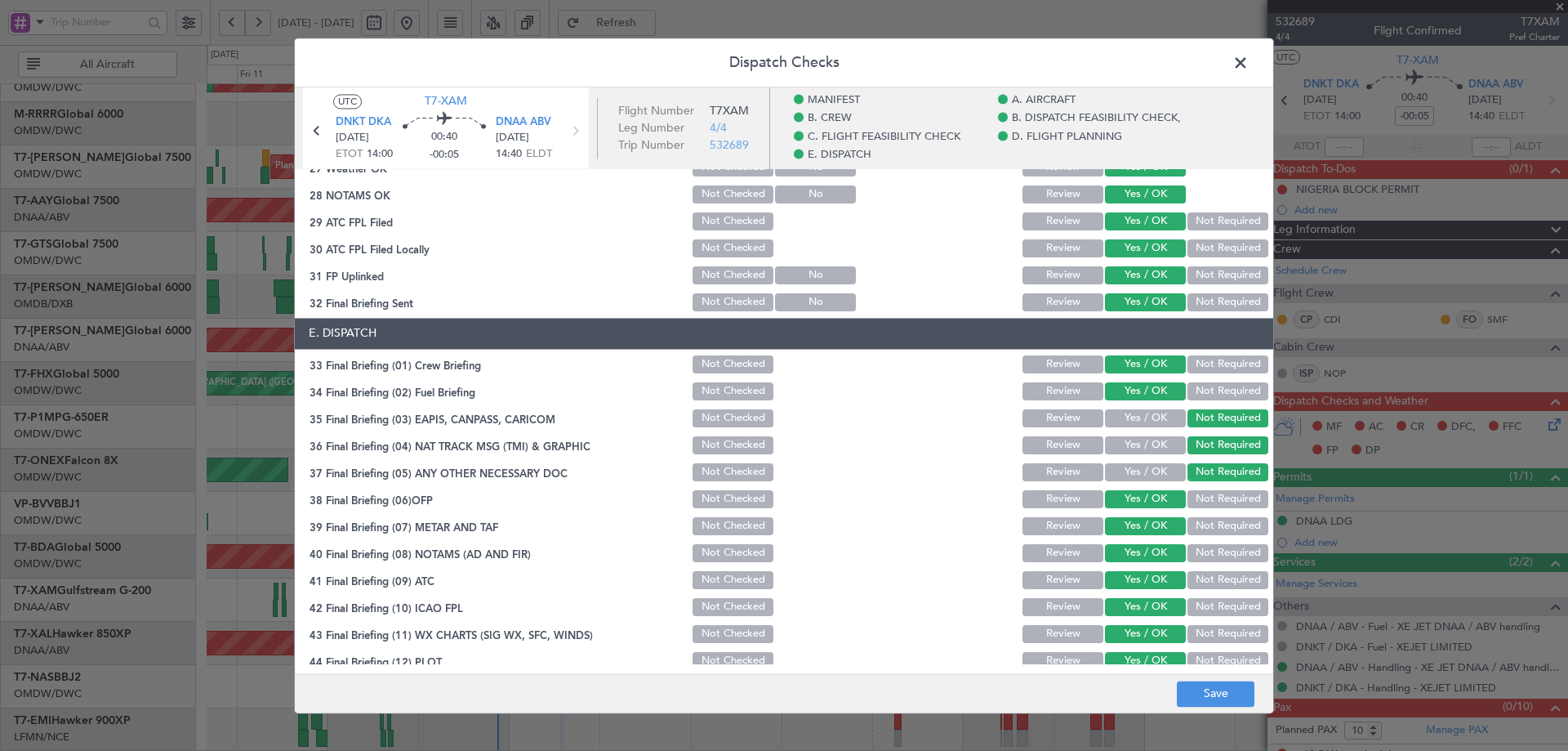 scroll, scrollTop: 1019, scrollLeft: 0, axis: vertical 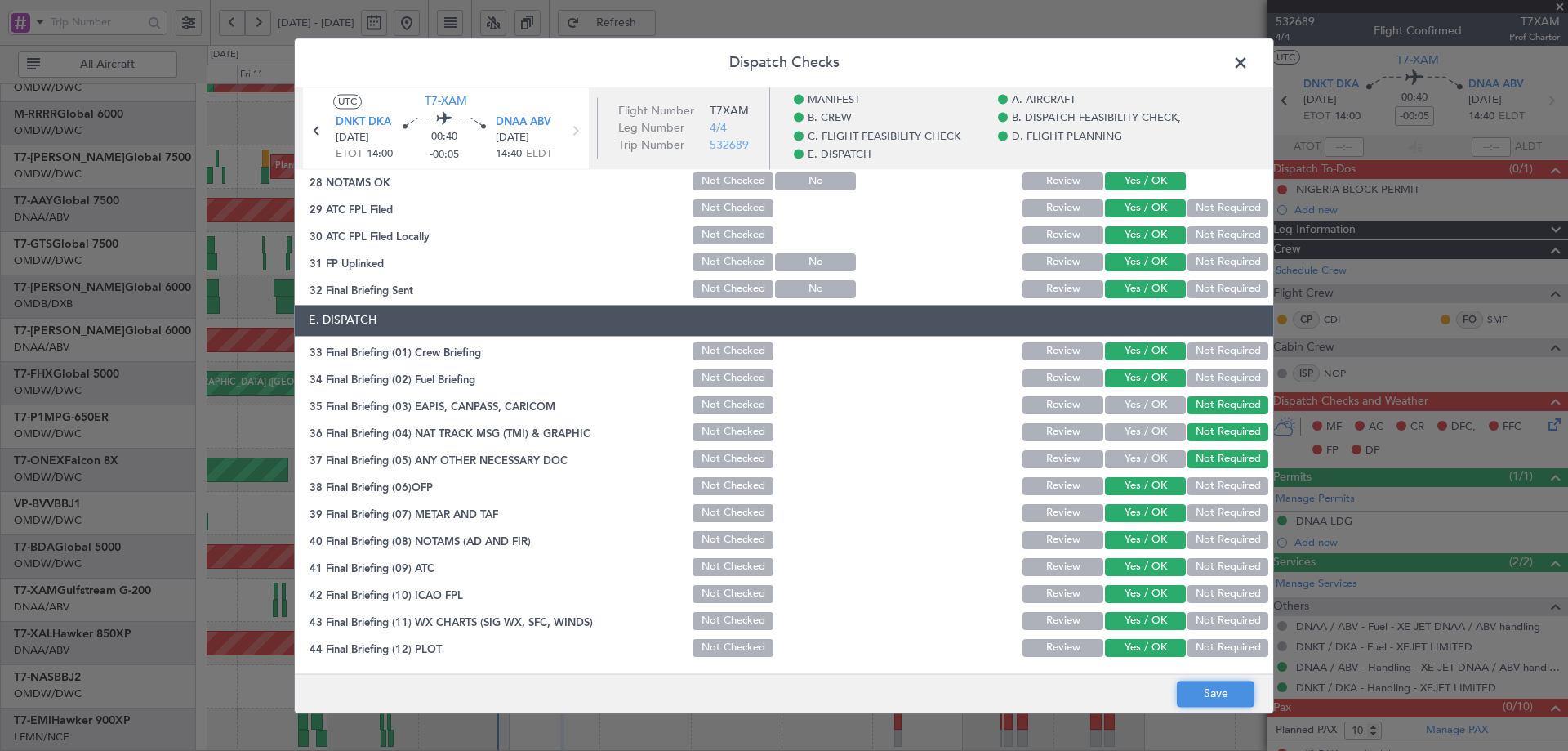 click on "Save" 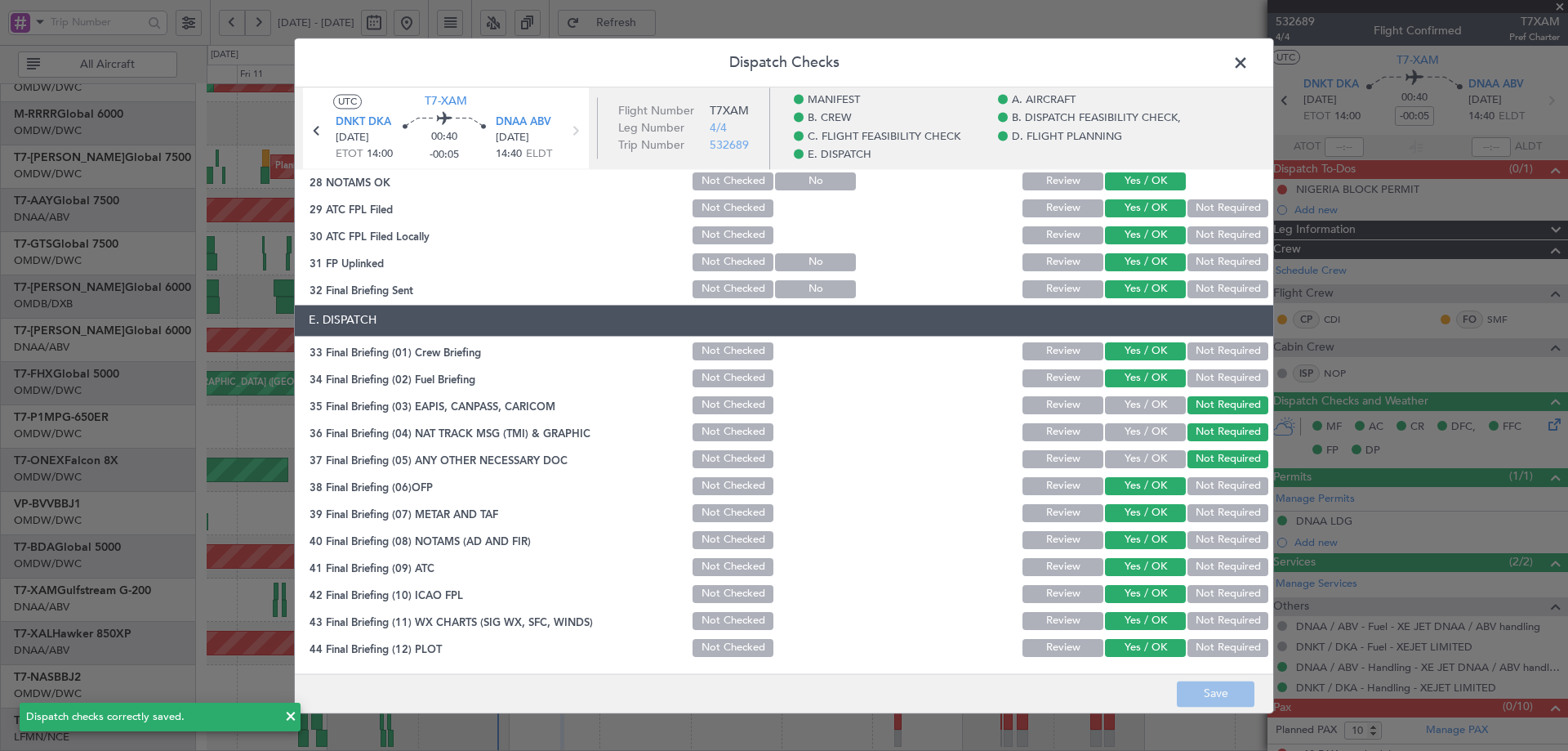 click 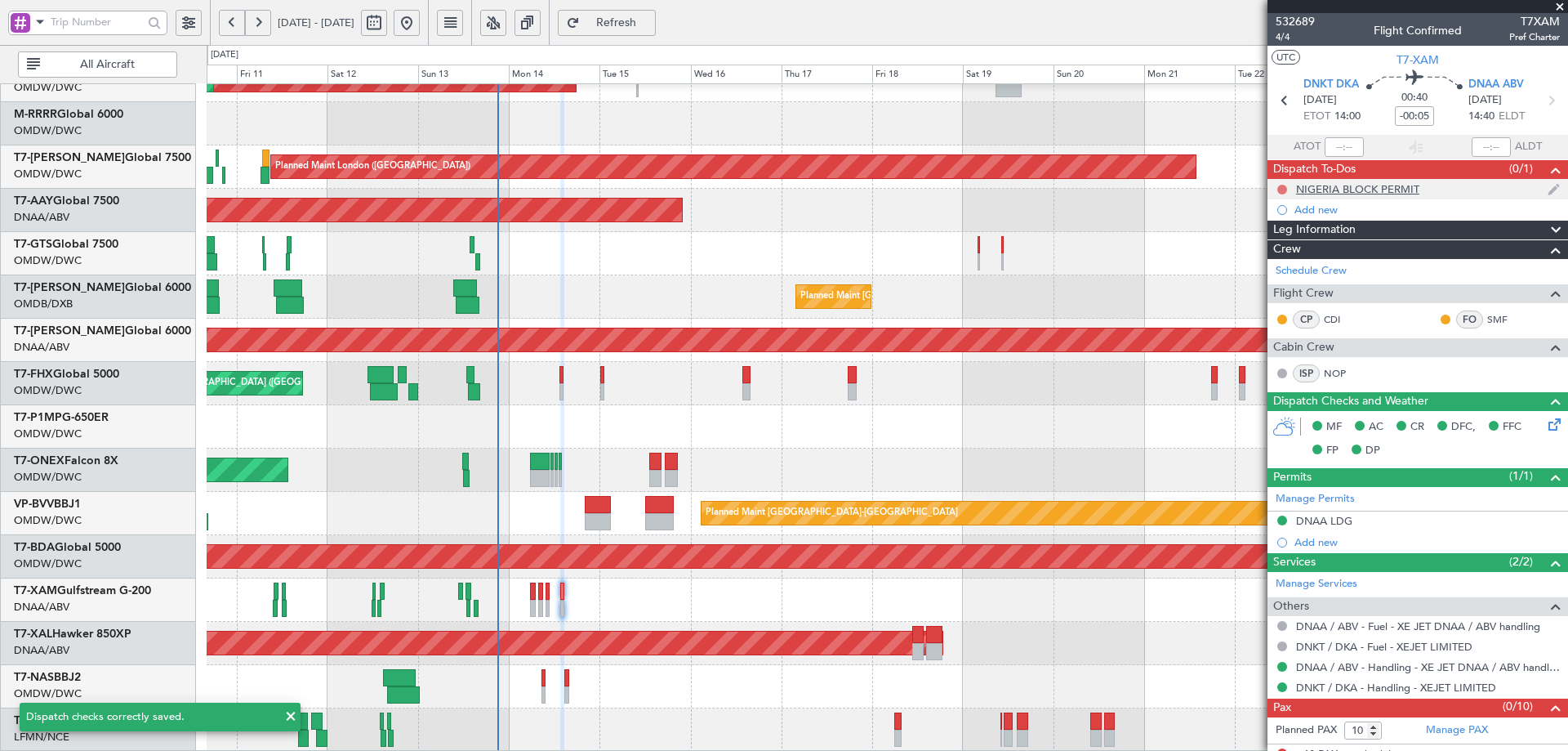 click 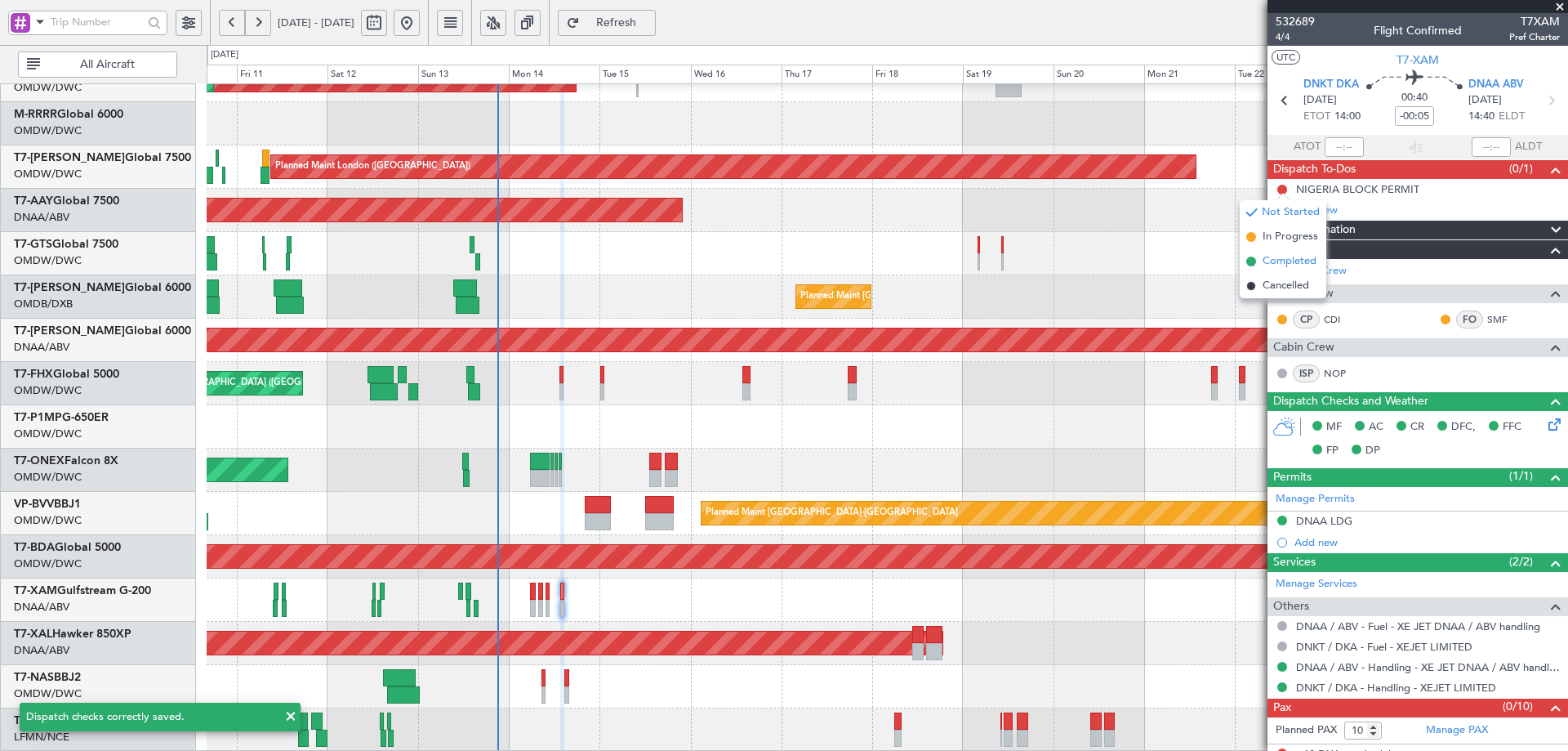 click on "Completed" at bounding box center (1283, 262) 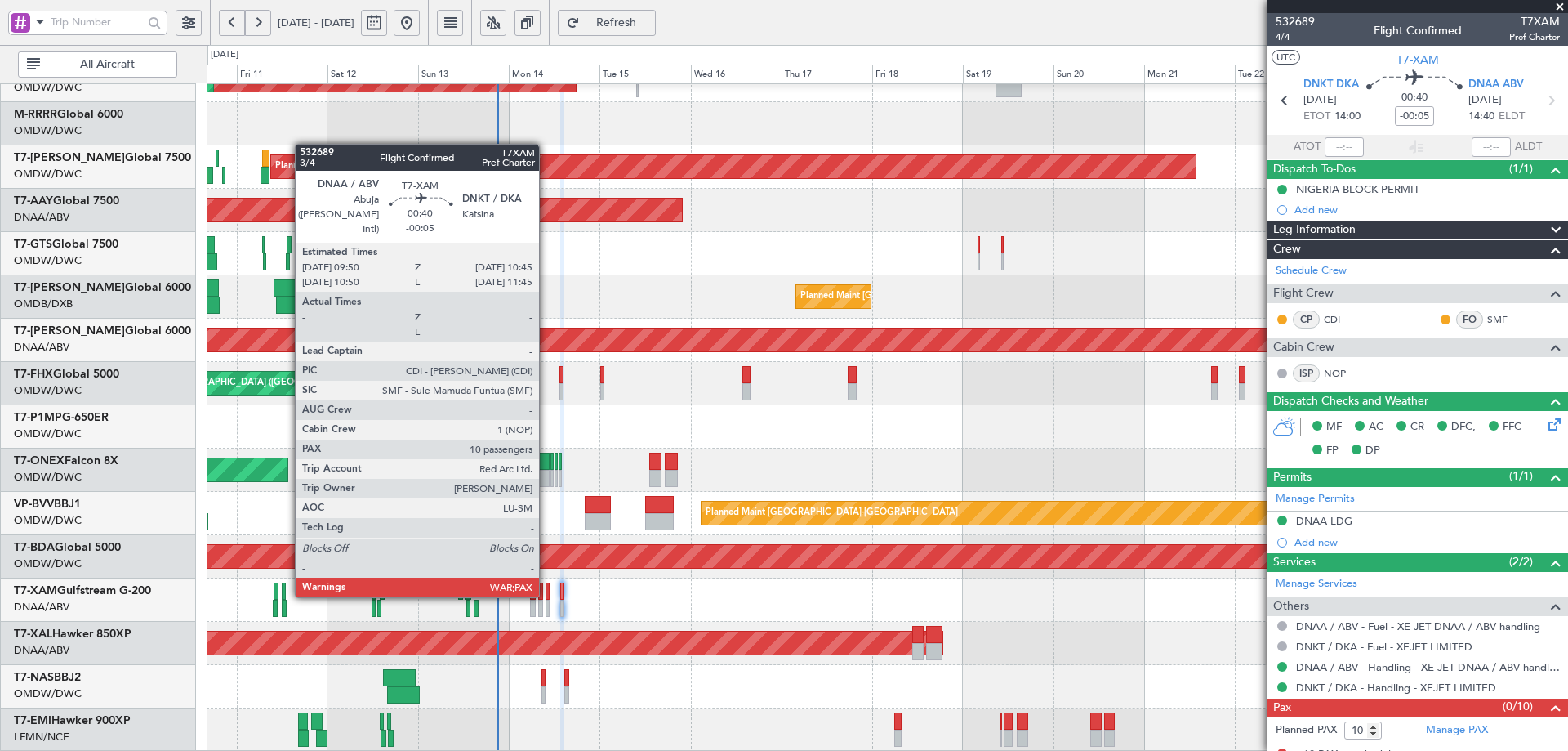 click 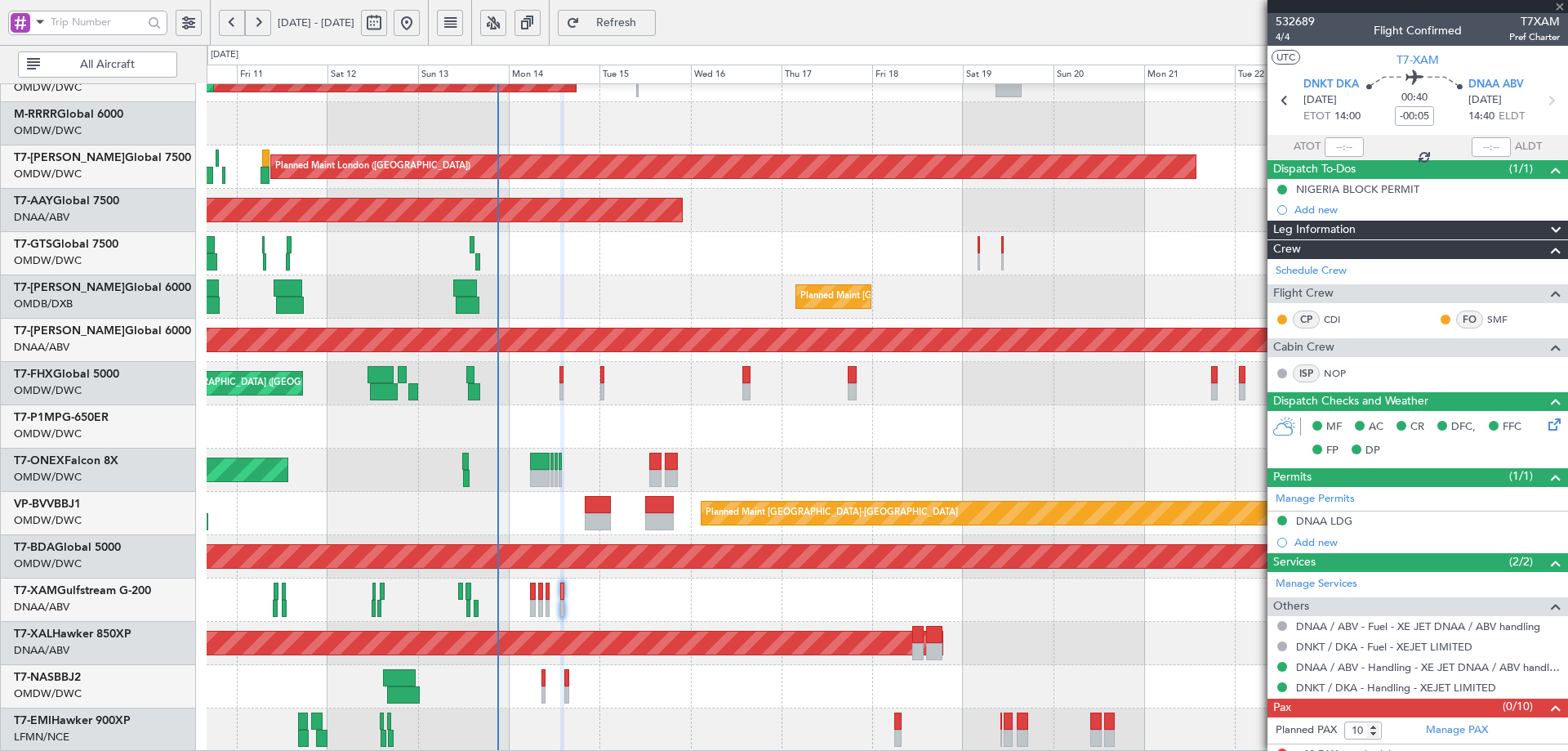 type 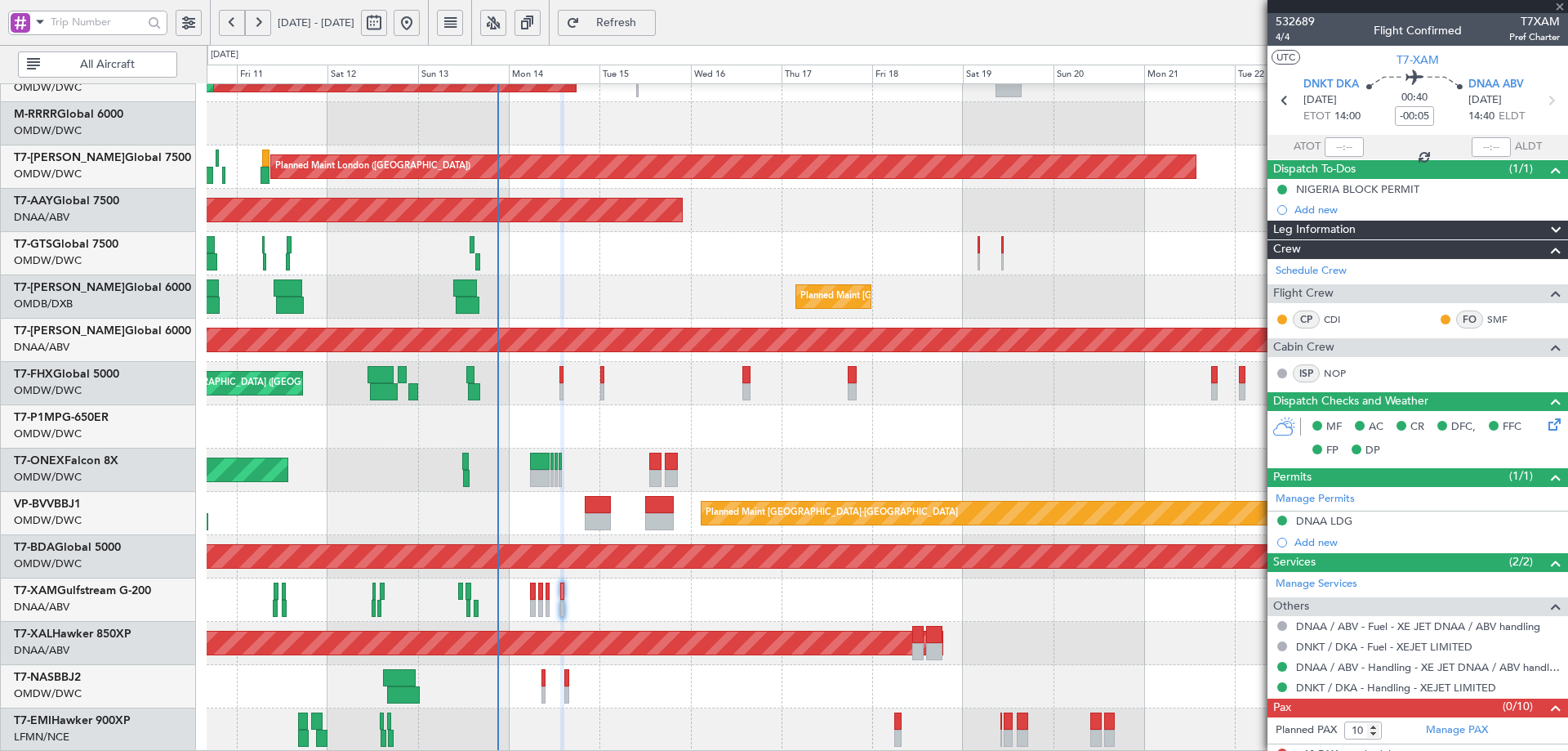 type 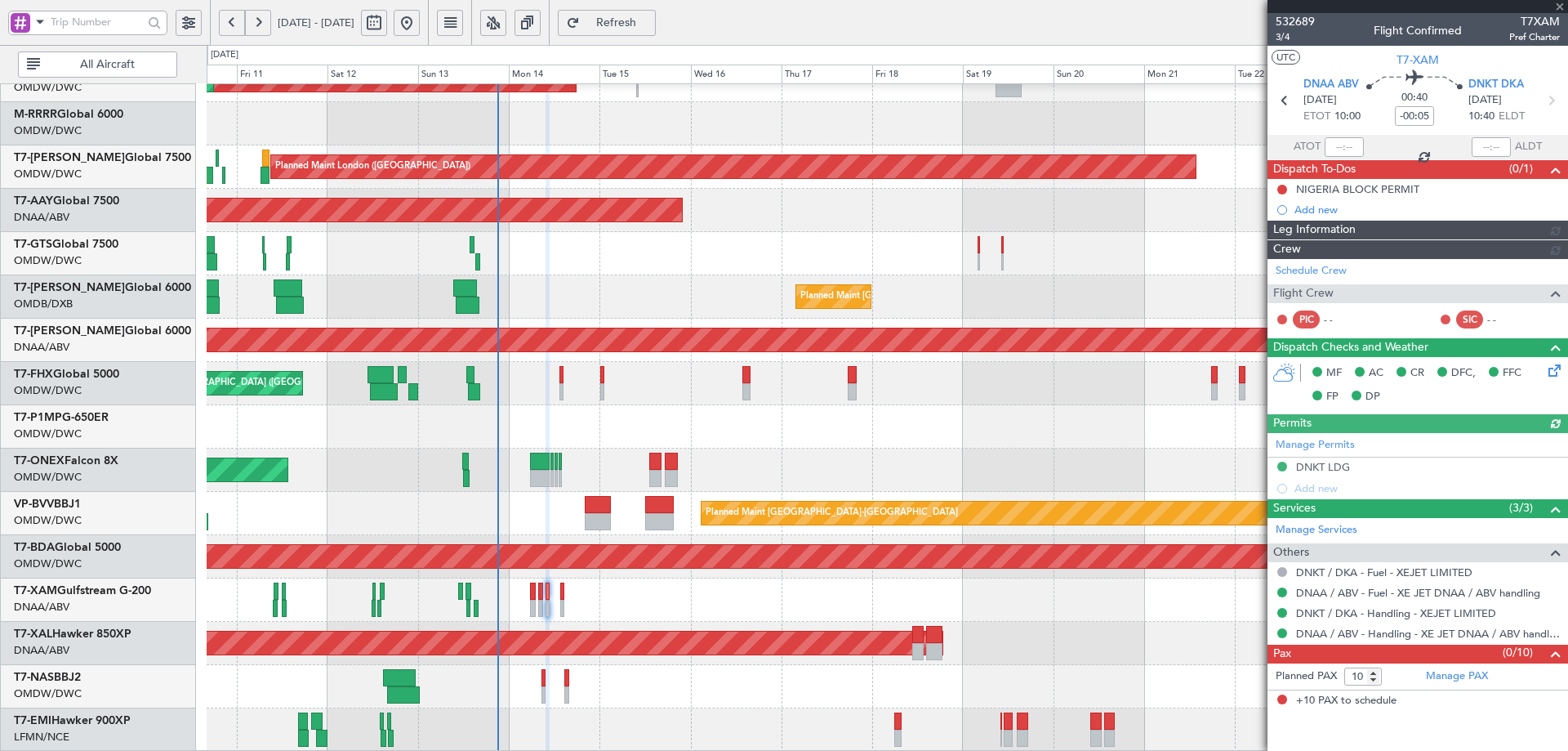 type on "Anita Mani (ANI)" 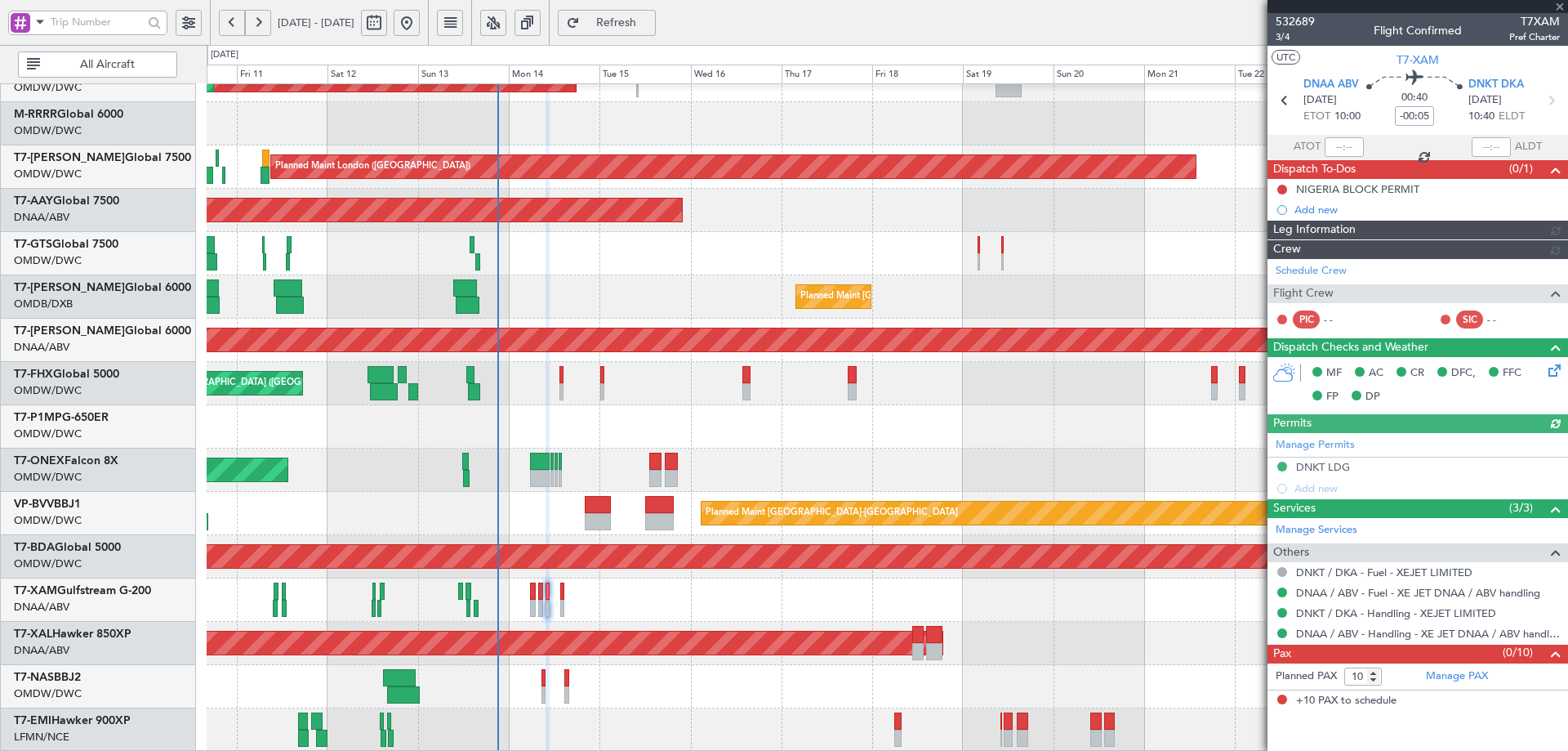 type on "6797" 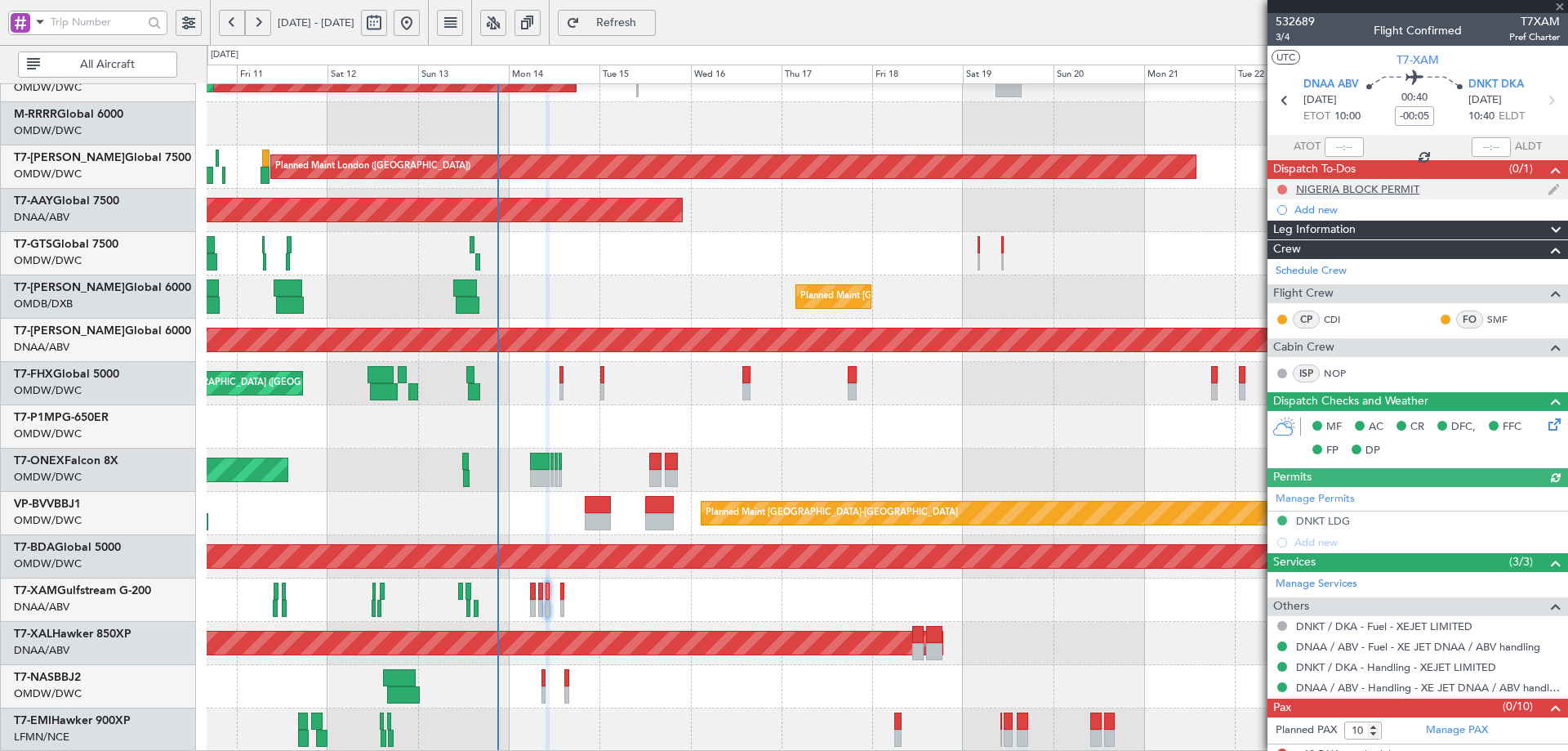 click 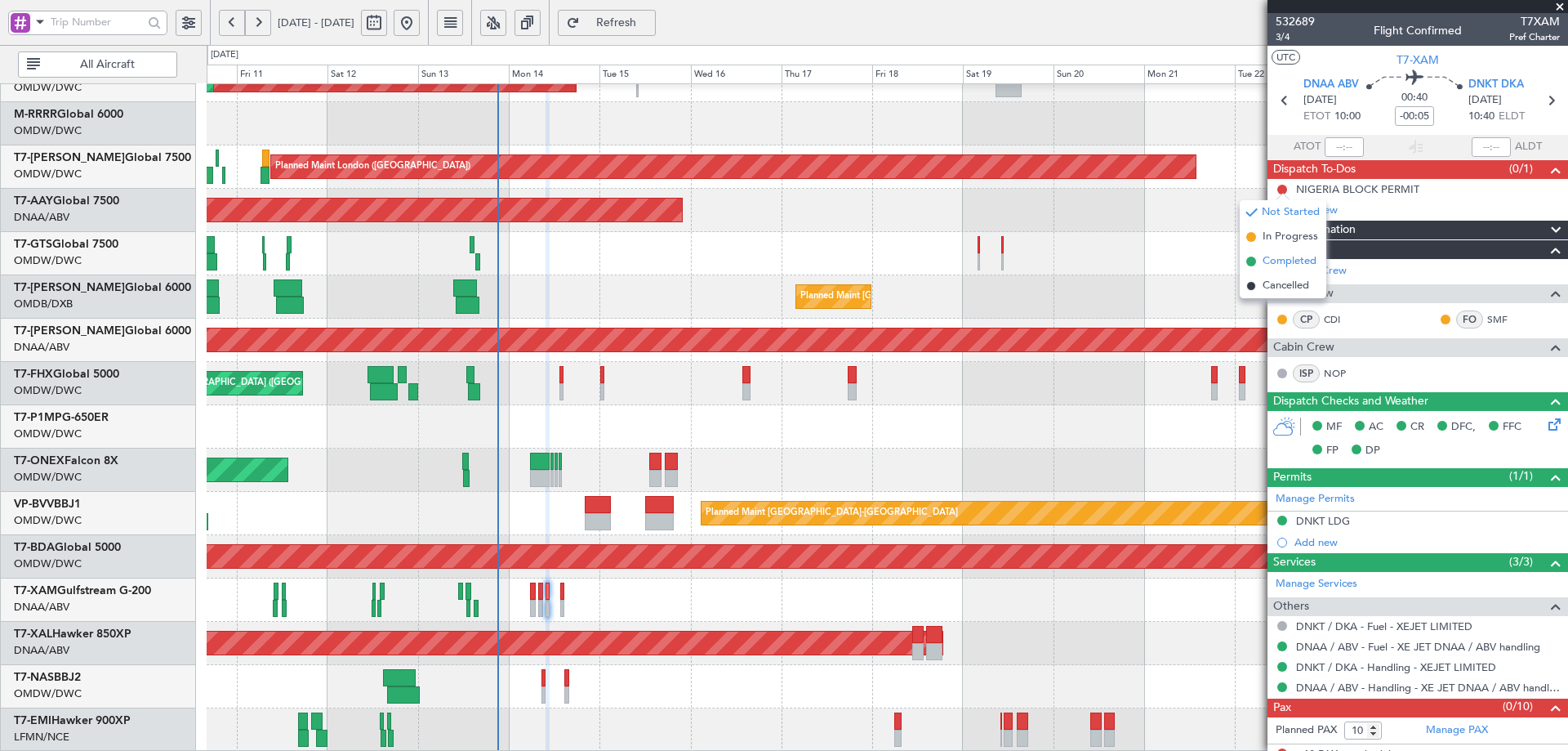 click on "Completed" at bounding box center [1290, 262] 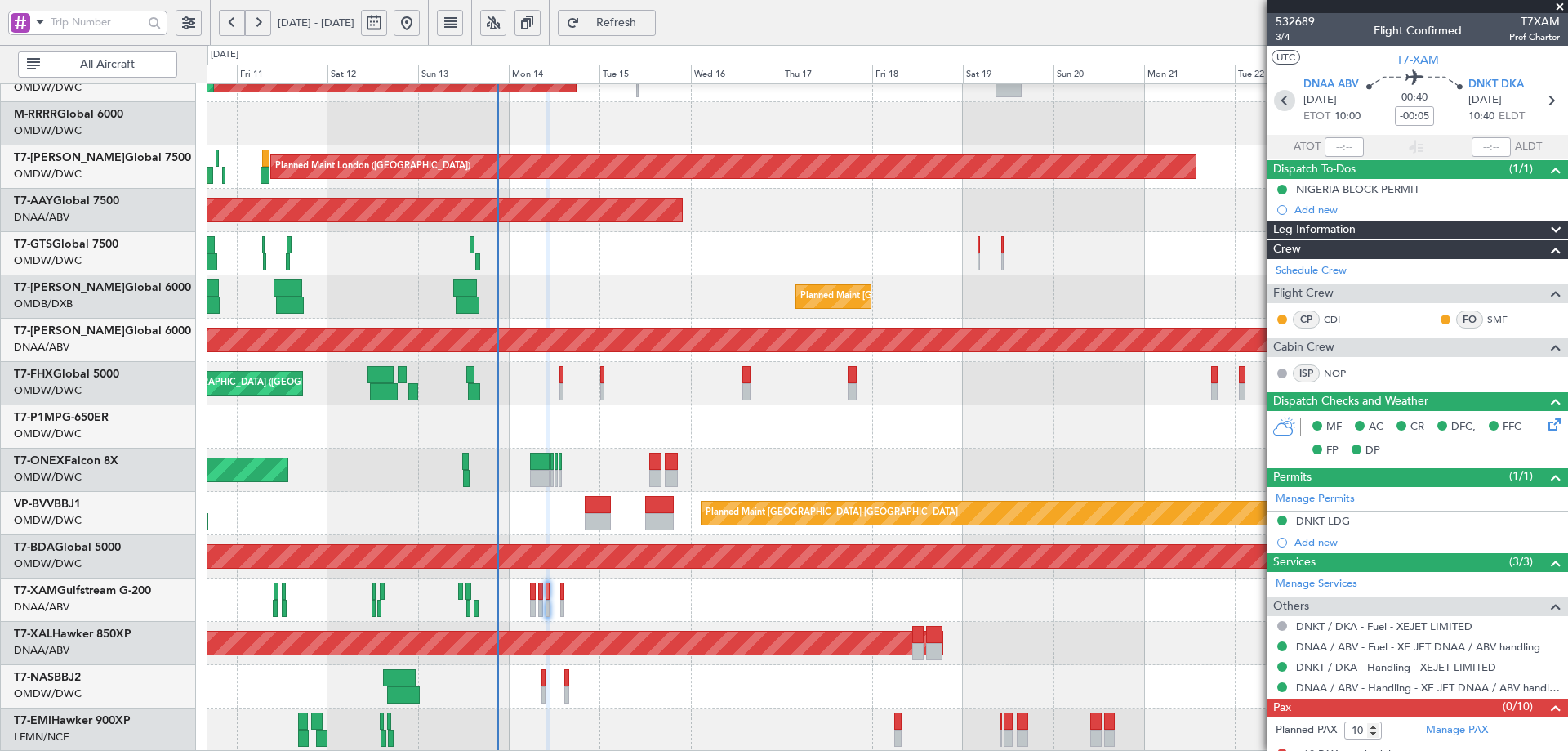 click at bounding box center (1285, 101) 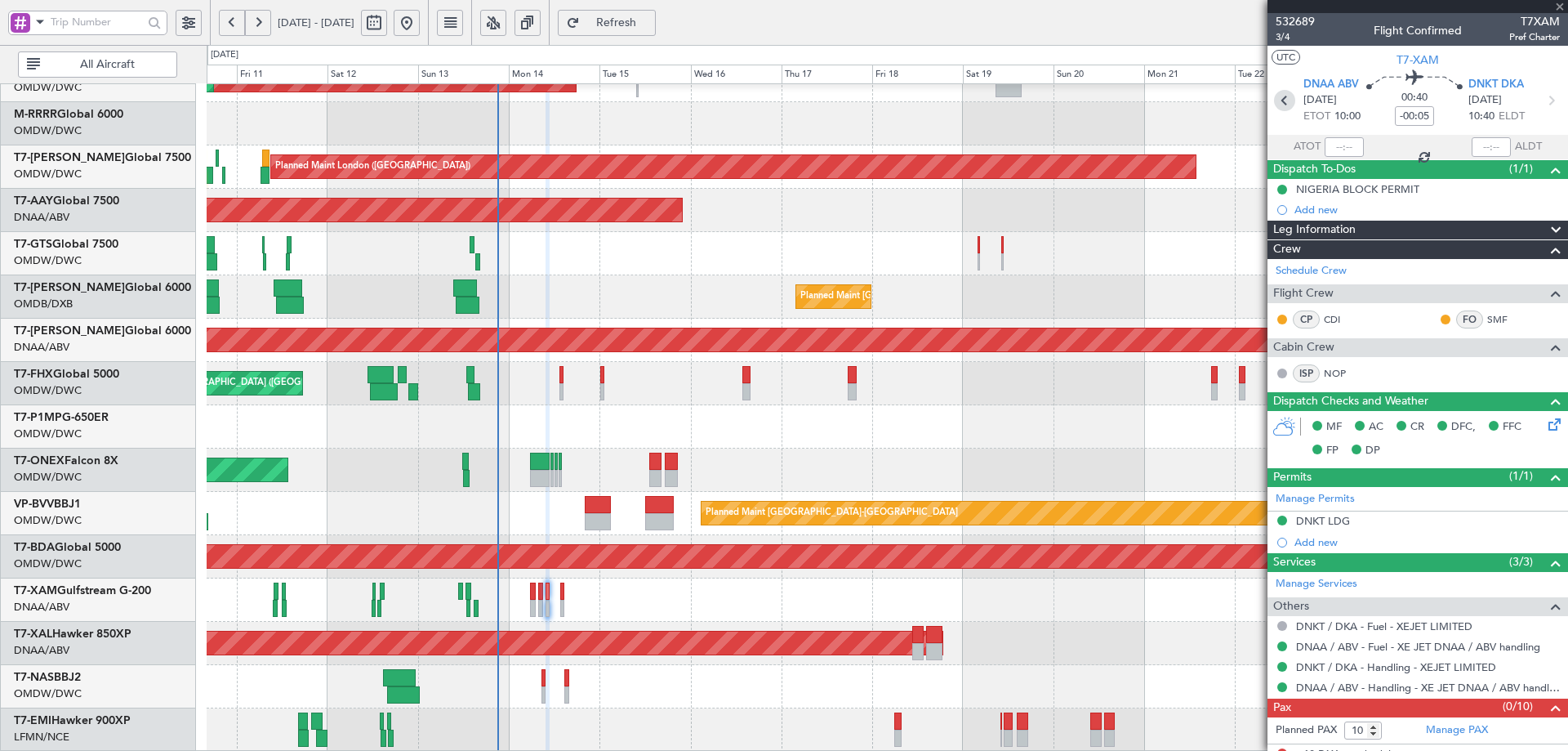type 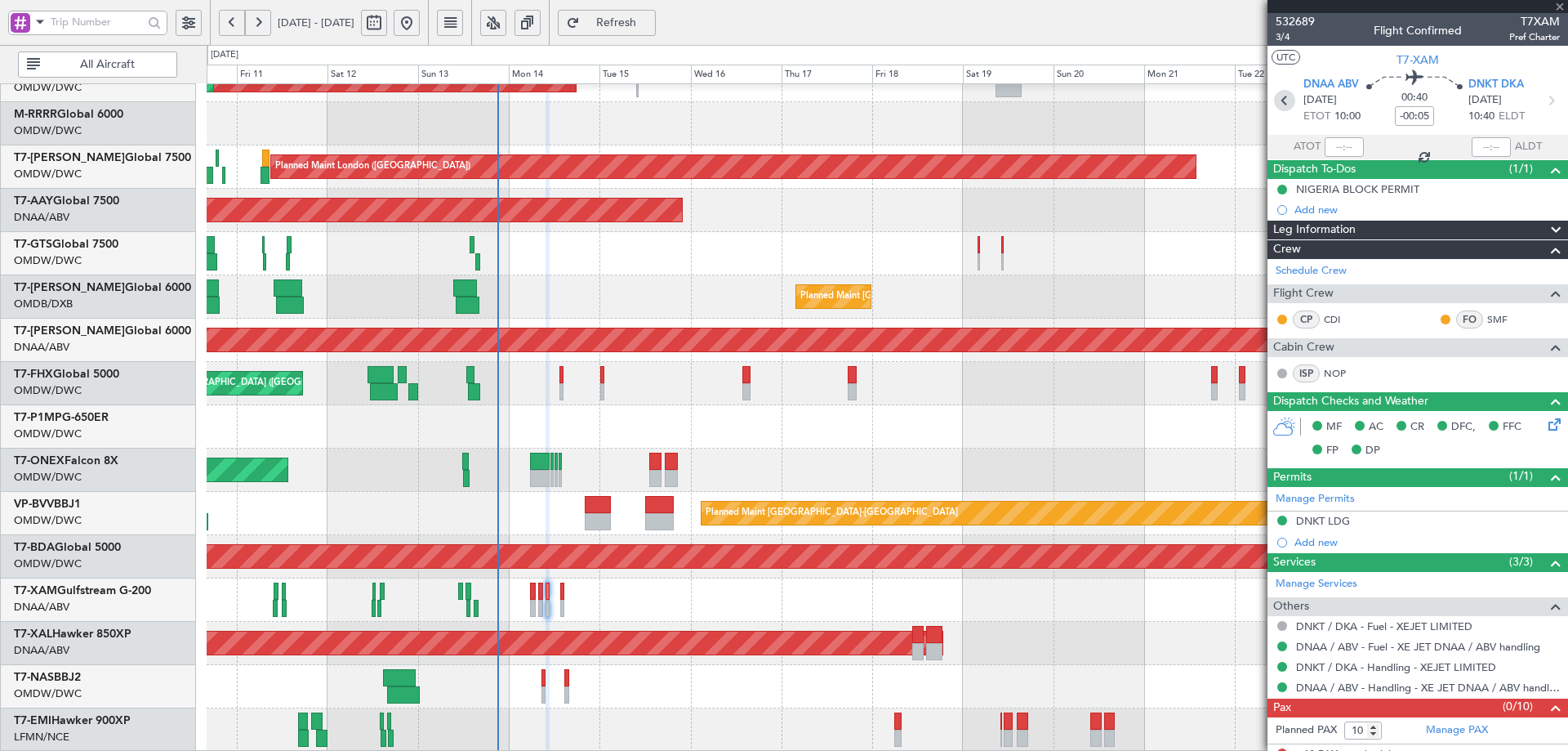 type 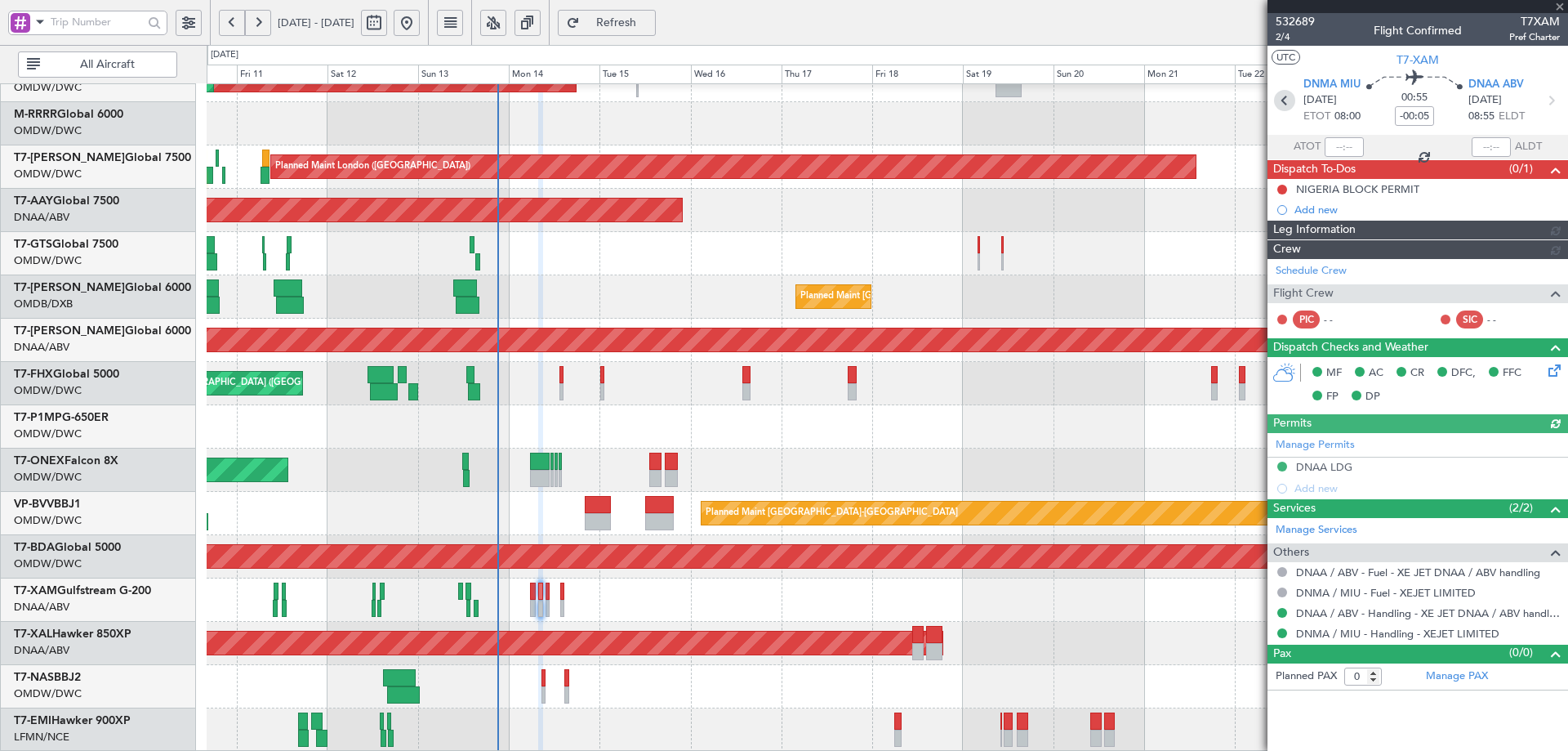 type on "Anita Mani (ANI)" 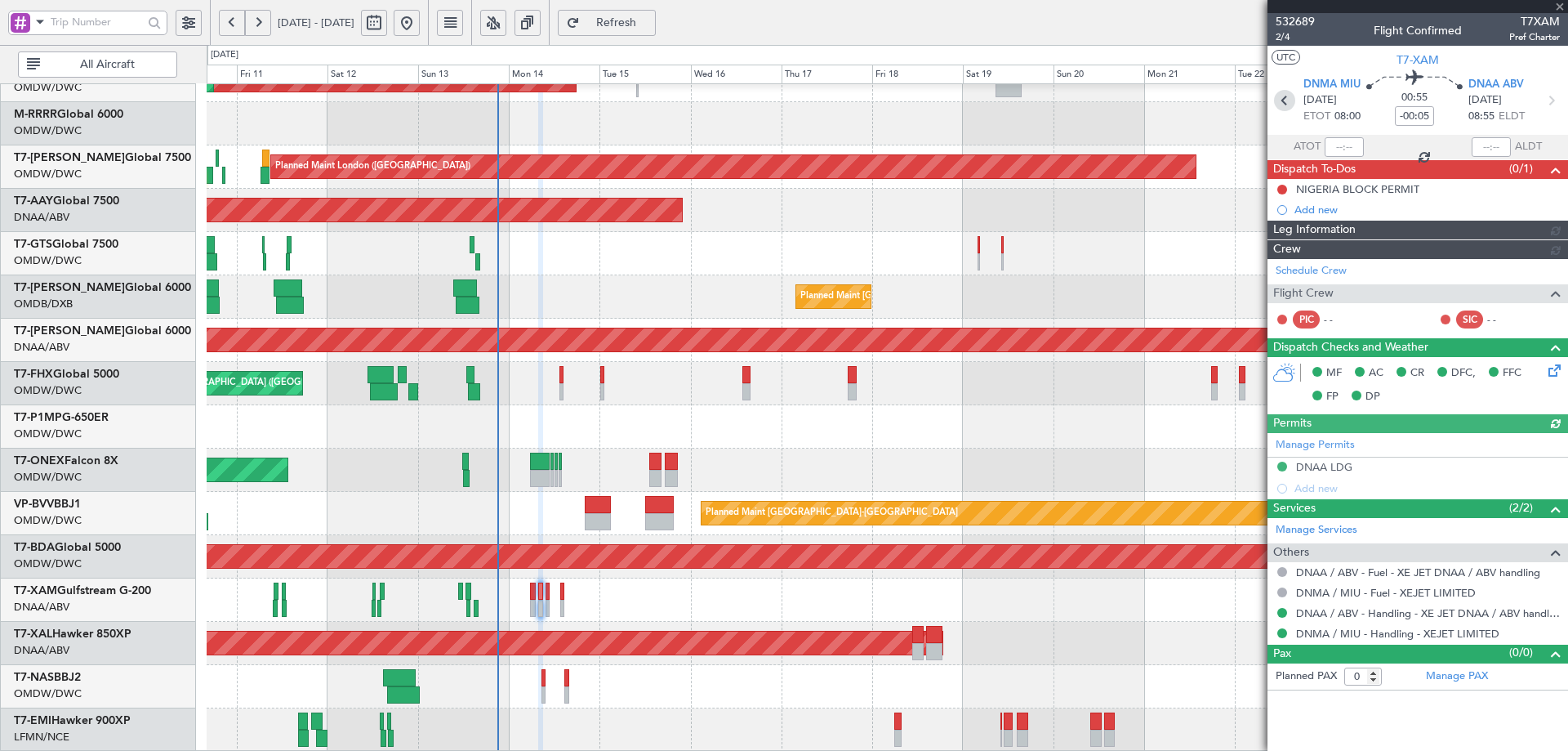 type on "6796" 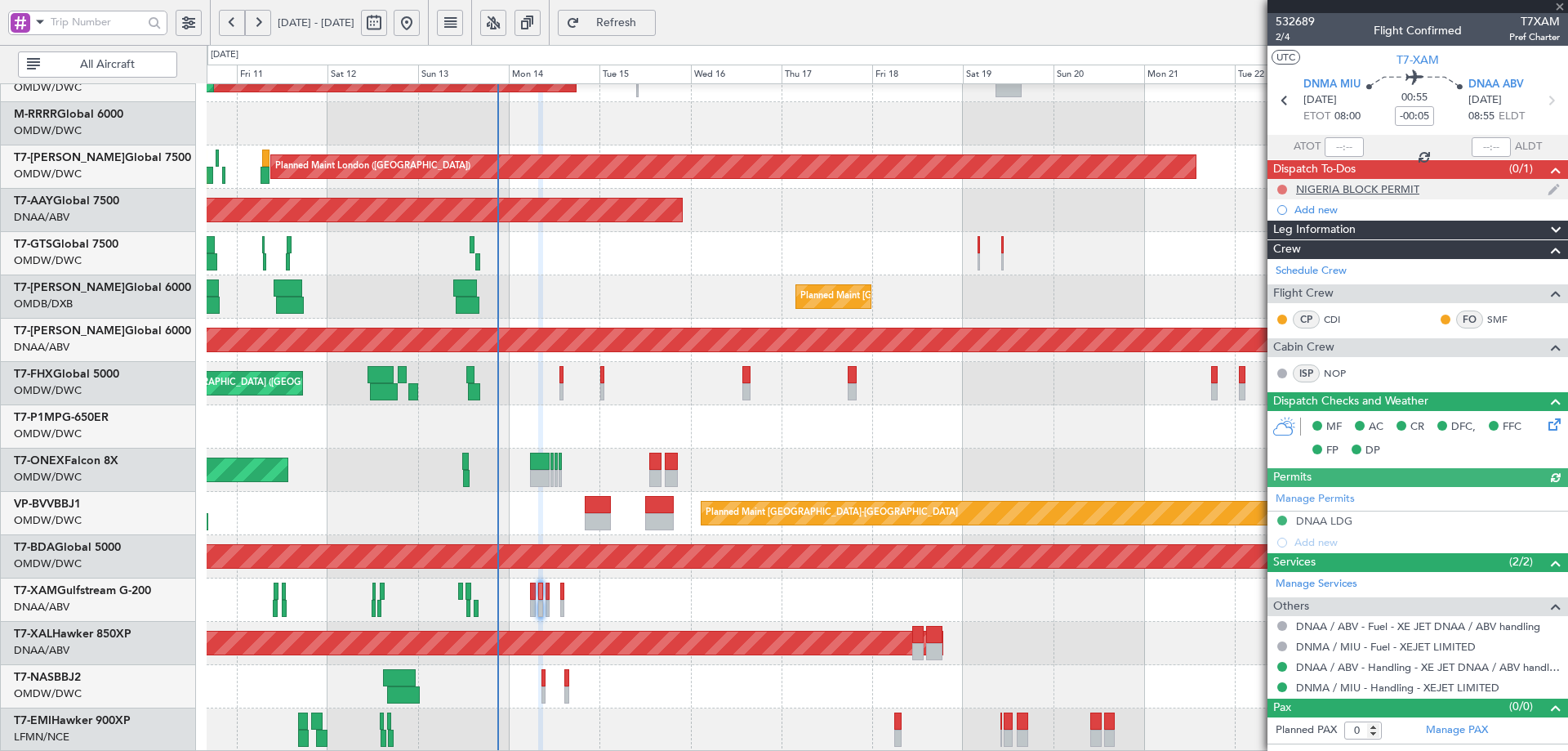 click 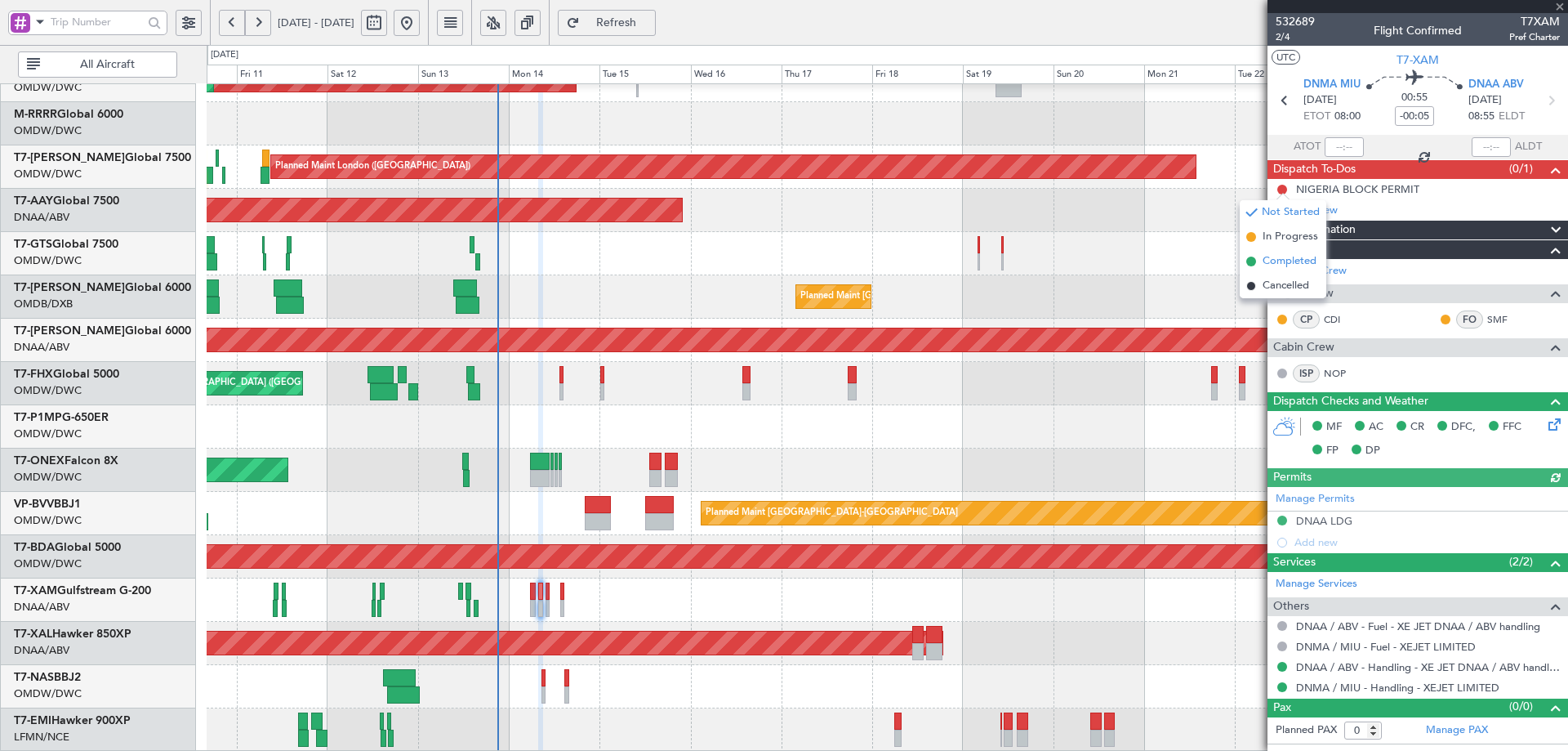 click on "Completed" at bounding box center [1290, 262] 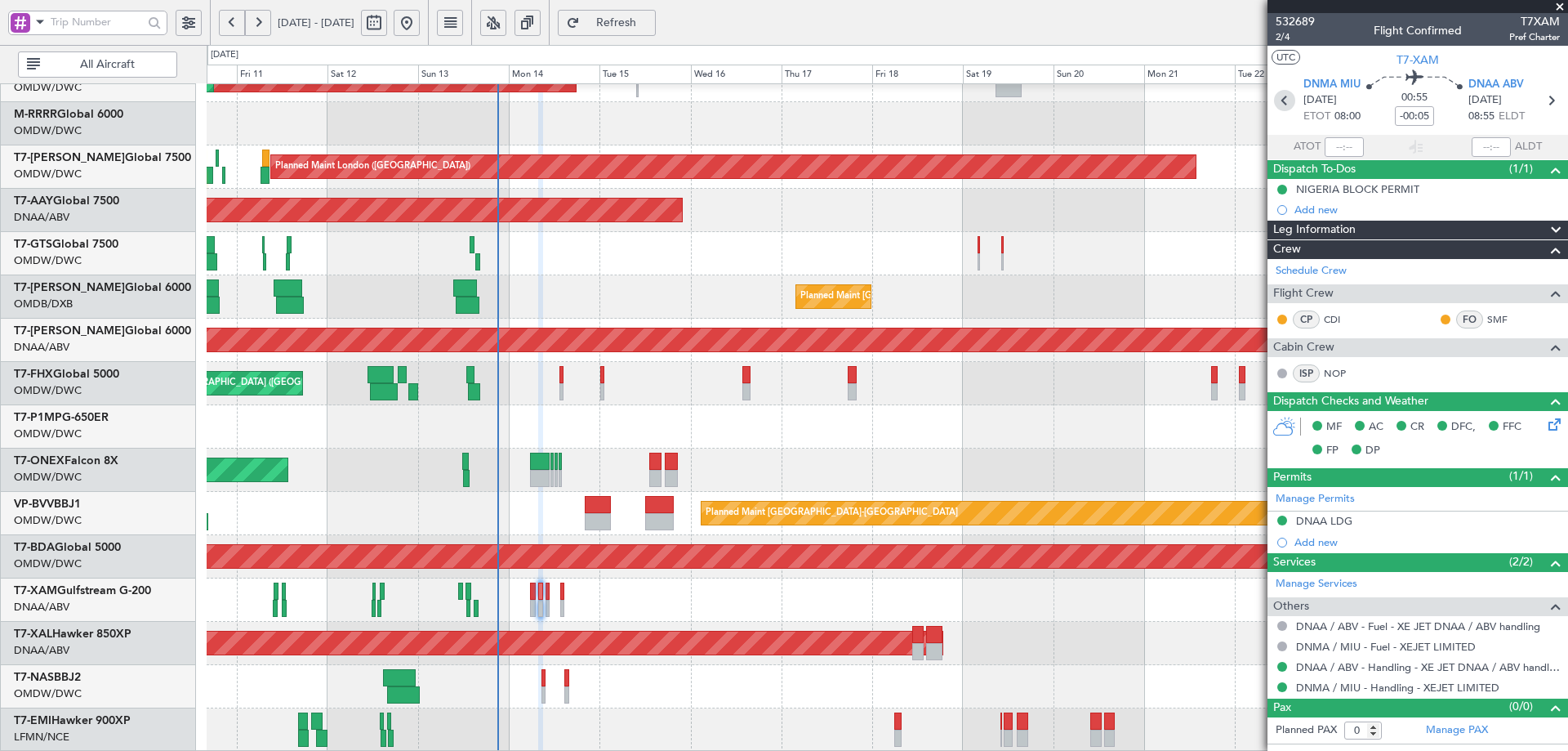 click at bounding box center (1285, 101) 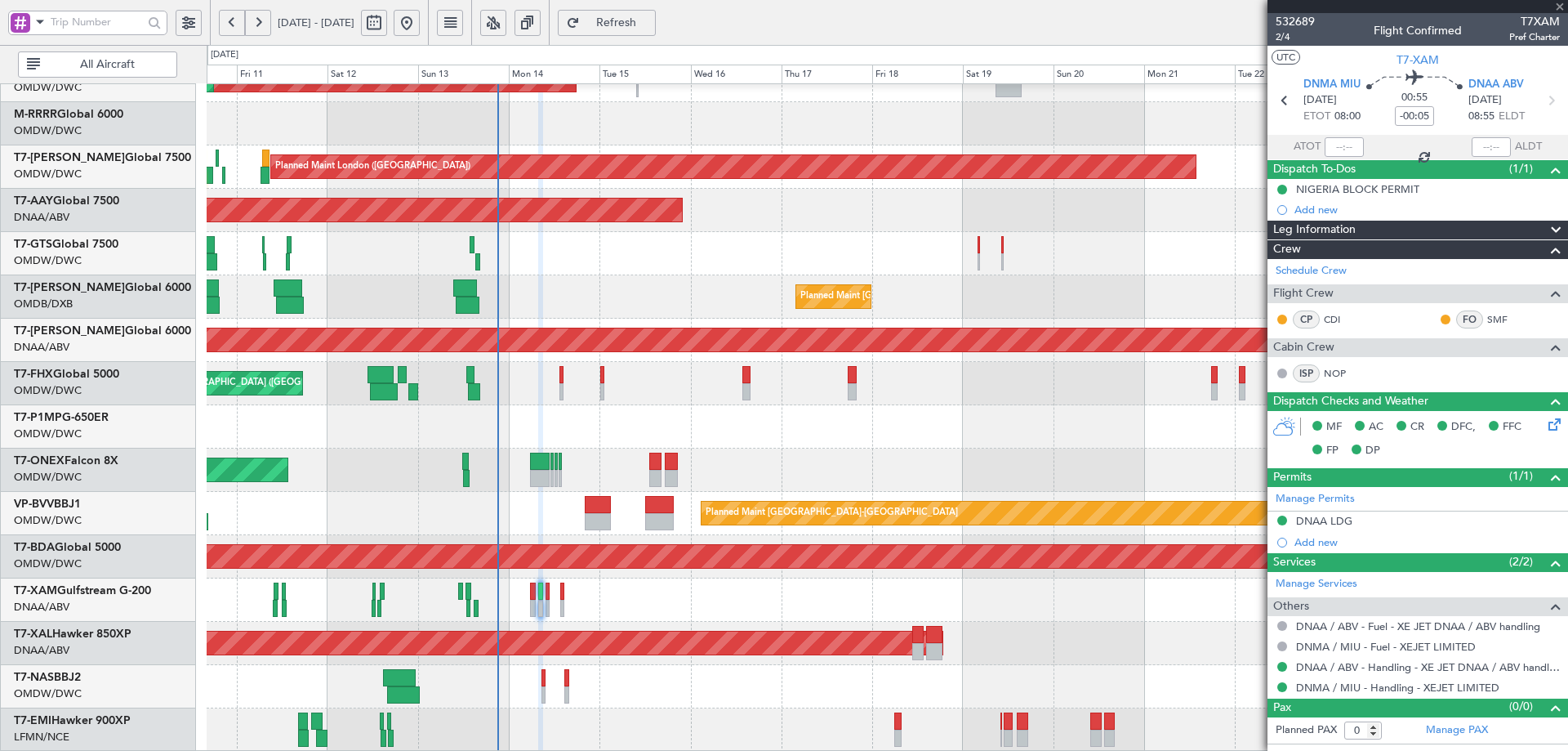 type 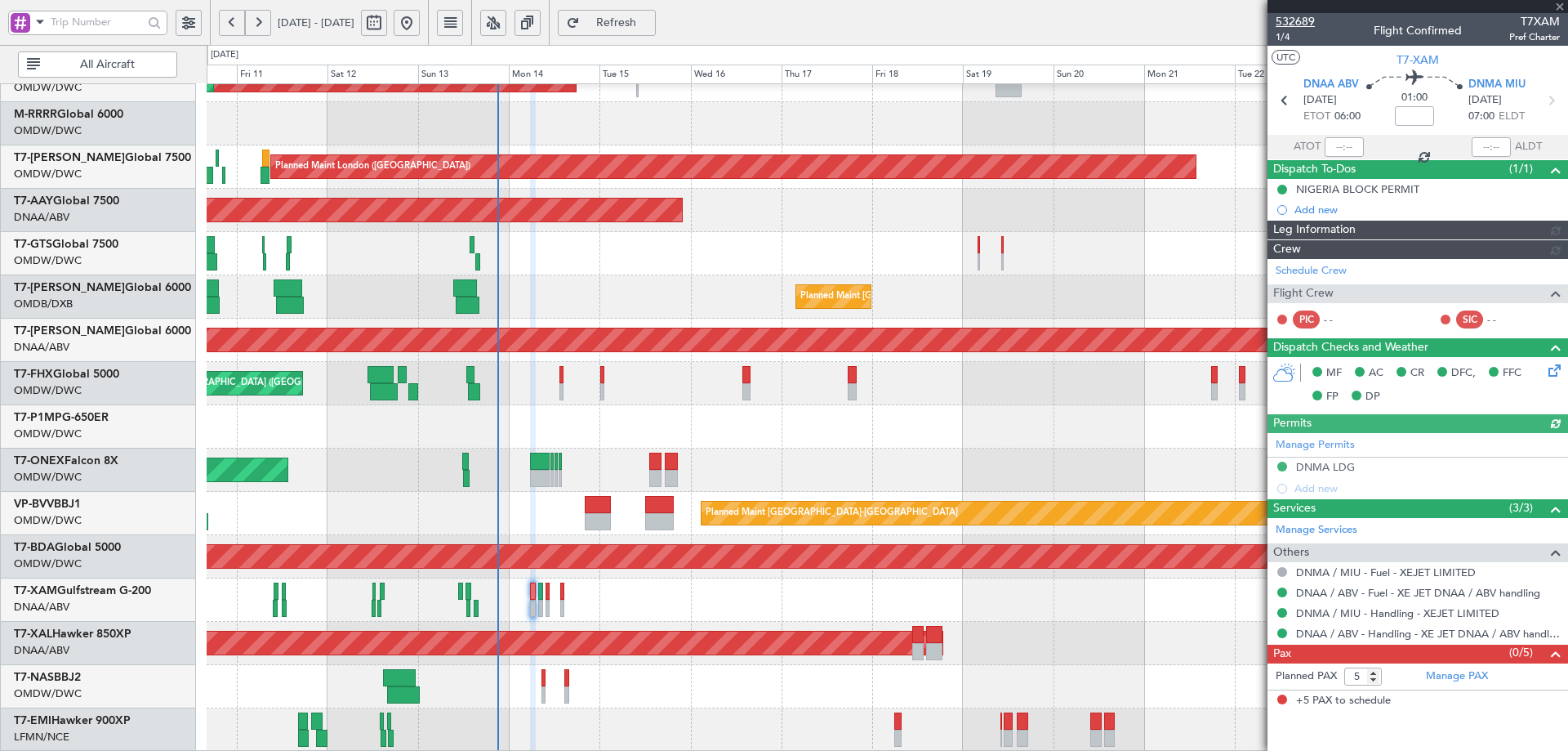 type on "Anita Mani (ANI)" 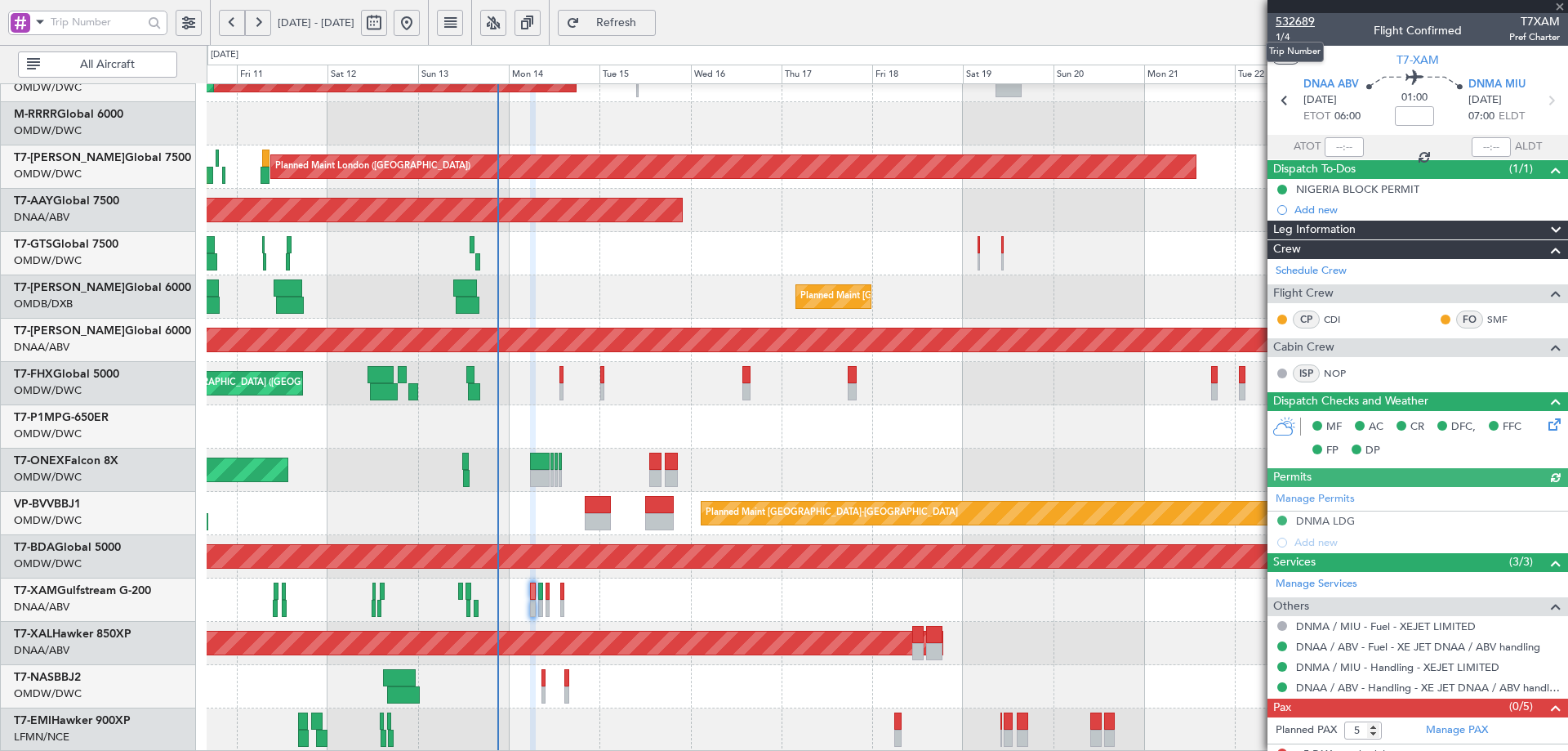 click on "532689" at bounding box center (1295, 21) 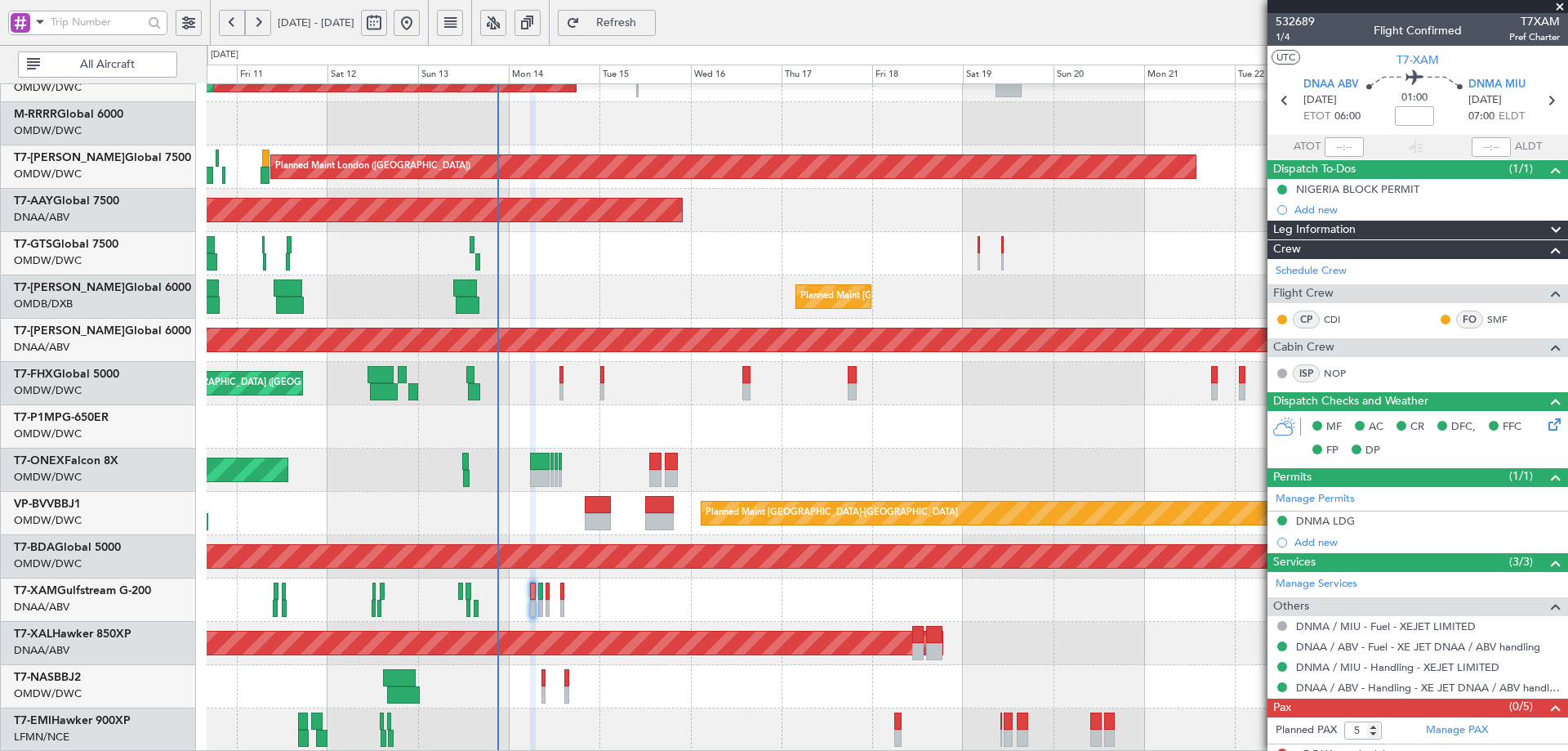 click 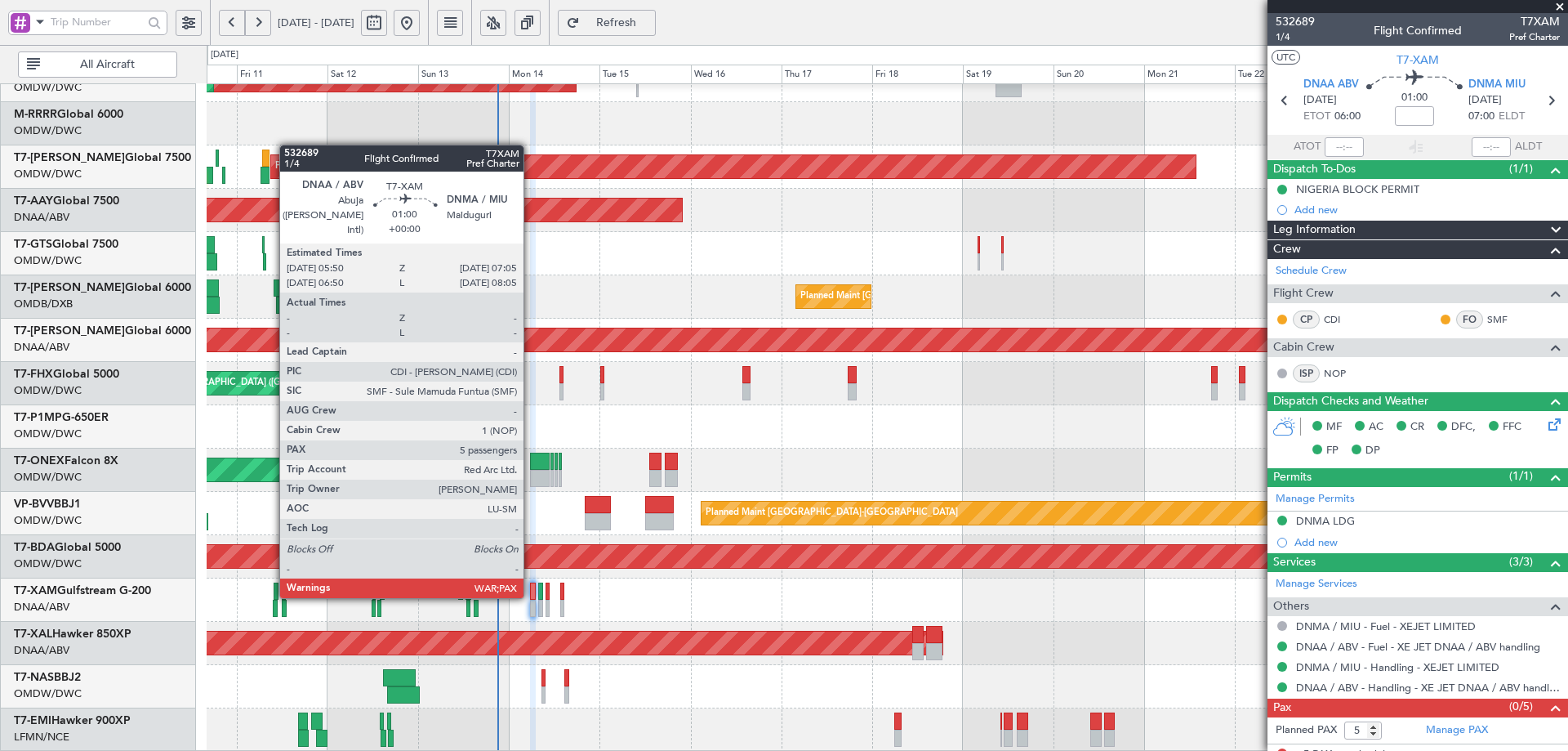click 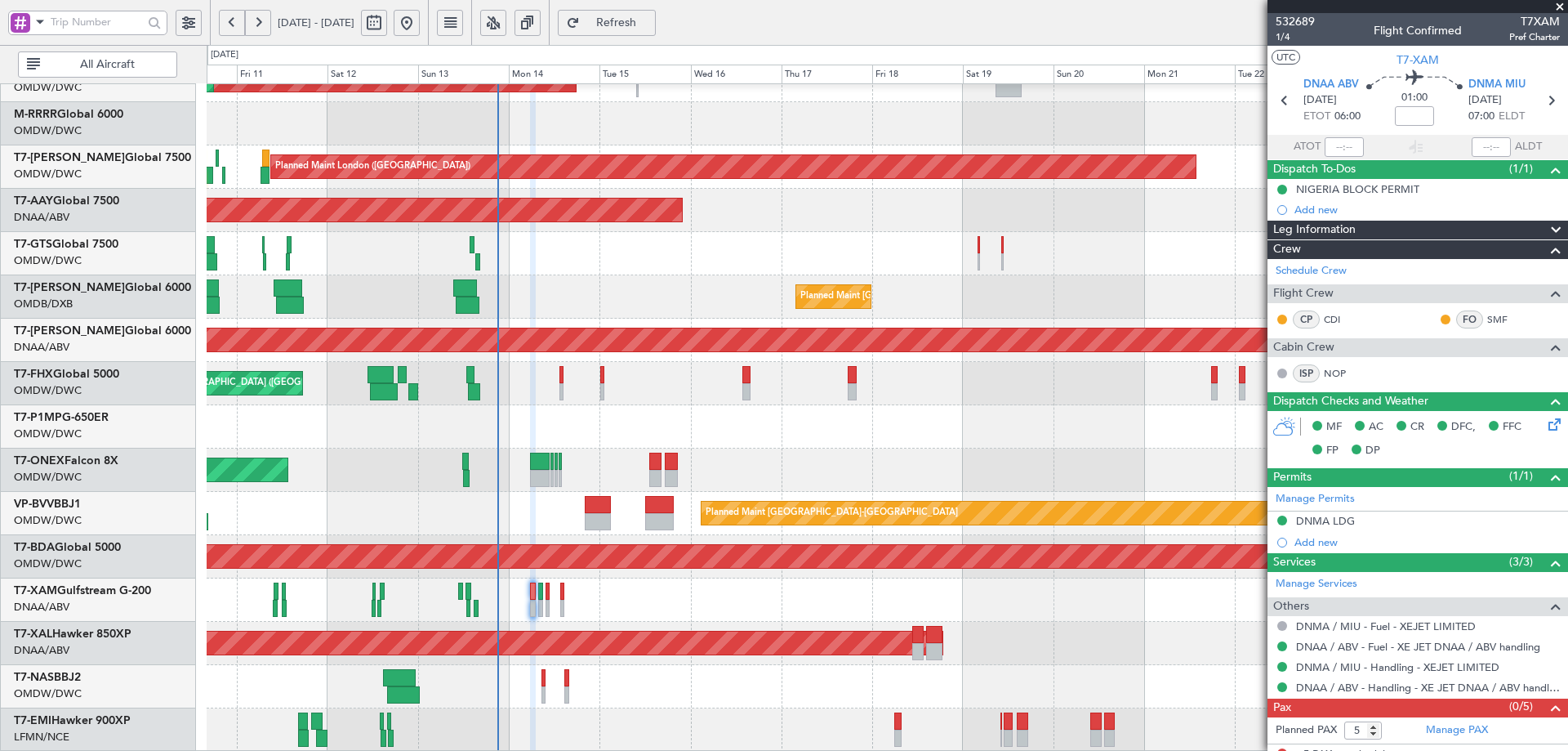 click on "Refresh" 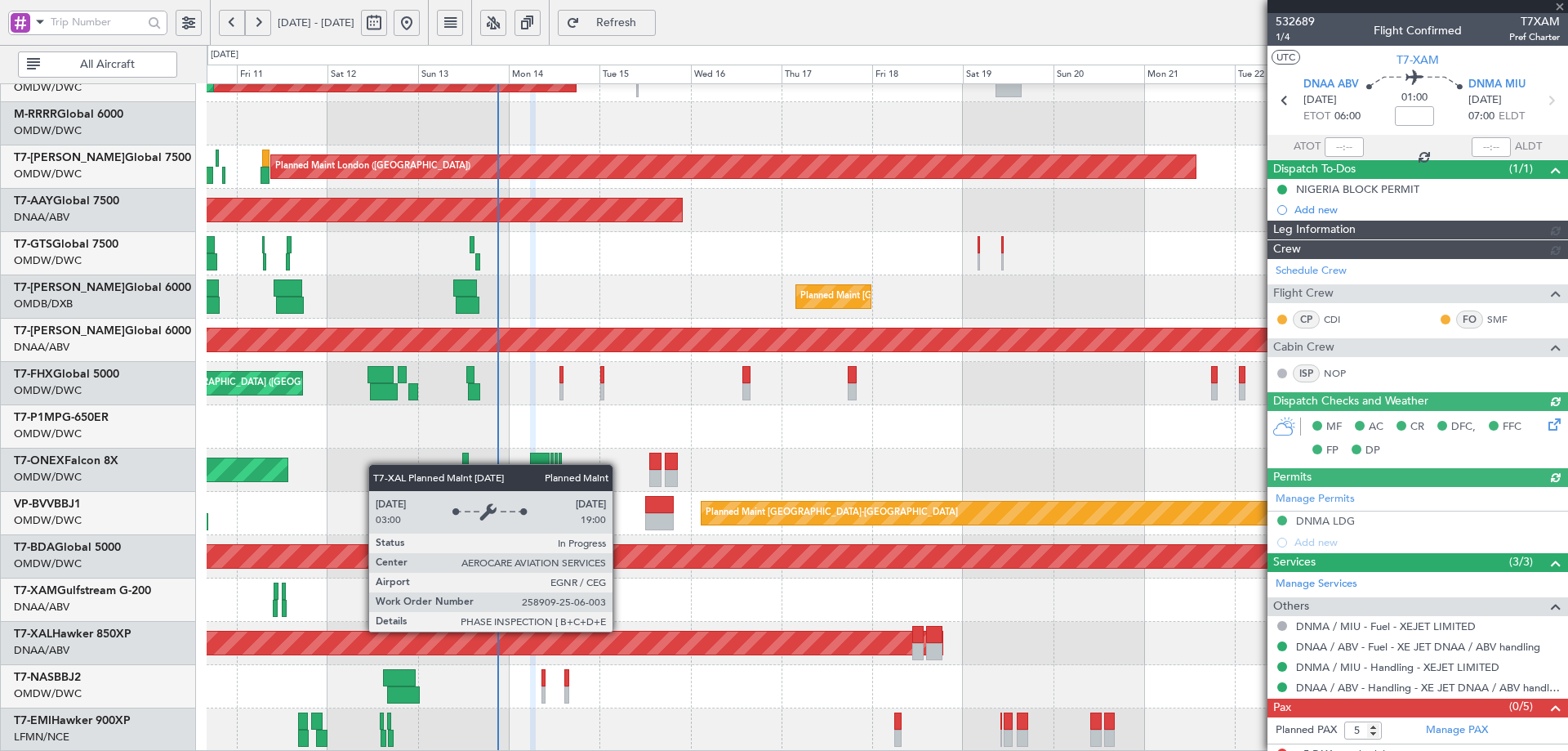 type on "Anita Mani (ANI)" 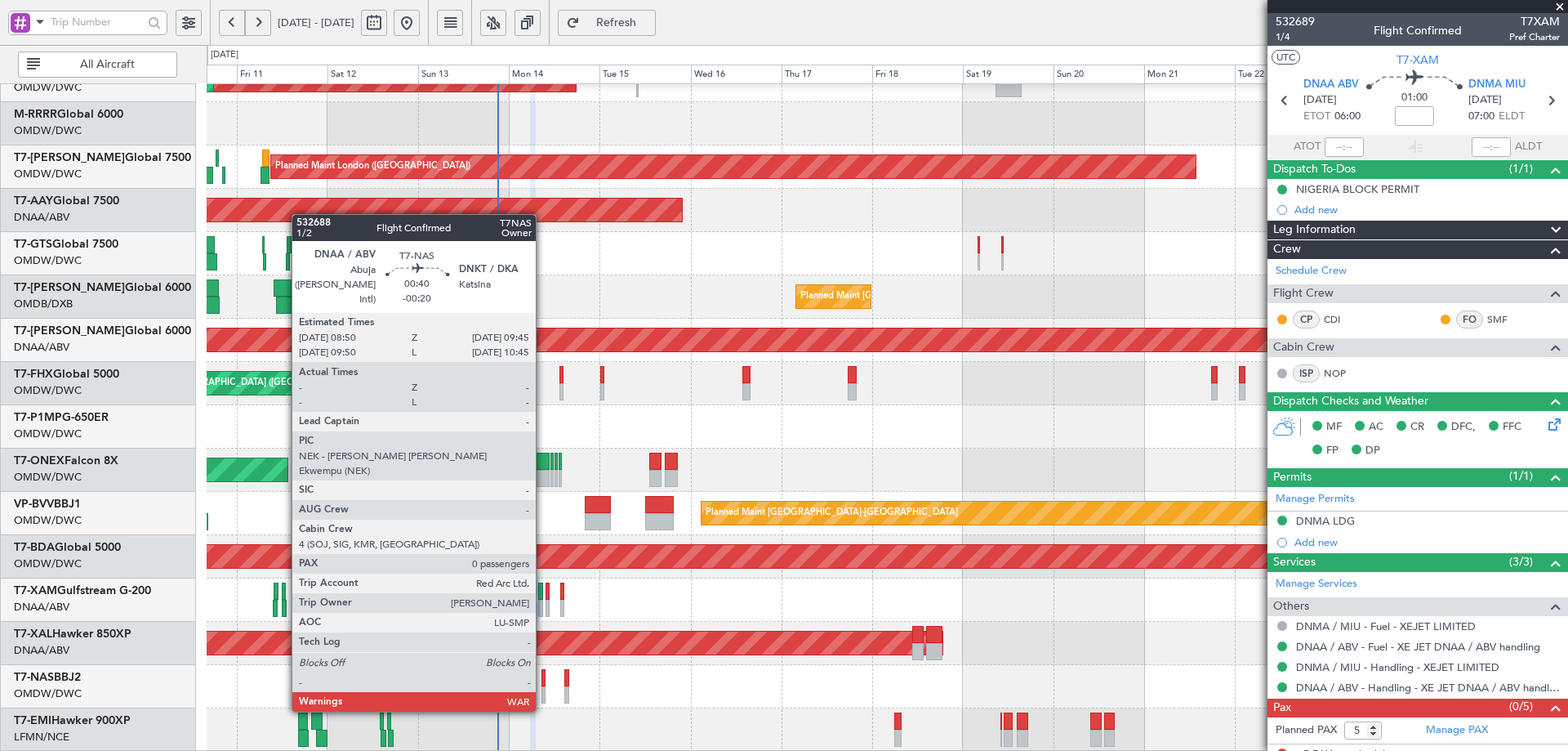 click 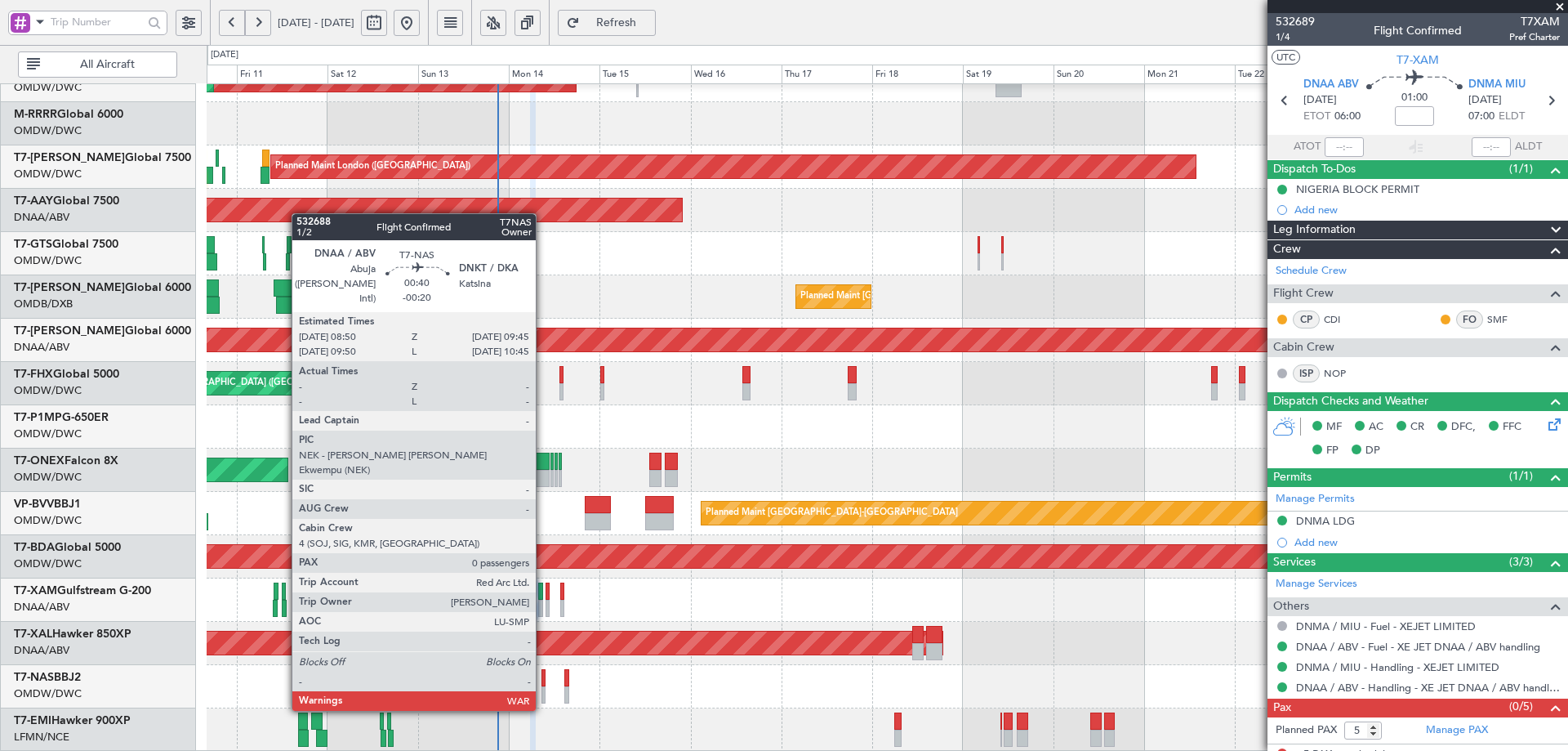 click 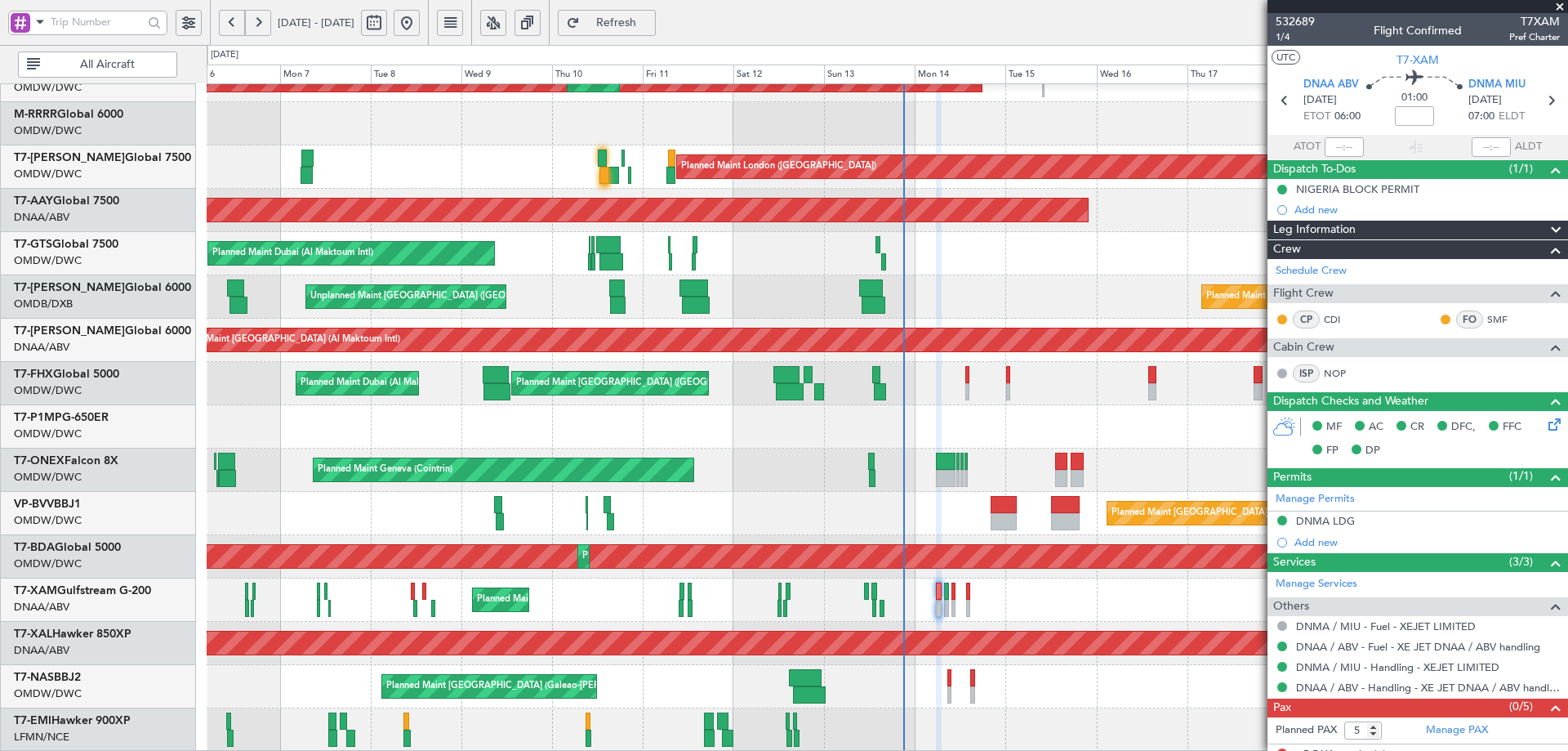 click on "Planned Maint Dubai (Al Maktoum Intl)
Planned Maint Dubai (Al Maktoum Intl)
Planned Maint Dubai (Al Maktoum Intl)
Planned Maint Dubai (Al Maktoum Intl)
Planned Maint London (Biggin Hill)
Planned Maint Montreal (Montréal–Pierre Elliott Trudeau International Airport)
Planned Maint Dubai (Al Maktoum Intl)
Planned Maint Dubai (Dubai Intl)
Unplanned Maint Dubai (Dubai Intl)
Unplanned Maint Dubai (Al Maktoum Intl)
Planned Maint London (Stansted)
Planned Maint Dubai (Al Maktoum Intl)
Planned Maint Dubai (Al Maktoum Intl)
Planned Maint Geneva (Cointrin)
Planned Maint Basel-Mulhouse
Planned Maint Genoa (Sestri)
Planned Maint Dubai (Al Maktoum Intl)
Planned Maint Dubai (Al Maktoum Intl)" 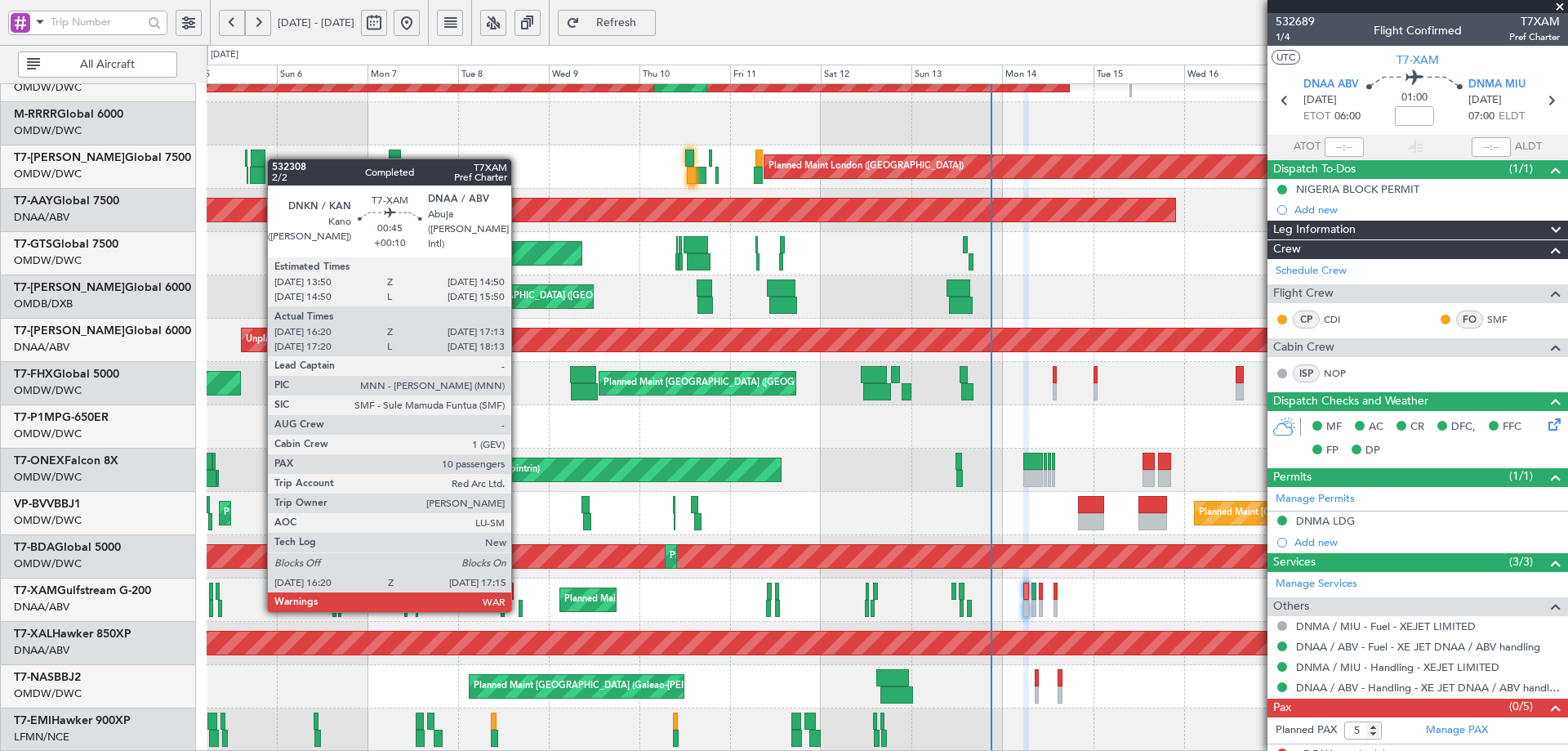 click 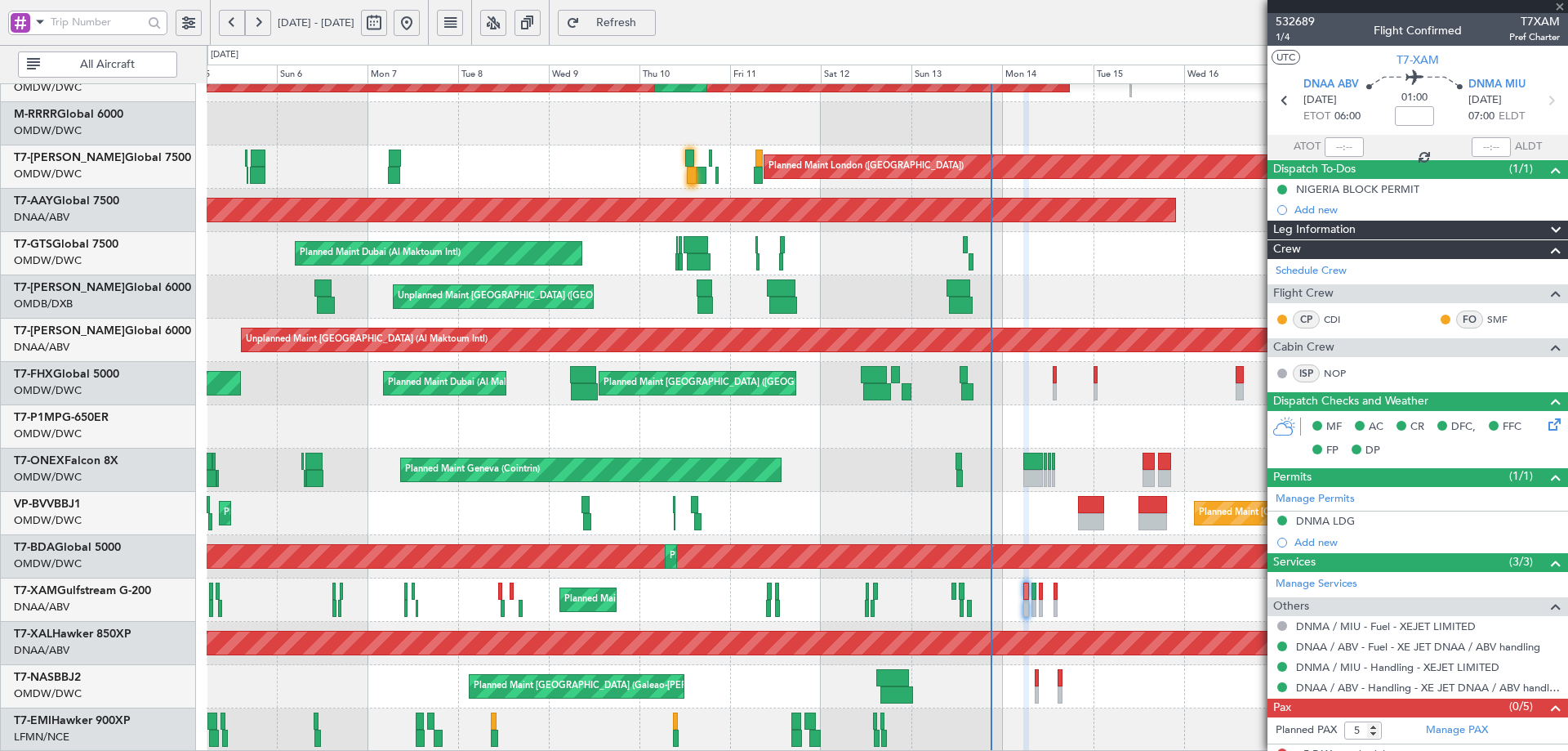 type on "+00:10" 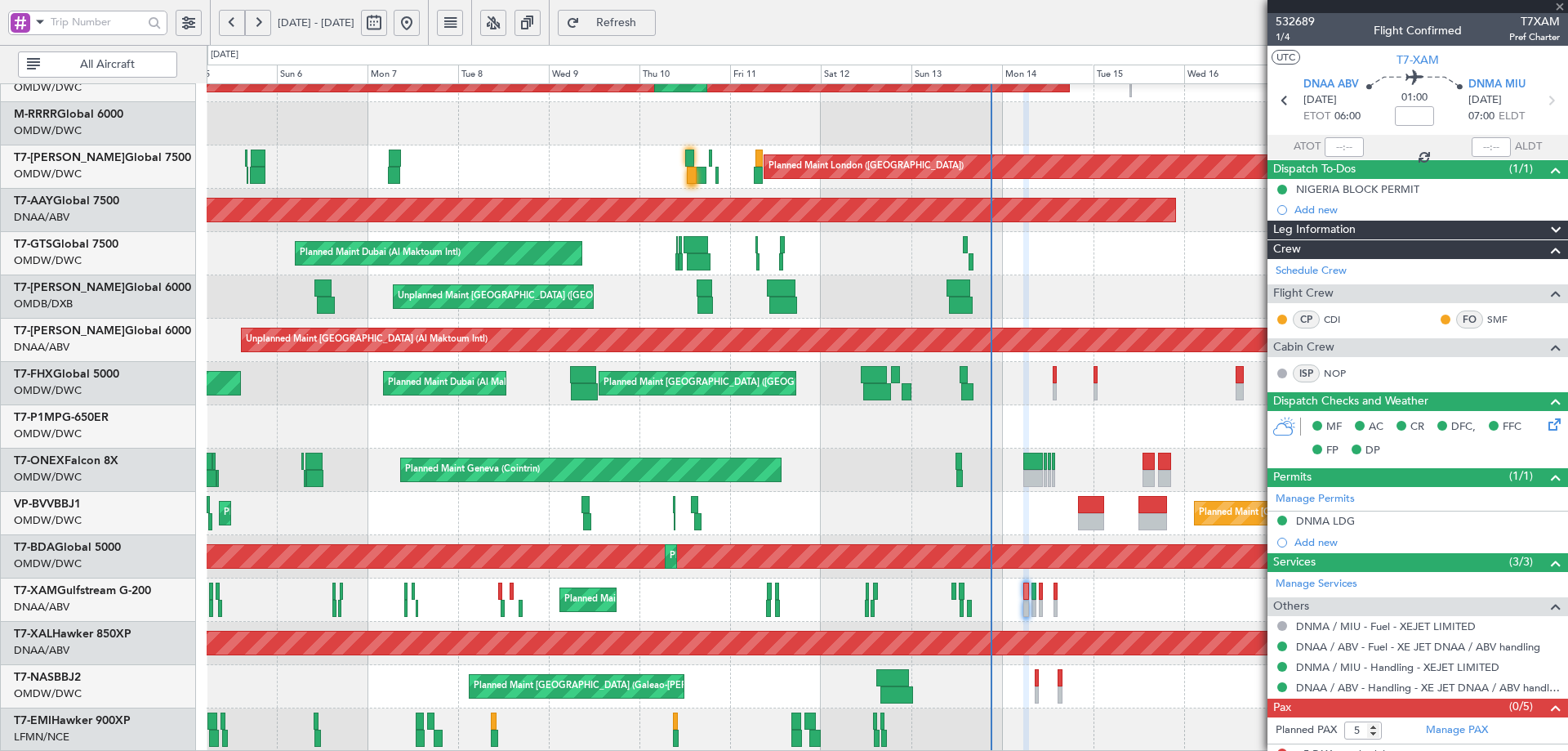 type on "16:30" 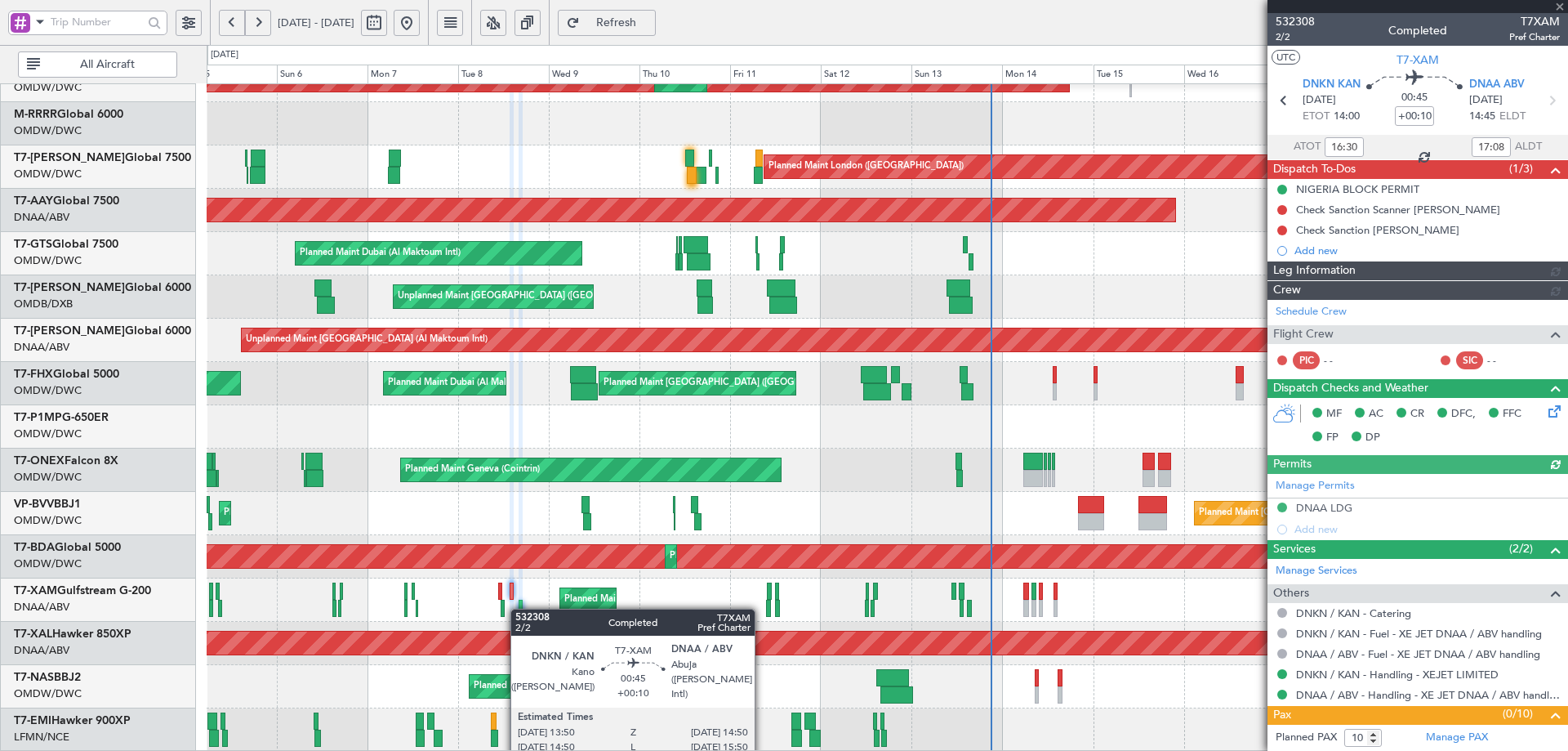 type on "Dherander Fithani (DHF)" 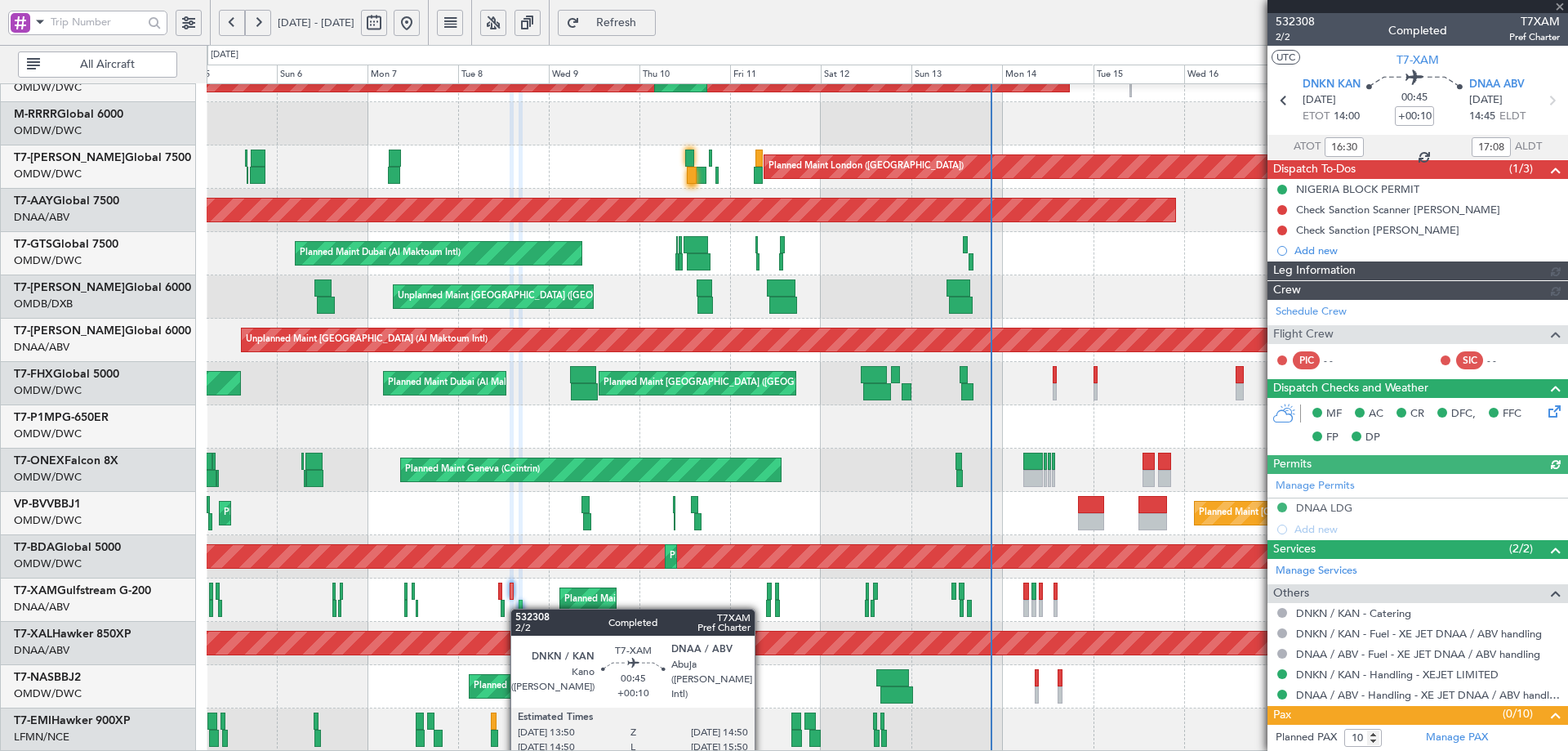 type on "6725" 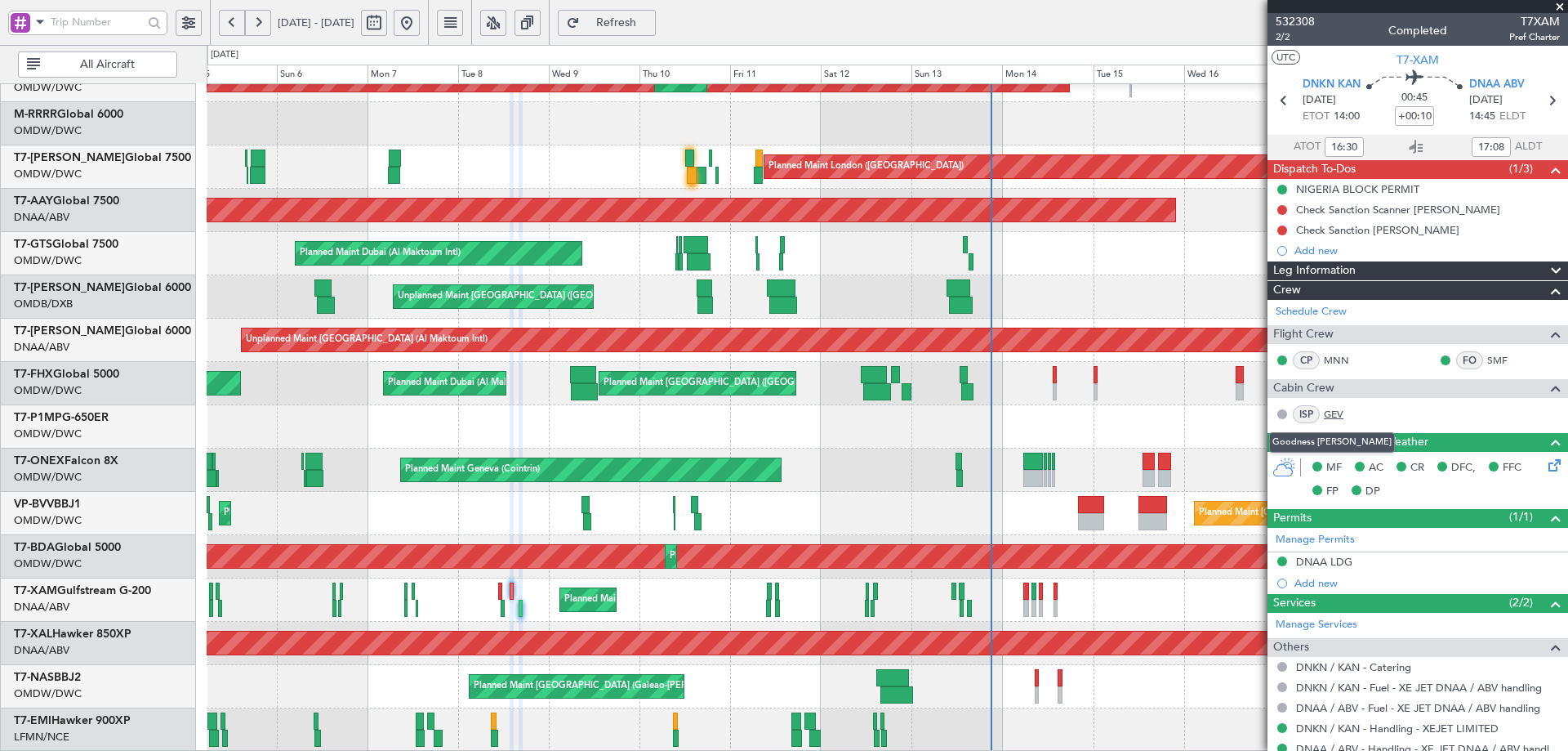 click on "GEV" 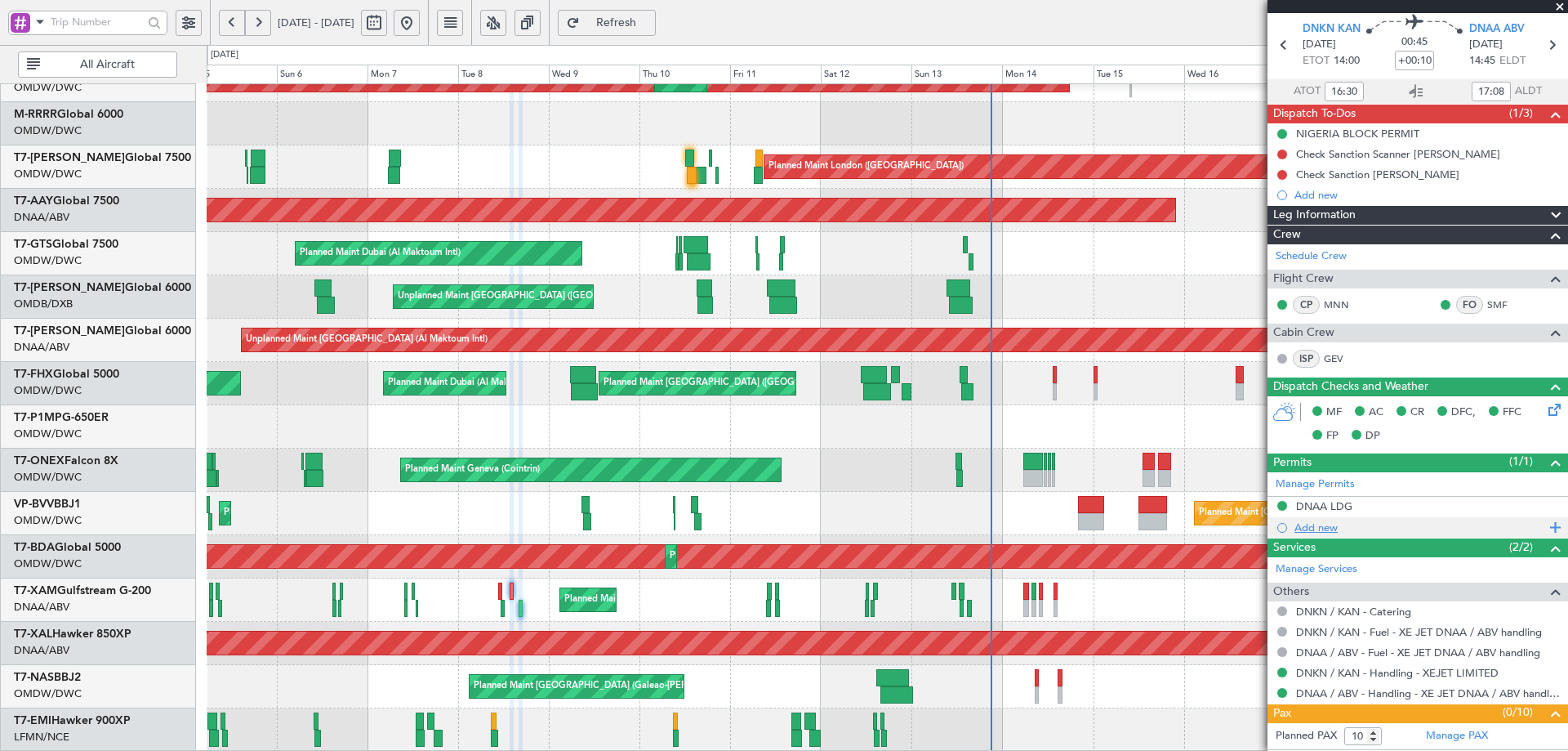 scroll, scrollTop: 109, scrollLeft: 0, axis: vertical 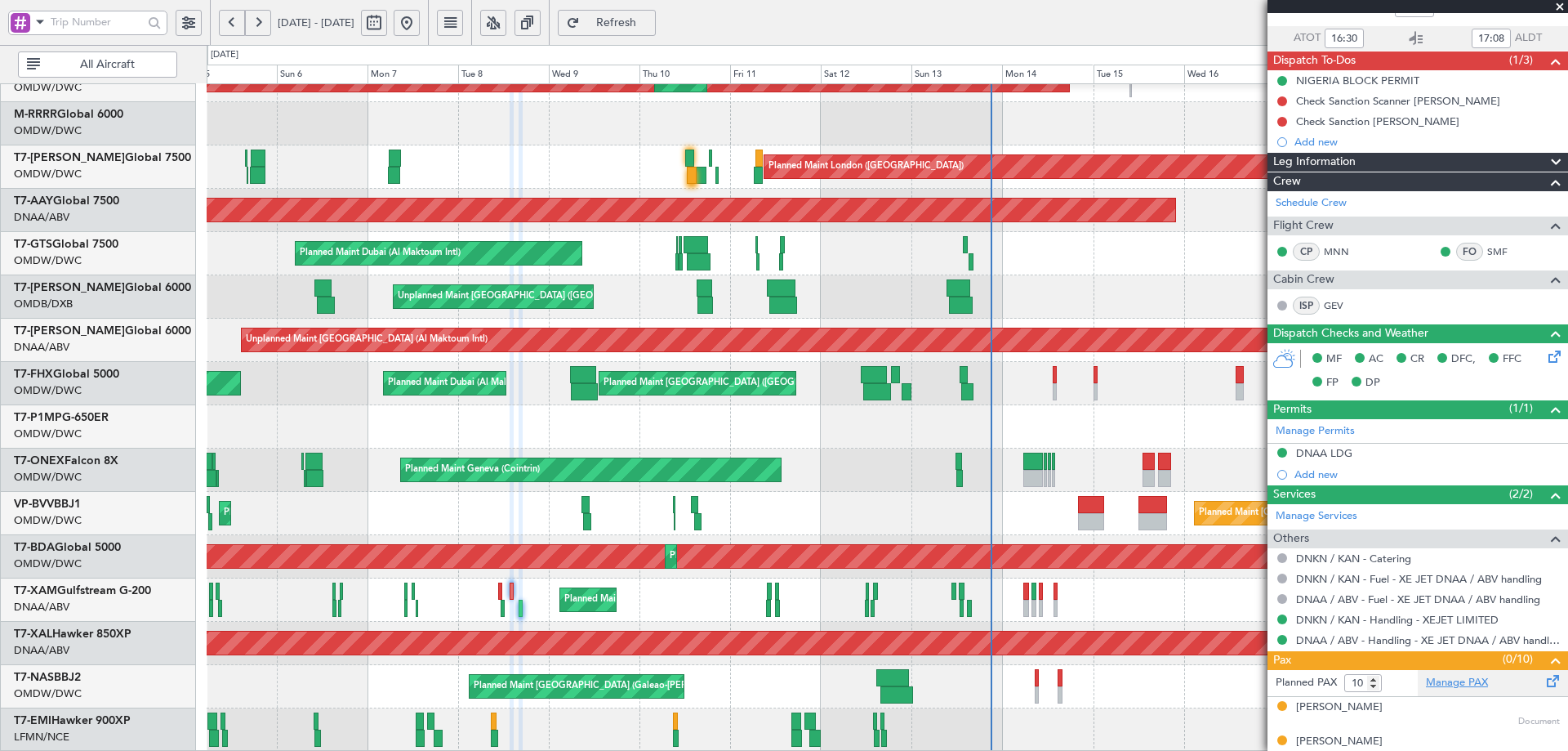 click on "Manage PAX" 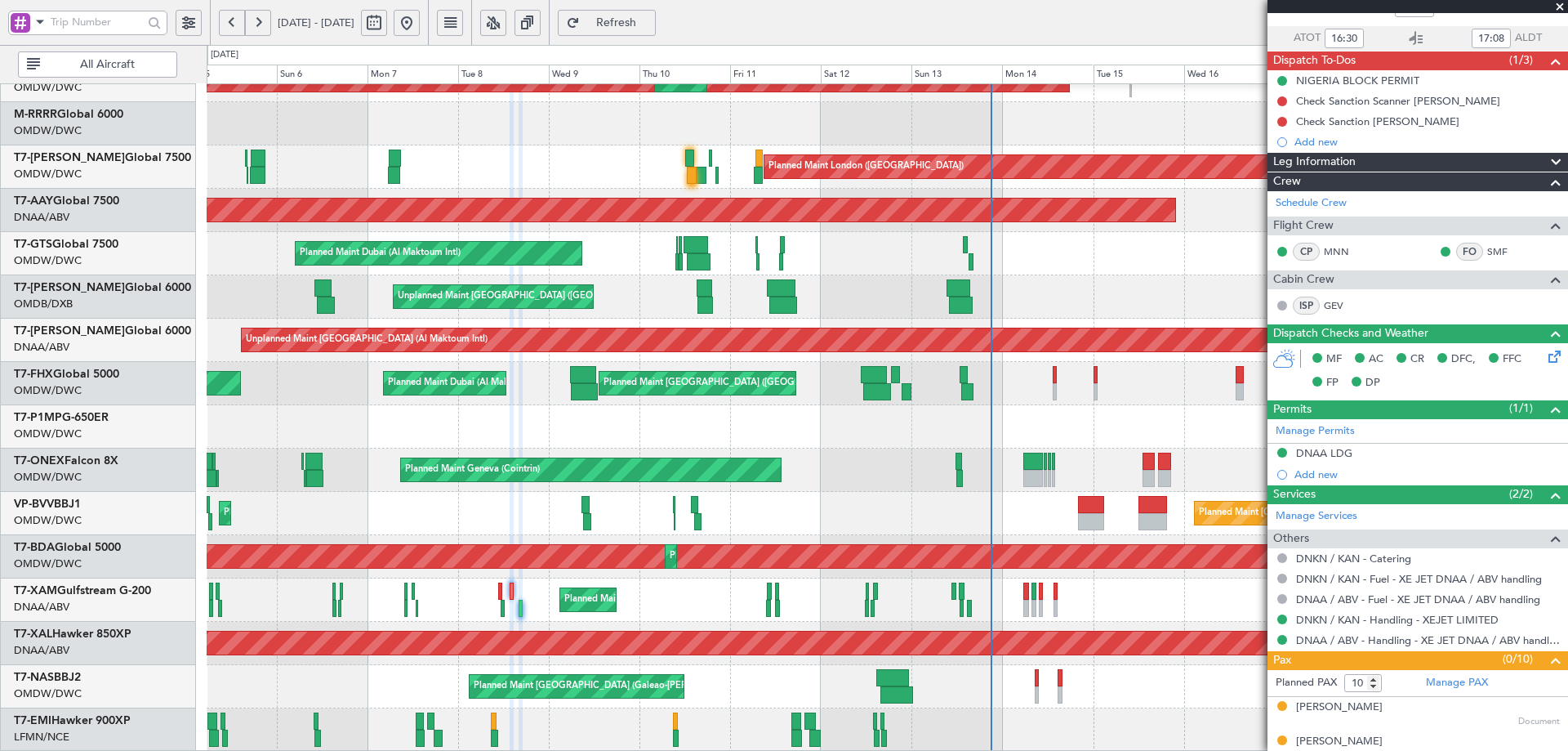 drag, startPoint x: 638, startPoint y: 21, endPoint x: 653, endPoint y: 5, distance: 21.931712 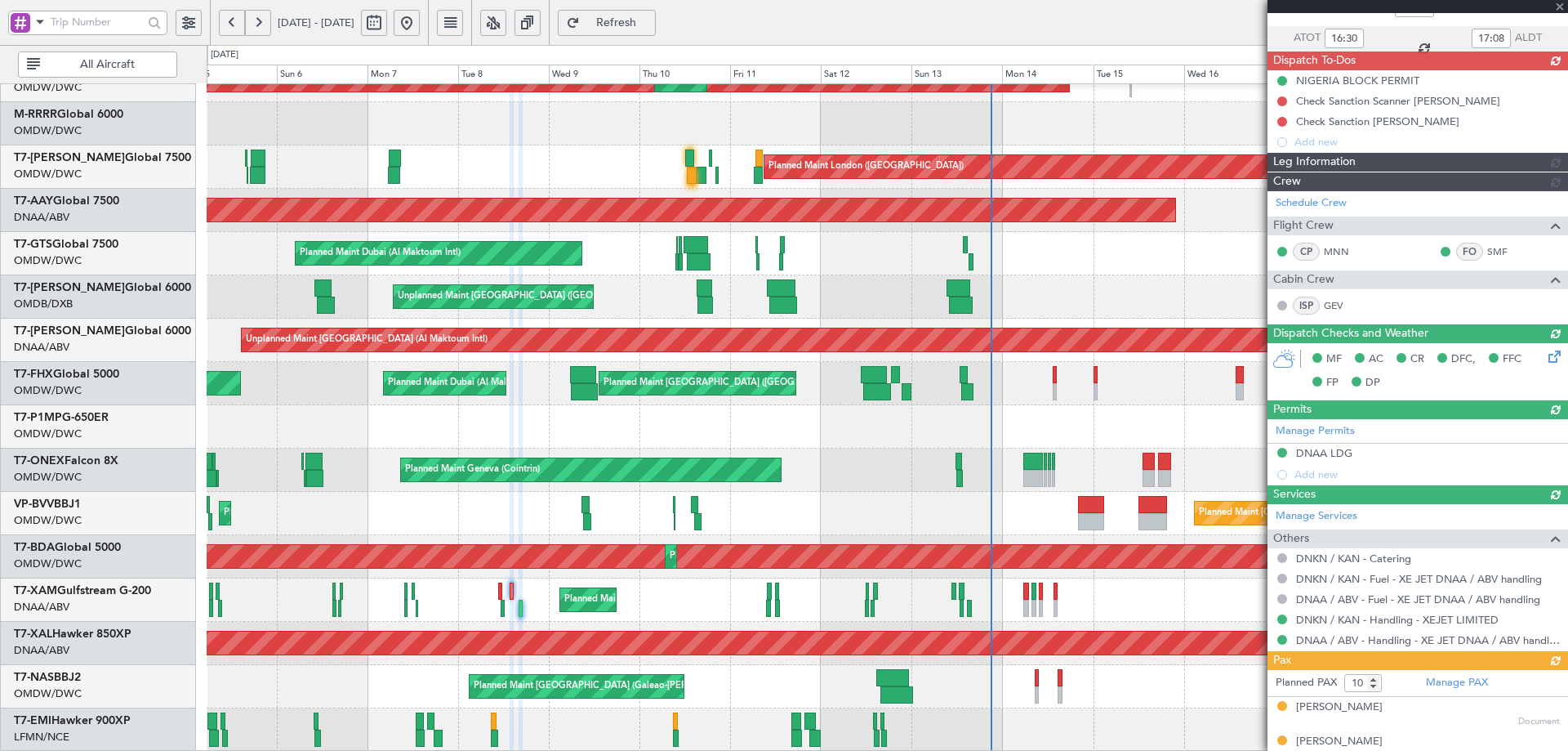 type 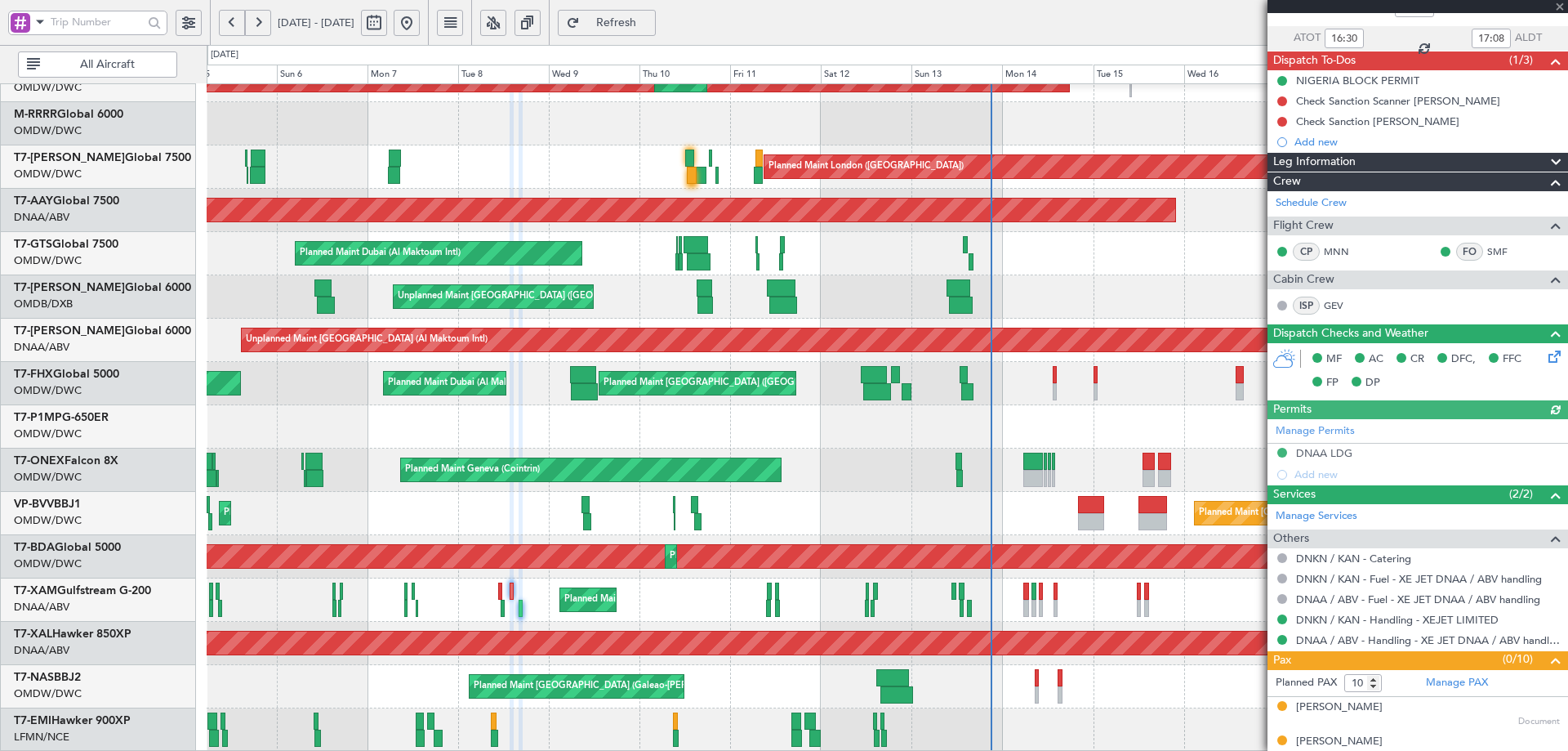 type on "Dherander Fithani (DHF)" 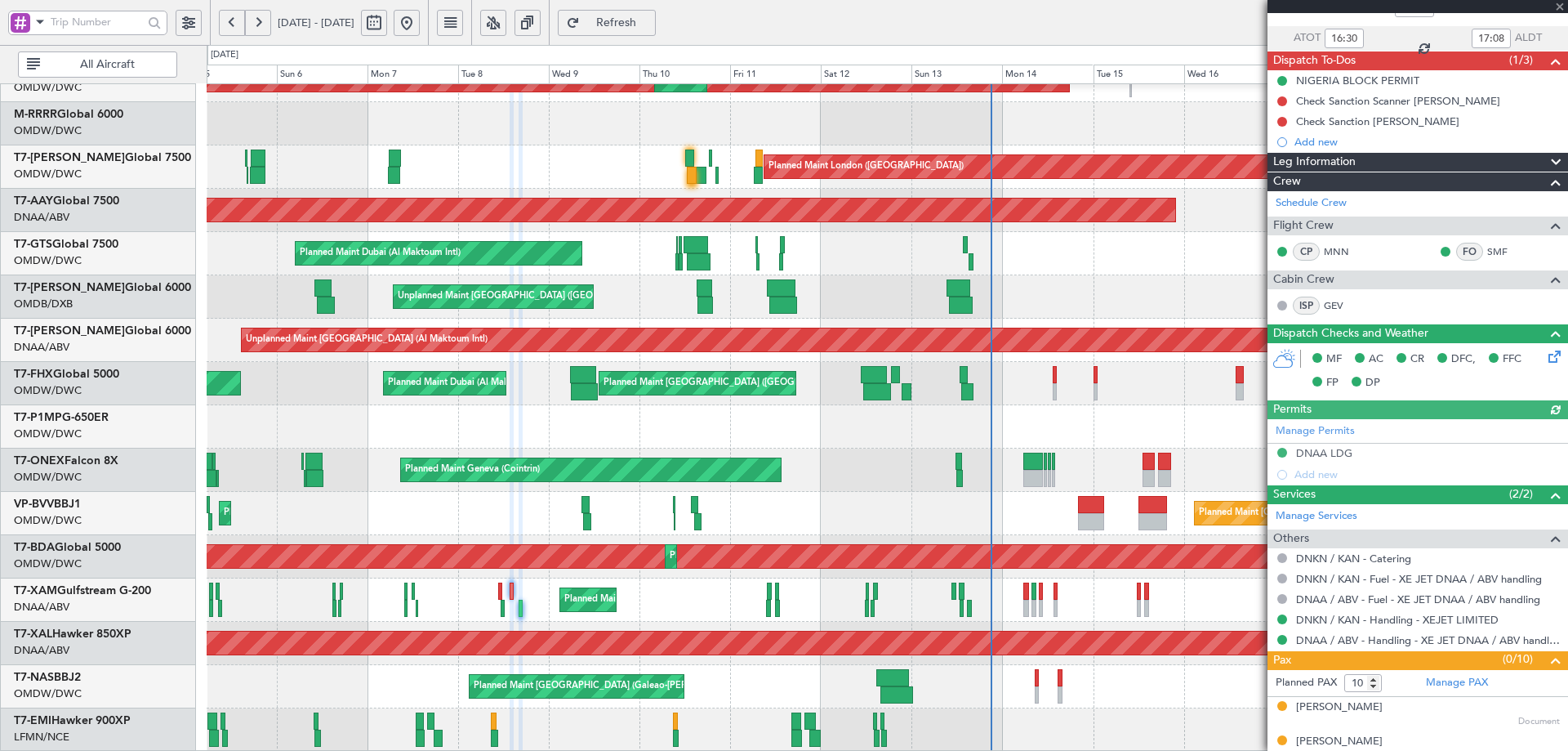 type on "6725" 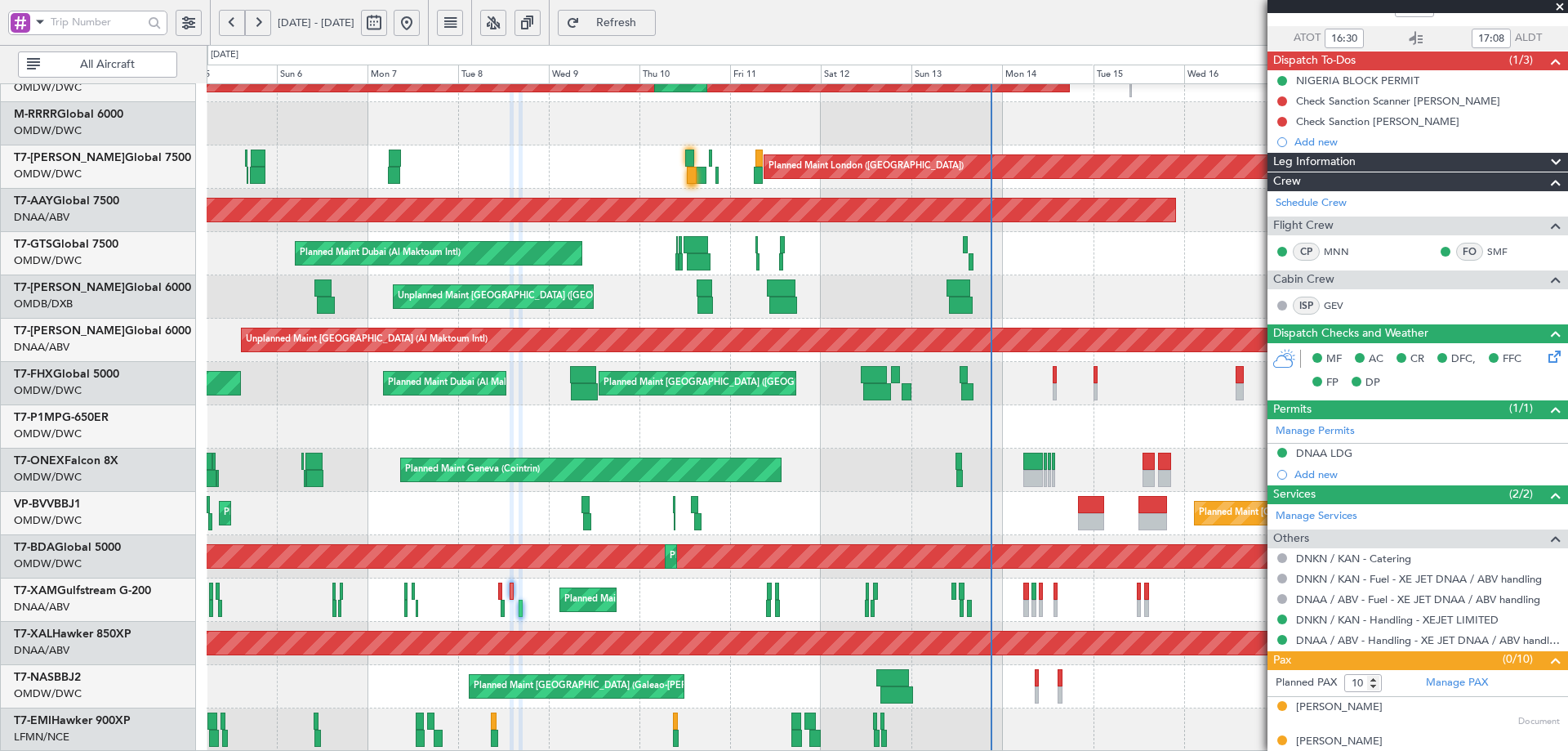 click on "Refresh" 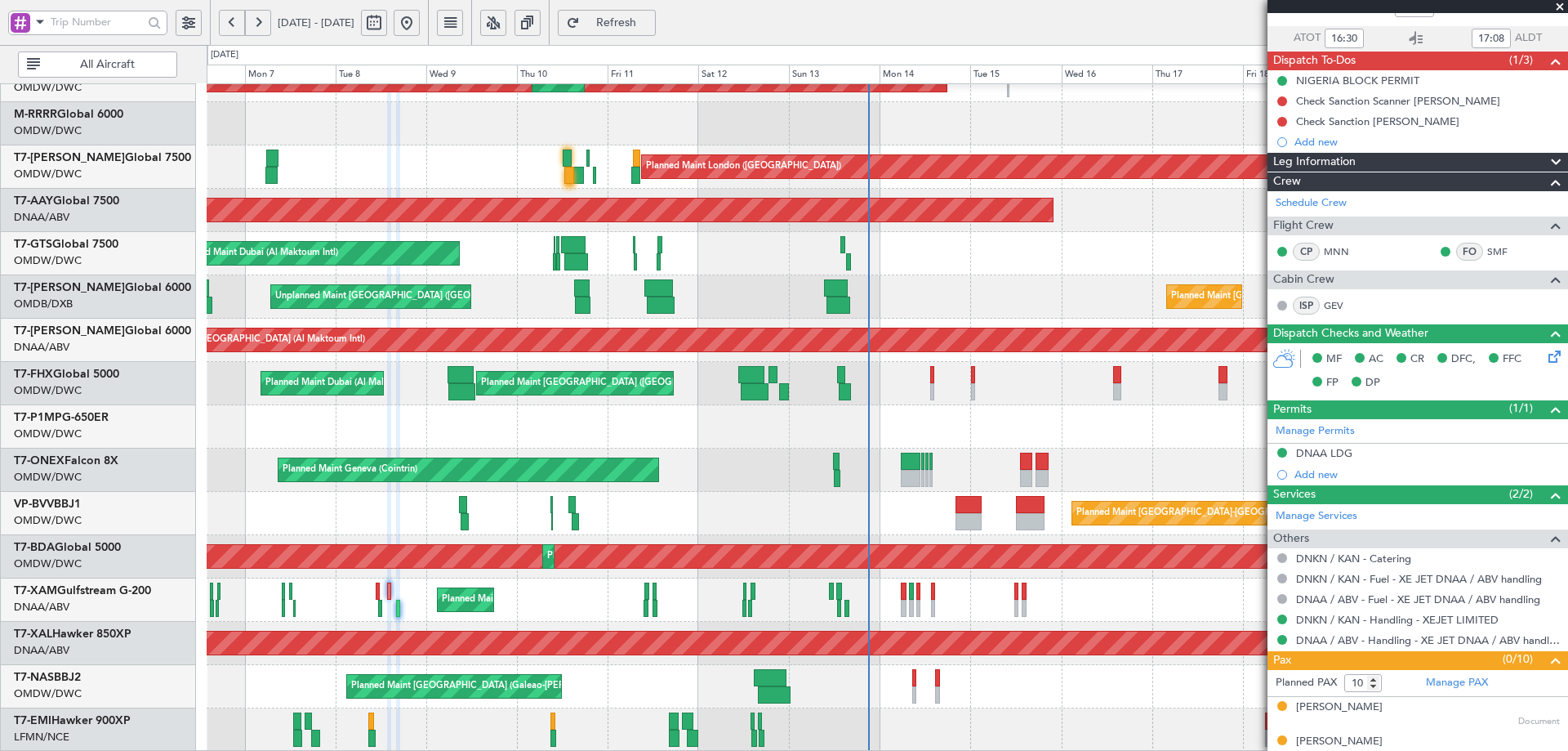 type 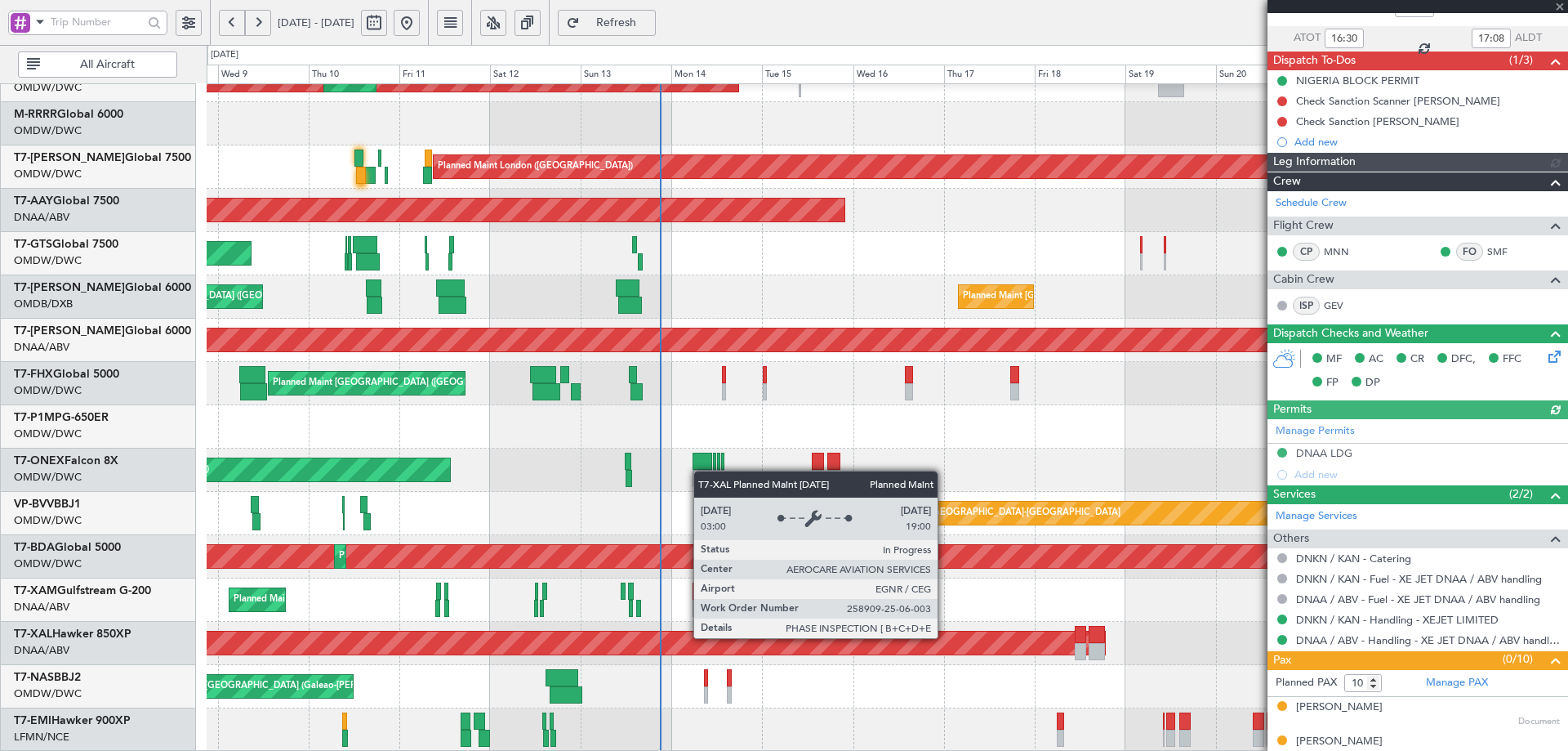 type on "Dherander Fithani (DHF)" 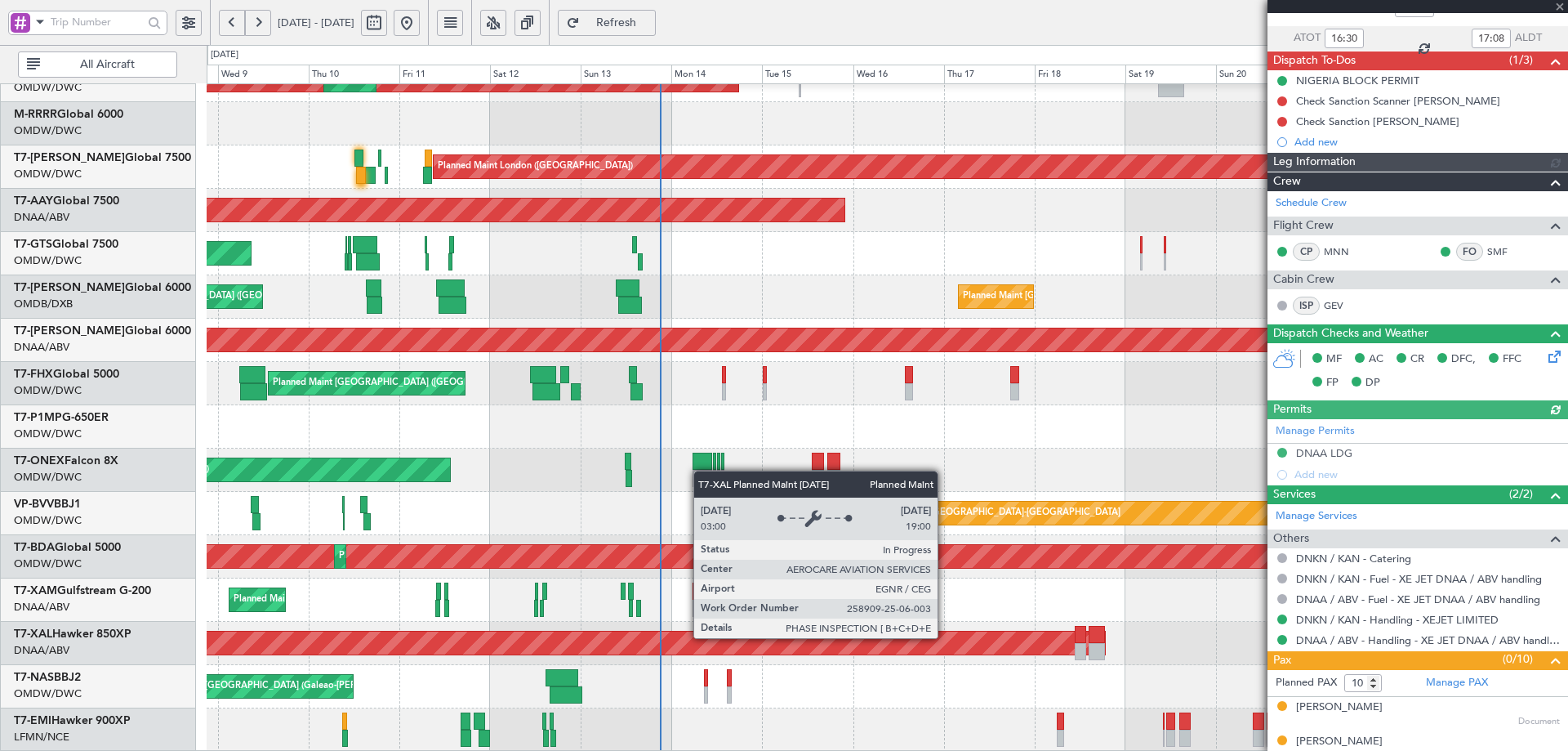 type on "6725" 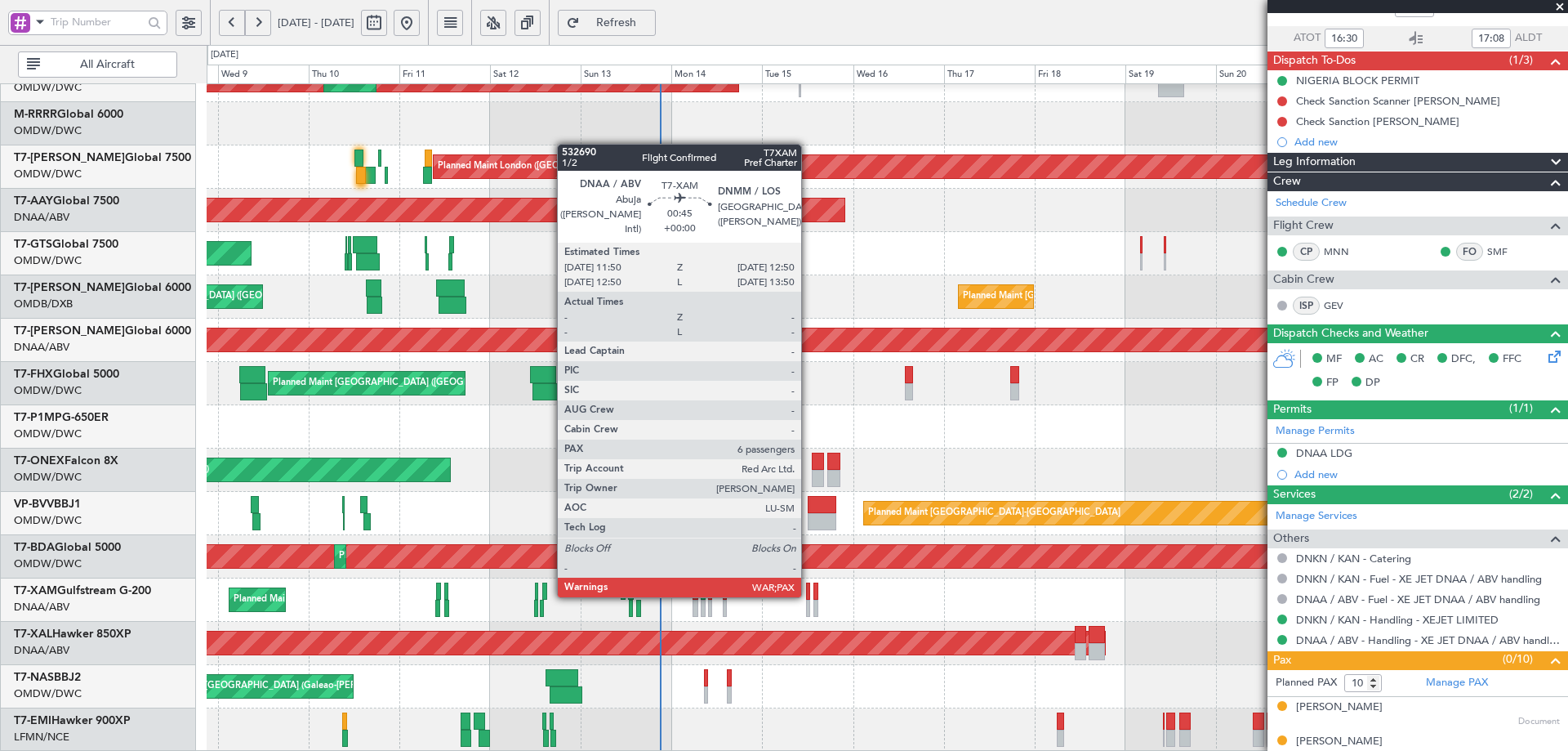 click 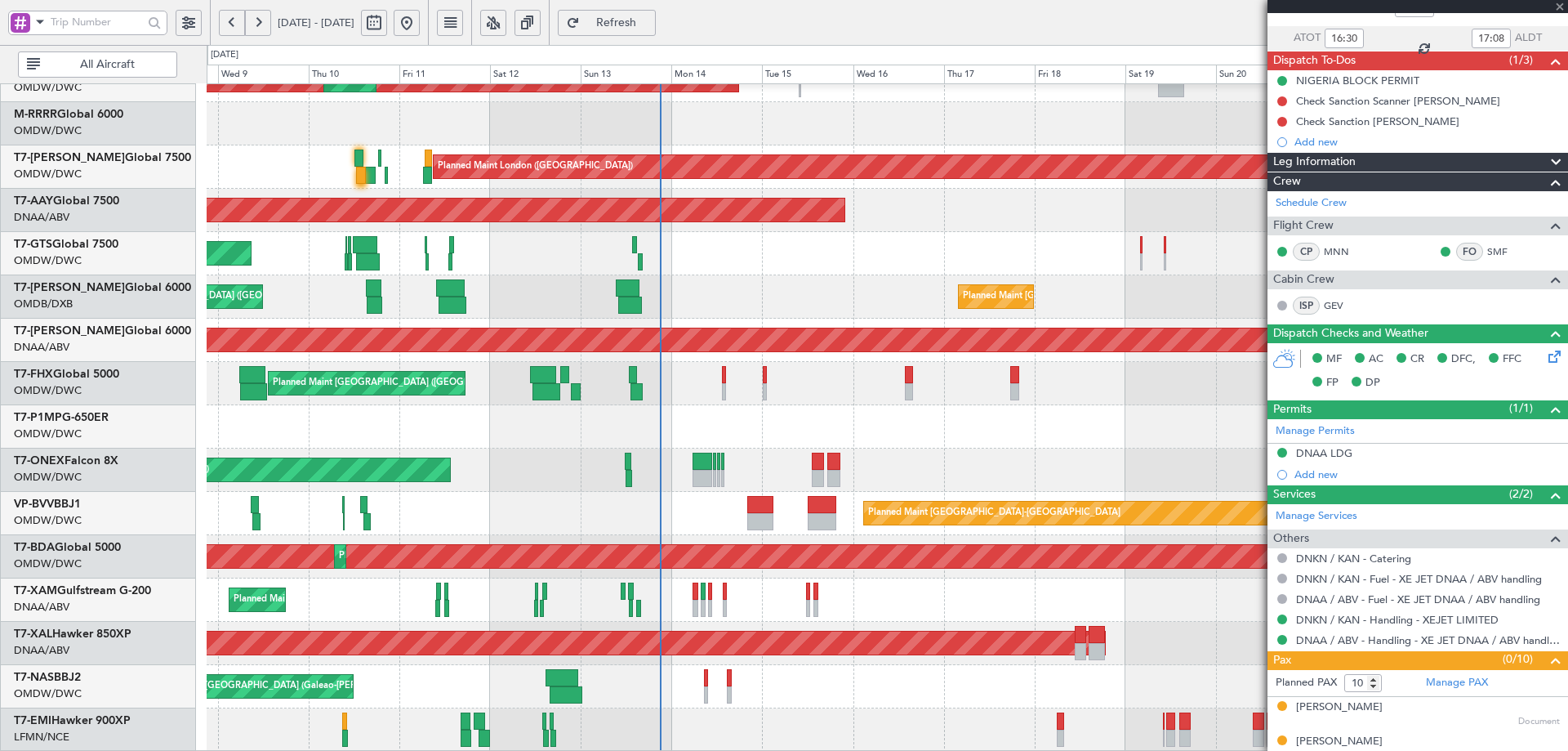type 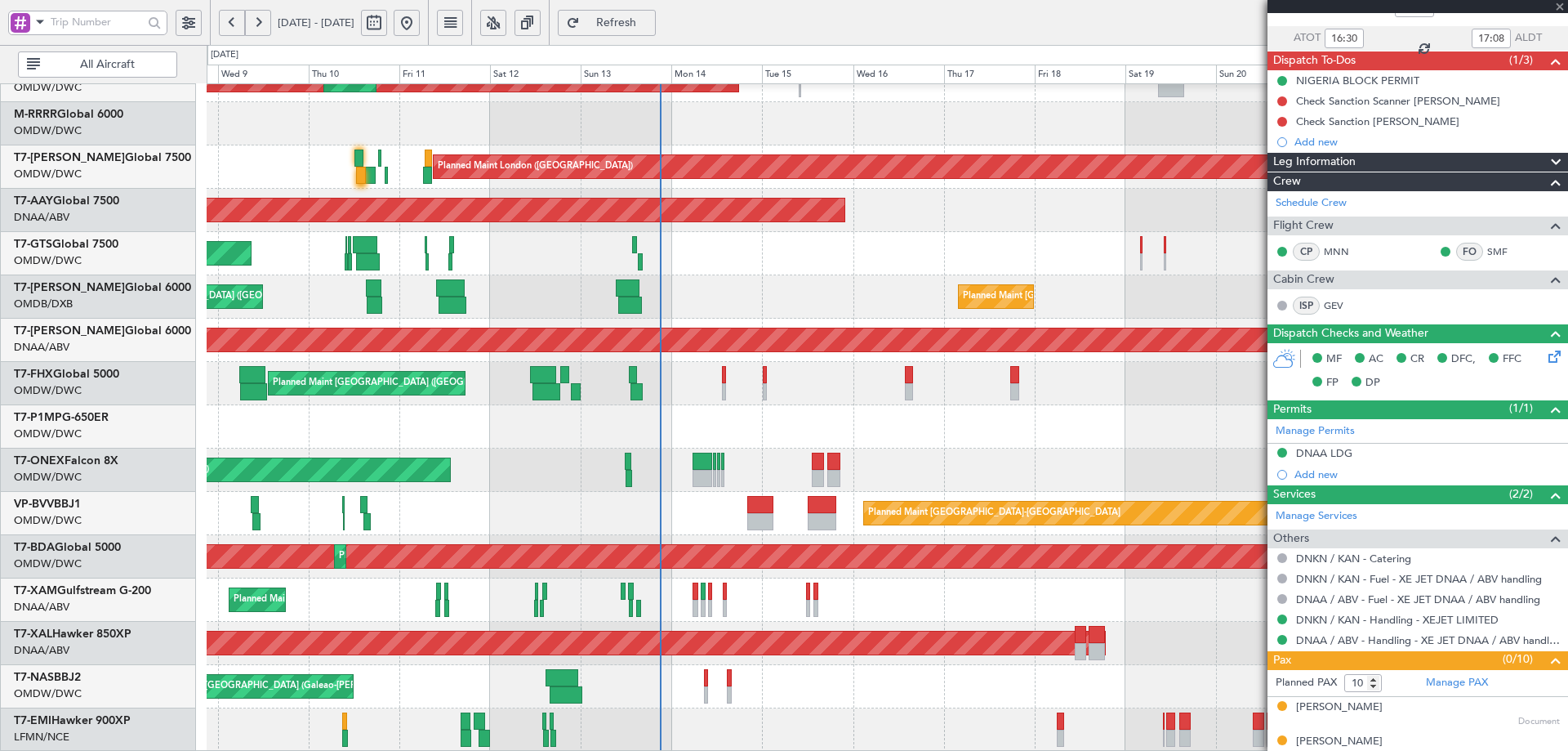 type 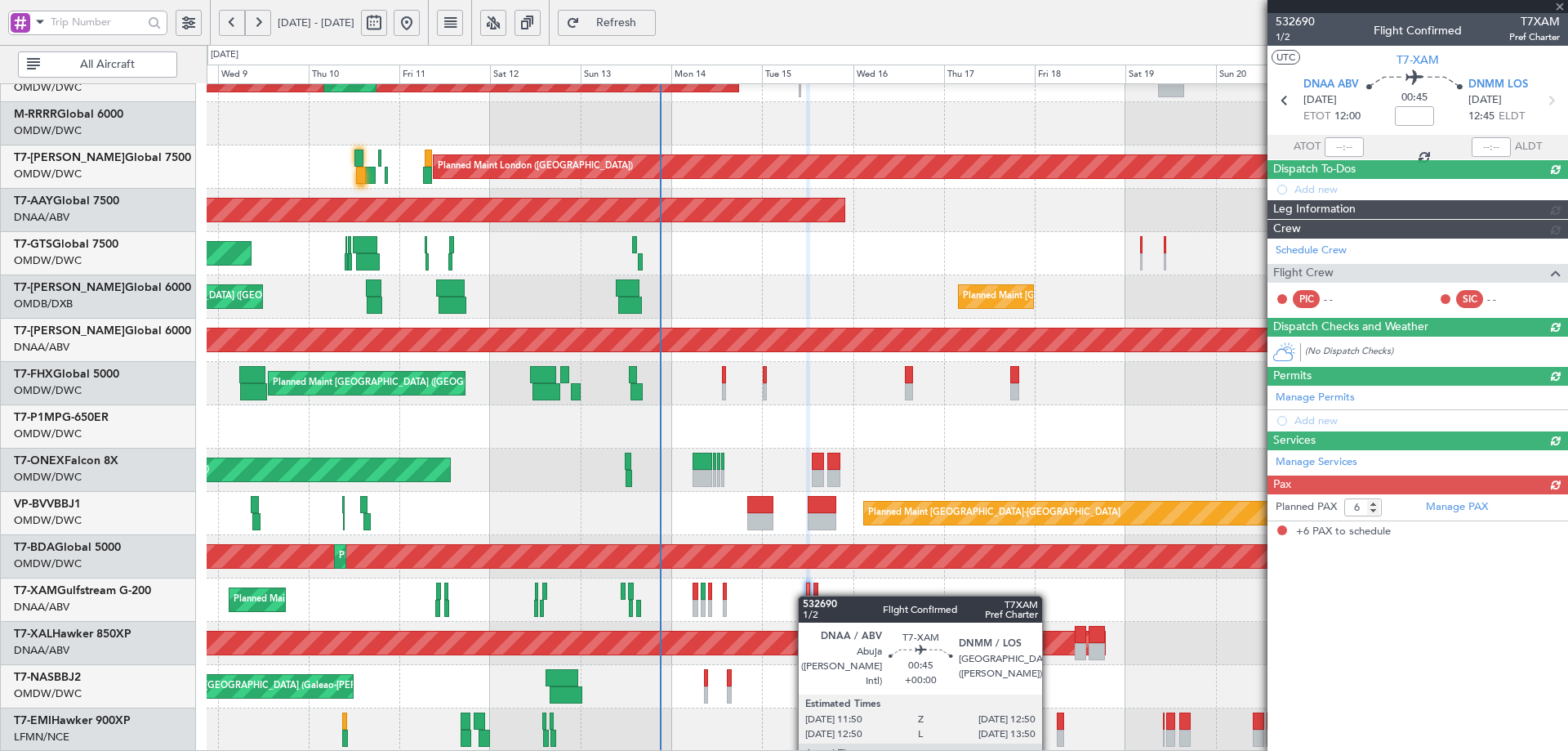 scroll, scrollTop: 0, scrollLeft: 0, axis: both 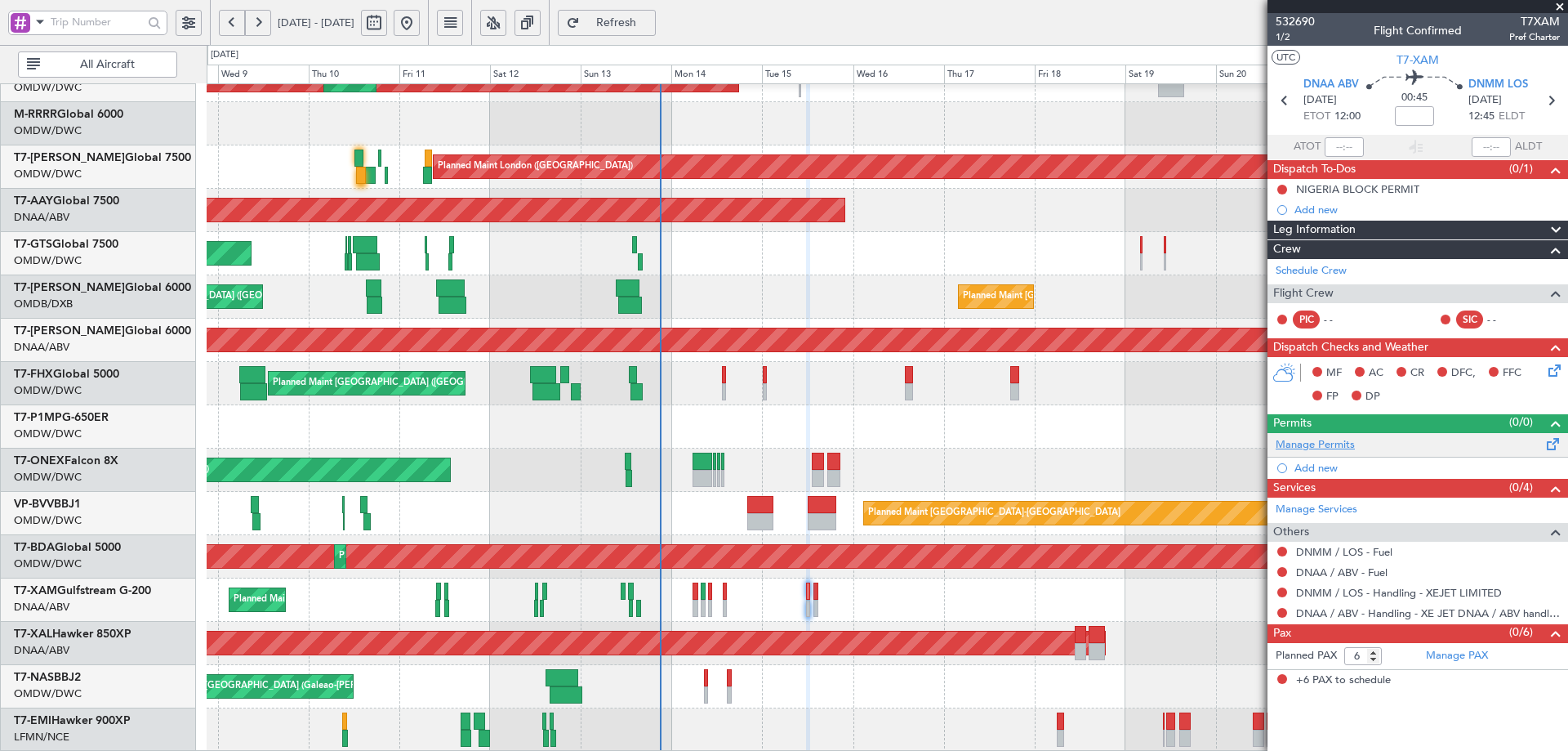 click on "Manage Permits" at bounding box center (1315, 445) 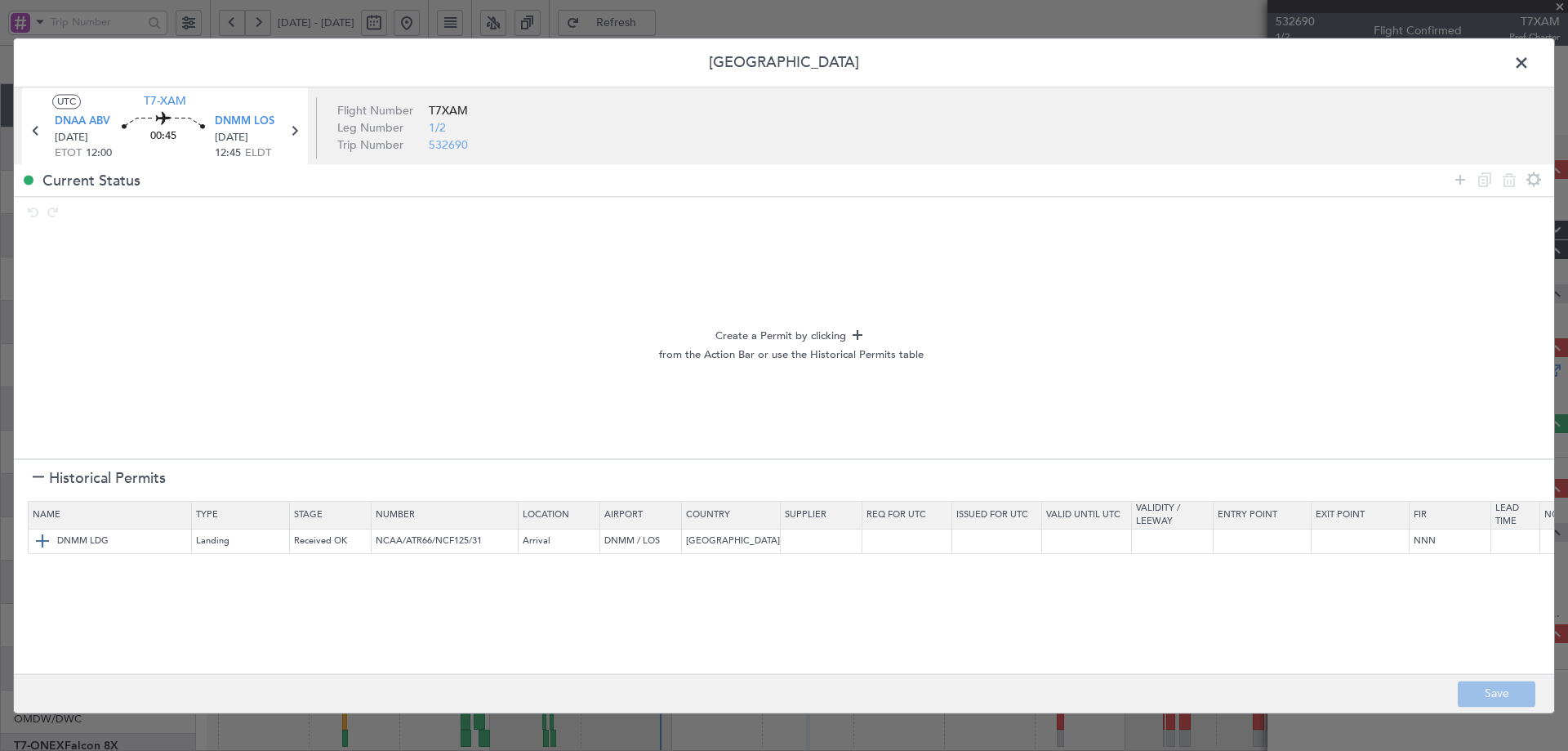 scroll, scrollTop: 0, scrollLeft: 0, axis: both 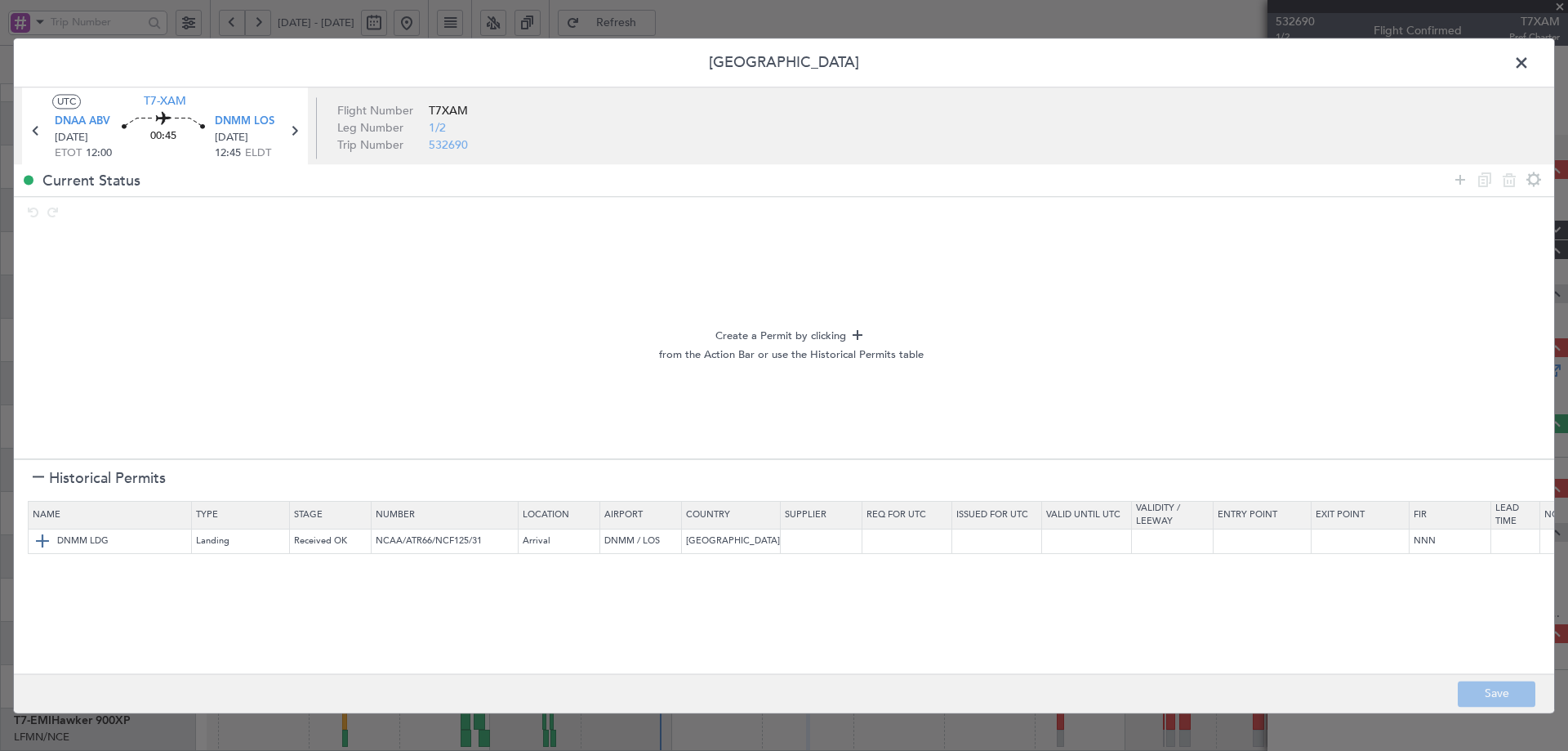 click at bounding box center (42, 542) 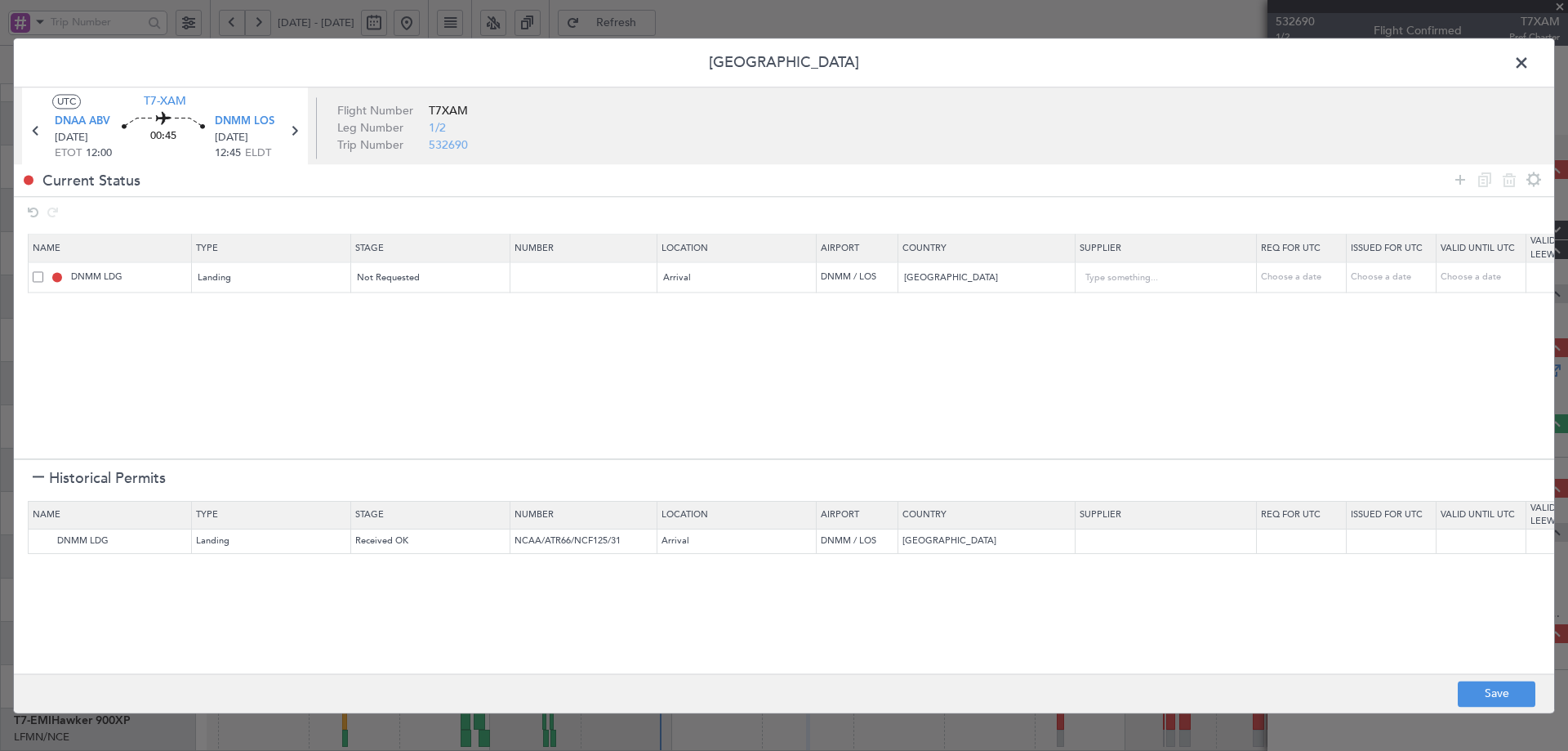 click at bounding box center (584, 277) 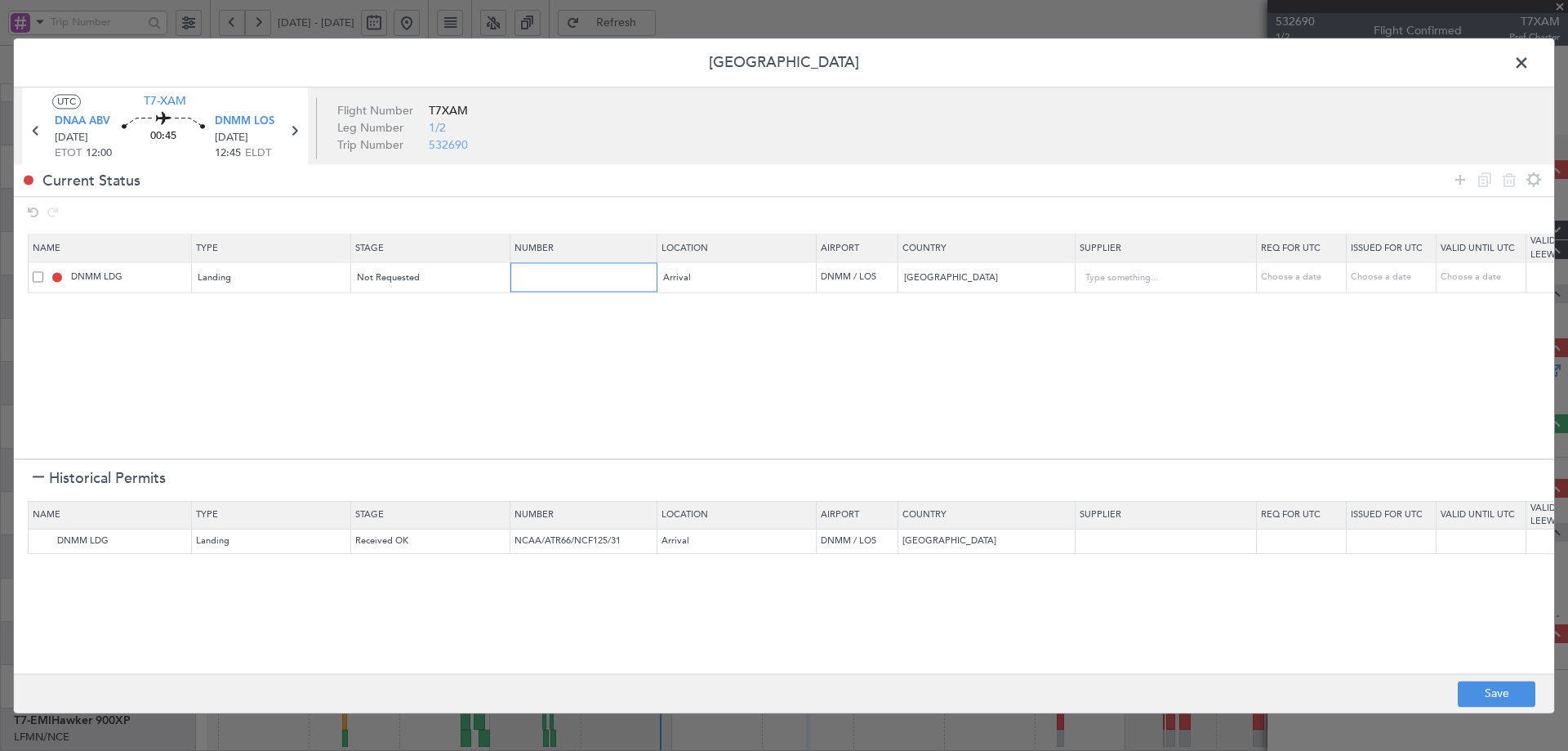 click at bounding box center [586, 277] 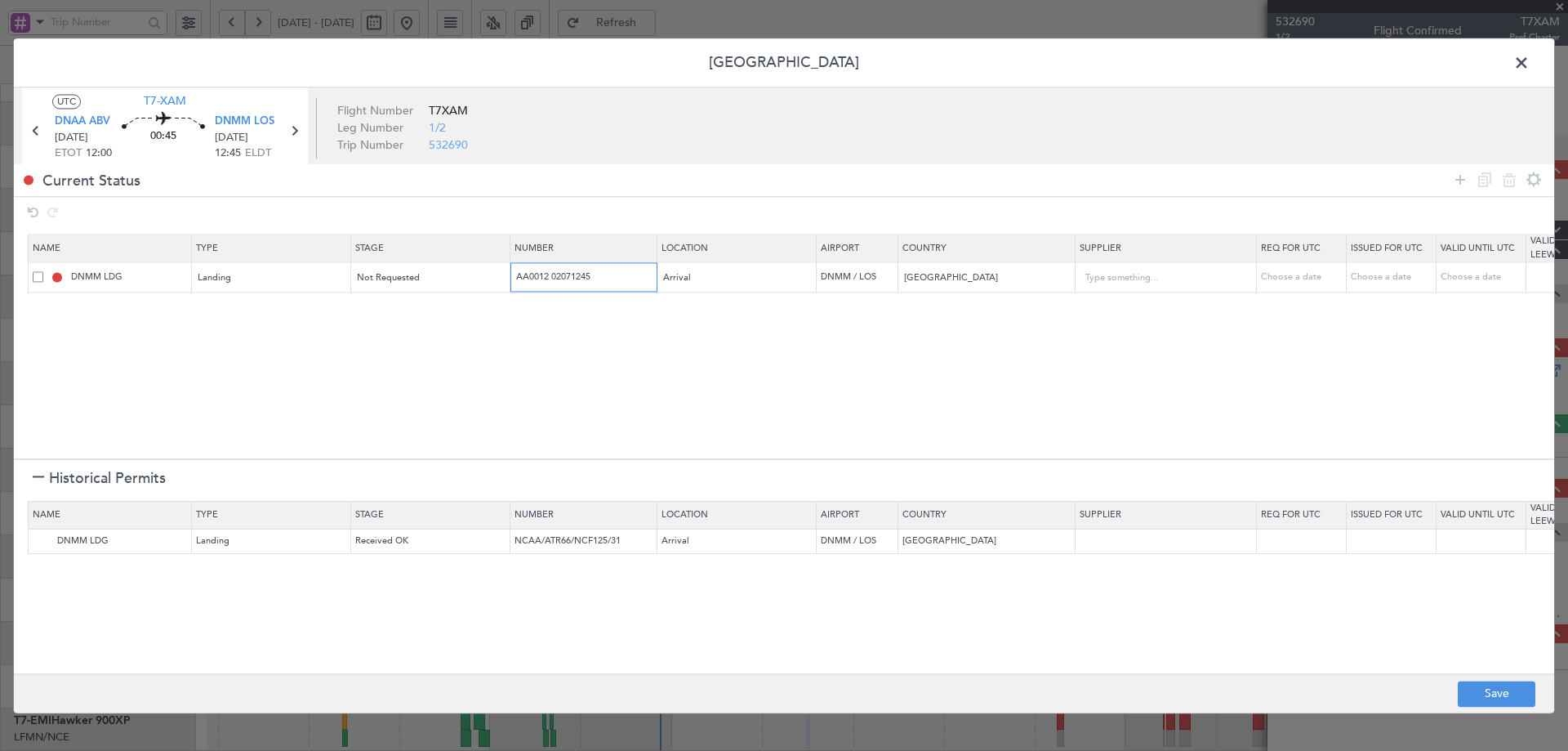 click on "AA0012 02071245" at bounding box center (586, 277) 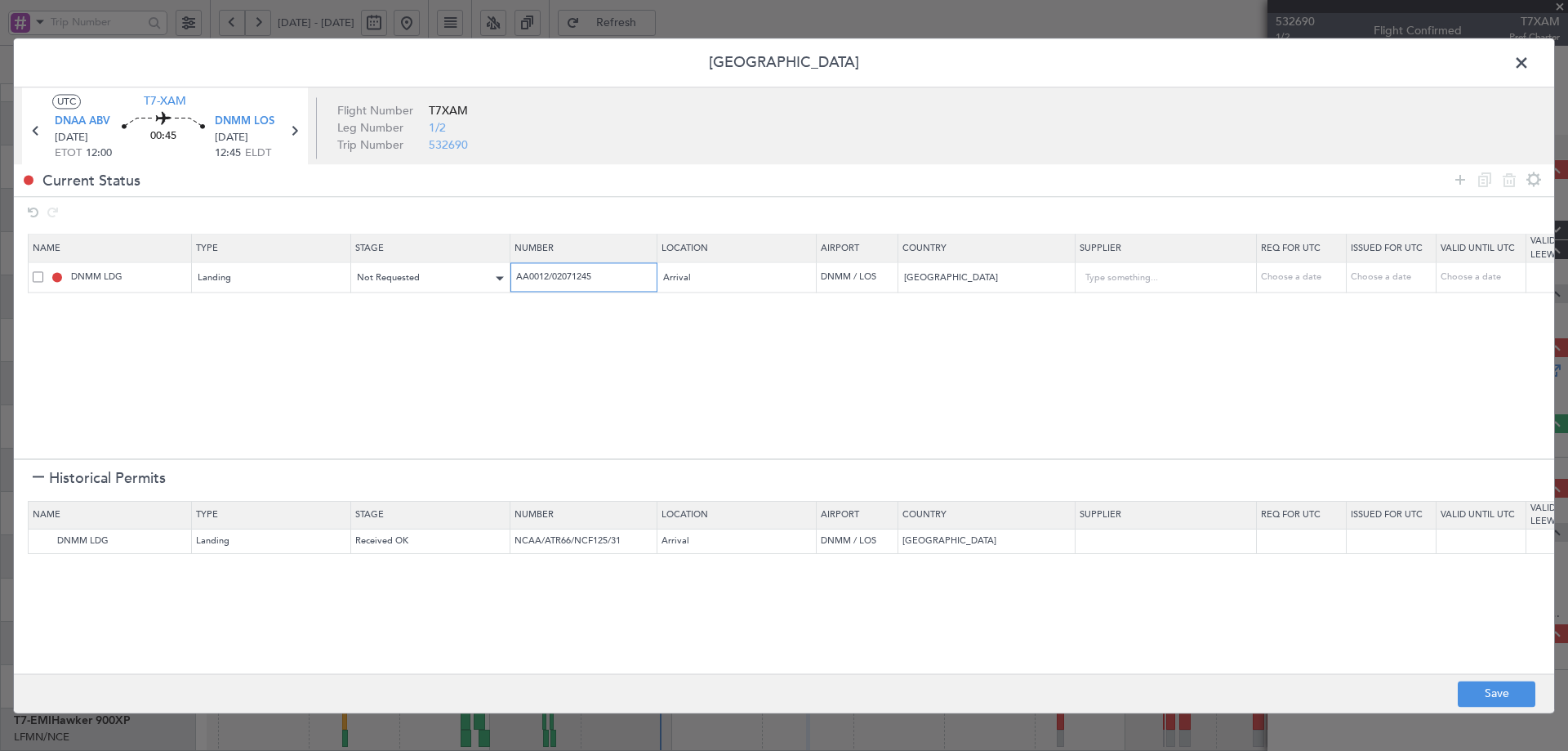 type on "AA0012/02071245" 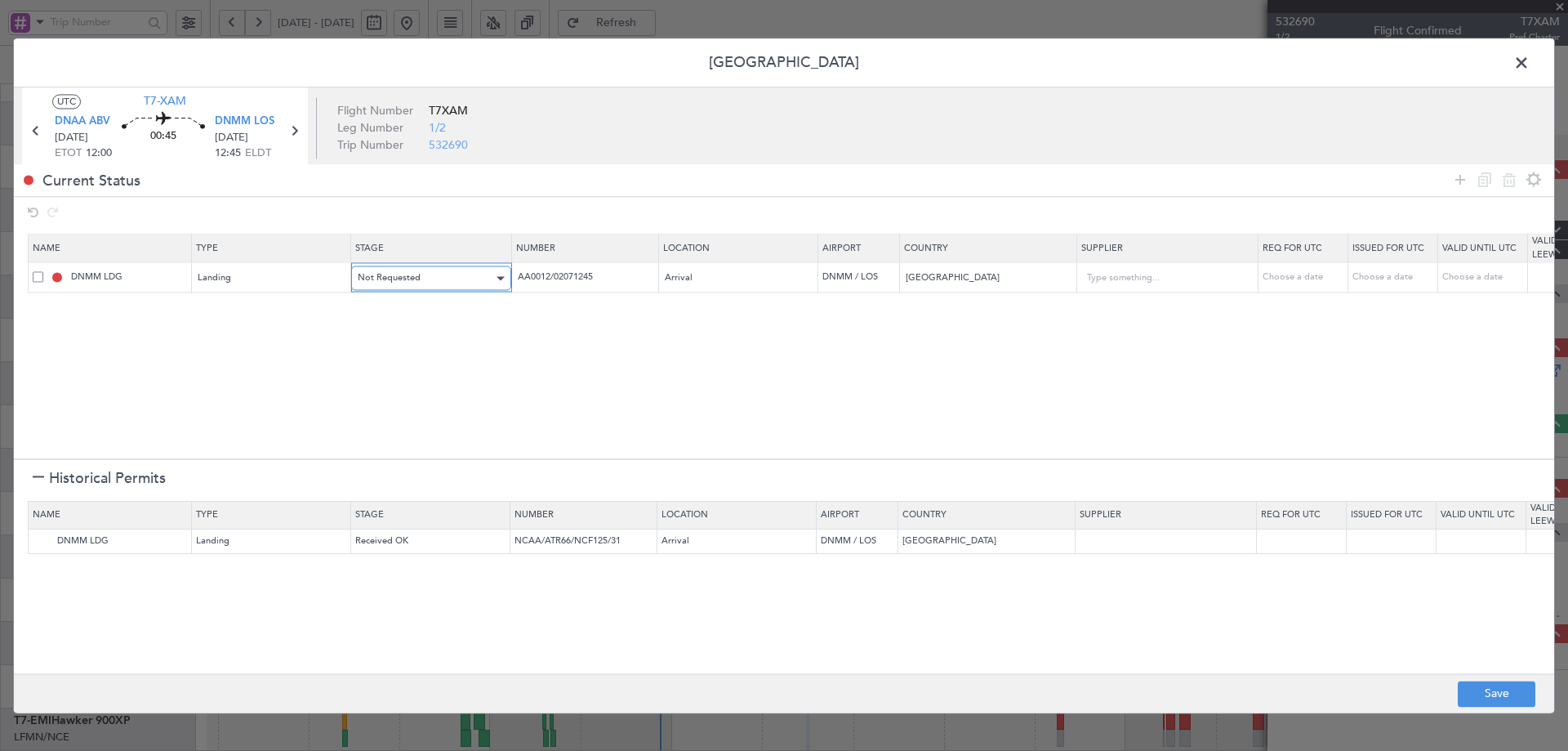 click on "Not Requested" at bounding box center (389, 278) 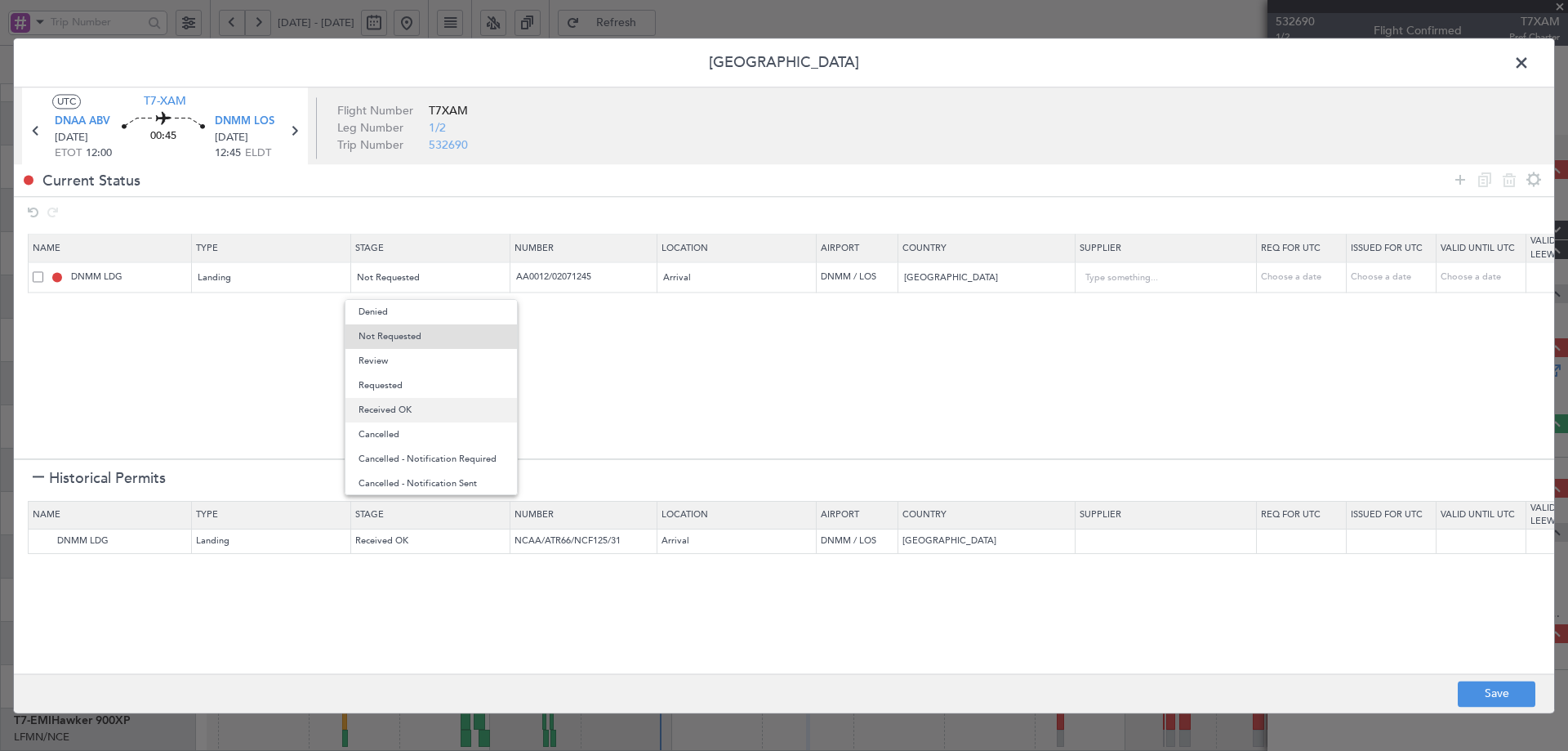 click on "Received OK" at bounding box center [431, 410] 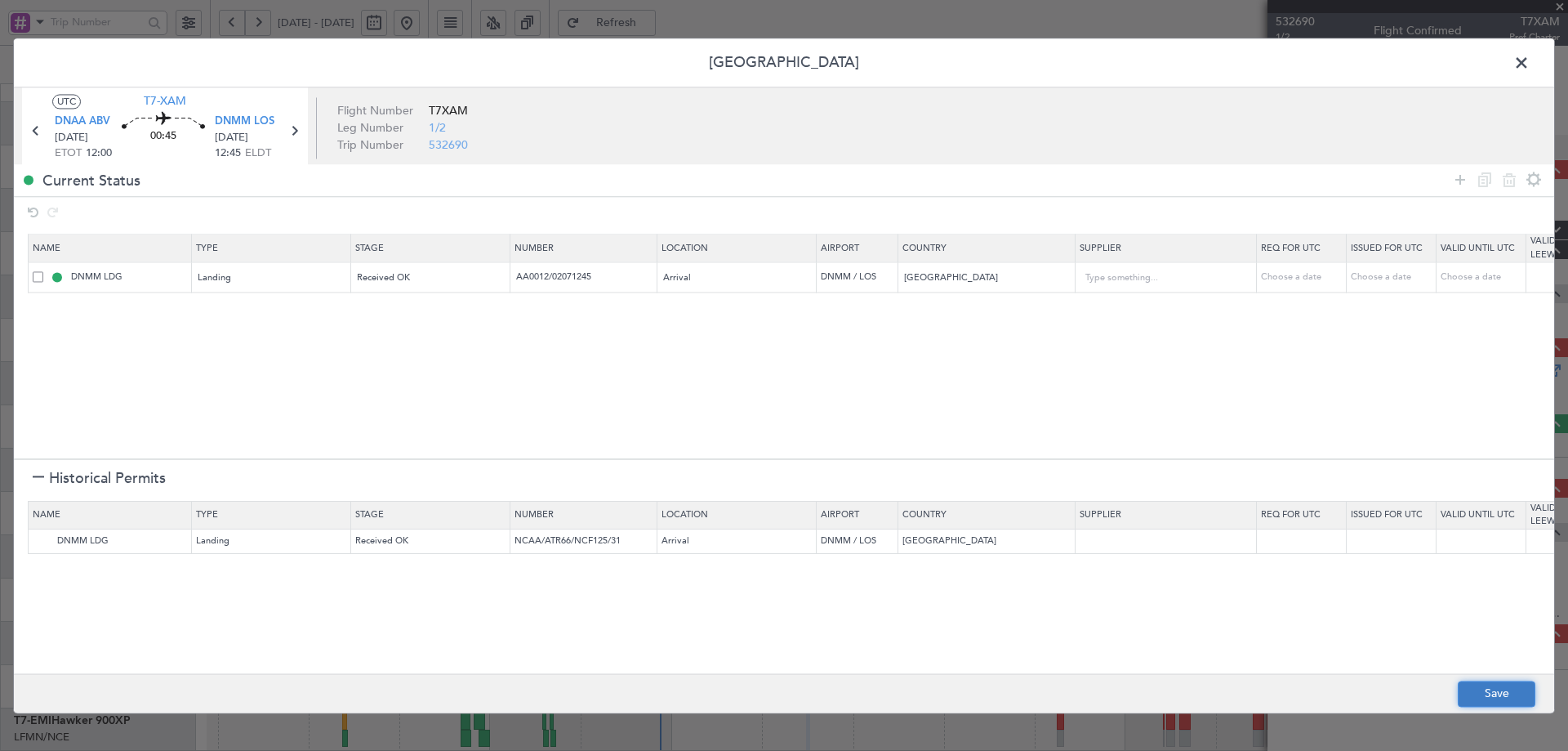 click on "Save" at bounding box center (1496, 694) 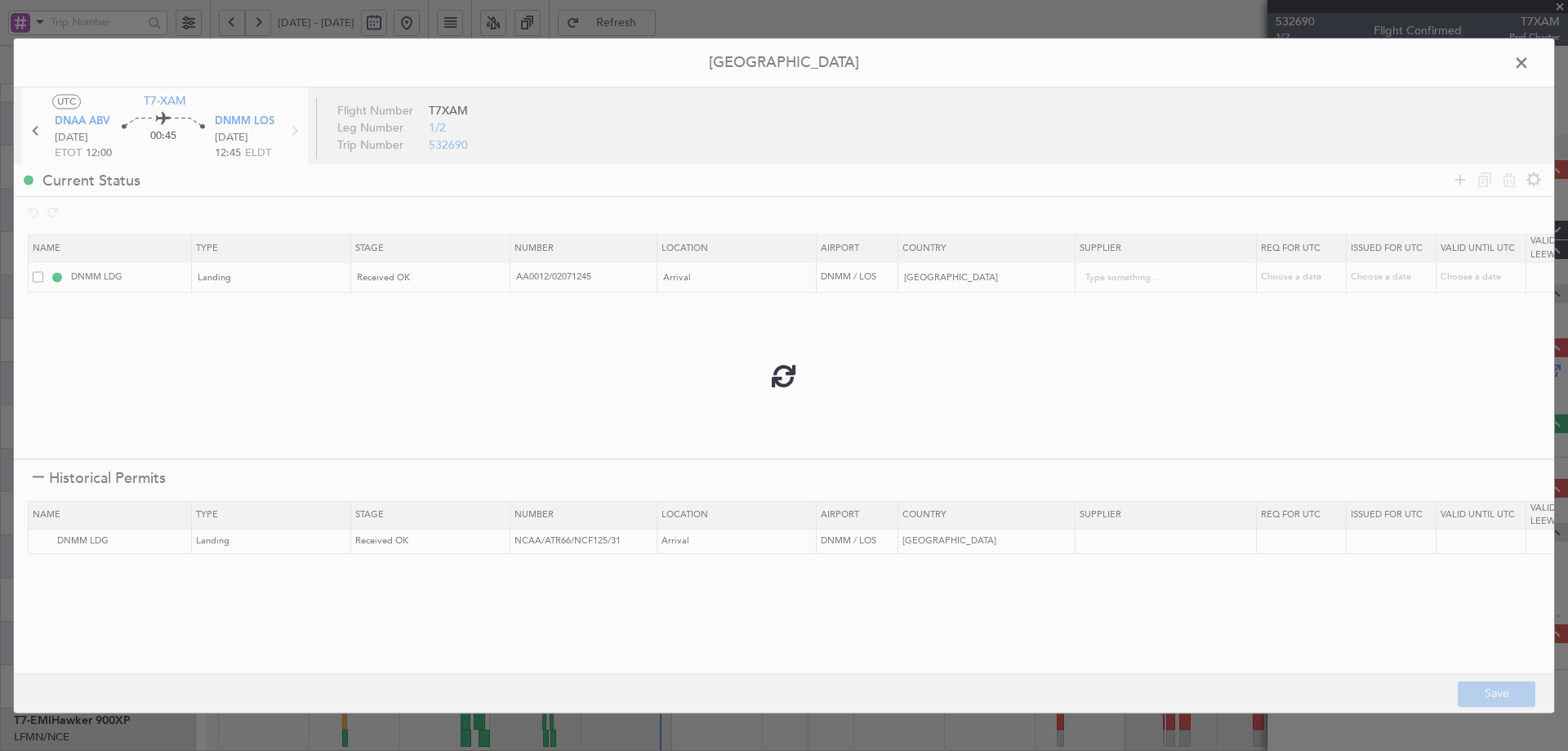 type on "NNN" 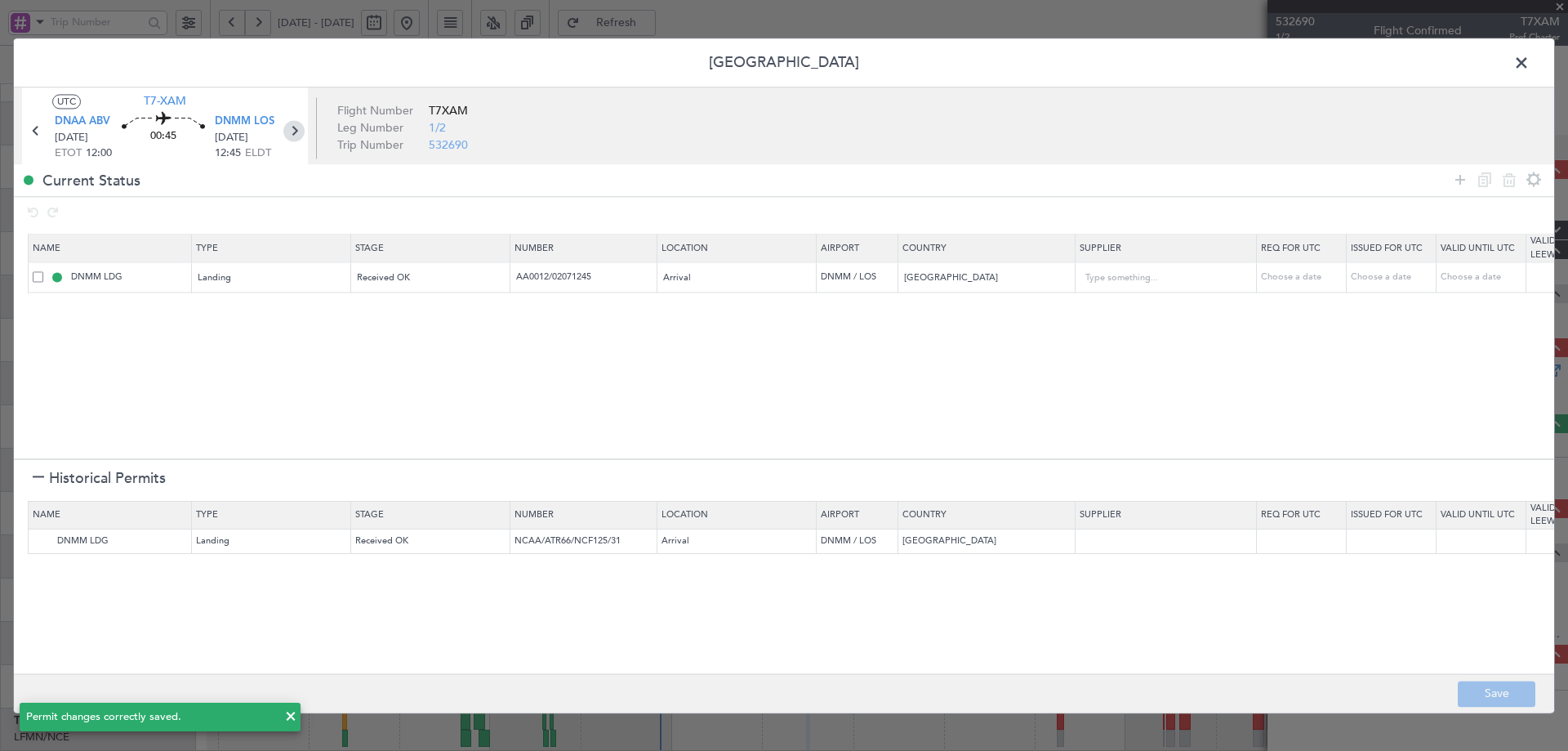 click at bounding box center (294, 131) 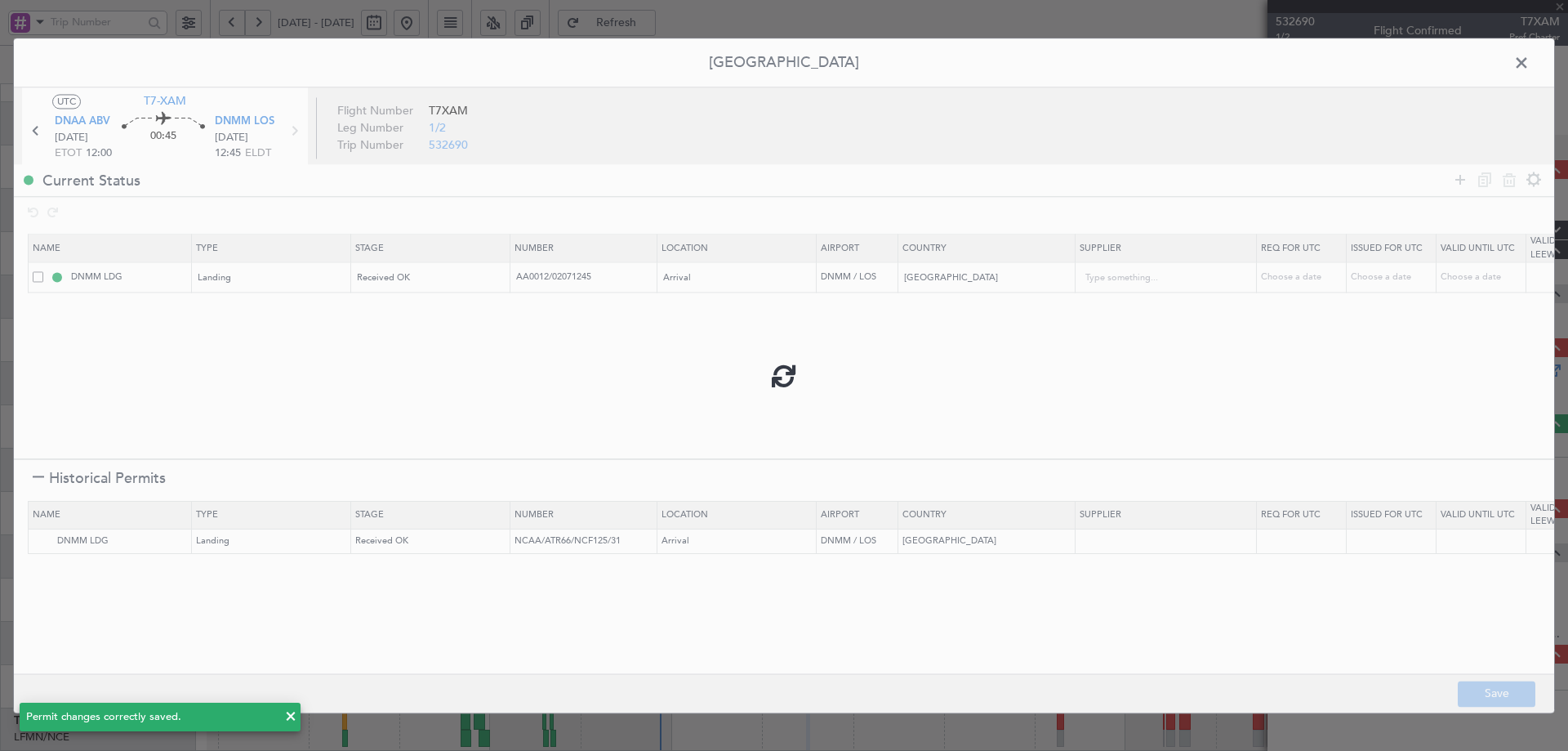 type on "0" 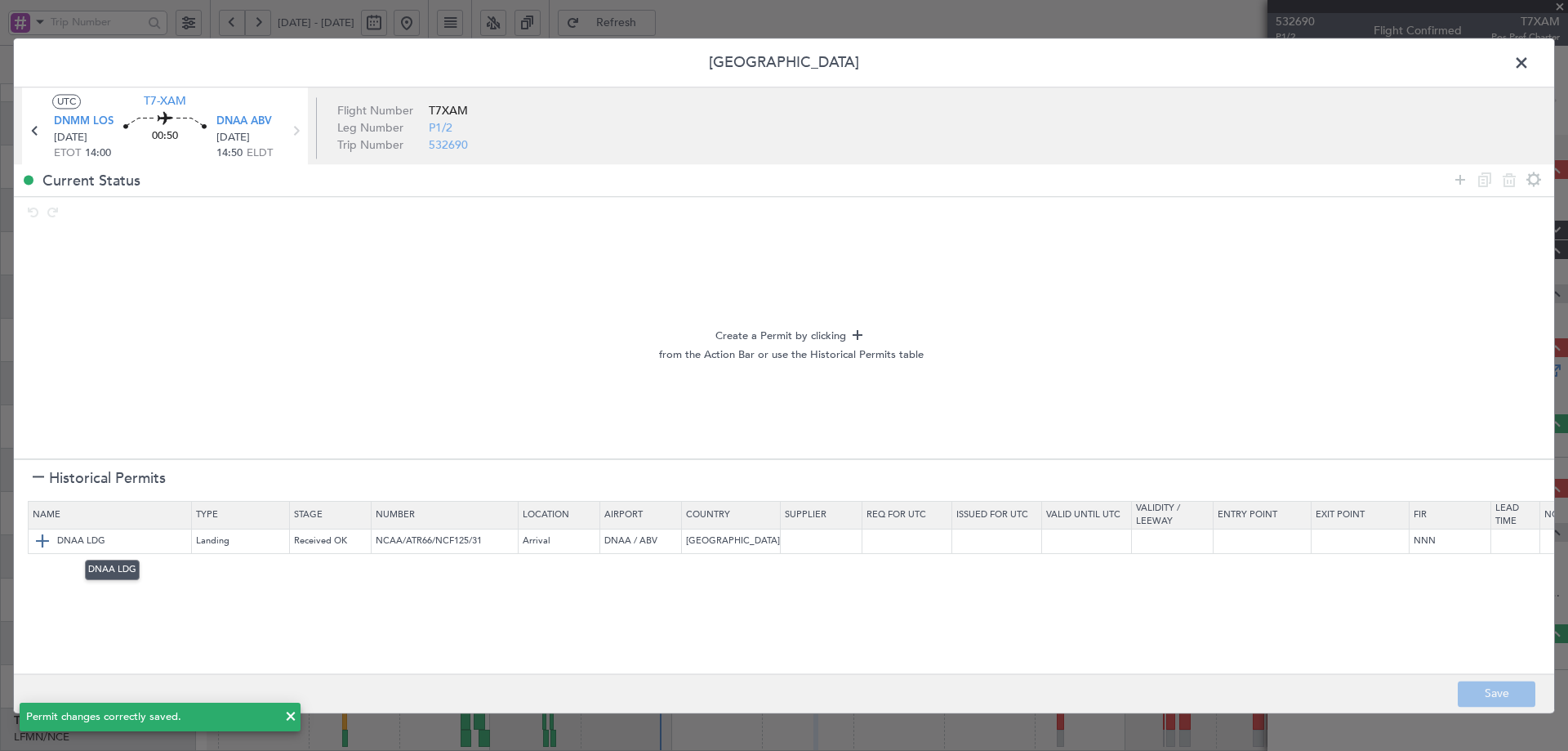 click at bounding box center (42, 542) 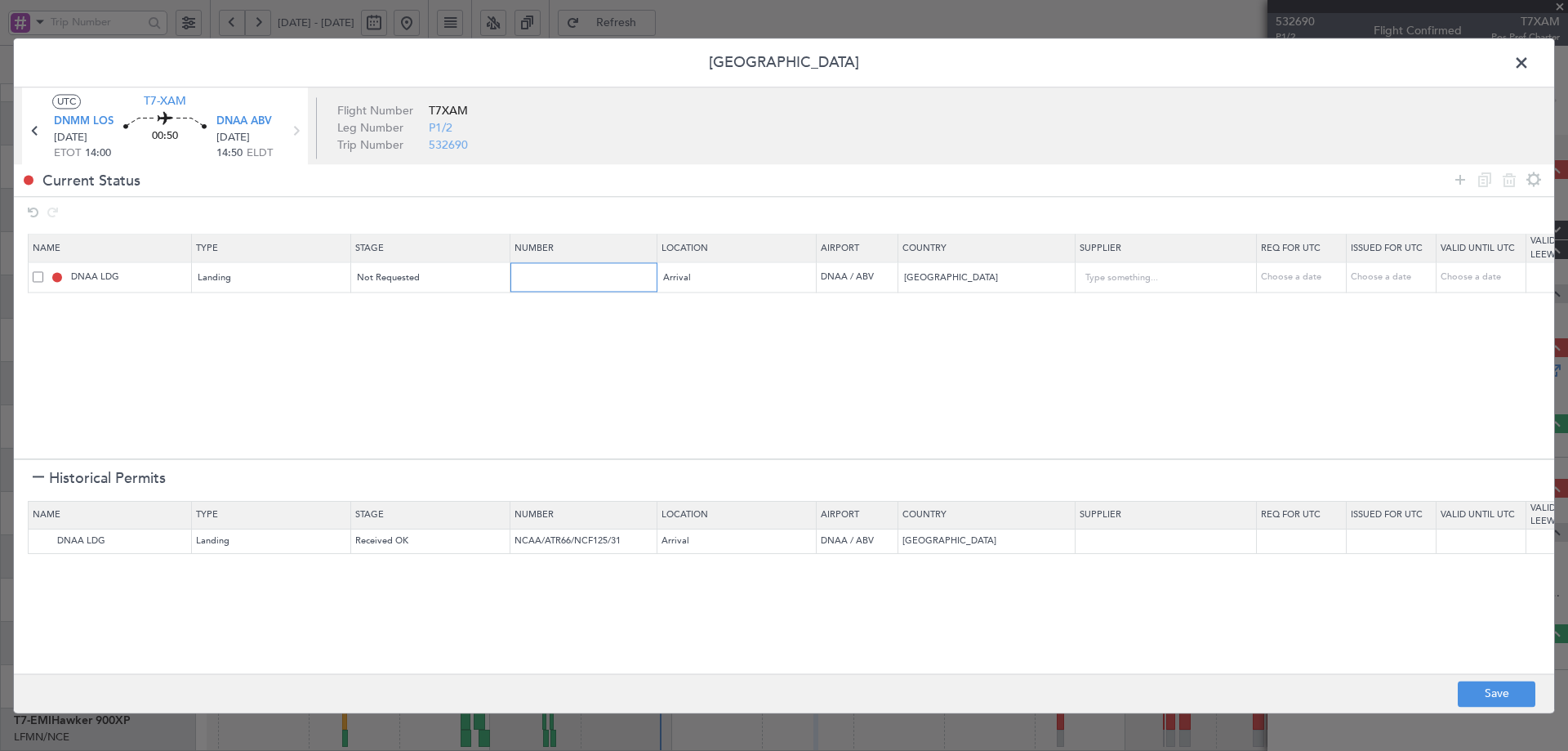 click at bounding box center [586, 277] 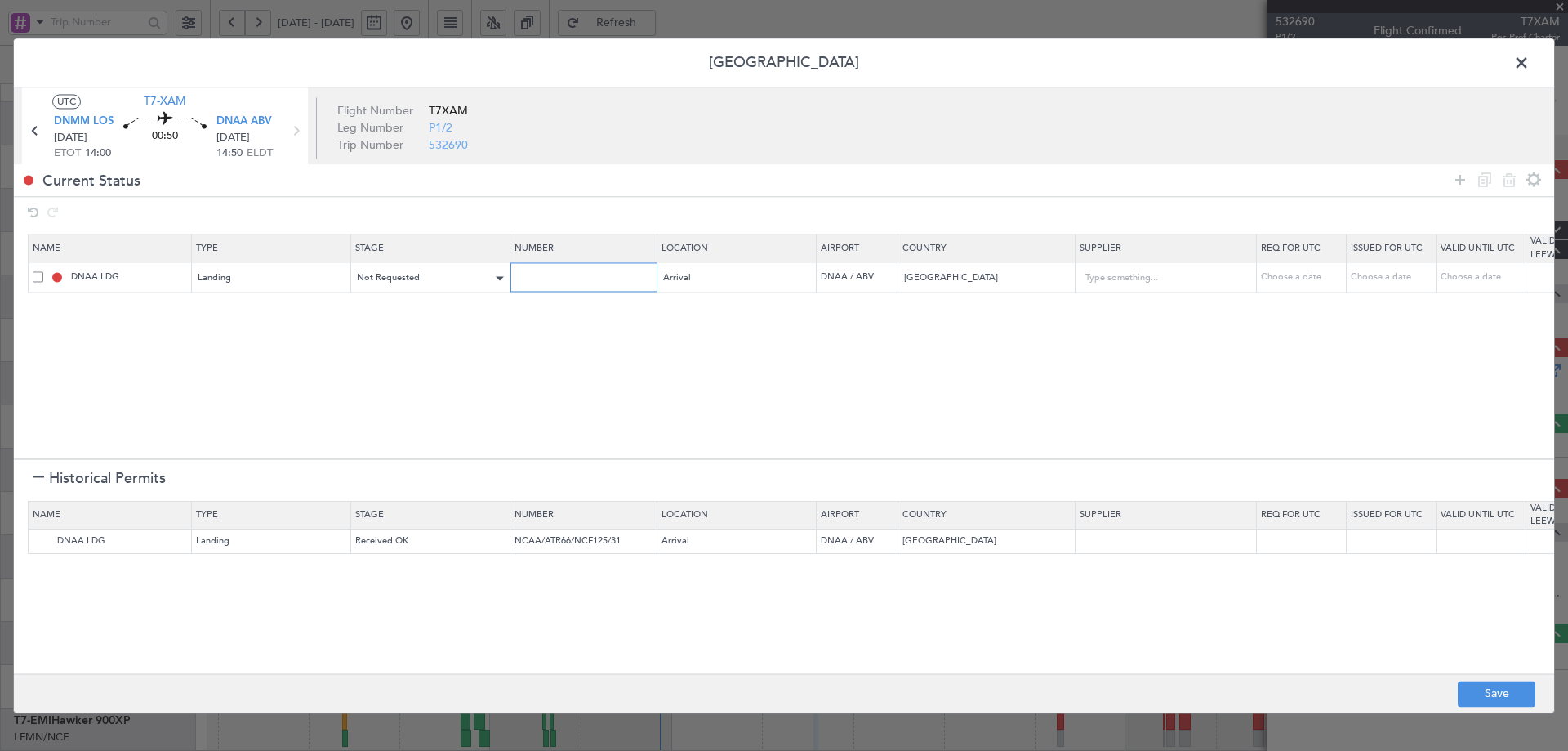 paste on "AA0012 02071245" 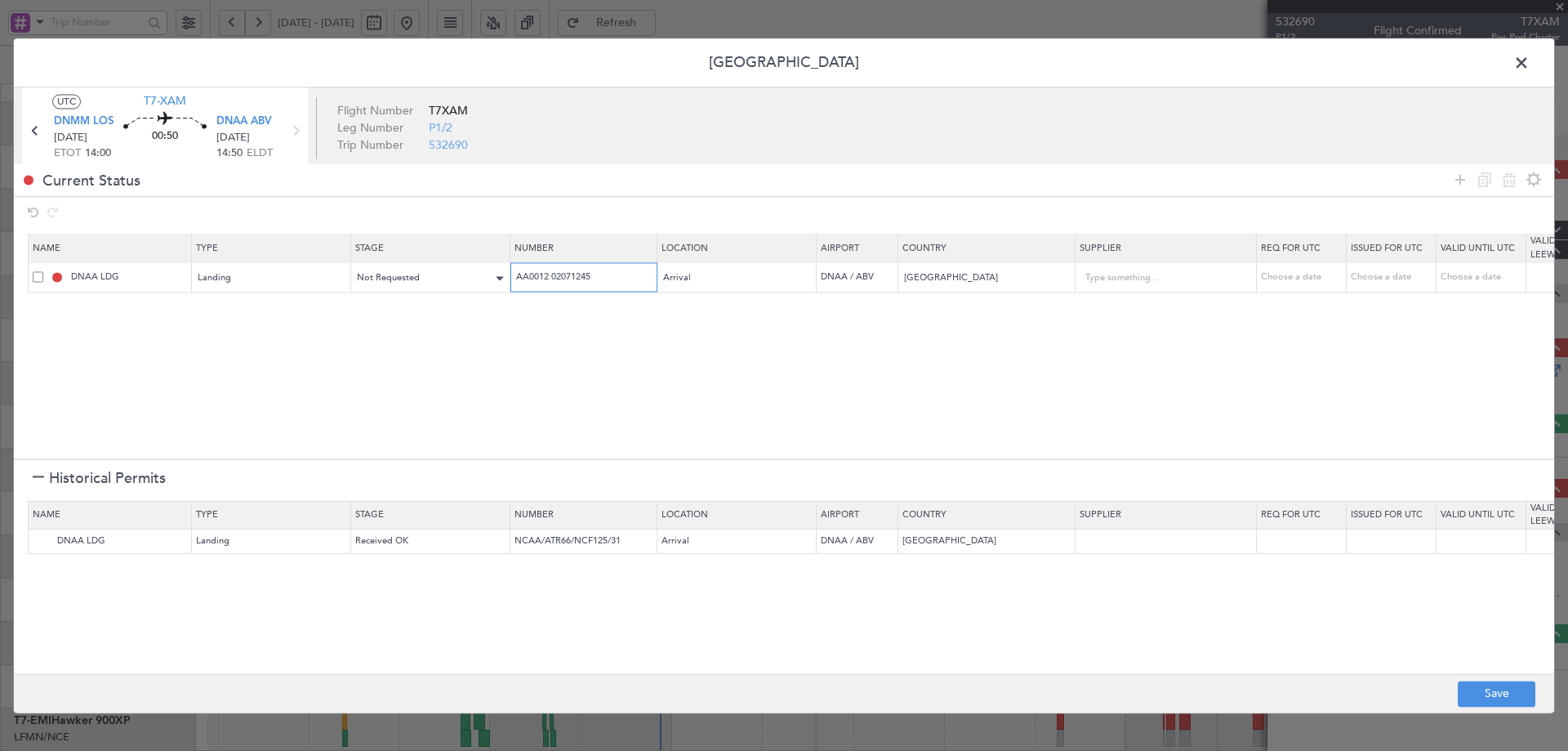 type on "AA0012 02071245" 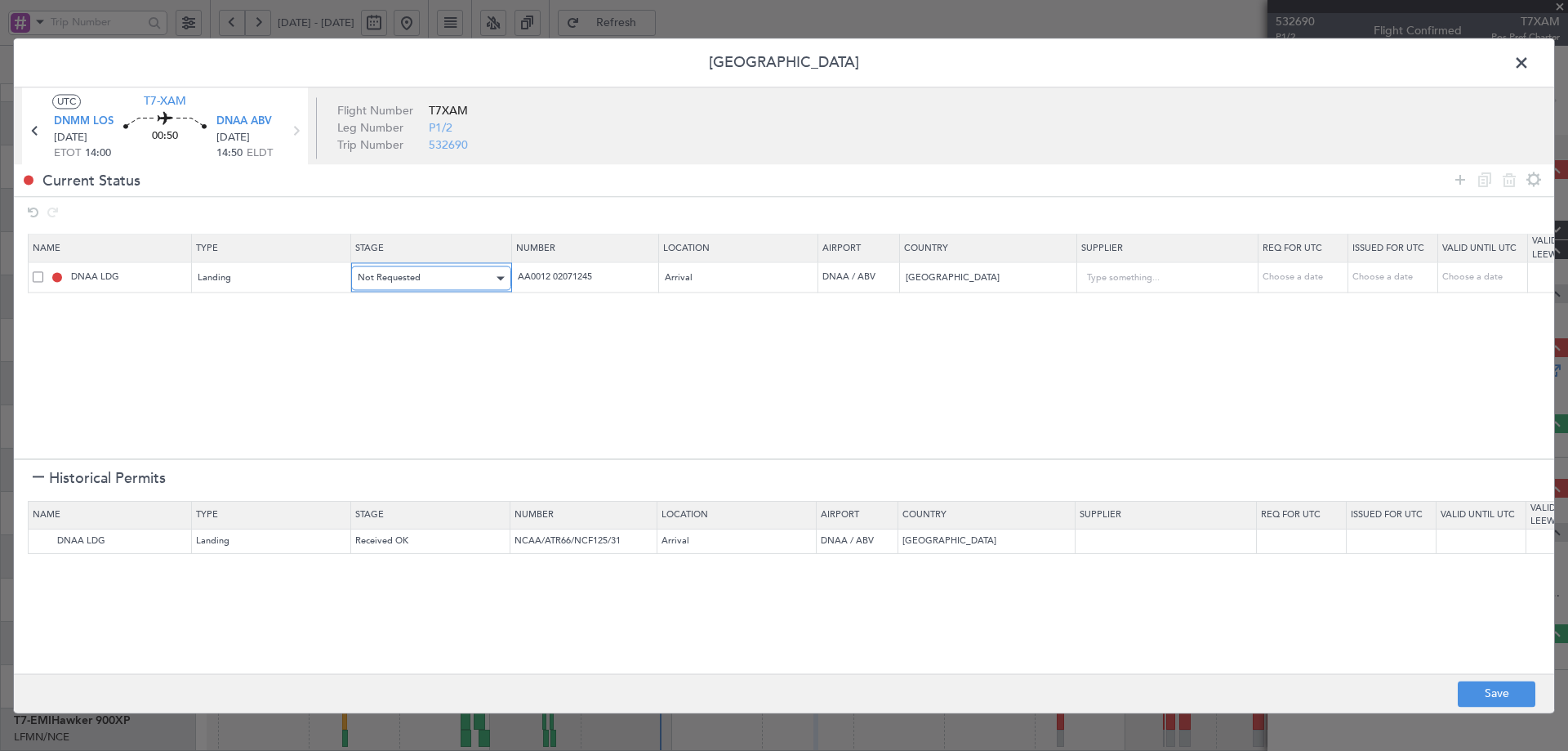 click on "Not Requested" at bounding box center [425, 279] 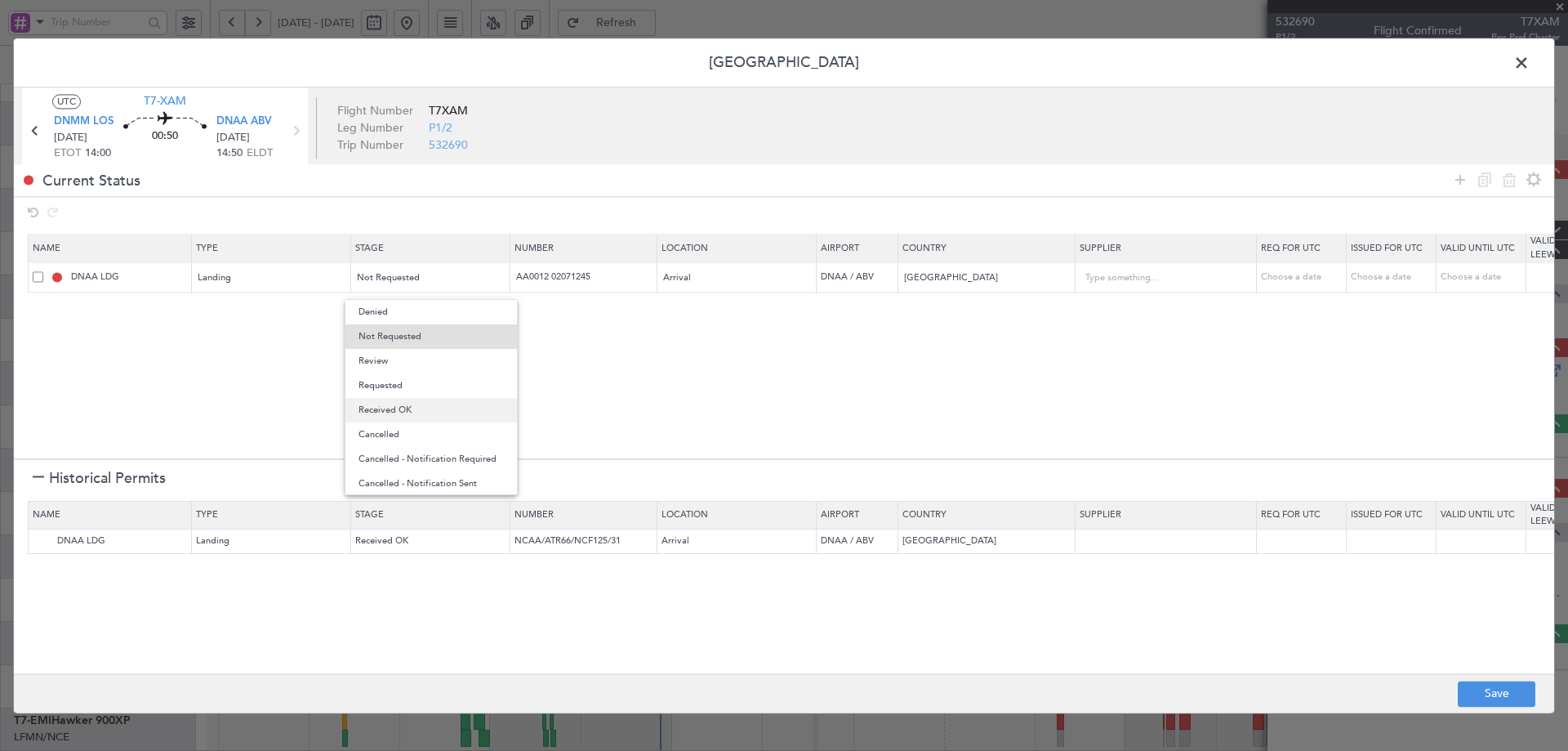 click on "Received OK" at bounding box center (431, 410) 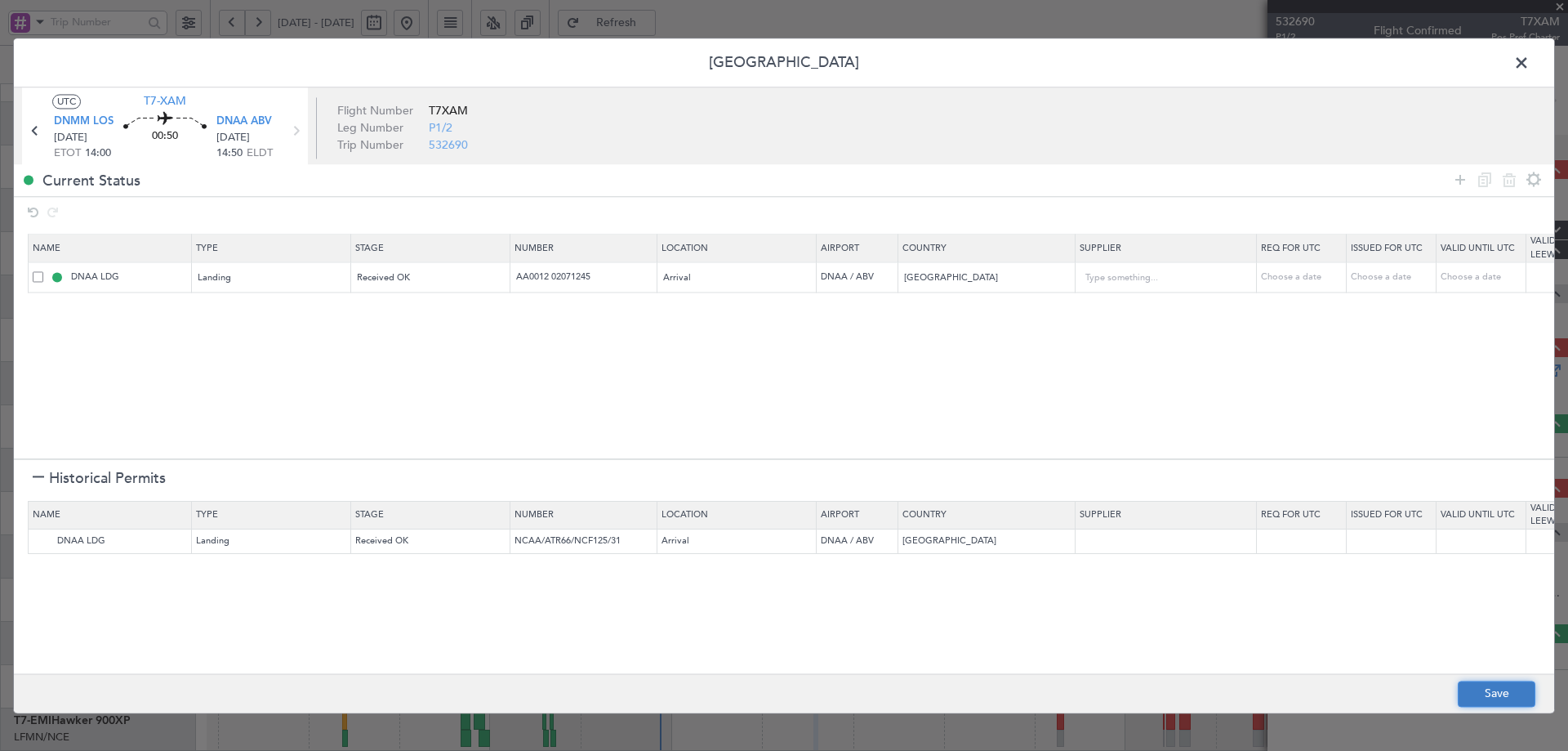 click on "Save" at bounding box center [1496, 694] 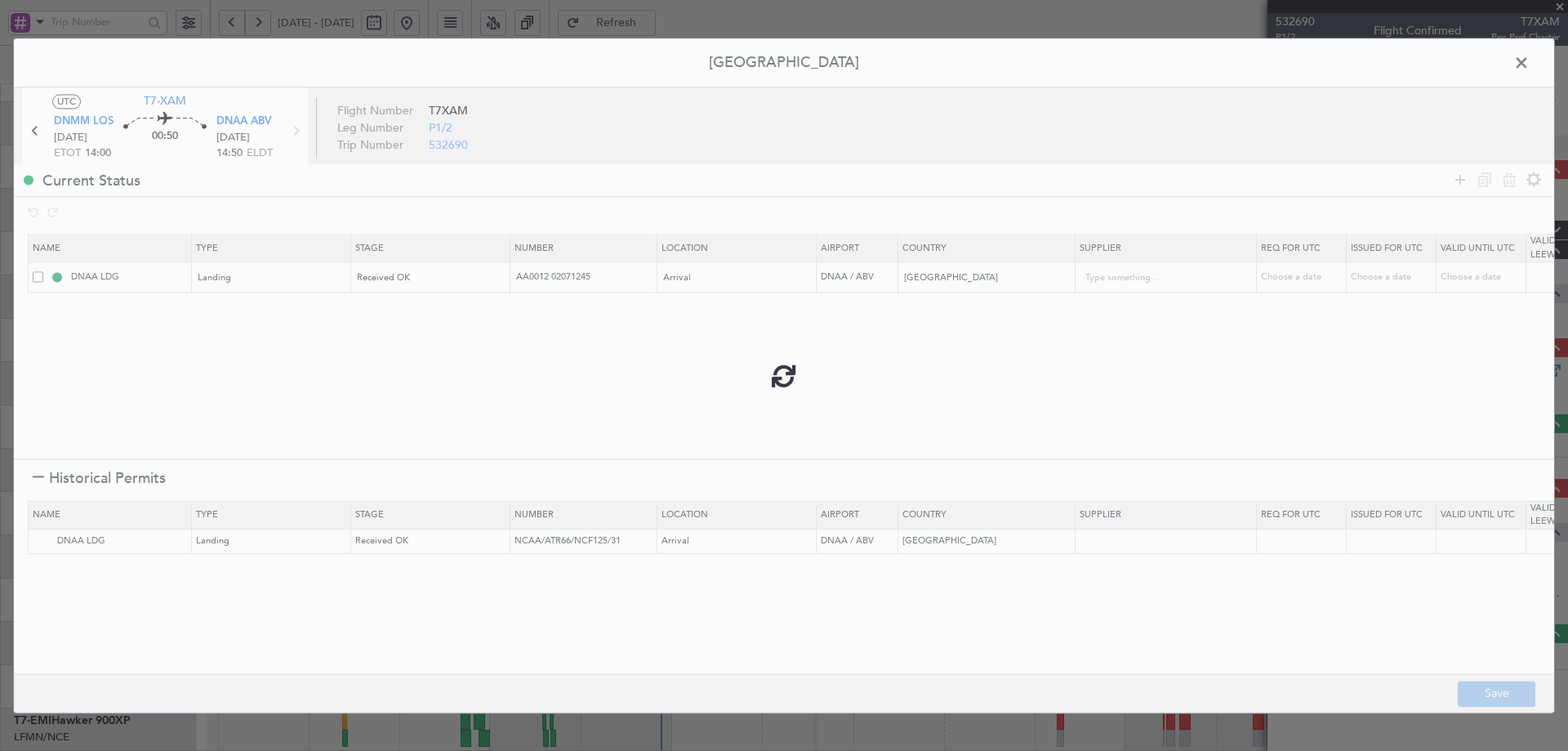 type on "NNN" 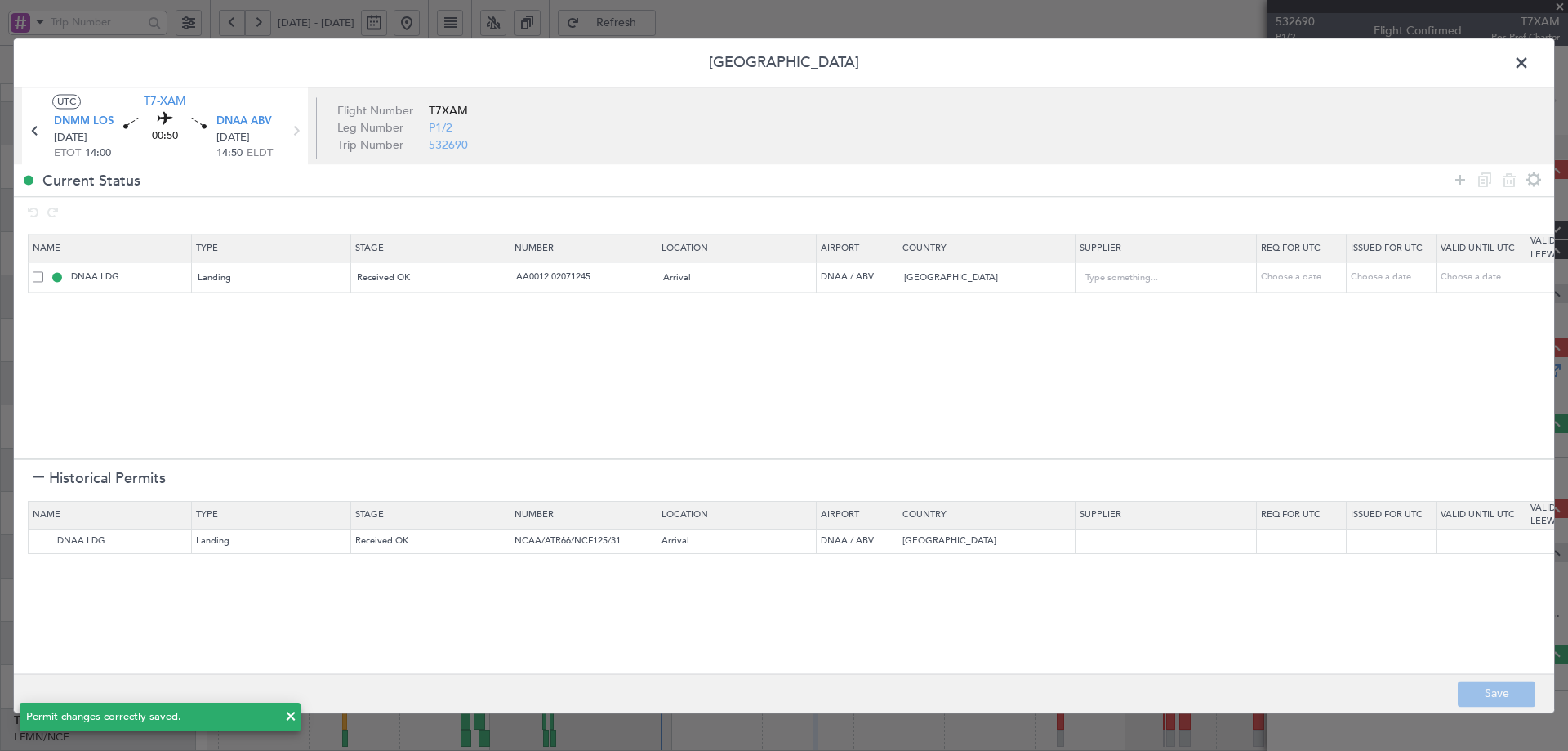 click at bounding box center [1530, 67] 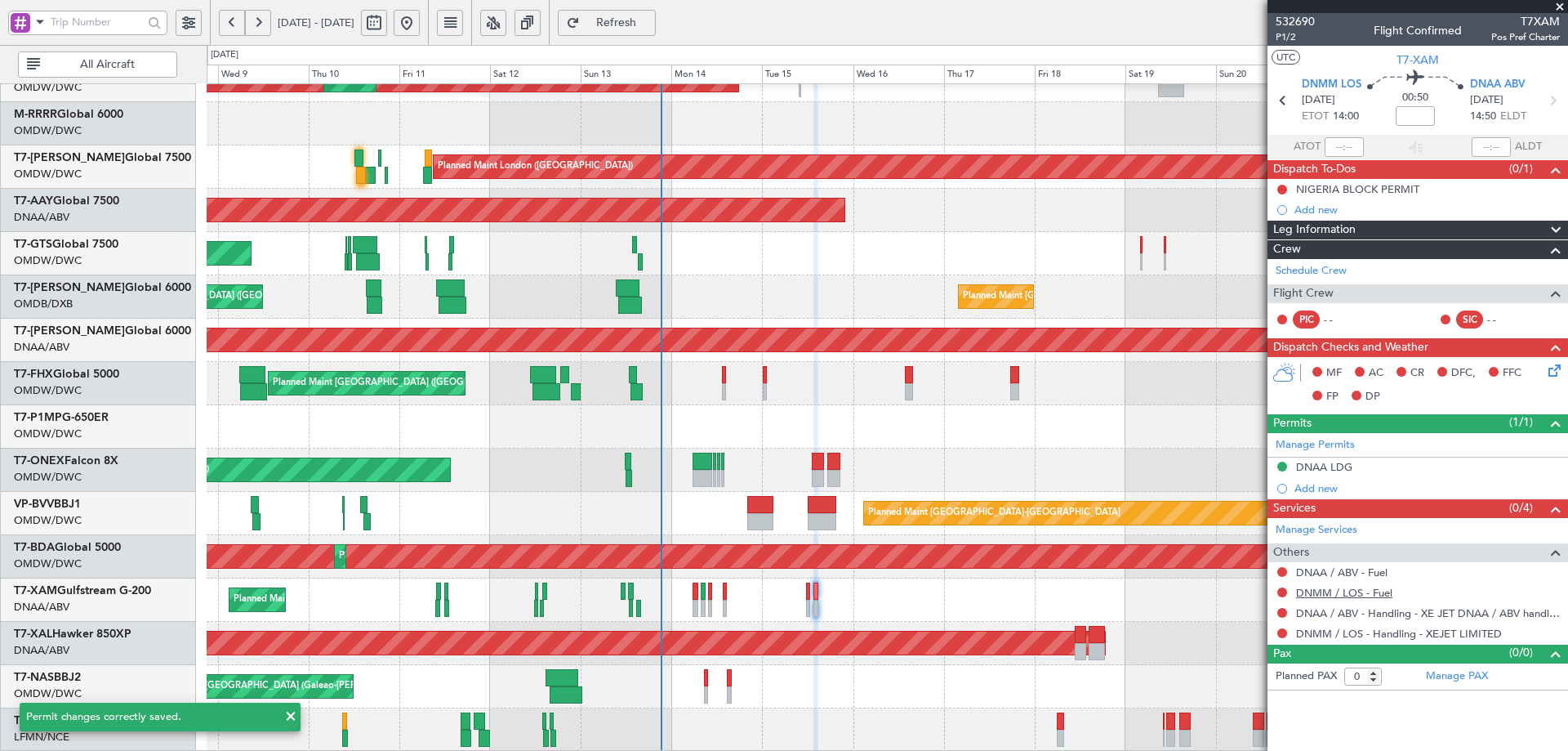click on "DNMM / LOS - Fuel" at bounding box center (1344, 592) 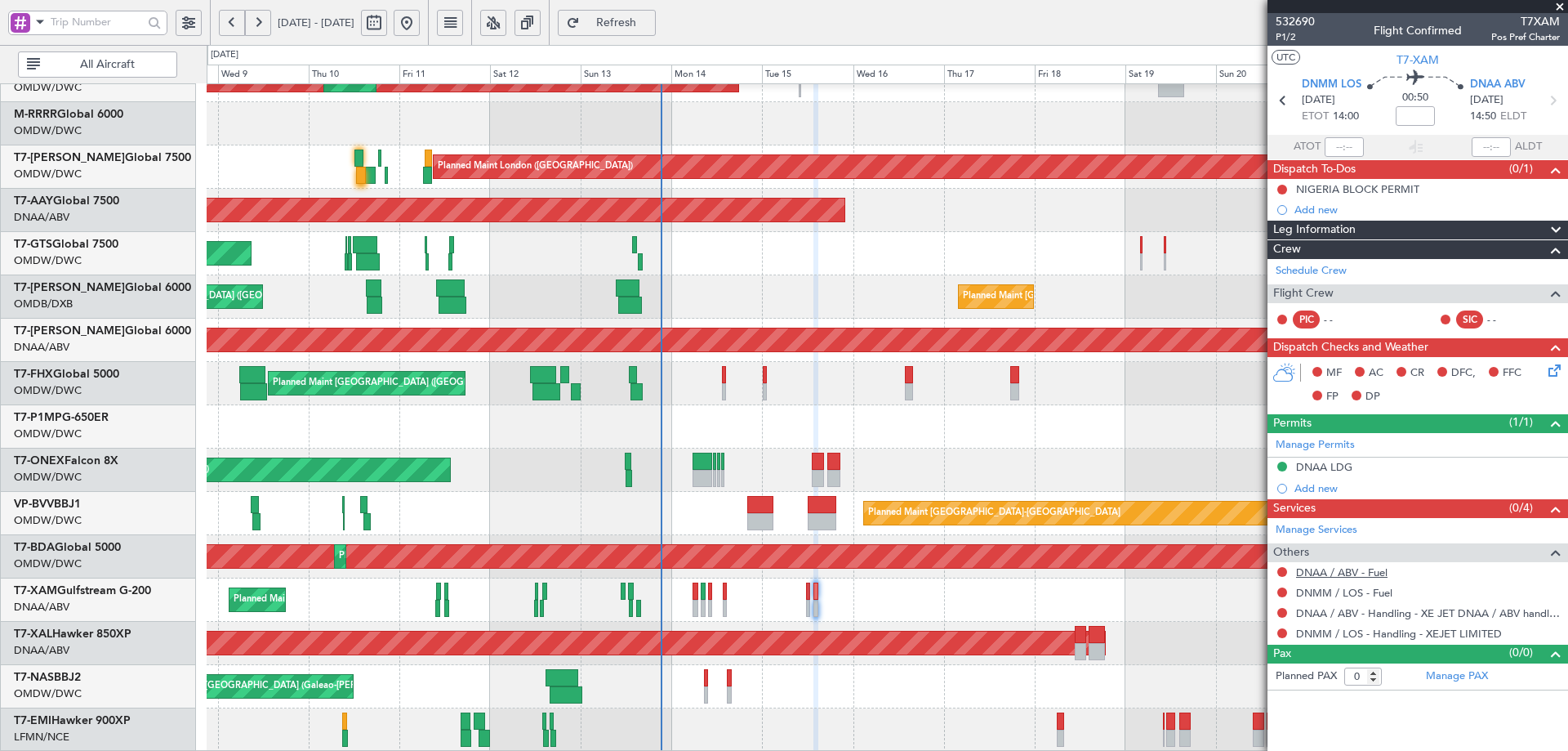 click on "DNAA / ABV - Fuel" at bounding box center (1342, 572) 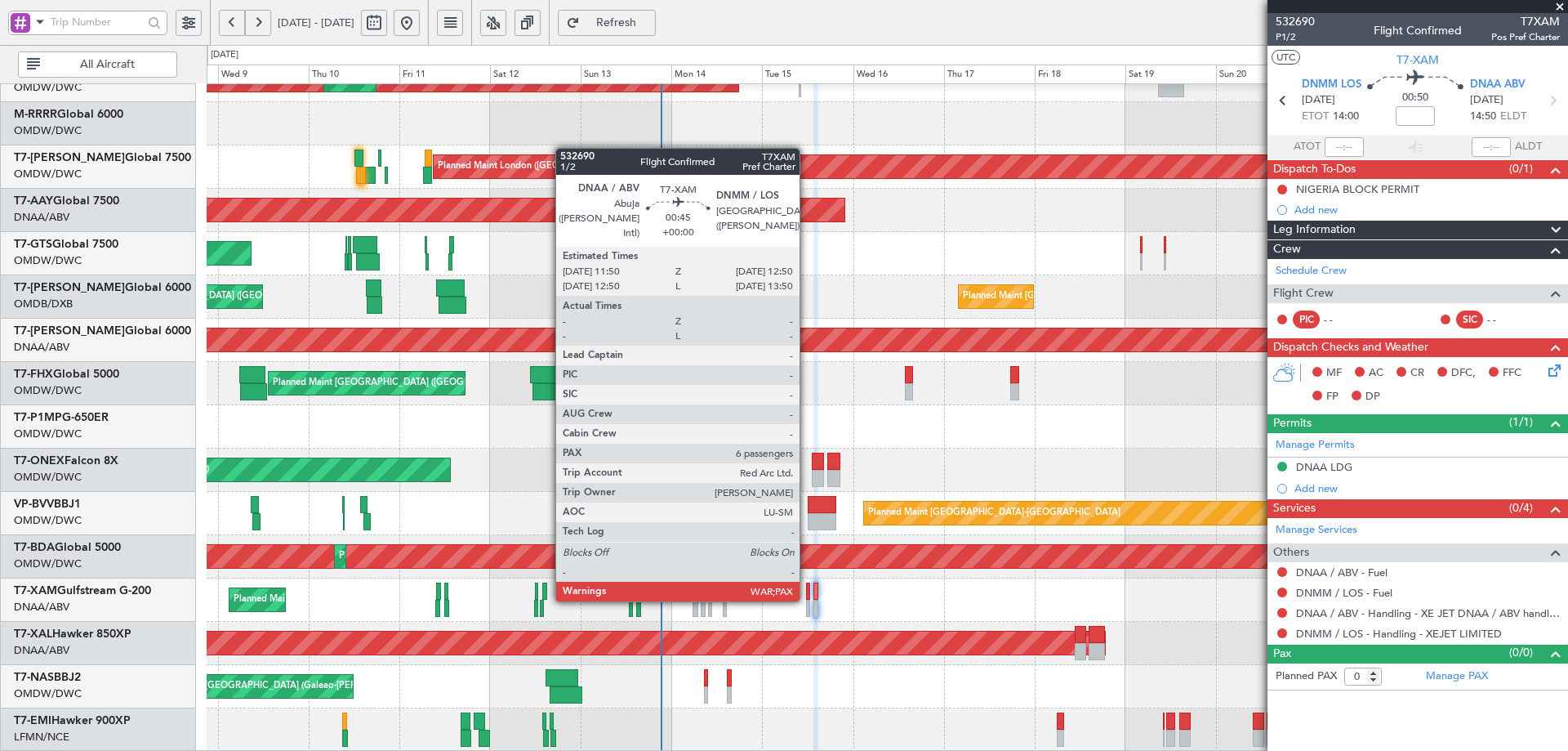 click 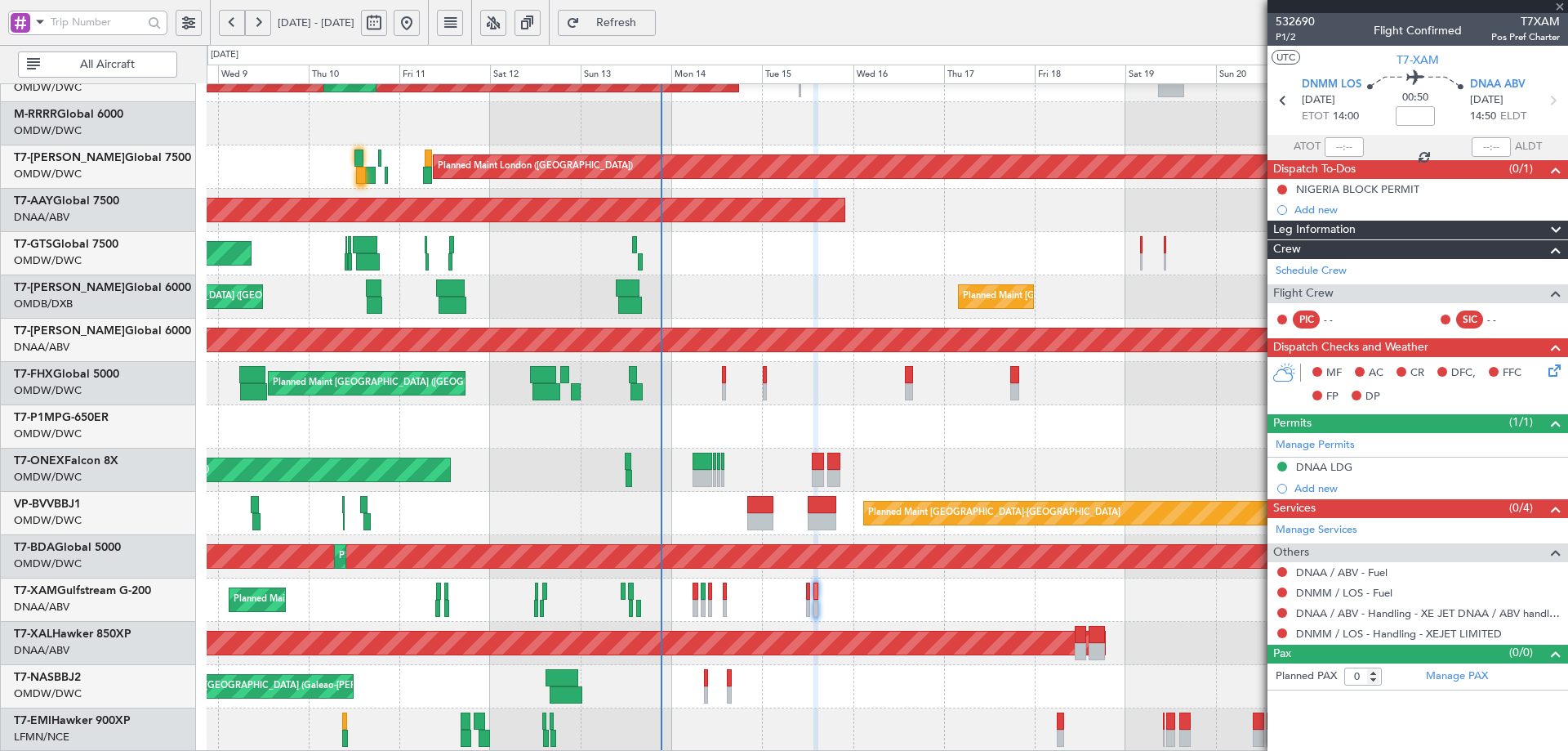 type on "6" 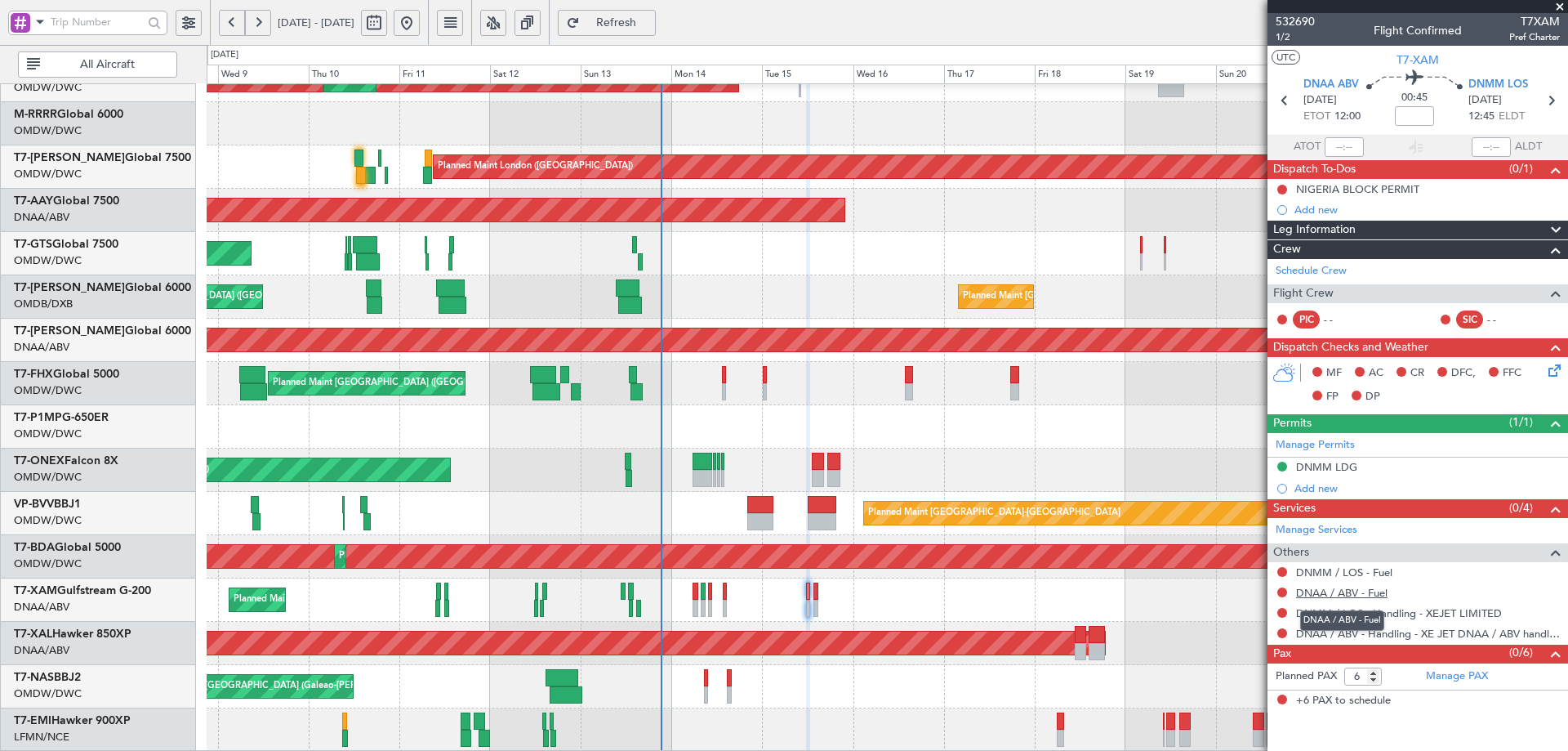 click on "DNAA / ABV - Fuel" at bounding box center (1342, 592) 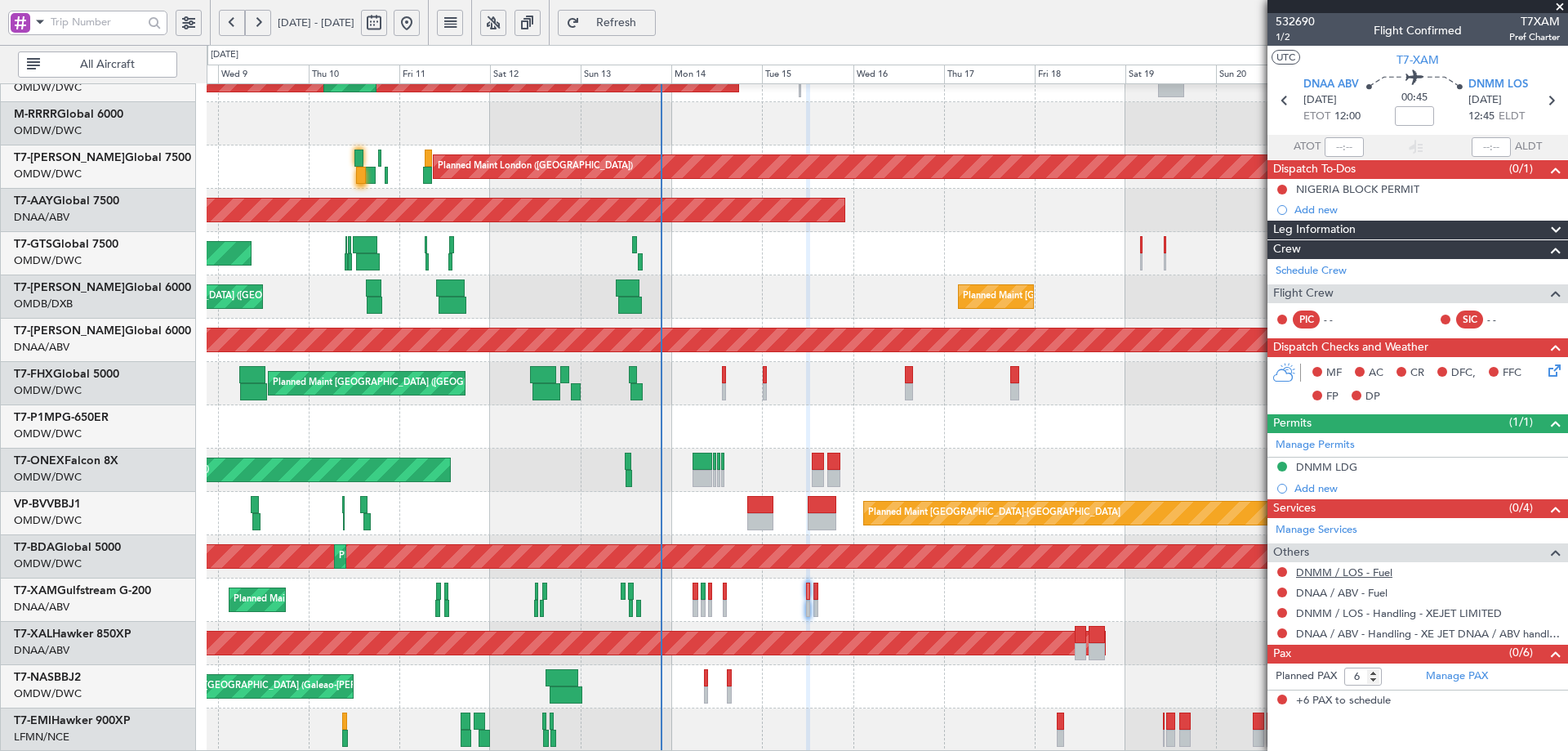 click on "DNMM / LOS - Fuel" at bounding box center (1344, 572) 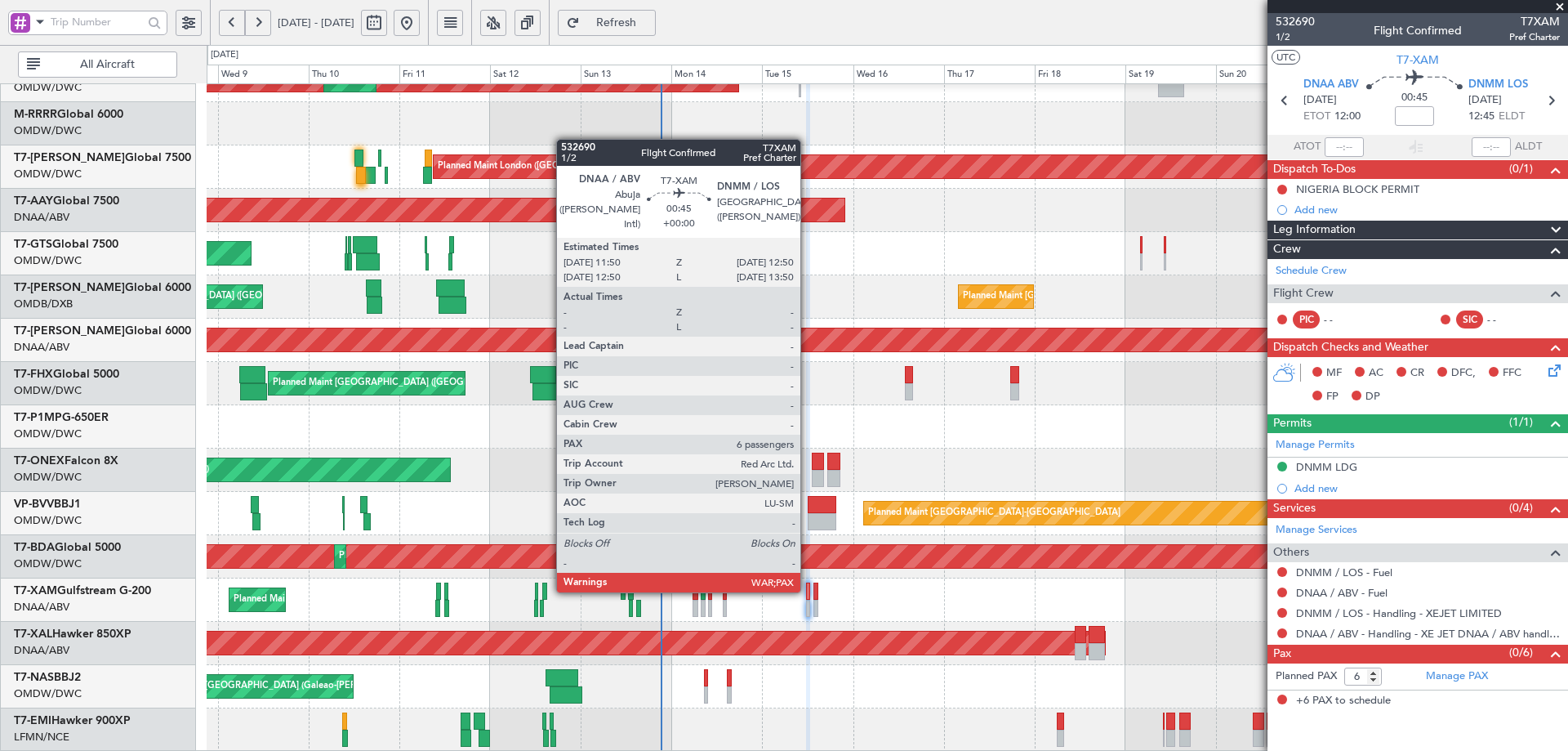 click 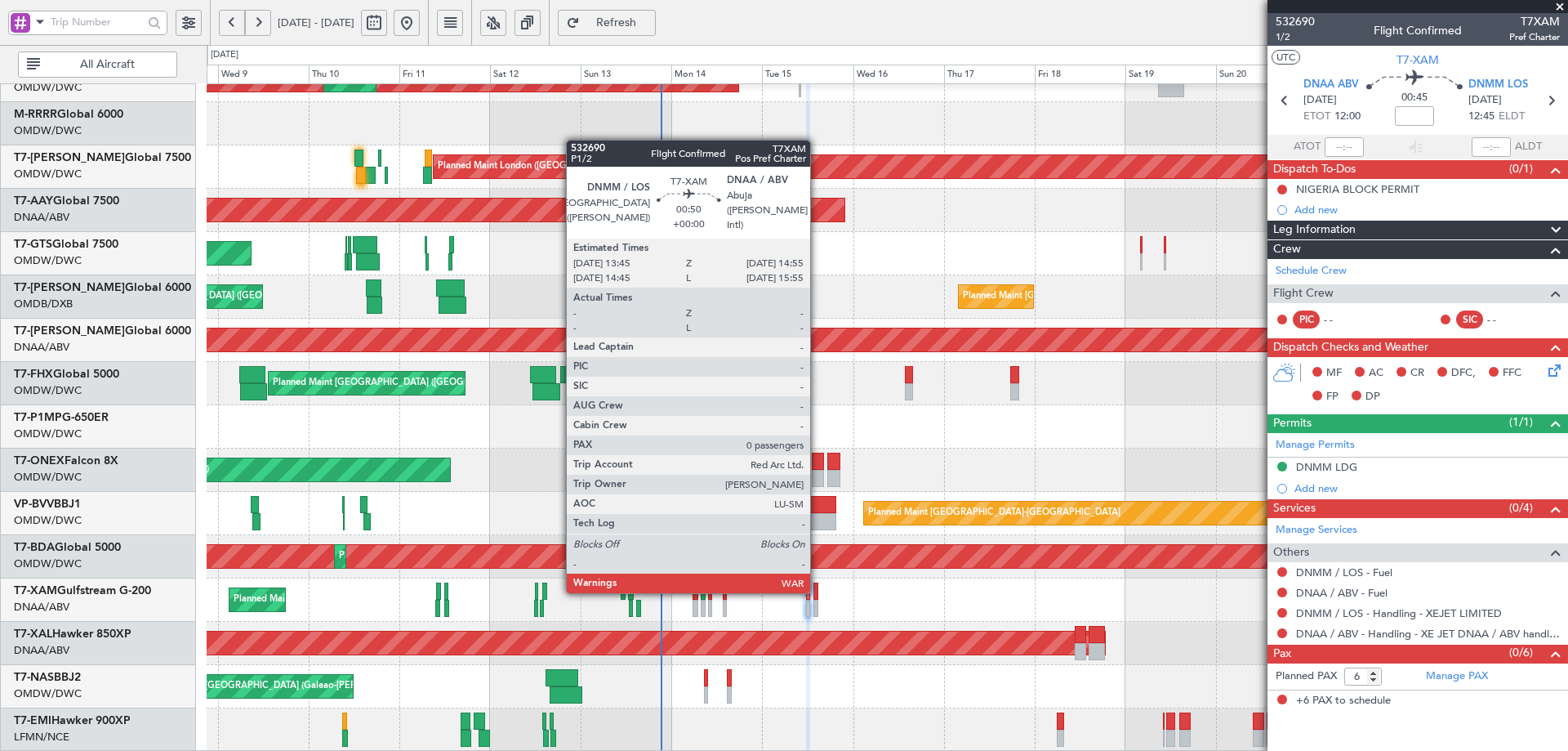 click 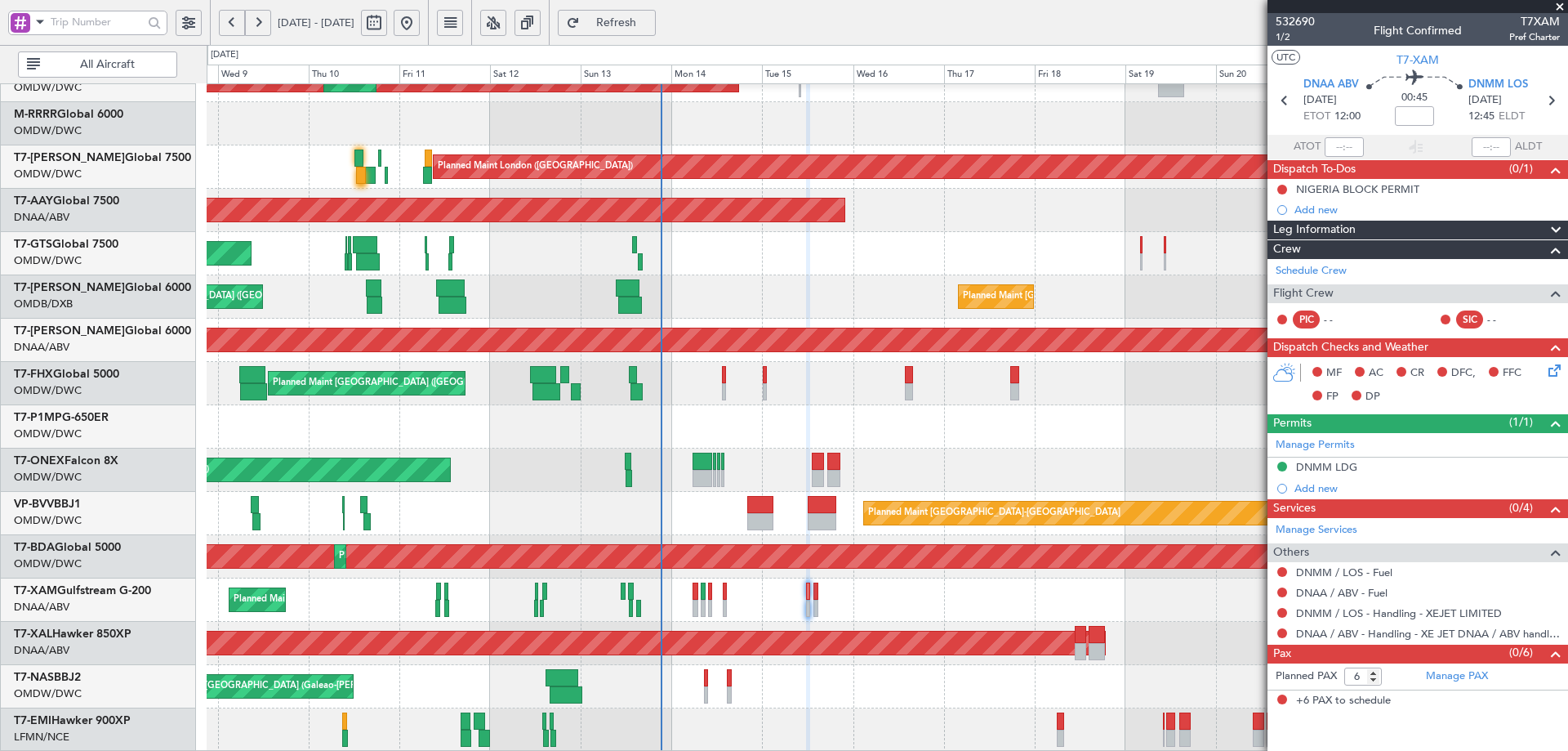 click on "Refresh" 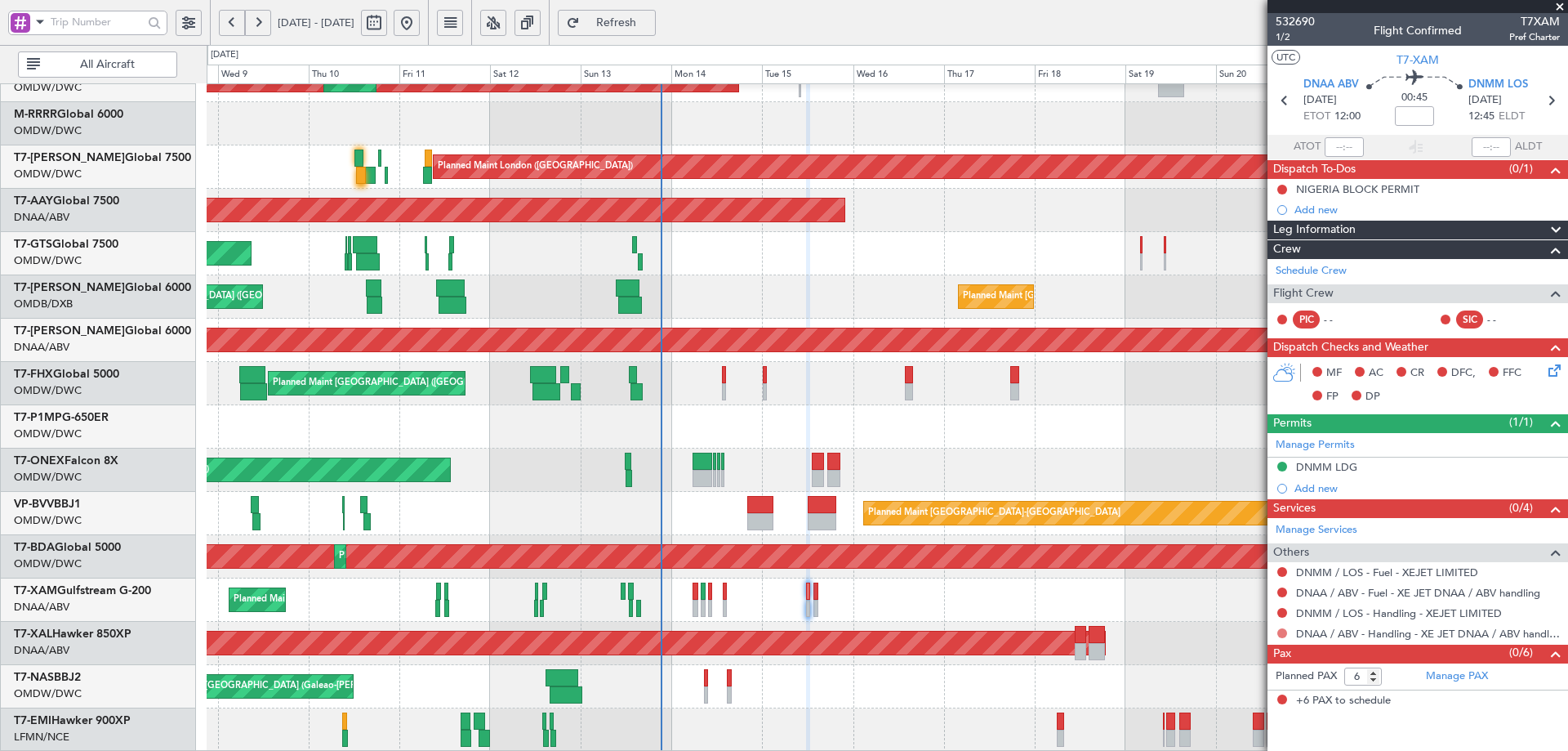 click at bounding box center (1282, 633) 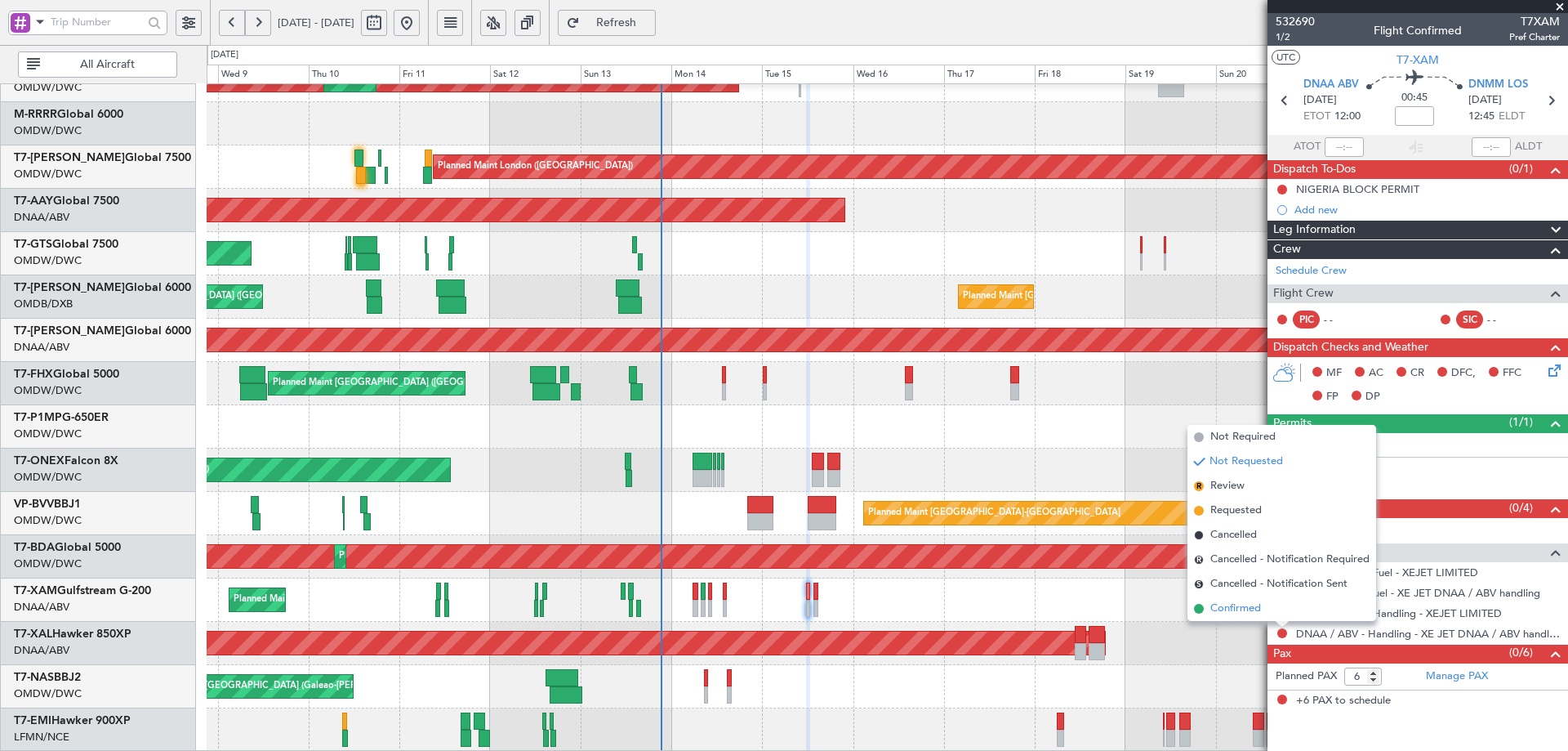 click on "Confirmed" at bounding box center (1281, 609) 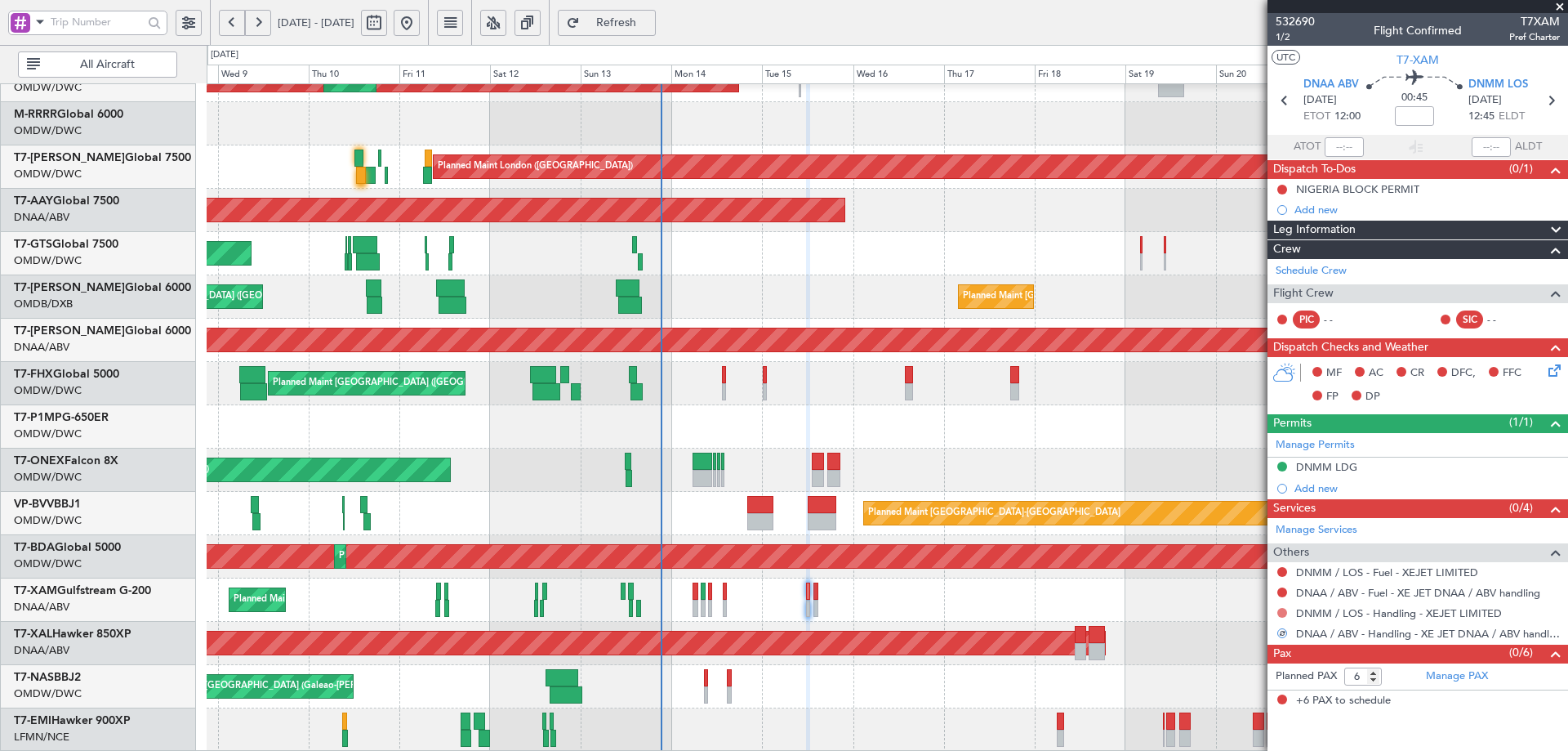 click at bounding box center [1282, 613] 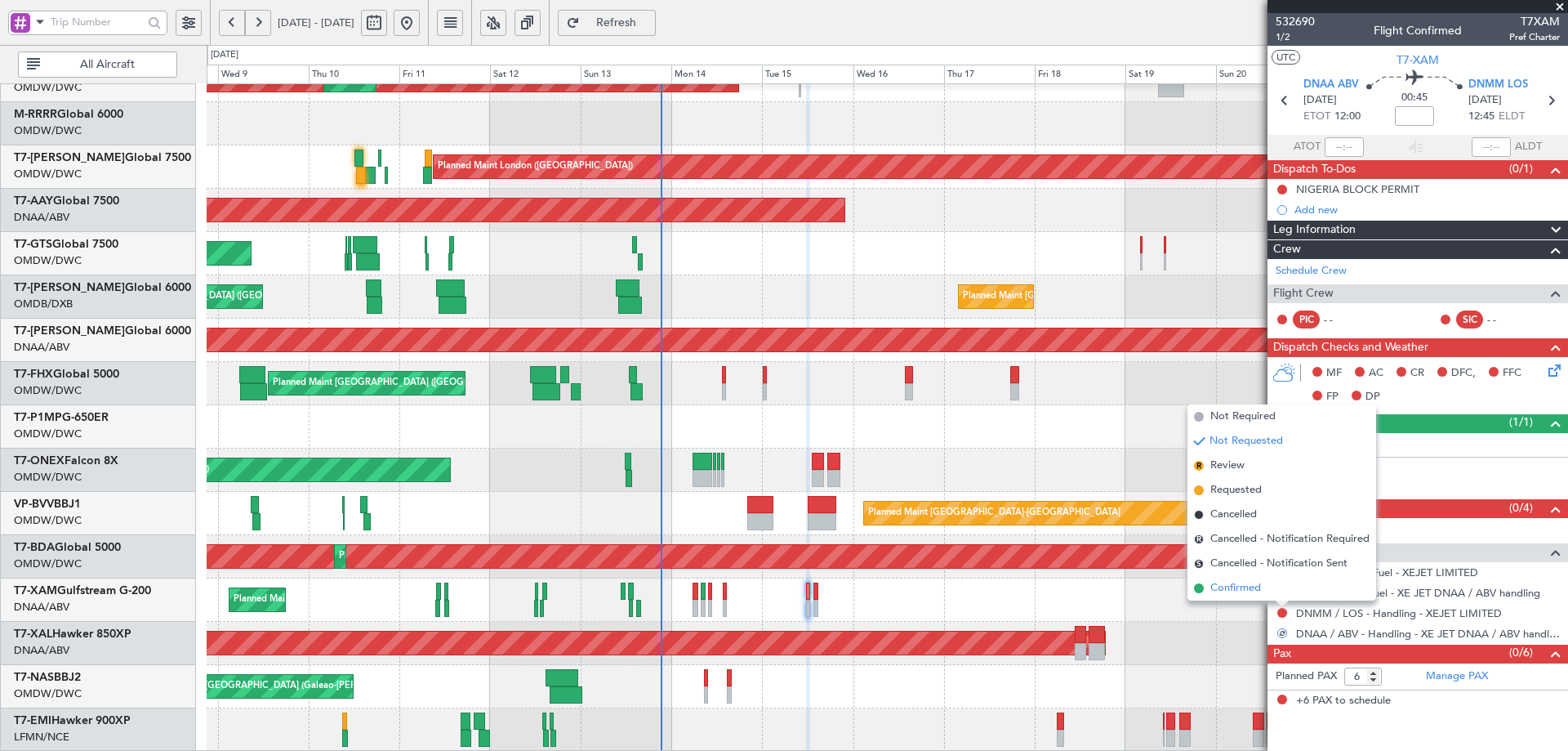 click on "Confirmed" at bounding box center [1236, 588] 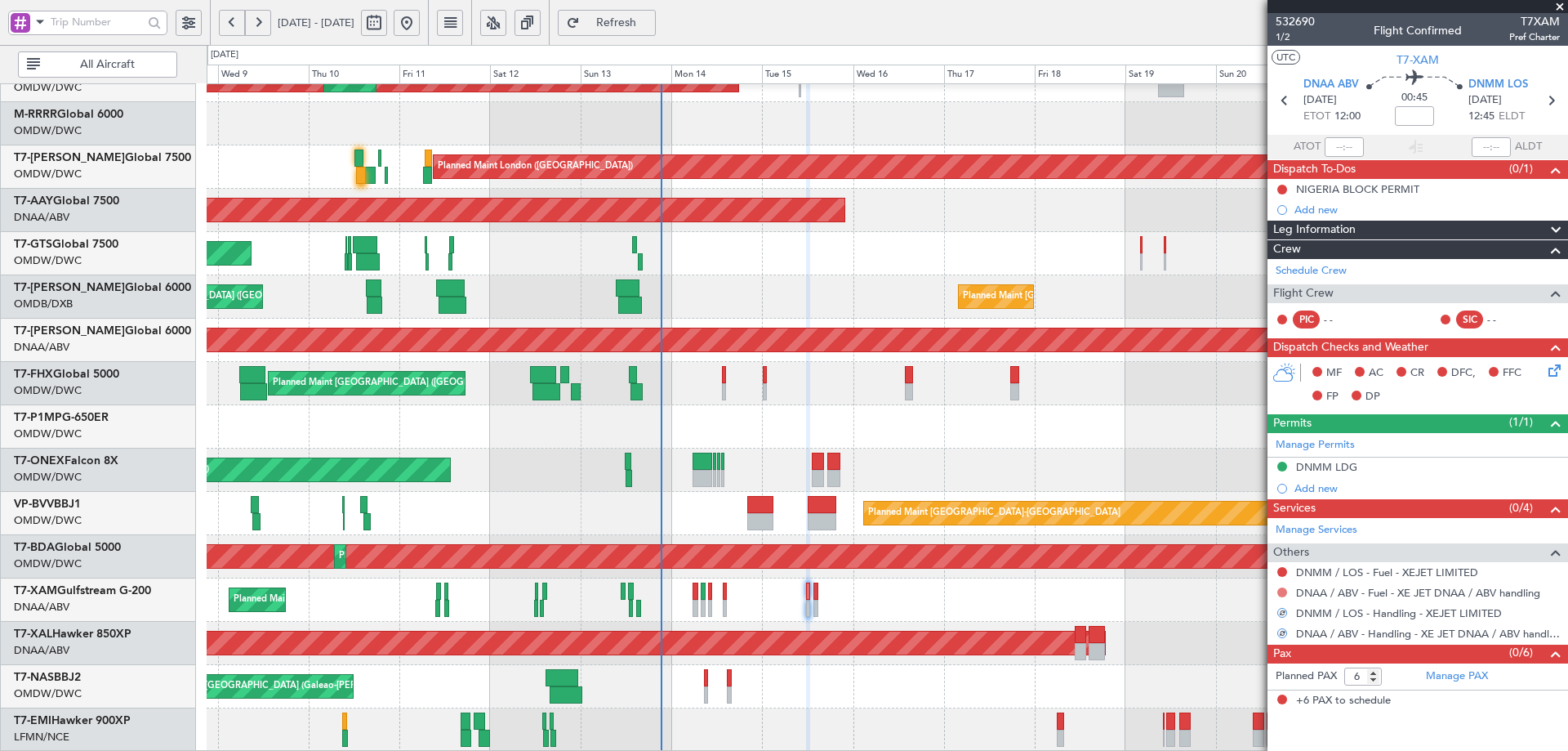 click at bounding box center (1282, 592) 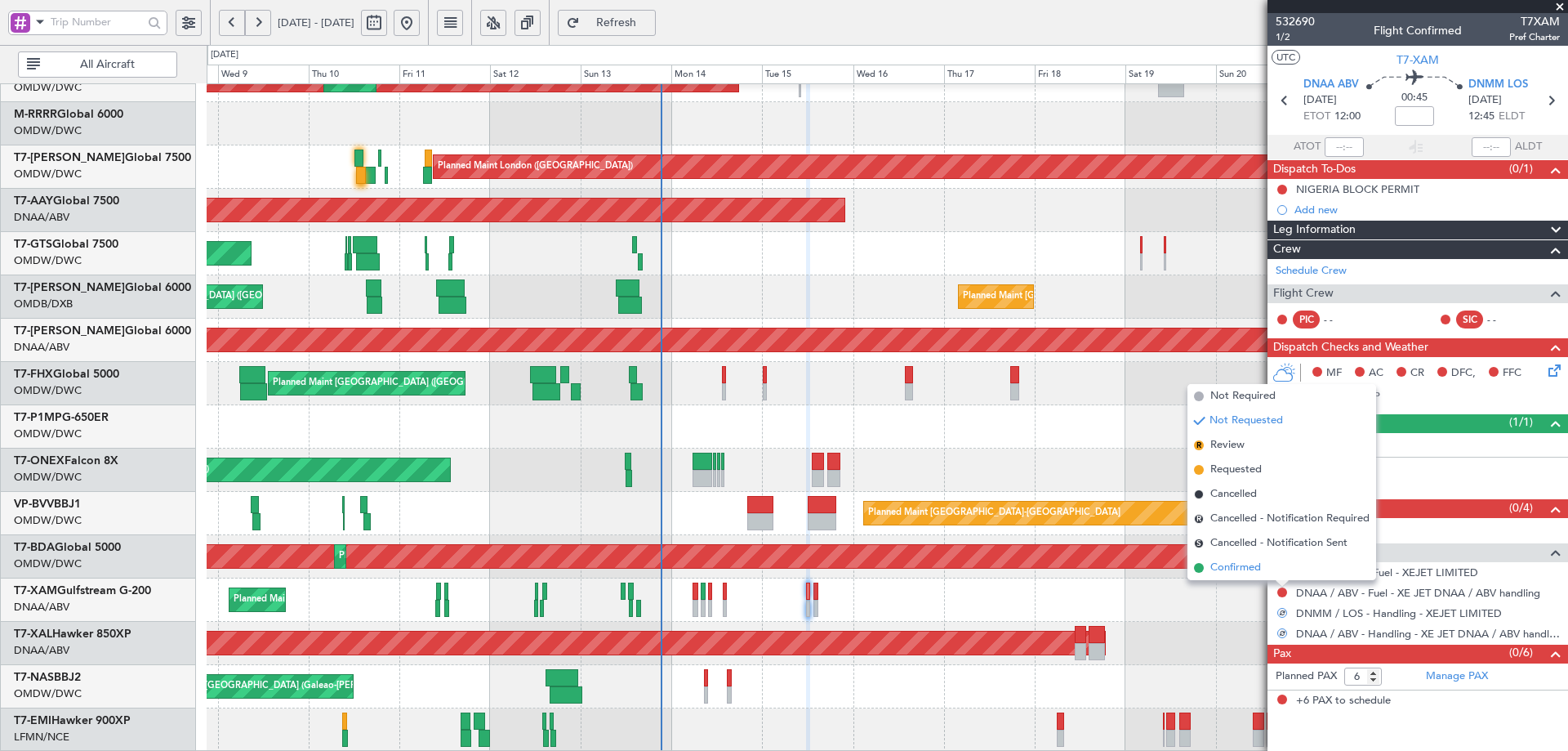 click on "Confirmed" at bounding box center [1236, 568] 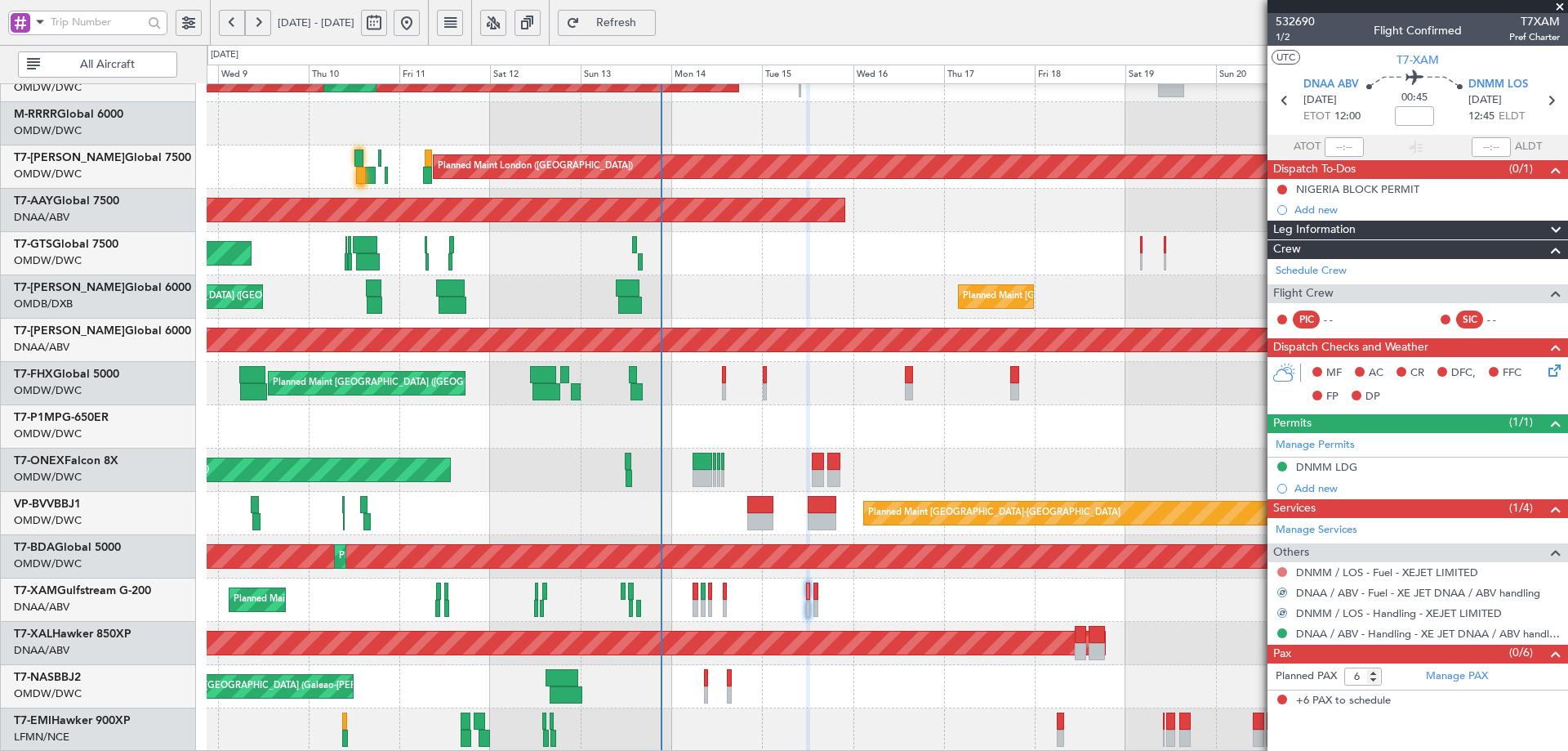 click at bounding box center [1282, 572] 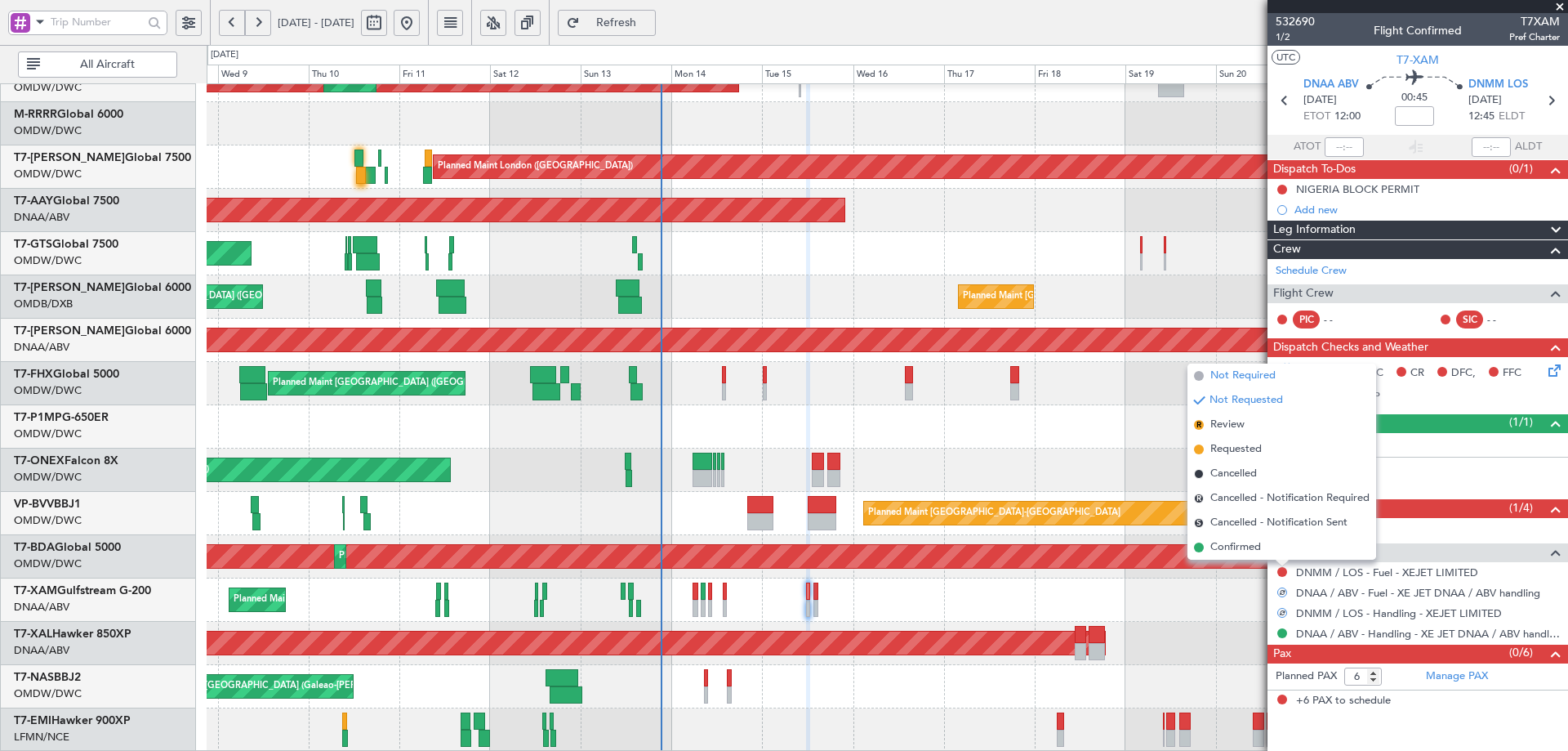 click on "Not Required" at bounding box center [1243, 376] 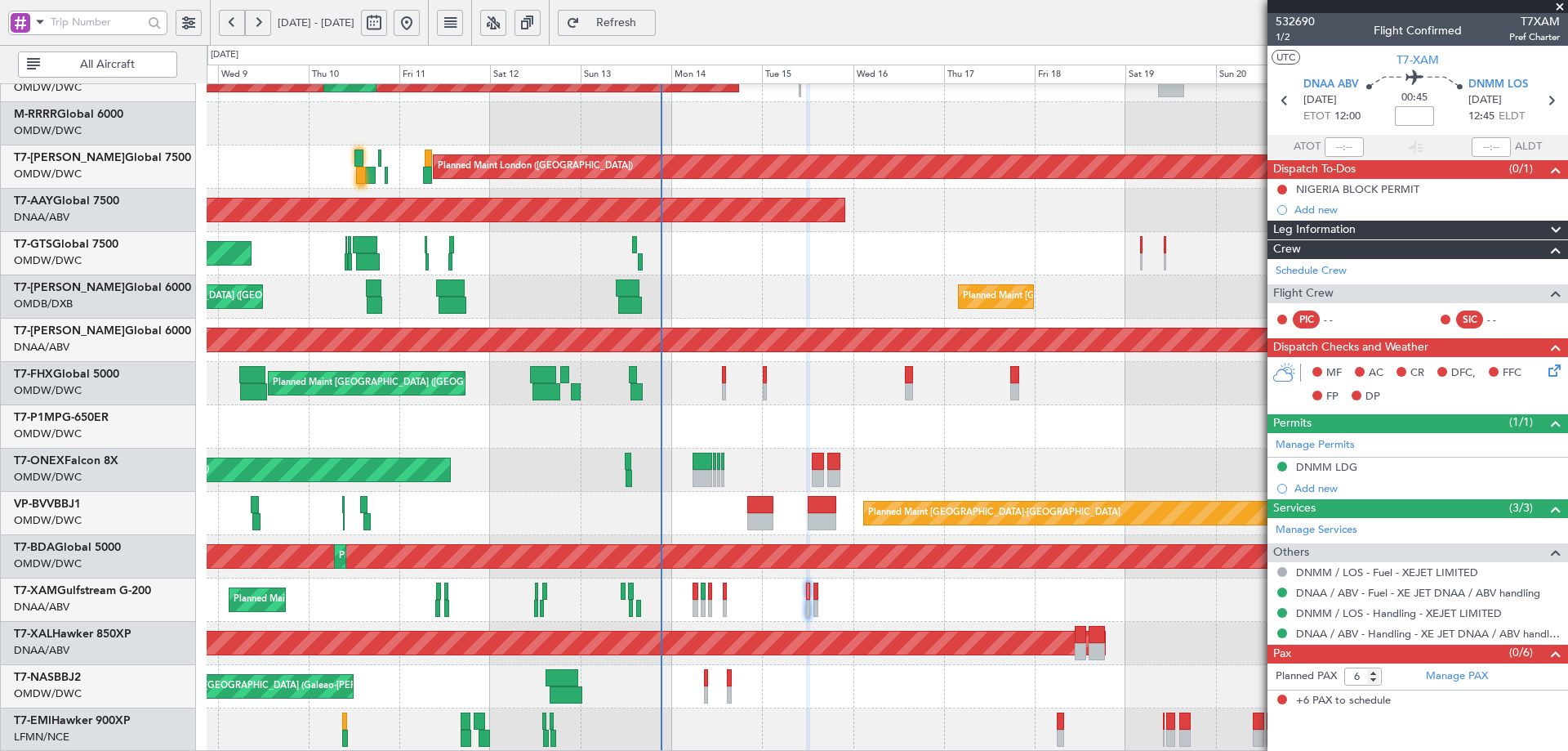 click at bounding box center [1414, 116] 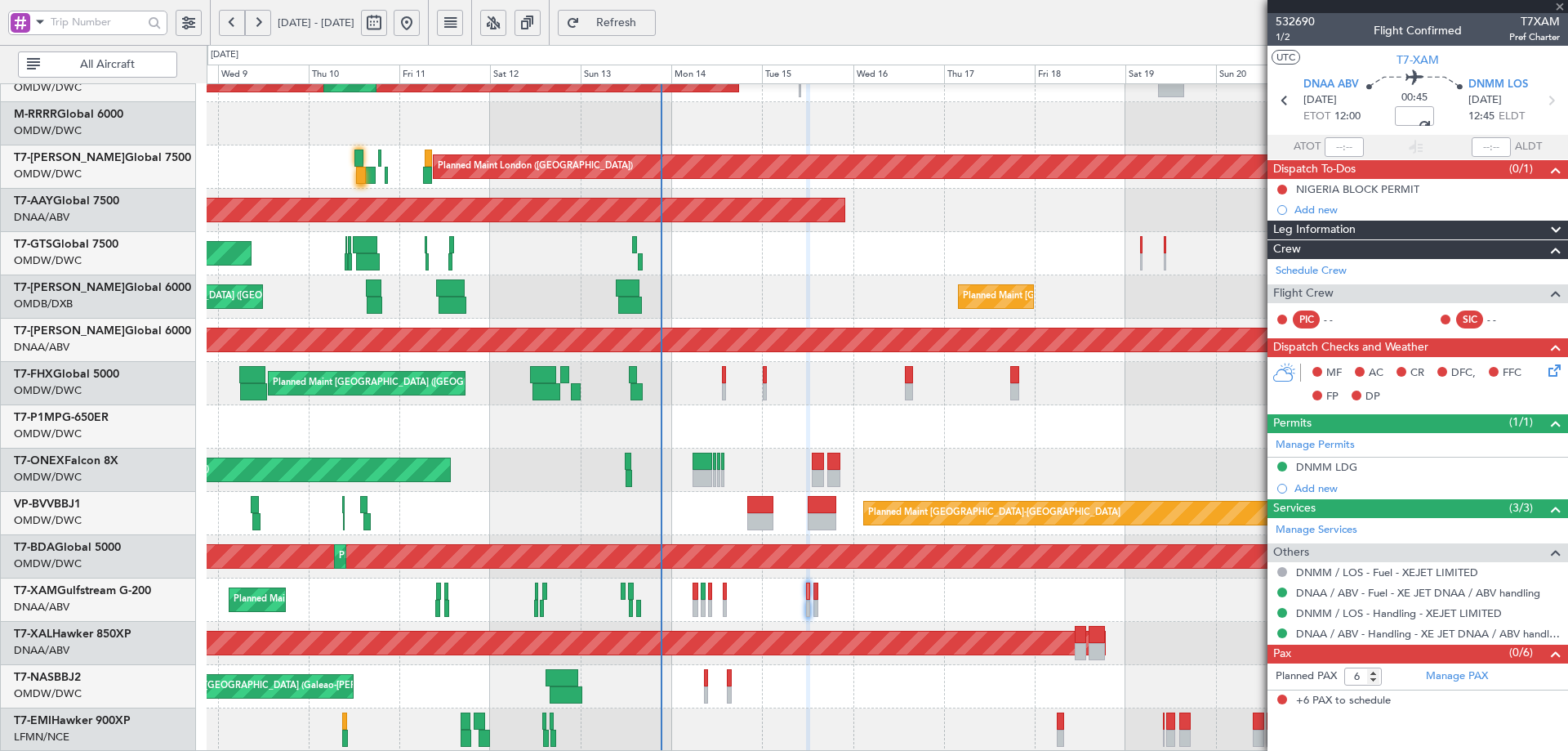 type on "-00:05" 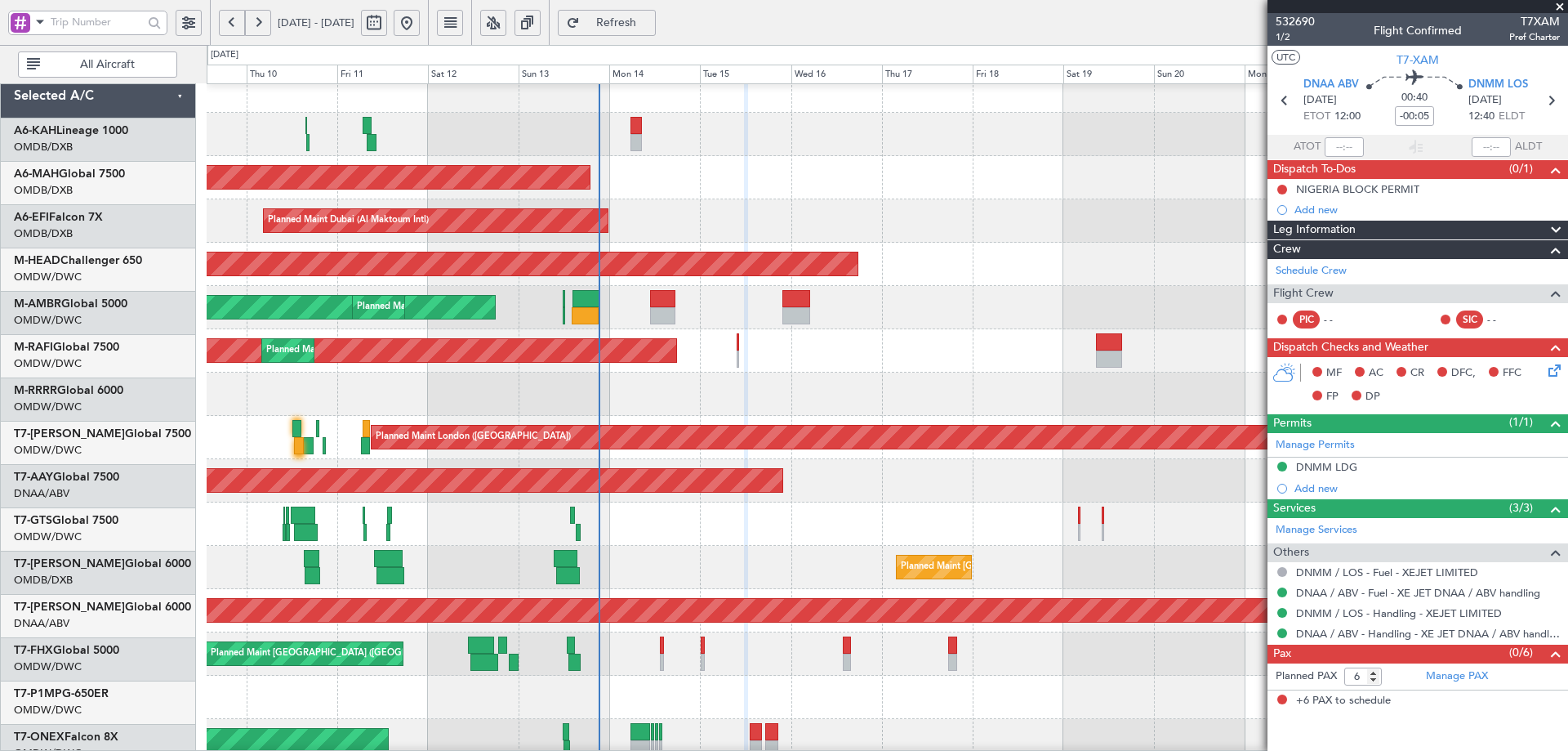 click on "Planned Maint Dubai (Al Maktoum Intl)" 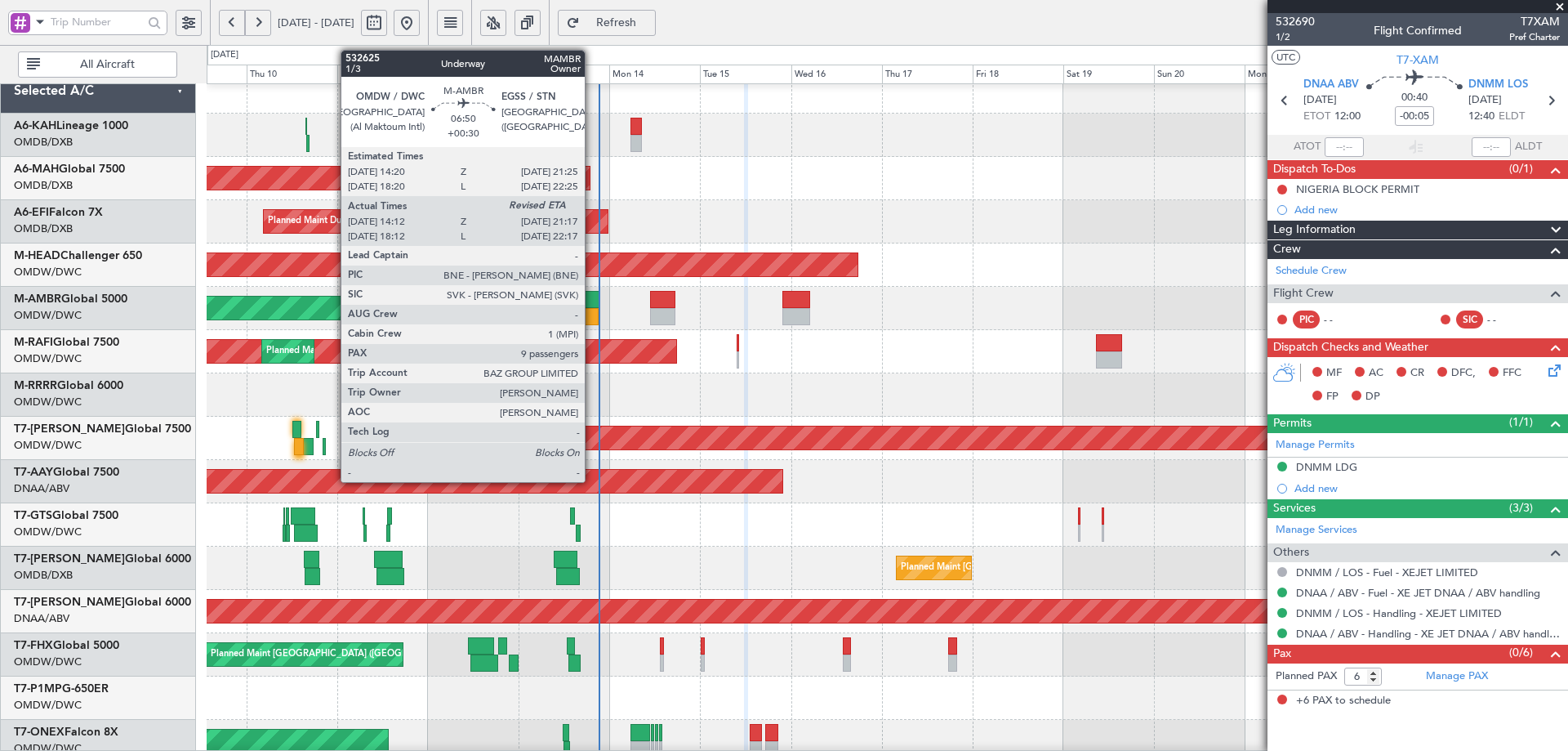 click 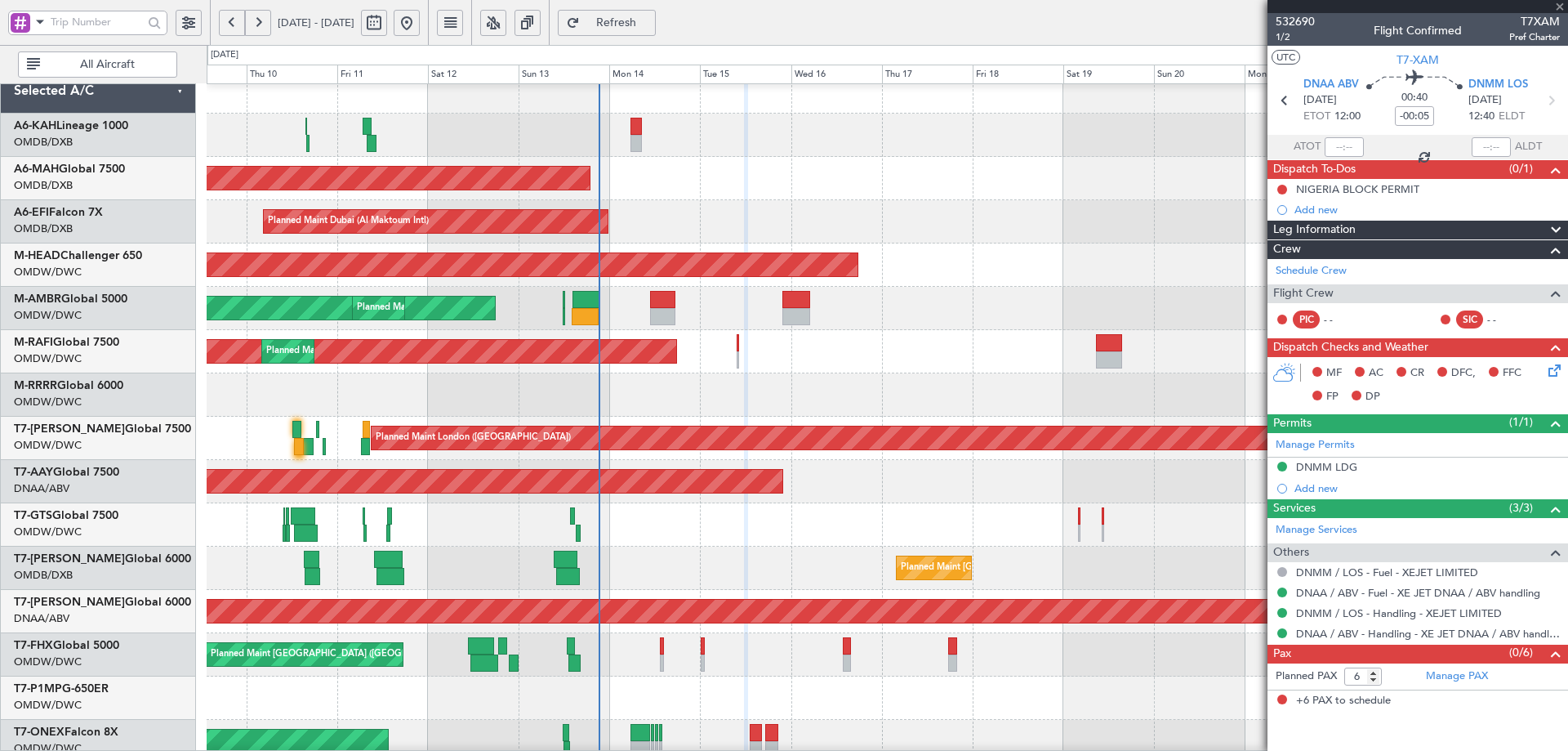 type on "+00:30" 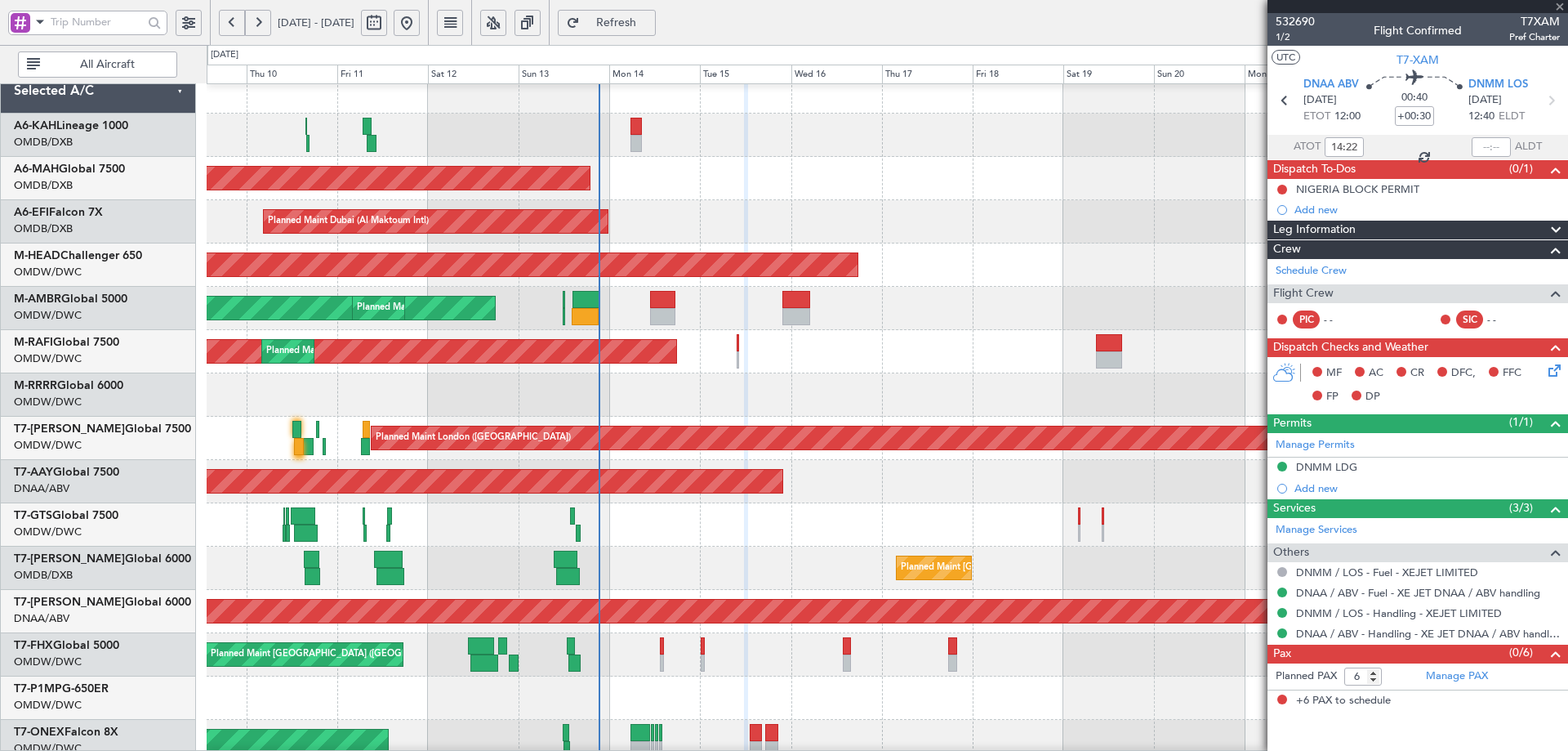 type on "9" 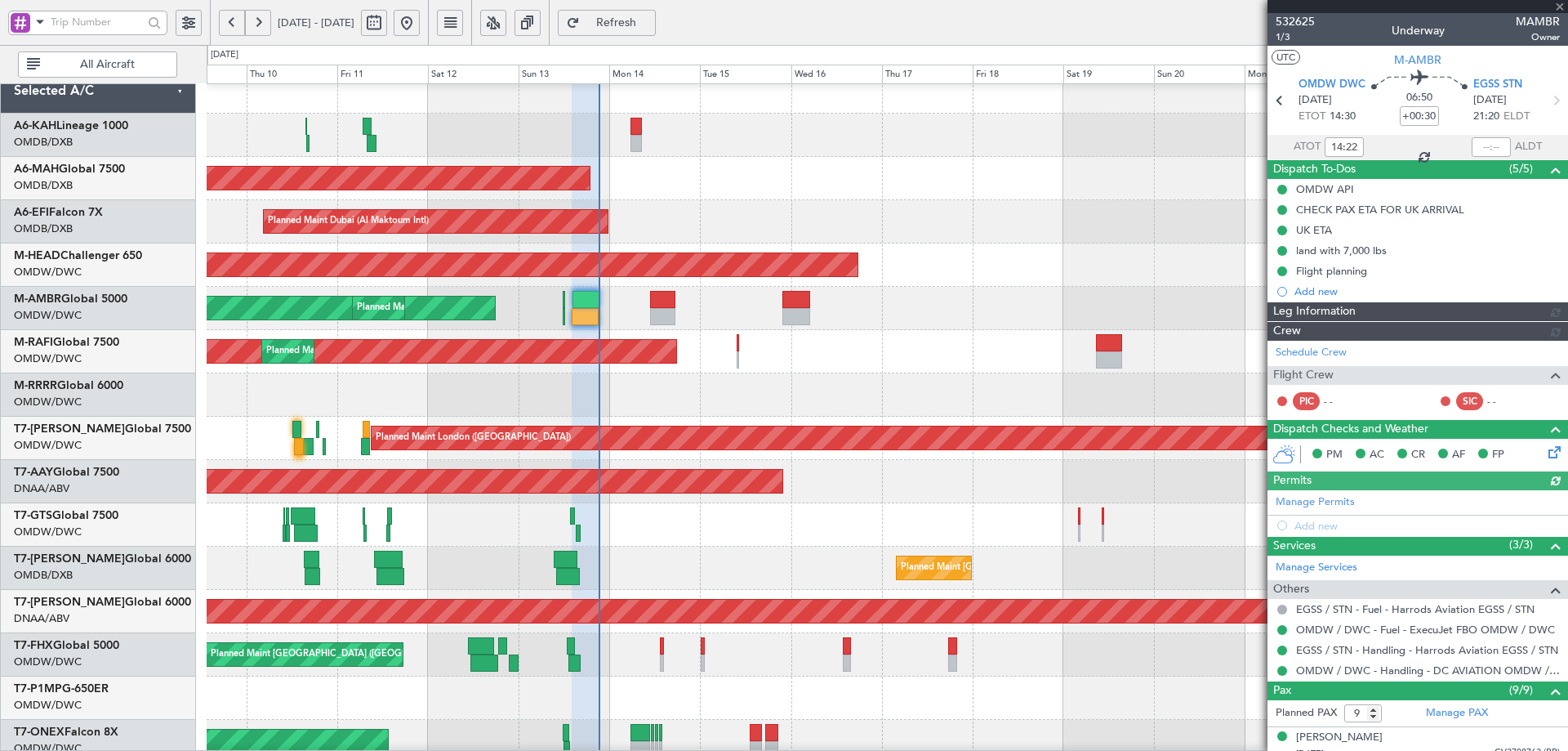 type on "Dherander Fithani (DHF)" 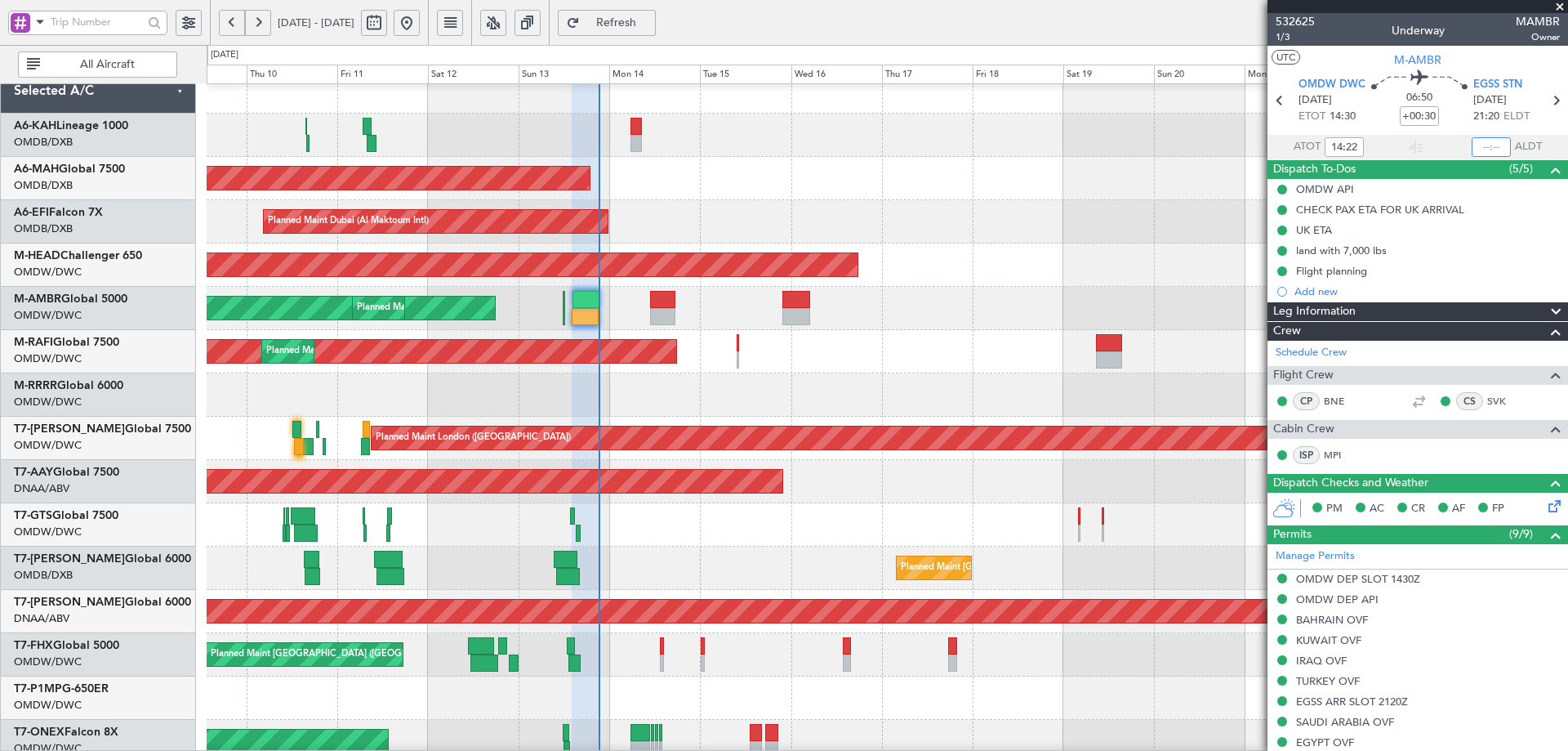 click at bounding box center [1491, 147] 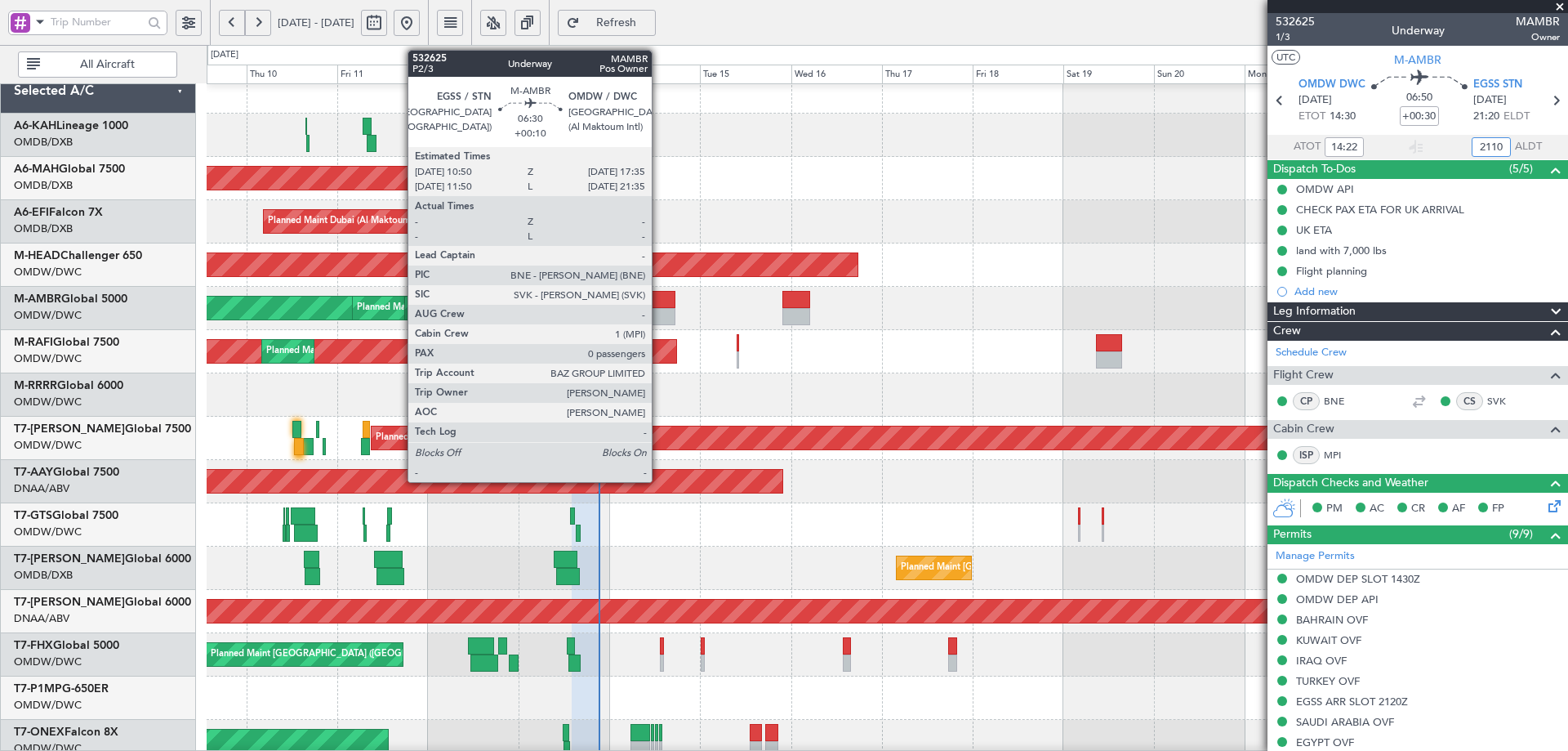 click 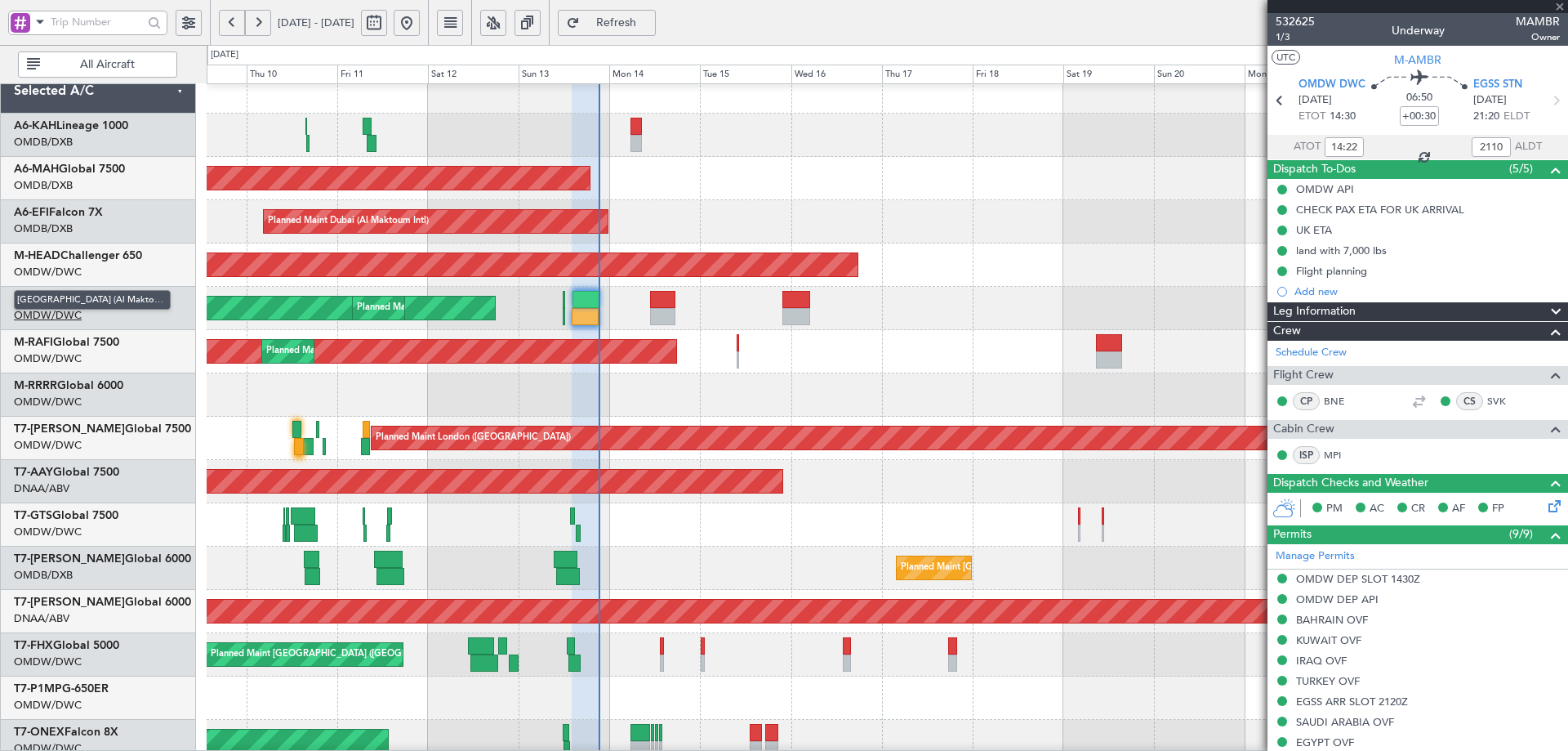 type on "21:10" 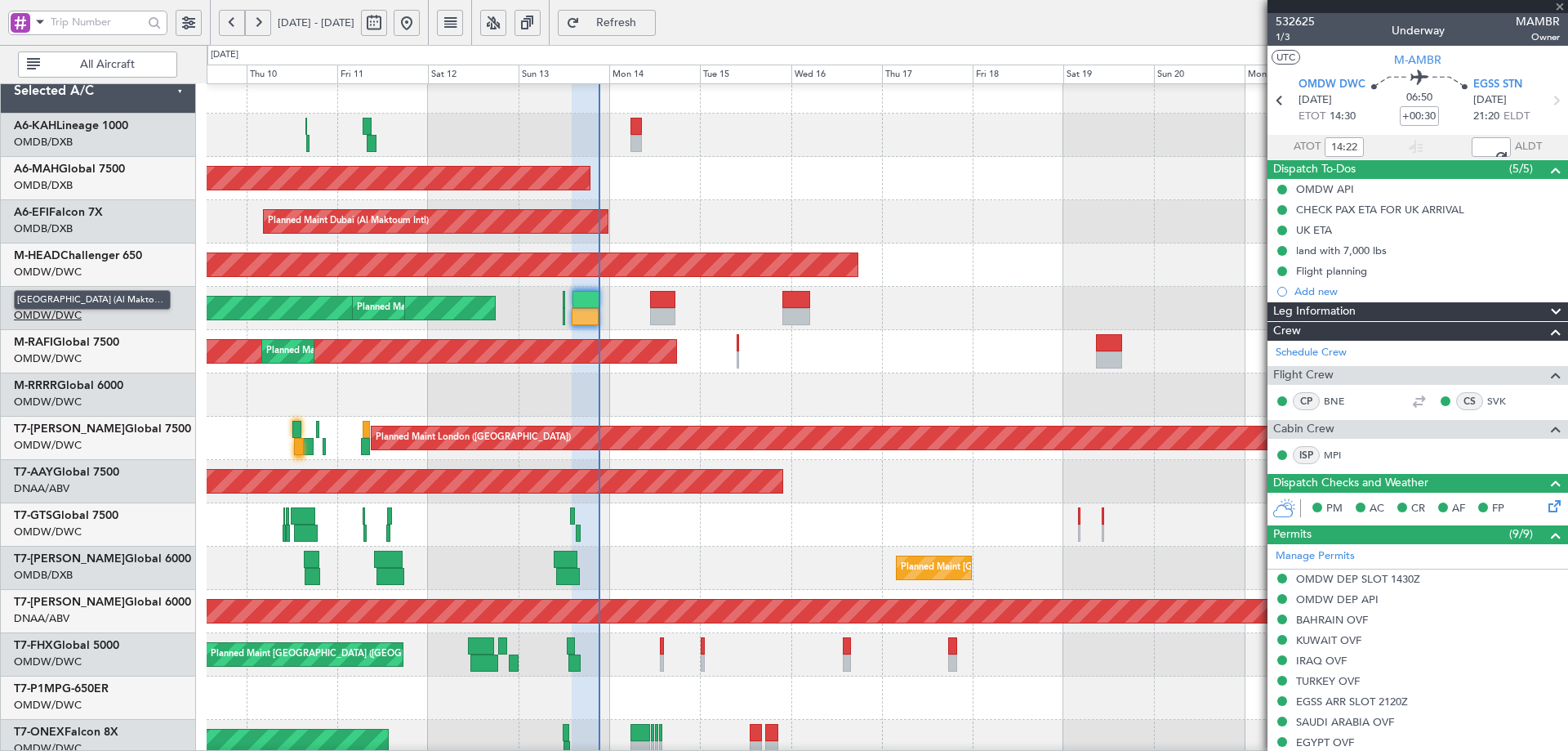 type on "+00:10" 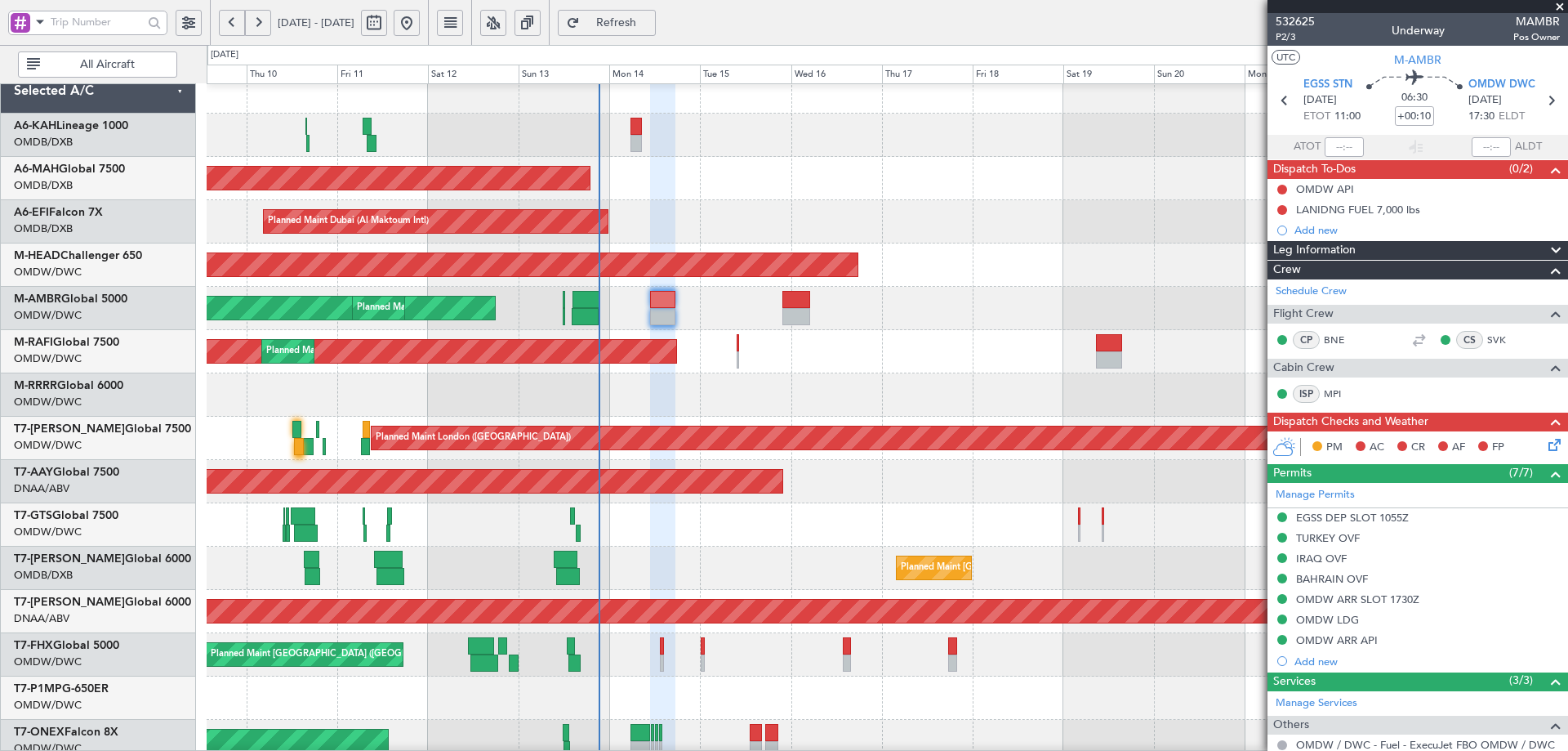scroll, scrollTop: 285, scrollLeft: 0, axis: vertical 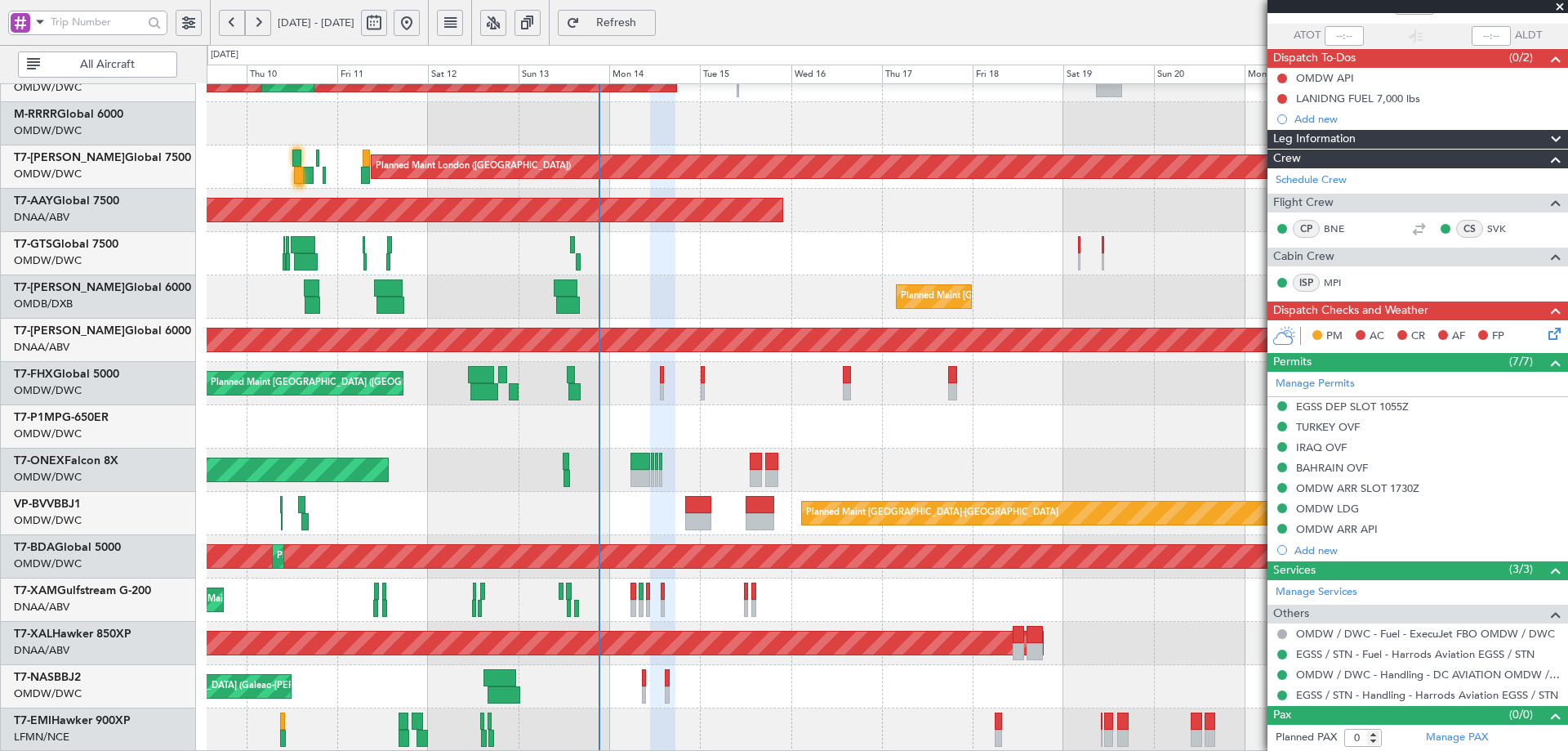 click on "Planned Maint [GEOGRAPHIC_DATA] ([GEOGRAPHIC_DATA])
Planned Maint [GEOGRAPHIC_DATA] (Al Maktoum Intl)" 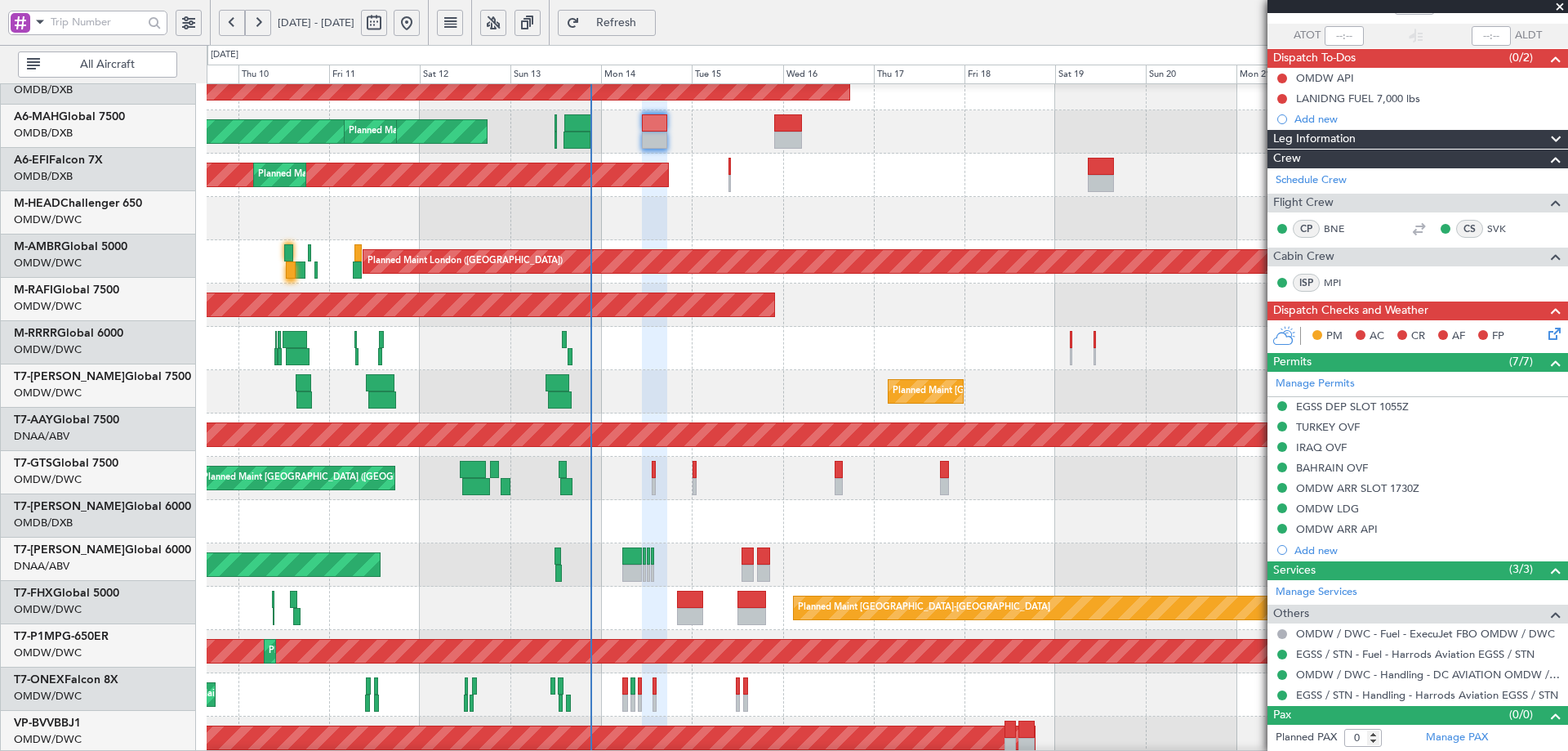 scroll, scrollTop: 285, scrollLeft: 0, axis: vertical 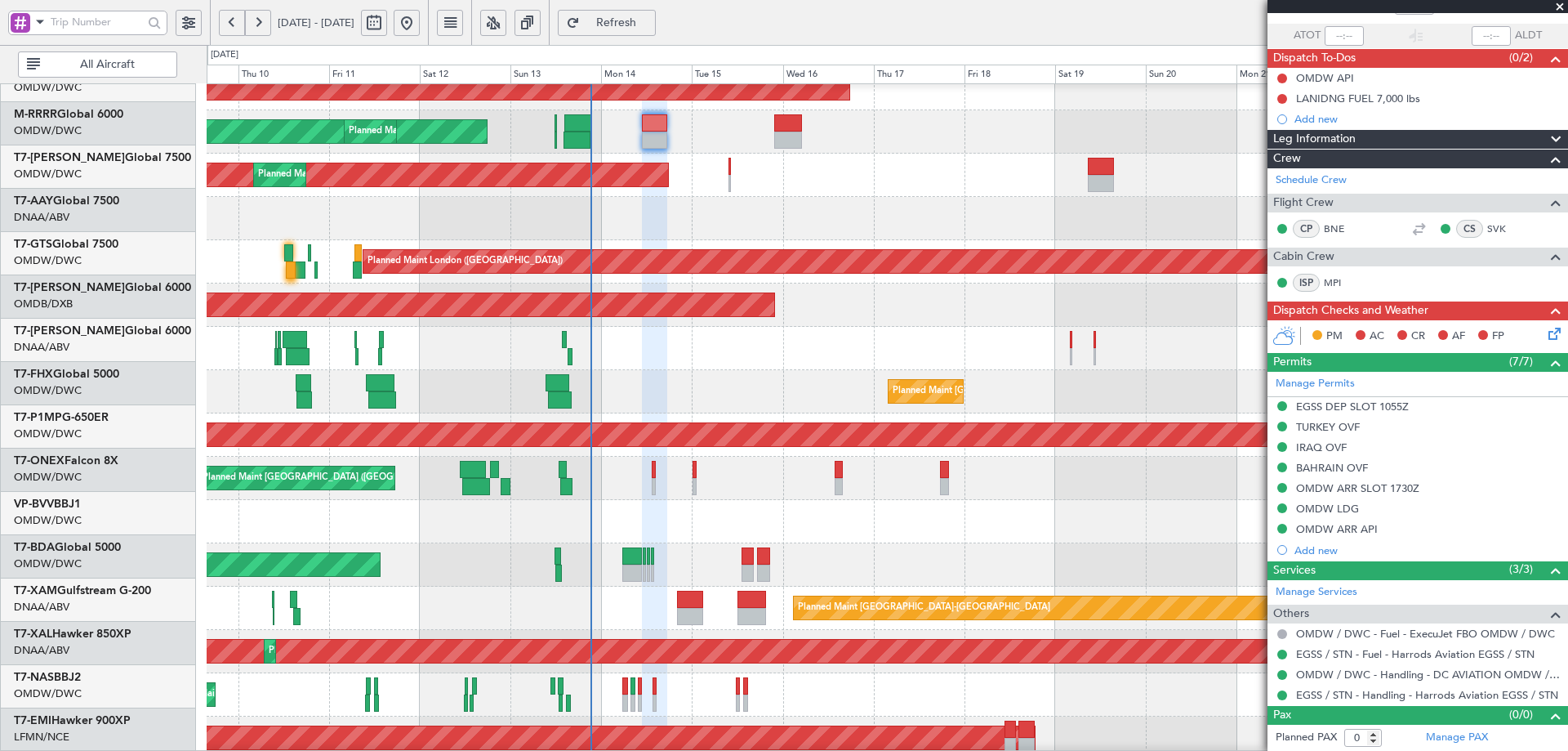 click on "Planned Maint [GEOGRAPHIC_DATA] ([GEOGRAPHIC_DATA])
Planned Maint [GEOGRAPHIC_DATA] (Al Maktoum Intl)
Planned Maint [GEOGRAPHIC_DATA] (Al Maktoum Intl)
Planned Maint [GEOGRAPHIC_DATA] (Al Maktoum Intl)
Planned Maint [GEOGRAPHIC_DATA] (Al Maktoum Intl)
Planned Maint [GEOGRAPHIC_DATA] ([GEOGRAPHIC_DATA])
Planned Maint [GEOGRAPHIC_DATA] ([GEOGRAPHIC_DATA]–[PERSON_NAME][GEOGRAPHIC_DATA])
Planned Maint [GEOGRAPHIC_DATA] (Al Maktoum Intl)
Planned Maint [GEOGRAPHIC_DATA] ([GEOGRAPHIC_DATA])
Unplanned Maint [GEOGRAPHIC_DATA] ([GEOGRAPHIC_DATA] Intl)
Unplanned Maint [GEOGRAPHIC_DATA] (Al Maktoum Intl)
Planned Maint [GEOGRAPHIC_DATA] ([GEOGRAPHIC_DATA])
Planned Maint [GEOGRAPHIC_DATA] (Al Maktoum Intl)
Planned Maint Geneva ([GEOGRAPHIC_DATA])
Planned Maint [GEOGRAPHIC_DATA]-[GEOGRAPHIC_DATA]
Planned Maint [GEOGRAPHIC_DATA] (Al Maktoum Intl)
Planned Maint [GEOGRAPHIC_DATA] (Al Maktoum Intl)
Planned Maint Abuja ([PERSON_NAME] Intl)
Planned Maint [PERSON_NAME]" 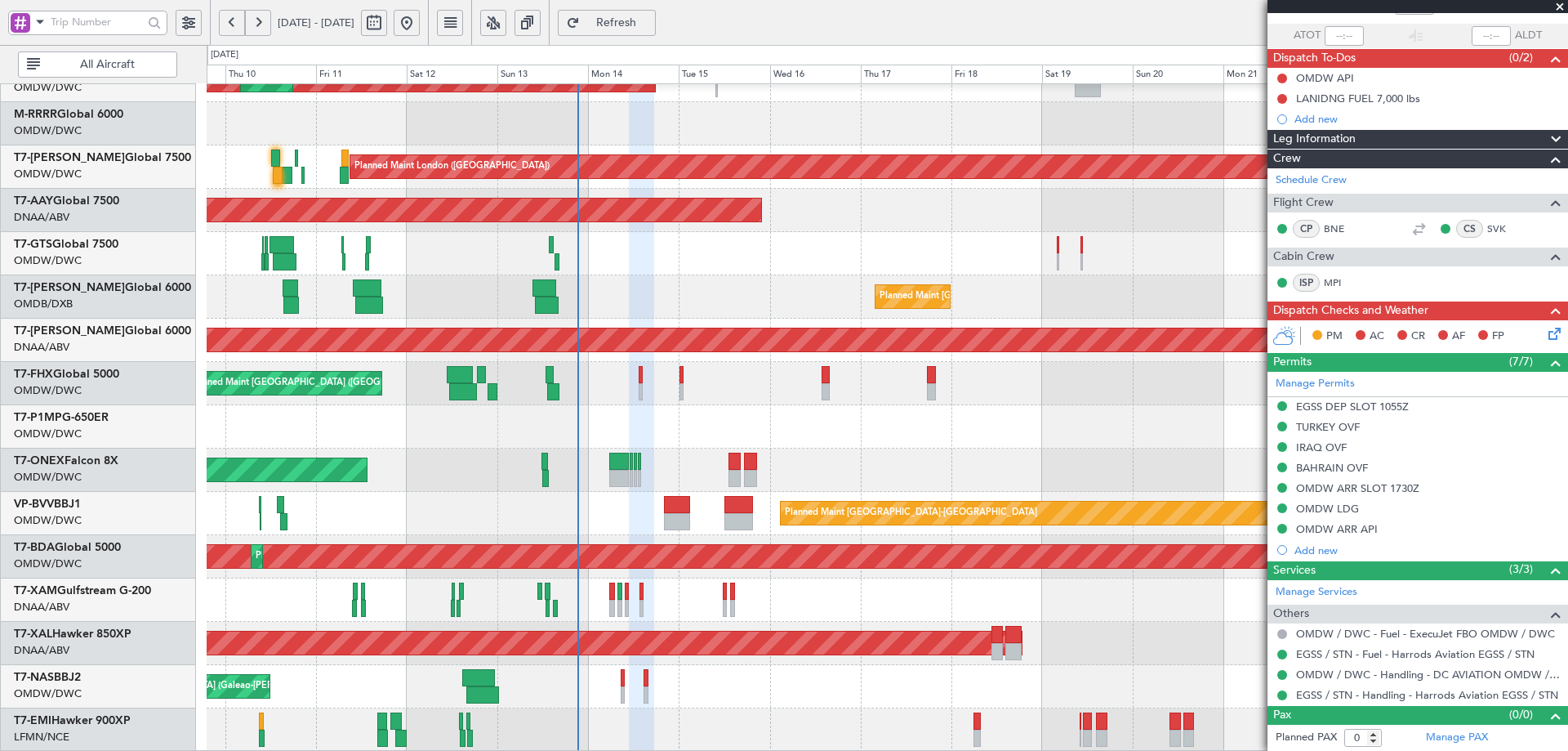 click on "Planned Maint Abuja ([PERSON_NAME] Intl)" 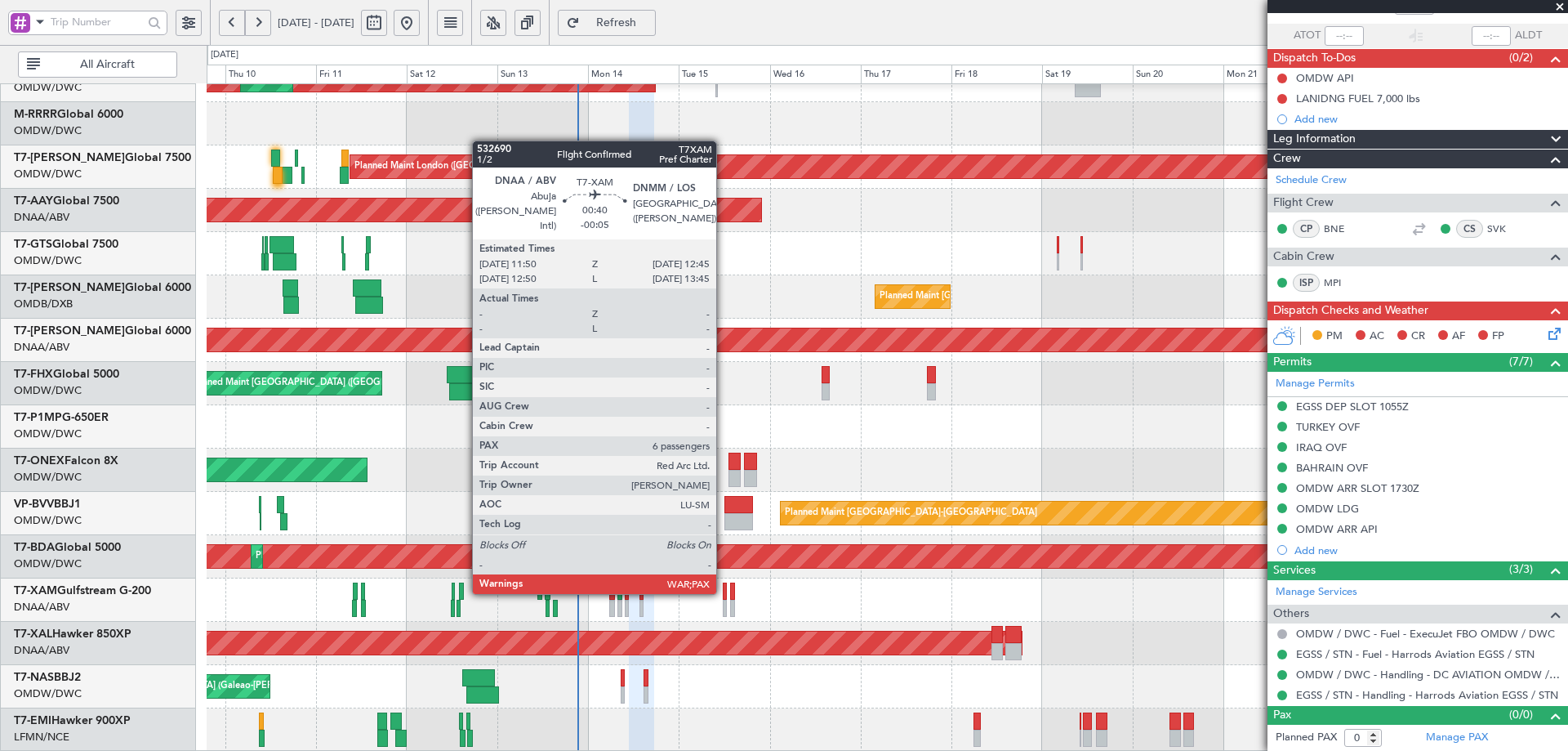 click 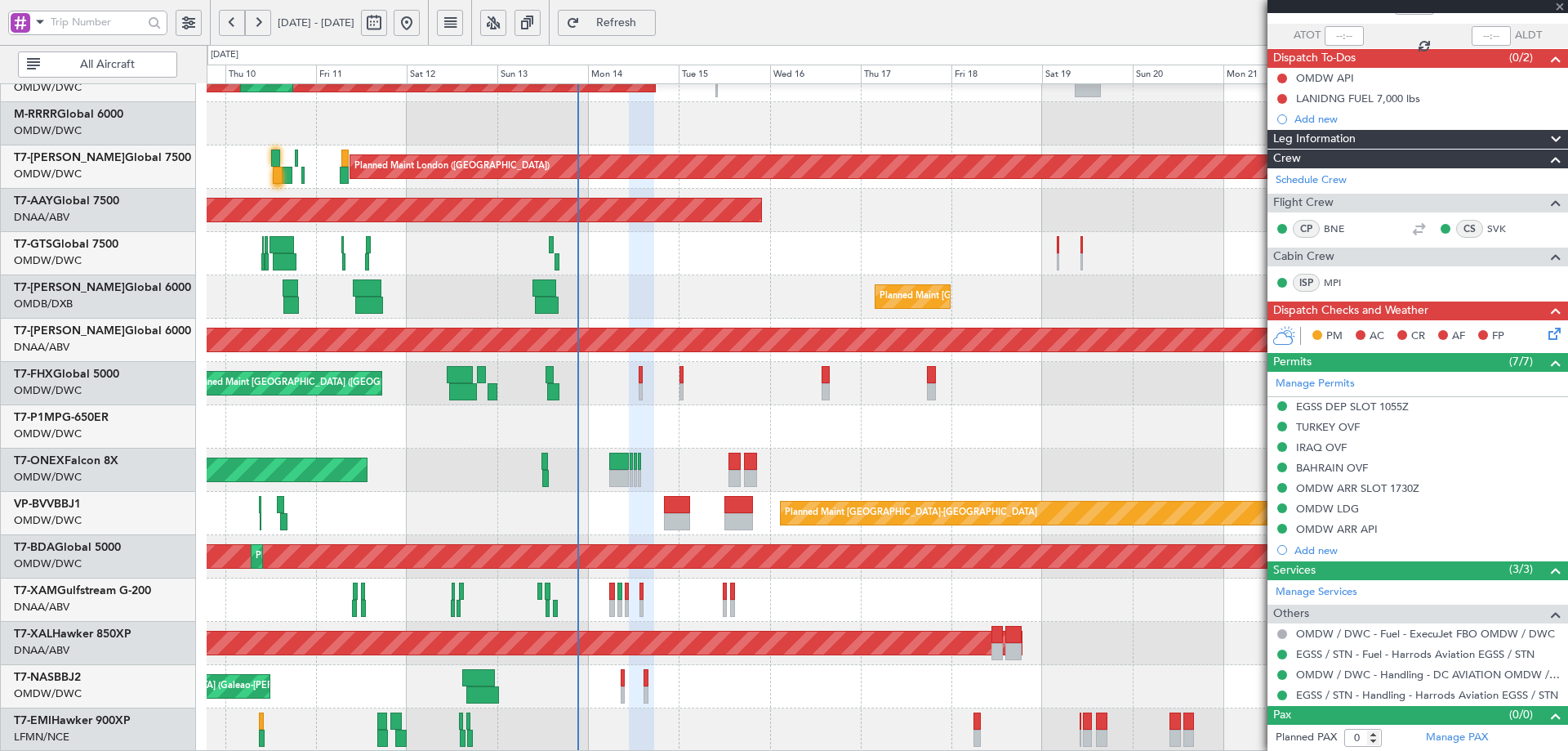 type on "-00:05" 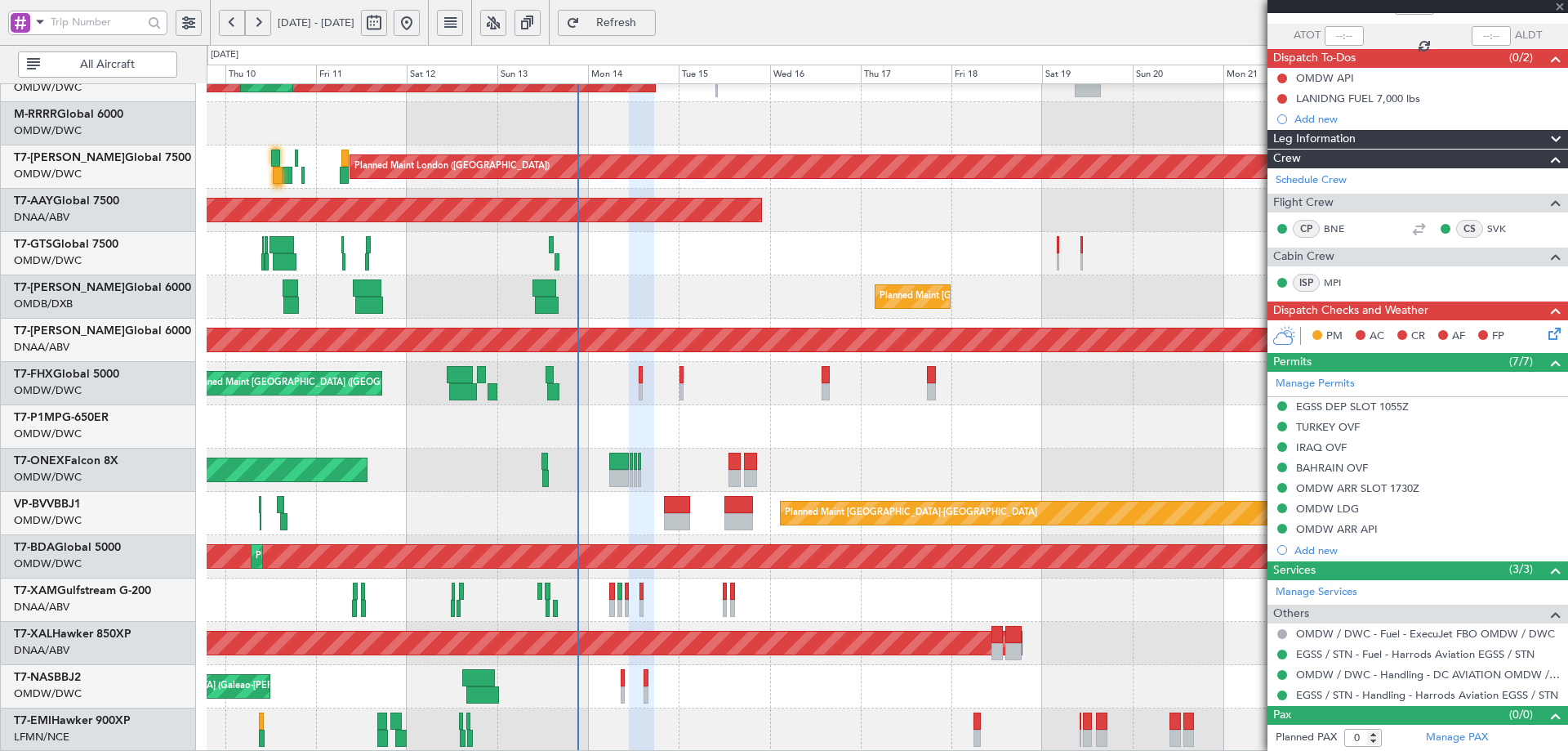 type on "6" 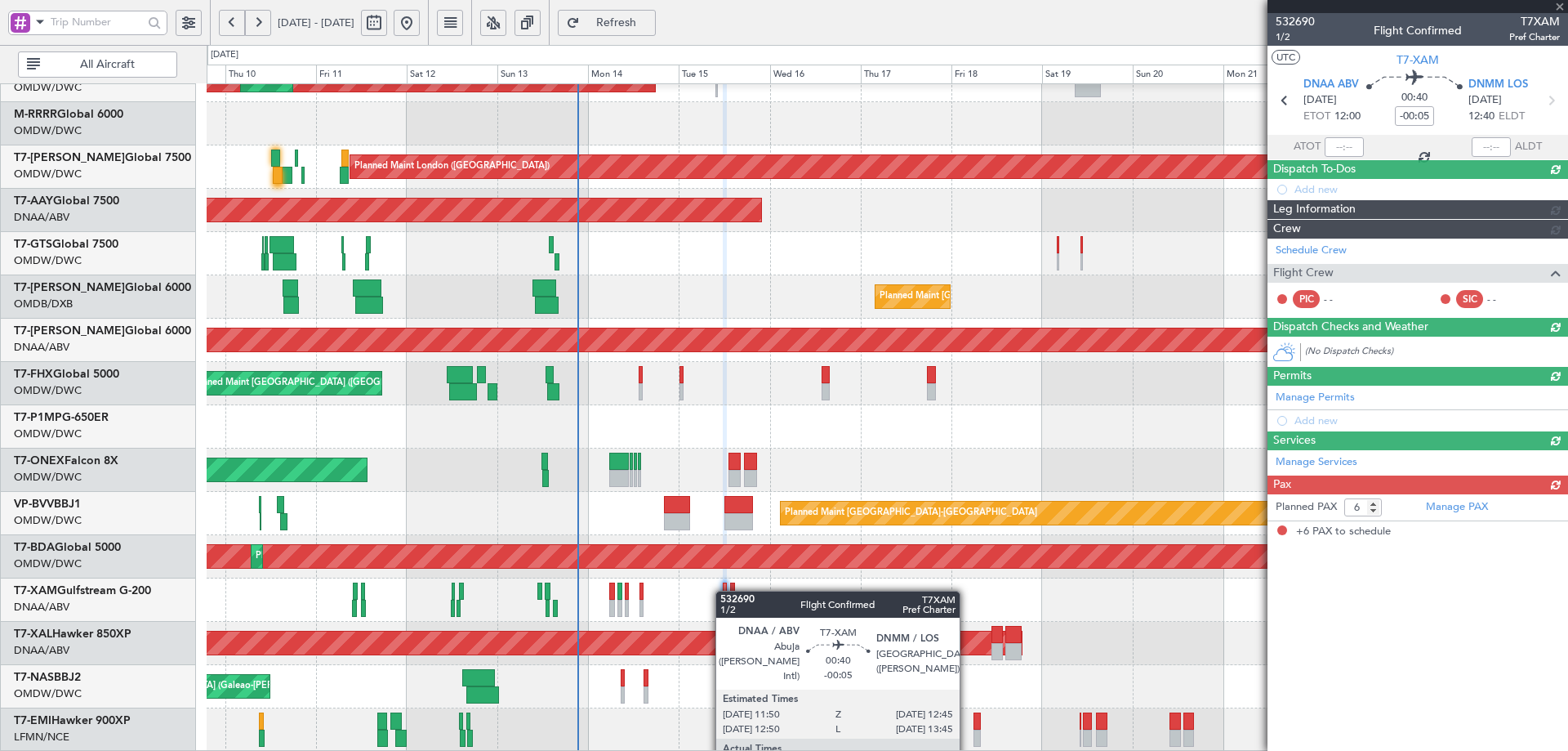 scroll, scrollTop: 0, scrollLeft: 0, axis: both 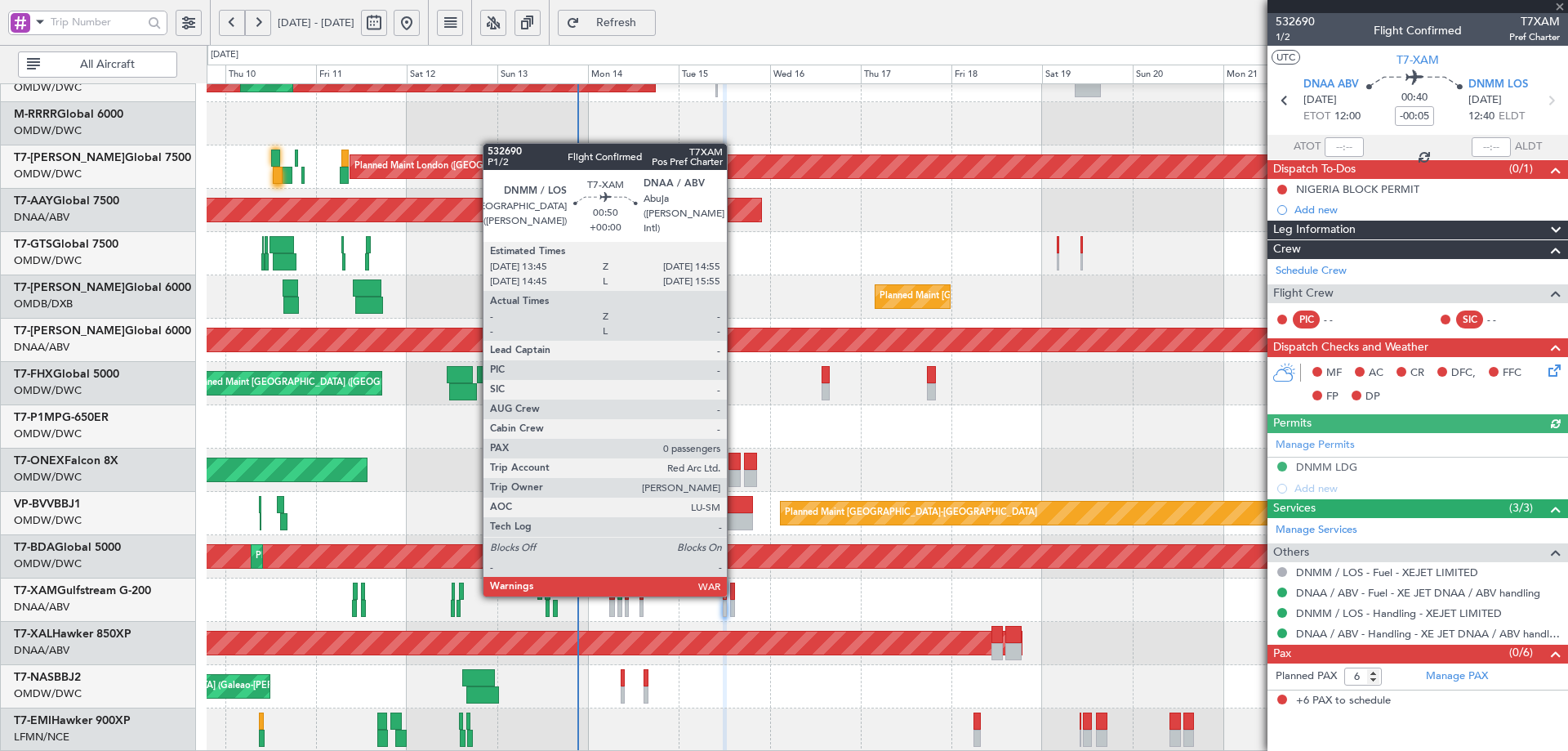 click 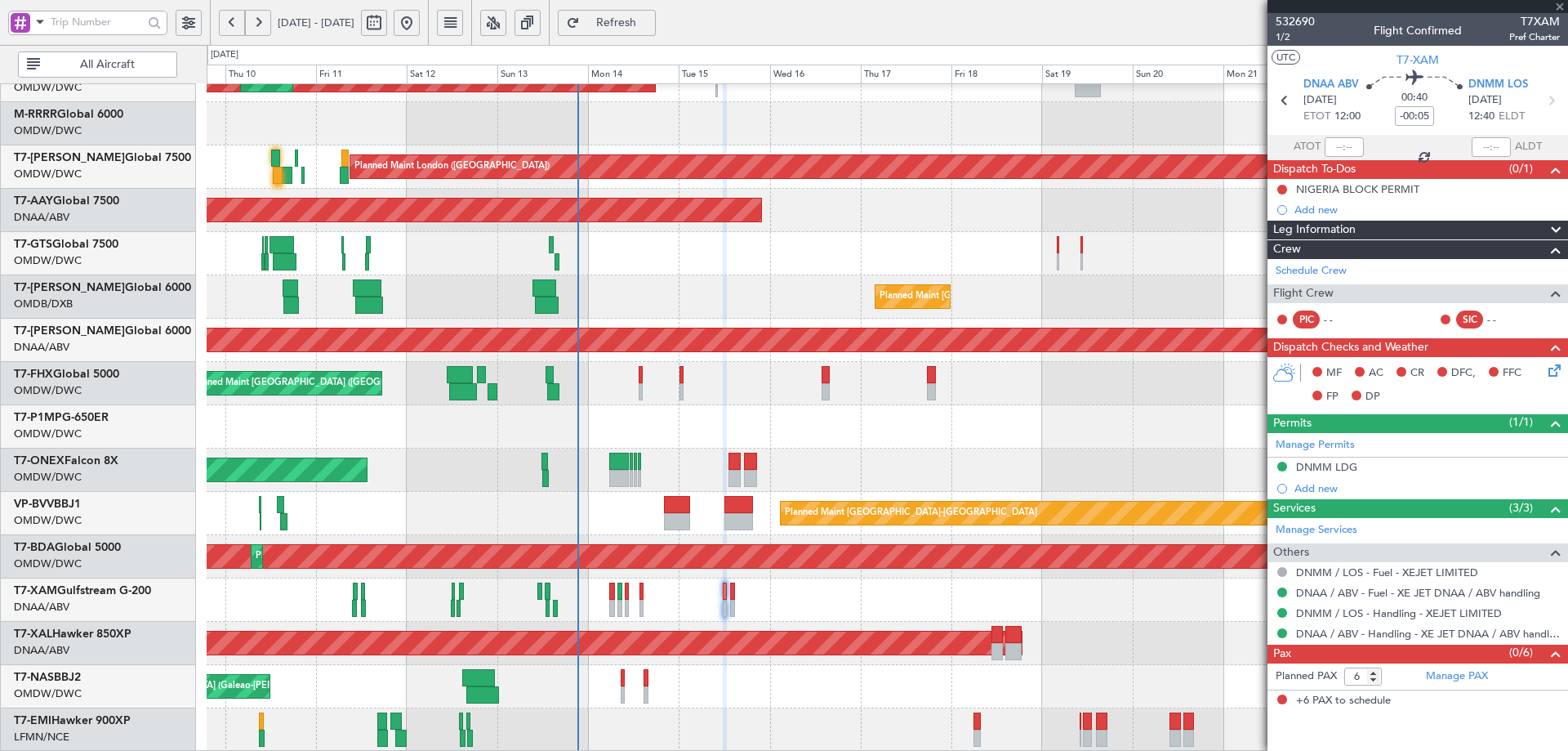 type 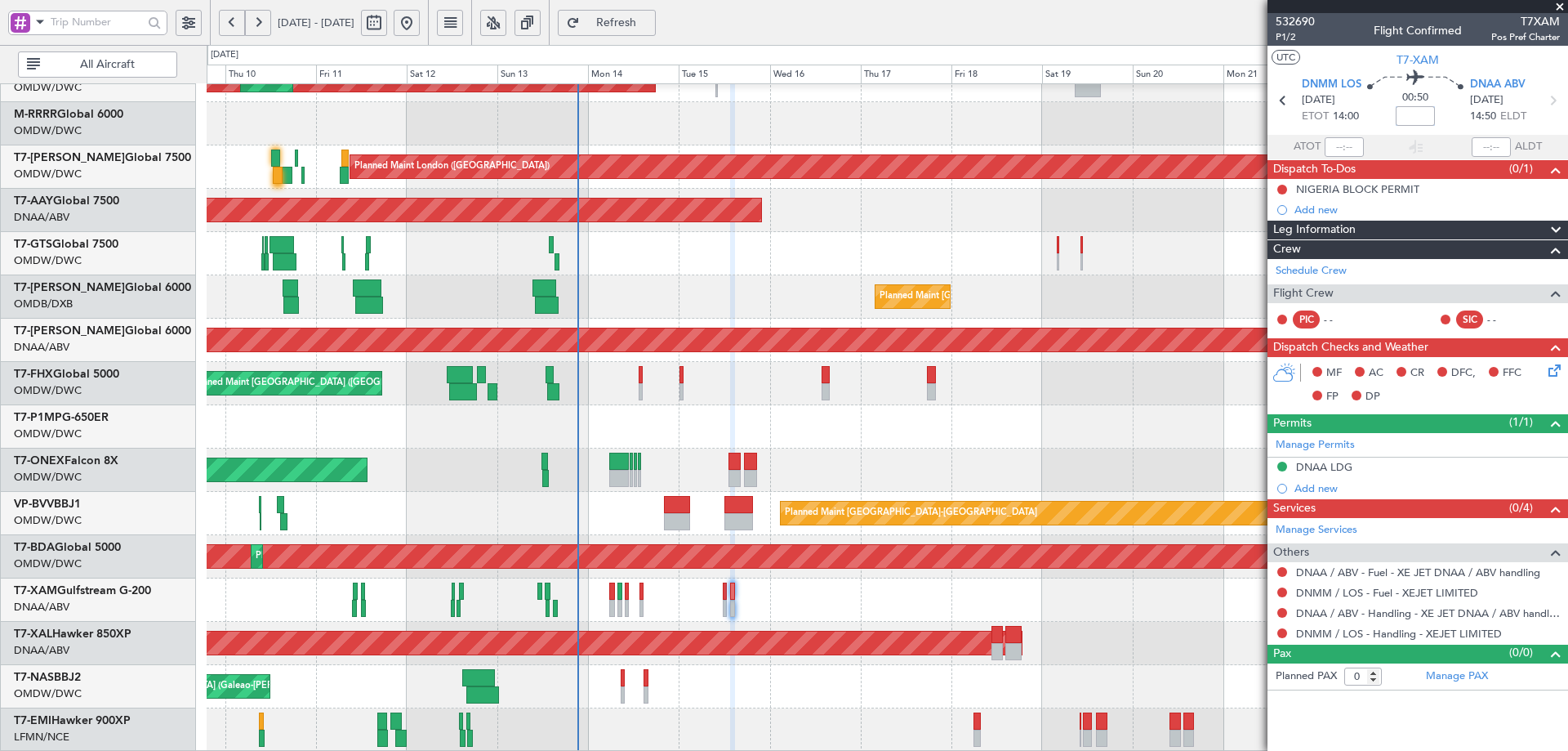 click at bounding box center (1415, 116) 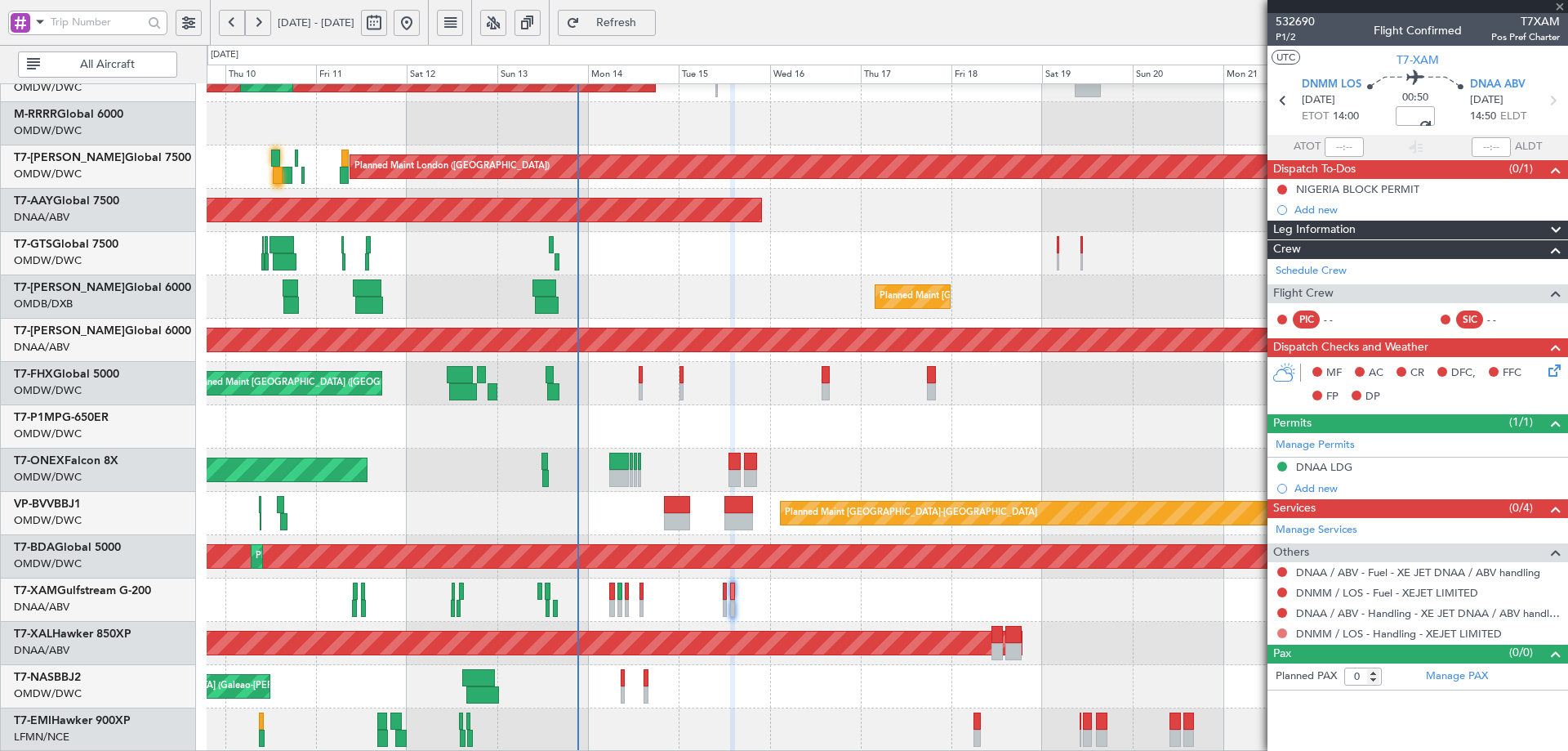 click at bounding box center [1282, 633] 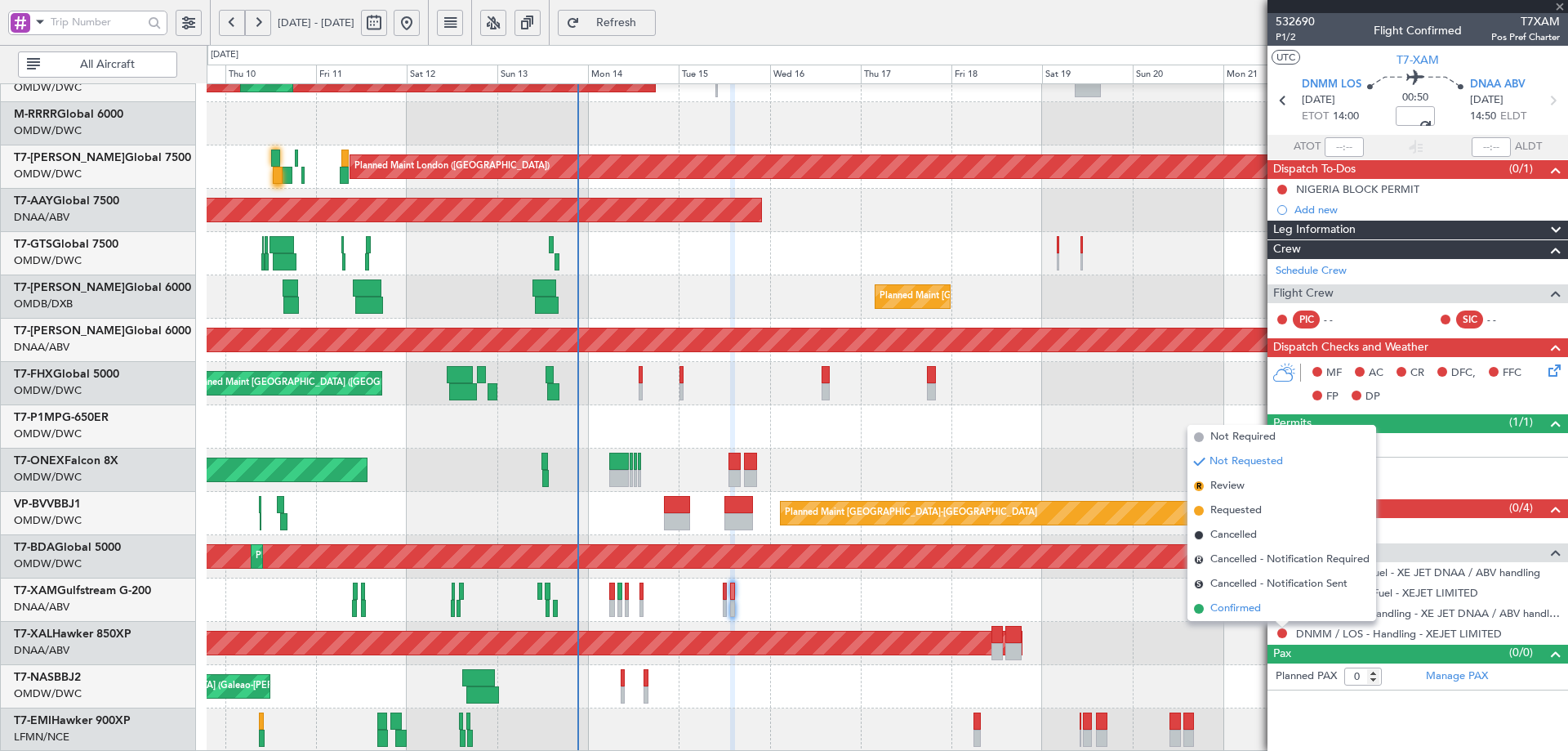 click on "Confirmed" at bounding box center [1236, 609] 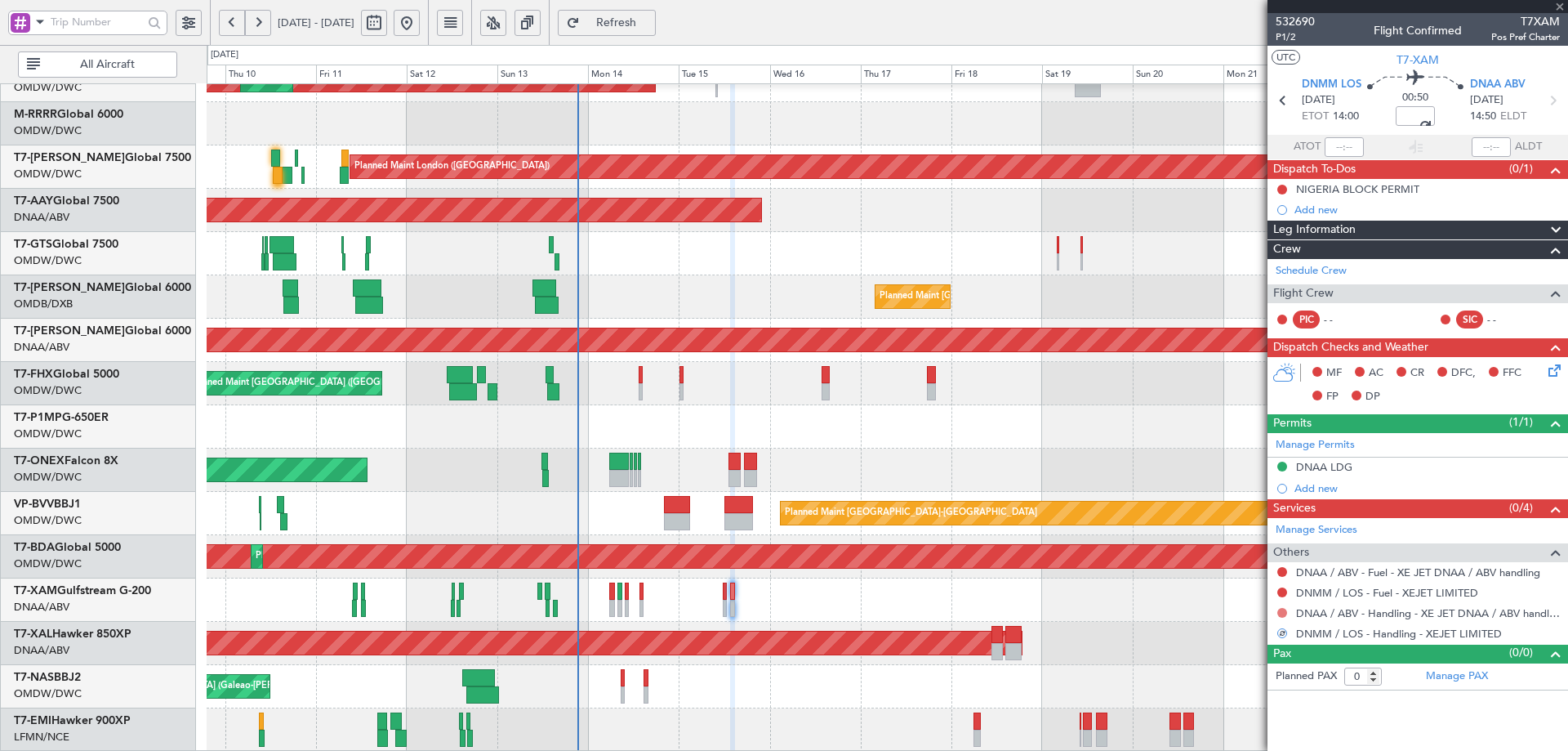 drag, startPoint x: 1280, startPoint y: 615, endPoint x: 1225, endPoint y: 608, distance: 55.44367 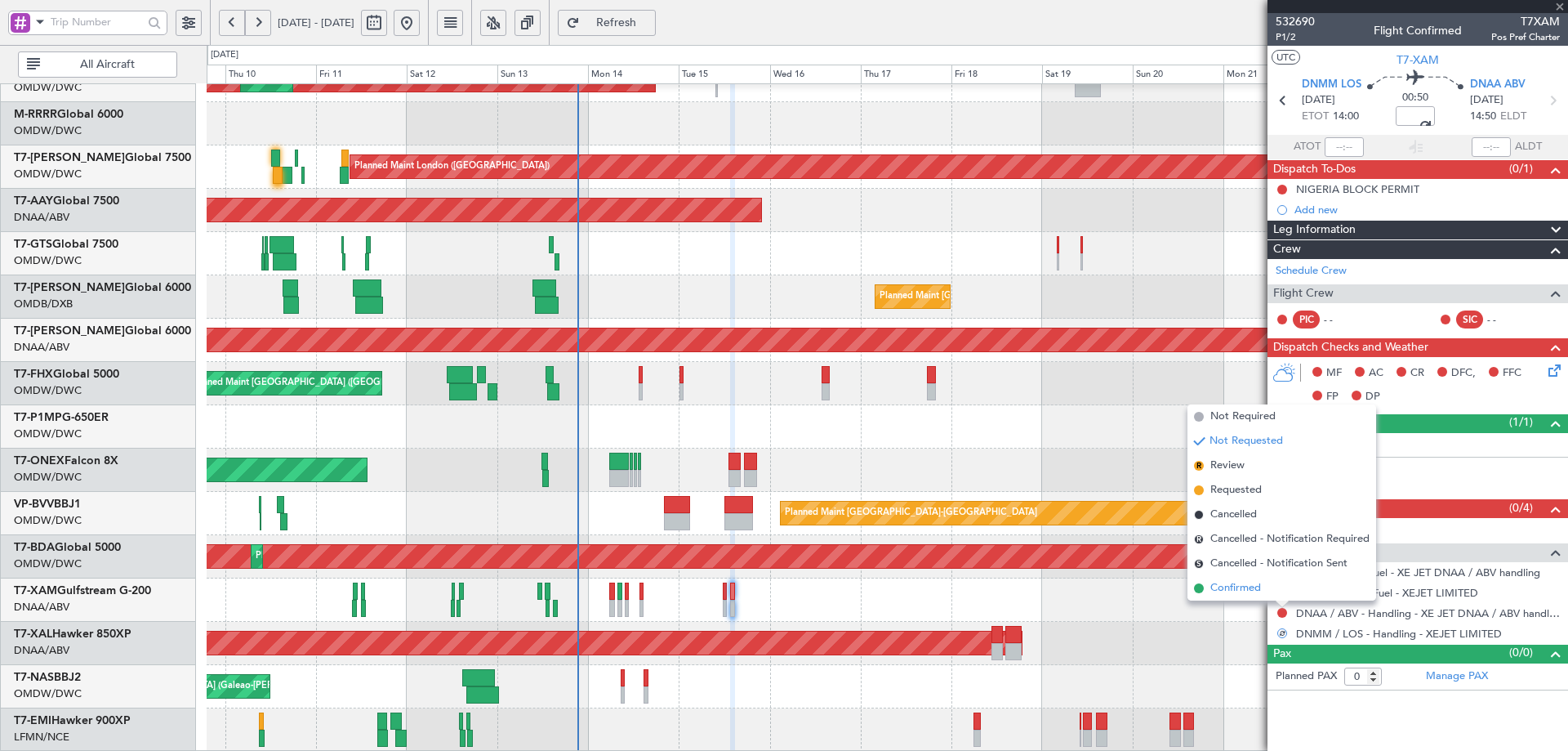 click on "Confirmed" at bounding box center [1236, 588] 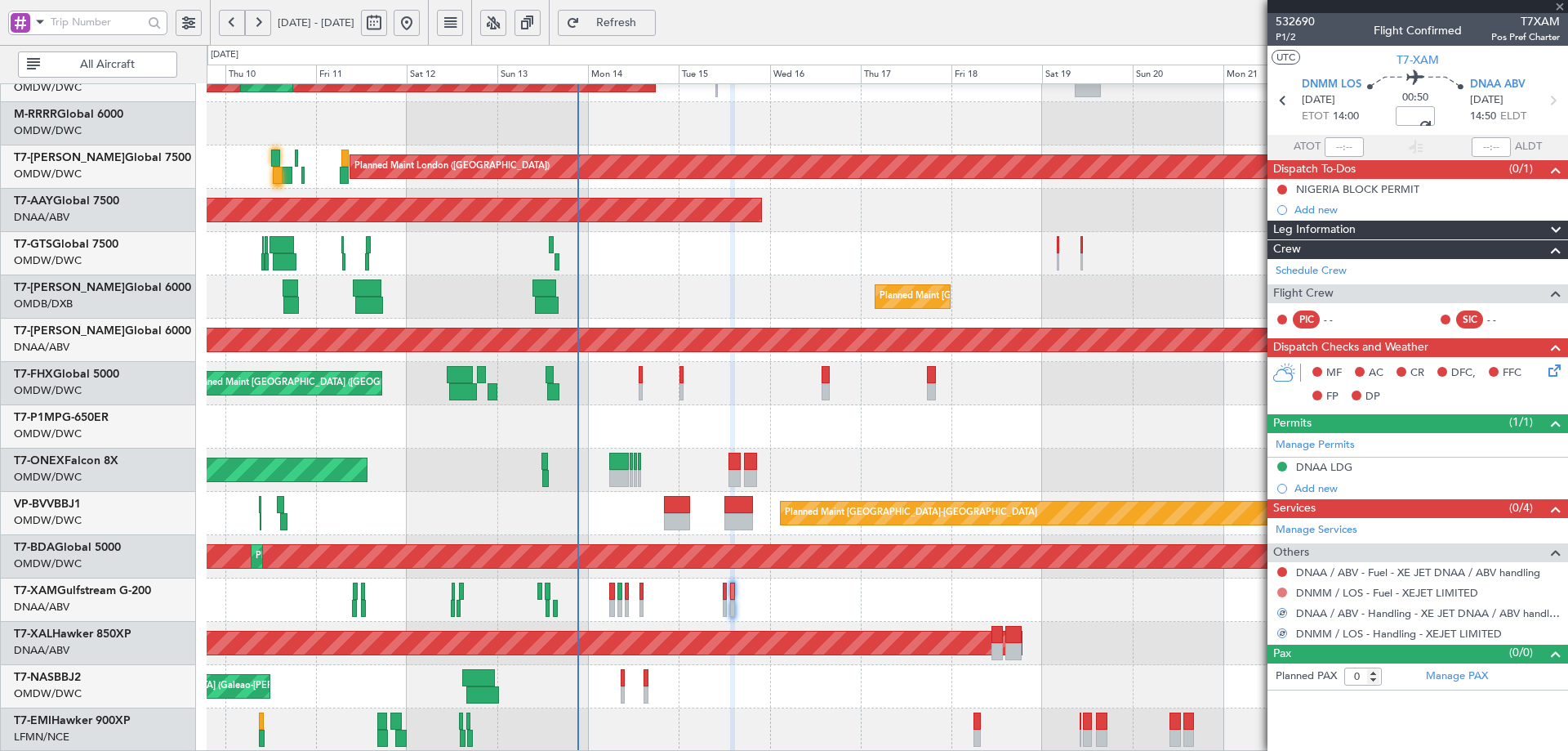 click at bounding box center [1282, 592] 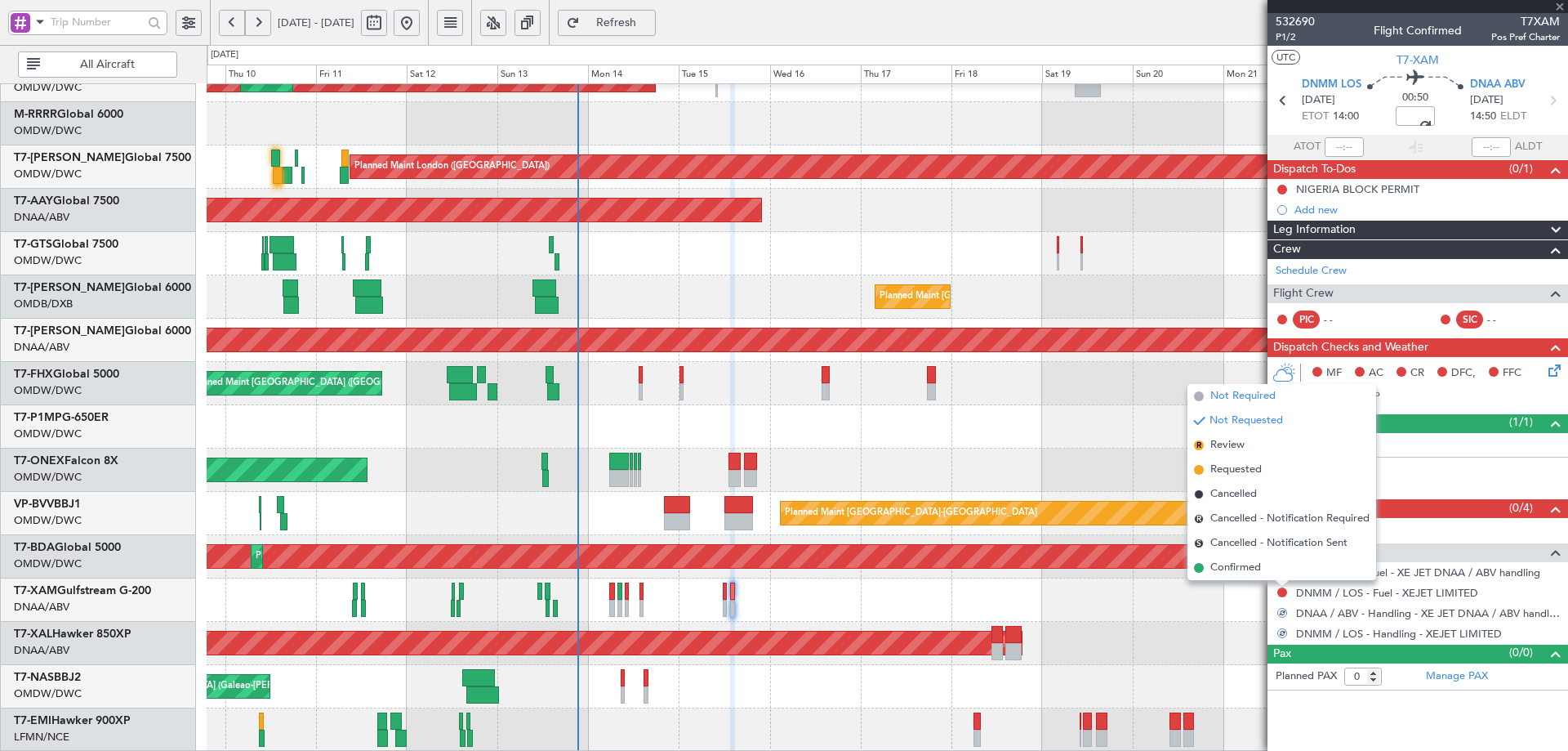 click on "Not Required" at bounding box center [1243, 396] 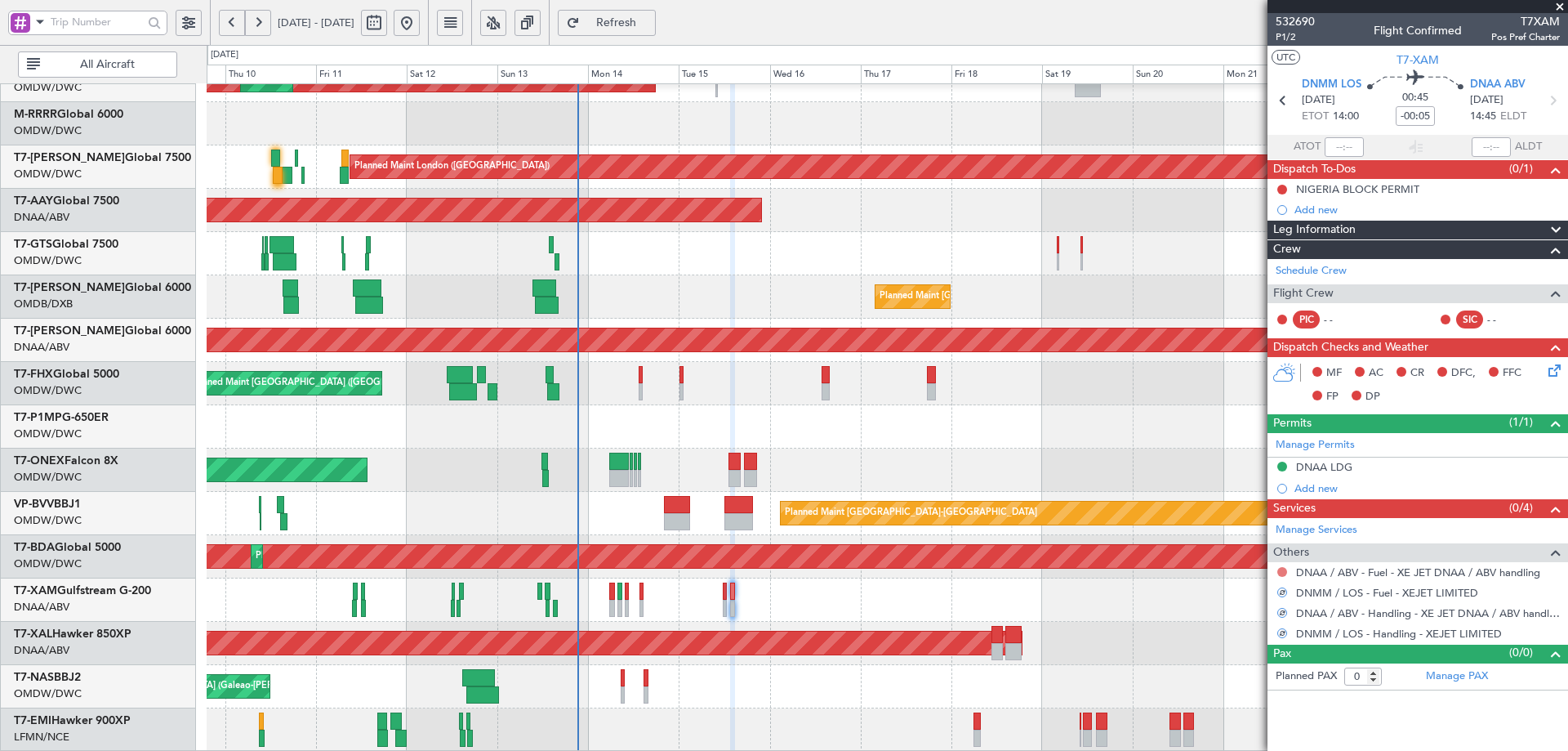 click at bounding box center [1282, 572] 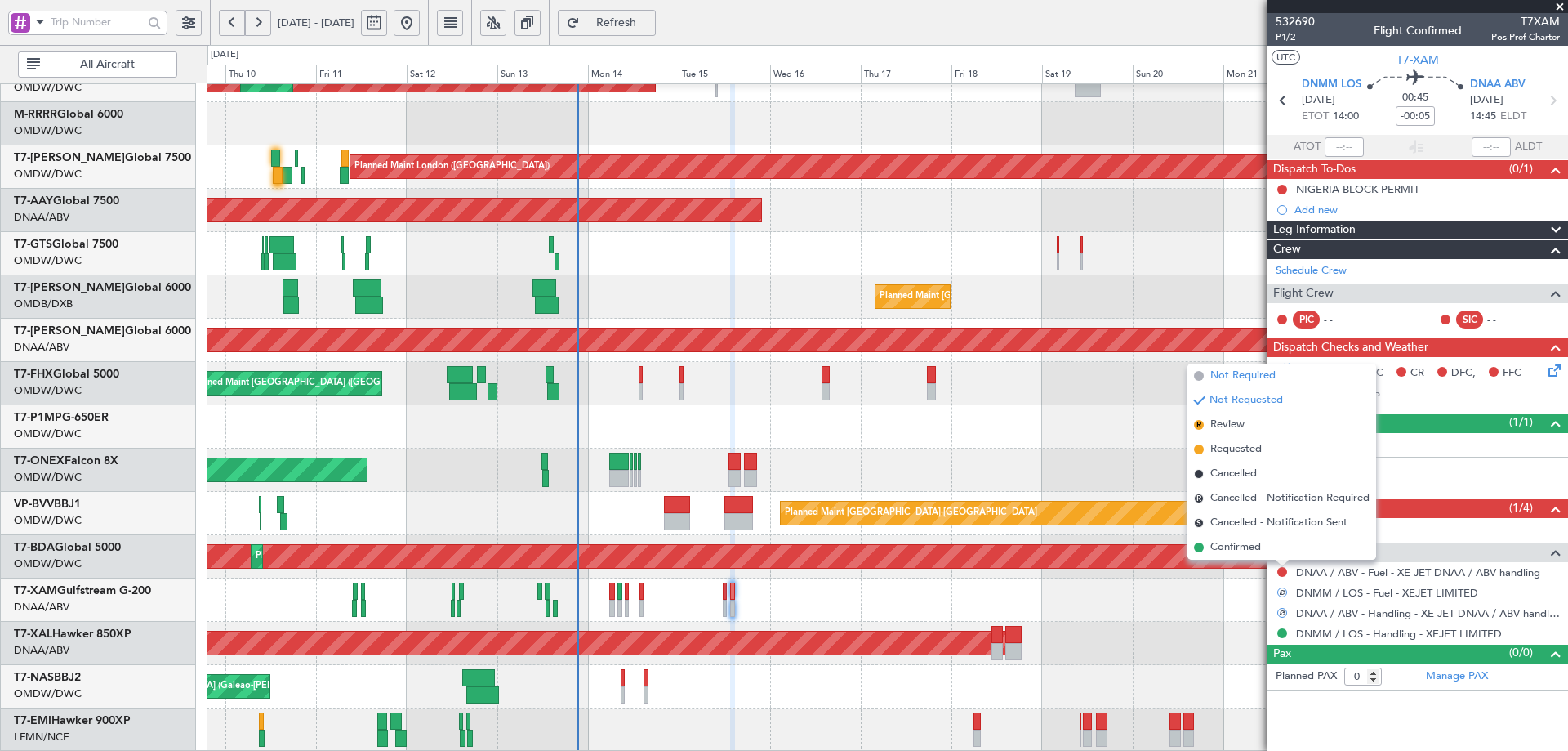 click on "Not Required" at bounding box center (1243, 376) 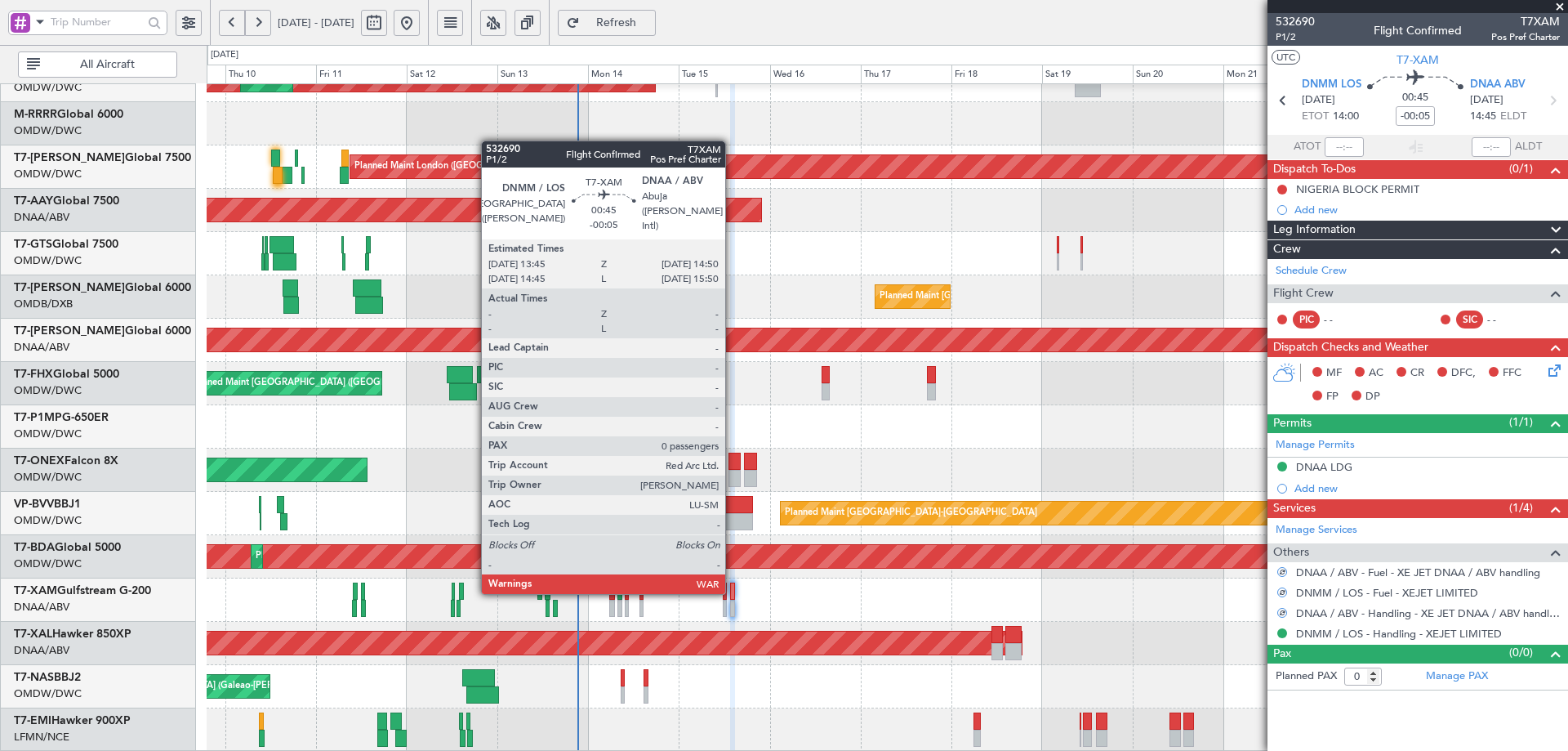 click 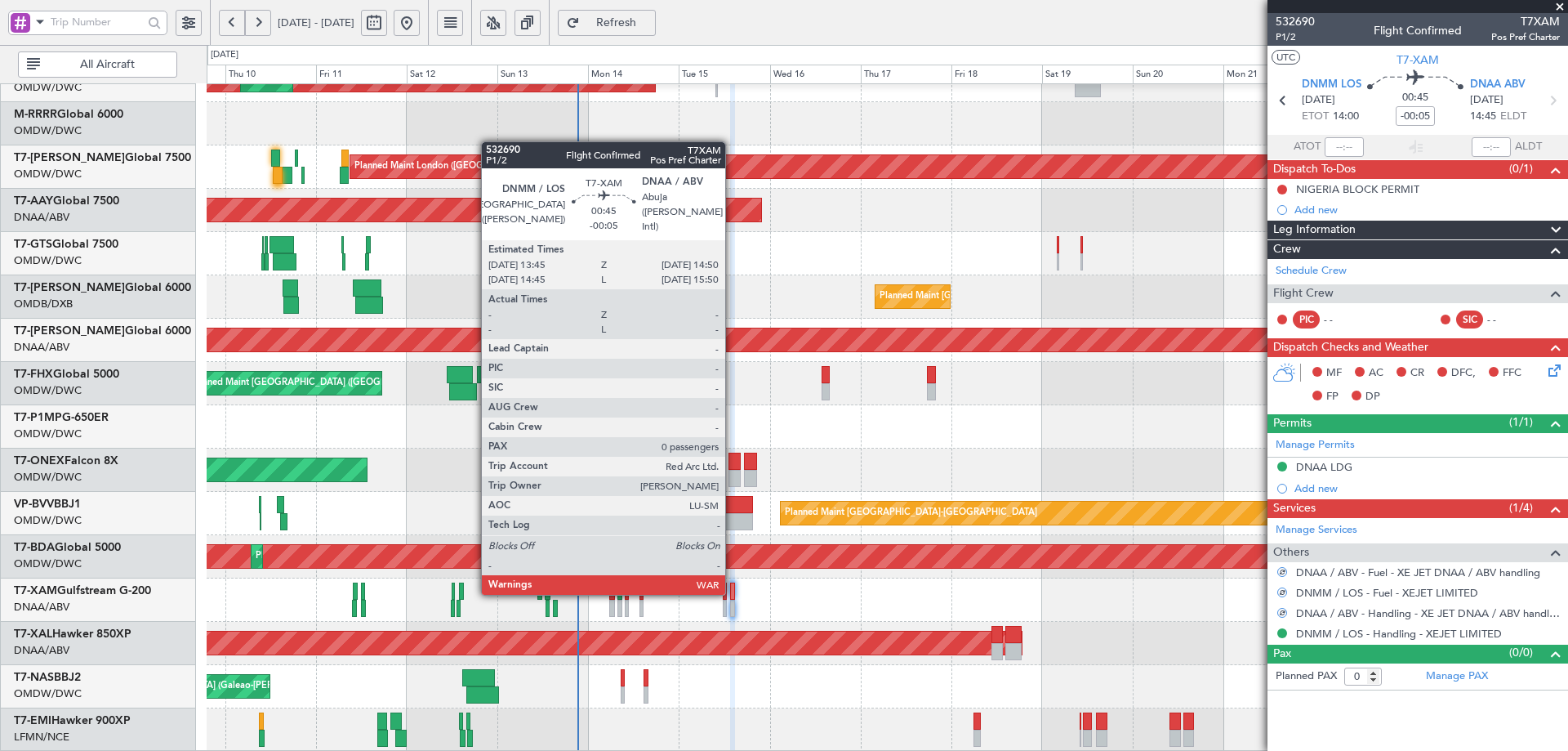 click 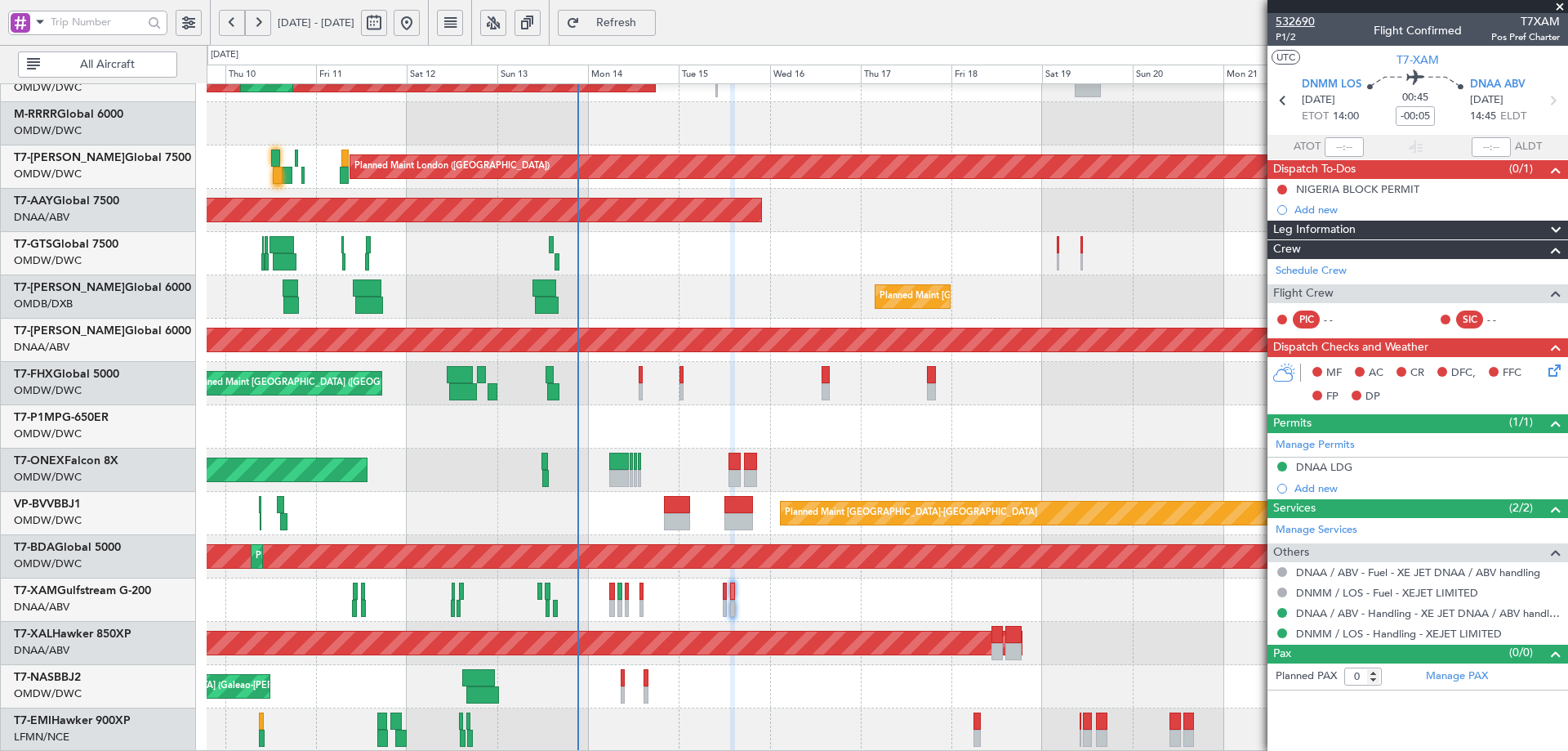 click on "532690" at bounding box center (1295, 21) 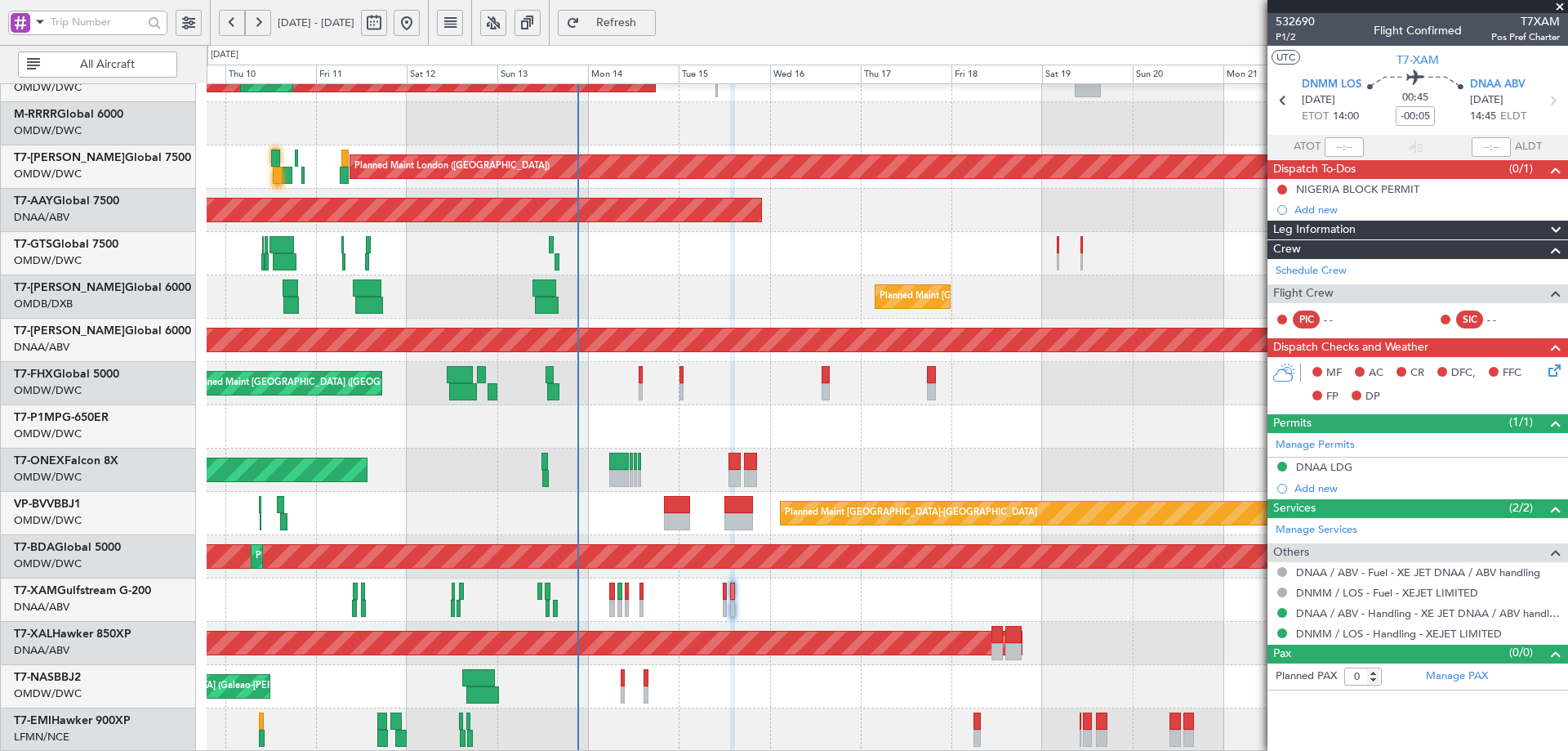 click 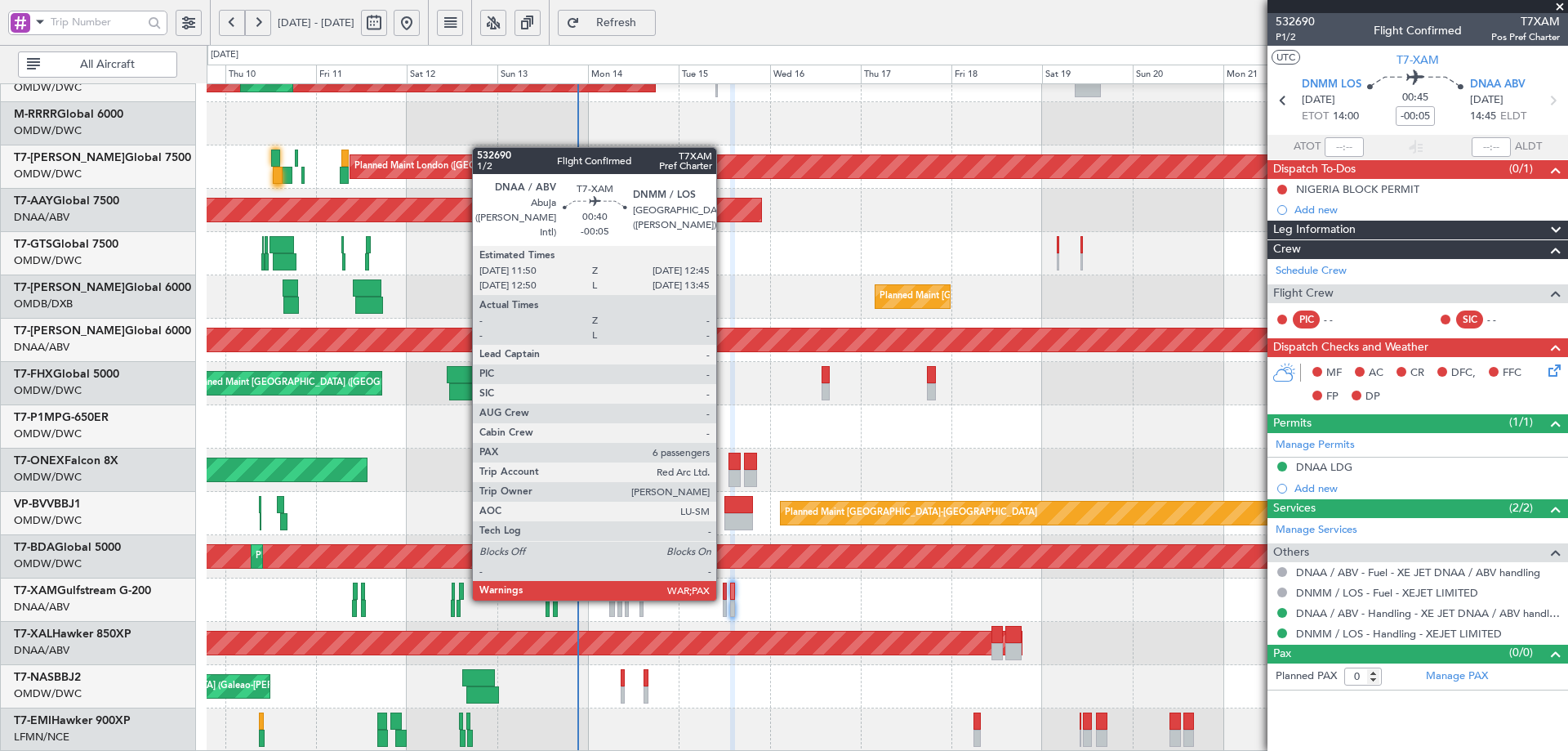 click 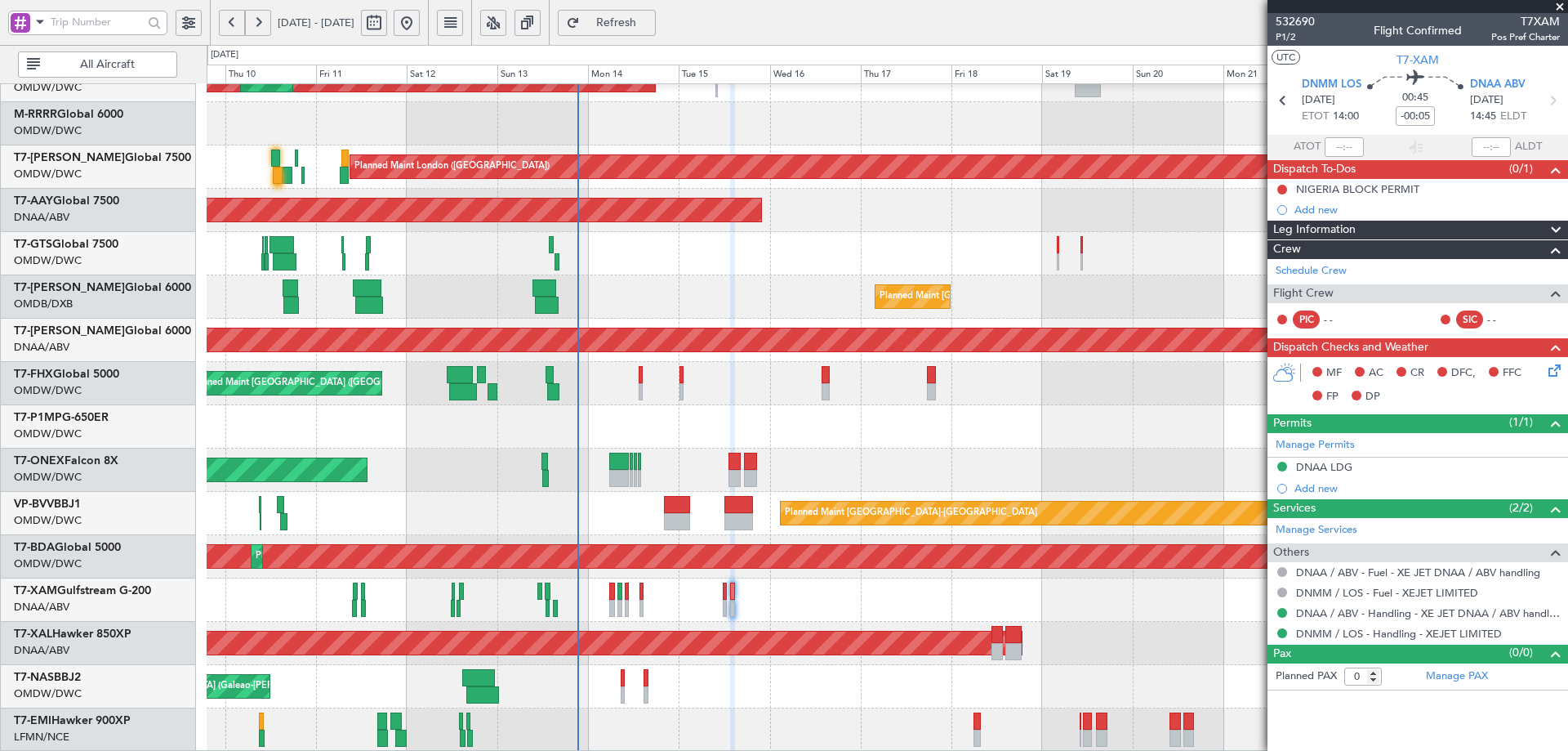 click on "Refresh" 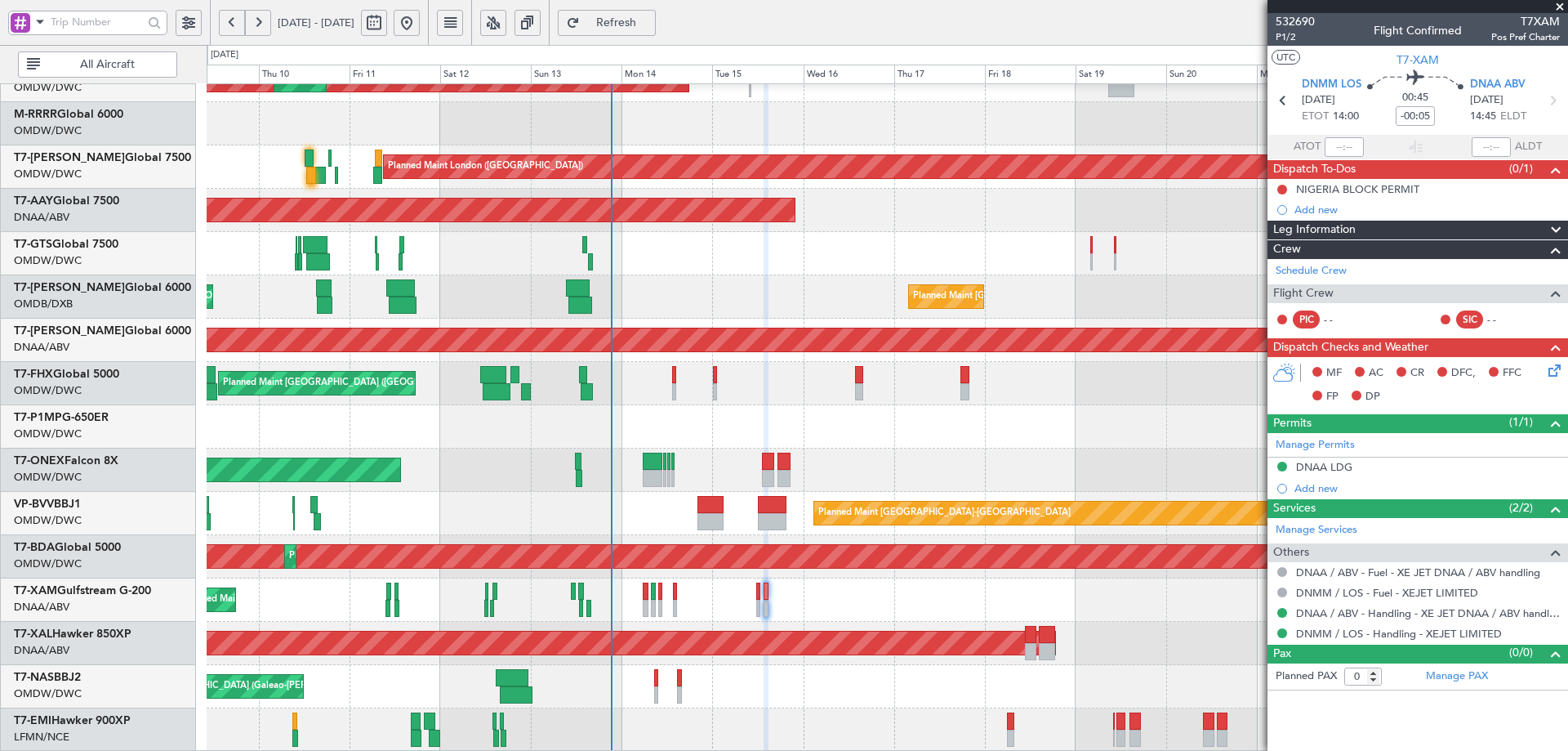 click on "Planned Maint Dubai (Al Maktoum Intl)
Planned Maint [GEOGRAPHIC_DATA] (Al Maktoum Intl)
Planned Maint [GEOGRAPHIC_DATA] ([GEOGRAPHIC_DATA])
Planned Maint [GEOGRAPHIC_DATA] ([GEOGRAPHIC_DATA]–[PERSON_NAME][GEOGRAPHIC_DATA])
Planned Maint [GEOGRAPHIC_DATA] (Al Maktoum Intl)
Planned Maint [GEOGRAPHIC_DATA] ([GEOGRAPHIC_DATA])
Unplanned Maint [GEOGRAPHIC_DATA] ([GEOGRAPHIC_DATA] Intl)
Unplanned Maint [GEOGRAPHIC_DATA] (Al Maktoum Intl)
Planned Maint [GEOGRAPHIC_DATA] ([GEOGRAPHIC_DATA])
Planned Maint [GEOGRAPHIC_DATA] (Al Maktoum Intl)
Planned Maint Geneva ([GEOGRAPHIC_DATA])
Planned Maint [GEOGRAPHIC_DATA]-[GEOGRAPHIC_DATA]
Planned Maint [GEOGRAPHIC_DATA] (Al Maktoum Intl)
Planned Maint [GEOGRAPHIC_DATA] (Al Maktoum Intl)
Planned Maint Abuja ([PERSON_NAME] Intl)
Planned Maint [PERSON_NAME]
Planned Maint [GEOGRAPHIC_DATA] (Galeao-[PERSON_NAME])
[PERSON_NAME] ([PERSON_NAME] Intl)" 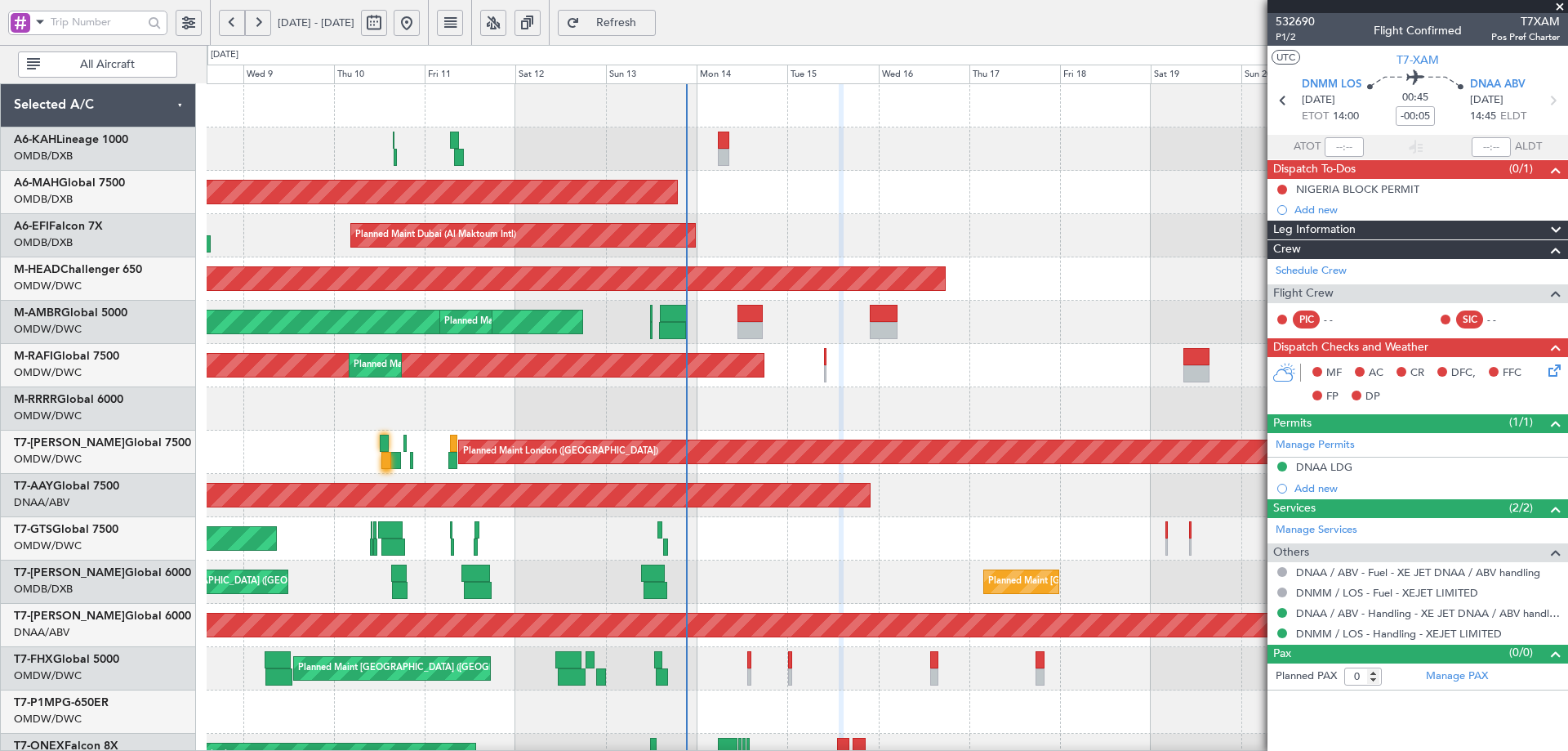 click on "Planned Maint [GEOGRAPHIC_DATA] ([GEOGRAPHIC_DATA])
Planned Maint [GEOGRAPHIC_DATA] ([GEOGRAPHIC_DATA])
Planned Maint [GEOGRAPHIC_DATA] ([GEOGRAPHIC_DATA])
Planned Maint [GEOGRAPHIC_DATA] (Al Maktoum Intl)
AOG Maint [GEOGRAPHIC_DATA] ([GEOGRAPHIC_DATA])
Planned Maint [GEOGRAPHIC_DATA] ([GEOGRAPHIC_DATA])
Planned Maint [GEOGRAPHIC_DATA] (Al Maktoum Intl)
Planned Maint [GEOGRAPHIC_DATA] (Al Maktoum Intl)
Planned Maint [GEOGRAPHIC_DATA] (Al Maktoum Intl)
Planned Maint [GEOGRAPHIC_DATA] (Al Maktoum Intl)
Planned Maint [GEOGRAPHIC_DATA] ([GEOGRAPHIC_DATA])
Planned Maint [GEOGRAPHIC_DATA] ([GEOGRAPHIC_DATA]–[PERSON_NAME][GEOGRAPHIC_DATA])
Planned Maint [GEOGRAPHIC_DATA] (Al Maktoum Intl)
Planned Maint [GEOGRAPHIC_DATA] ([GEOGRAPHIC_DATA])
Unplanned Maint [GEOGRAPHIC_DATA] ([GEOGRAPHIC_DATA] Intl)
Unplanned Maint [GEOGRAPHIC_DATA] (Al Maktoum Intl)
Planned Maint [GEOGRAPHIC_DATA] ([GEOGRAPHIC_DATA])
Planned Maint [GEOGRAPHIC_DATA] (Al Maktoum Intl)
Planned Maint [GEOGRAPHIC_DATA] (Al Maktoum Intl)" 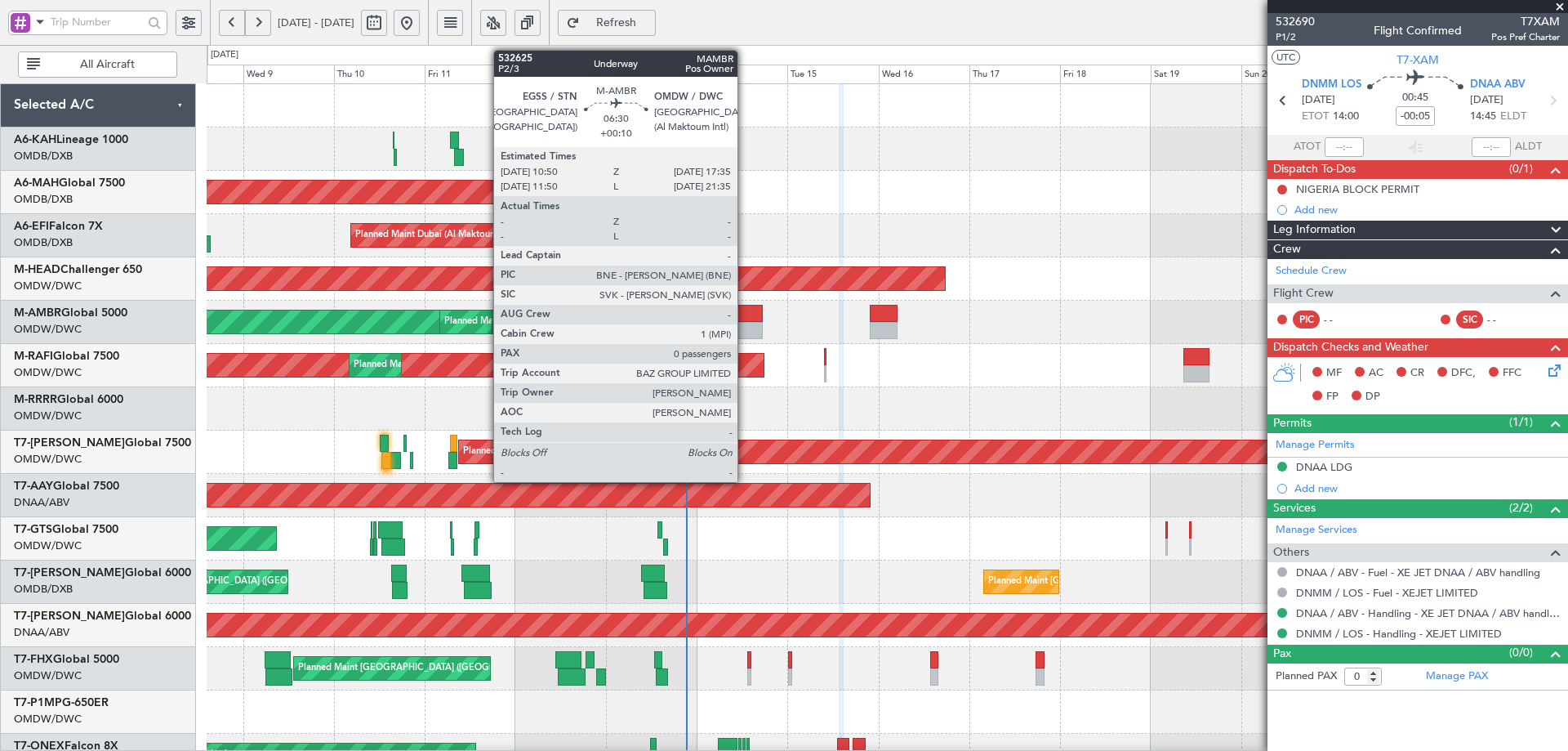click 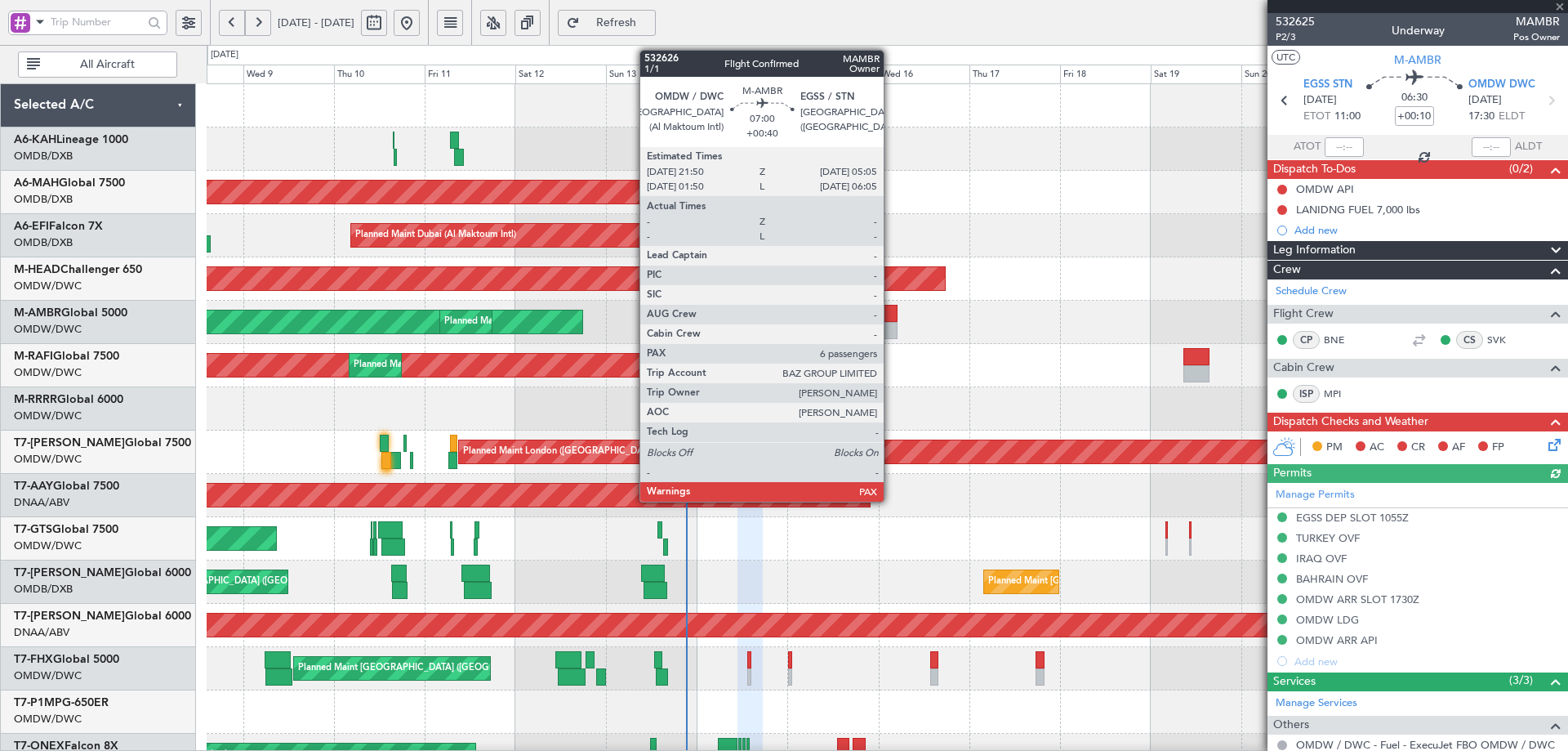 click 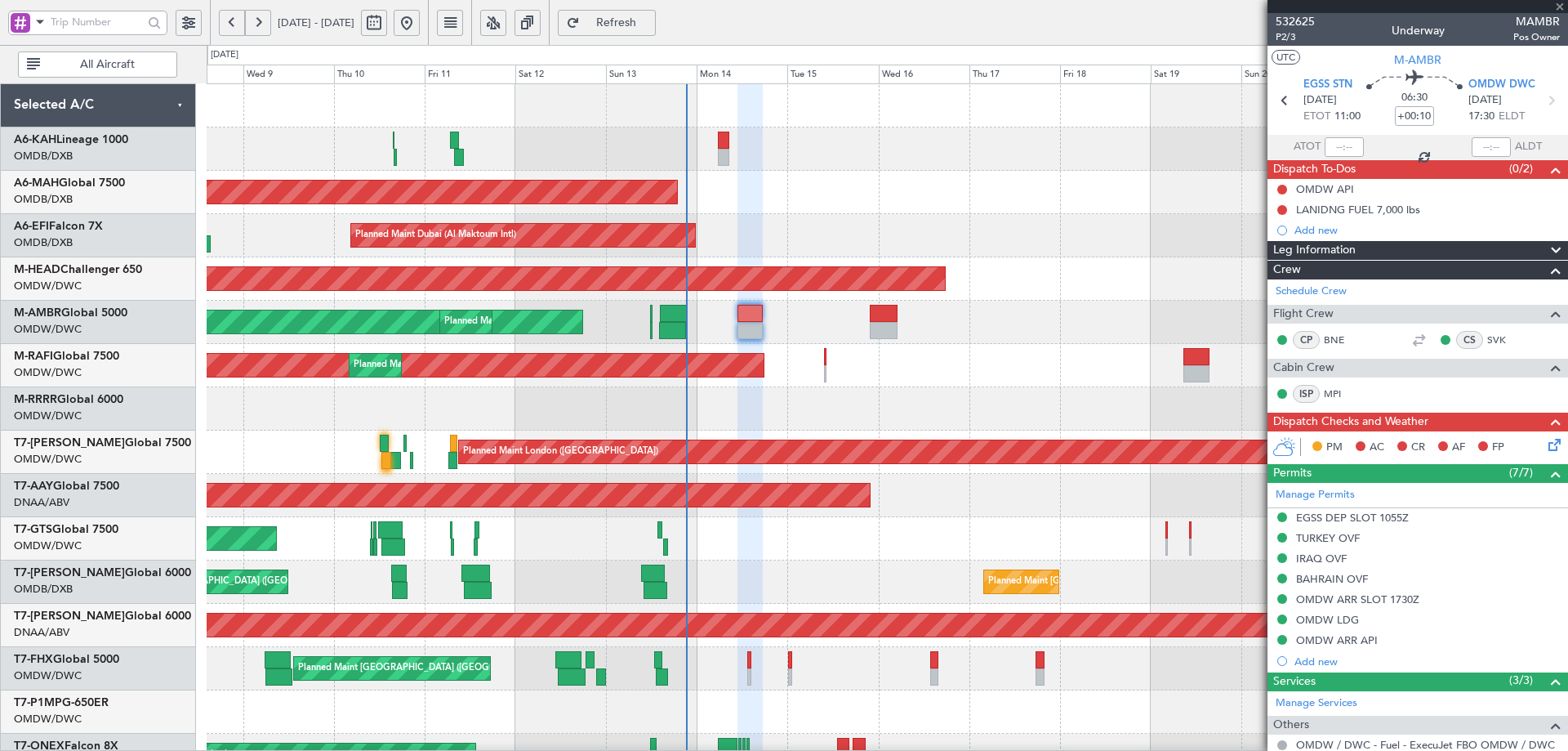 type on "+00:40" 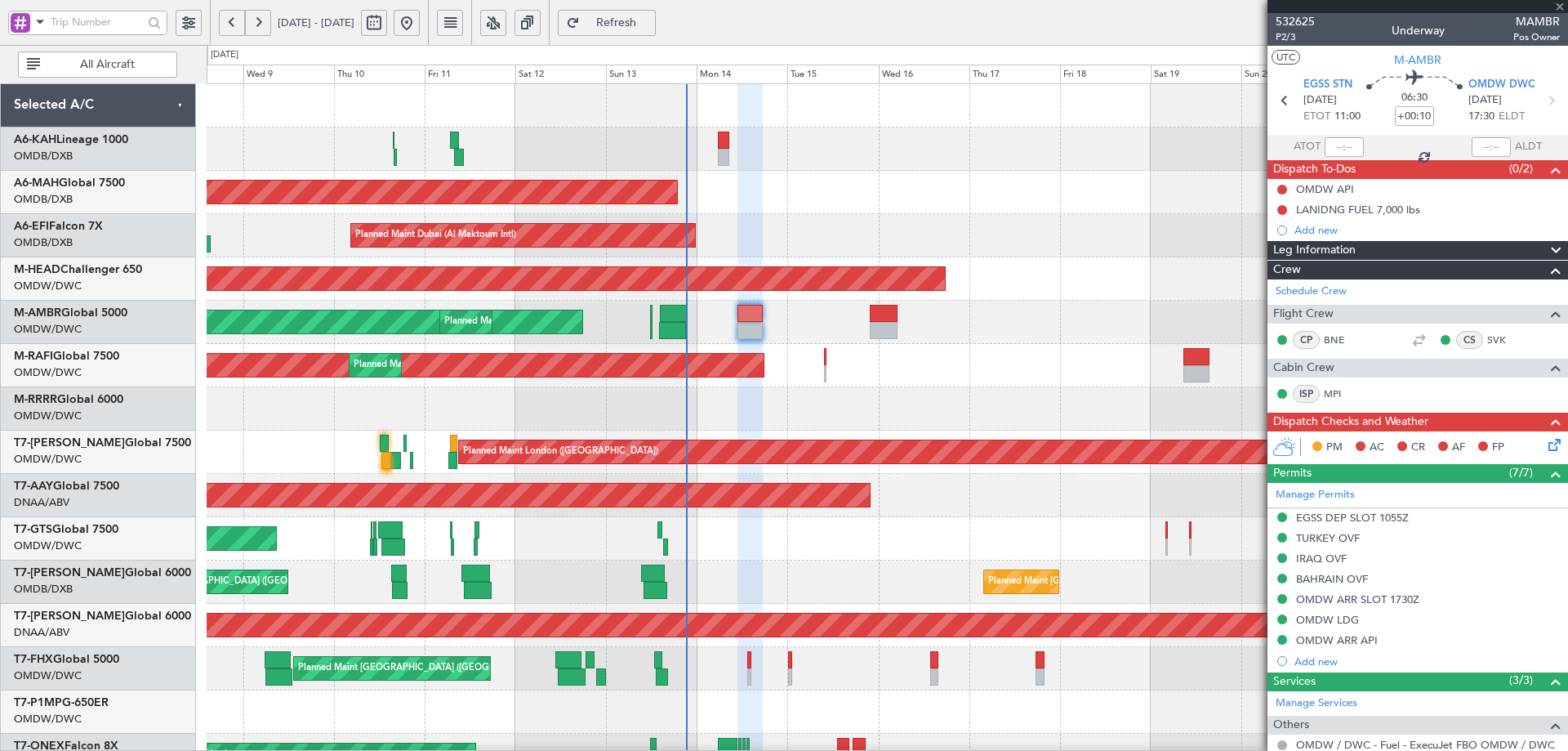 type on "6" 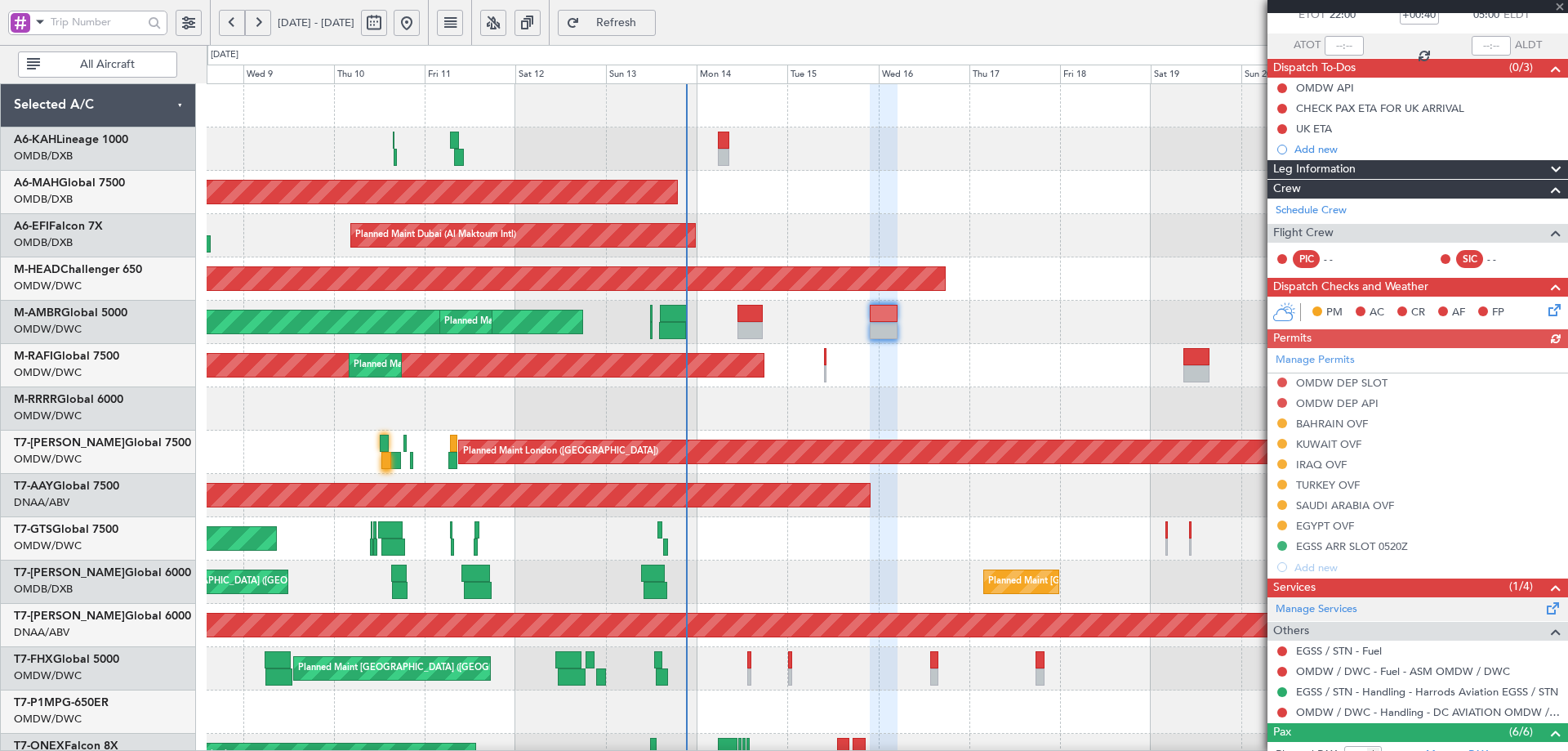scroll, scrollTop: 218, scrollLeft: 0, axis: vertical 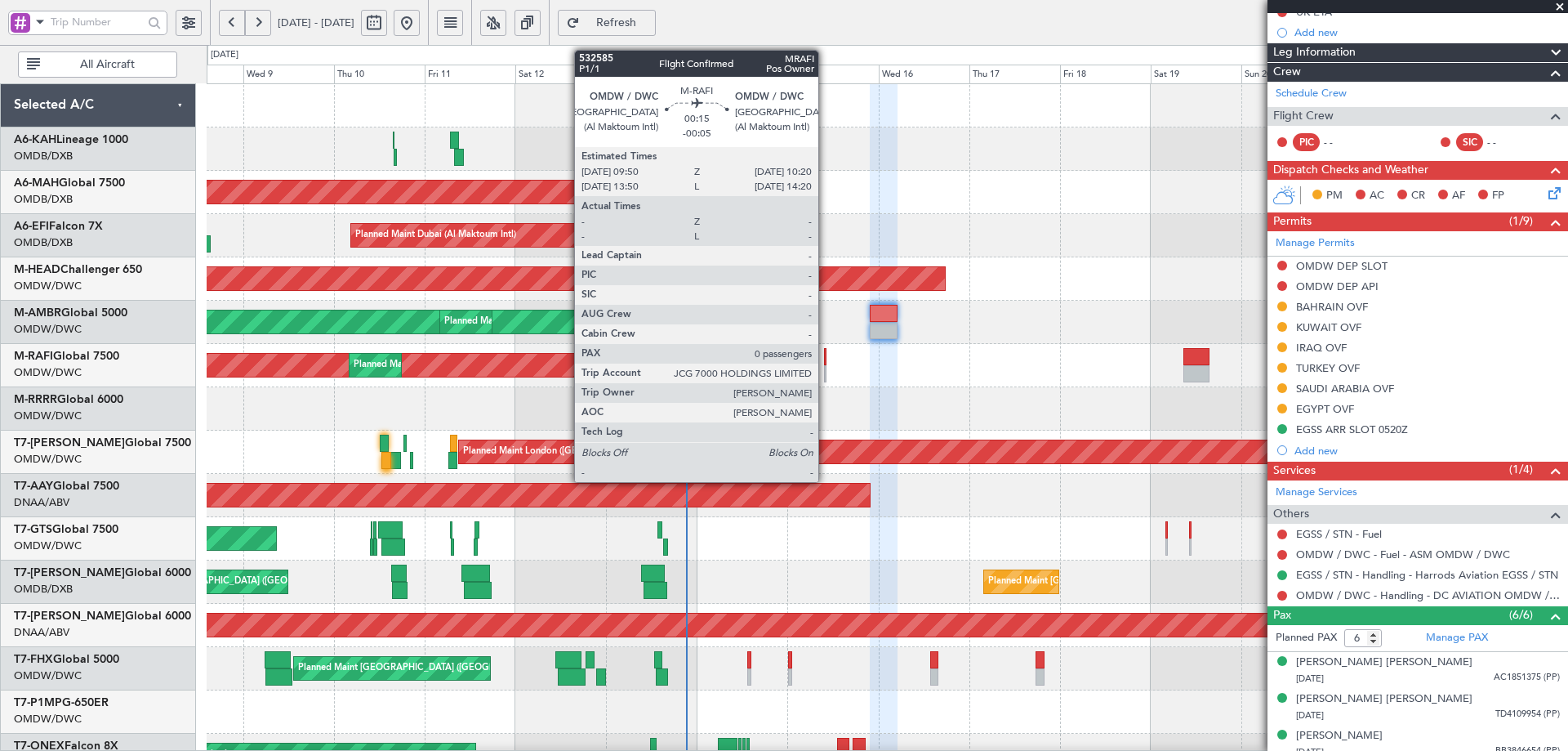 click 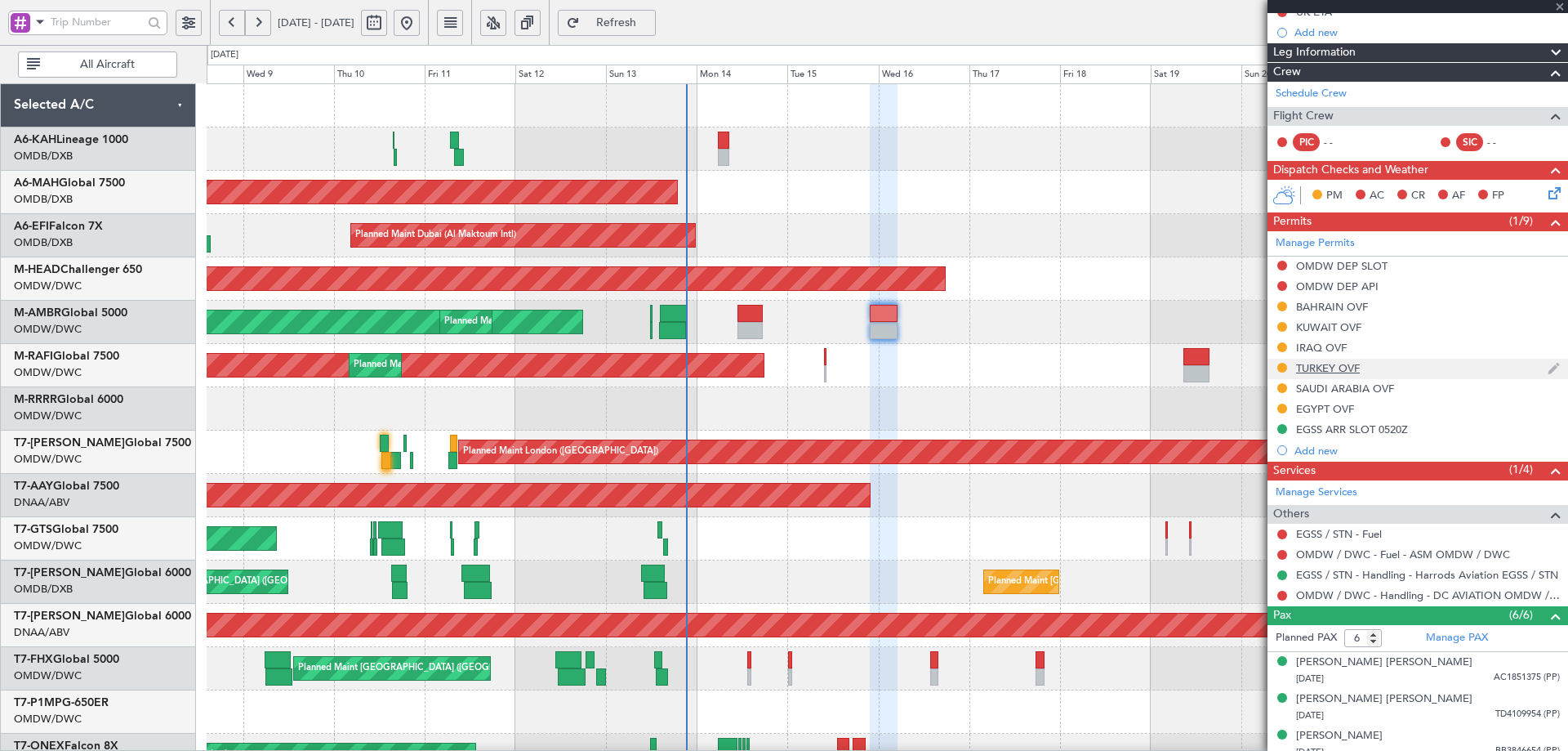 type on "-00:05" 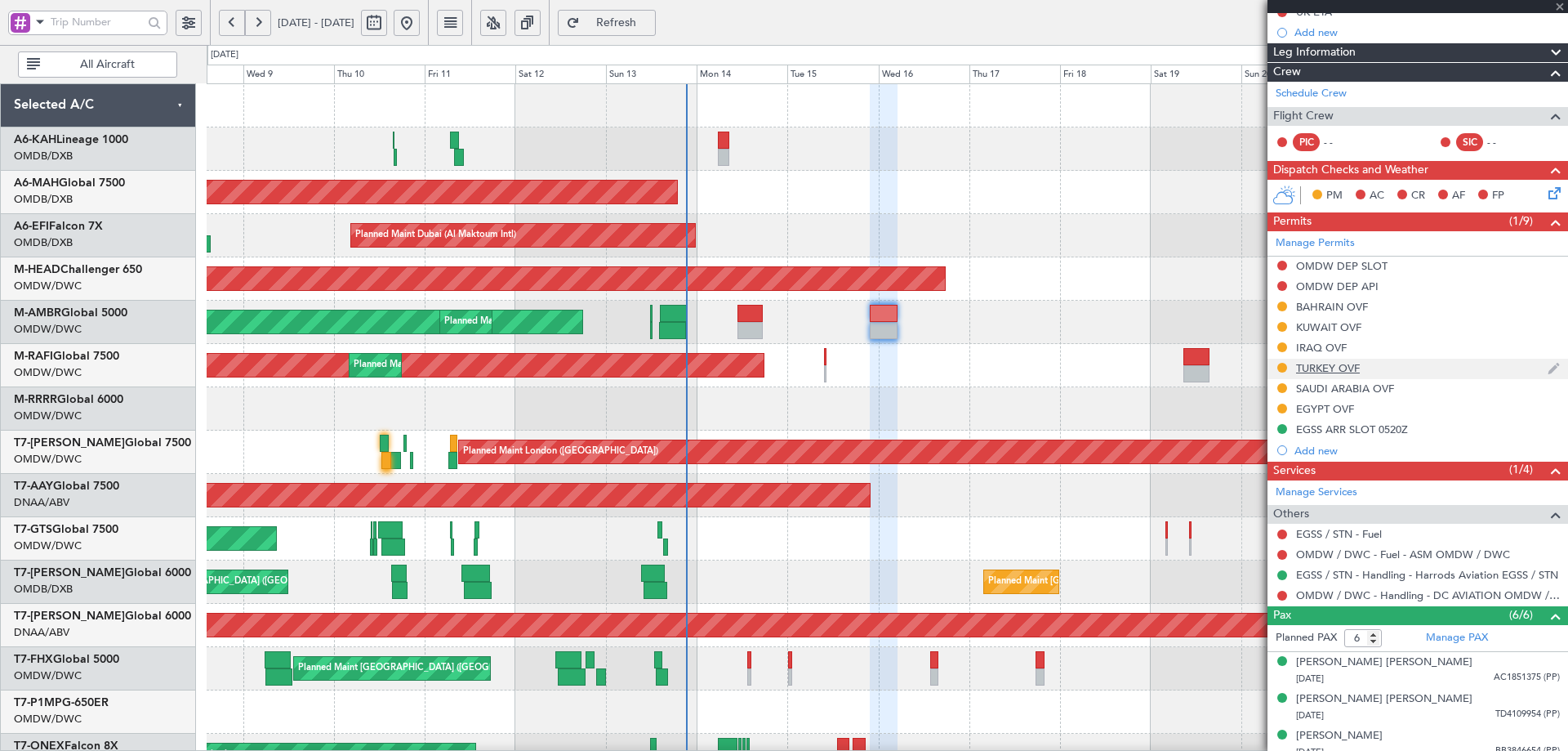 type on "0" 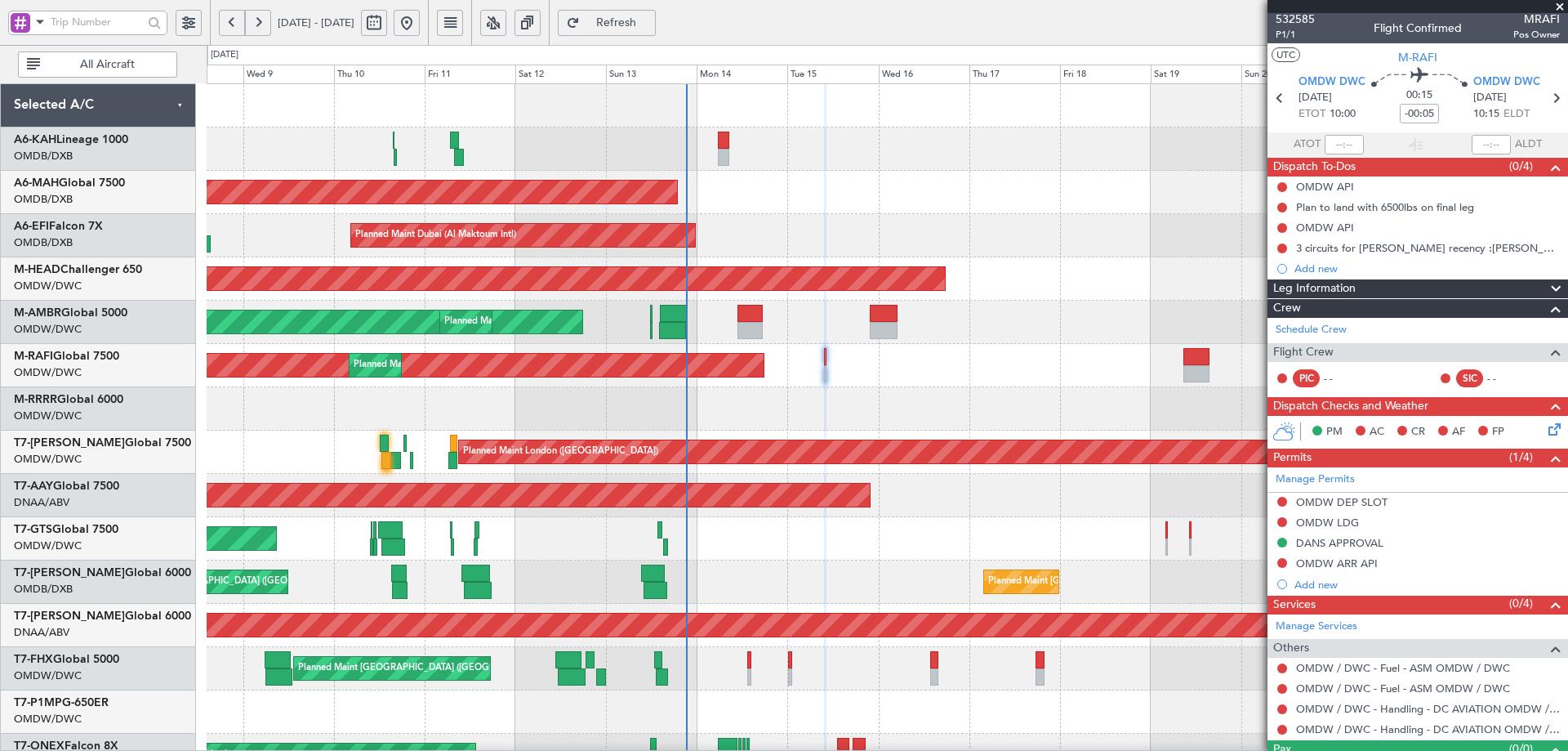 scroll, scrollTop: 0, scrollLeft: 0, axis: both 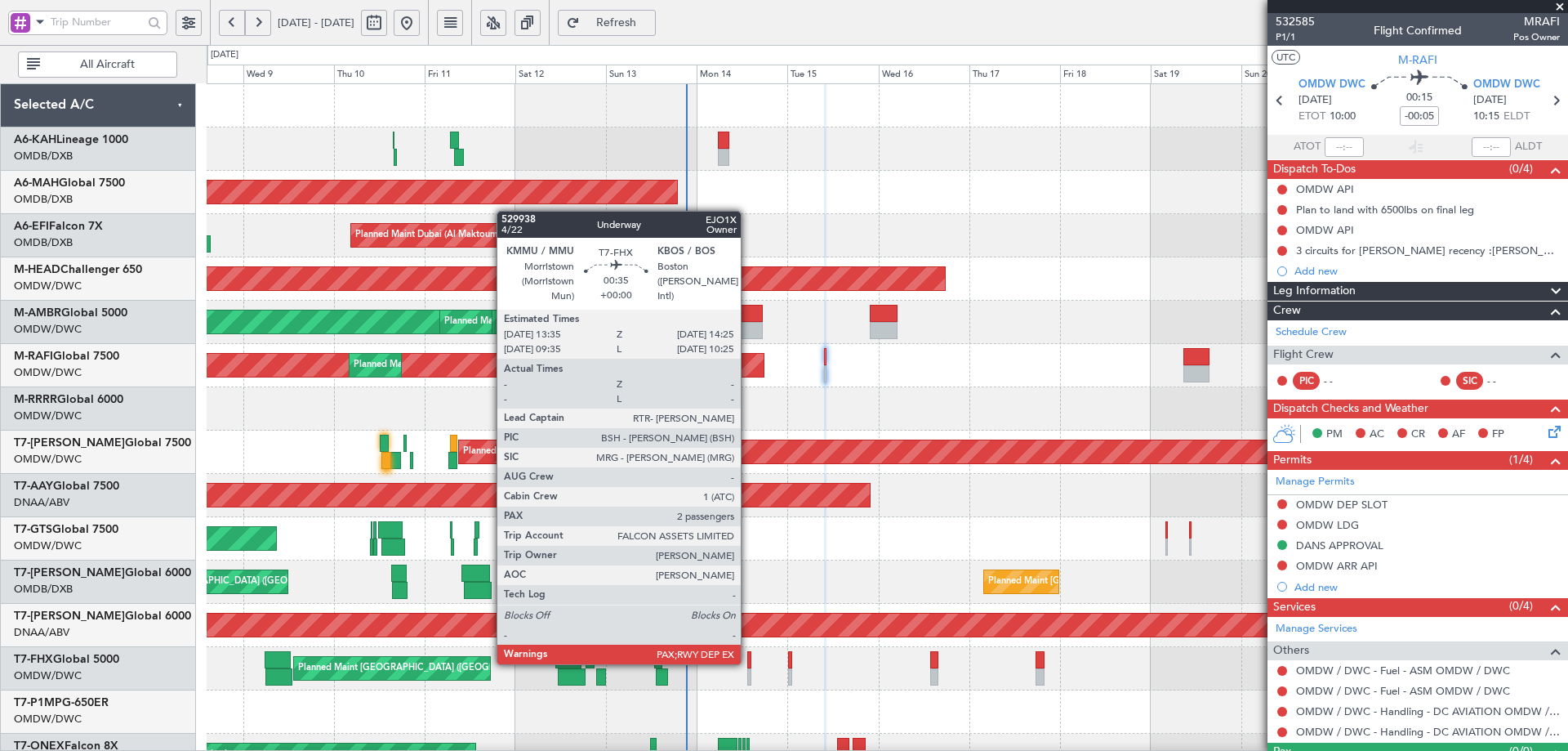 click 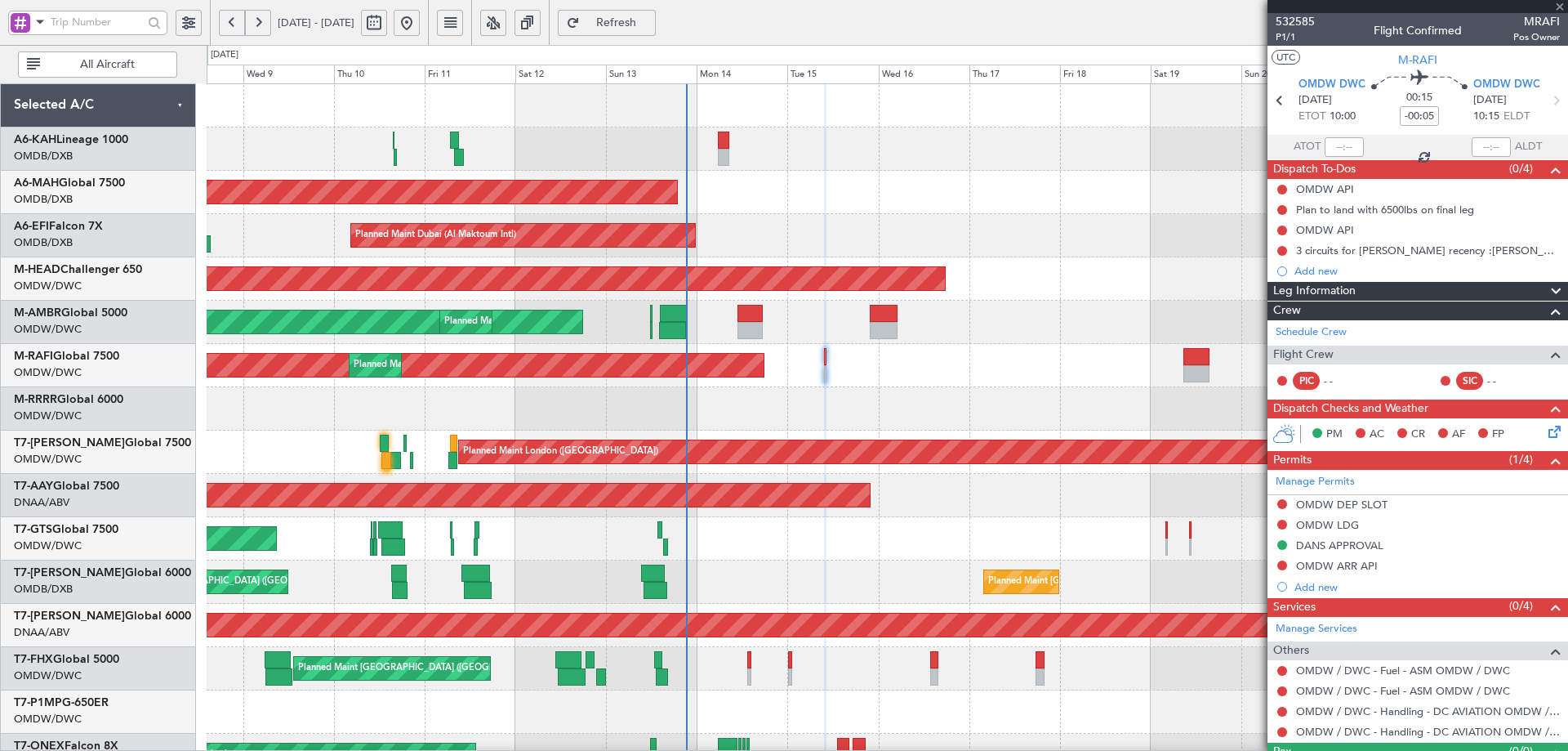 type 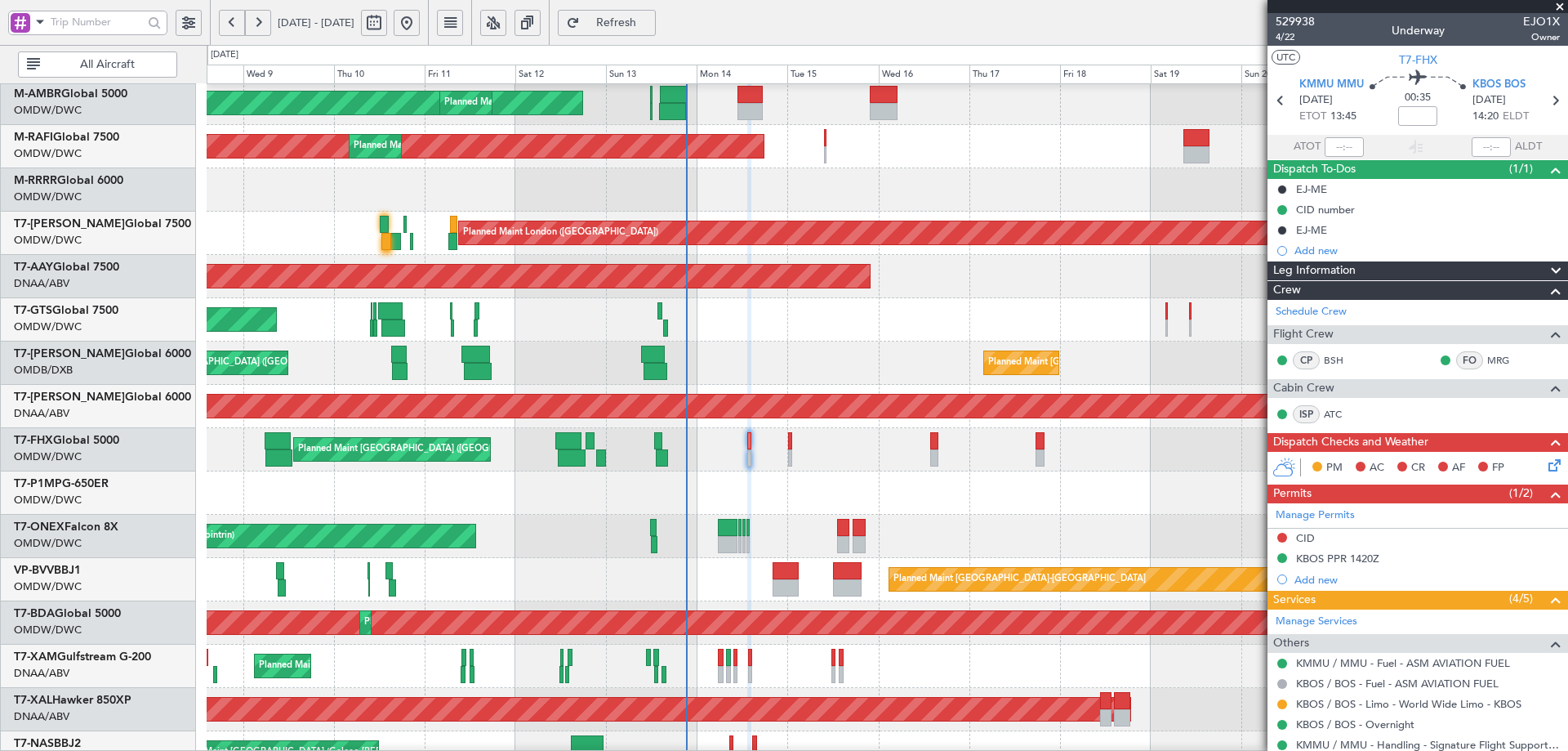 scroll, scrollTop: 285, scrollLeft: 0, axis: vertical 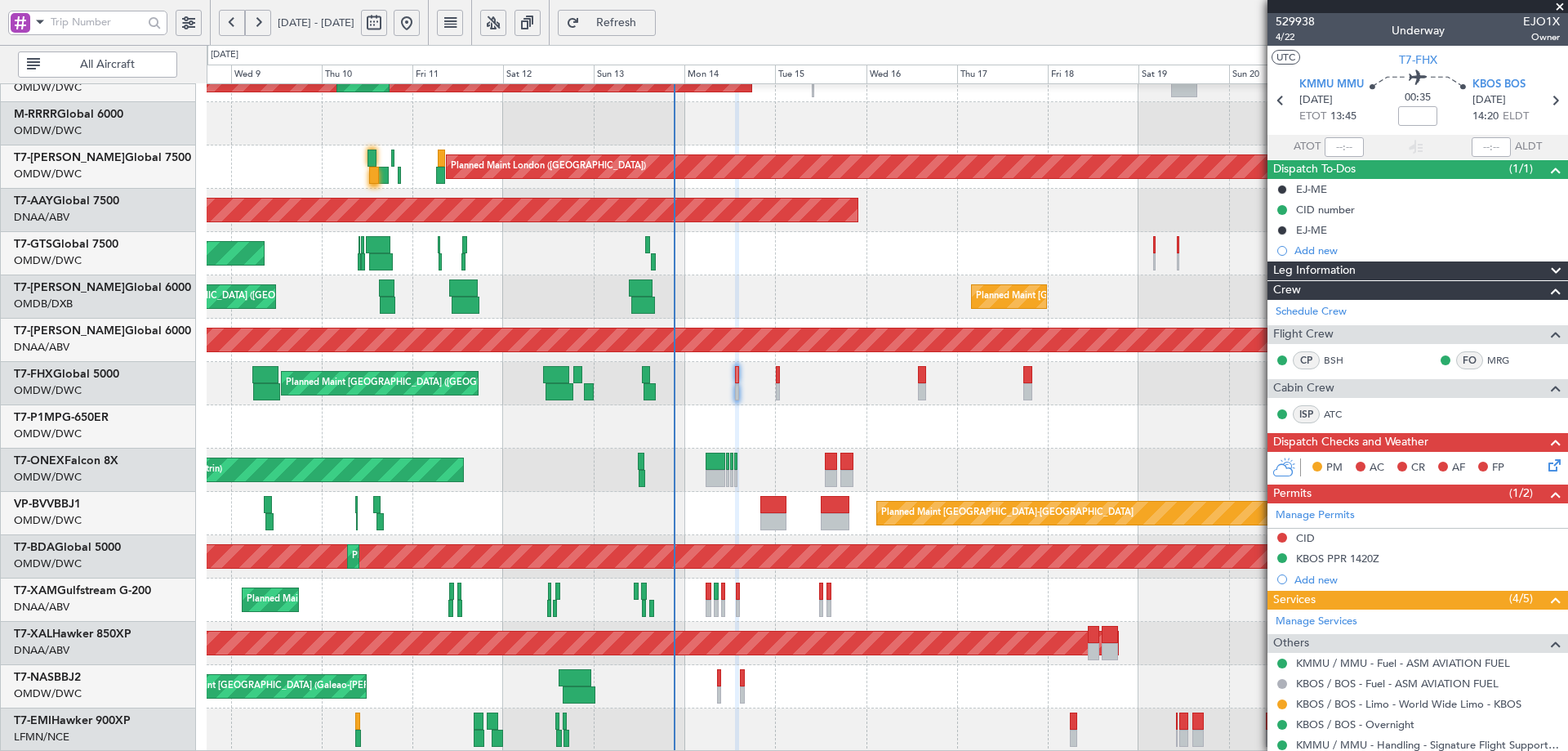 click on "Planned Maint Dubai (Al Maktoum Intl)
Planned Maint [GEOGRAPHIC_DATA] (Al Maktoum Intl)
Planned Maint [GEOGRAPHIC_DATA] ([GEOGRAPHIC_DATA])
Planned Maint [GEOGRAPHIC_DATA] ([GEOGRAPHIC_DATA]–[PERSON_NAME][GEOGRAPHIC_DATA])
Planned Maint [GEOGRAPHIC_DATA] (Al Maktoum Intl)
Unplanned Maint [GEOGRAPHIC_DATA] ([GEOGRAPHIC_DATA] Intl)
Planned Maint [GEOGRAPHIC_DATA] ([GEOGRAPHIC_DATA])
Unplanned Maint [GEOGRAPHIC_DATA] (Al Maktoum Intl)
Planned Maint [GEOGRAPHIC_DATA] ([GEOGRAPHIC_DATA])
Planned Maint [GEOGRAPHIC_DATA] (Al Maktoum Intl)
Planned Maint [GEOGRAPHIC_DATA] (Al Maktoum Intl)
Planned Maint Geneva ([GEOGRAPHIC_DATA])
Planned Maint [GEOGRAPHIC_DATA]-[GEOGRAPHIC_DATA]
Planned Maint Genoa (Sestri)
Planned Maint [GEOGRAPHIC_DATA] (Al Maktoum Intl)
Planned Maint [GEOGRAPHIC_DATA] (Al Maktoum Intl)
Planned Maint Abuja ([PERSON_NAME] Intl)
Planned Maint [PERSON_NAME] ([PERSON_NAME] Intl)" 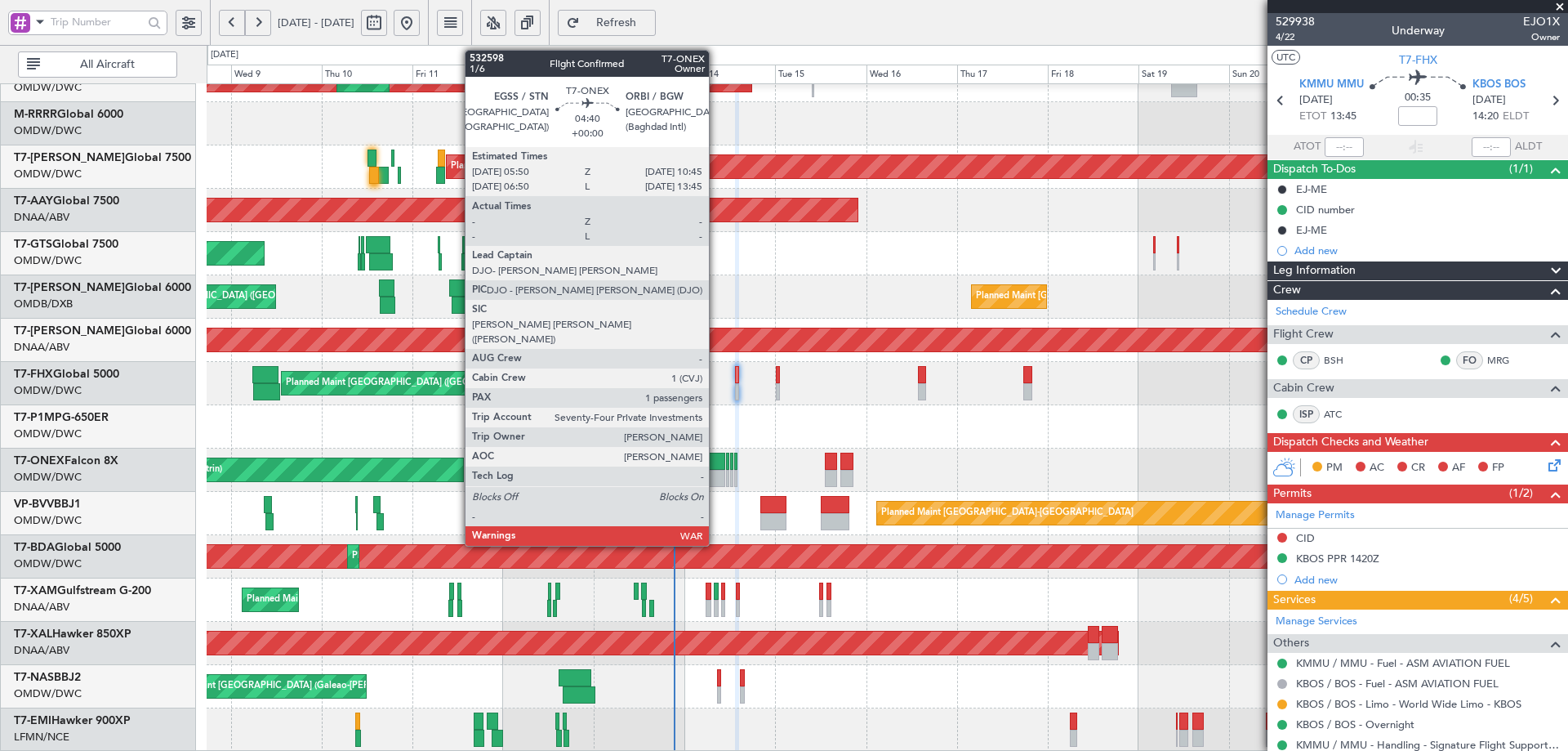 click 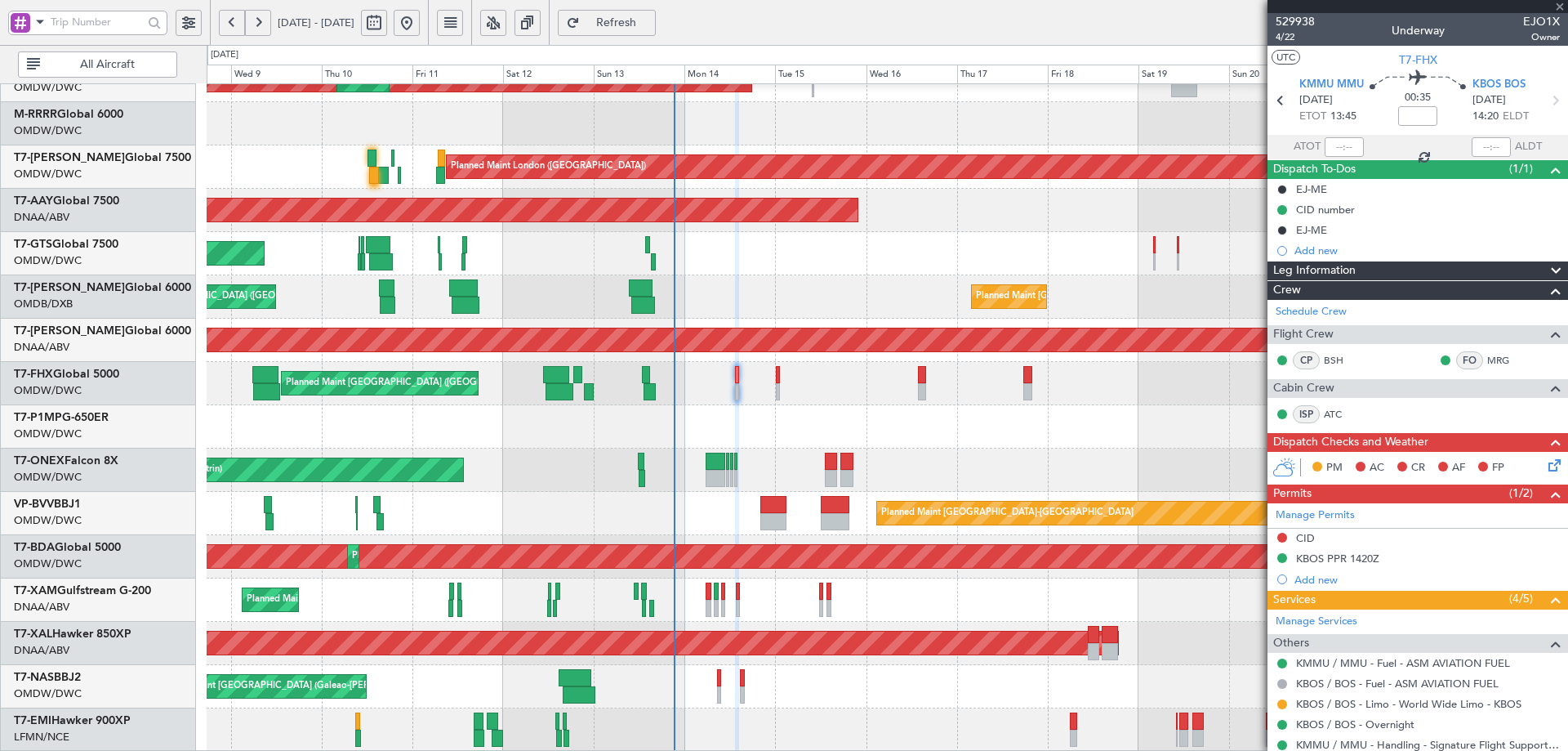 type on "1" 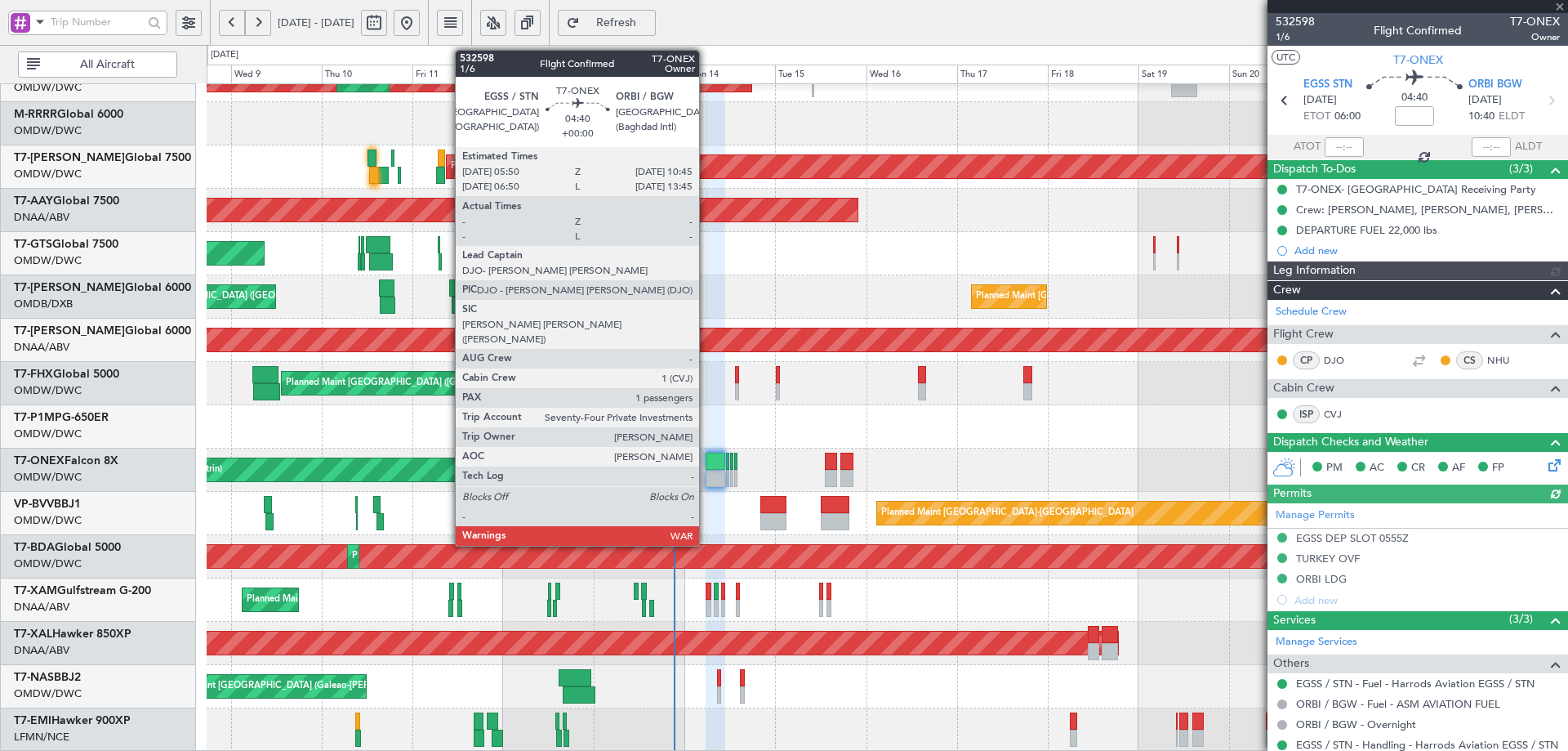 type on "[PERSON_NAME] (ANI)" 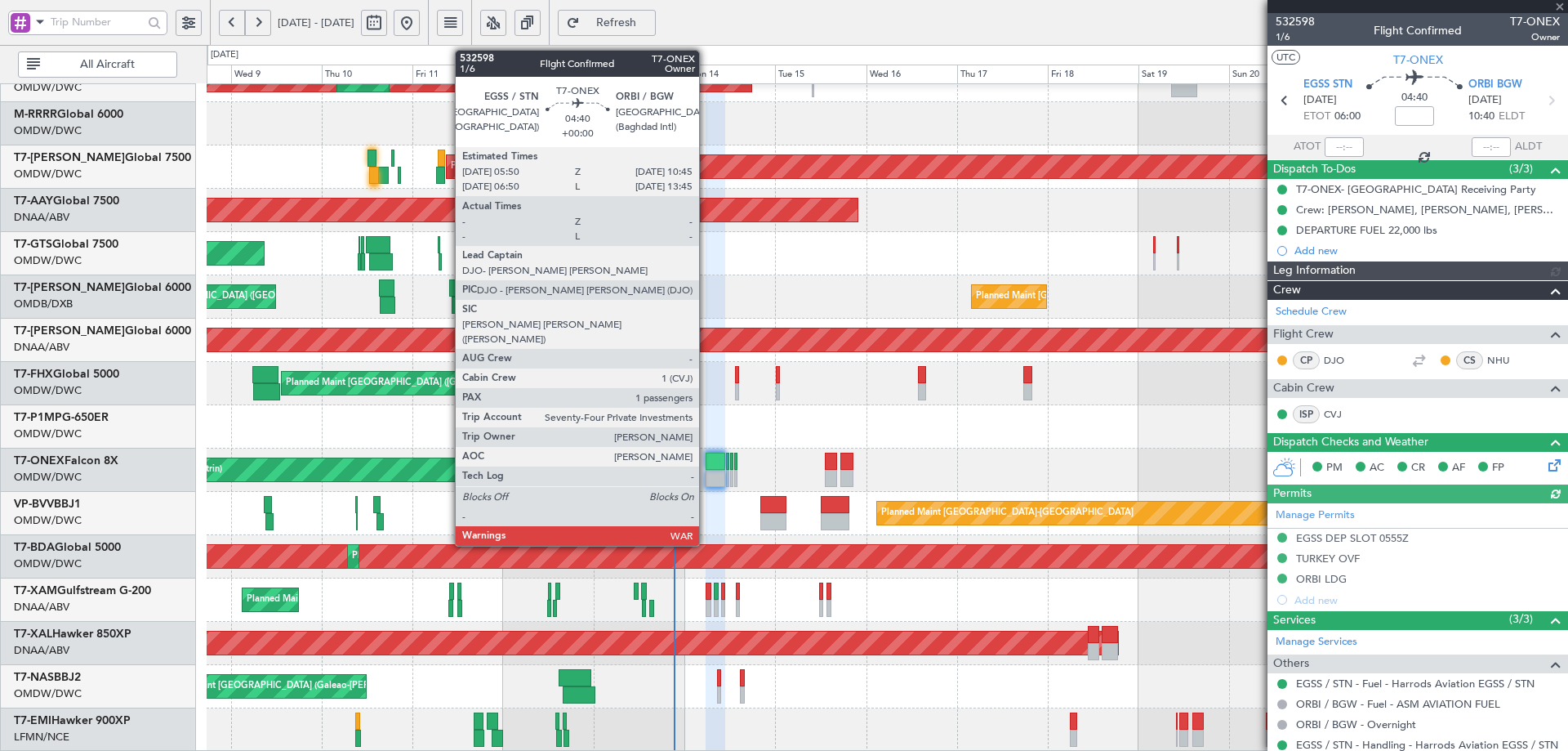 type on "6778" 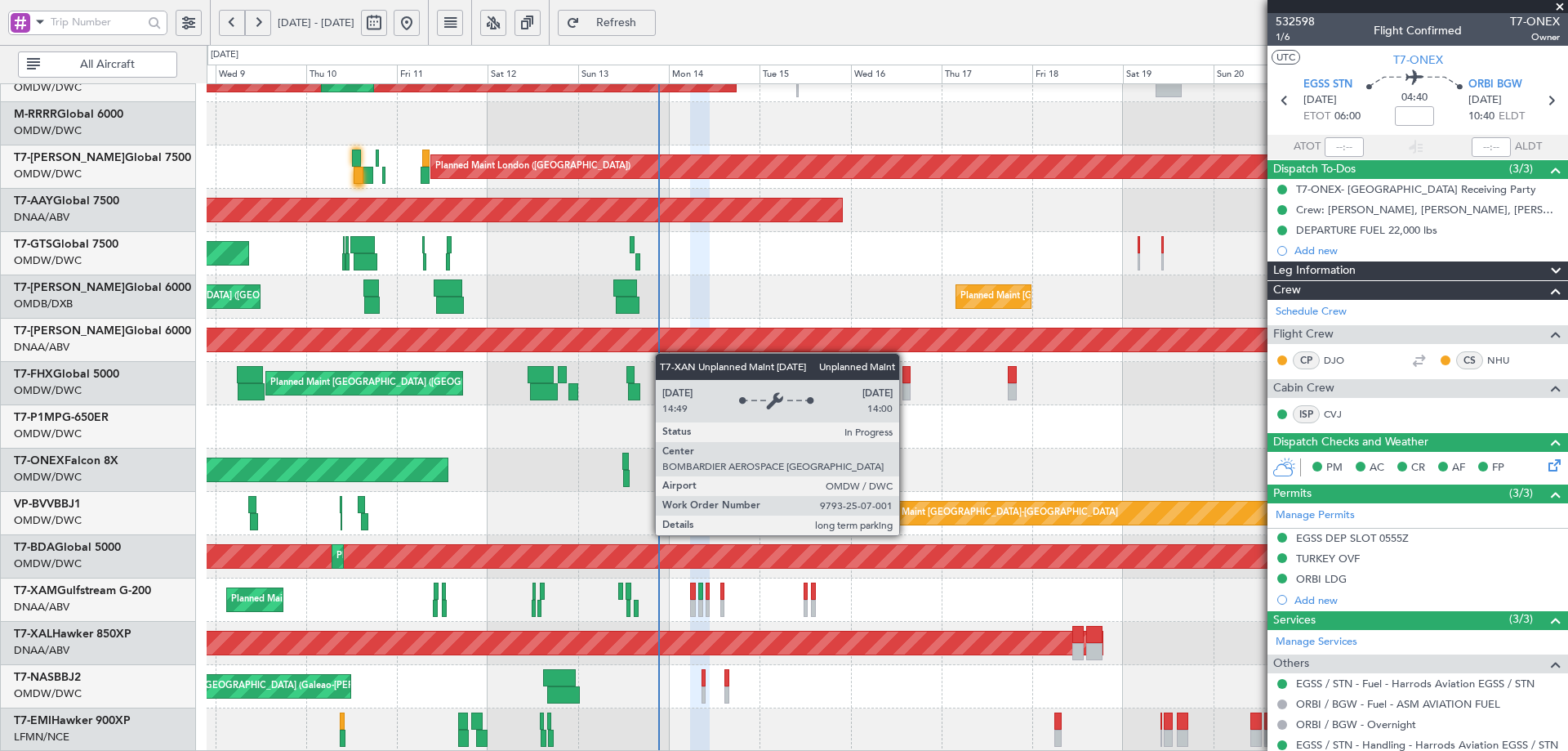 click on "Planned Maint Dubai (Al Maktoum Intl)
Planned Maint [GEOGRAPHIC_DATA] (Al Maktoum Intl)
Planned Maint [GEOGRAPHIC_DATA] ([GEOGRAPHIC_DATA])
Planned Maint [GEOGRAPHIC_DATA] ([GEOGRAPHIC_DATA]–[PERSON_NAME][GEOGRAPHIC_DATA])
Planned Maint [GEOGRAPHIC_DATA] (Al Maktoum Intl)
Unplanned Maint [GEOGRAPHIC_DATA] ([GEOGRAPHIC_DATA] Intl)
Planned Maint [GEOGRAPHIC_DATA] ([GEOGRAPHIC_DATA])
Unplanned Maint [GEOGRAPHIC_DATA] (Al Maktoum Intl)
Planned Maint [GEOGRAPHIC_DATA] ([GEOGRAPHIC_DATA])
Planned Maint [GEOGRAPHIC_DATA] (Al Maktoum Intl)
Planned Maint [GEOGRAPHIC_DATA] (Al Maktoum Intl)
Planned Maint Geneva ([GEOGRAPHIC_DATA])
Planned Maint [GEOGRAPHIC_DATA]-[GEOGRAPHIC_DATA]
Planned Maint Genoa (Sestri)
Planned Maint [GEOGRAPHIC_DATA] (Al Maktoum Intl)
Planned Maint [GEOGRAPHIC_DATA] (Al Maktoum Intl)
Planned Maint Abuja ([PERSON_NAME] Intl)
Planned Maint [PERSON_NAME] ([PERSON_NAME] Intl)" 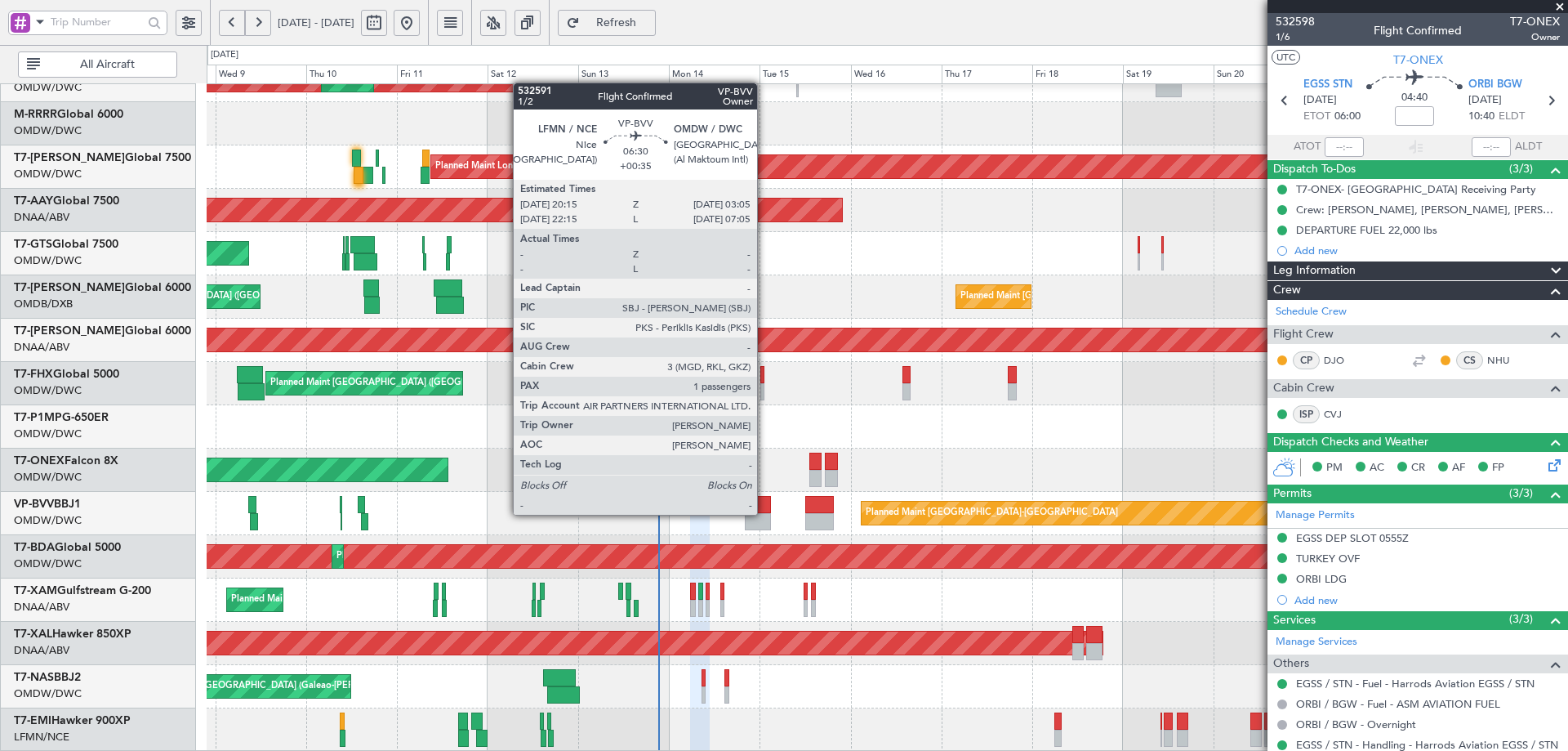 click 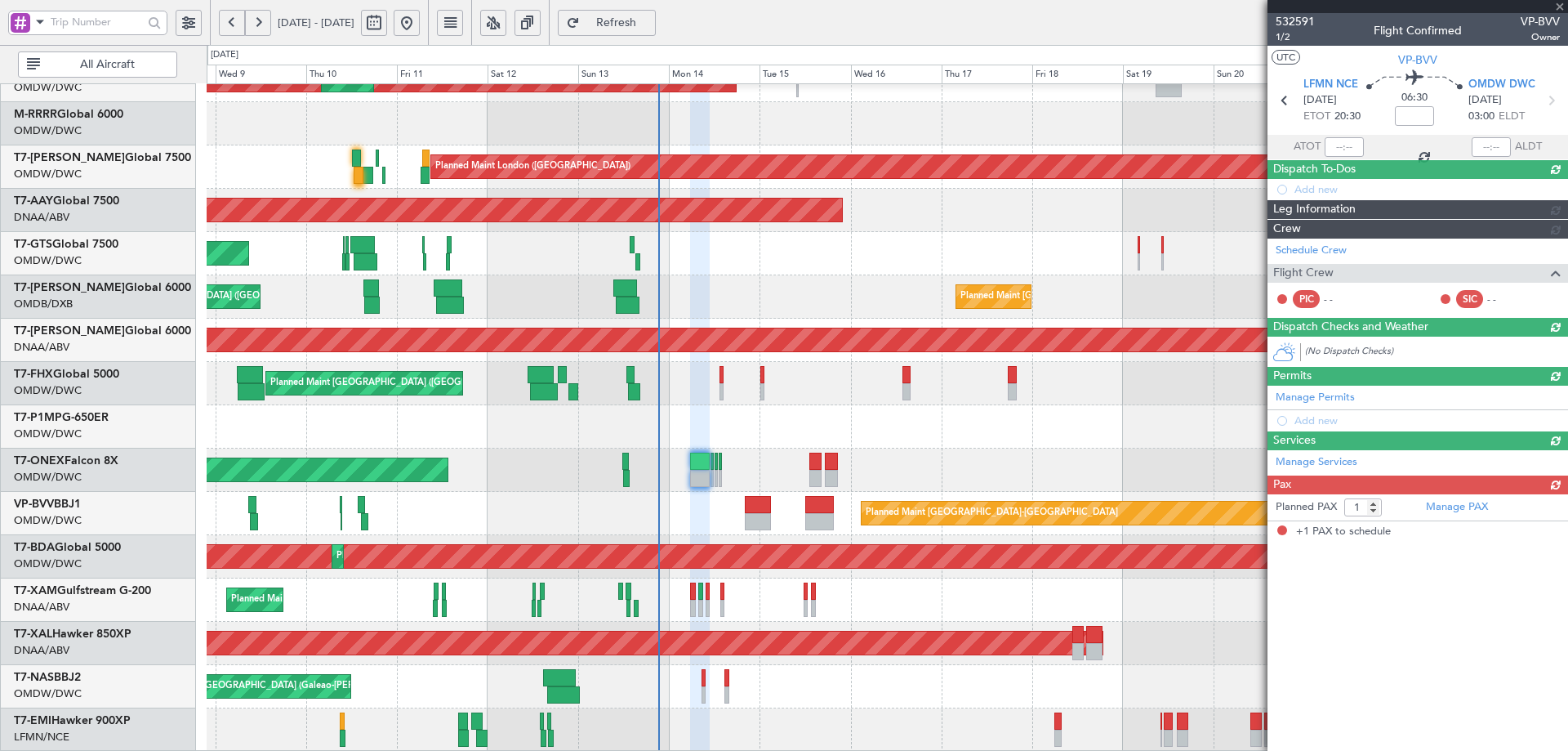 type on "+00:35" 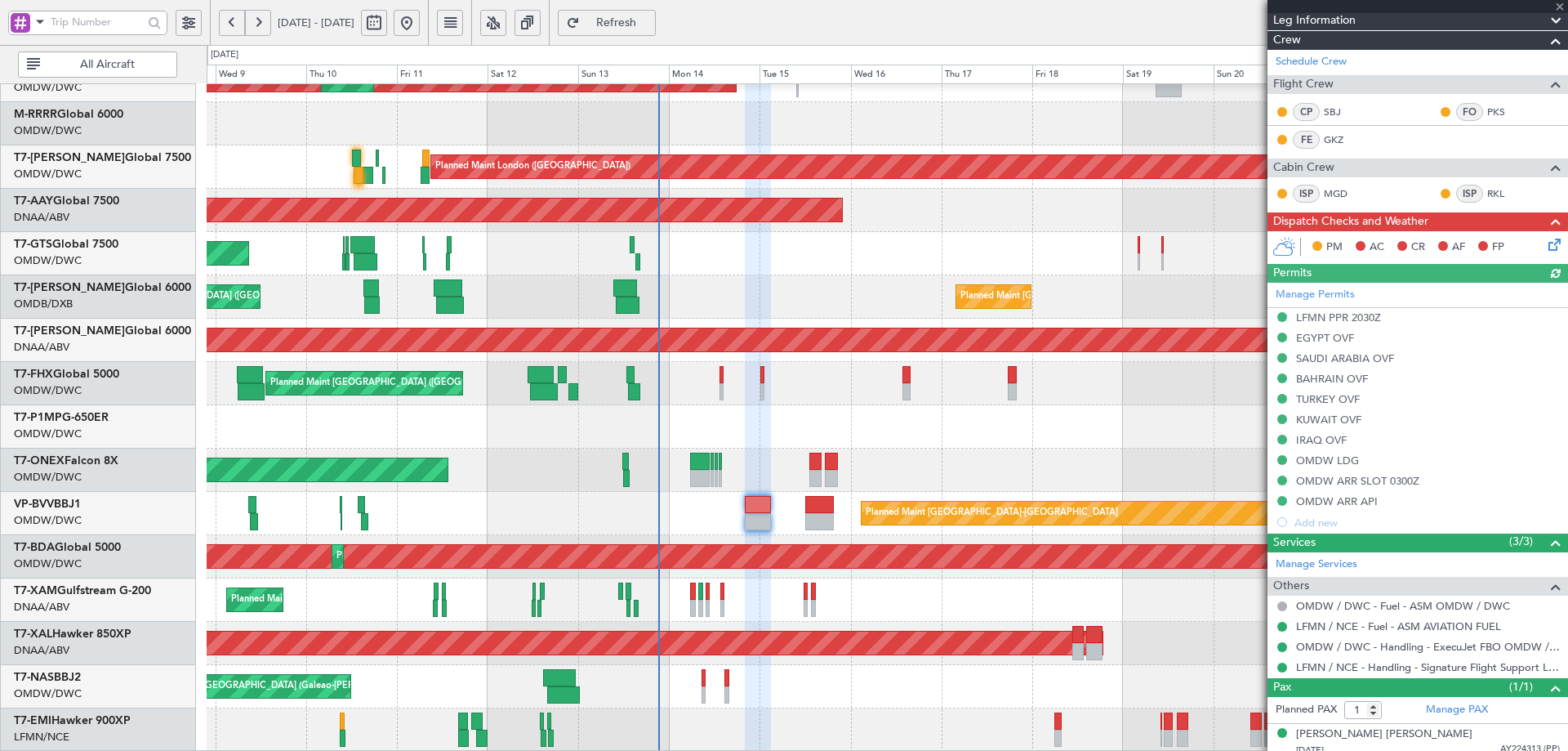 scroll, scrollTop: 239, scrollLeft: 0, axis: vertical 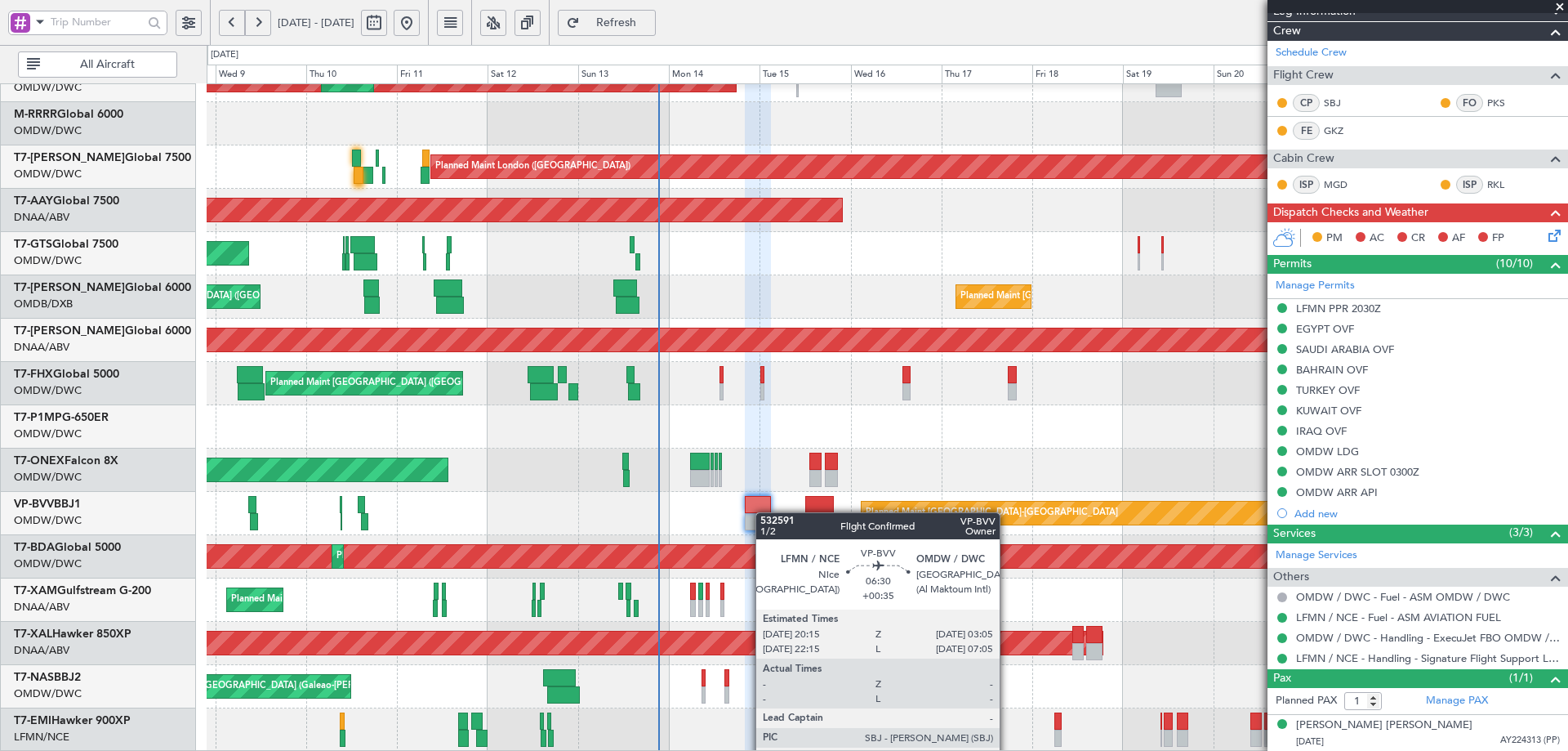click on "Planned Maint Dubai (Al Maktoum Intl)
Planned Maint [GEOGRAPHIC_DATA] (Al Maktoum Intl)
Planned Maint [GEOGRAPHIC_DATA] ([GEOGRAPHIC_DATA])
Planned Maint [GEOGRAPHIC_DATA] ([GEOGRAPHIC_DATA]–[PERSON_NAME][GEOGRAPHIC_DATA])
Planned Maint [GEOGRAPHIC_DATA] (Al Maktoum Intl)
Unplanned Maint [GEOGRAPHIC_DATA] ([GEOGRAPHIC_DATA] Intl)
Planned Maint [GEOGRAPHIC_DATA] ([GEOGRAPHIC_DATA])
Unplanned Maint [GEOGRAPHIC_DATA] (Al Maktoum Intl)
Planned Maint [GEOGRAPHIC_DATA] ([GEOGRAPHIC_DATA])
Planned Maint [GEOGRAPHIC_DATA] (Al Maktoum Intl)
Planned Maint [GEOGRAPHIC_DATA] (Al Maktoum Intl)
Planned Maint Geneva ([GEOGRAPHIC_DATA])
Planned Maint [GEOGRAPHIC_DATA]-[GEOGRAPHIC_DATA]
Planned Maint Genoa (Sestri)
Planned Maint [GEOGRAPHIC_DATA] (Al Maktoum Intl)
Planned Maint [GEOGRAPHIC_DATA] (Al Maktoum Intl)
Planned Maint Abuja ([PERSON_NAME] Intl)
Planned Maint [PERSON_NAME] ([PERSON_NAME] Intl)" 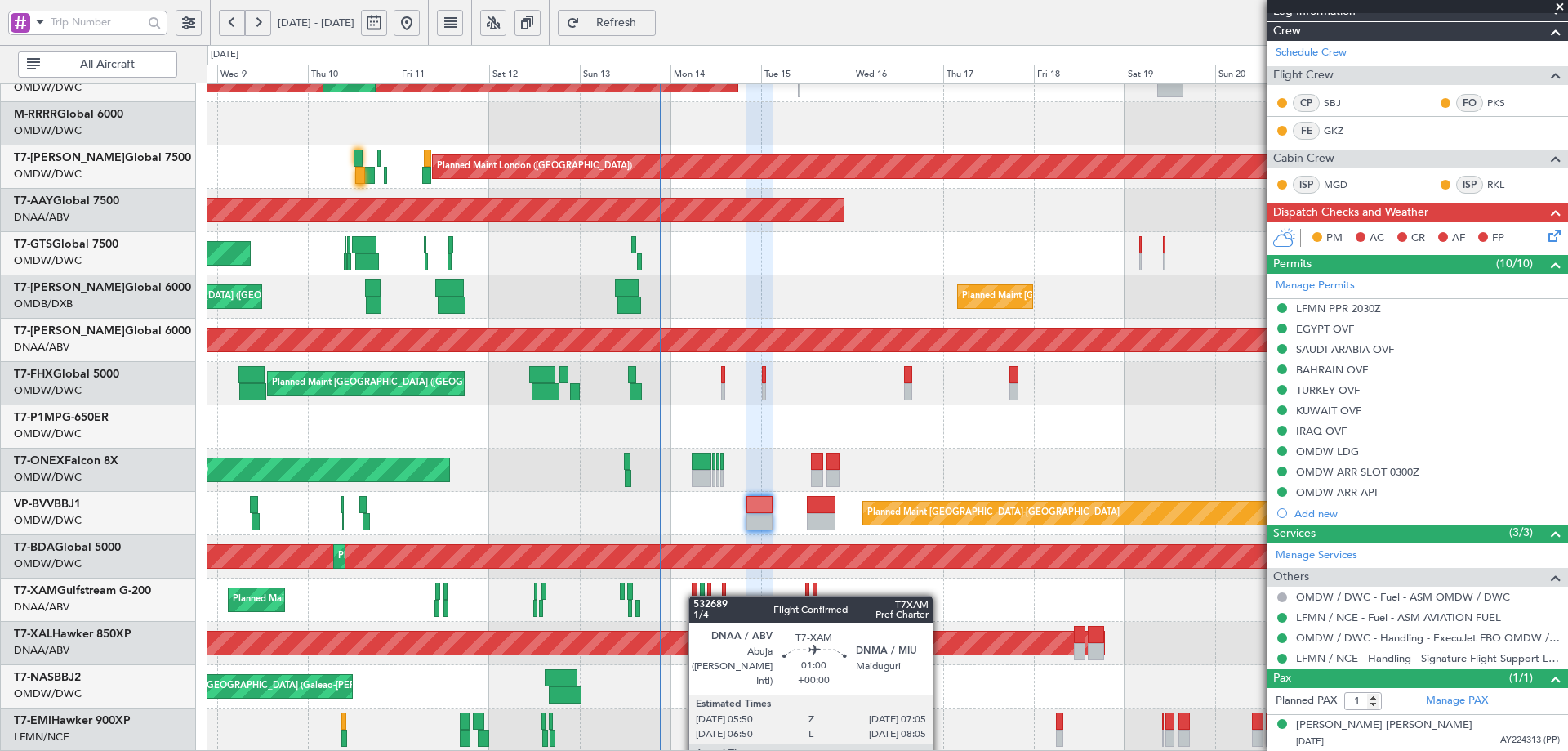 click on "Planned Maint Dubai (Al Maktoum Intl)
Planned Maint [GEOGRAPHIC_DATA] (Al Maktoum Intl)
Planned Maint [GEOGRAPHIC_DATA] ([GEOGRAPHIC_DATA])
Planned Maint [GEOGRAPHIC_DATA] ([GEOGRAPHIC_DATA]–[PERSON_NAME][GEOGRAPHIC_DATA])
Planned Maint [GEOGRAPHIC_DATA] (Al Maktoum Intl)
Unplanned Maint [GEOGRAPHIC_DATA] ([GEOGRAPHIC_DATA] Intl)
Planned Maint [GEOGRAPHIC_DATA] ([GEOGRAPHIC_DATA])
Unplanned Maint [GEOGRAPHIC_DATA] (Al Maktoum Intl)
Planned Maint [GEOGRAPHIC_DATA] ([GEOGRAPHIC_DATA])
Planned Maint [GEOGRAPHIC_DATA] (Al Maktoum Intl)
Planned Maint [GEOGRAPHIC_DATA] (Al Maktoum Intl)
Planned Maint Geneva ([GEOGRAPHIC_DATA])
Planned Maint [GEOGRAPHIC_DATA]-[GEOGRAPHIC_DATA]
Planned Maint Genoa (Sestri)
Planned Maint [GEOGRAPHIC_DATA] (Al Maktoum Intl)
Planned Maint [GEOGRAPHIC_DATA] (Al Maktoum Intl)
Planned Maint Abuja ([PERSON_NAME] Intl)
Planned Maint [PERSON_NAME] ([PERSON_NAME] Intl)" 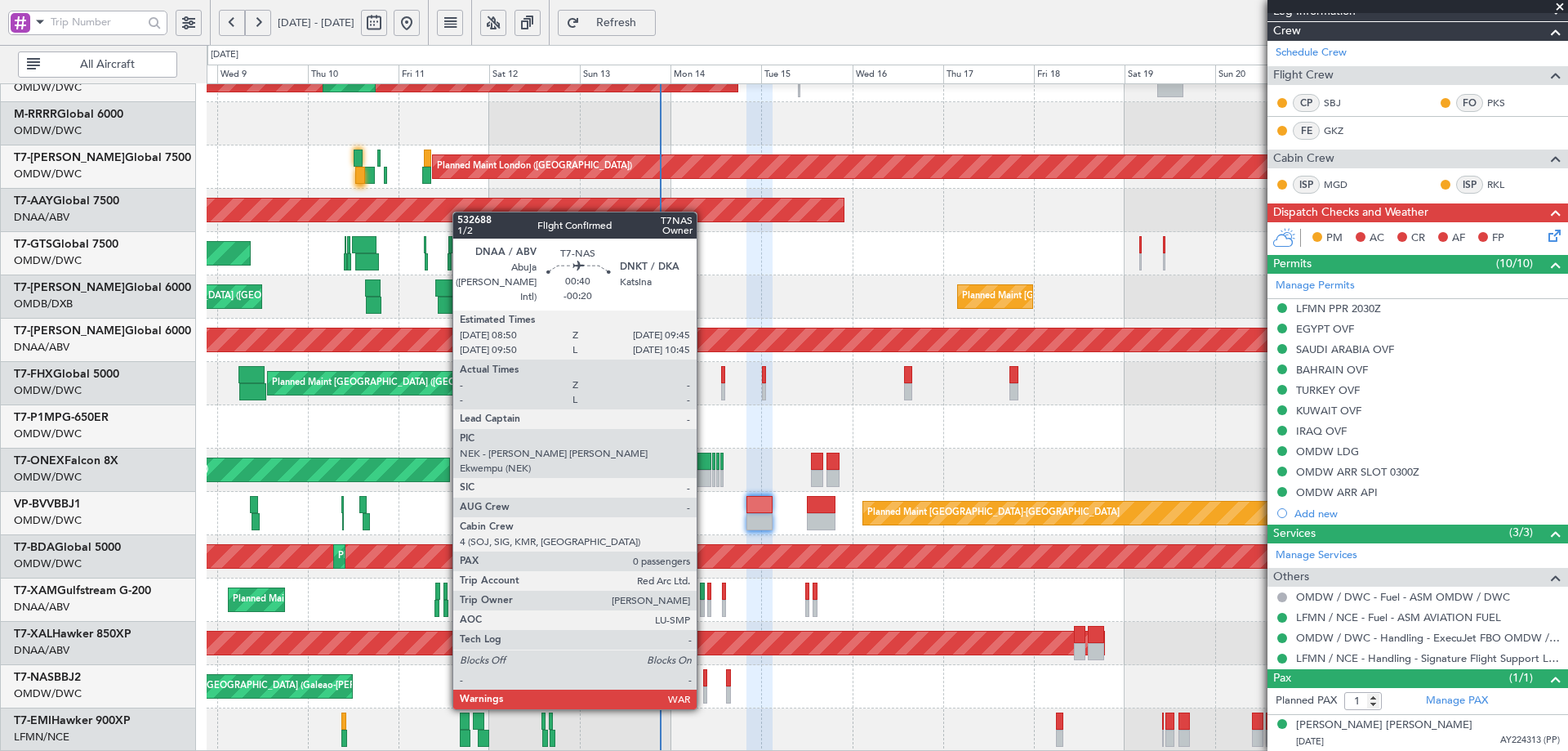 click 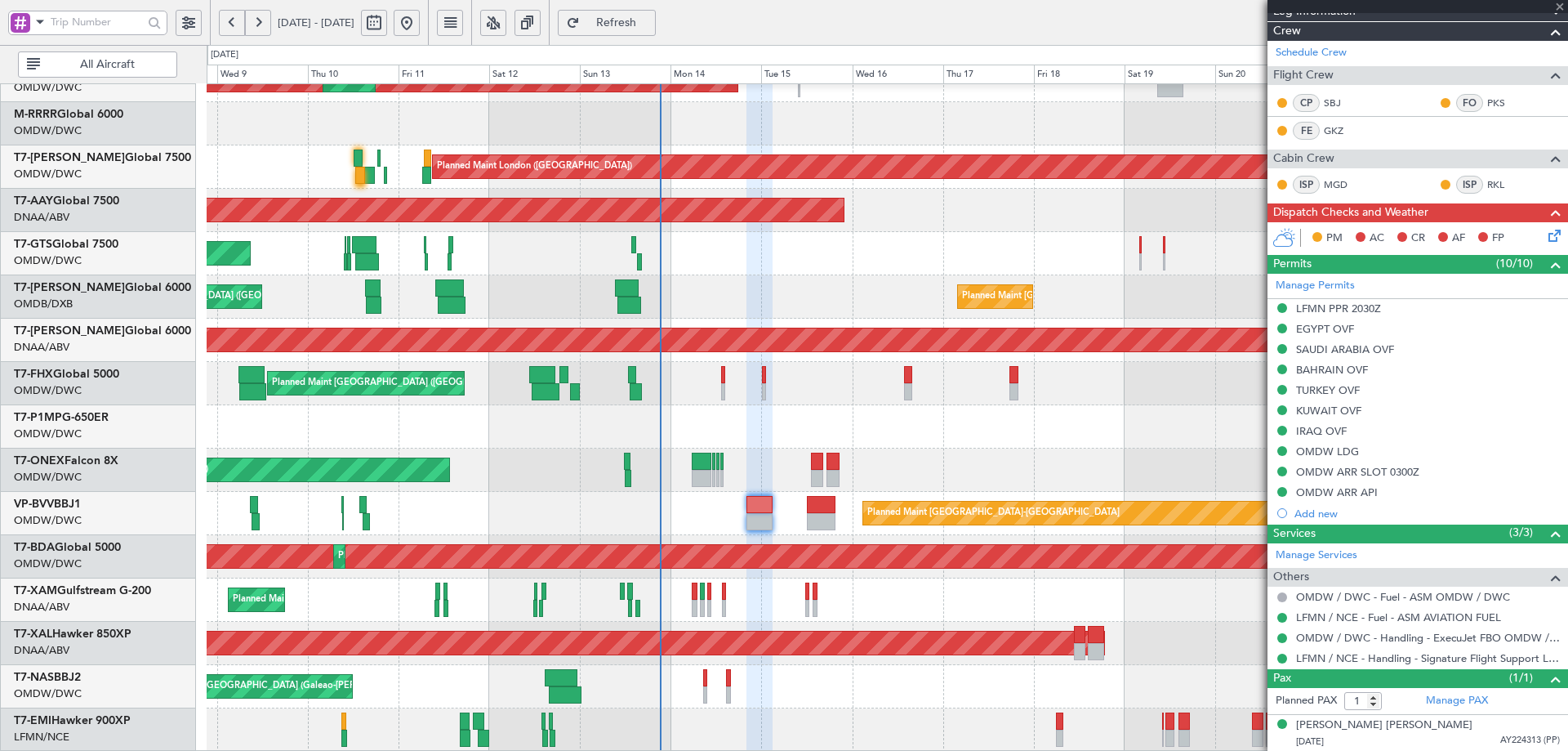type on "-00:20" 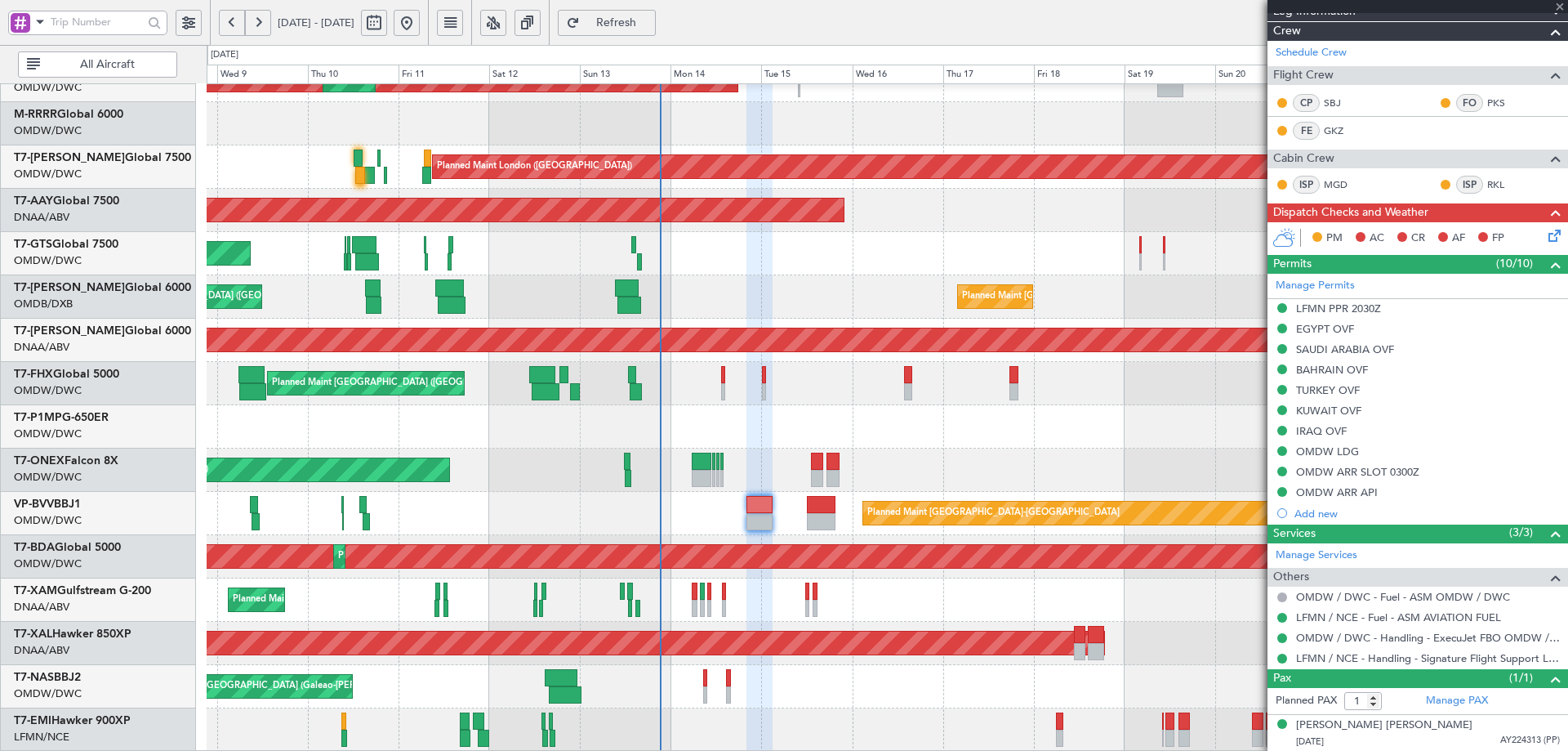 type on "0" 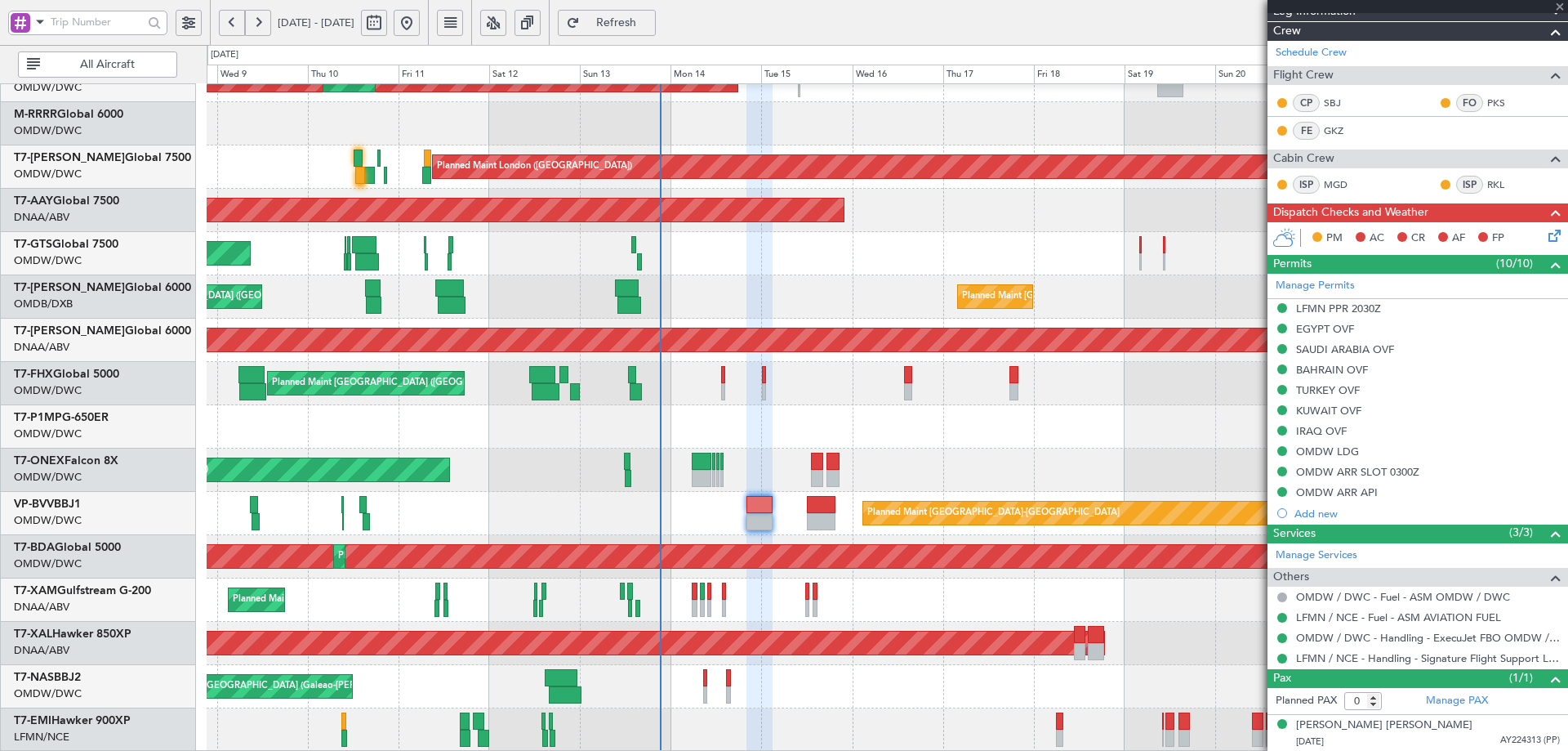 scroll, scrollTop: 0, scrollLeft: 0, axis: both 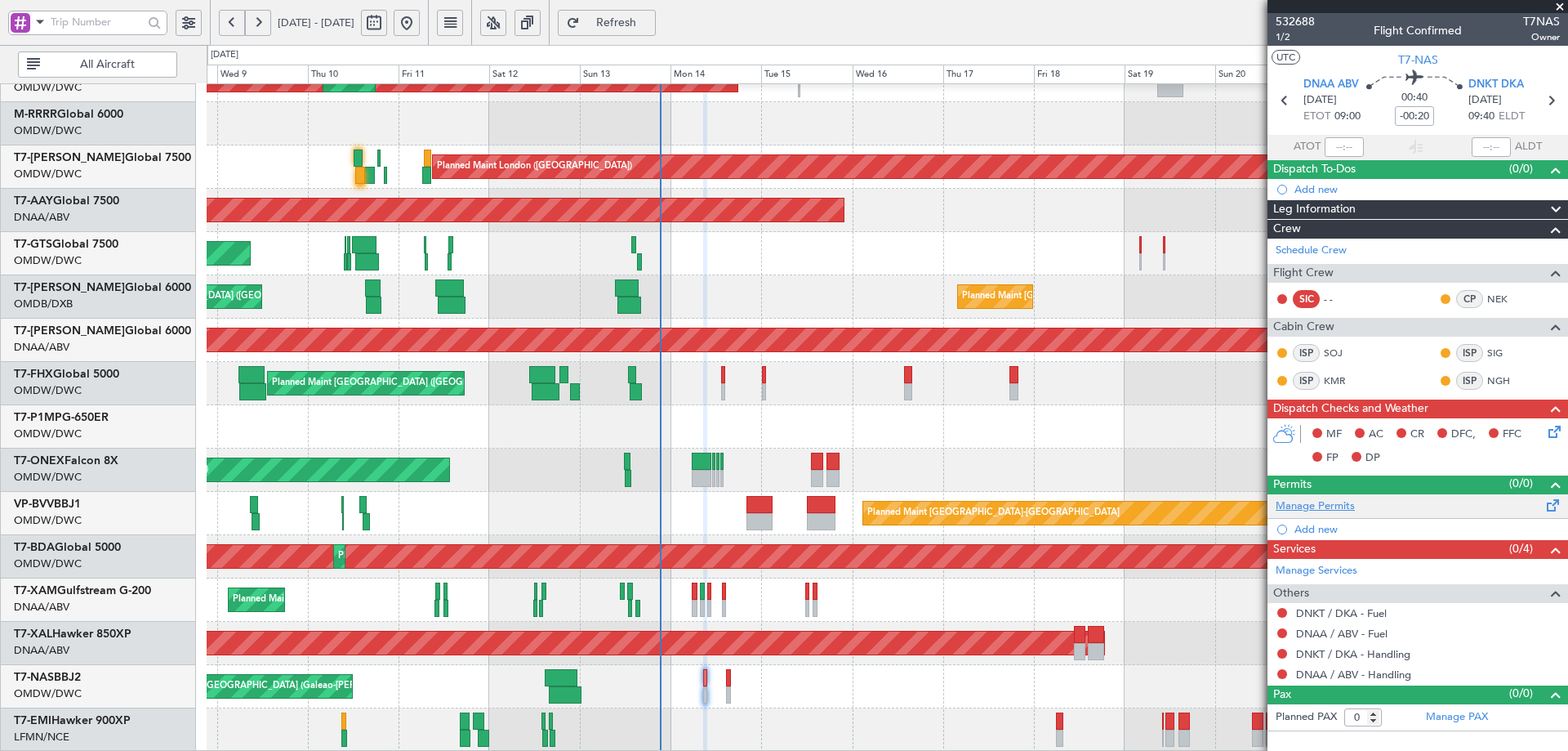 click on "Manage Permits" at bounding box center (1315, 507) 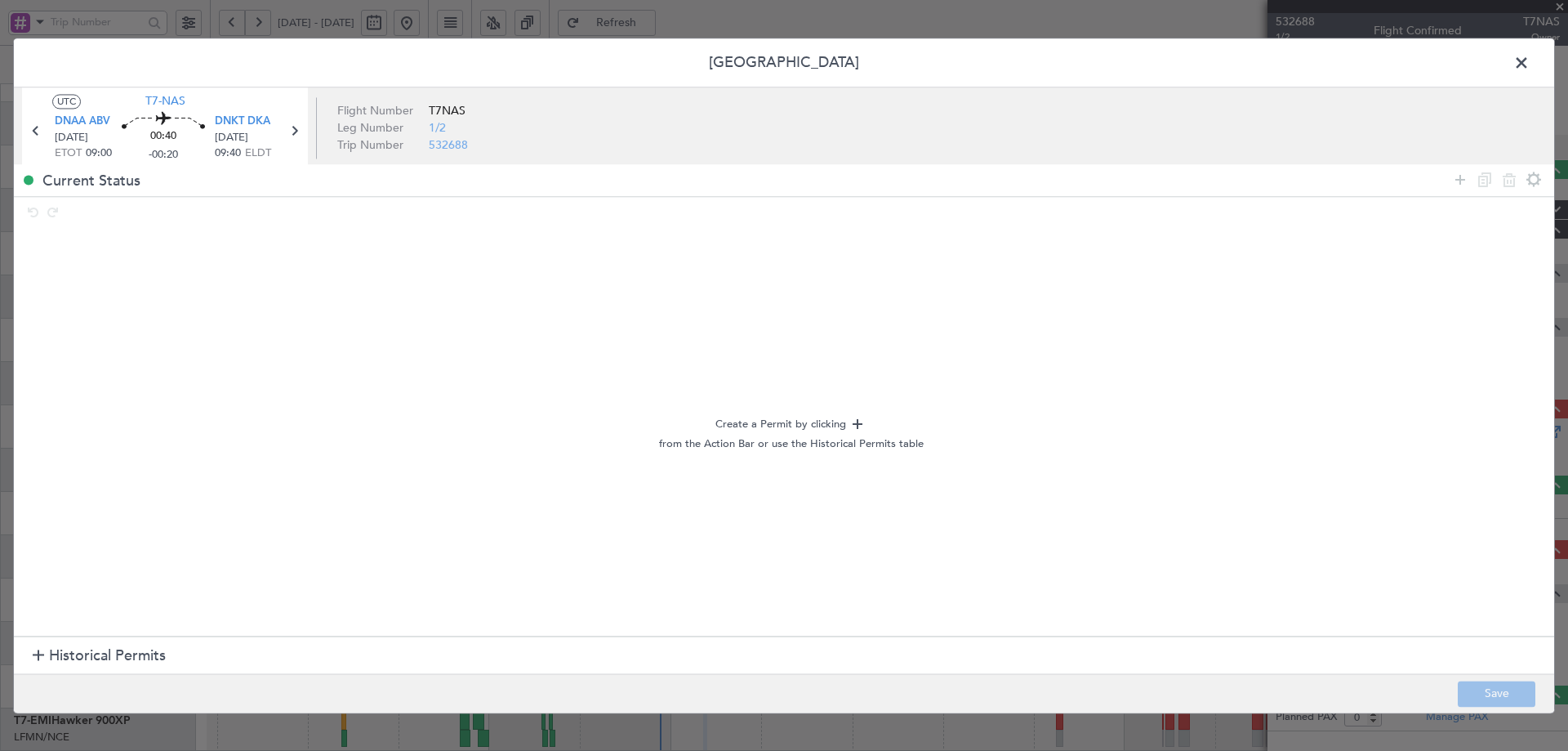 click on "Historical Permits" at bounding box center (107, 656) 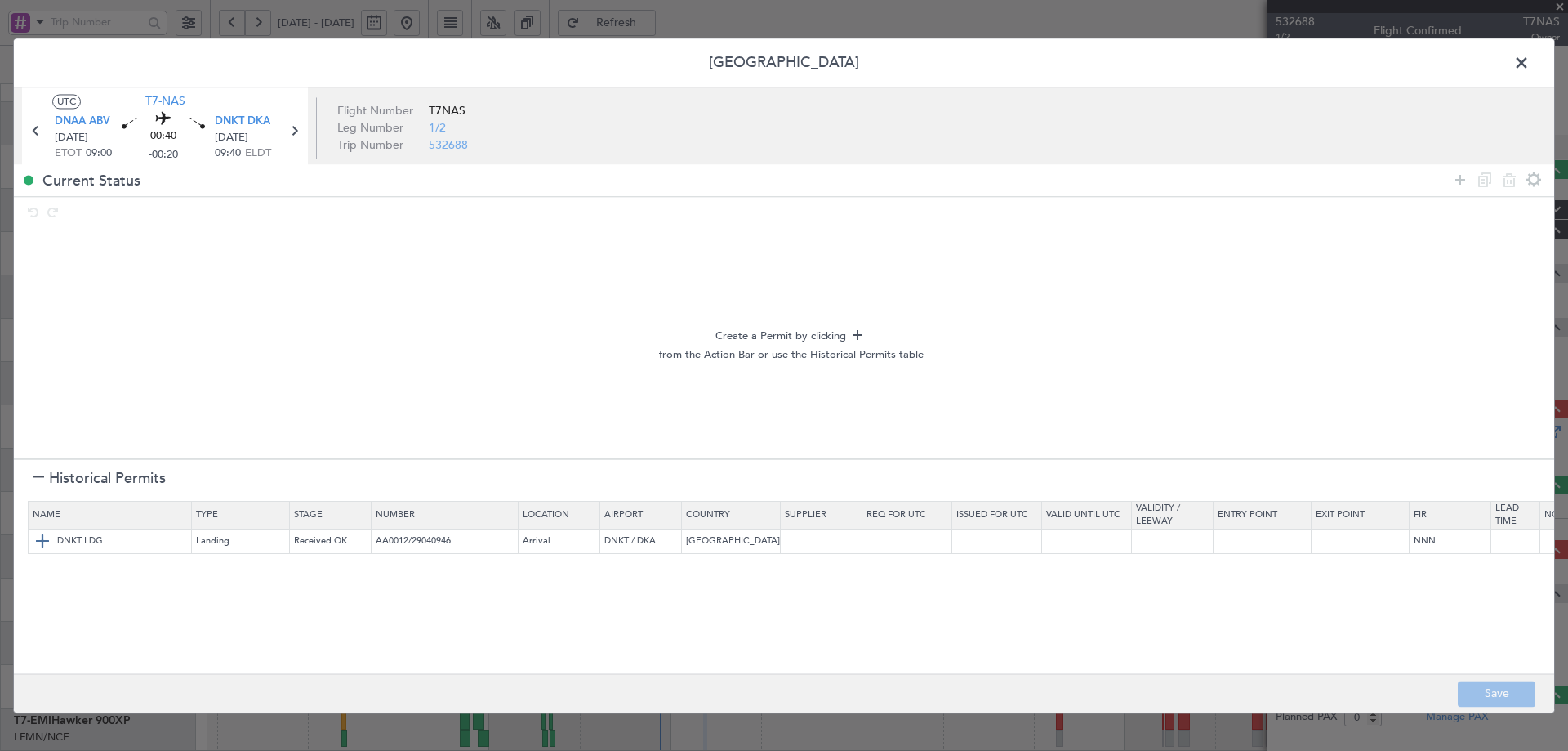 click at bounding box center (42, 542) 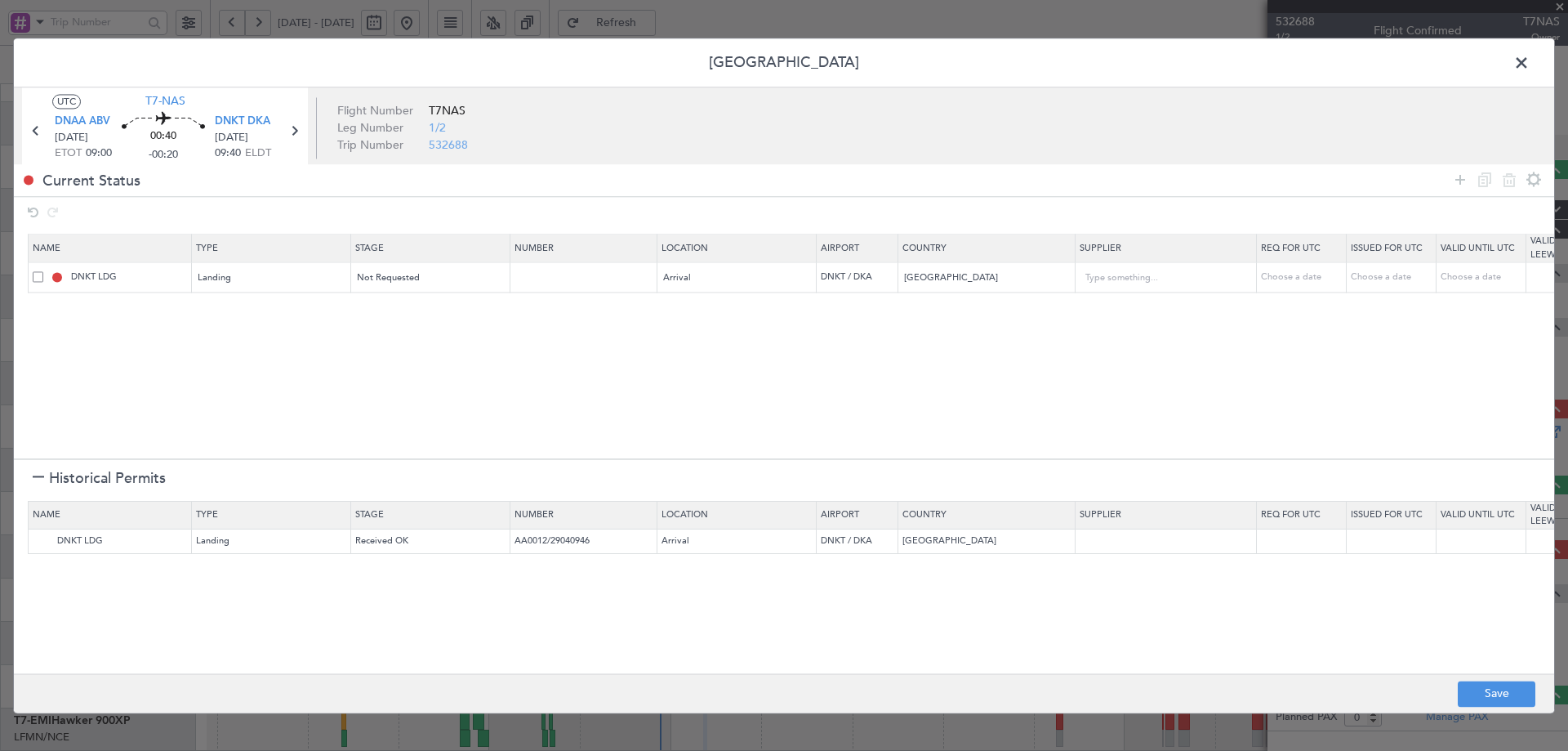 click on "Historical Permits" at bounding box center [99, 478] 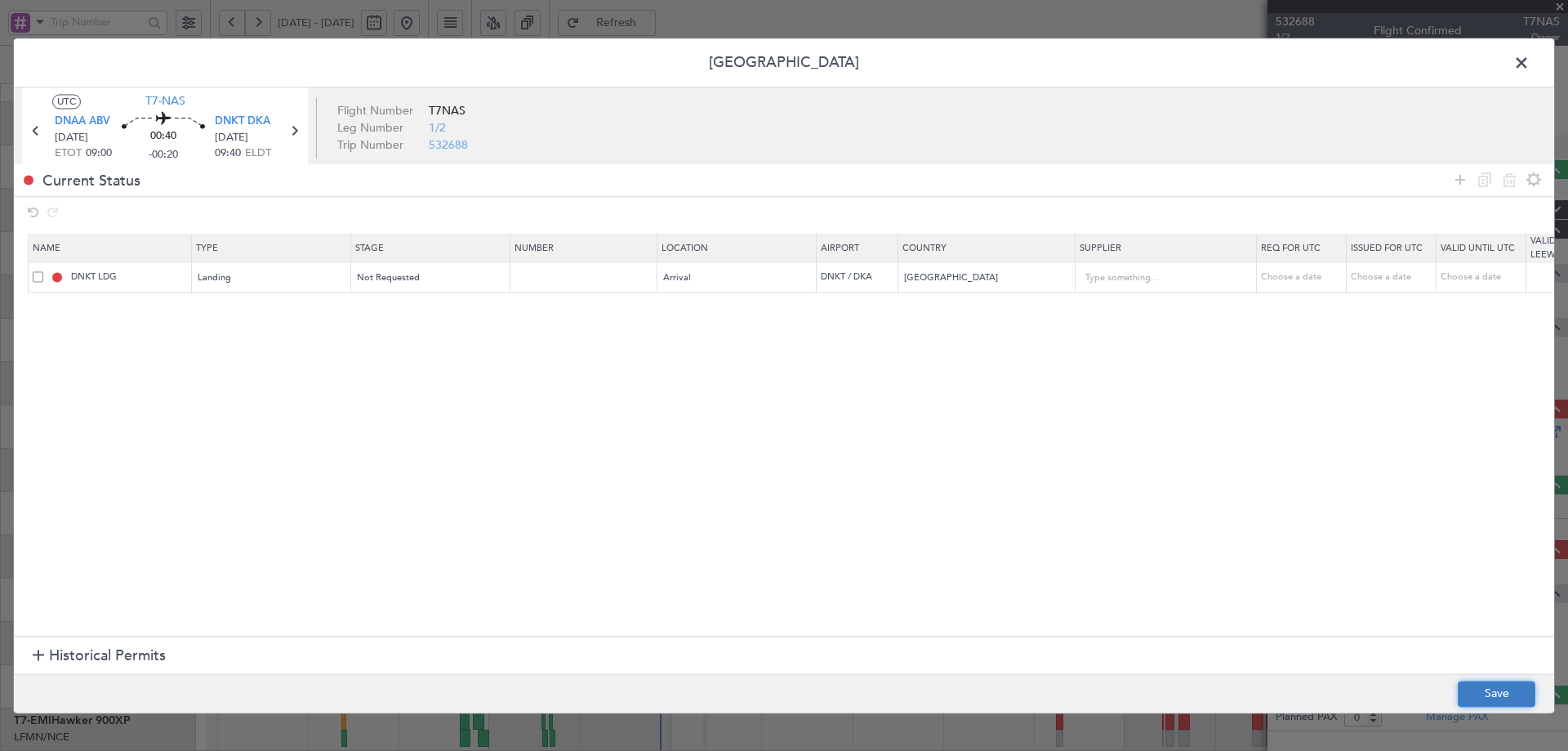click on "Save" at bounding box center (1496, 694) 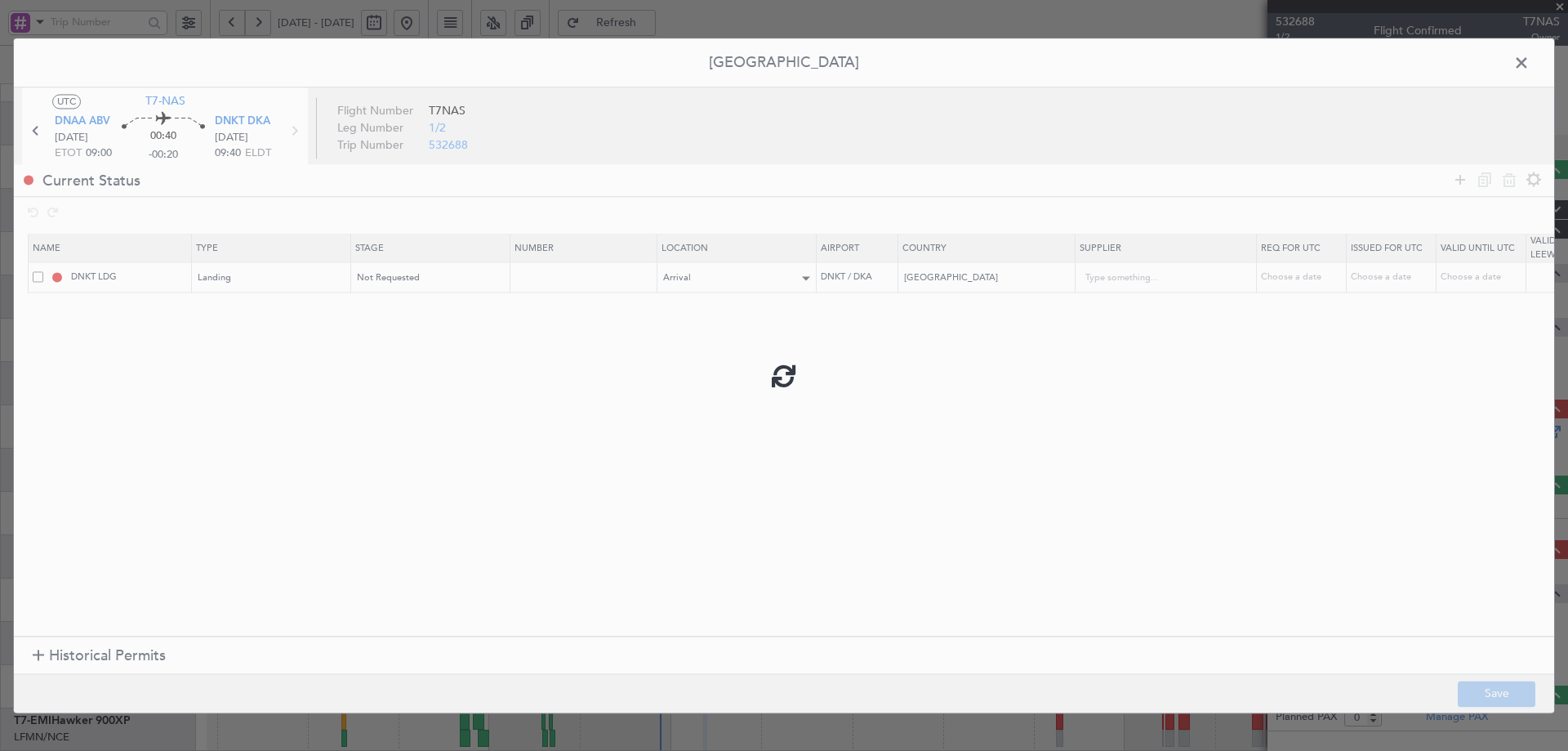 type on "NNN" 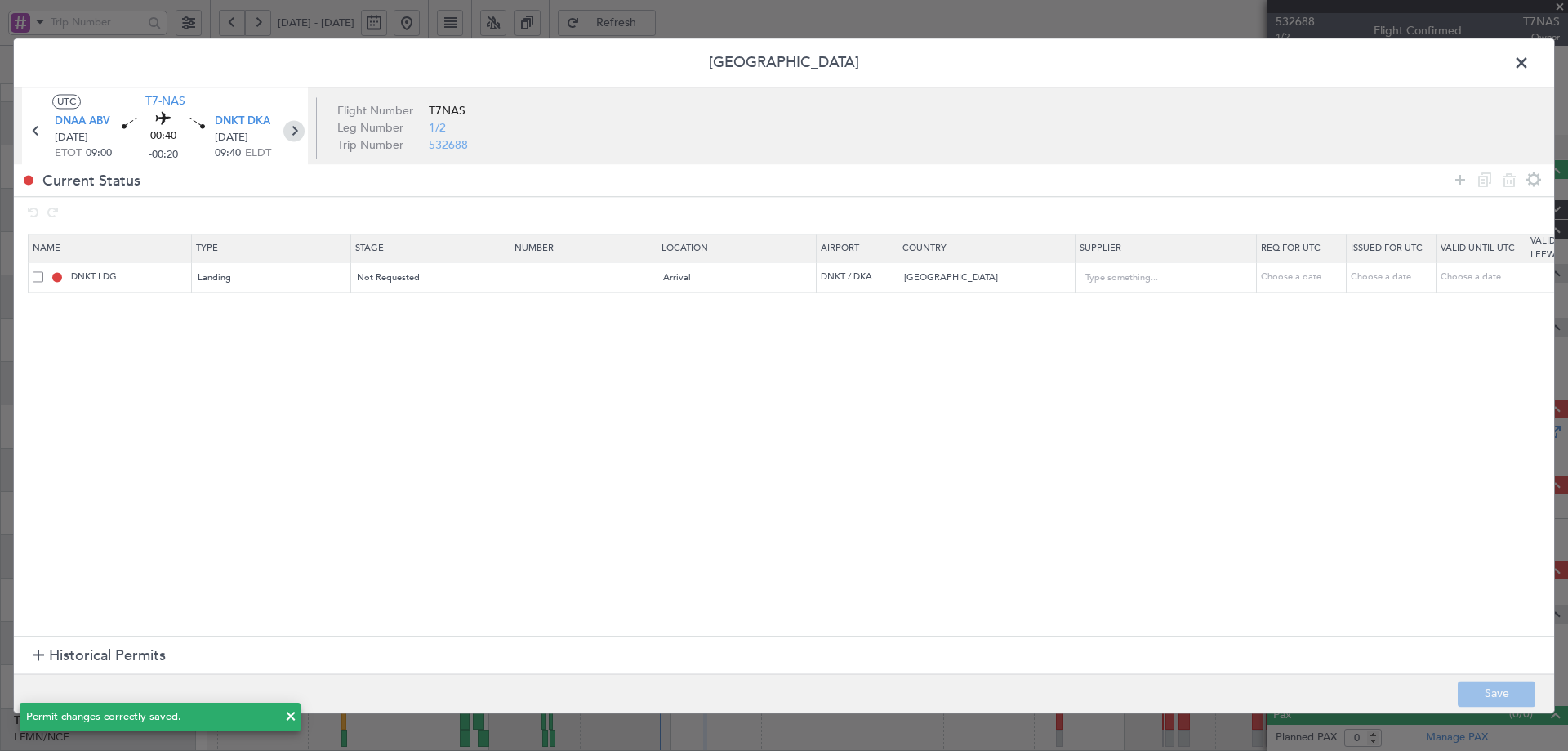 click at bounding box center (294, 131) 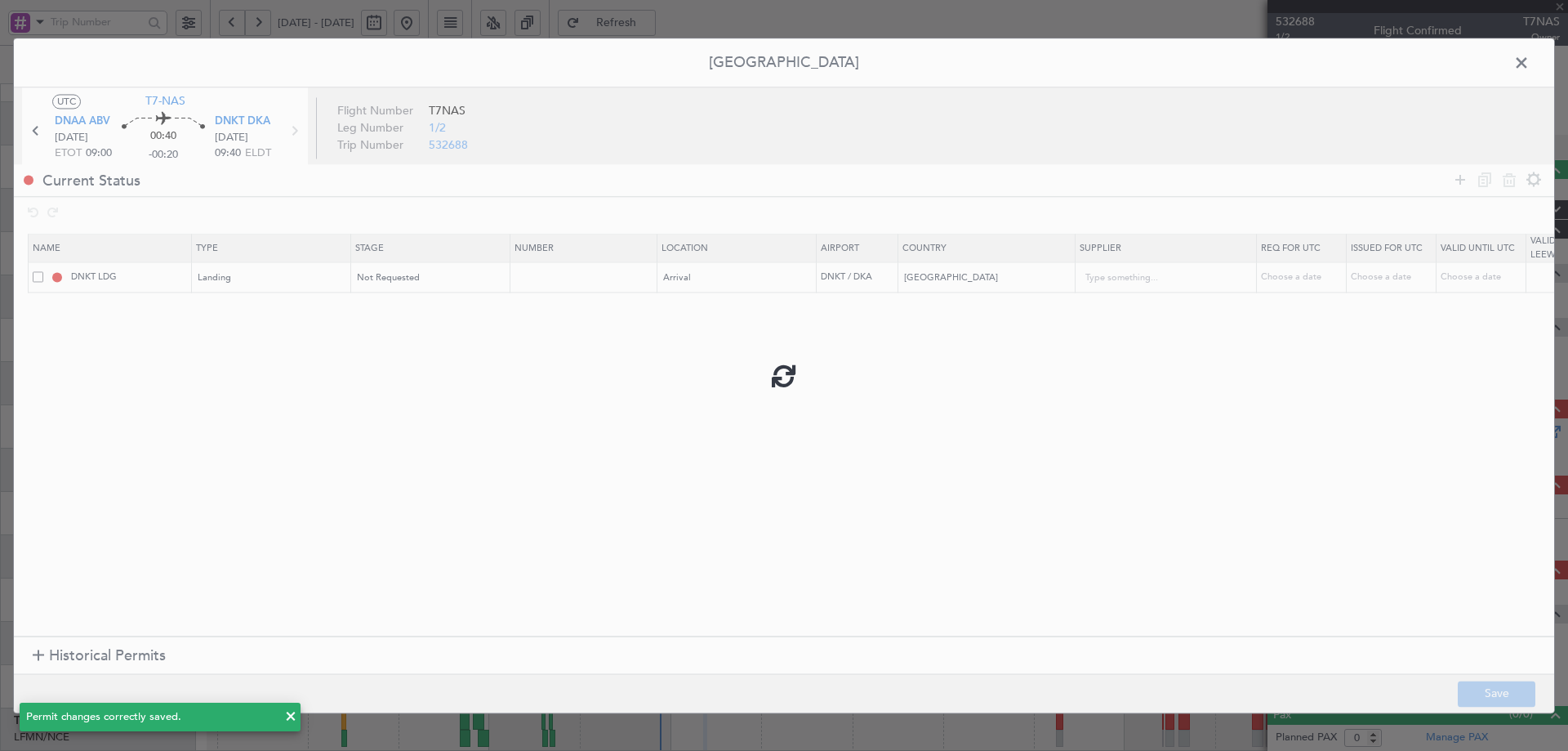type 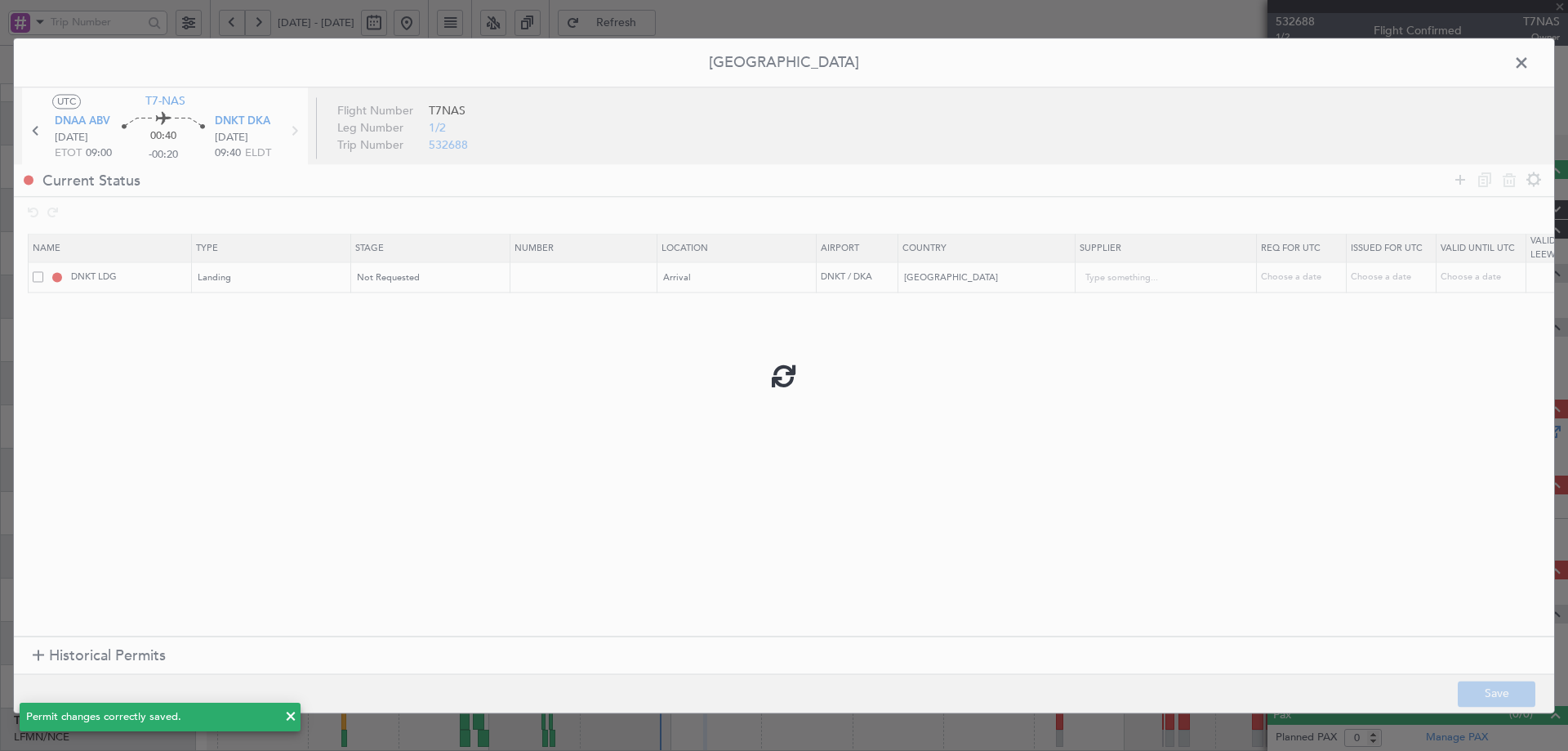 type 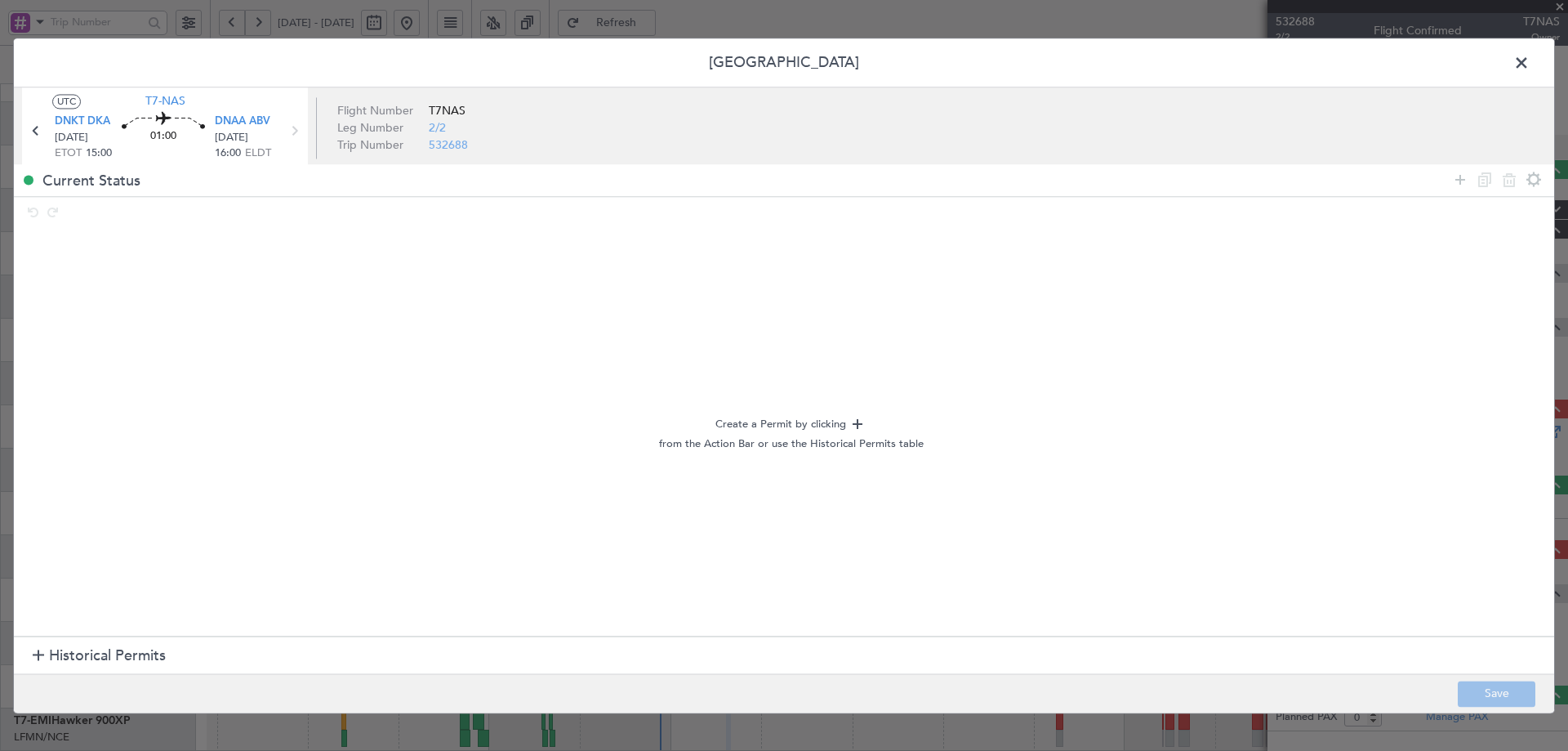click on "Historical Permits" at bounding box center [107, 656] 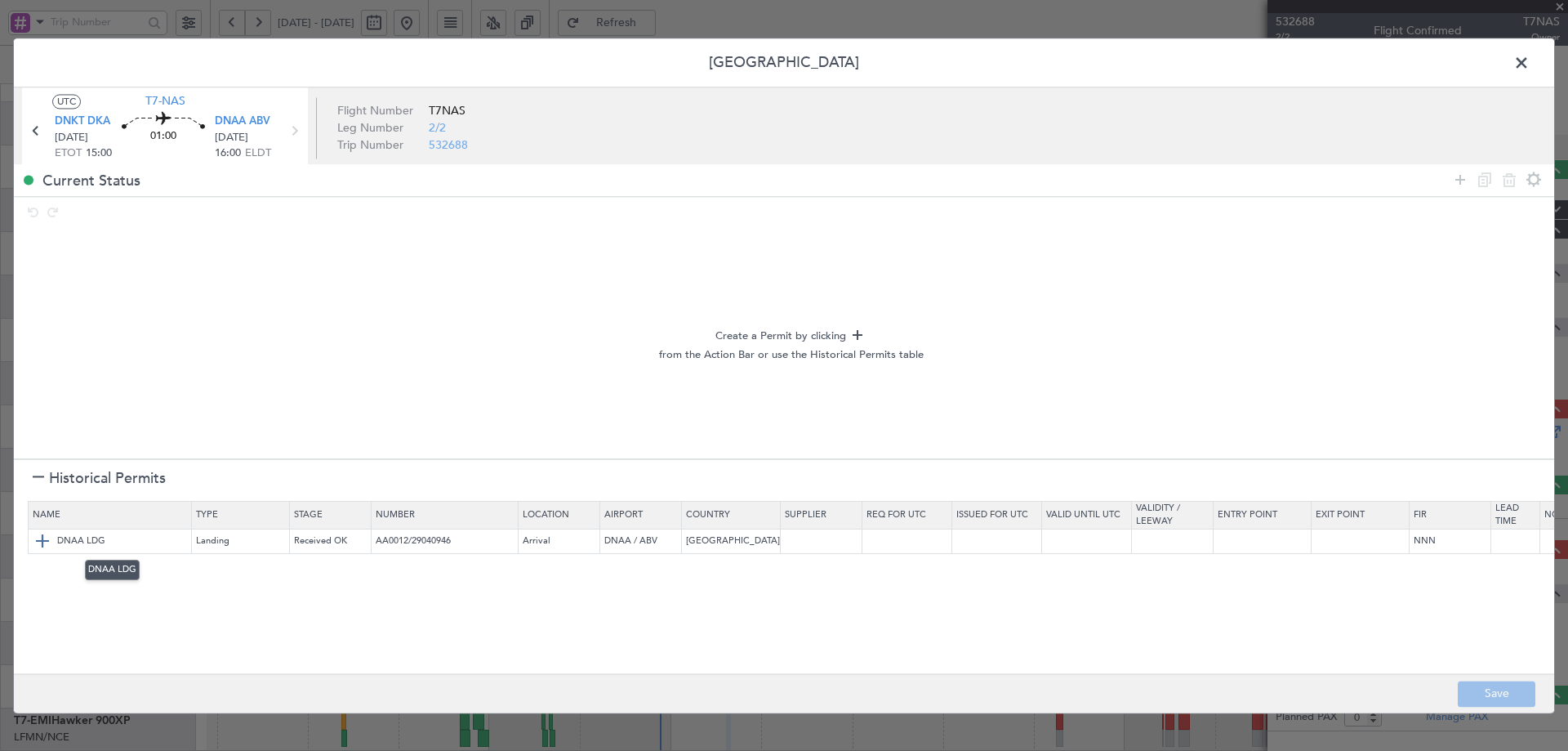 click at bounding box center [42, 542] 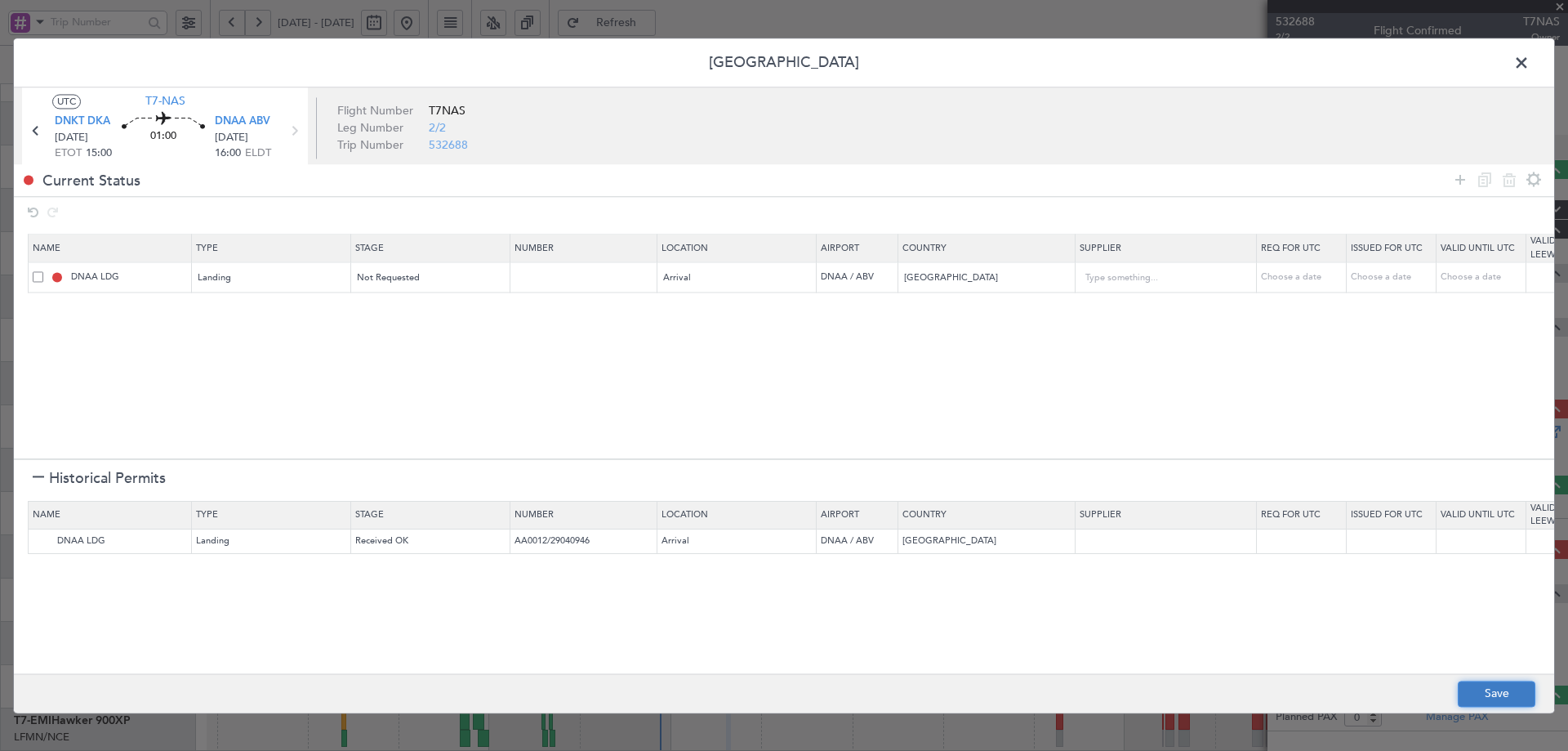 click on "Save" at bounding box center [1496, 694] 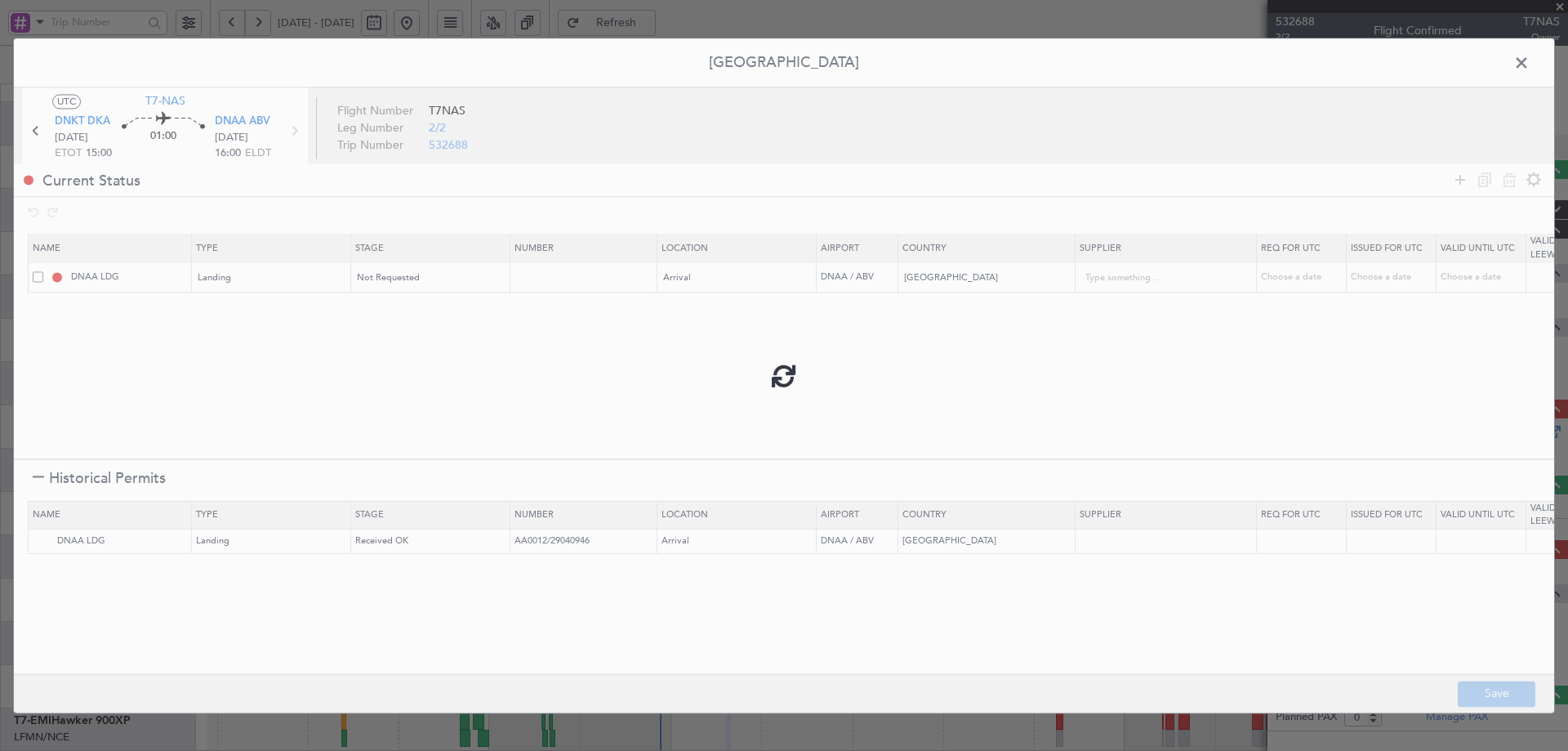 type on "NNN" 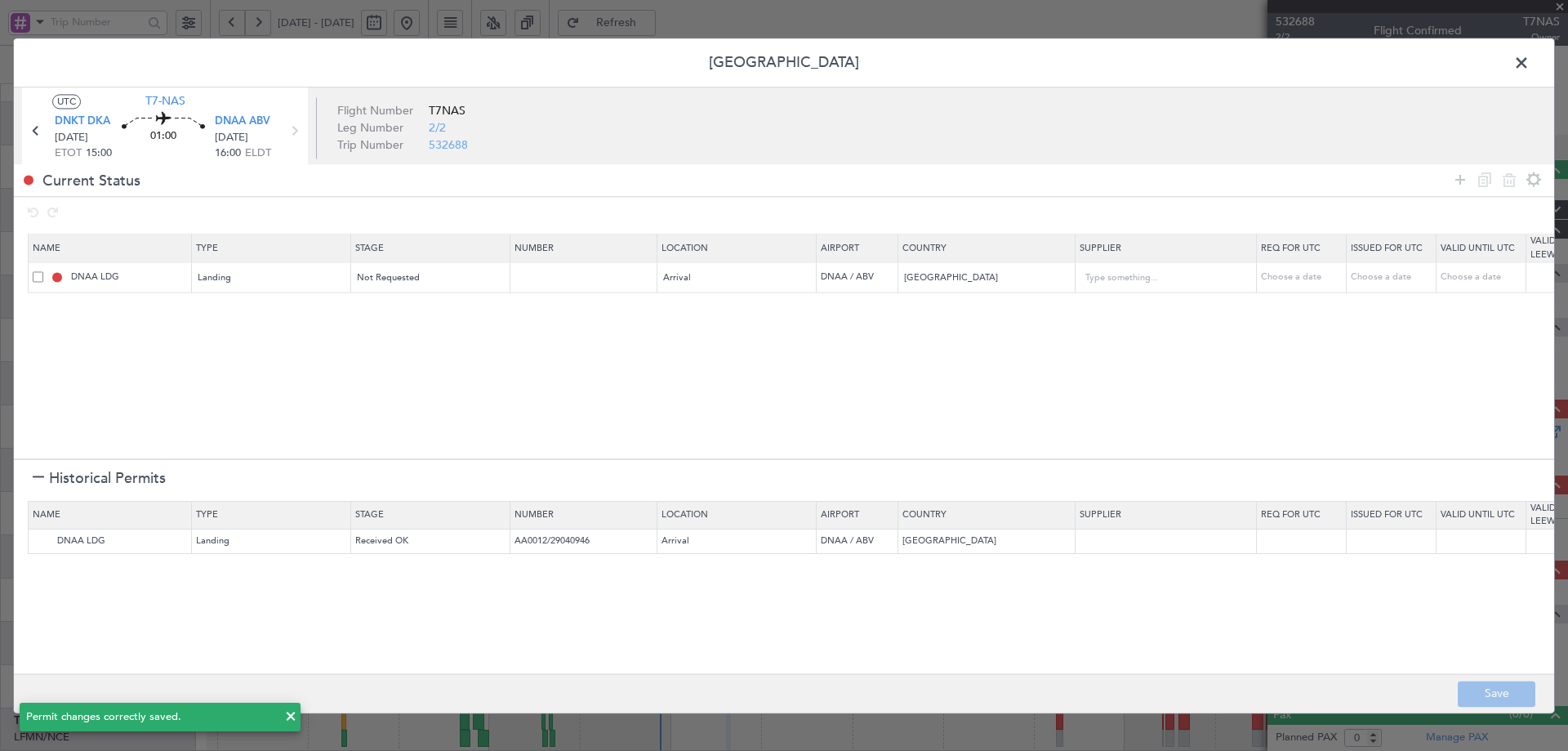 click at bounding box center (1530, 67) 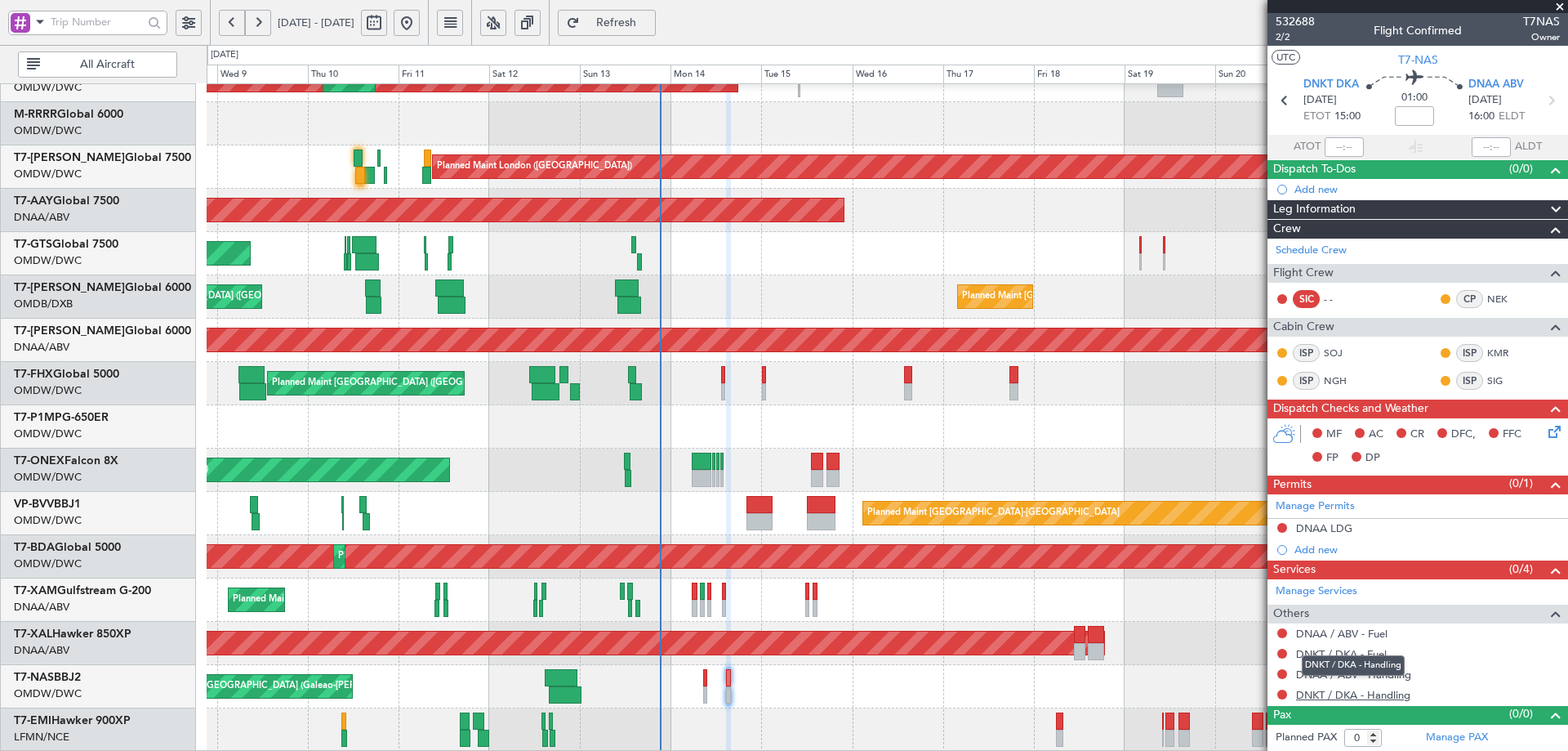 click on "DNKT / DKA - Handling" at bounding box center (1353, 695) 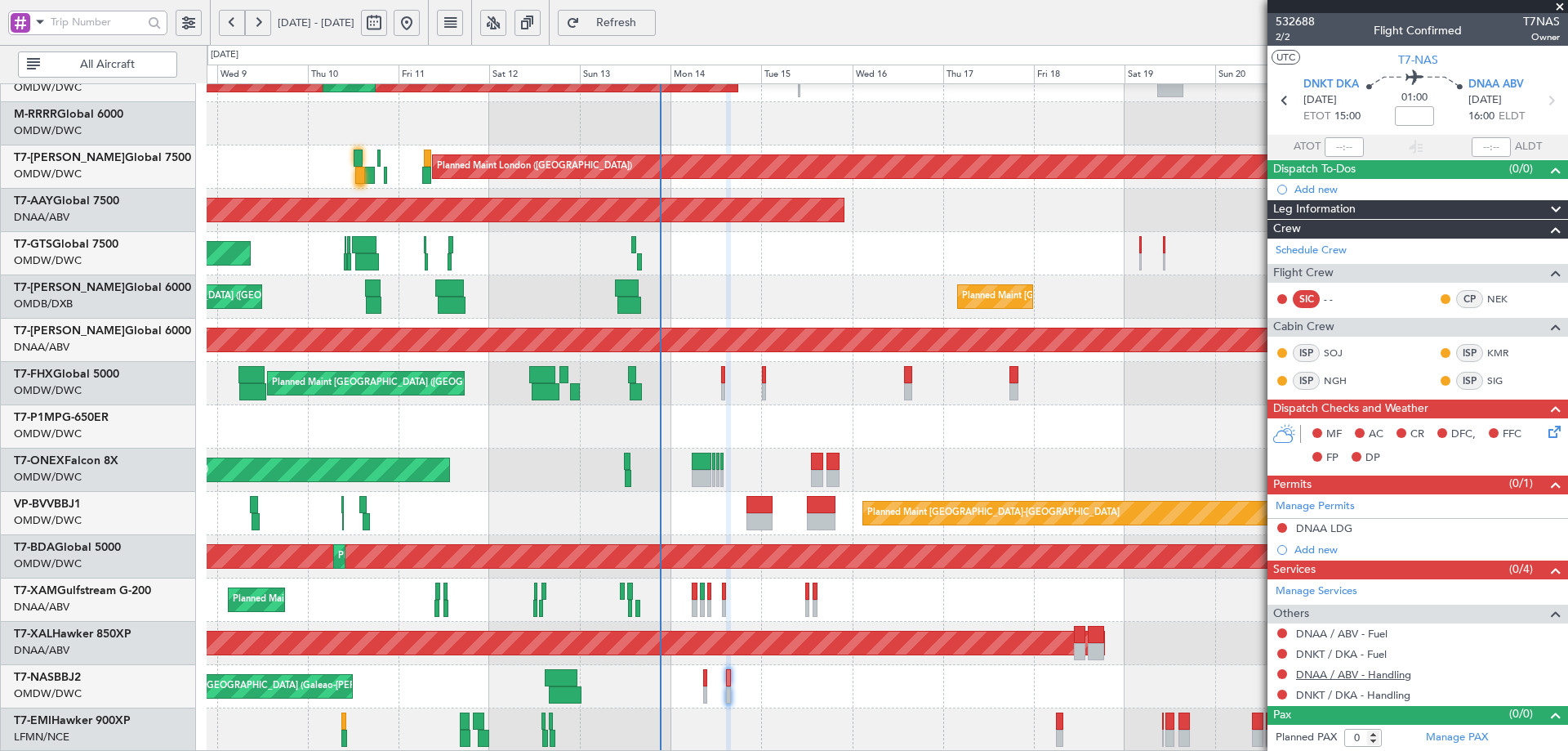 click on "DNAA / ABV - Handling" at bounding box center [1353, 674] 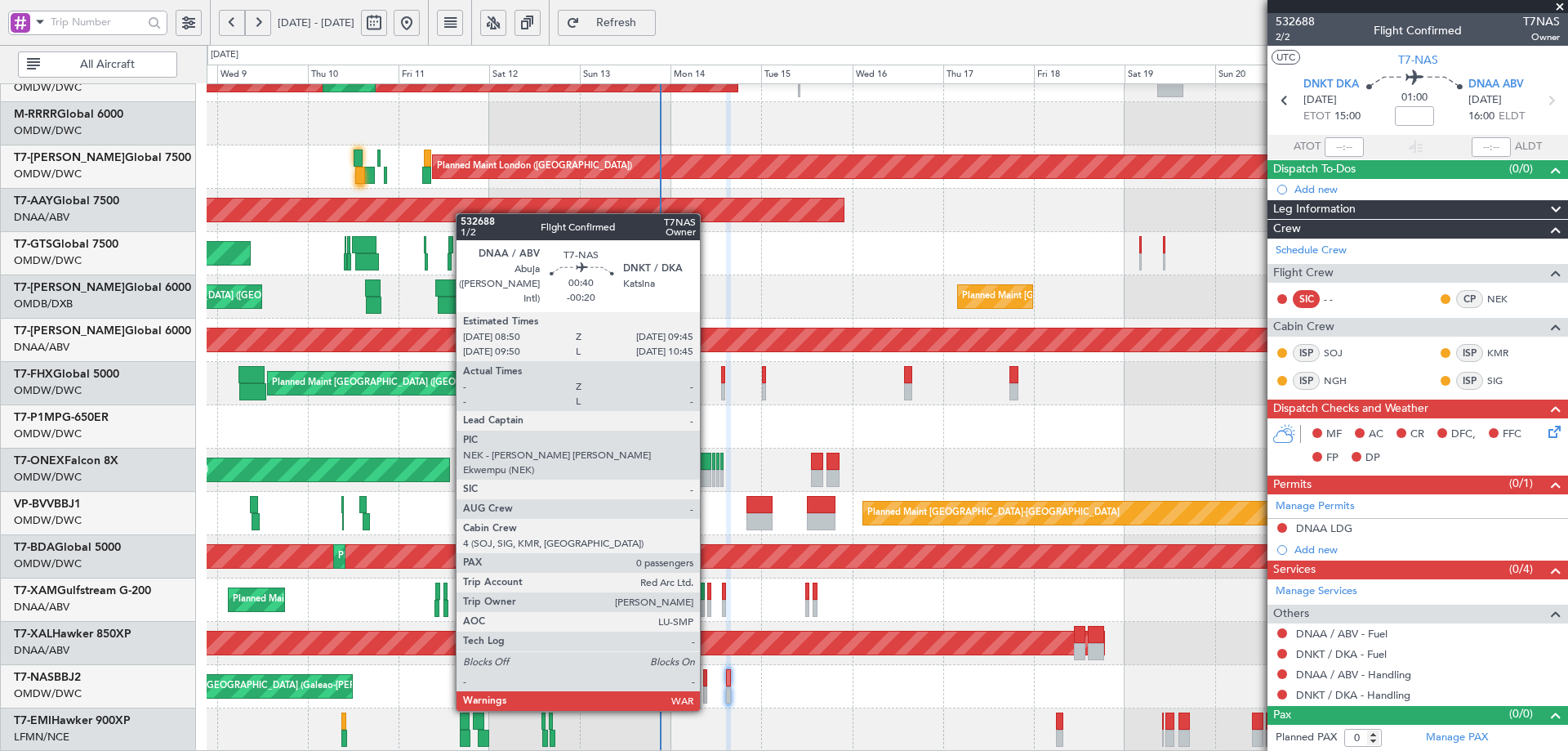 click 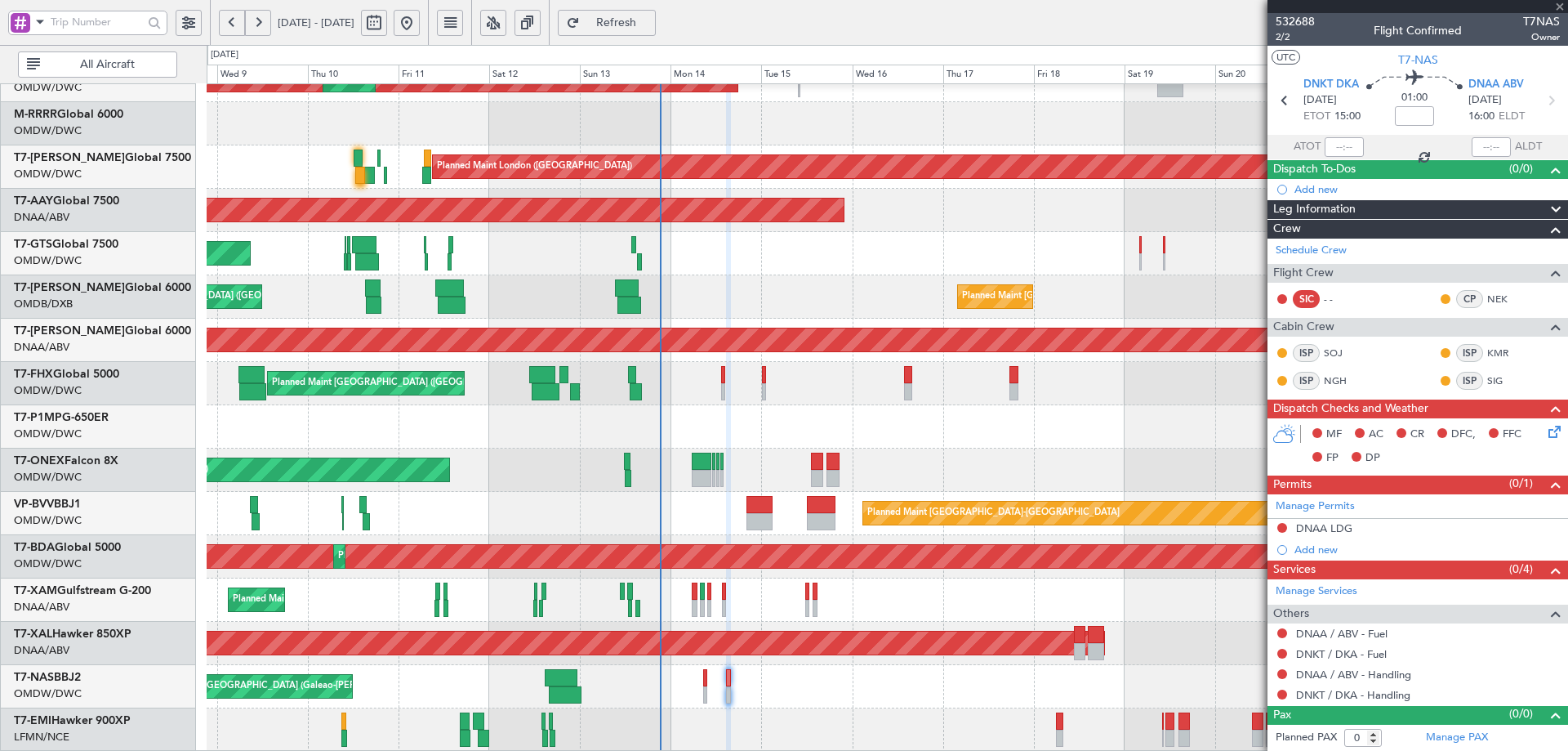 type on "-00:20" 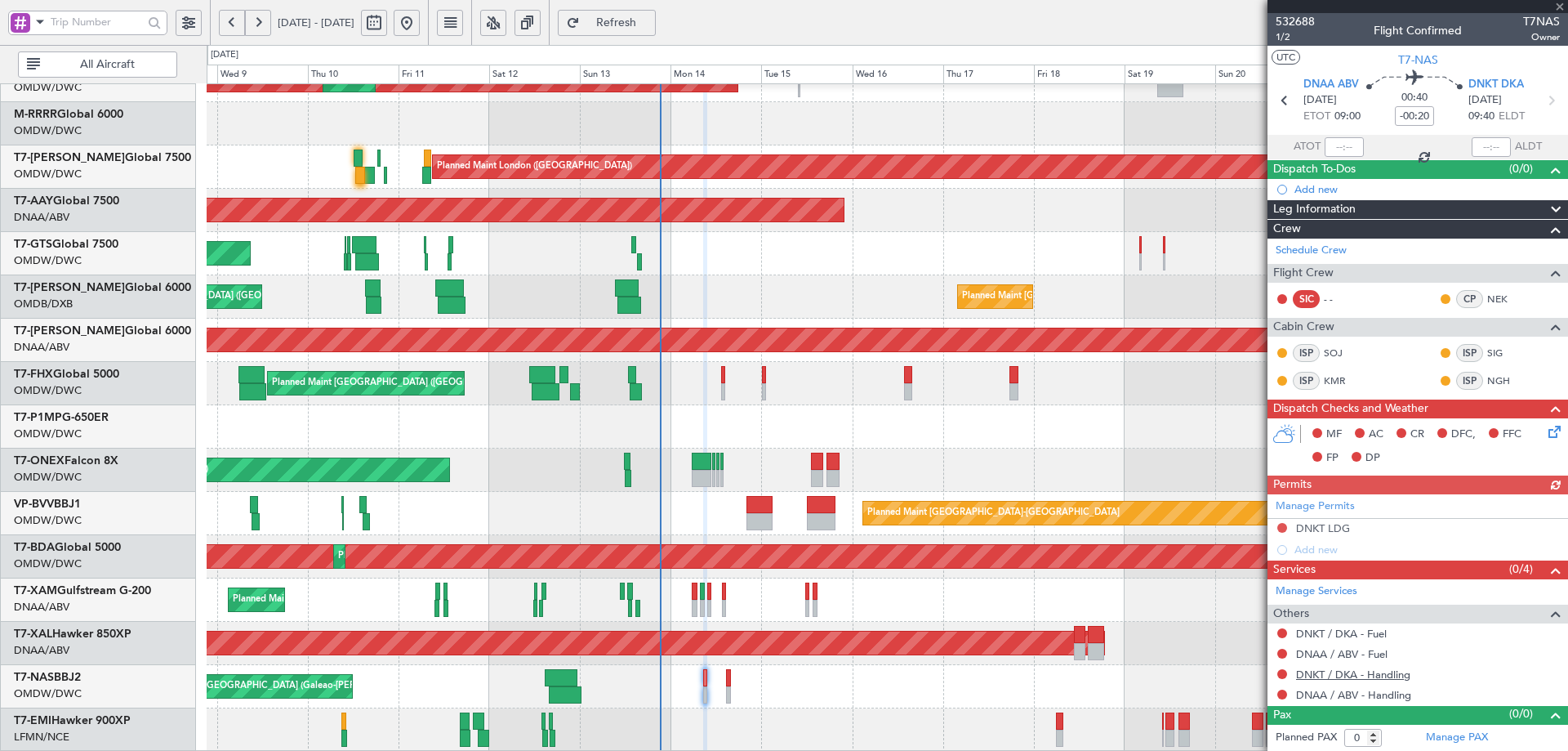 click on "DNKT / DKA - Handling" at bounding box center (1353, 674) 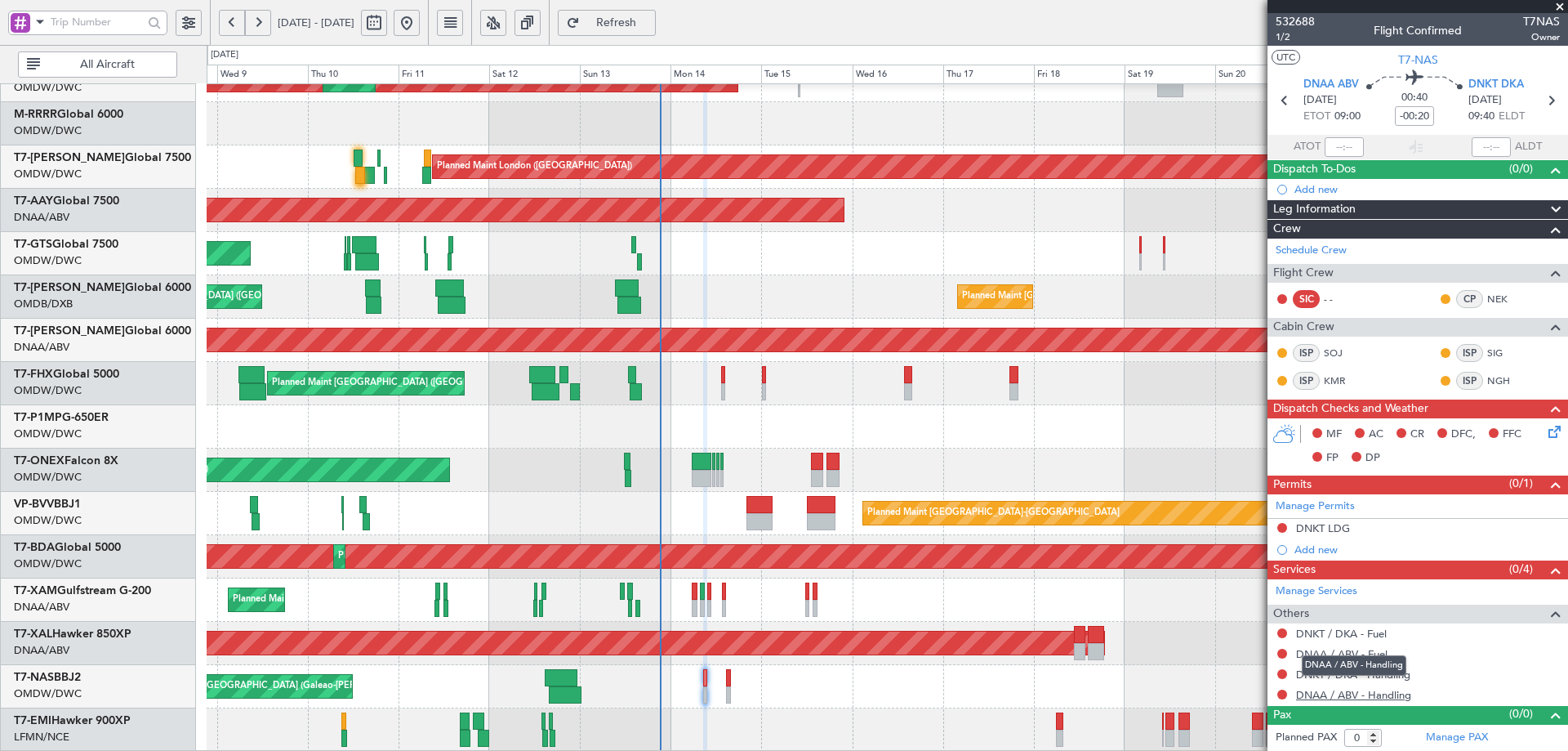 click on "DNAA / ABV - Handling" at bounding box center (1353, 695) 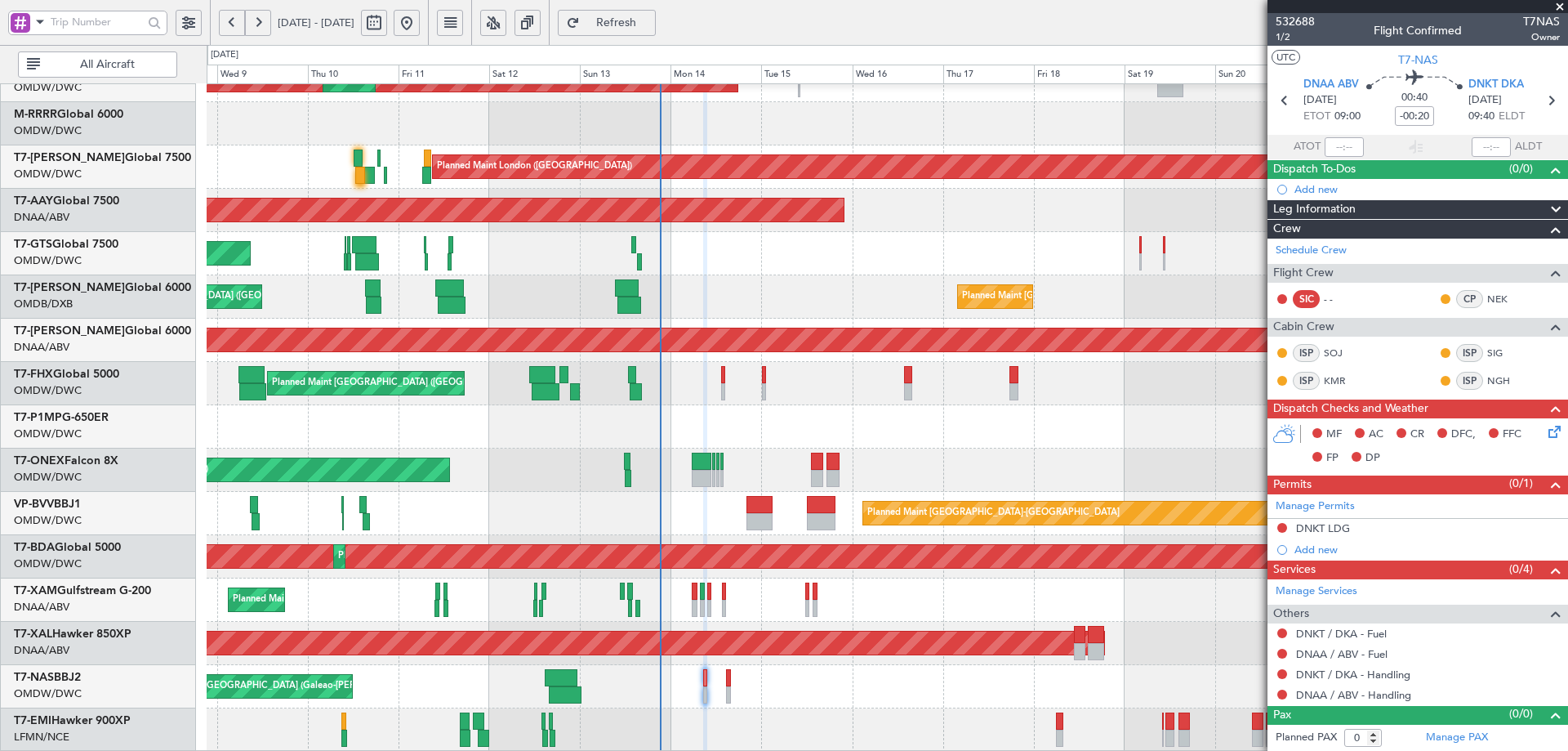 click on "Refresh" 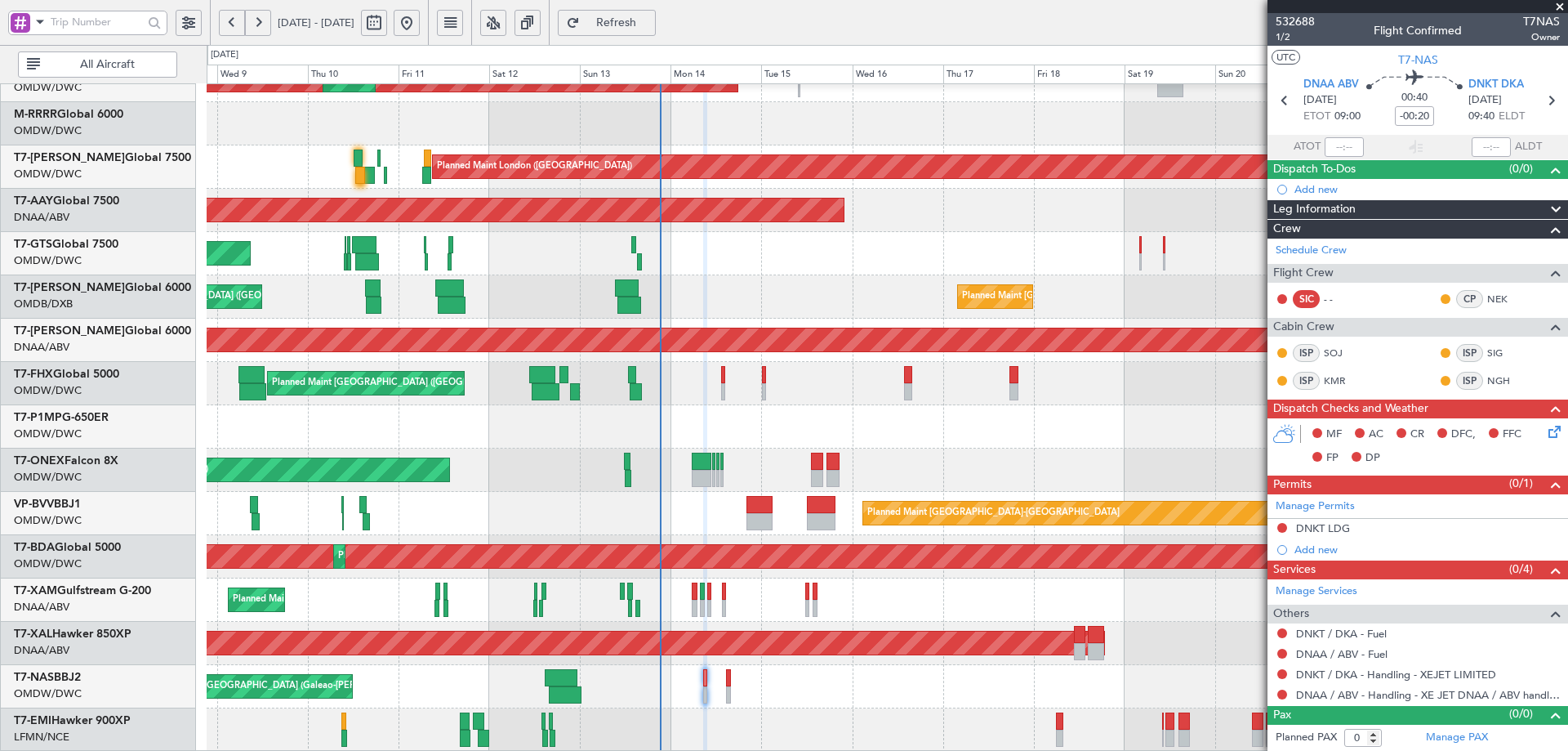 click on "Refresh" 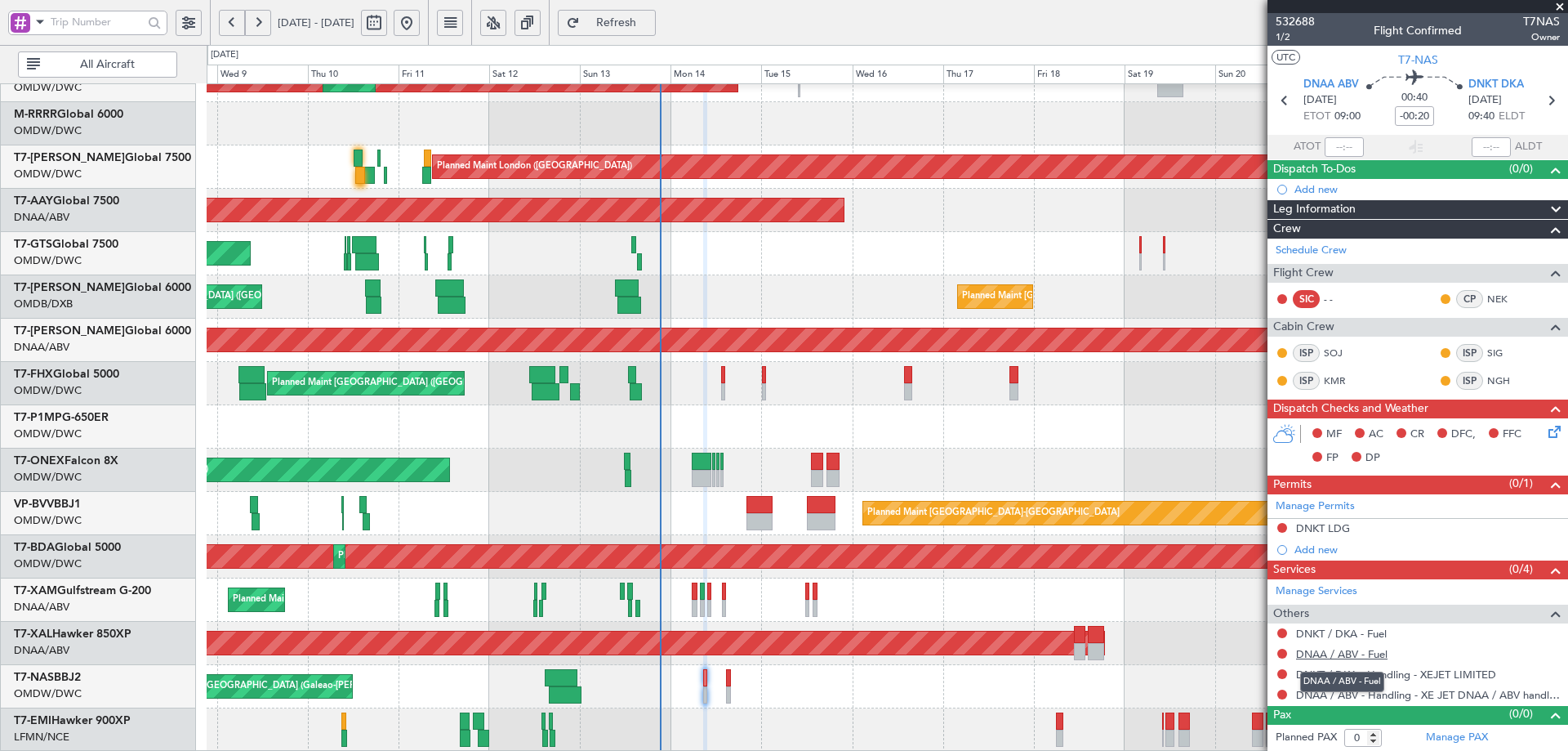 click on "DNAA / ABV - Fuel" at bounding box center (1342, 654) 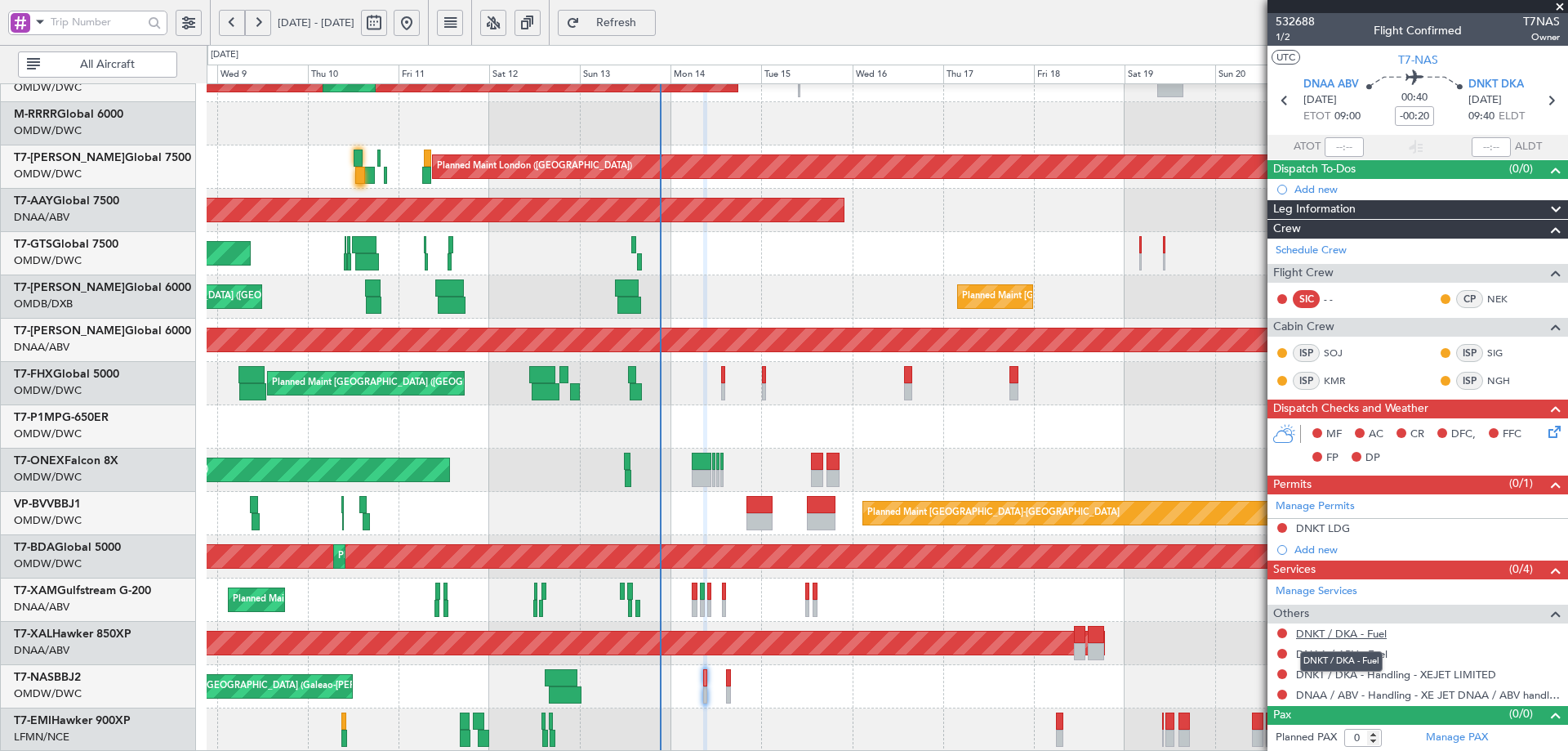 click on "DNKT / DKA - Fuel" at bounding box center (1341, 633) 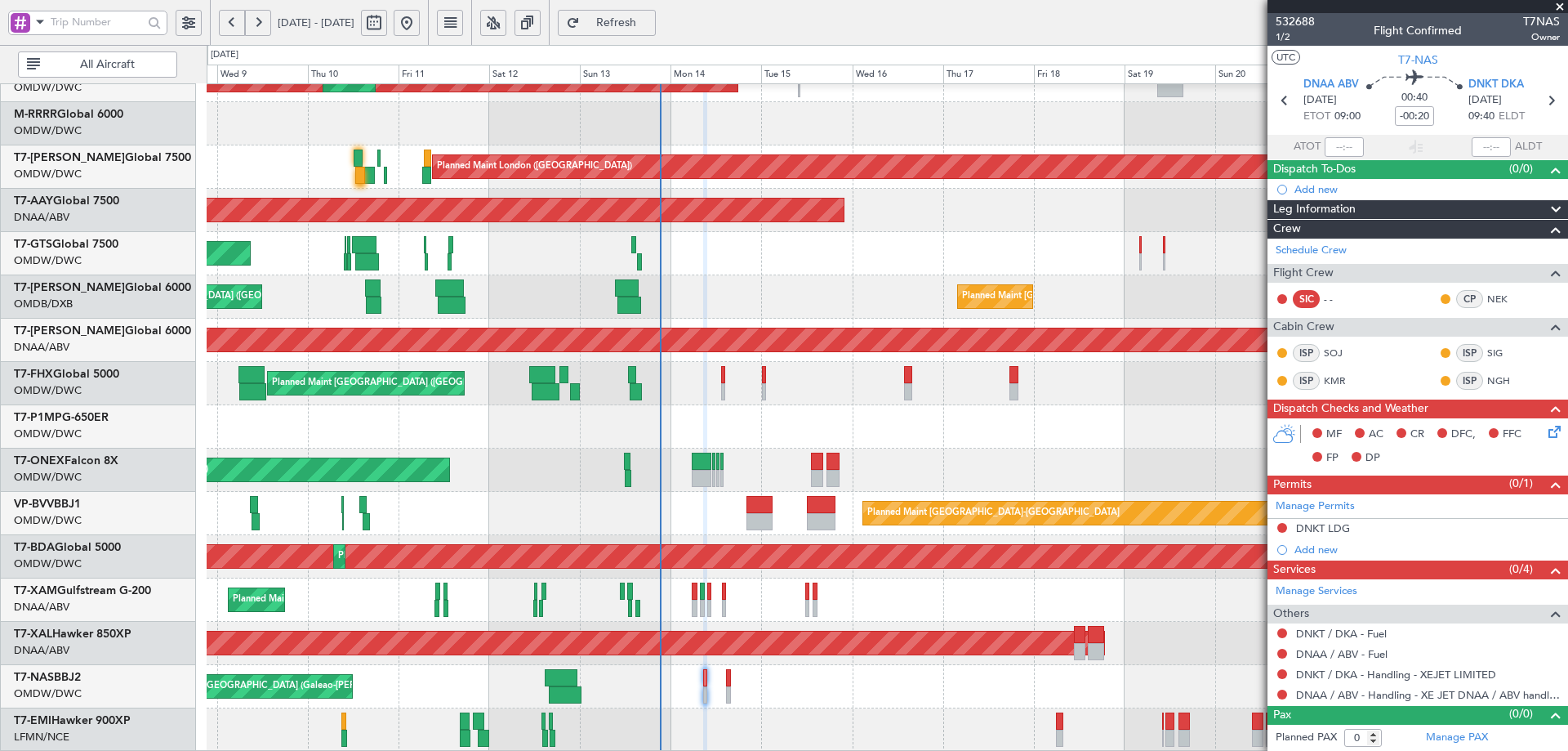 click on "Refresh" 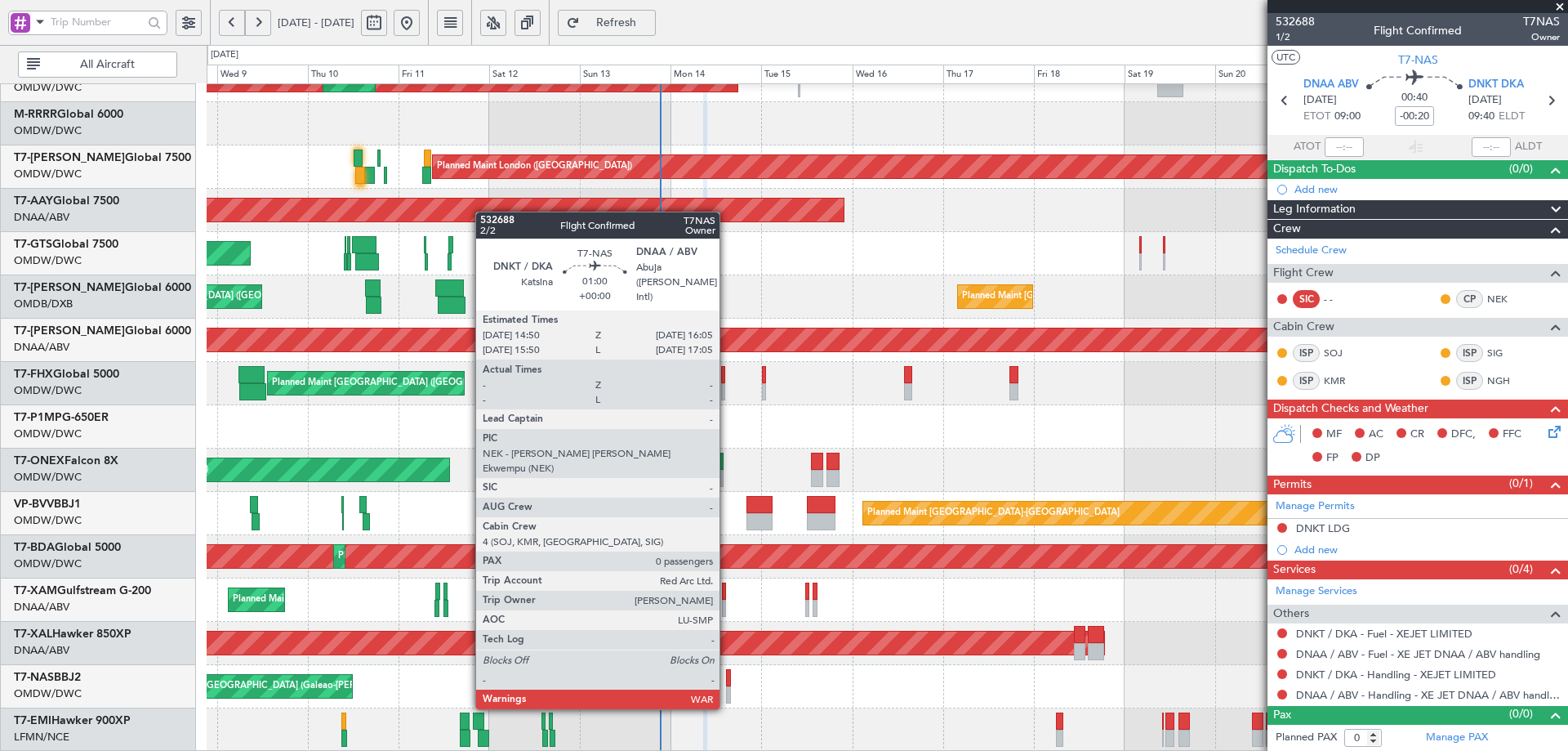 click 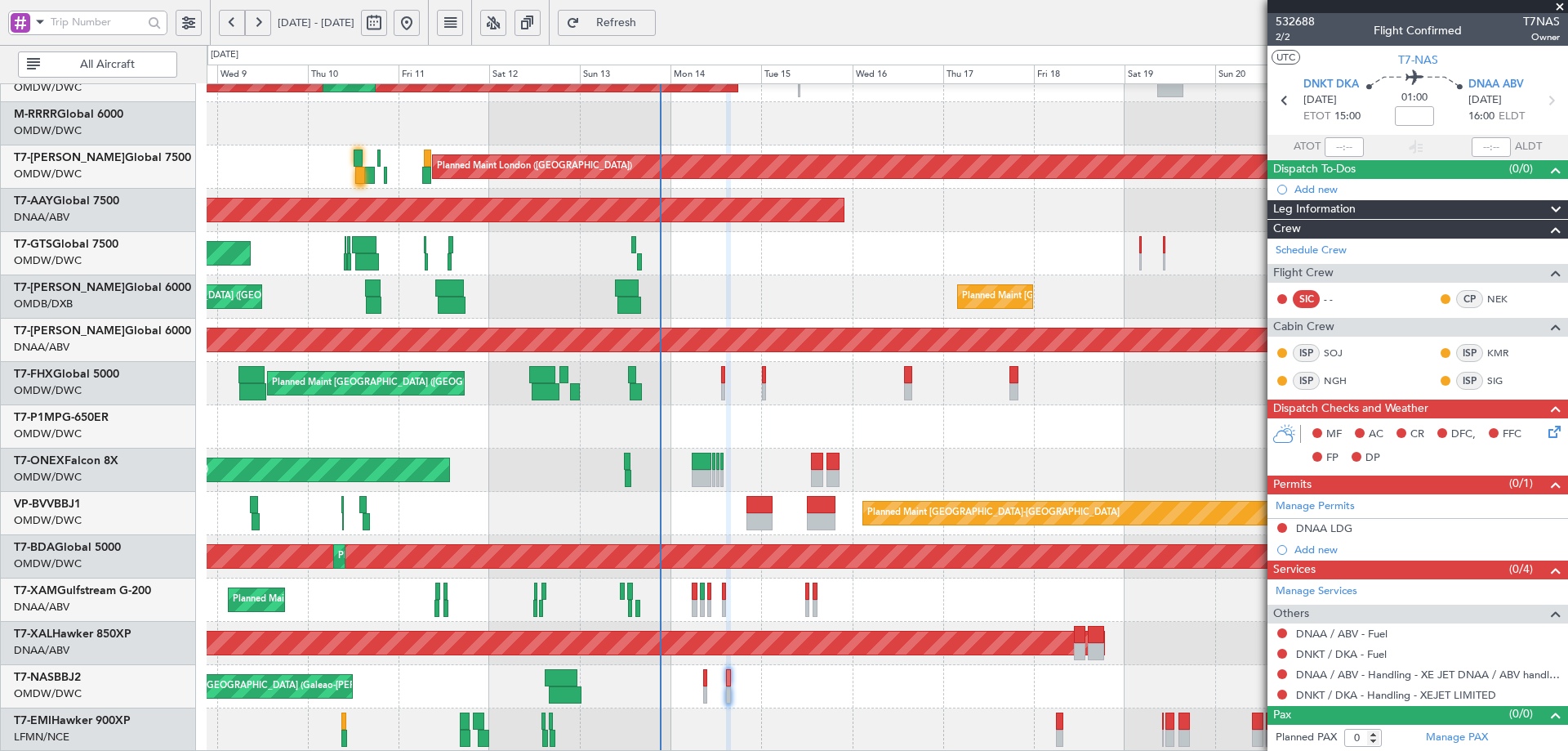 click on "Planned Maint Rio De Janeiro (Galeao-Antonio C Jobim Intl)
MEL Abuja (Nnamdi Azikiwe Intl)" 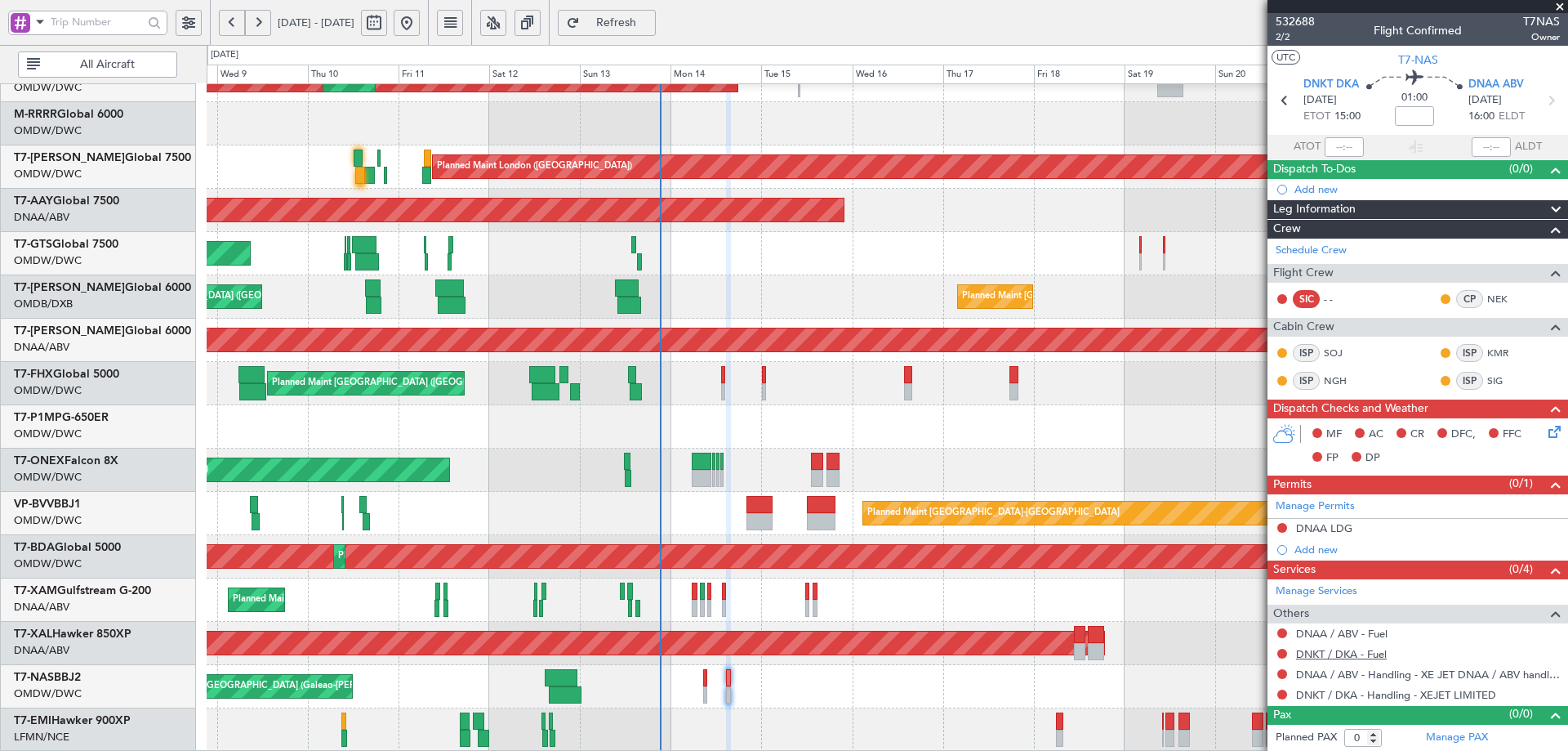 click on "DNKT / DKA - Fuel" at bounding box center (1341, 654) 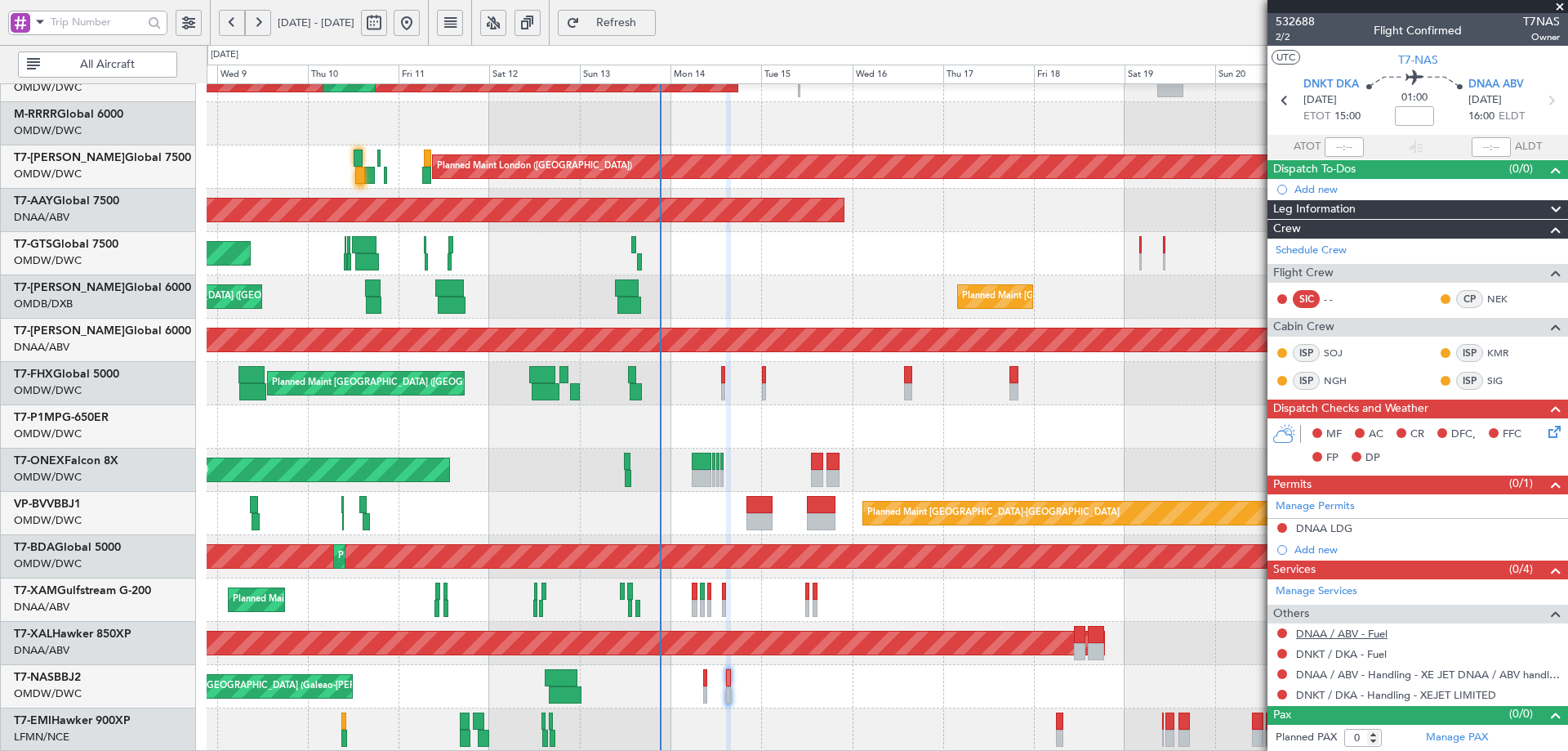 click on "DNAA / ABV - Fuel" at bounding box center (1342, 633) 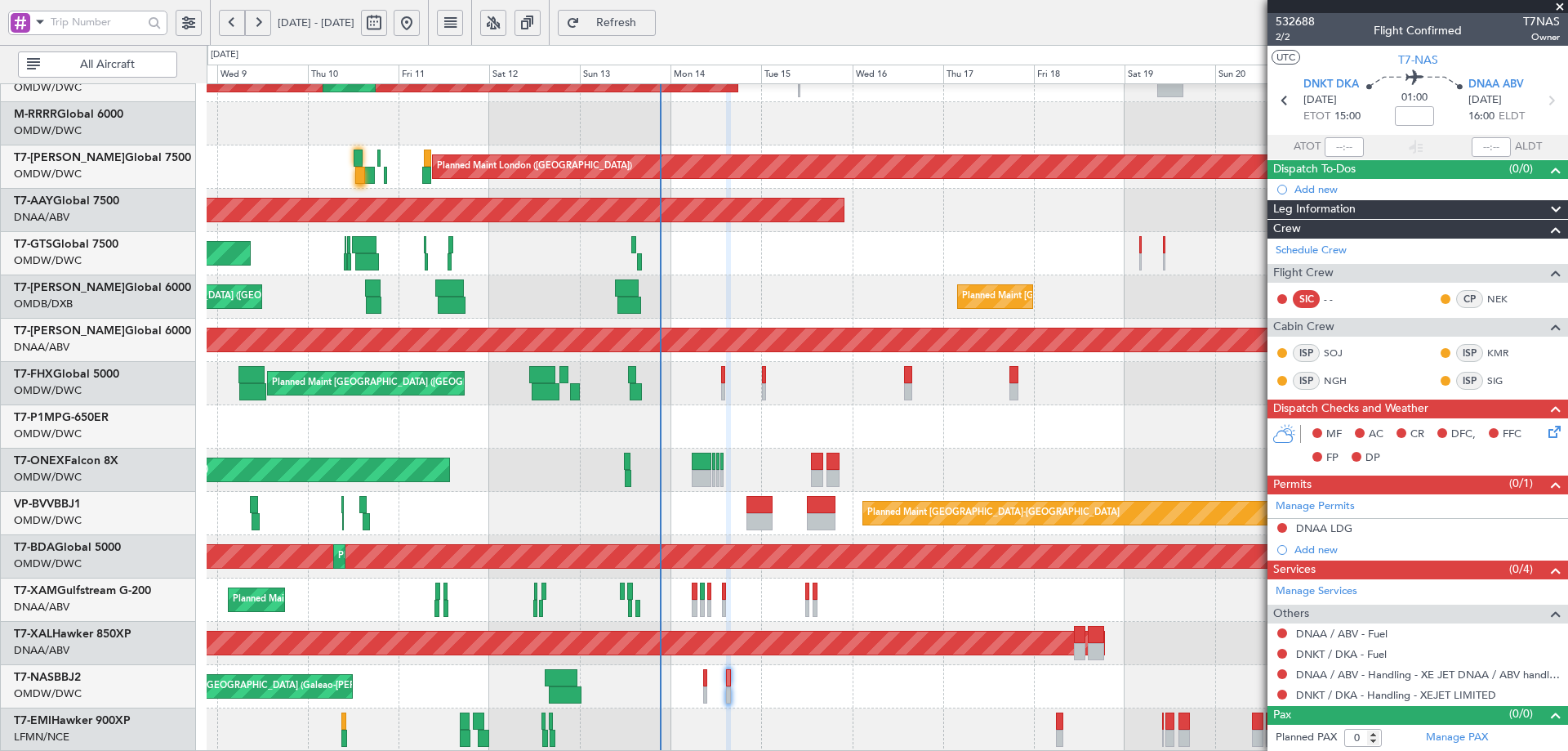 click on "Refresh" 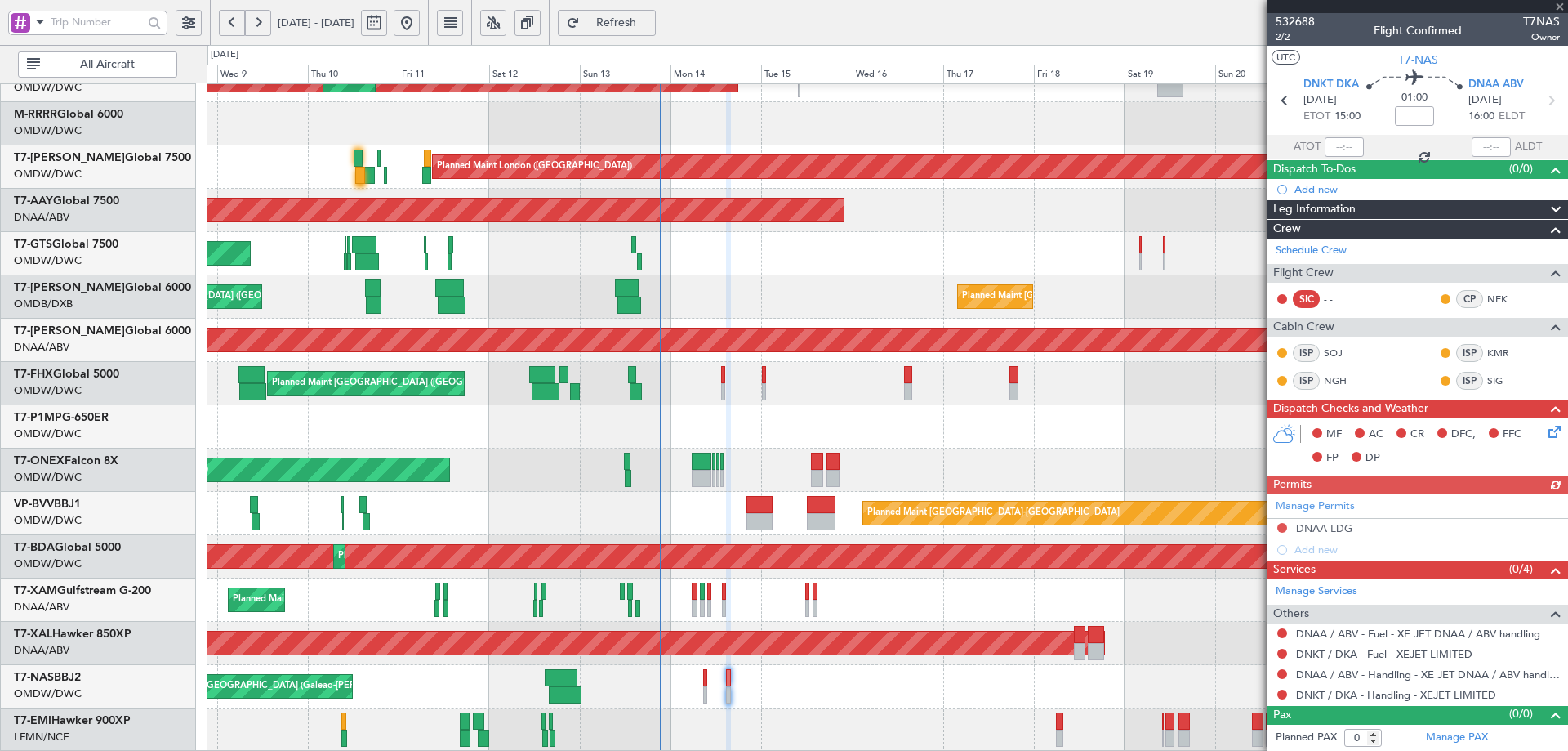 click on "Refresh" 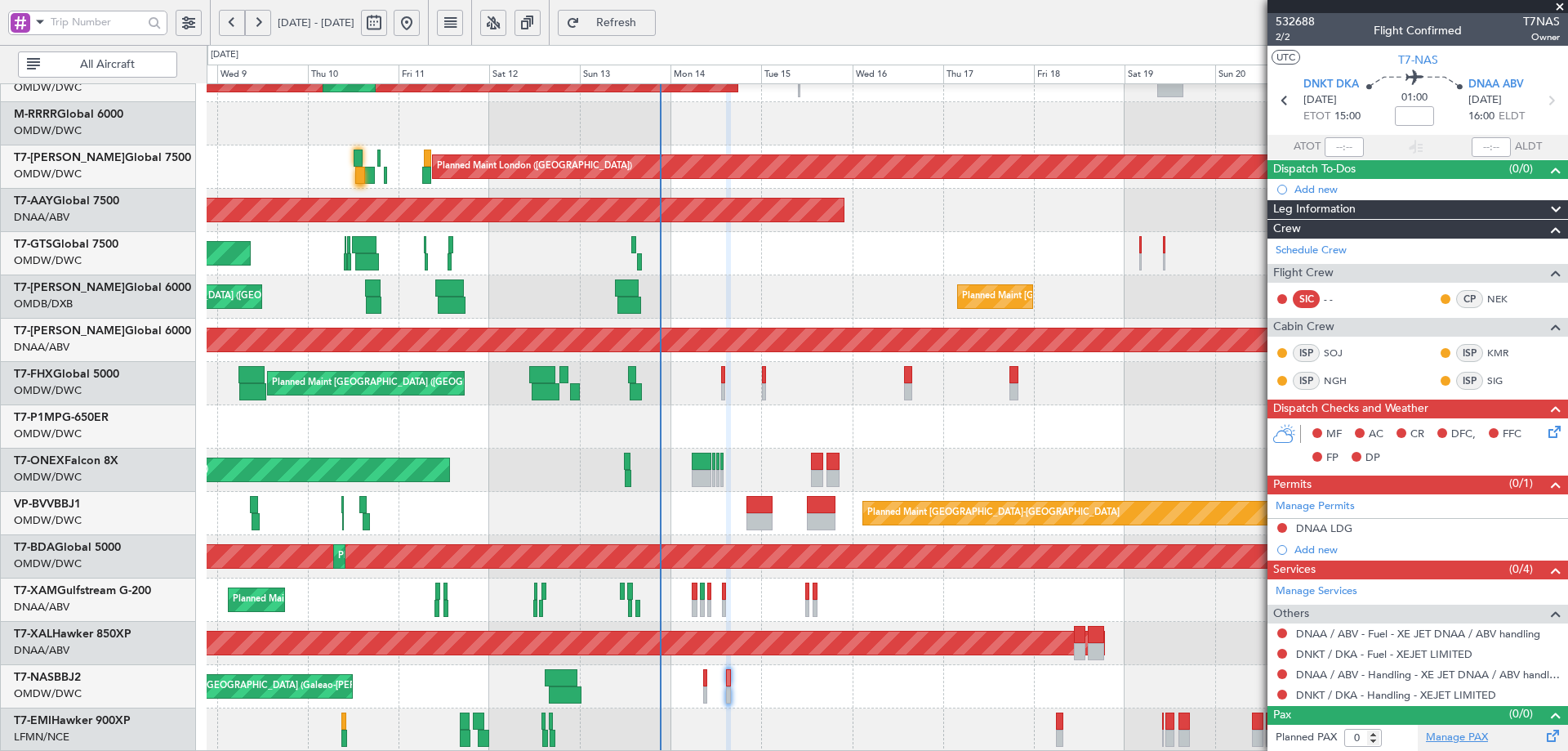 click on "Manage PAX" 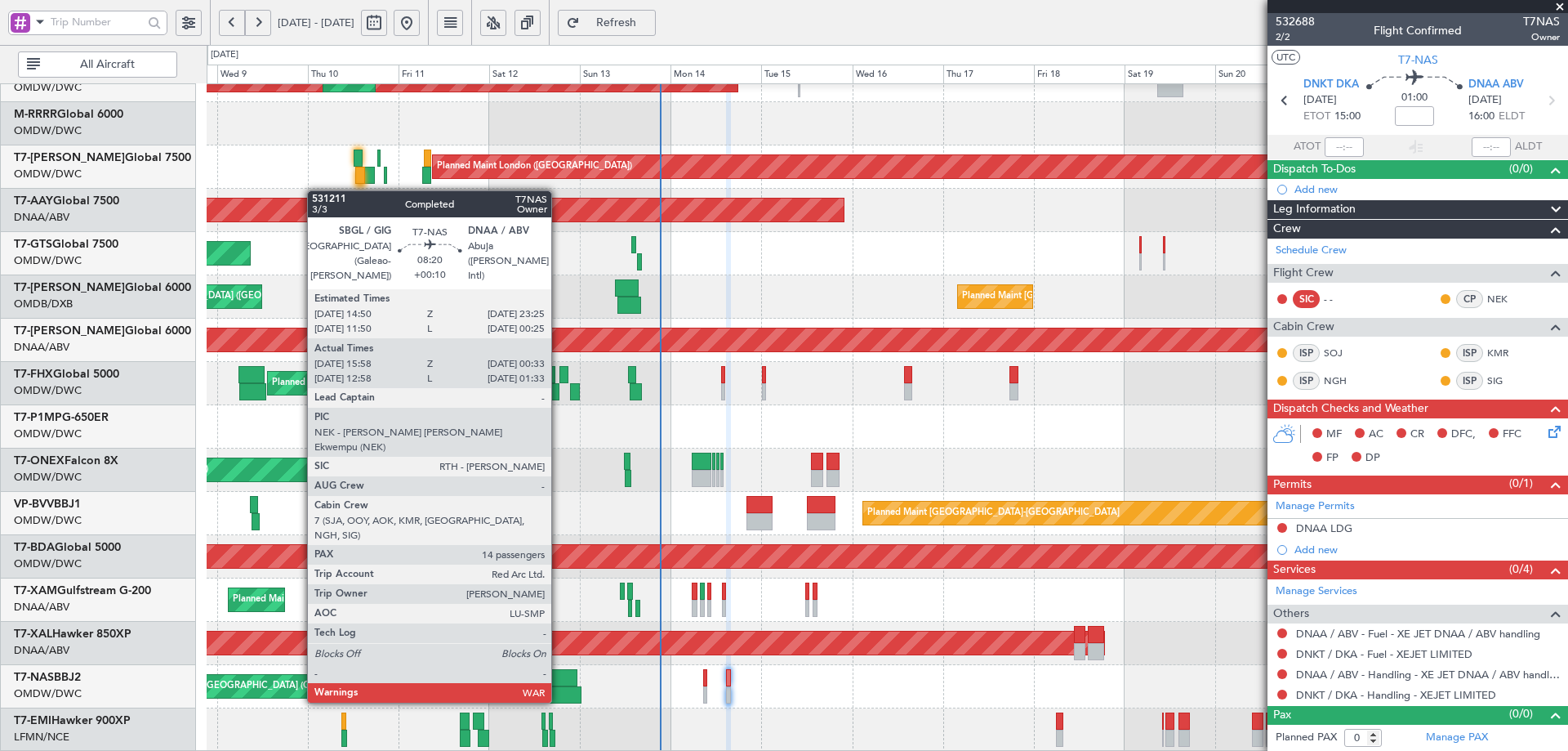 click 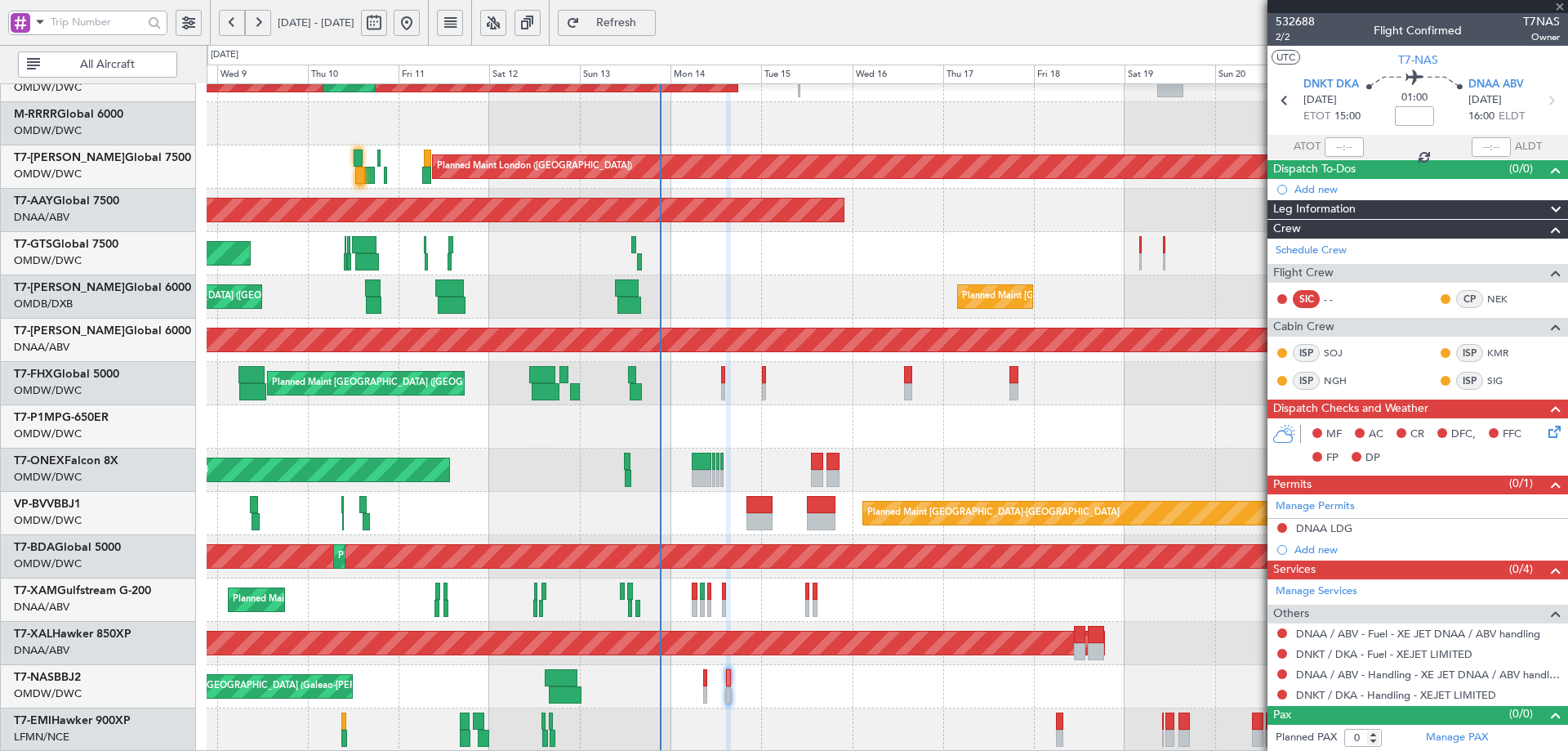 type on "+00:10" 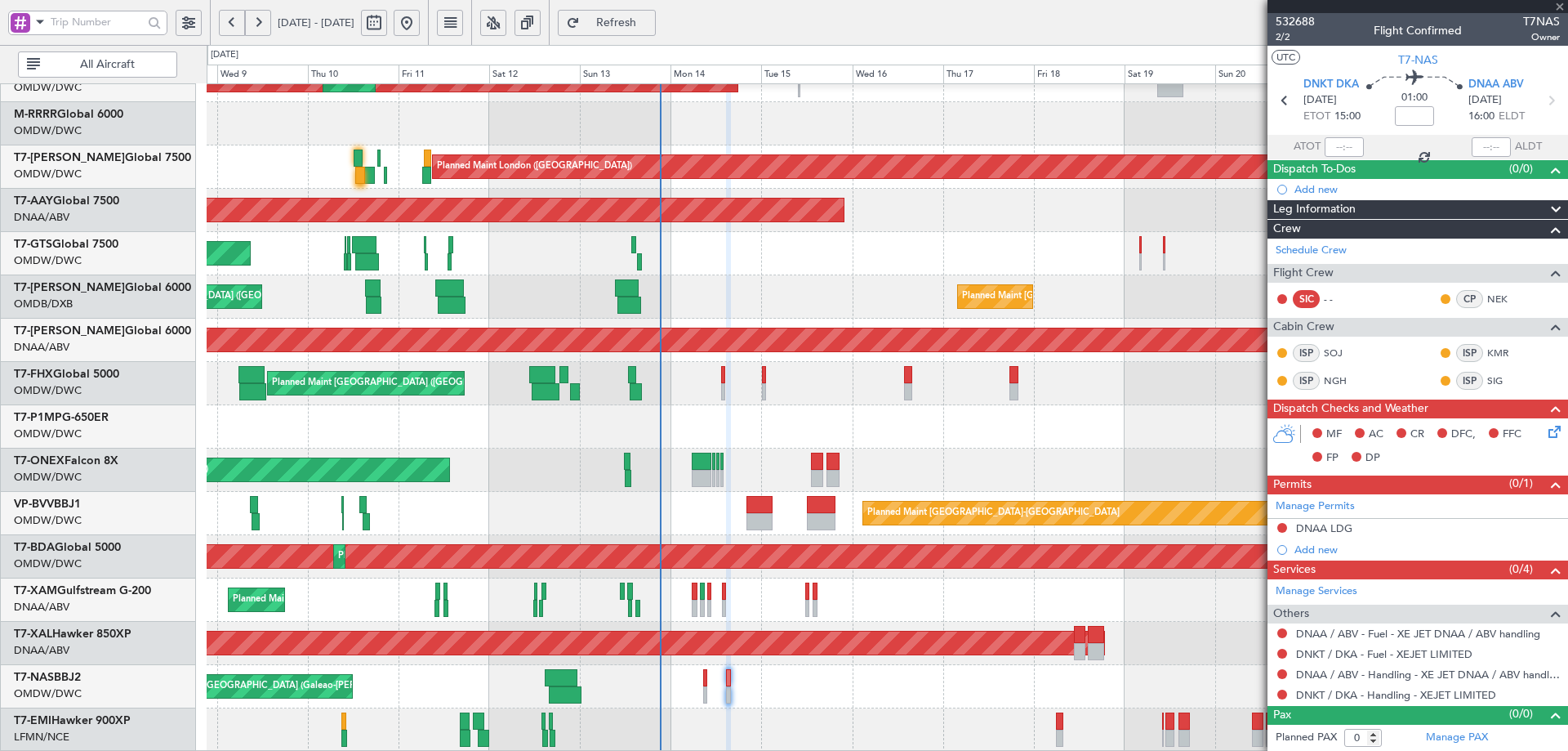 type on "16:08" 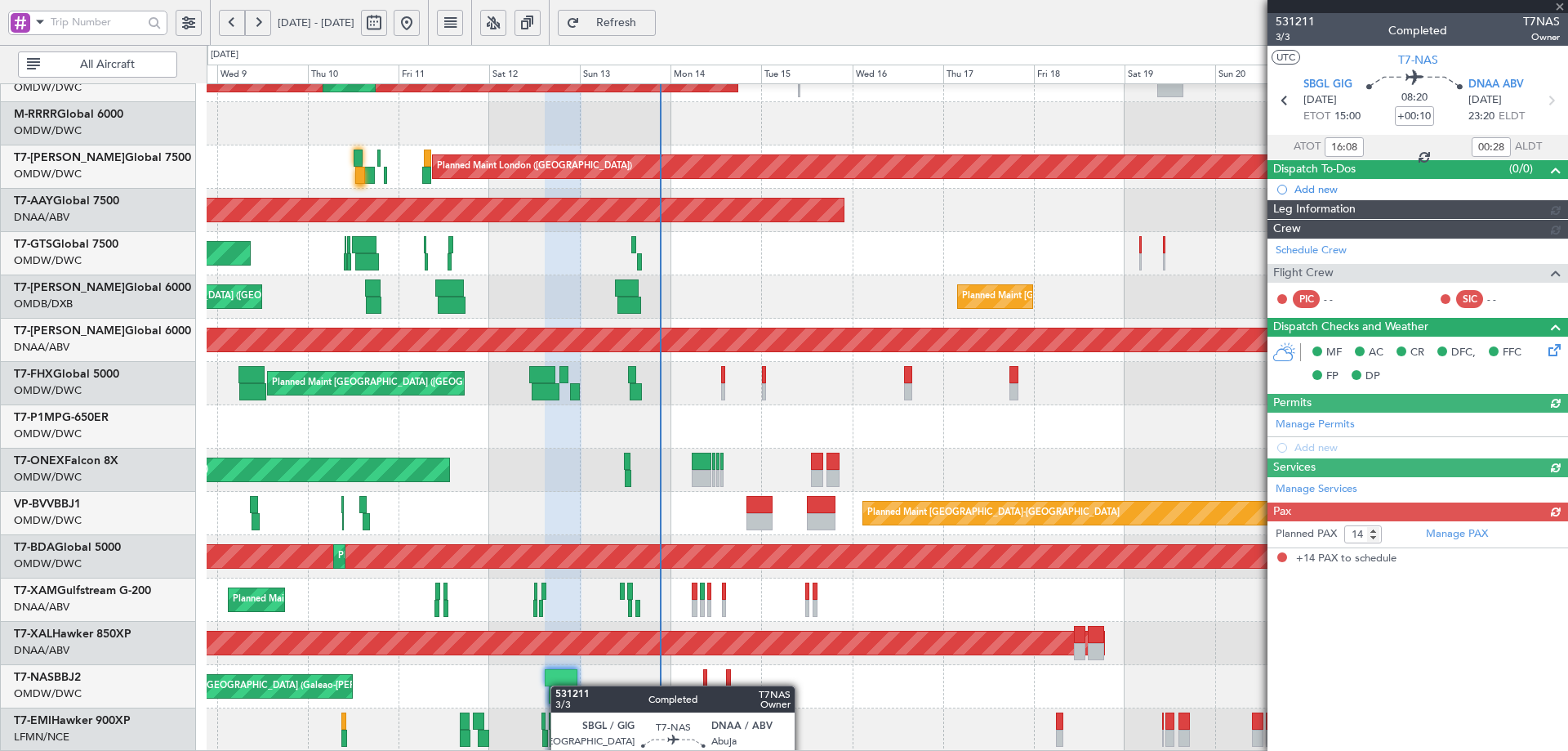 type on "Anita Mani (ANI)" 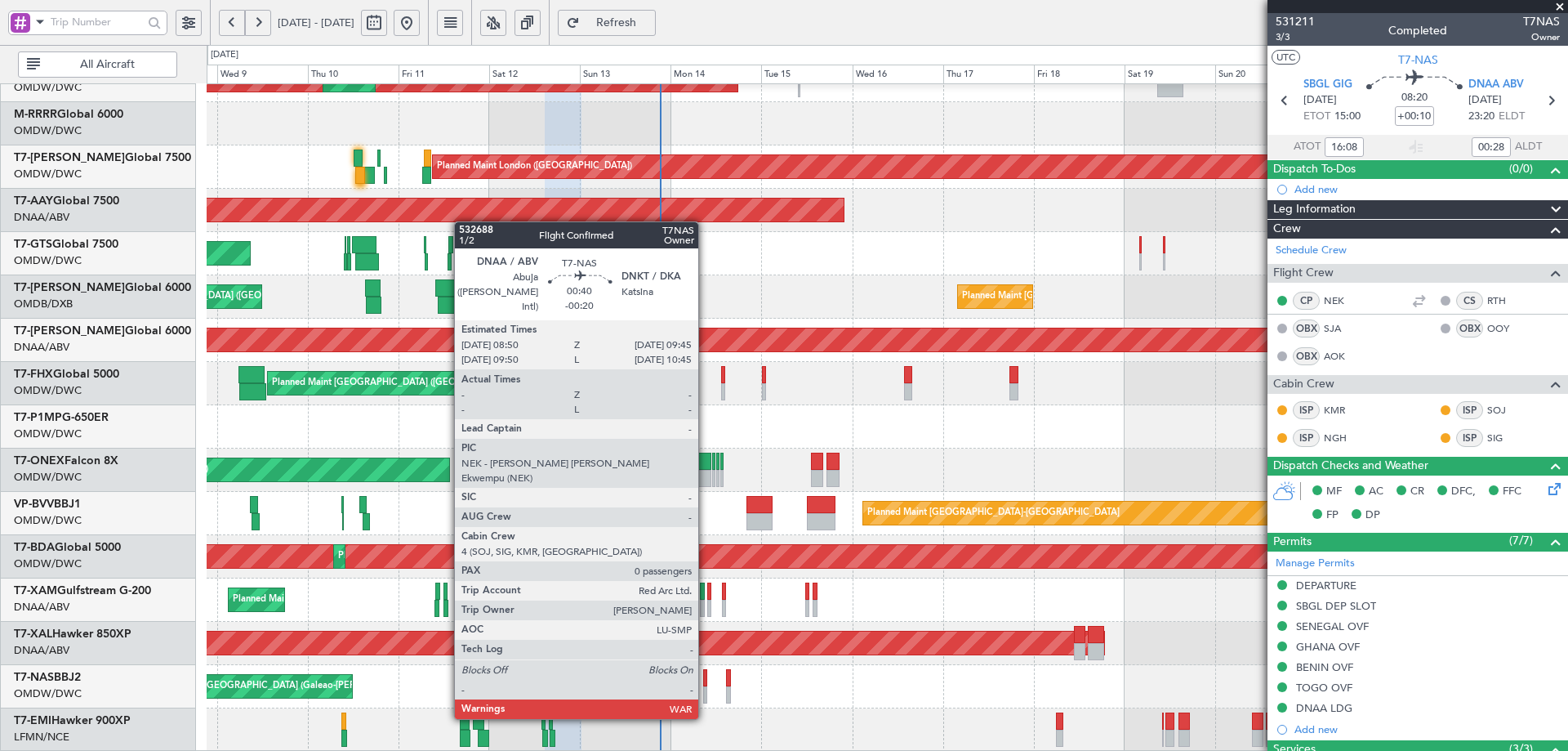 click 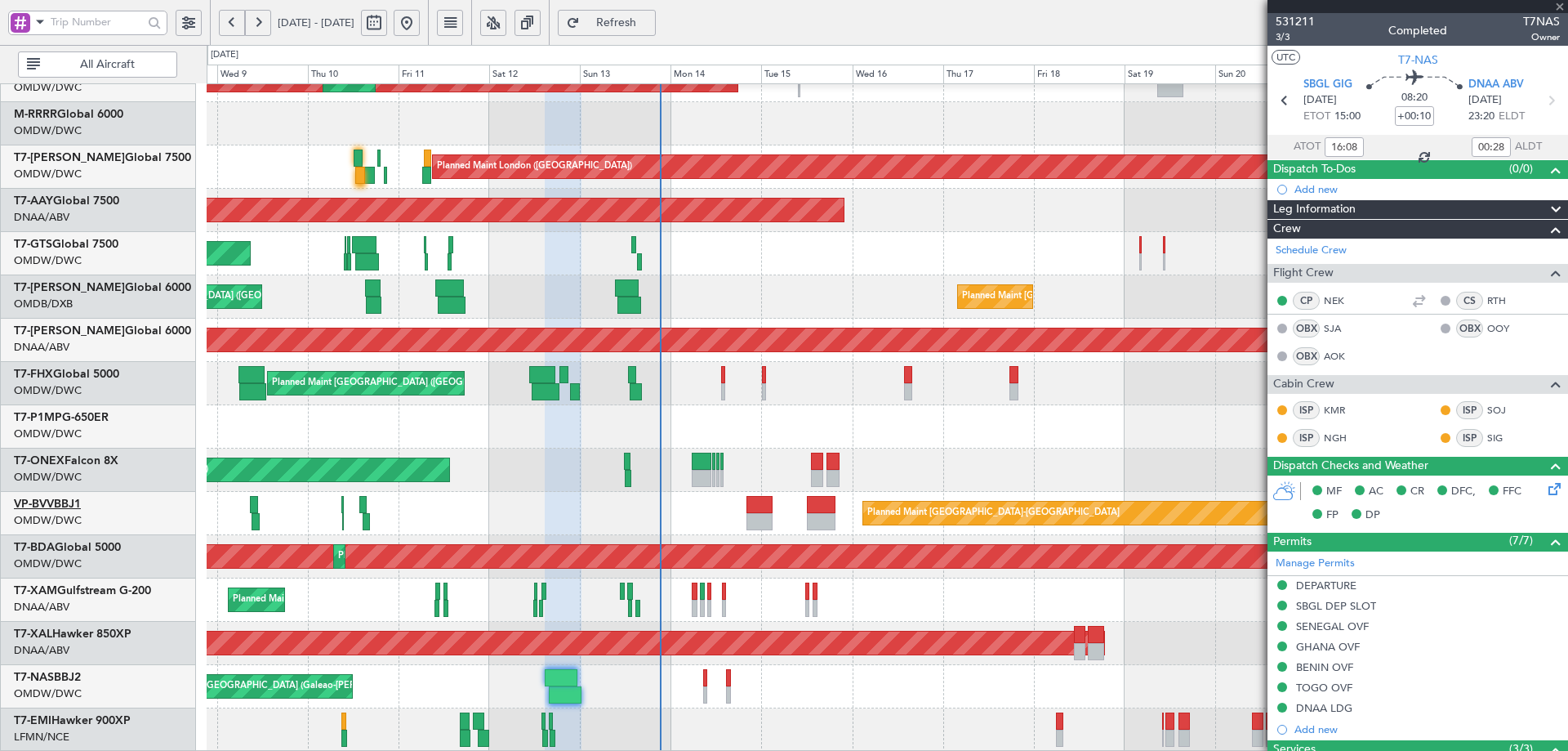 type on "-00:20" 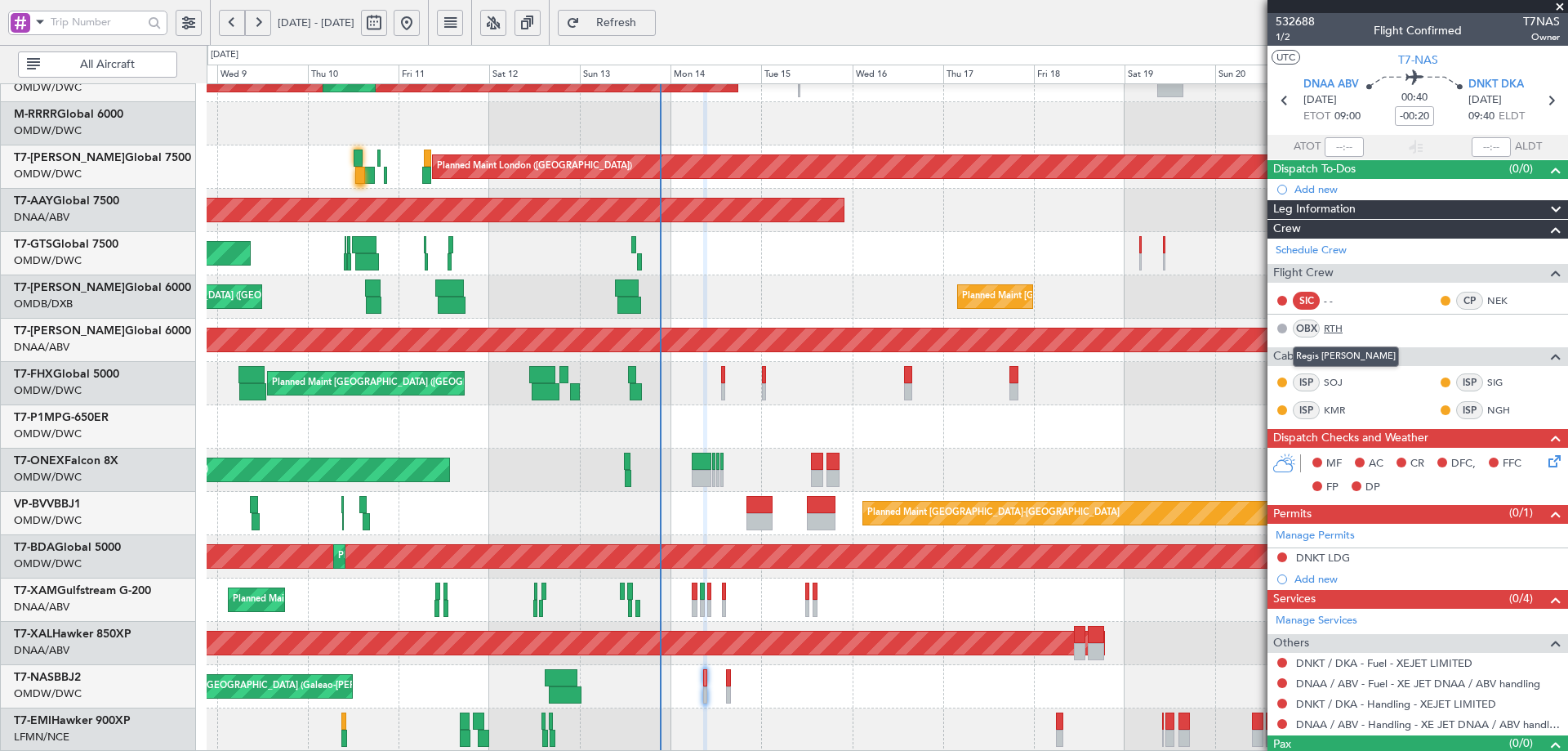 click on "RTH" 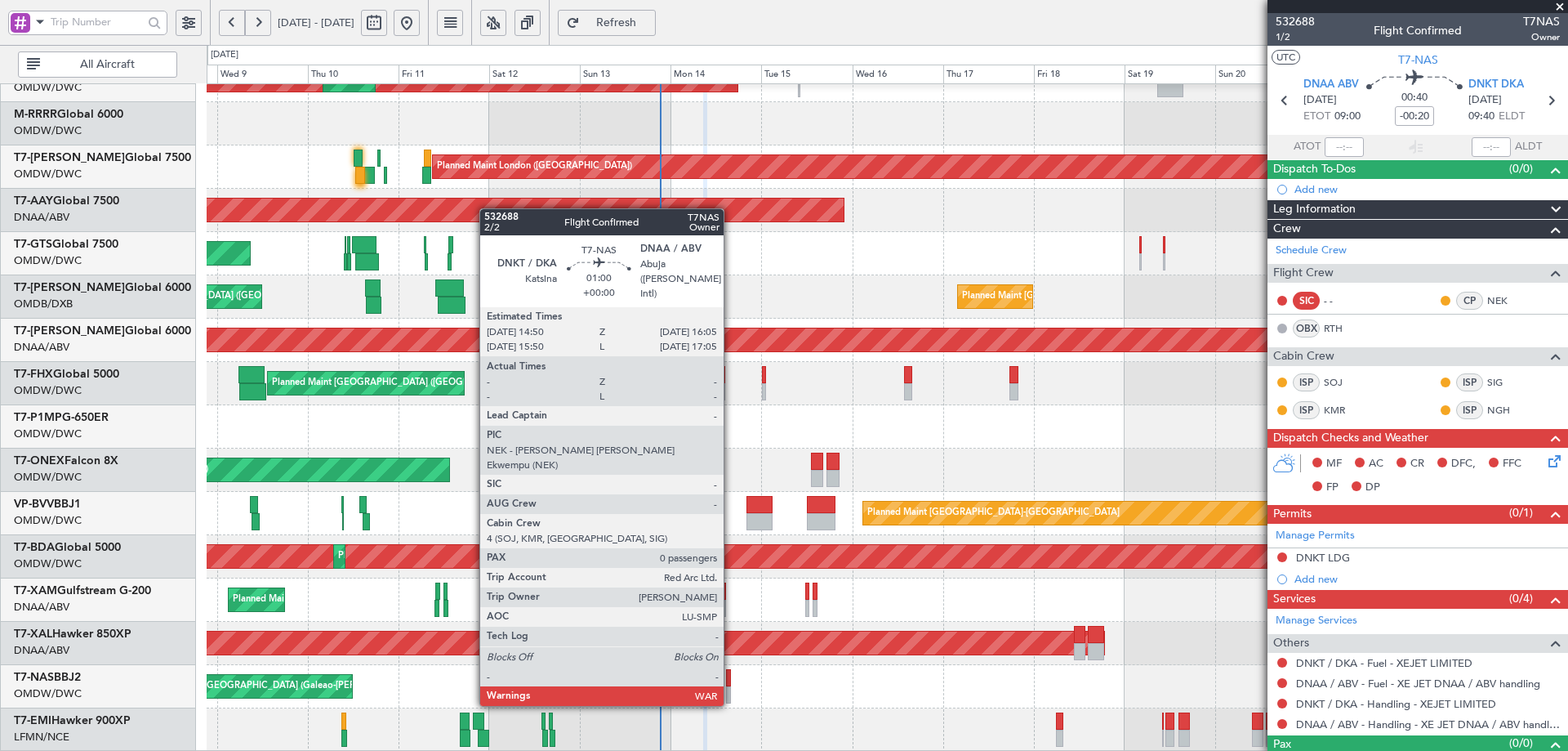 click 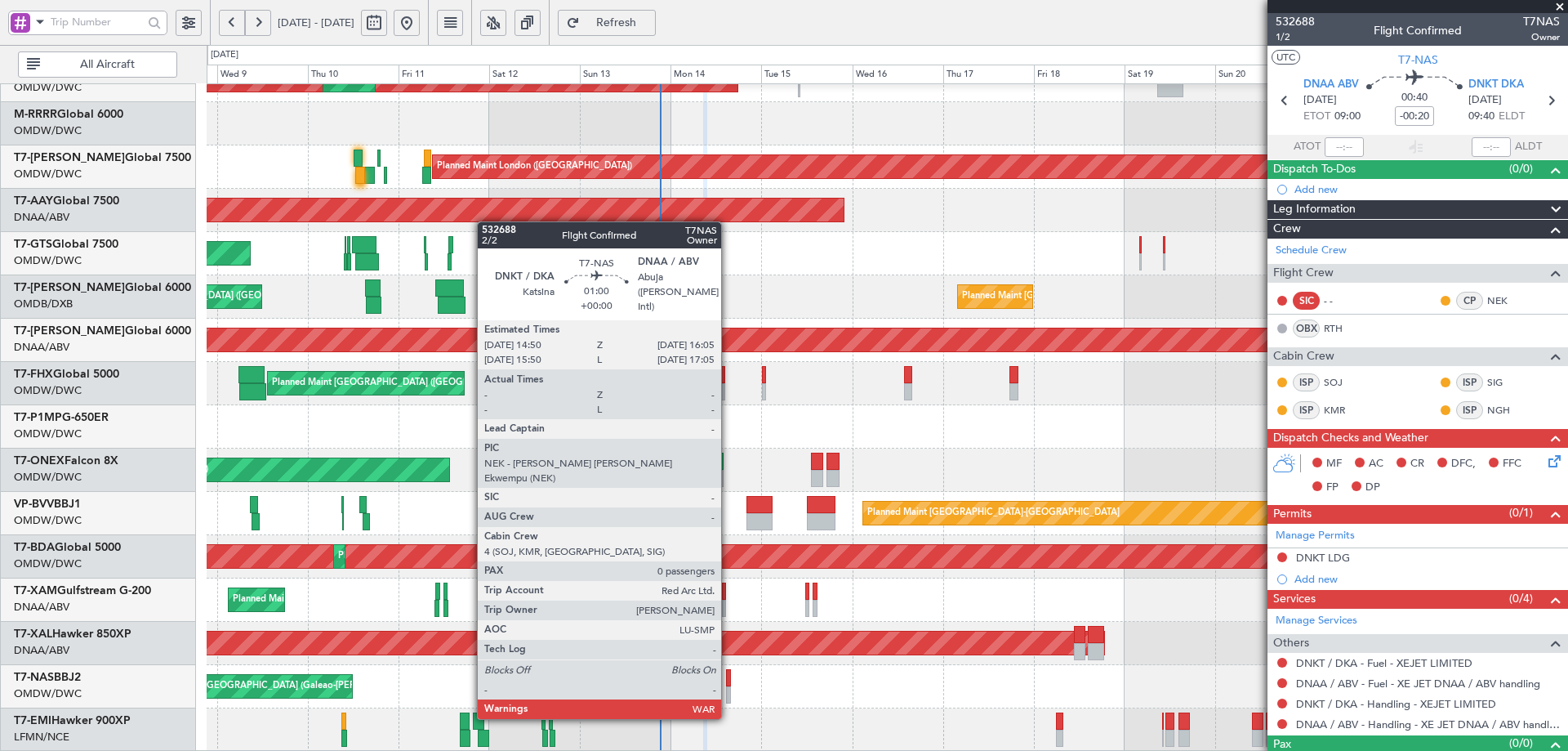 click 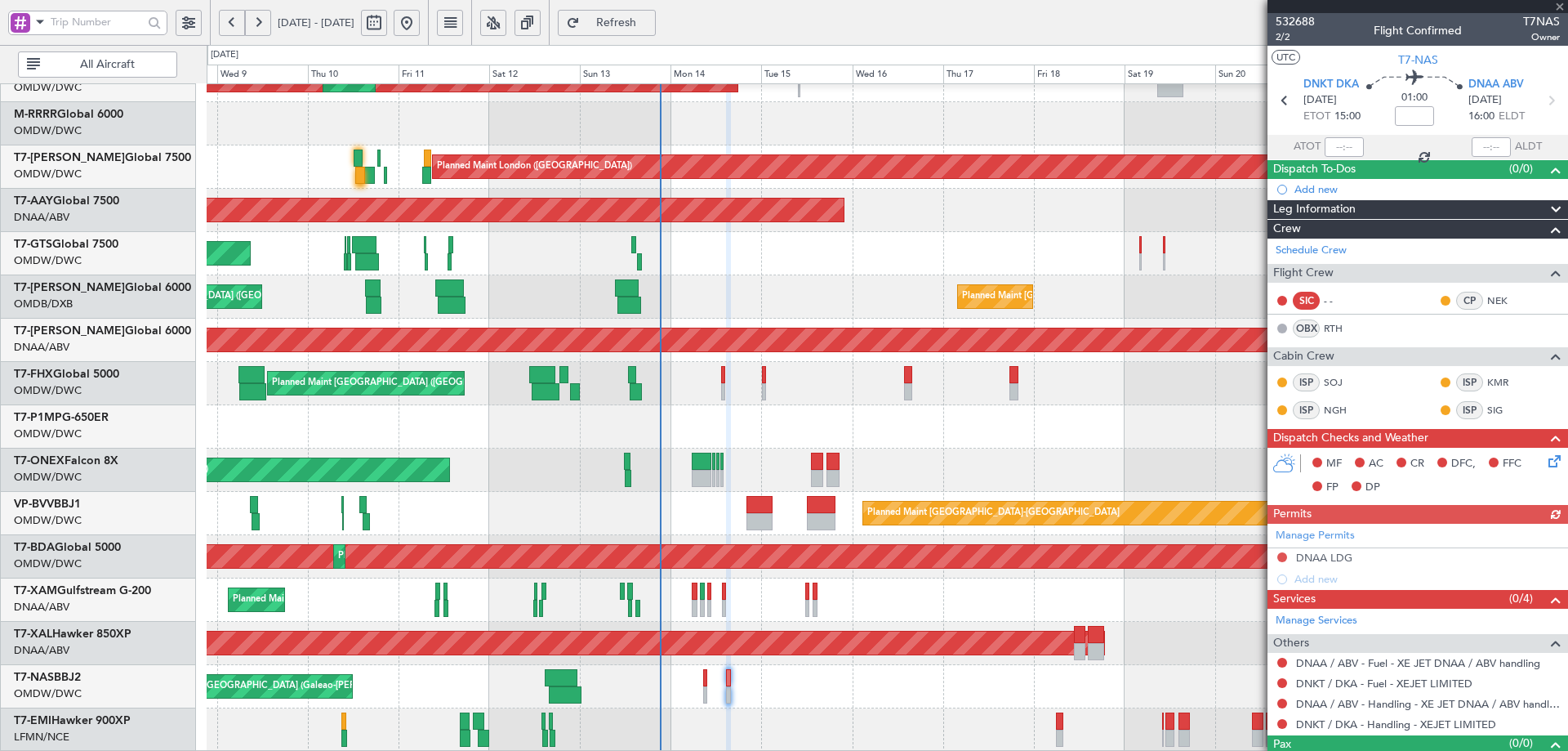 click on "OBX" 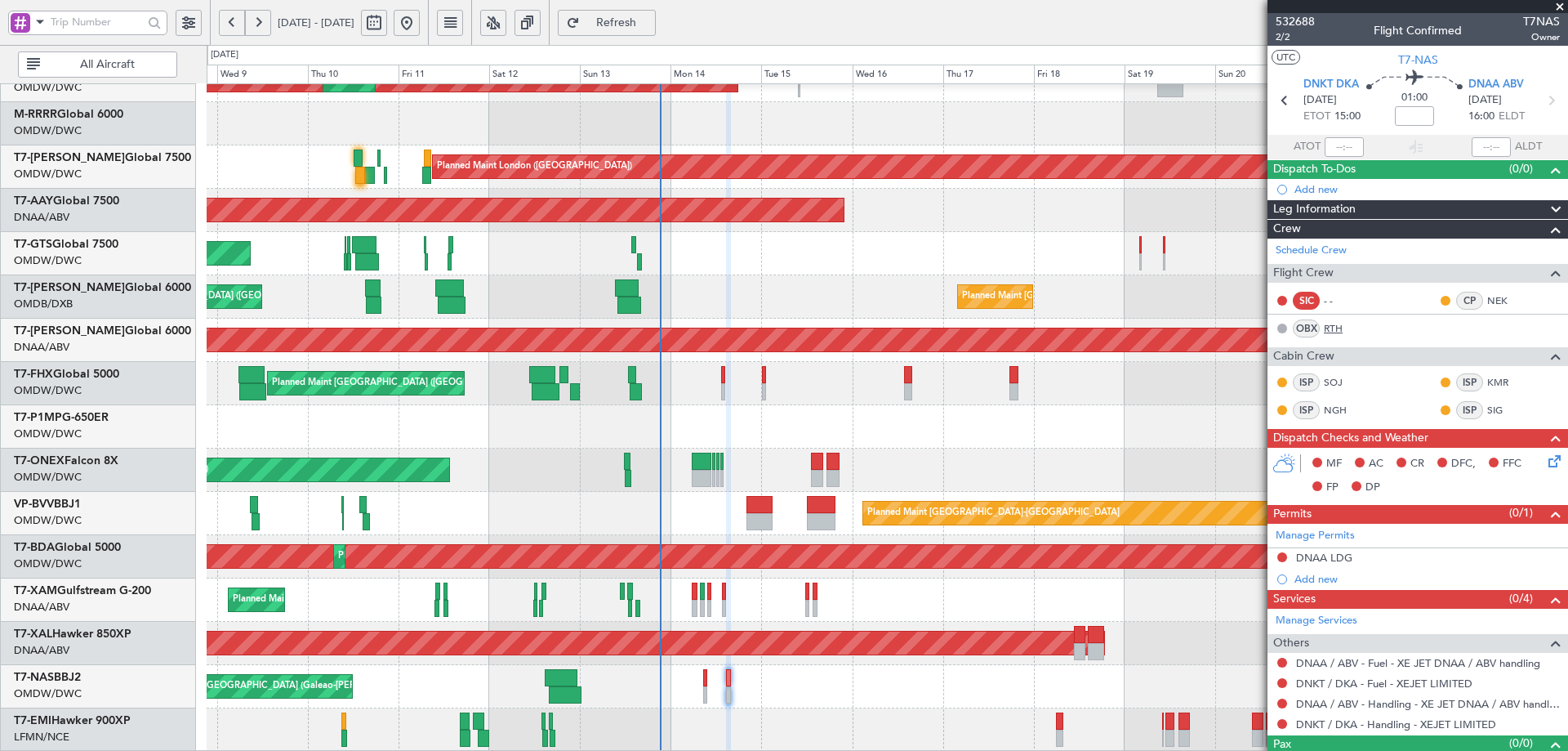 click on "RTH" 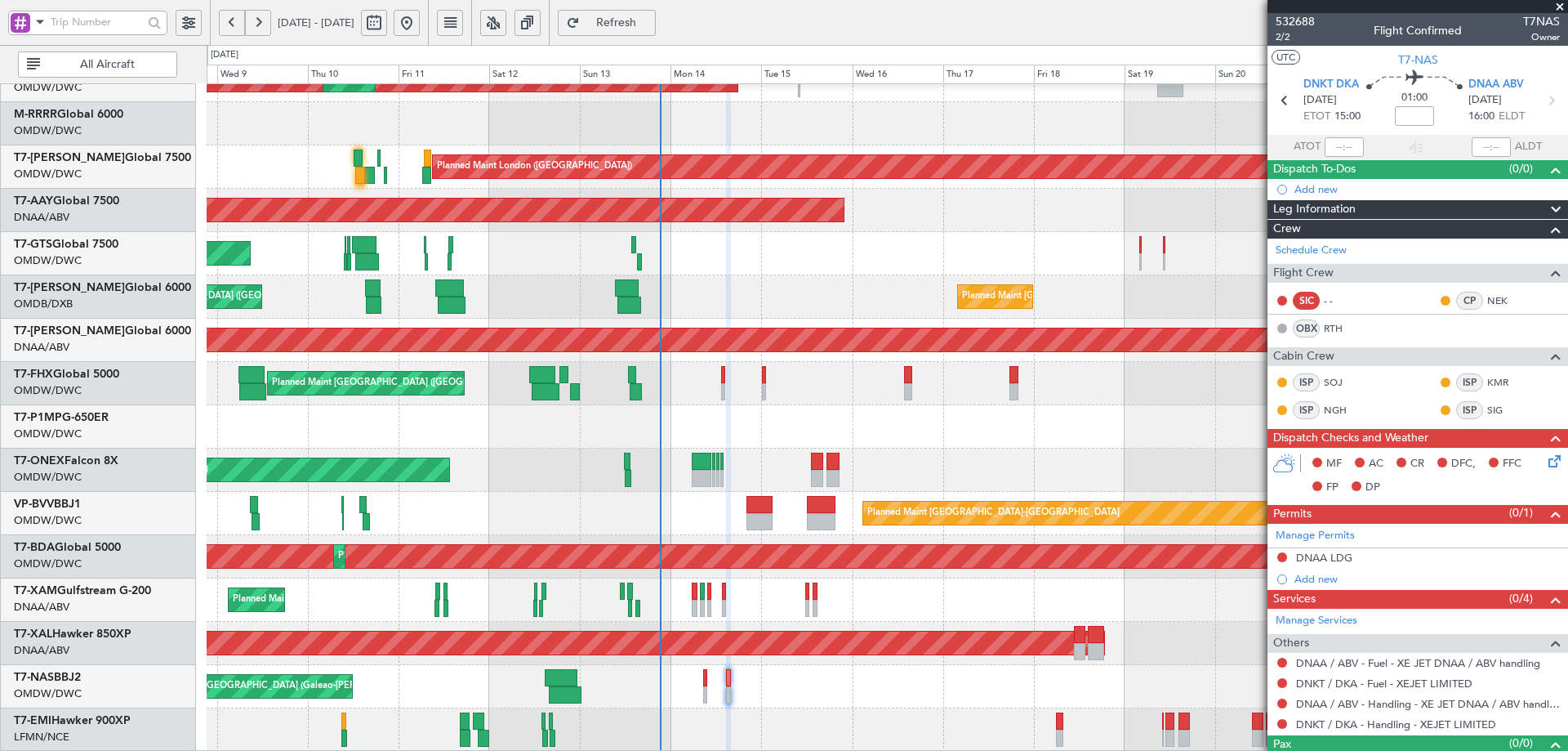 click on "Refresh" 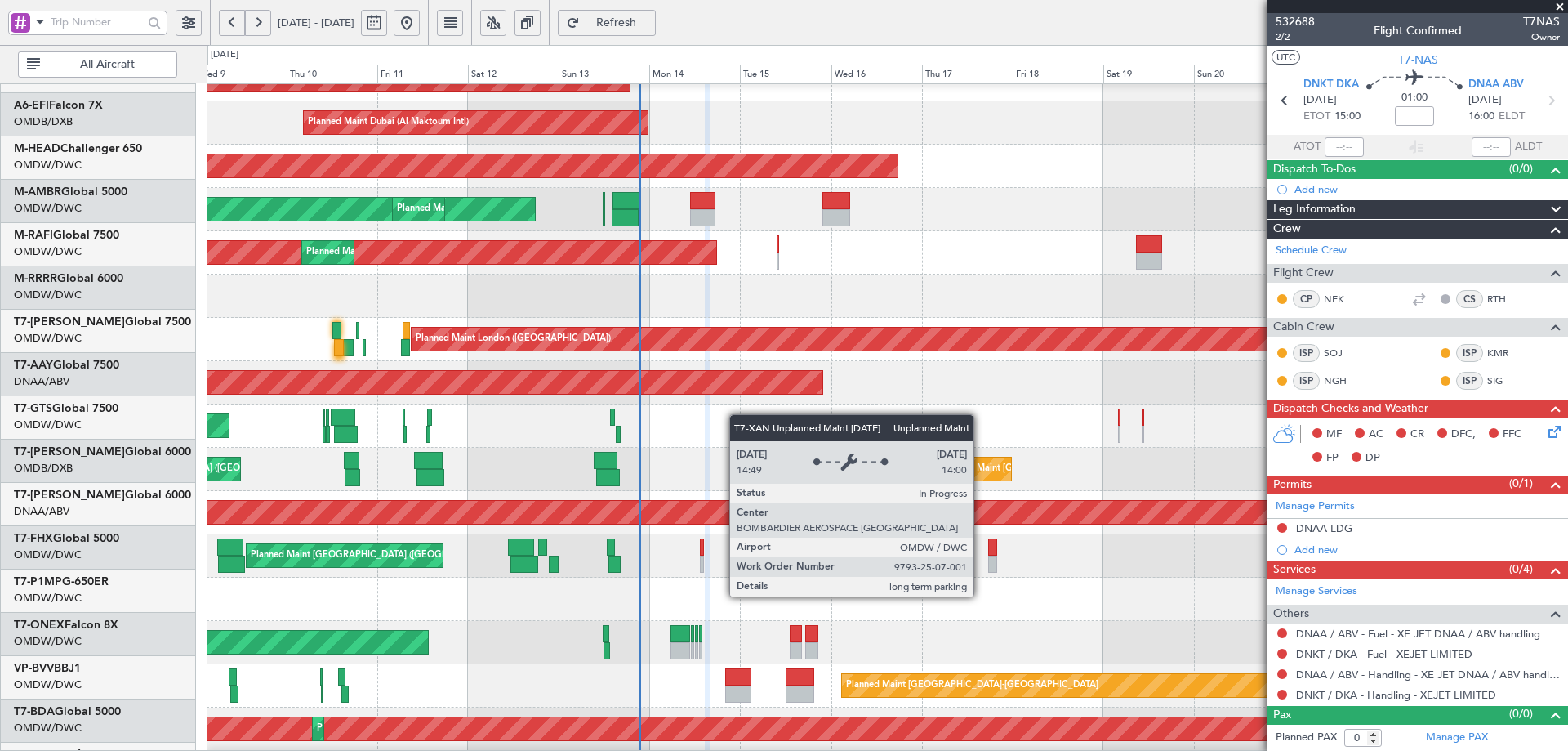 scroll, scrollTop: 131, scrollLeft: 0, axis: vertical 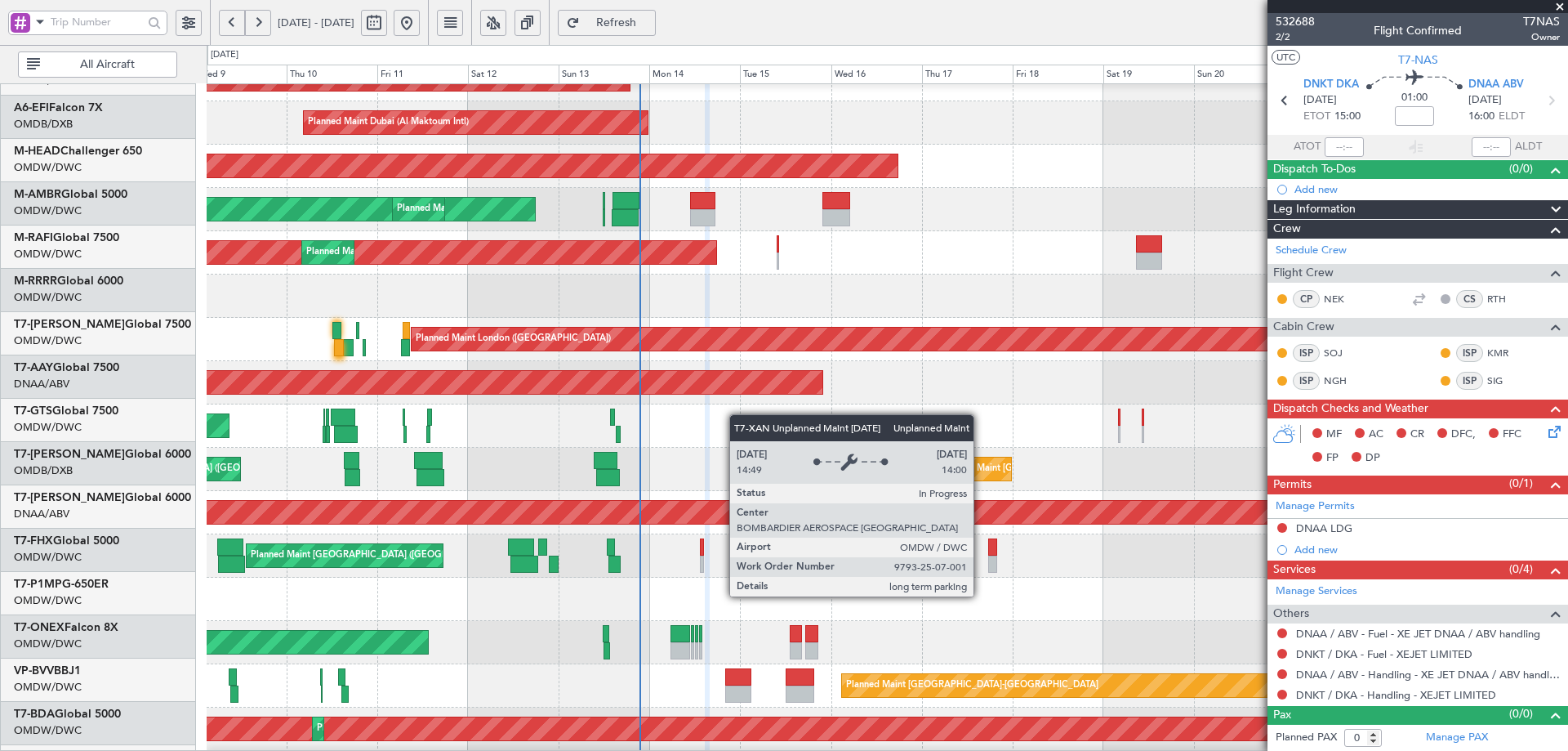 click on "Unplanned Maint [GEOGRAPHIC_DATA] (Al Maktoum Intl)" 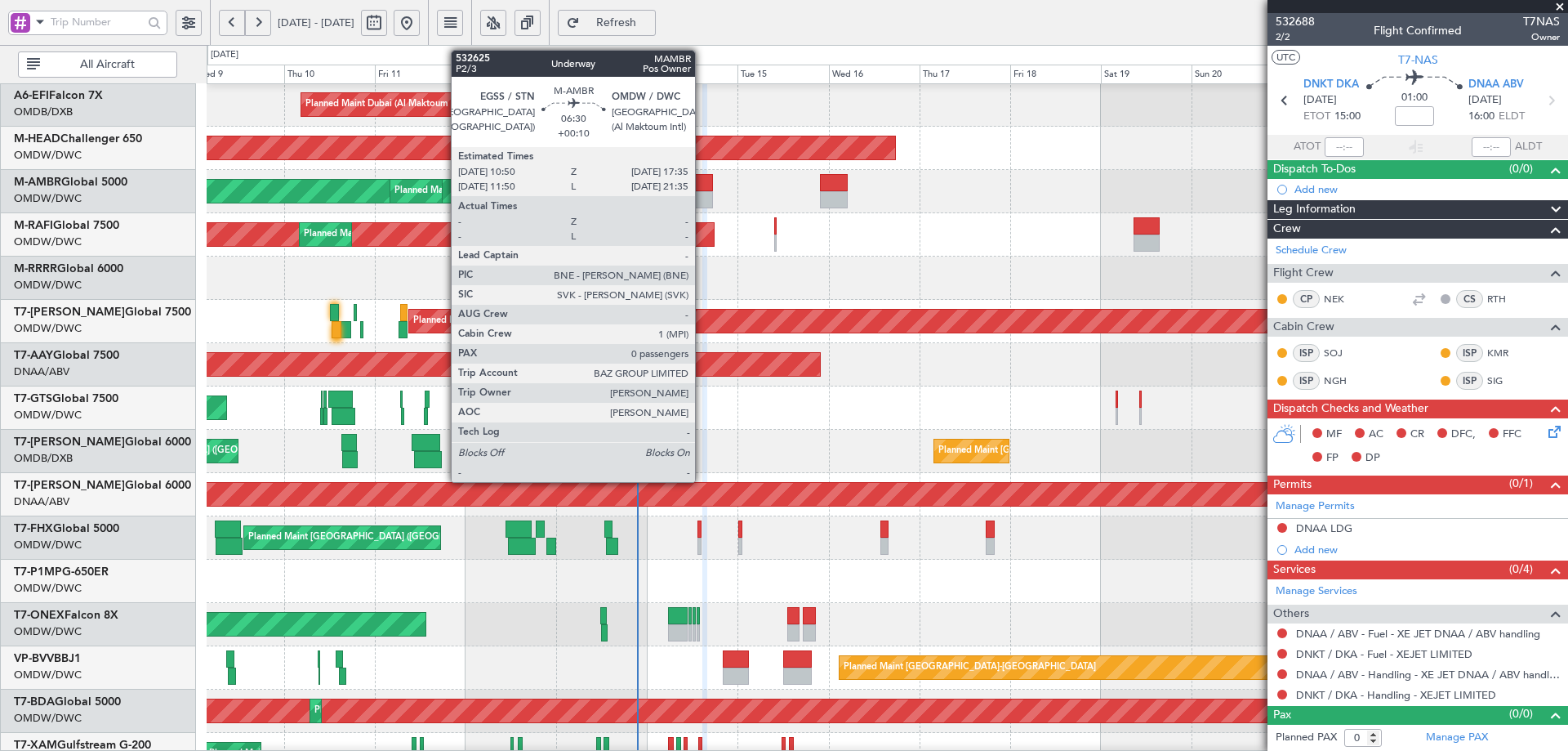 click 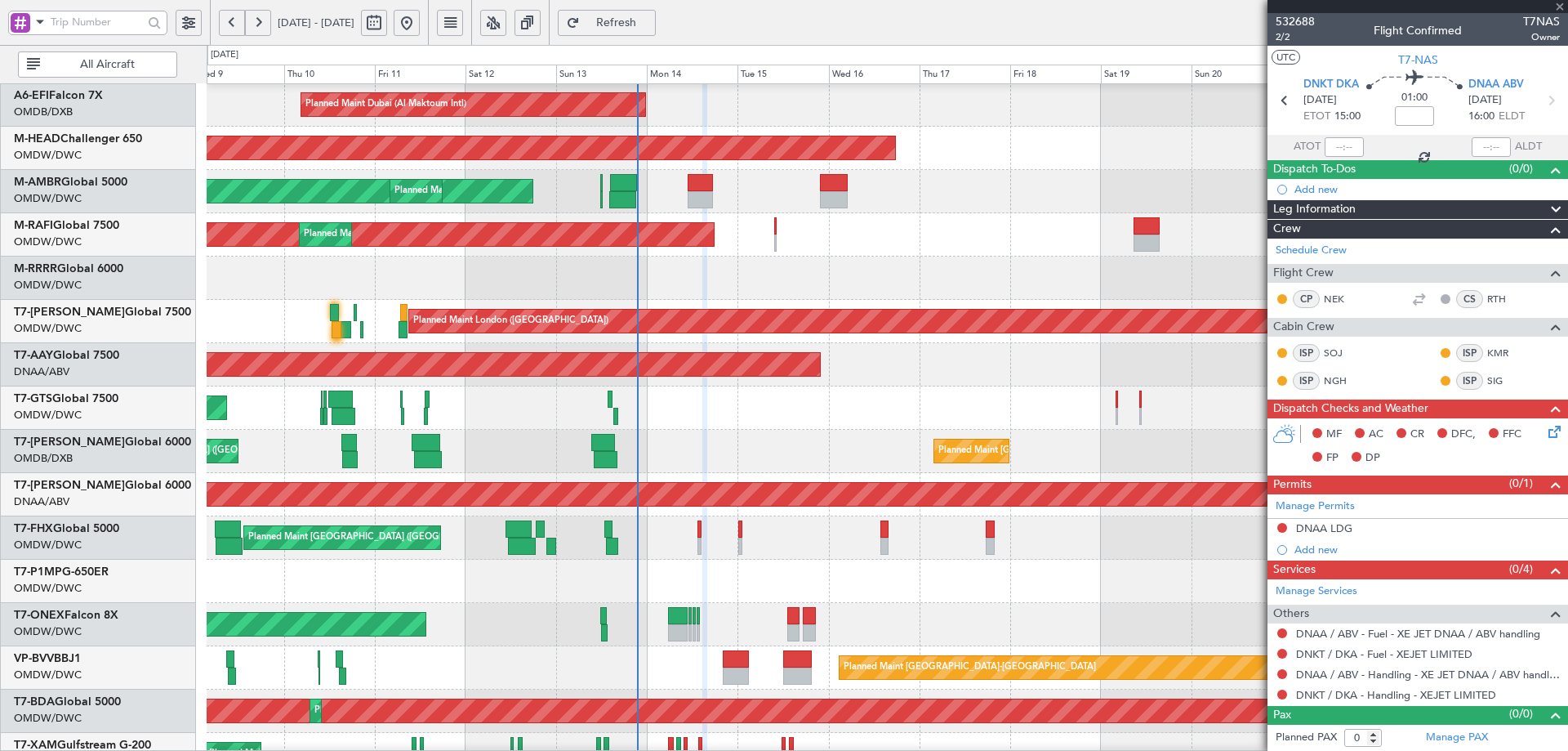 type on "+00:10" 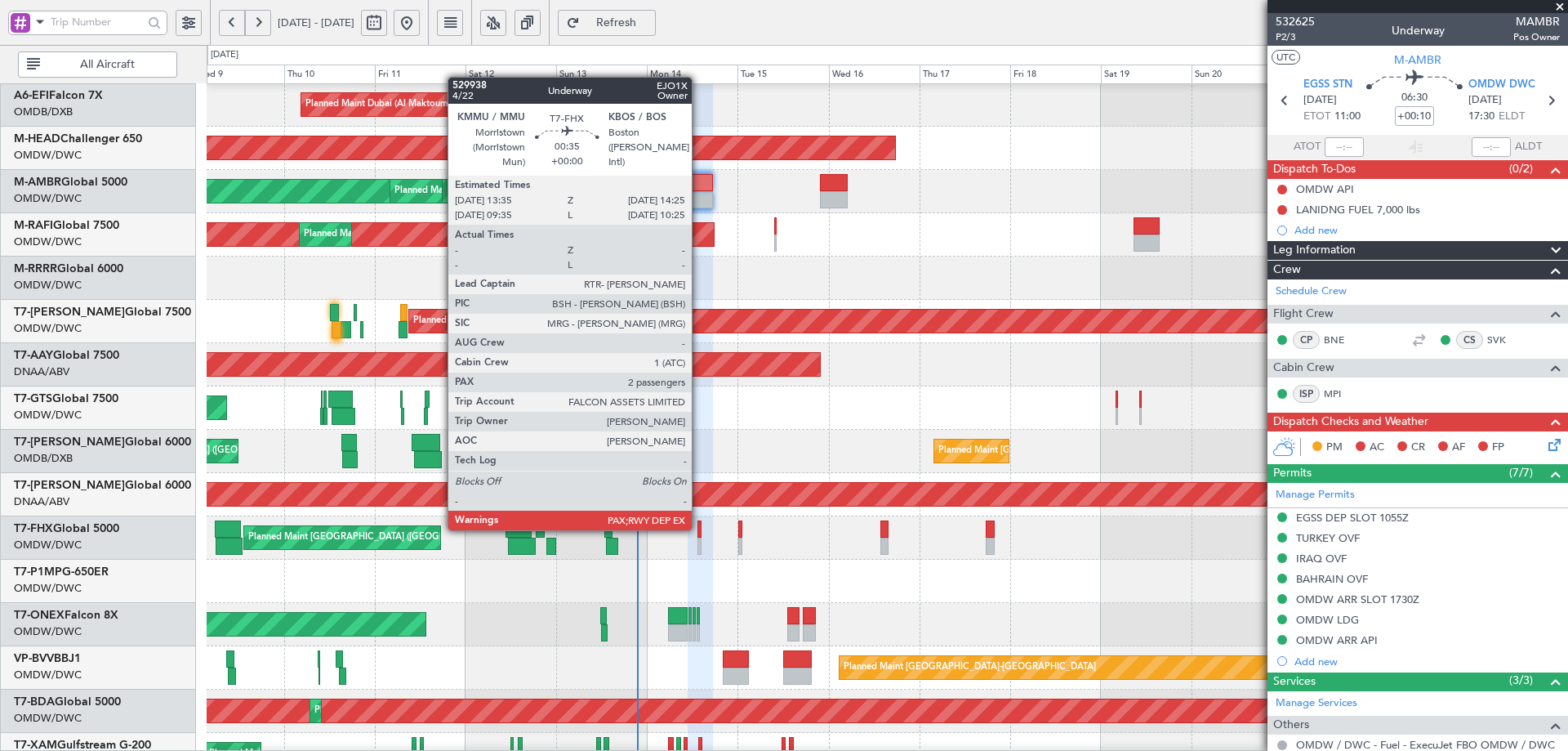 click 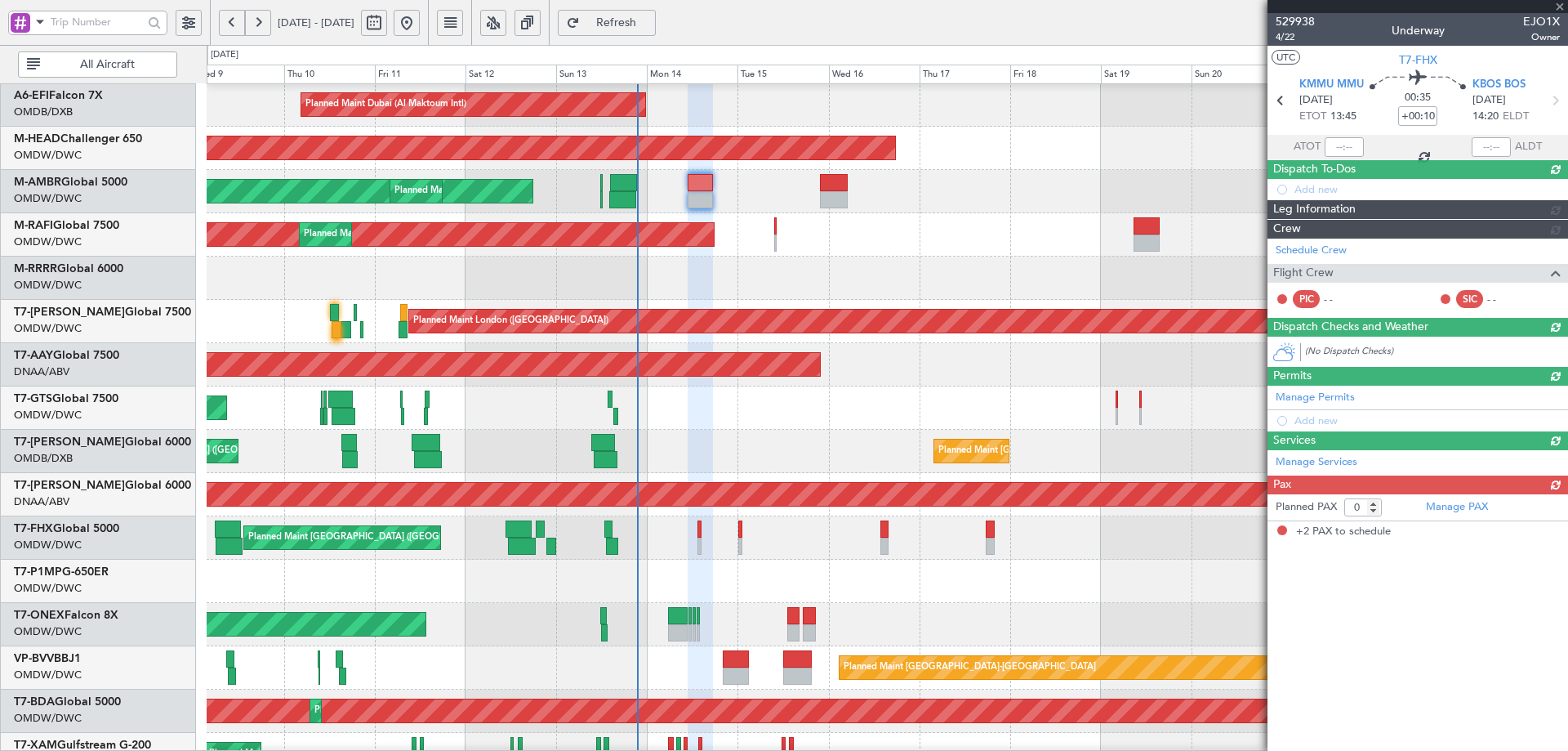 type 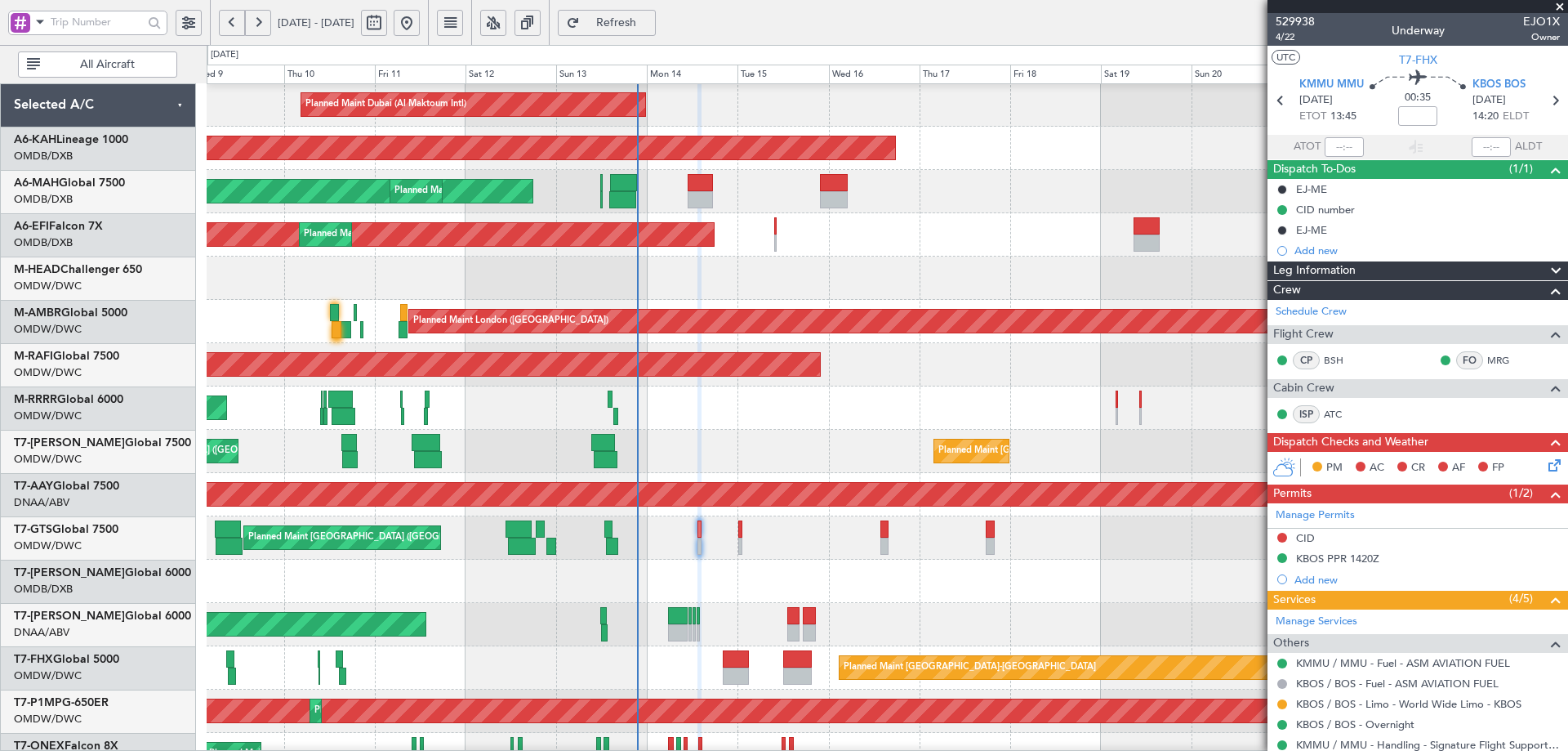scroll, scrollTop: 0, scrollLeft: 0, axis: both 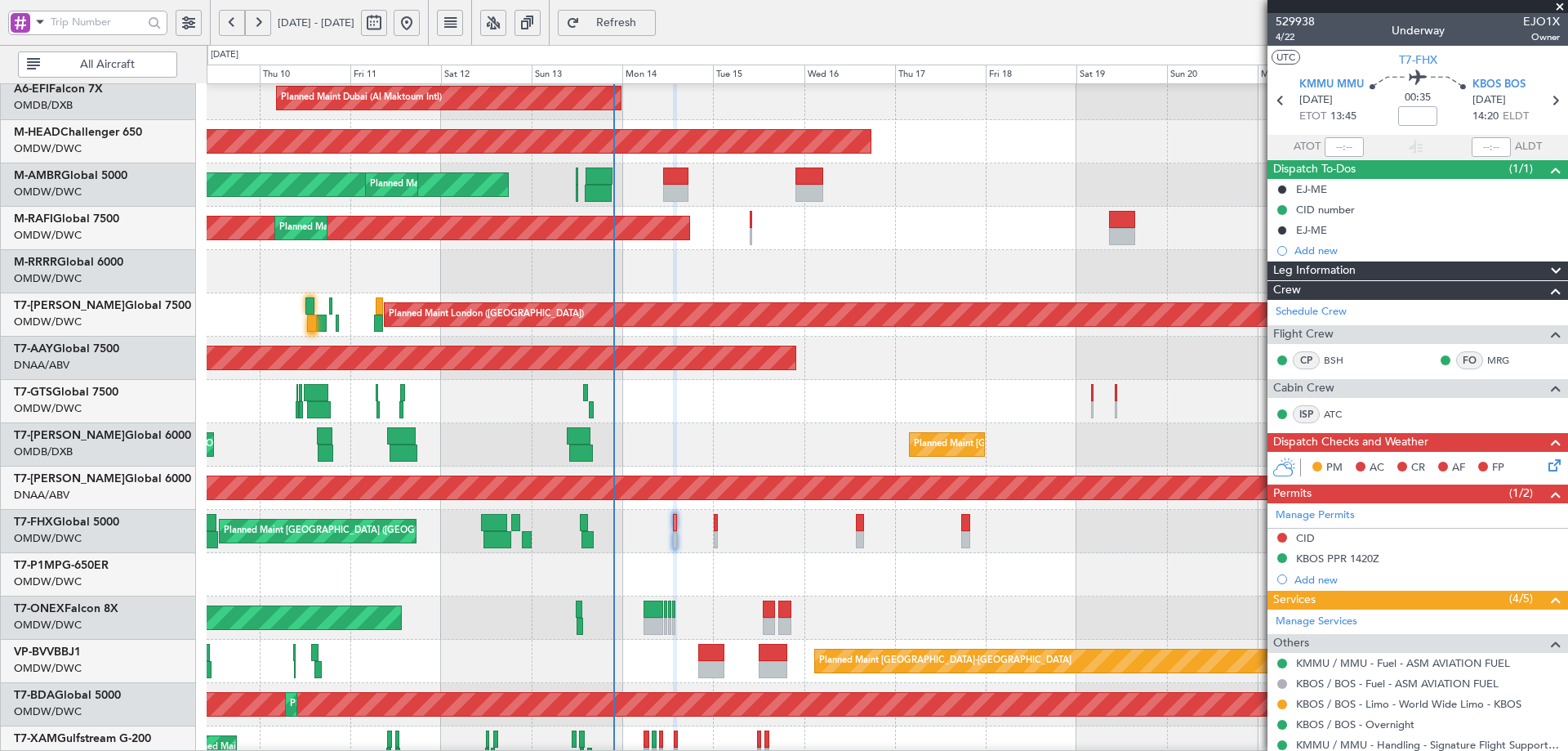 click 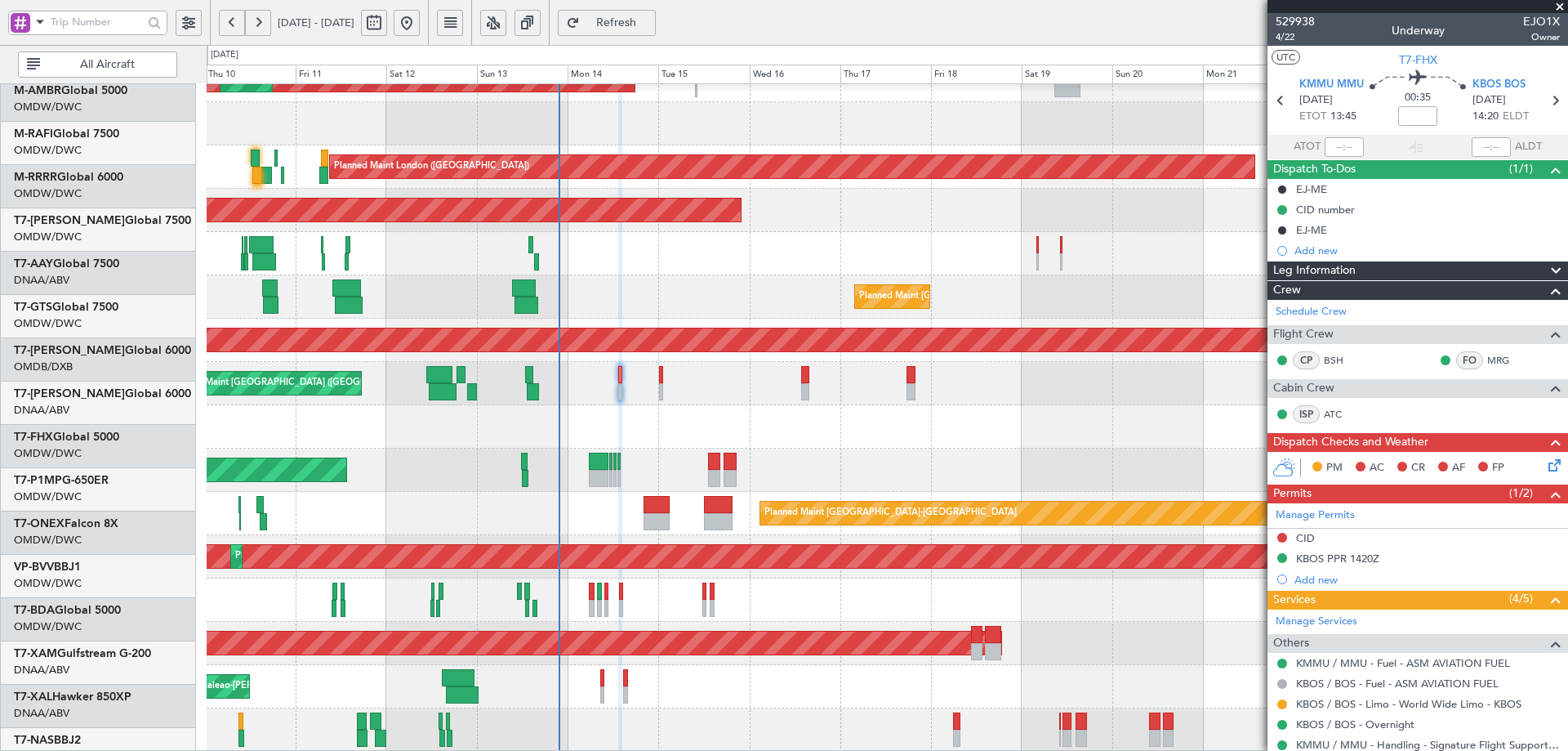 scroll, scrollTop: 285, scrollLeft: 0, axis: vertical 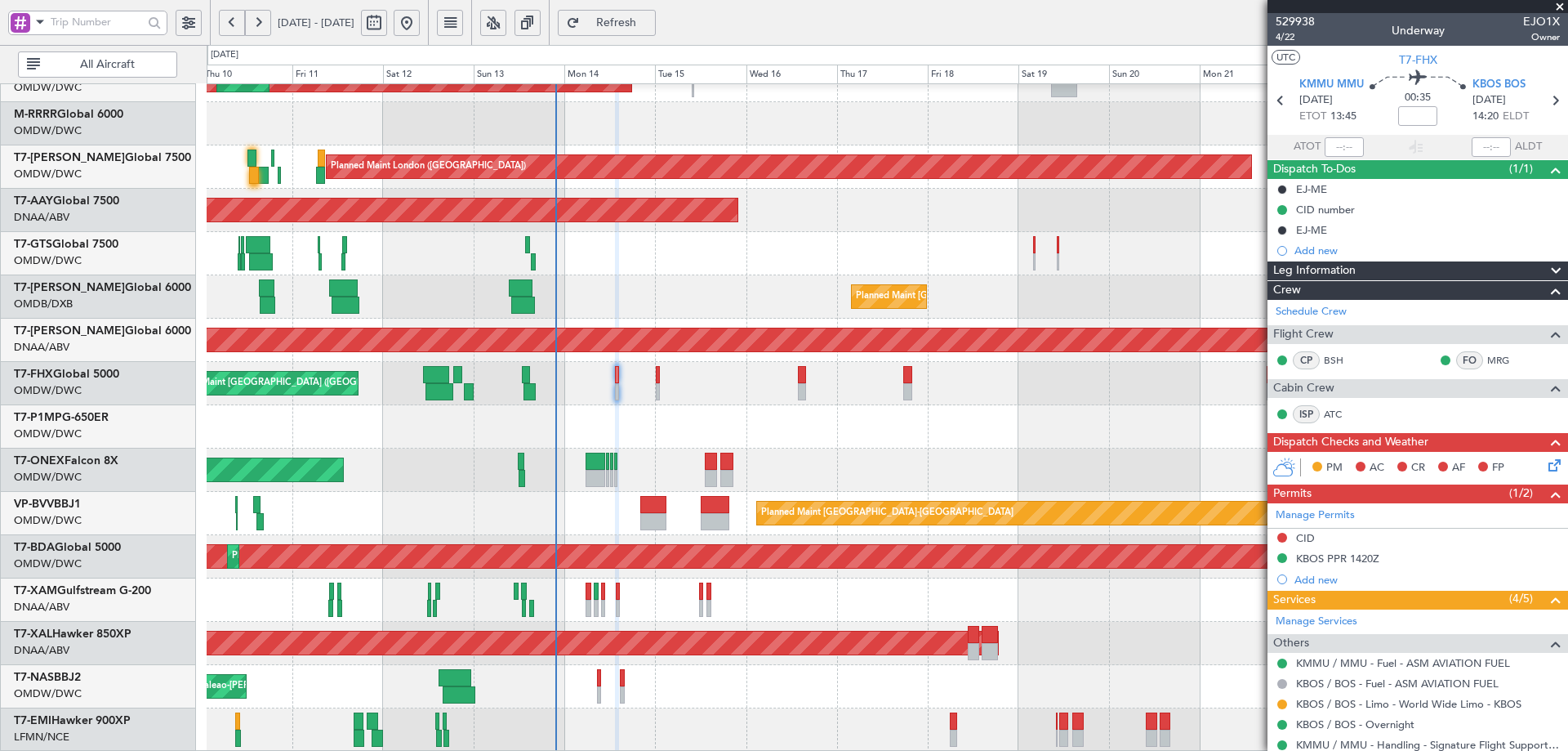 click on "Planned Maint Dubai (Al Maktoum Intl)
Planned Maint [GEOGRAPHIC_DATA] (Al Maktoum Intl)
Planned Maint [GEOGRAPHIC_DATA] ([GEOGRAPHIC_DATA])
Planned Maint [GEOGRAPHIC_DATA] ([GEOGRAPHIC_DATA]–[PERSON_NAME][GEOGRAPHIC_DATA])
Planned Maint [GEOGRAPHIC_DATA] (Al Maktoum Intl)
Planned Maint [GEOGRAPHIC_DATA] ([GEOGRAPHIC_DATA])
Unplanned Maint [GEOGRAPHIC_DATA] ([GEOGRAPHIC_DATA] Intl)
Unplanned Maint [GEOGRAPHIC_DATA] (Al Maktoum Intl)
Planned Maint [GEOGRAPHIC_DATA] ([GEOGRAPHIC_DATA])
Planned Maint [GEOGRAPHIC_DATA] (Al Maktoum Intl)
Planned Maint Geneva ([GEOGRAPHIC_DATA])
Planned Maint [GEOGRAPHIC_DATA]-[GEOGRAPHIC_DATA]
Planned Maint [GEOGRAPHIC_DATA] (Al Maktoum Intl)
Planned Maint [GEOGRAPHIC_DATA] (Al Maktoum Intl)
Planned Maint Abuja ([PERSON_NAME] Intl)
Planned Maint [PERSON_NAME]
Planned Maint [GEOGRAPHIC_DATA] (Galeao-[PERSON_NAME])
[PERSON_NAME] ([PERSON_NAME] Intl)" 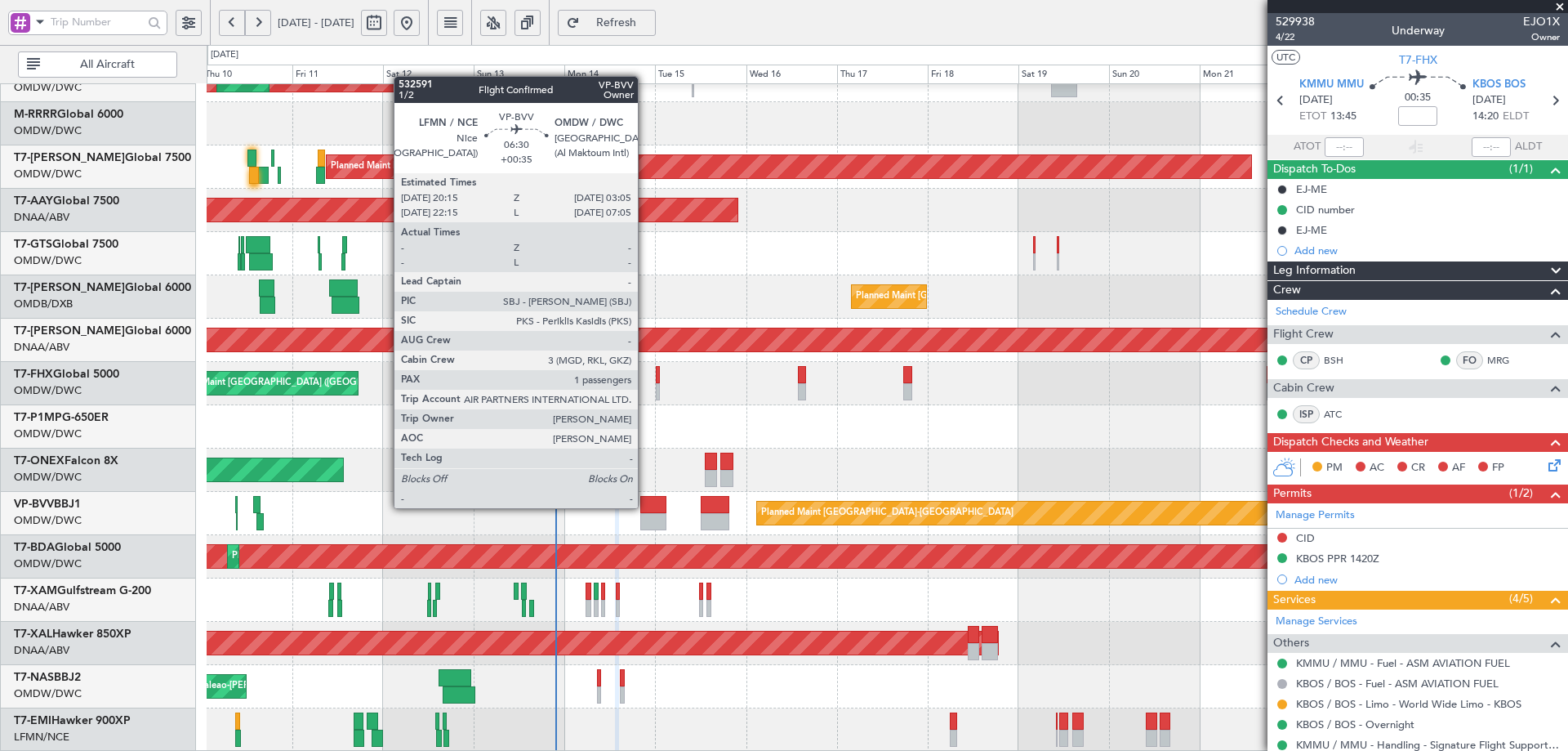 click 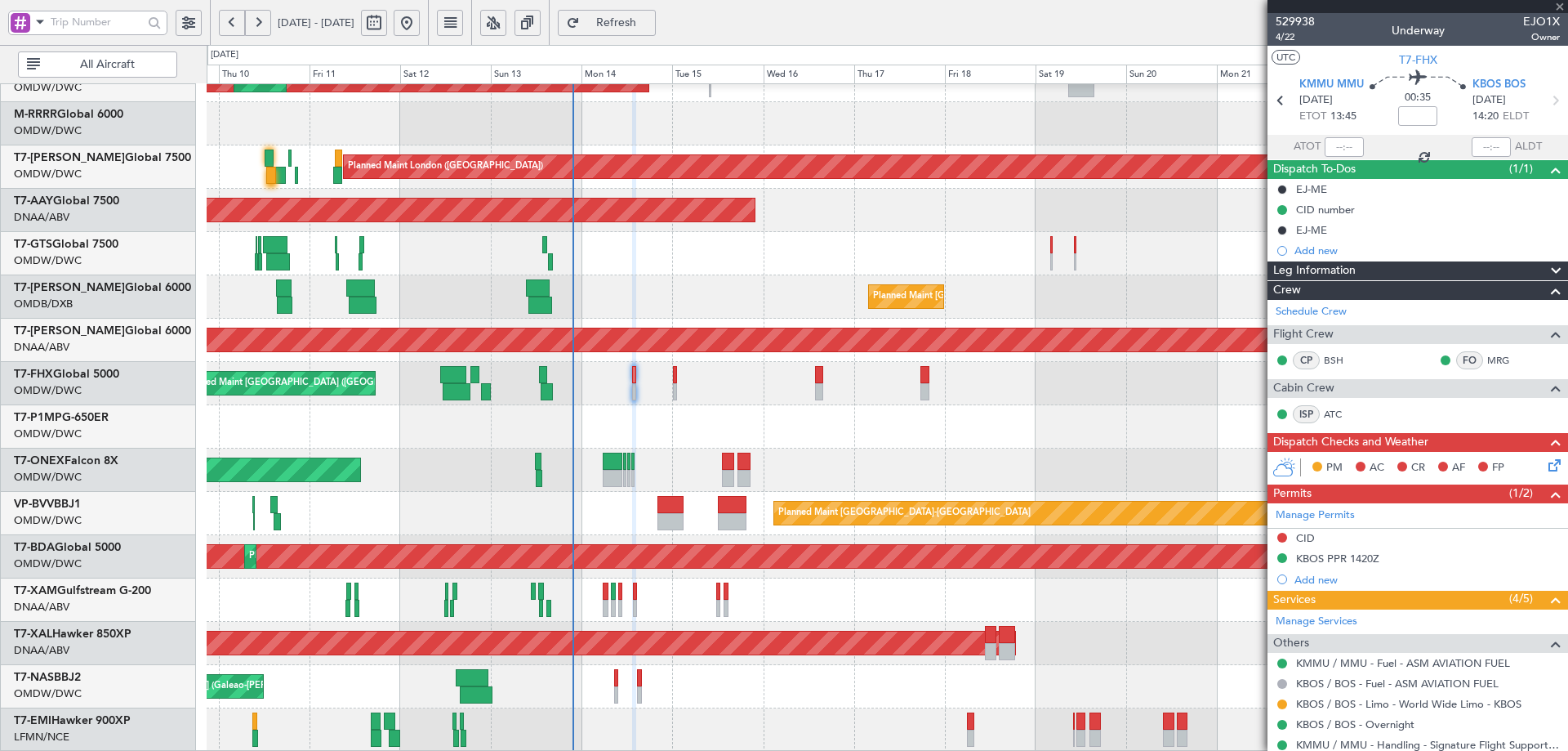click on "Planned Maint Dubai (Al Maktoum Intl)
Planned Maint [GEOGRAPHIC_DATA] (Al Maktoum Intl)
Planned Maint [GEOGRAPHIC_DATA] ([GEOGRAPHIC_DATA])
Planned Maint [GEOGRAPHIC_DATA] ([GEOGRAPHIC_DATA]–[PERSON_NAME][GEOGRAPHIC_DATA])
Planned Maint [GEOGRAPHIC_DATA] (Al Maktoum Intl)
Planned Maint [GEOGRAPHIC_DATA] ([GEOGRAPHIC_DATA])
Unplanned Maint [GEOGRAPHIC_DATA] ([GEOGRAPHIC_DATA] Intl)
Unplanned Maint [GEOGRAPHIC_DATA] (Al Maktoum Intl)
Planned Maint [GEOGRAPHIC_DATA] ([GEOGRAPHIC_DATA])
Planned Maint [GEOGRAPHIC_DATA] (Al Maktoum Intl)
Planned Maint Geneva ([GEOGRAPHIC_DATA])
Planned Maint [GEOGRAPHIC_DATA]-[GEOGRAPHIC_DATA]
Planned Maint [GEOGRAPHIC_DATA] (Al Maktoum Intl)
Planned Maint [GEOGRAPHIC_DATA] (Al Maktoum Intl)
Planned Maint Abuja ([PERSON_NAME] Intl)
Planned Maint [PERSON_NAME]
Planned Maint [GEOGRAPHIC_DATA] (Galeao-[PERSON_NAME])
[PERSON_NAME] ([PERSON_NAME] Intl)" 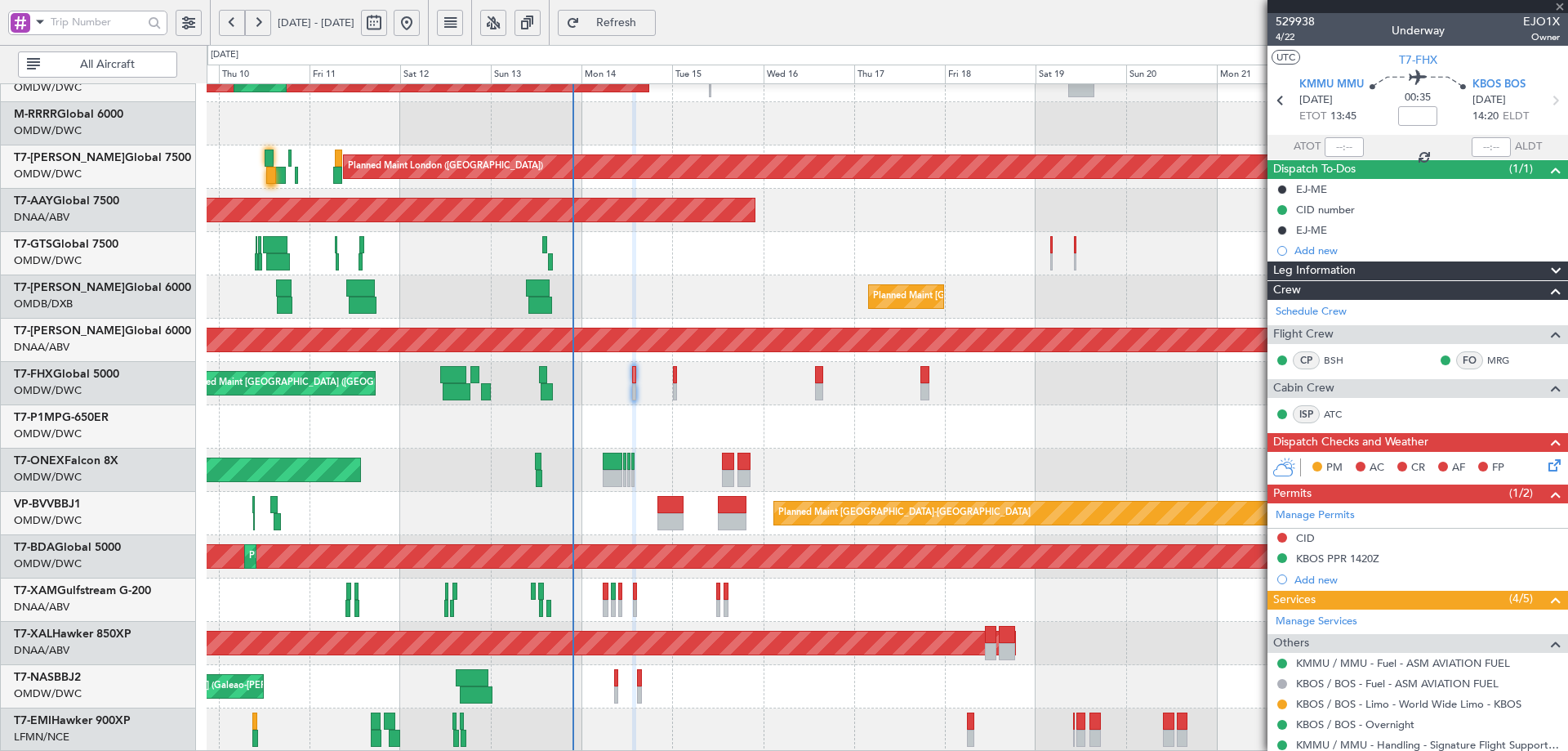 type on "+00:35" 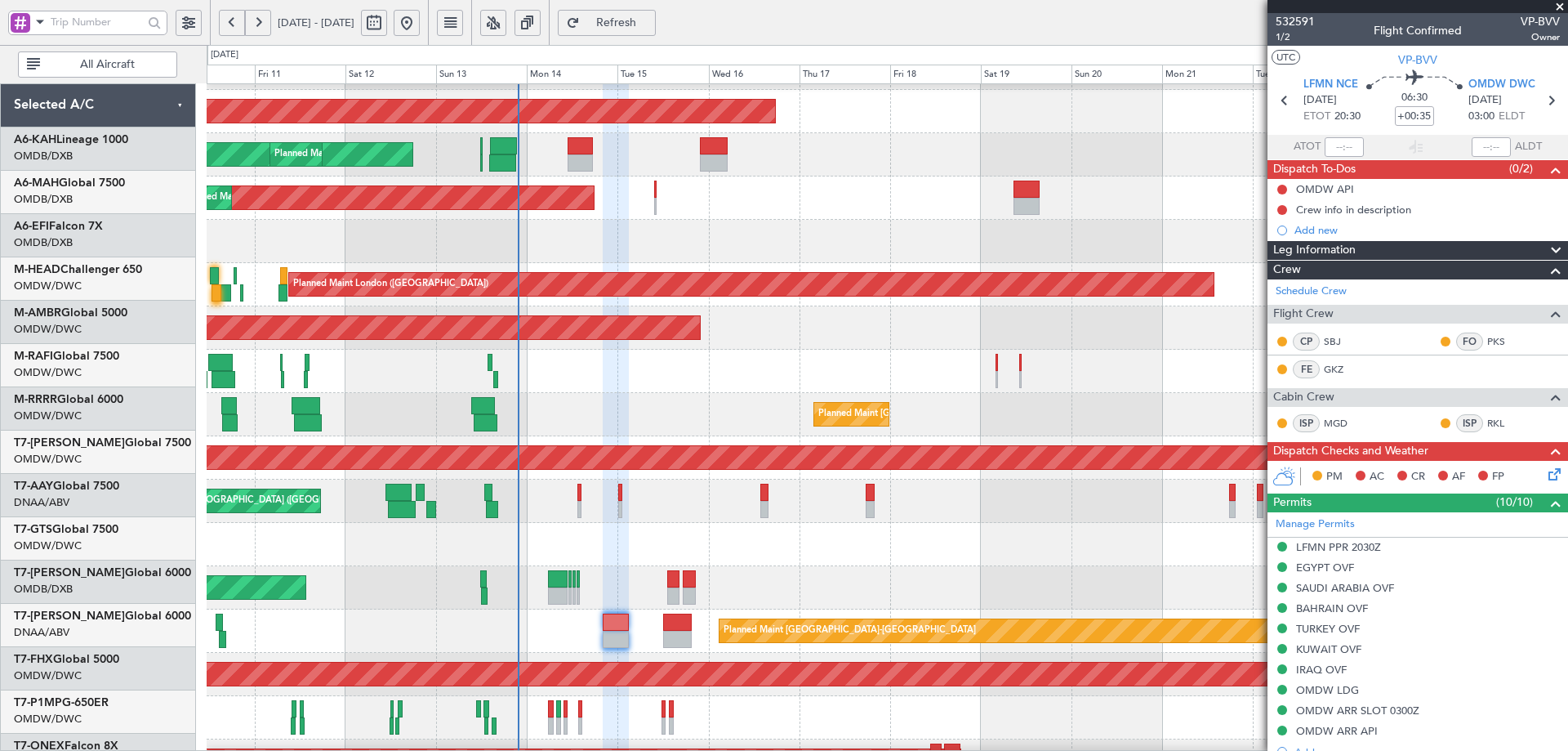 scroll, scrollTop: 285, scrollLeft: 0, axis: vertical 